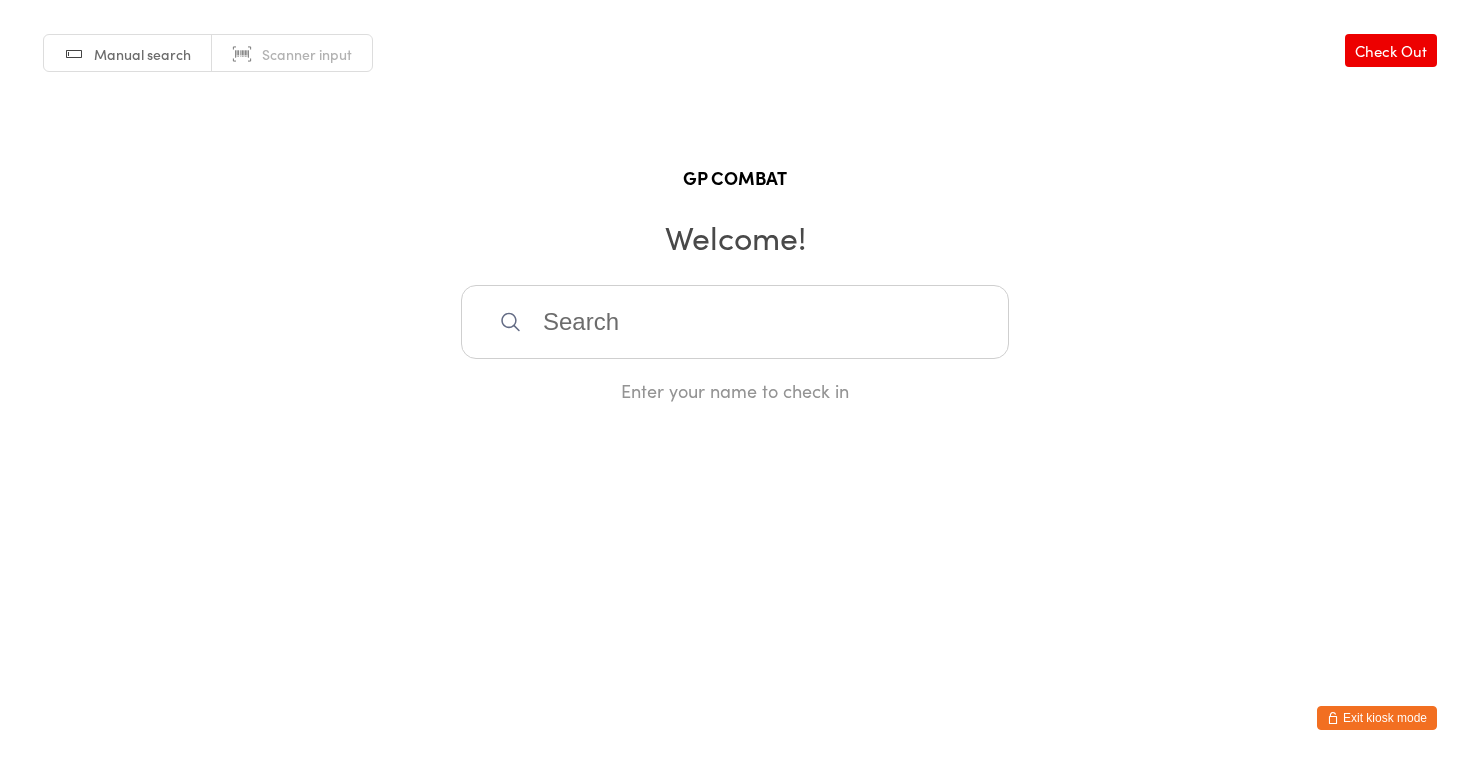 scroll, scrollTop: 0, scrollLeft: 0, axis: both 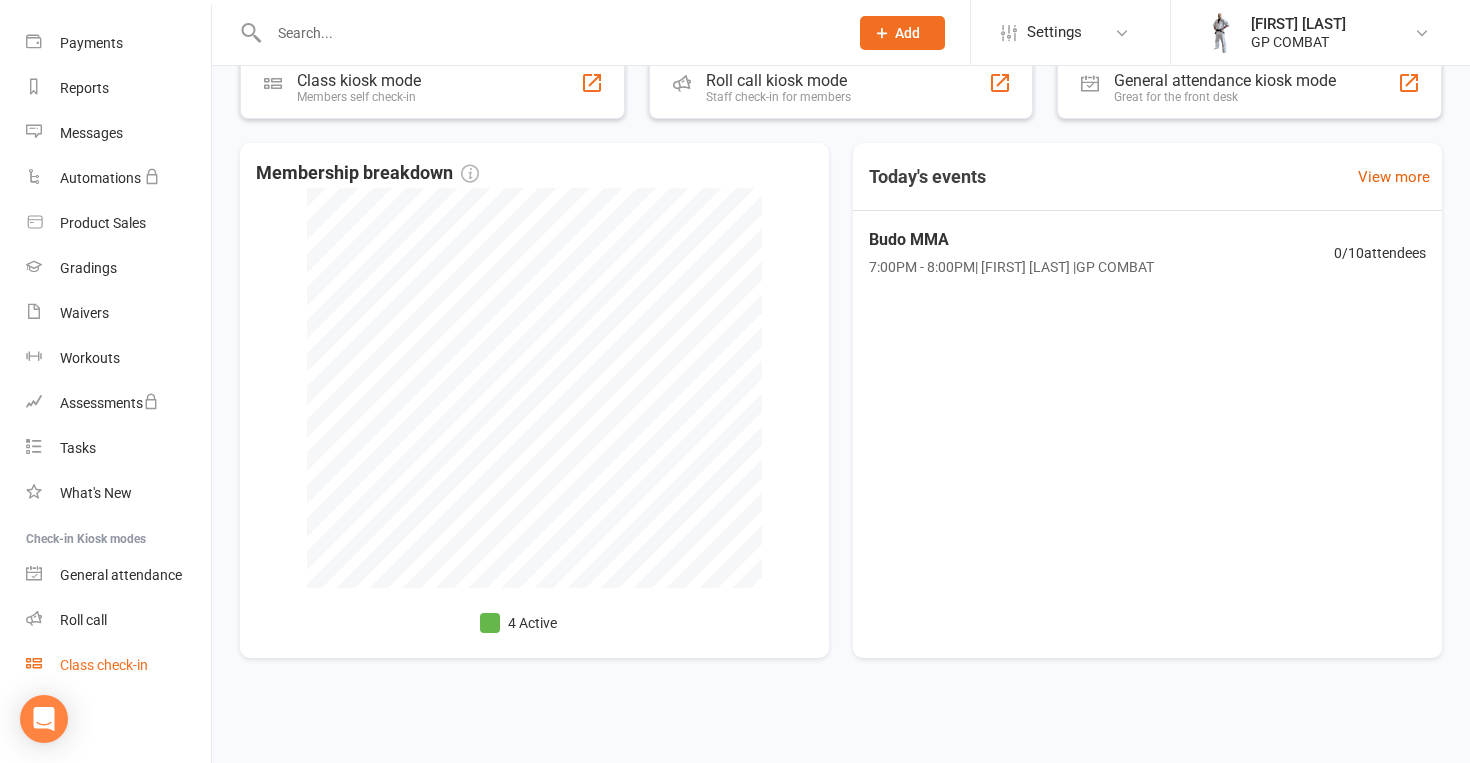 click on "Class check-in" at bounding box center [104, 665] 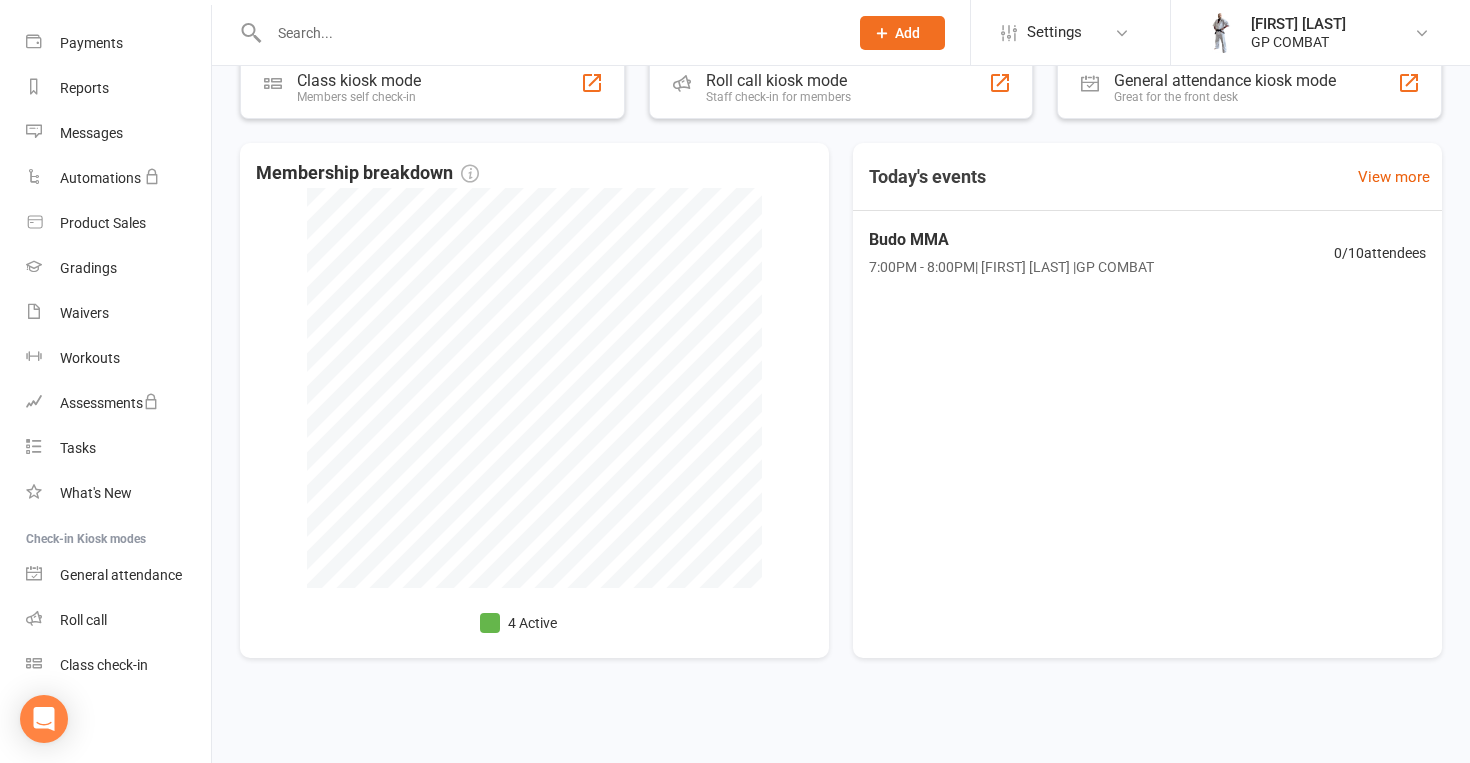 scroll, scrollTop: 678, scrollLeft: 0, axis: vertical 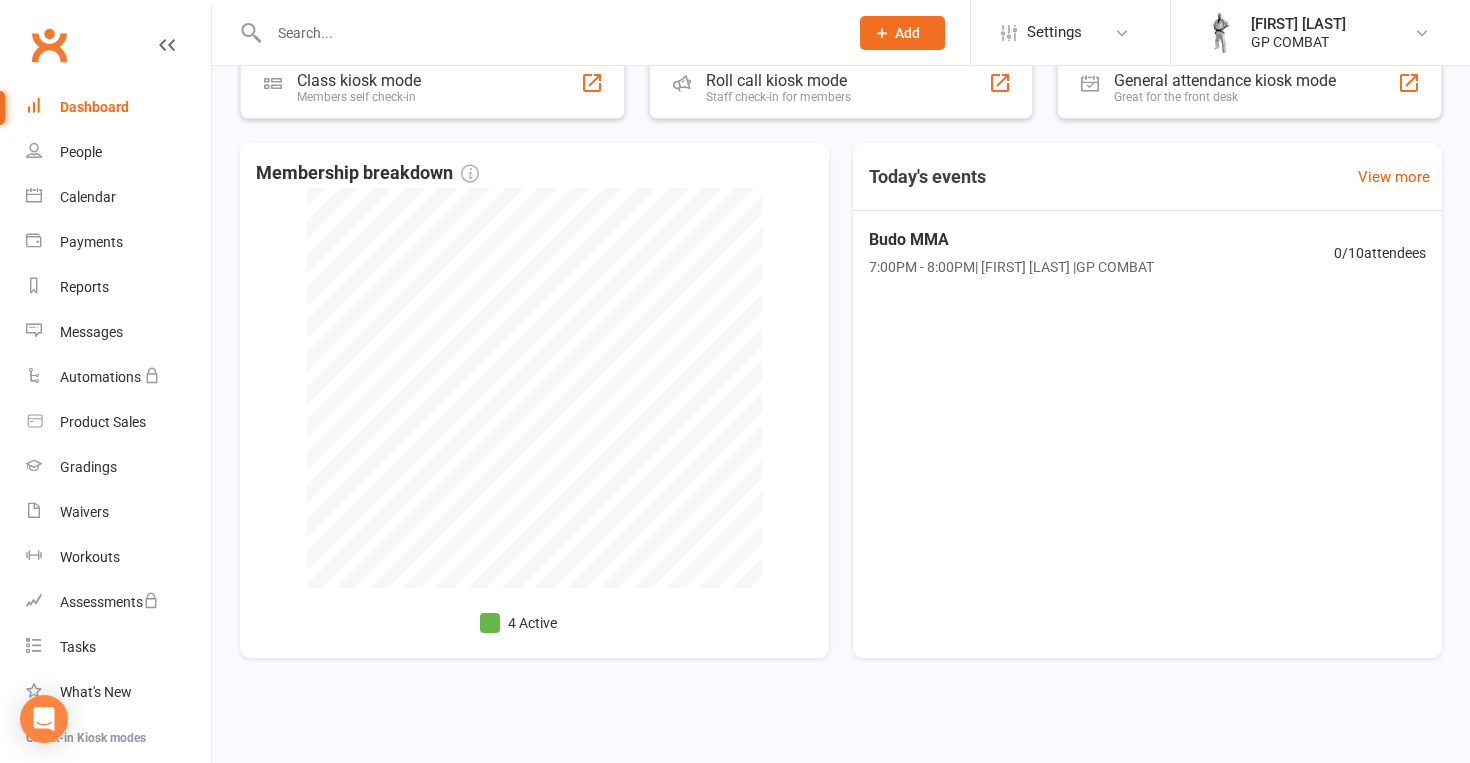 click on "Dashboard" at bounding box center [94, 107] 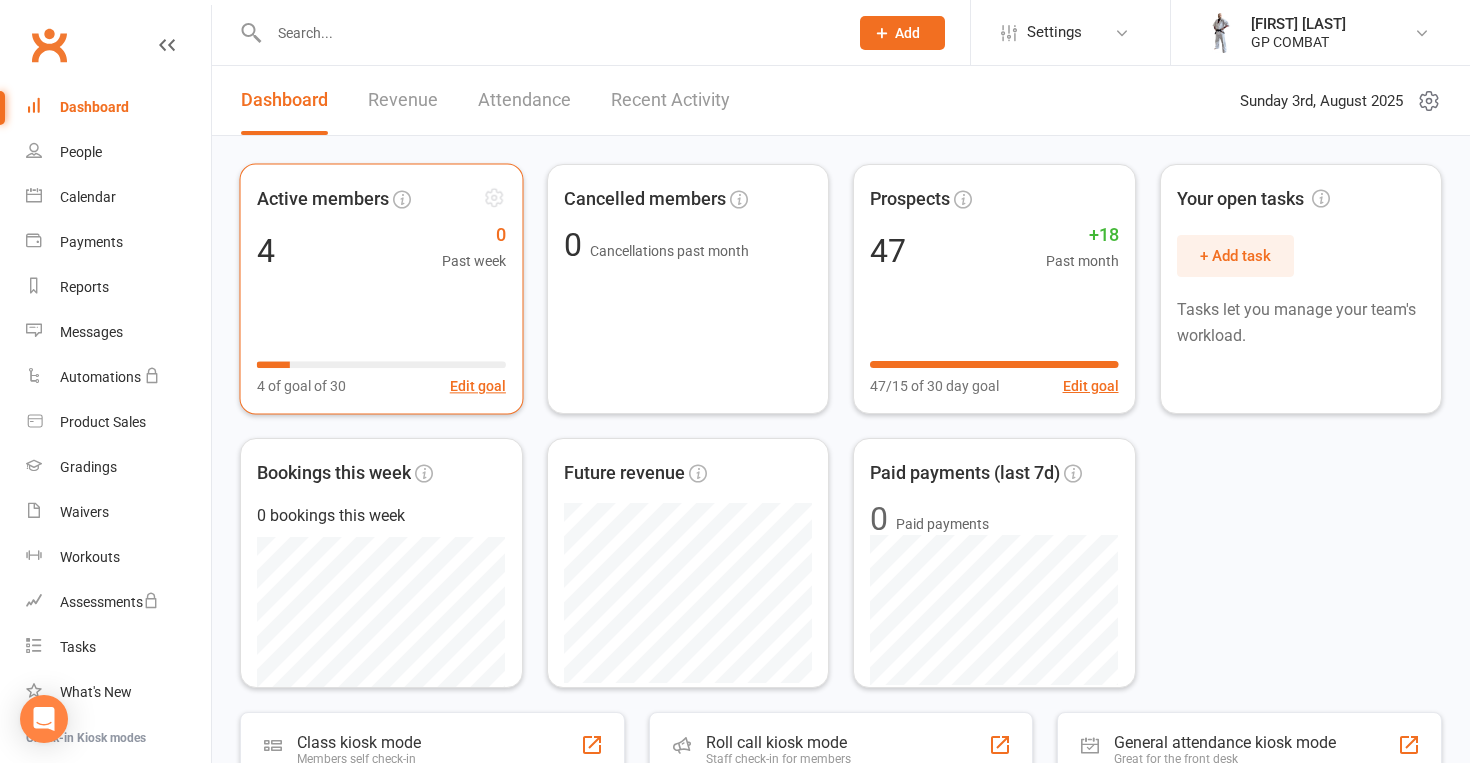 scroll, scrollTop: 0, scrollLeft: 0, axis: both 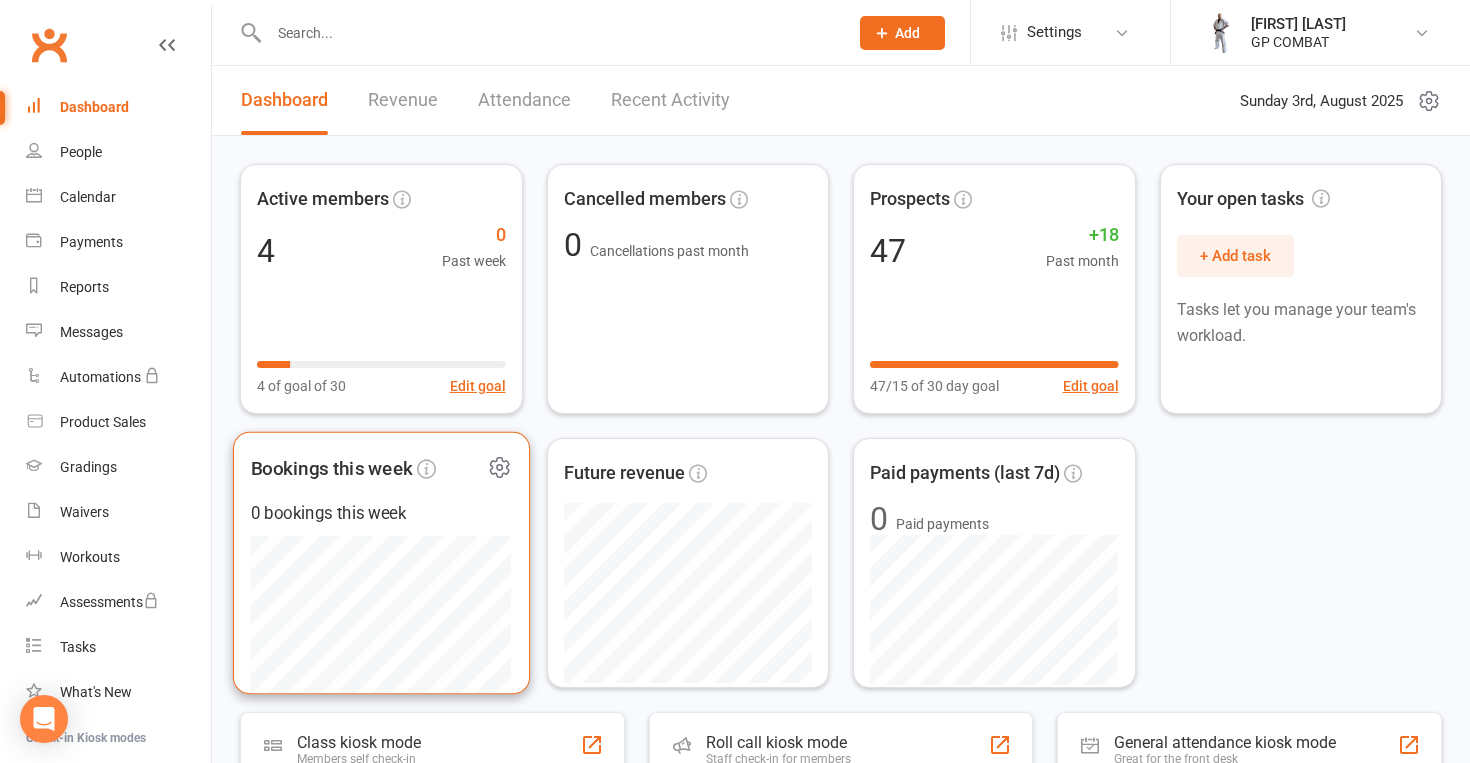click on "0 bookings this week" at bounding box center (381, 513) 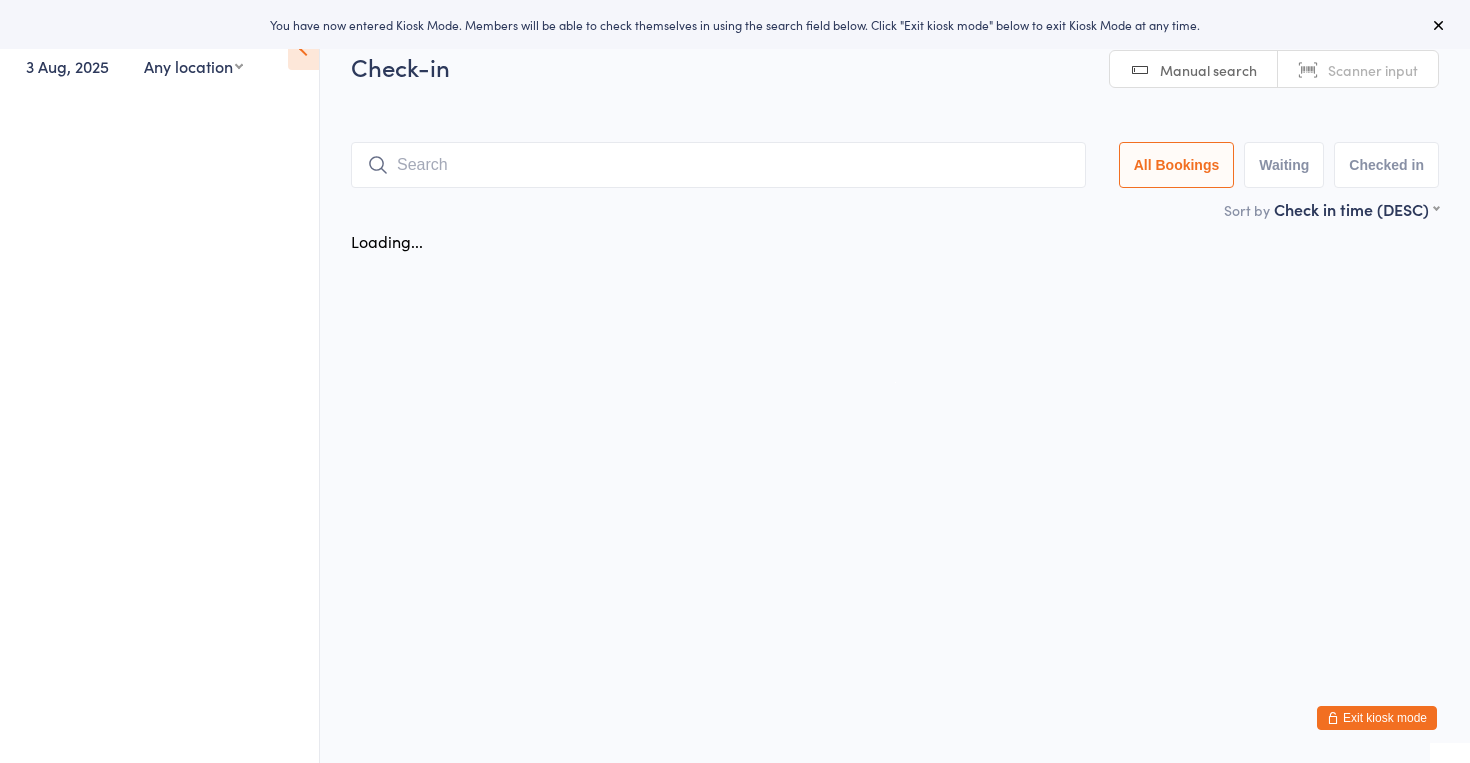 scroll, scrollTop: 0, scrollLeft: 0, axis: both 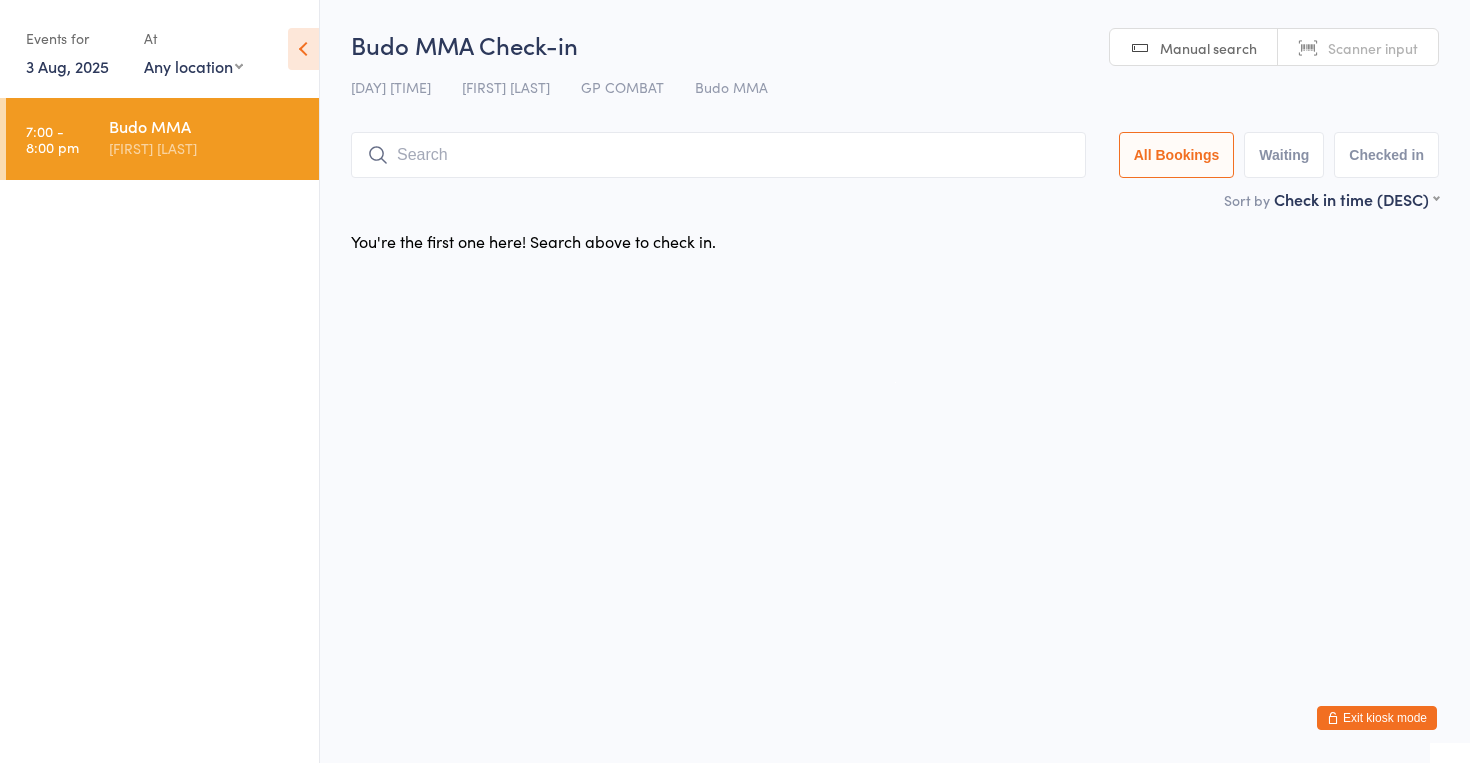 click on "Checked in" at bounding box center (1386, 155) 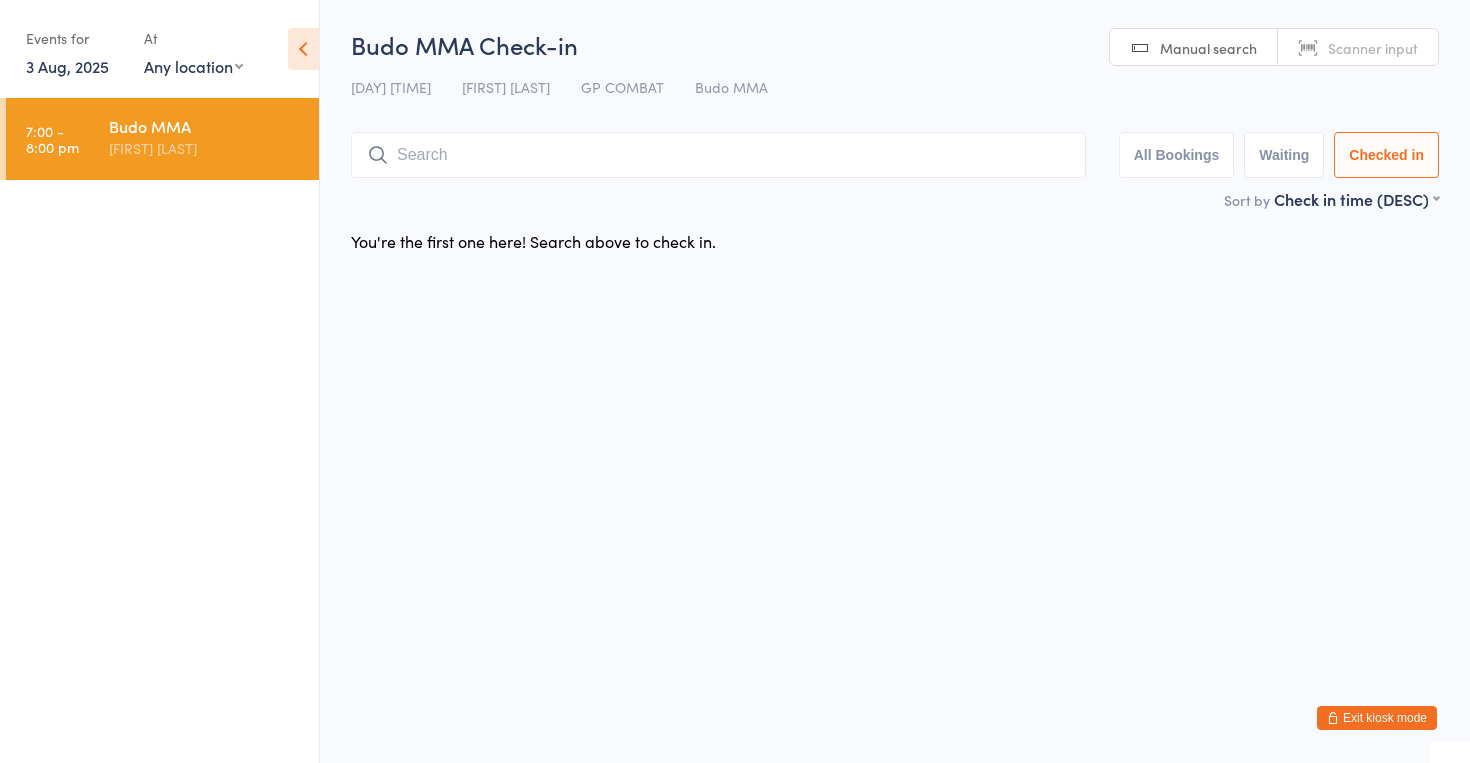 click on "Budo MMA" at bounding box center (205, 126) 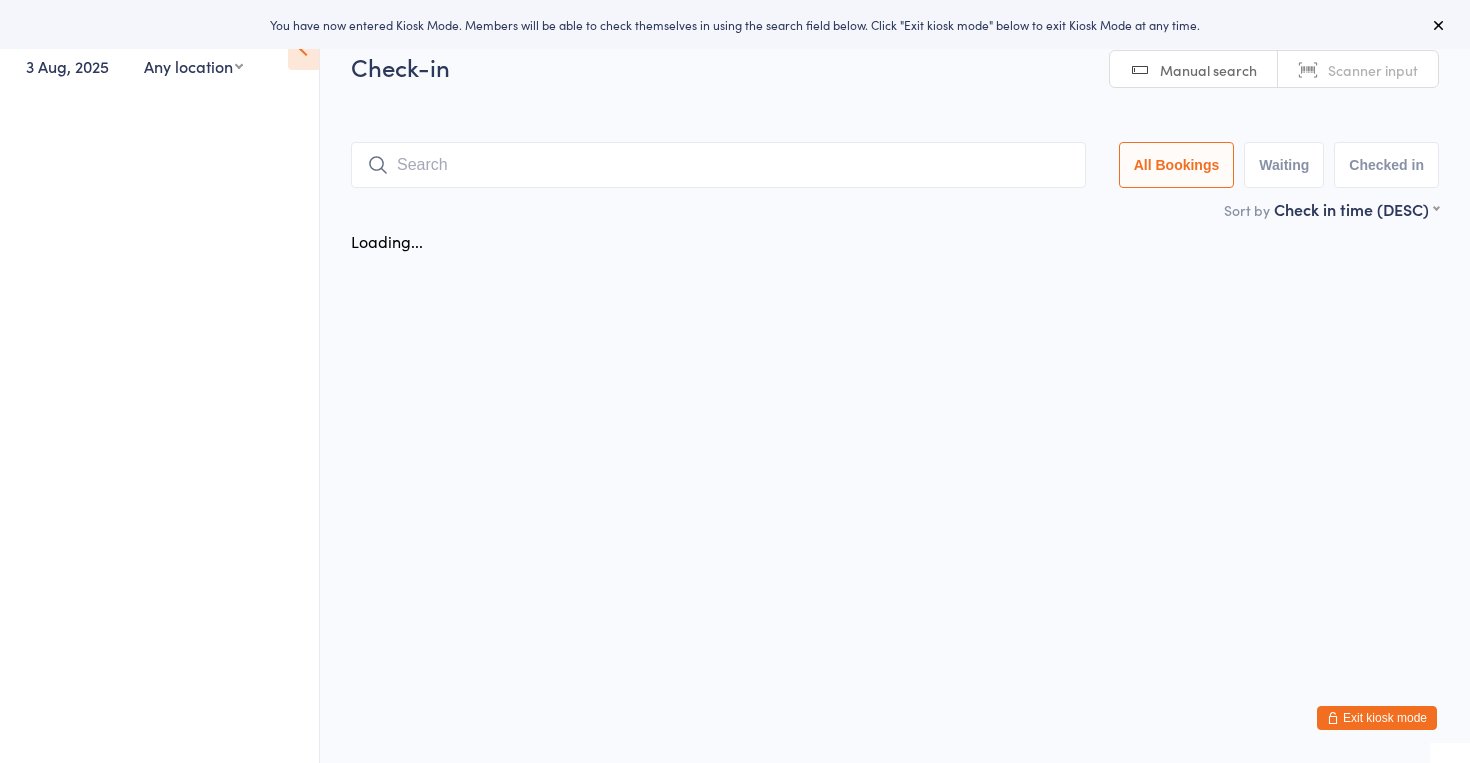 scroll, scrollTop: 0, scrollLeft: 0, axis: both 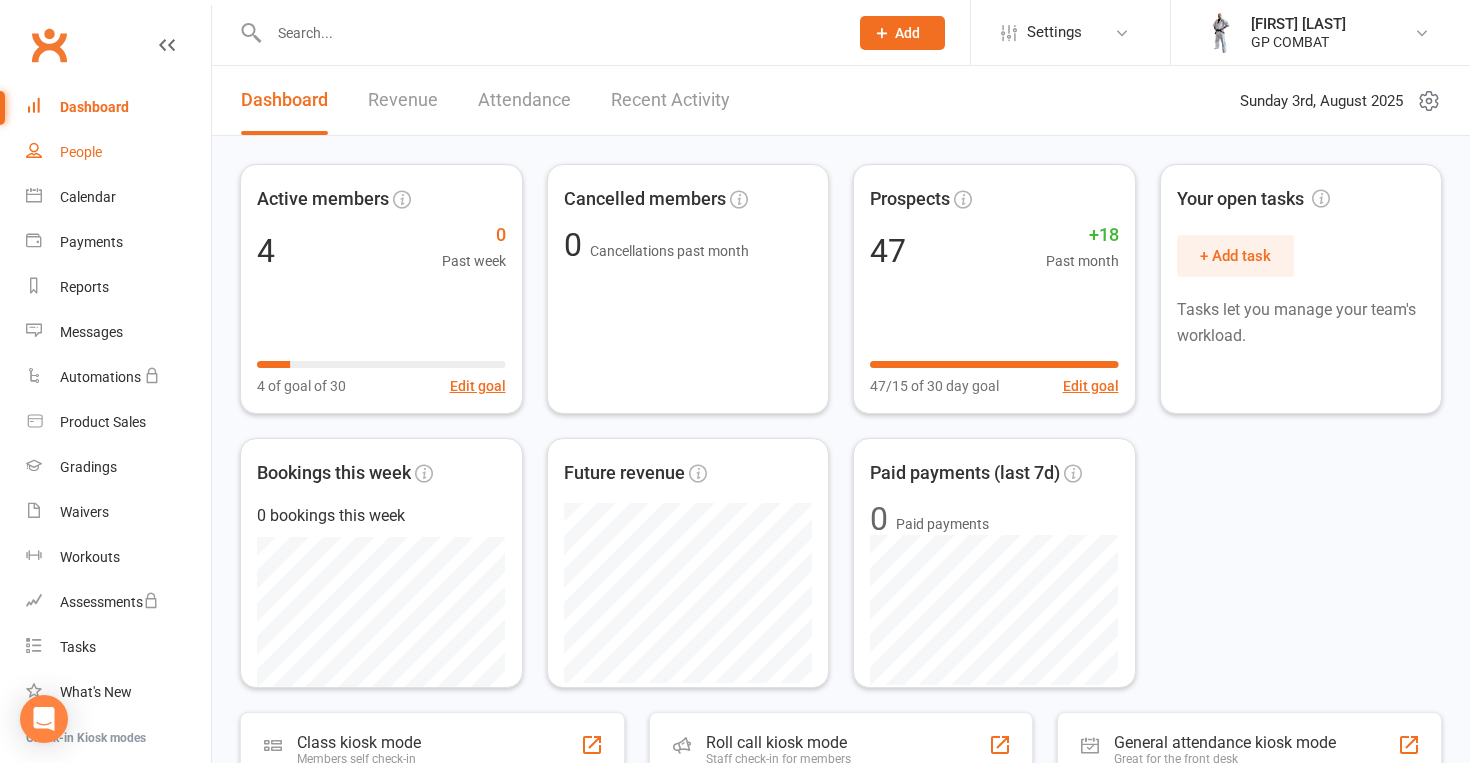 click on "People" at bounding box center (118, 152) 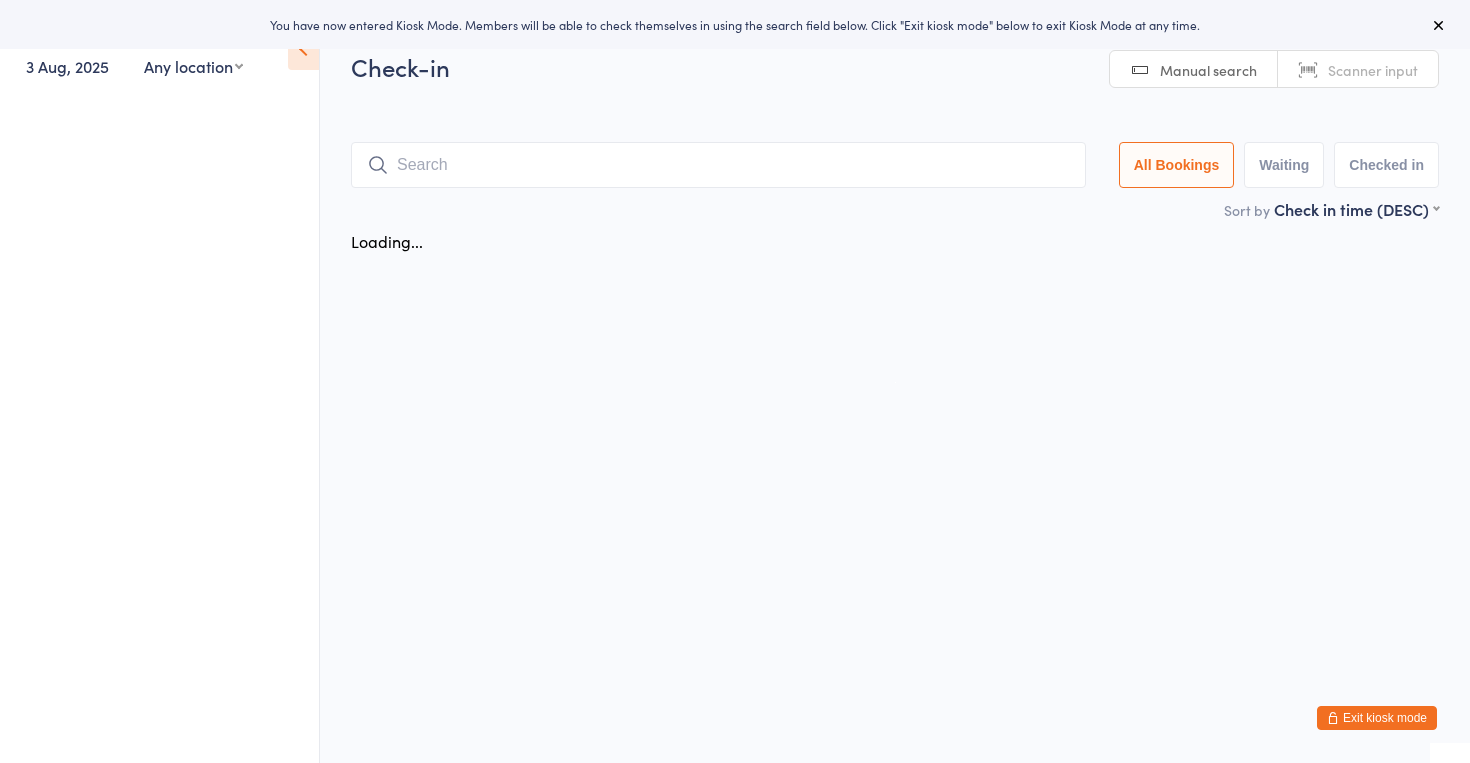 scroll, scrollTop: 0, scrollLeft: 0, axis: both 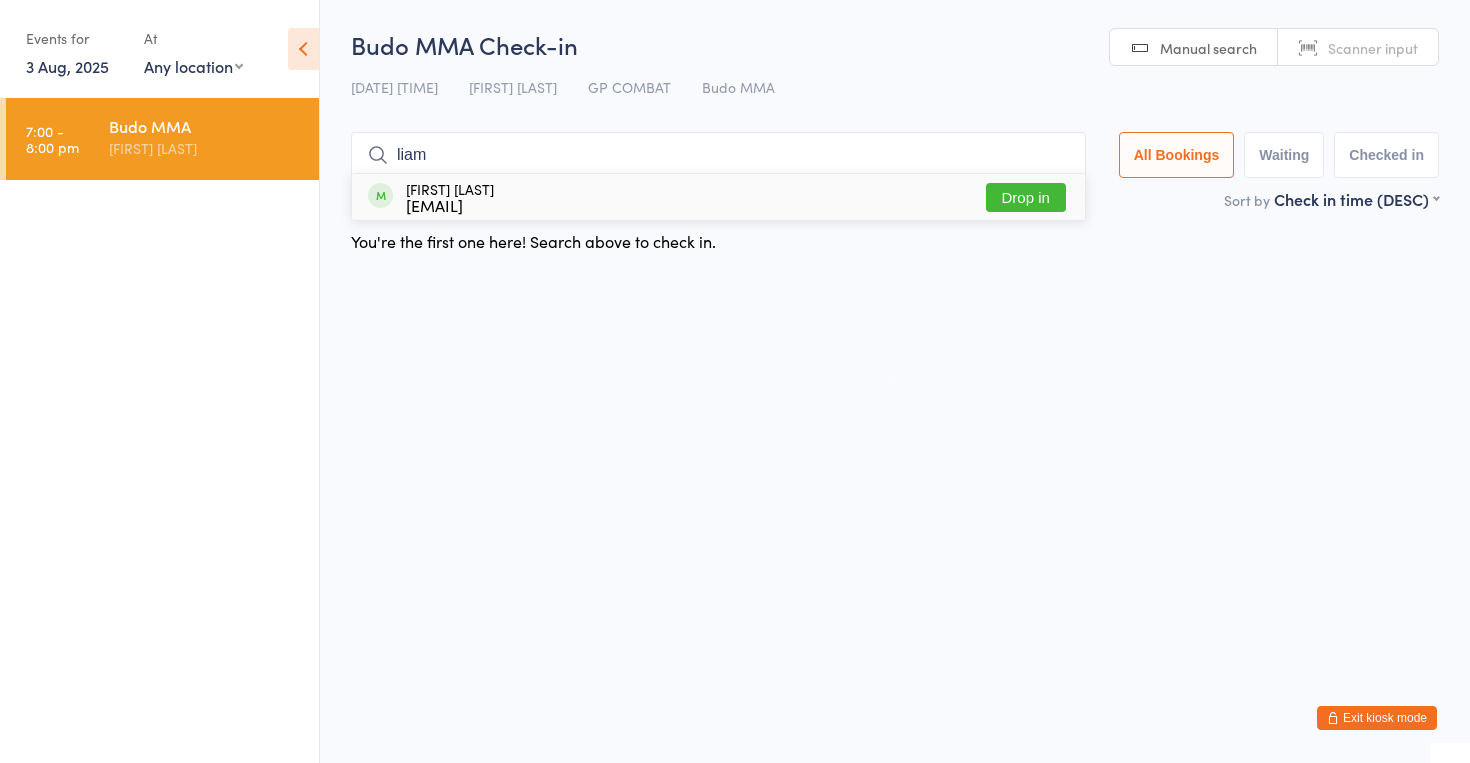 type on "Liam" 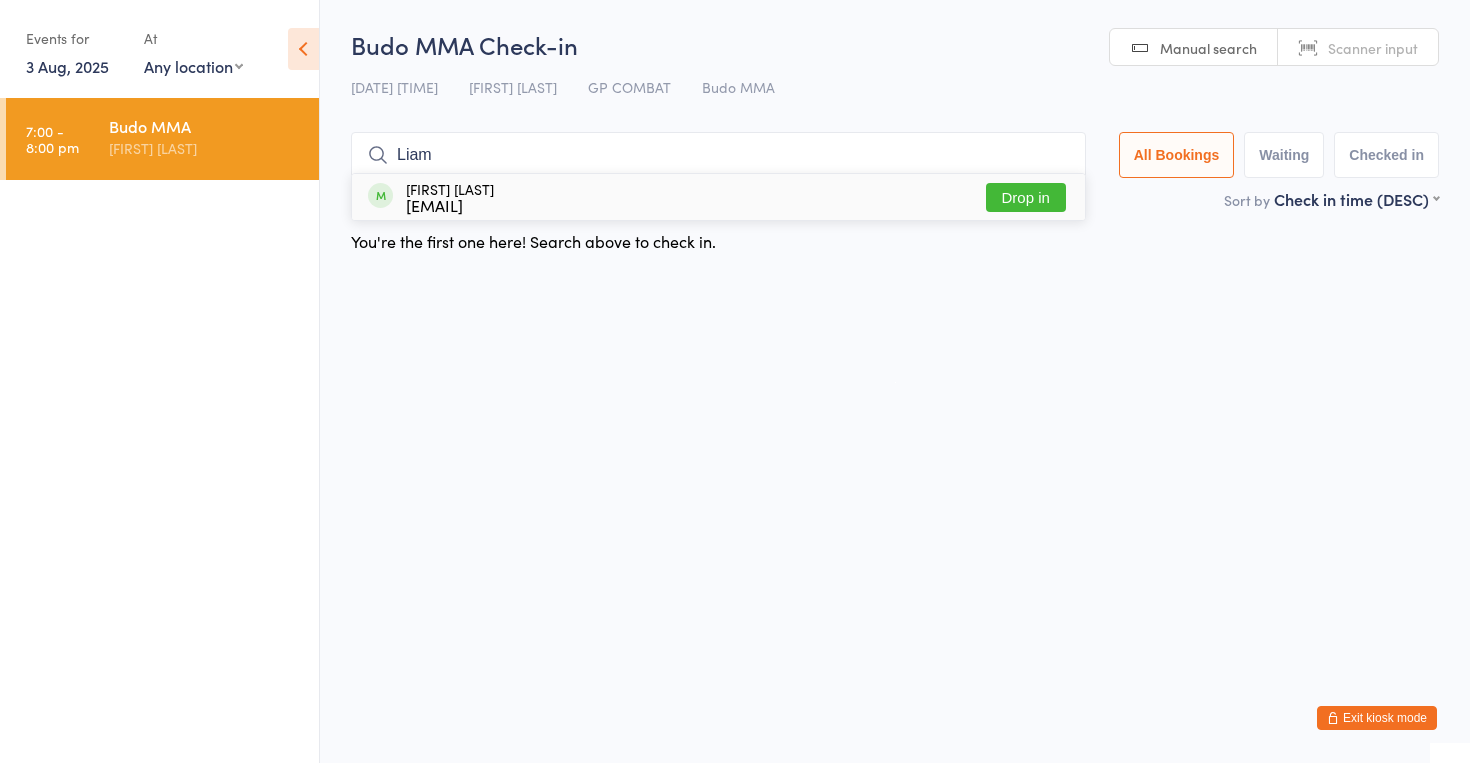 drag, startPoint x: 456, startPoint y: 183, endPoint x: 1027, endPoint y: 201, distance: 571.2836 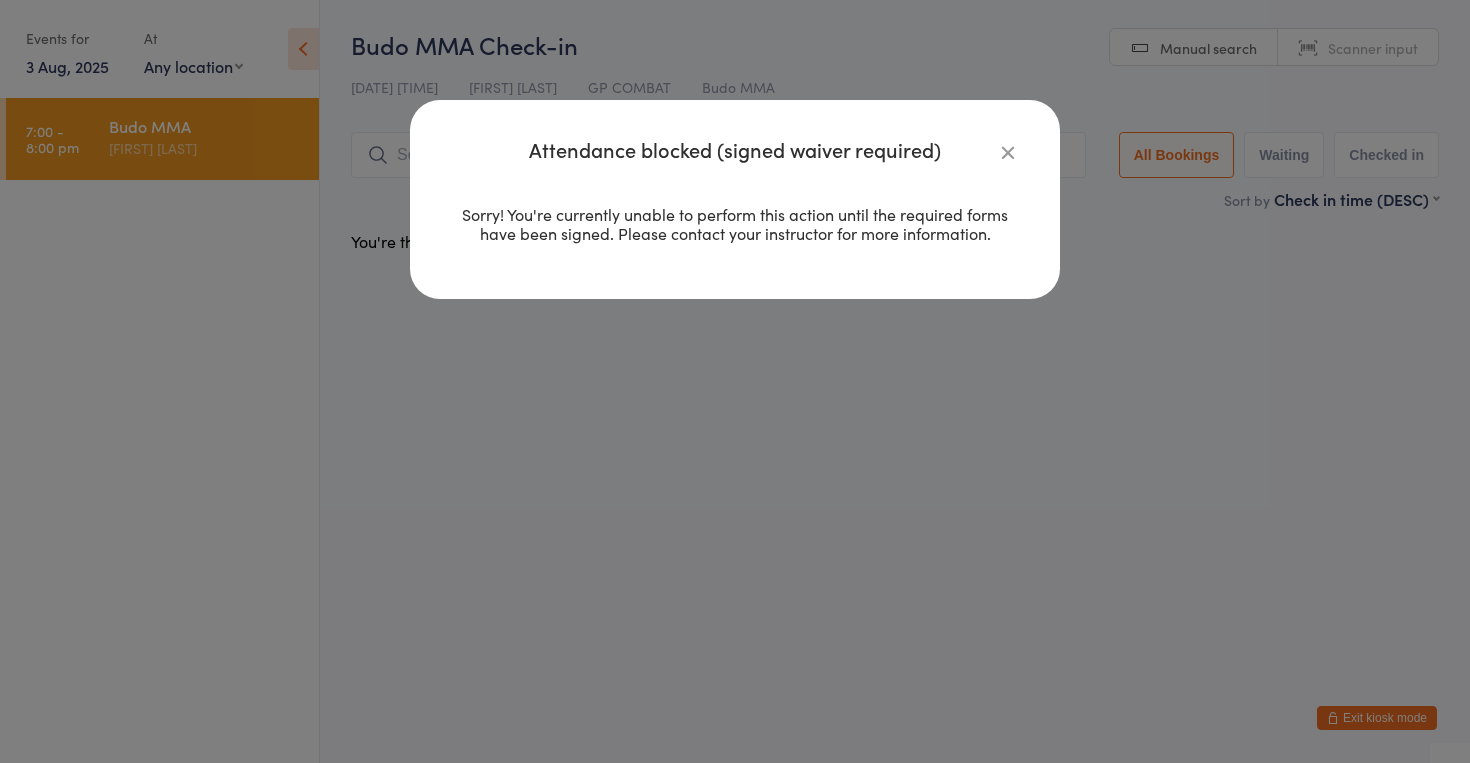 click at bounding box center [1008, 152] 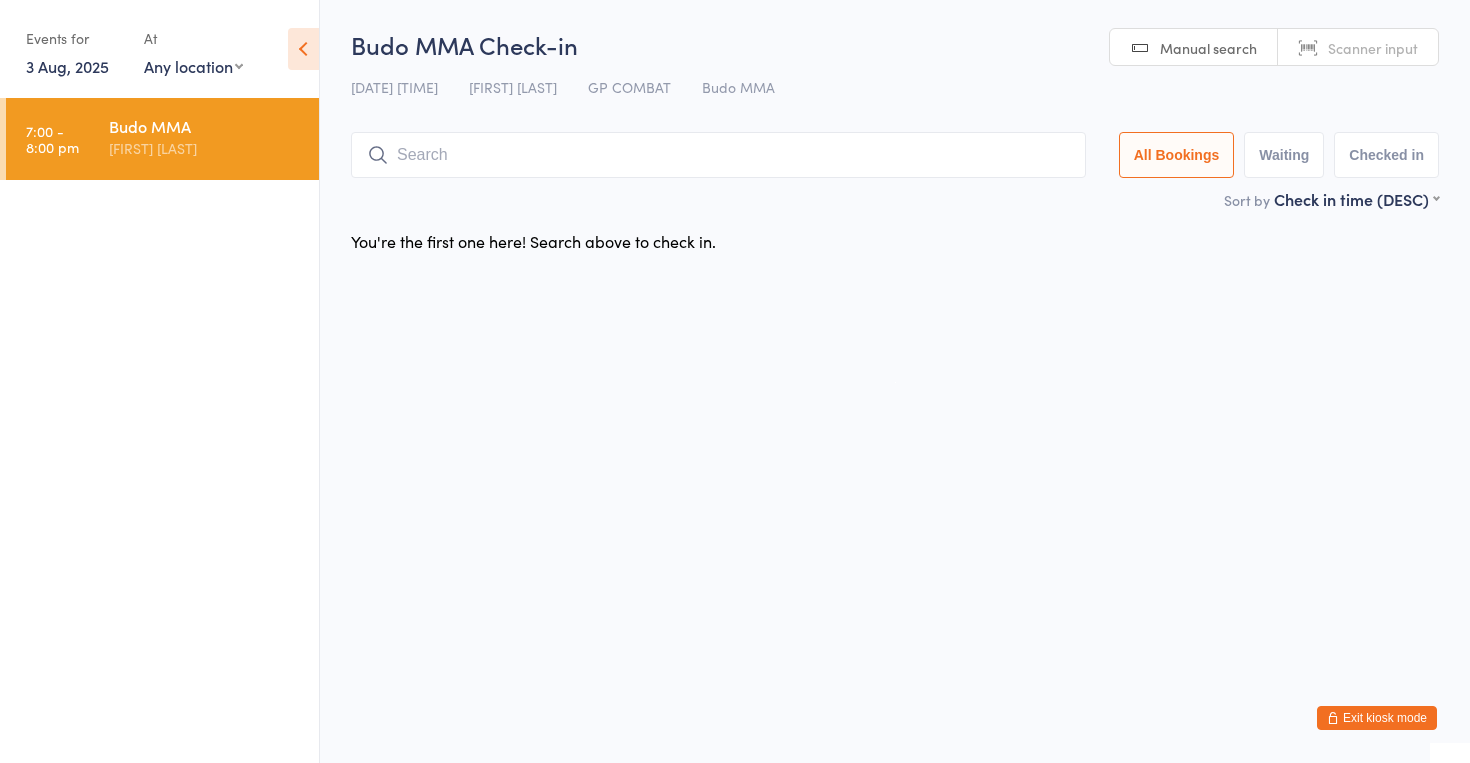 click at bounding box center [303, 49] 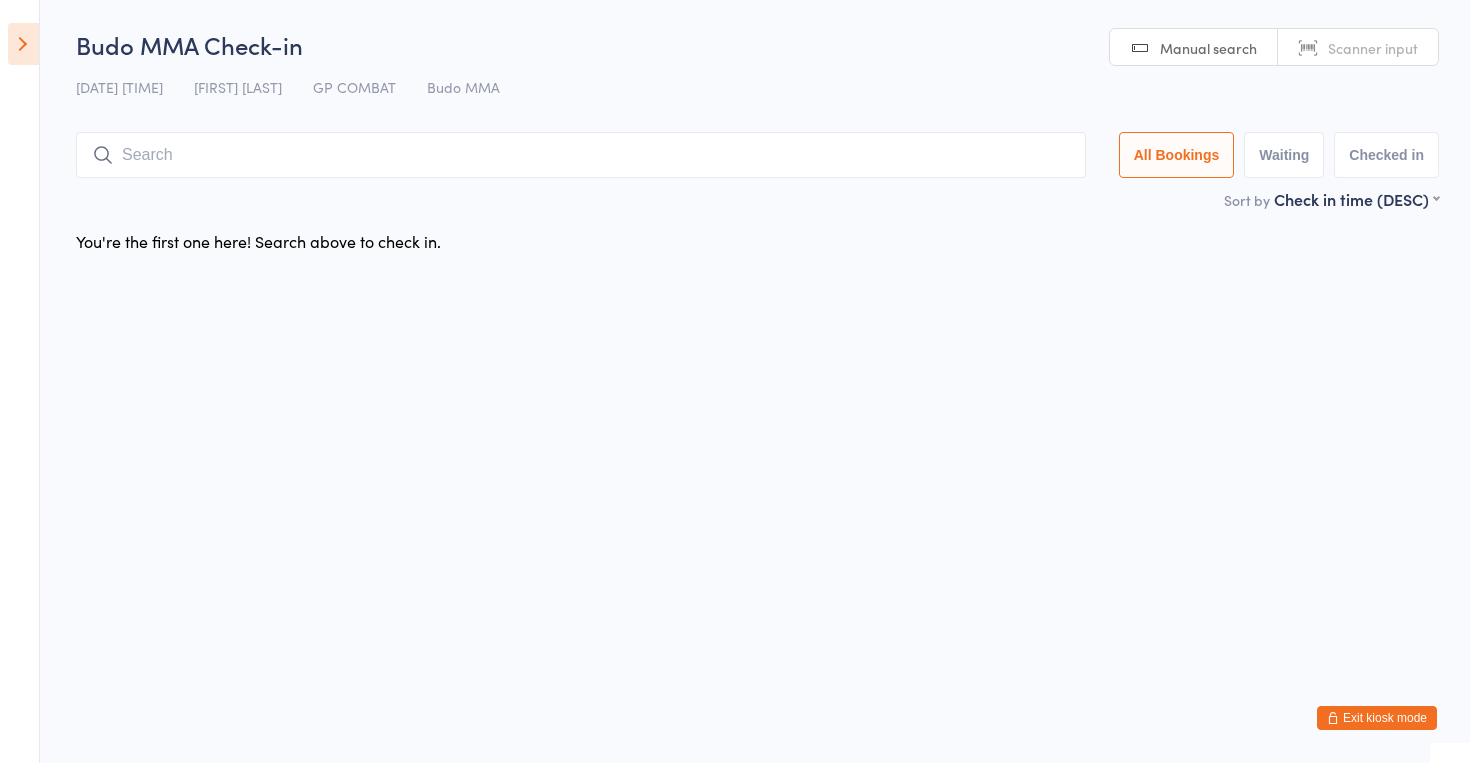 click at bounding box center [23, 44] 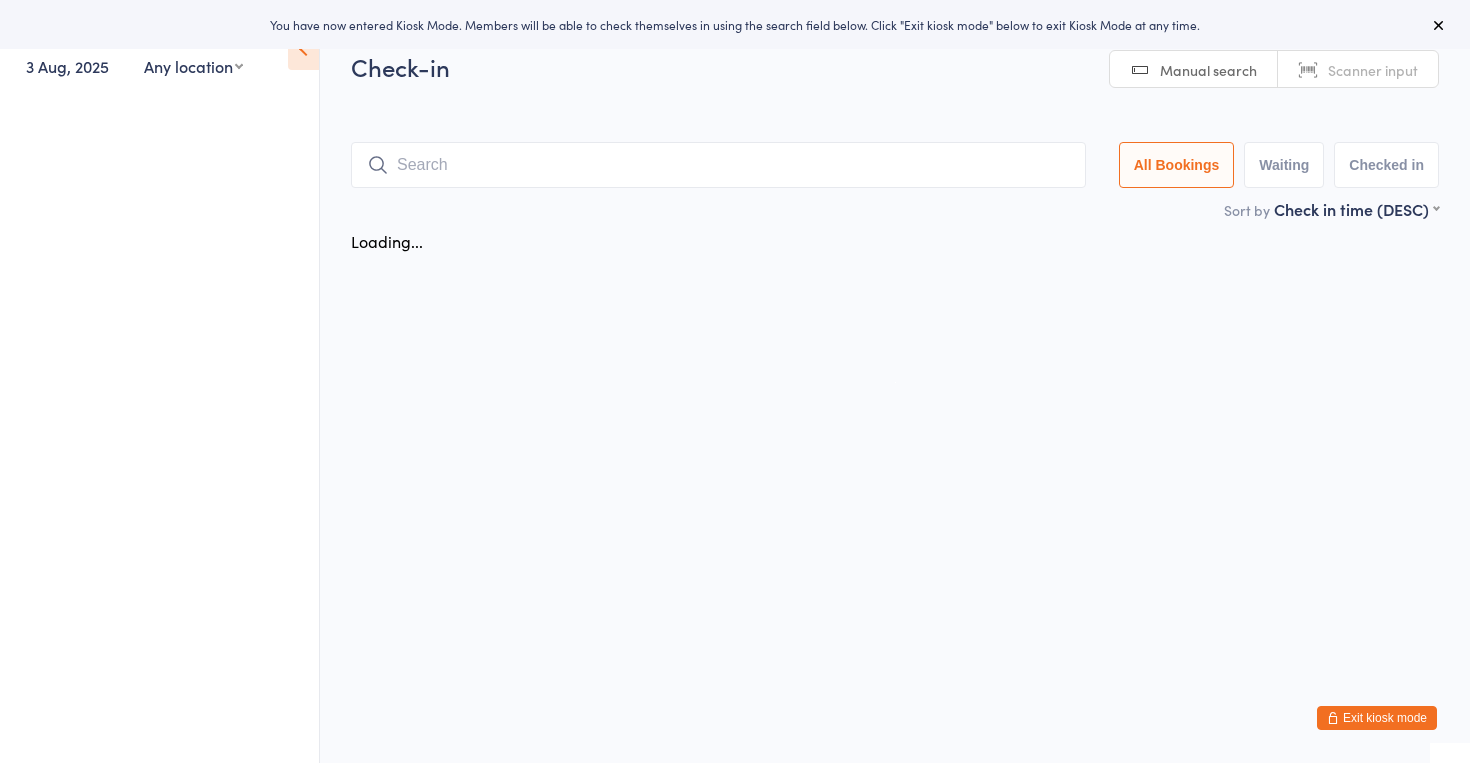 scroll, scrollTop: 0, scrollLeft: 0, axis: both 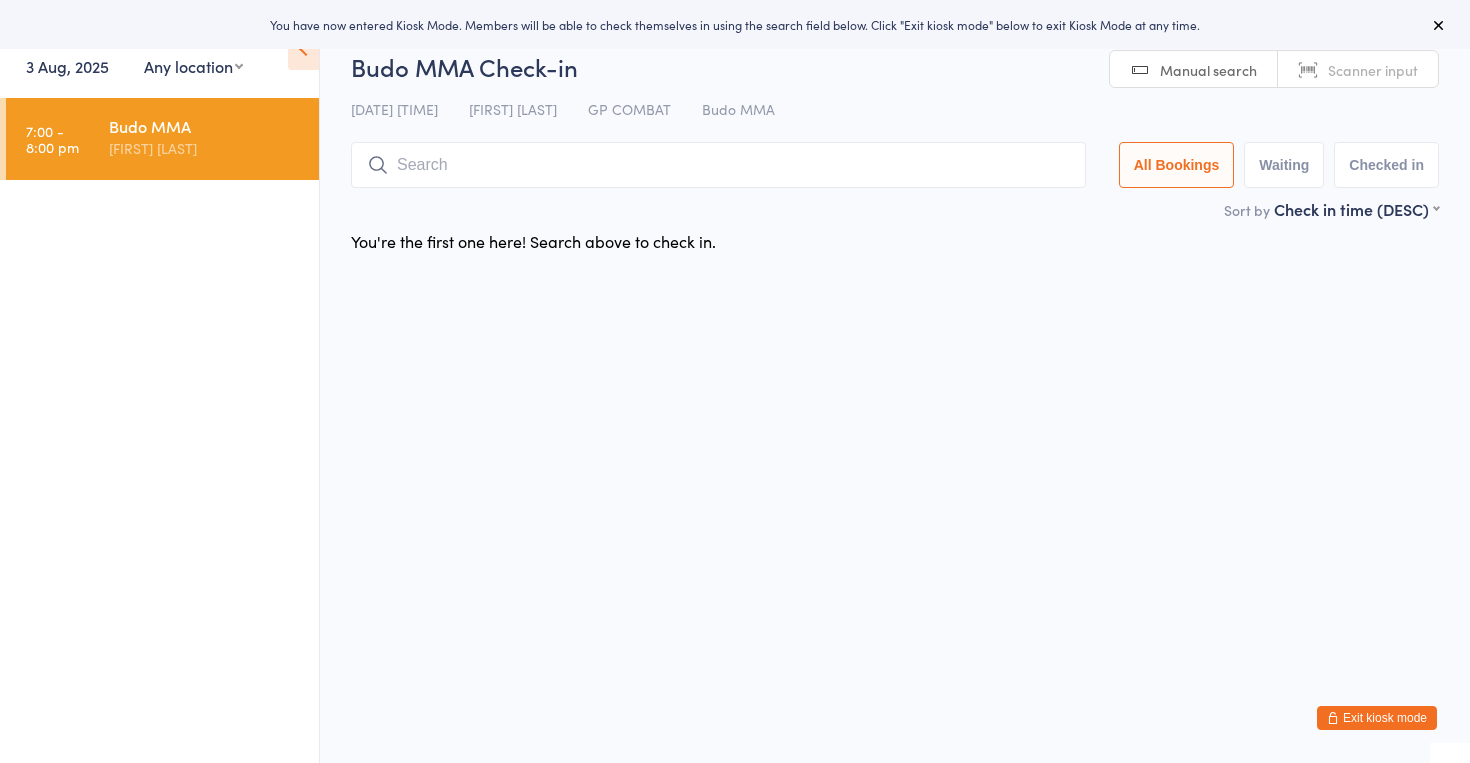 click on "Exit kiosk mode" at bounding box center [1377, 718] 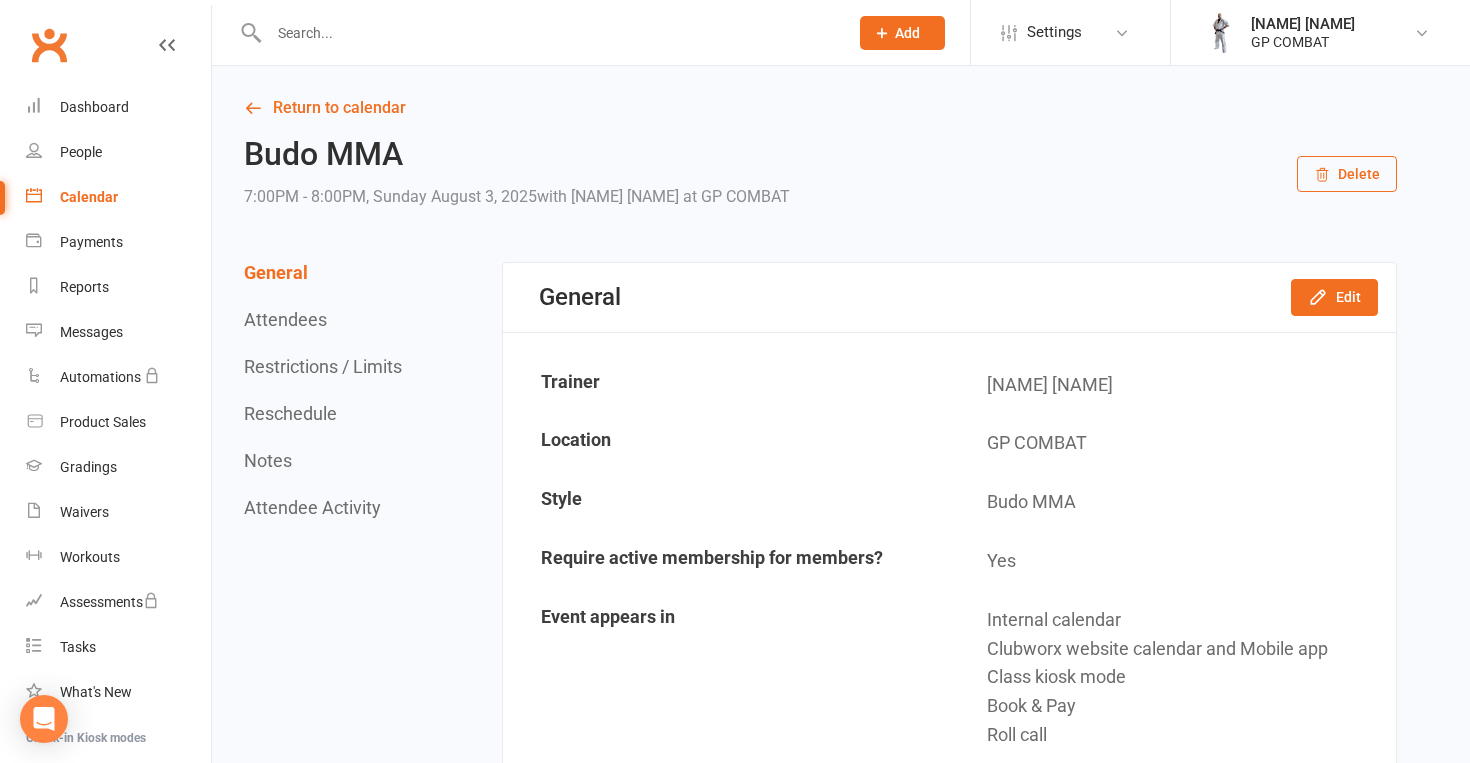 scroll, scrollTop: 0, scrollLeft: 0, axis: both 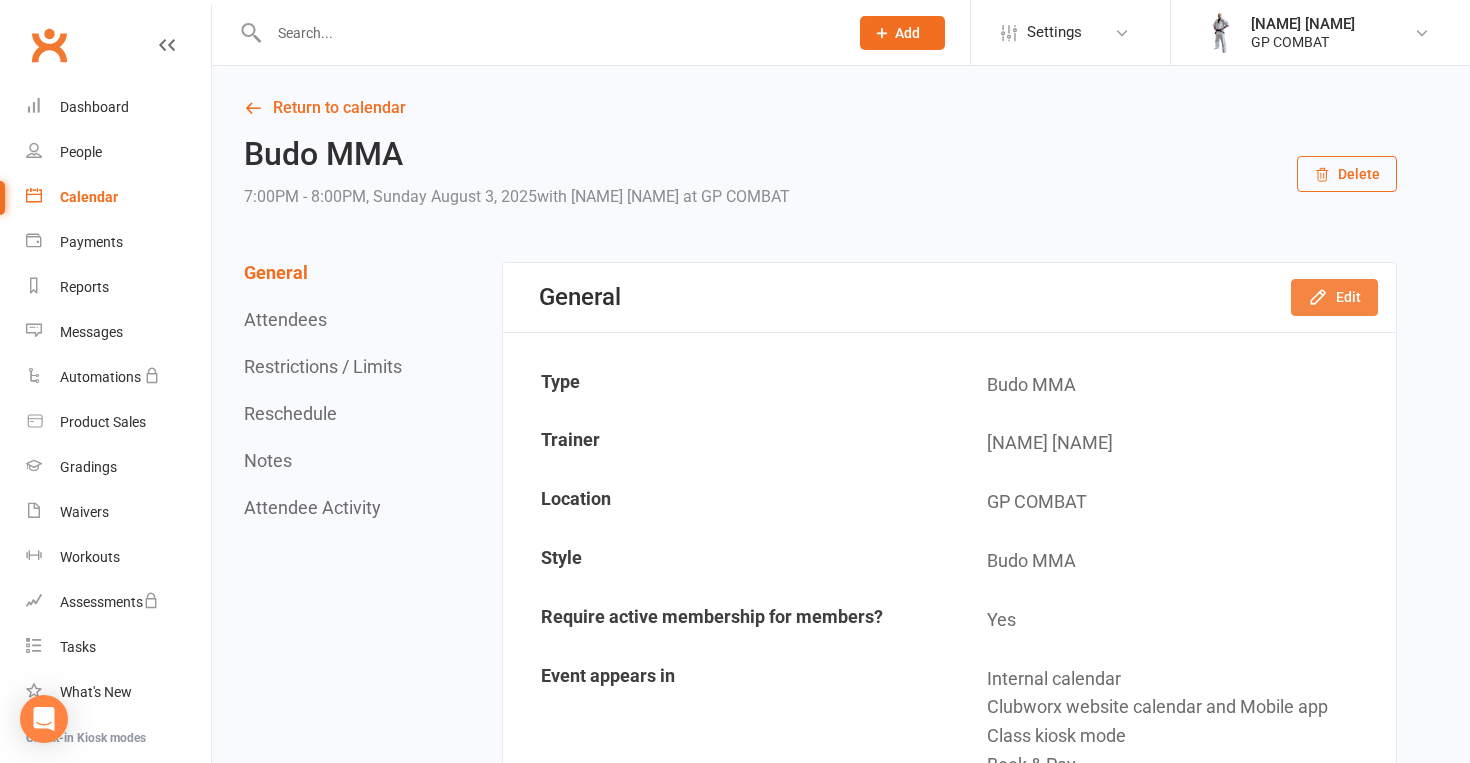 click on "Edit" at bounding box center (1334, 297) 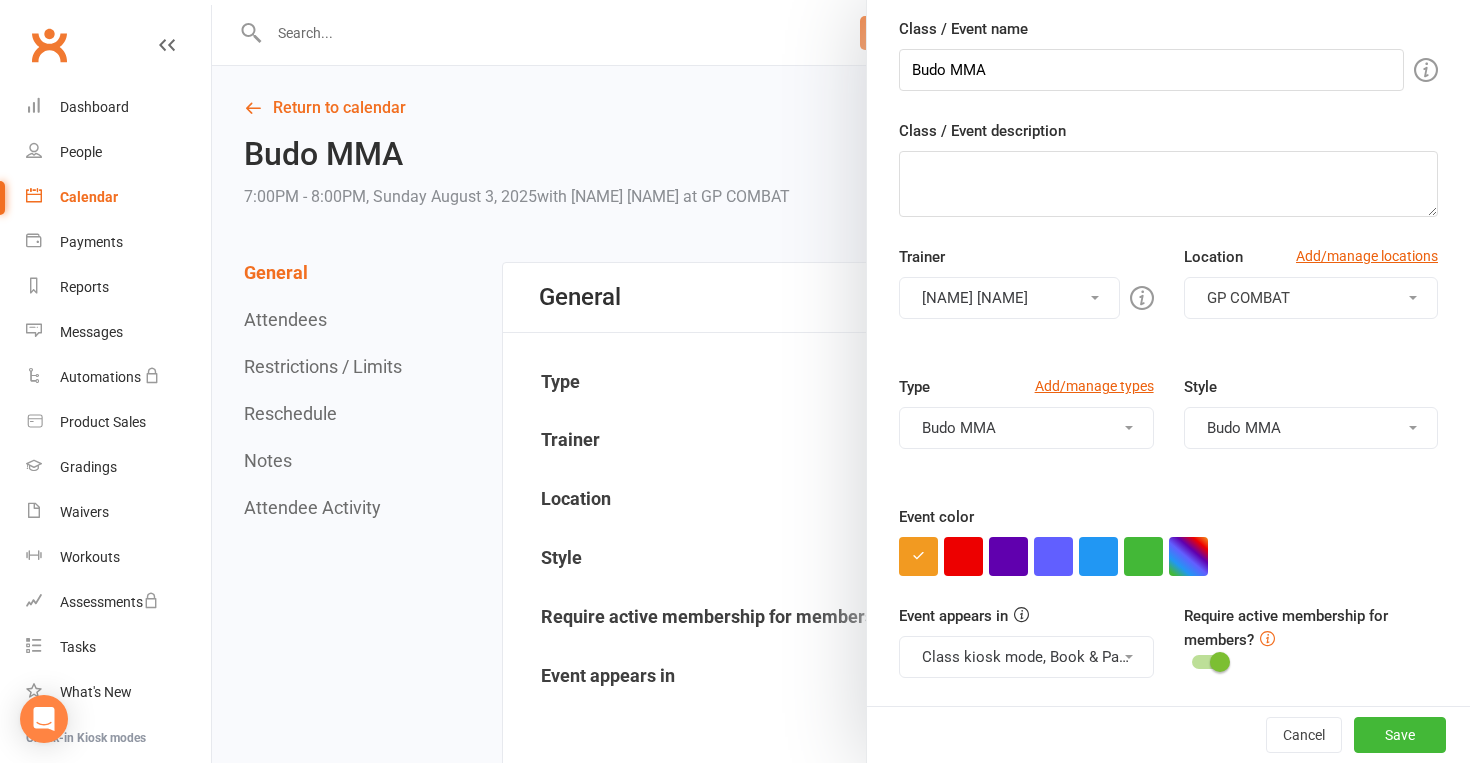 scroll, scrollTop: 68, scrollLeft: 0, axis: vertical 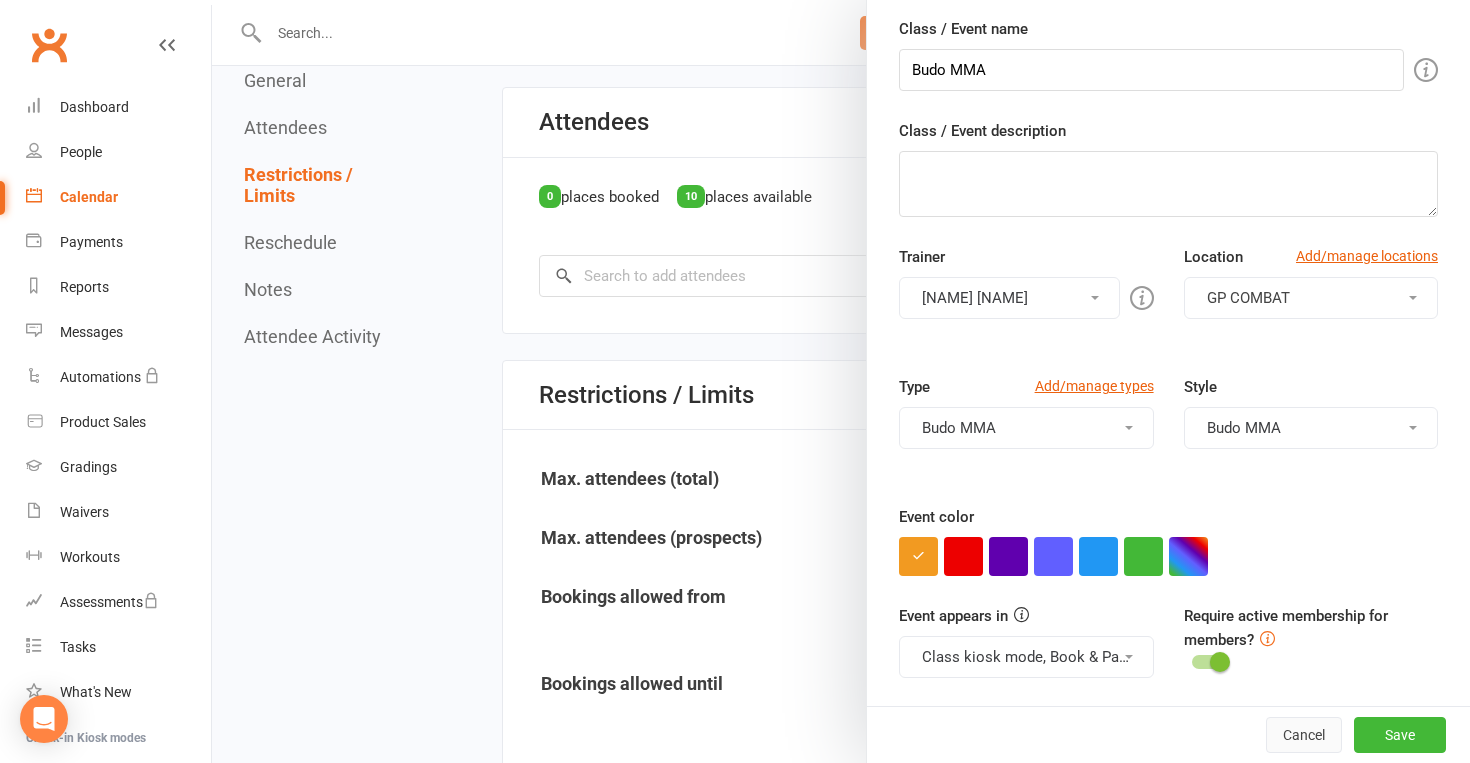 click on "Cancel" at bounding box center (1304, 735) 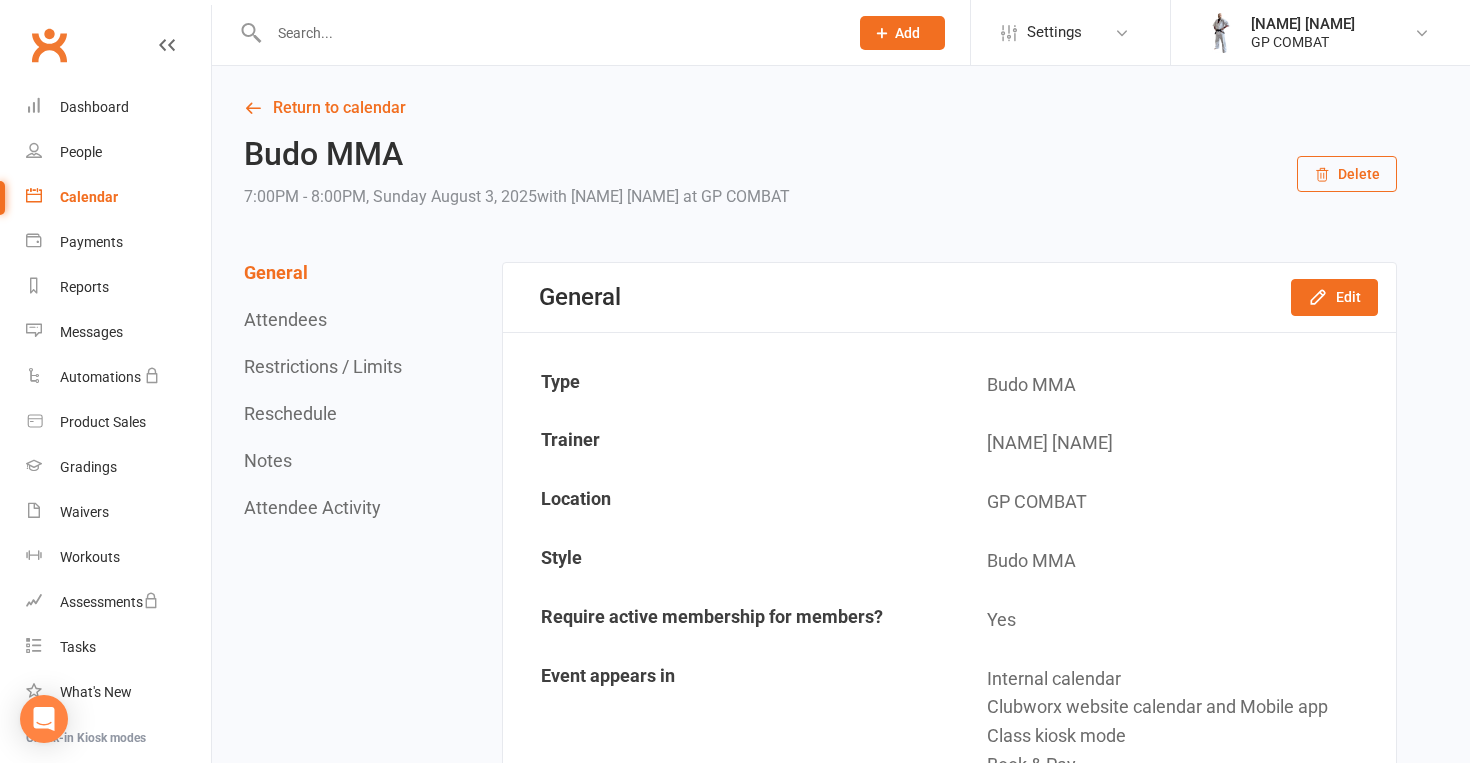 scroll, scrollTop: 0, scrollLeft: 0, axis: both 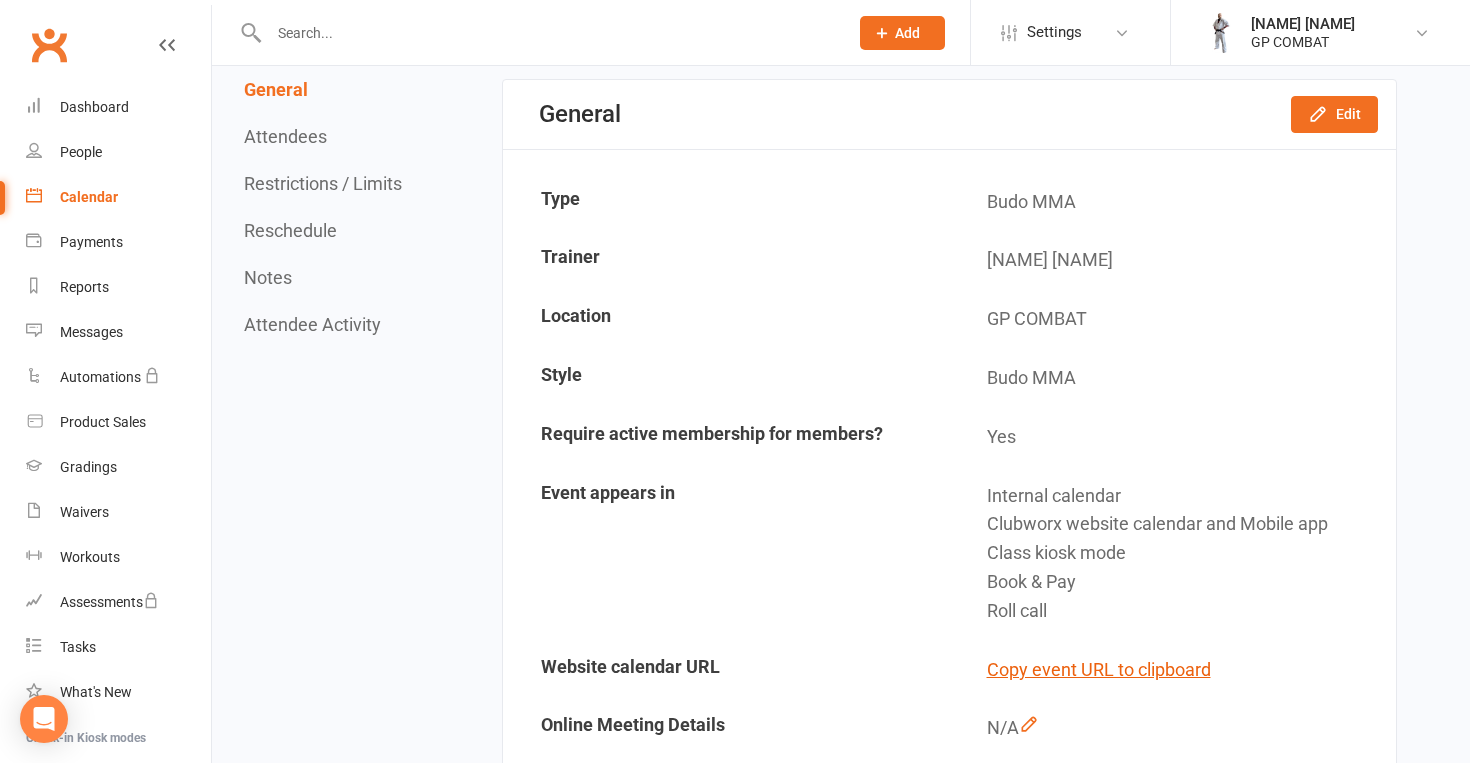 click on "Calendar" at bounding box center [89, 197] 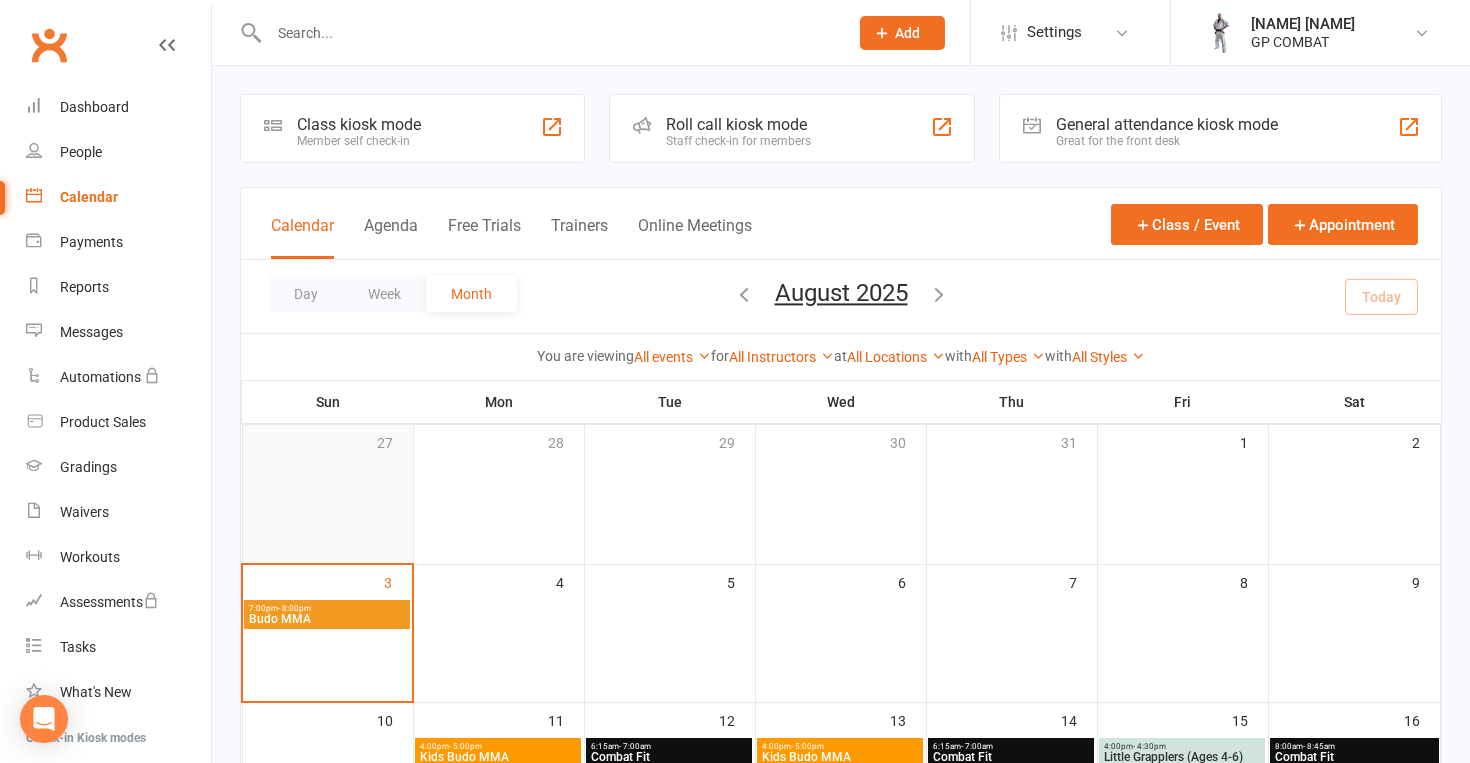 scroll, scrollTop: 0, scrollLeft: 0, axis: both 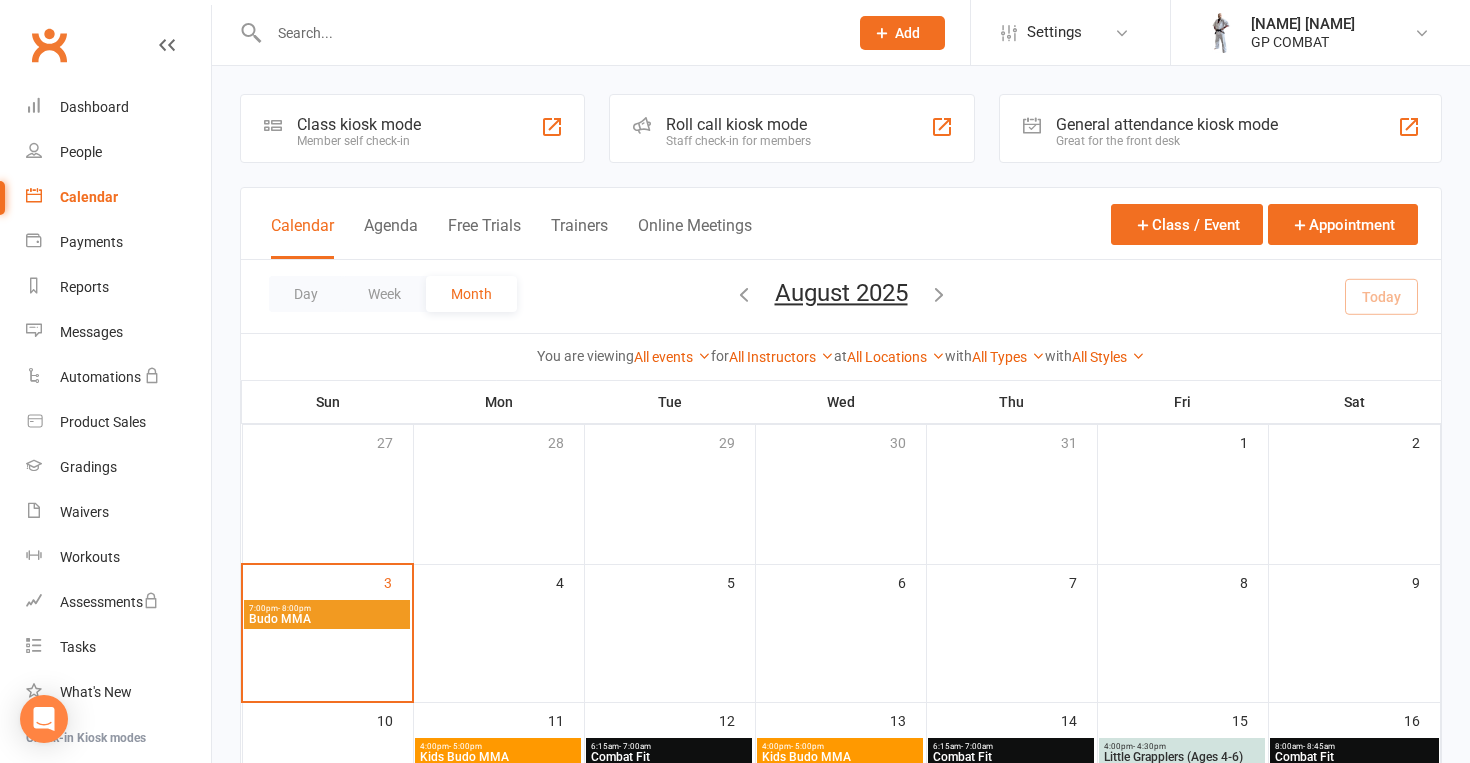 click on "Budo MMA" at bounding box center (327, 619) 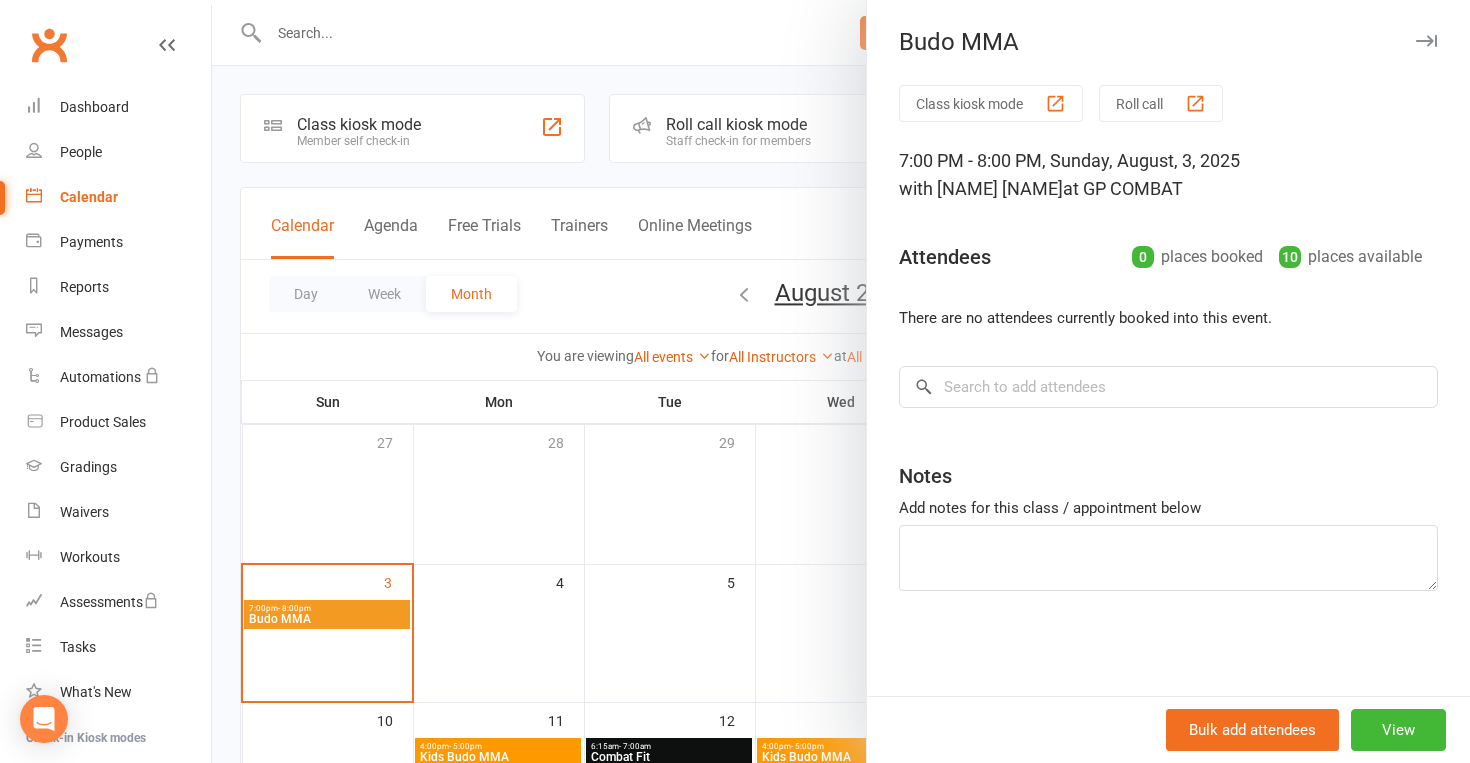 click on "Roll call" at bounding box center (1161, 103) 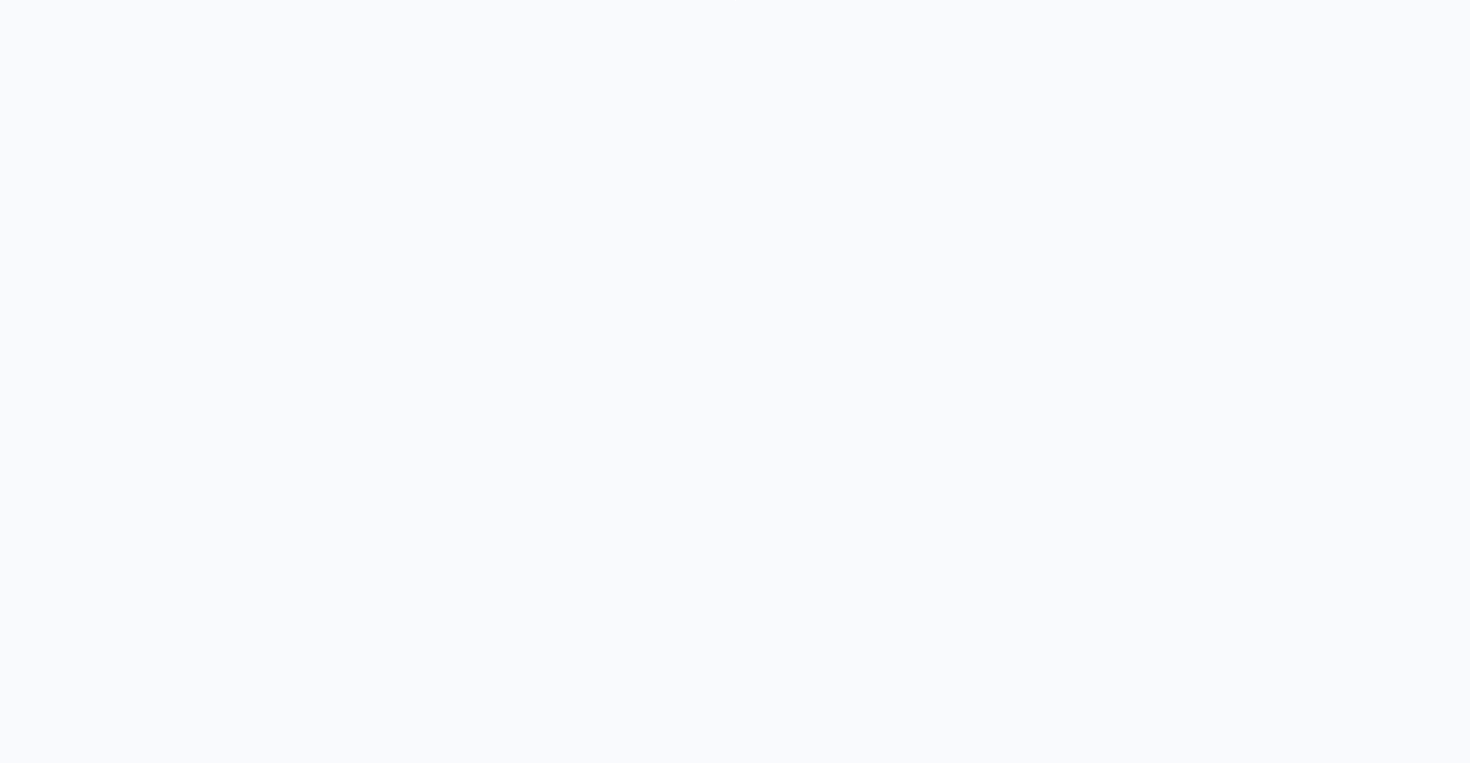 scroll, scrollTop: 0, scrollLeft: 0, axis: both 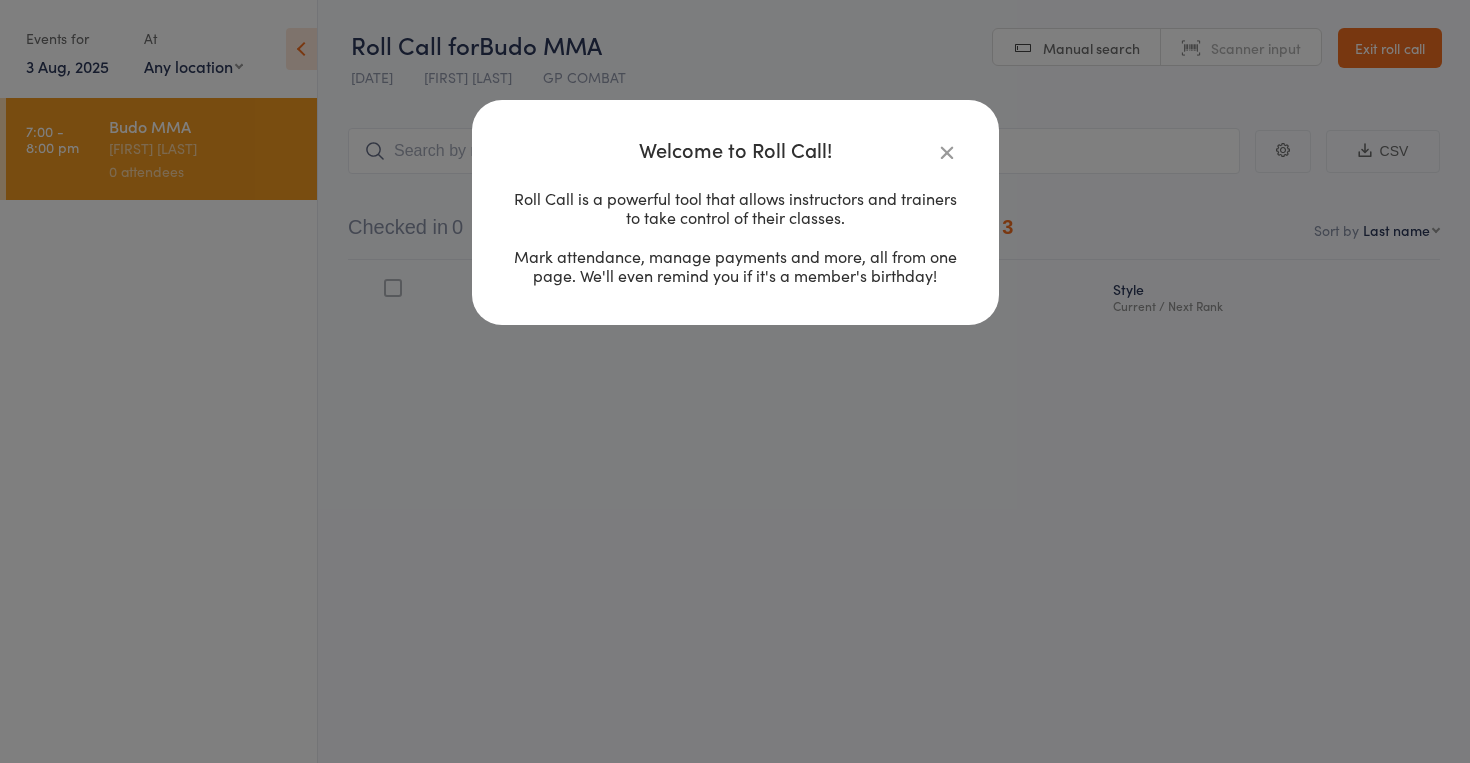 click at bounding box center [947, 152] 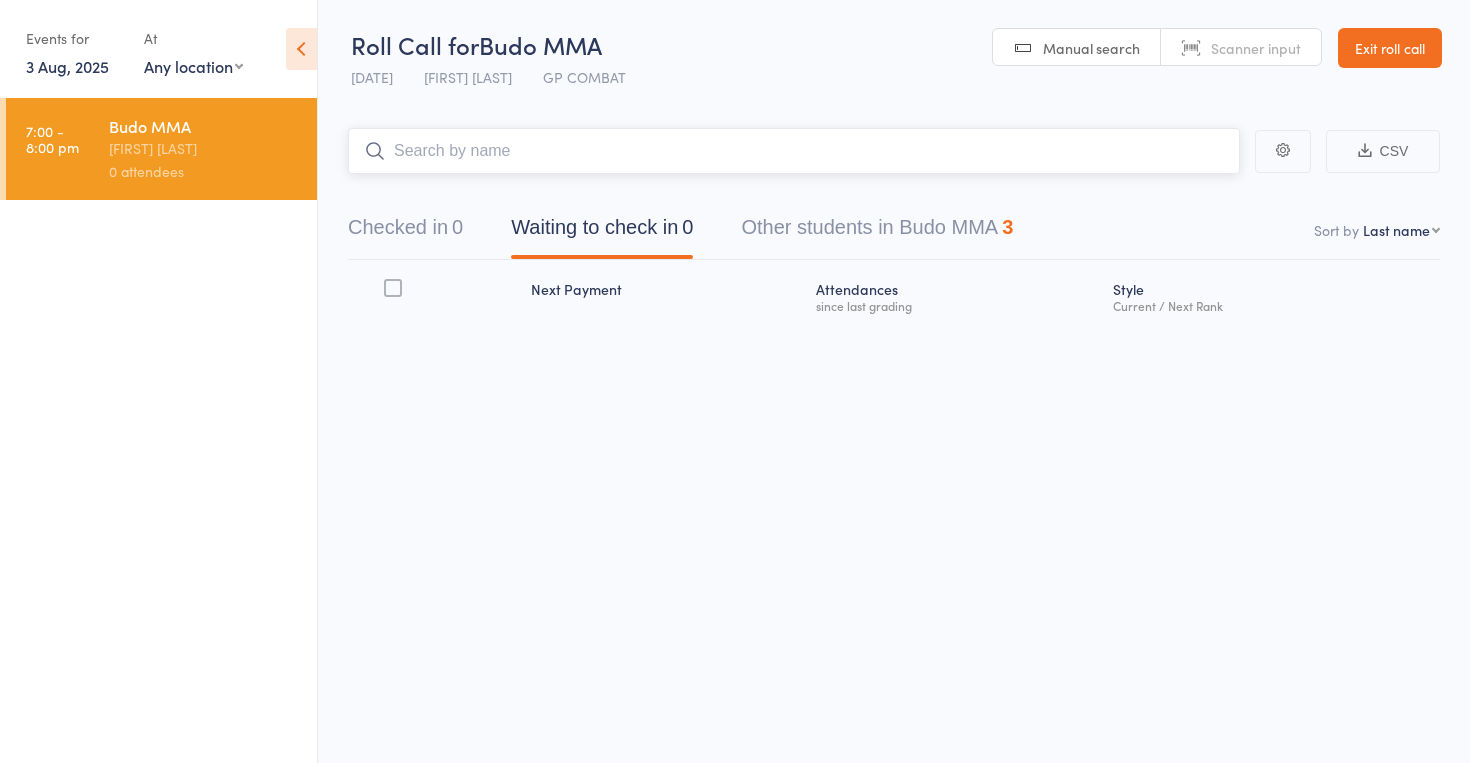 click at bounding box center (794, 151) 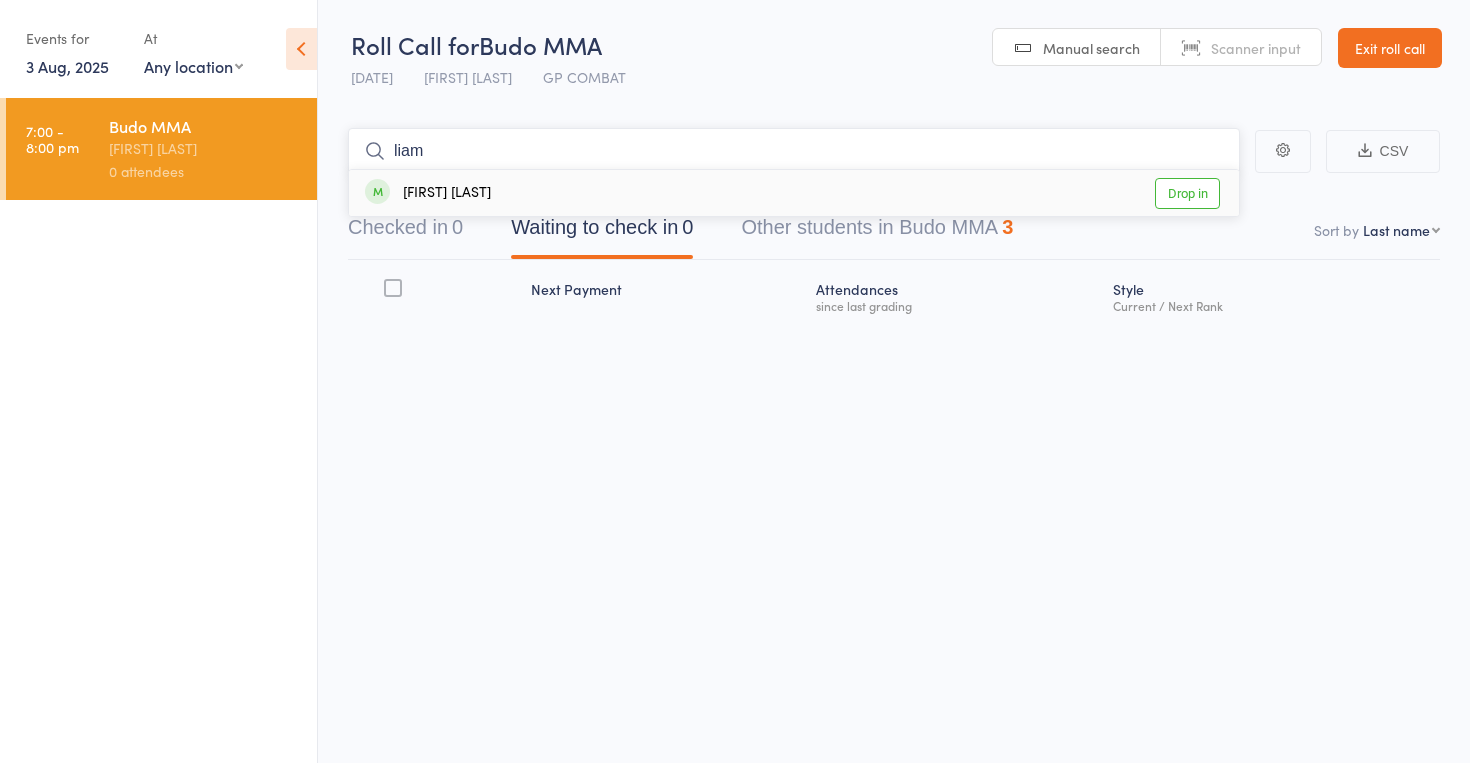 type on "Liam" 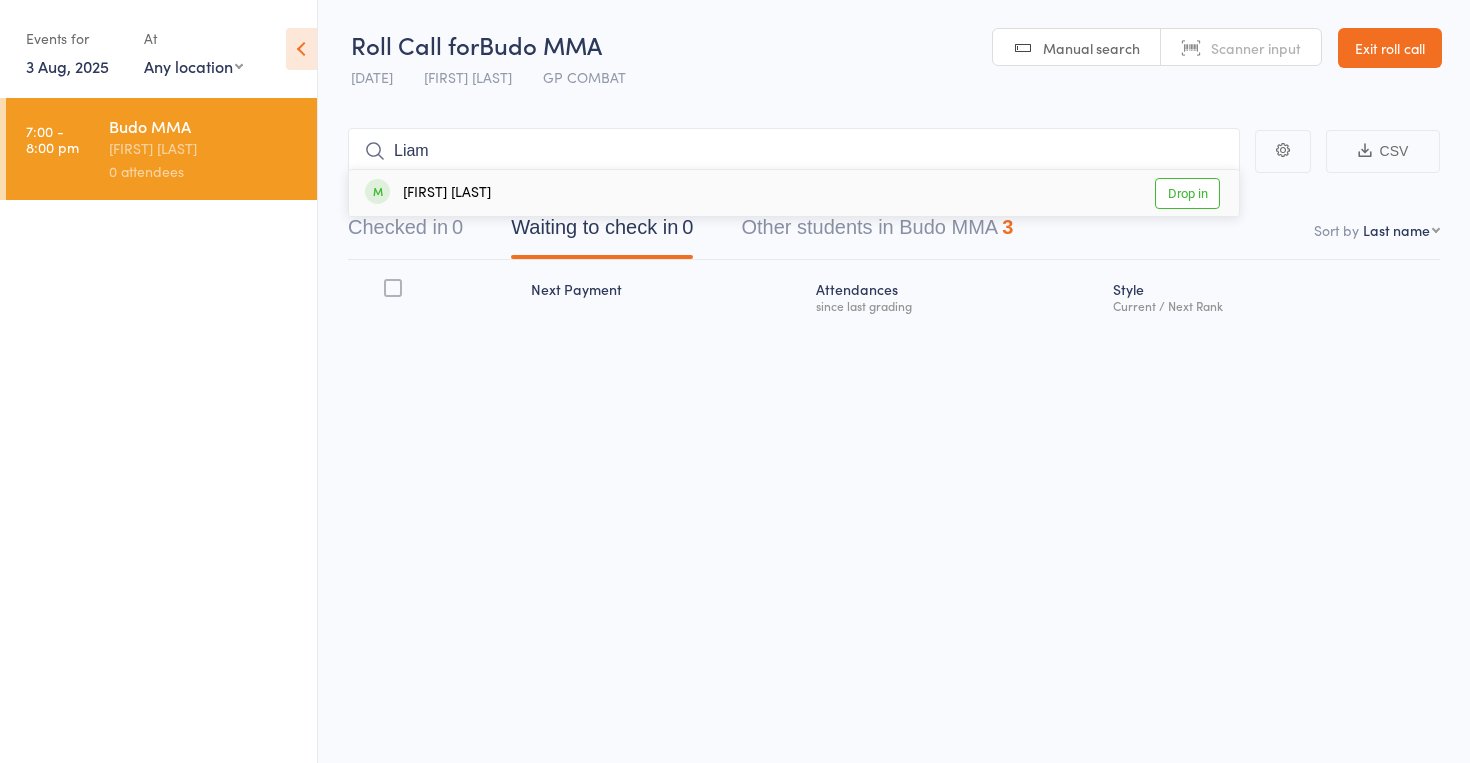 drag, startPoint x: 508, startPoint y: 146, endPoint x: 456, endPoint y: 196, distance: 72.138756 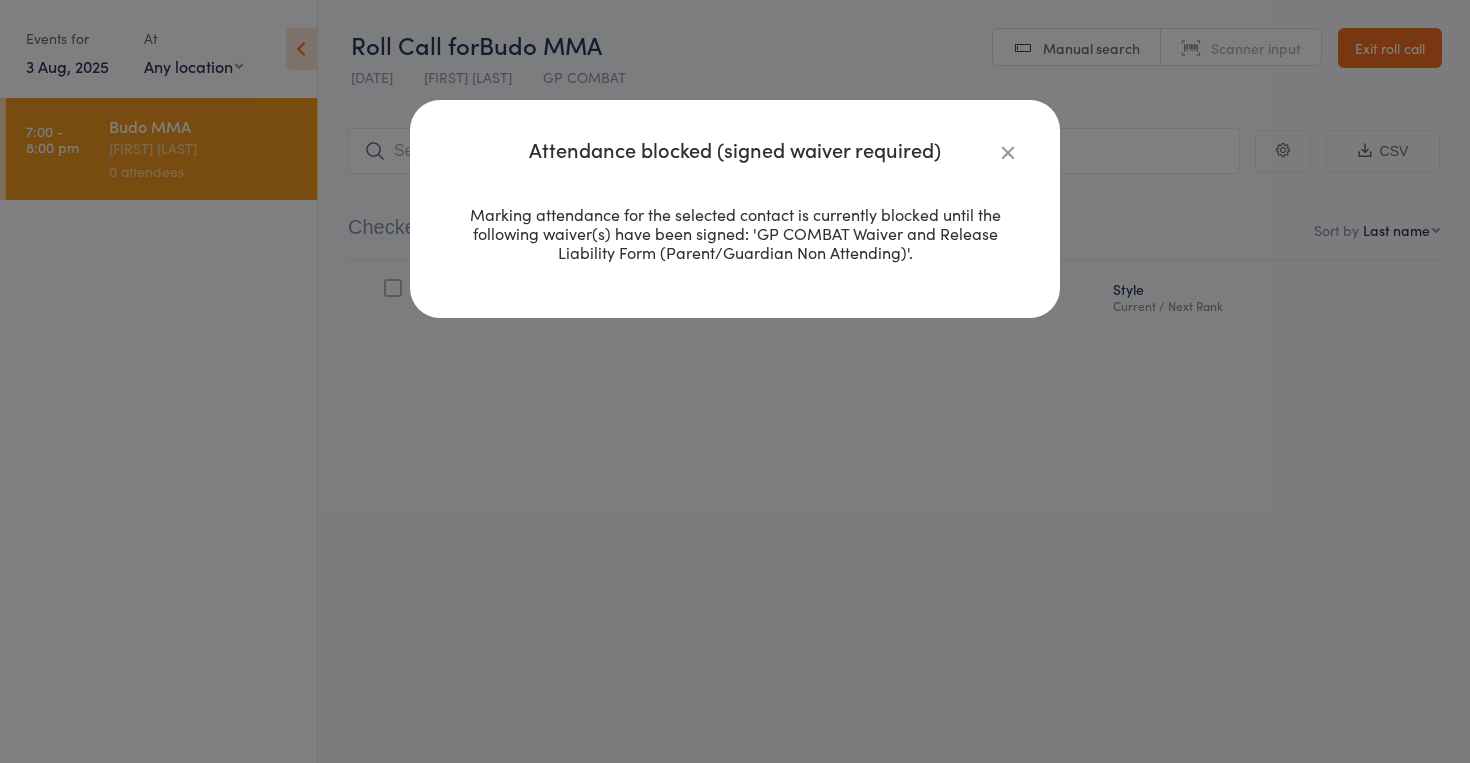 click at bounding box center (1008, 152) 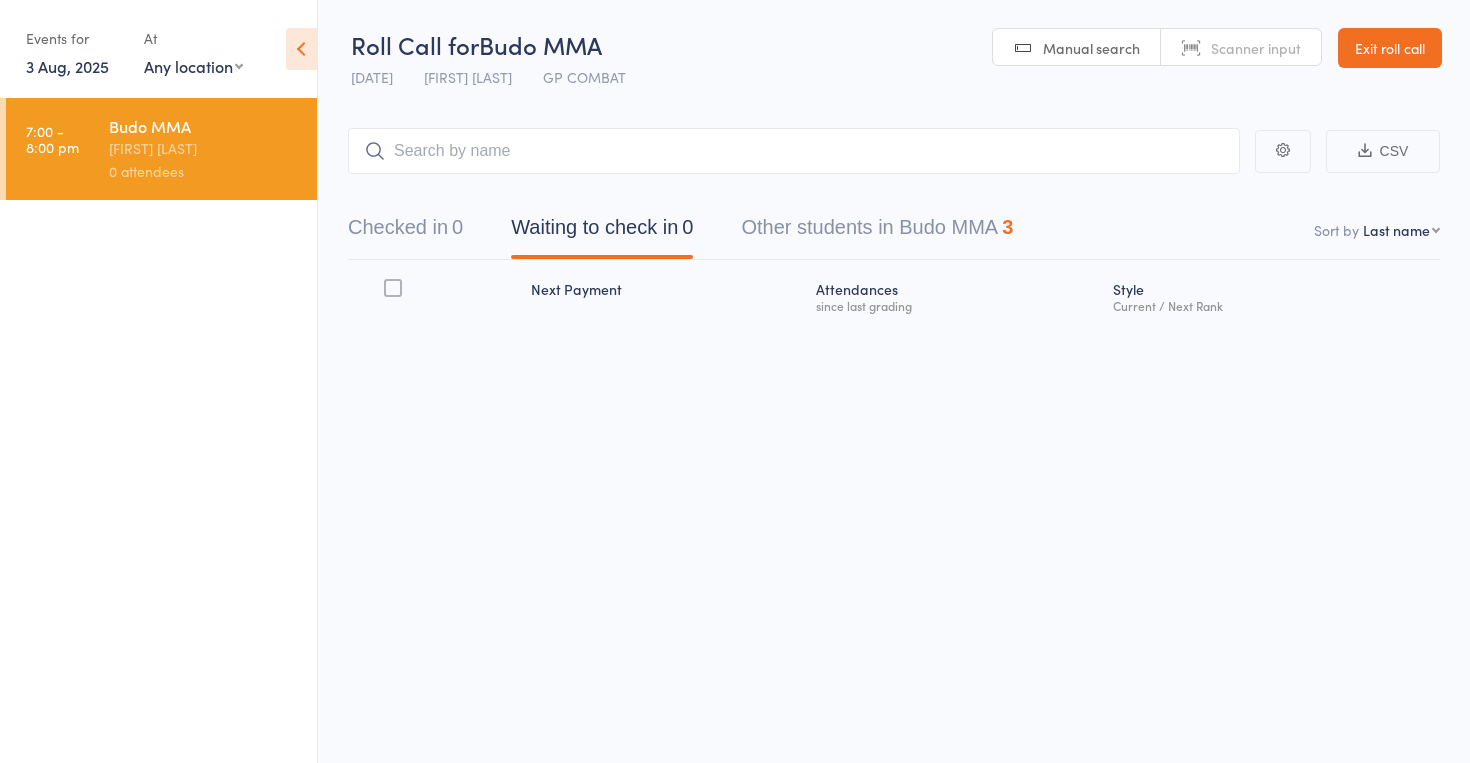click on "Other students in Budo MMA  3" at bounding box center (877, 232) 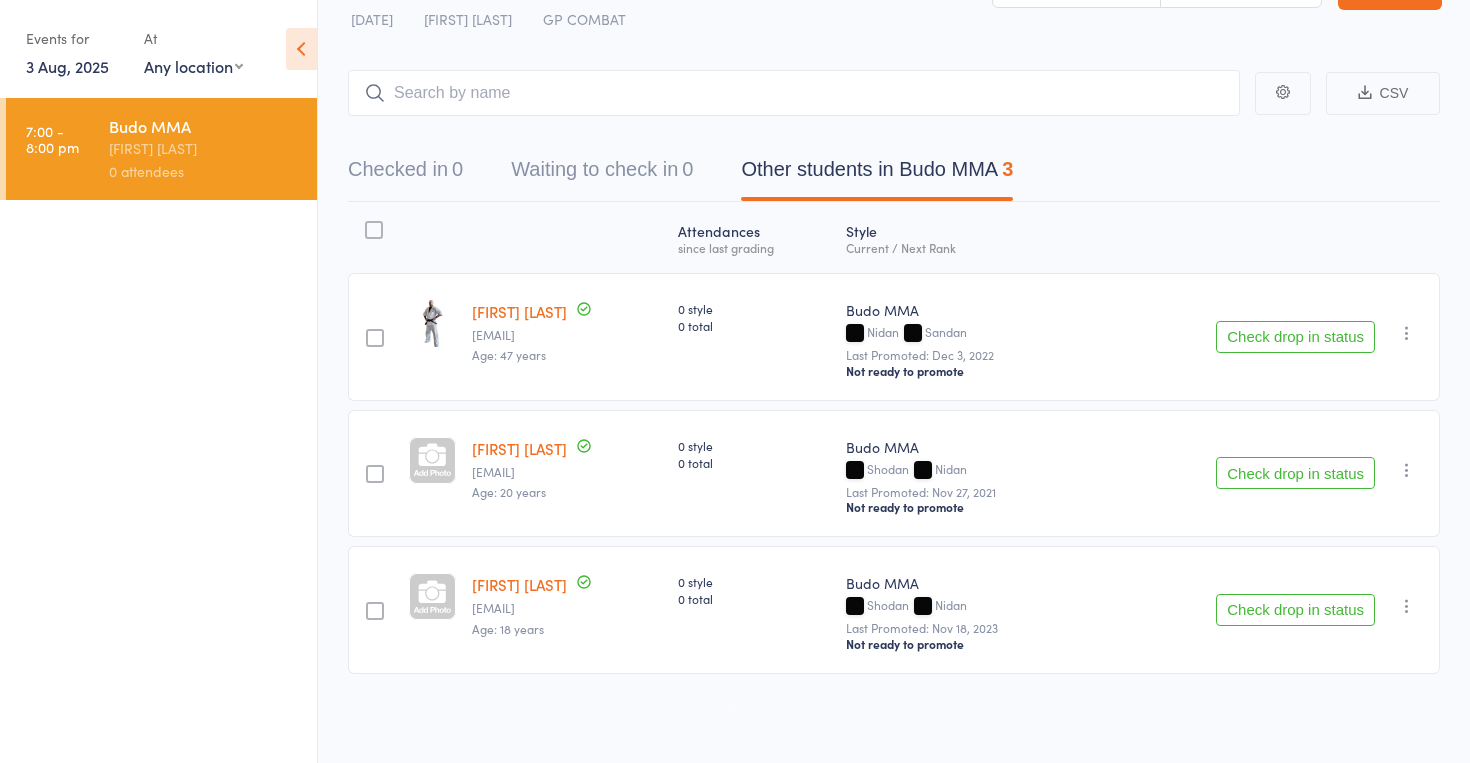 scroll, scrollTop: 60, scrollLeft: 0, axis: vertical 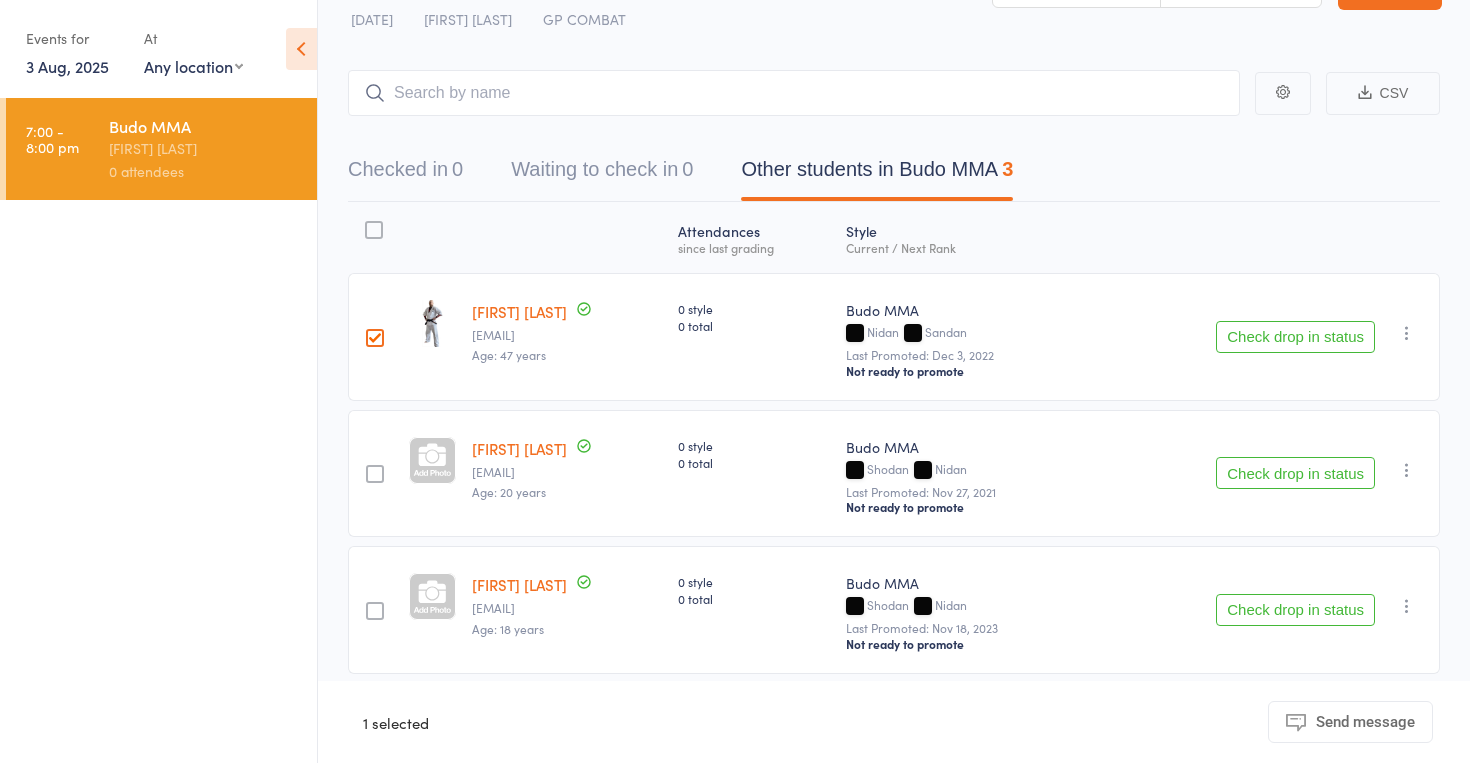 click at bounding box center [375, 474] 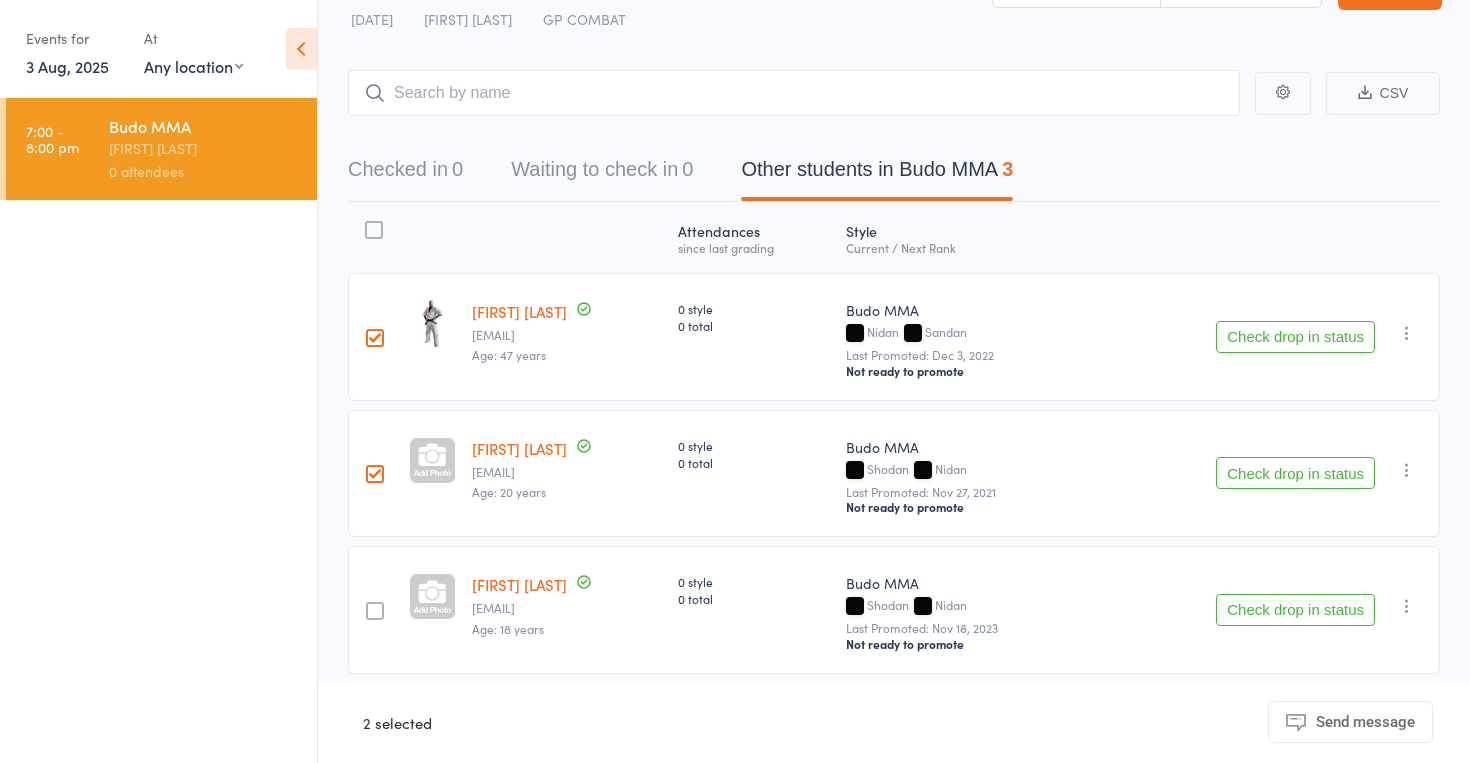 click on "Send message" at bounding box center (1365, 722) 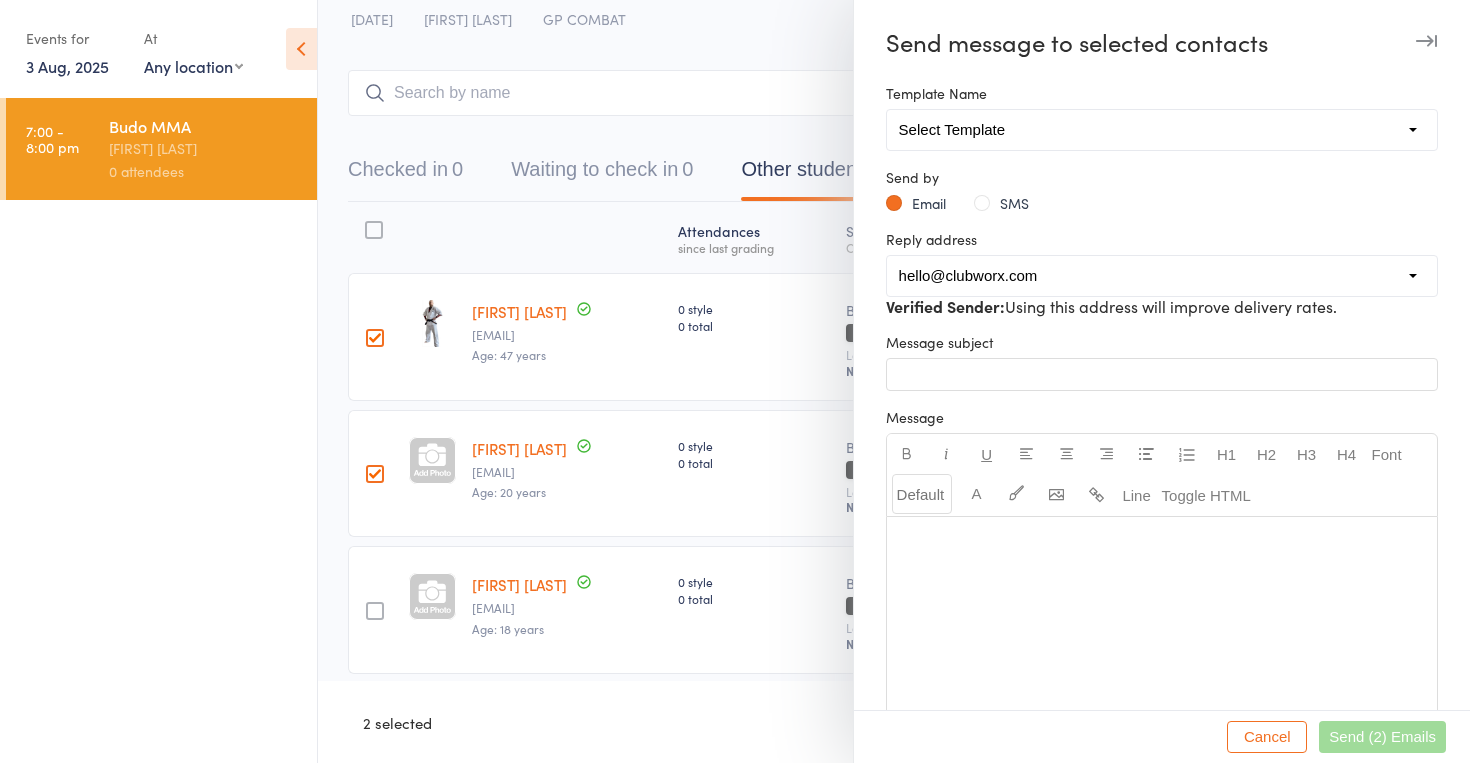 click on "Cancel" at bounding box center (1267, 737) 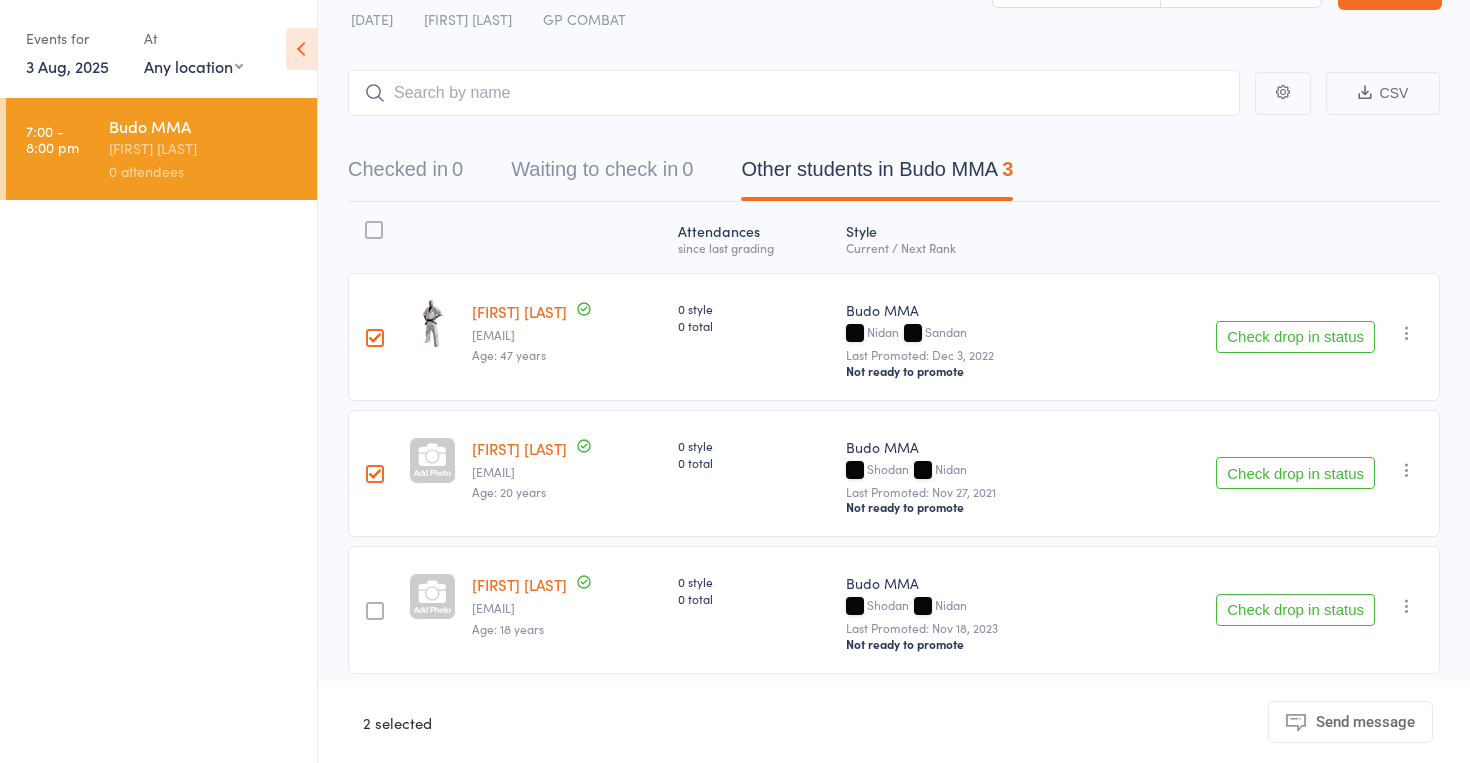 click at bounding box center (375, 474) 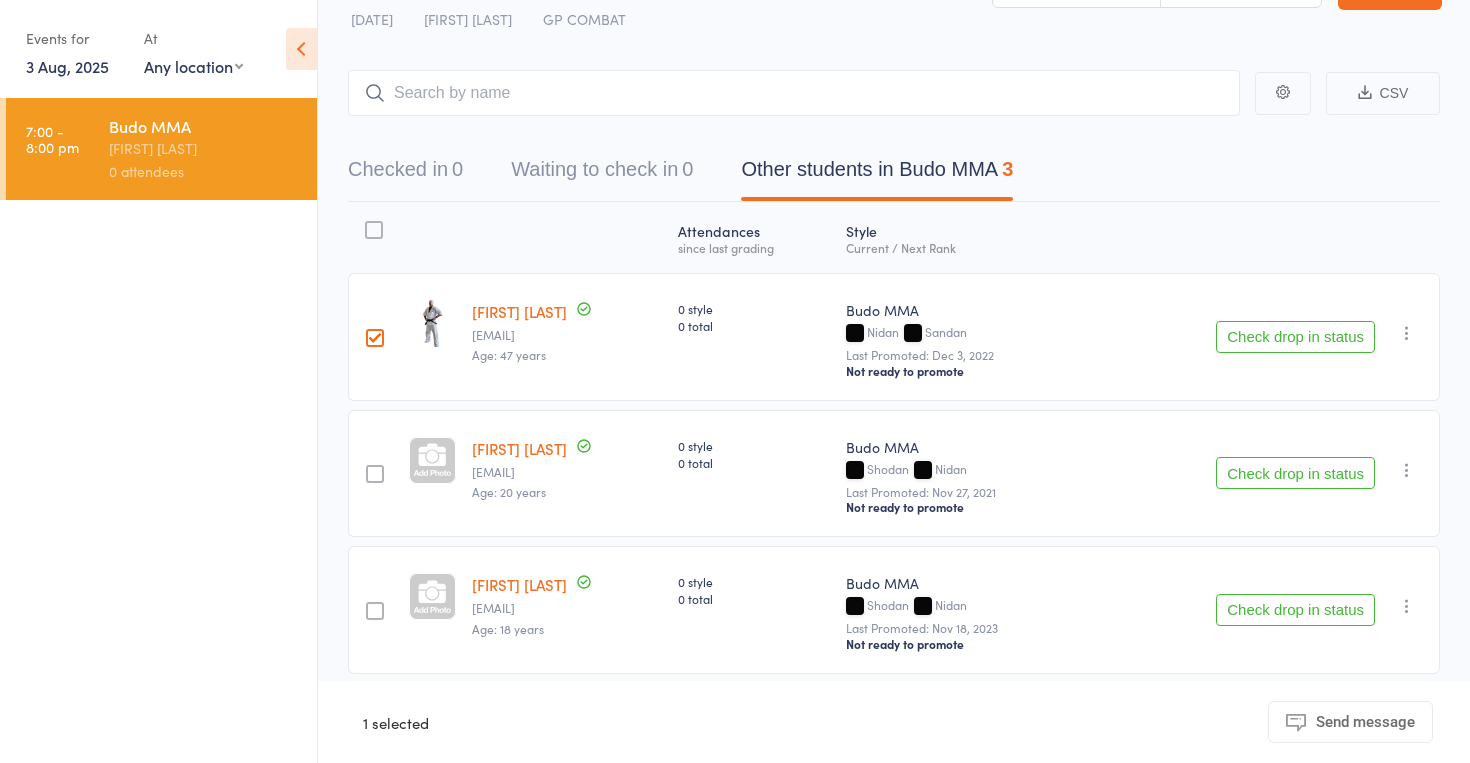 click at bounding box center (375, 338) 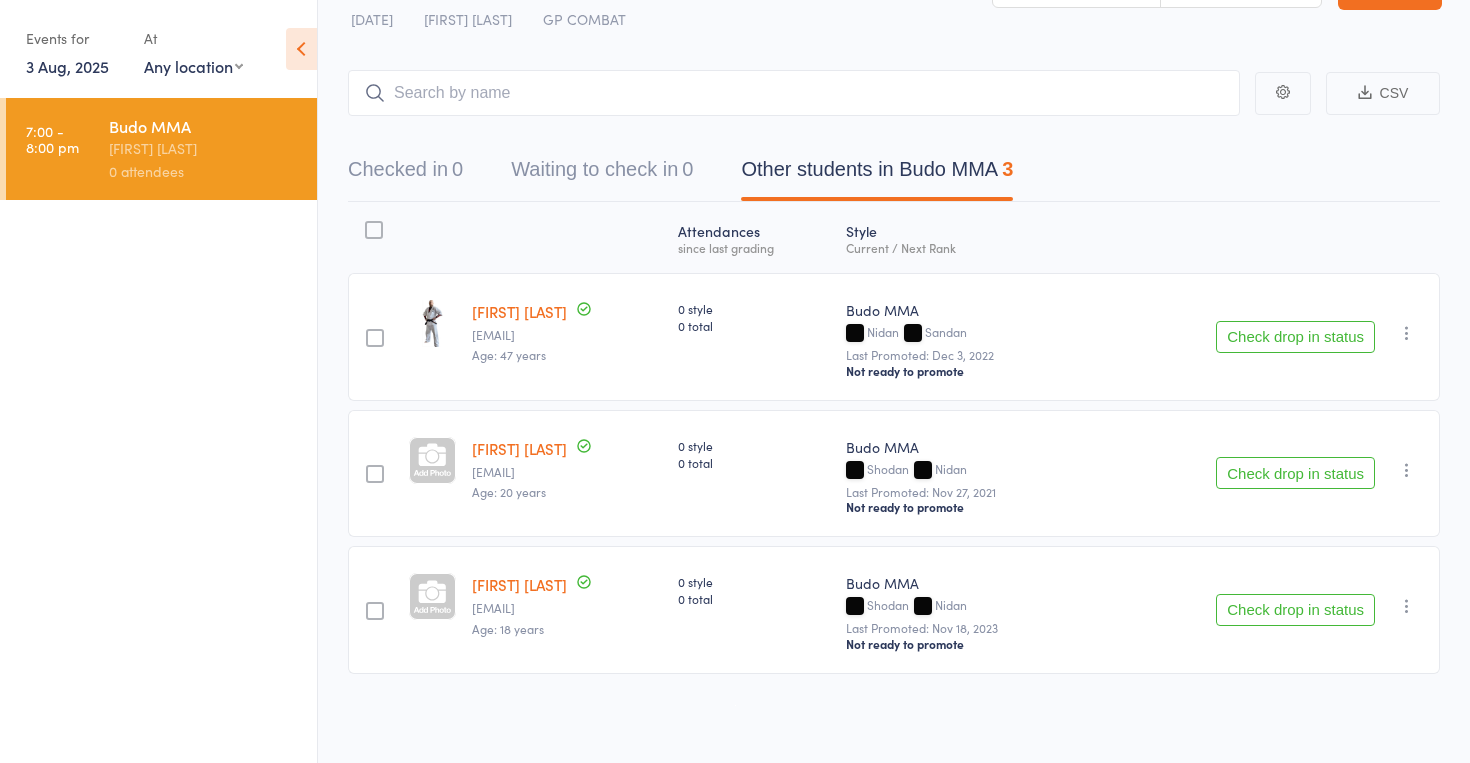 click on "Check drop in status" at bounding box center [1295, 337] 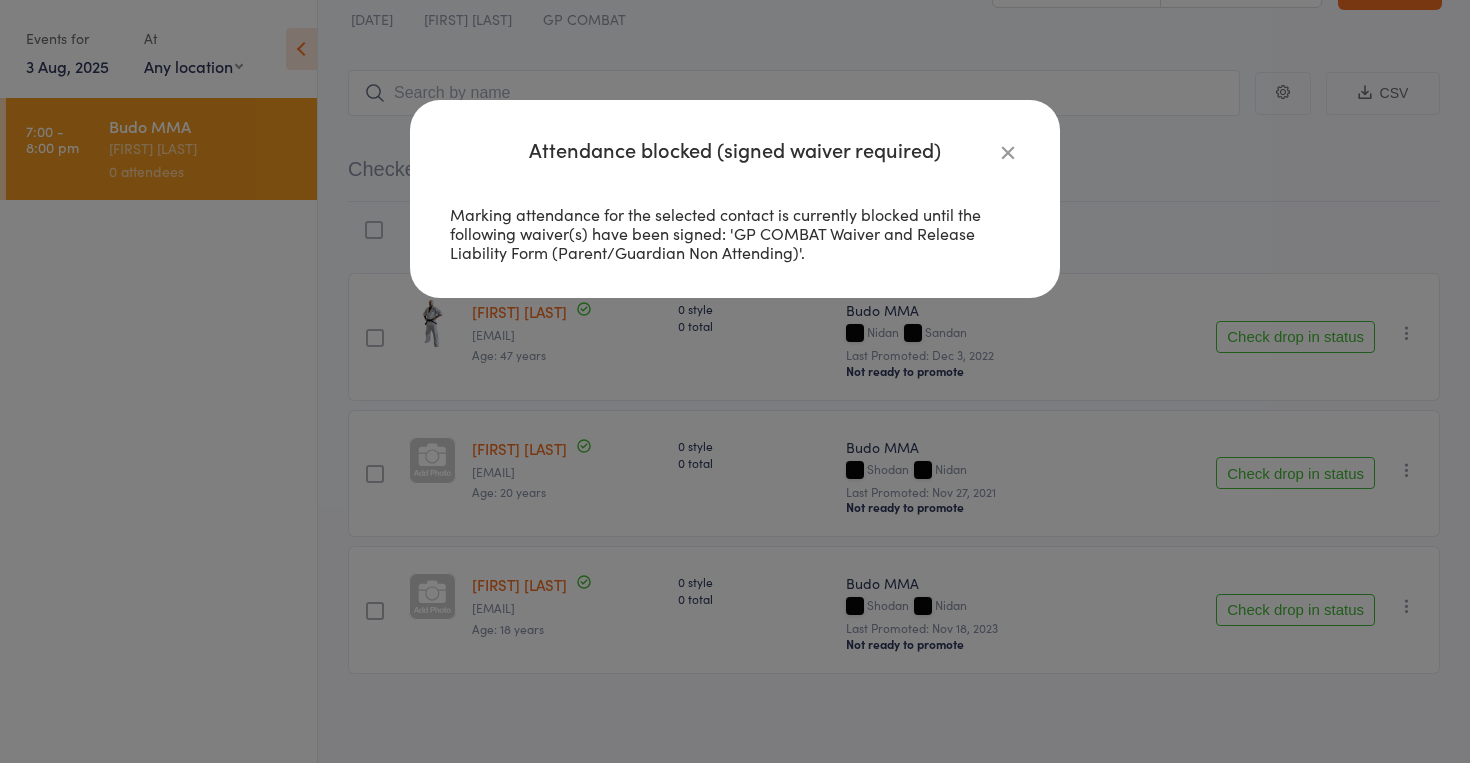 click at bounding box center (1008, 152) 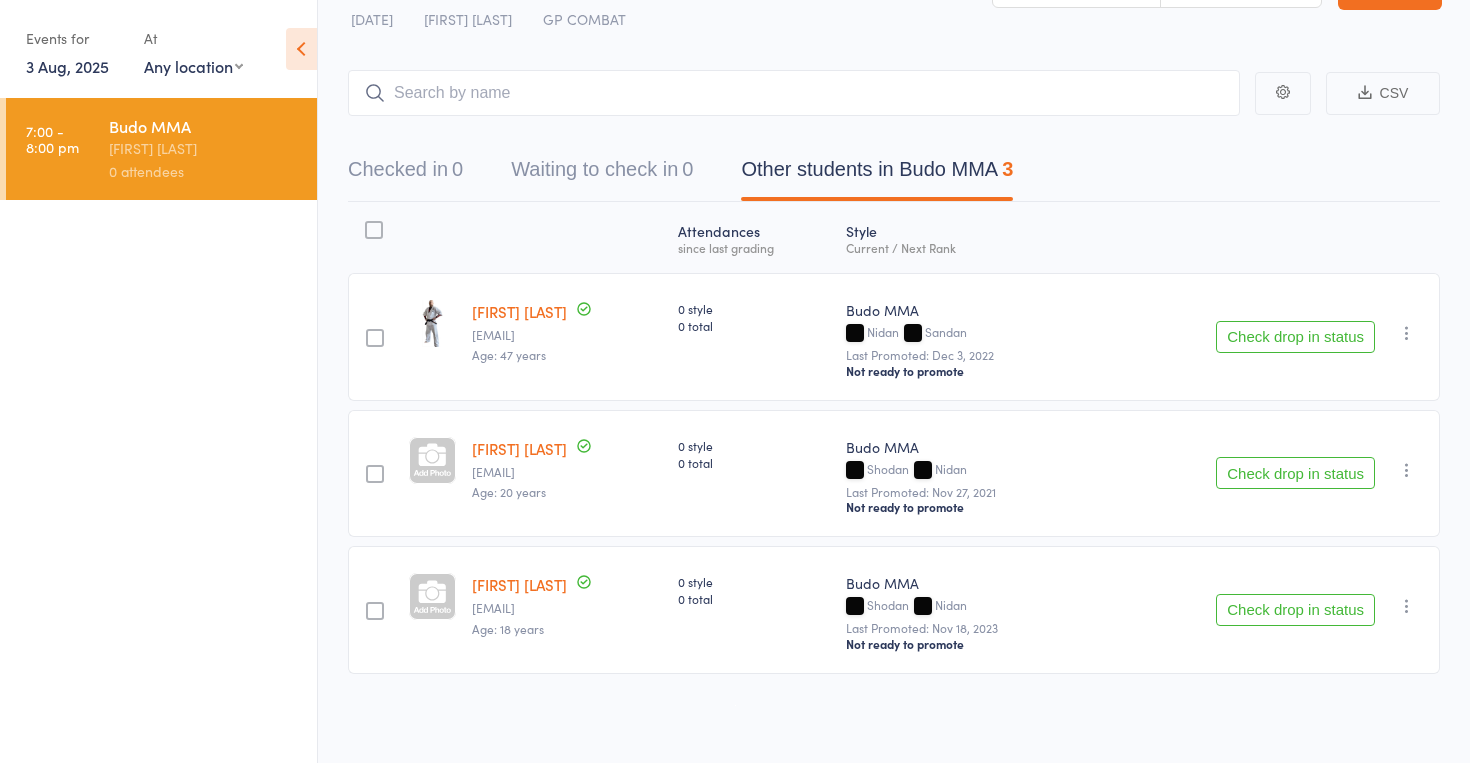 click on "Budo MMA" at bounding box center [204, 126] 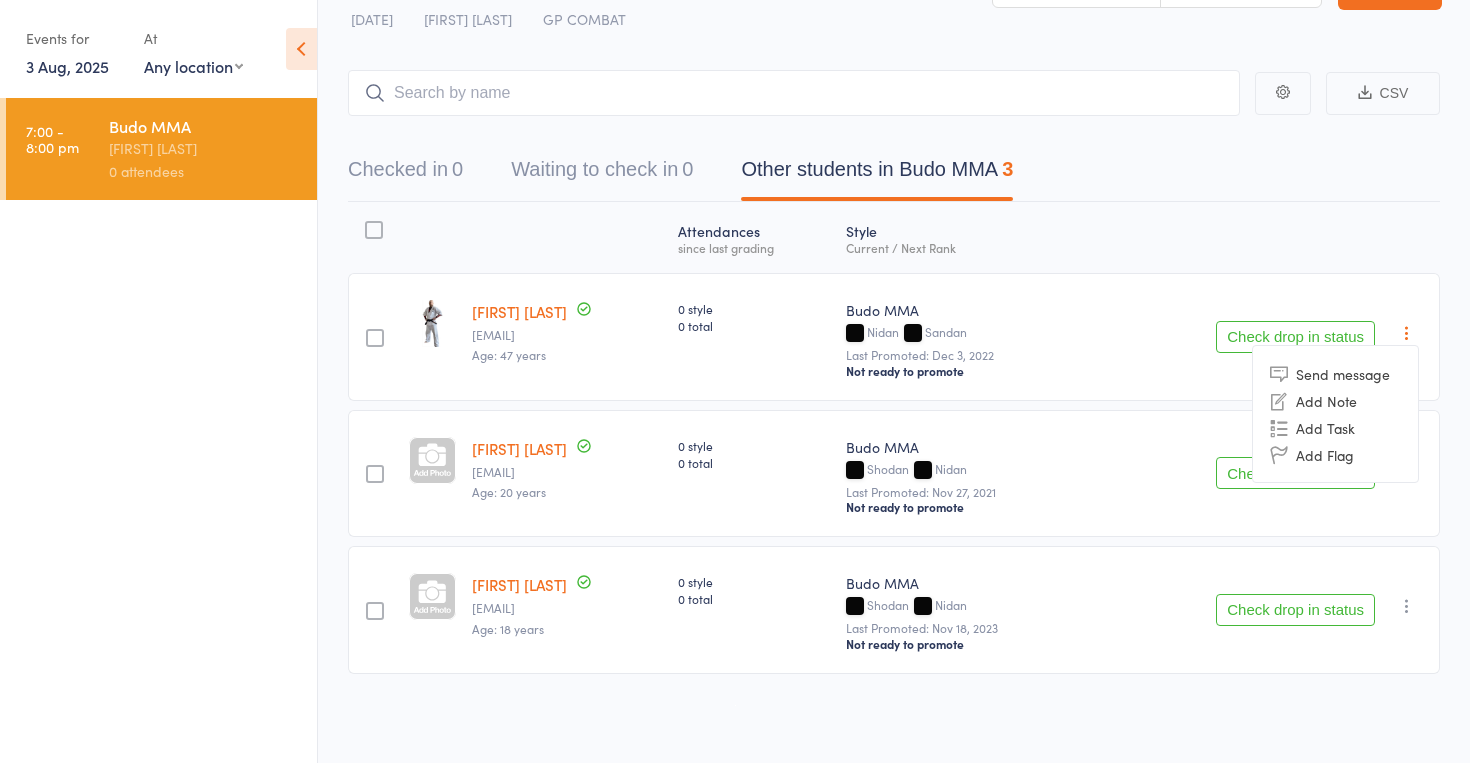 click on "Atten­dances since last grading Style Current / Next Rank edit Greg Povey    itzatrap77@gmail.com Age: 47 years 0 style 0 total Budo MMA Nidan  Sandan  Last Promoted: Dec 3, 2022 Not ready to promote Check drop in status Send message Add Note Add Task Add Flag
Liam Povey    liampovey23@gmail.com Age: 20 years 0 style 0 total Budo MMA Shodan  Nidan  Last Promoted: Nov 27, 2021 Not ready to promote Check drop in status Send message Add Note Add Task Add Flag
Tate Povey    tatepovey30@gmail.com Age: 18 years 0 style 0 total Budo MMA Shodan  Nidan  Last Promoted: Nov 18, 2023 Not ready to promote Check drop in status Send message Add Note Add Task Add Flag" at bounding box center (894, 442) 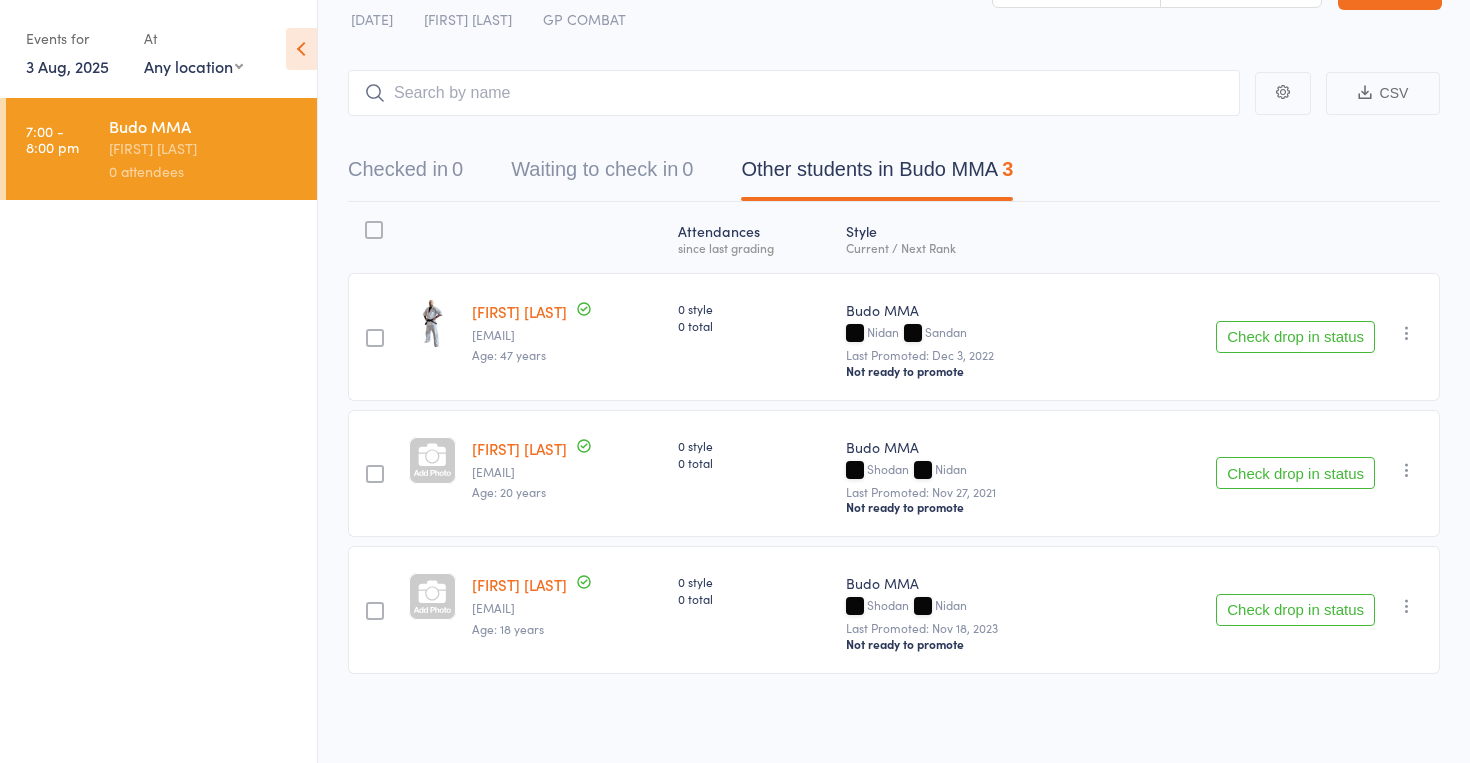 click on "Waiting to check in  0" at bounding box center [602, 174] 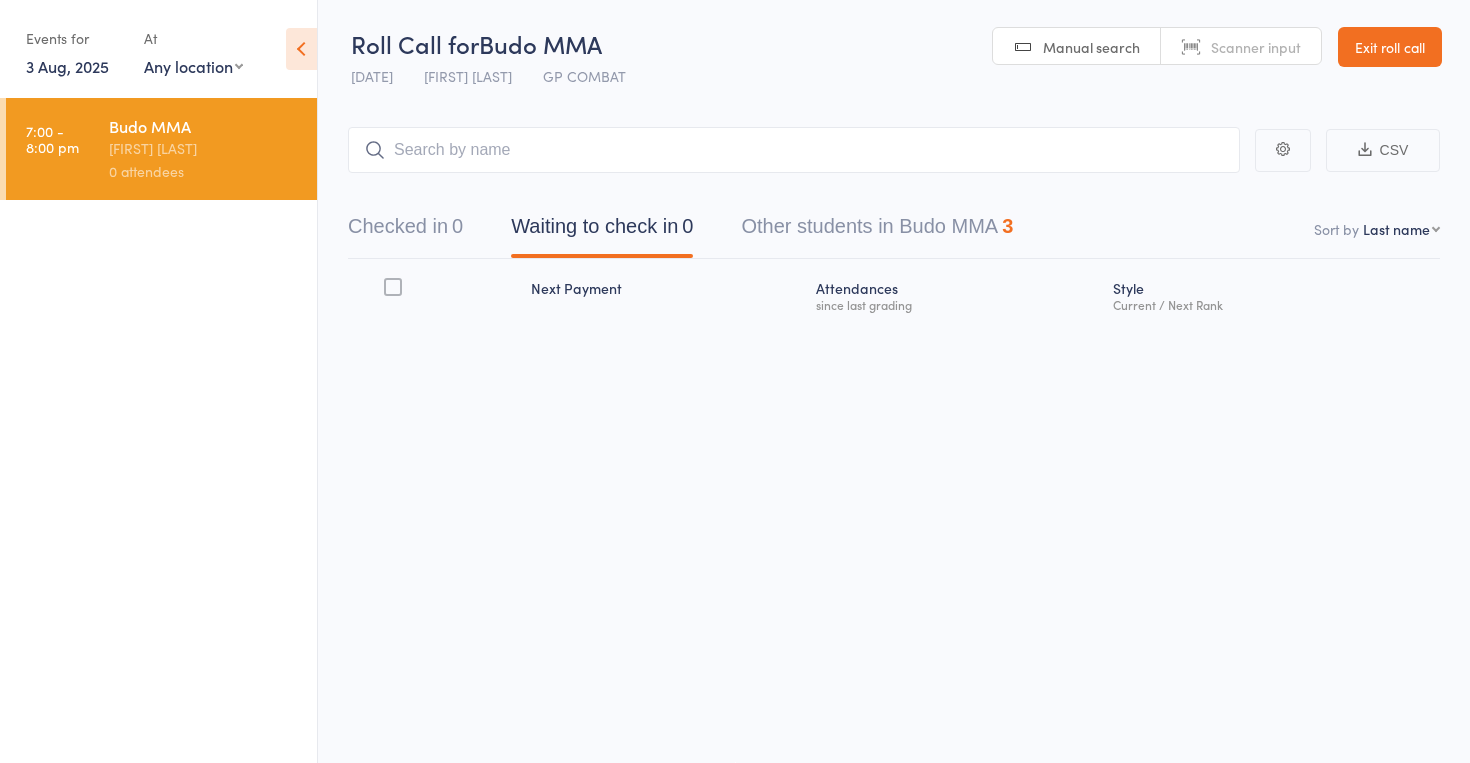 scroll, scrollTop: 13, scrollLeft: 0, axis: vertical 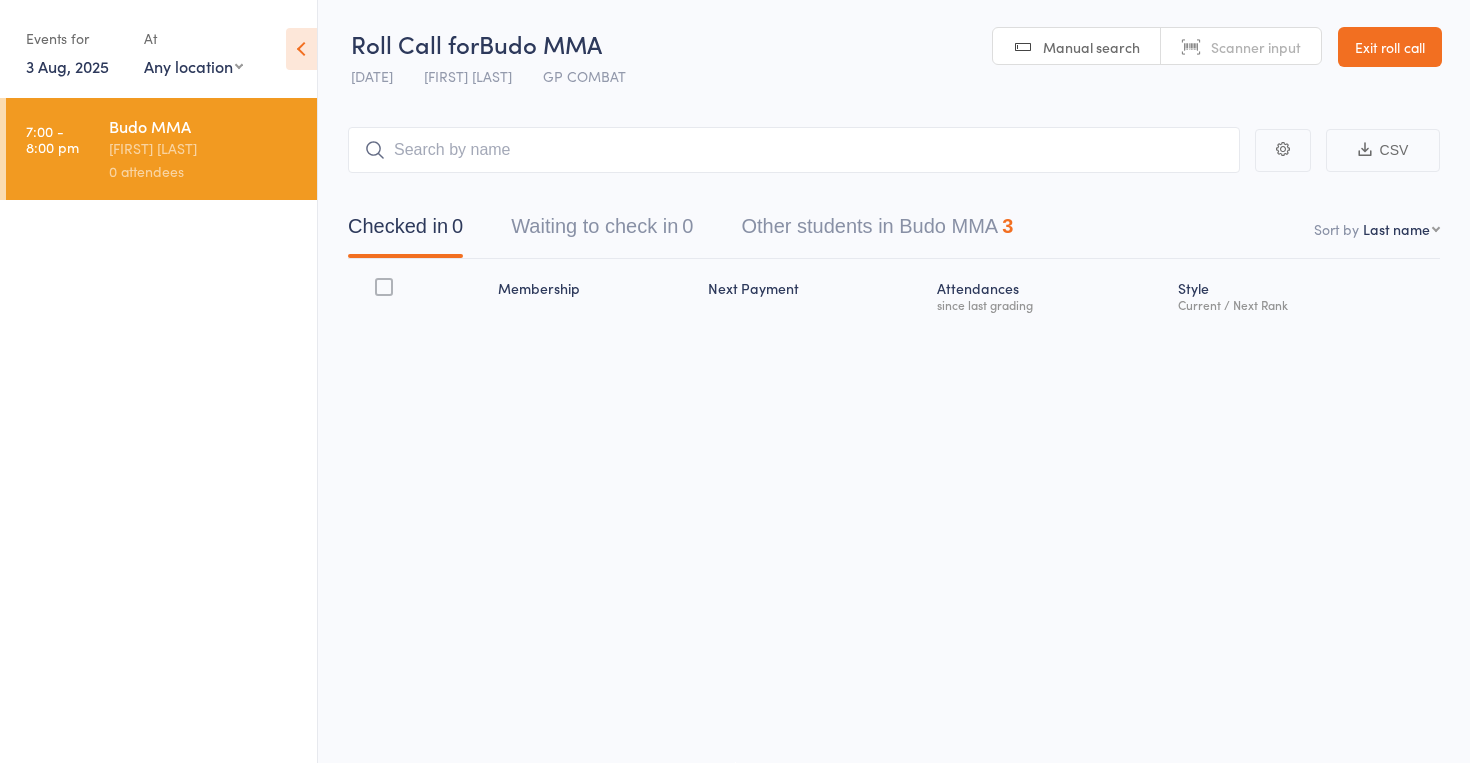 click on "CSV" at bounding box center (1383, 150) 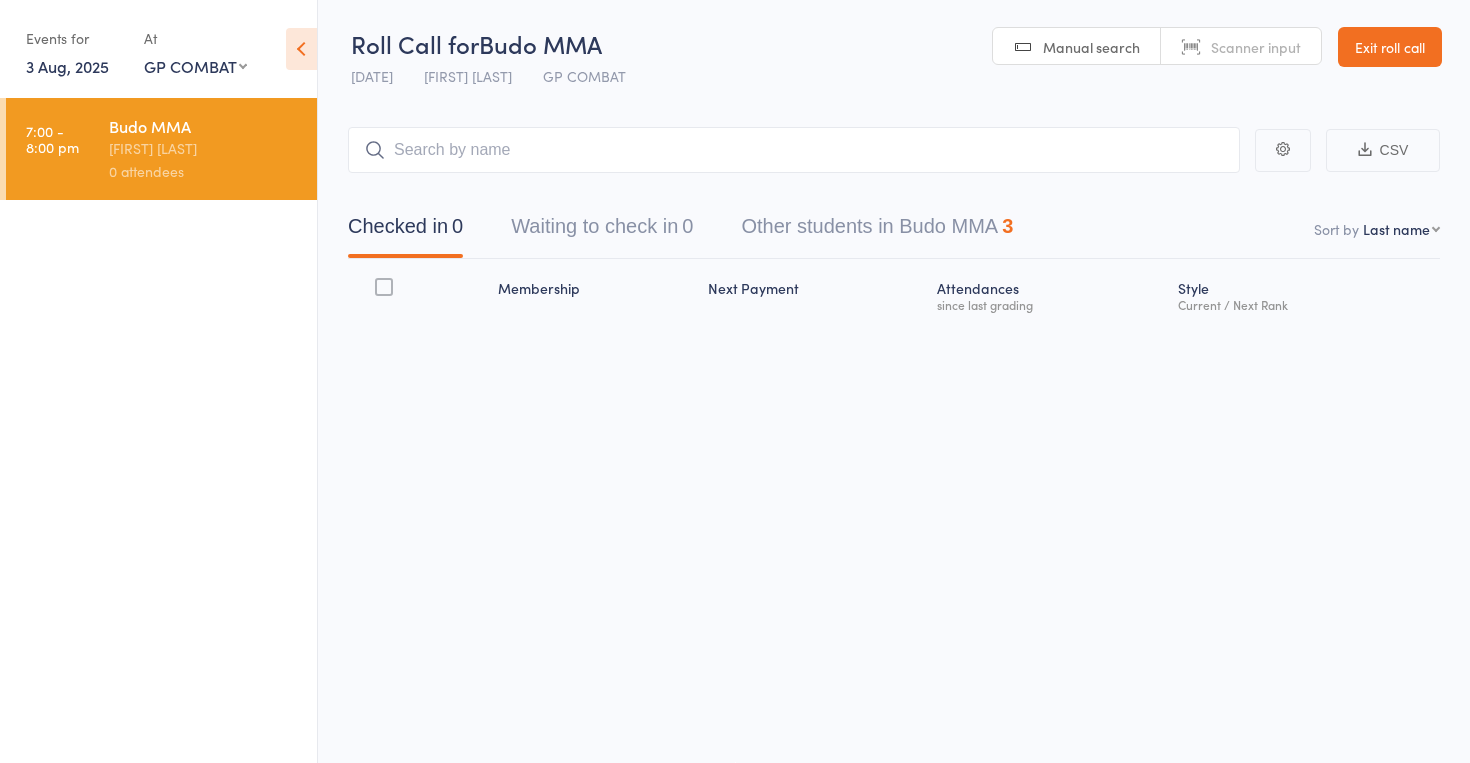 click on "Exit roll call" at bounding box center [1390, 47] 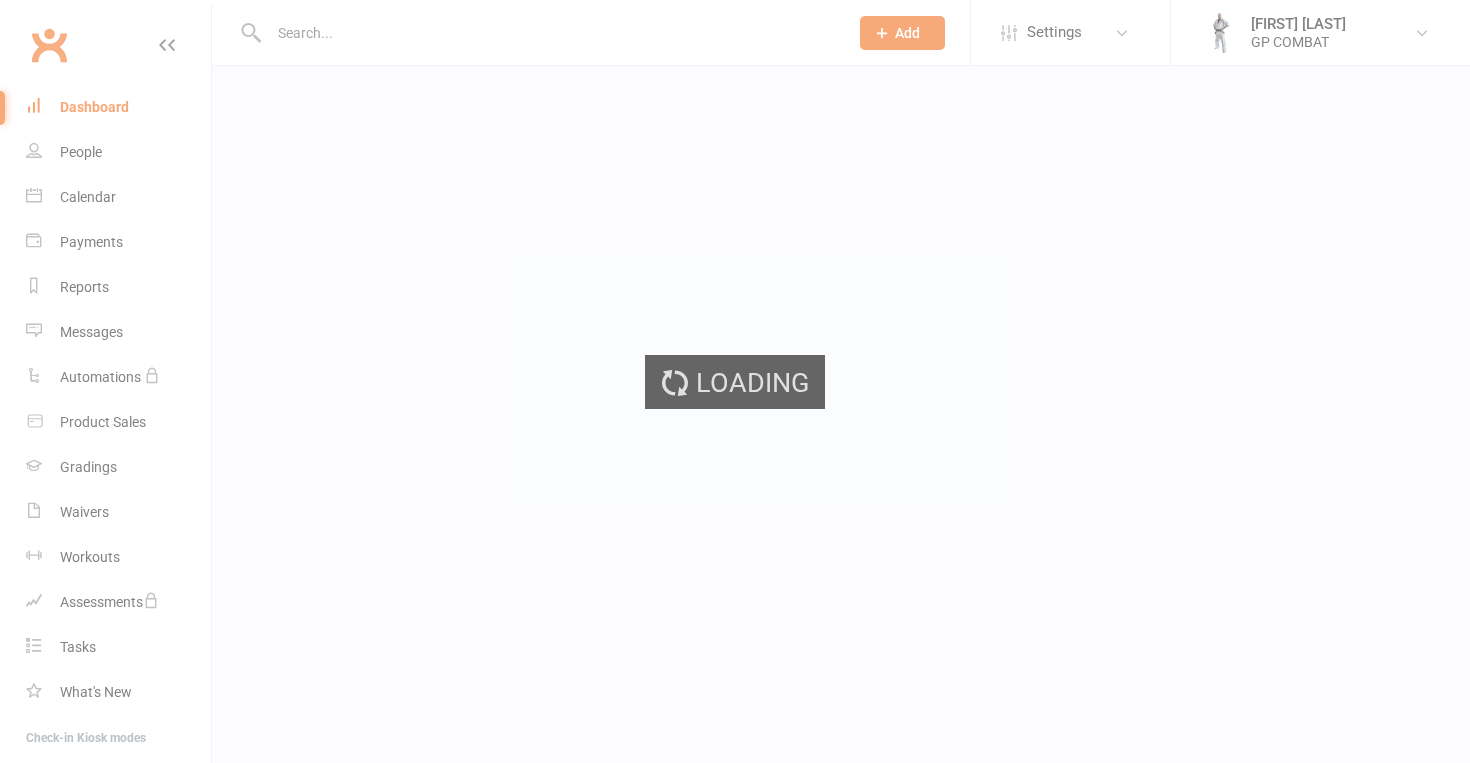 scroll, scrollTop: 0, scrollLeft: 0, axis: both 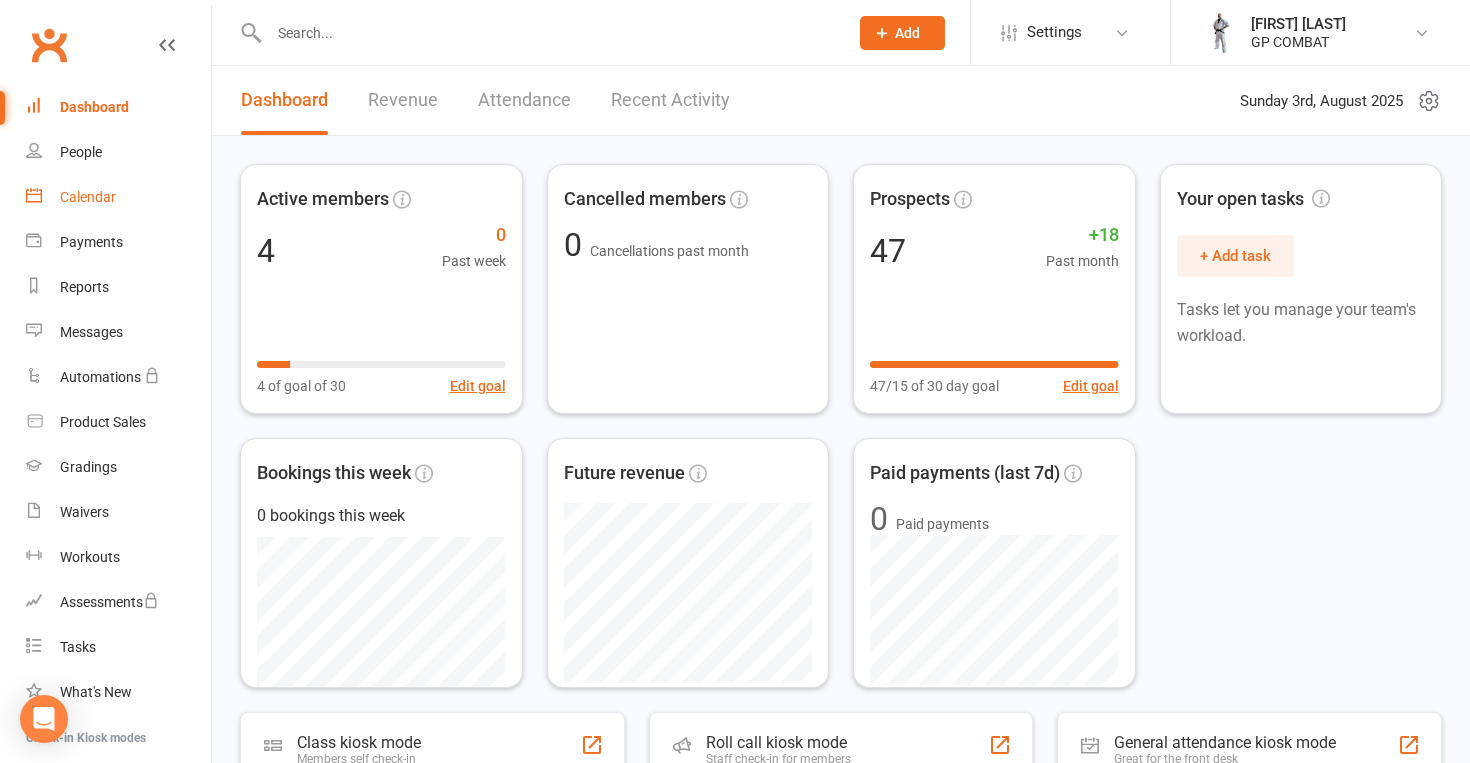 click on "Calendar" at bounding box center [88, 197] 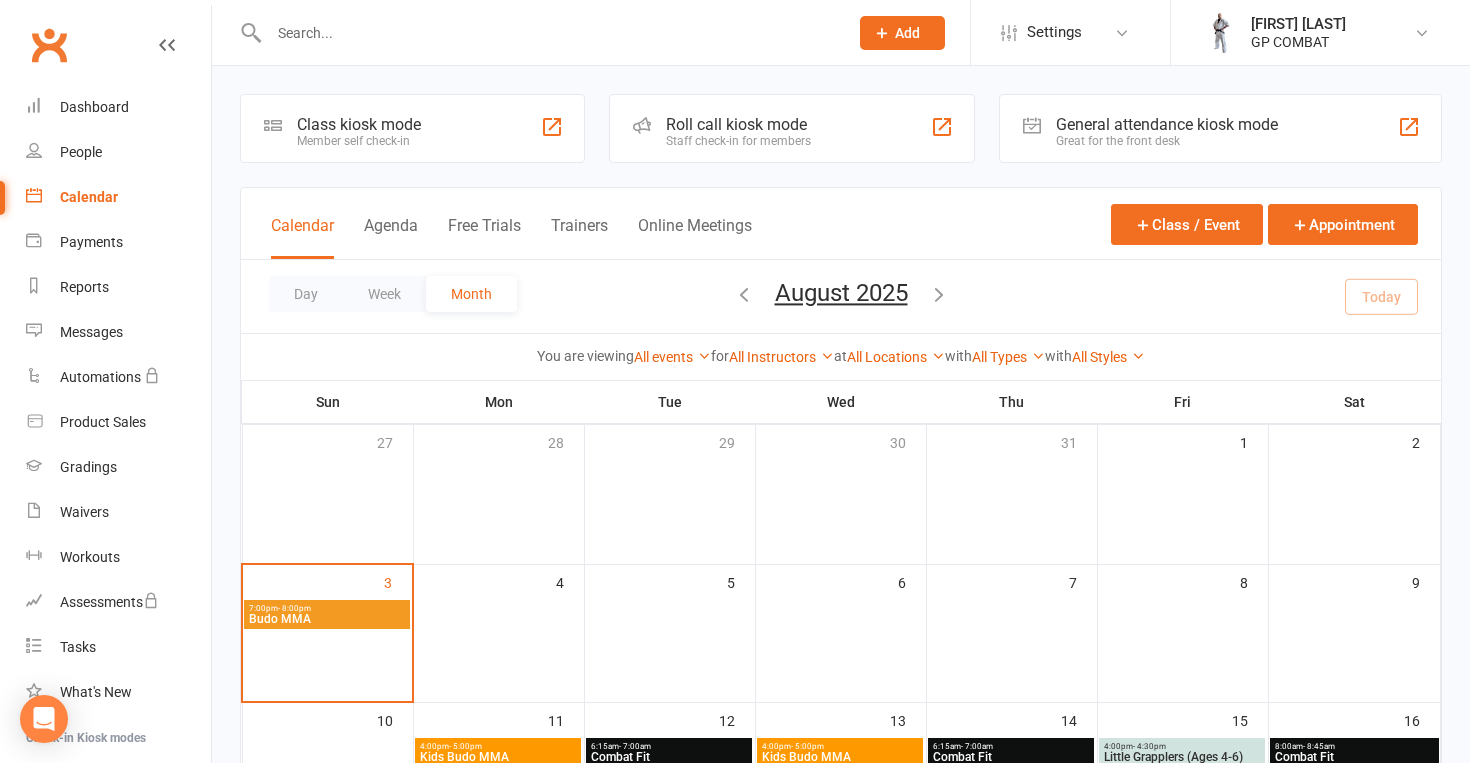 click on "7:00pm  - 8:00pm" at bounding box center (327, 608) 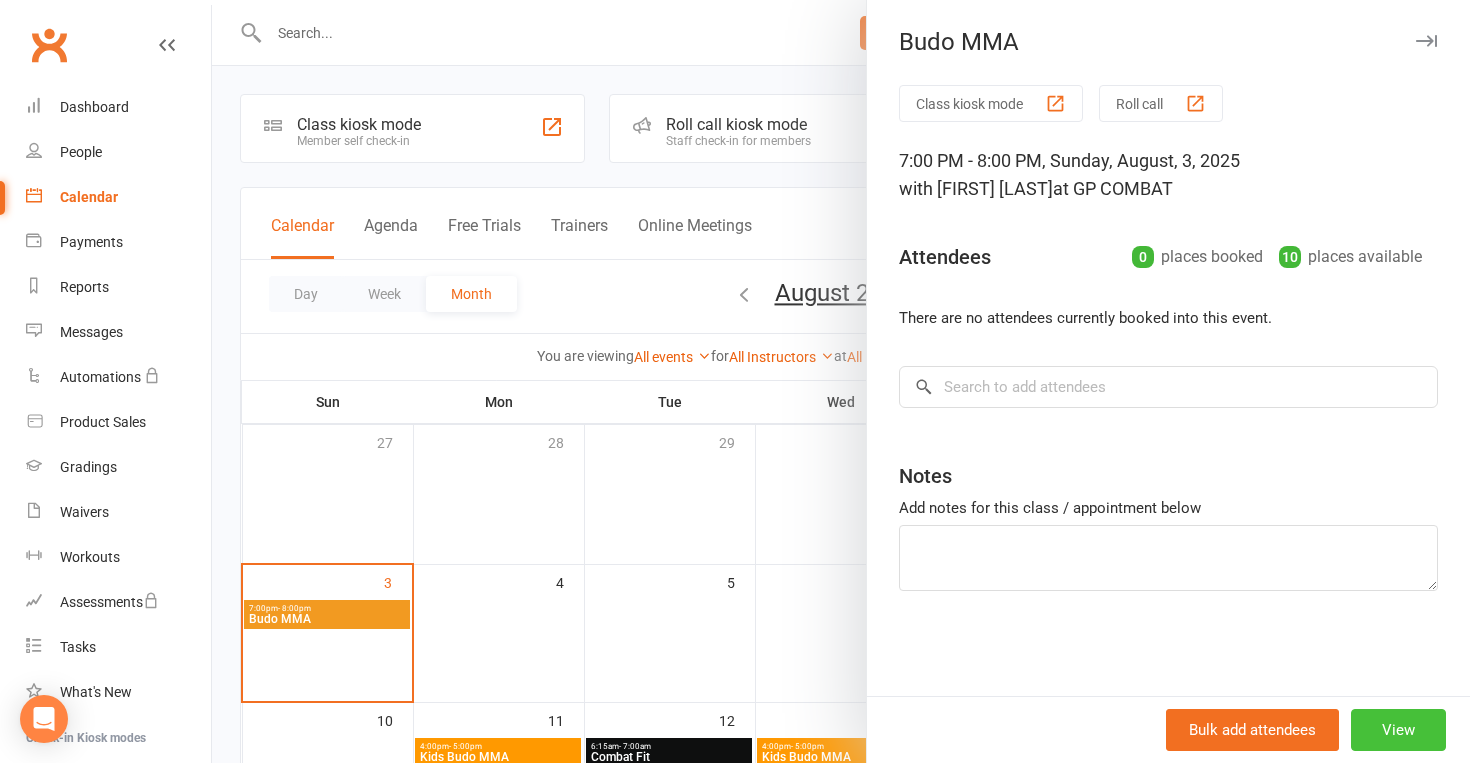 click on "View" at bounding box center (1398, 730) 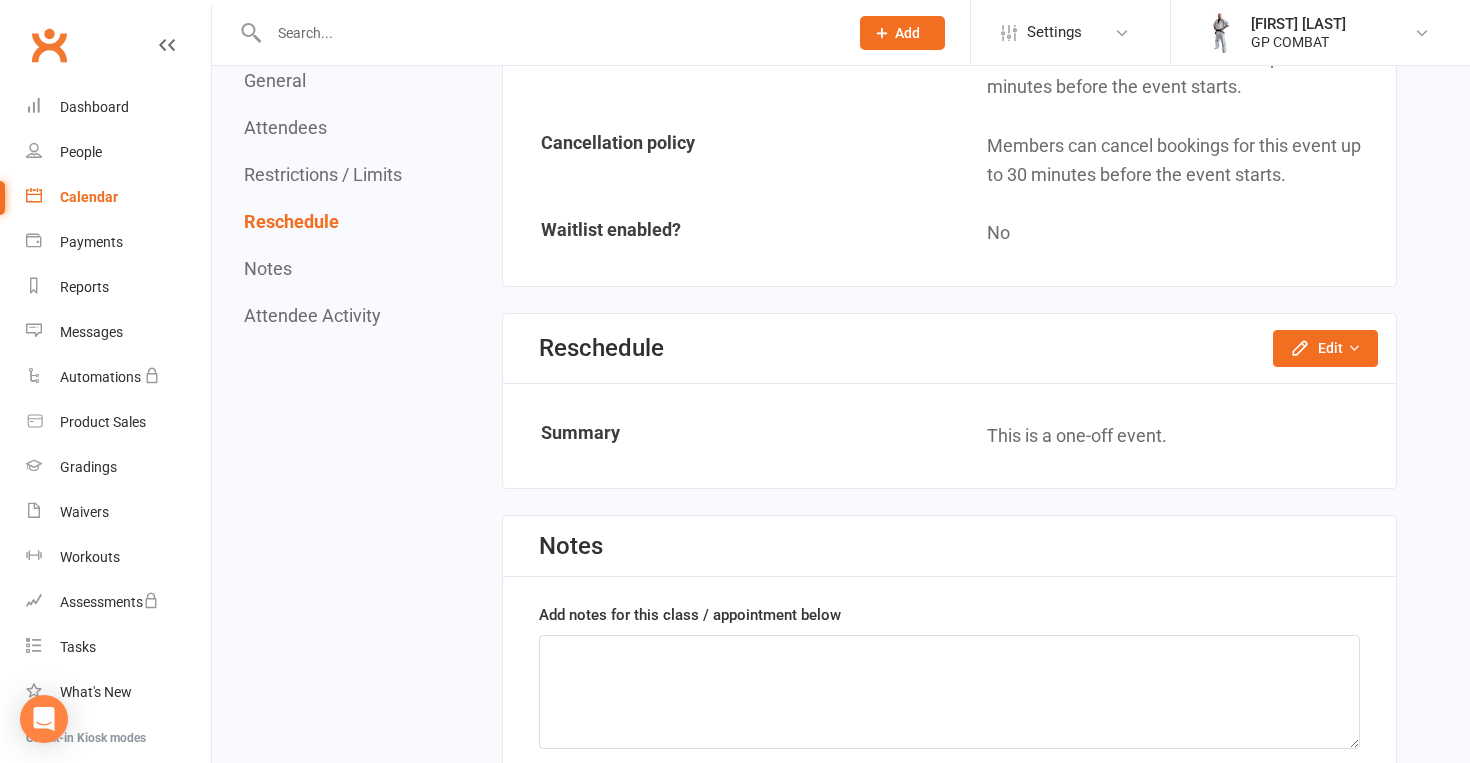 scroll, scrollTop: 1531, scrollLeft: 0, axis: vertical 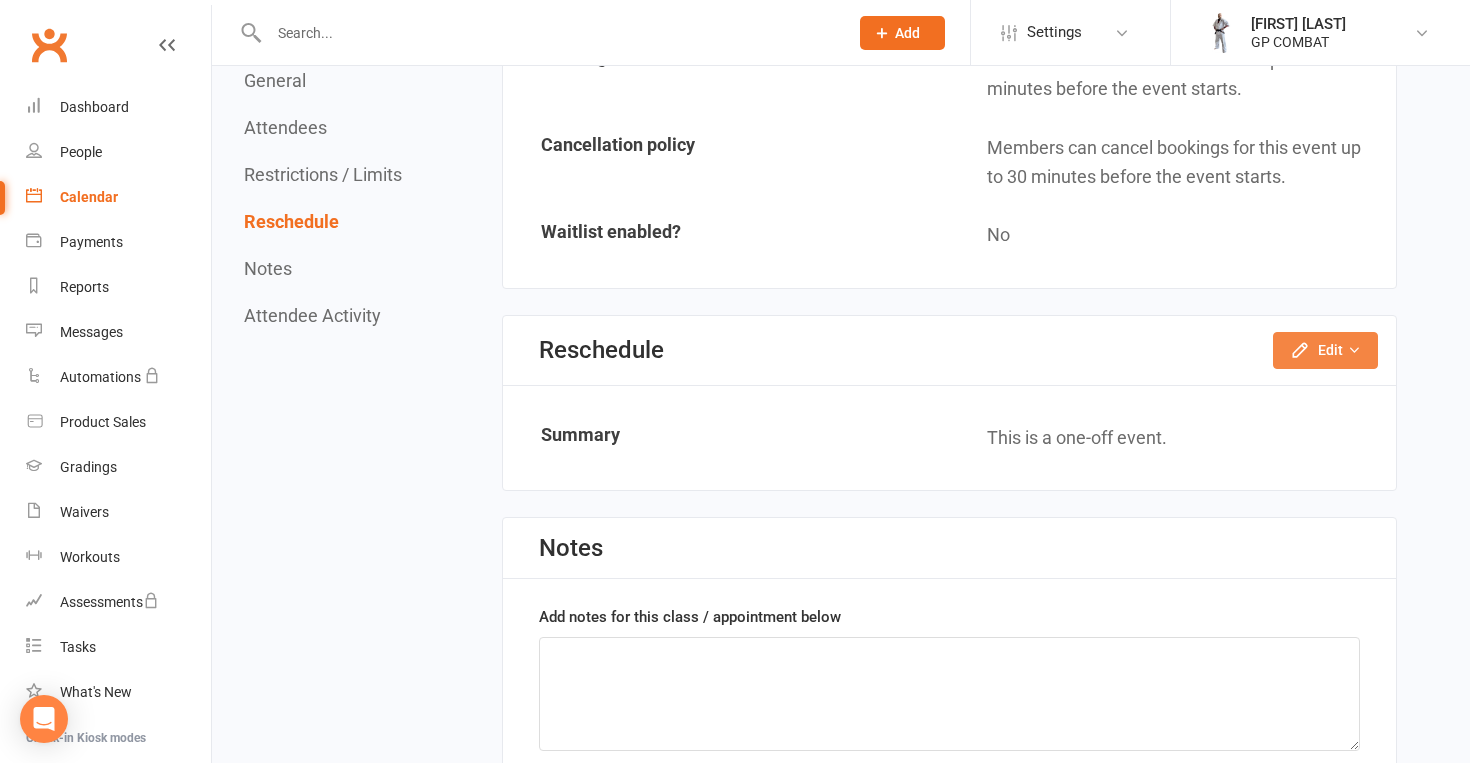 click on "Edit" 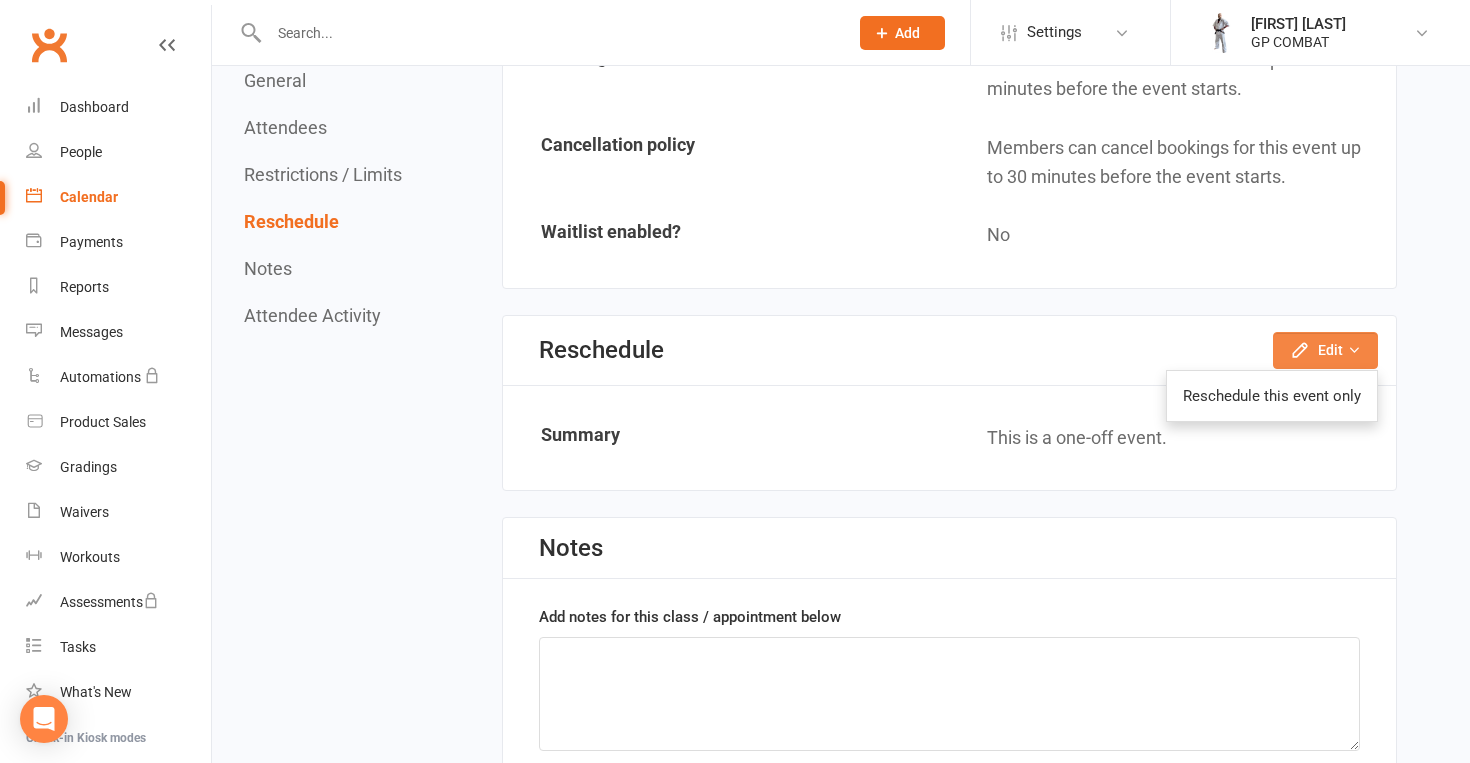 click on "Edit" 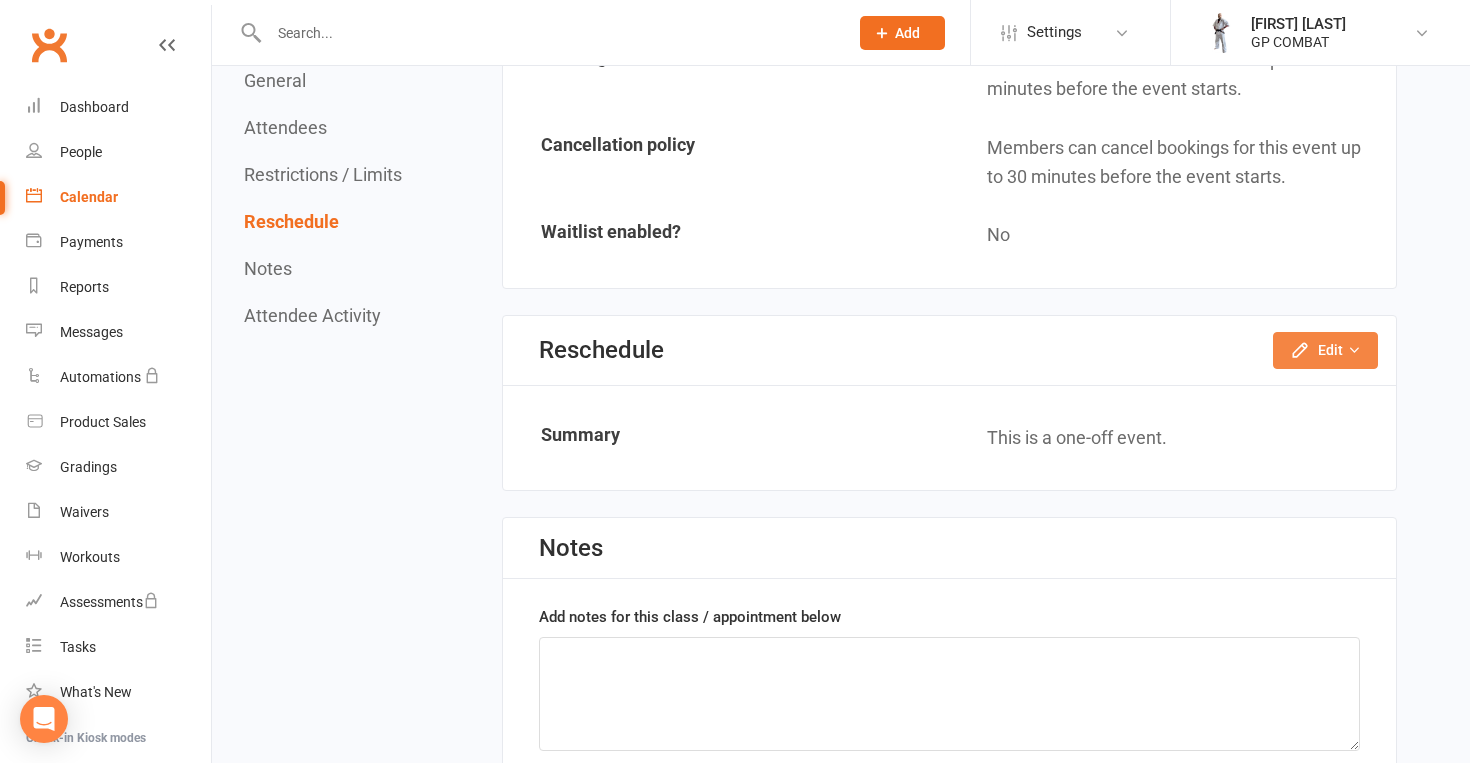 click on "Edit" 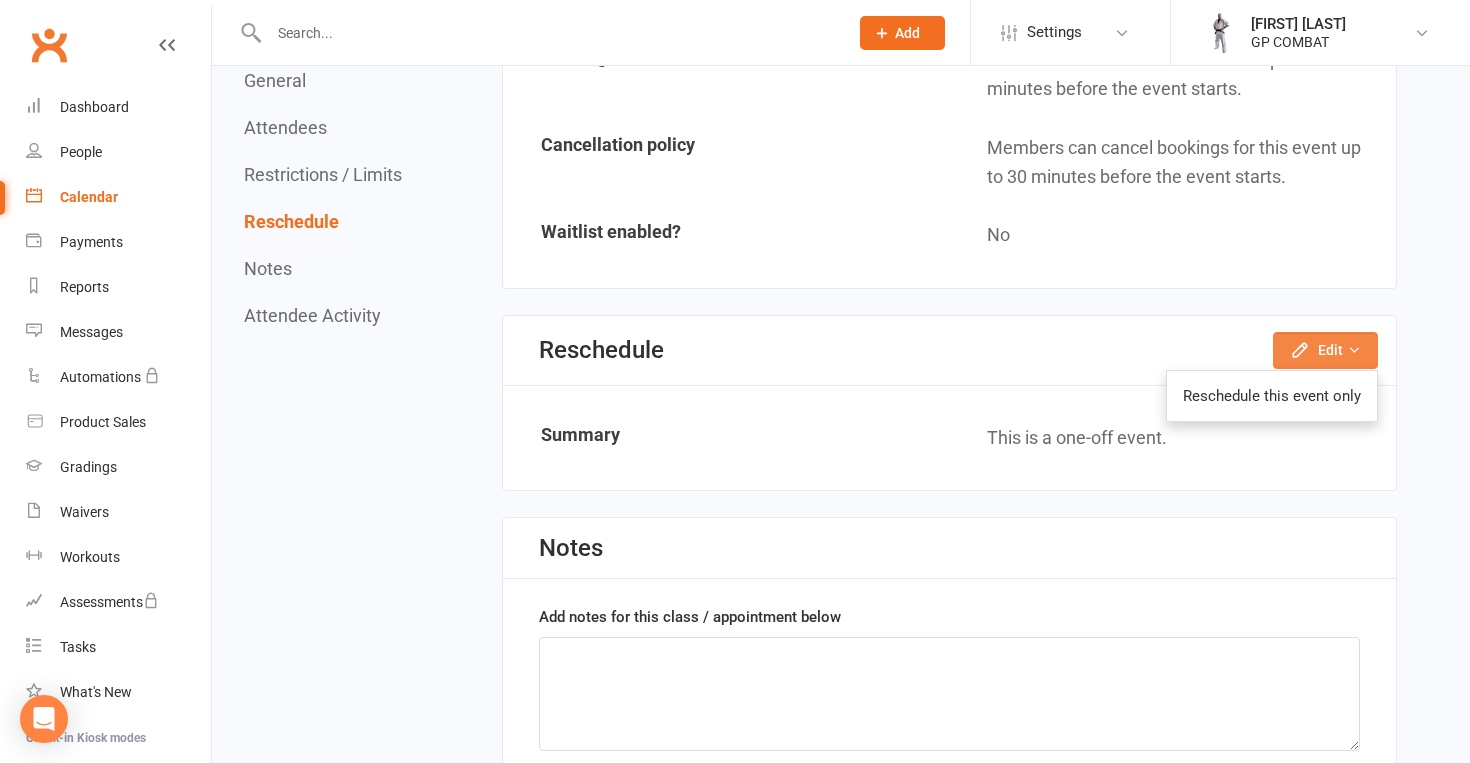 click on "Edit" 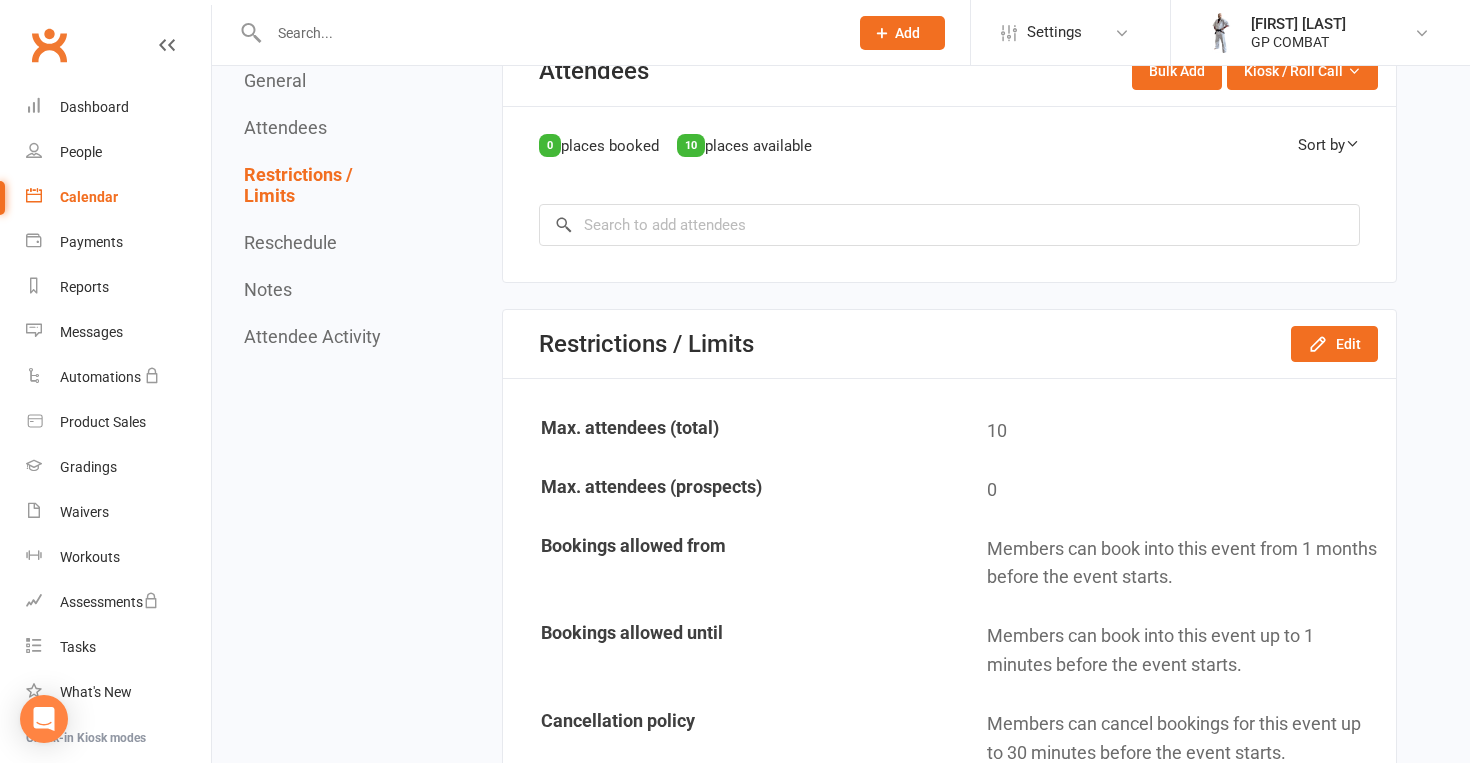 scroll, scrollTop: 1014, scrollLeft: 0, axis: vertical 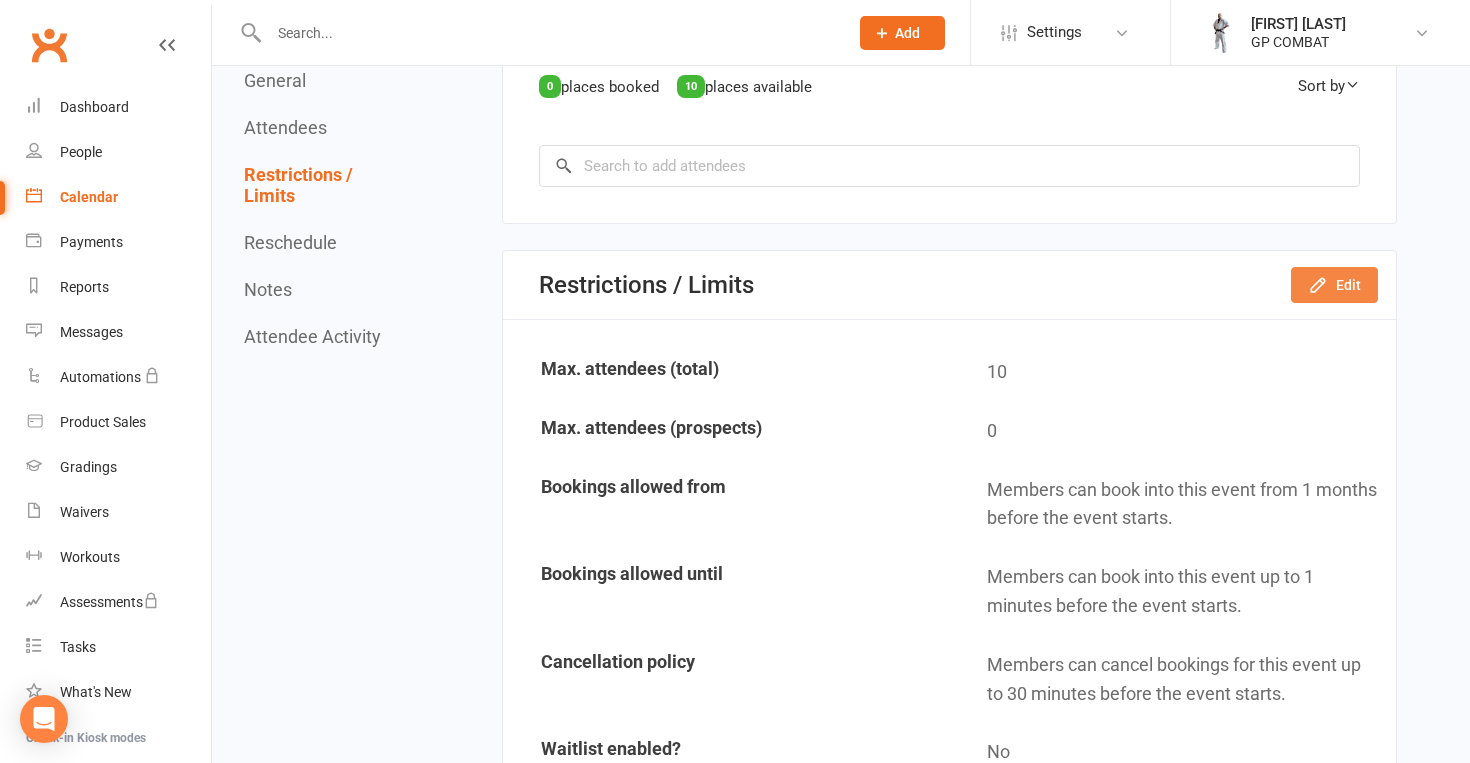 click on "Edit" 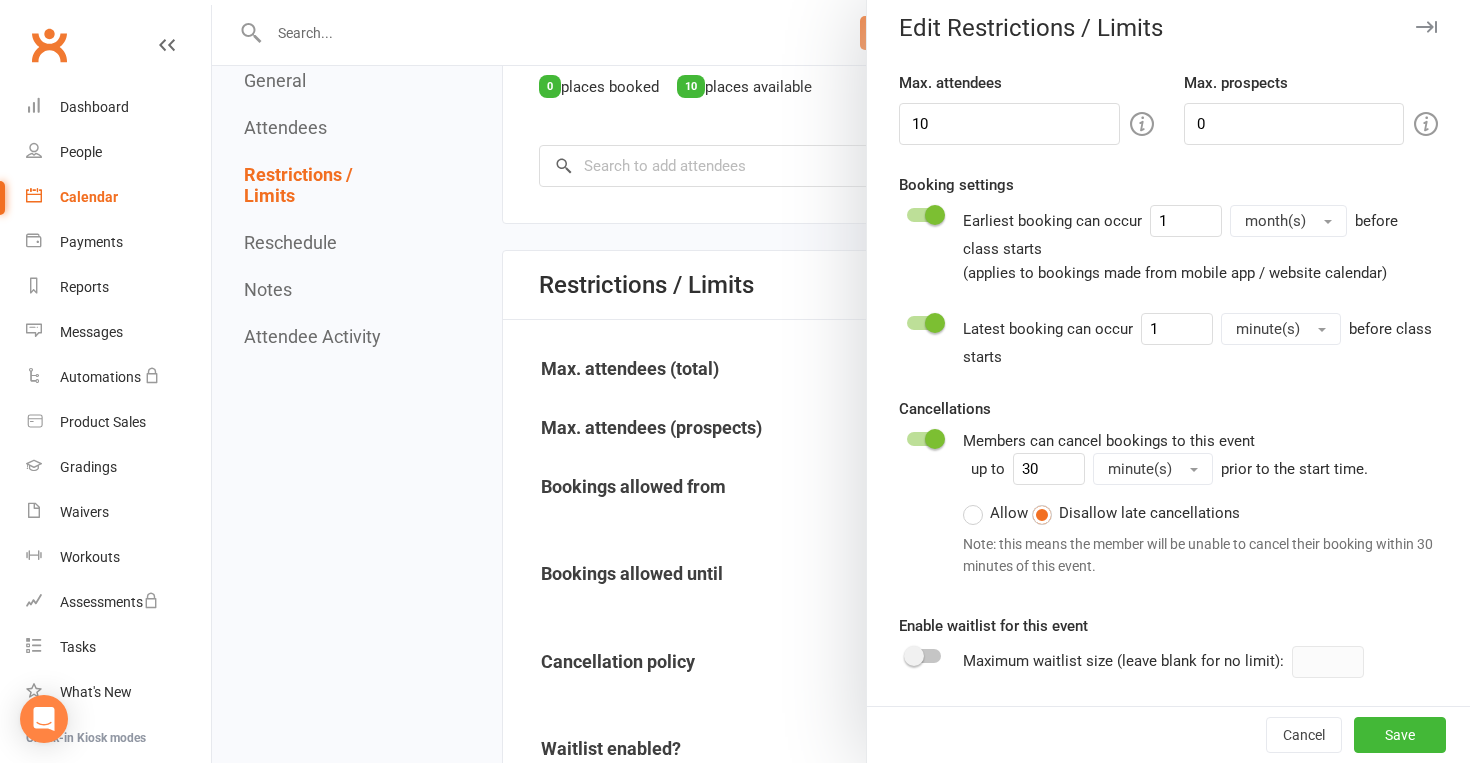 scroll, scrollTop: 13, scrollLeft: 0, axis: vertical 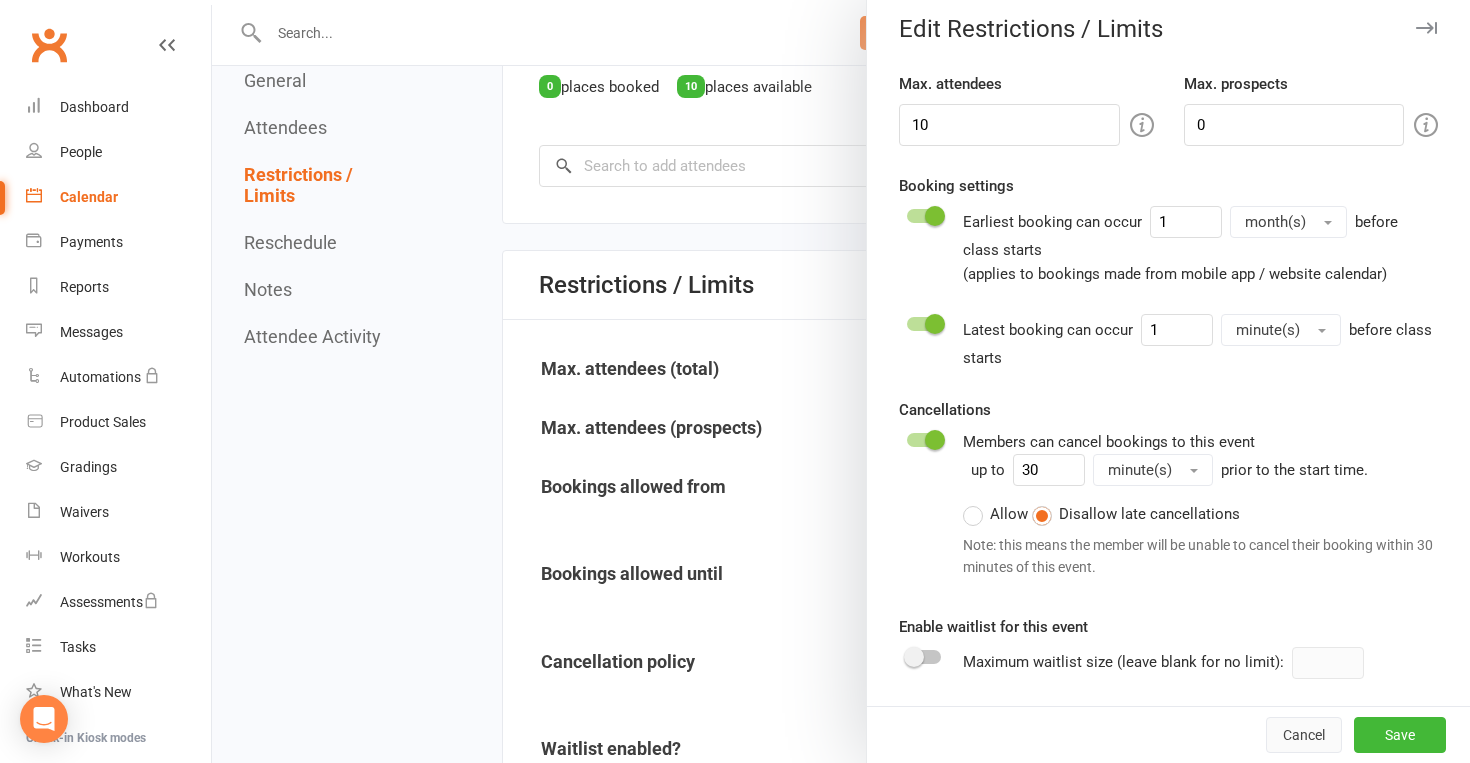click on "Cancel" at bounding box center [1304, 735] 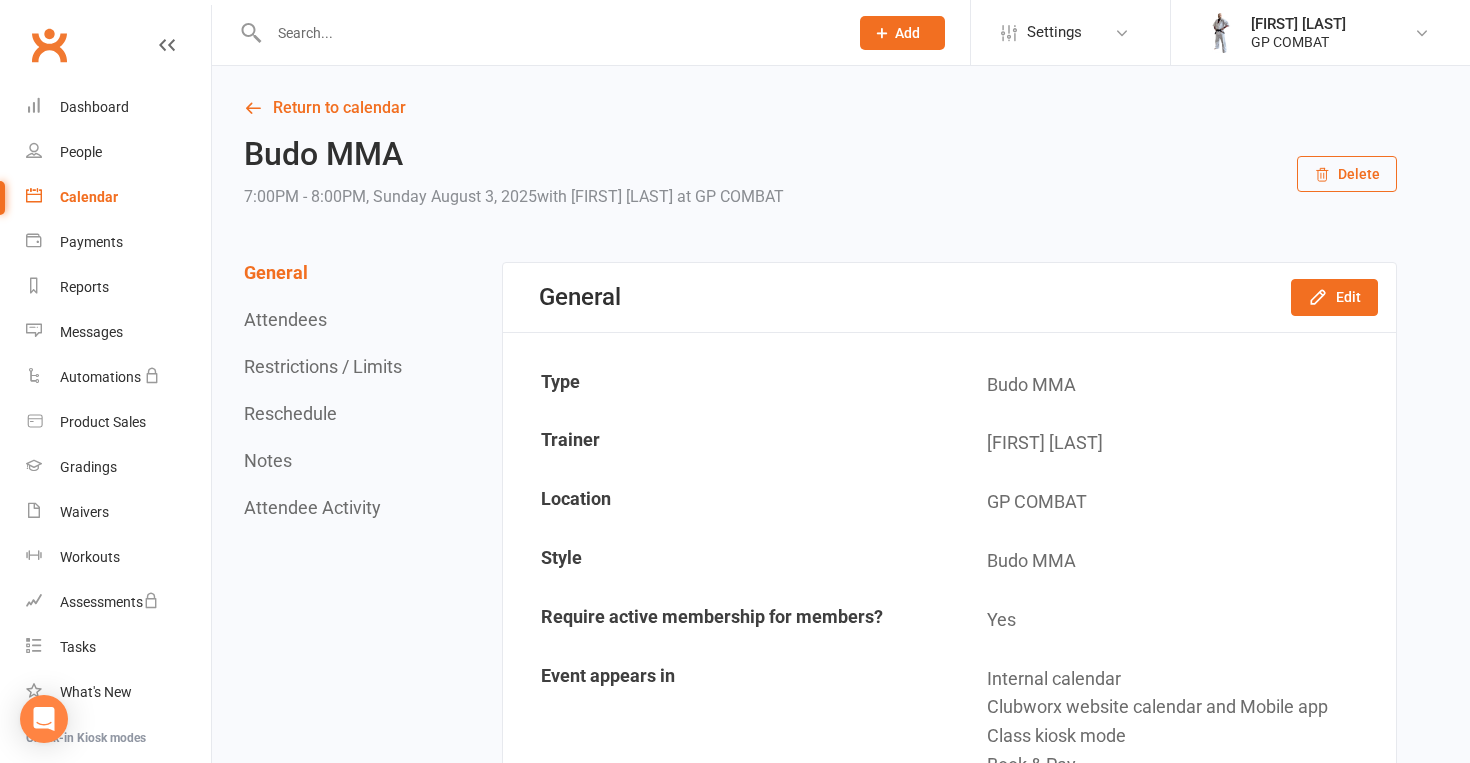 scroll, scrollTop: 0, scrollLeft: 0, axis: both 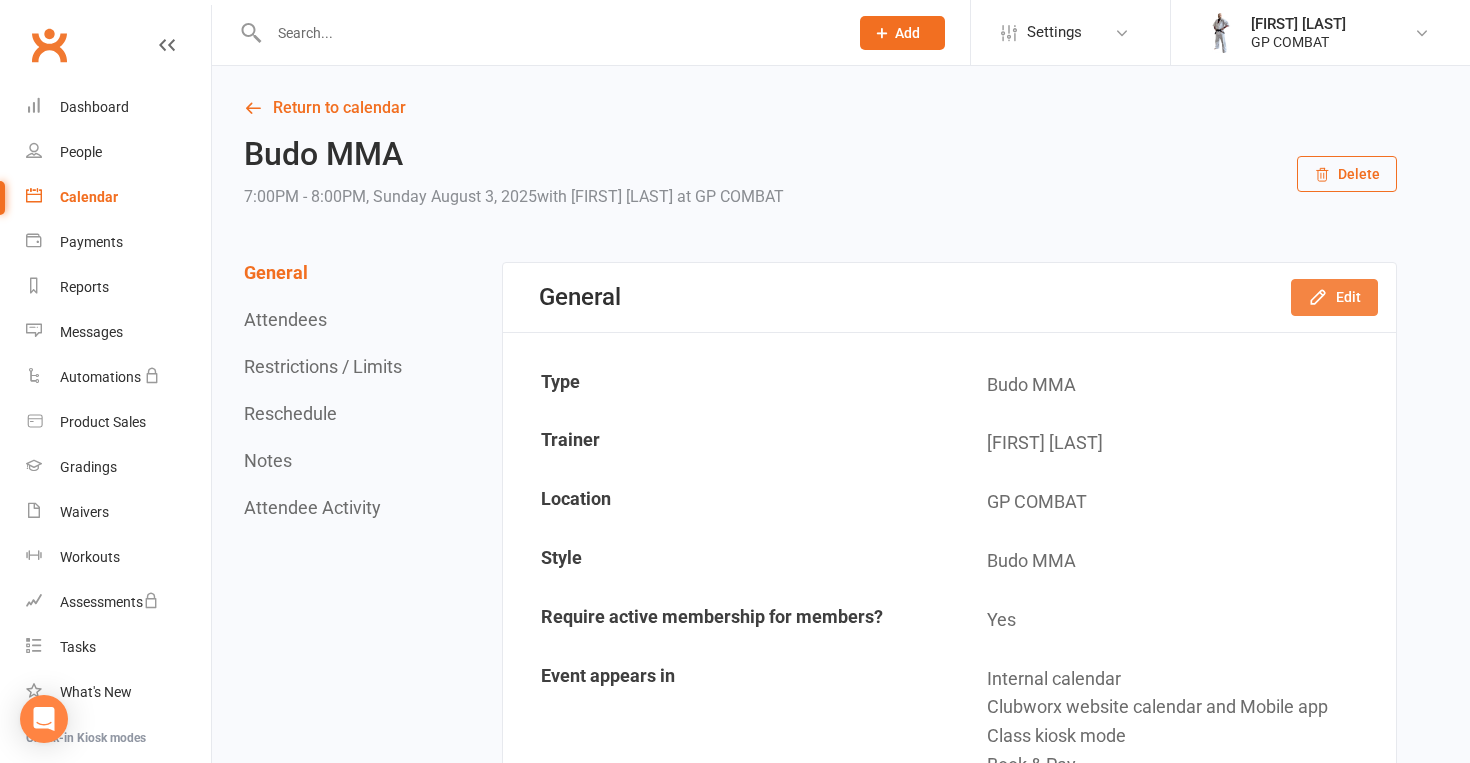 click 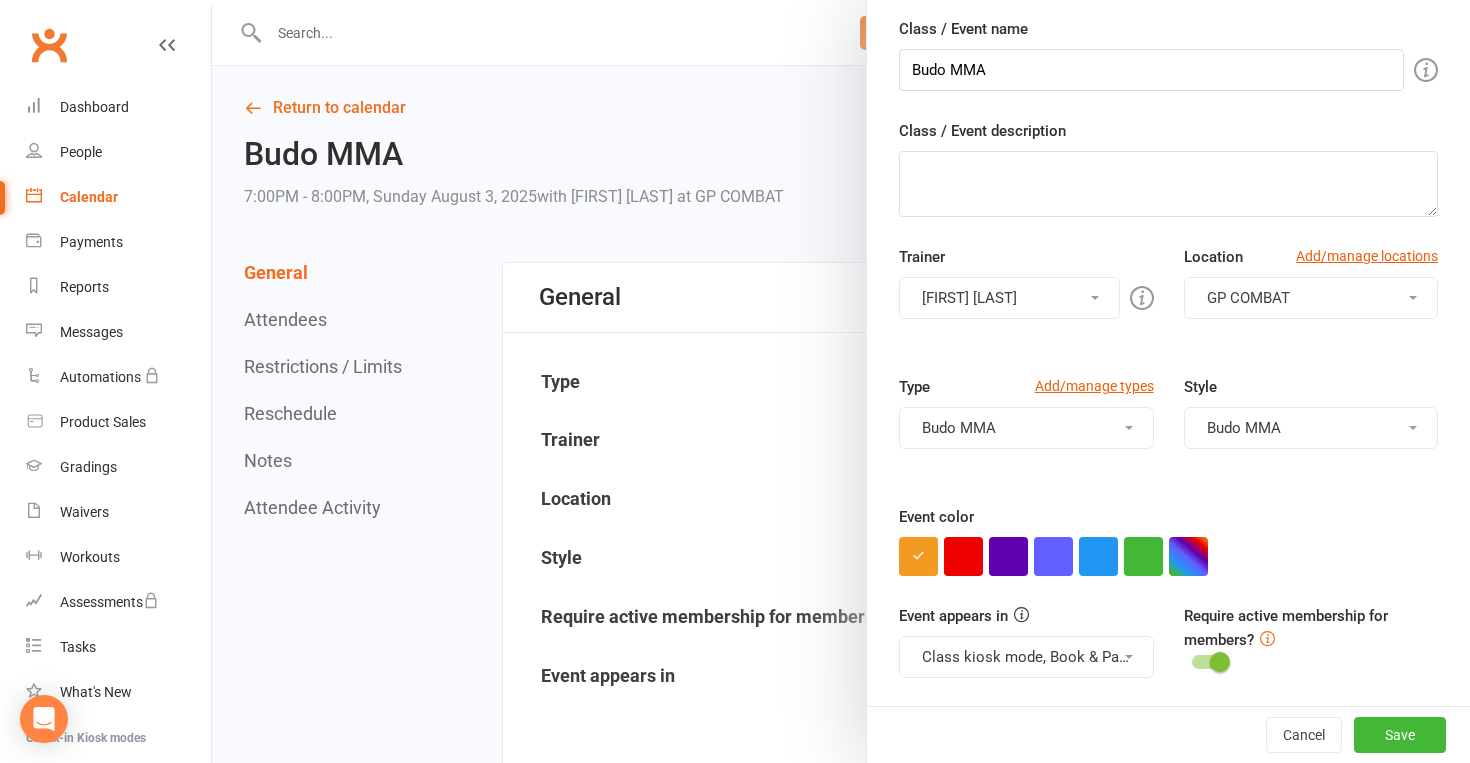 scroll, scrollTop: 68, scrollLeft: 0, axis: vertical 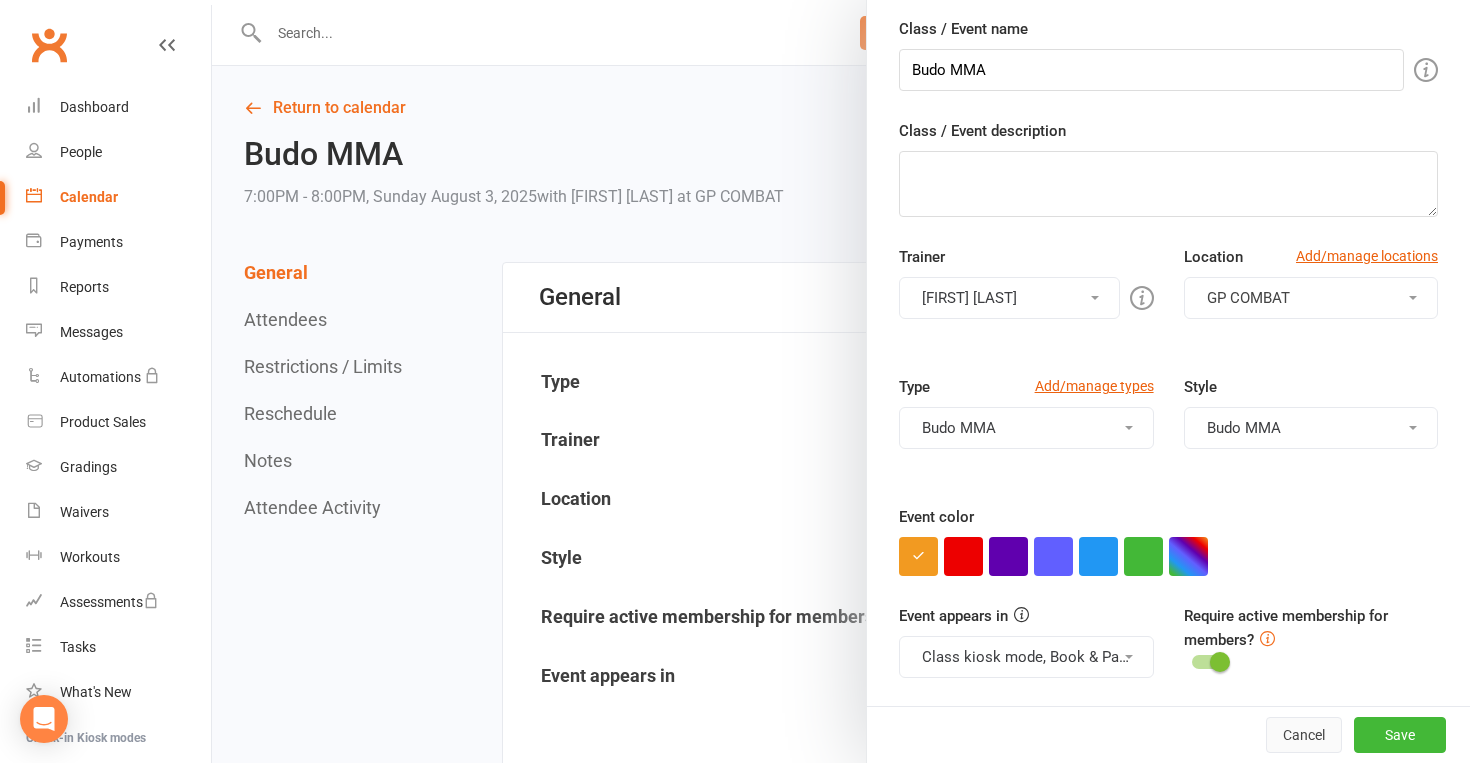 click on "Cancel" at bounding box center (1304, 735) 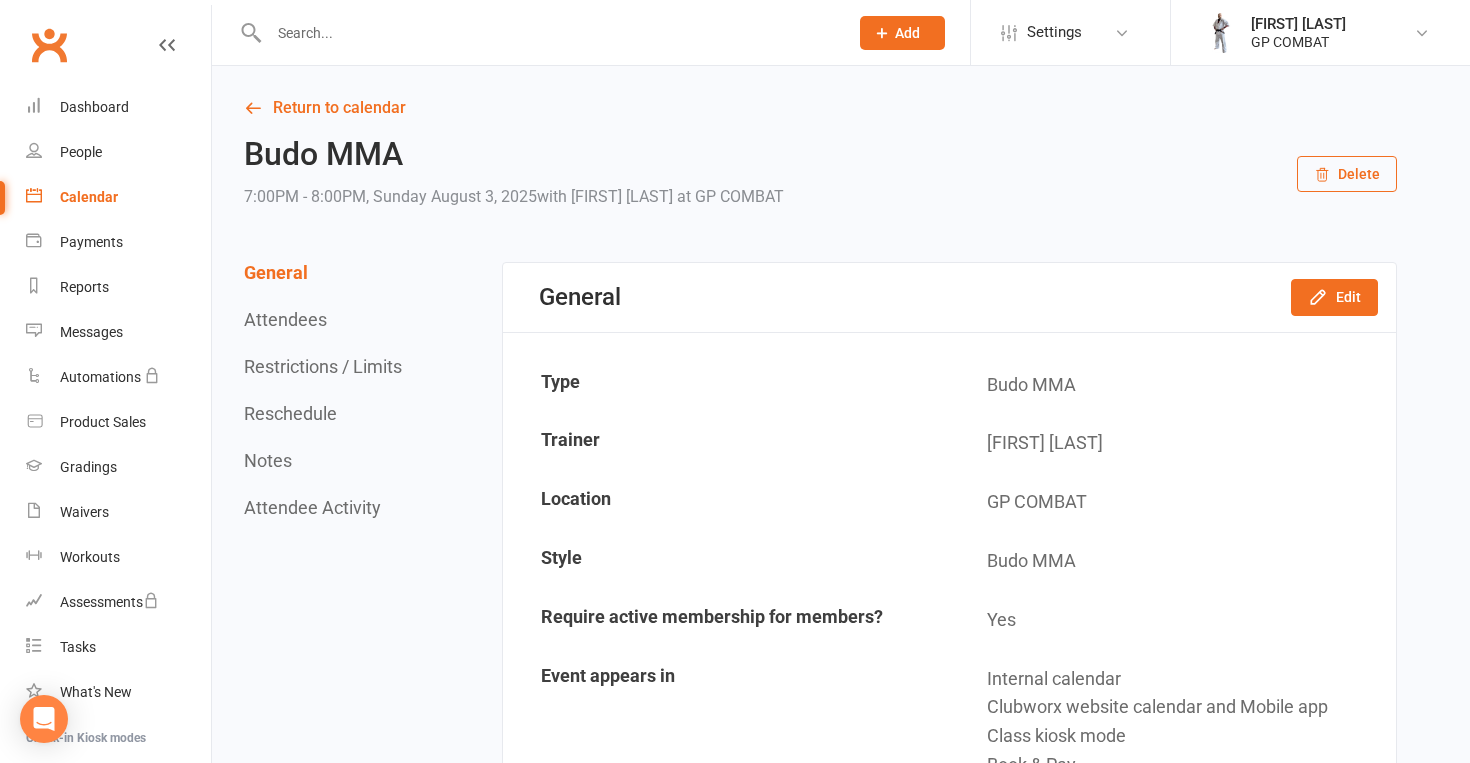 scroll, scrollTop: 0, scrollLeft: 0, axis: both 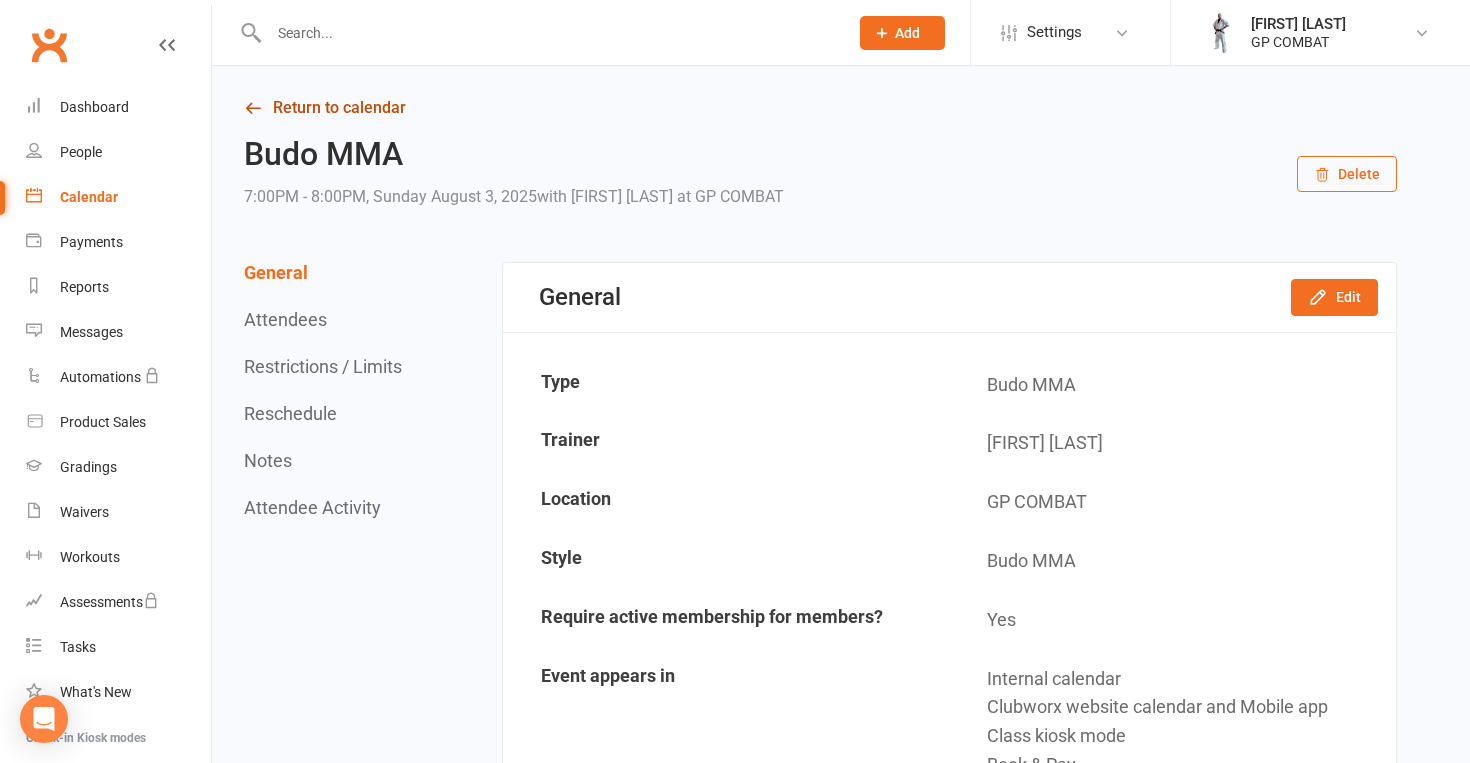 click on "Return to calendar" at bounding box center [820, 108] 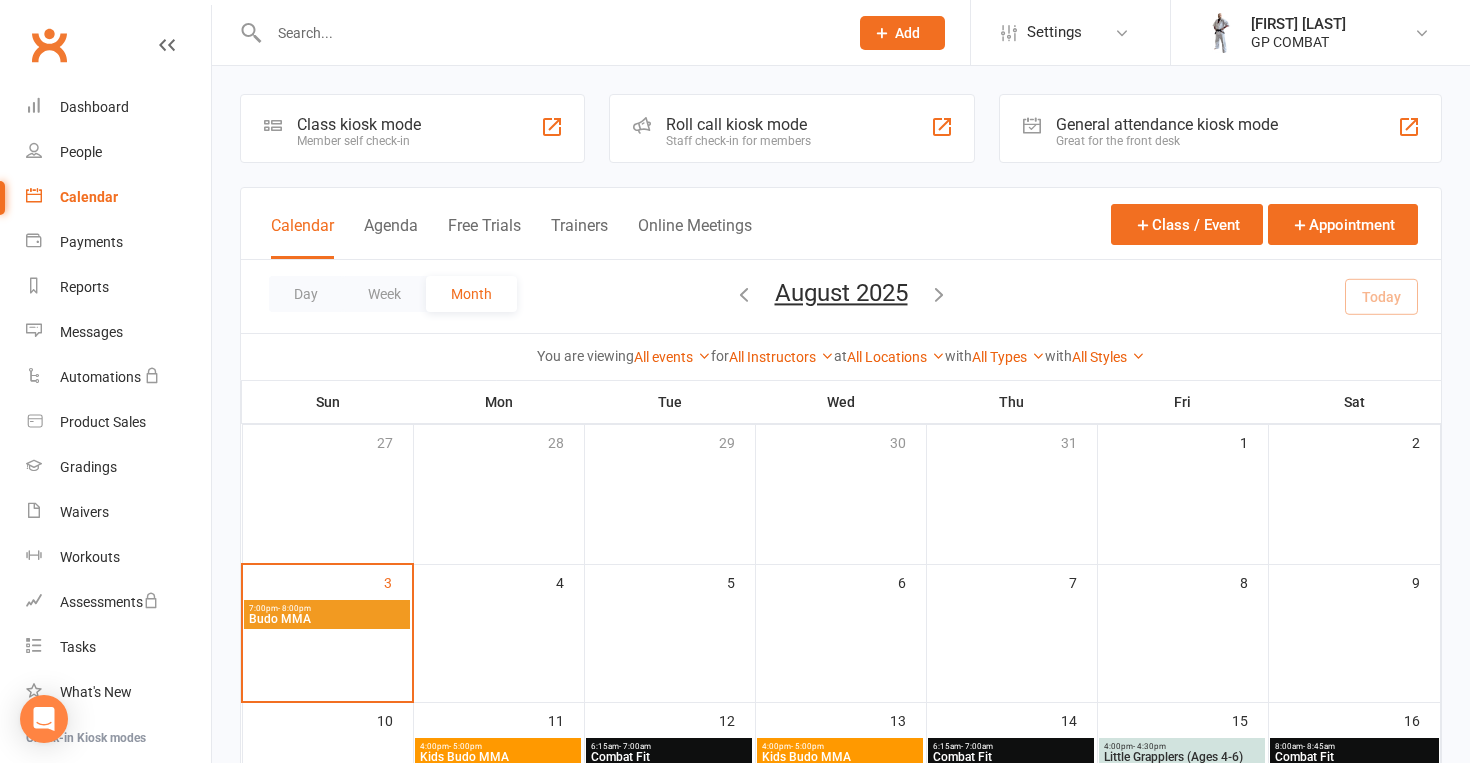 click on "Budo MMA" at bounding box center (327, 619) 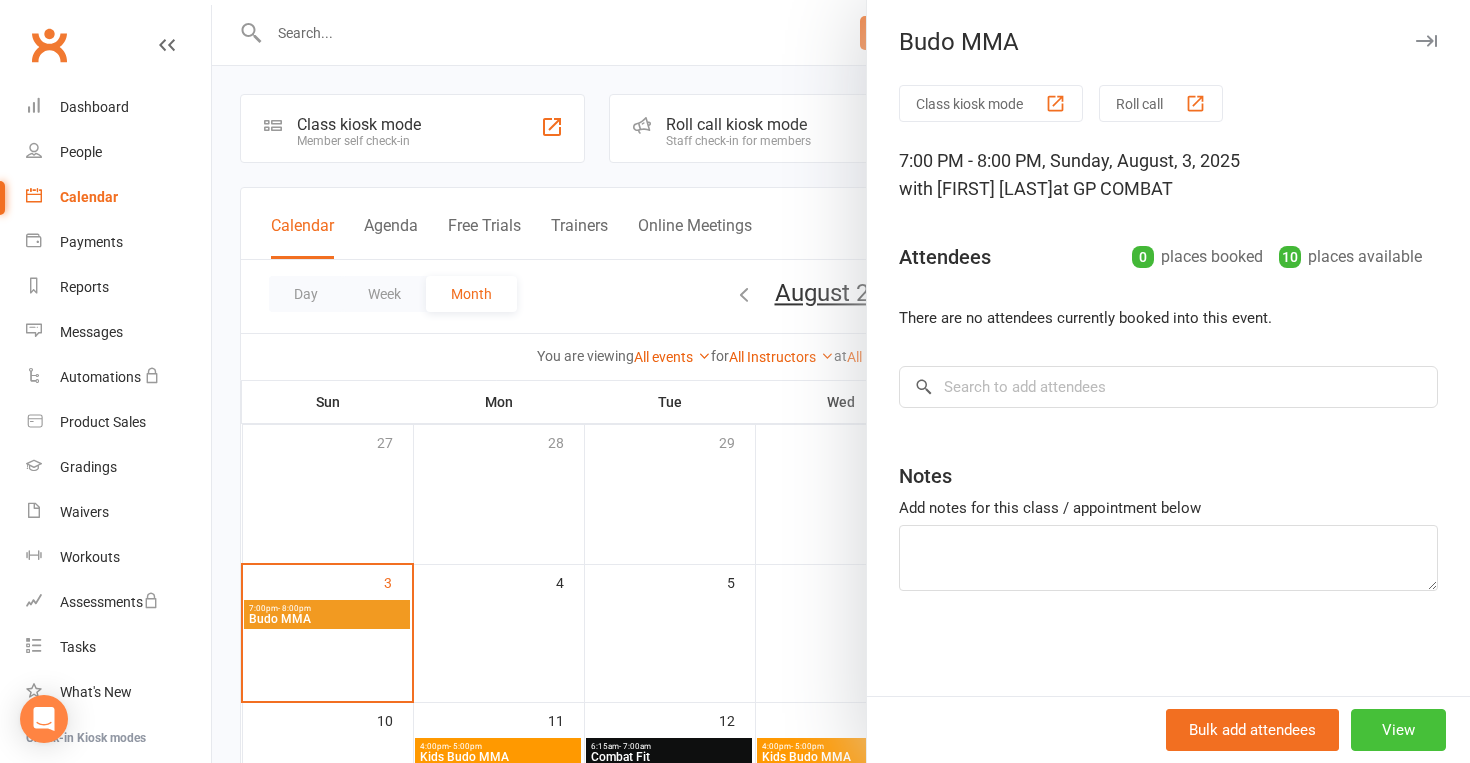 click on "View" at bounding box center (1398, 730) 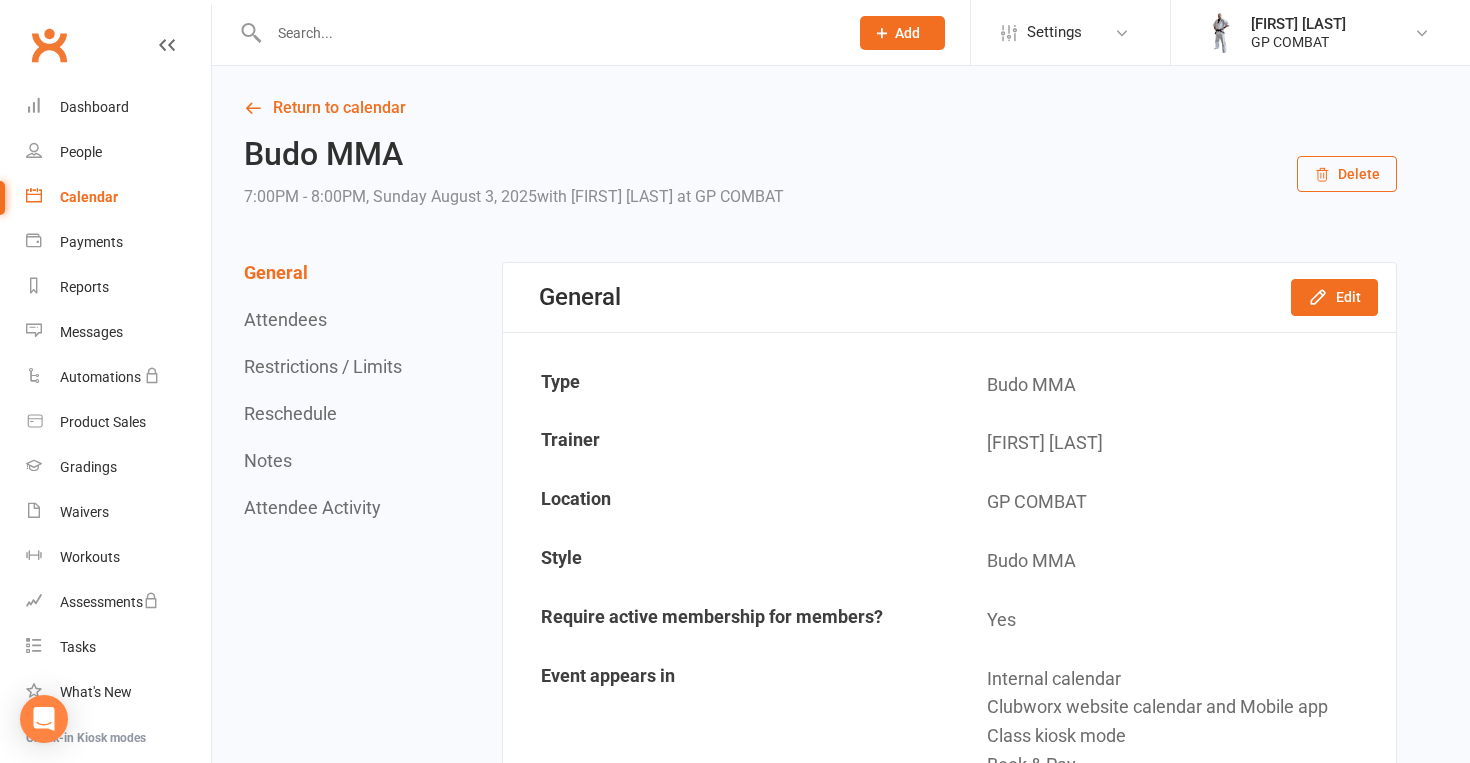 click on "Delete" at bounding box center [1347, 174] 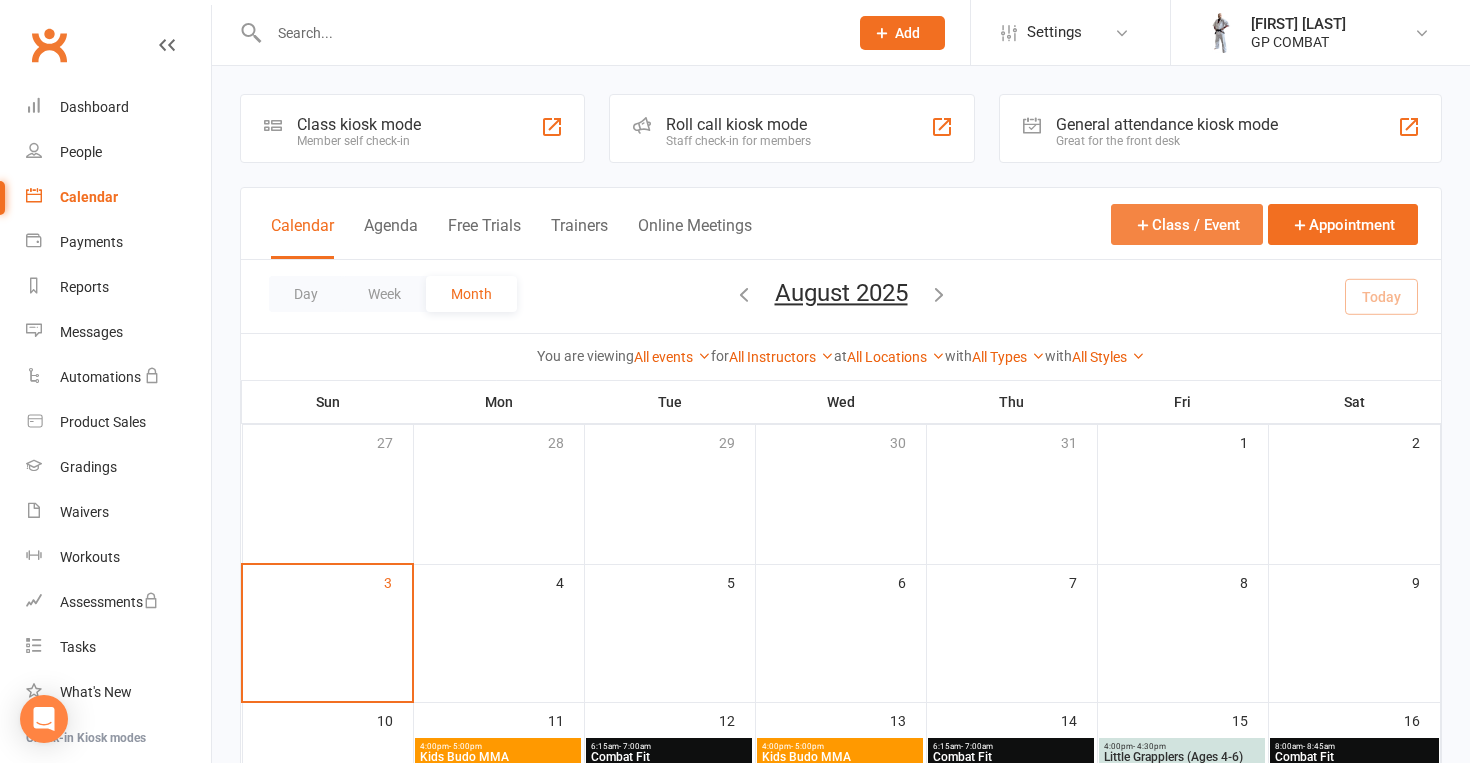 click on "Class / Event" at bounding box center [1187, 224] 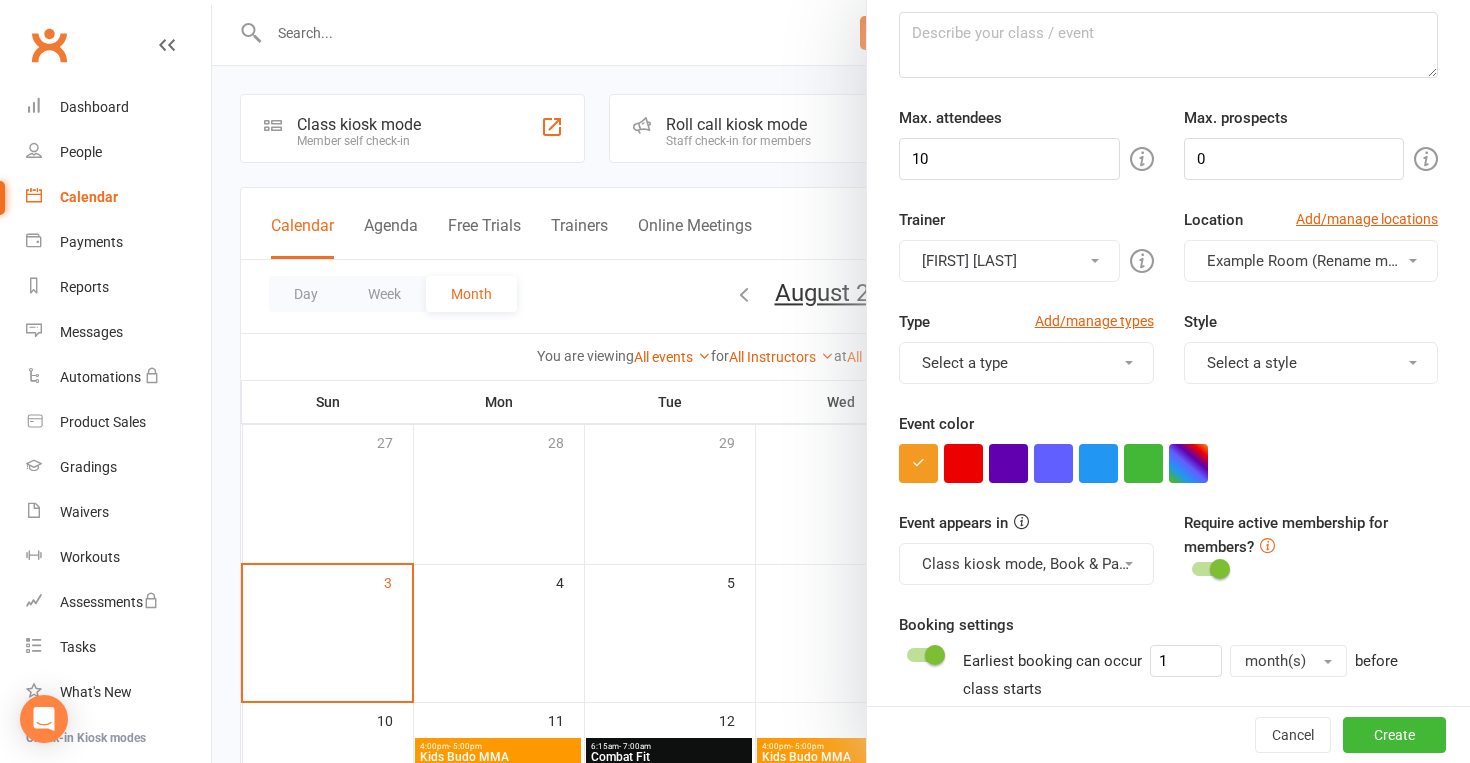 scroll, scrollTop: 321, scrollLeft: 0, axis: vertical 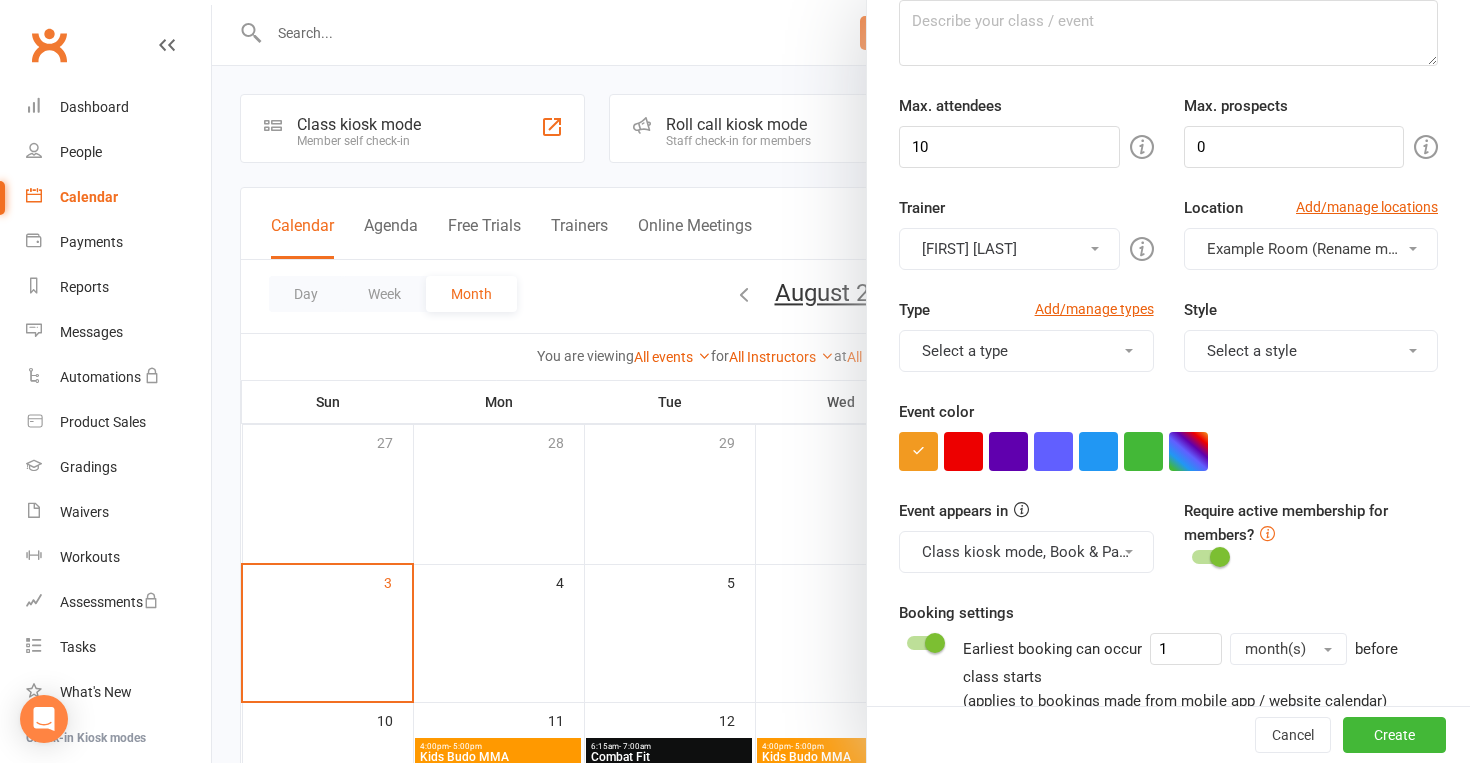 type on "Budo MMA" 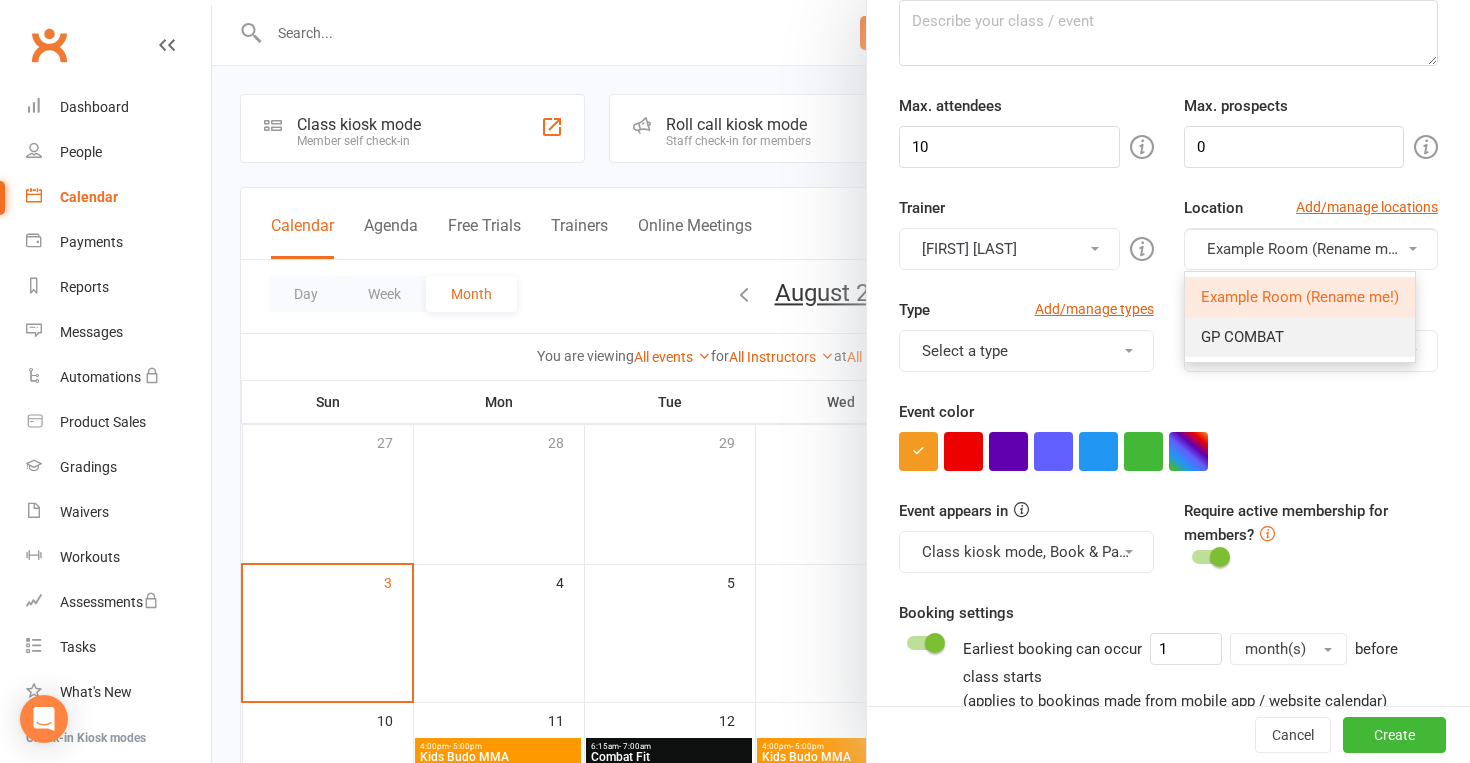 click on "GP COMBAT" at bounding box center (1300, 337) 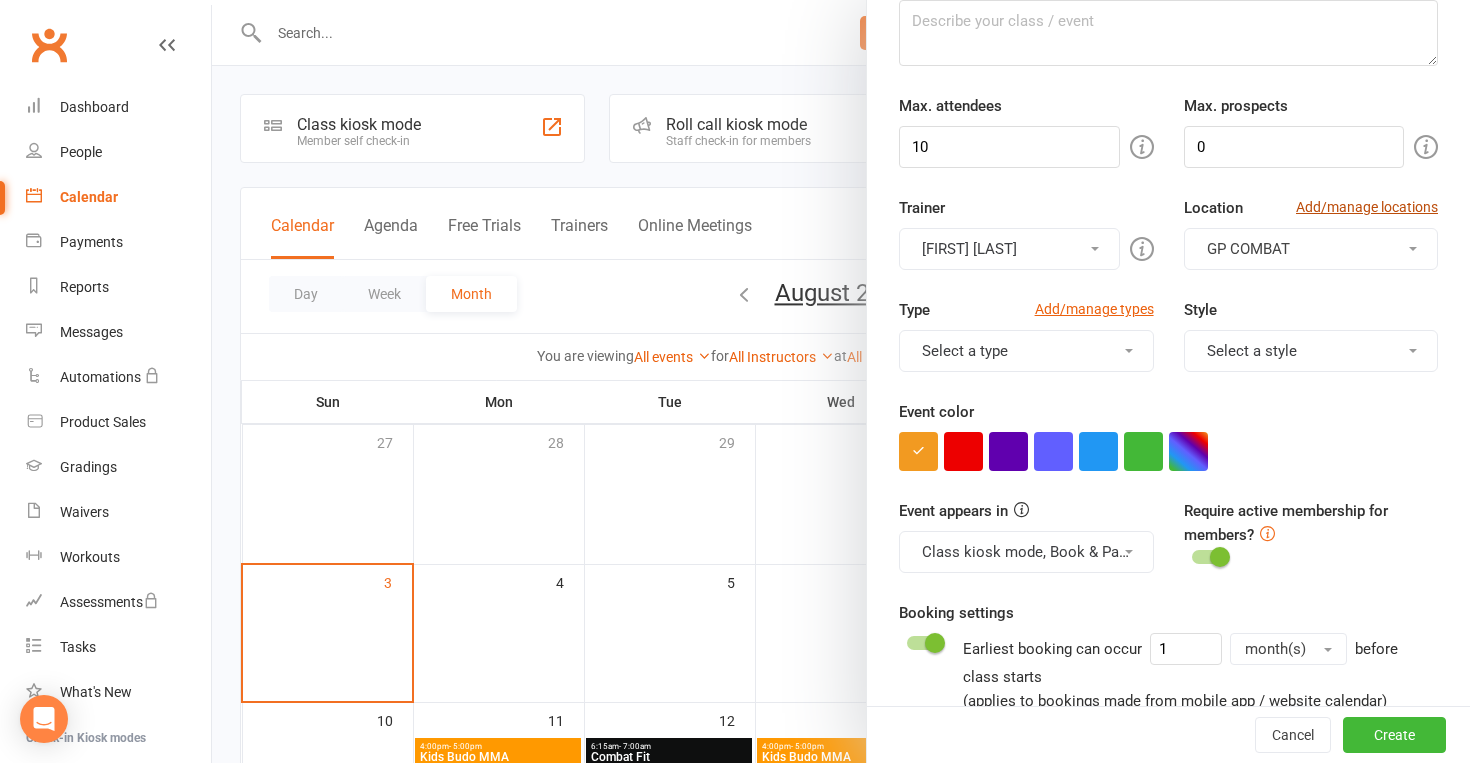 click on "Add/manage locations" at bounding box center (1367, 207) 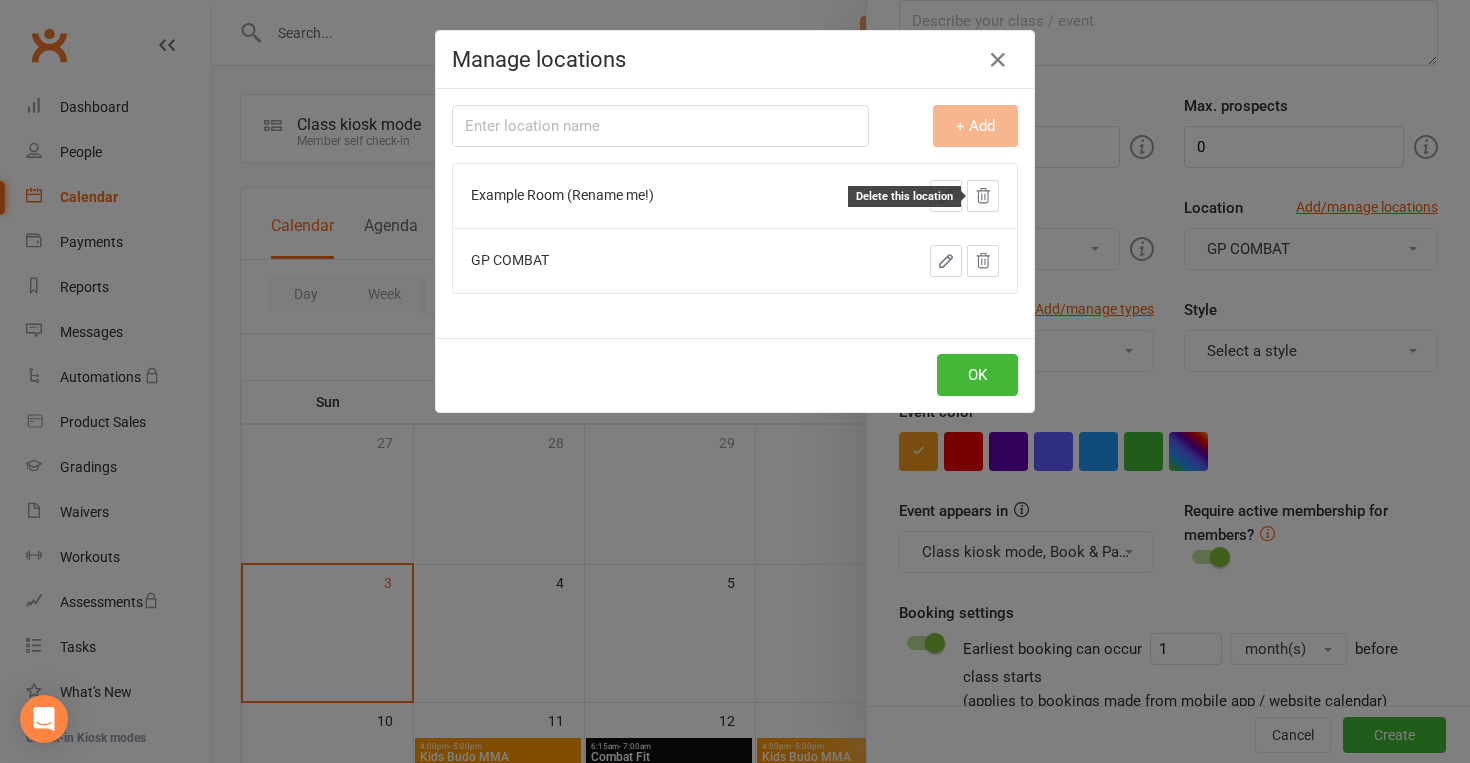 click at bounding box center [983, 196] 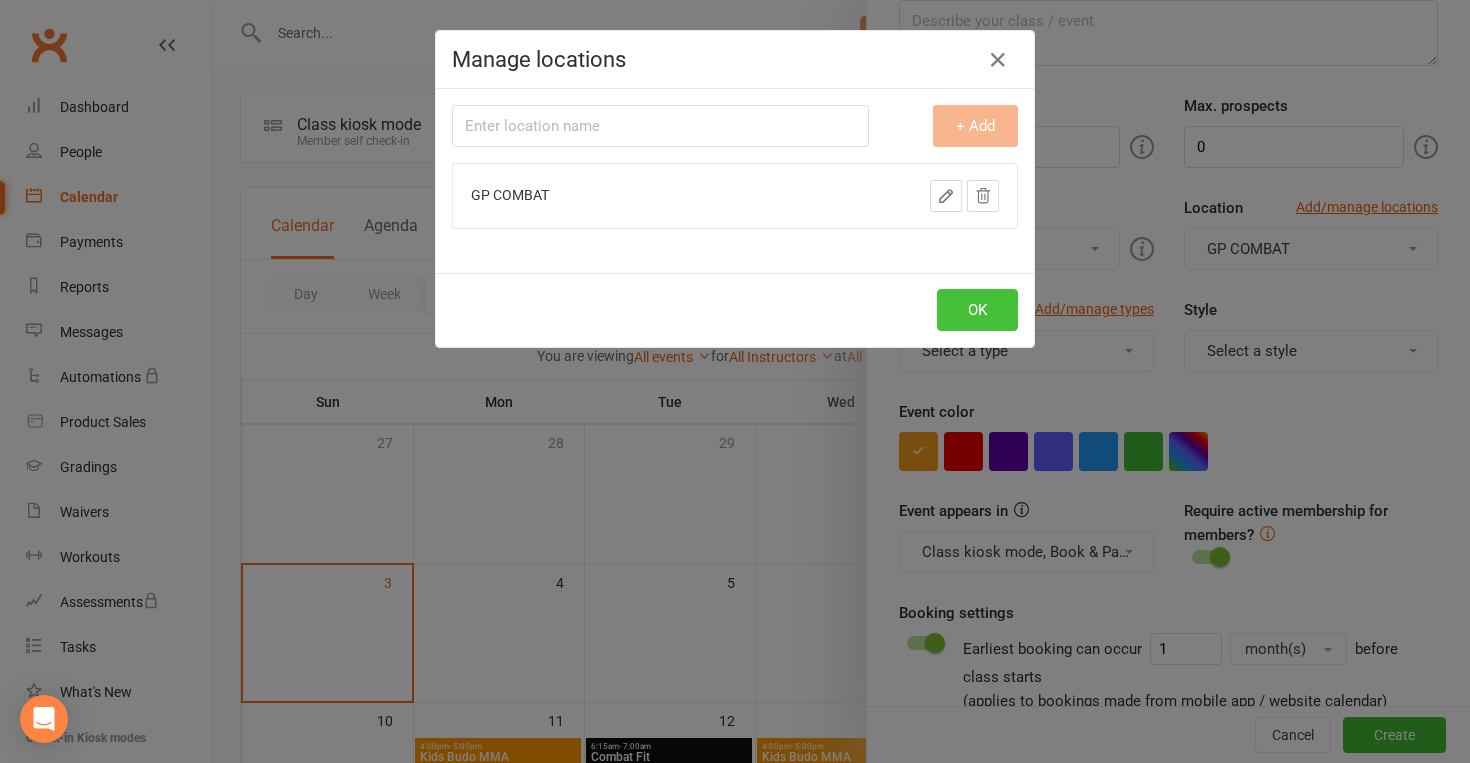 click on "OK" at bounding box center (977, 310) 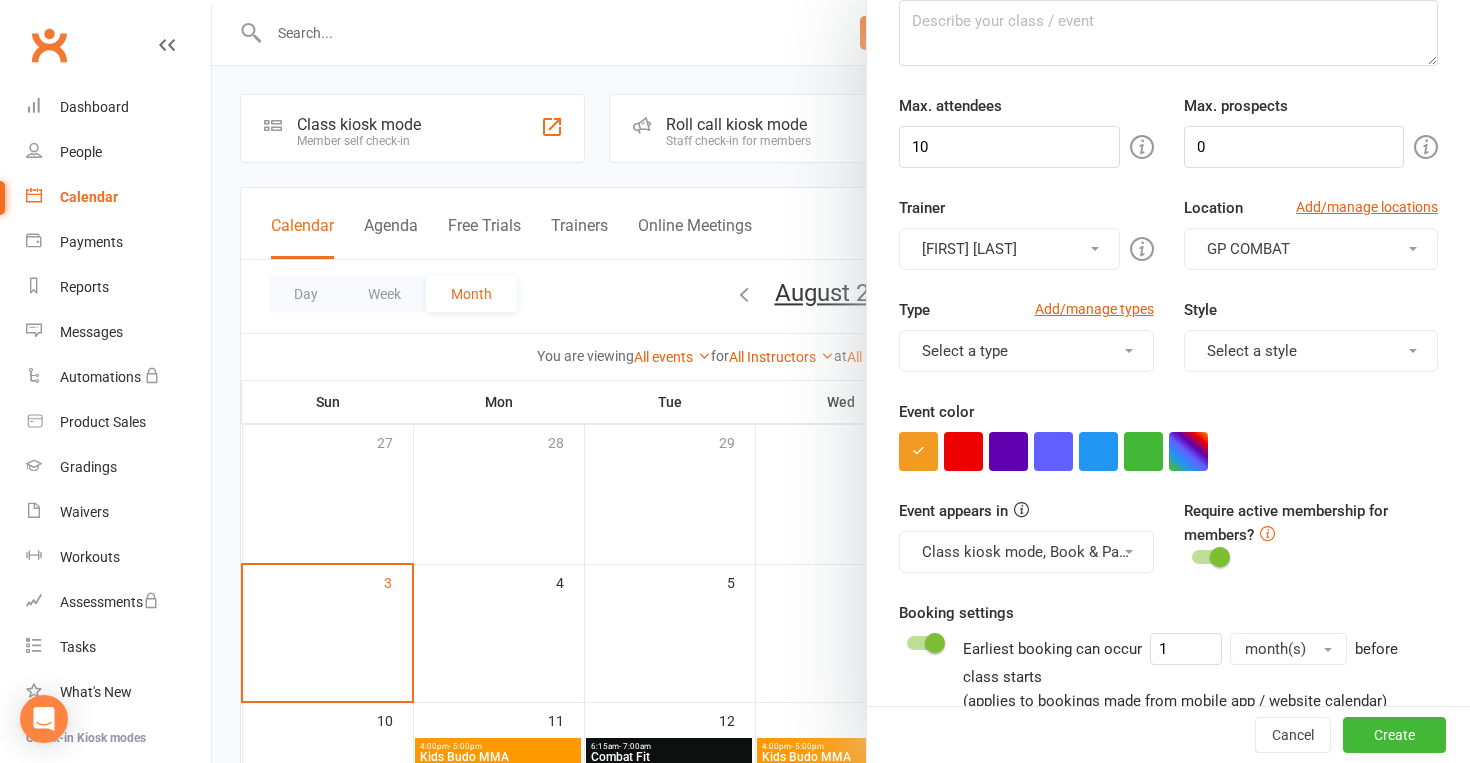 click on "GP COMBAT" at bounding box center (1311, 249) 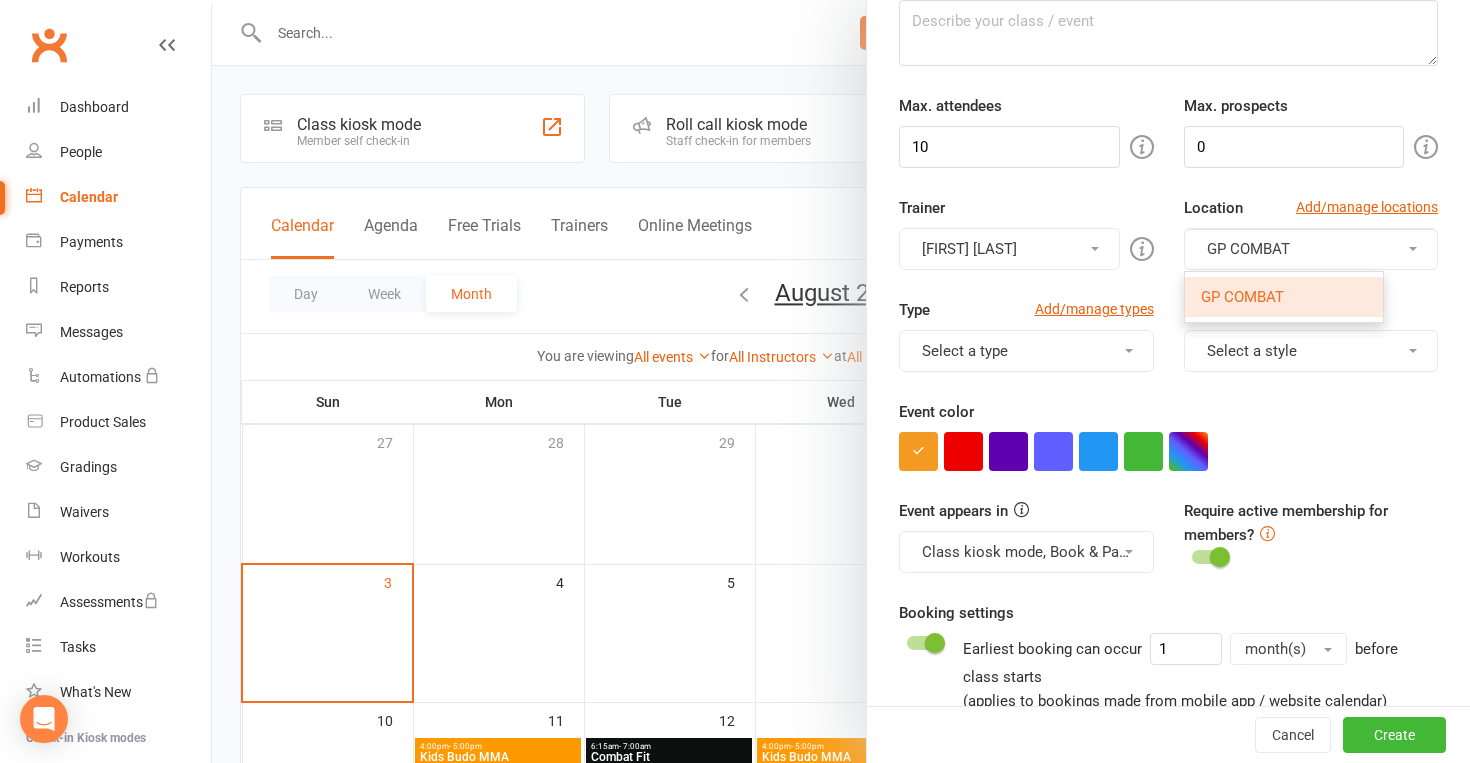click on "GP COMBAT" at bounding box center (1311, 249) 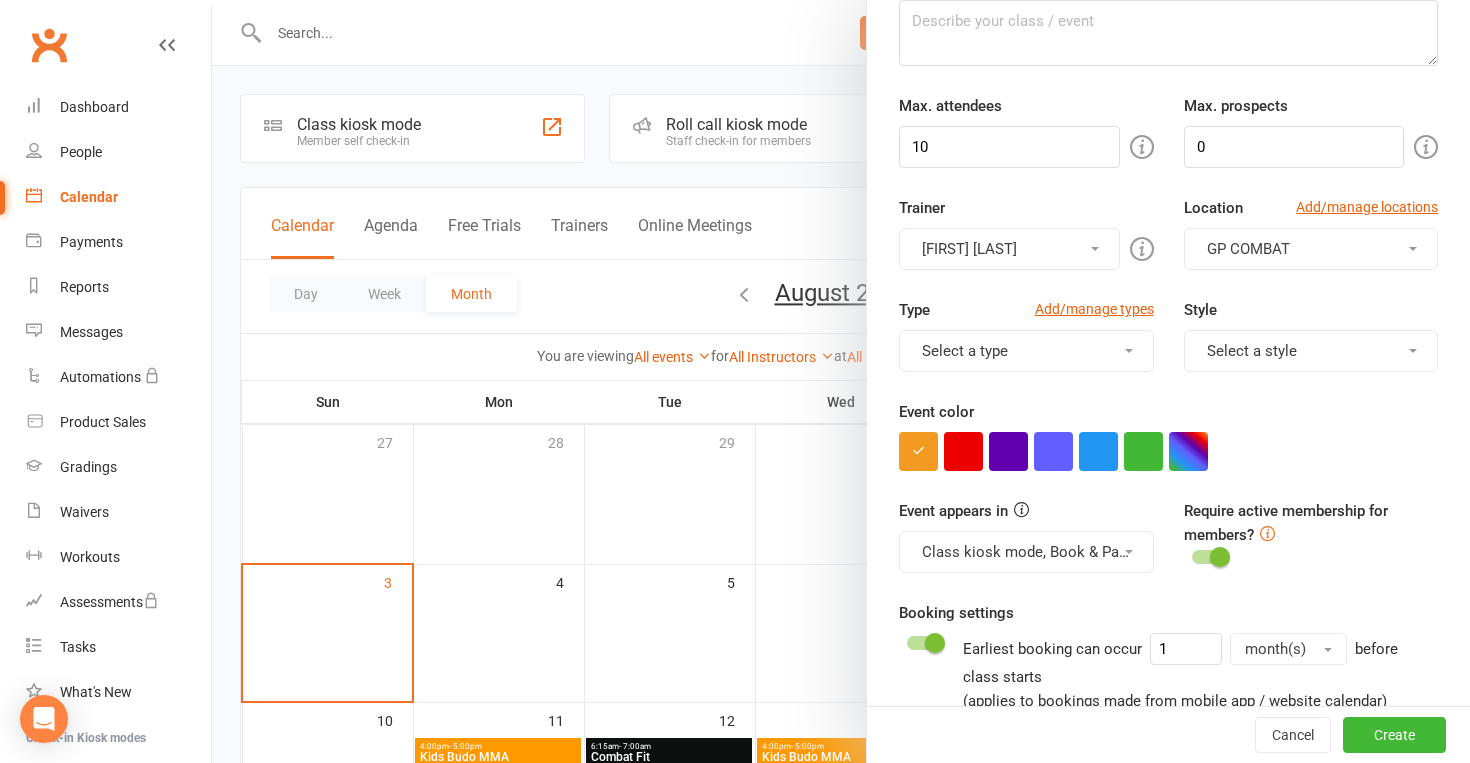 click on "Select a style" at bounding box center [1311, 351] 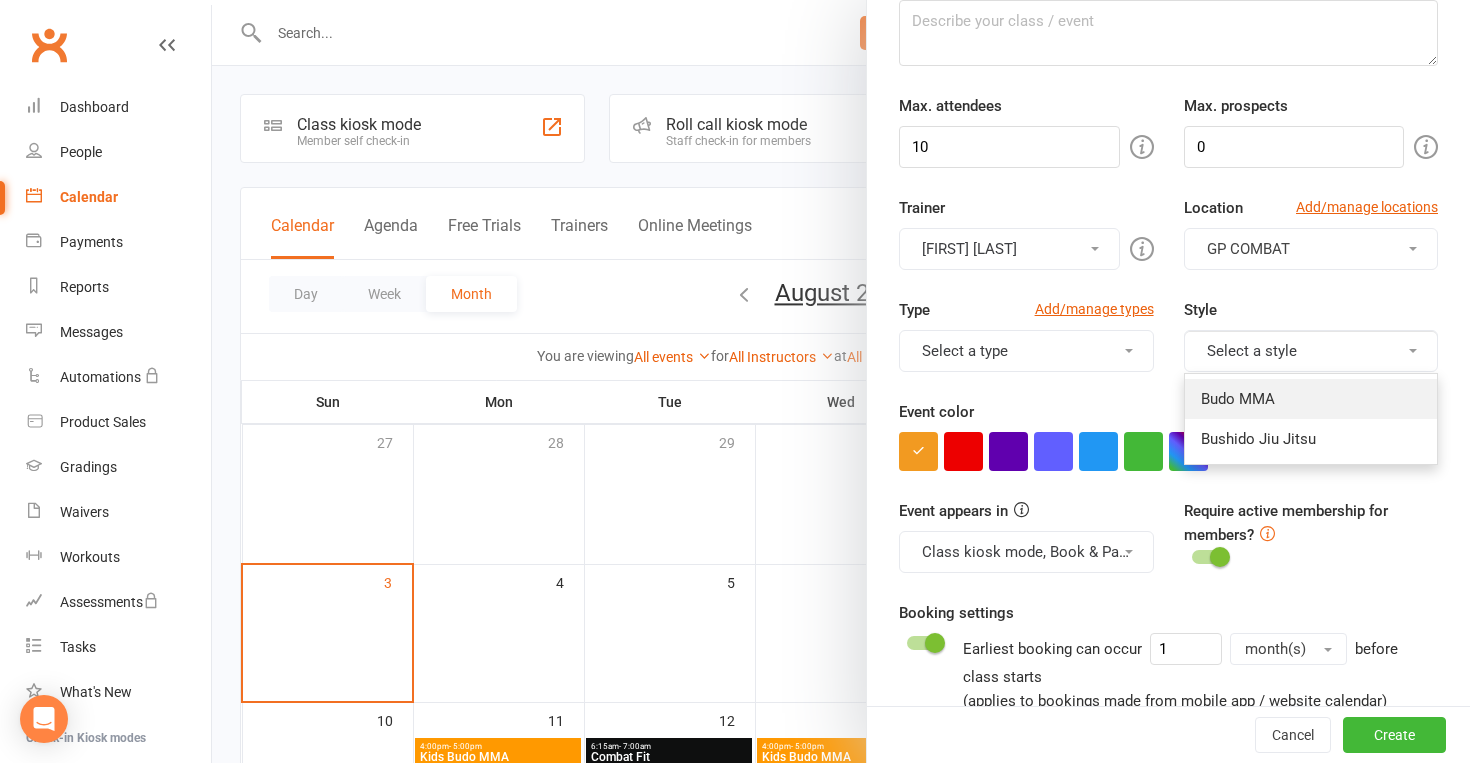 click on "Budo MMA" at bounding box center [1311, 399] 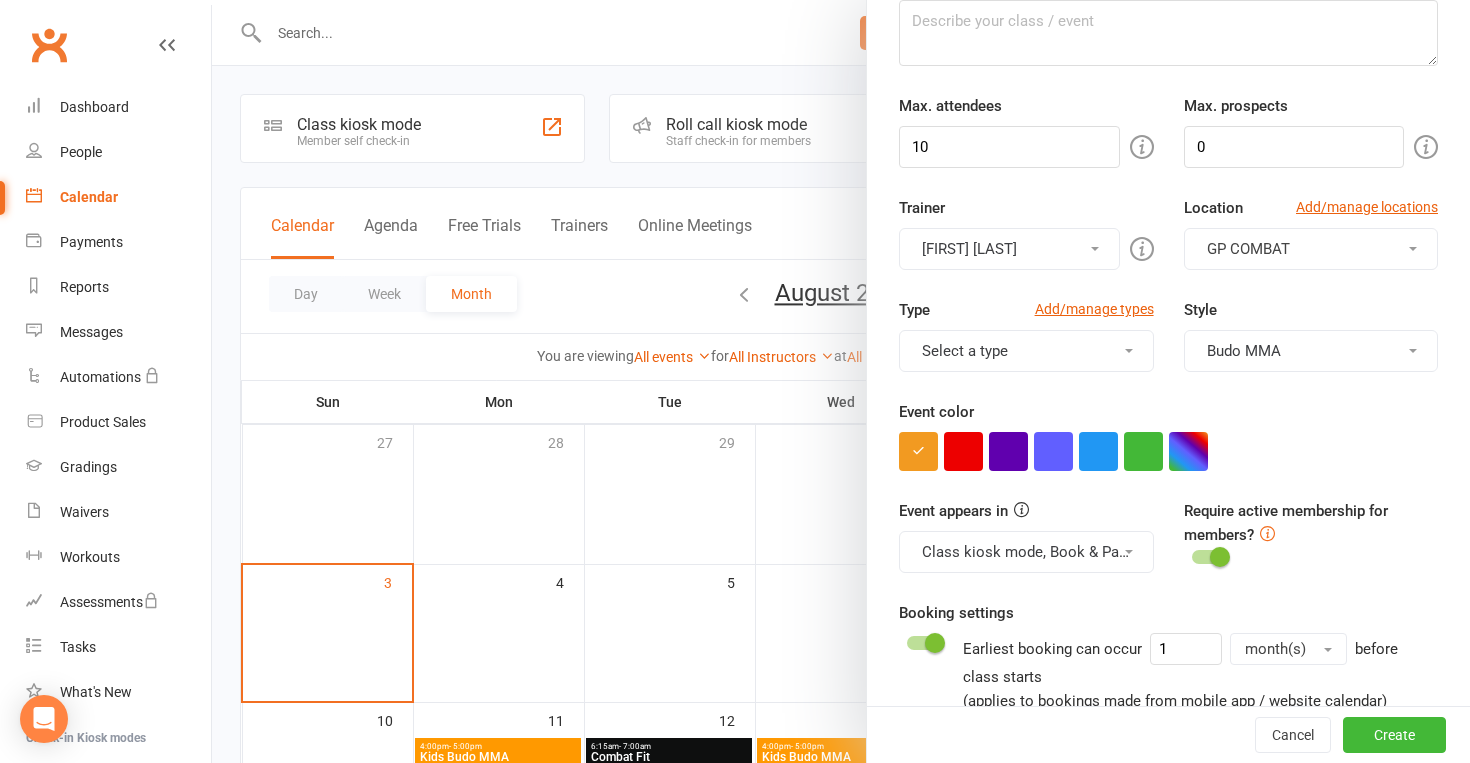 click on "Select a type" at bounding box center (1026, 351) 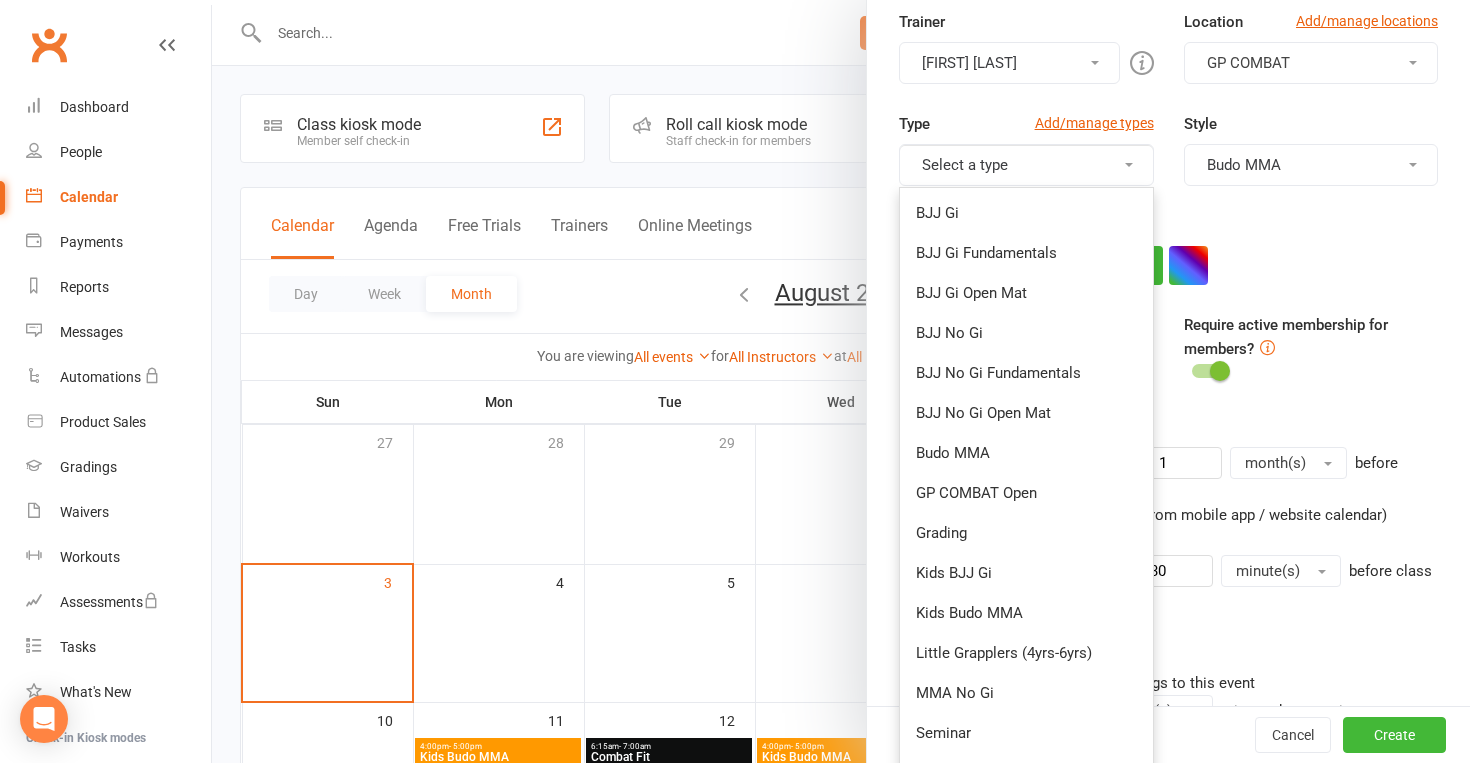 scroll, scrollTop: 502, scrollLeft: 0, axis: vertical 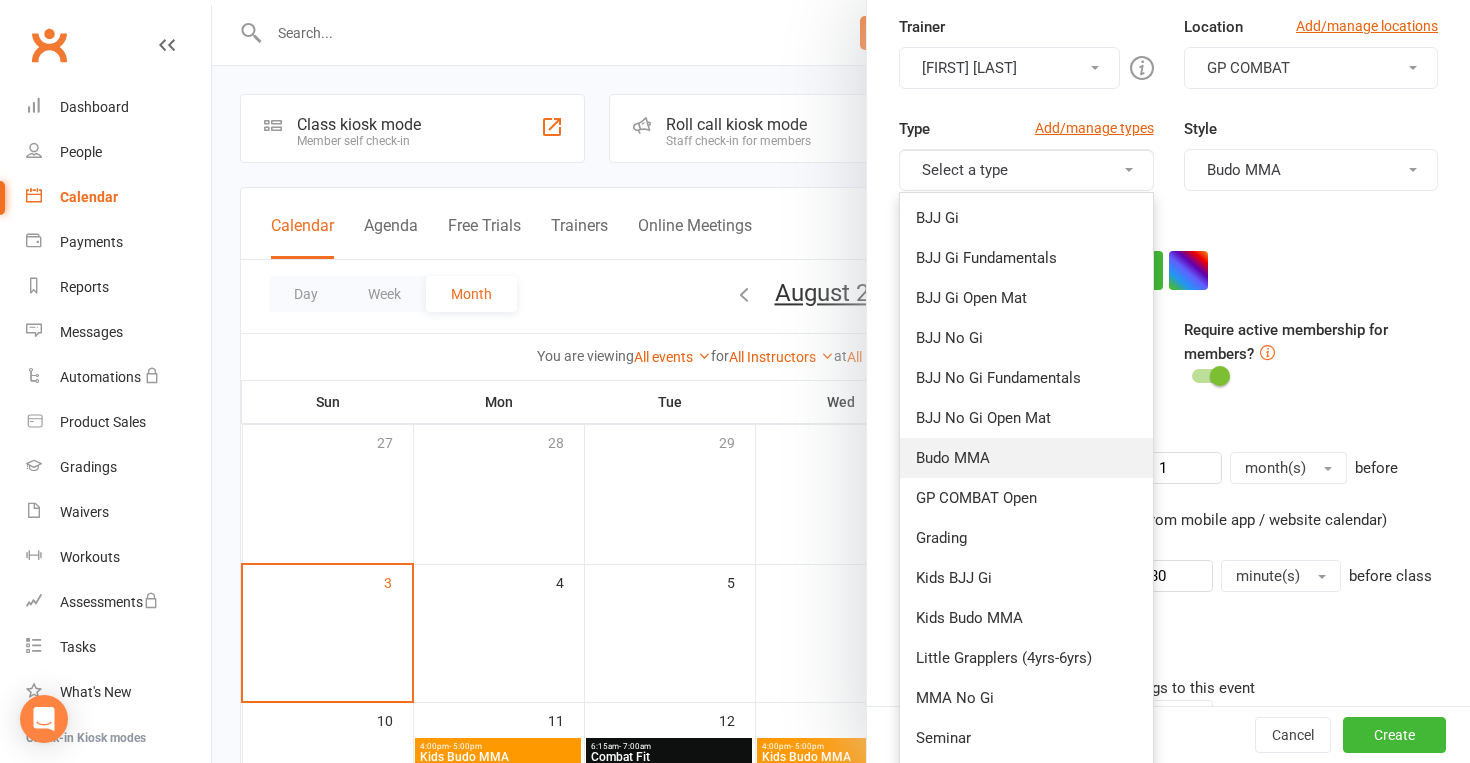click on "Budo MMA" at bounding box center [1026, 458] 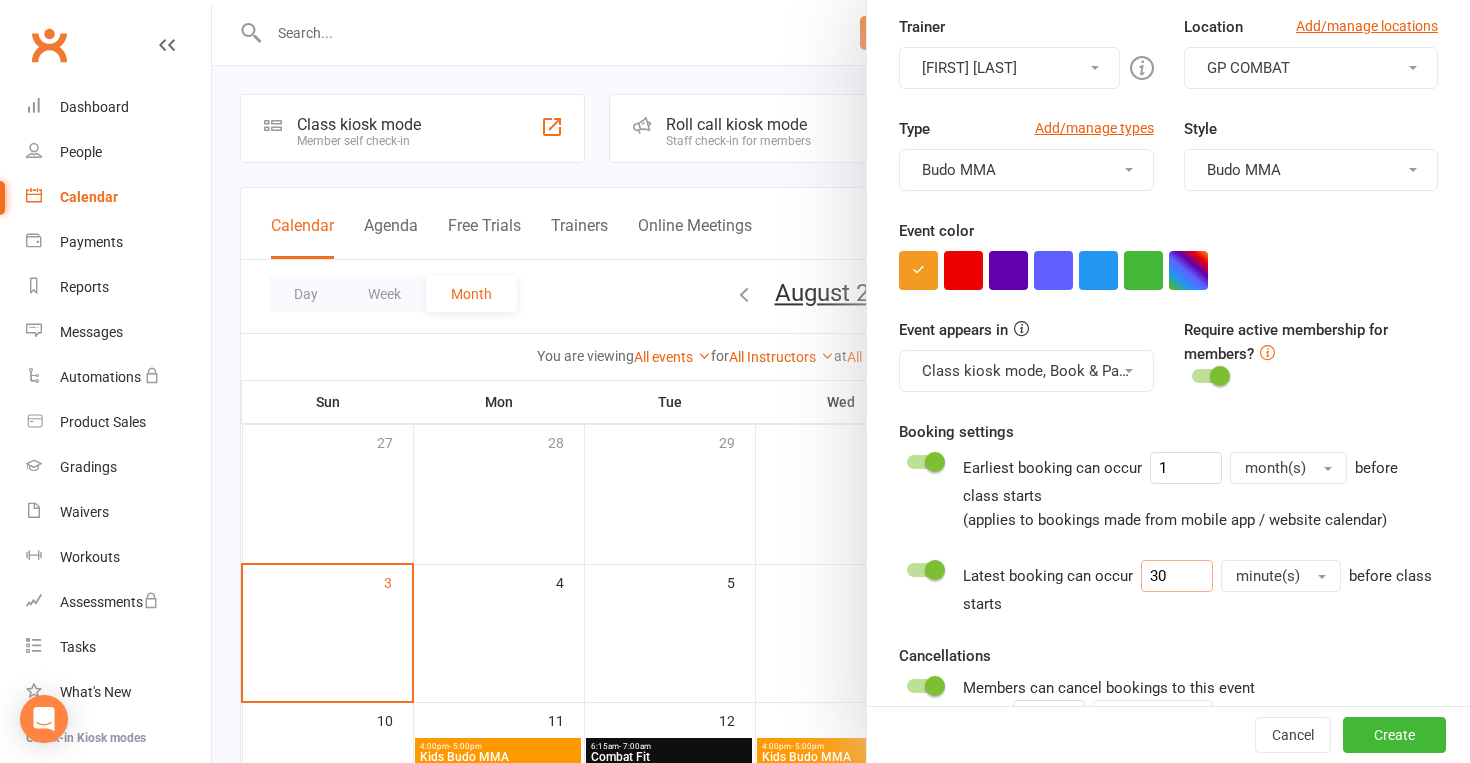 click on "30" at bounding box center [1177, 576] 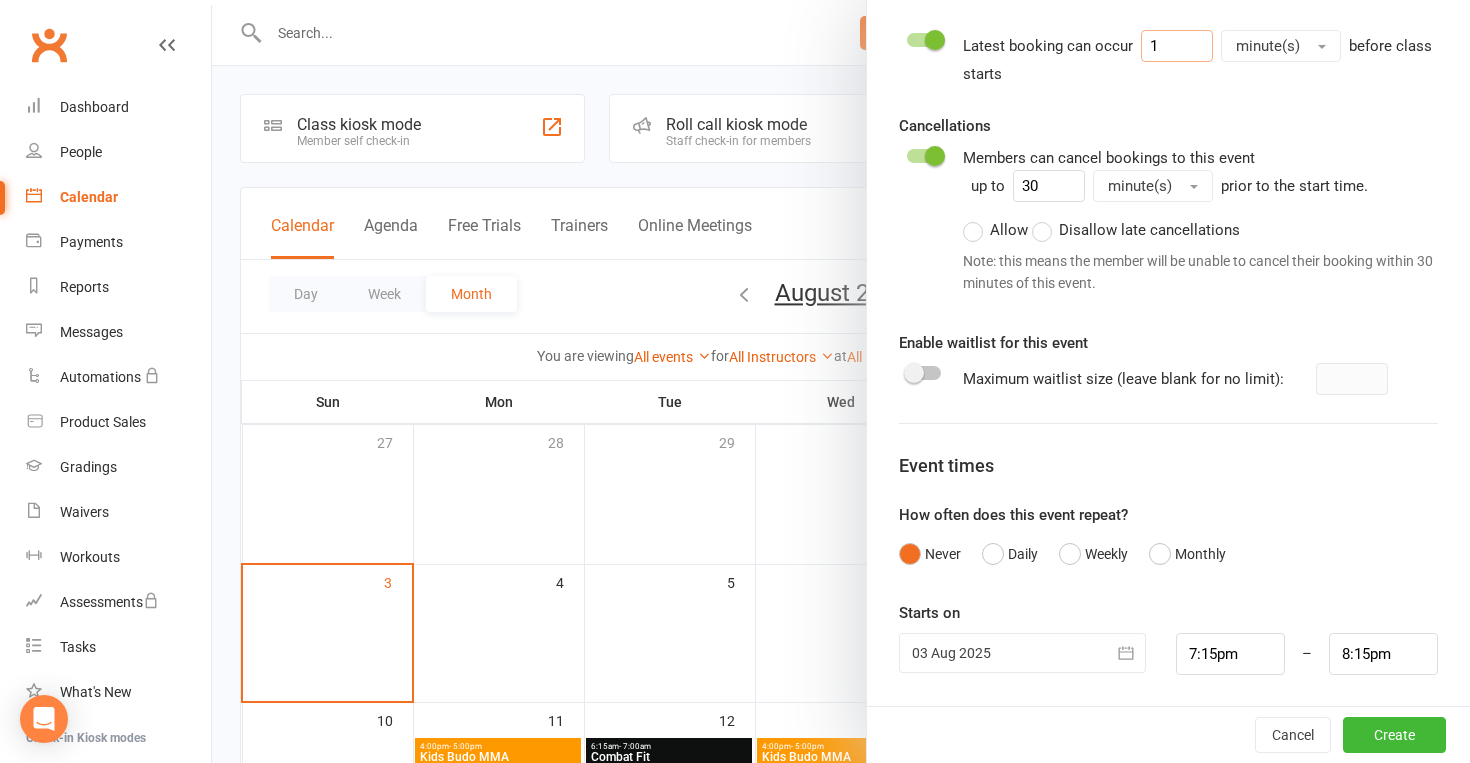 scroll, scrollTop: 1031, scrollLeft: 0, axis: vertical 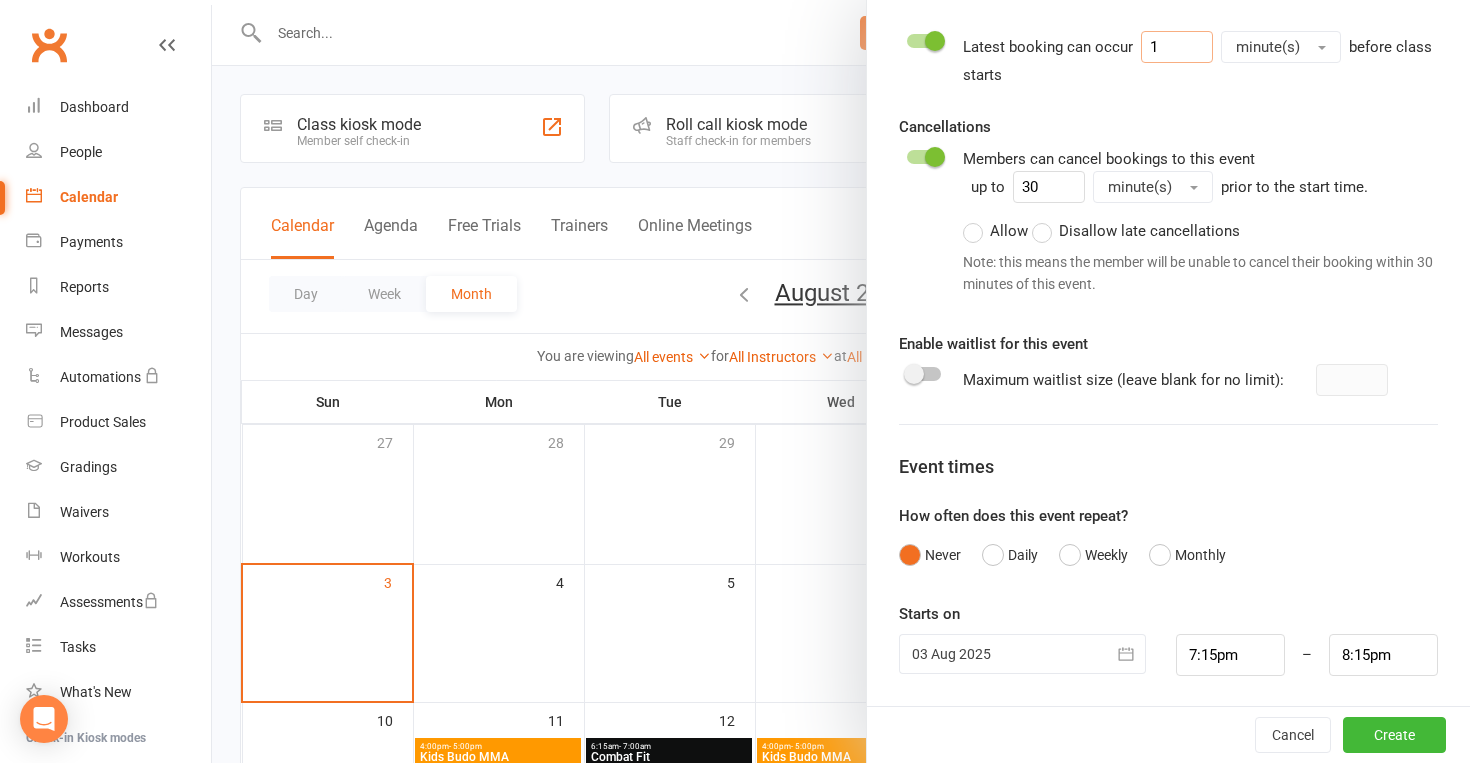 type on "1" 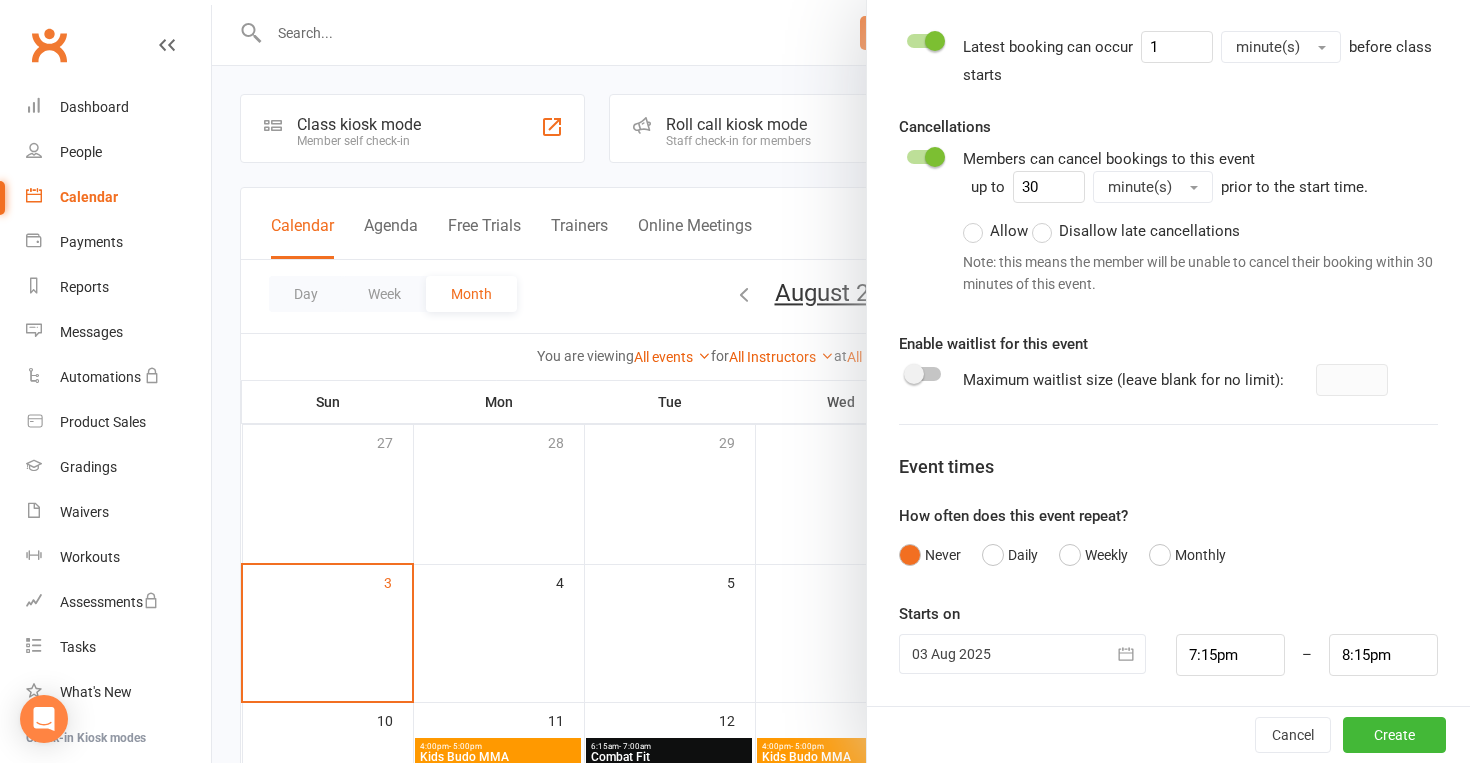 click at bounding box center (924, 374) 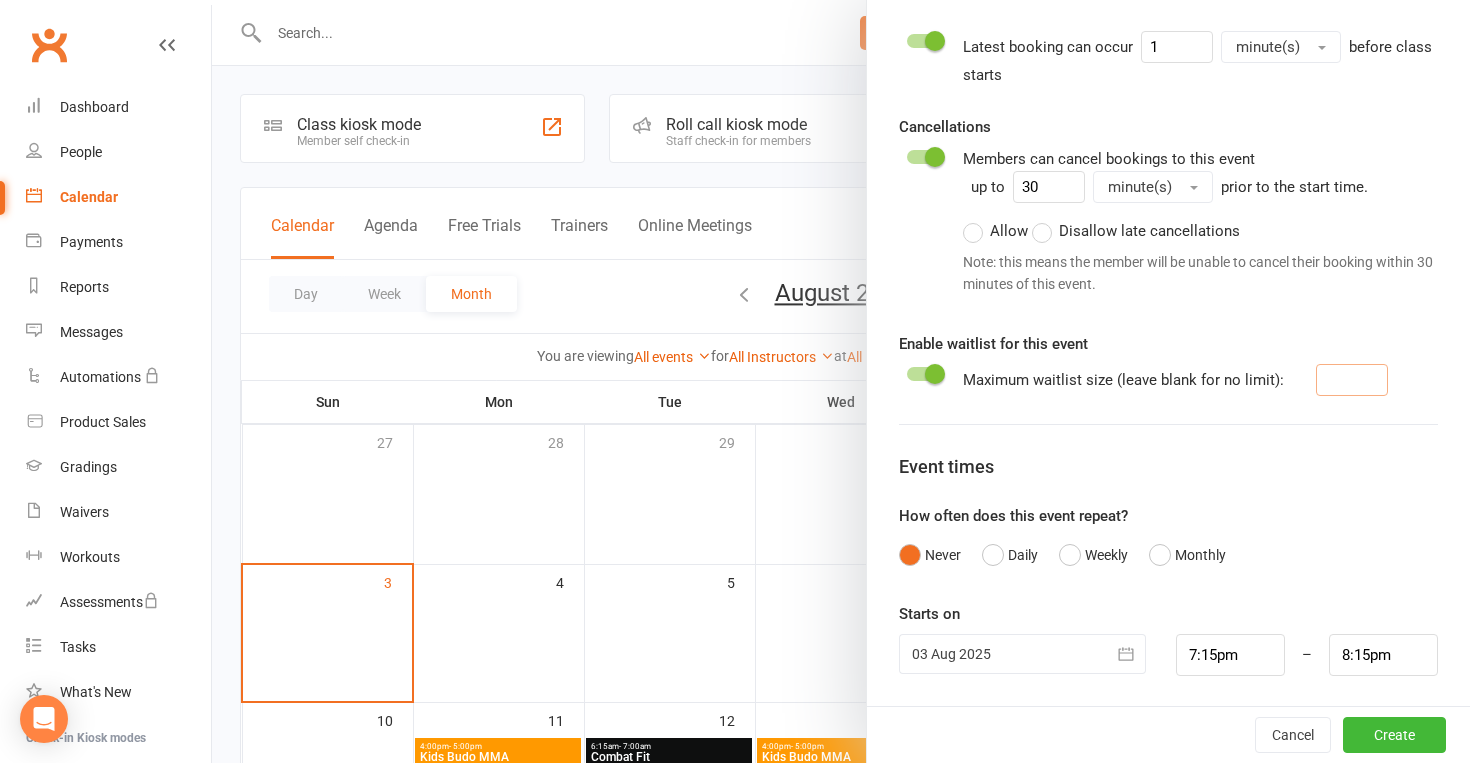 click at bounding box center [1352, 380] 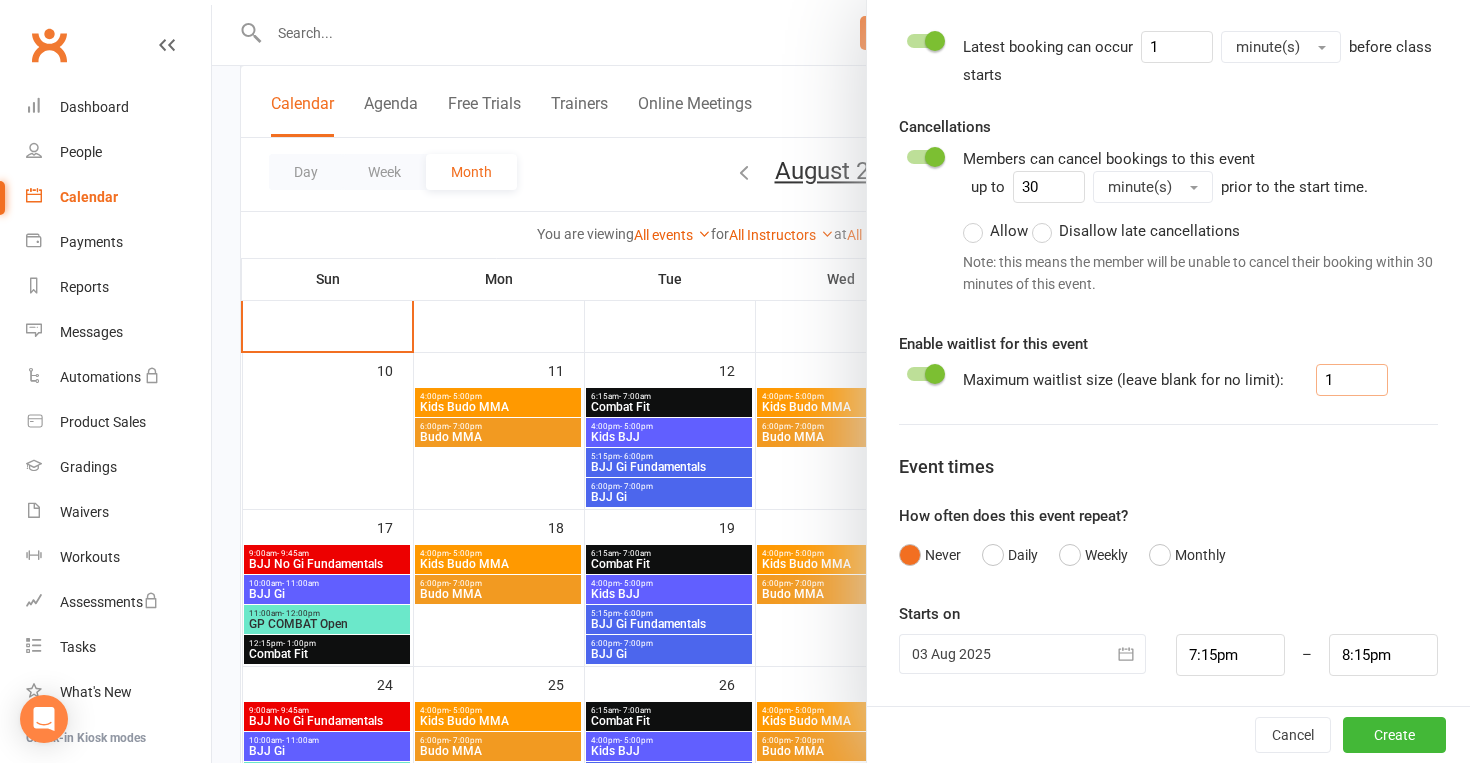 scroll, scrollTop: 369, scrollLeft: 0, axis: vertical 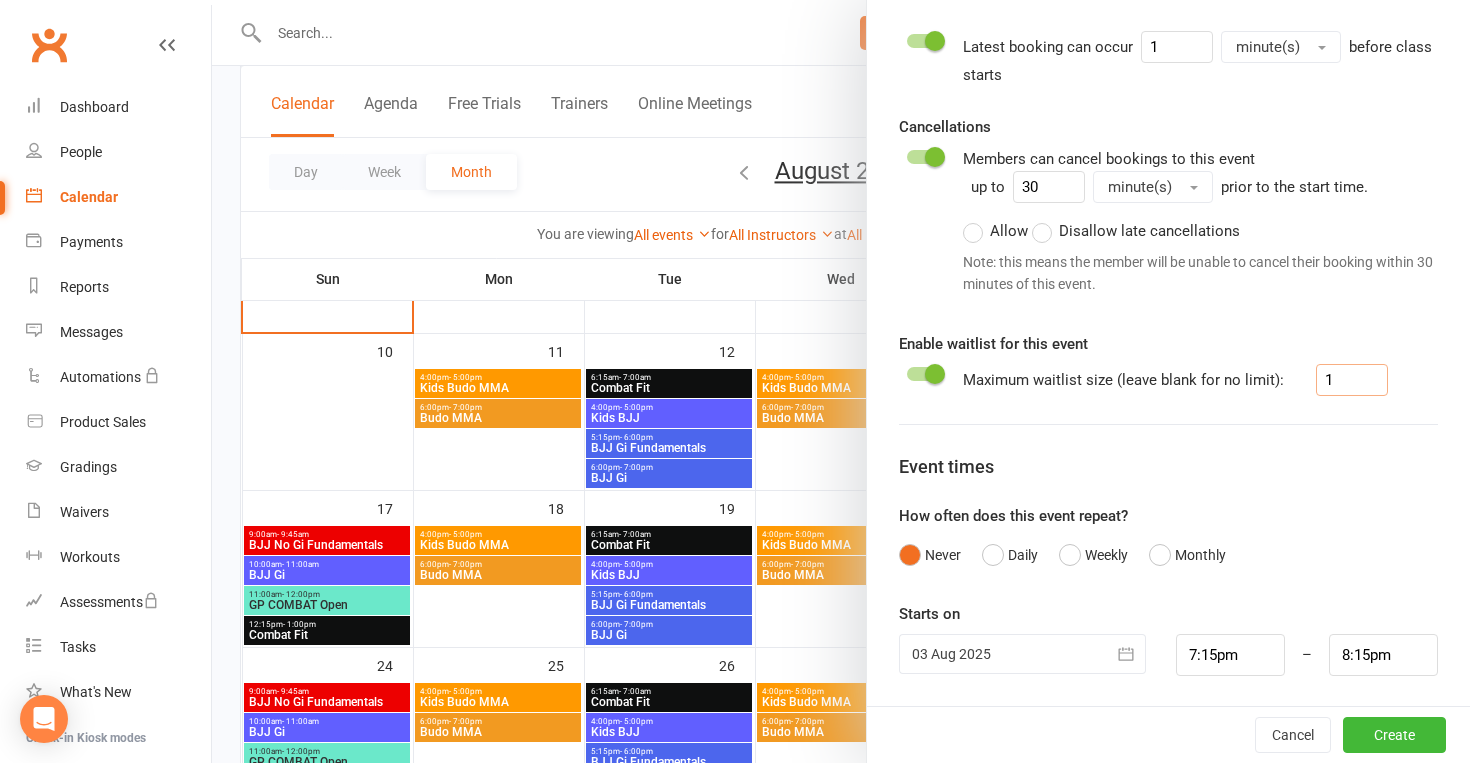 type on "1" 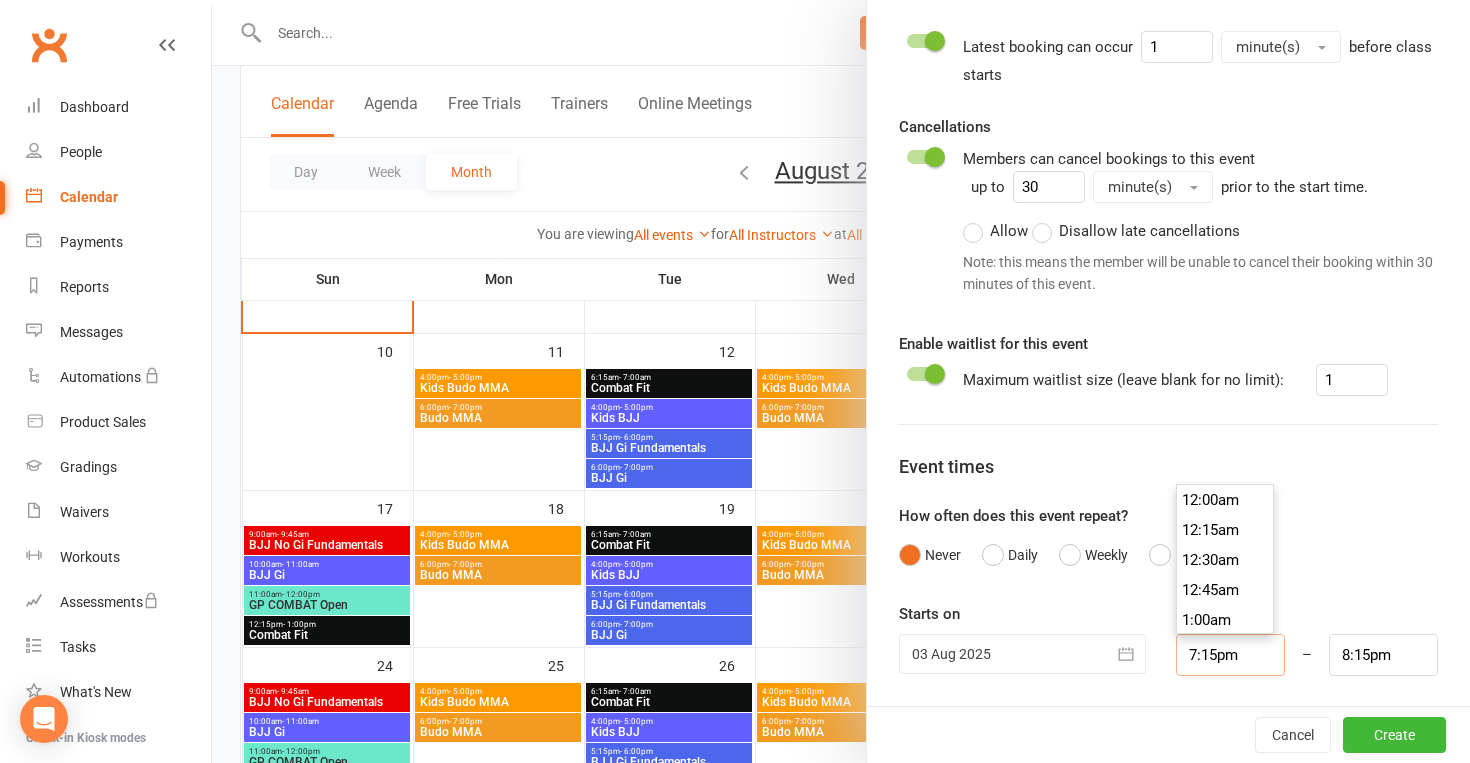 click on "7:15pm" at bounding box center [1230, 655] 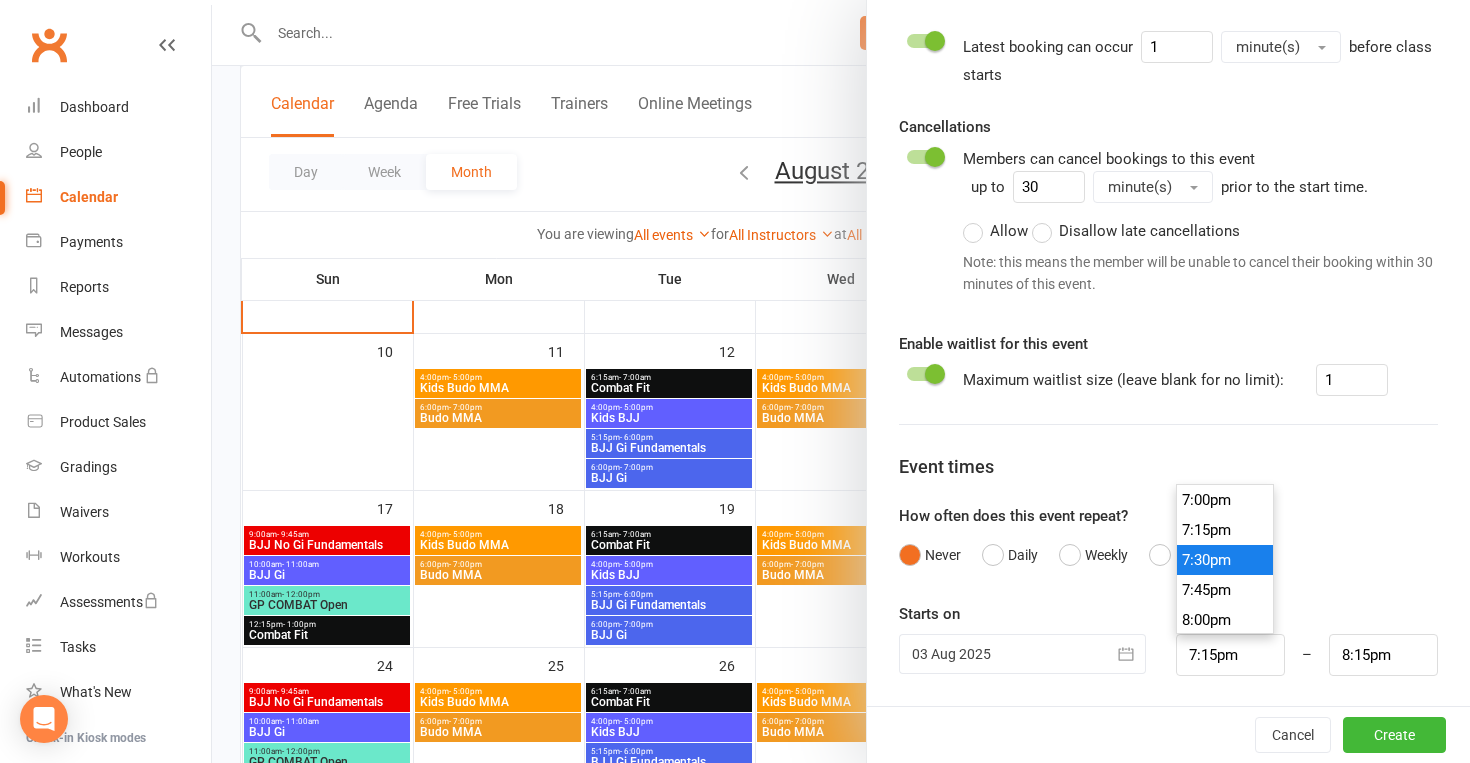 type on "7:30pm" 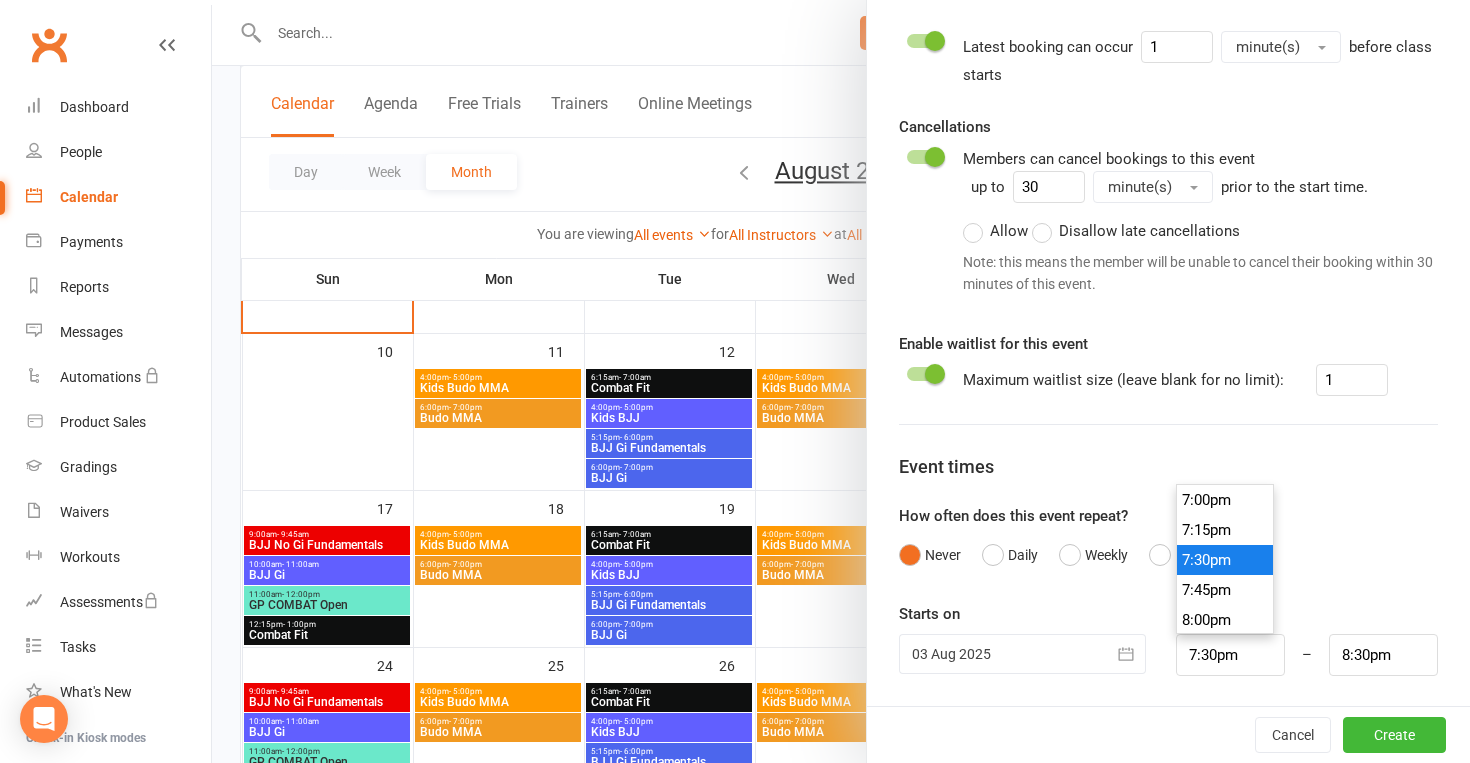 click on "7:30pm" at bounding box center (1225, 560) 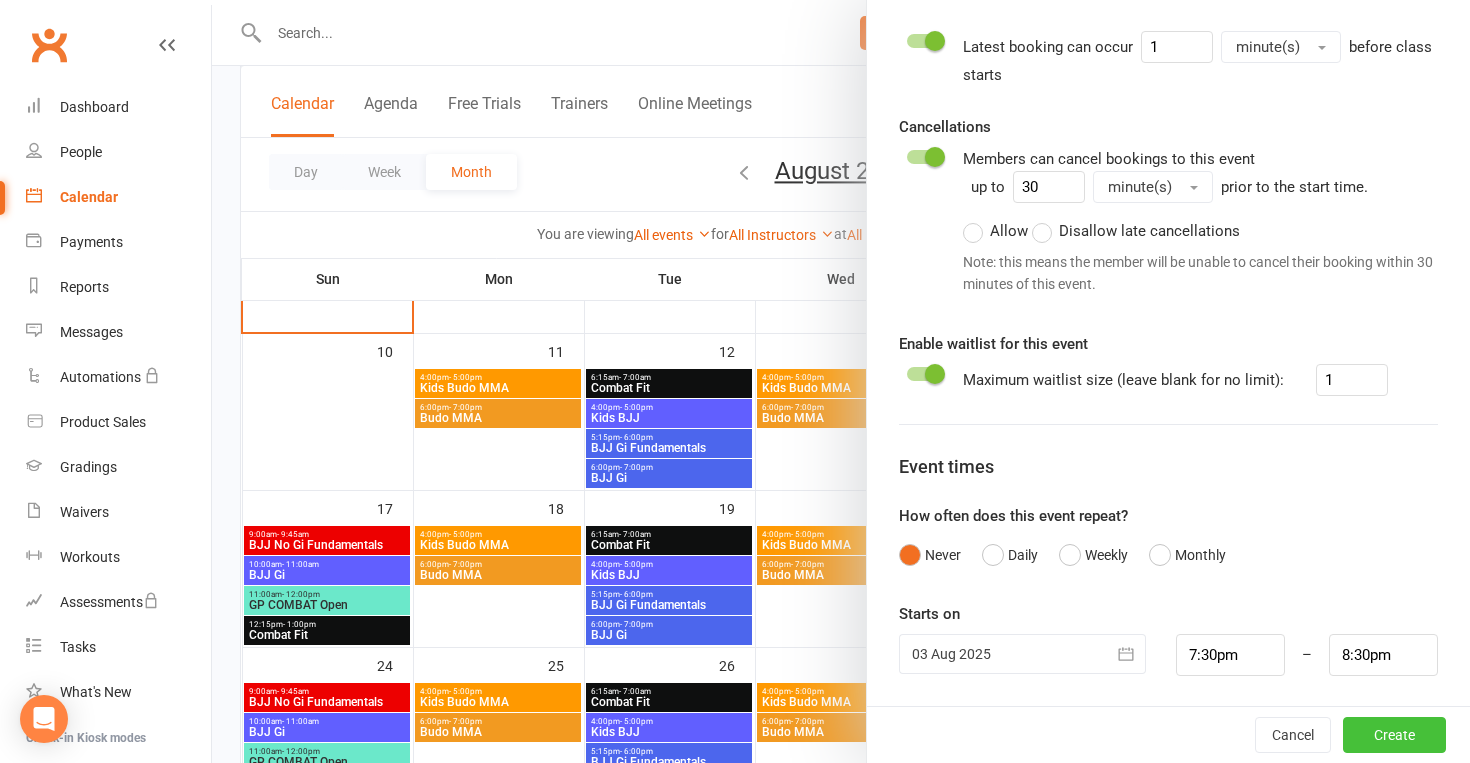 click on "Create" at bounding box center (1394, 735) 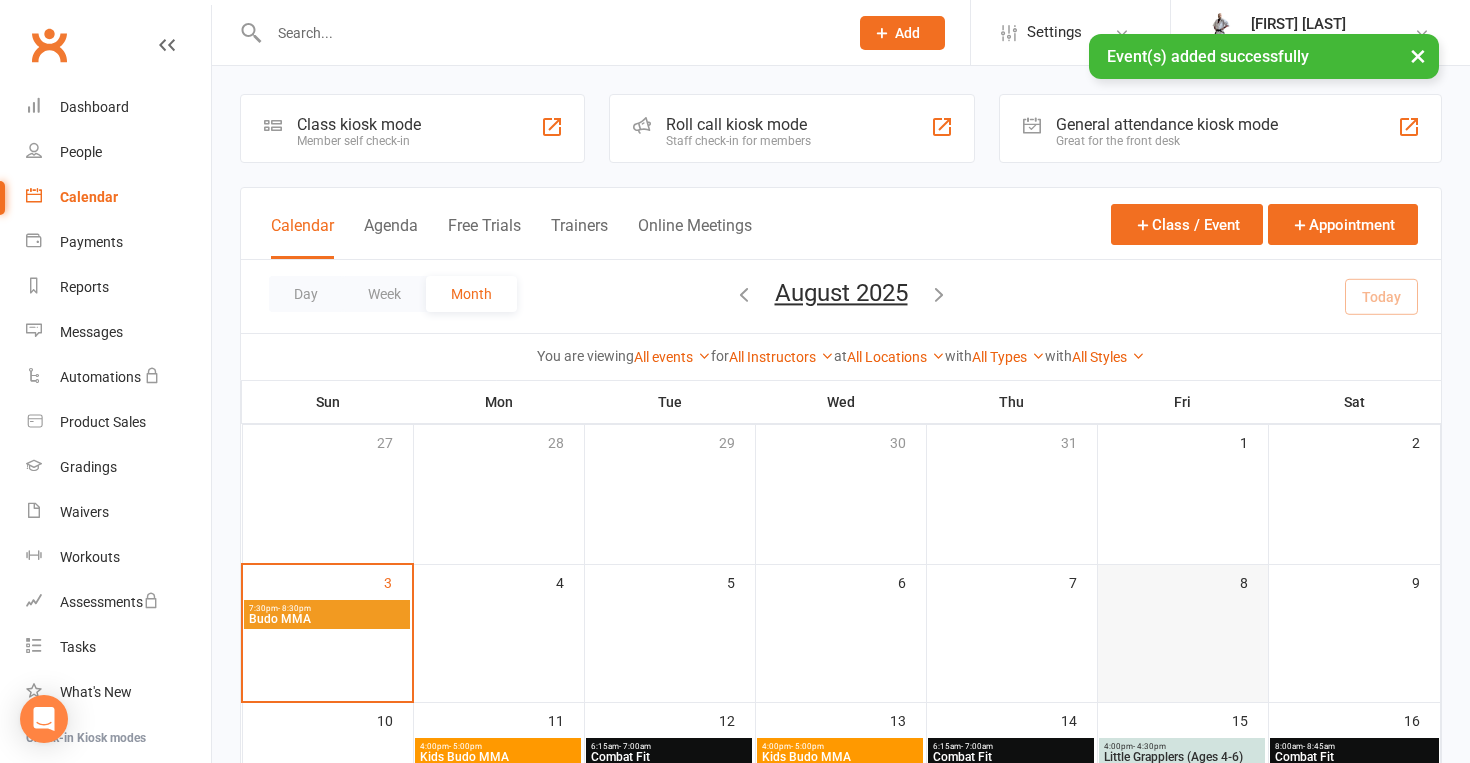 scroll, scrollTop: 0, scrollLeft: 0, axis: both 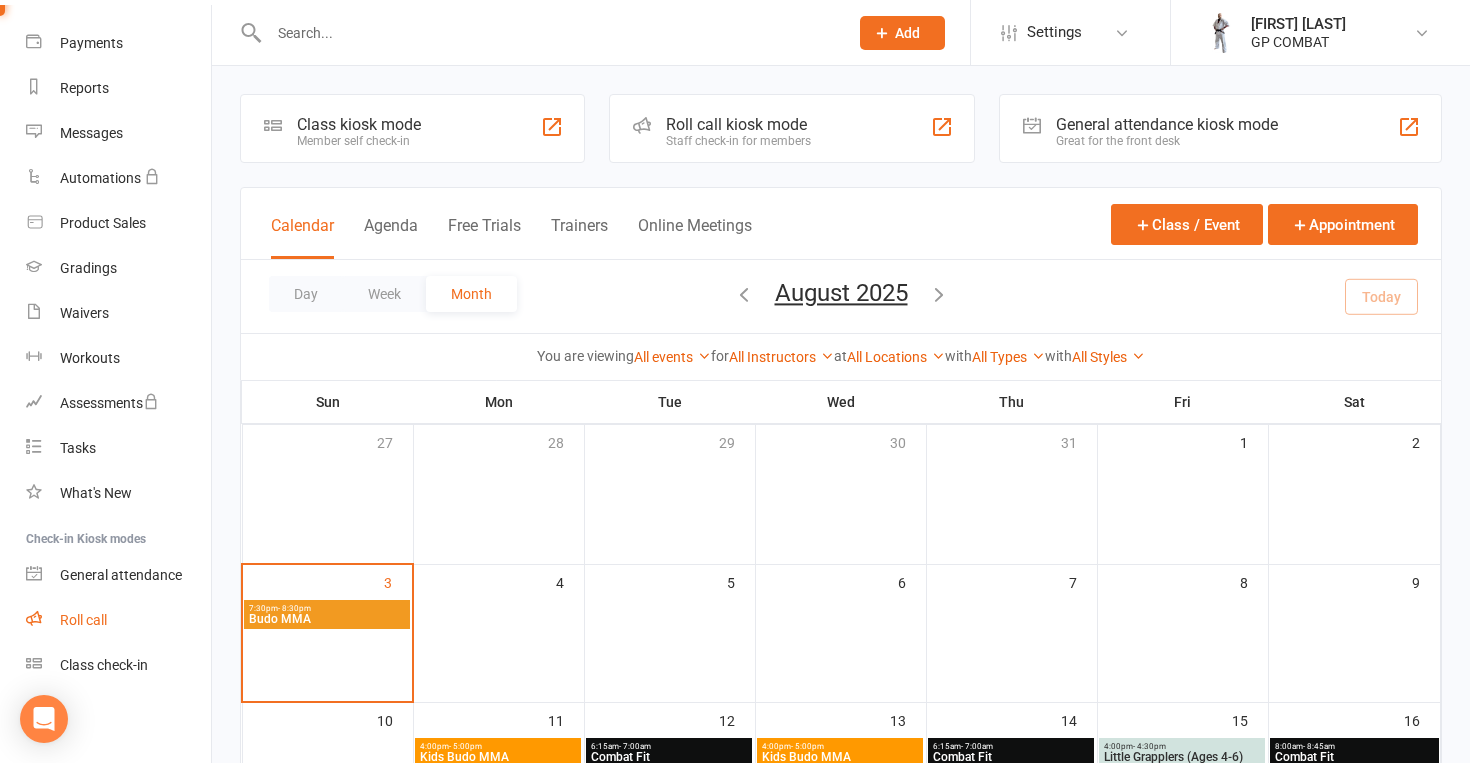 click on "Roll call" at bounding box center [83, 620] 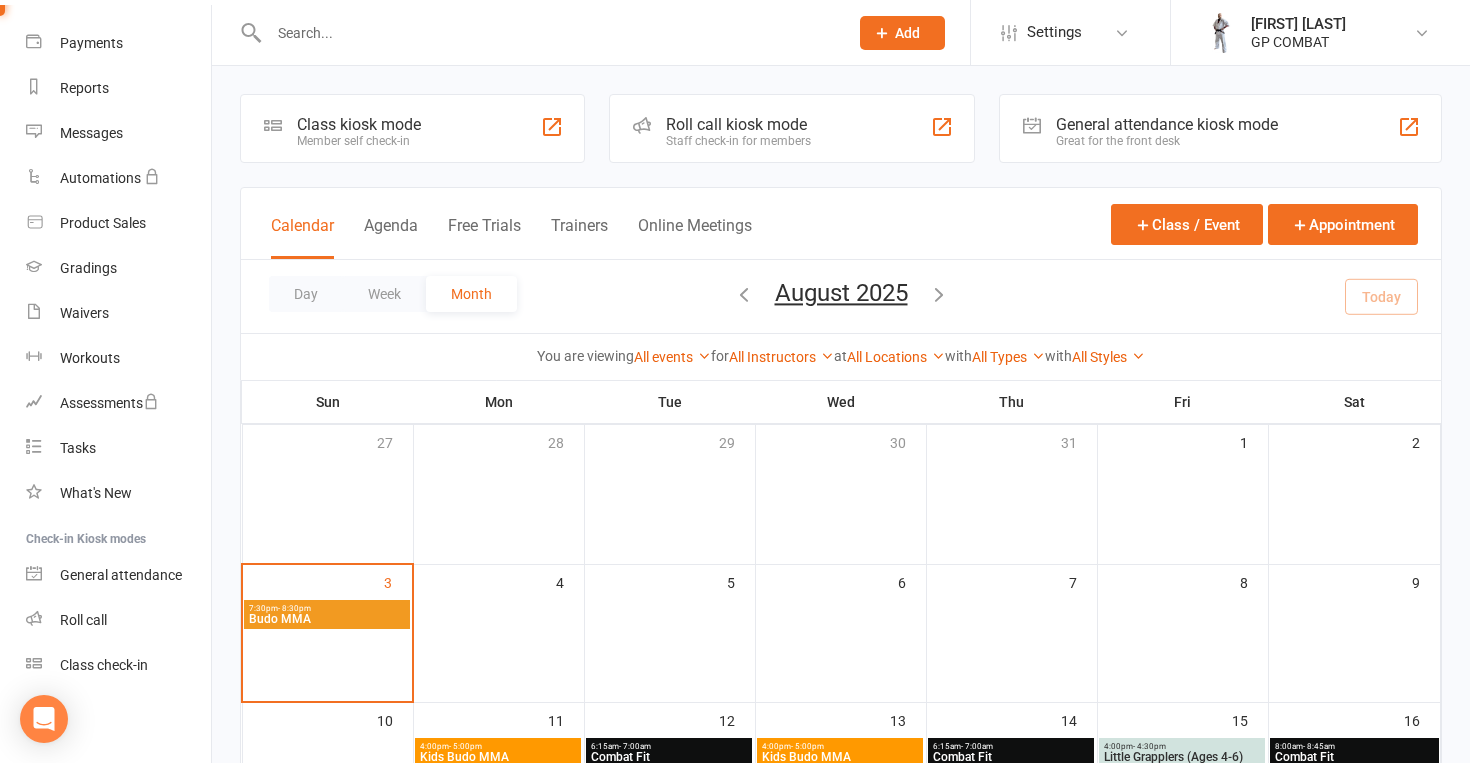 click on "Budo MMA" at bounding box center (327, 619) 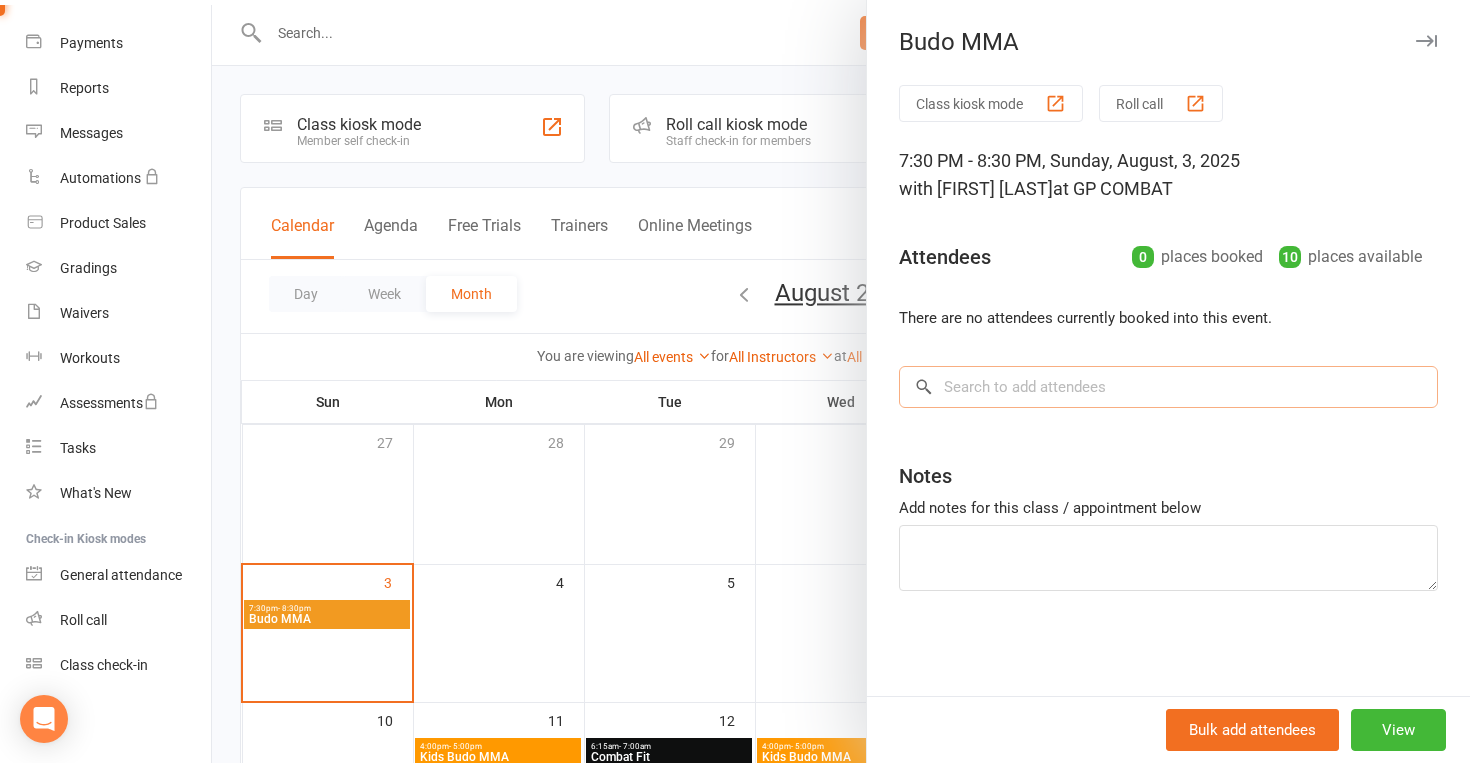 click at bounding box center (1168, 387) 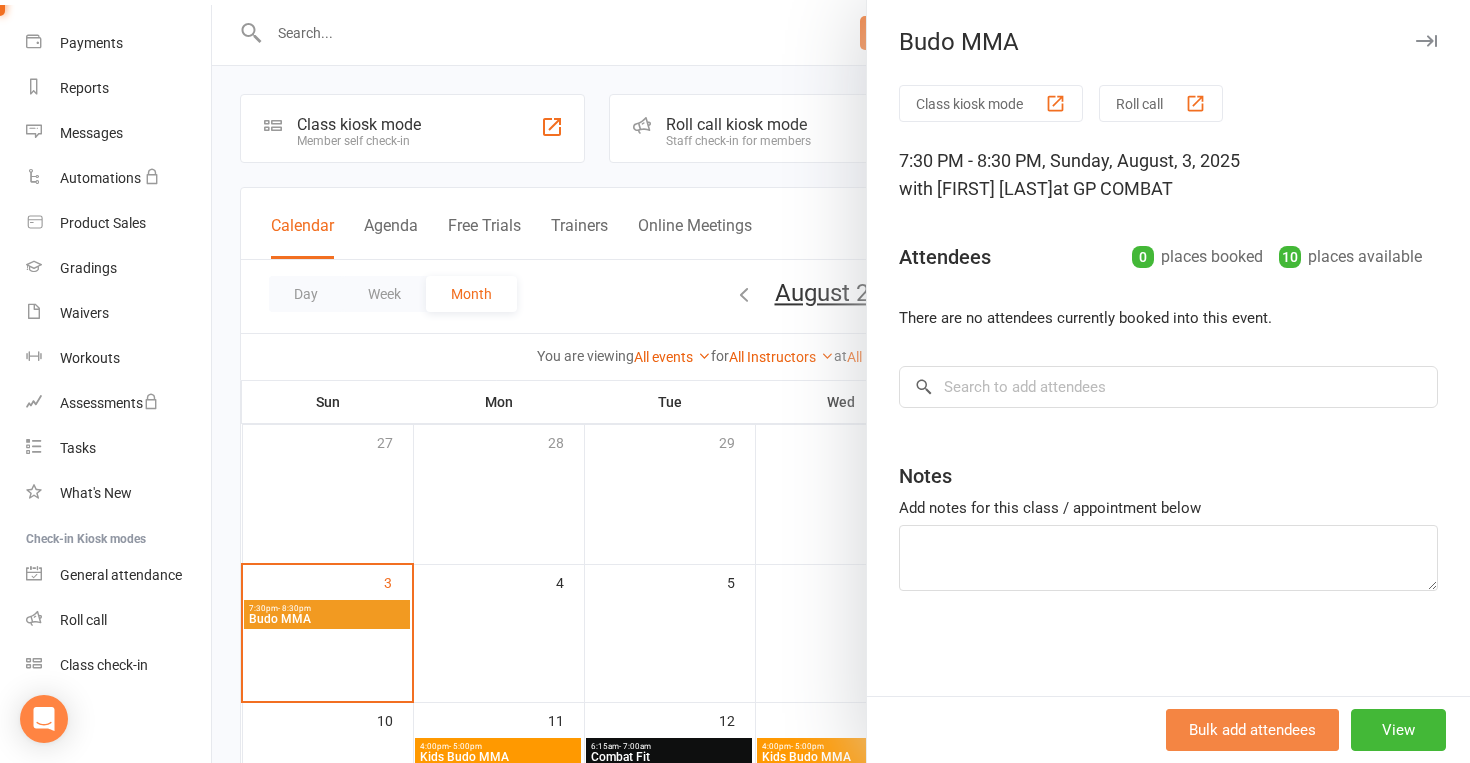 click on "Bulk add attendees" at bounding box center [1252, 730] 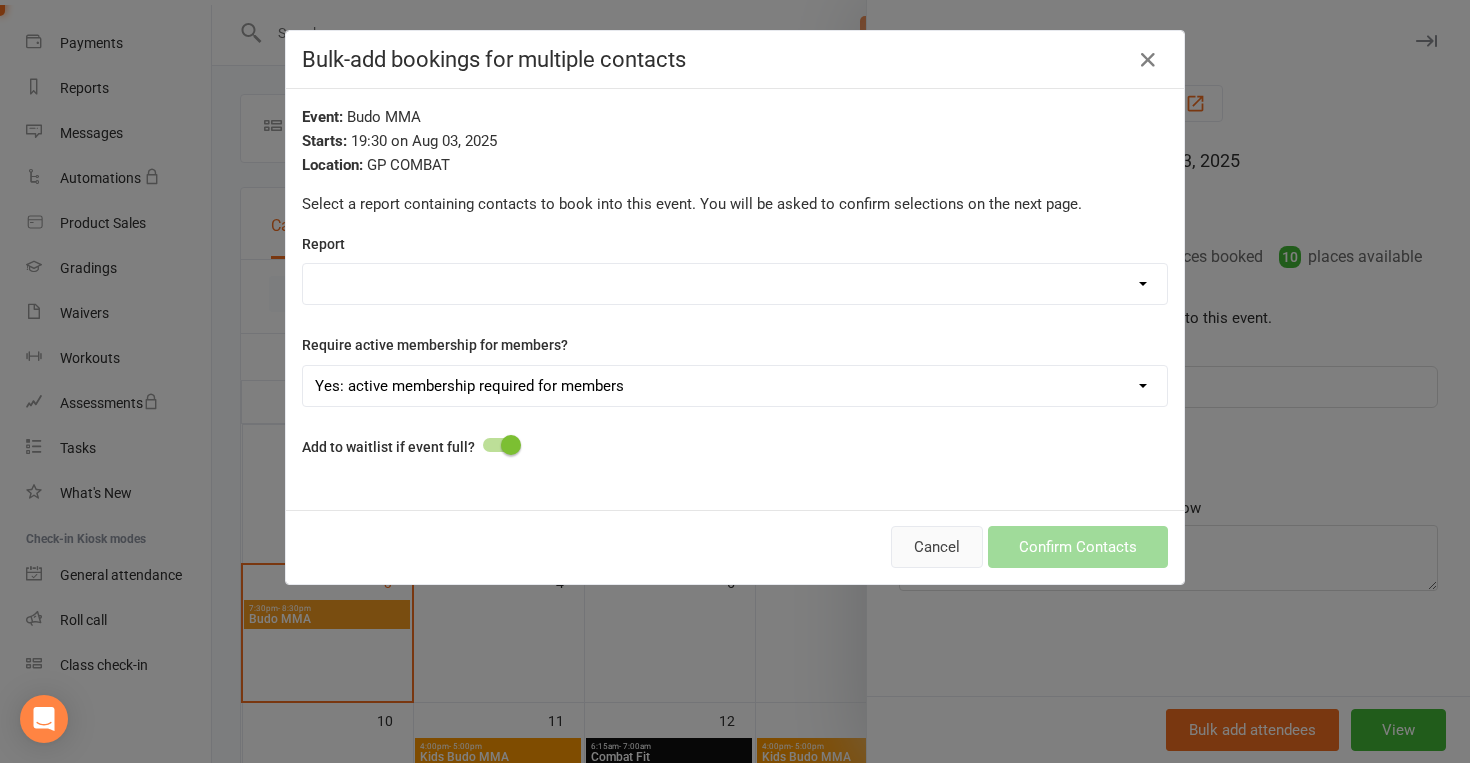 click on "Cancel" at bounding box center [937, 547] 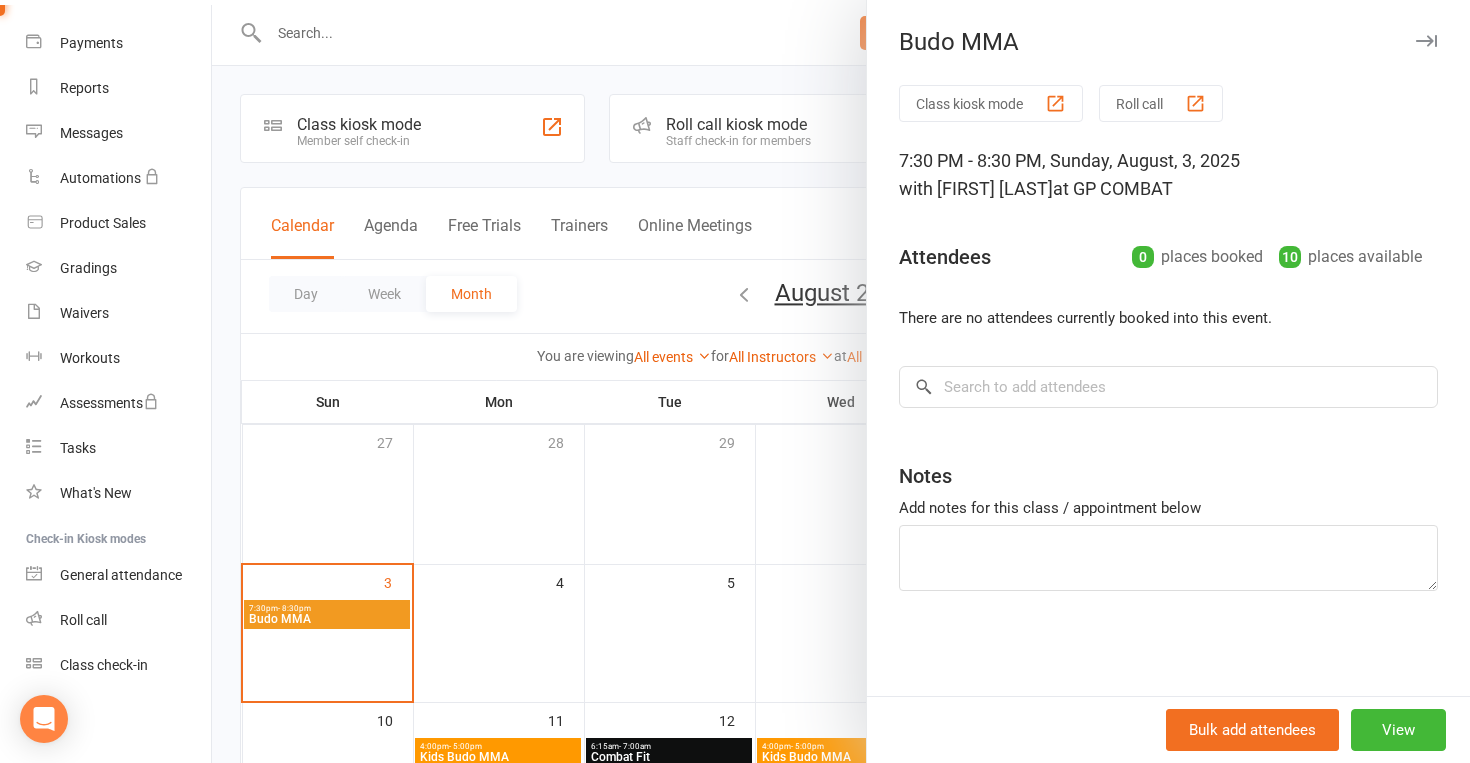 click at bounding box center [841, 381] 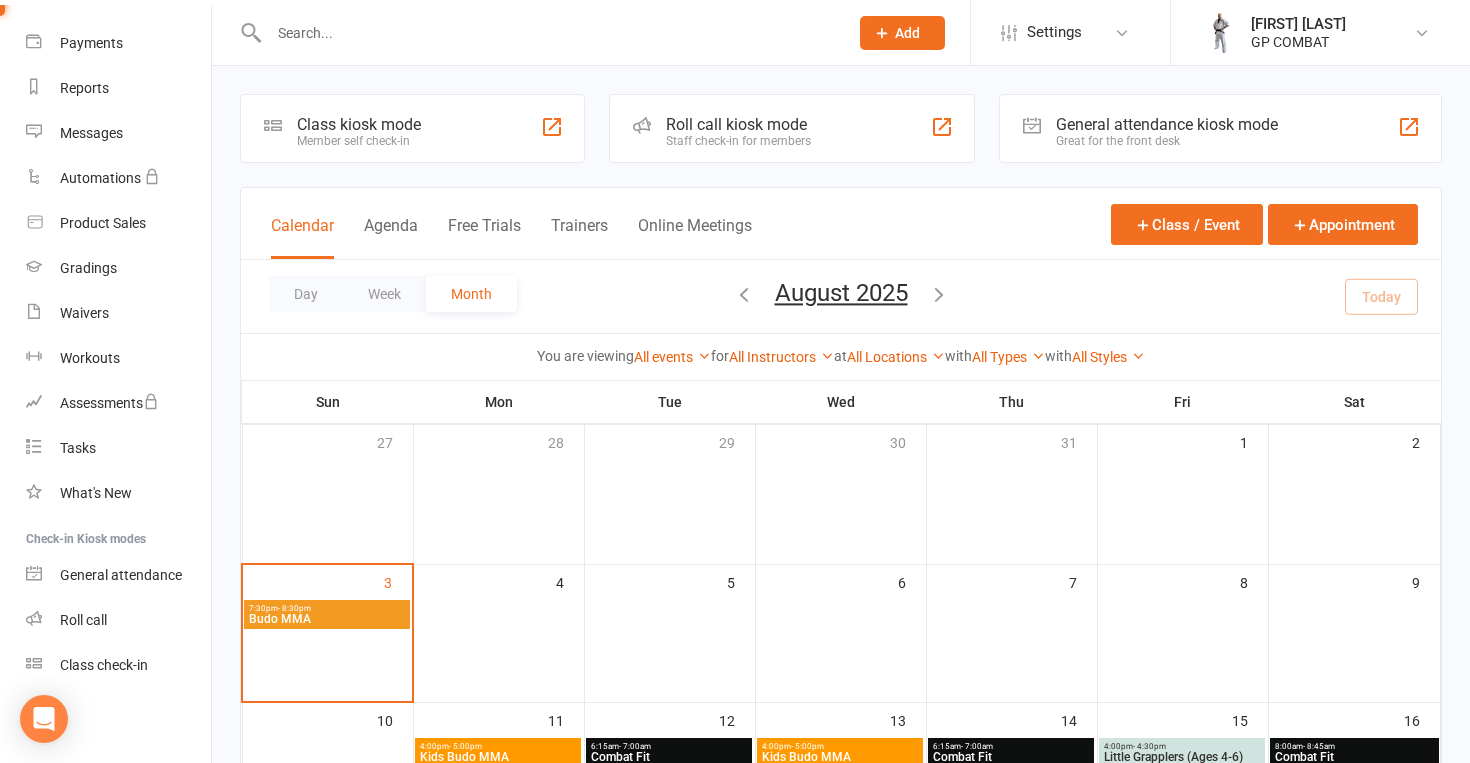 click on "Budo MMA" at bounding box center (327, 619) 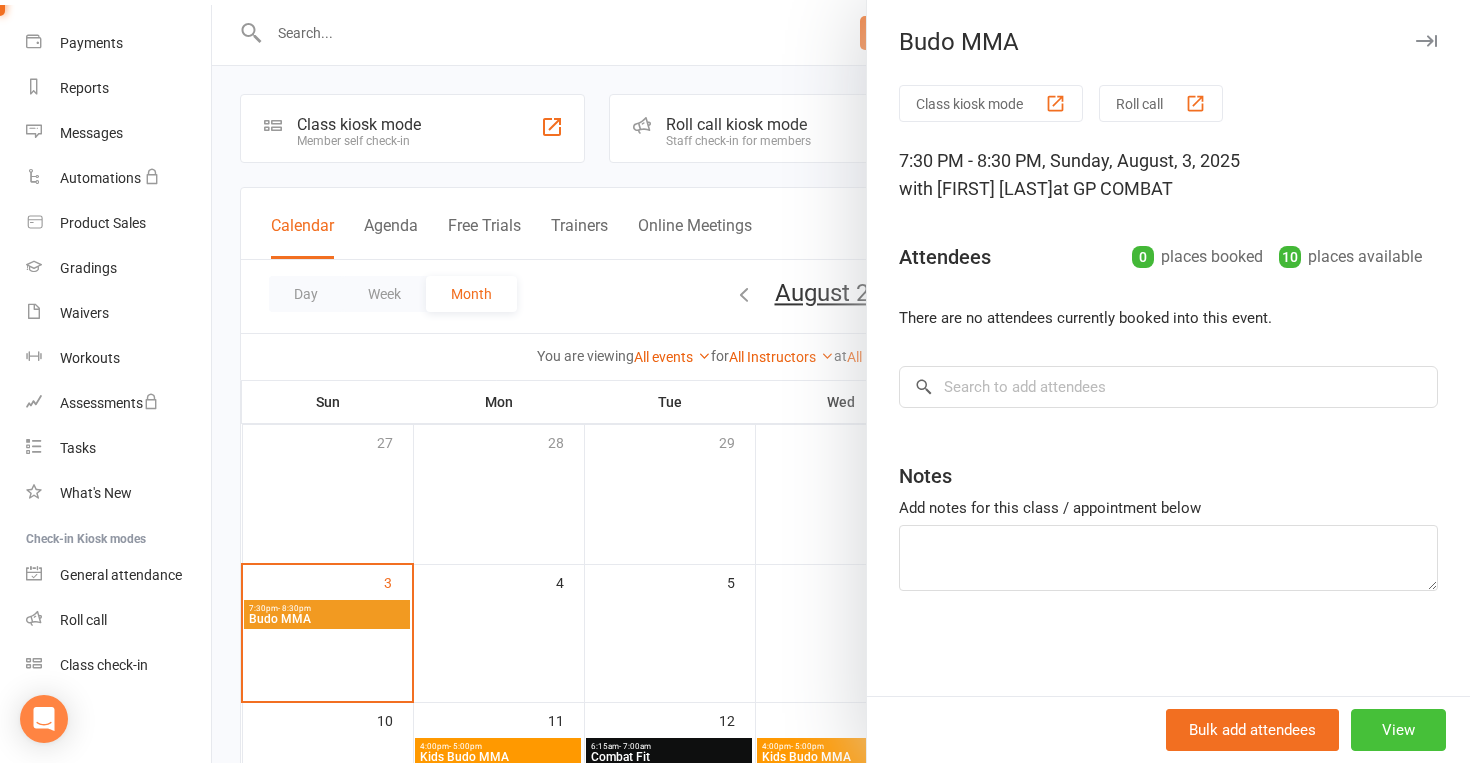 click on "View" at bounding box center (1398, 730) 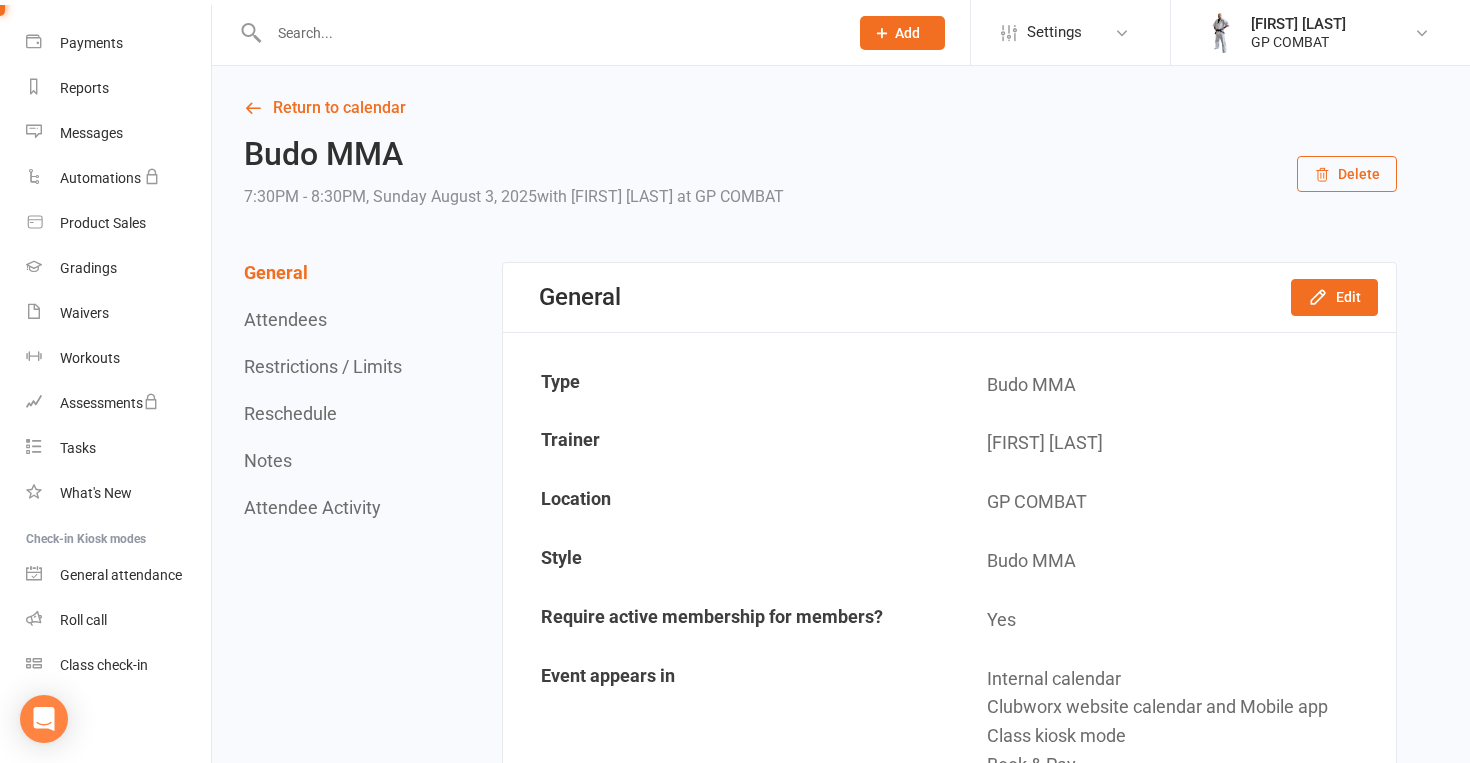scroll, scrollTop: 0, scrollLeft: 0, axis: both 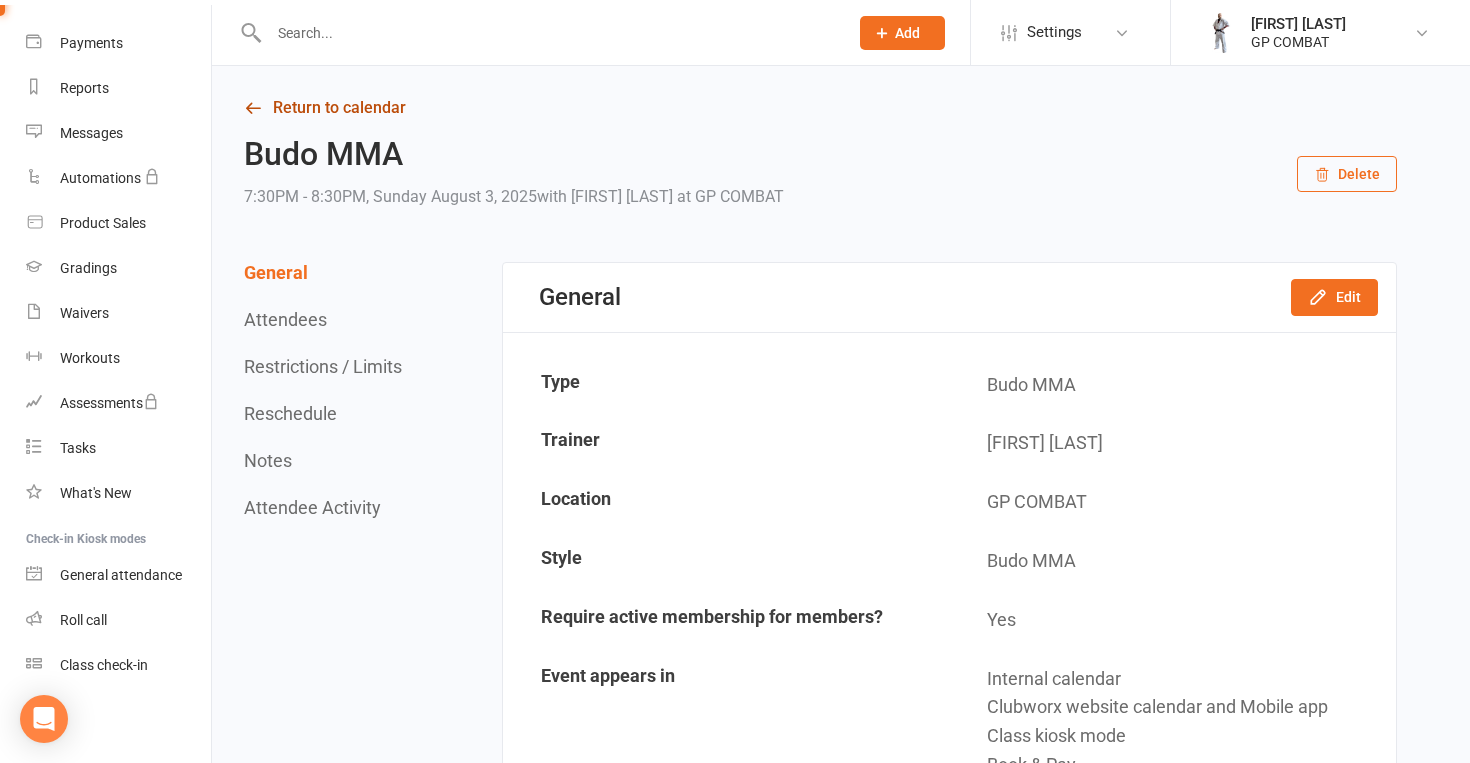click on "Return to calendar" at bounding box center [820, 108] 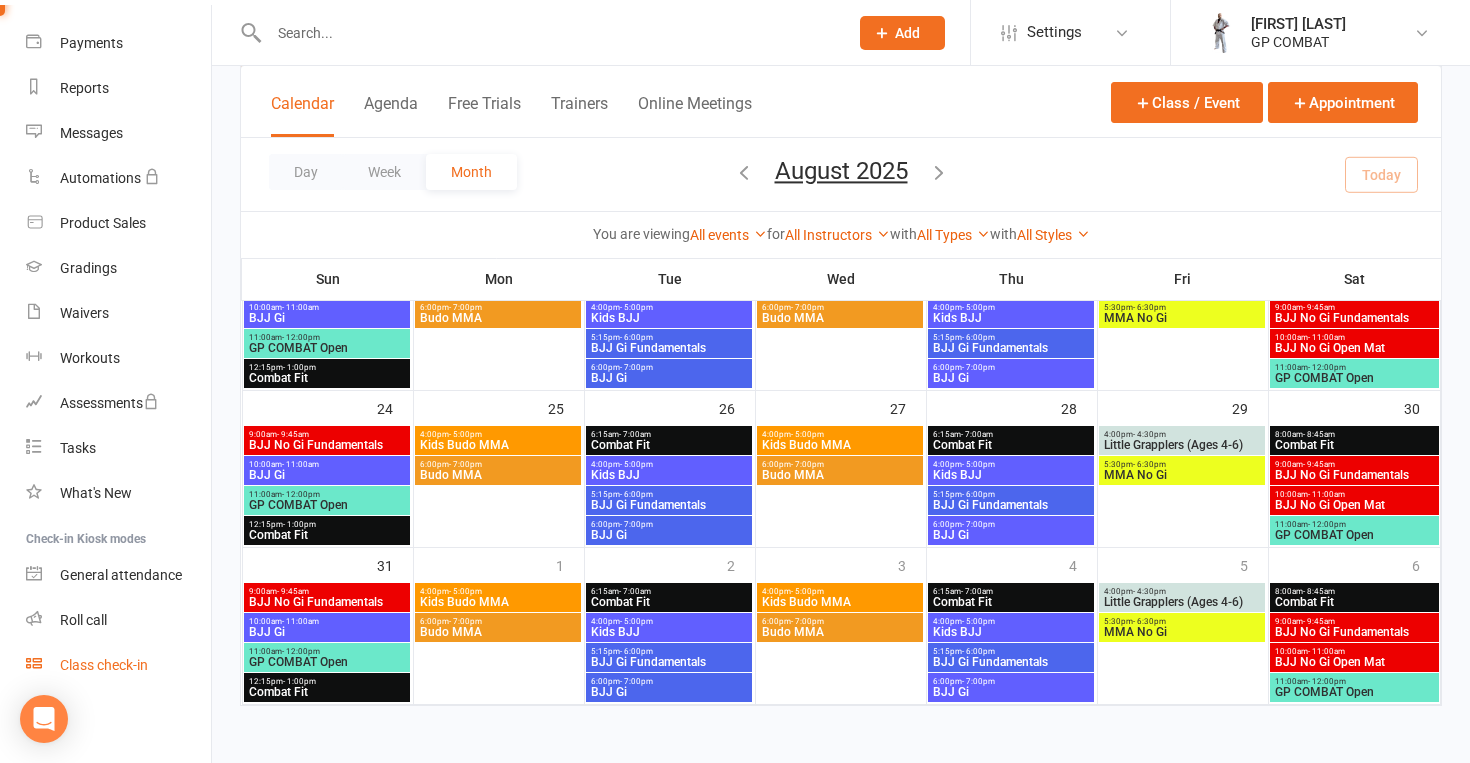 scroll, scrollTop: 643, scrollLeft: 0, axis: vertical 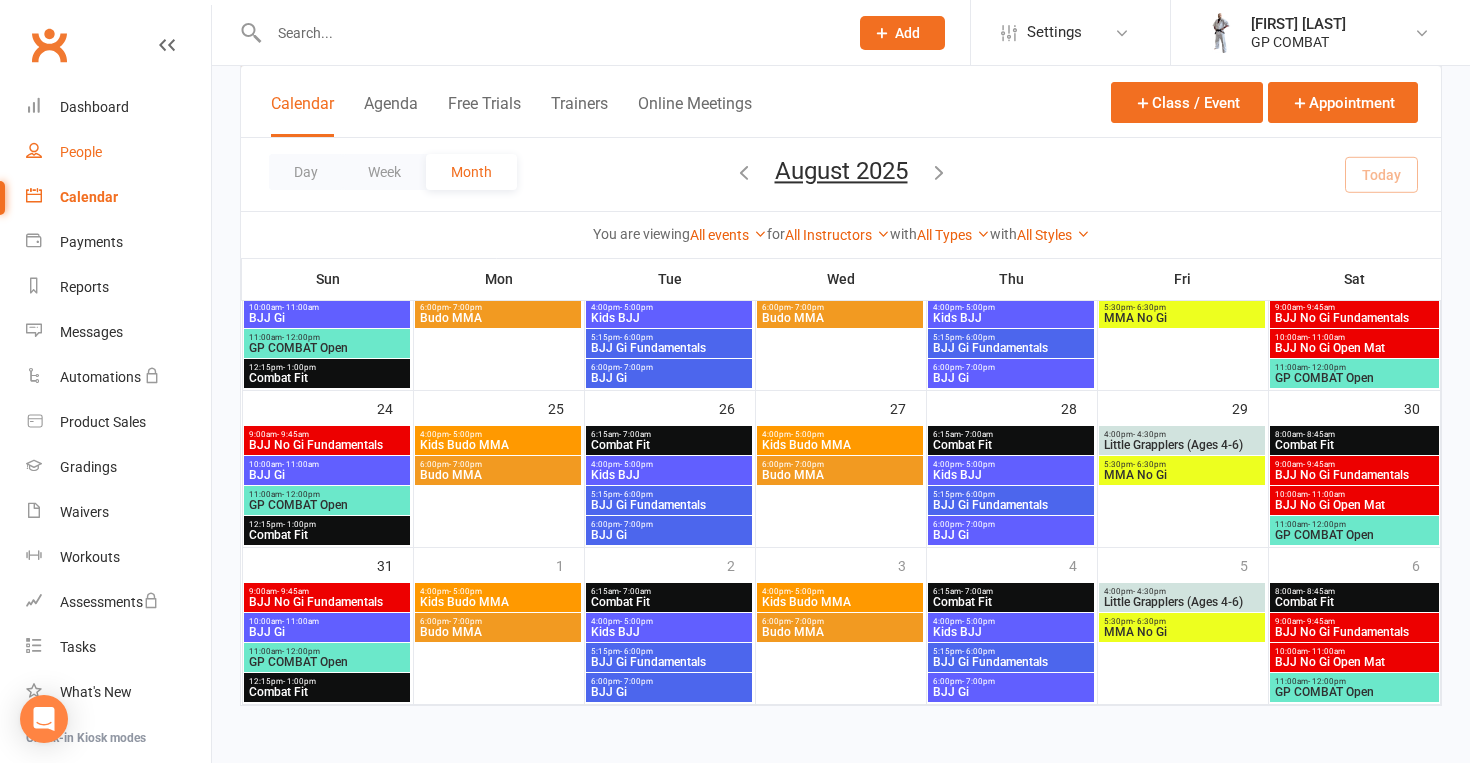 click on "People" at bounding box center [118, 152] 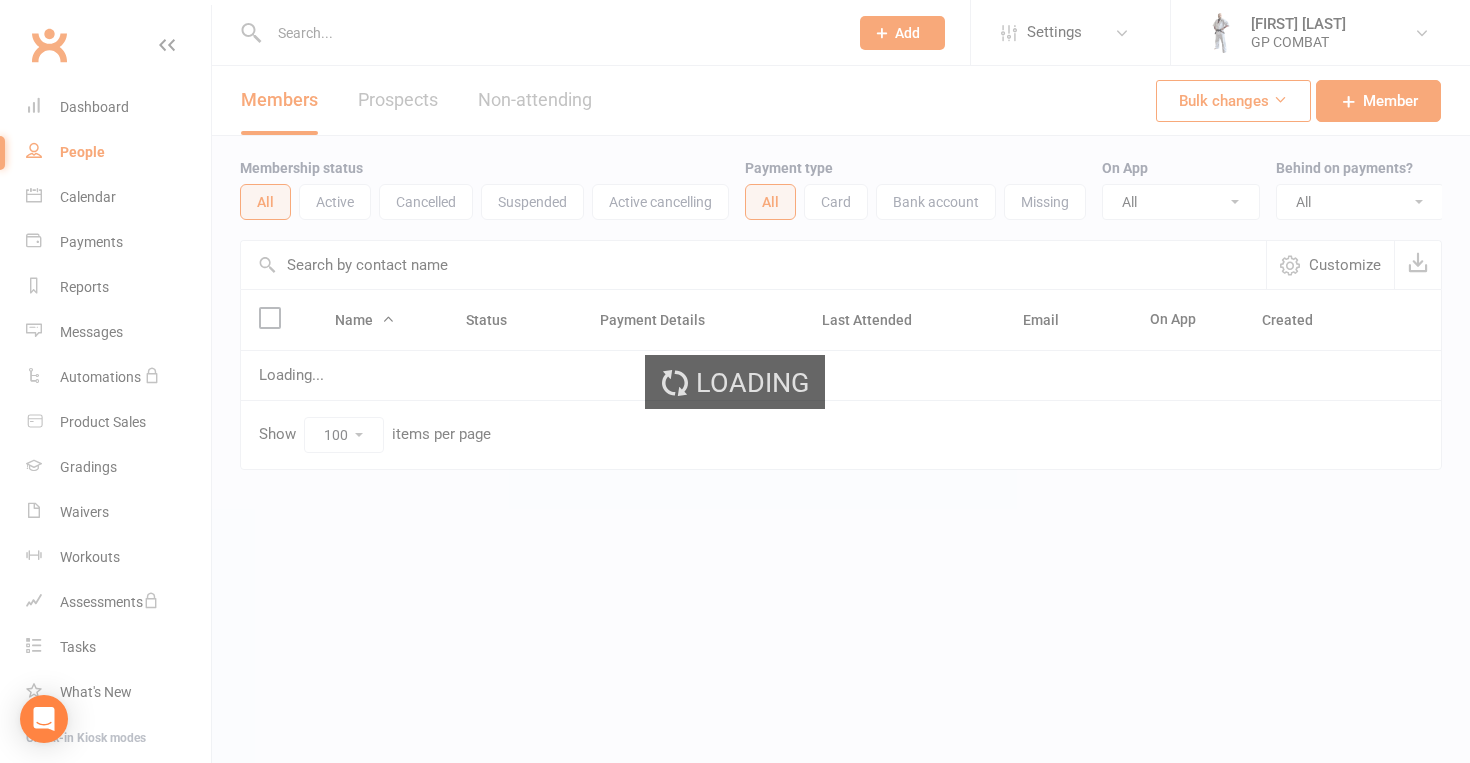 scroll, scrollTop: 0, scrollLeft: 0, axis: both 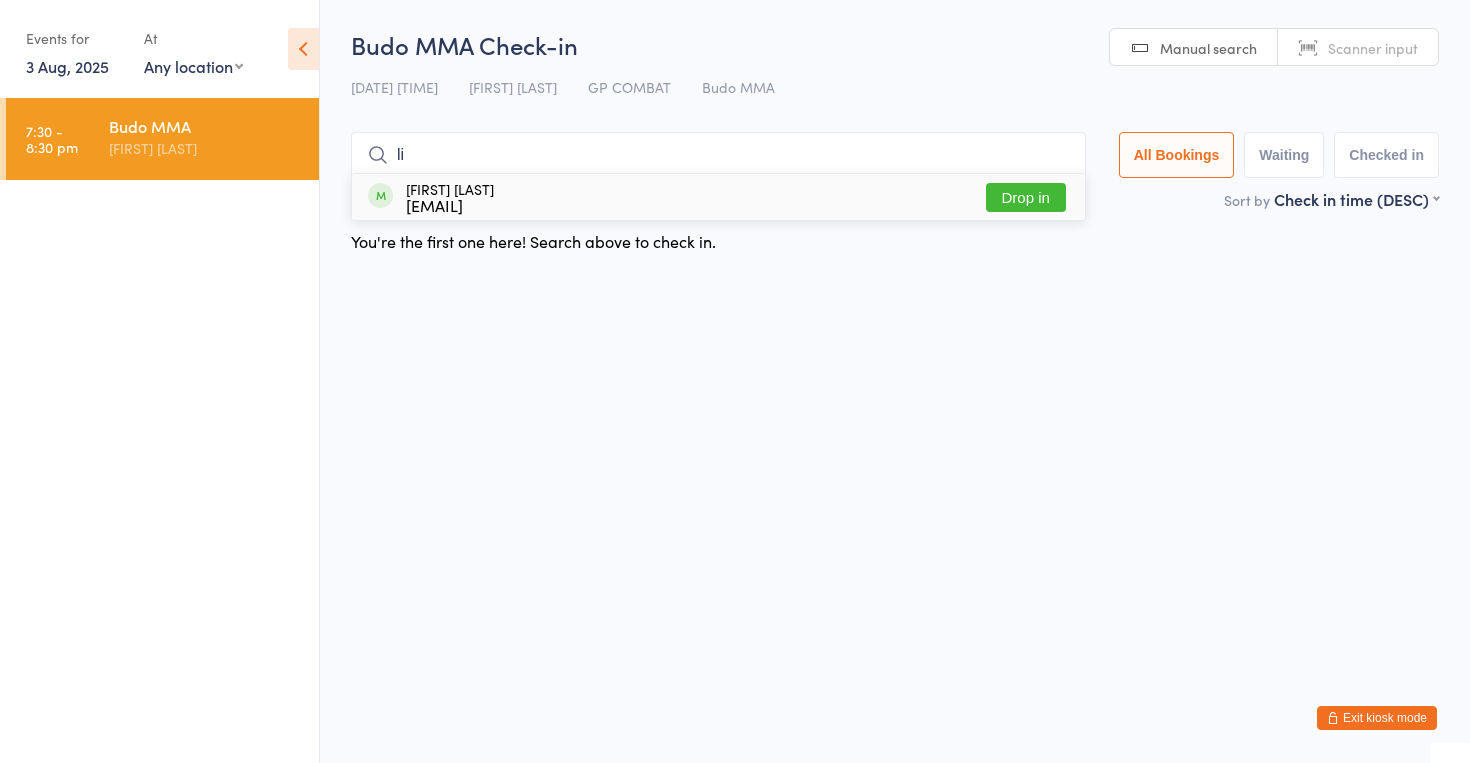 type on "li" 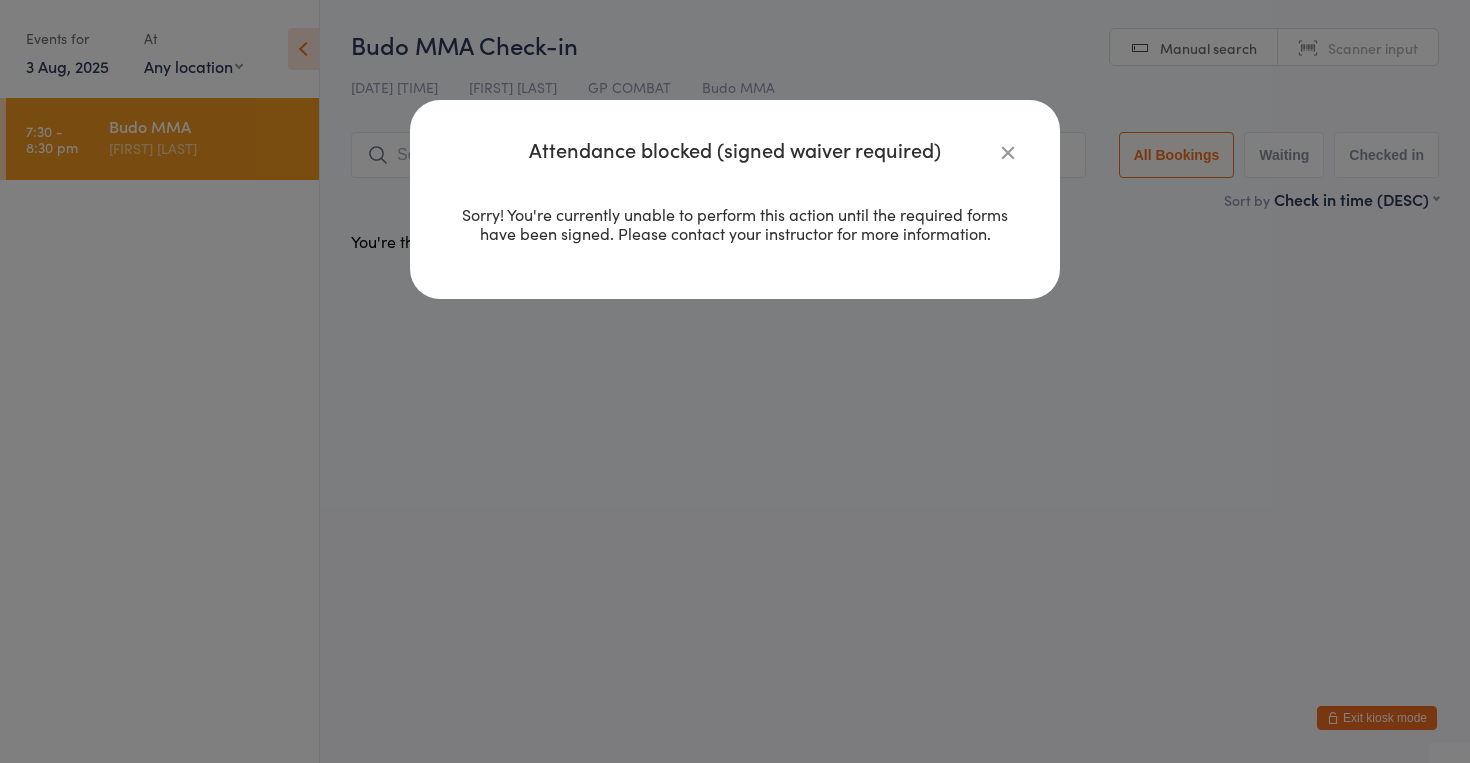 click at bounding box center [1008, 152] 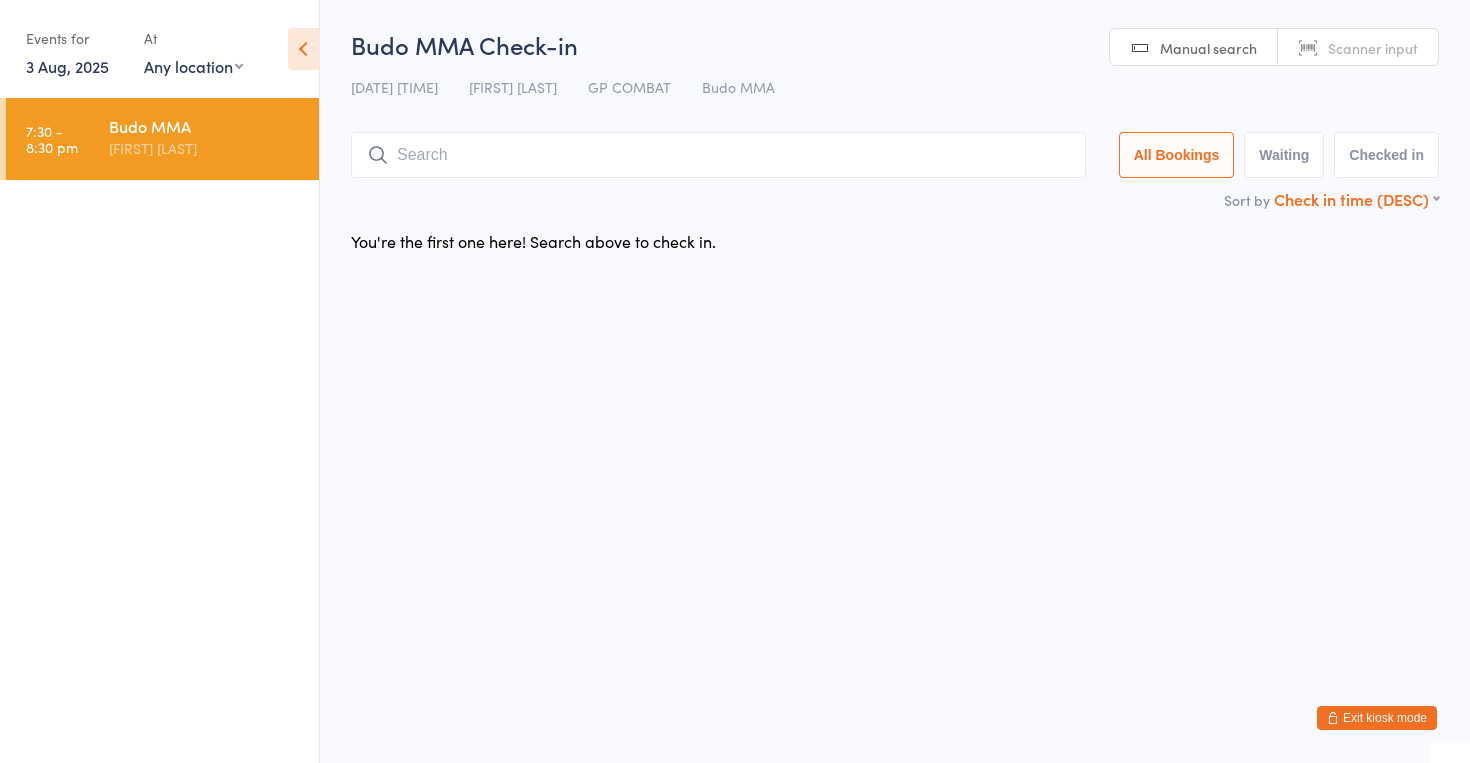 click on "Check in time (DESC) First name (ASC) First name (DESC) Last name (ASC) Last name (DESC) Check in time (ASC) Check in time (DESC) Rank (ASC) Rank (DESC)" at bounding box center [1356, 199] 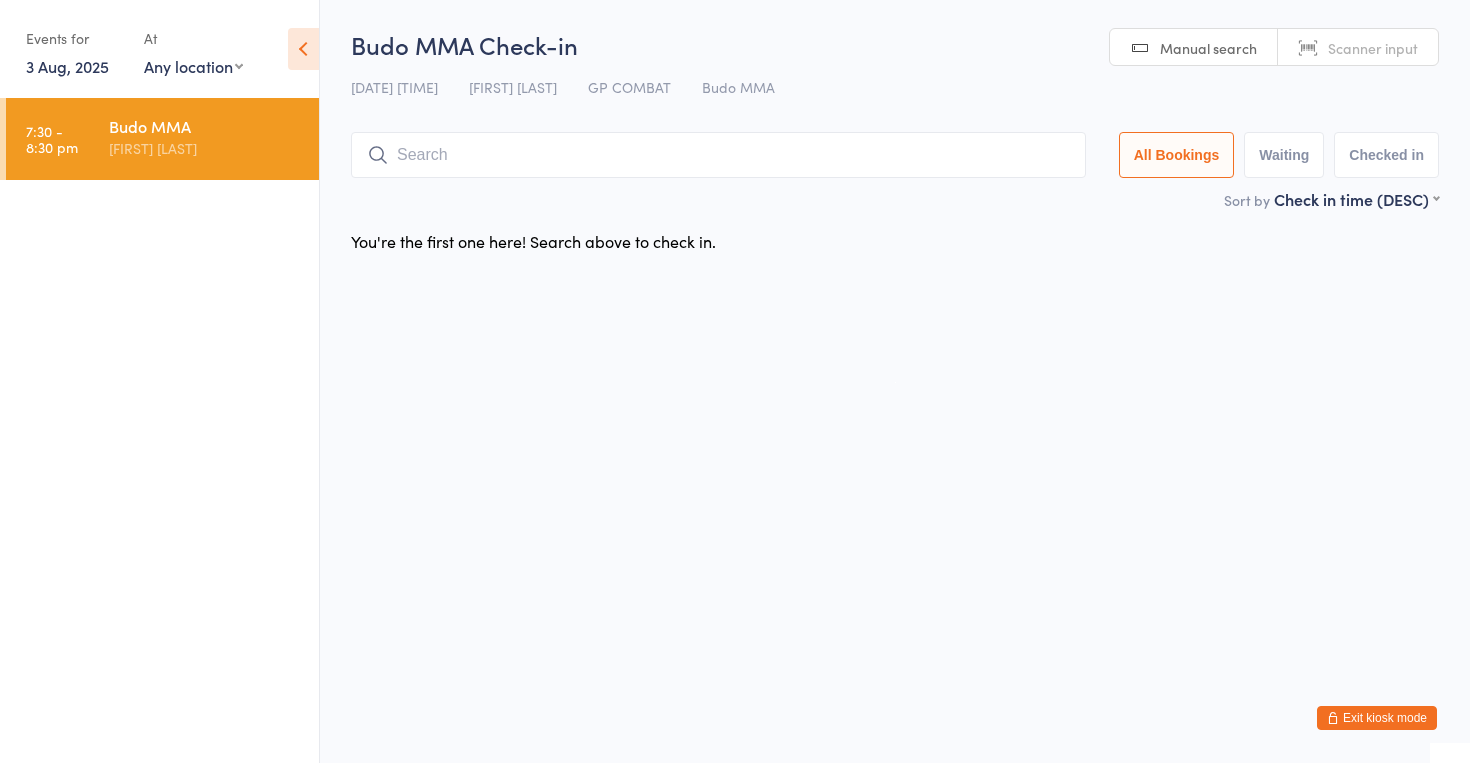 click at bounding box center (718, 155) 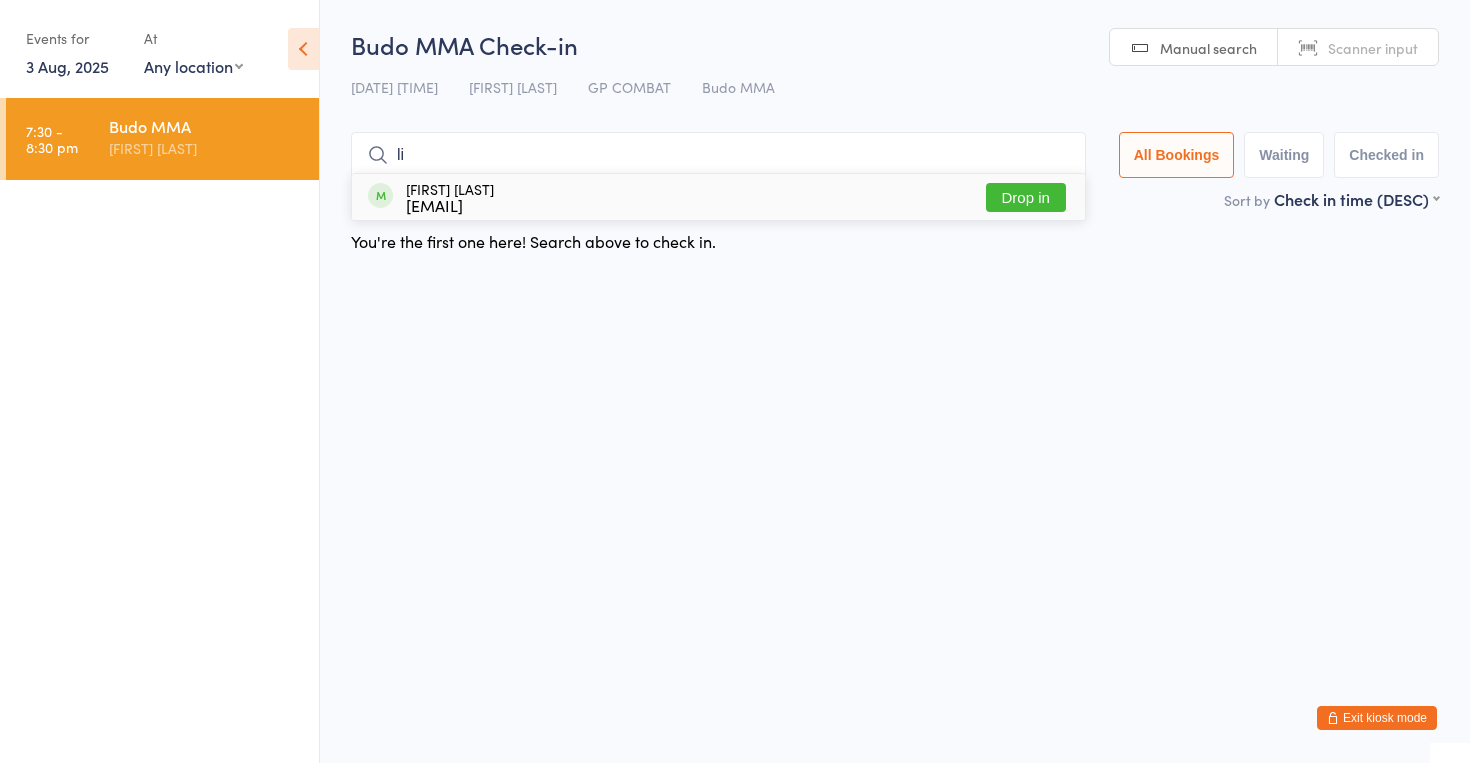 type on "li" 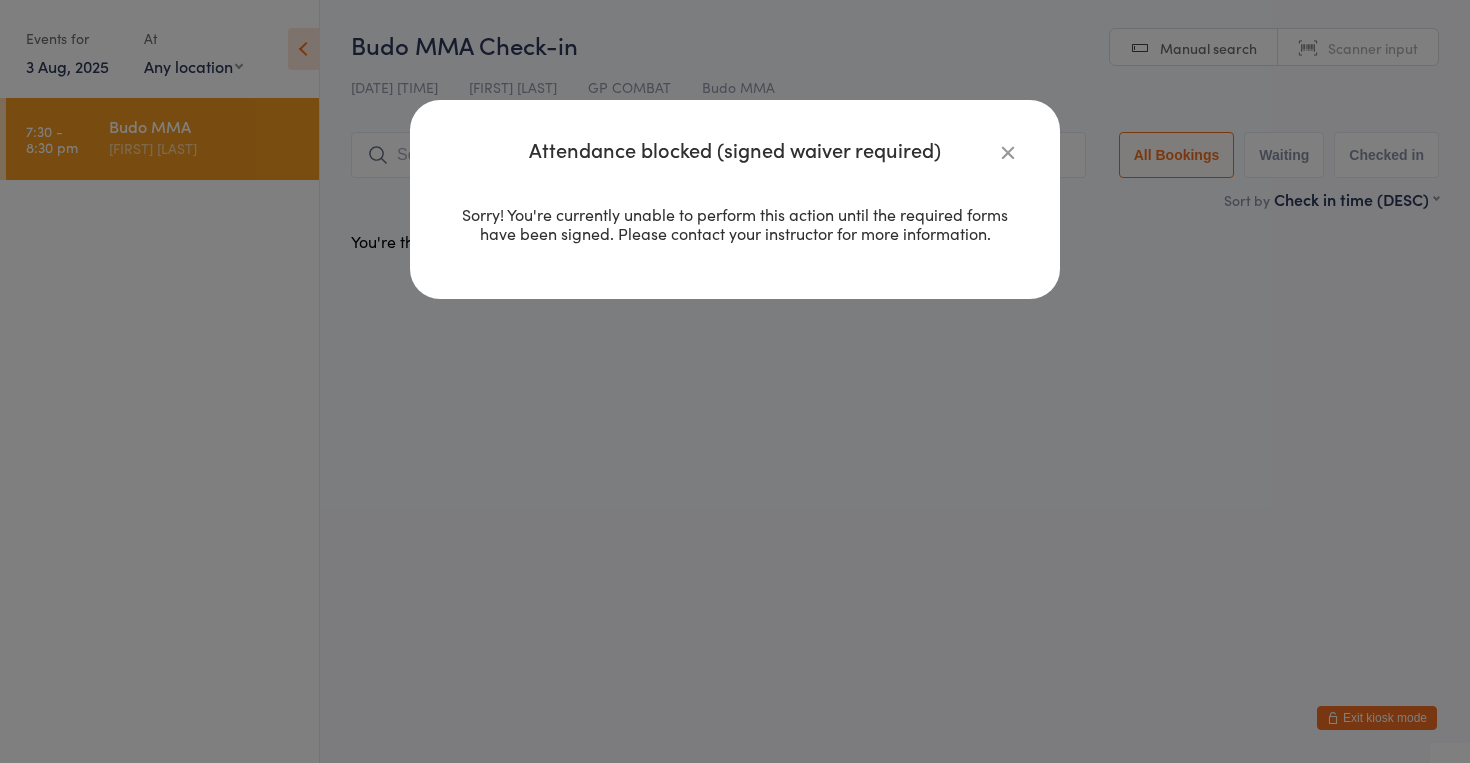click at bounding box center [1008, 152] 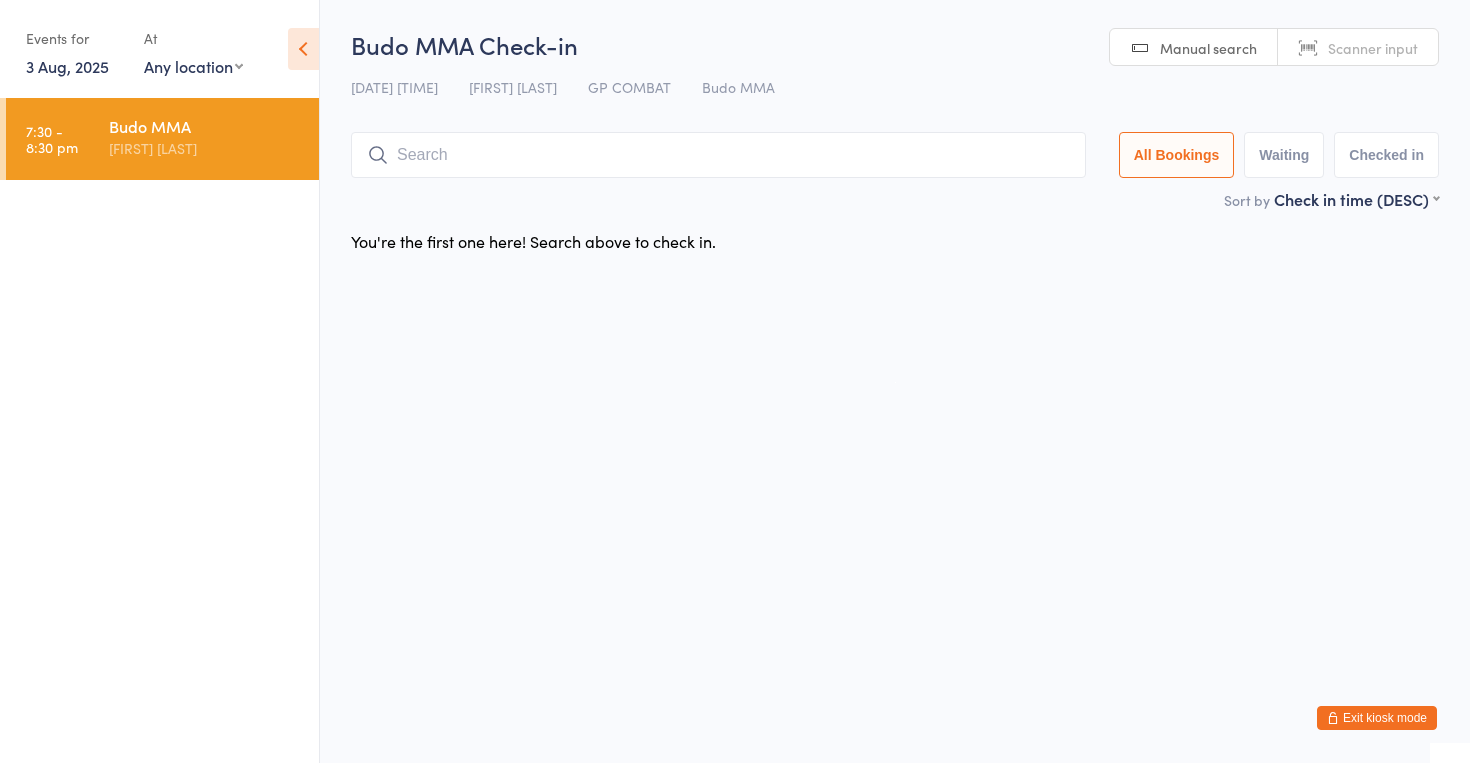 click on "Budo MMA" at bounding box center (205, 126) 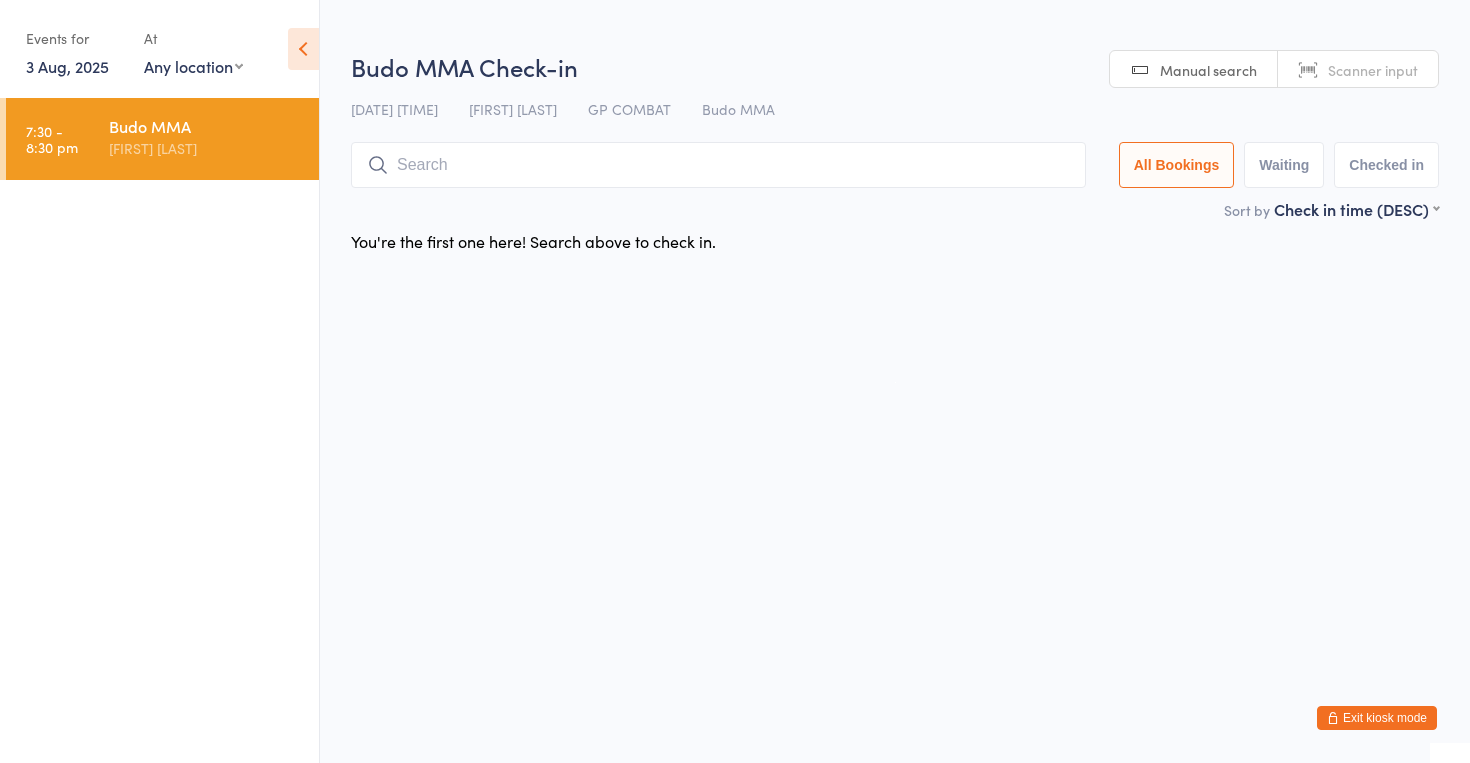 click on "Checked in" at bounding box center [1386, 165] 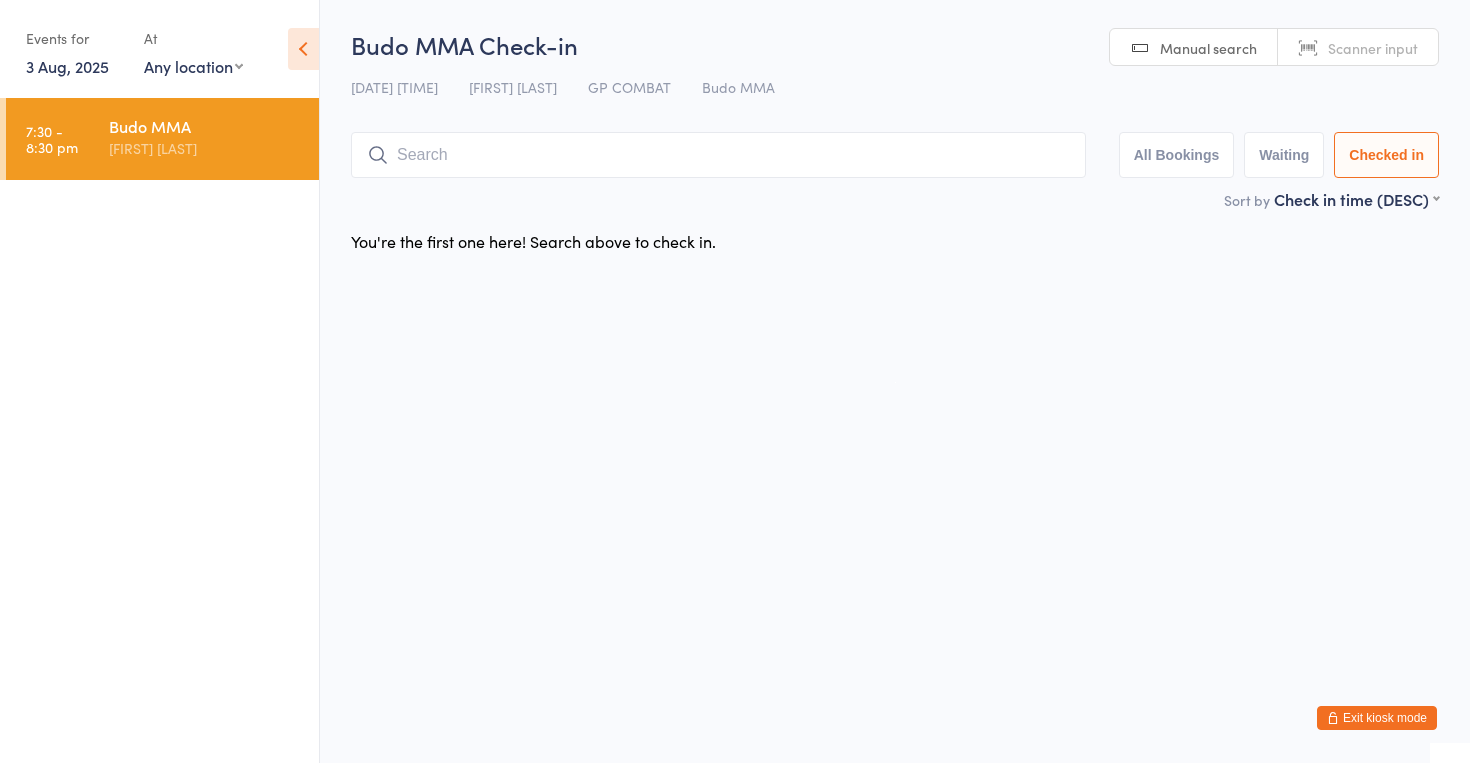 click at bounding box center (718, 155) 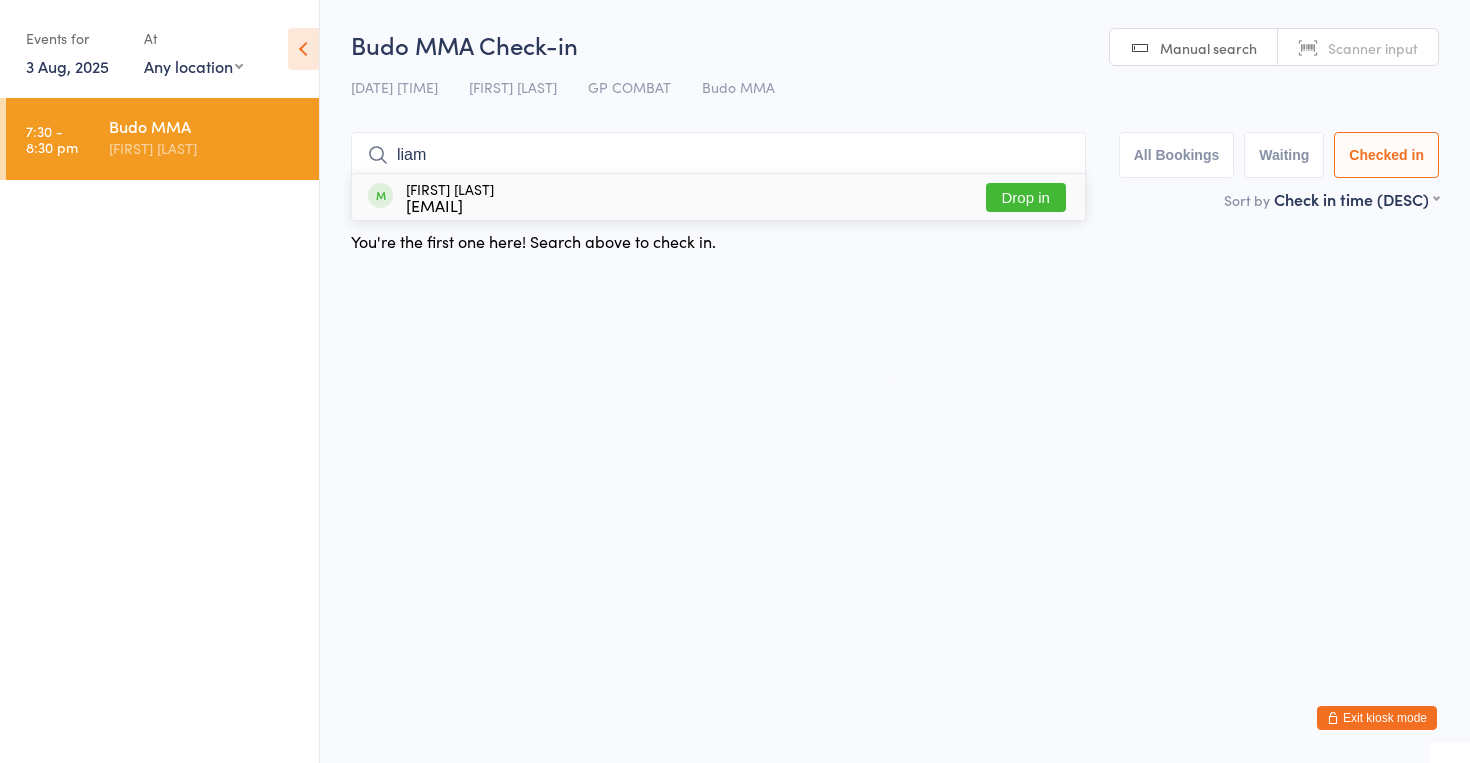 type on "Liam" 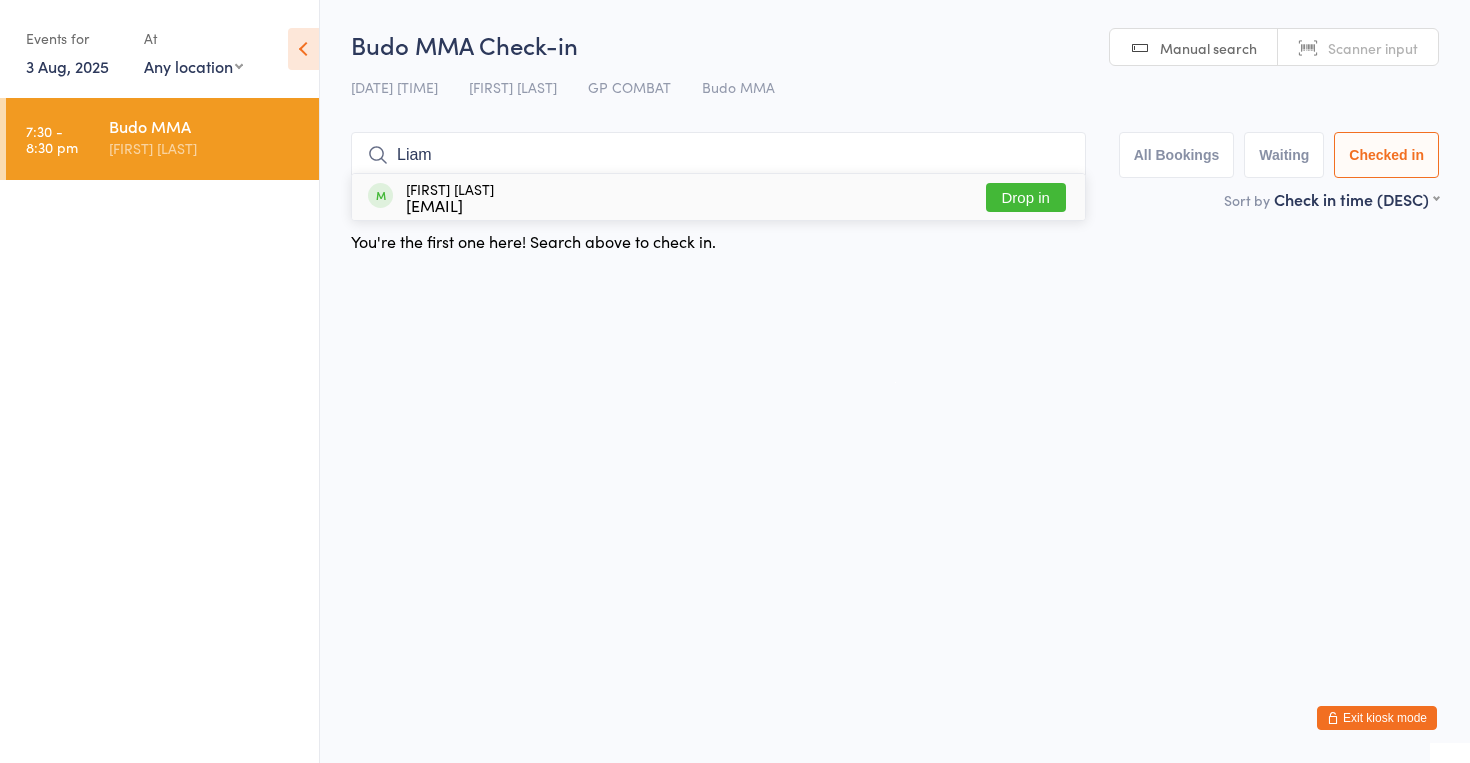 drag, startPoint x: 554, startPoint y: 154, endPoint x: 529, endPoint y: 203, distance: 55.00909 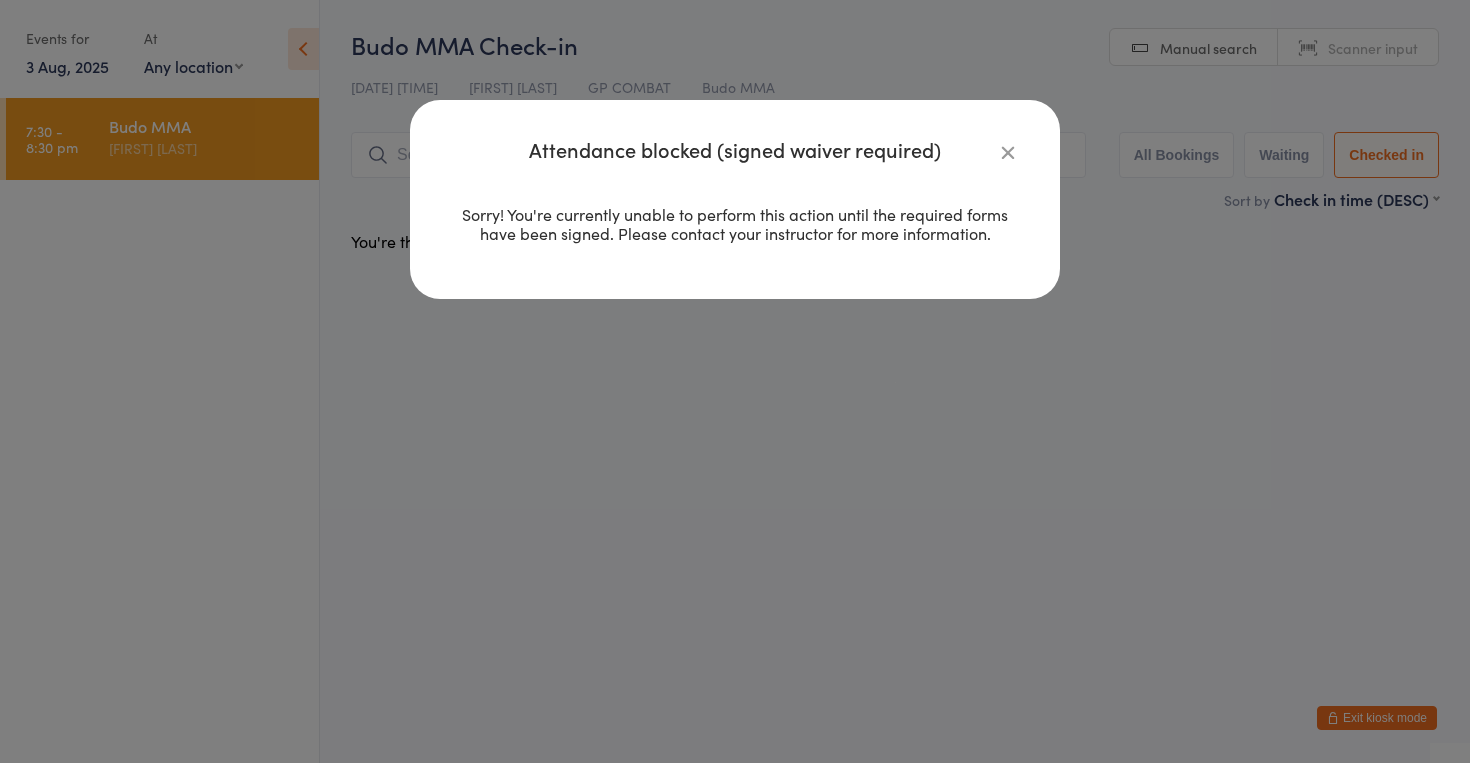 click at bounding box center [1008, 152] 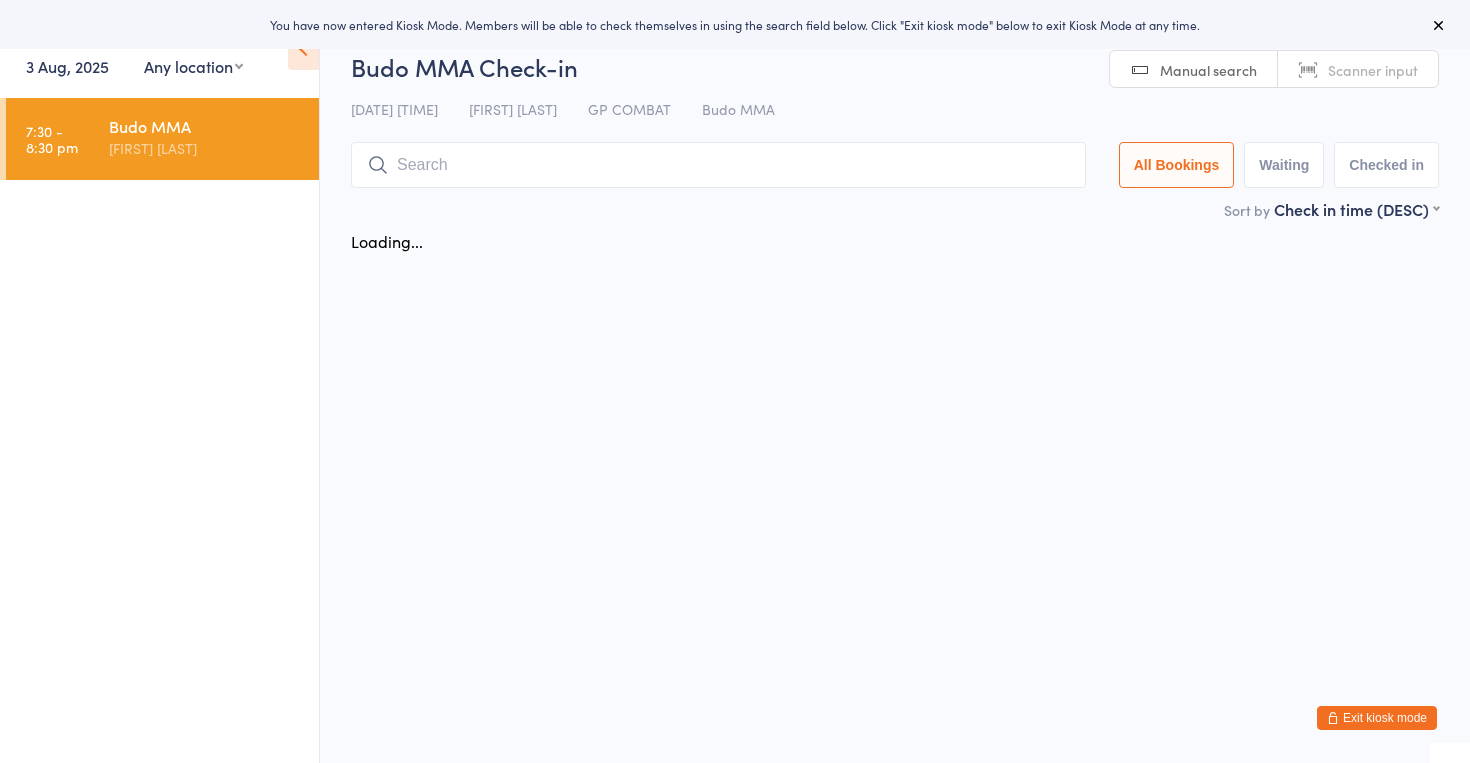 scroll, scrollTop: 0, scrollLeft: 0, axis: both 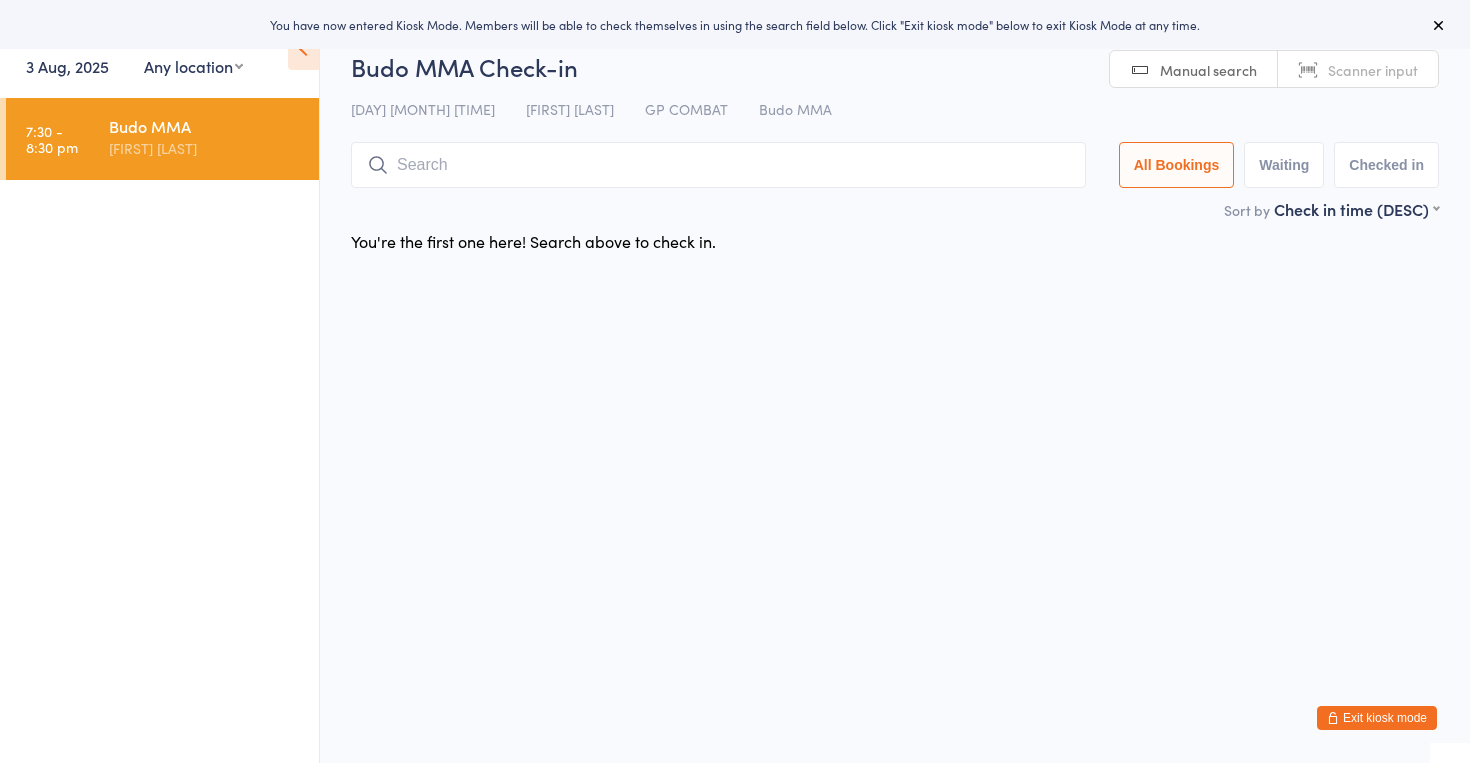 click on "Exit kiosk mode" at bounding box center [1377, 718] 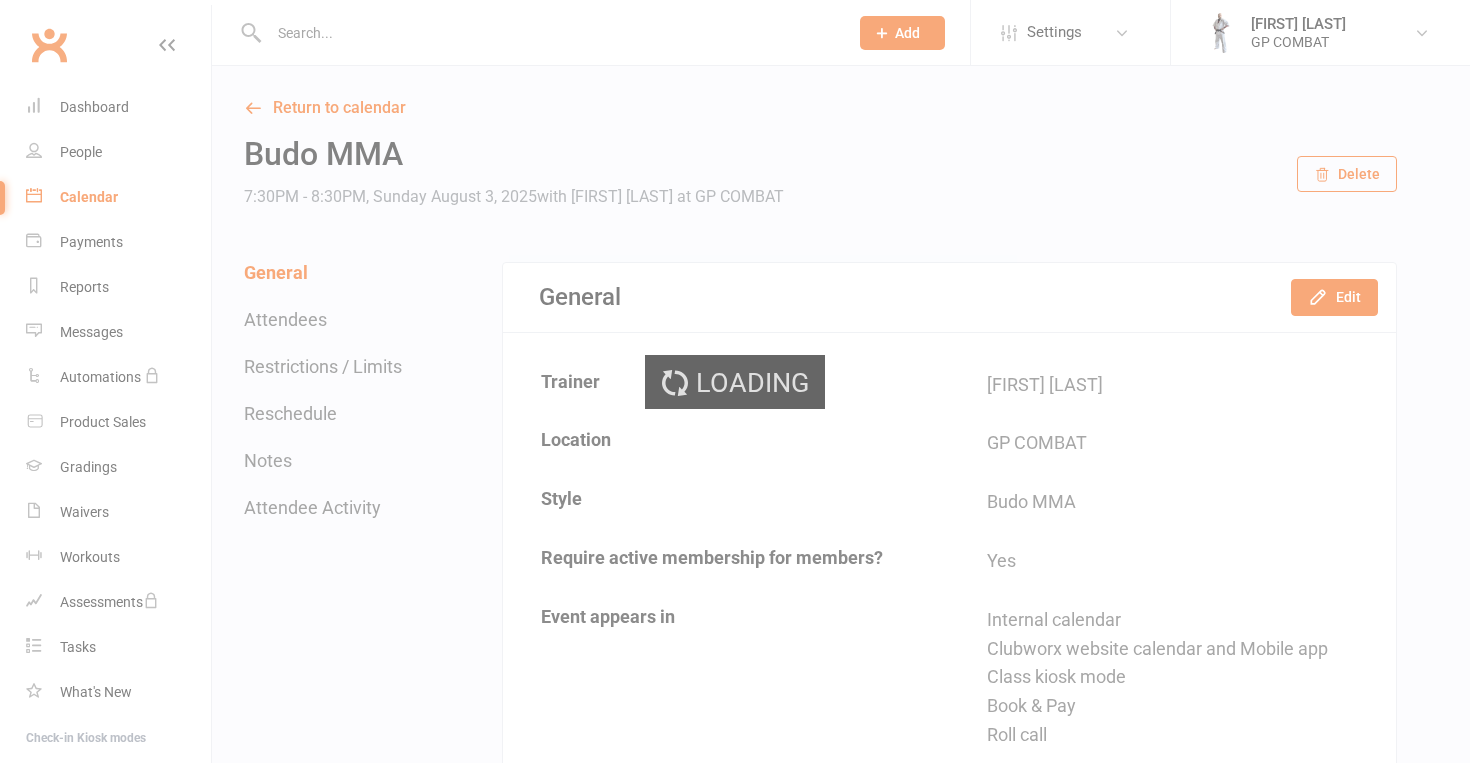scroll, scrollTop: 0, scrollLeft: 0, axis: both 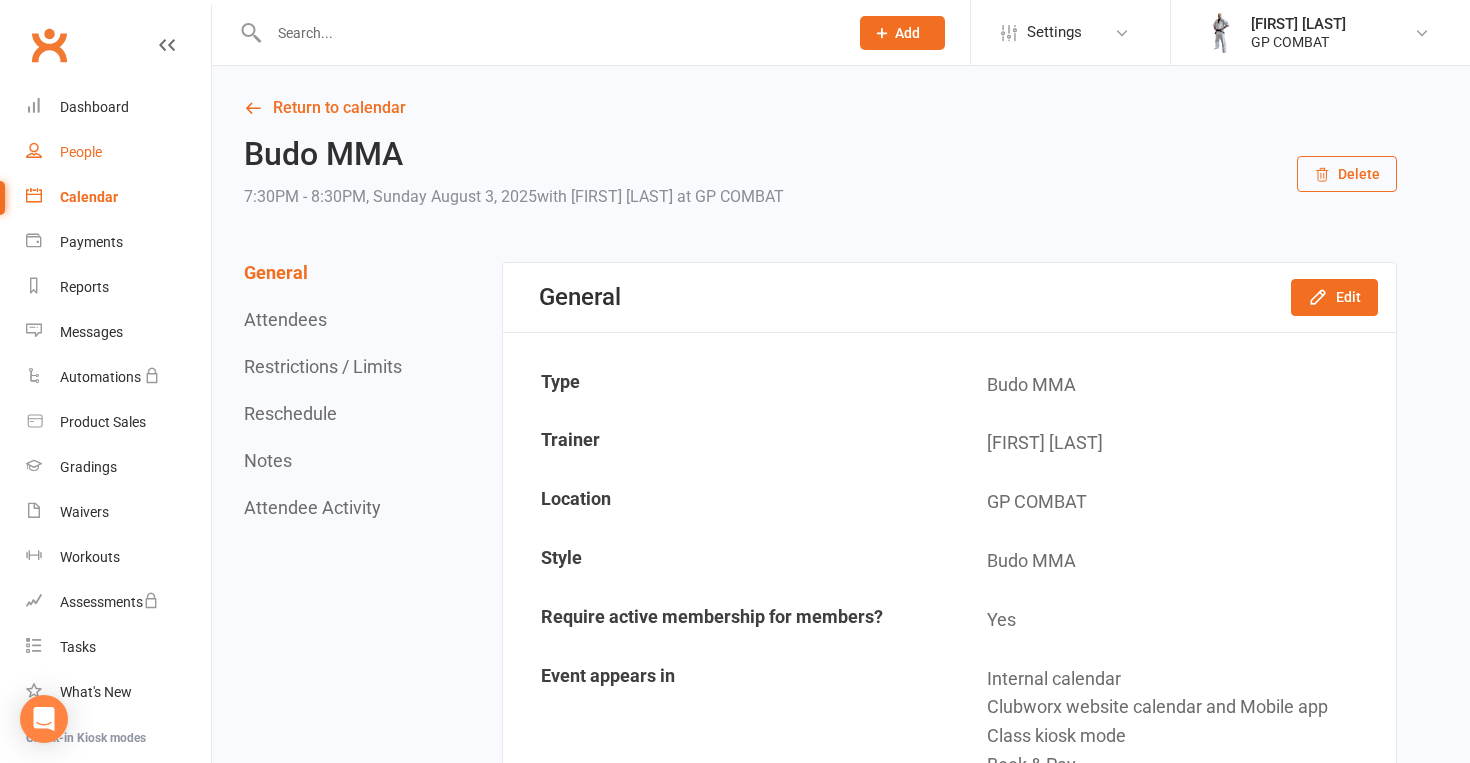 click on "People" at bounding box center [118, 152] 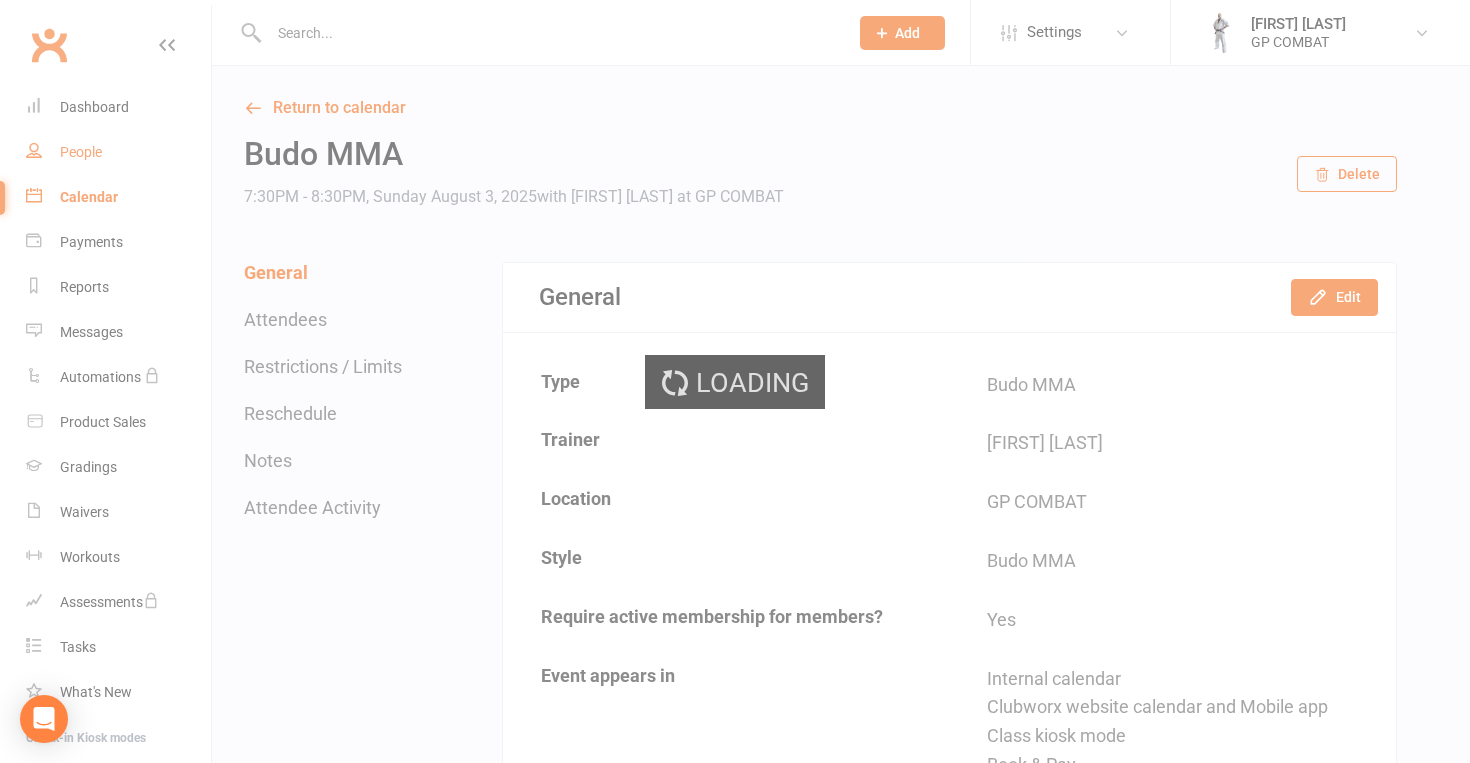 select on "100" 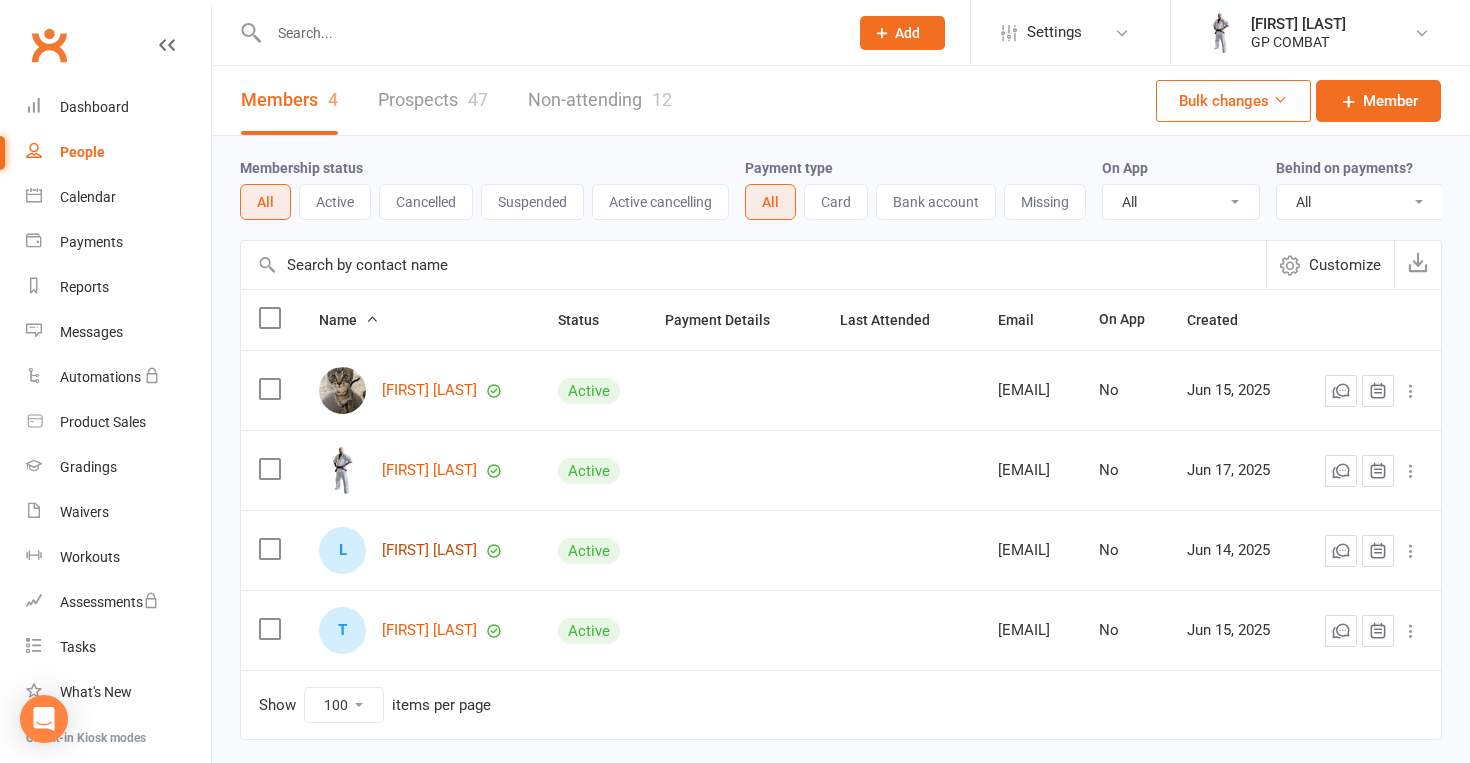 click on "[FIRST] [LAST]" at bounding box center (429, 550) 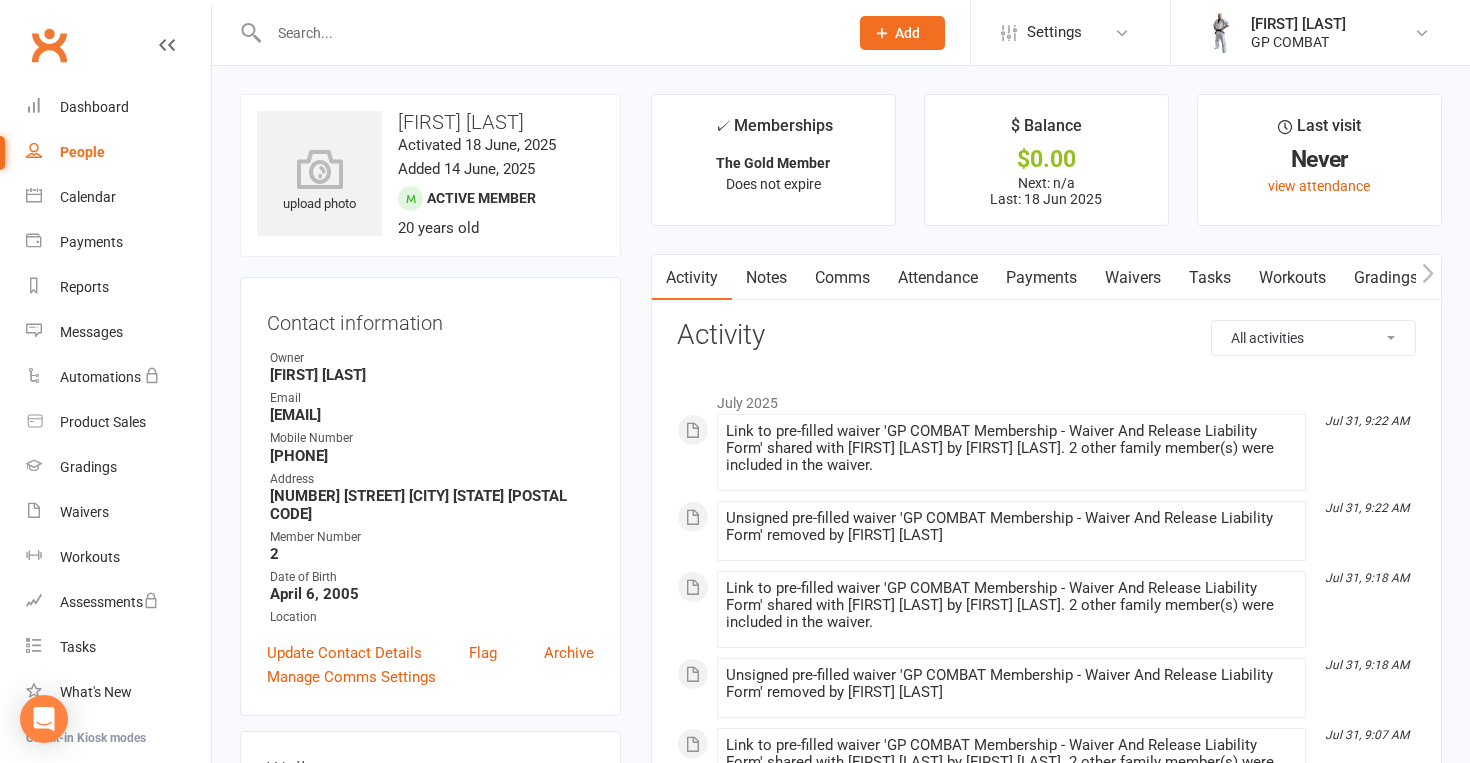 scroll, scrollTop: 0, scrollLeft: 0, axis: both 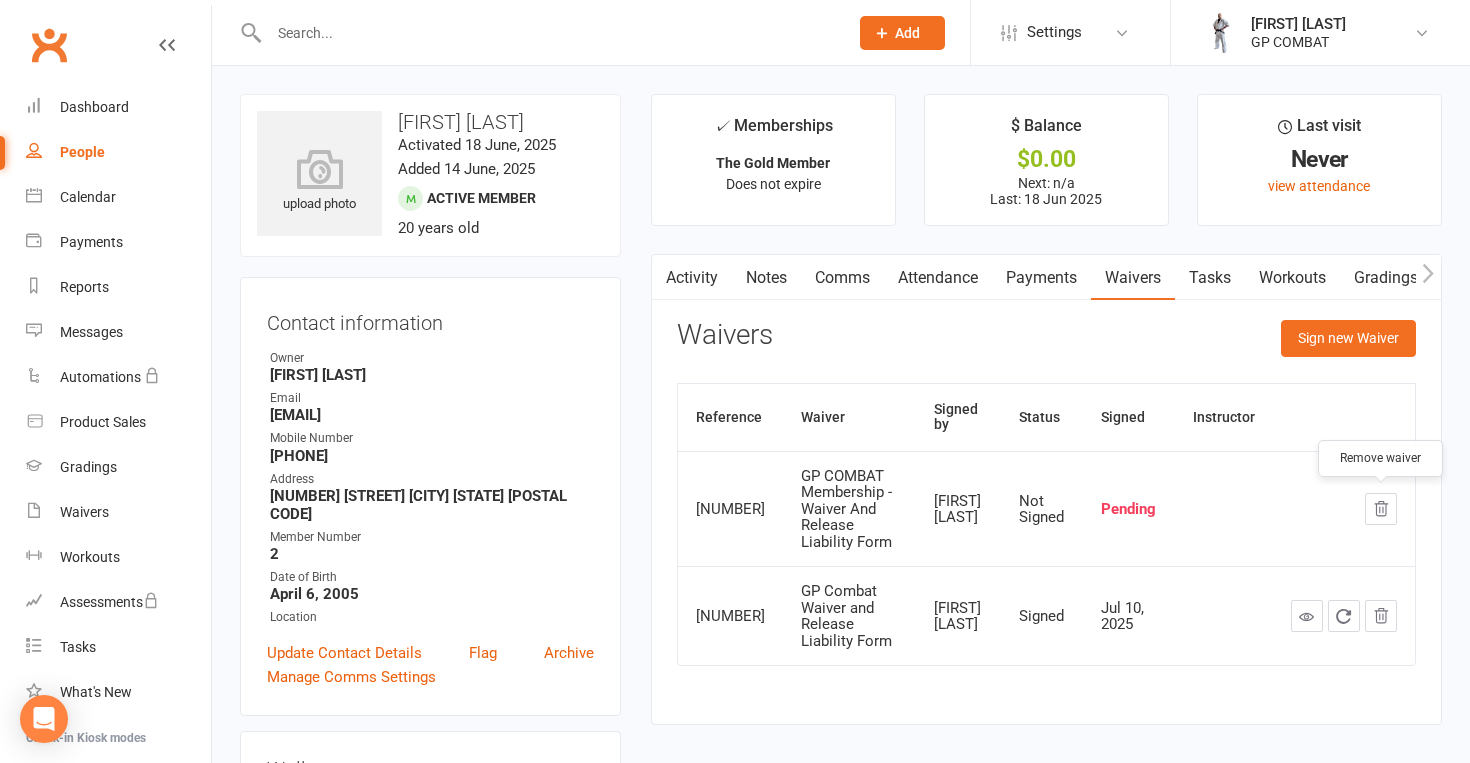 click 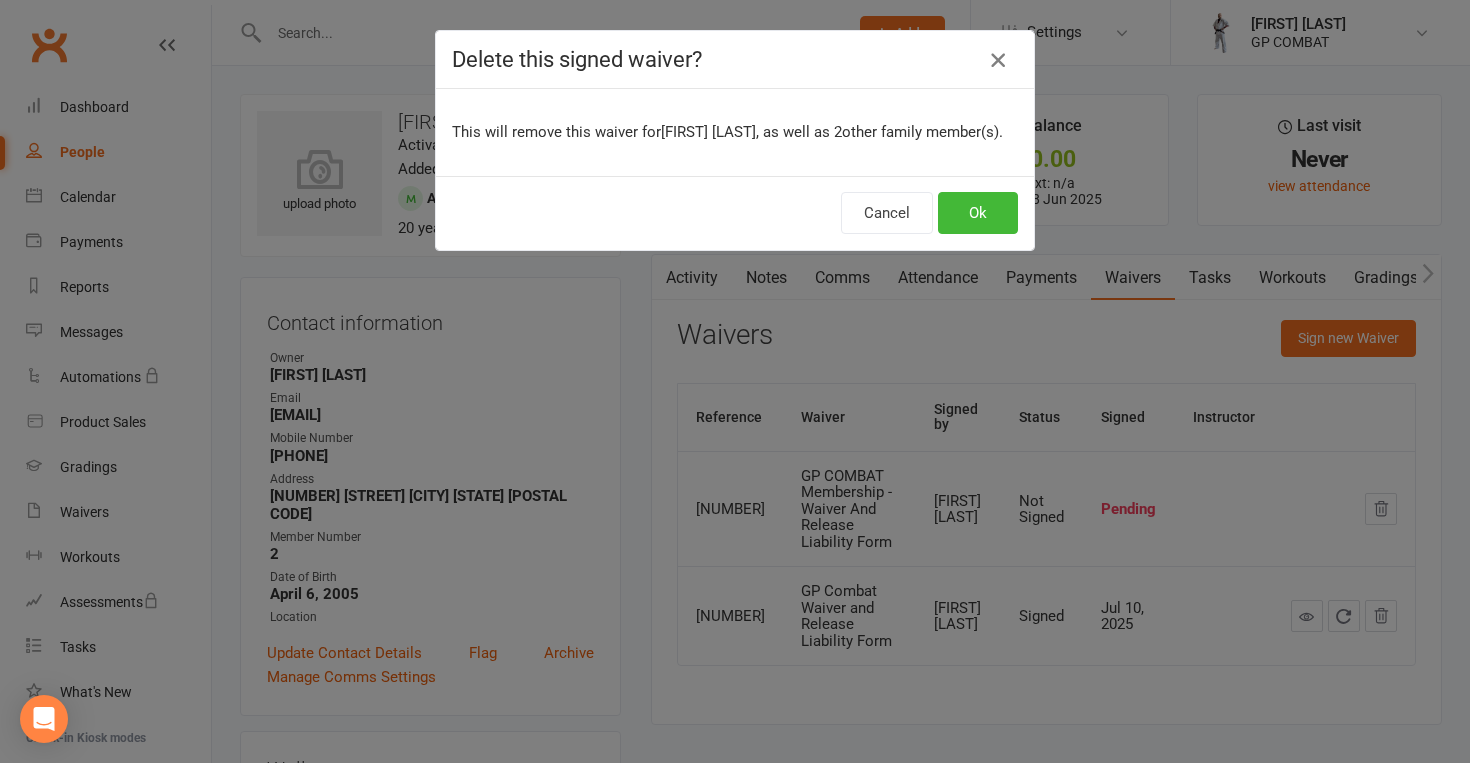 click at bounding box center [998, 60] 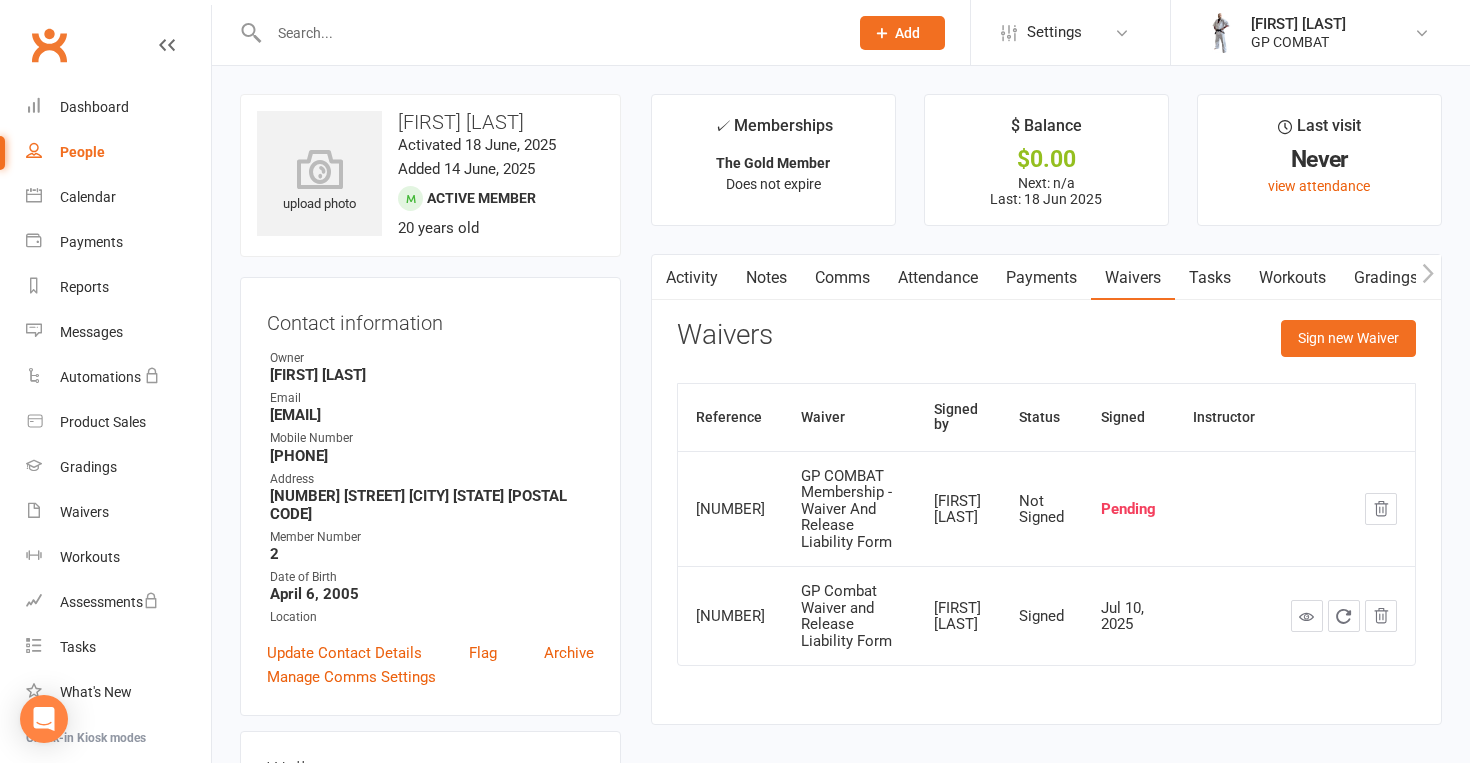 click on "People" at bounding box center (118, 152) 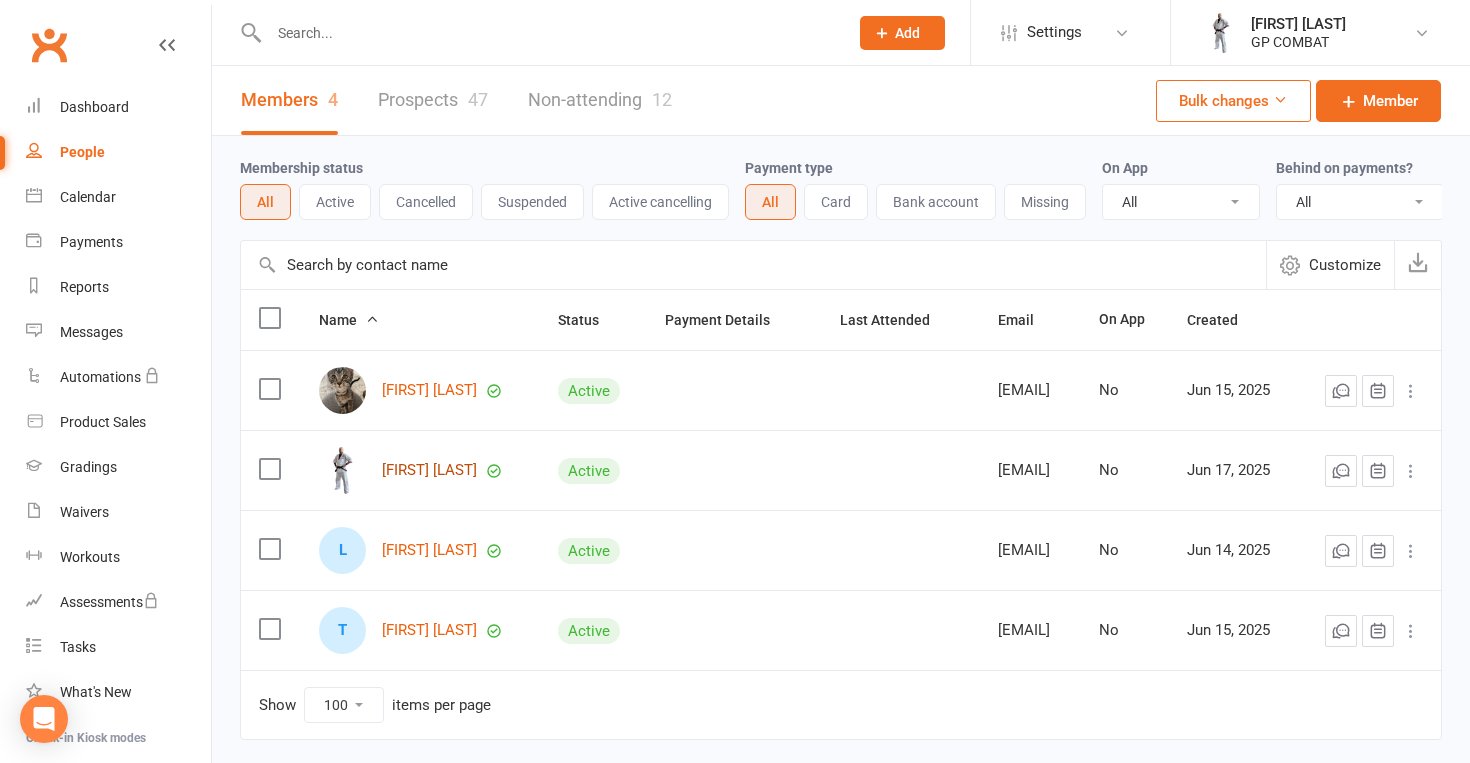 click on "[FIRST] [LAST]" at bounding box center (429, 470) 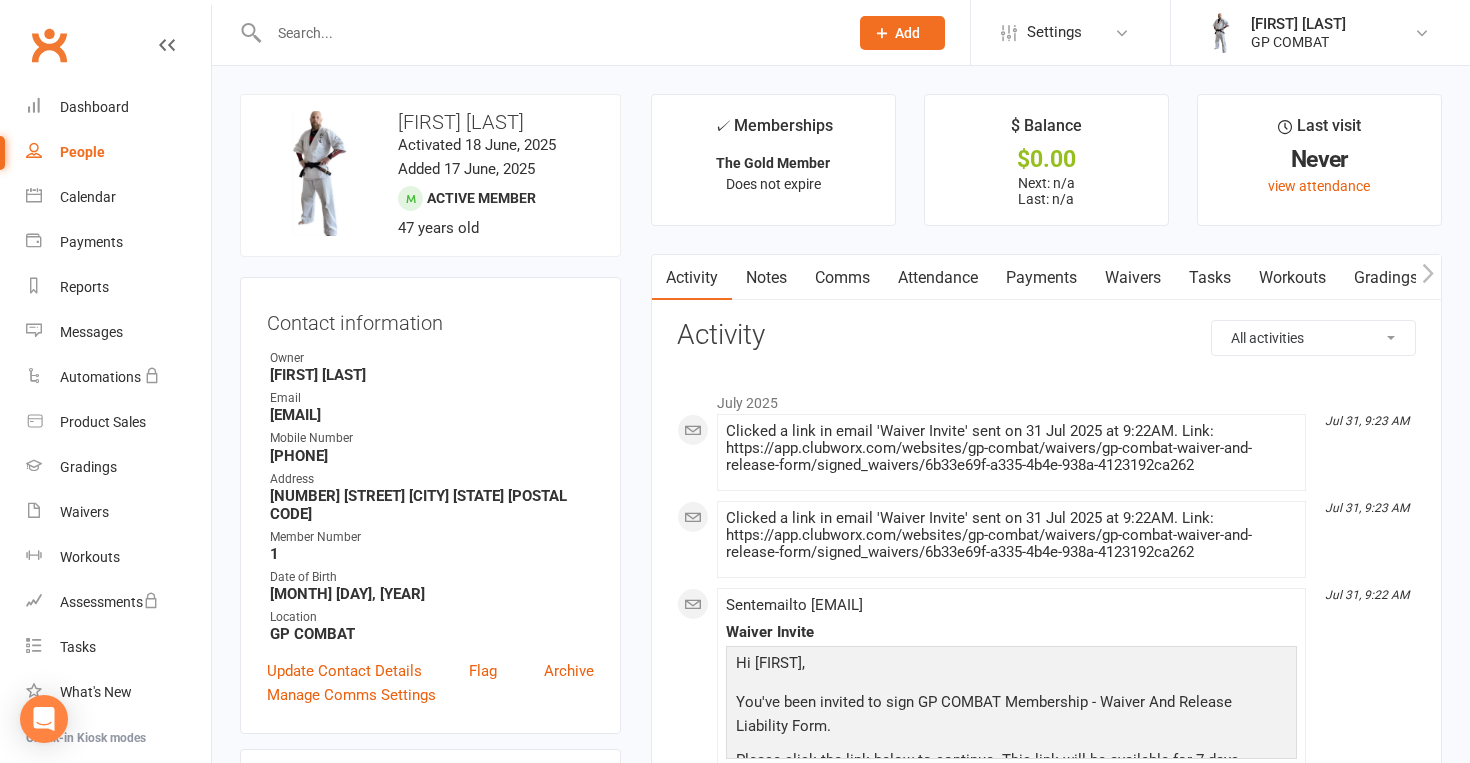 click on "Waivers" at bounding box center (1133, 278) 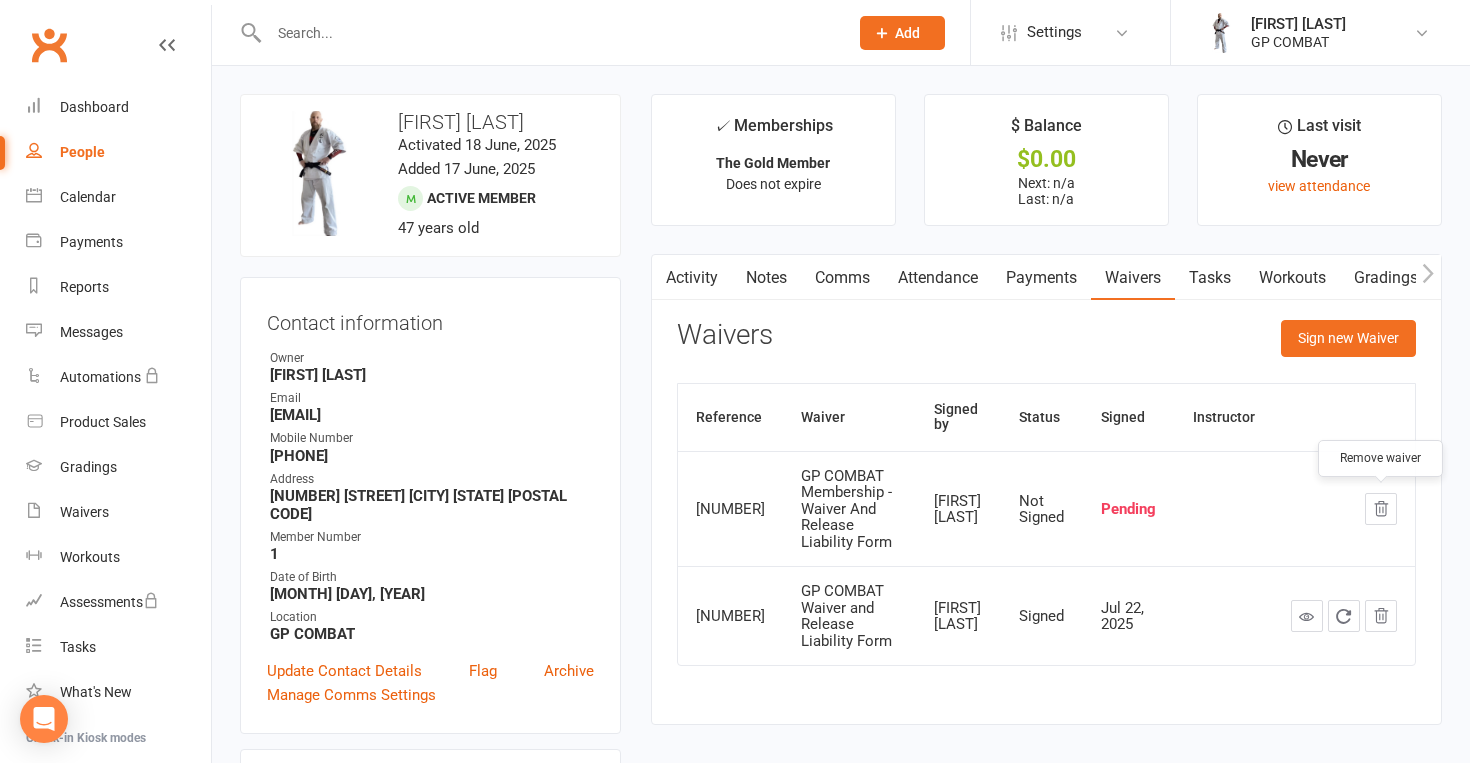click 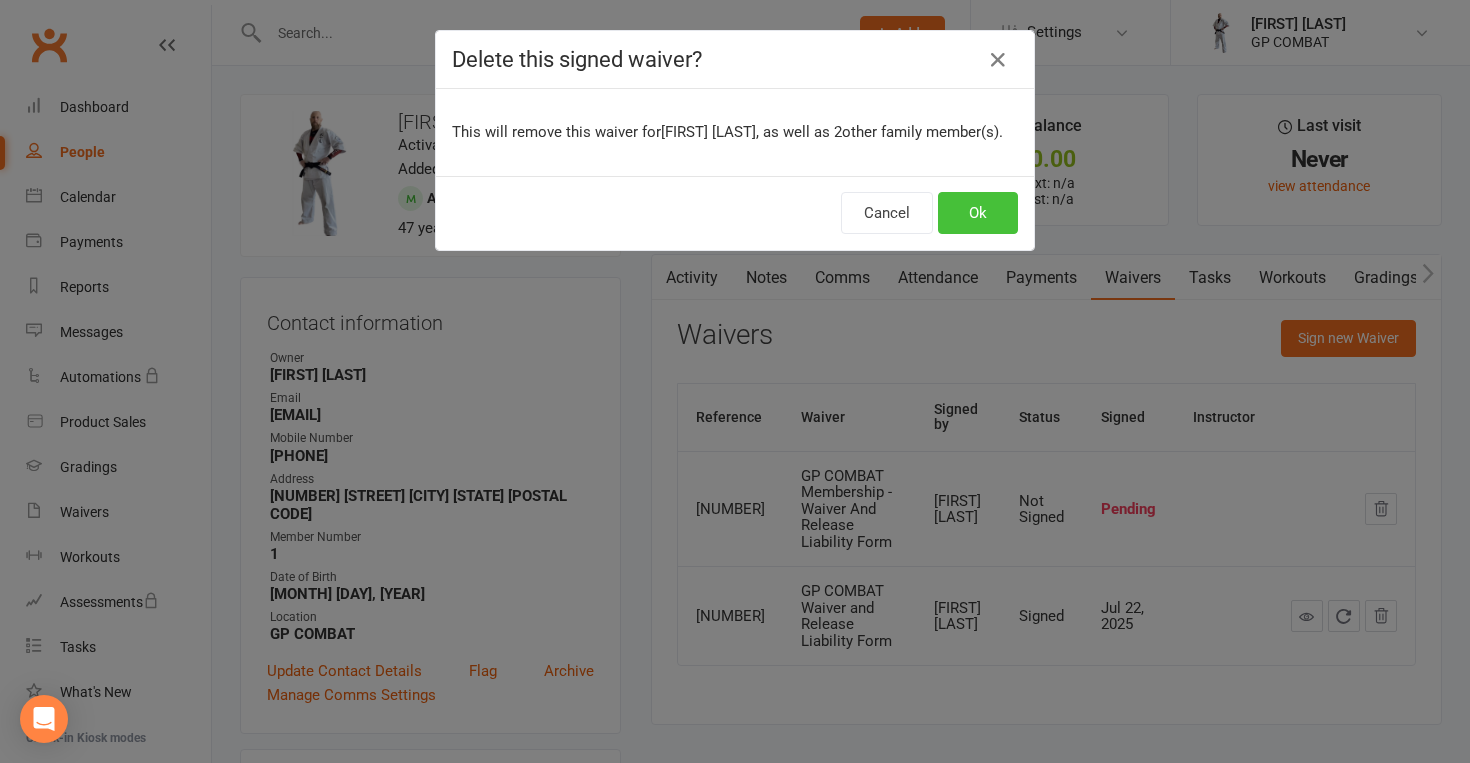 click on "Ok" at bounding box center (978, 213) 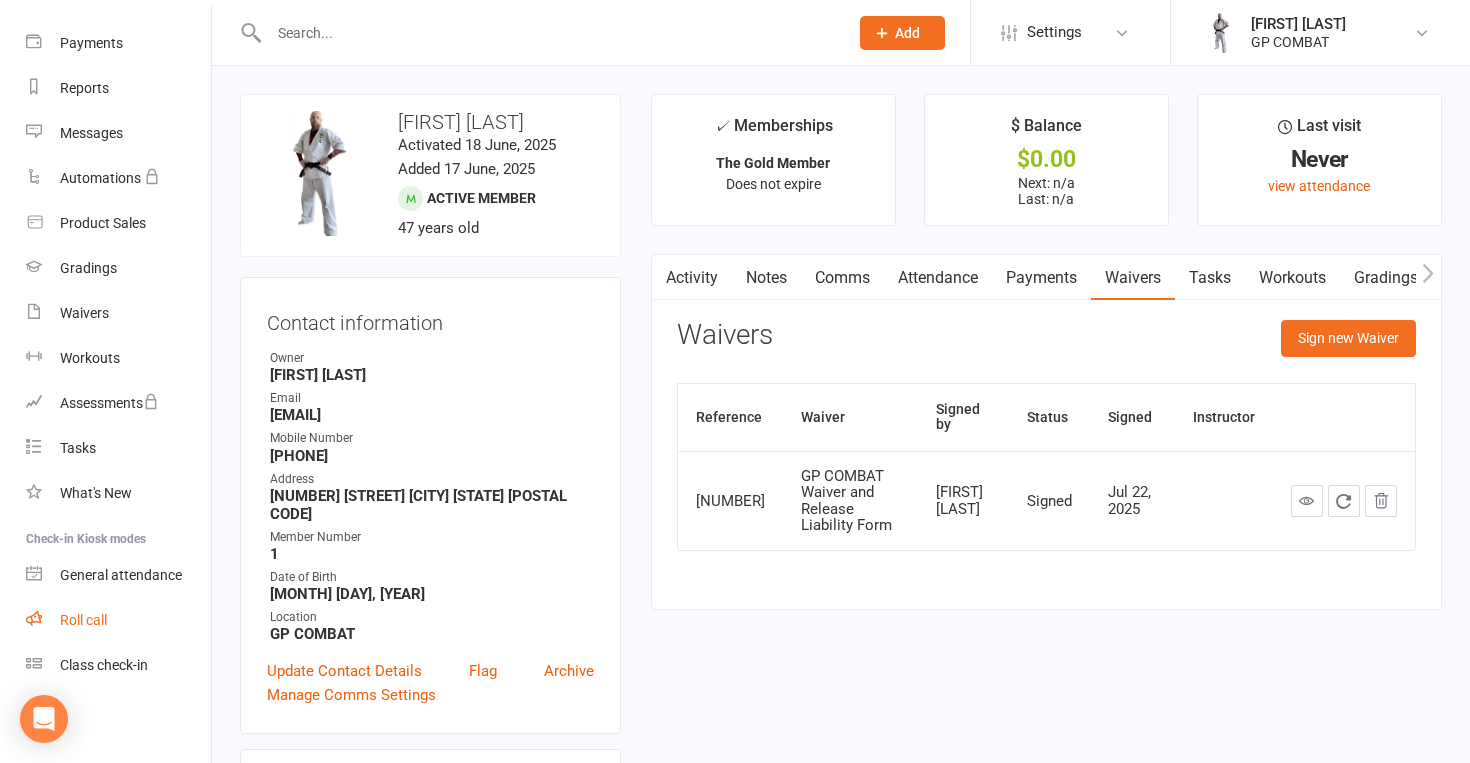 scroll, scrollTop: 199, scrollLeft: 0, axis: vertical 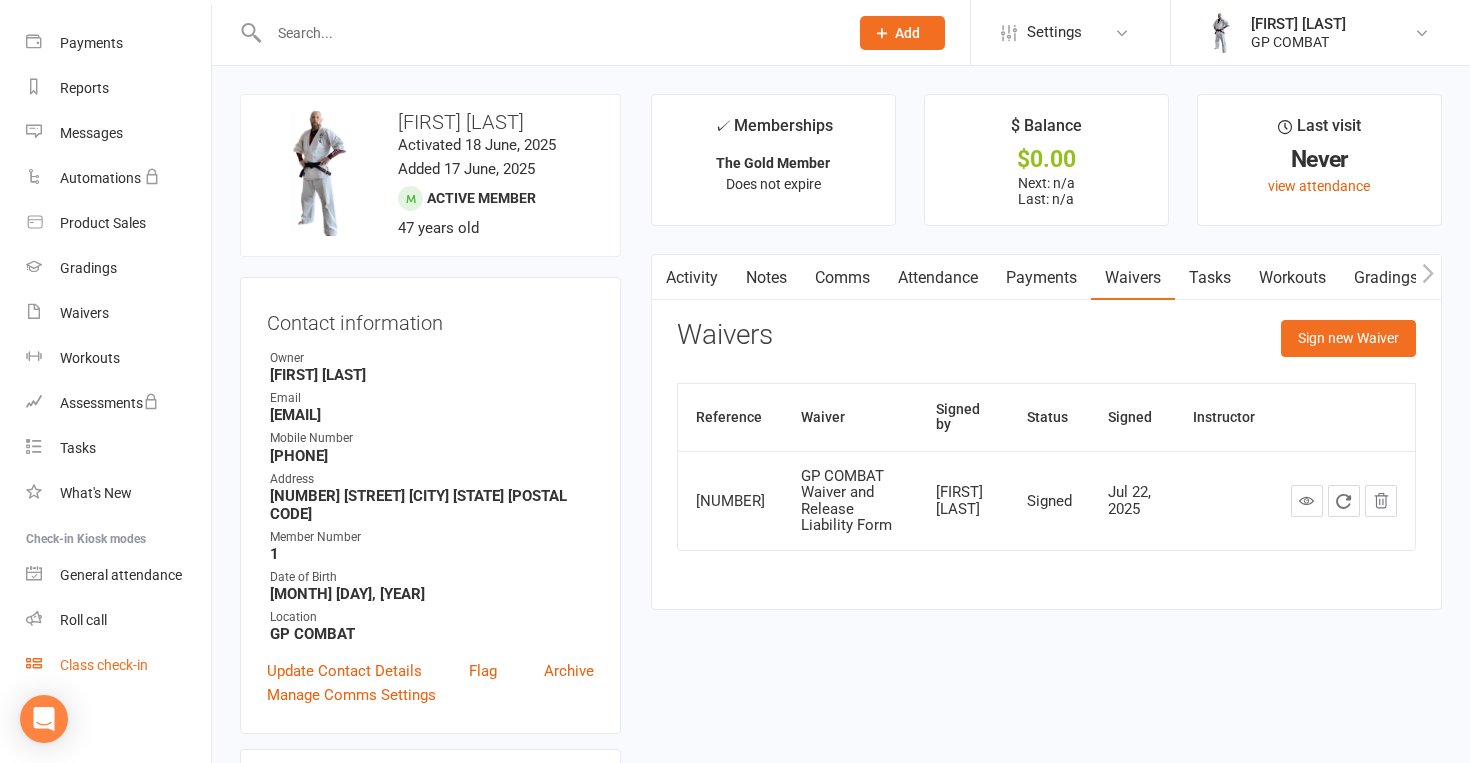 click on "Class check-in" at bounding box center [104, 665] 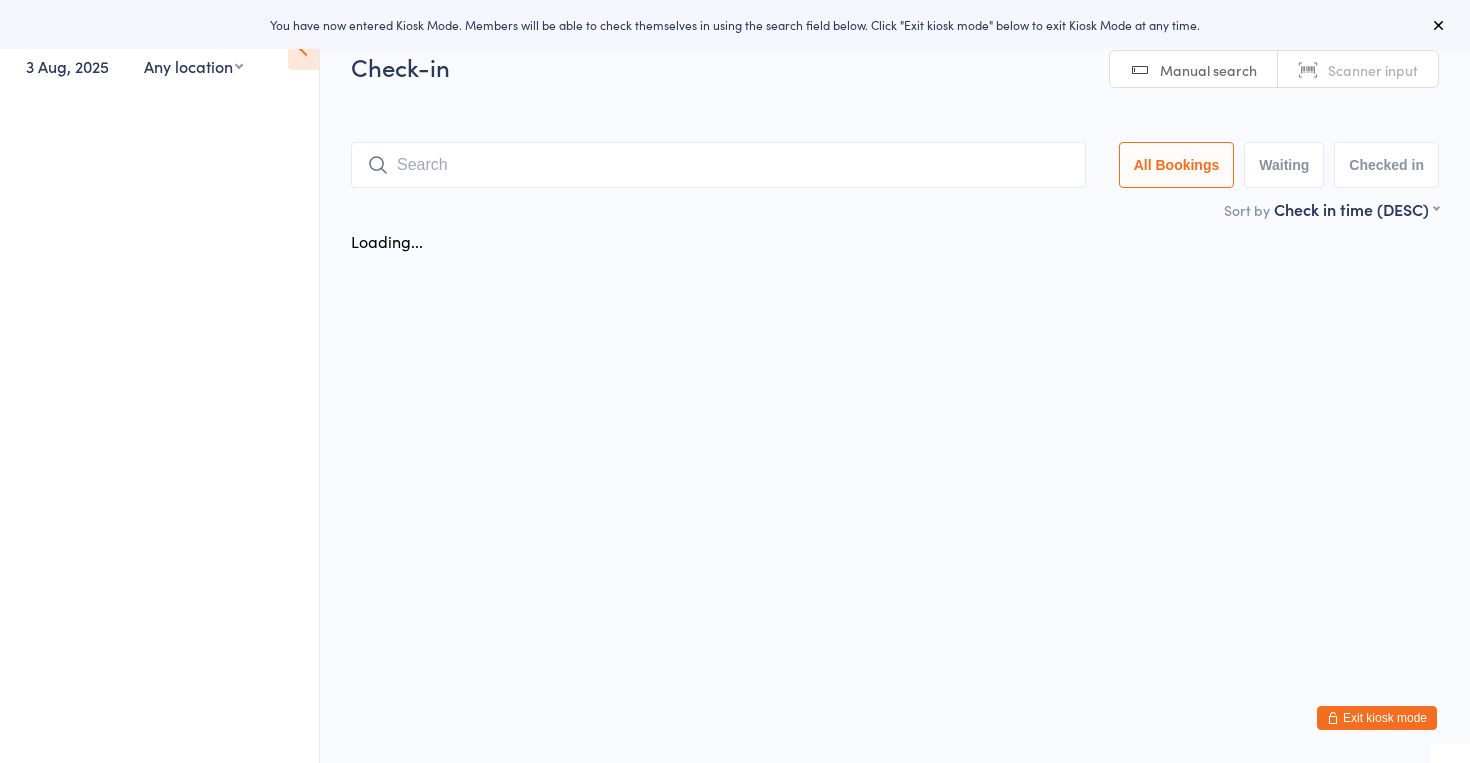 scroll, scrollTop: 0, scrollLeft: 0, axis: both 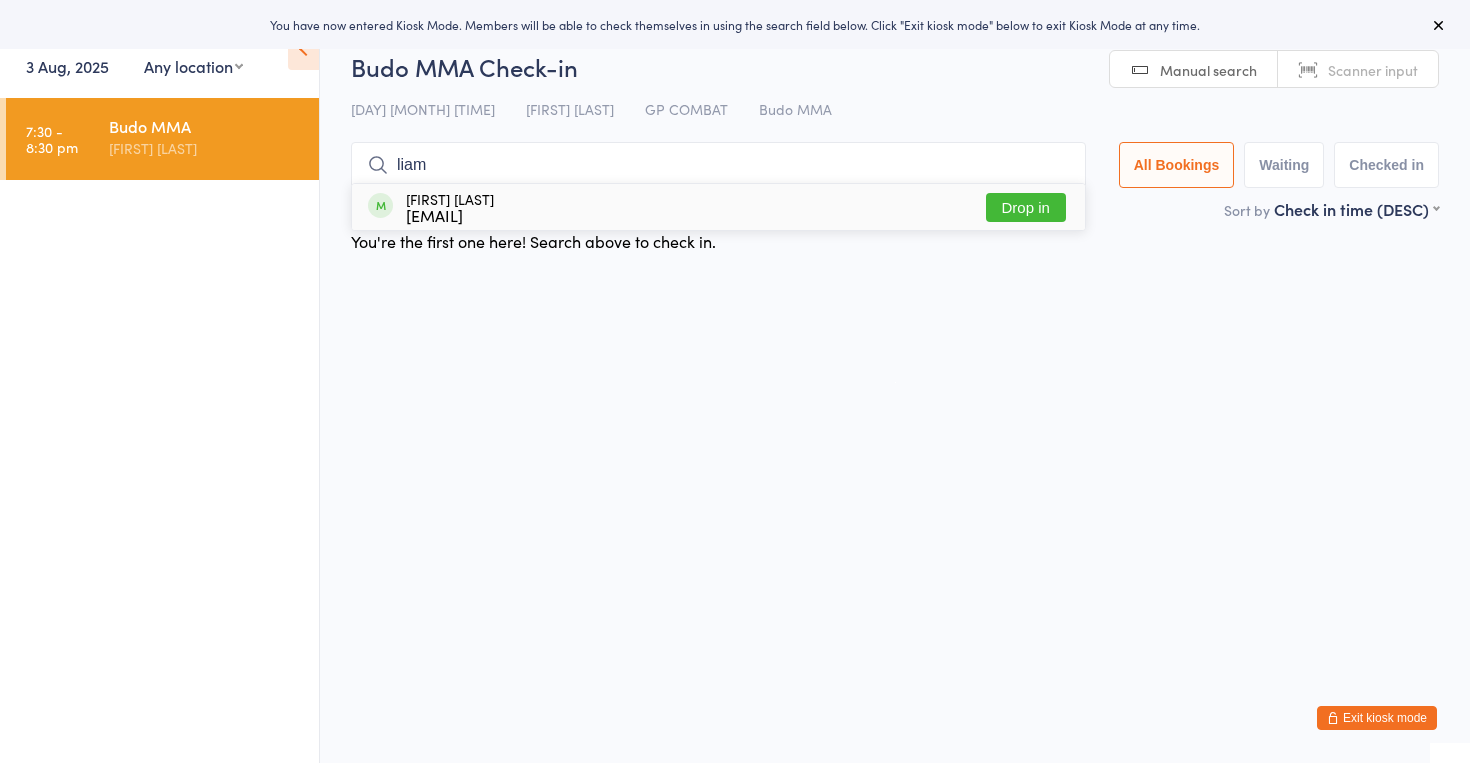 type on "Liam" 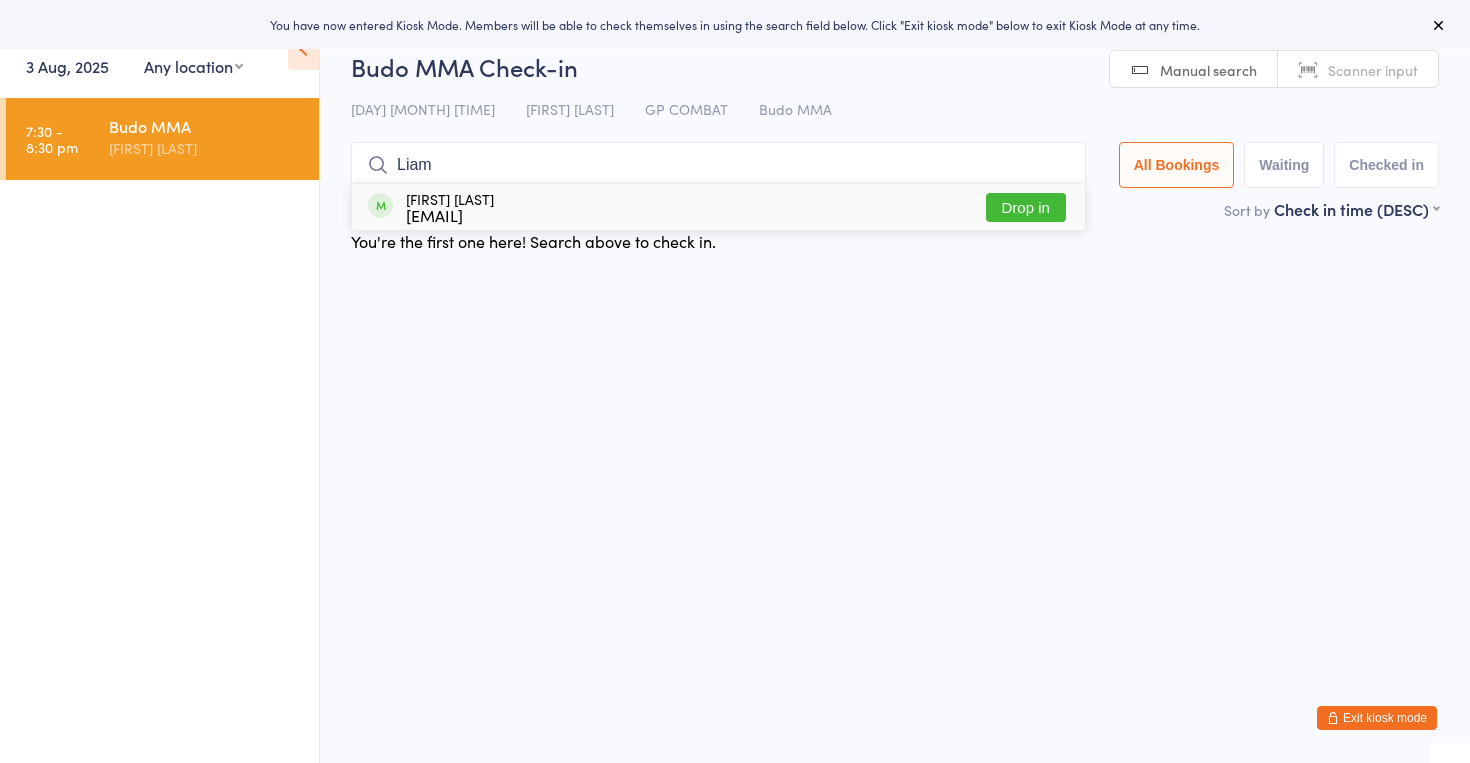 drag, startPoint x: 455, startPoint y: 194, endPoint x: 622, endPoint y: 216, distance: 168.44287 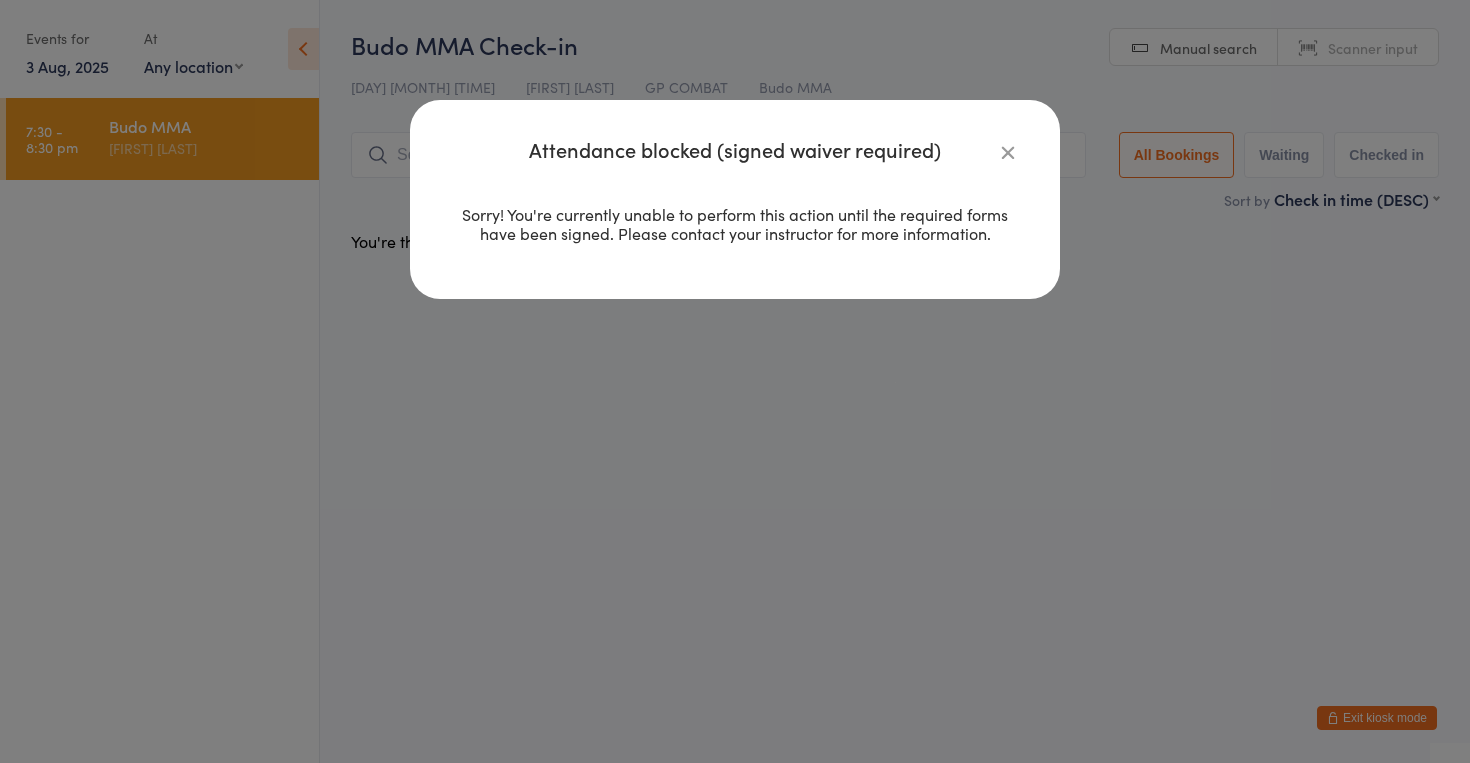 click at bounding box center (1008, 152) 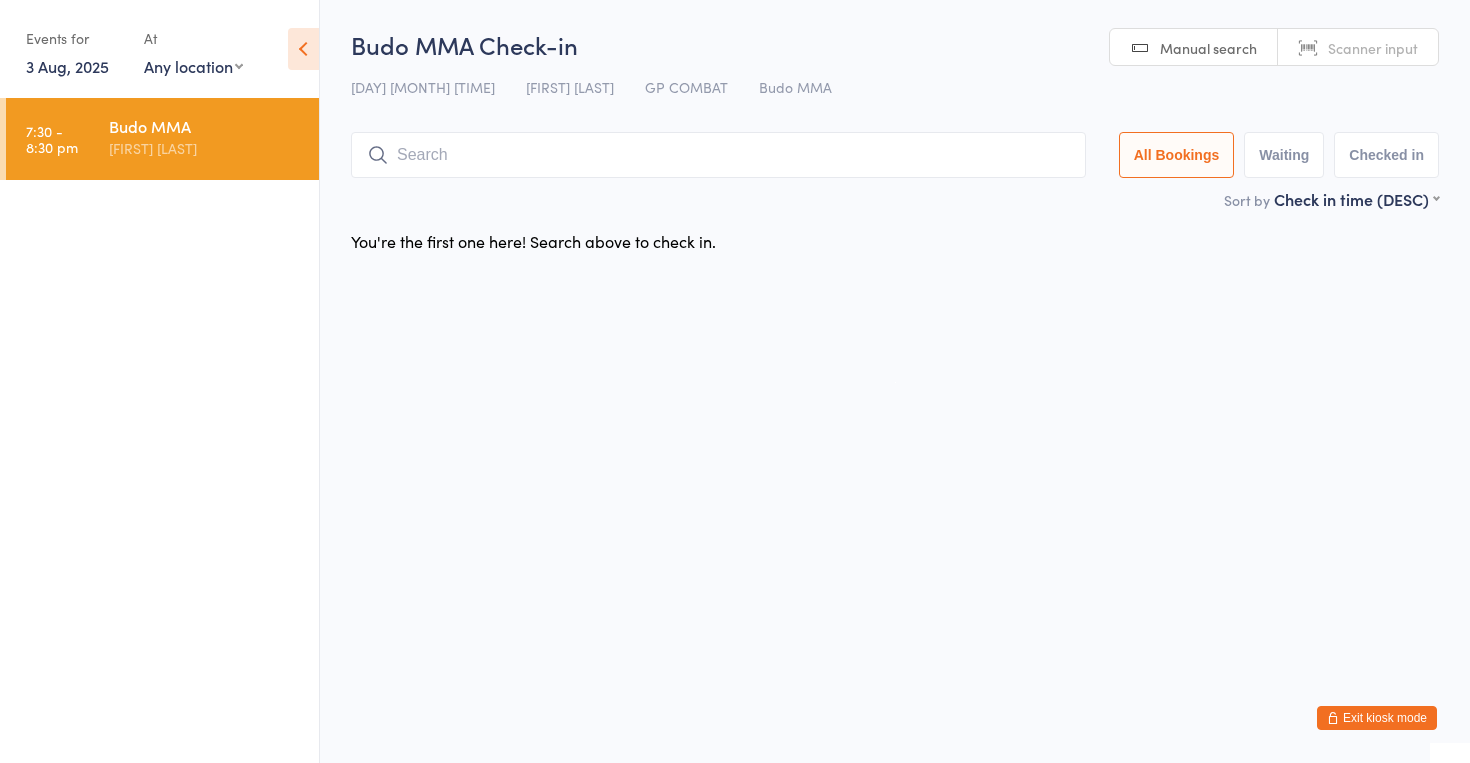 click on "Exit kiosk mode" at bounding box center (1377, 718) 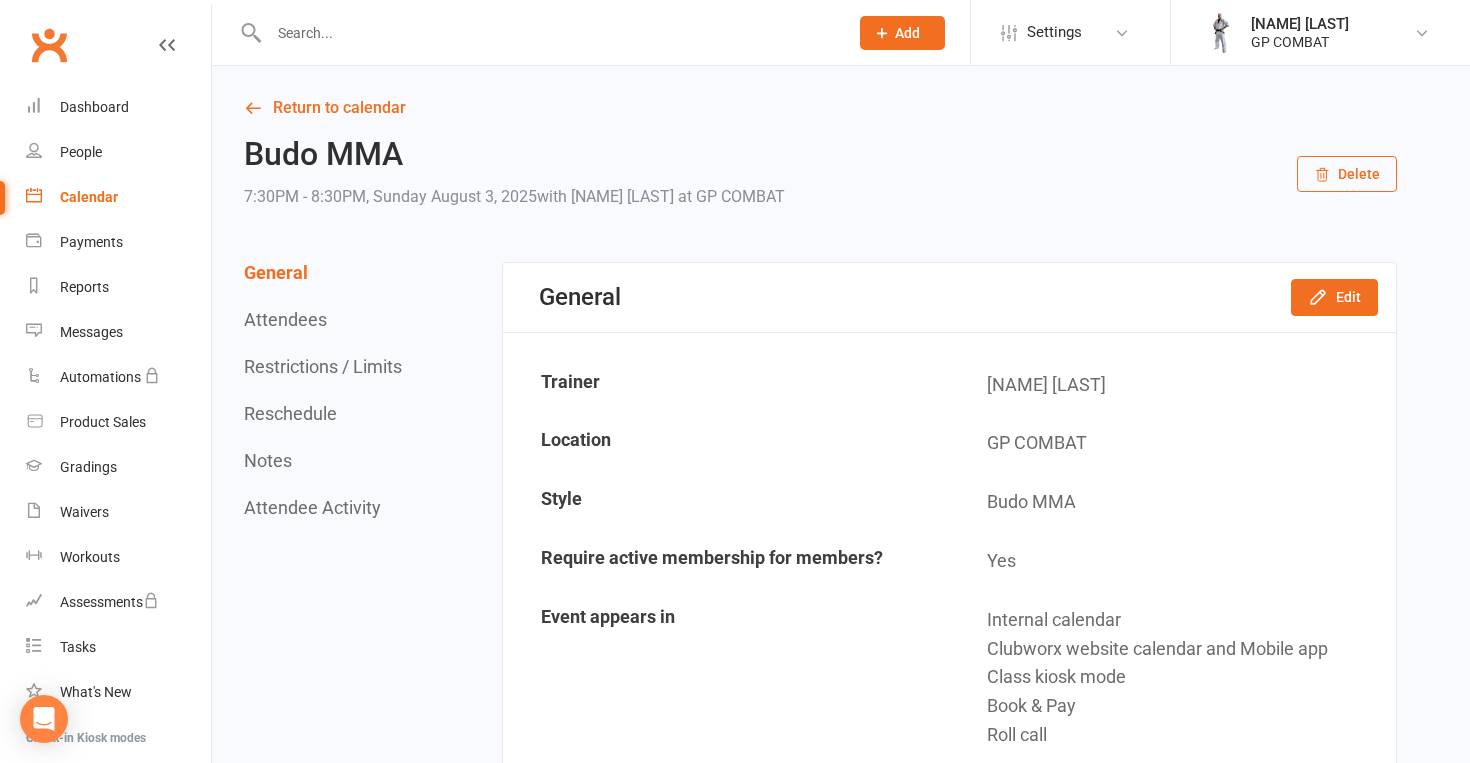 scroll, scrollTop: 0, scrollLeft: 0, axis: both 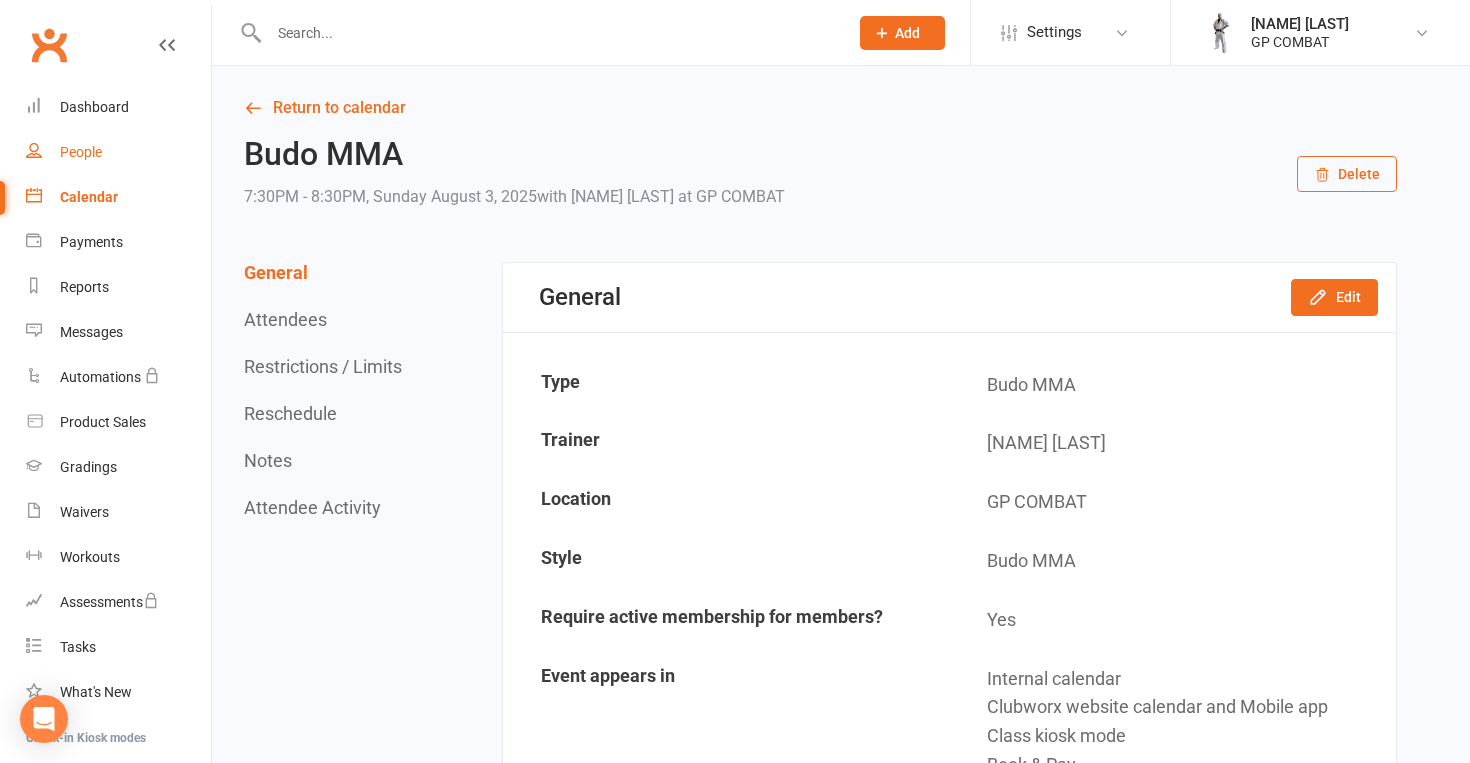 click on "People" at bounding box center [118, 152] 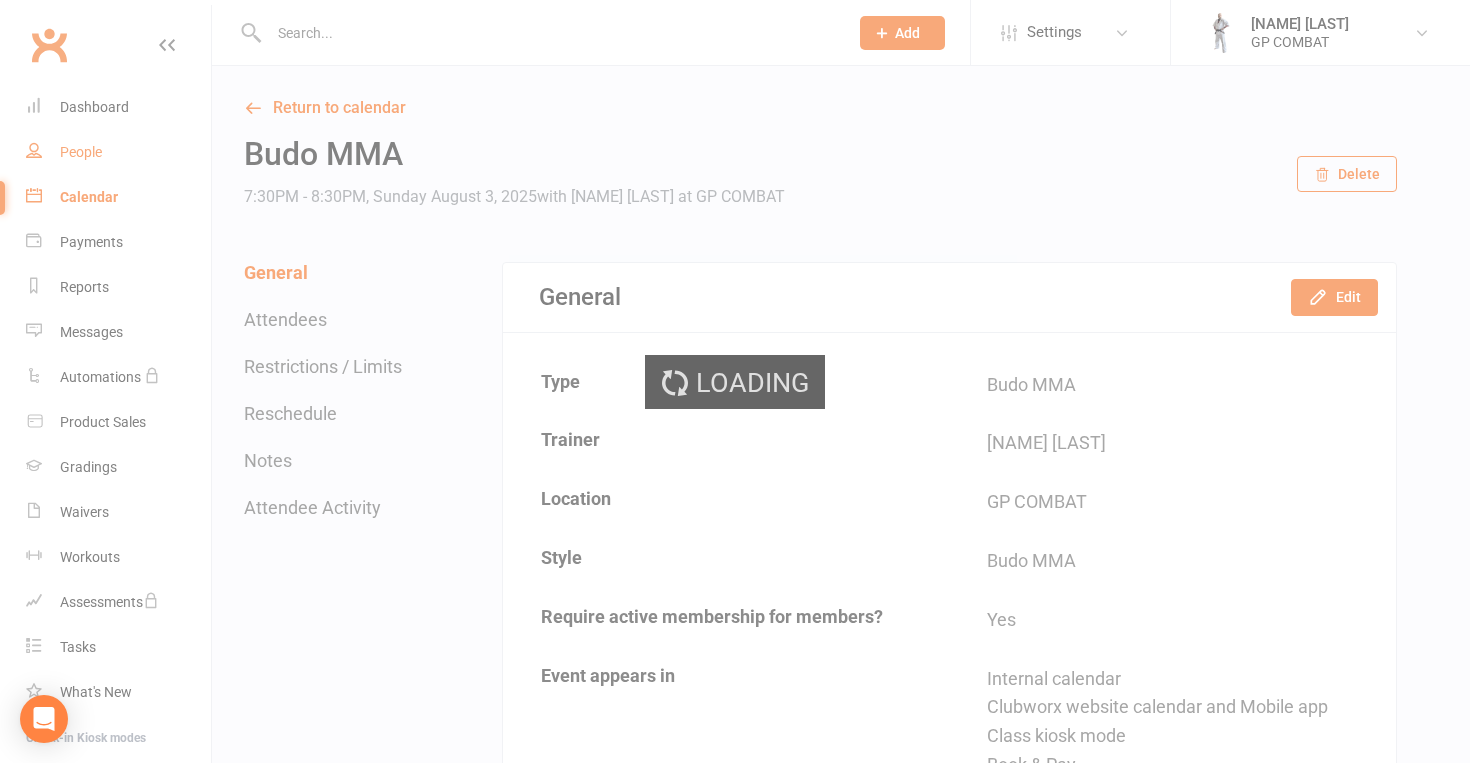 select on "100" 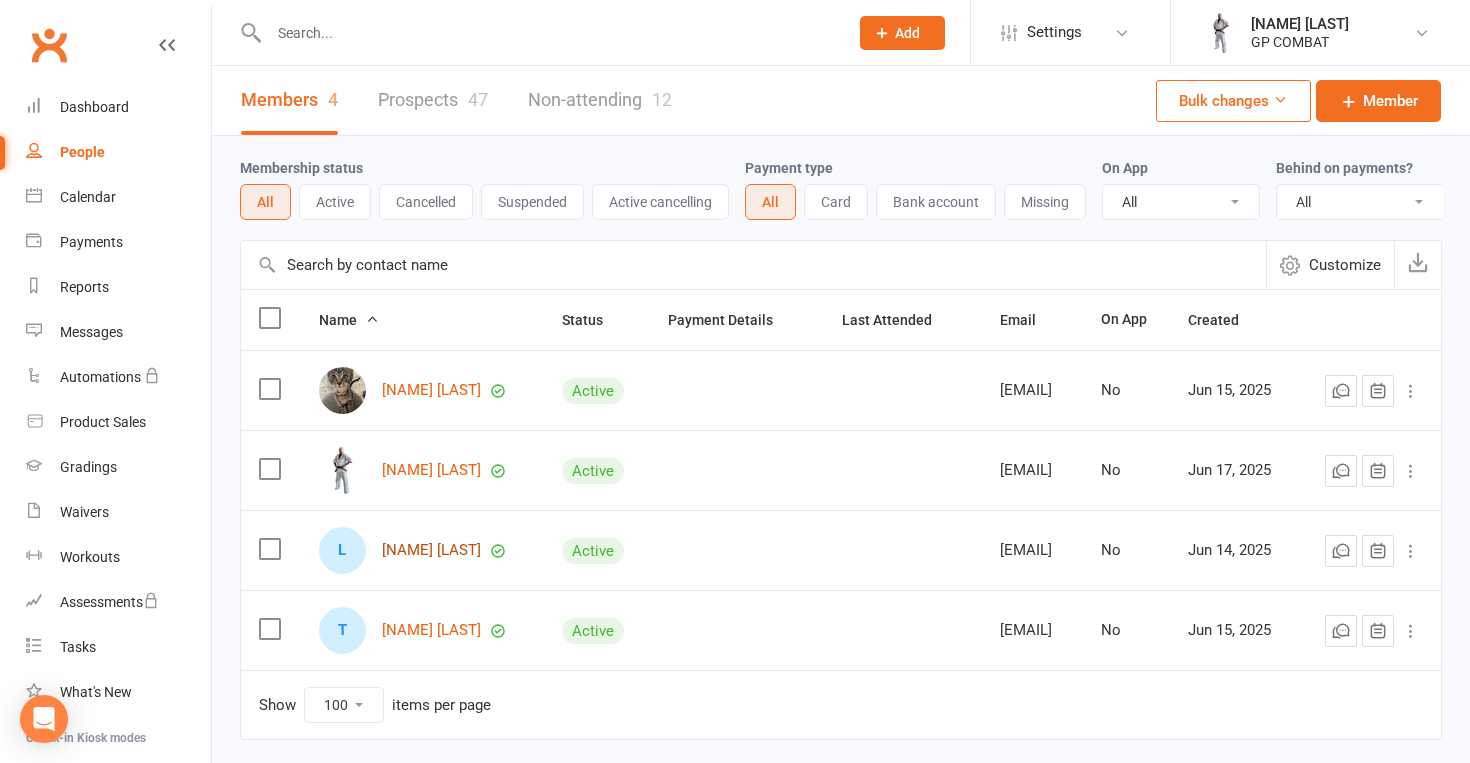 click on "[NAME] [LAST]" at bounding box center (431, 550) 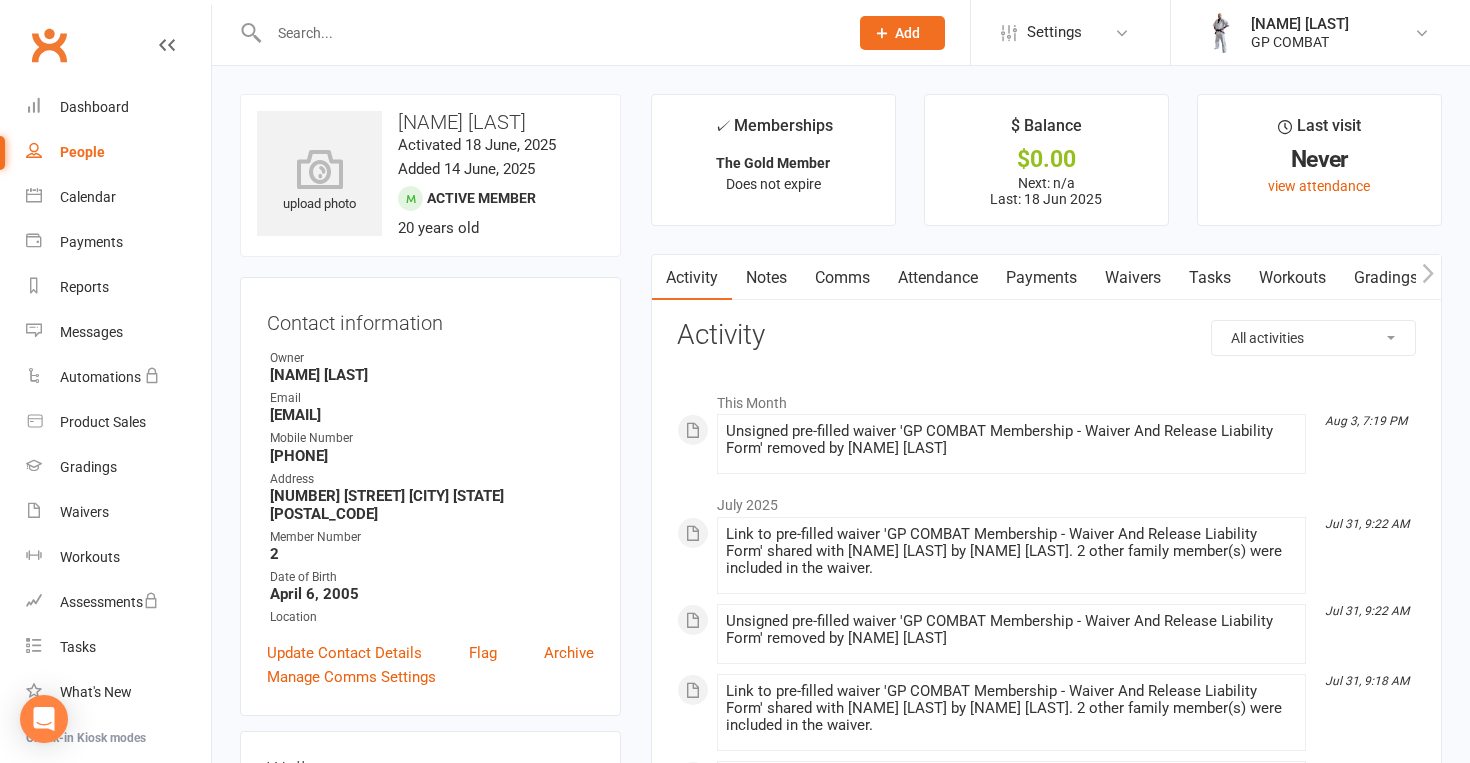 click on "Waivers" at bounding box center (1133, 278) 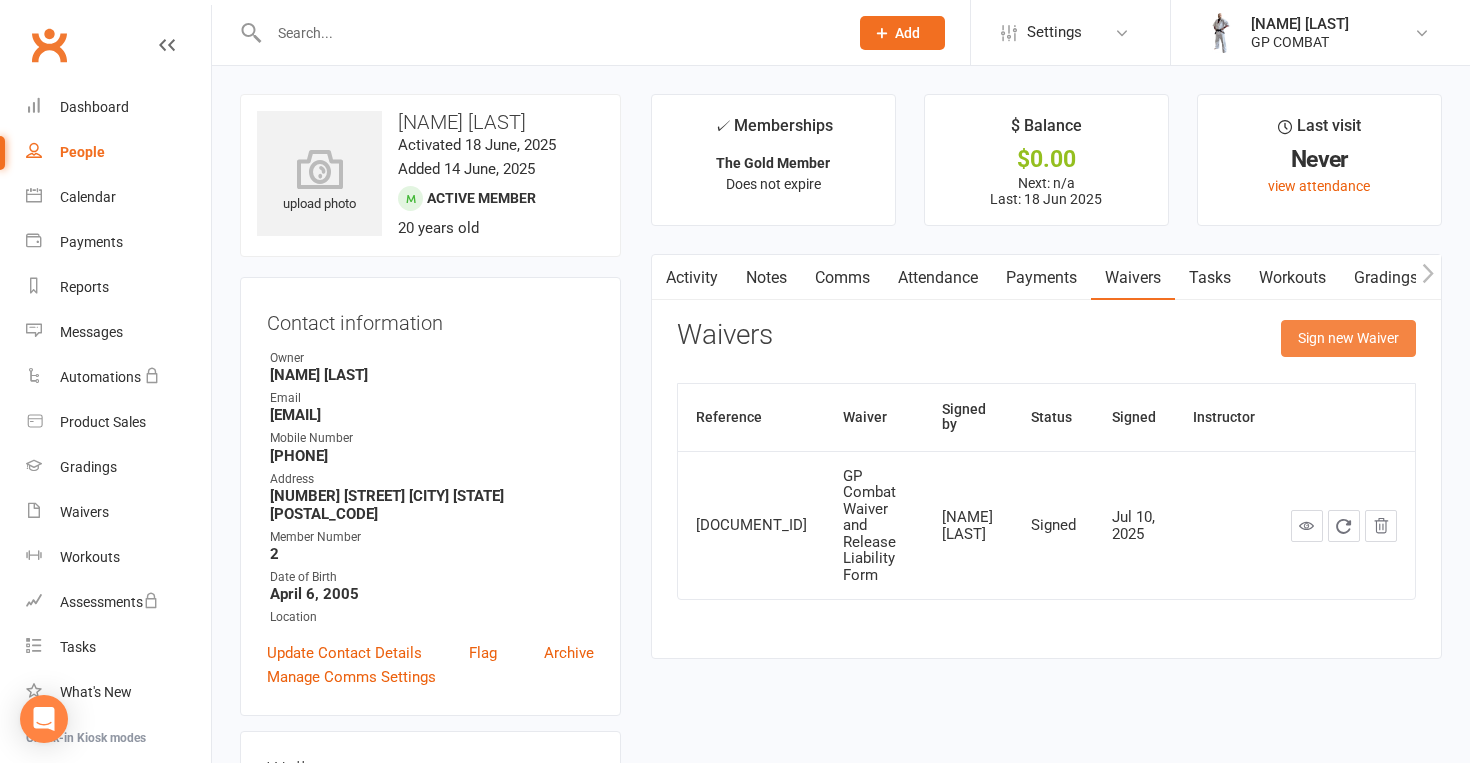 click on "Sign new Waiver" at bounding box center (1348, 338) 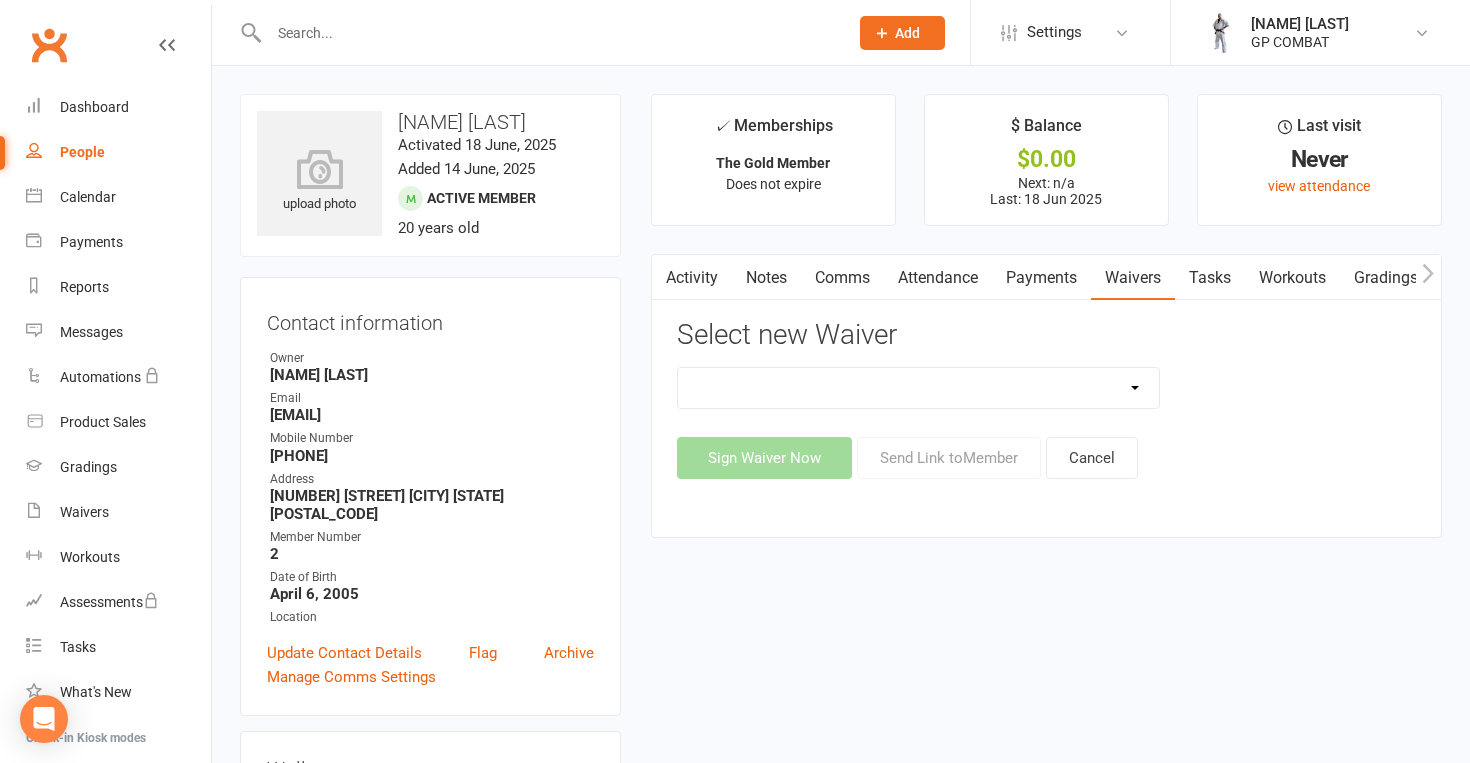 select on "14631" 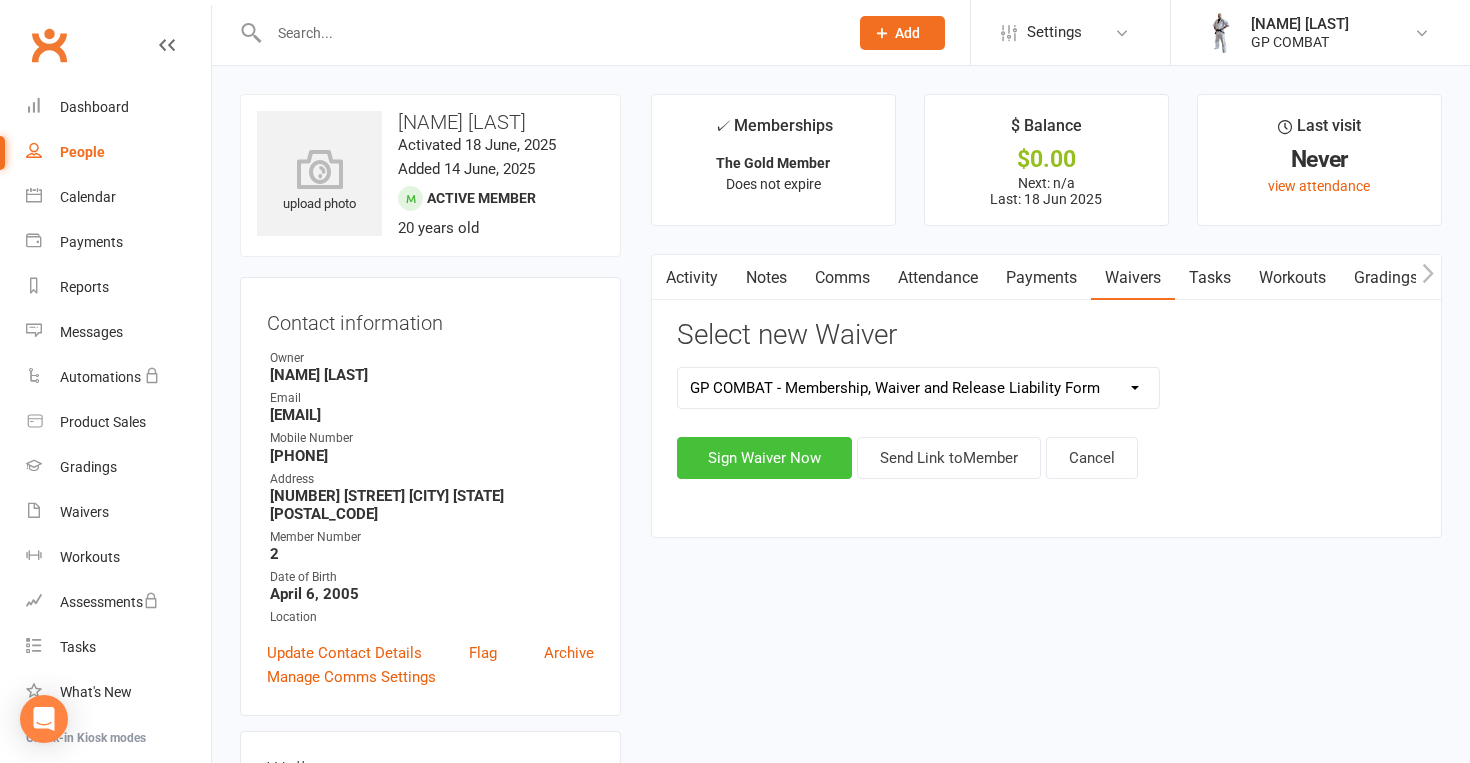 click on "Sign Waiver Now" at bounding box center (764, 458) 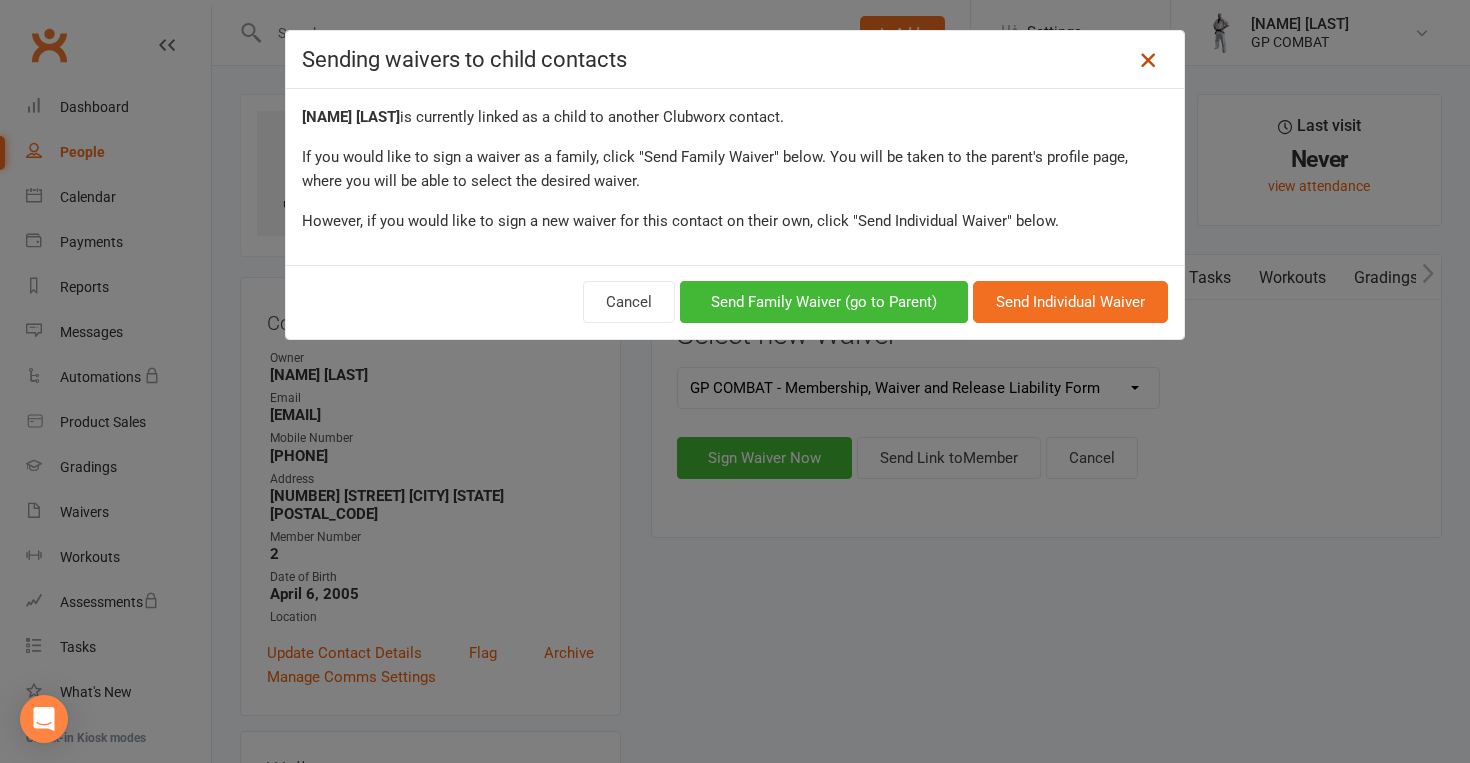 click at bounding box center (1148, 60) 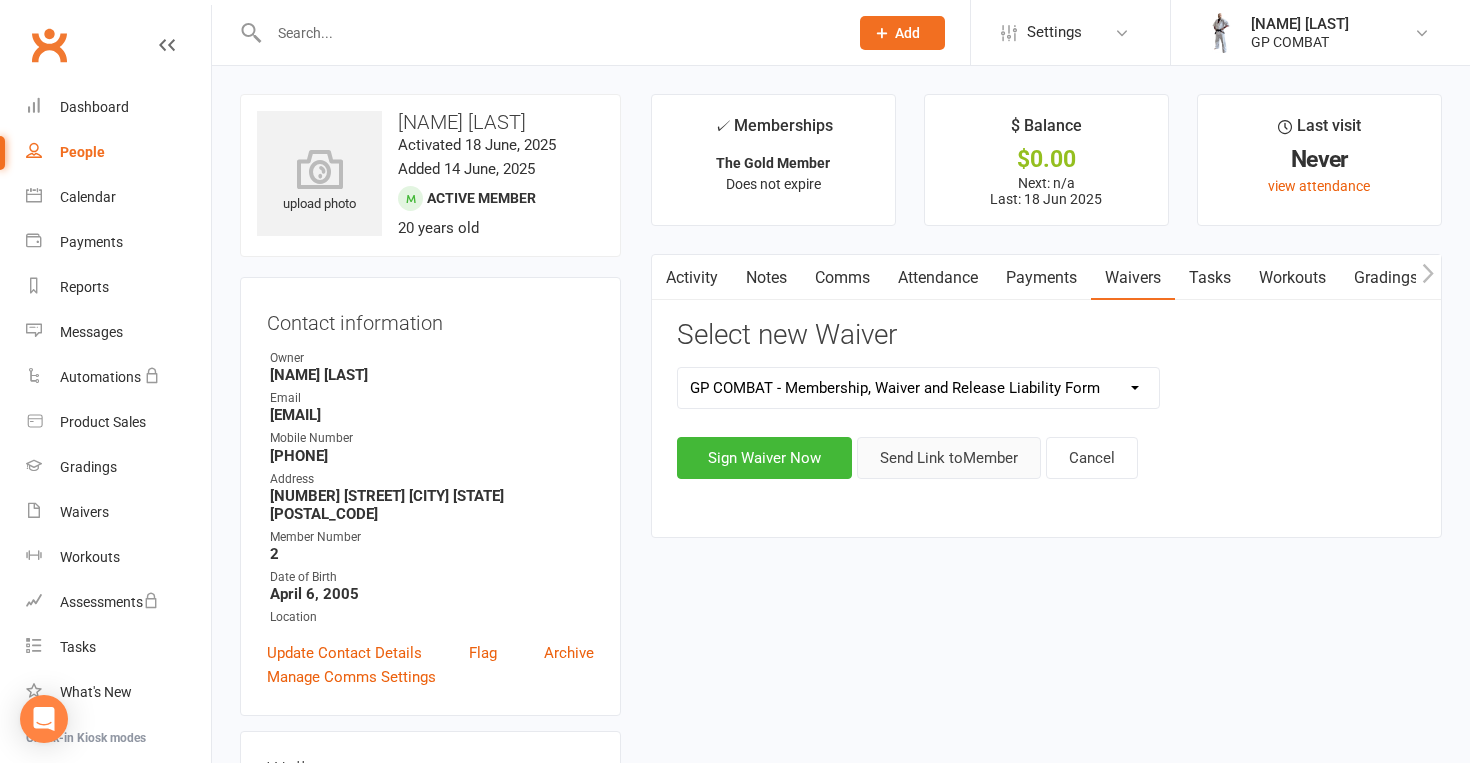 click on "Send Link to  Member" at bounding box center [949, 458] 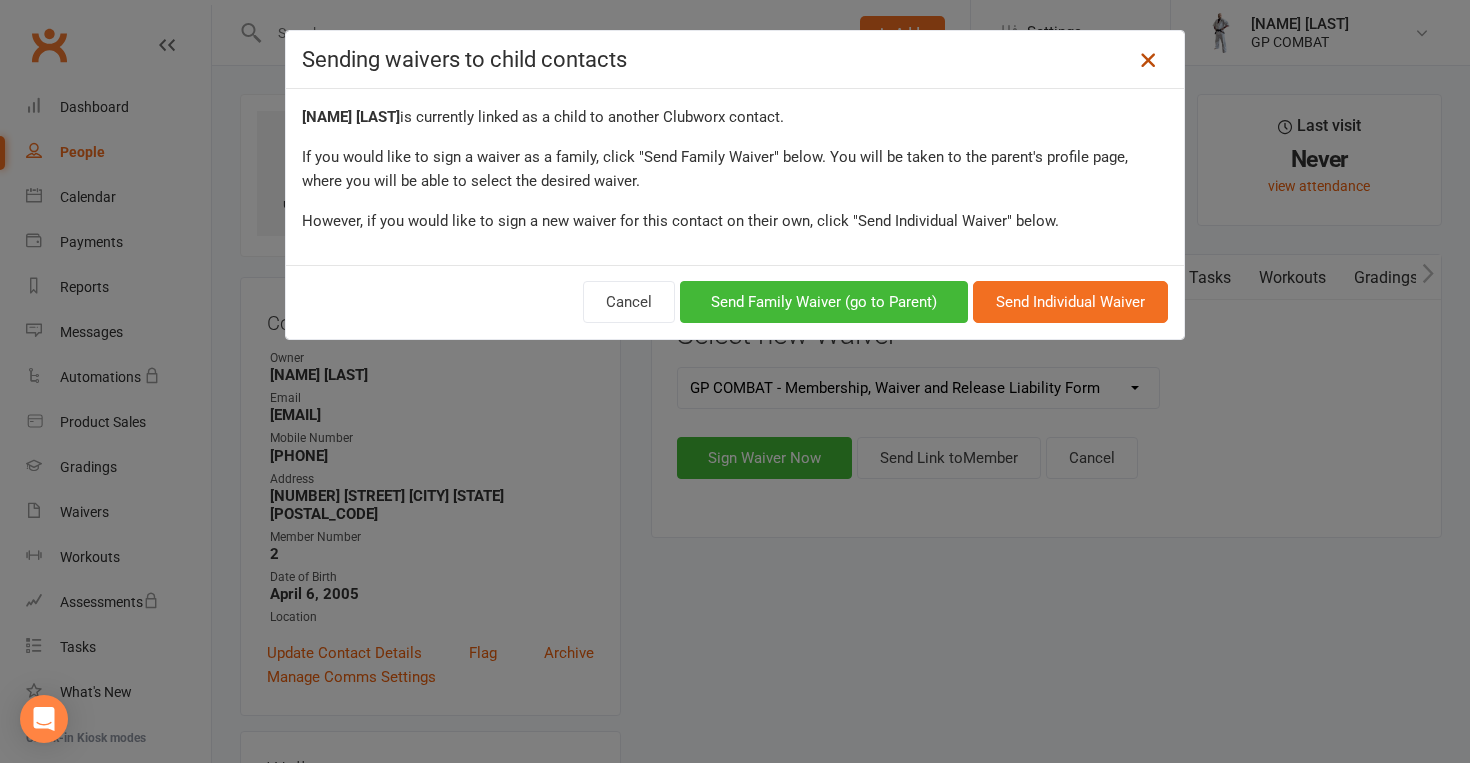 click at bounding box center (1148, 60) 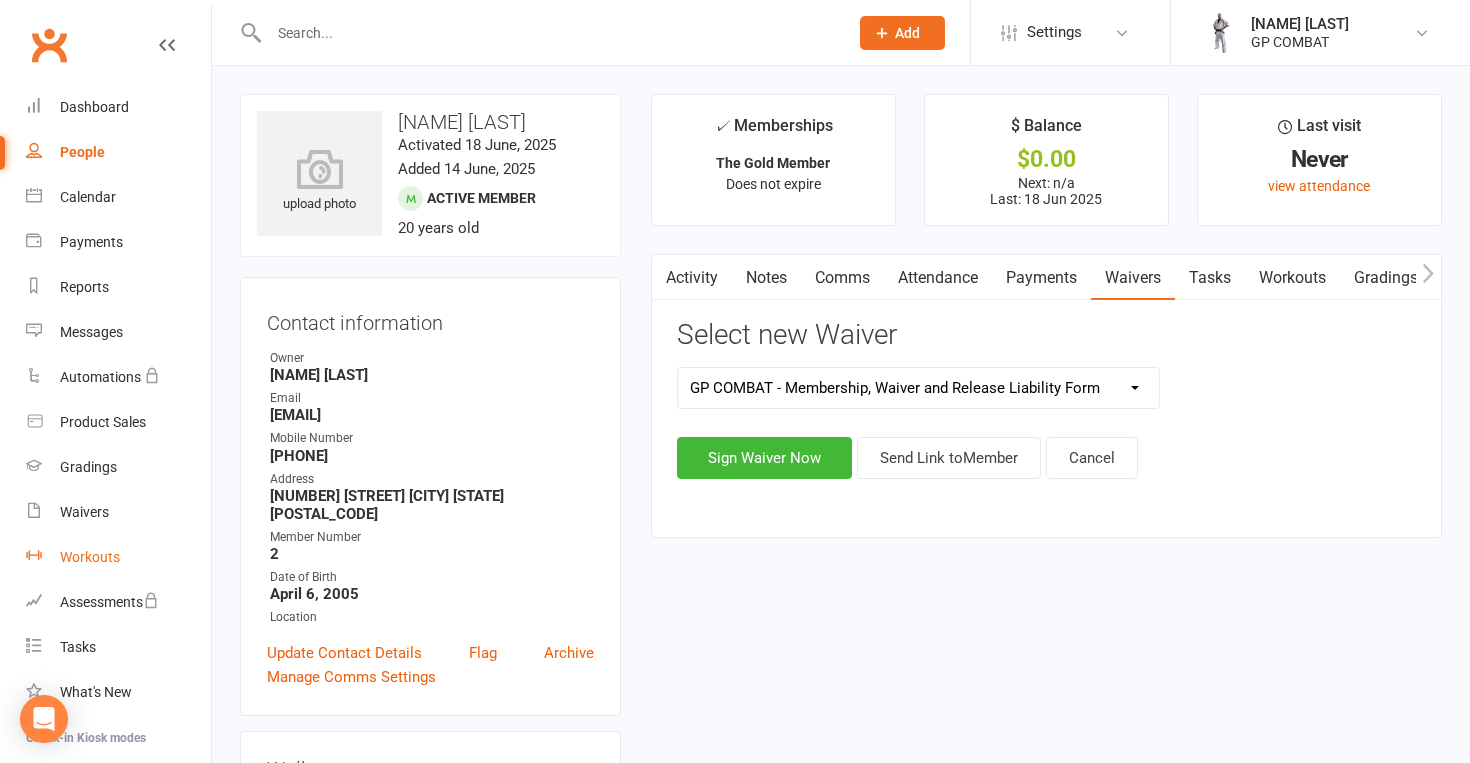 scroll, scrollTop: 0, scrollLeft: 0, axis: both 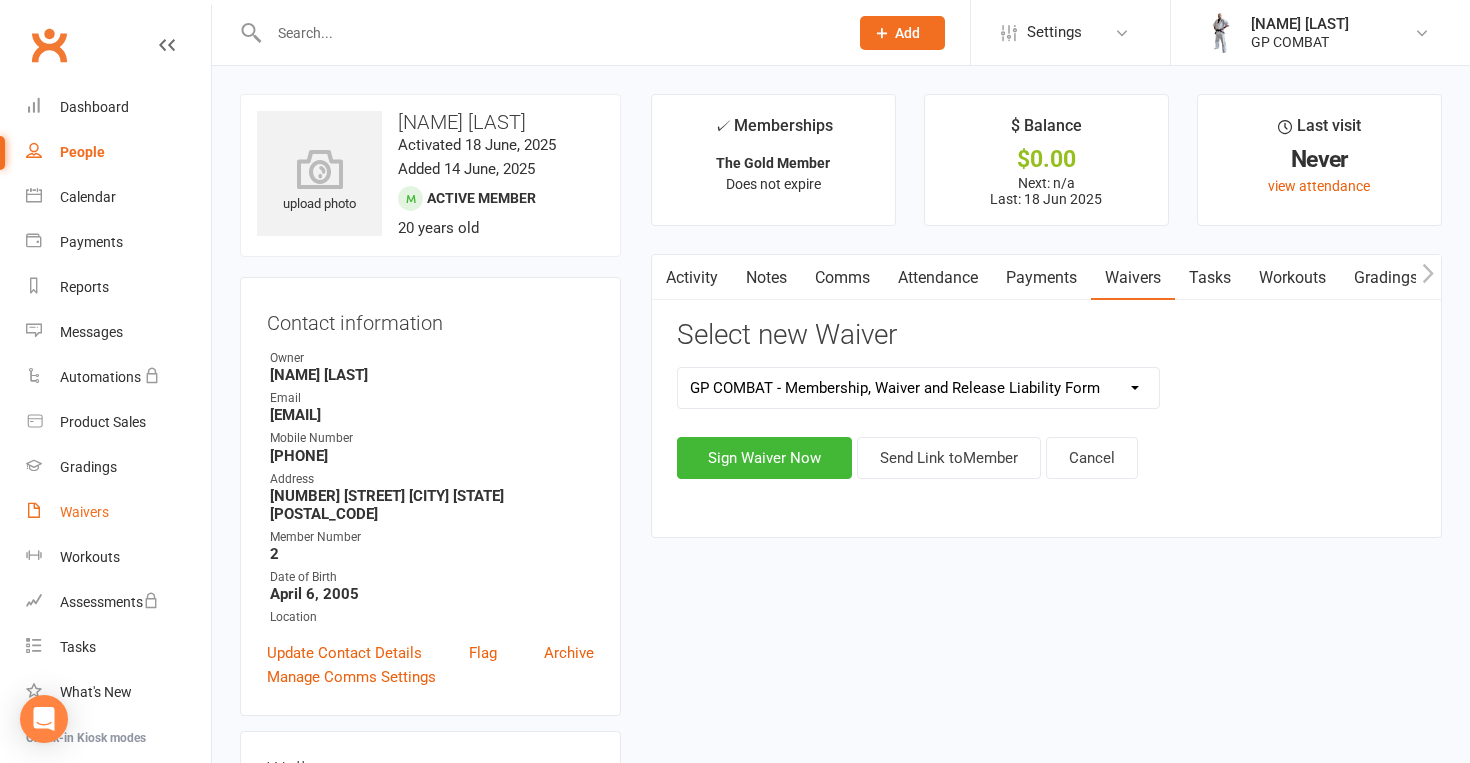 click on "Waivers" at bounding box center (84, 512) 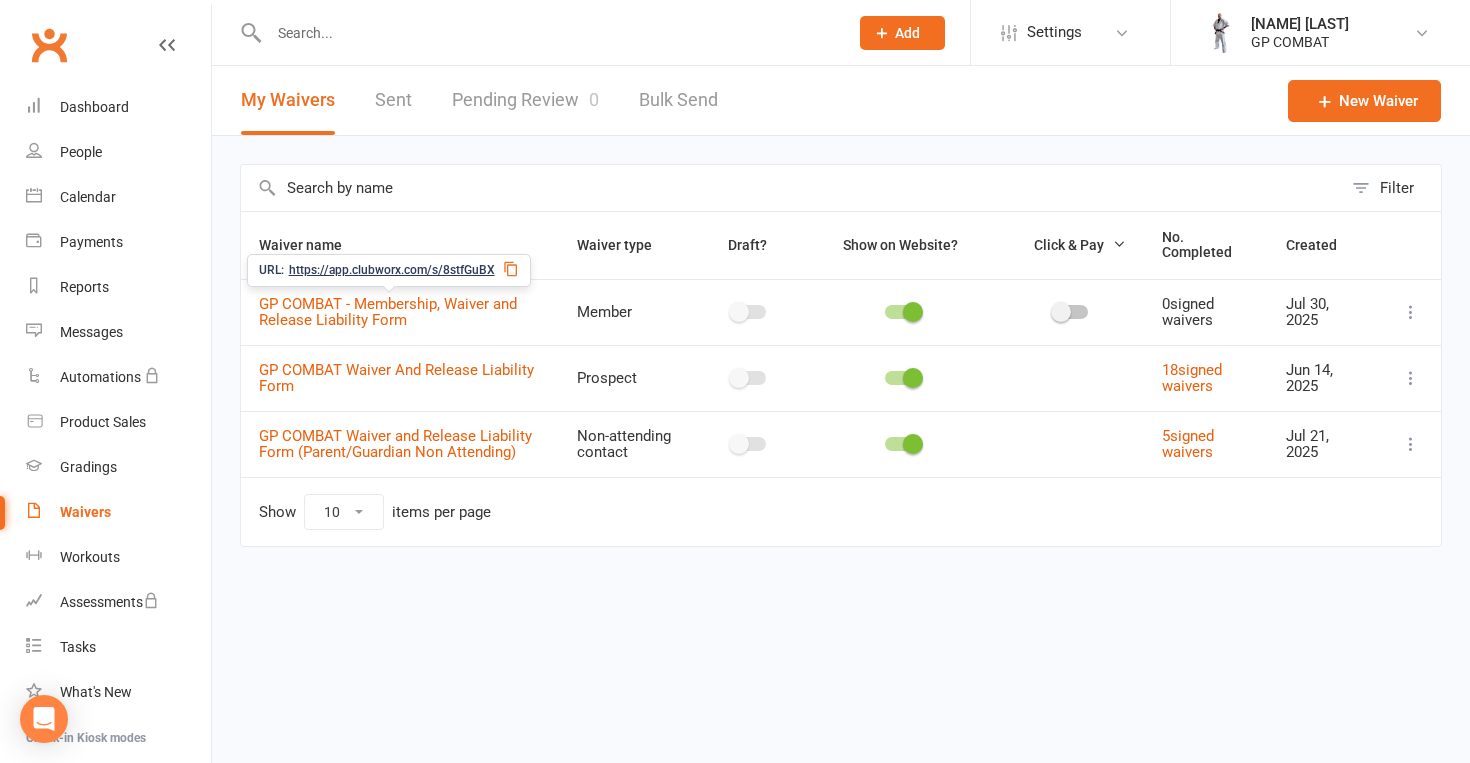 click on "GP COMBAT - Membership, Waiver and Release Liability Form" at bounding box center [388, 312] 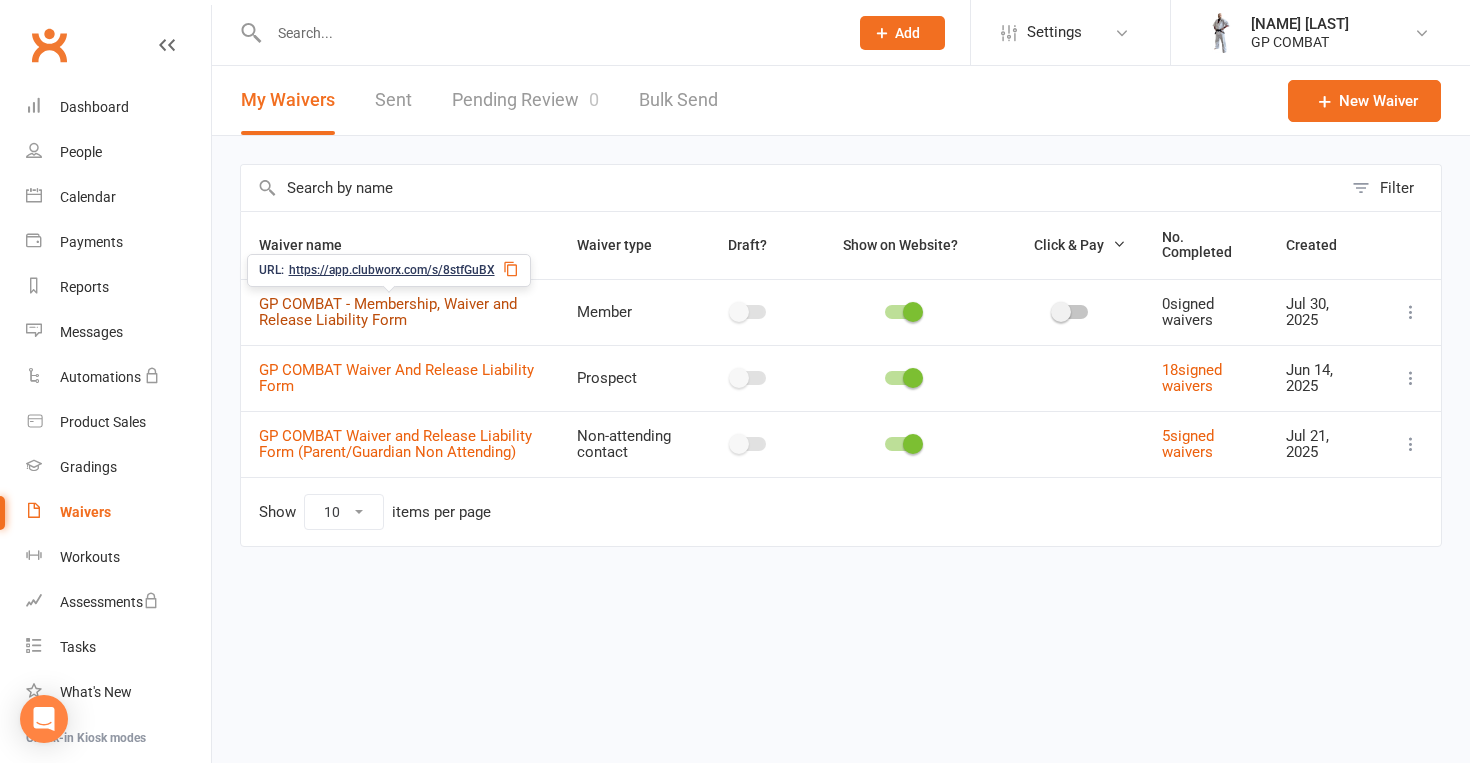 click on "GP COMBAT - Membership, Waiver and Release Liability Form" at bounding box center (388, 312) 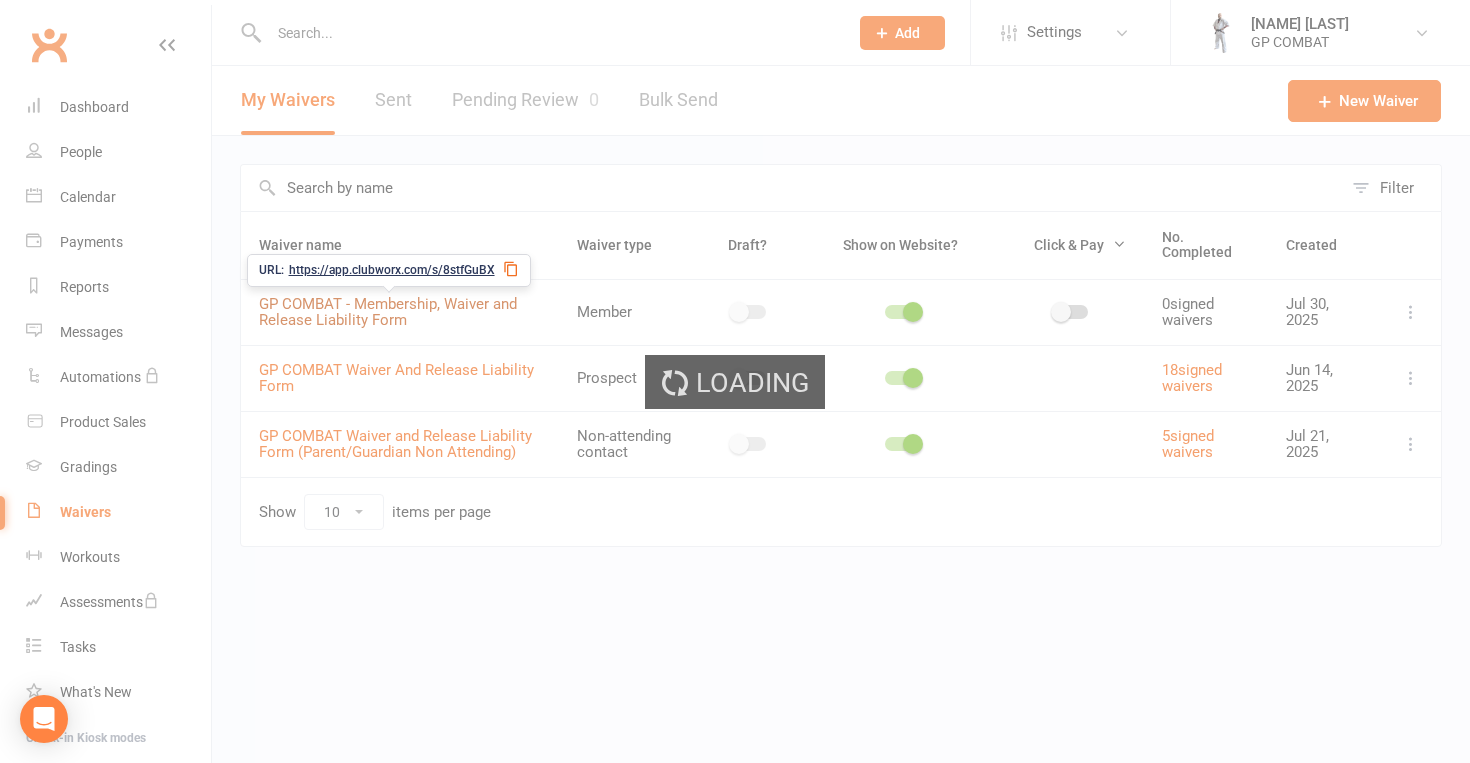 select on "select" 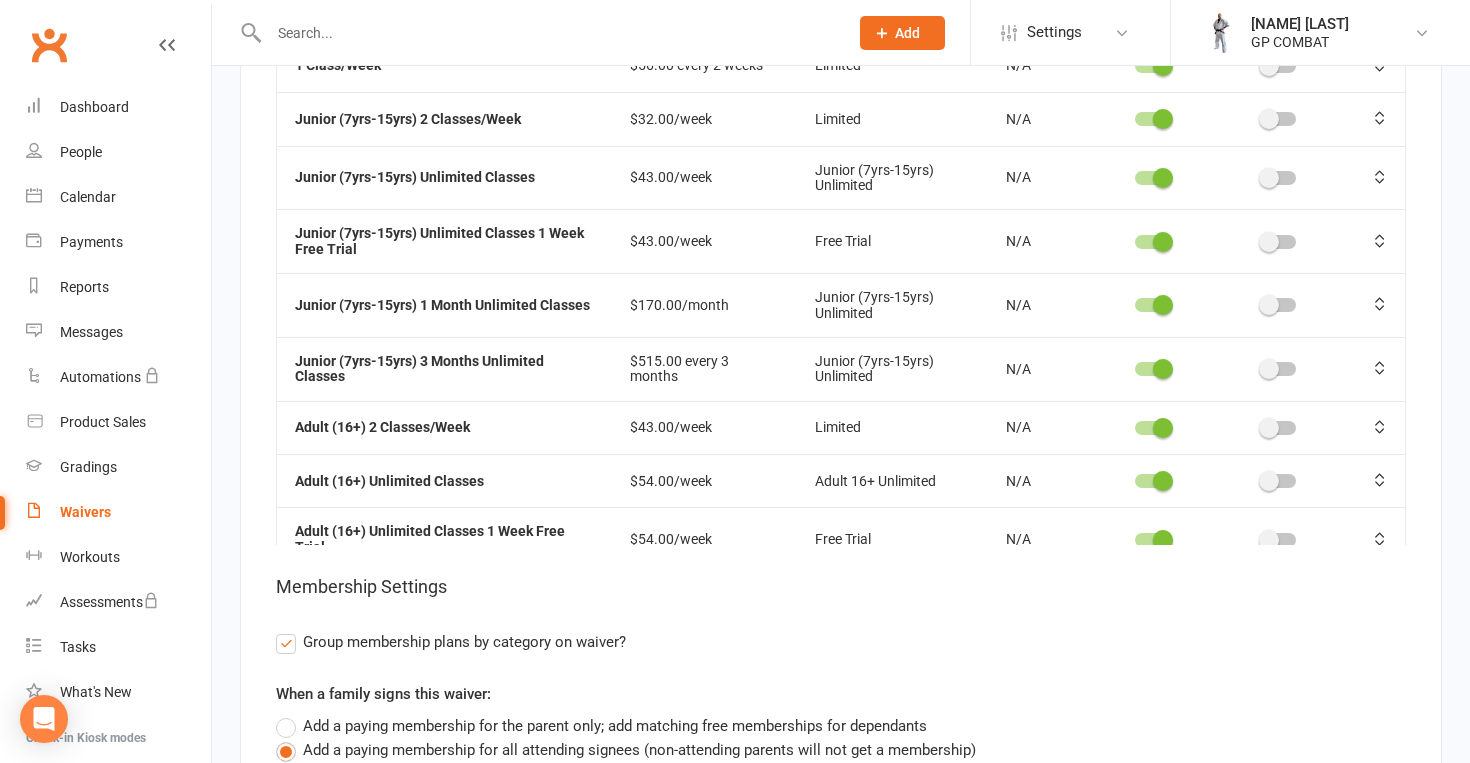 scroll, scrollTop: 10387, scrollLeft: 0, axis: vertical 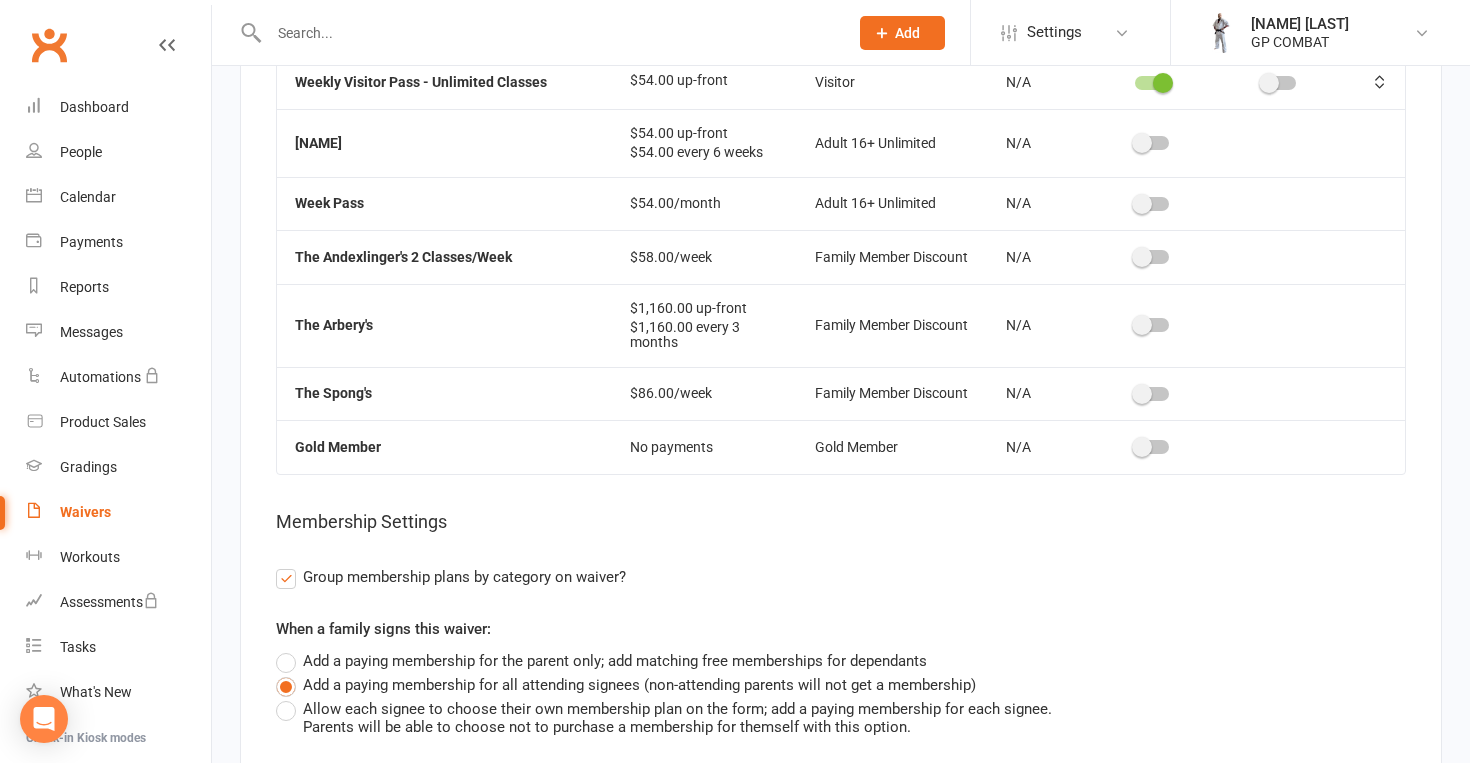 click at bounding box center (1152, 447) 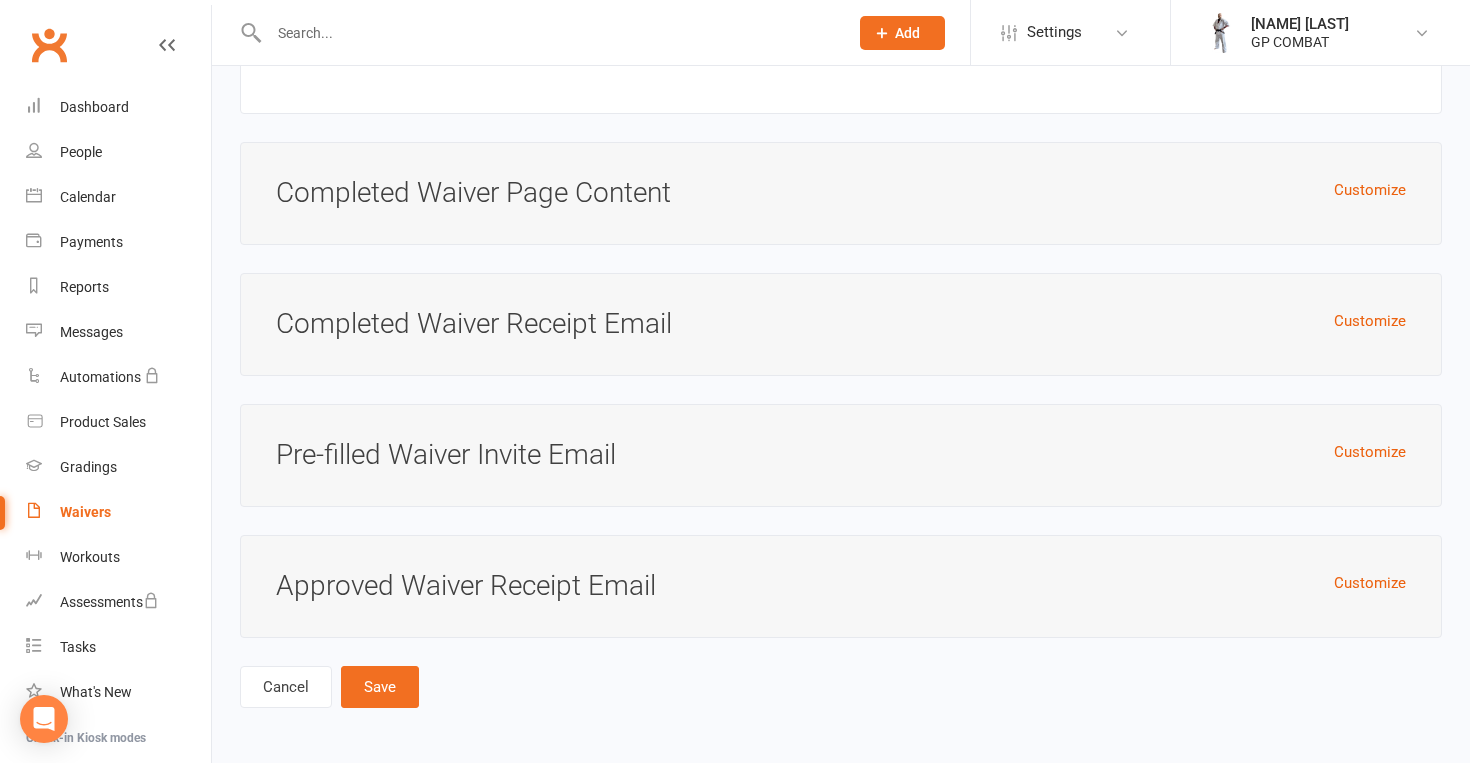 scroll, scrollTop: 12878, scrollLeft: 0, axis: vertical 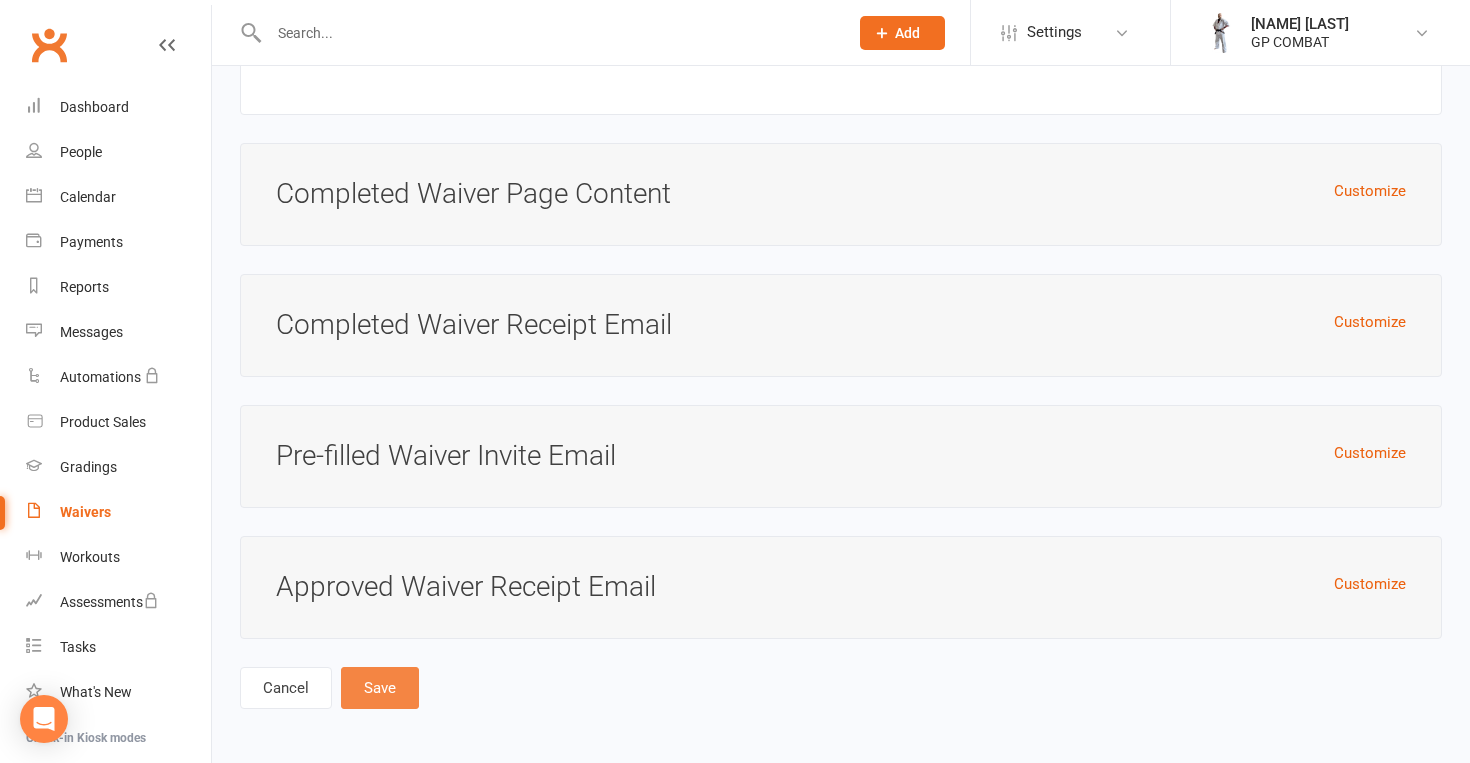click on "Save" at bounding box center [380, 688] 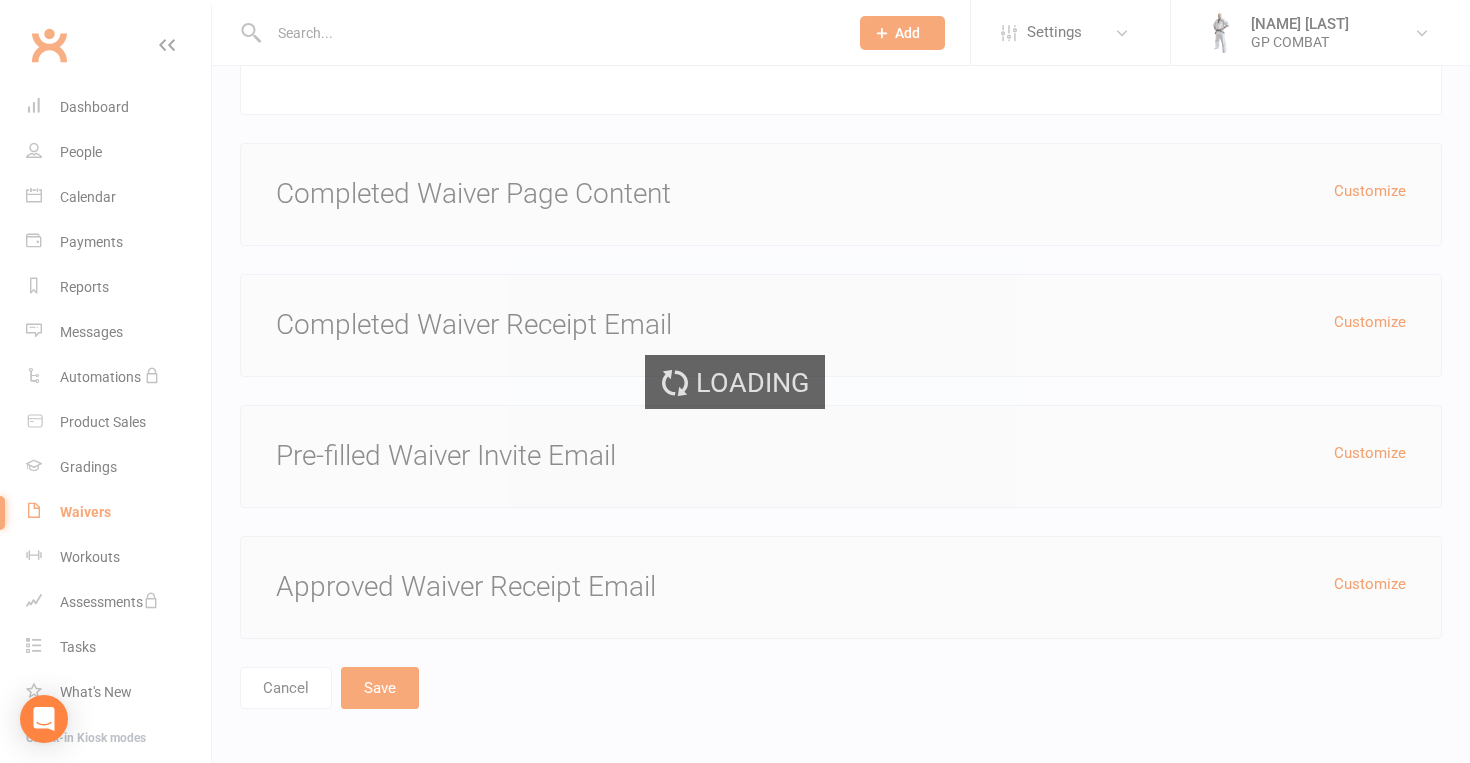 scroll, scrollTop: 0, scrollLeft: 0, axis: both 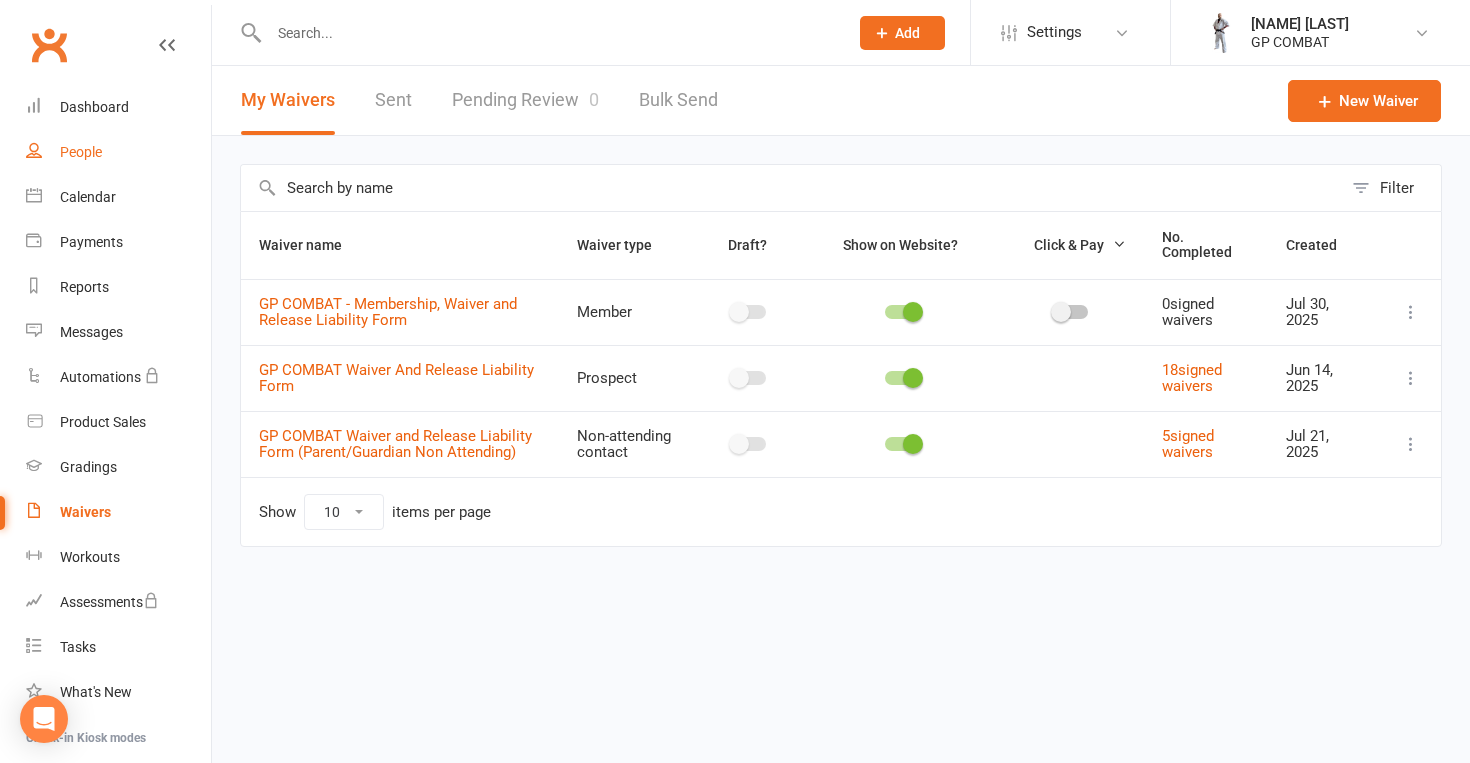 click on "People" at bounding box center [81, 152] 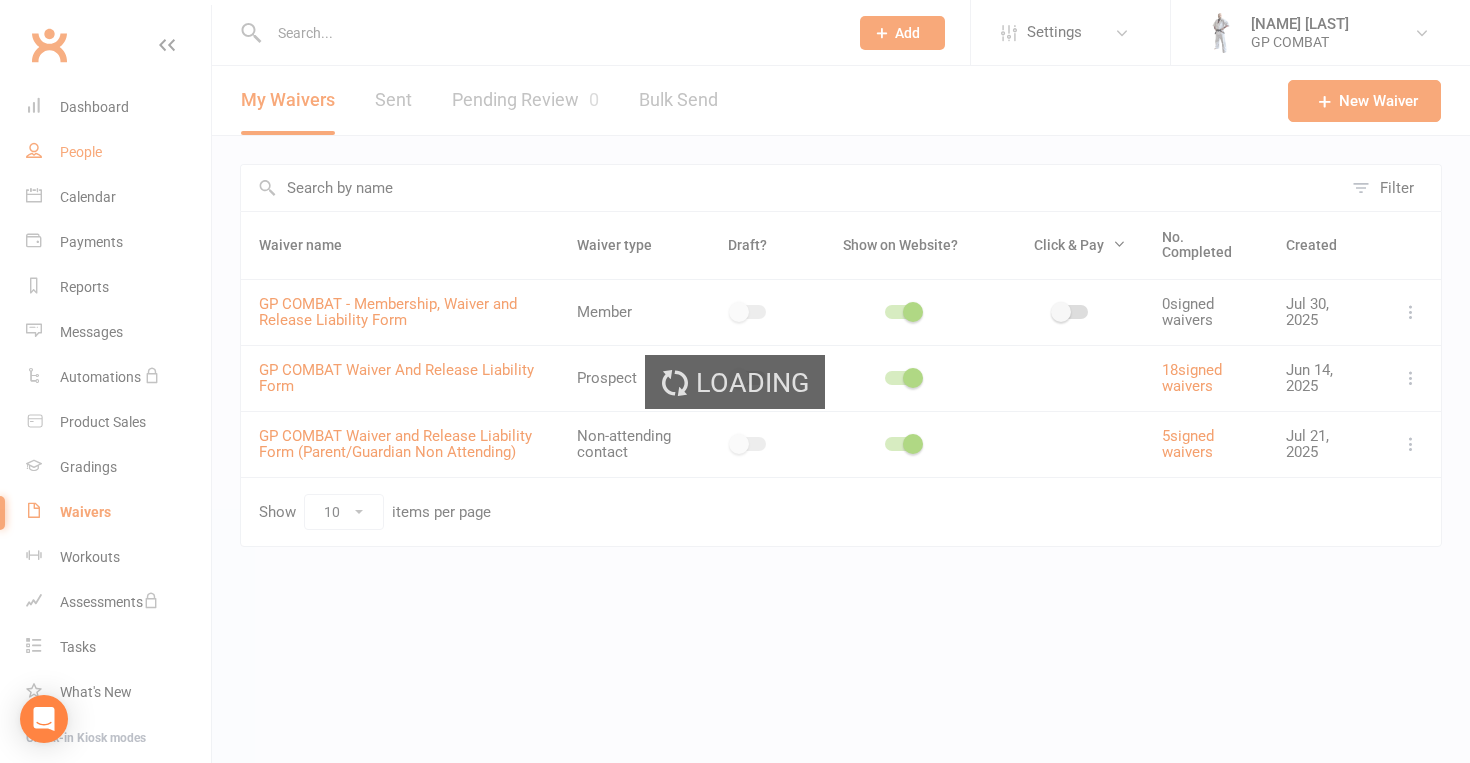 select on "100" 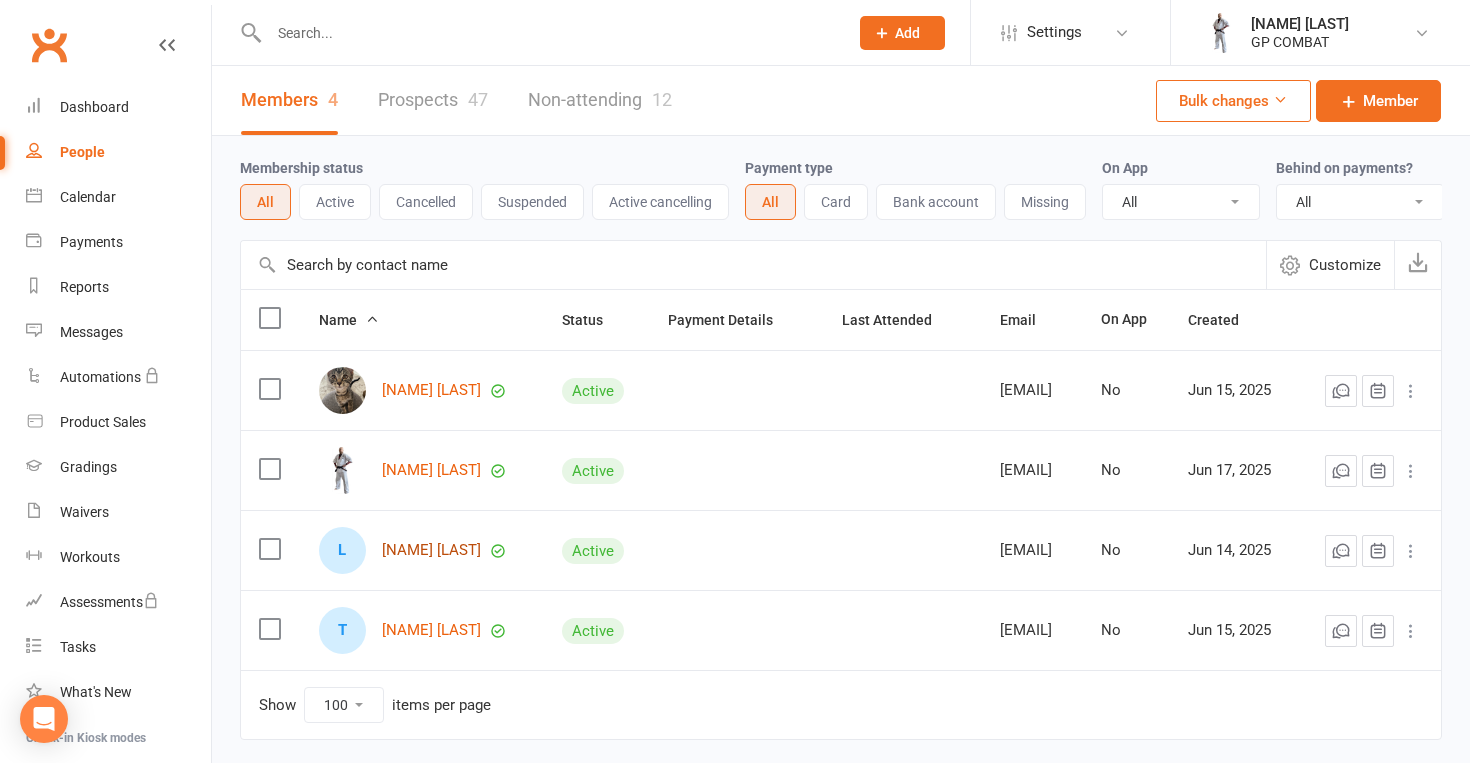 click on "Liam Povey" at bounding box center (431, 550) 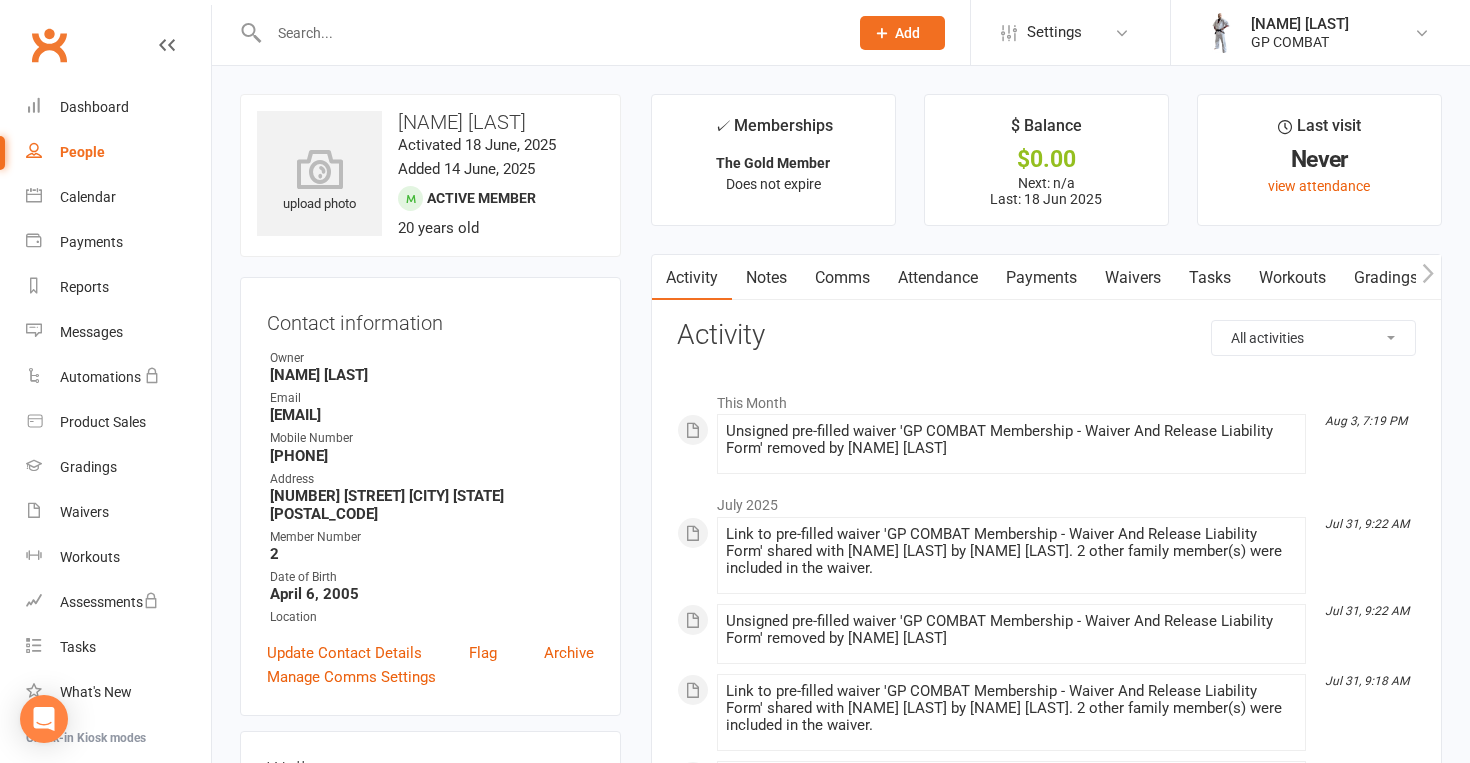 click on "Waivers" at bounding box center (1133, 278) 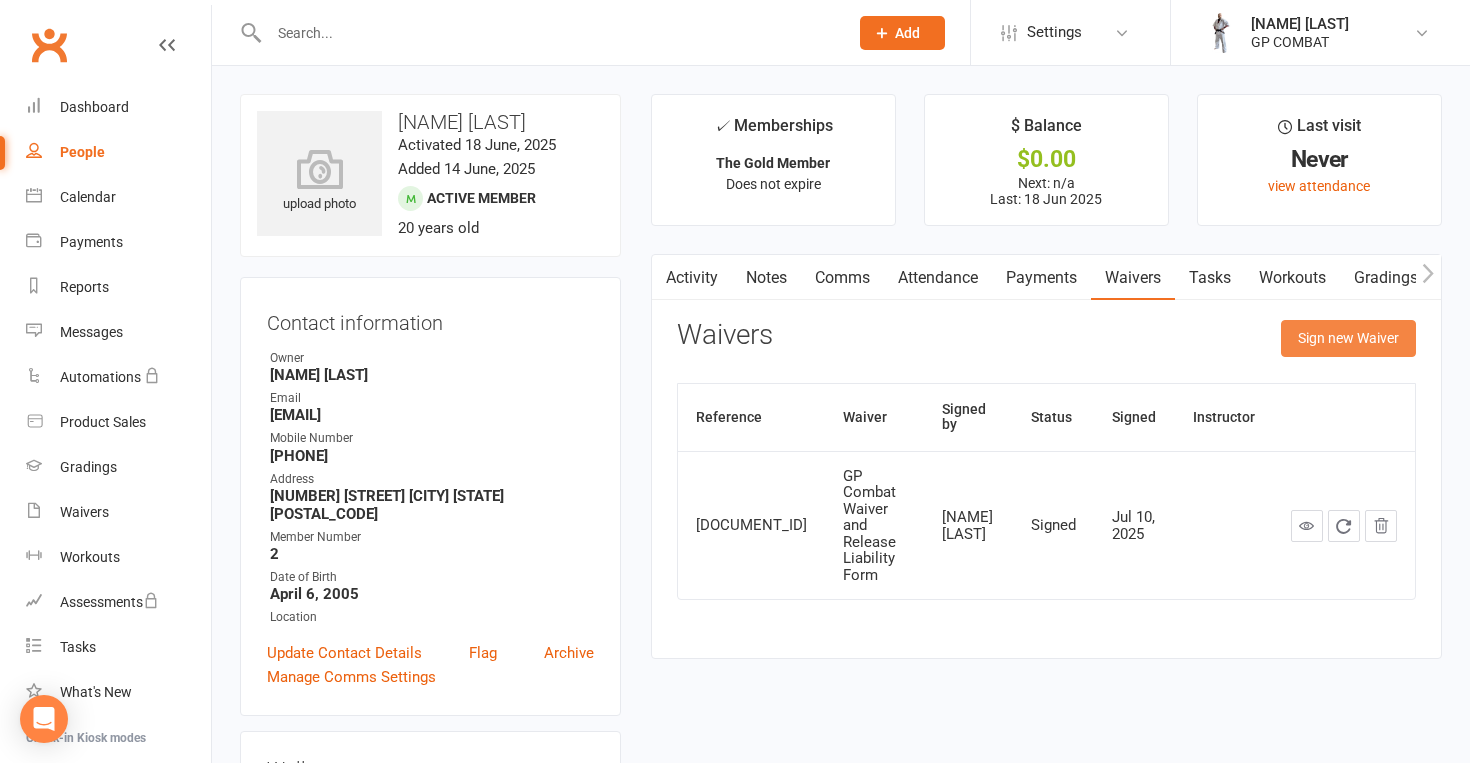 click on "Sign new Waiver" at bounding box center (1348, 338) 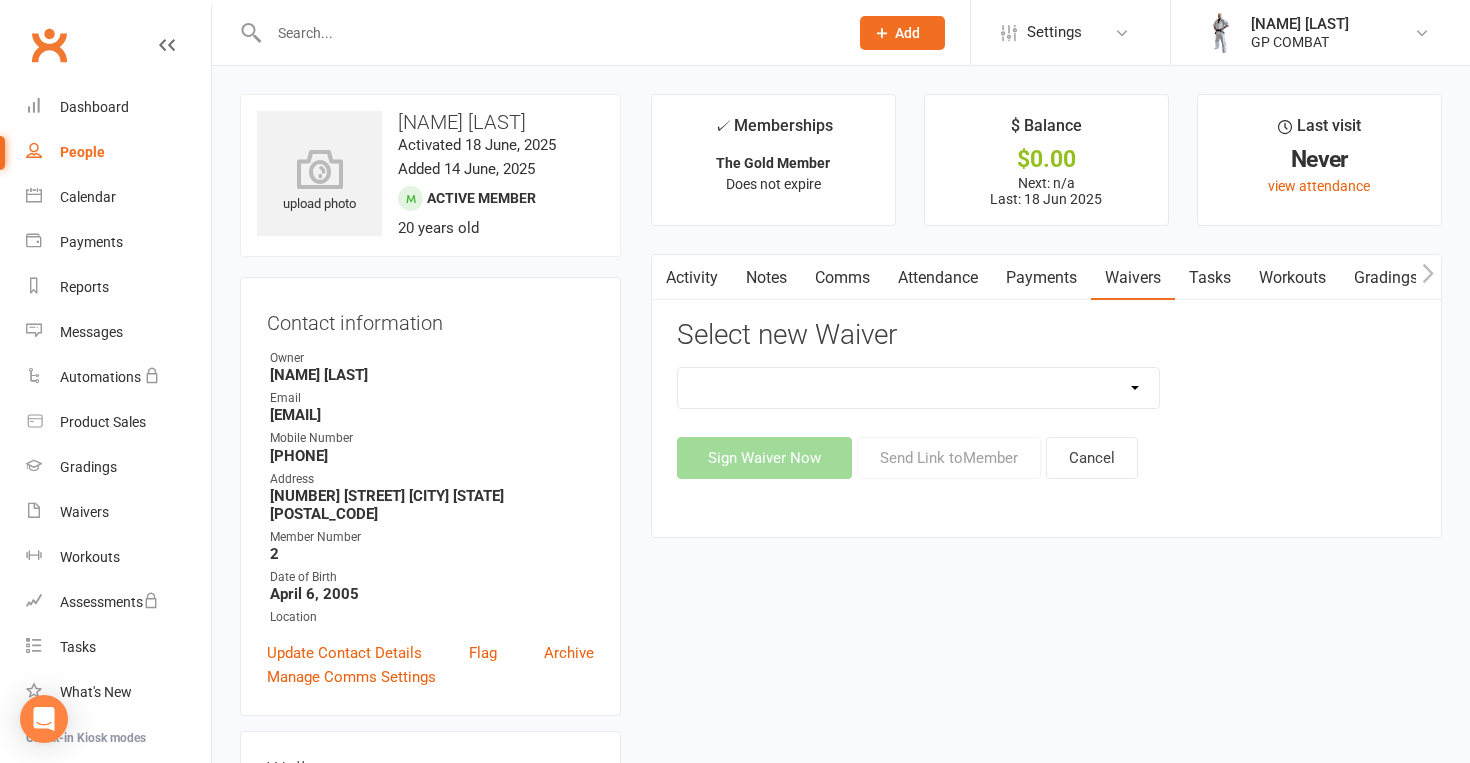 select on "14631" 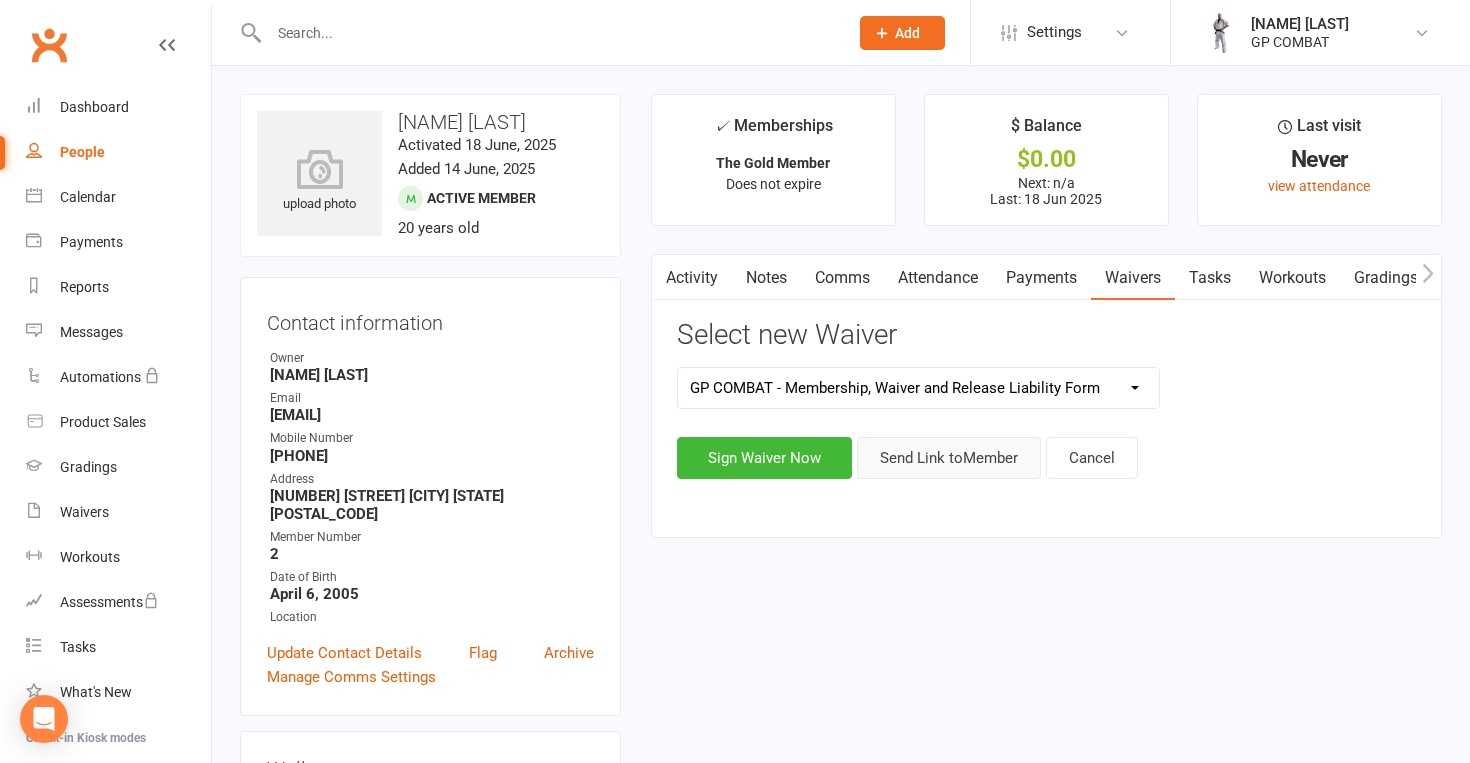 click on "Send Link to  Member" at bounding box center [949, 458] 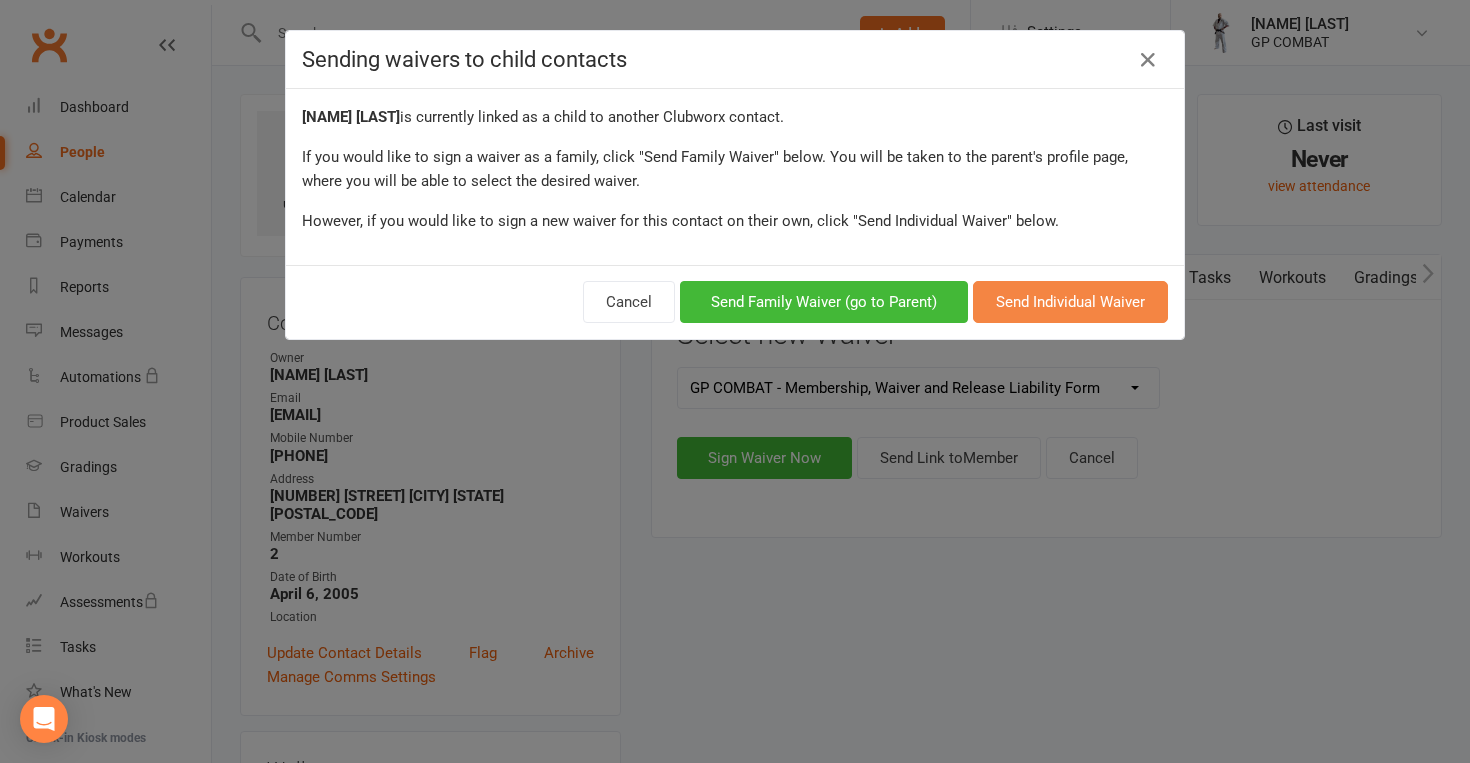 click on "Send Individual Waiver" at bounding box center (1070, 302) 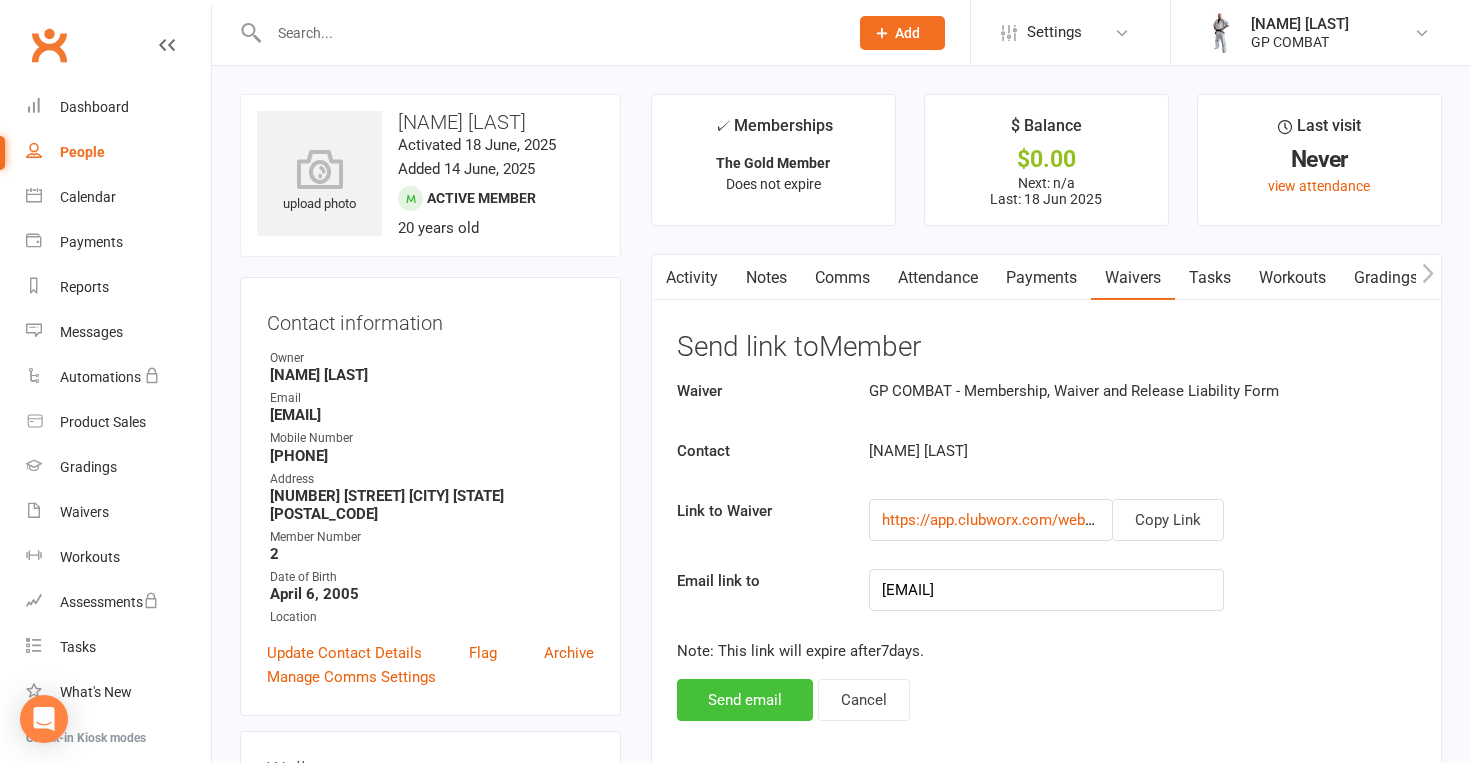 click on "Send email" at bounding box center [745, 700] 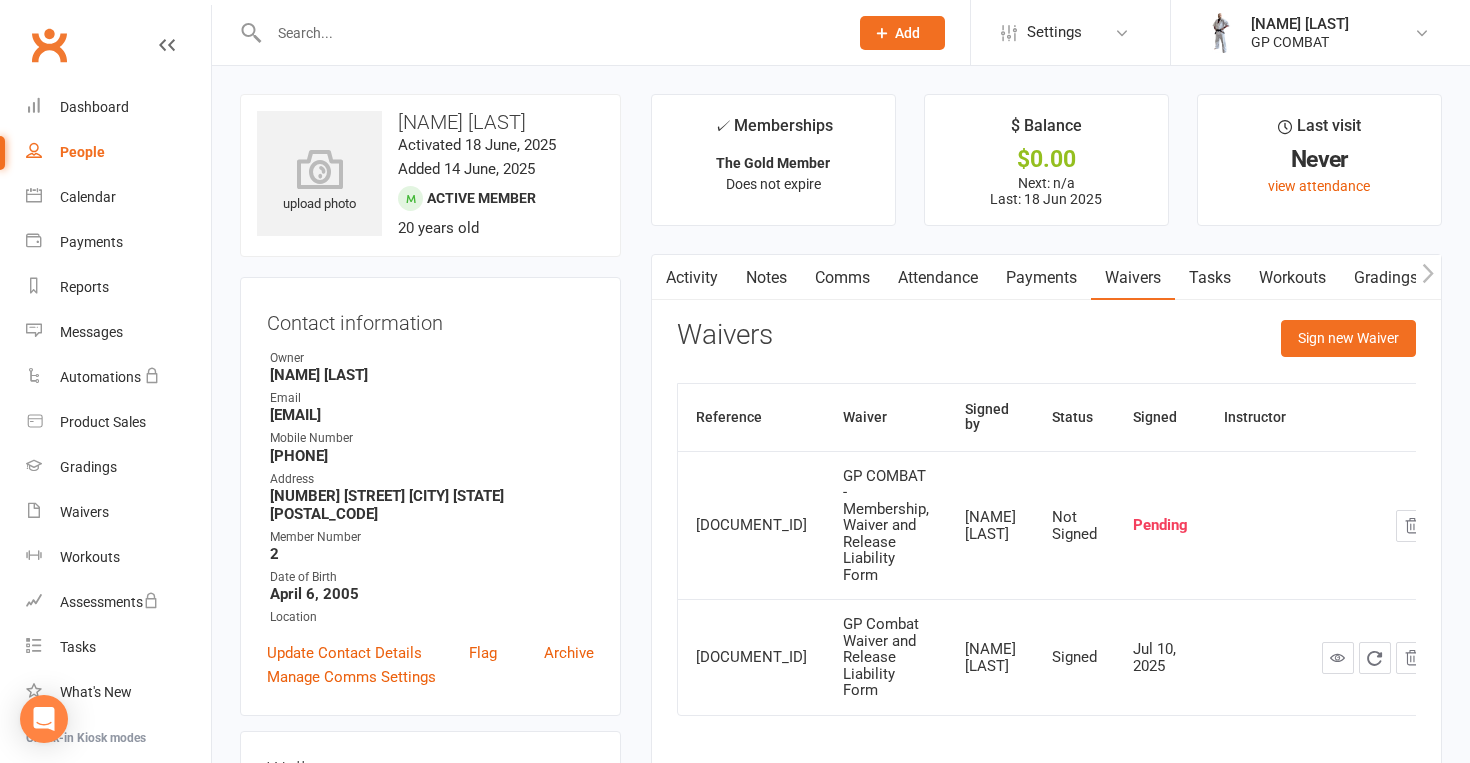 click on "People" at bounding box center (118, 152) 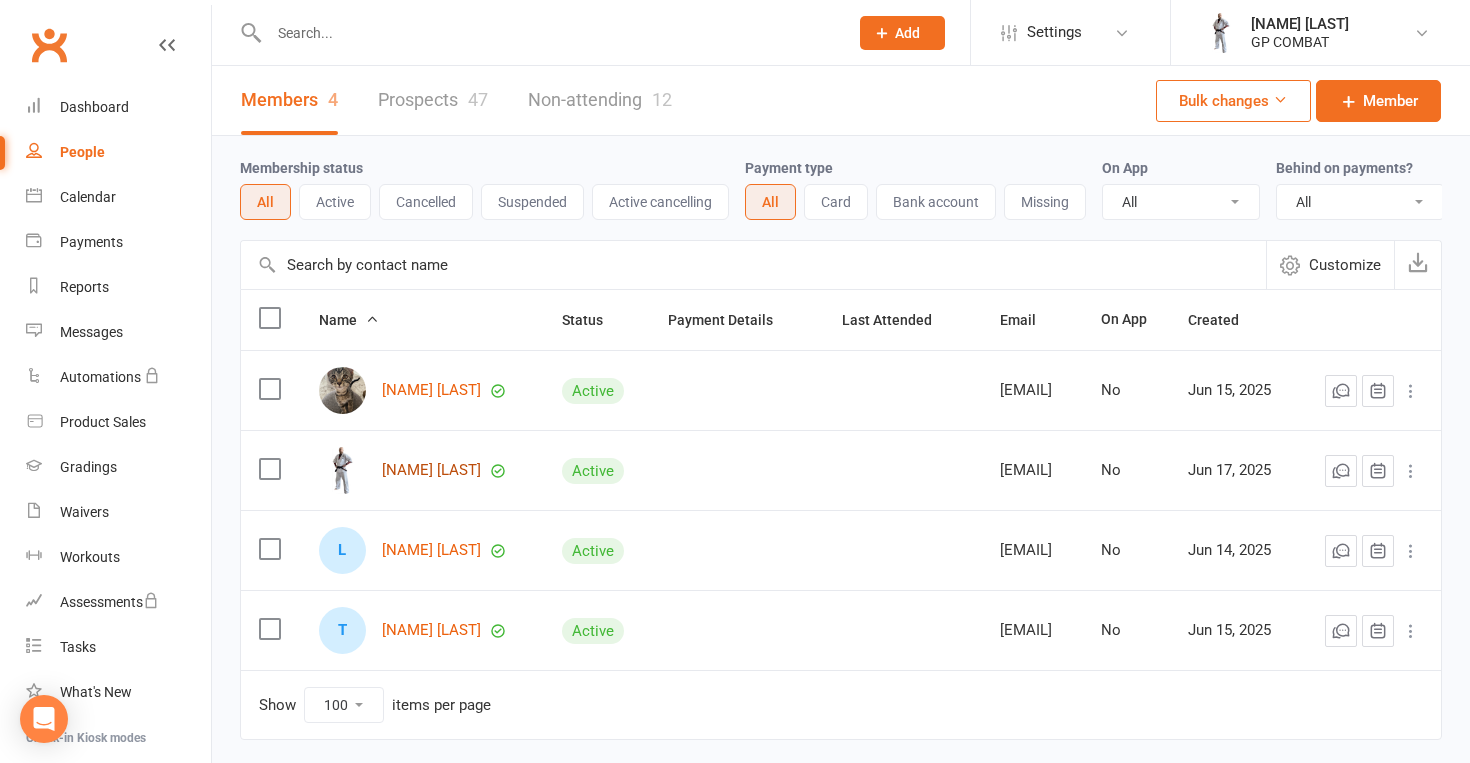 click on "[FIRST] [LAST]" at bounding box center [431, 470] 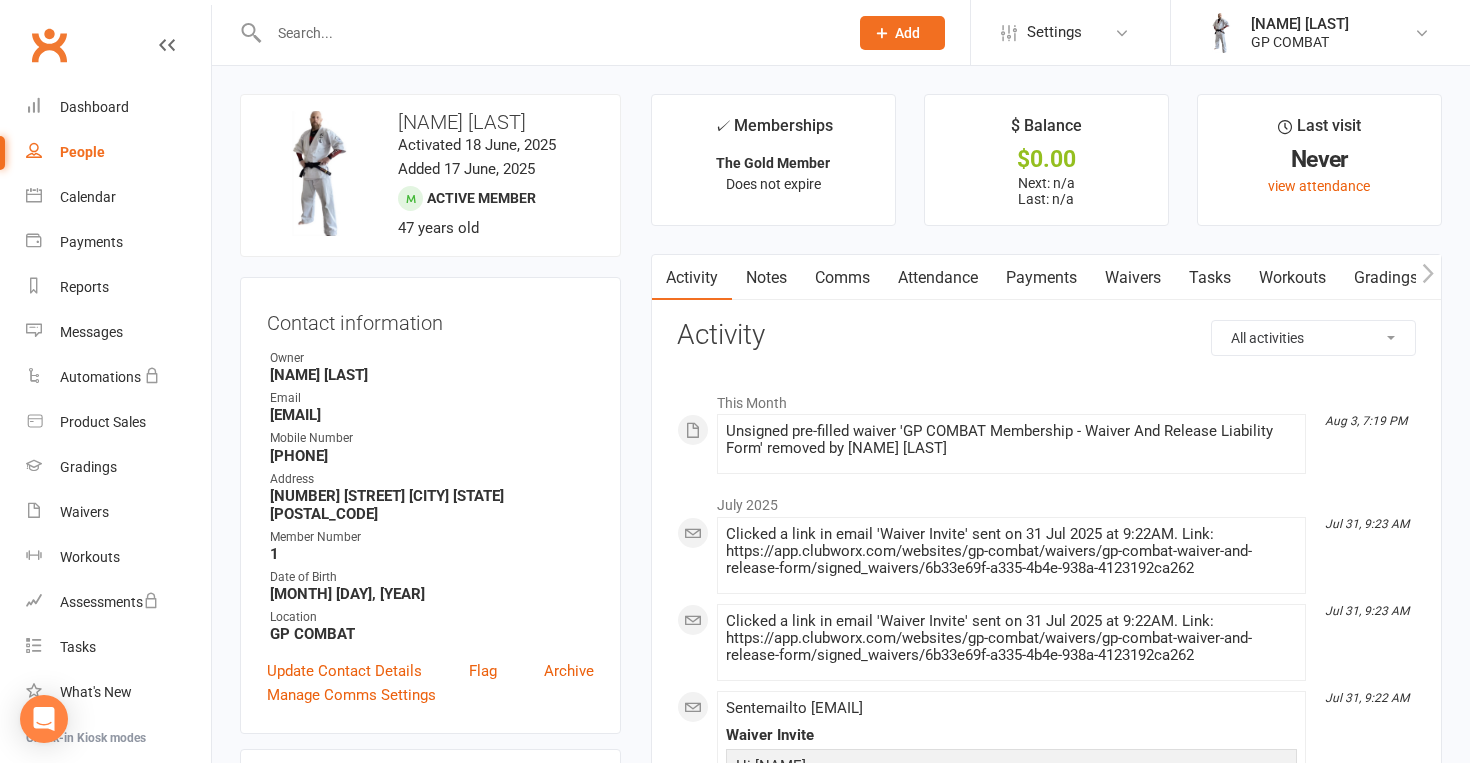 click on "Waivers" at bounding box center (1133, 278) 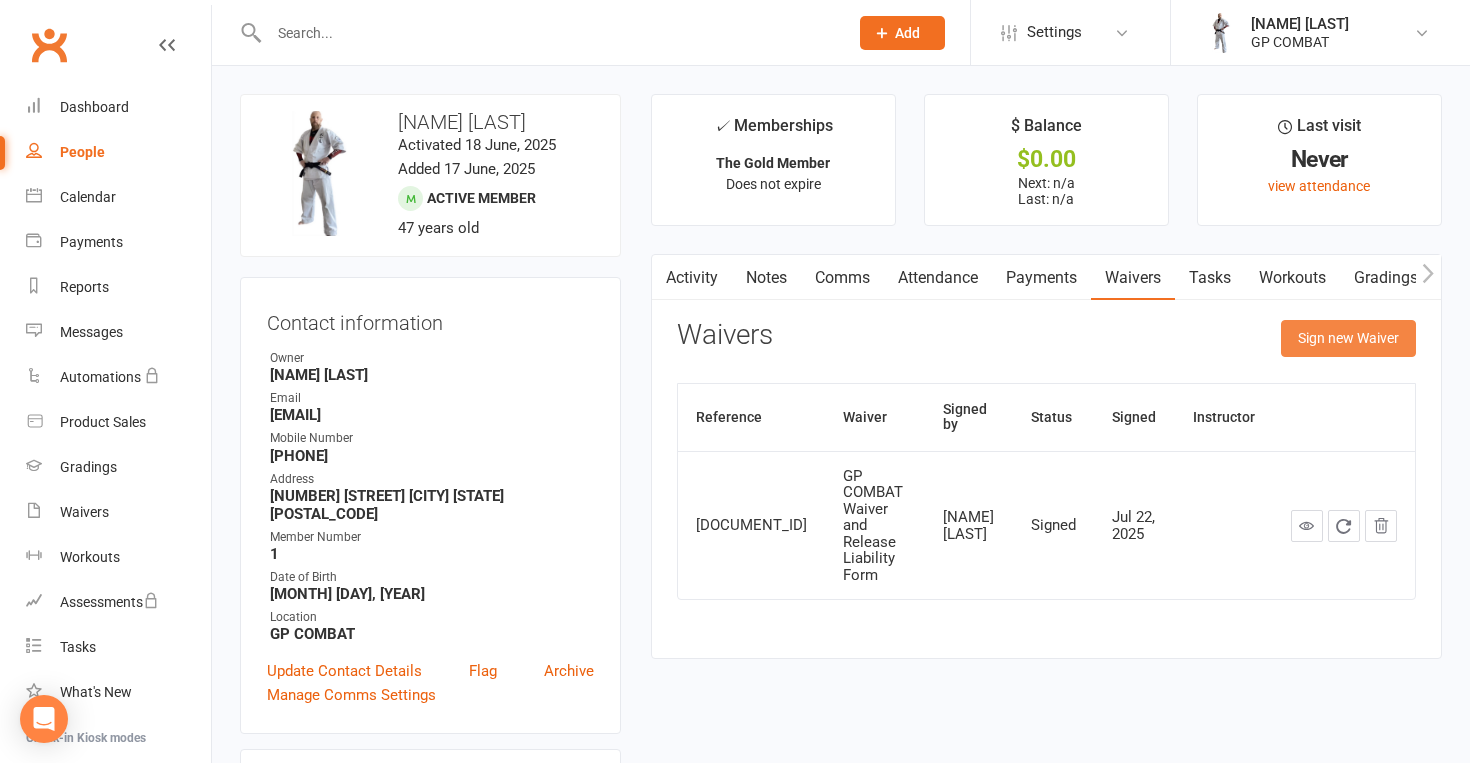 click on "Sign new Waiver" at bounding box center (1348, 338) 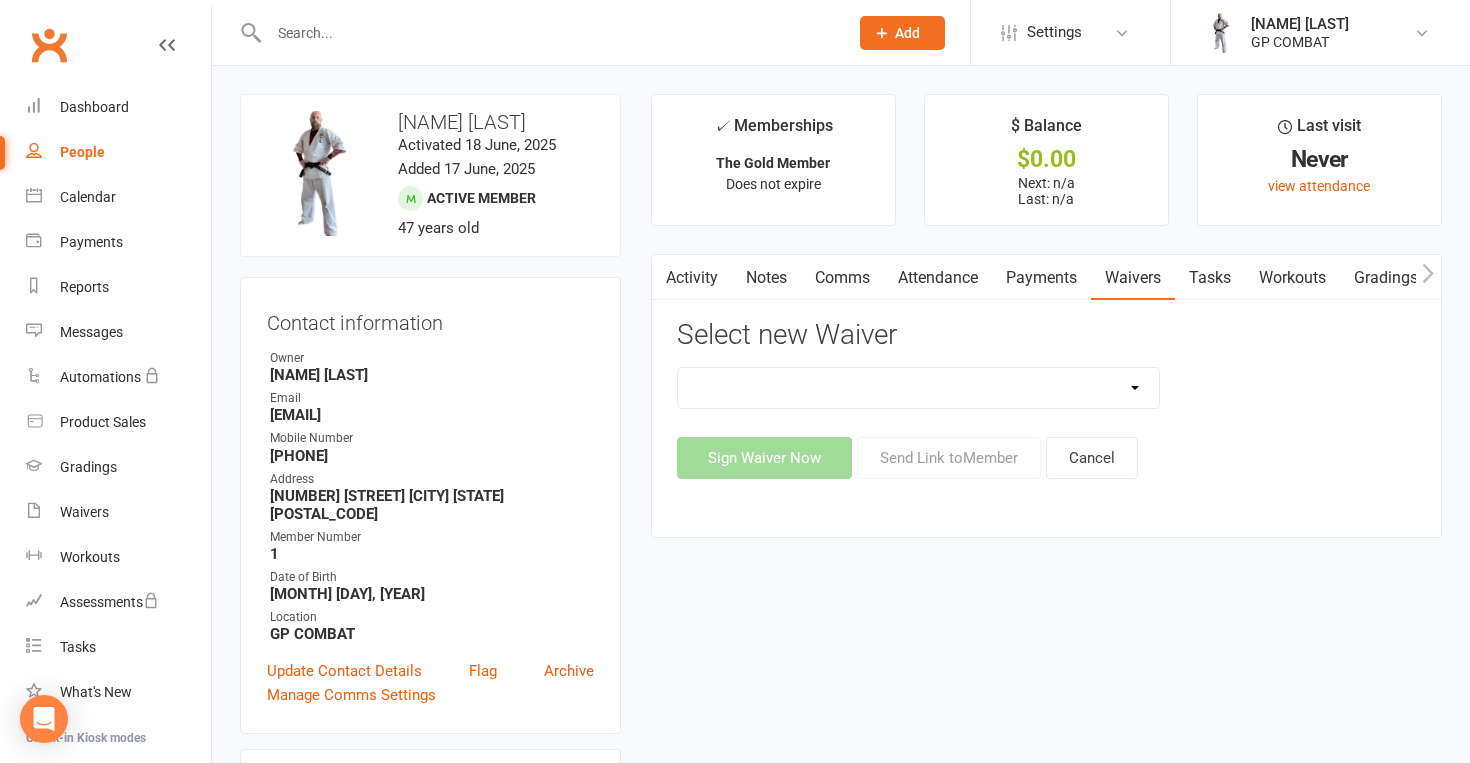 select on "14631" 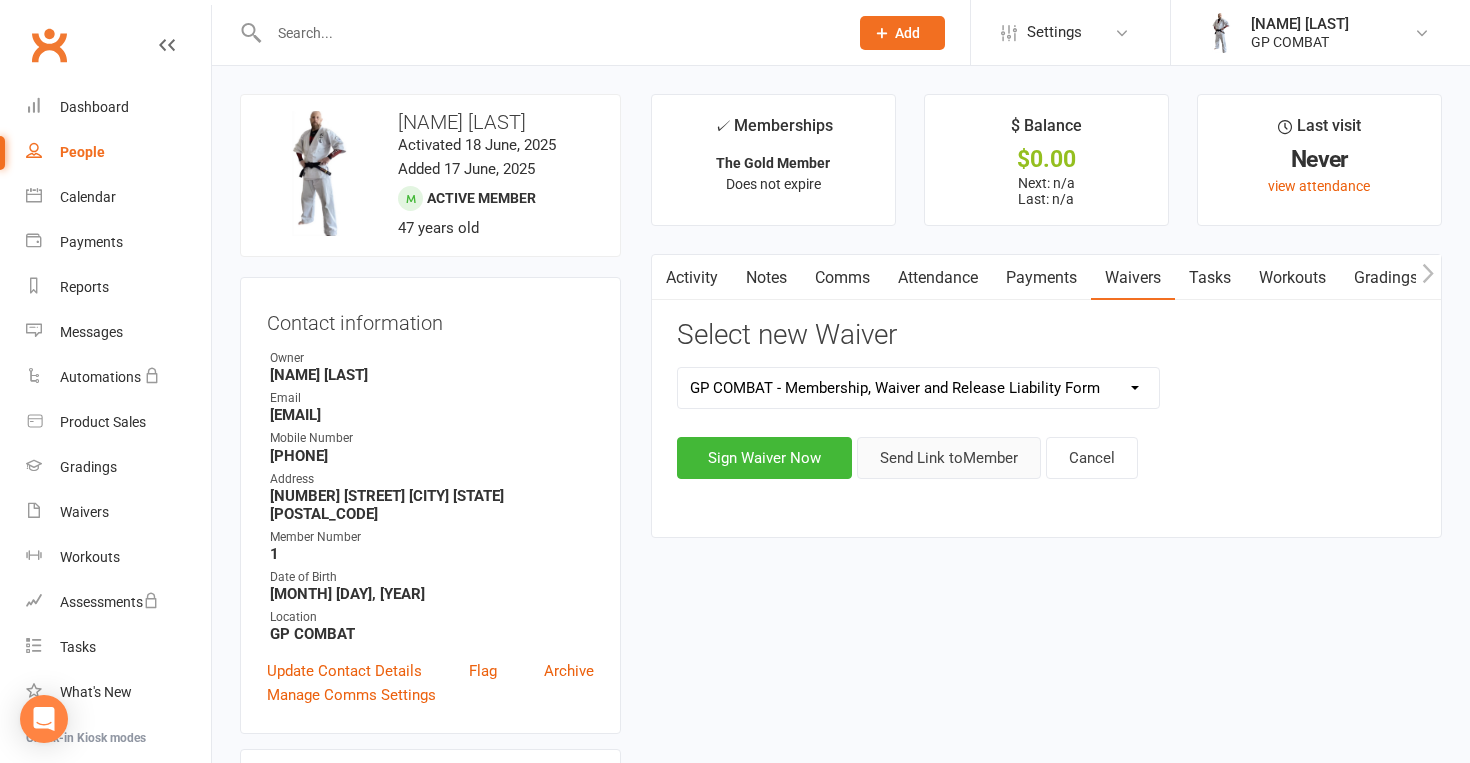 click on "Send Link to  Member" at bounding box center (949, 458) 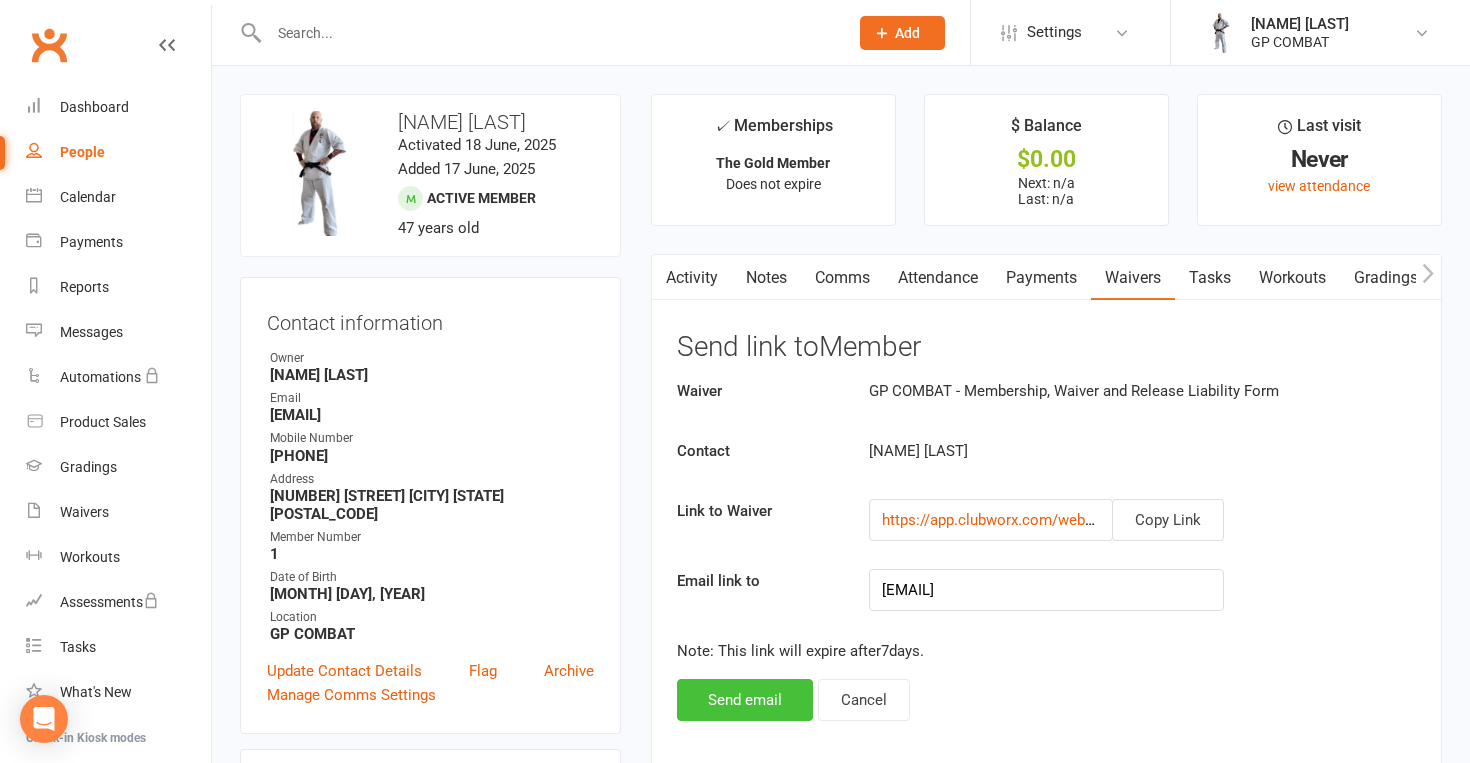 click on "Send email" at bounding box center [745, 700] 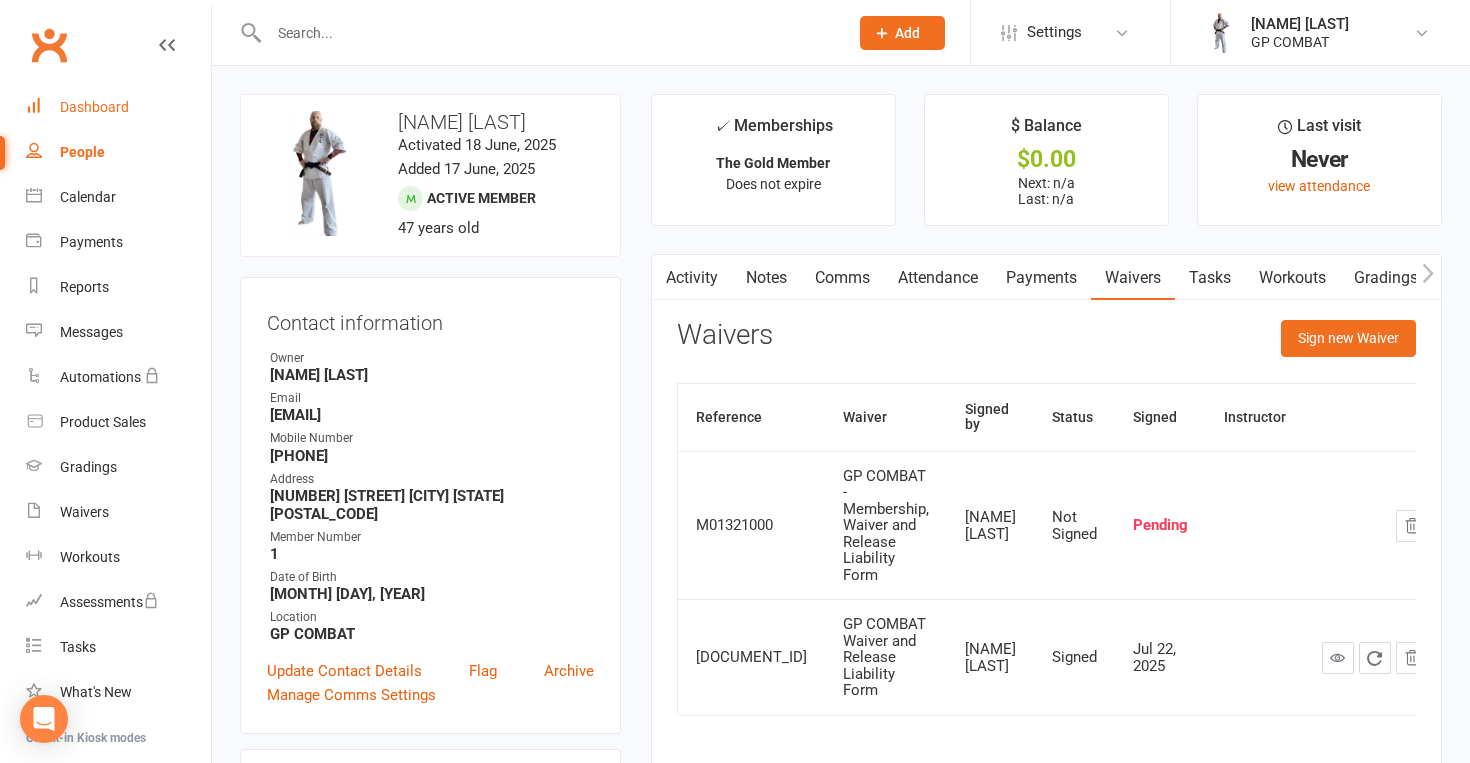 click on "Dashboard" at bounding box center [118, 107] 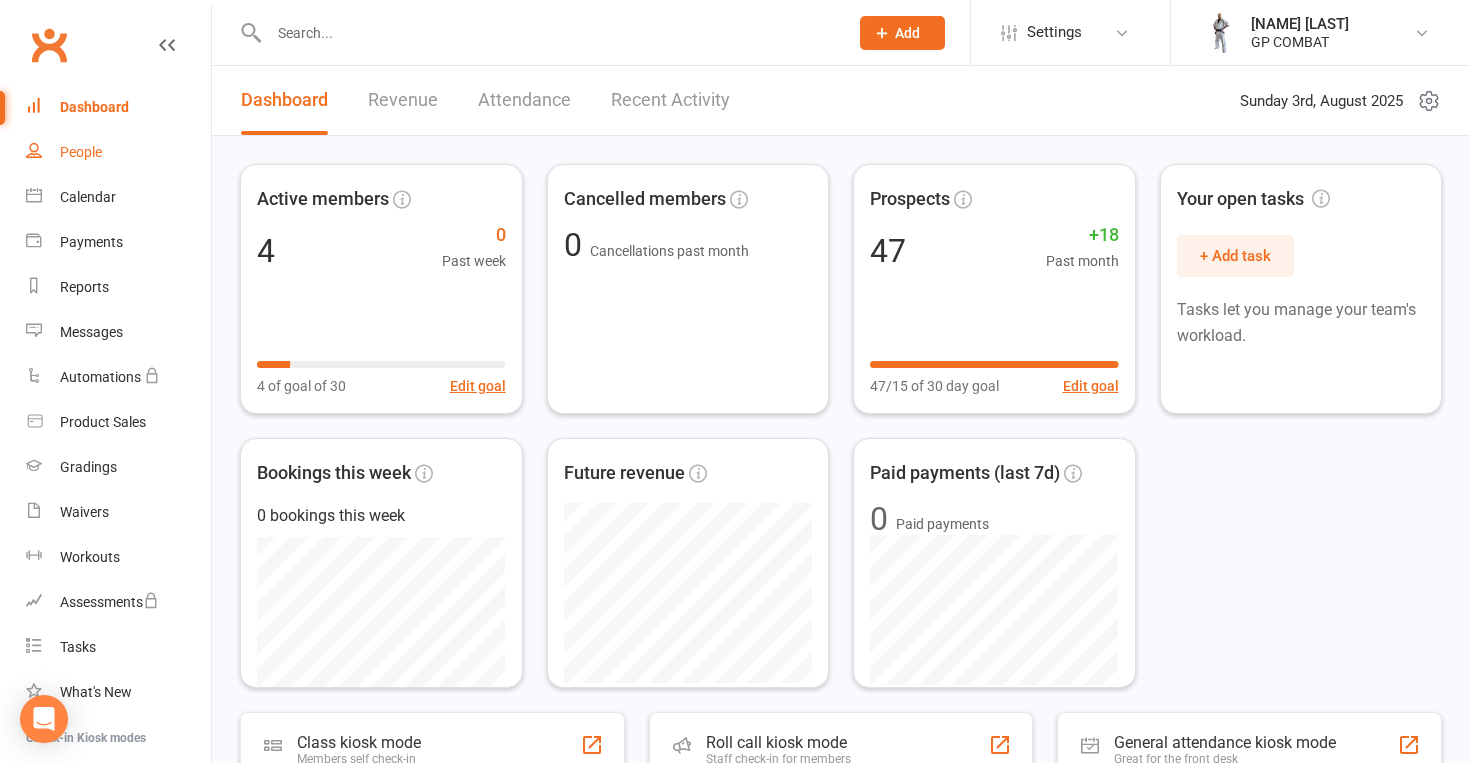 click on "People" at bounding box center (81, 152) 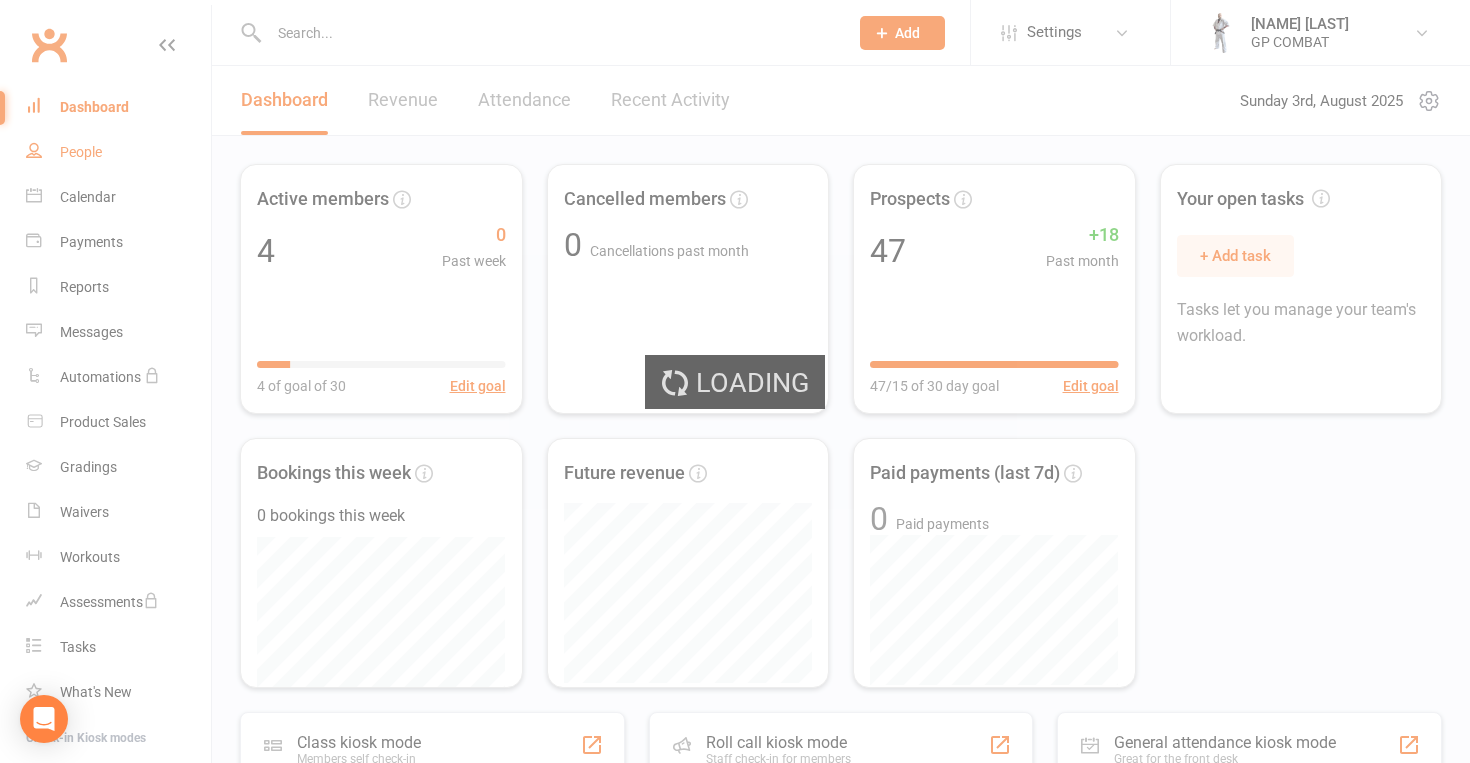select on "100" 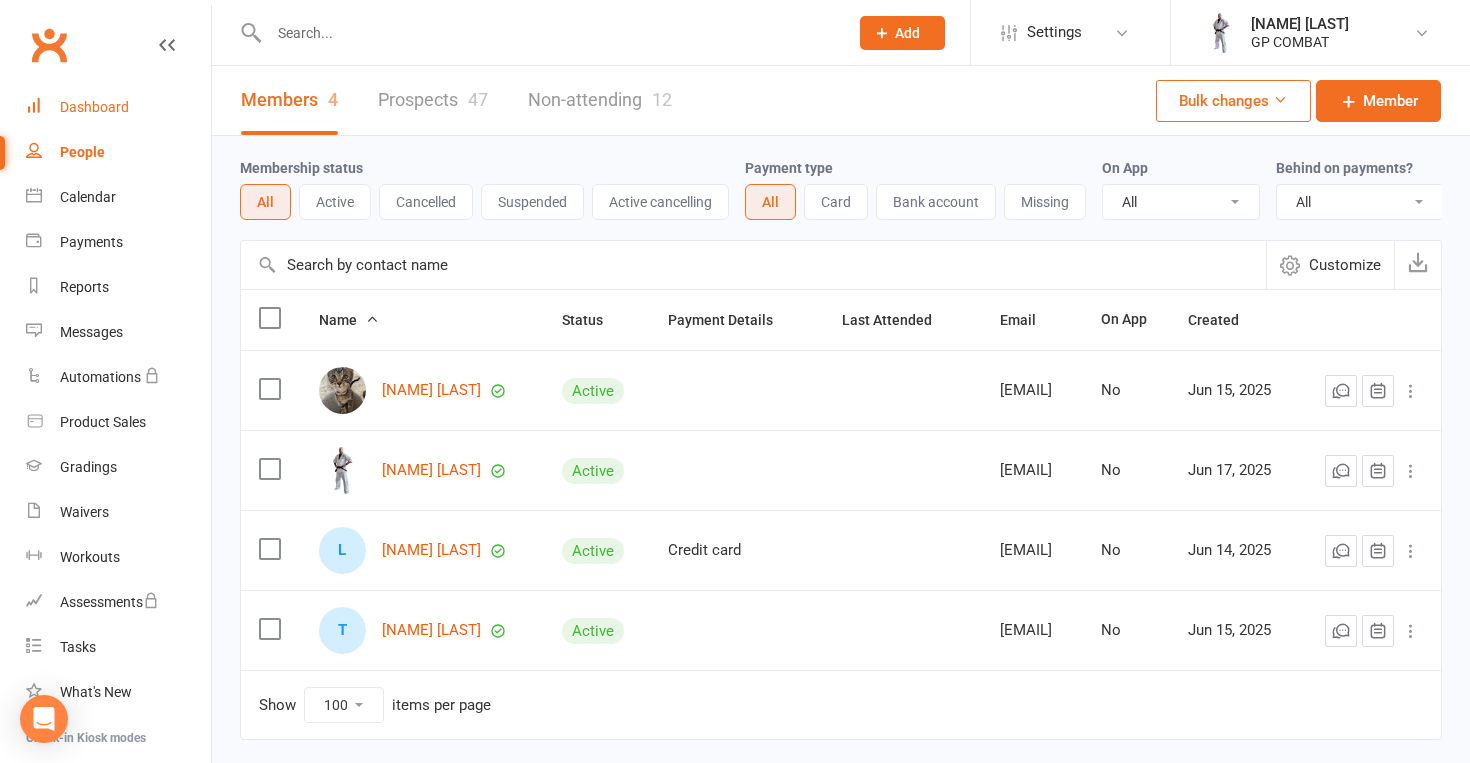 click on "Dashboard" at bounding box center (94, 107) 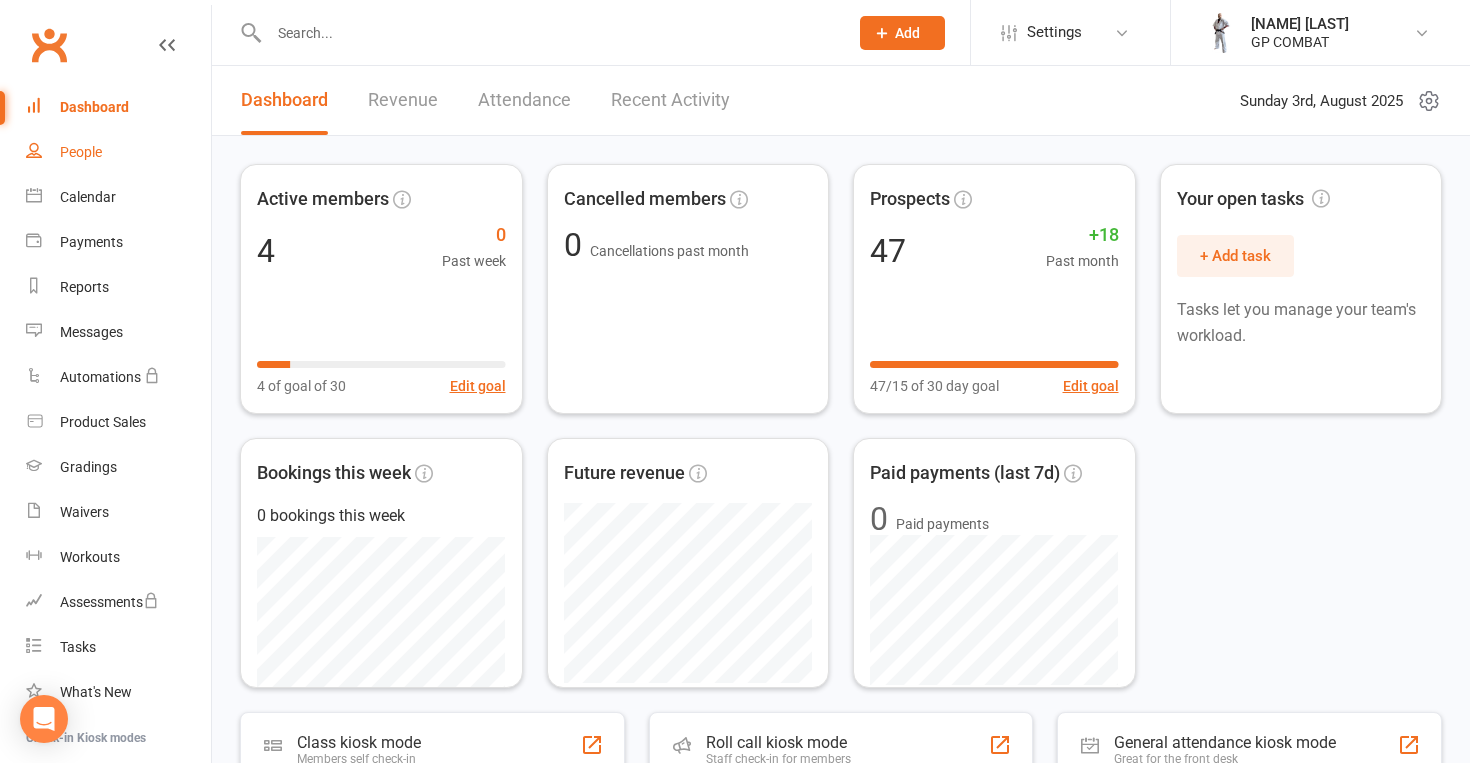 click on "People" at bounding box center (118, 152) 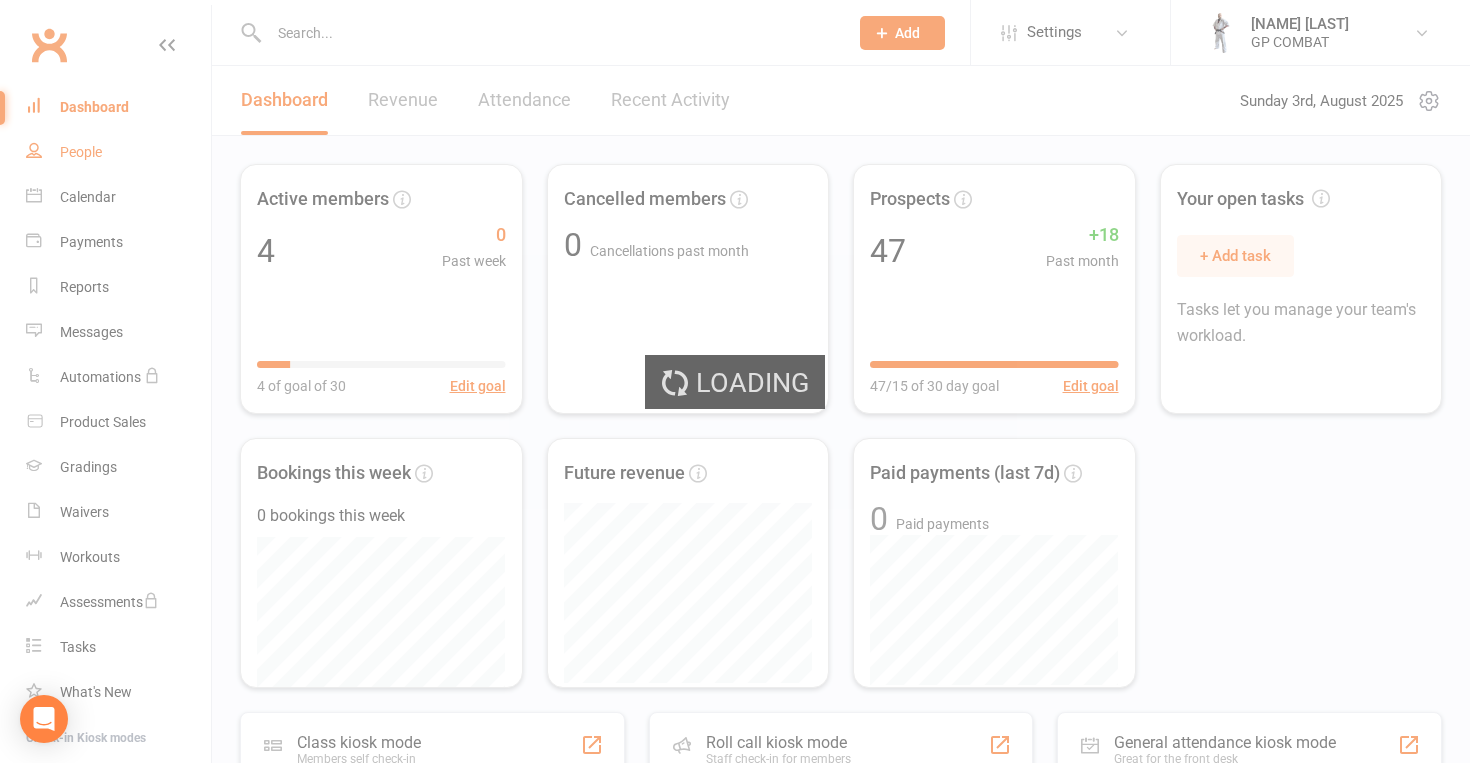 select on "100" 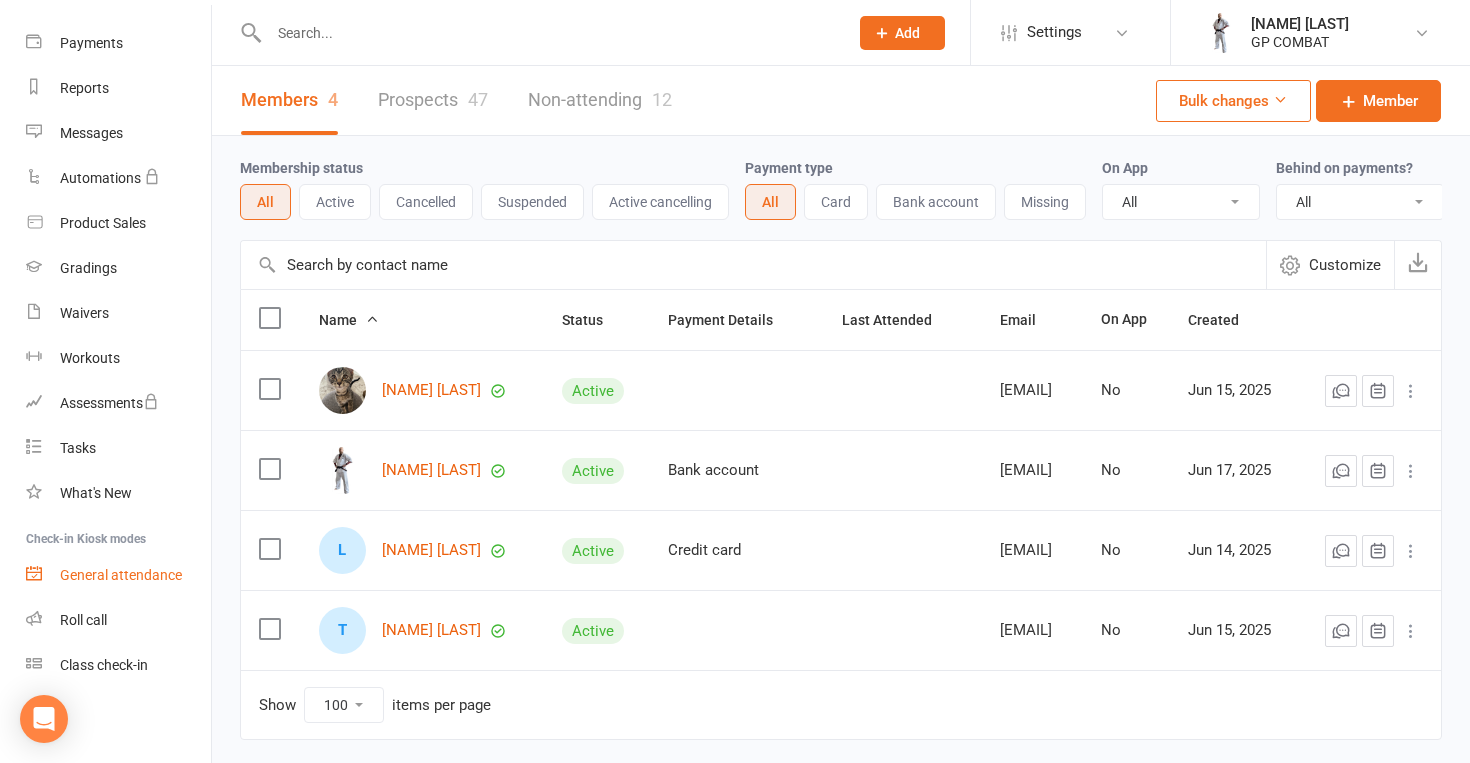 scroll, scrollTop: 199, scrollLeft: 0, axis: vertical 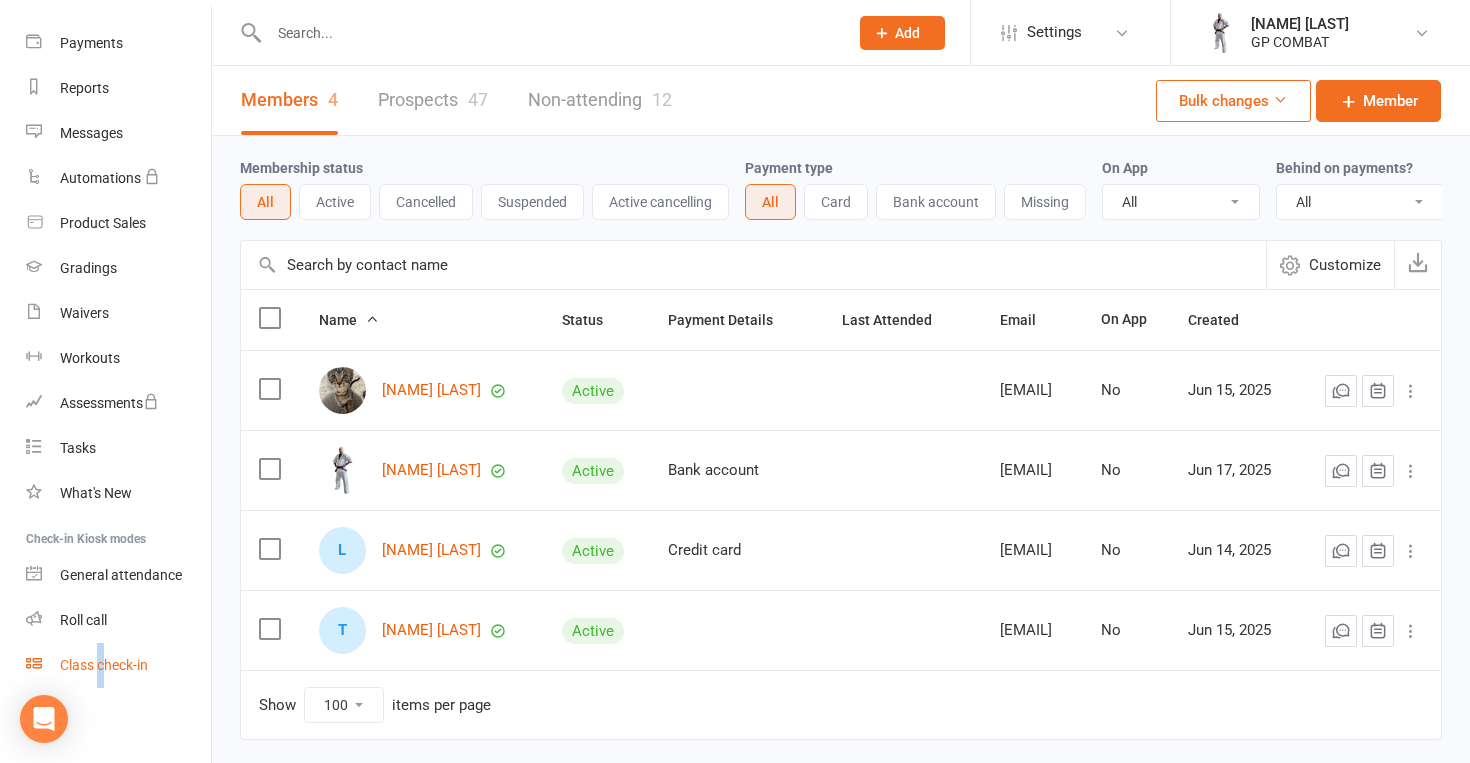 click on "Class check-in" at bounding box center (104, 665) 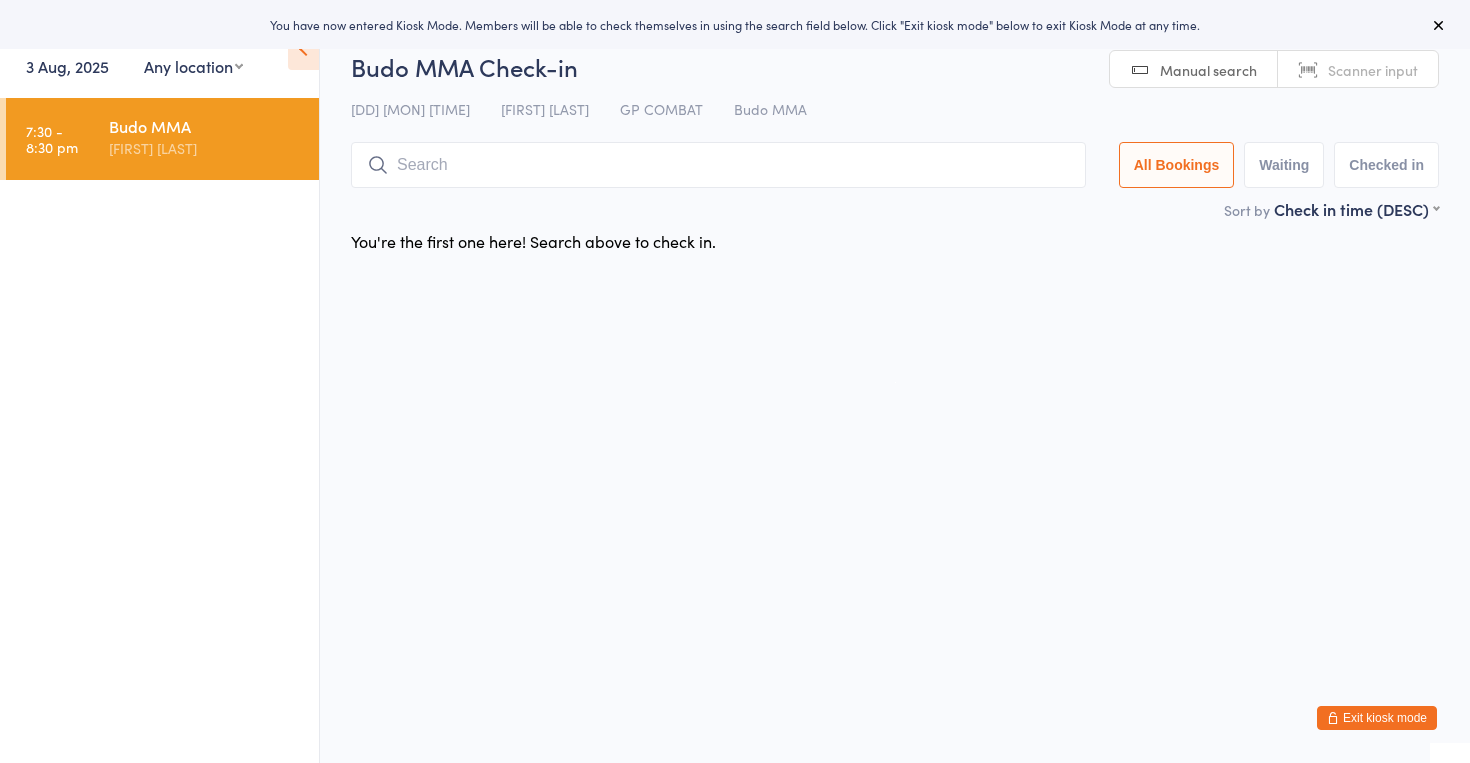 scroll, scrollTop: 0, scrollLeft: 0, axis: both 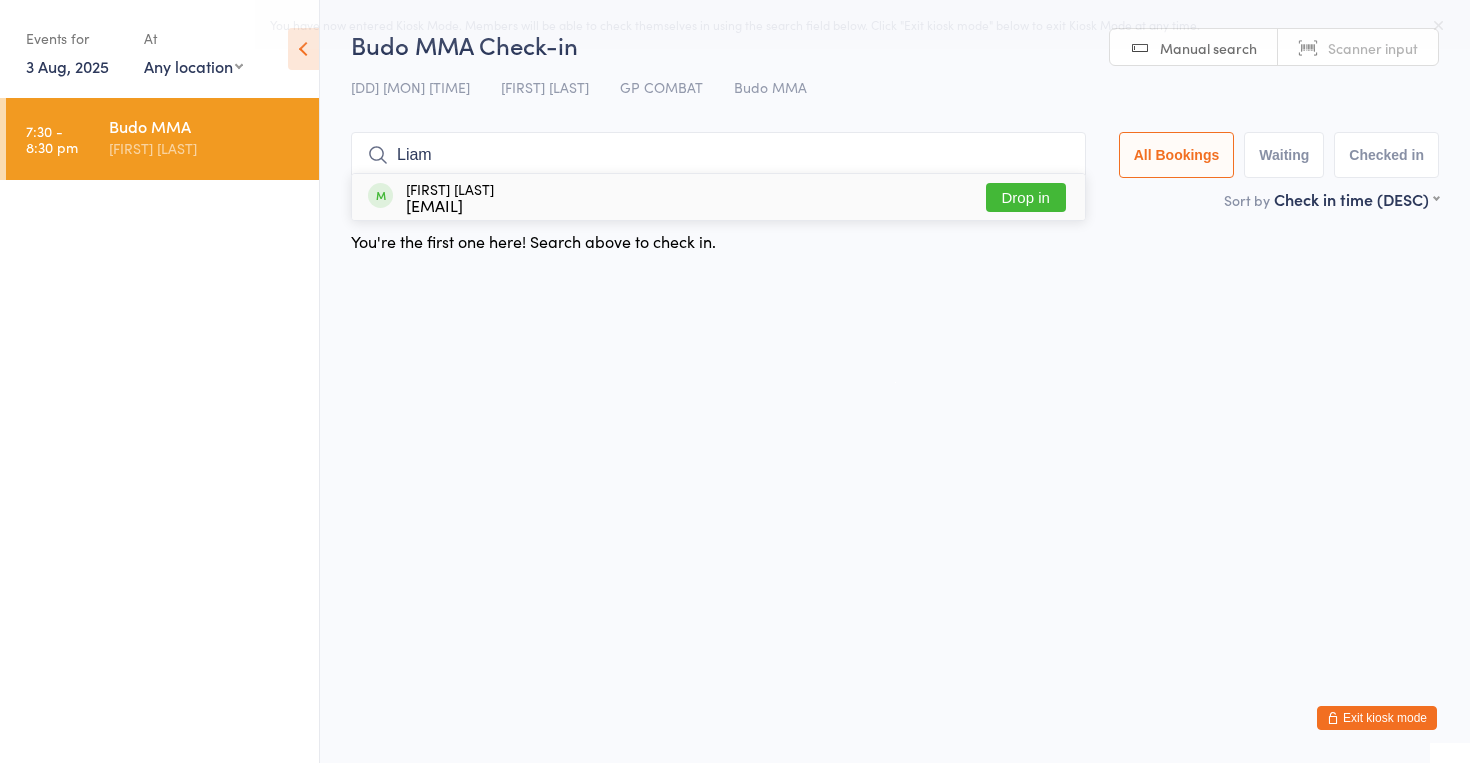 type on "Liam" 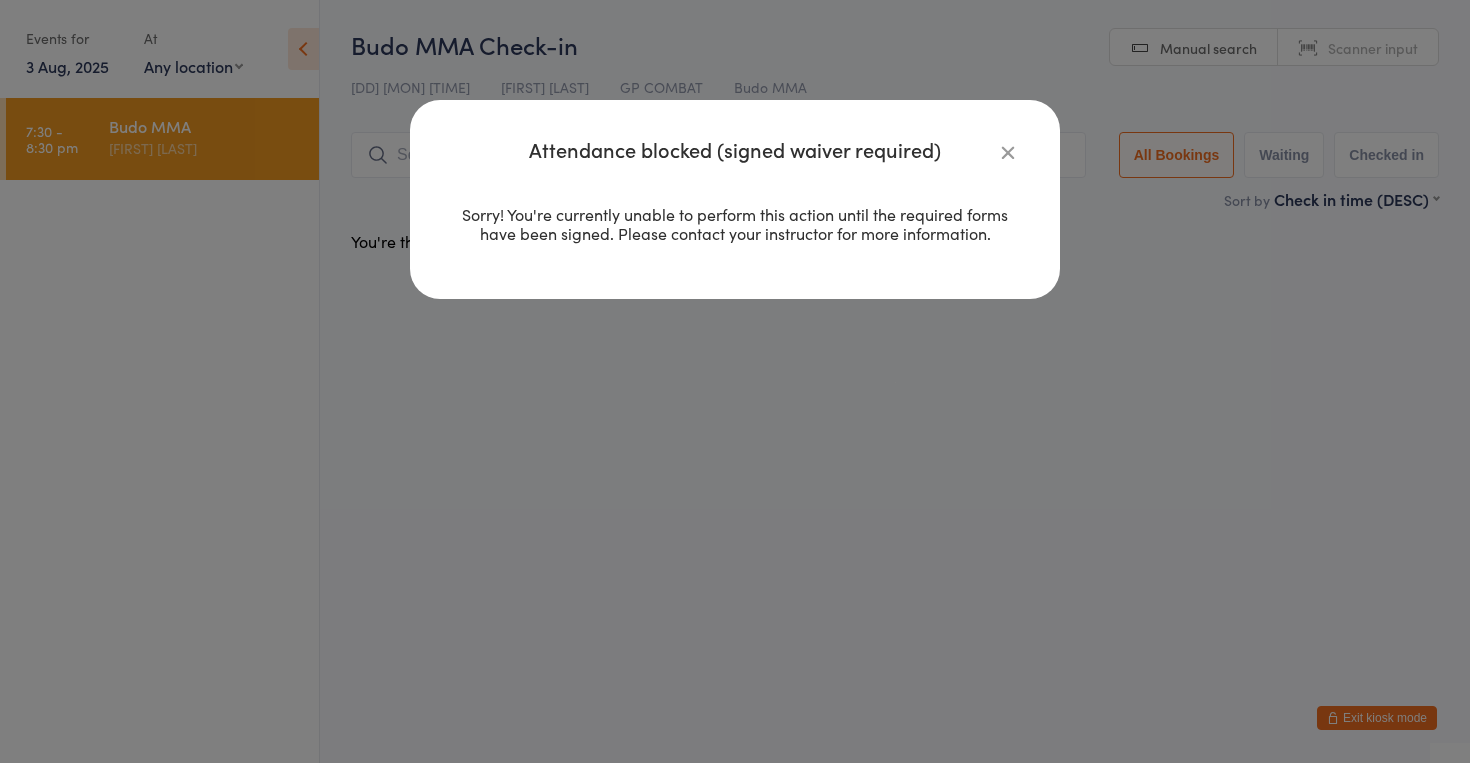 click at bounding box center [1008, 152] 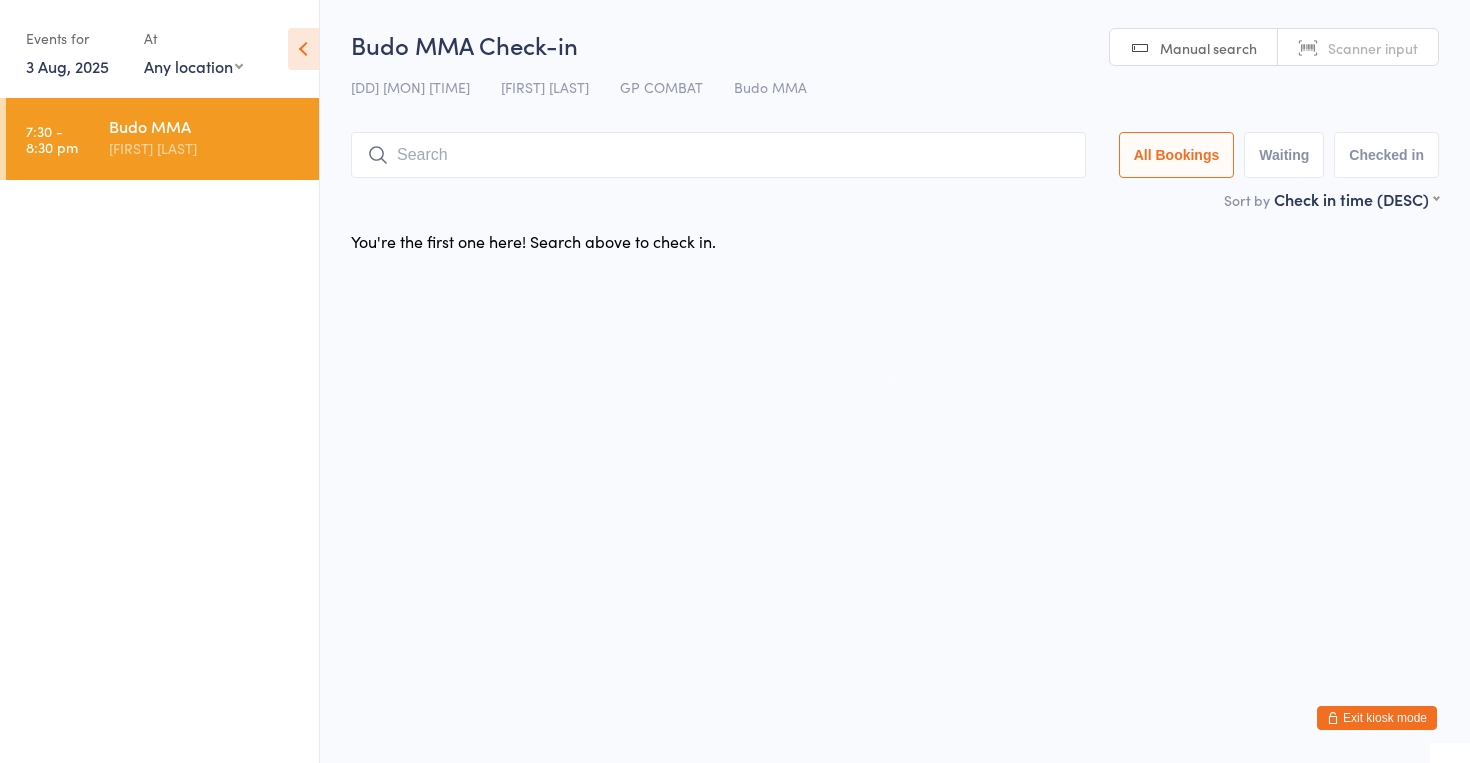 click on "Exit kiosk mode" at bounding box center (1377, 718) 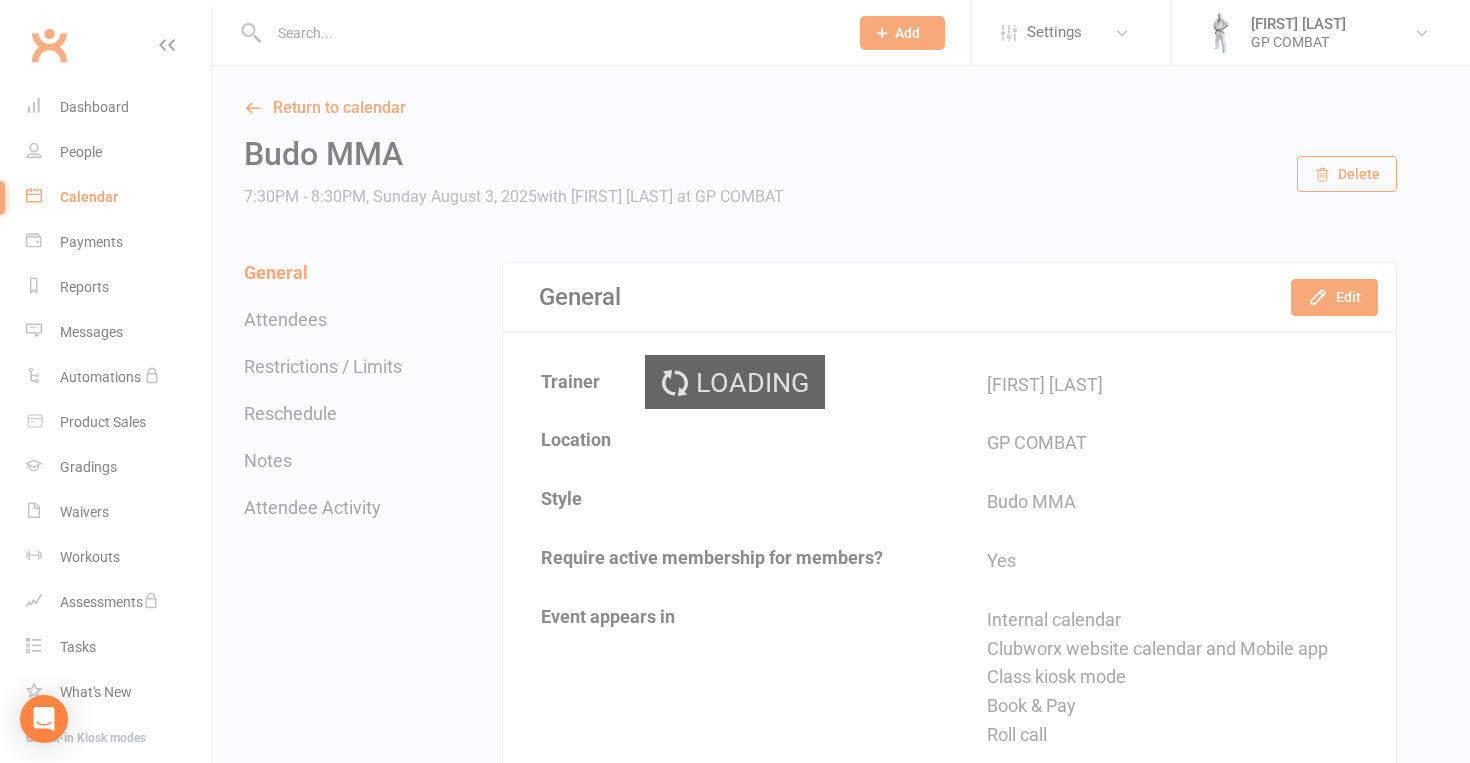 scroll, scrollTop: 0, scrollLeft: 0, axis: both 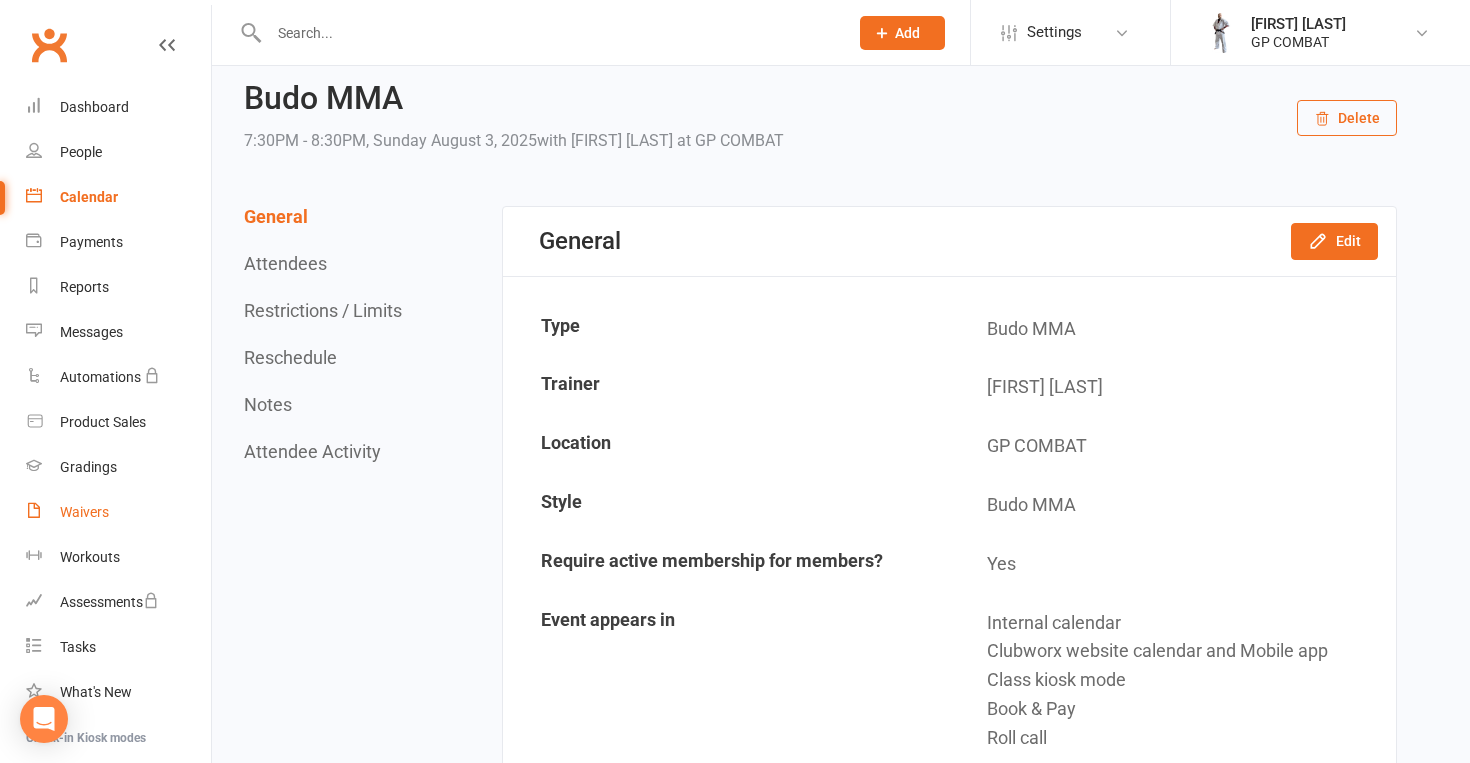 click on "Waivers" at bounding box center [84, 512] 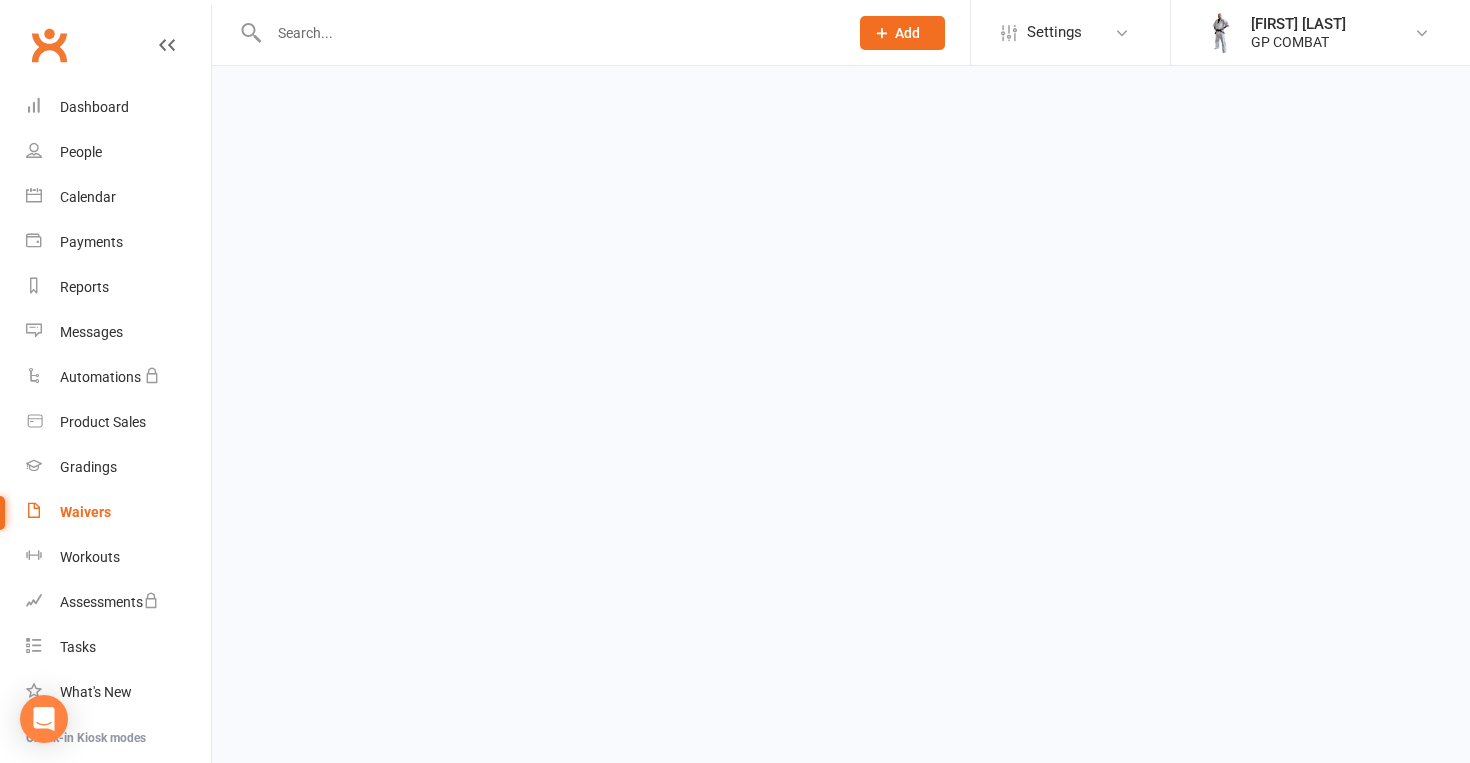 scroll, scrollTop: 0, scrollLeft: 0, axis: both 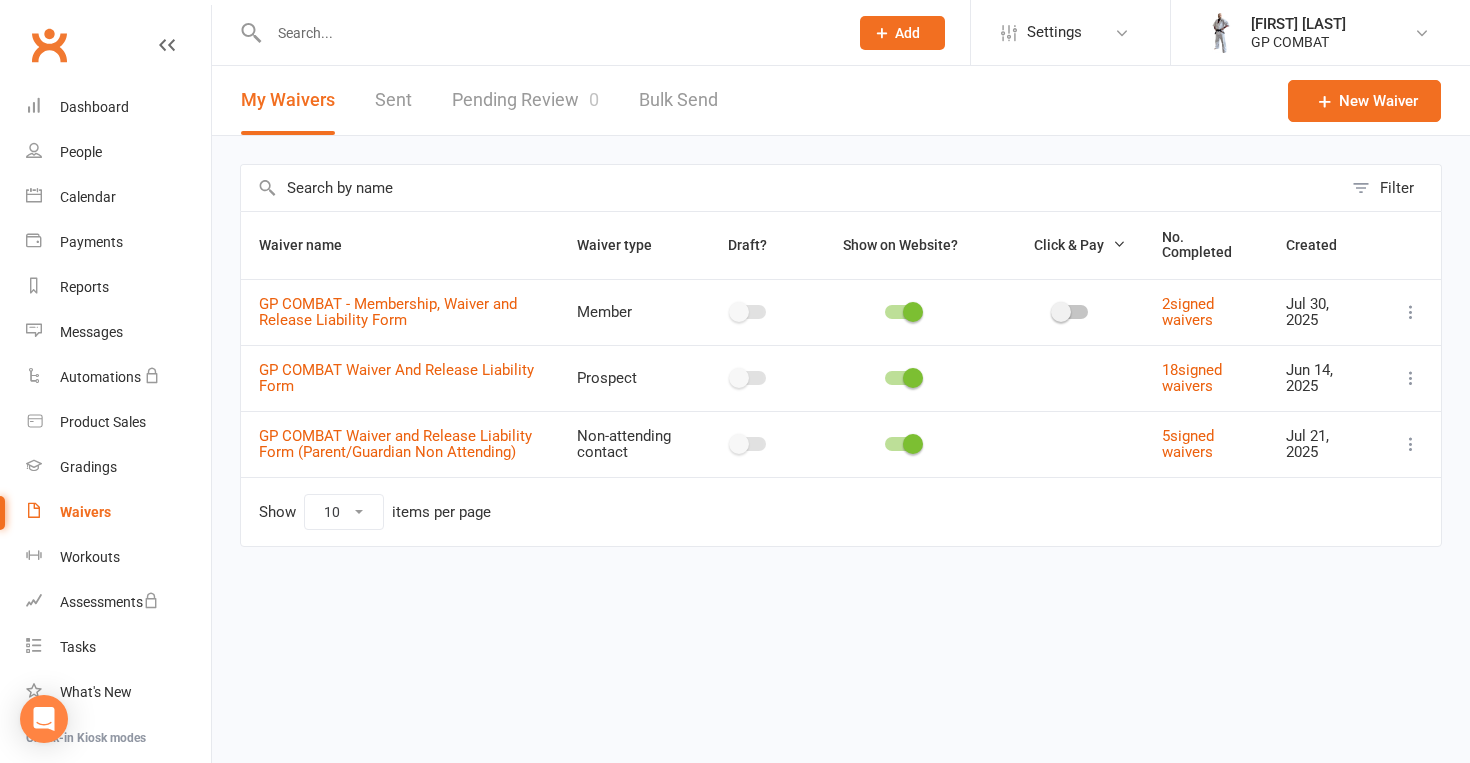 click at bounding box center [902, 444] 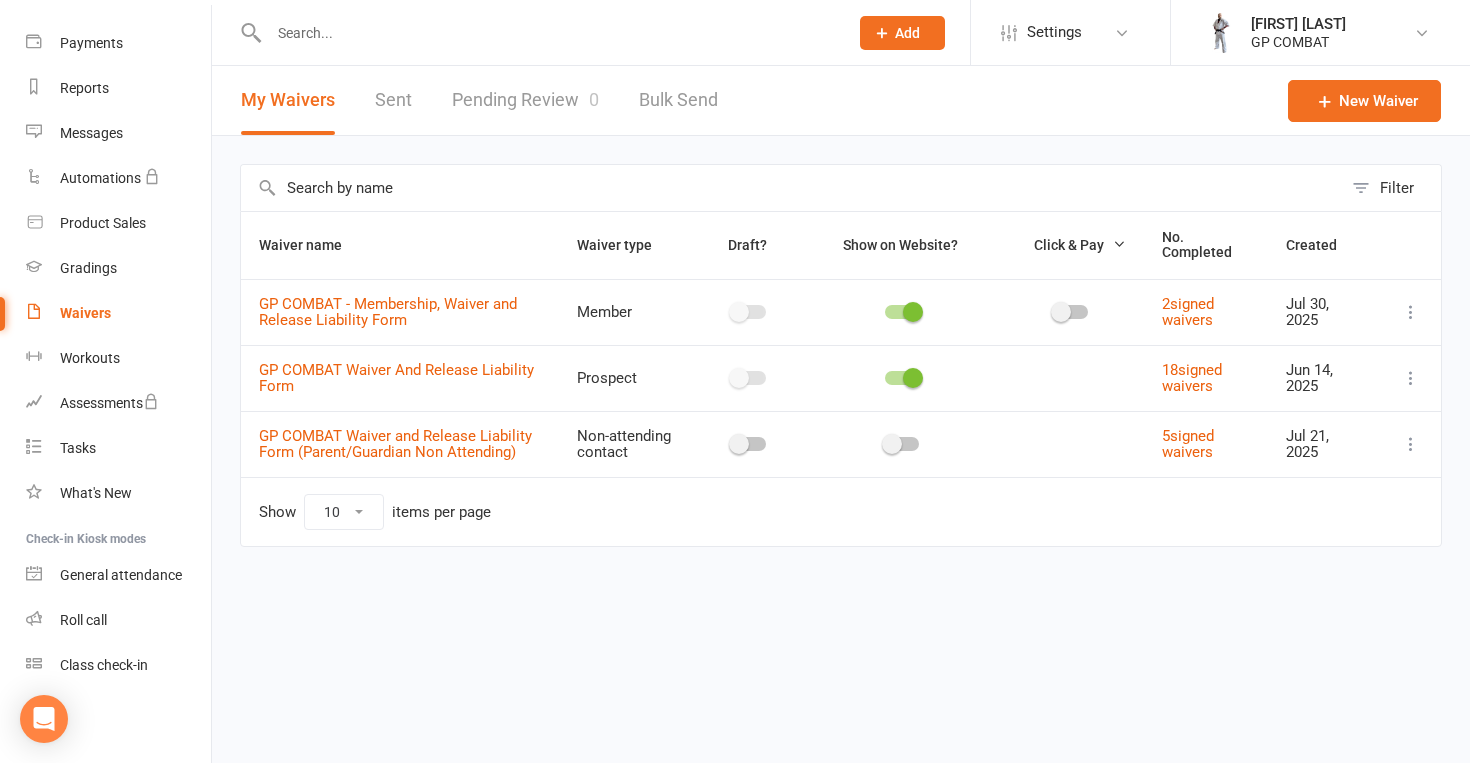 scroll, scrollTop: 199, scrollLeft: 0, axis: vertical 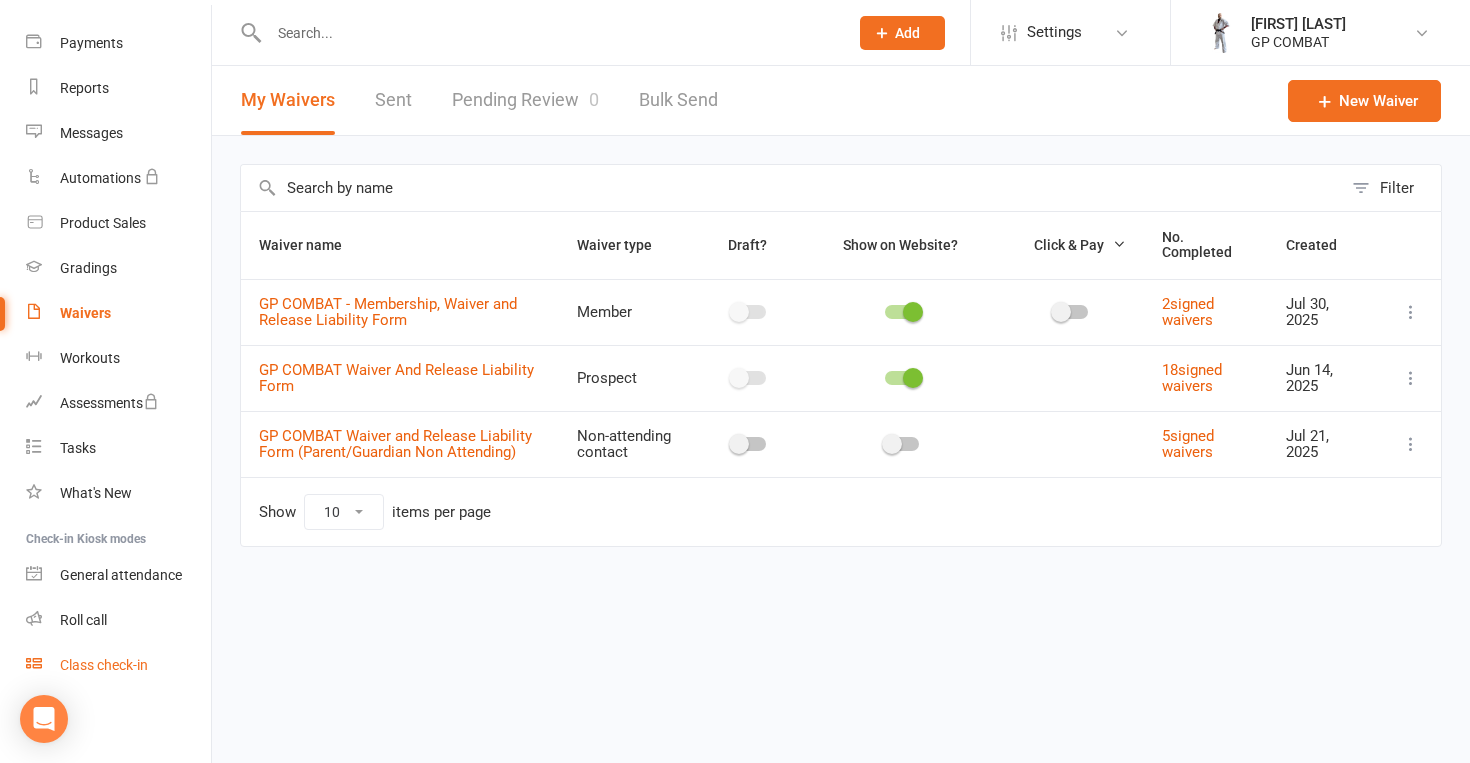 click on "Class check-in" at bounding box center (104, 665) 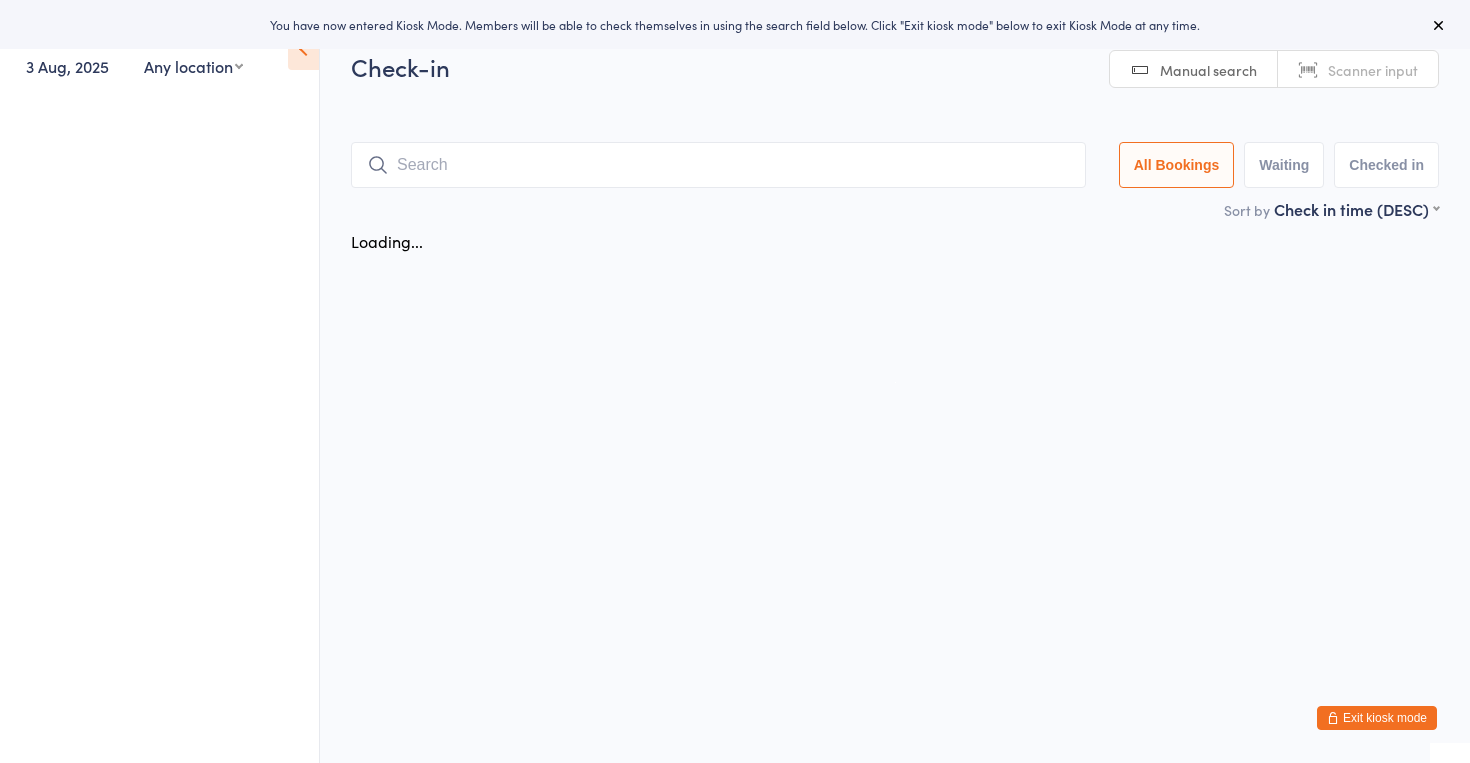 scroll, scrollTop: 0, scrollLeft: 0, axis: both 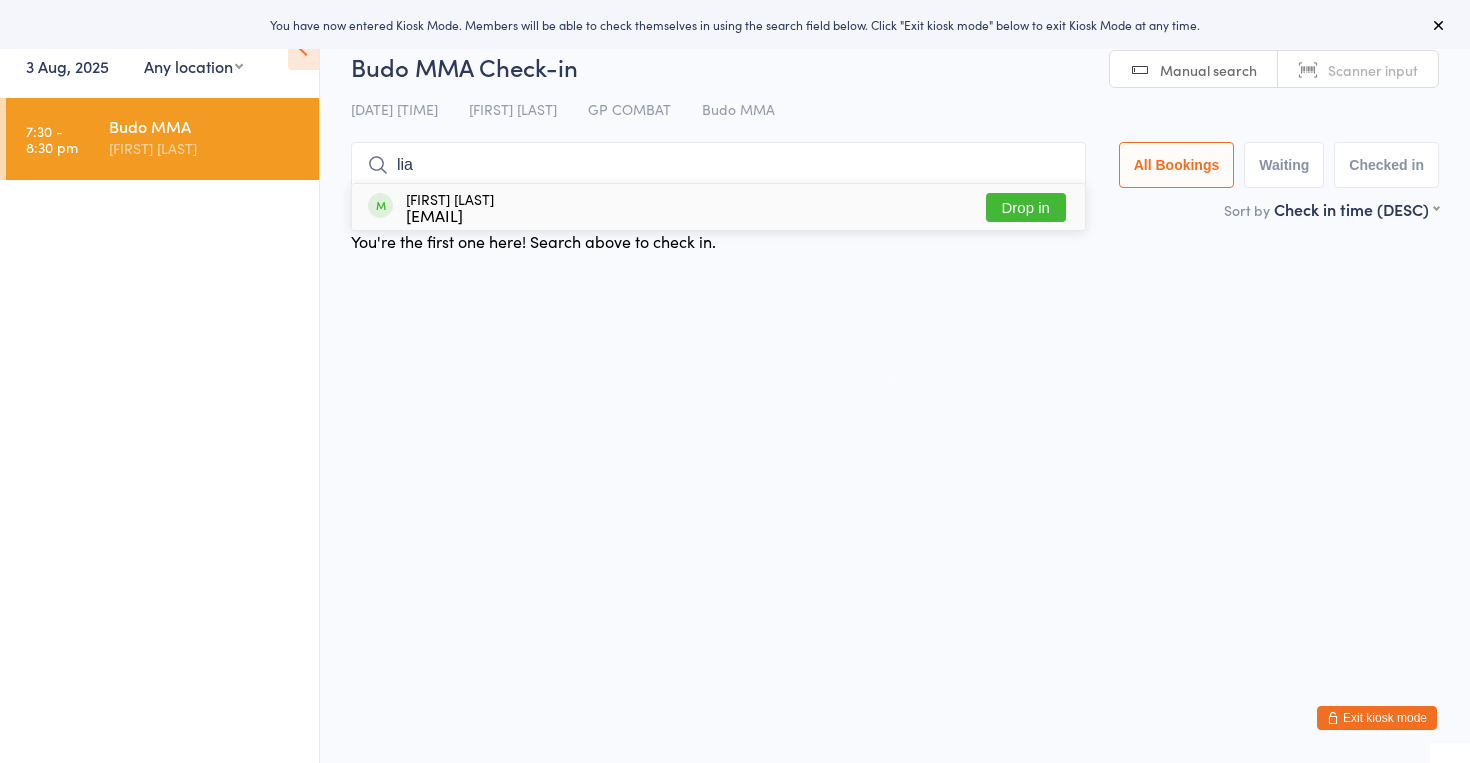type on "lia" 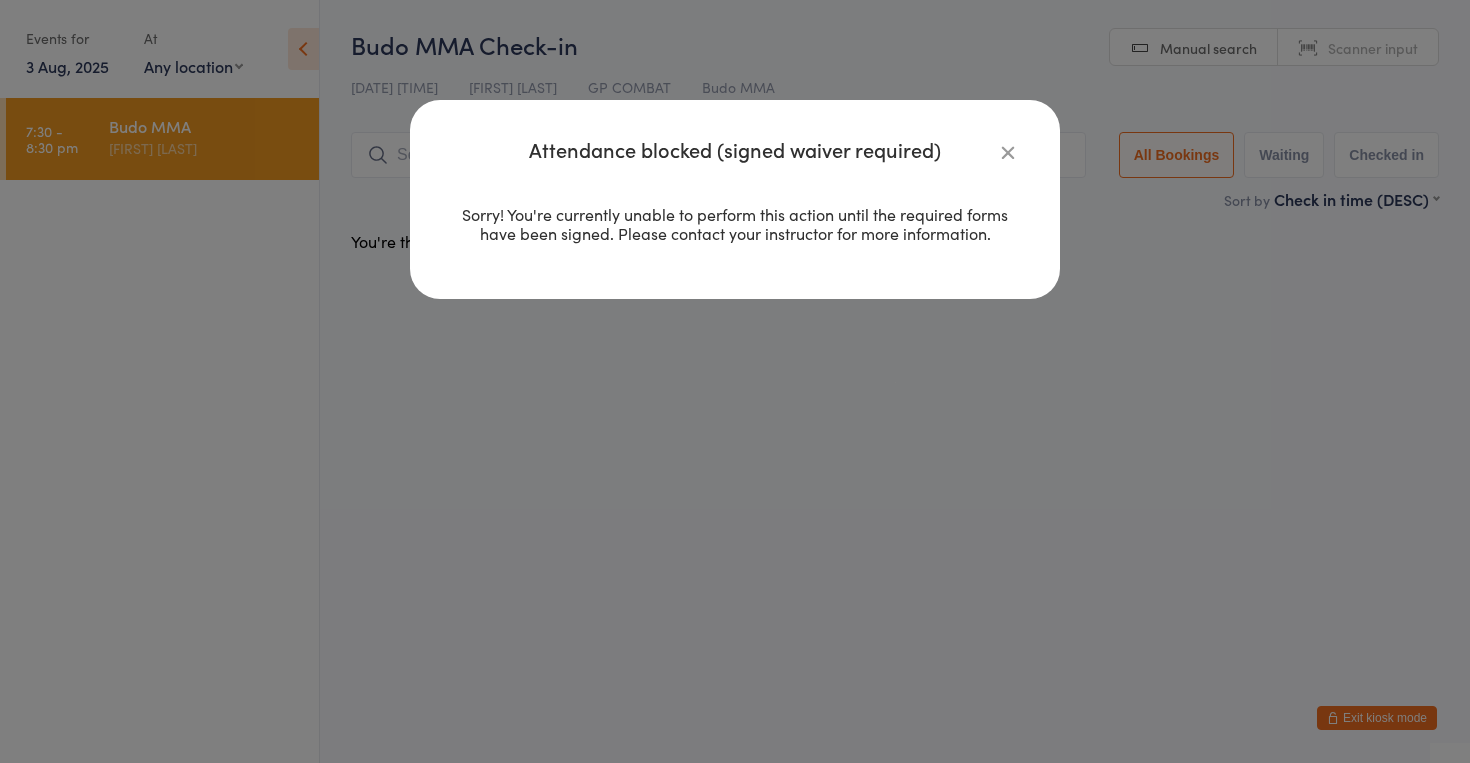 click at bounding box center (1008, 152) 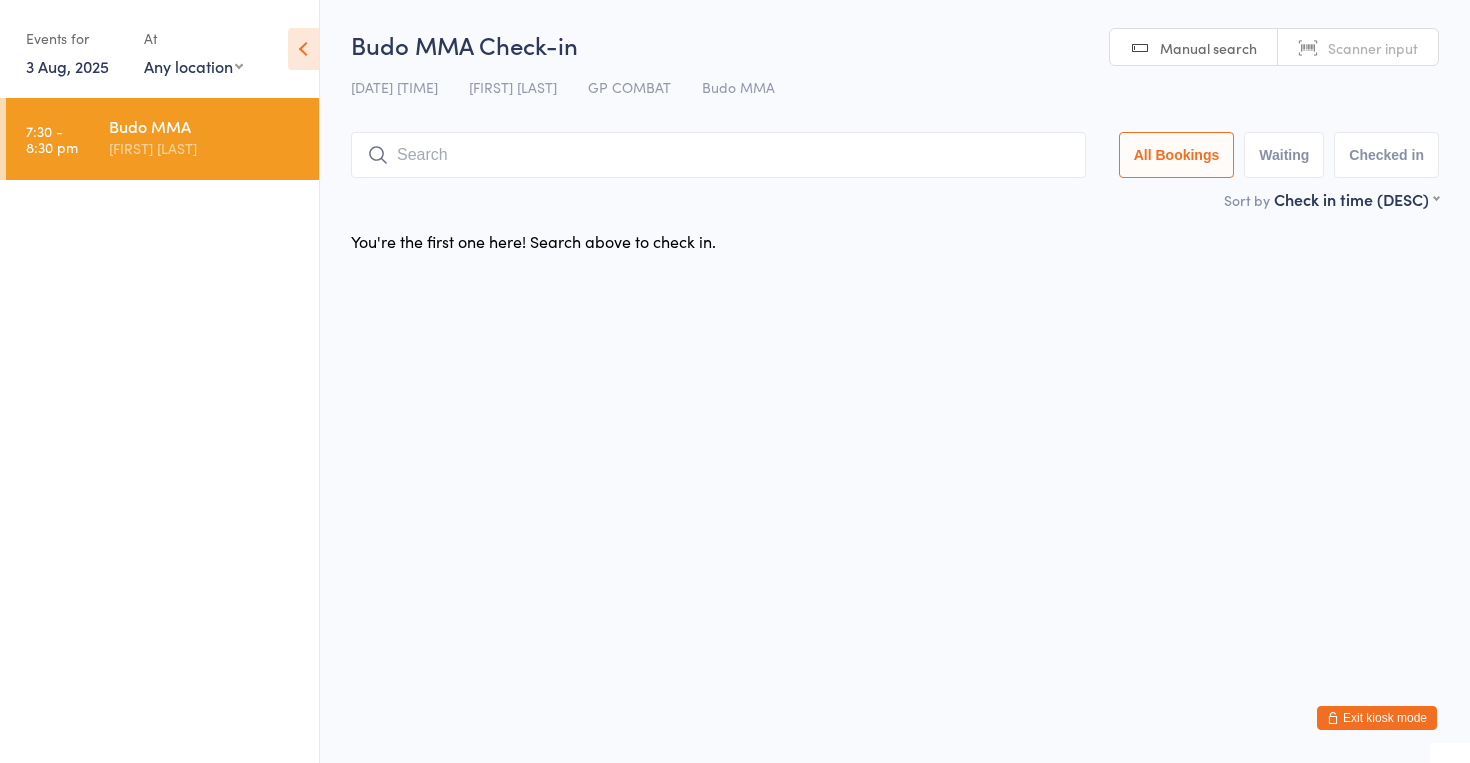 click on "Checked in" at bounding box center [1386, 155] 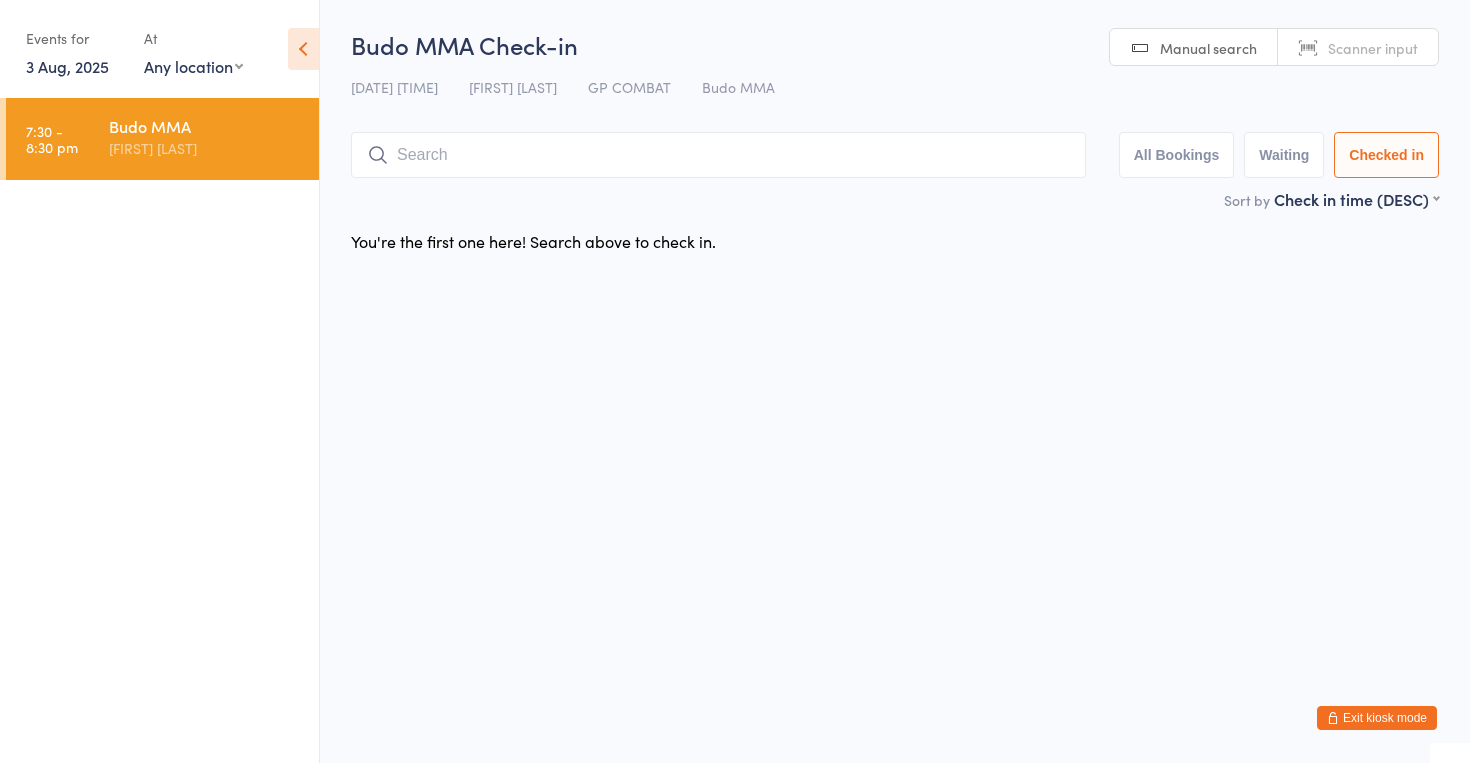 click at bounding box center (718, 155) 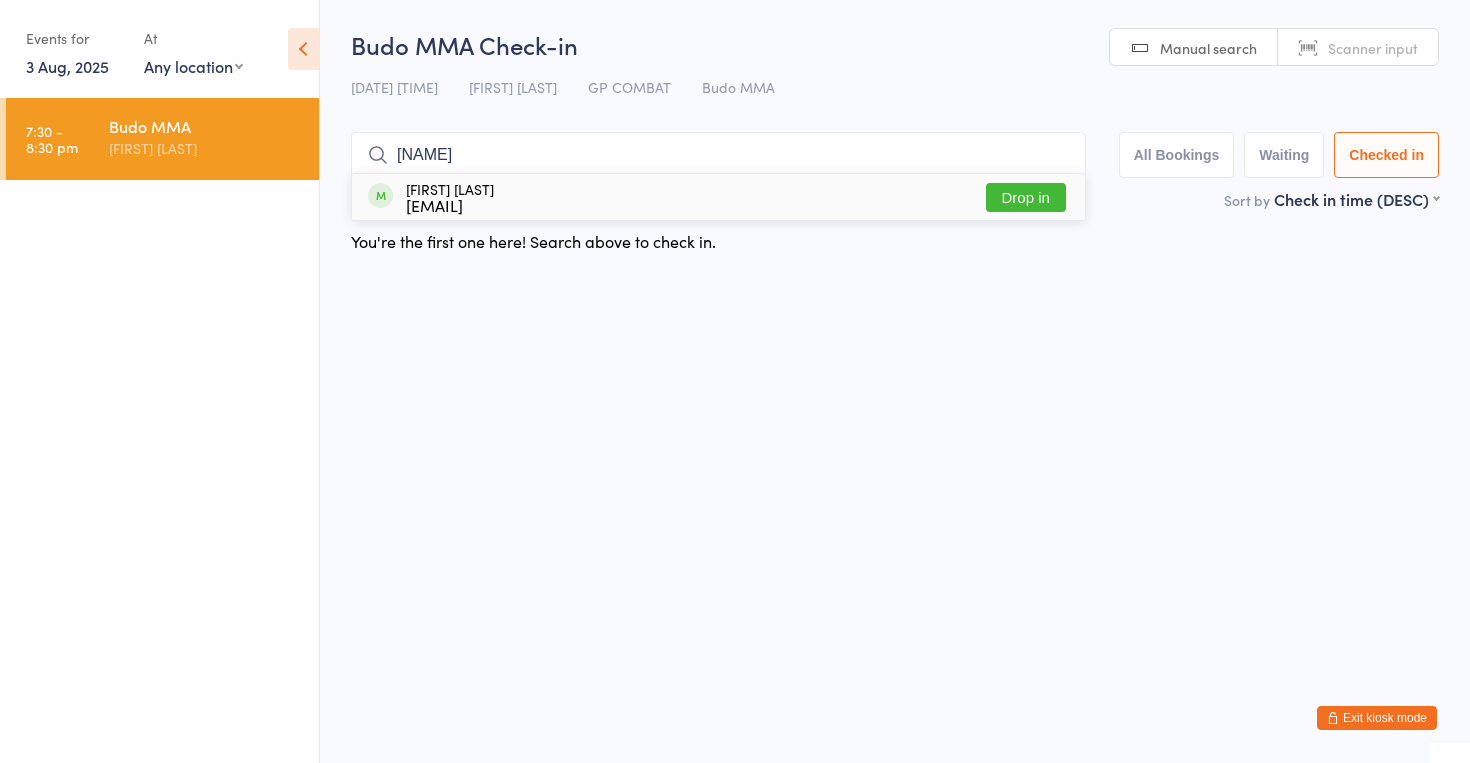 type on "[NAME]" 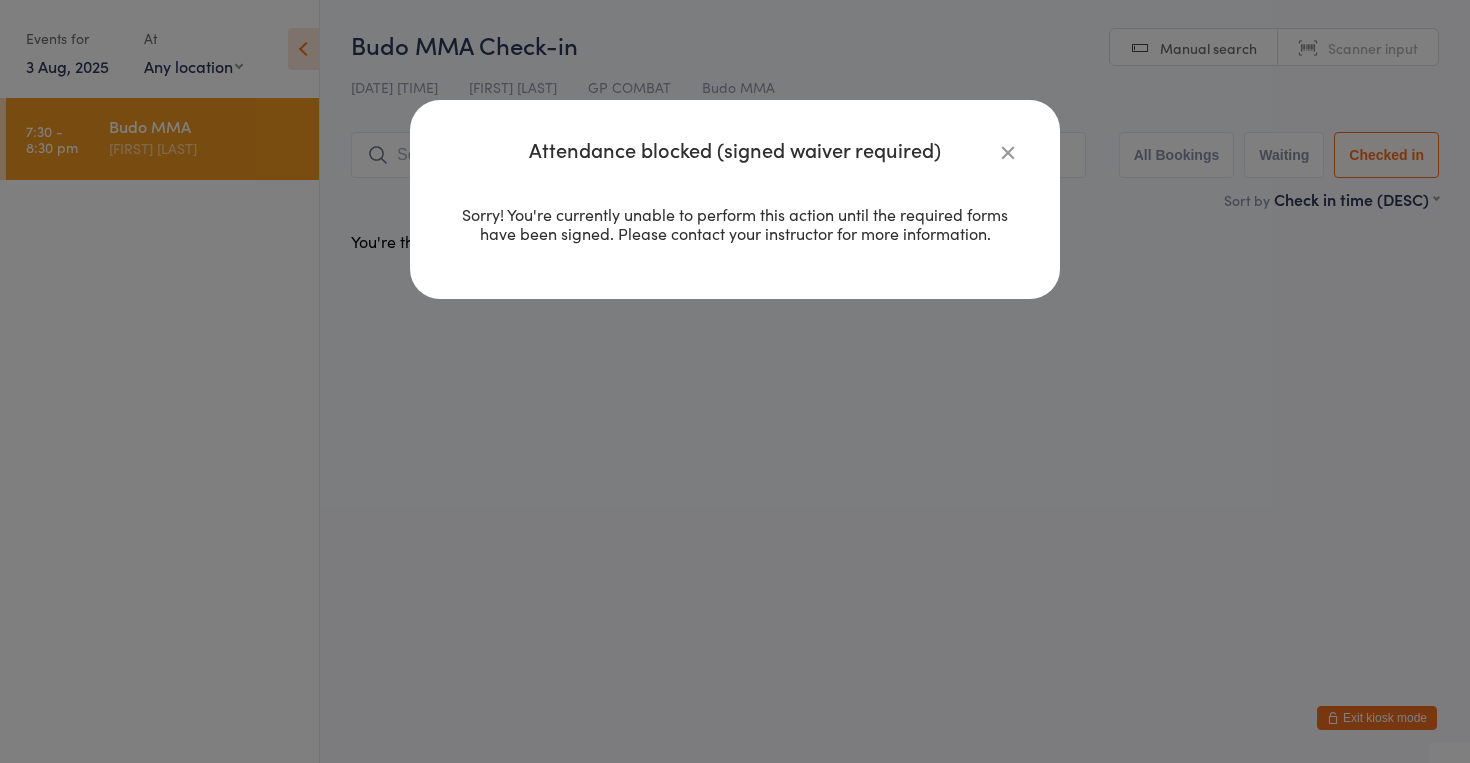 click at bounding box center (1008, 152) 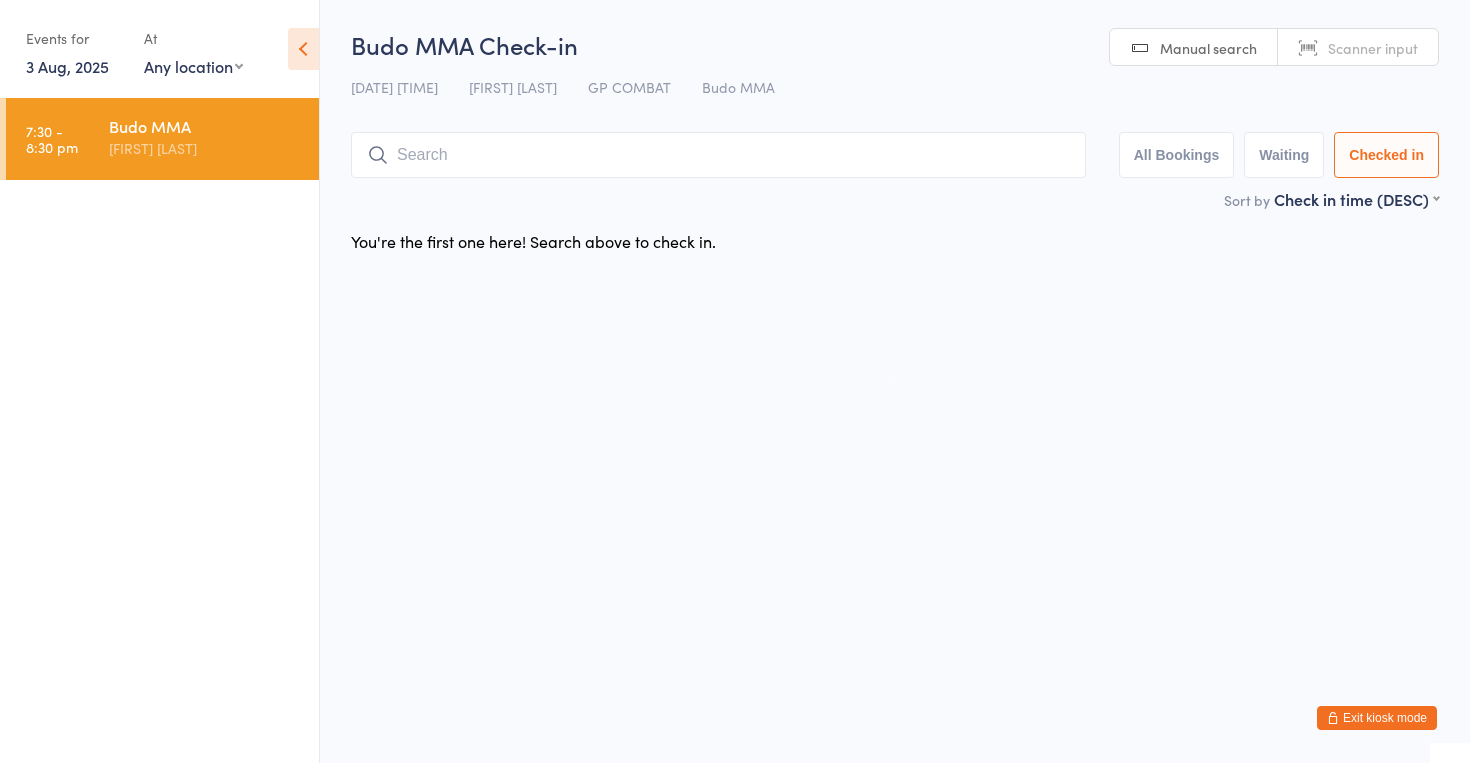 click on "[FIRST] [LAST]" at bounding box center [205, 148] 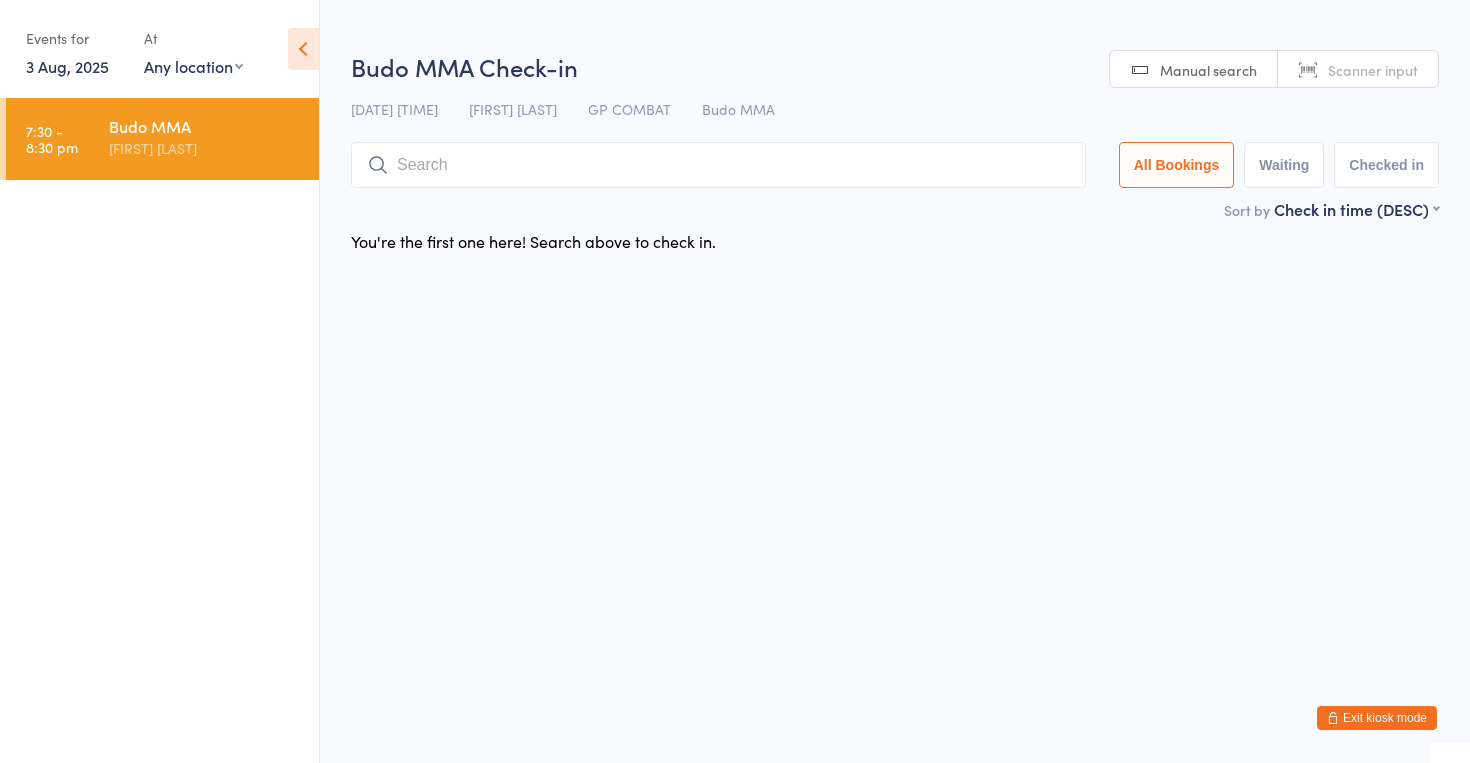 select on "0" 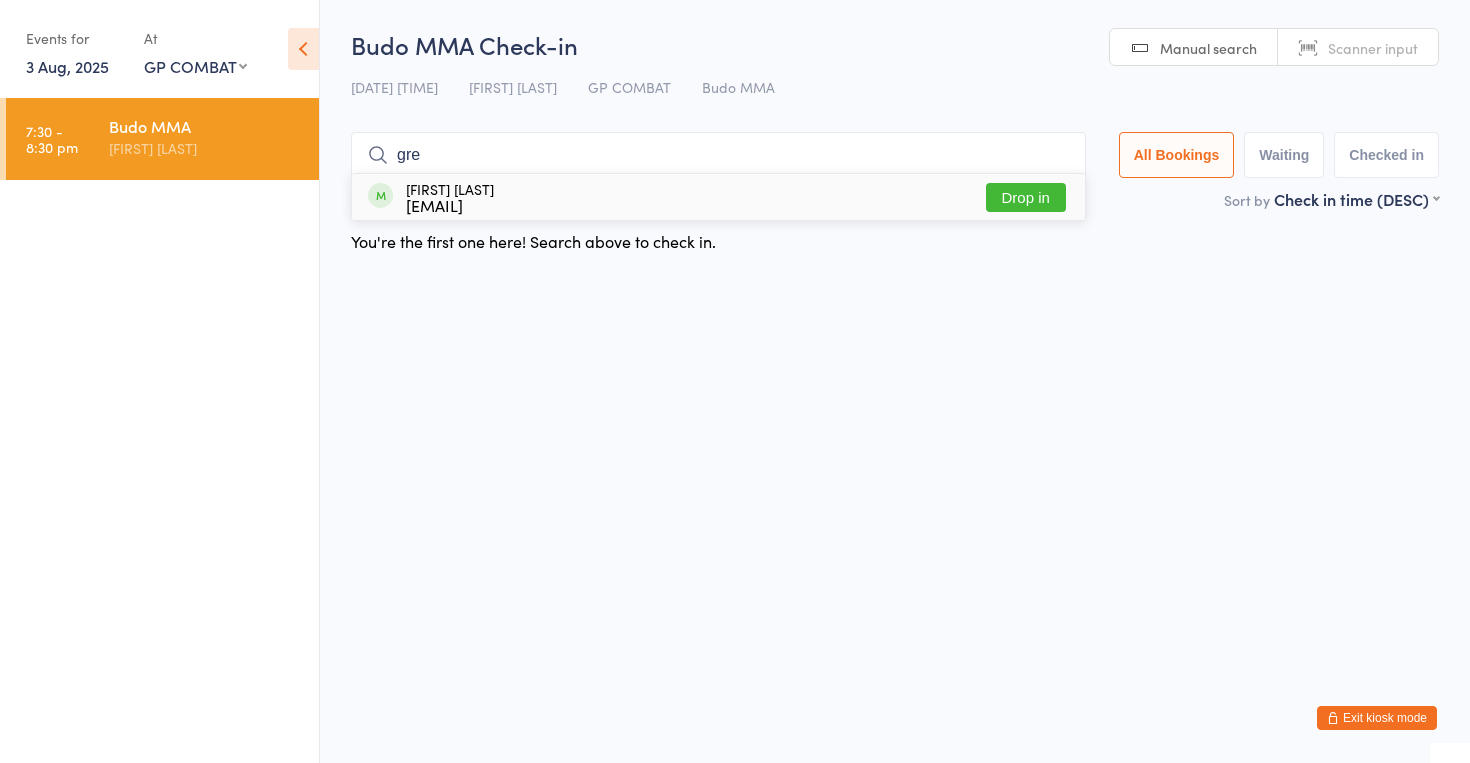 type on "gre" 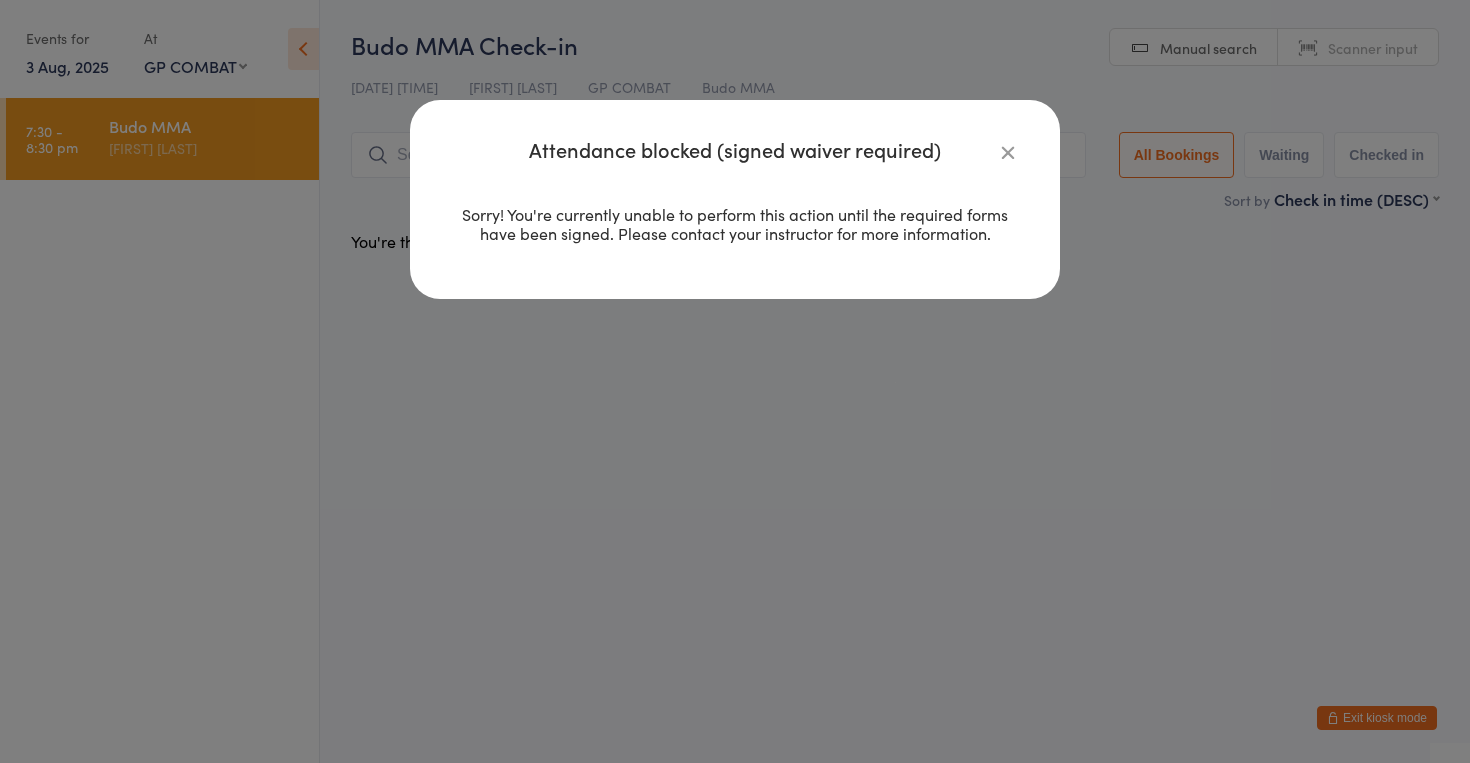 click at bounding box center [1008, 152] 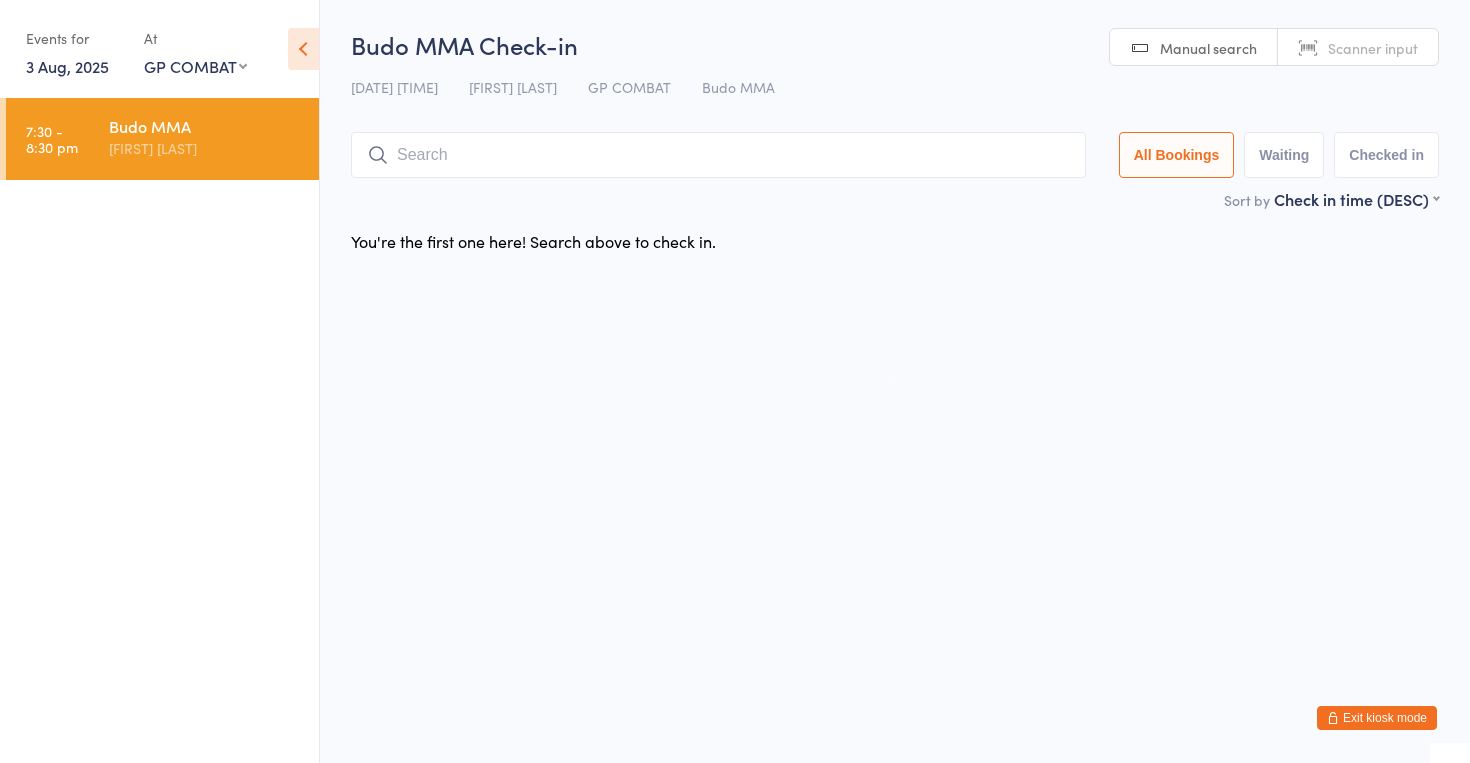 click on "Exit kiosk mode" at bounding box center (1377, 718) 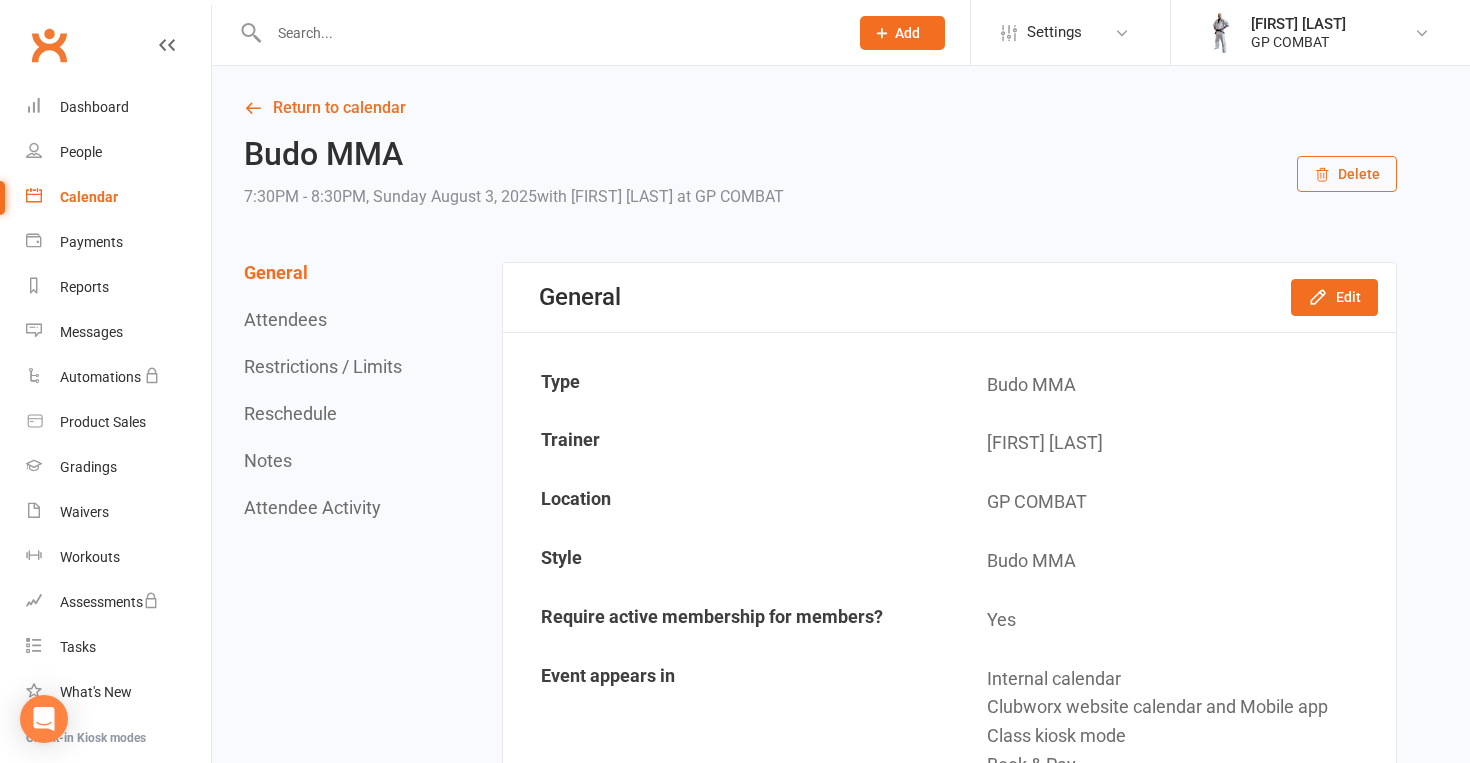 scroll, scrollTop: 0, scrollLeft: 0, axis: both 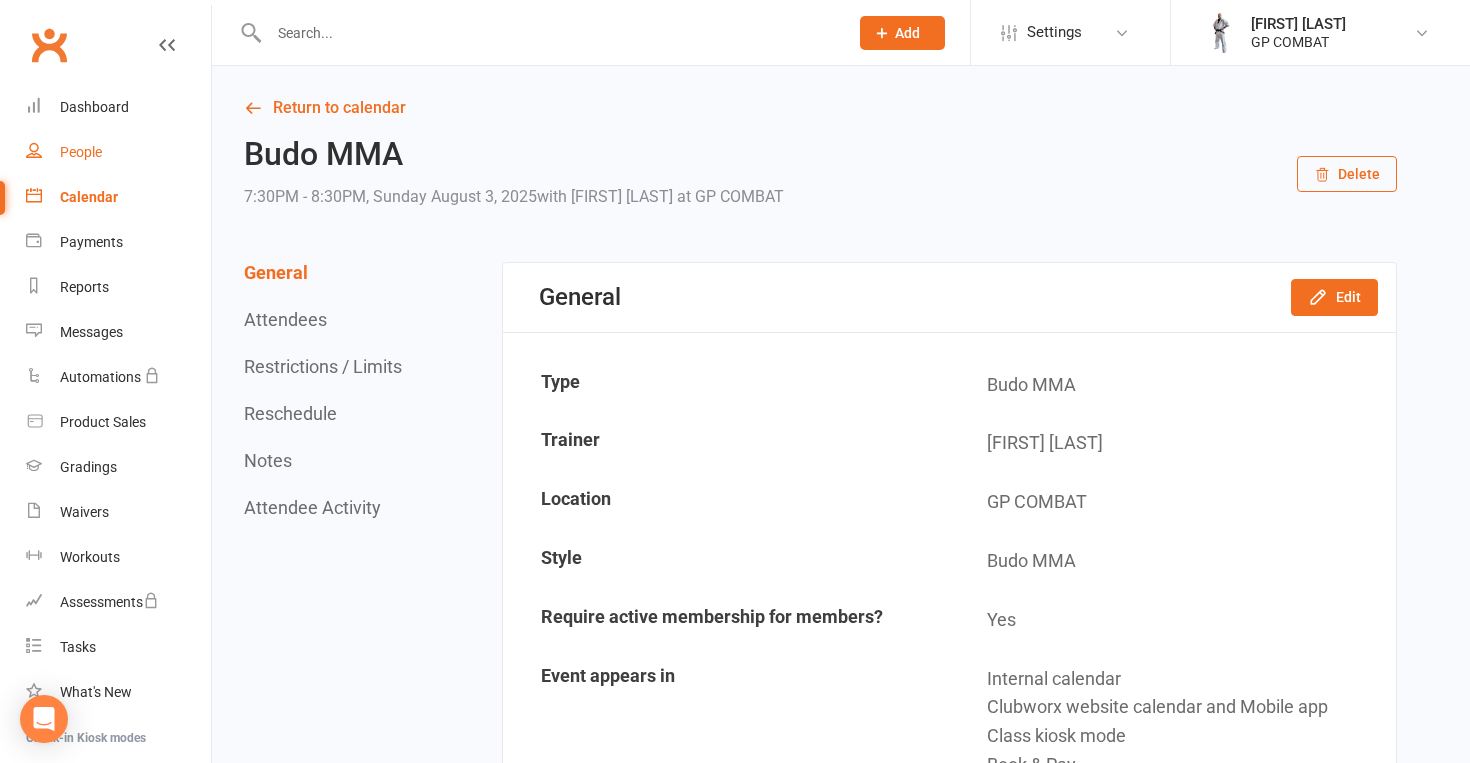 click on "People" at bounding box center [81, 152] 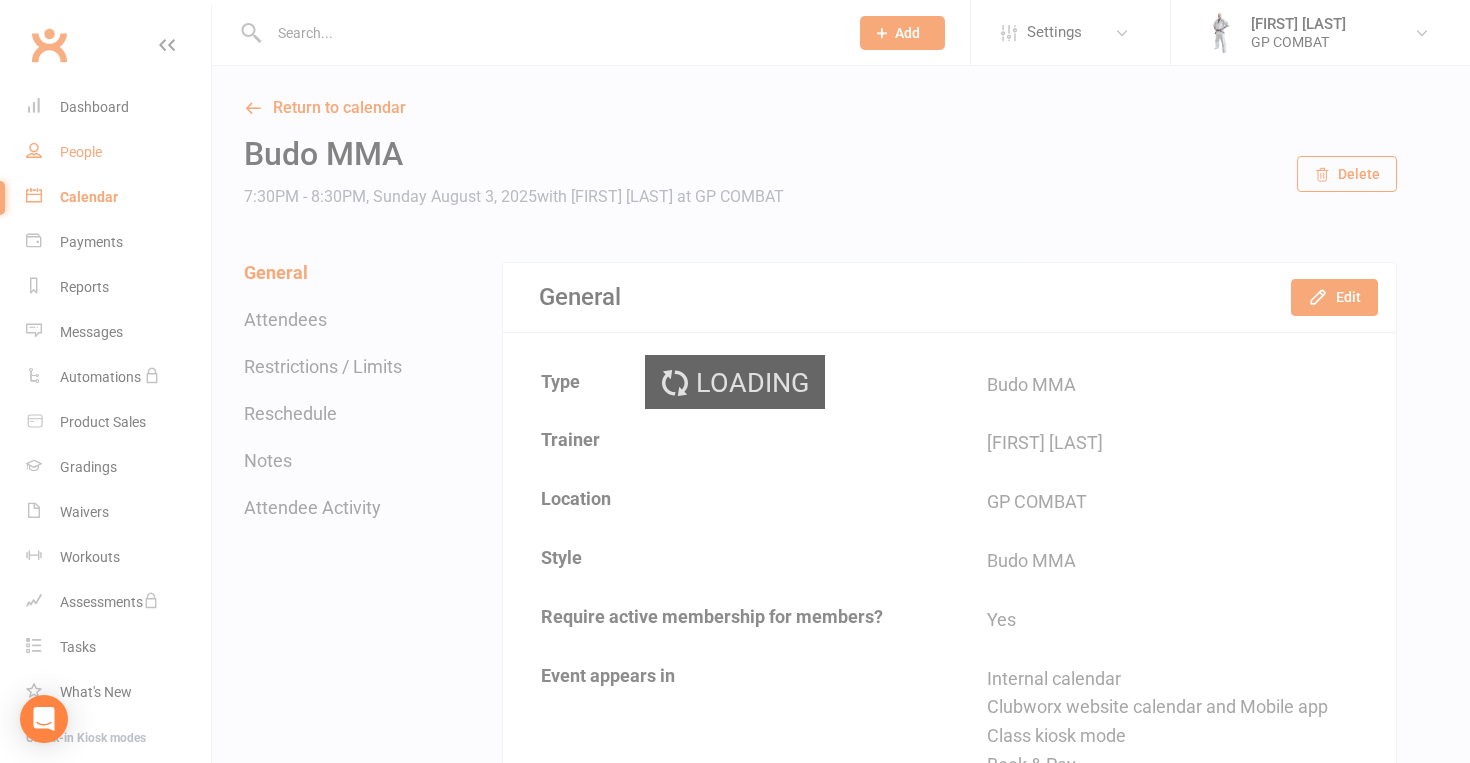 select on "100" 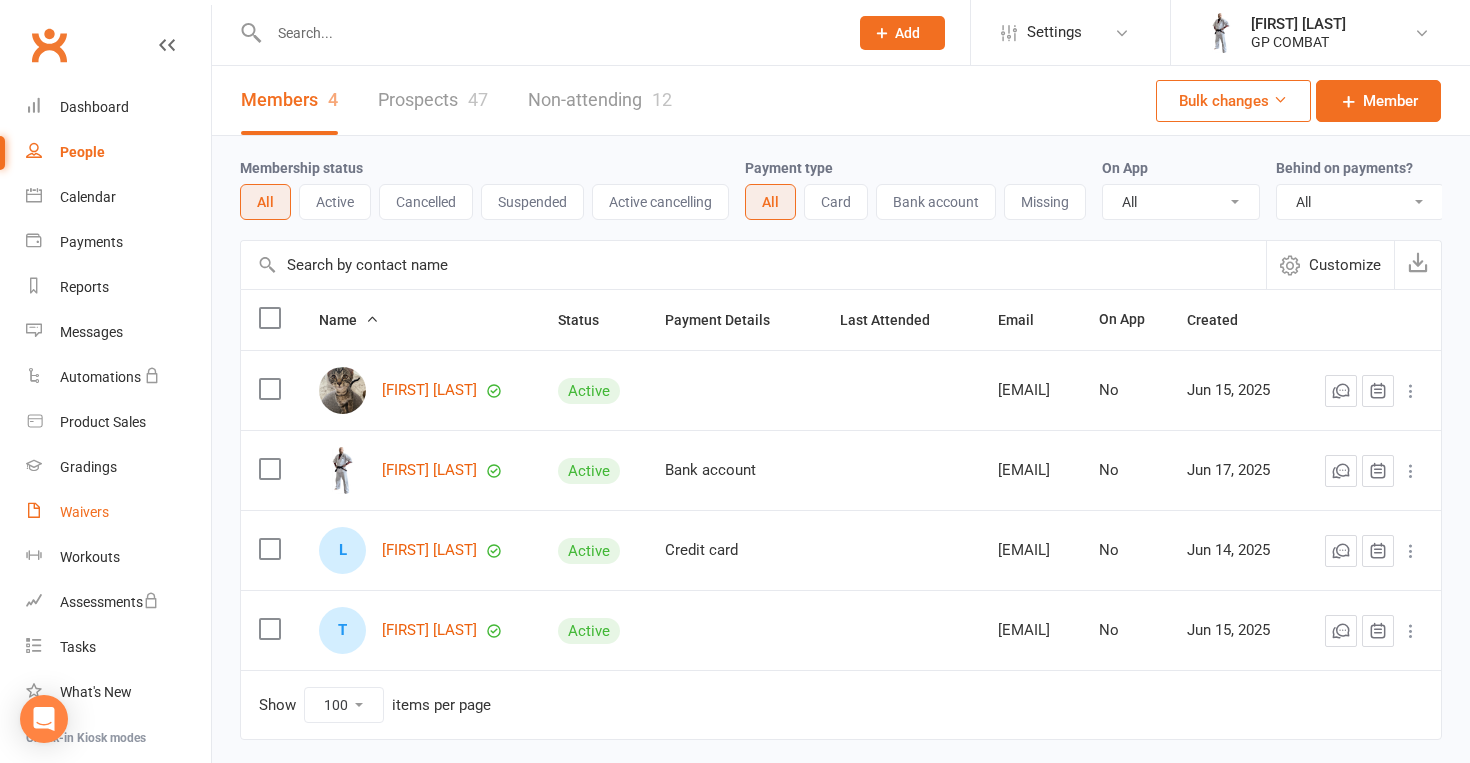 click on "Waivers" at bounding box center (84, 512) 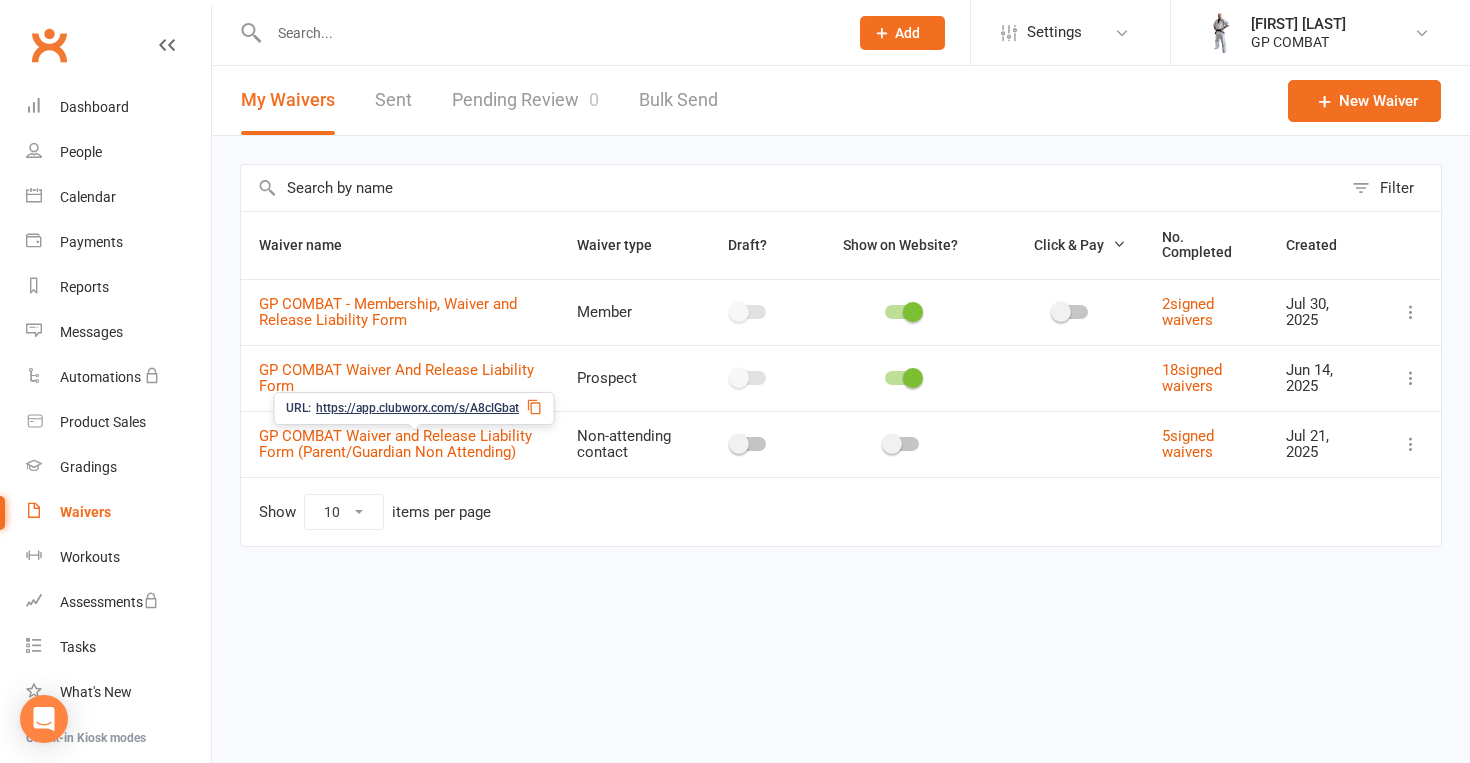 click on "GP COMBAT Waiver and Release Liability Form (Parent/Guardian Non Attending)" at bounding box center (395, 444) 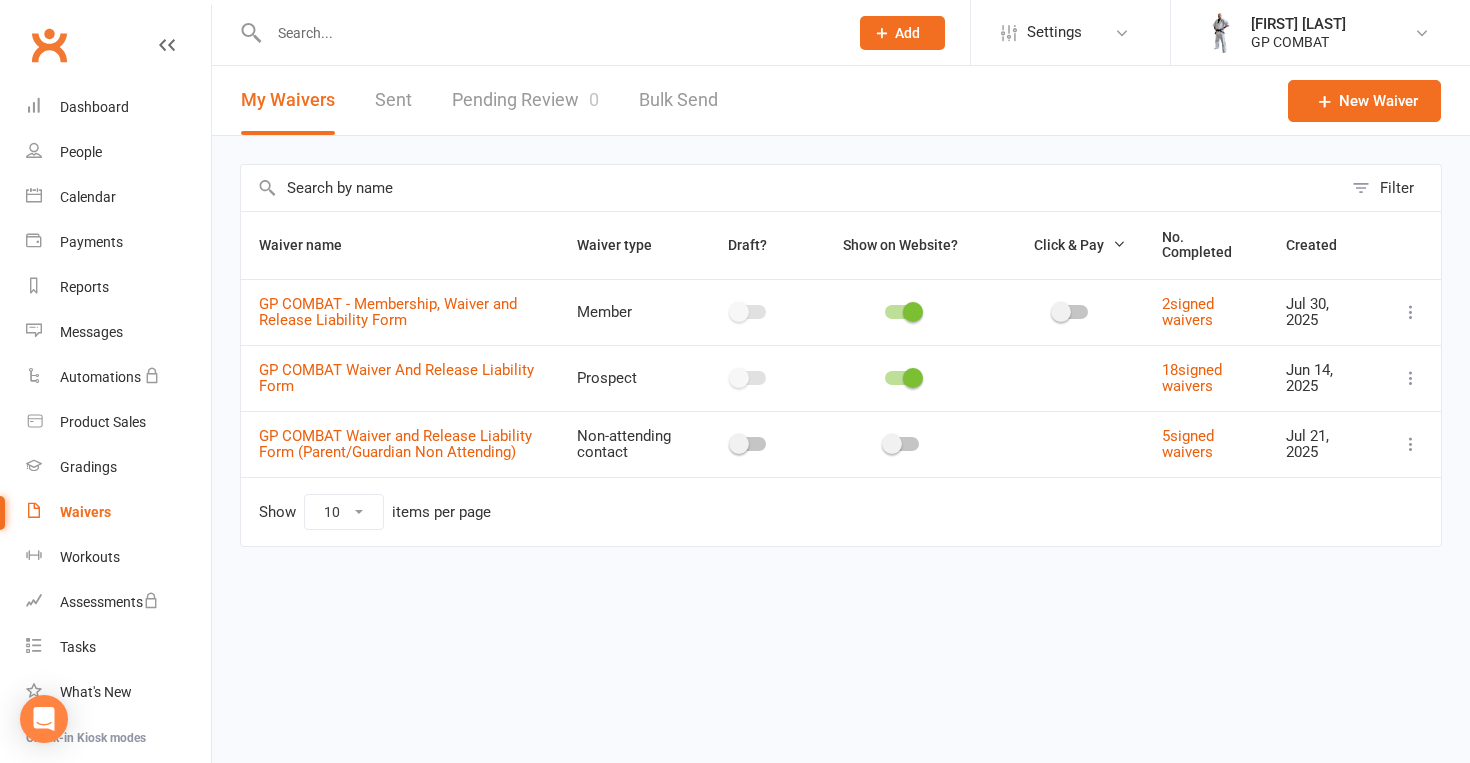 click at bounding box center (1411, 444) 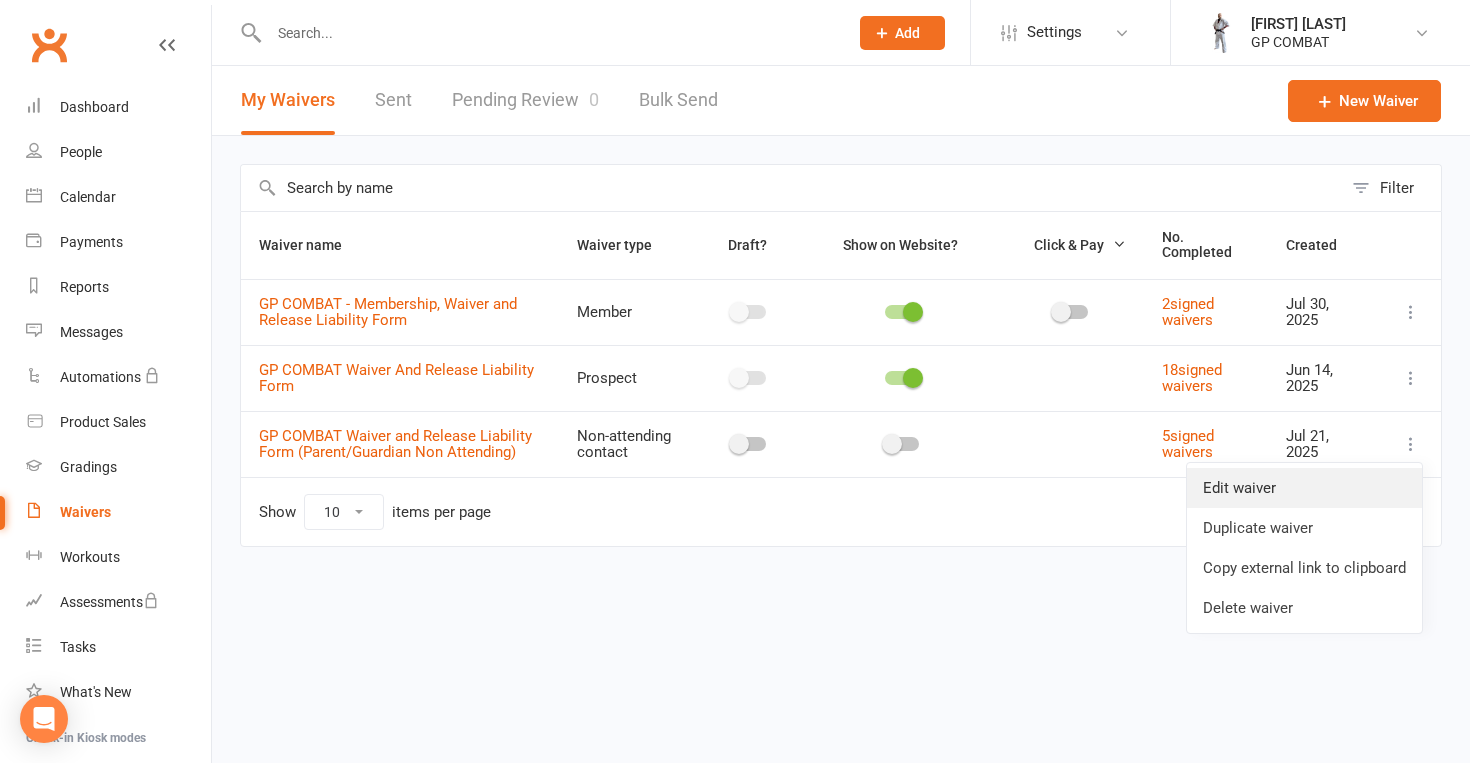 click on "Edit waiver" at bounding box center (1304, 488) 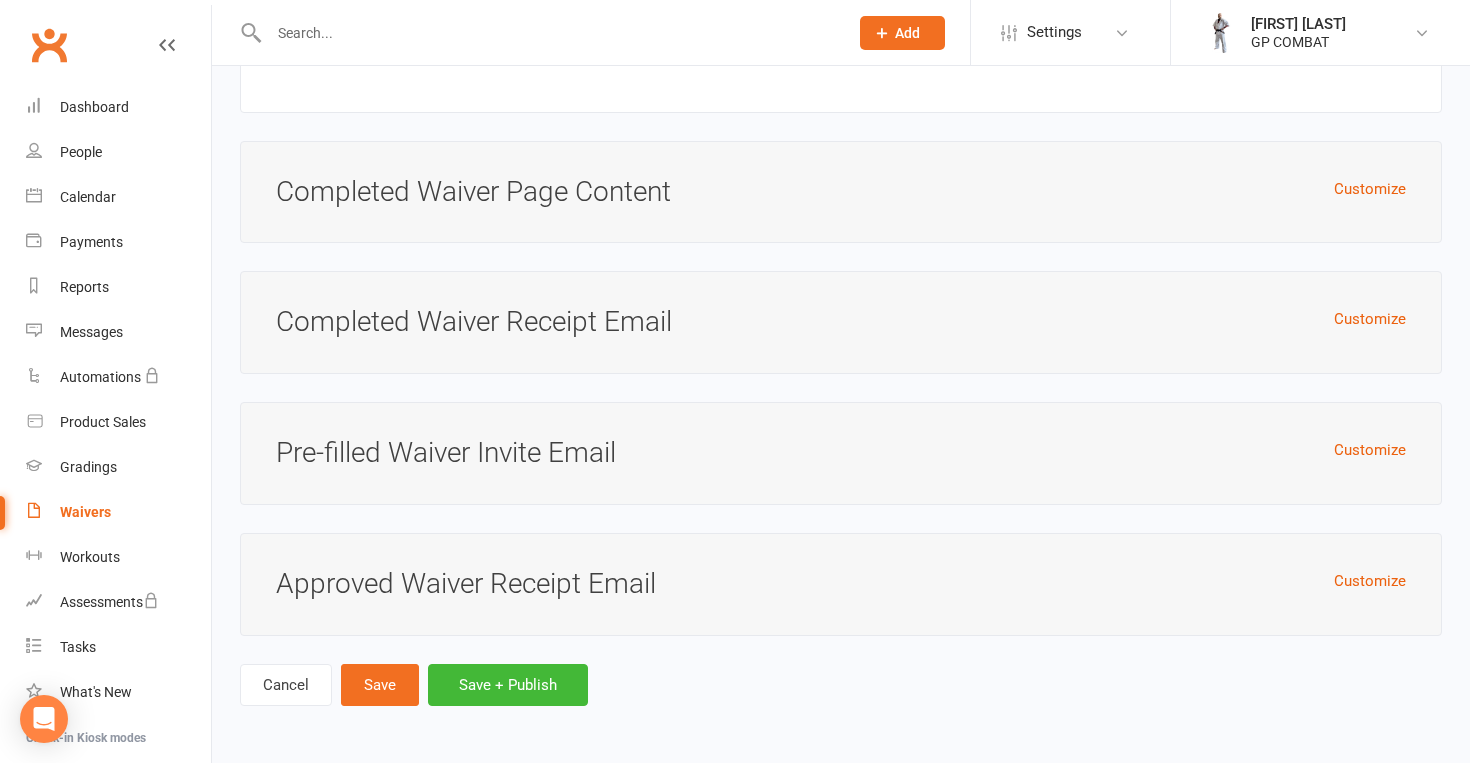scroll, scrollTop: 8207, scrollLeft: 0, axis: vertical 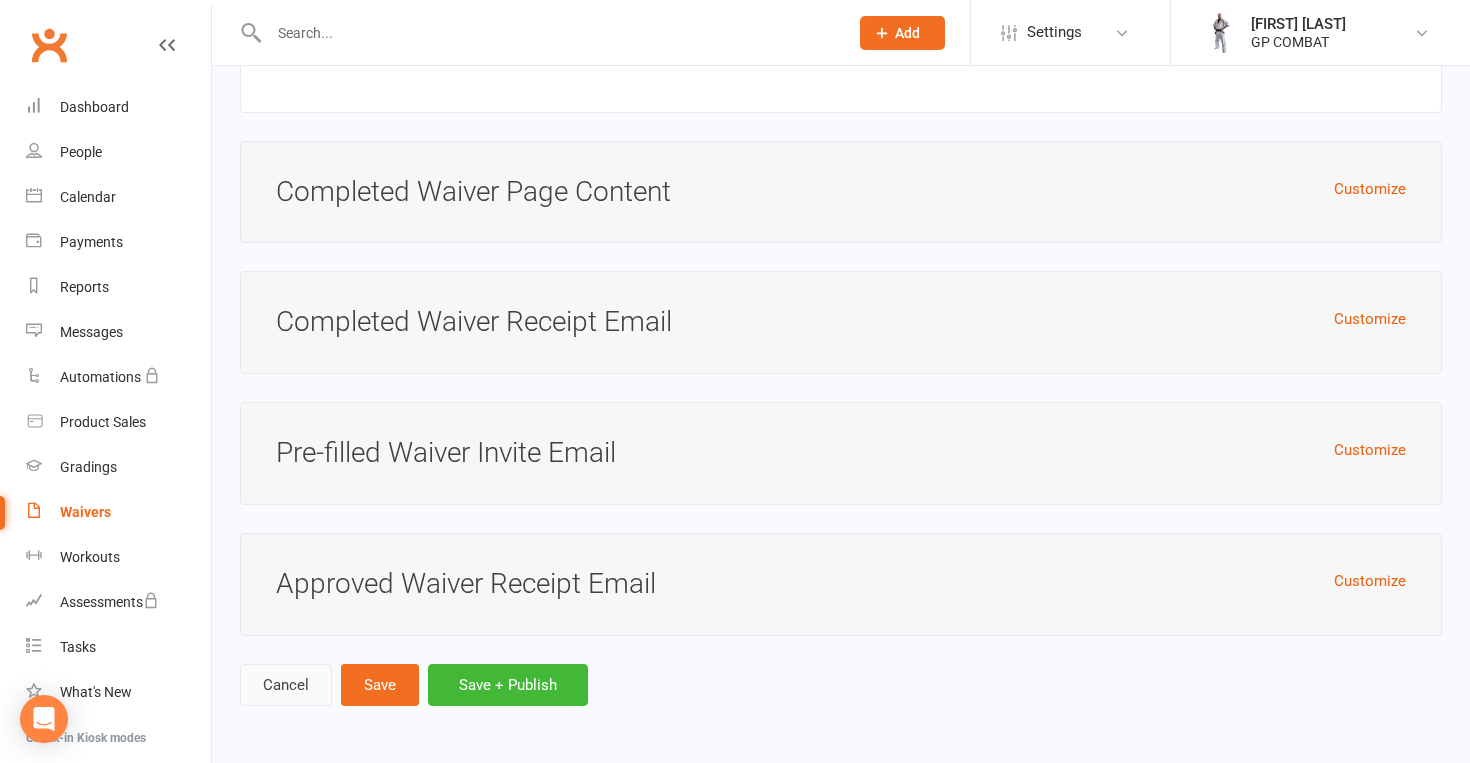 click on "Cancel" at bounding box center (286, 685) 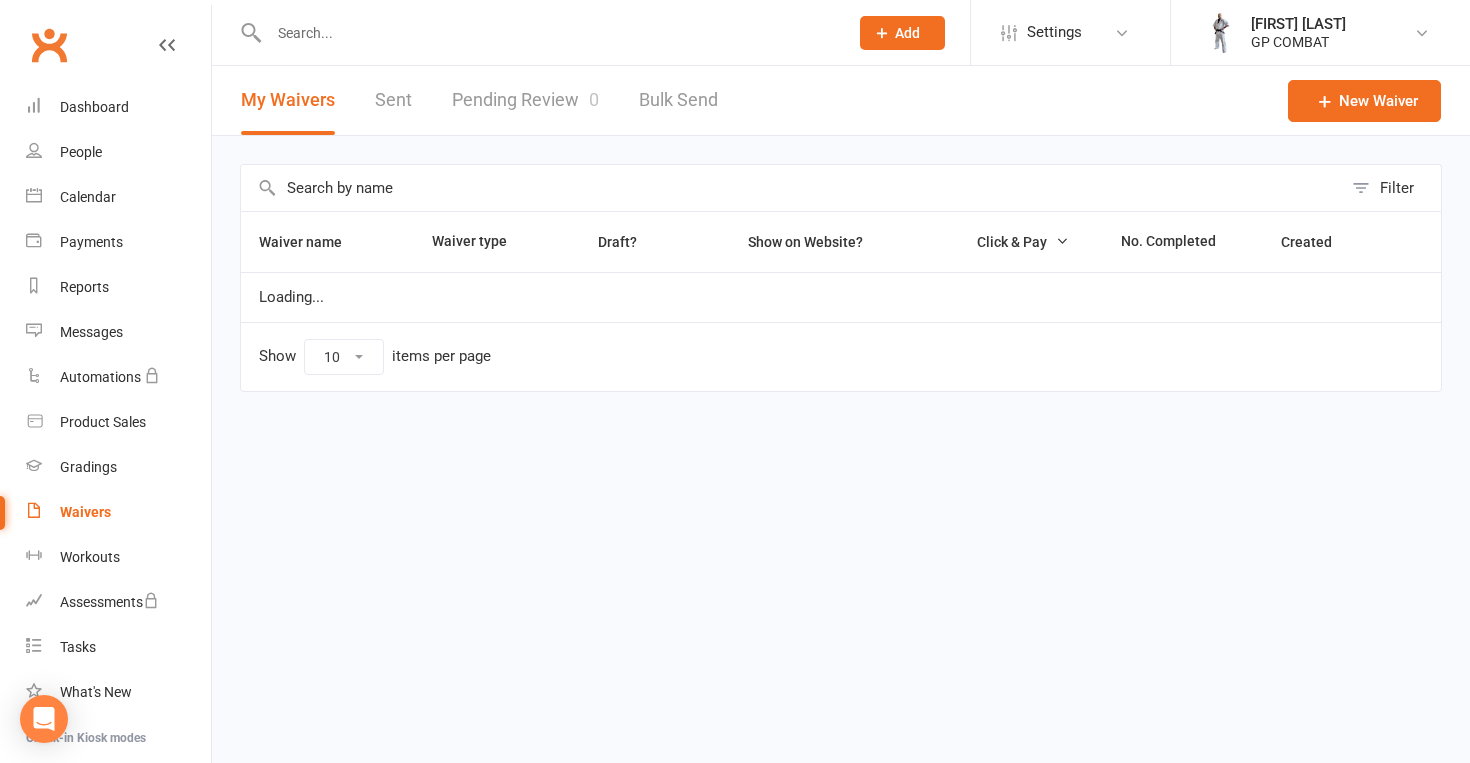 scroll, scrollTop: 0, scrollLeft: 0, axis: both 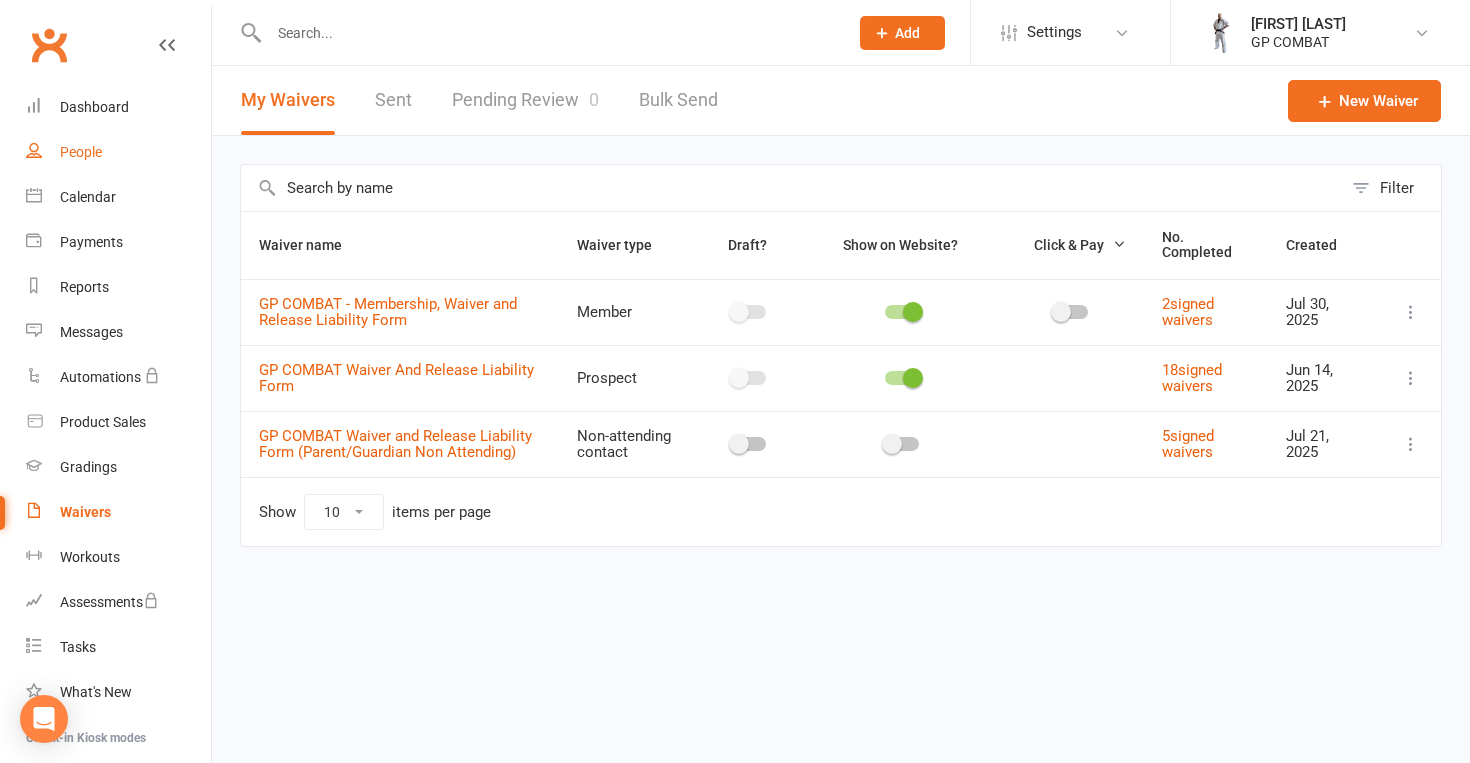 click on "People" at bounding box center (118, 152) 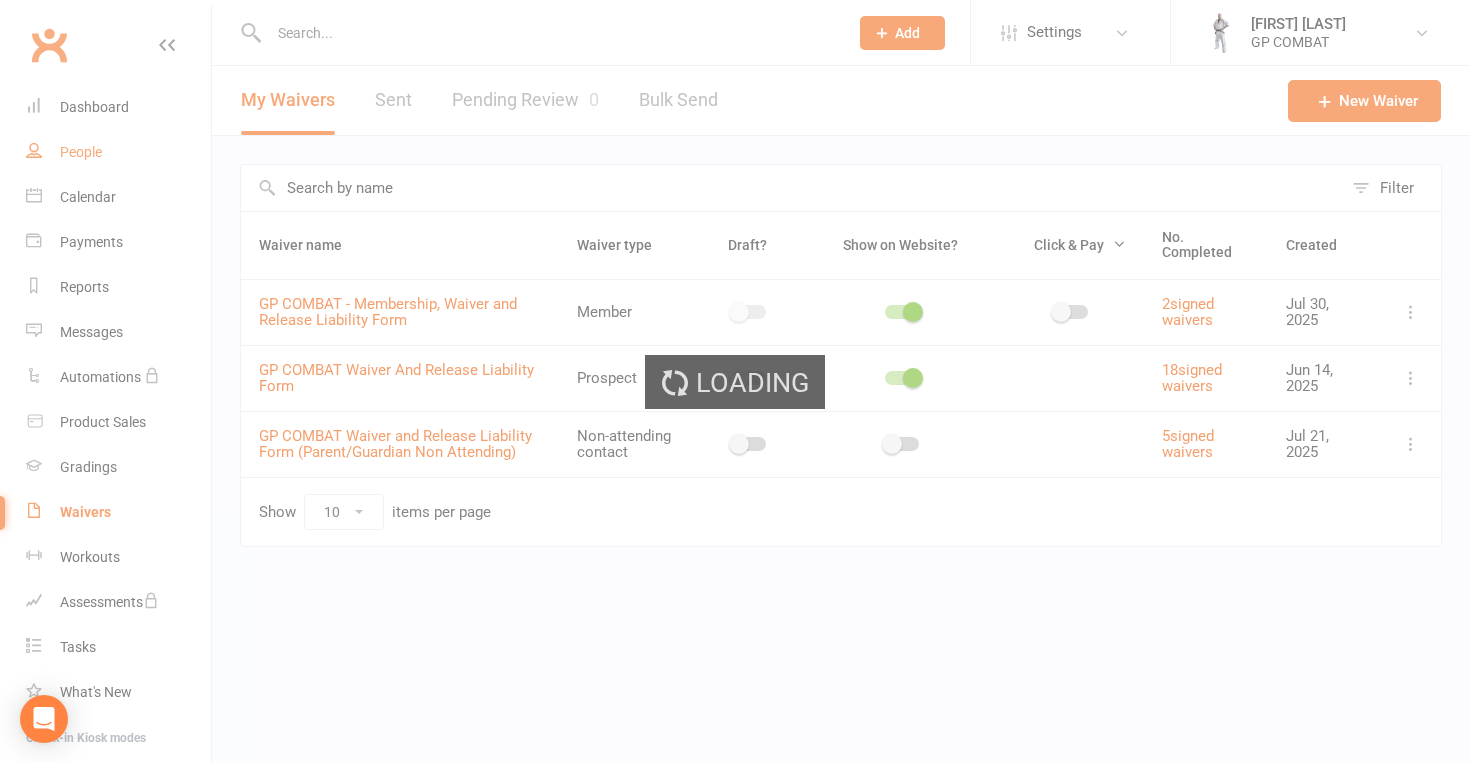 select on "100" 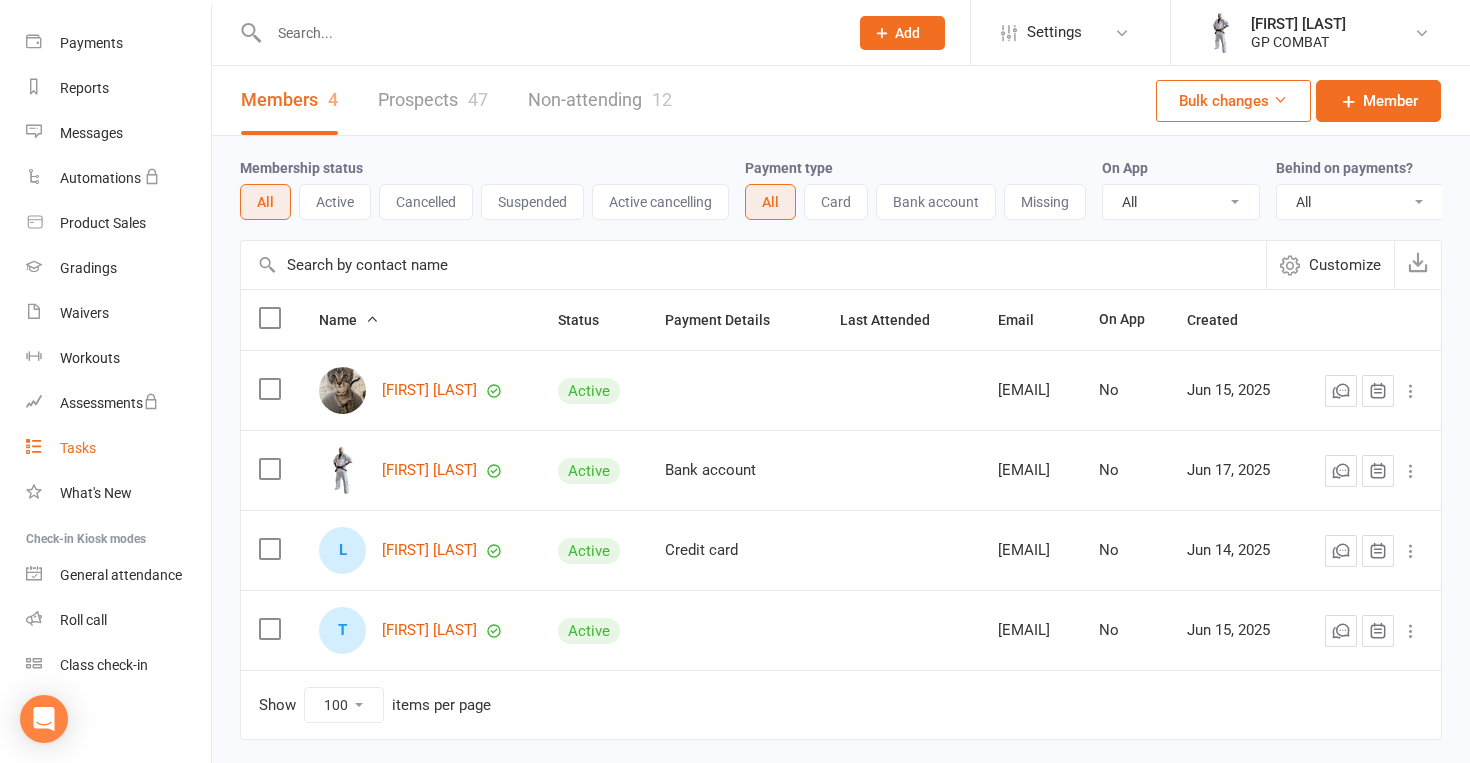 scroll, scrollTop: 199, scrollLeft: 0, axis: vertical 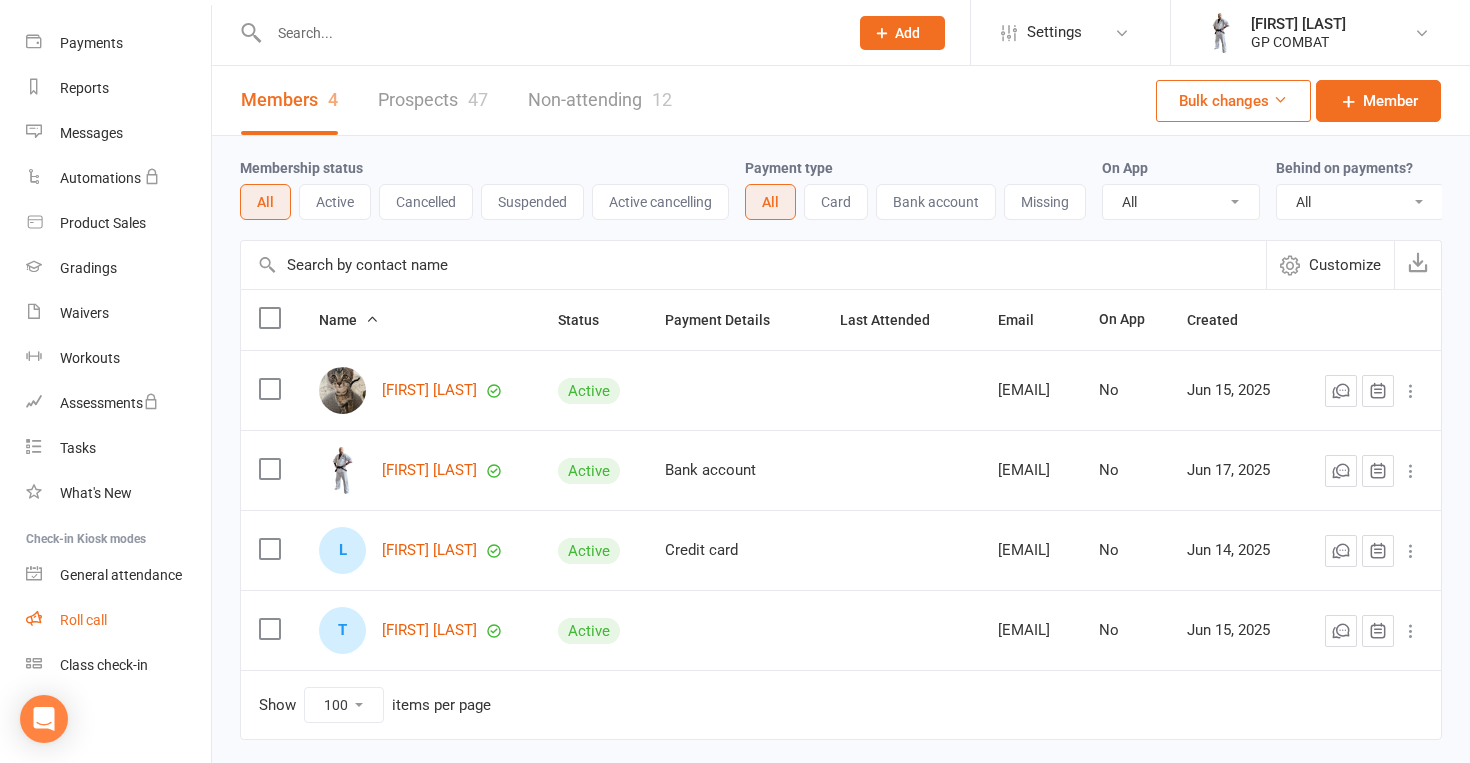click on "Roll call" at bounding box center (83, 620) 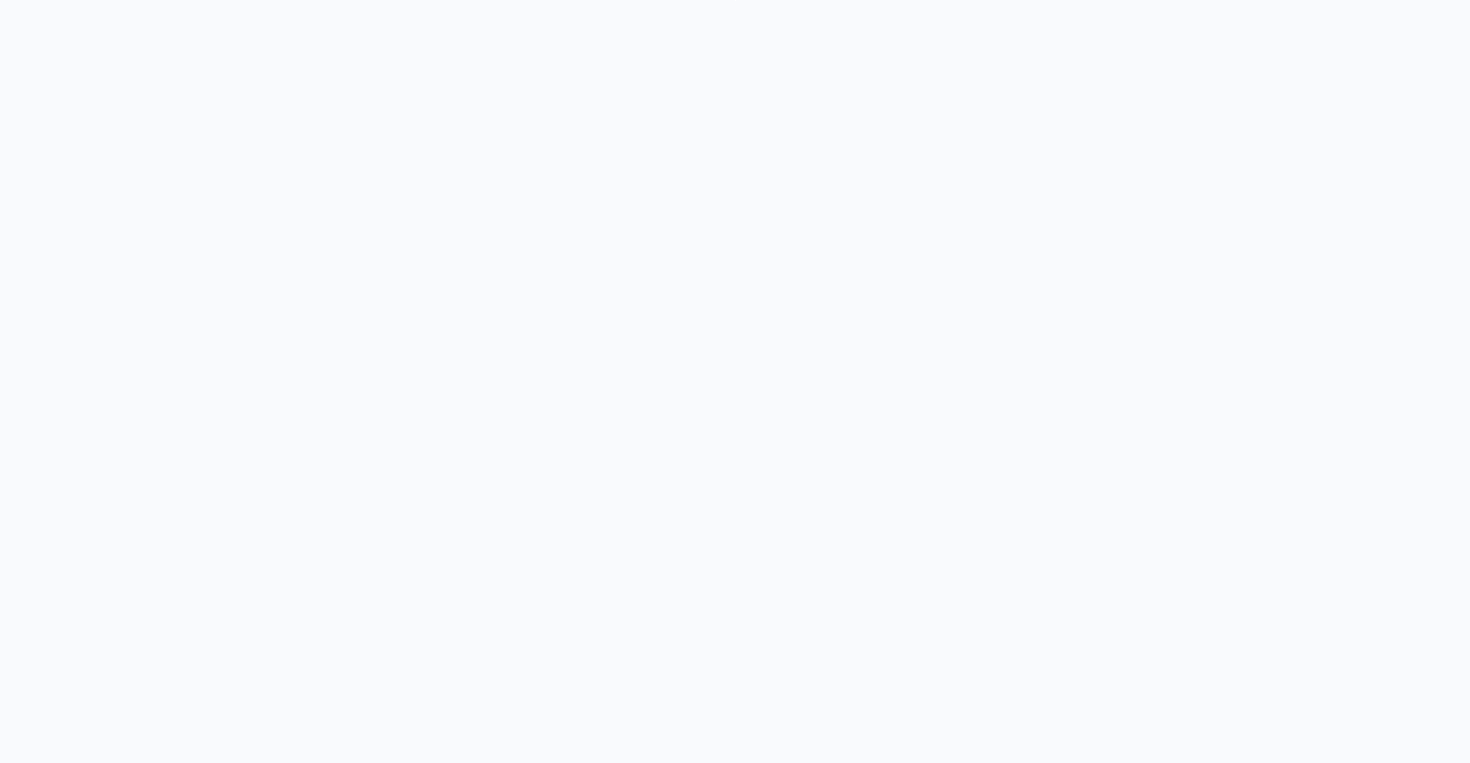 scroll, scrollTop: 0, scrollLeft: 0, axis: both 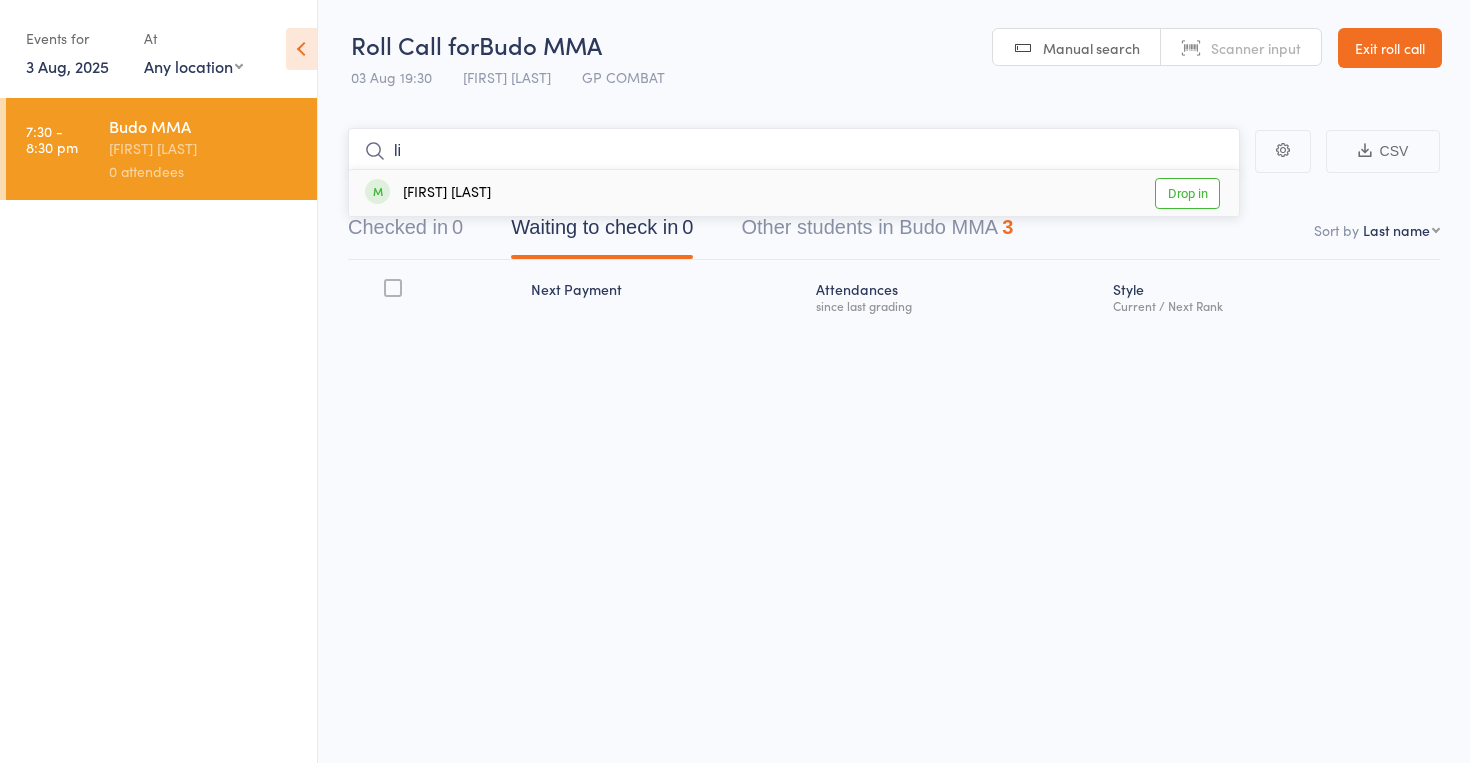 type on "li" 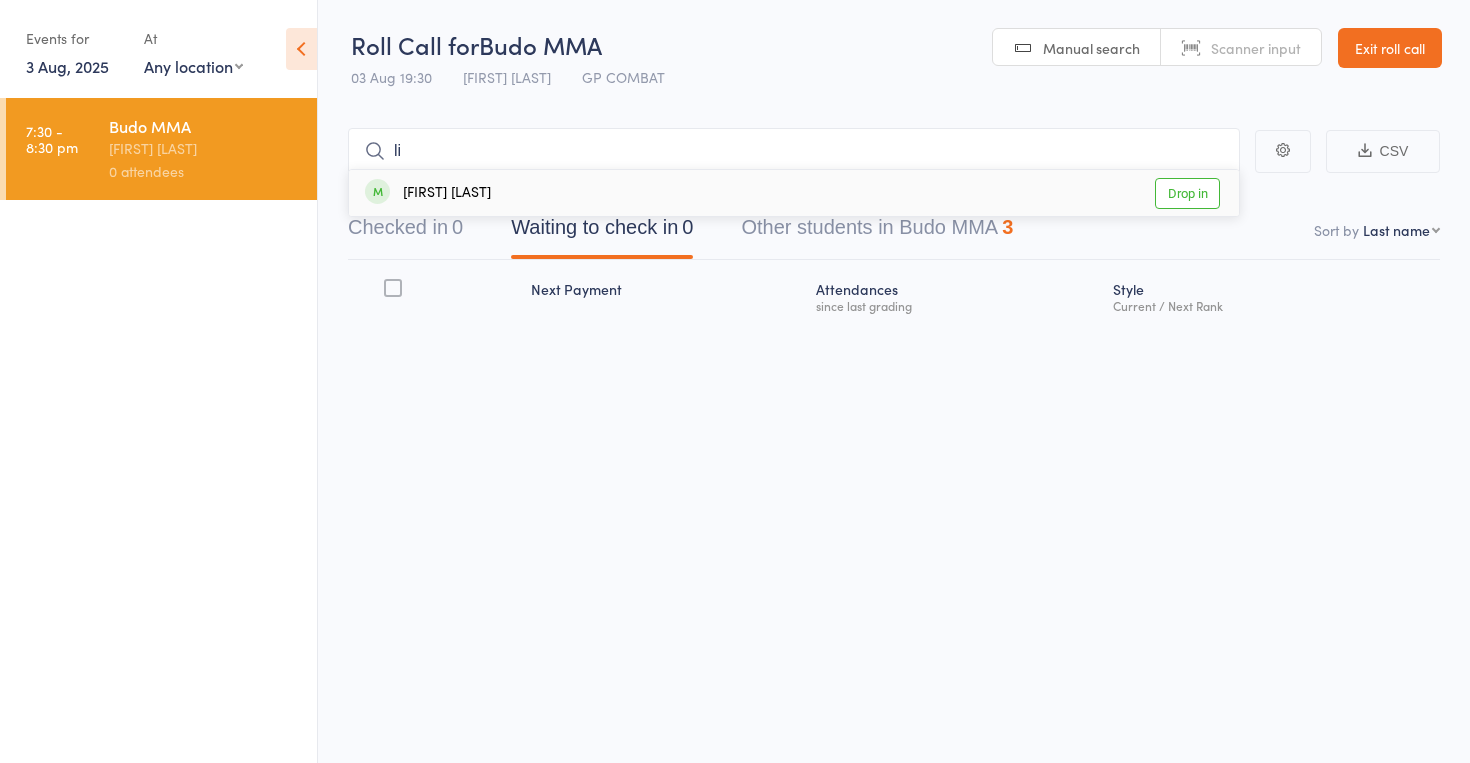 click on "Drop in" at bounding box center [1187, 193] 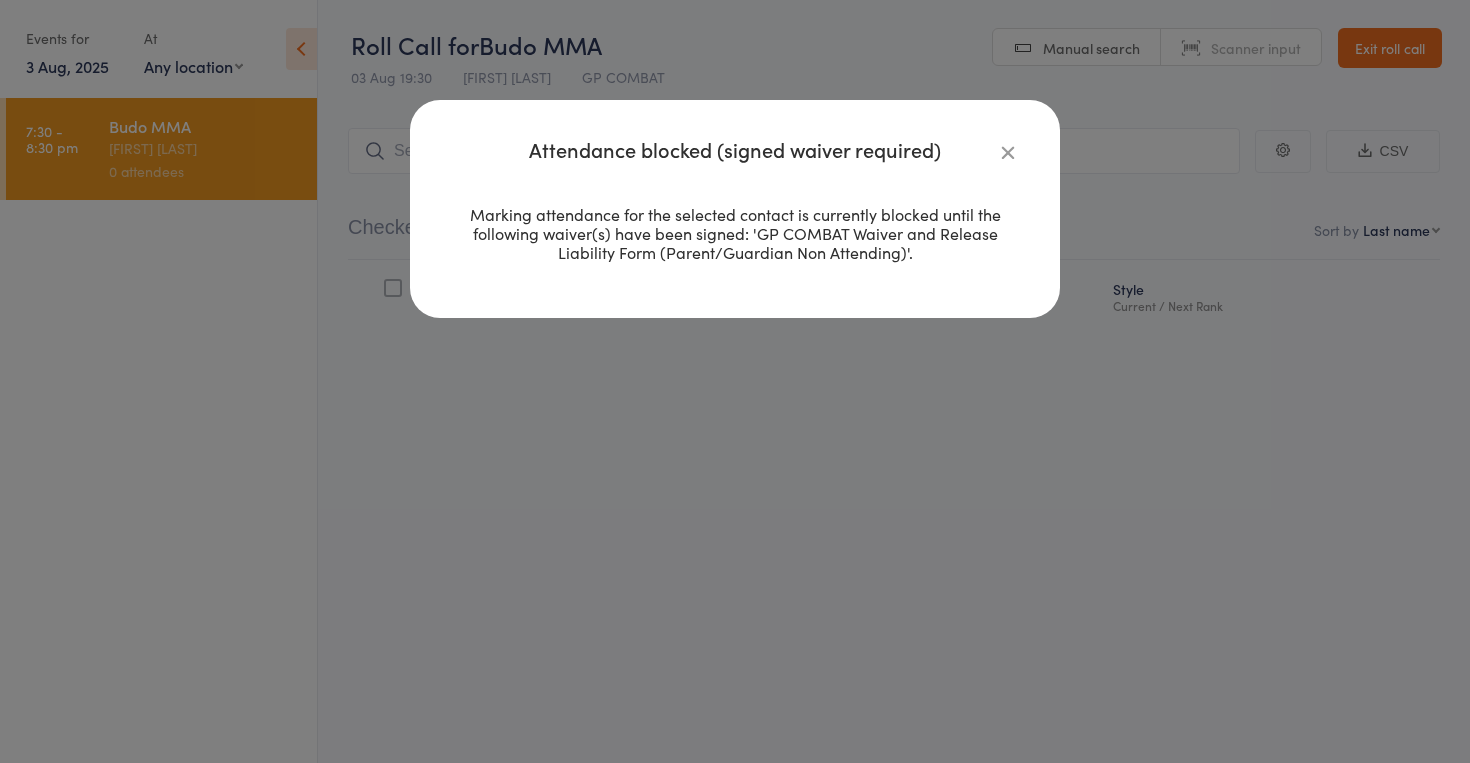 click at bounding box center (1008, 152) 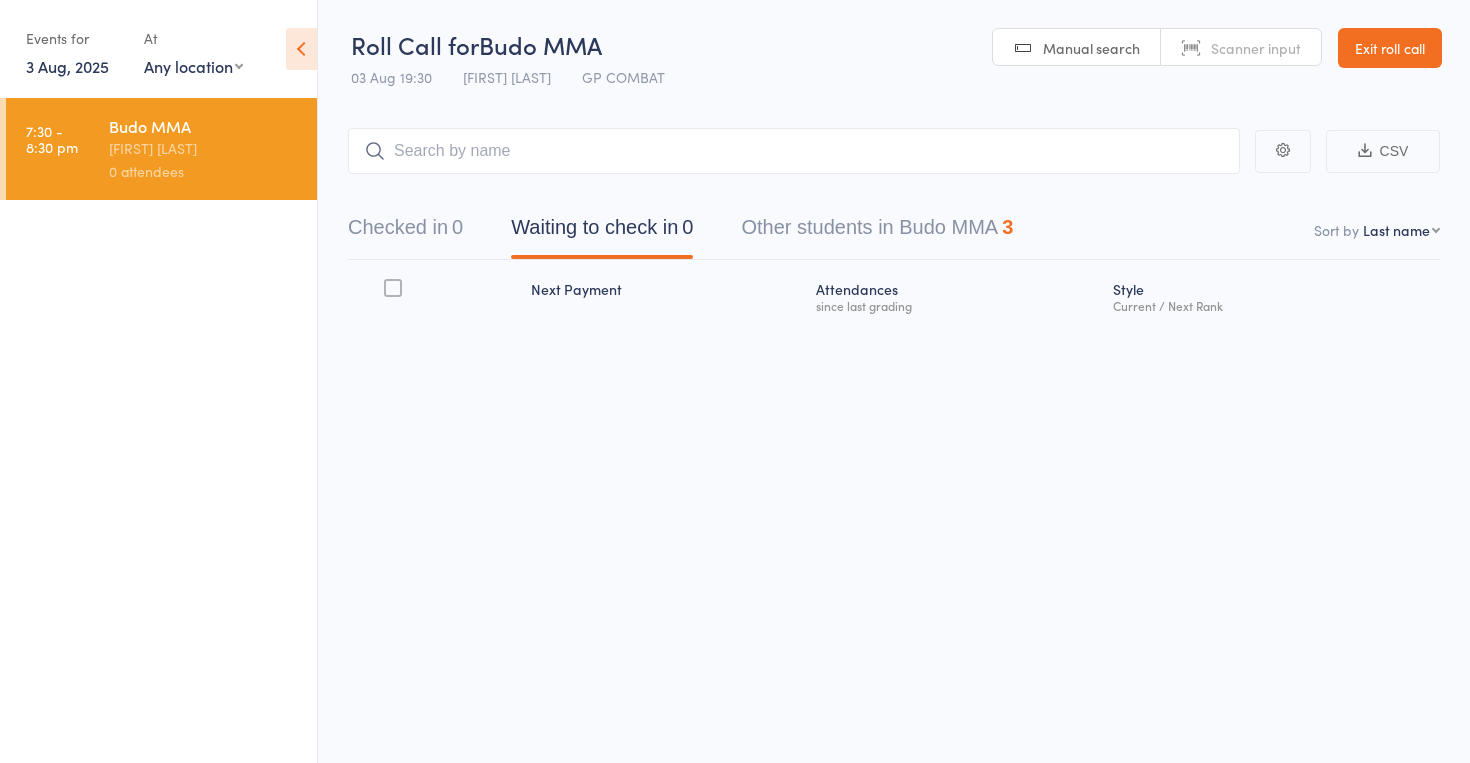 click on "Other students in Budo MMA  3" at bounding box center (877, 232) 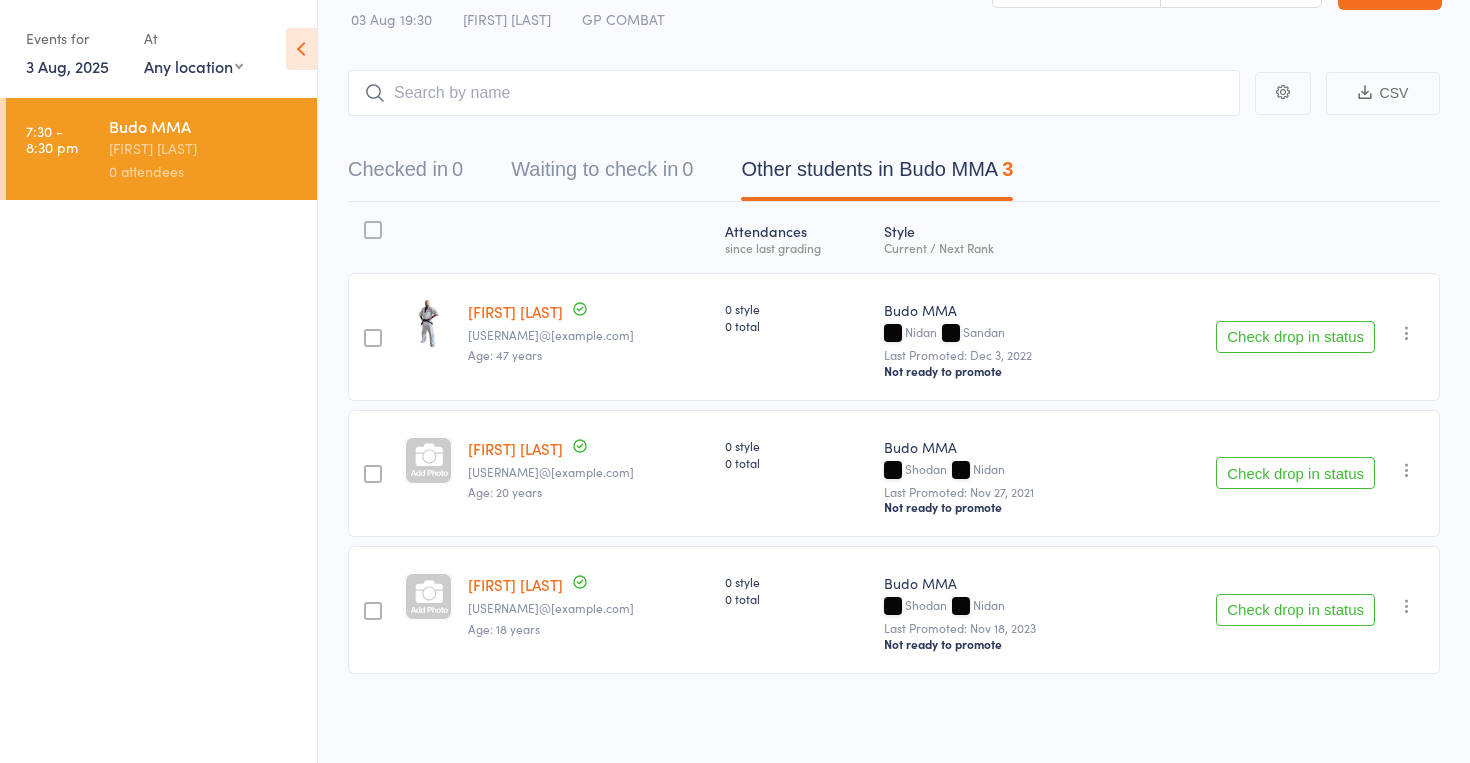 scroll, scrollTop: 60, scrollLeft: 0, axis: vertical 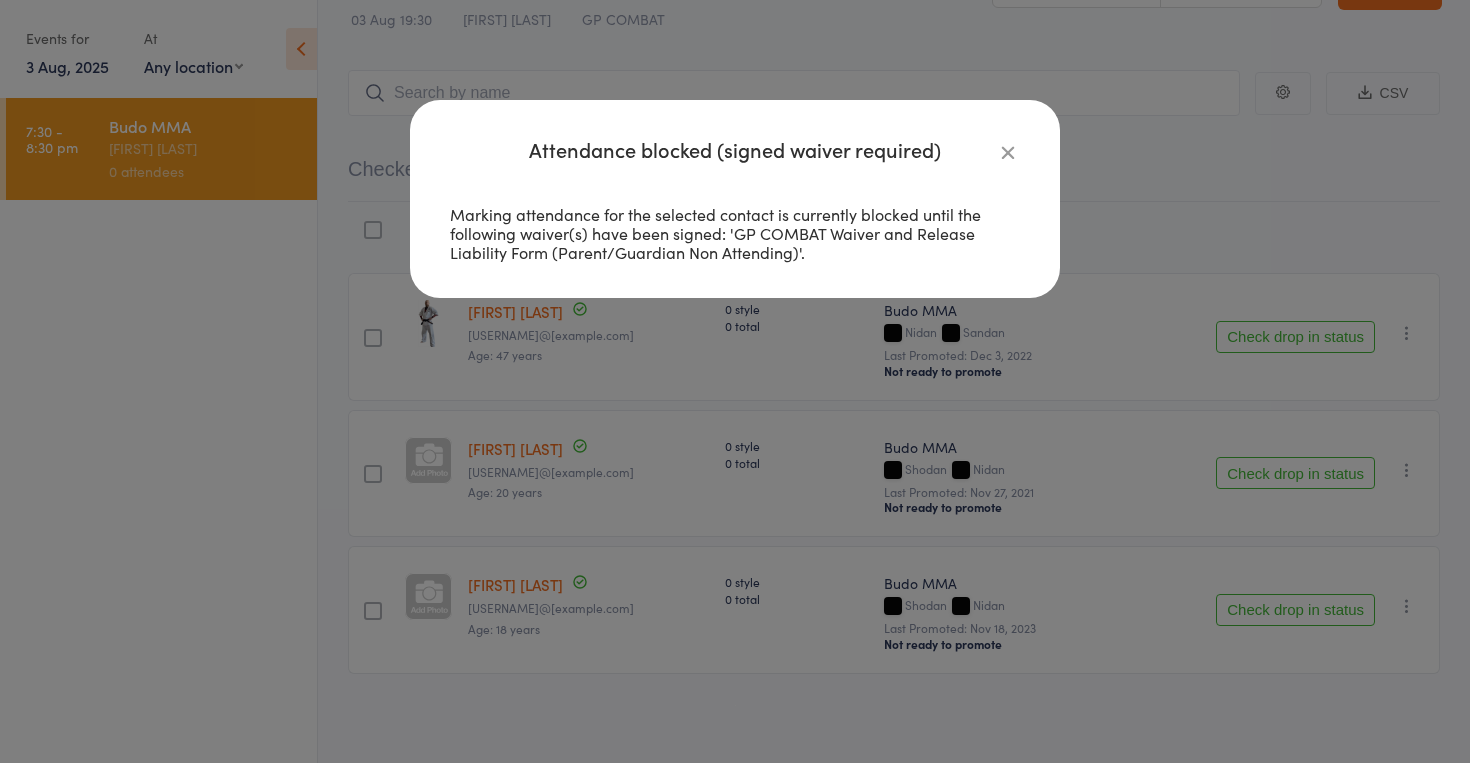 click at bounding box center [1008, 152] 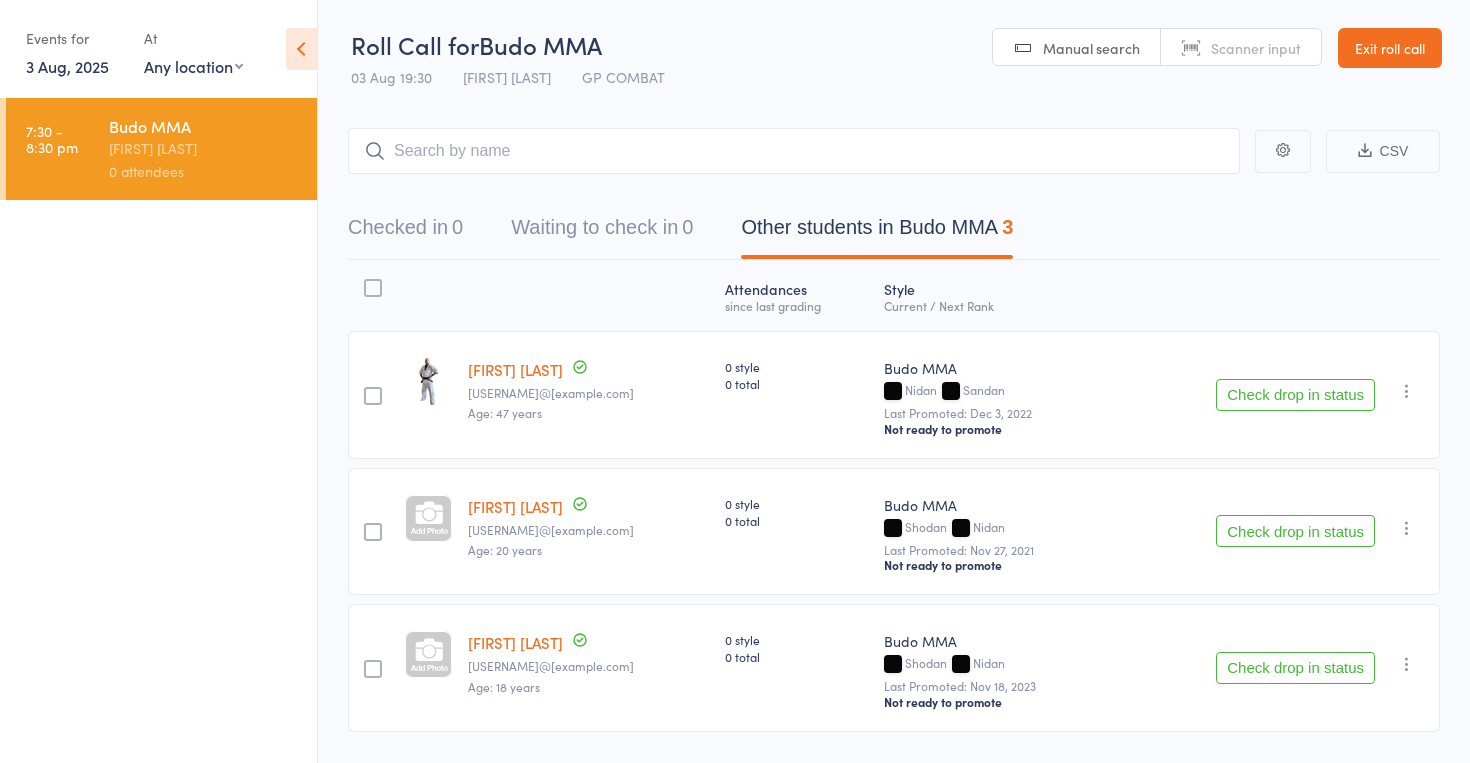 scroll, scrollTop: 0, scrollLeft: 0, axis: both 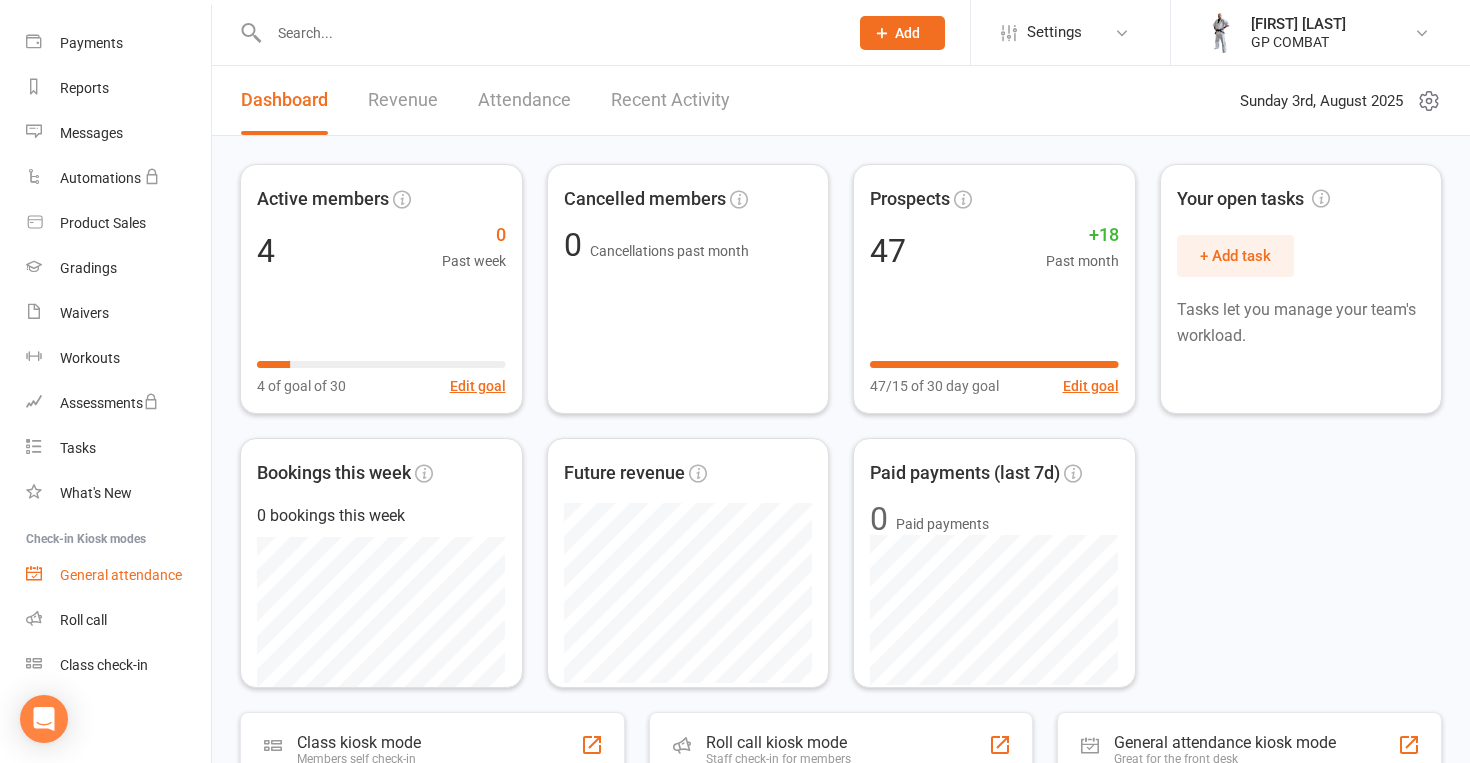 click on "General attendance" at bounding box center [121, 575] 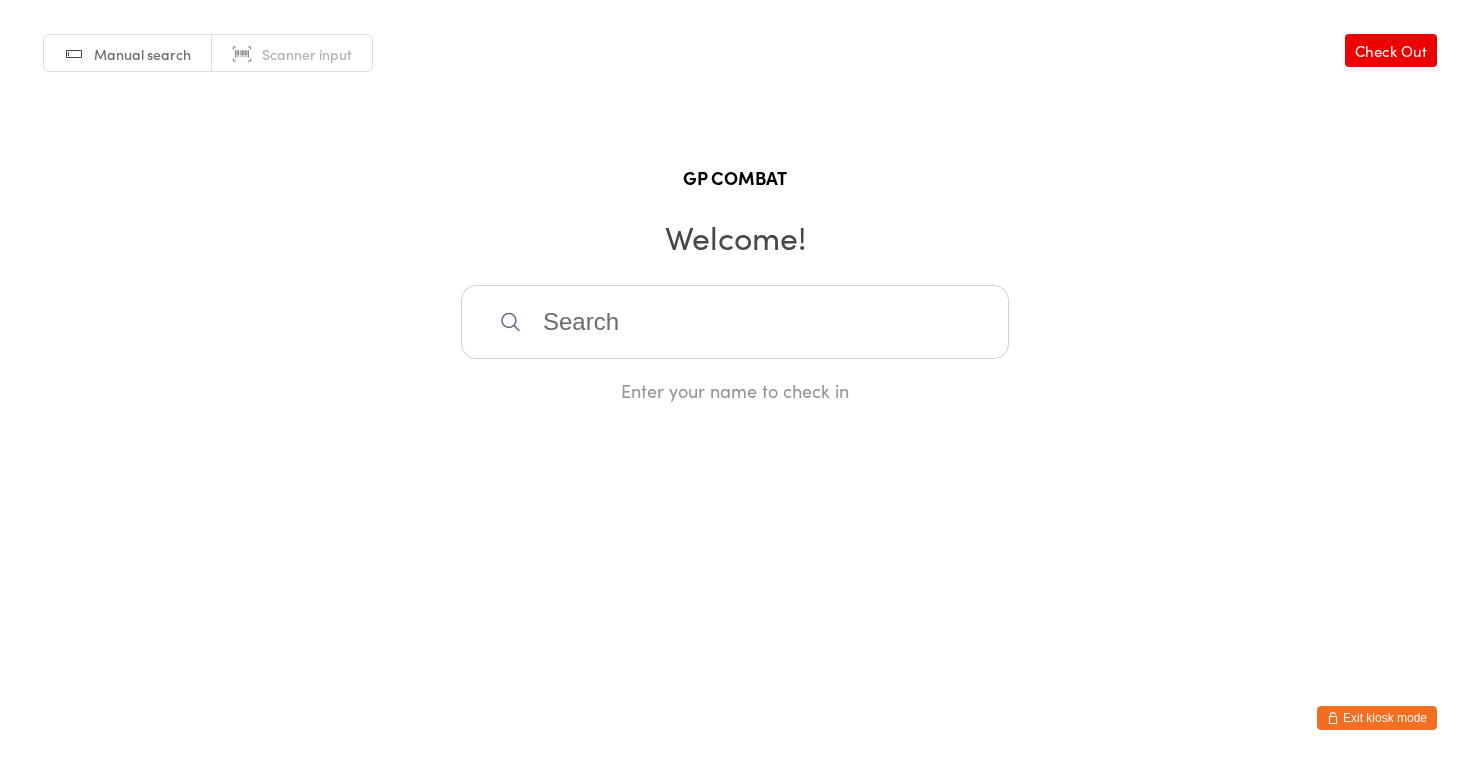 scroll, scrollTop: 0, scrollLeft: 0, axis: both 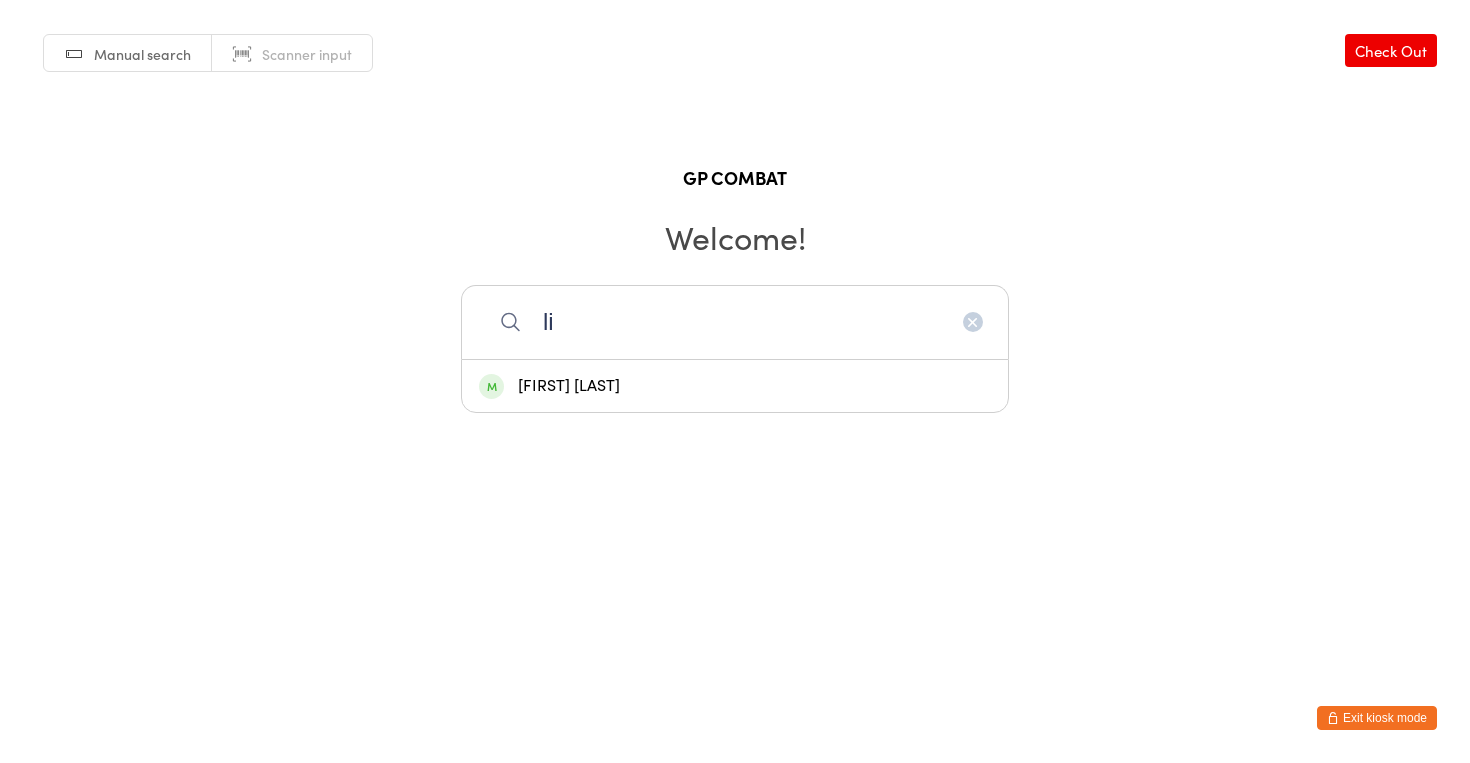 type on "li" 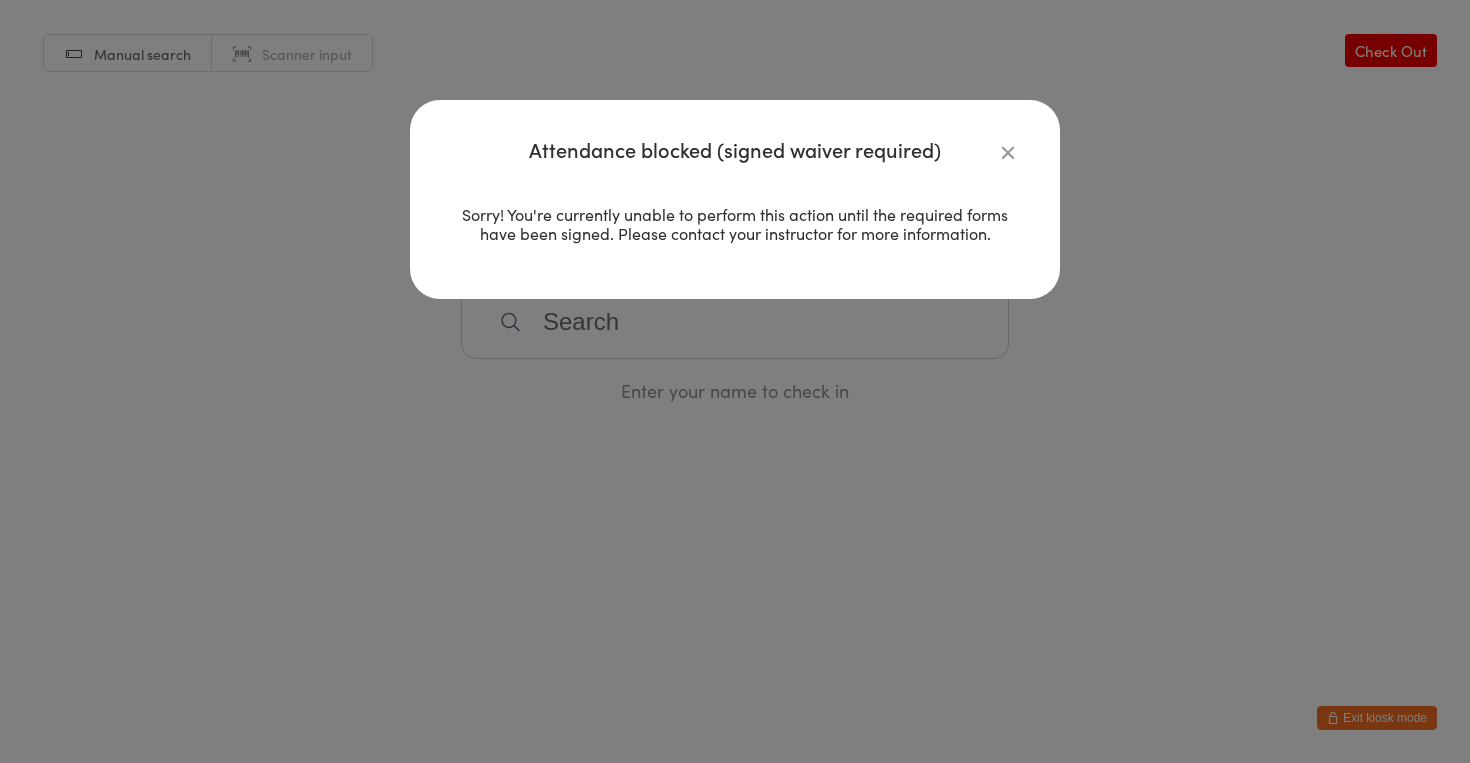 click at bounding box center [1008, 152] 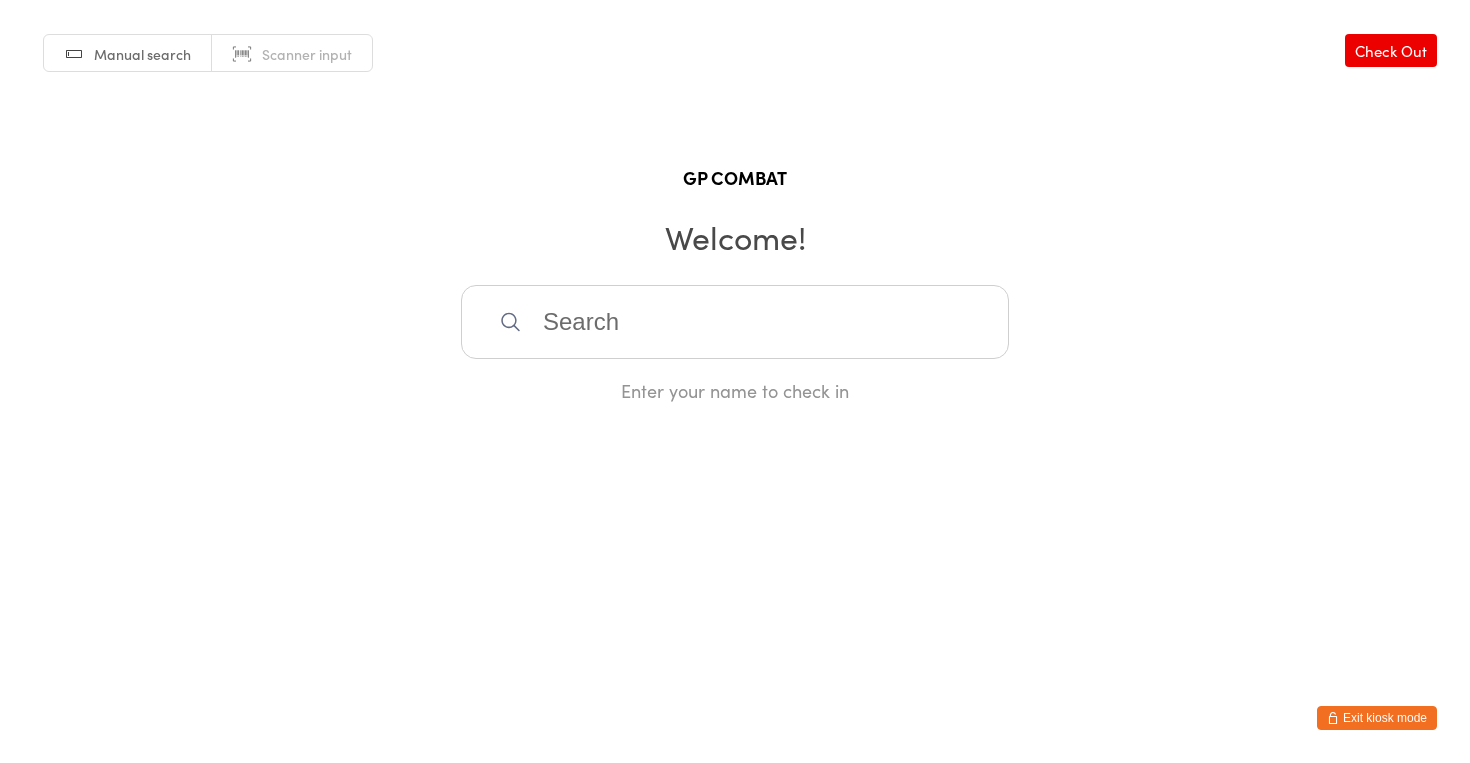 click on "Check Out" at bounding box center (1391, 50) 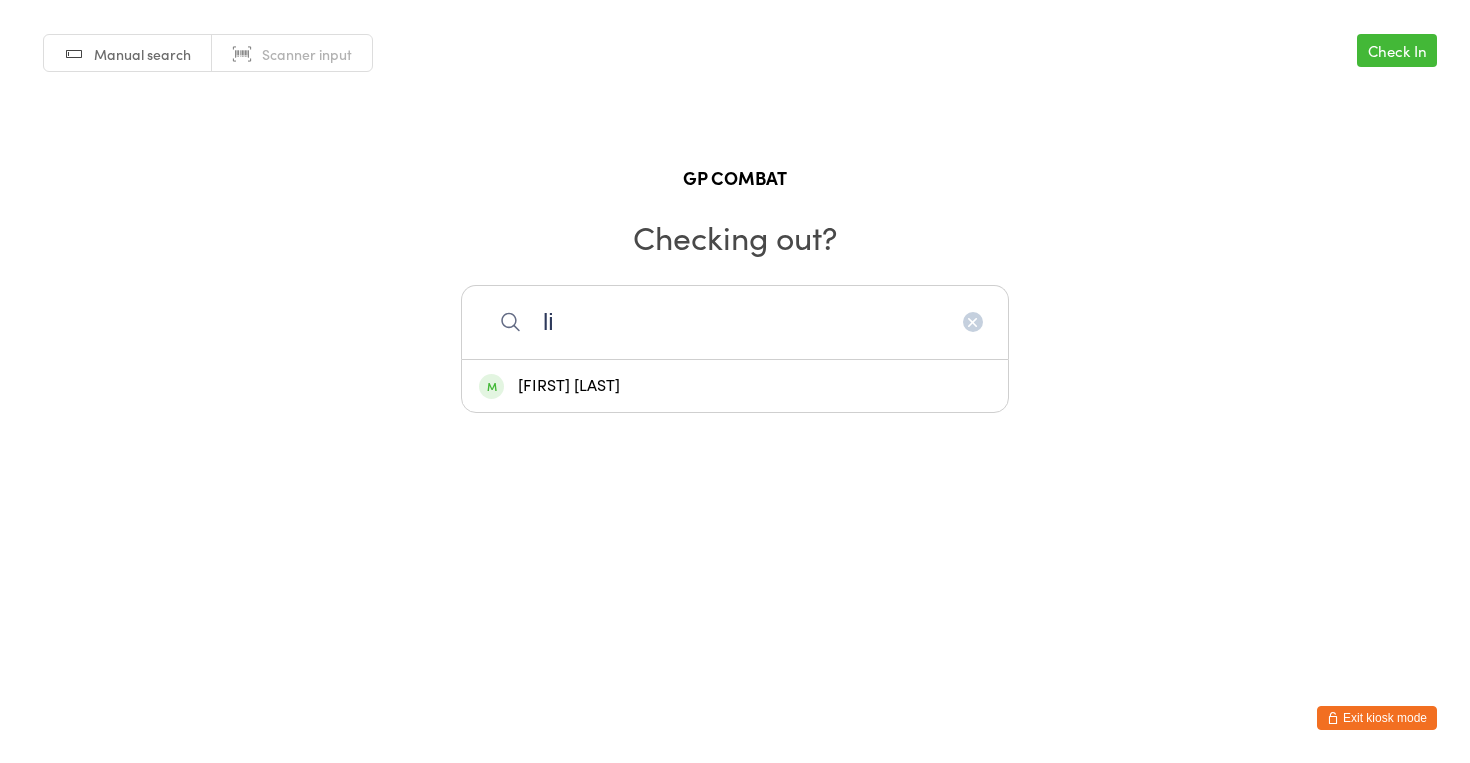 type on "li" 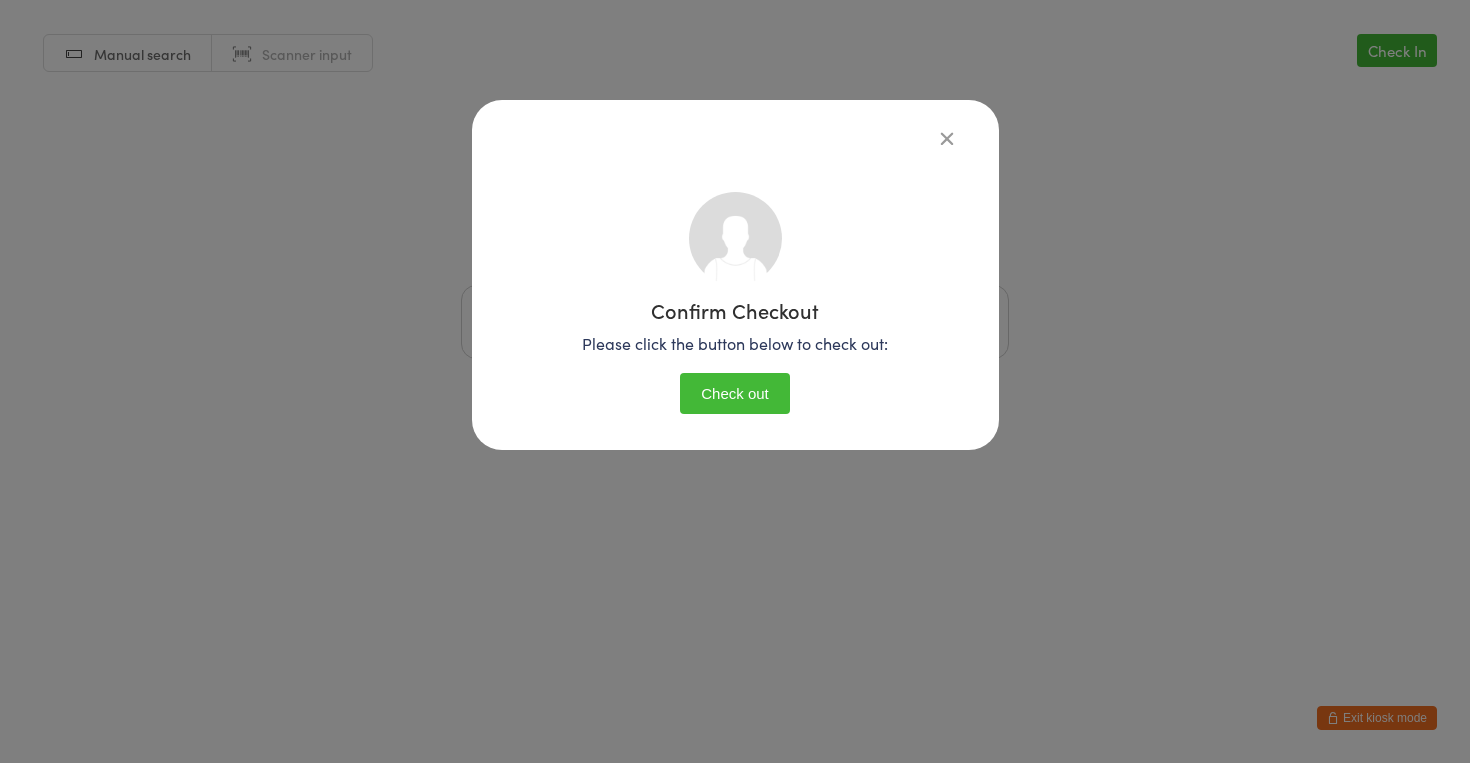 click at bounding box center [947, 138] 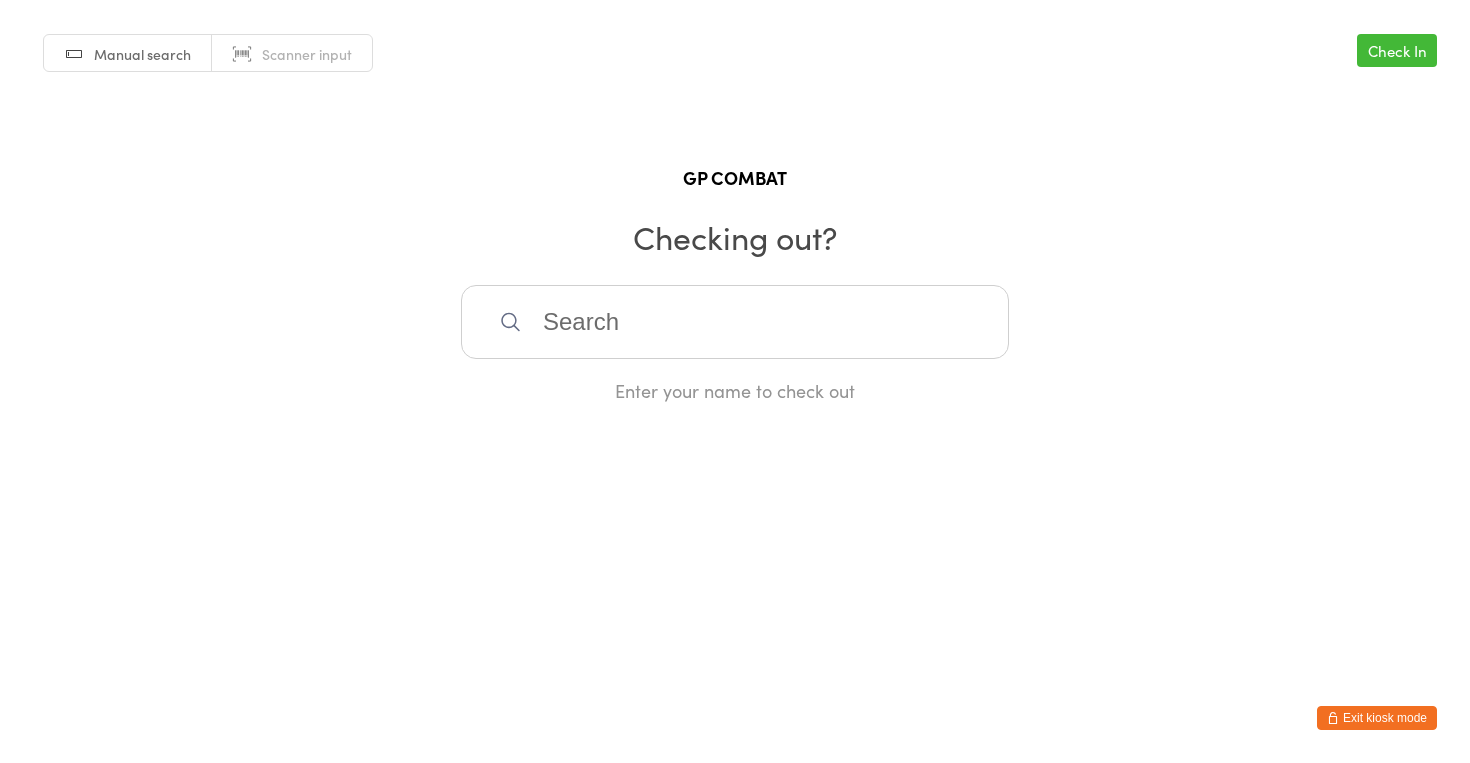 click on "Check In" at bounding box center (1397, 50) 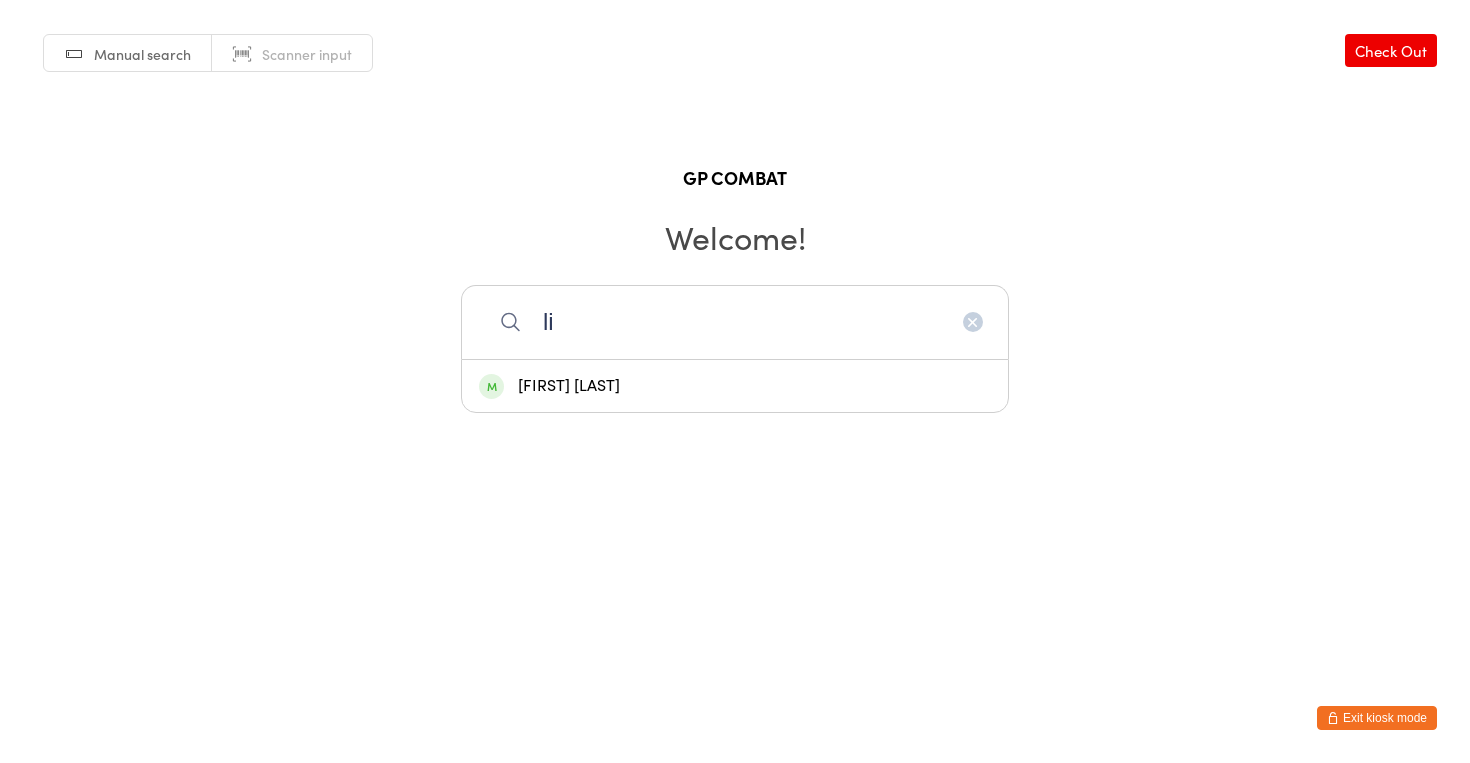 type on "li" 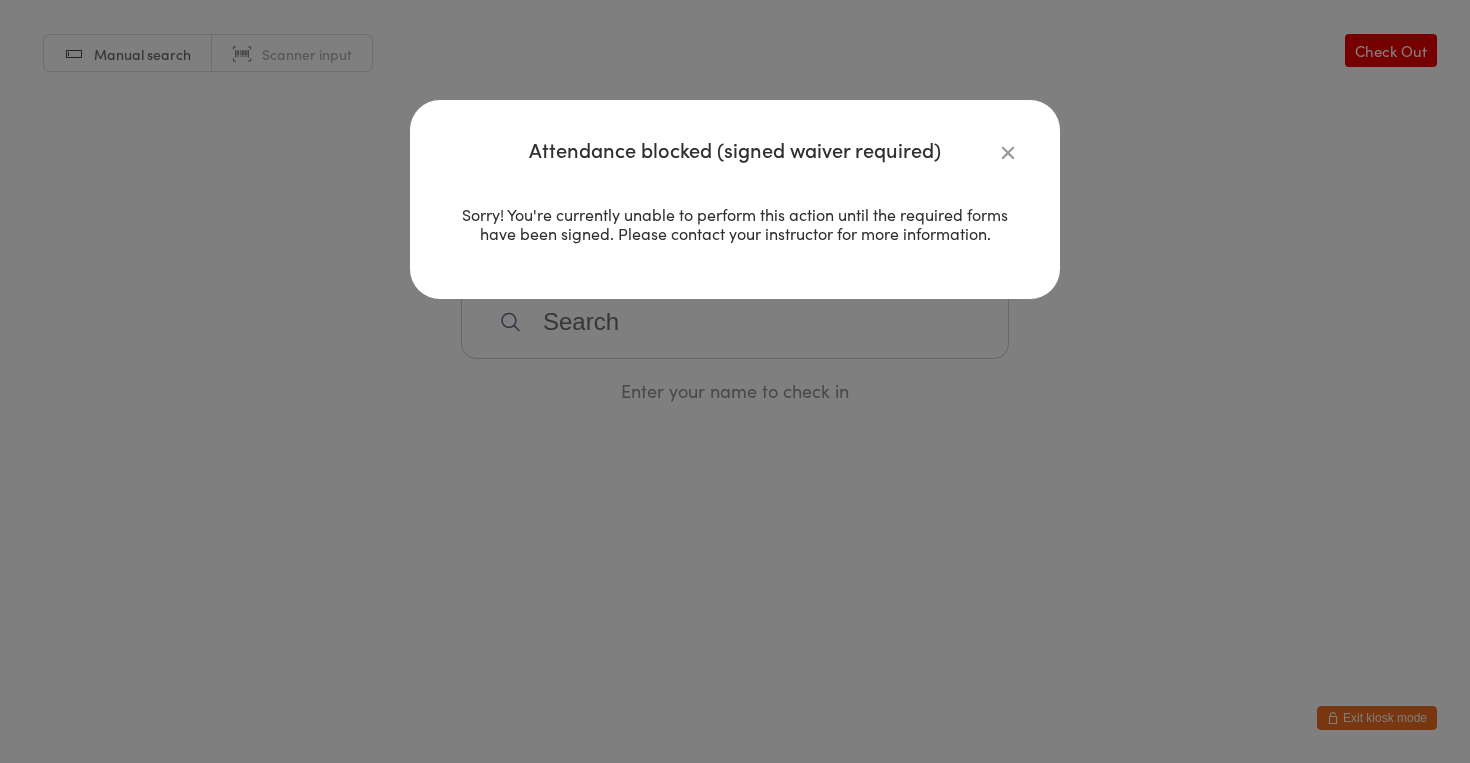 click at bounding box center (1008, 152) 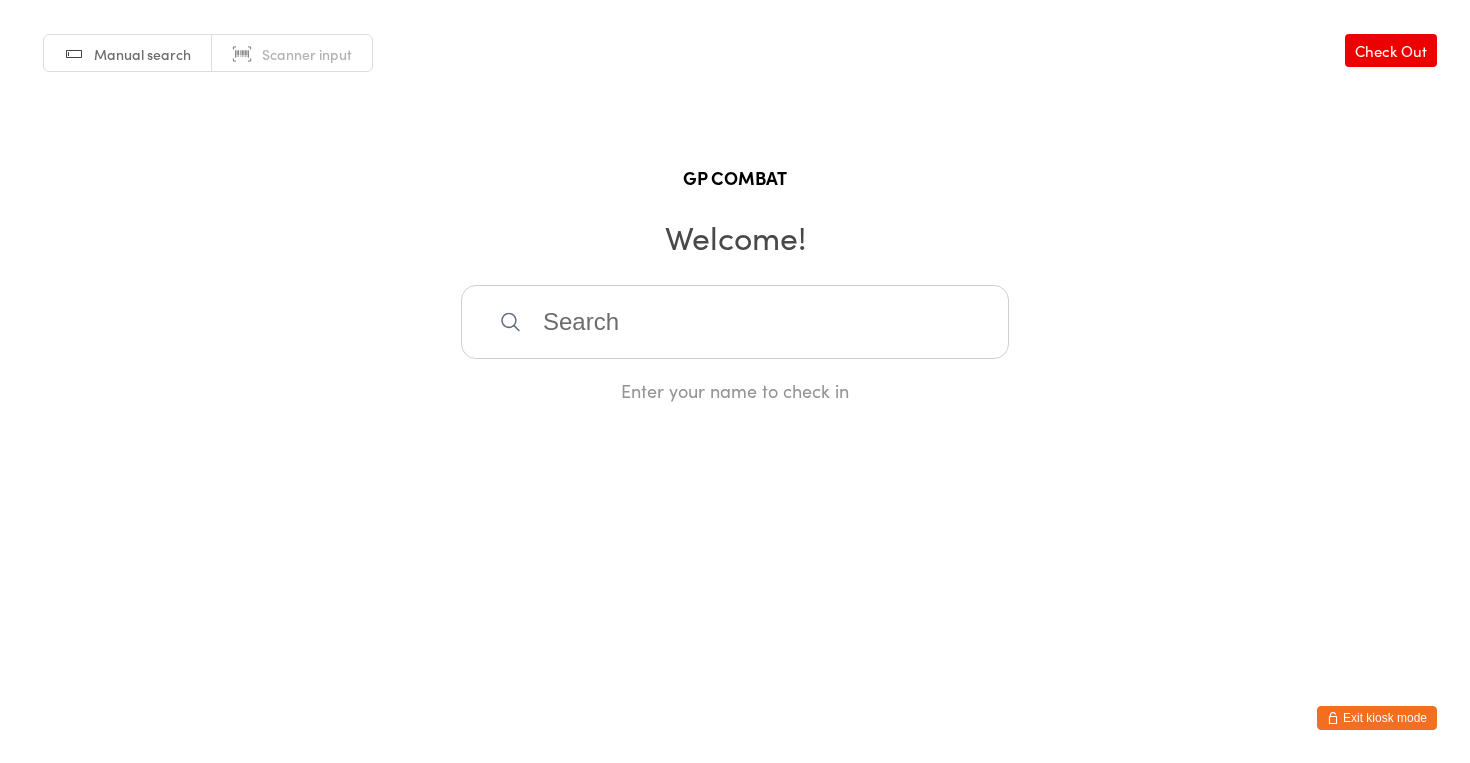 click on "Exit kiosk mode" at bounding box center [1377, 718] 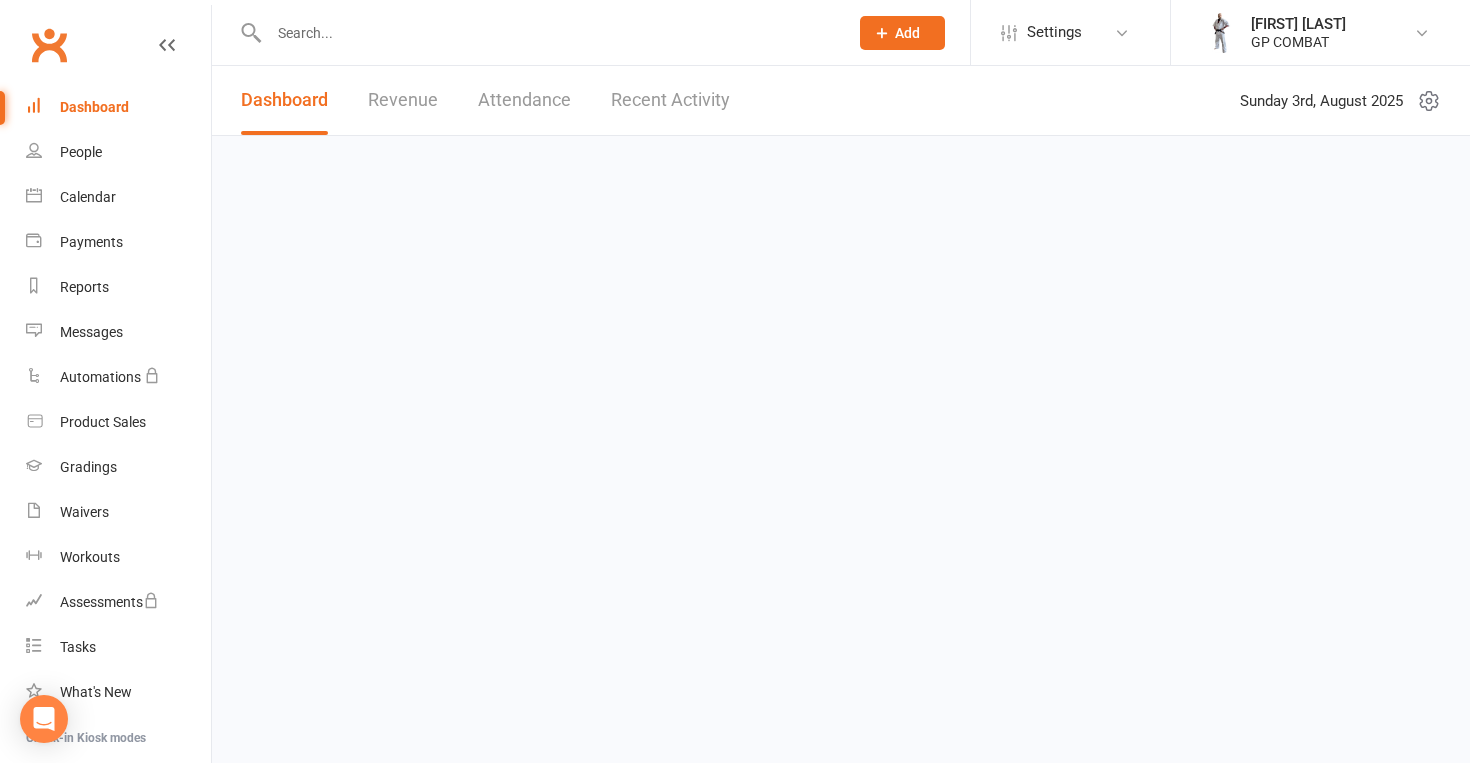 scroll, scrollTop: 0, scrollLeft: 0, axis: both 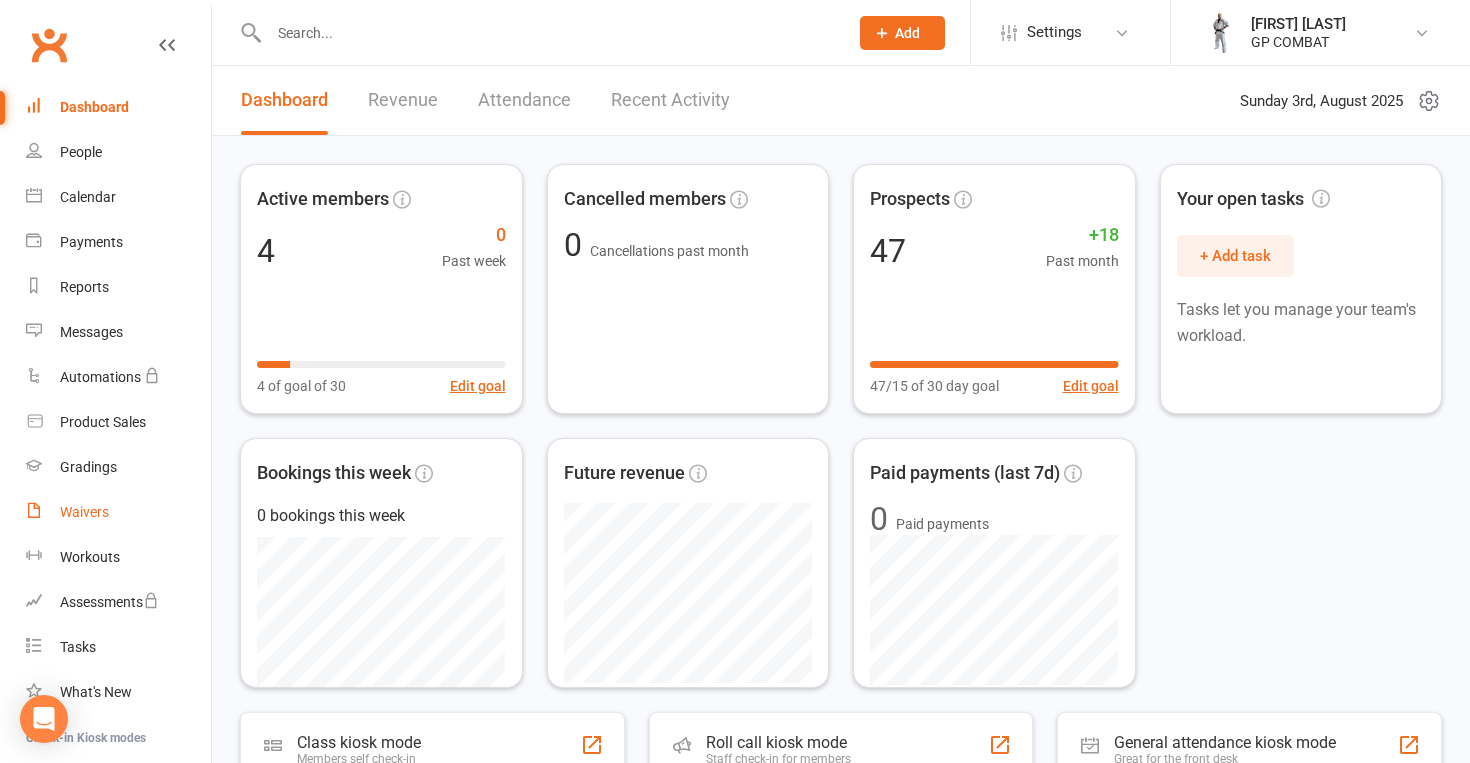 click on "Waivers" at bounding box center (84, 512) 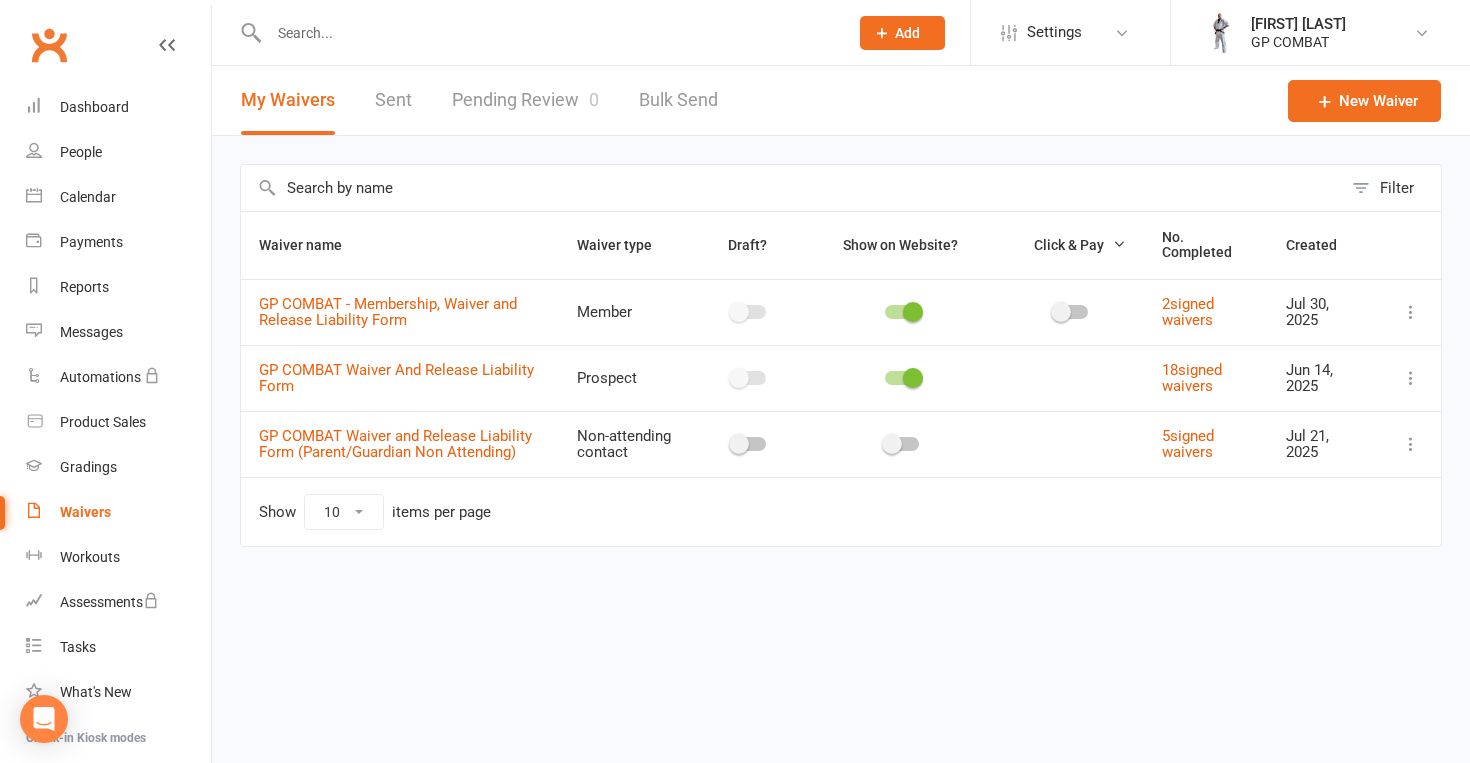 click at bounding box center [1411, 444] 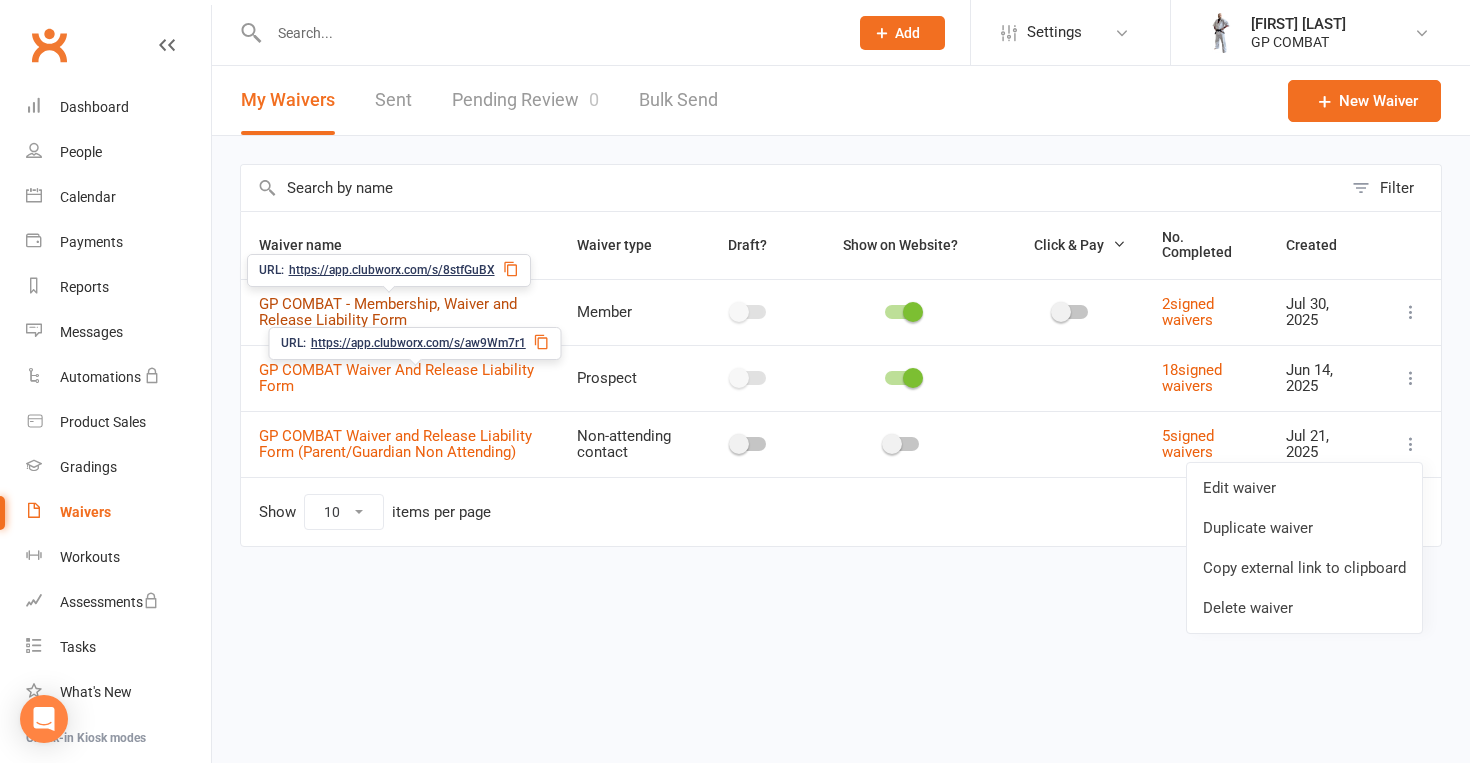 click on "GP COMBAT - Membership, Waiver and Release Liability Form" at bounding box center [388, 312] 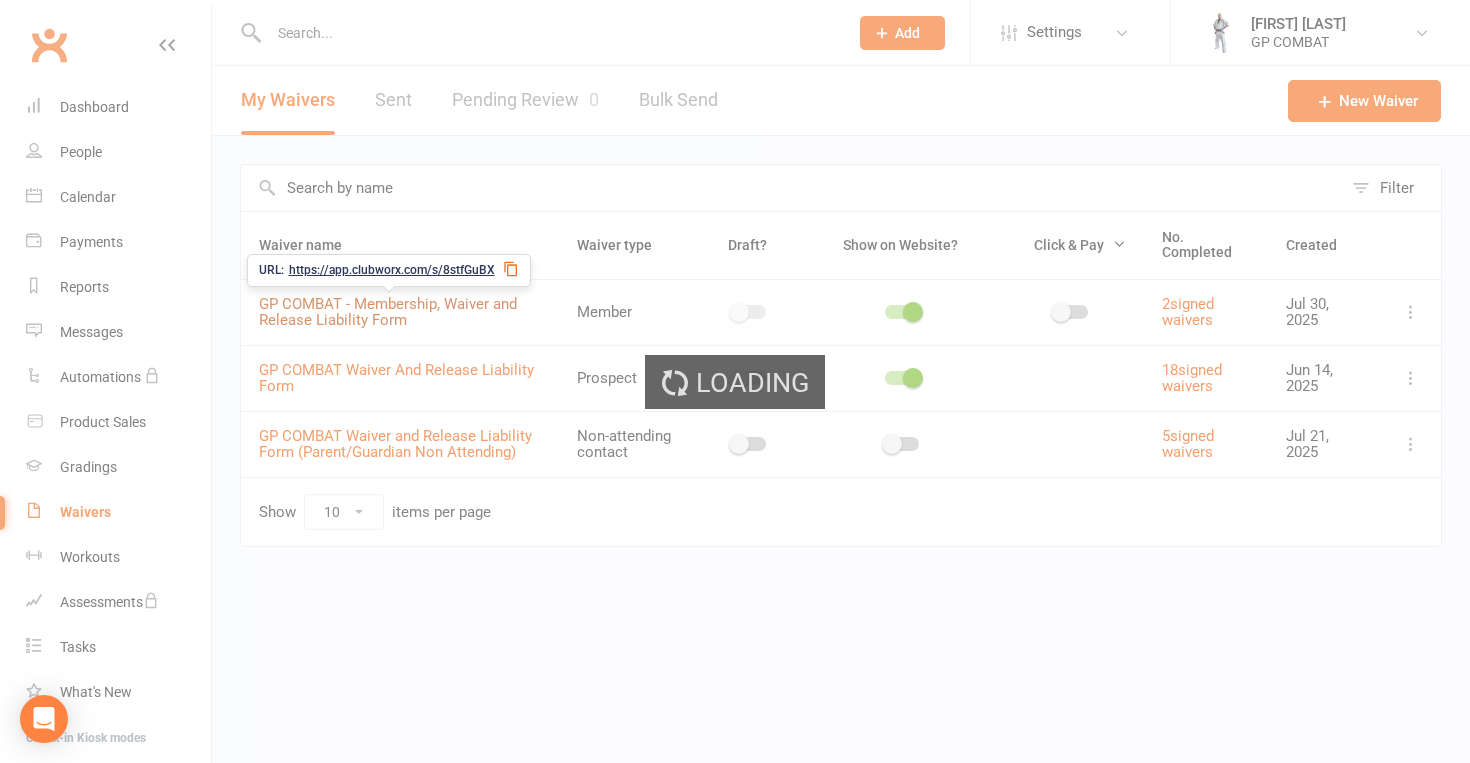 select on "select" 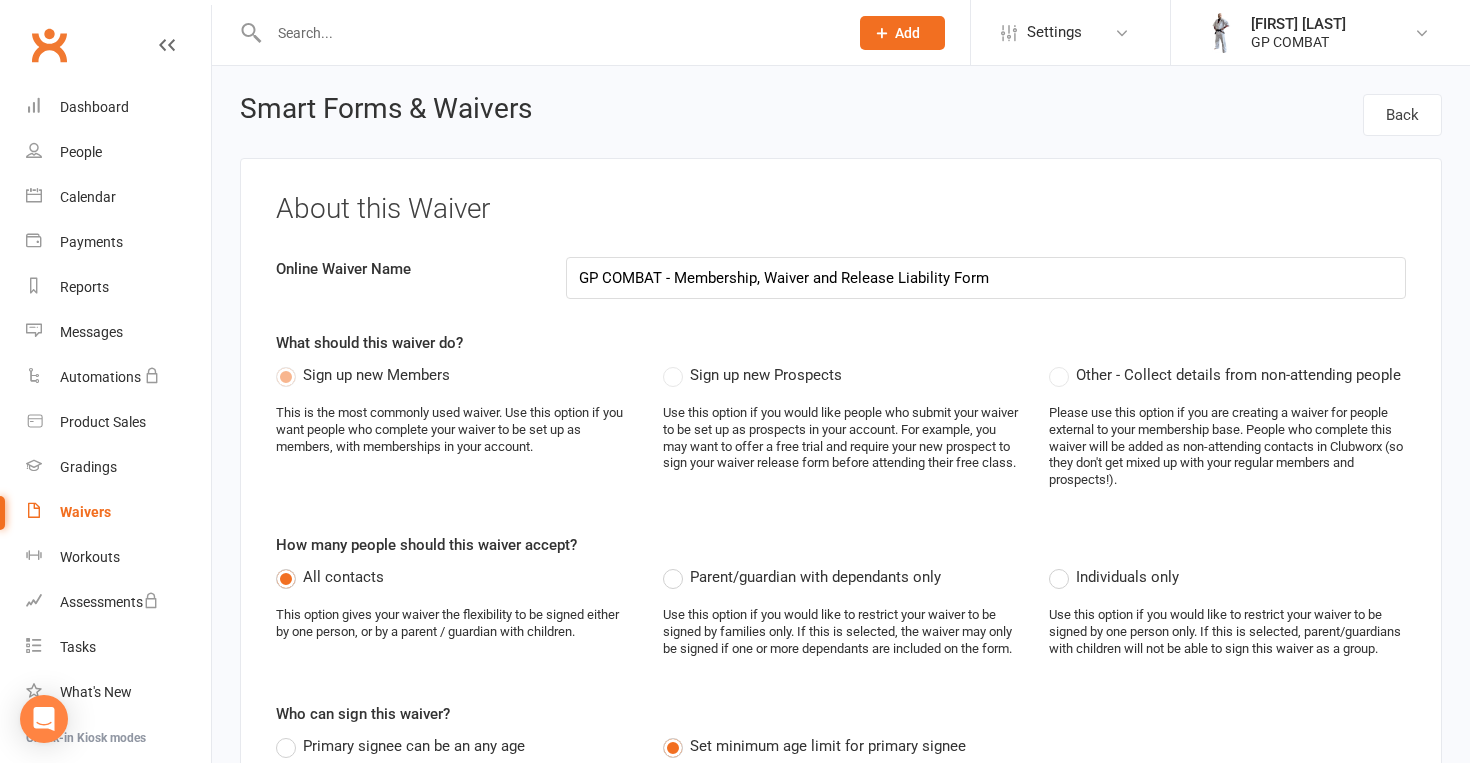 scroll, scrollTop: 0, scrollLeft: 0, axis: both 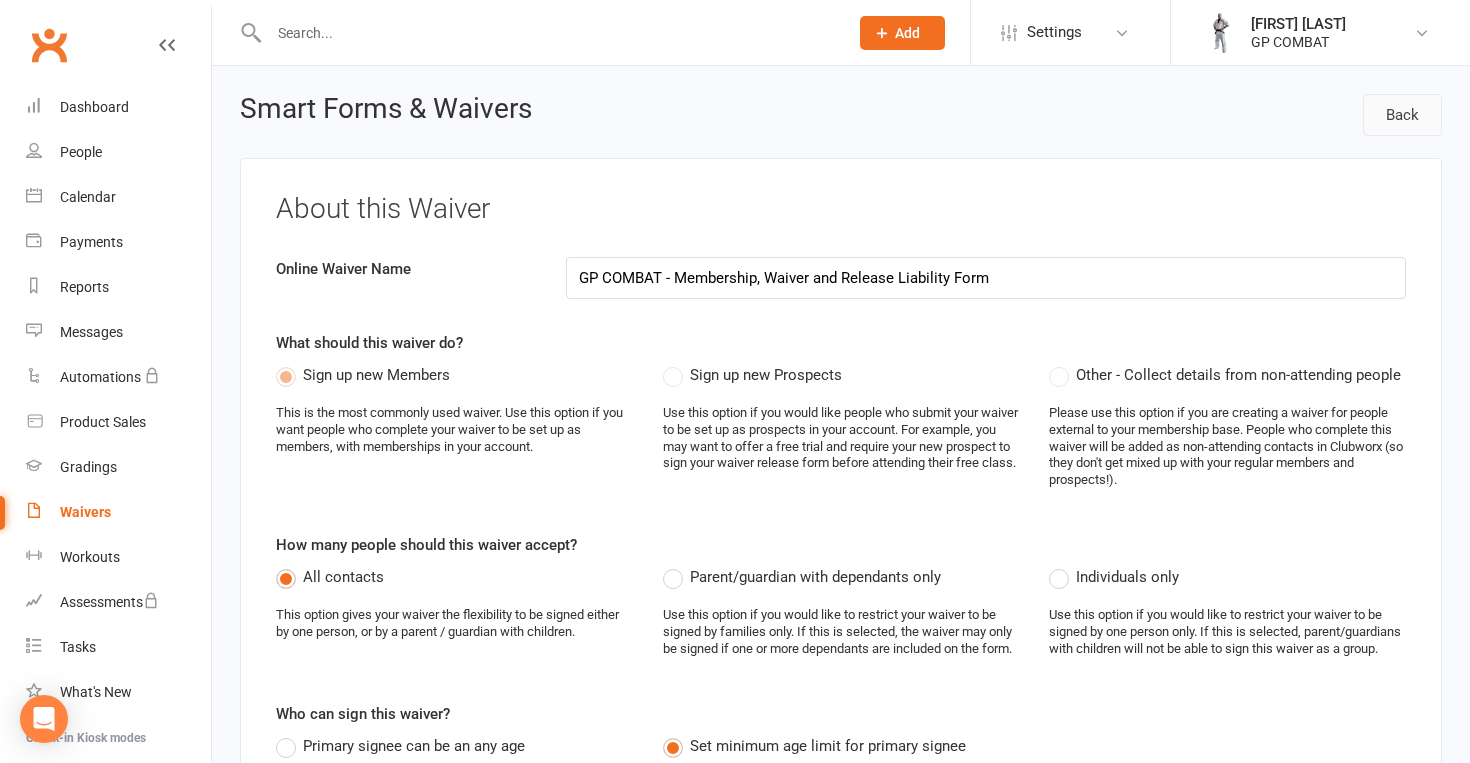 click on "Back" at bounding box center (1402, 115) 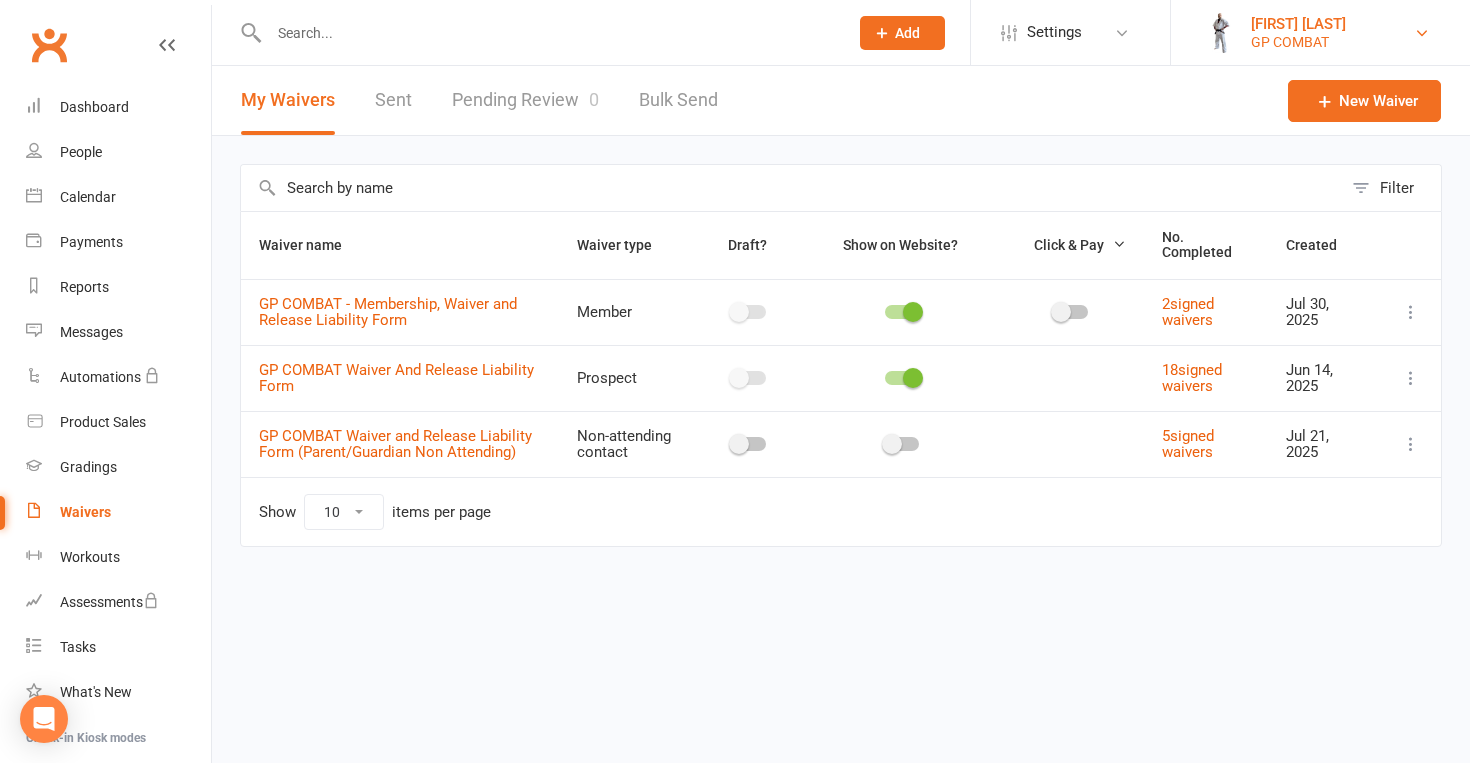 click on "Greg Povey GP COMBAT" at bounding box center [1320, 33] 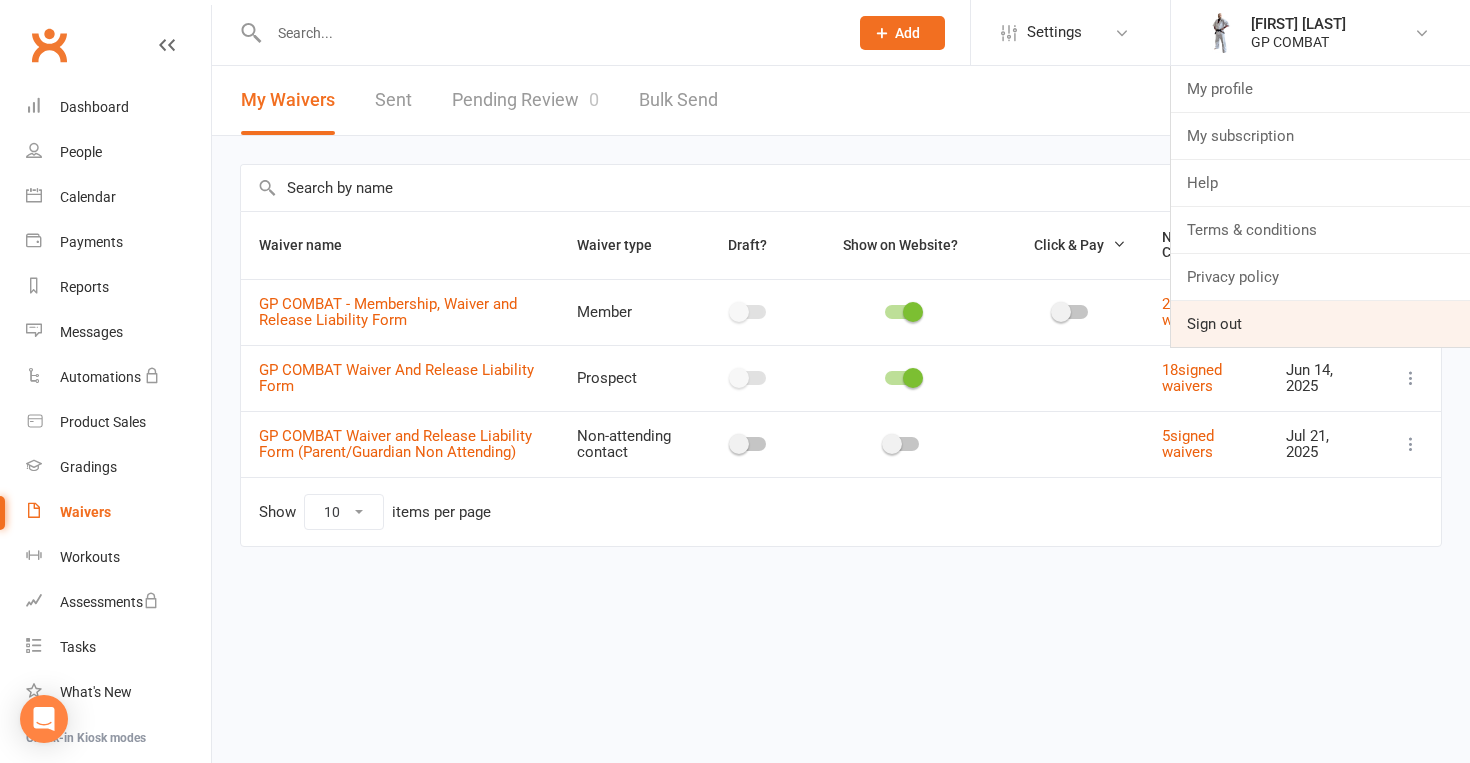 click on "Sign out" at bounding box center [1320, 324] 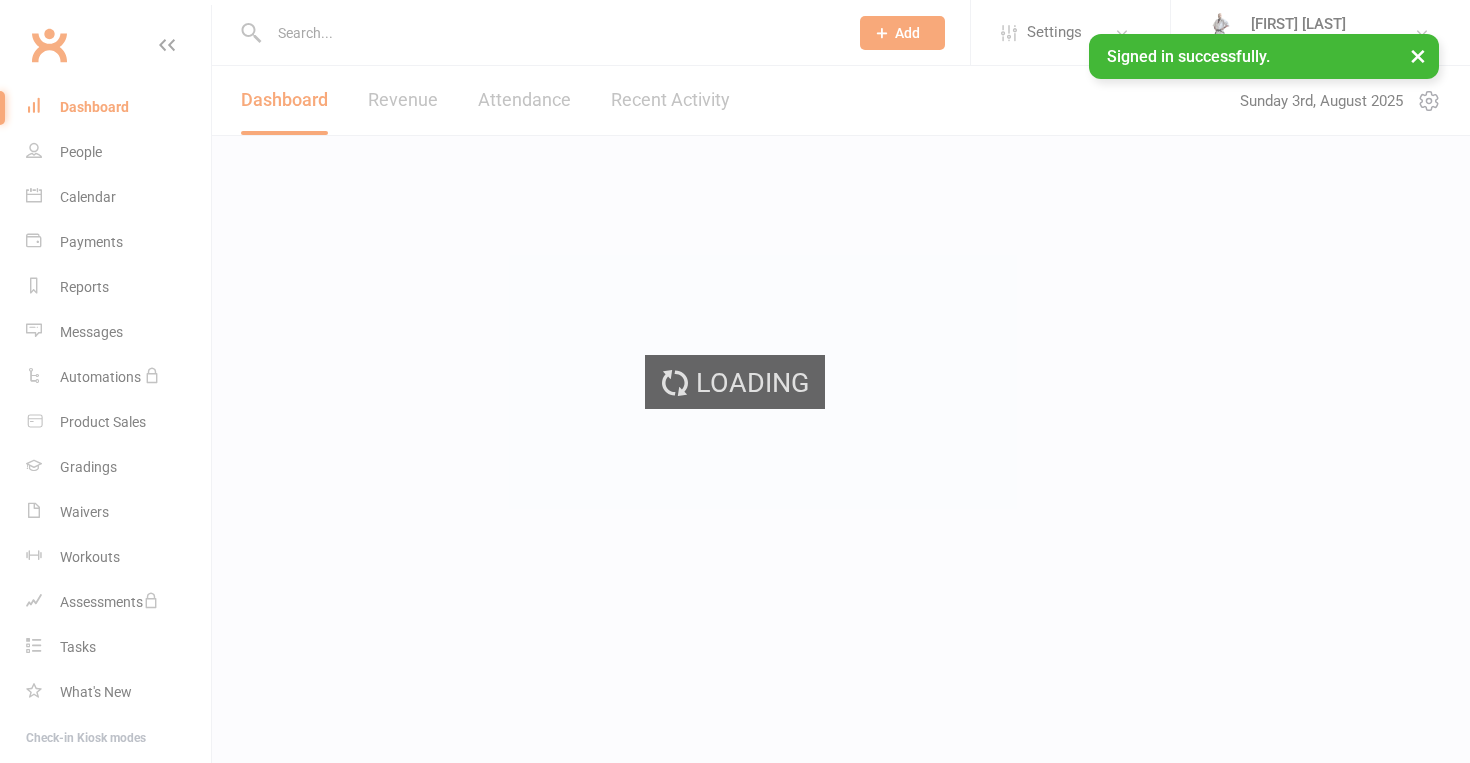 scroll, scrollTop: 0, scrollLeft: 0, axis: both 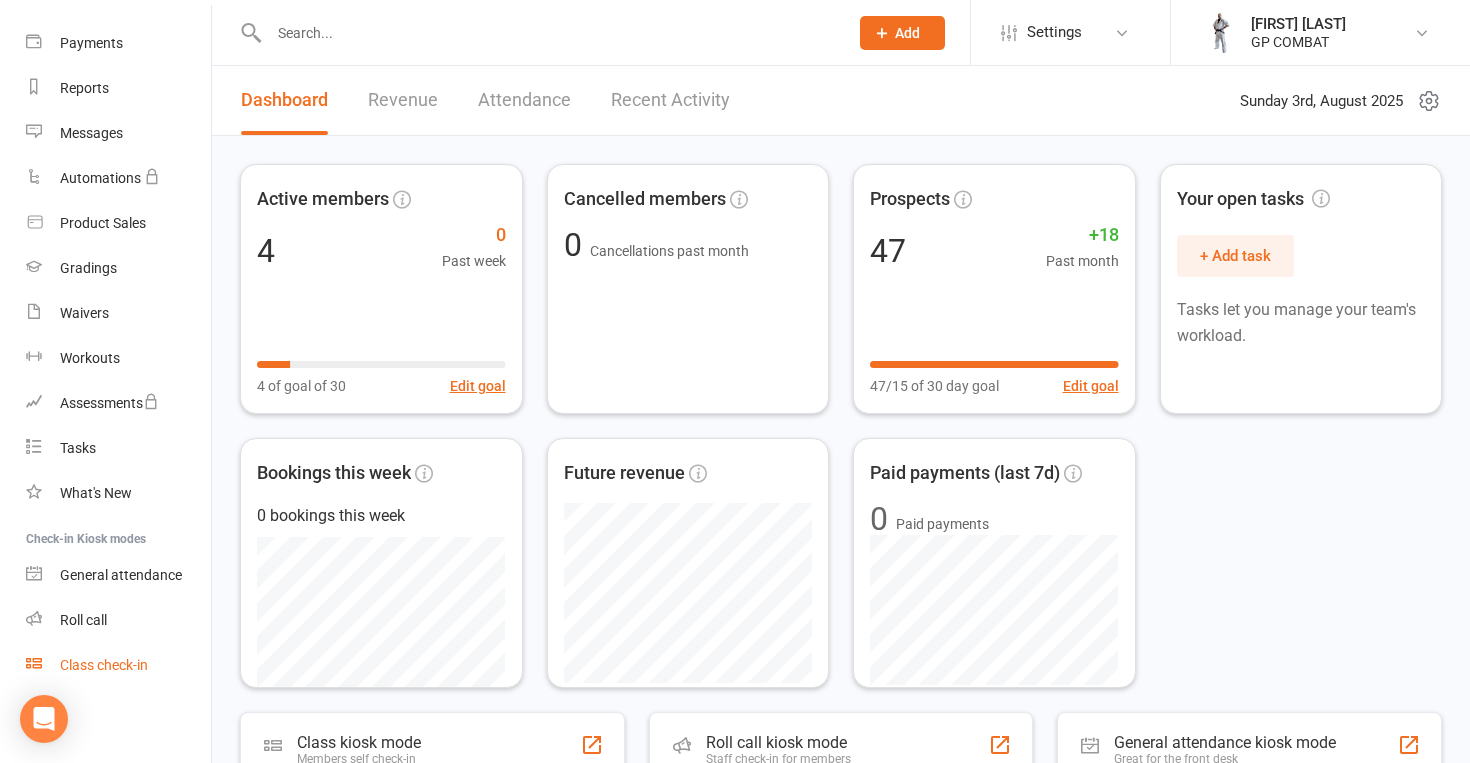 click on "Class check-in" at bounding box center (104, 665) 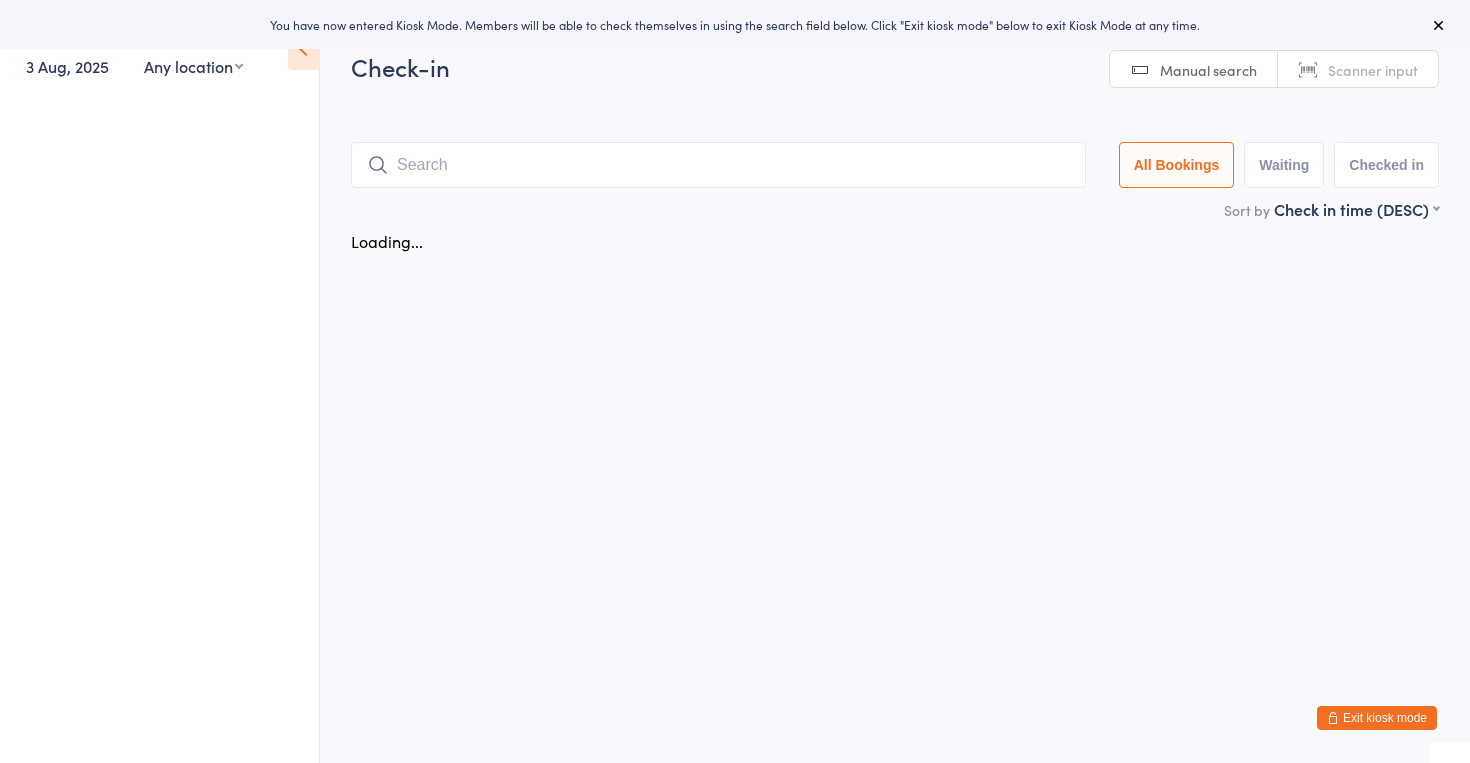 scroll, scrollTop: 0, scrollLeft: 0, axis: both 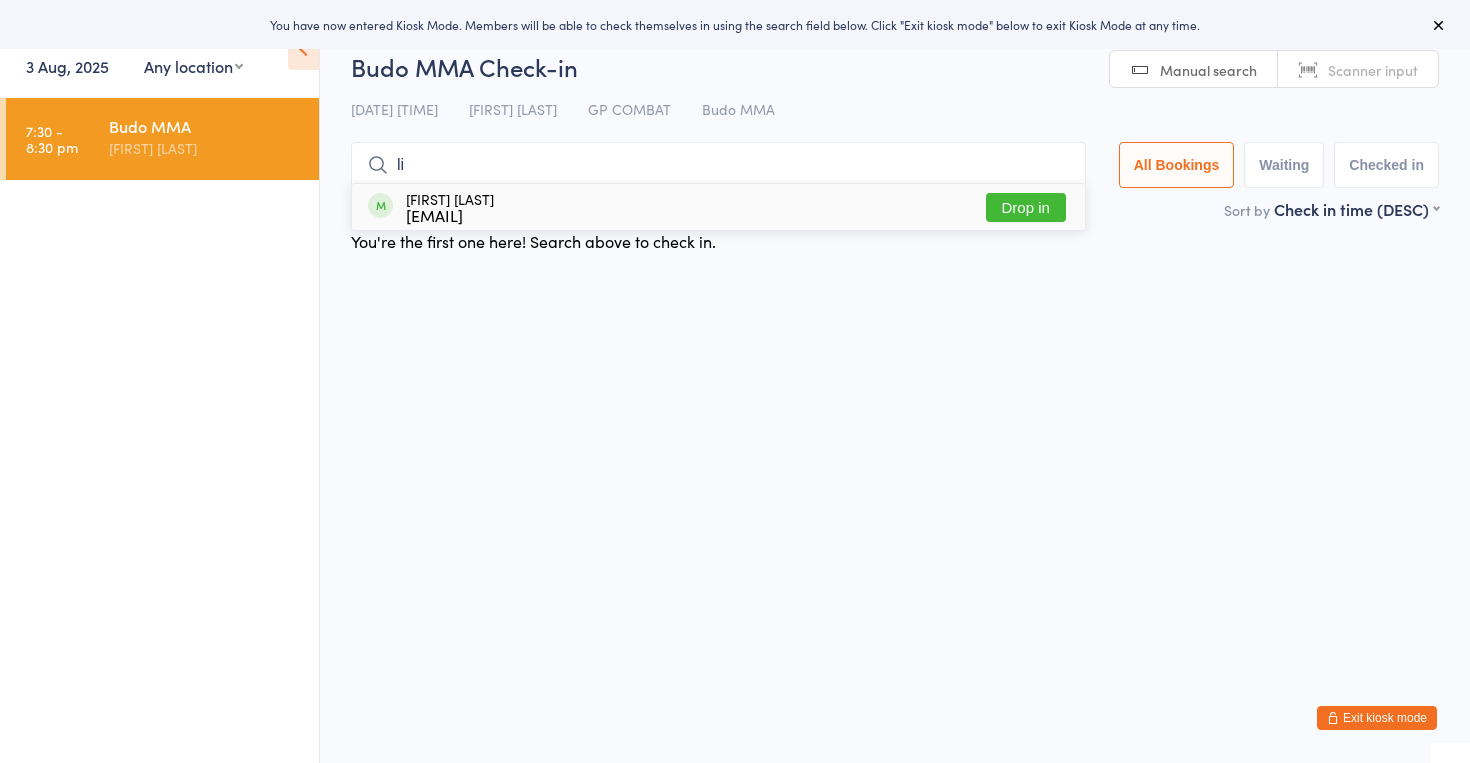 type on "li" 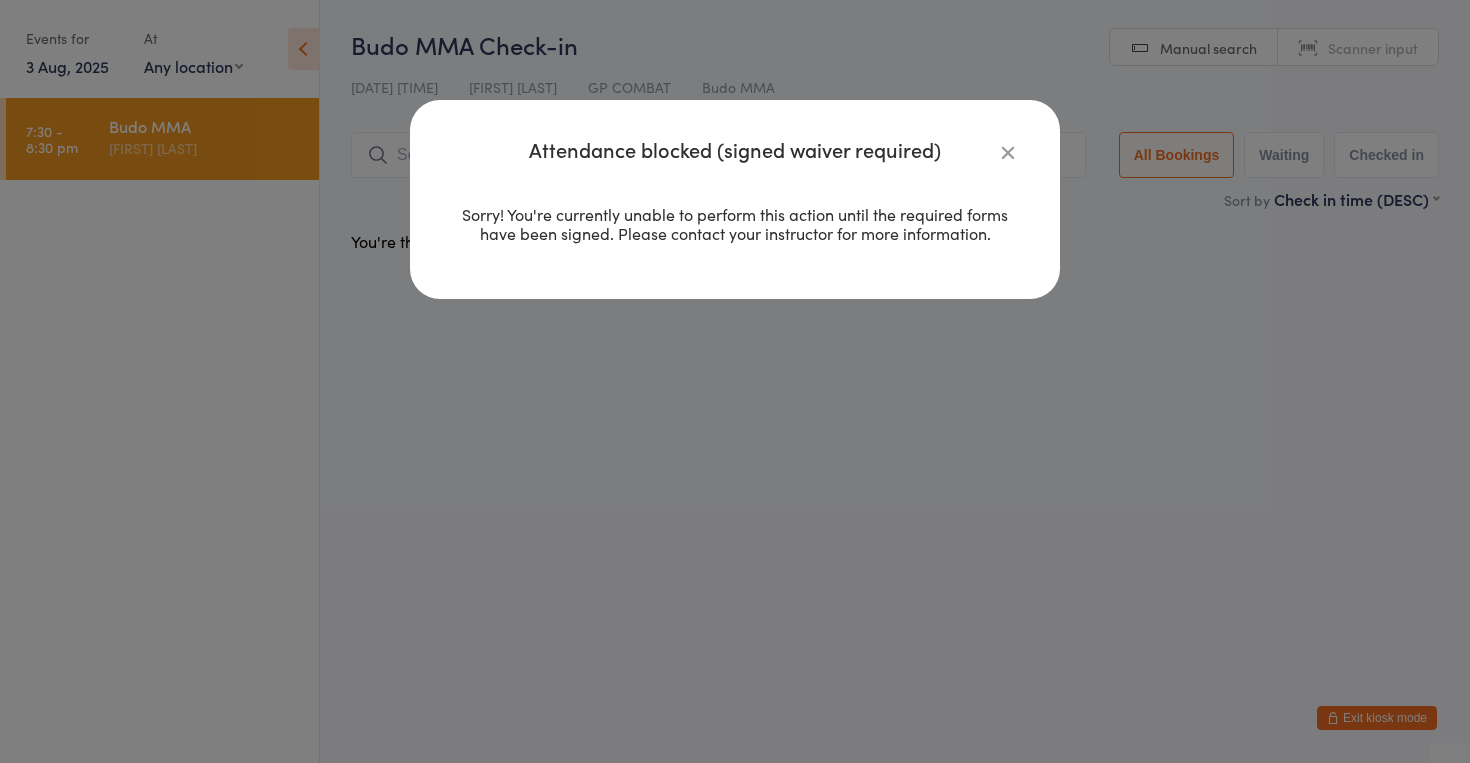 click at bounding box center [1008, 152] 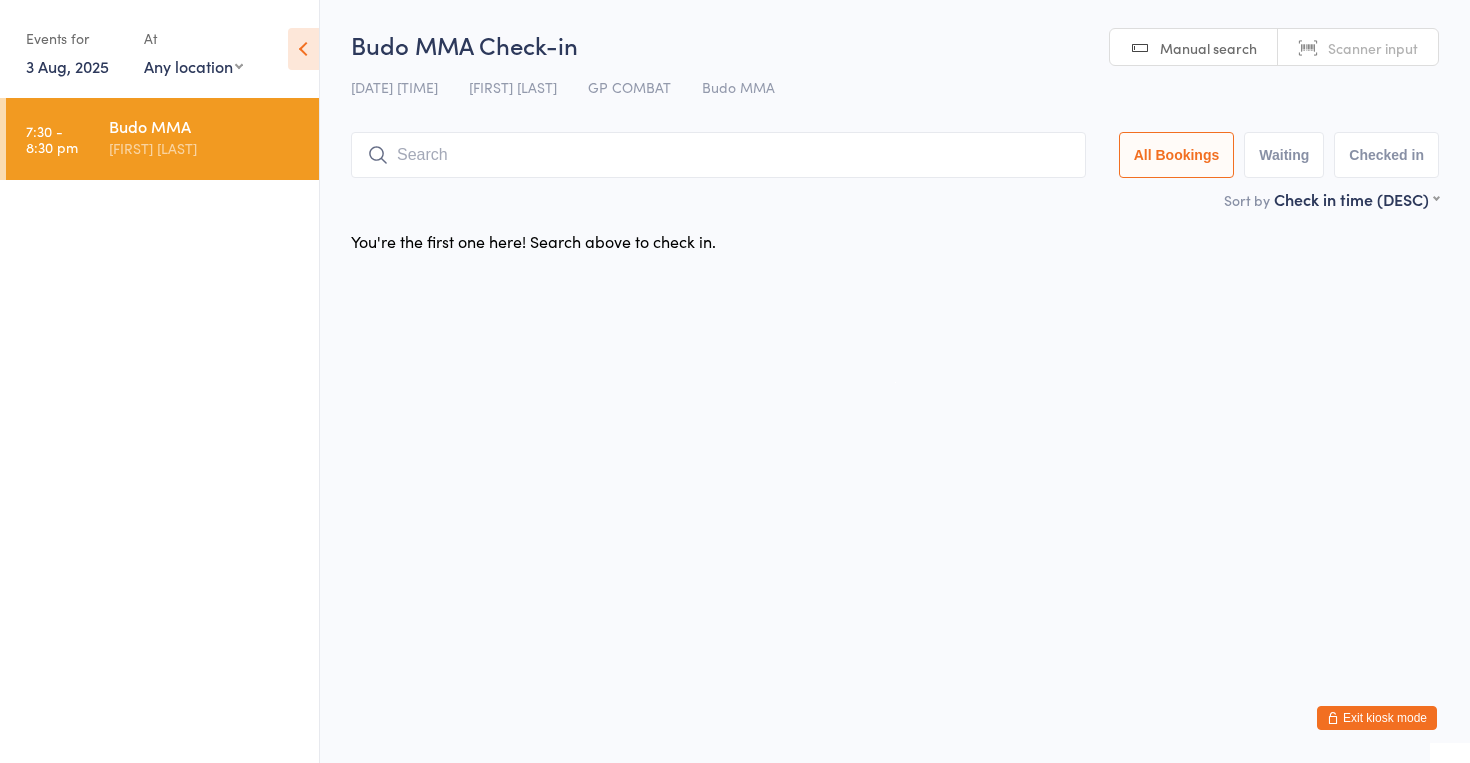 click on "Exit kiosk mode" at bounding box center [1377, 718] 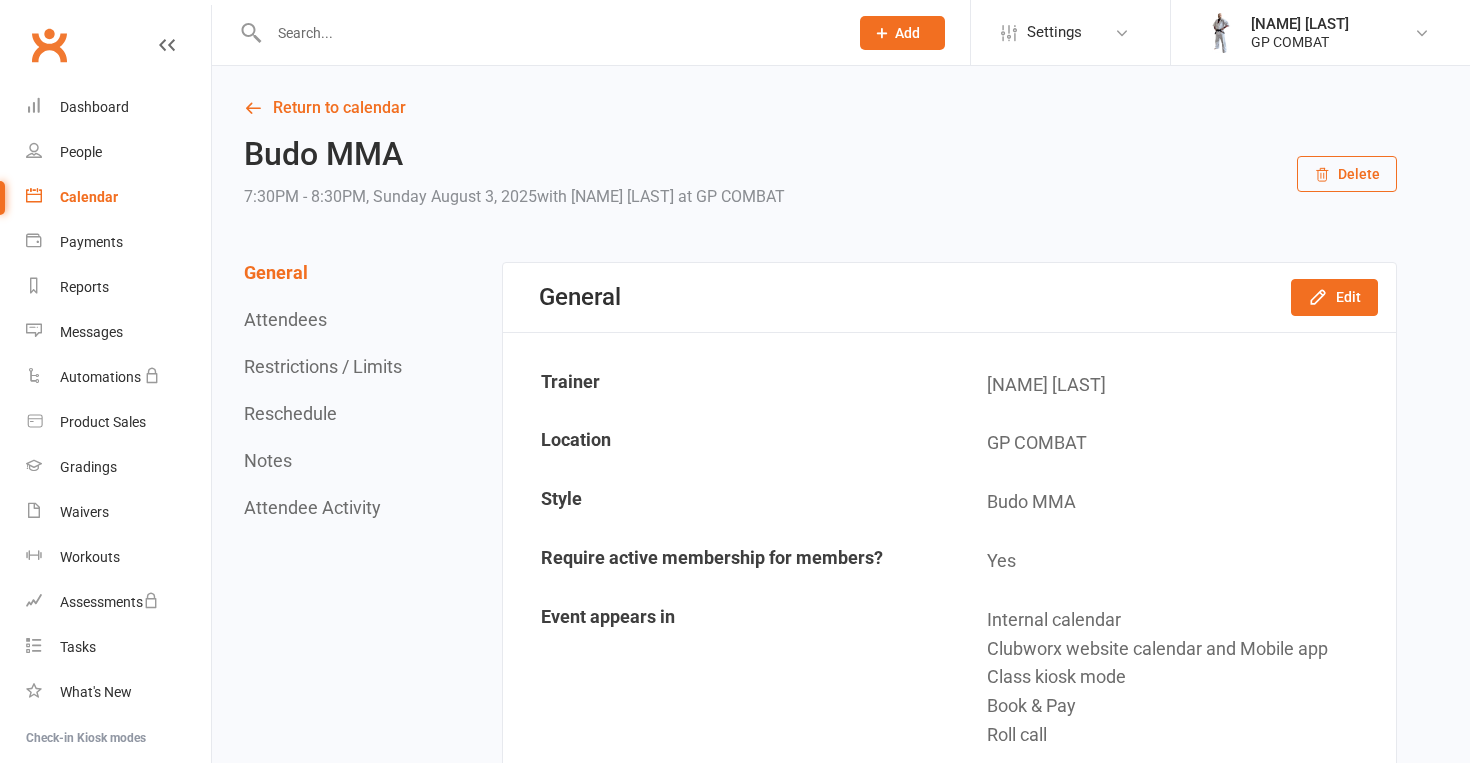scroll, scrollTop: 0, scrollLeft: 0, axis: both 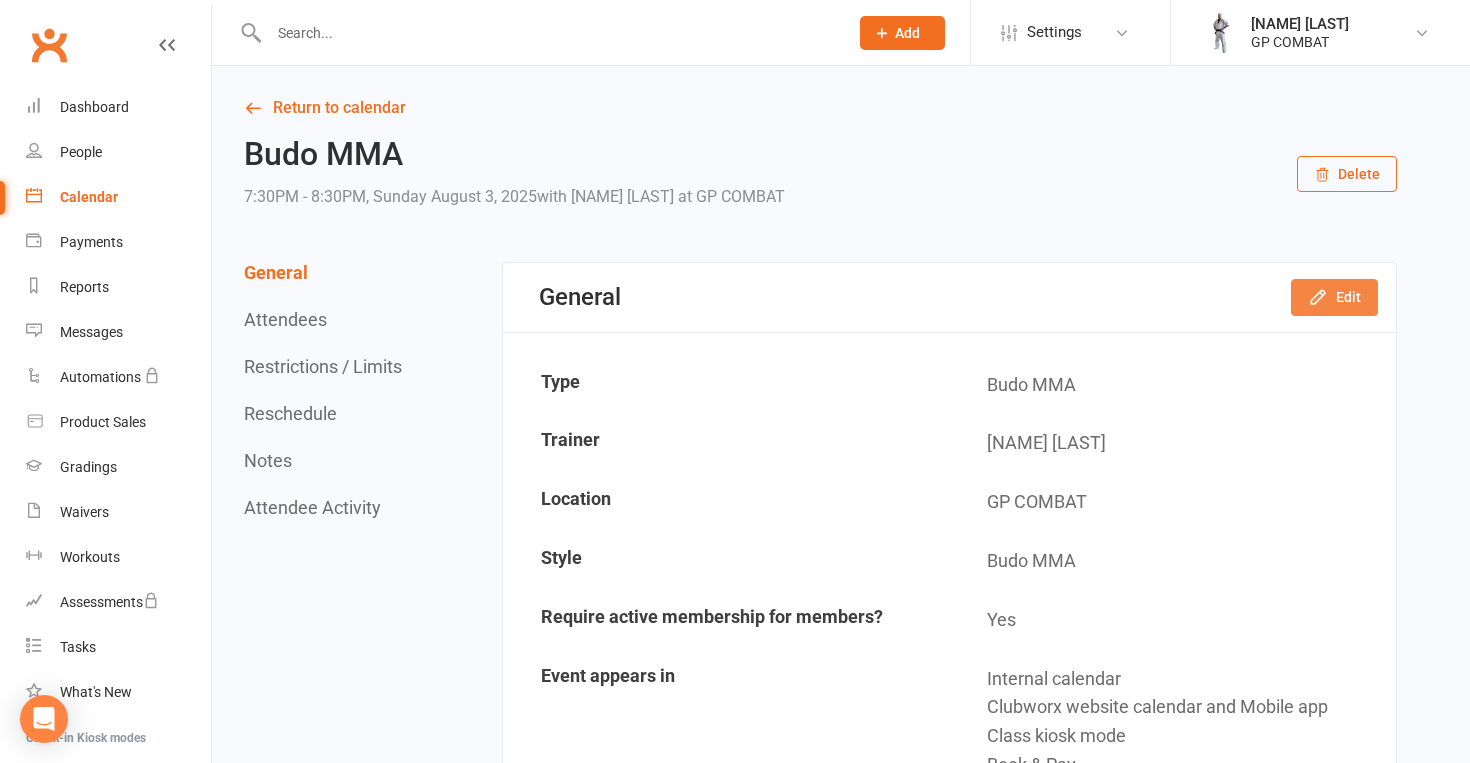 click on "Edit" at bounding box center [1334, 297] 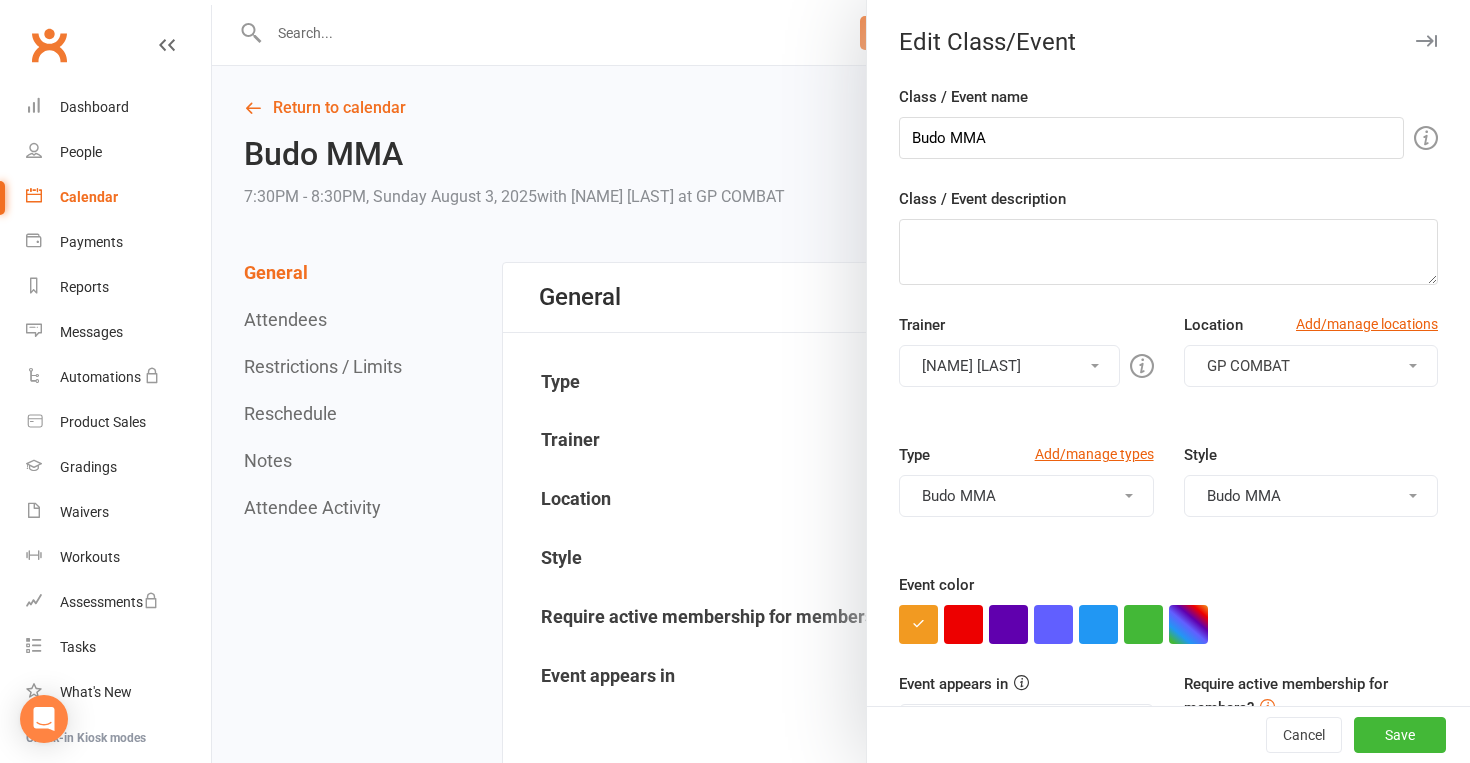 click on "[NAME] [LAST]" at bounding box center (1009, 366) 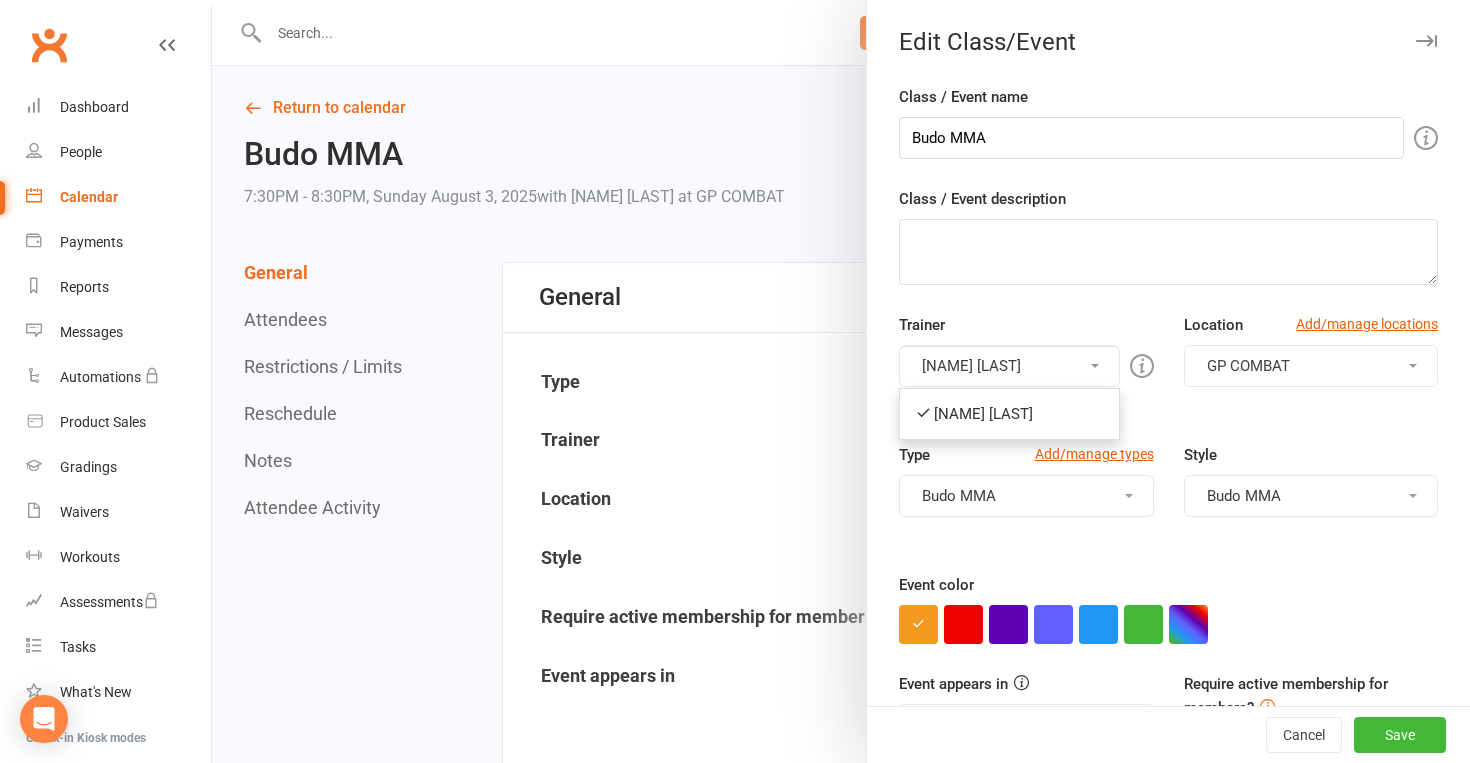 click on "Trainer [NAME] [LAST]  [NAME] [LAST] Please select at least one trainer" at bounding box center [1026, 350] 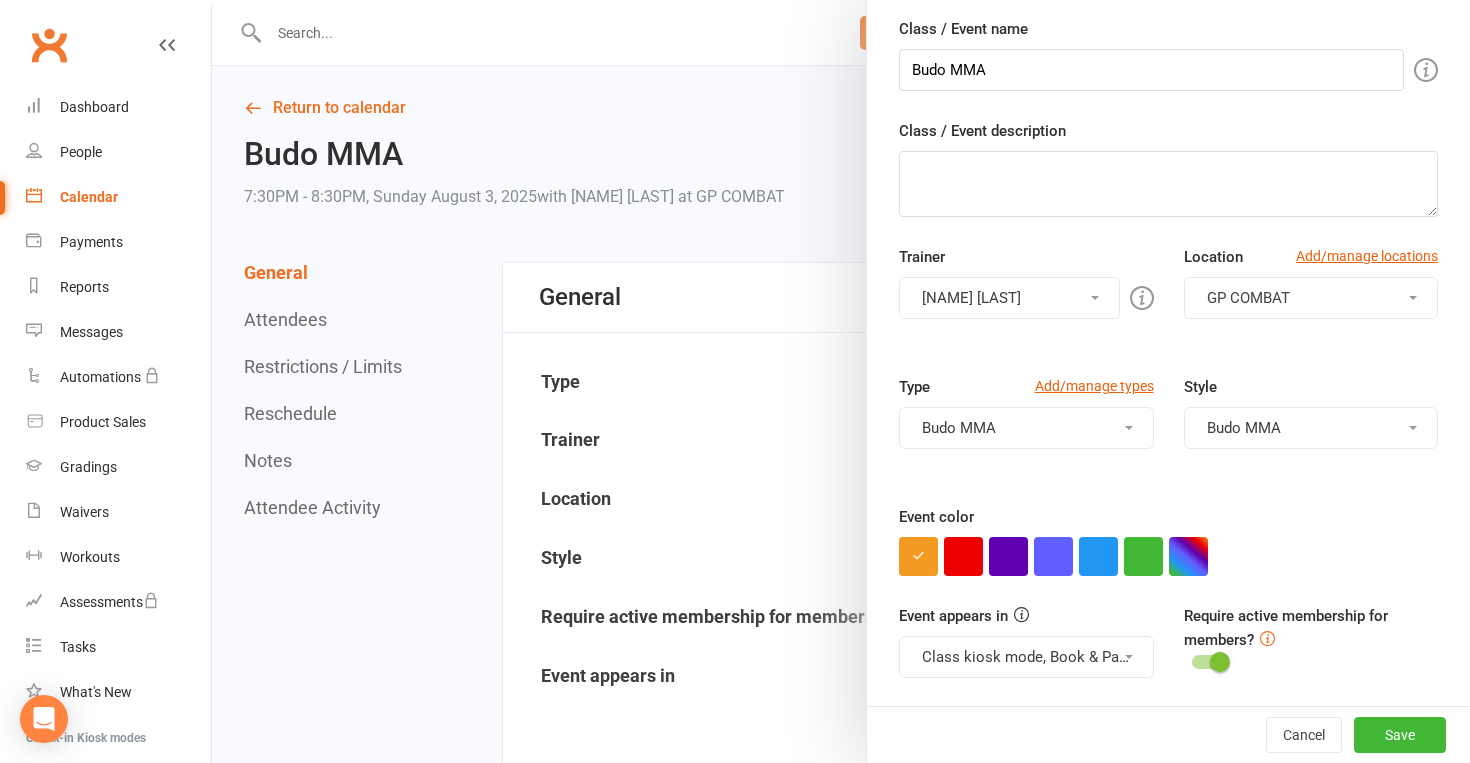 scroll, scrollTop: 68, scrollLeft: 0, axis: vertical 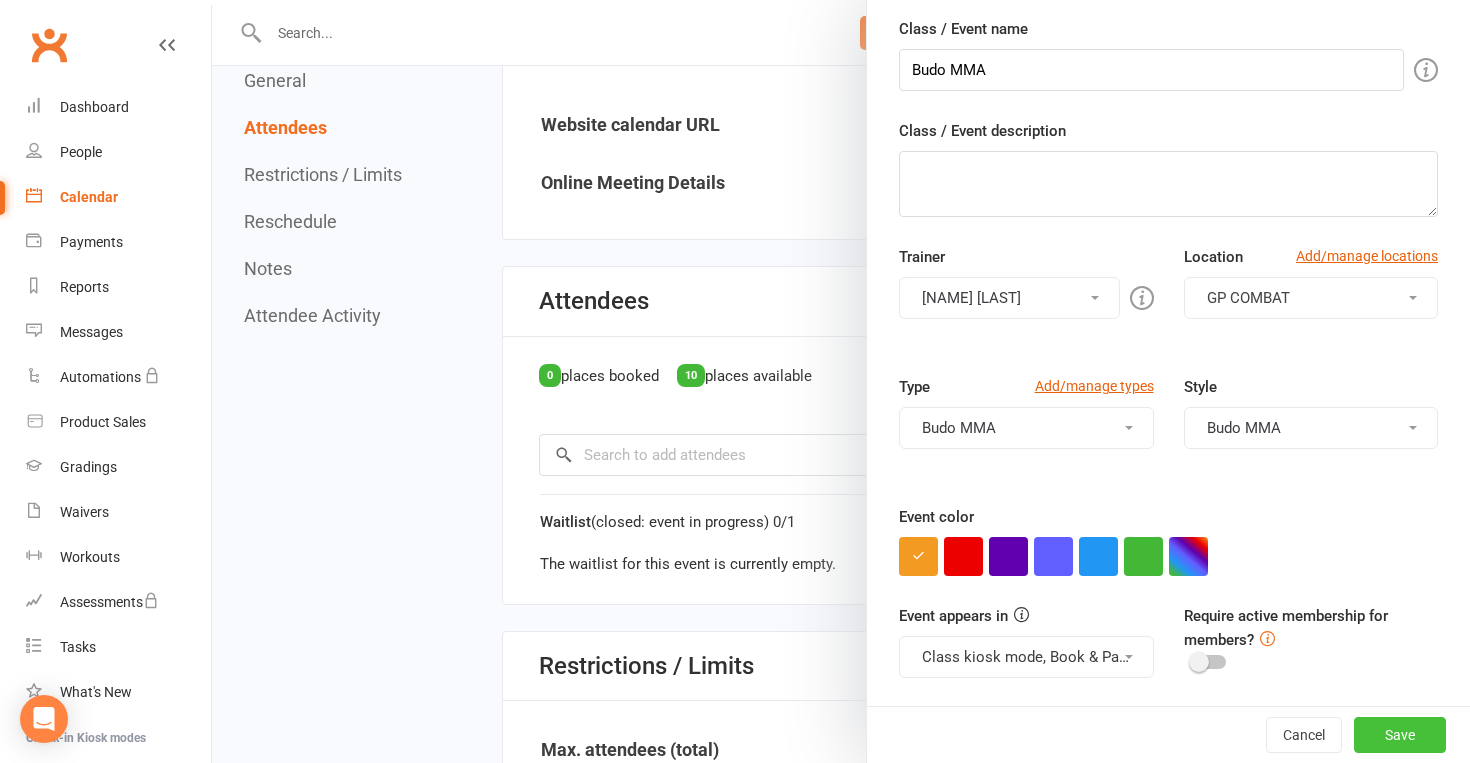 click on "Save" at bounding box center (1400, 735) 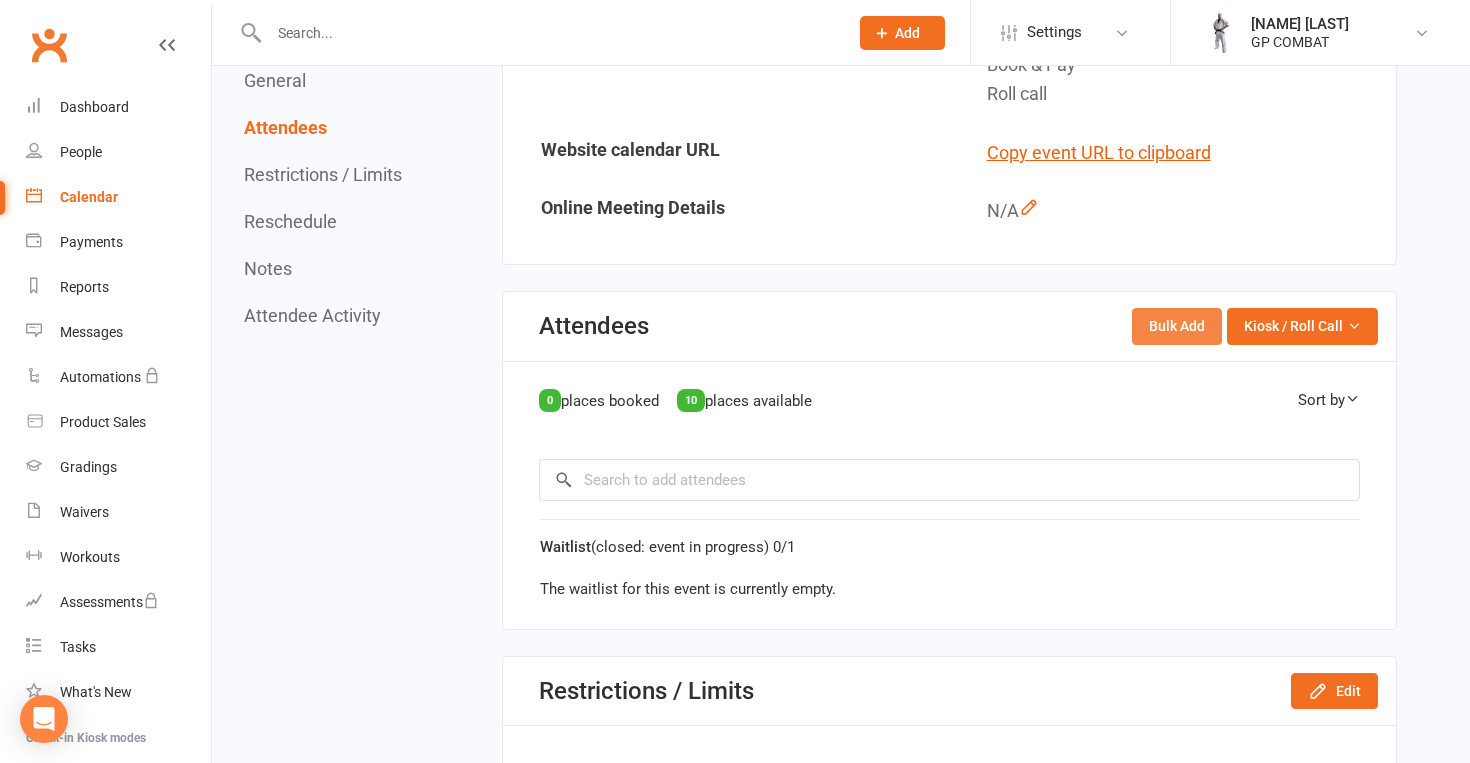 scroll, scrollTop: 708, scrollLeft: 0, axis: vertical 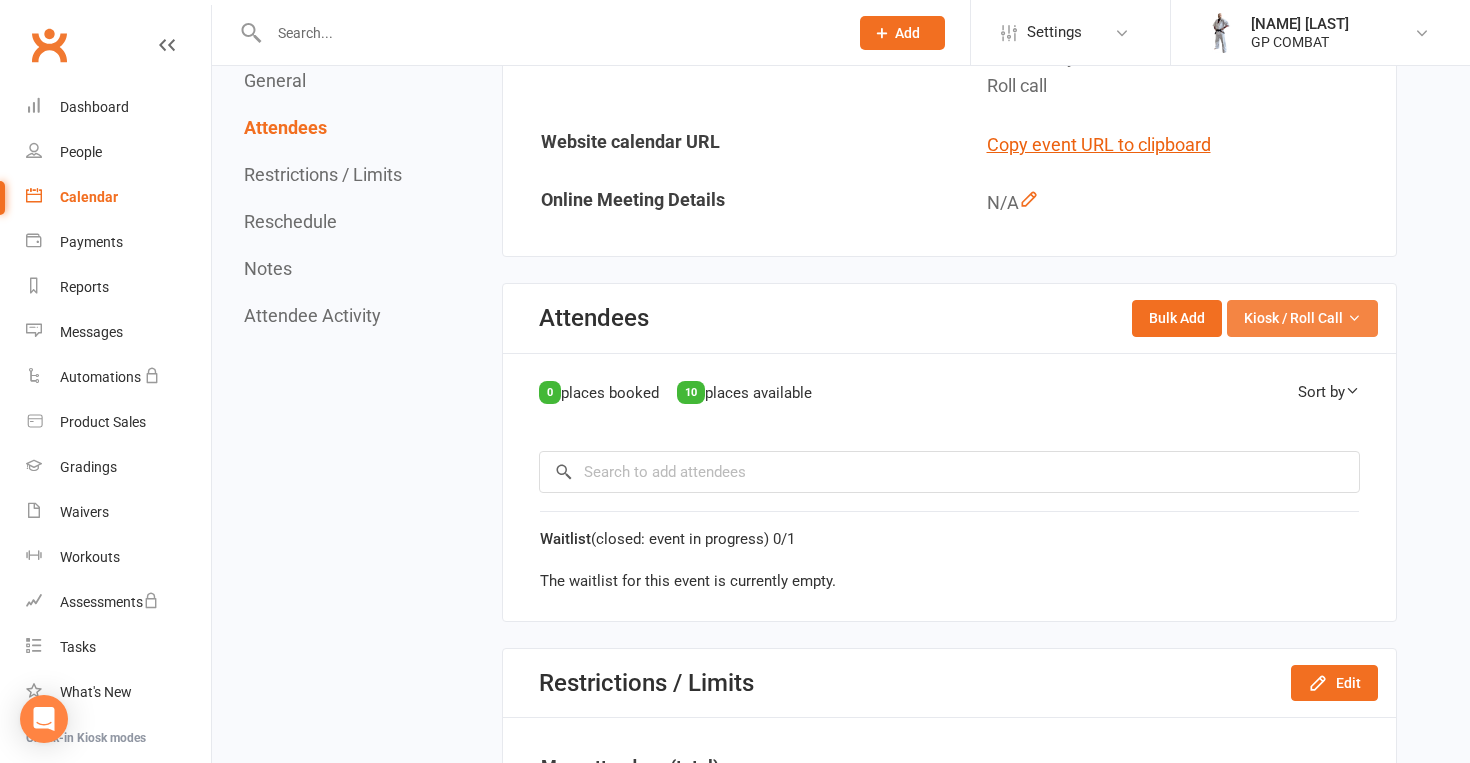 click on "Kiosk / Roll Call" at bounding box center (1293, 318) 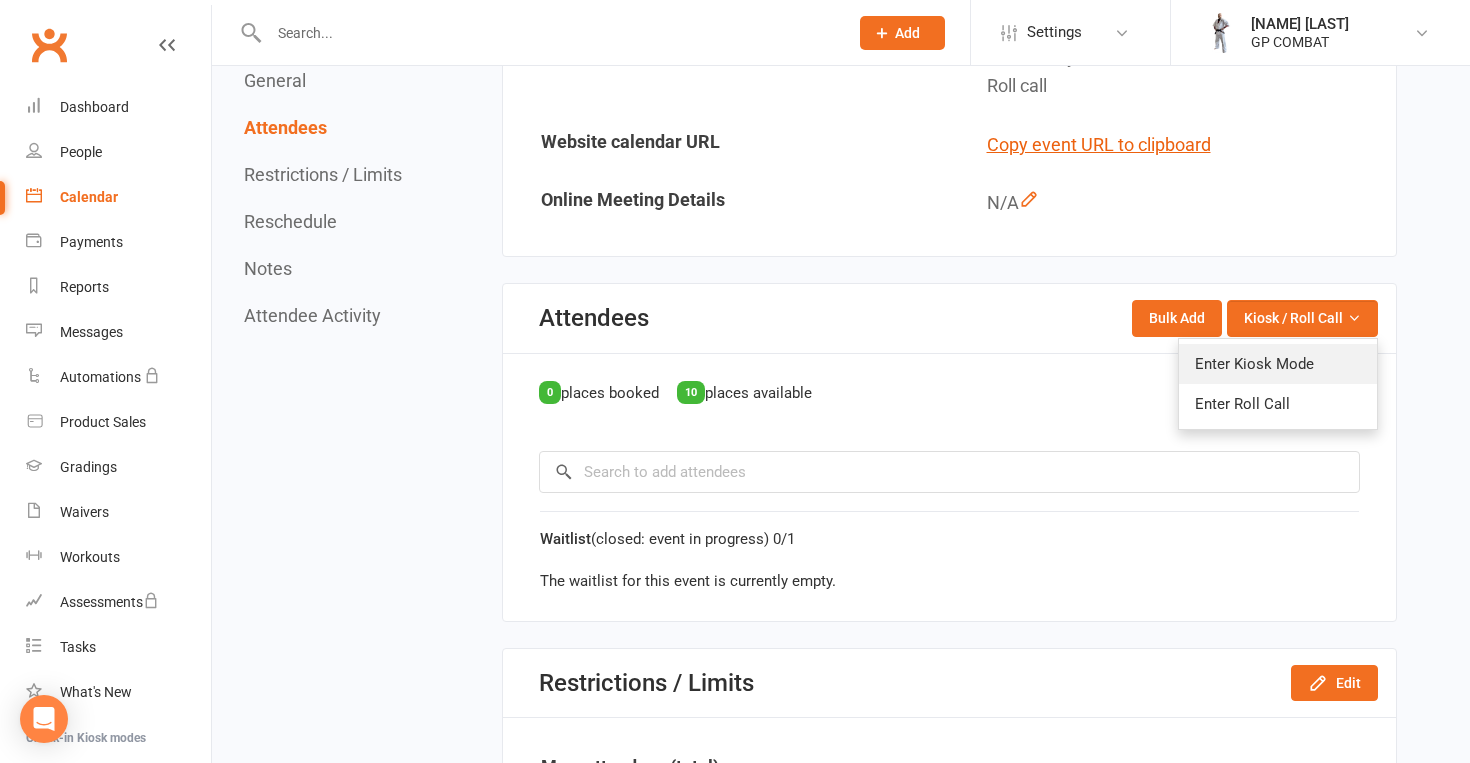click on "Enter Kiosk Mode" at bounding box center (1278, 364) 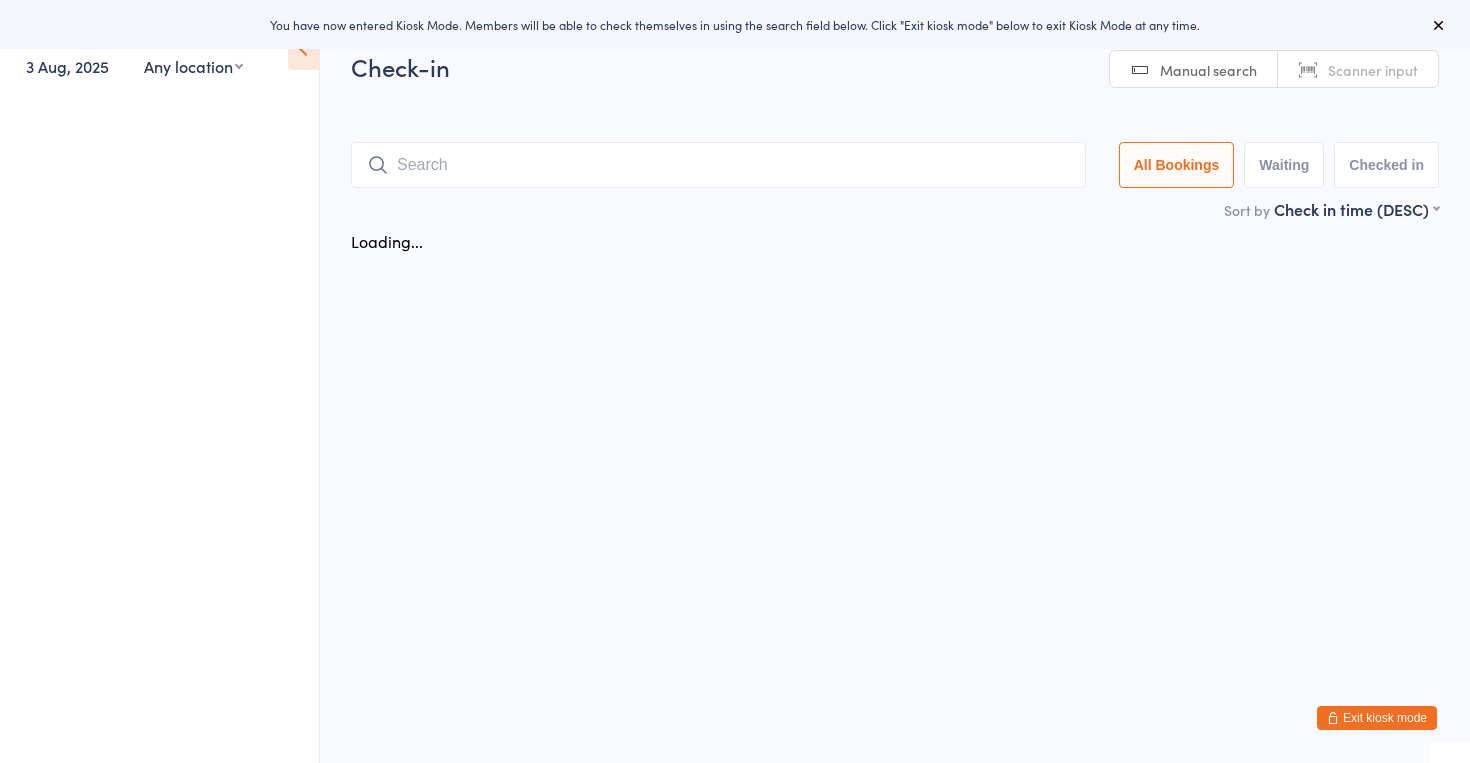 scroll, scrollTop: 0, scrollLeft: 0, axis: both 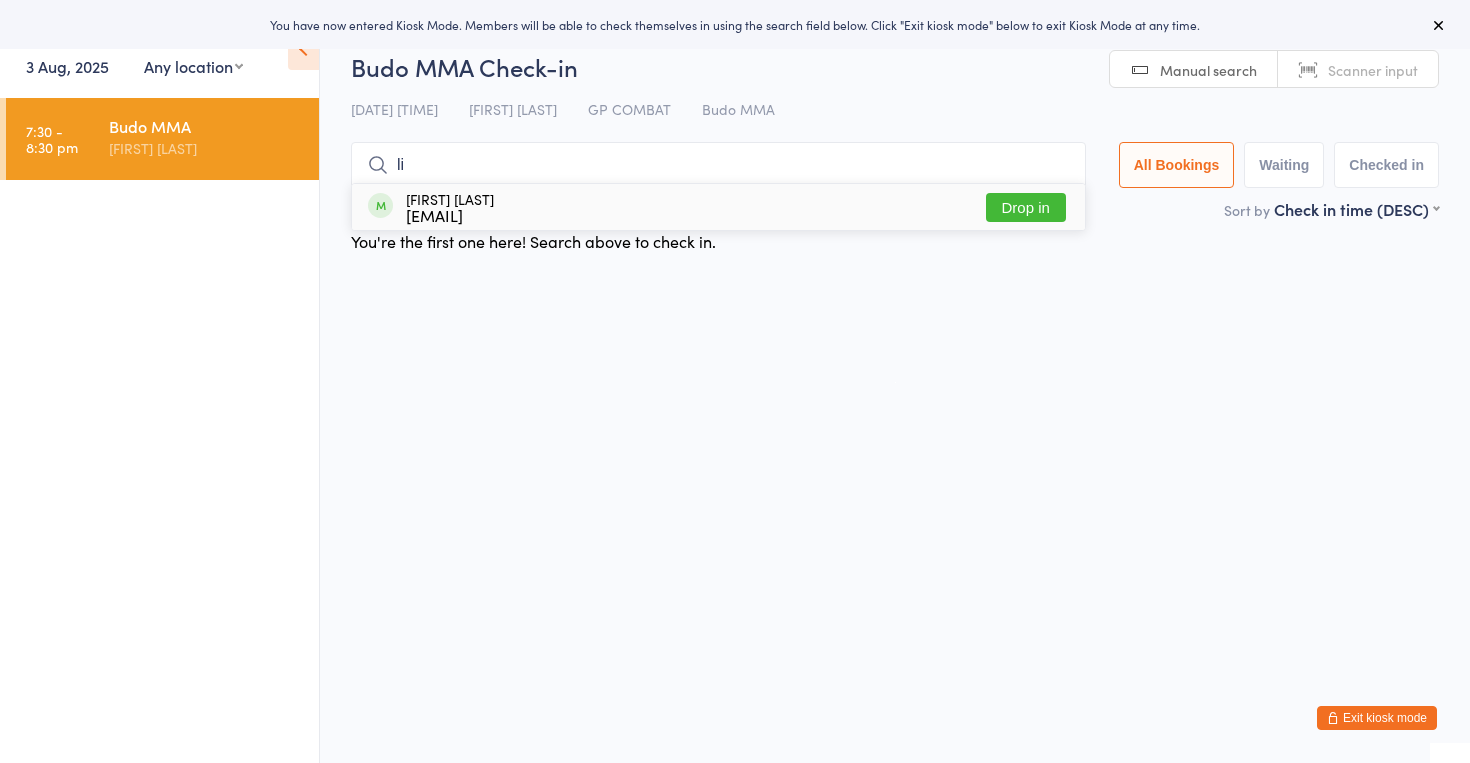 type on "li" 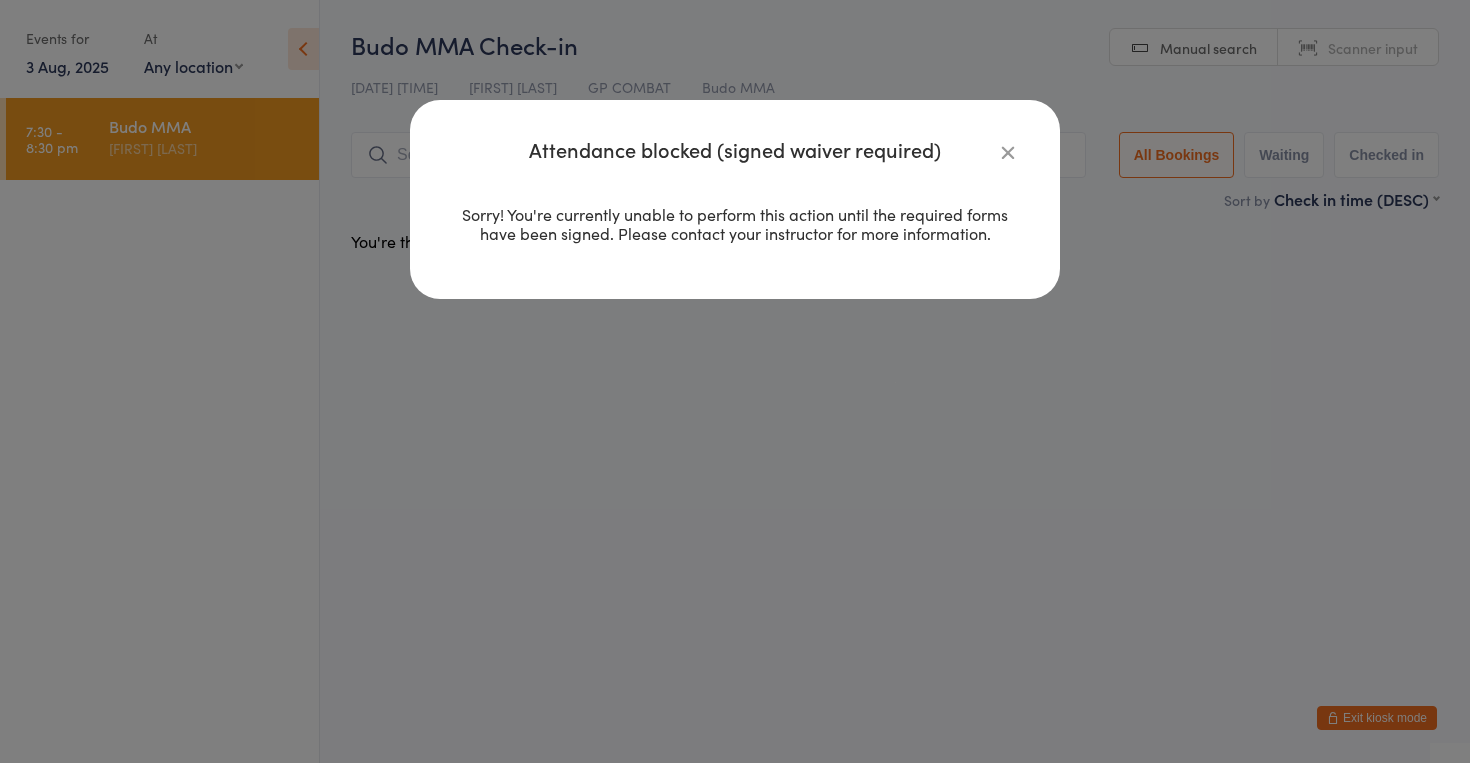 click at bounding box center [1008, 152] 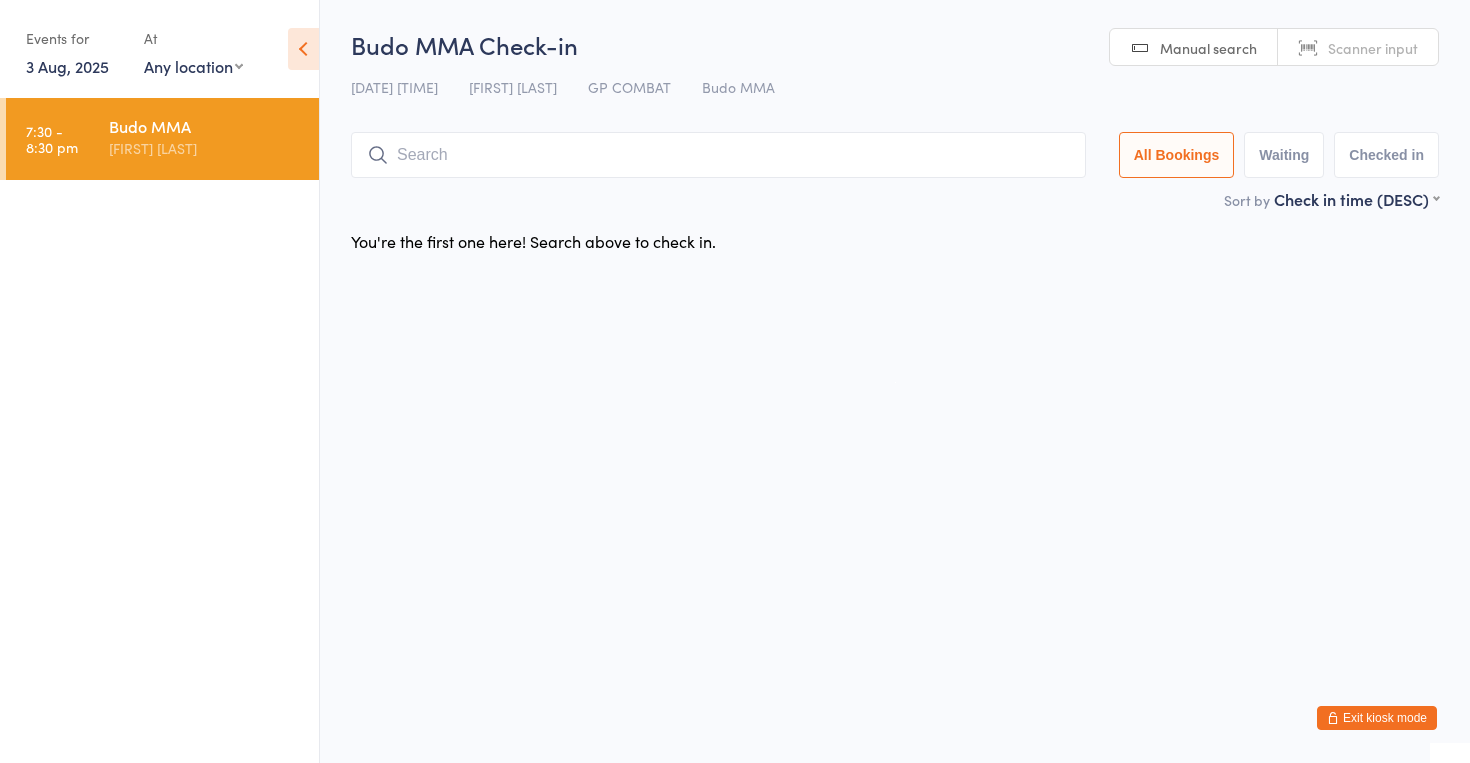 click on "Exit kiosk mode" at bounding box center (1377, 718) 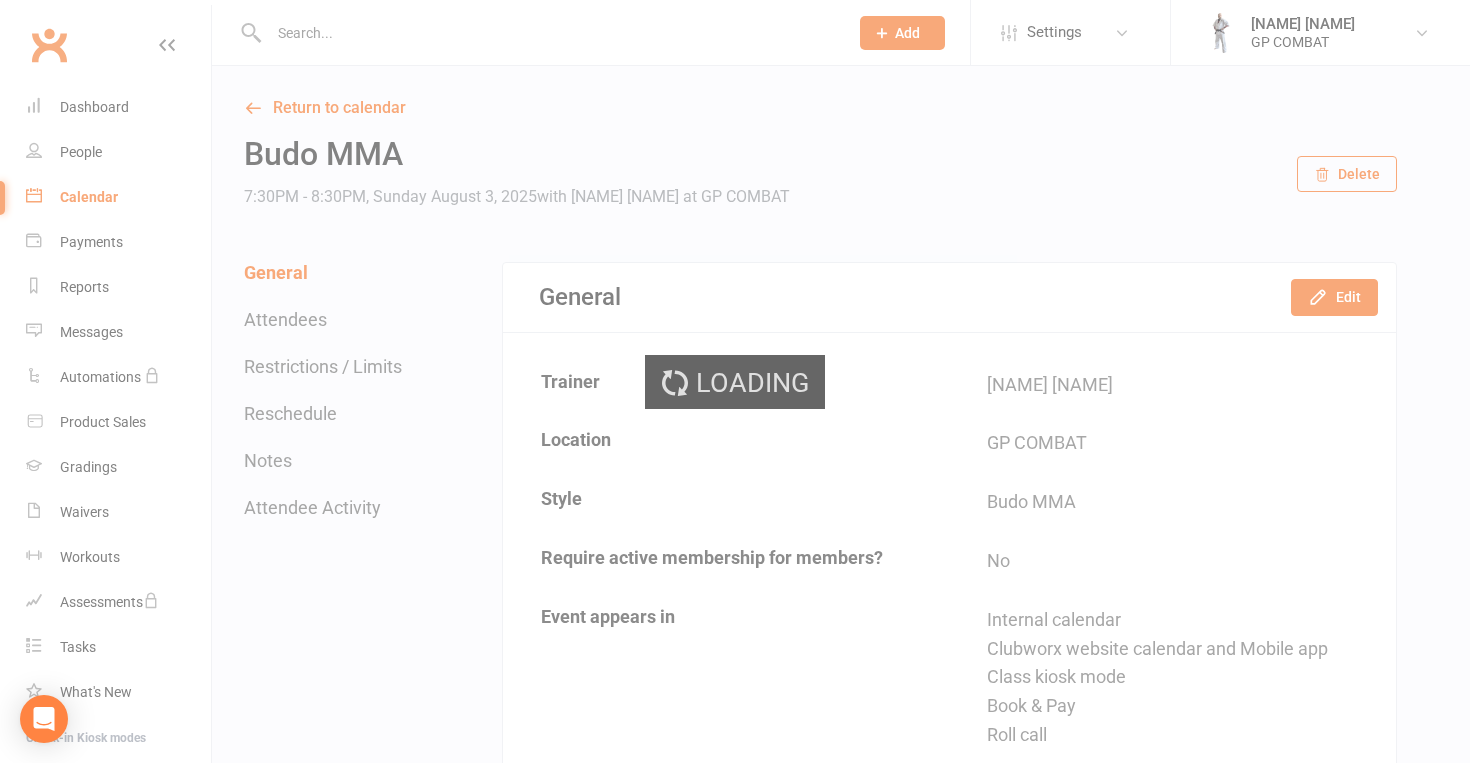 scroll, scrollTop: 0, scrollLeft: 0, axis: both 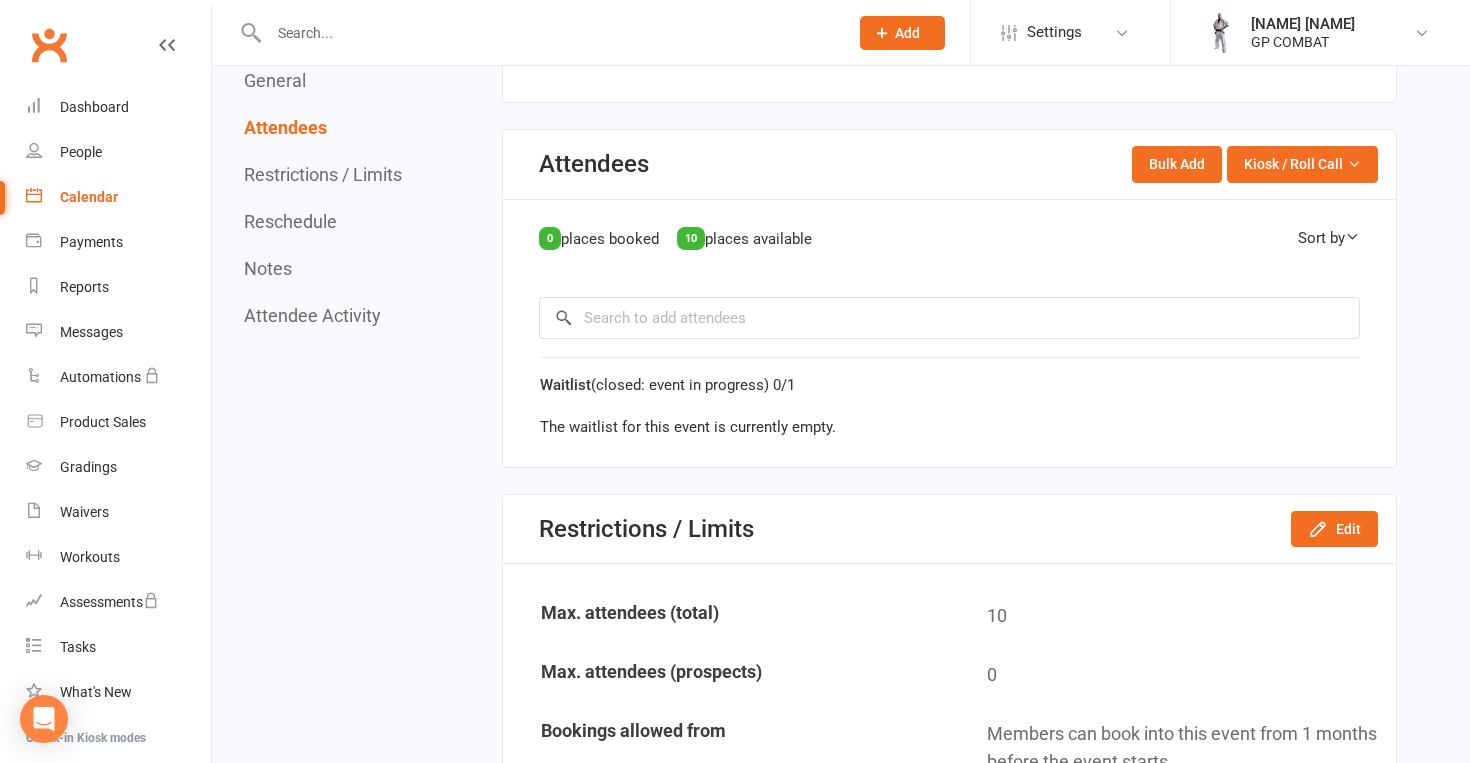 click at bounding box center [1352, 236] 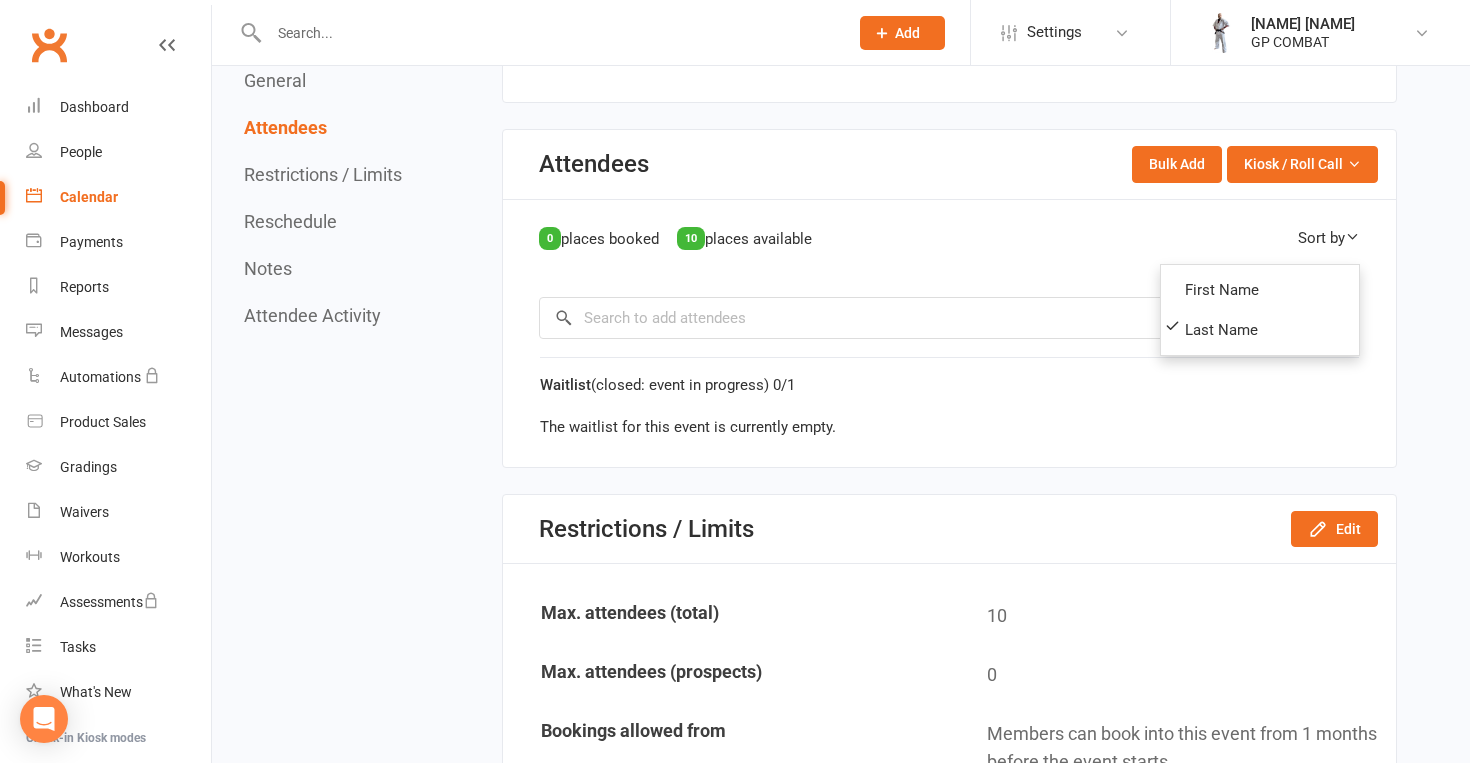 click on "0   places booked 10   places available Sort by  First Name Last Name" at bounding box center (949, 244) 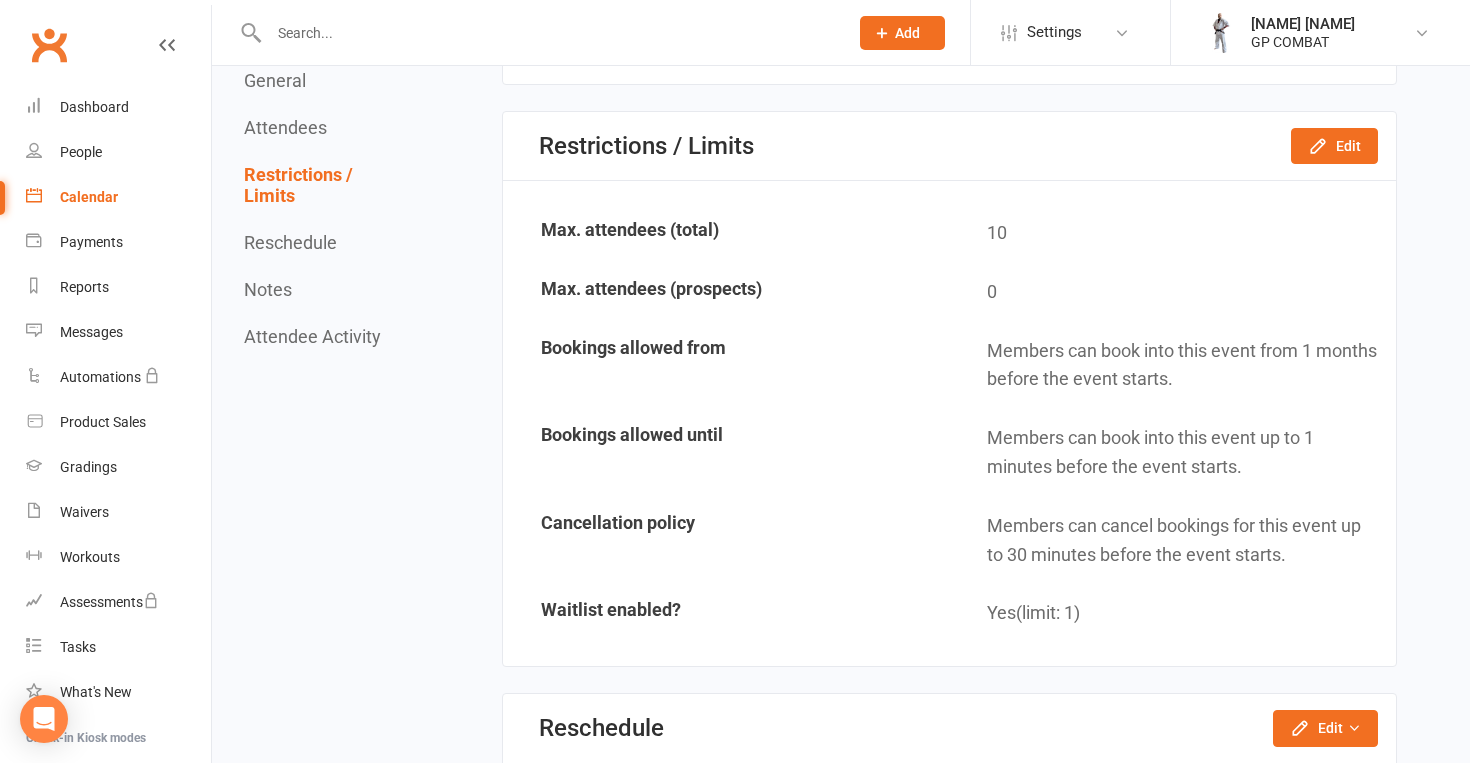 scroll, scrollTop: 1246, scrollLeft: 0, axis: vertical 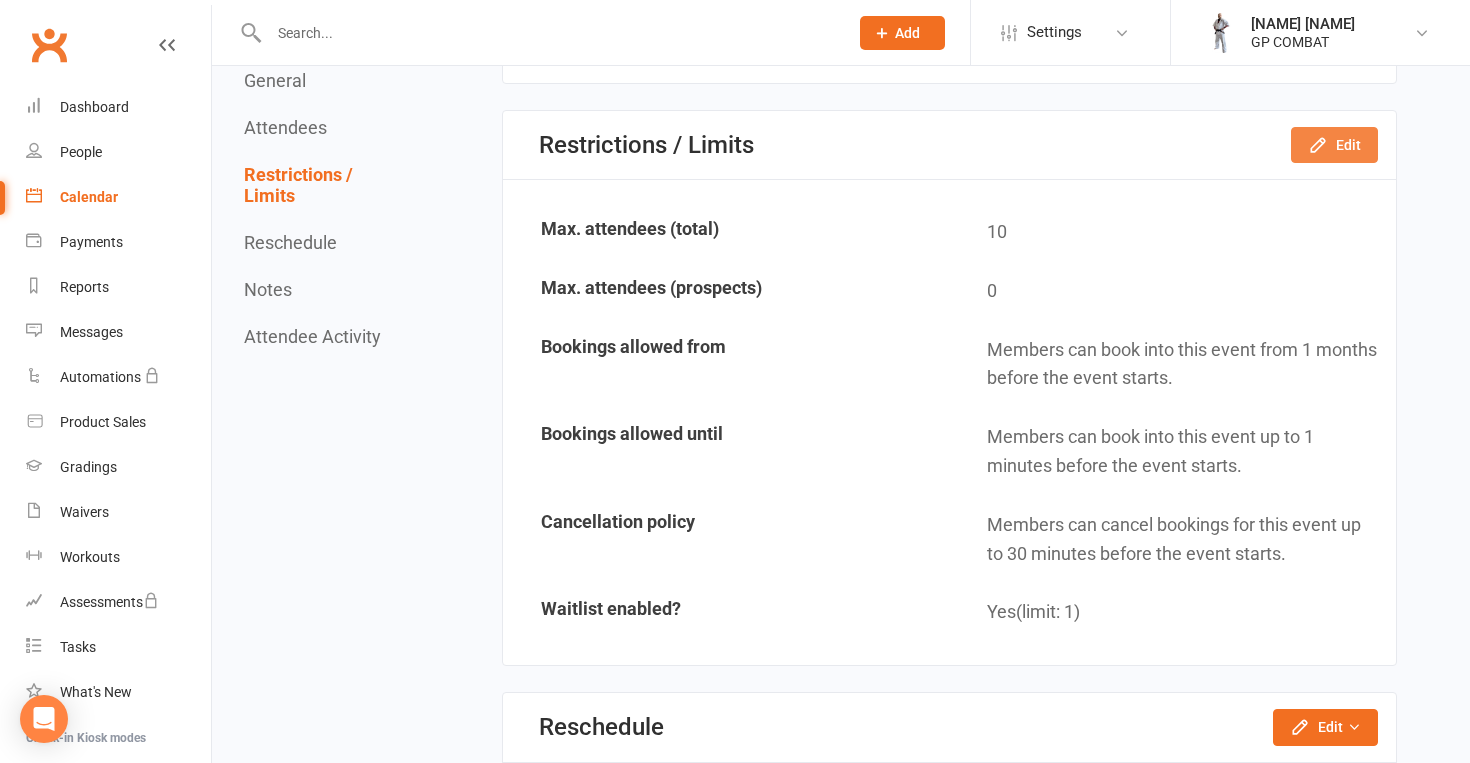 click on "Edit" 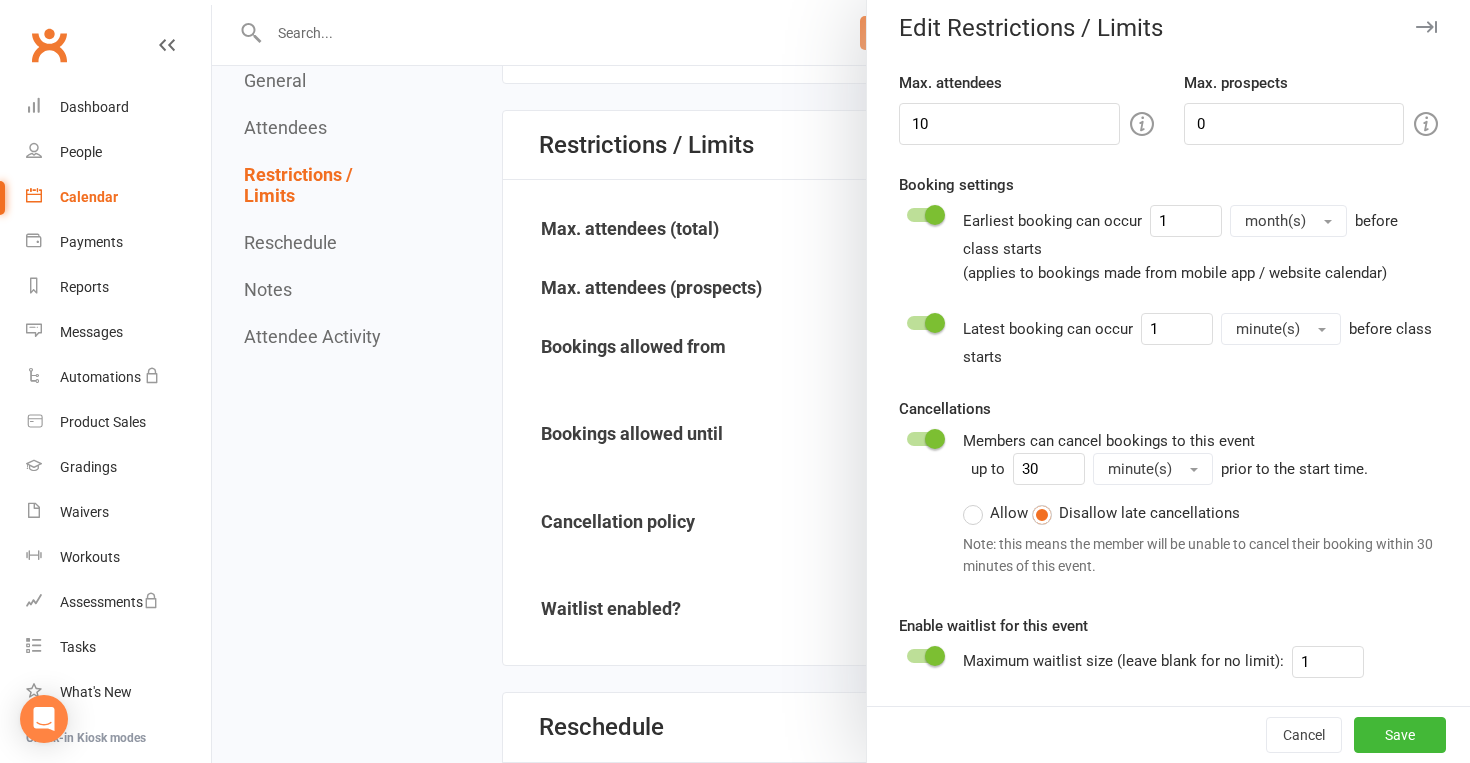 scroll, scrollTop: 13, scrollLeft: 0, axis: vertical 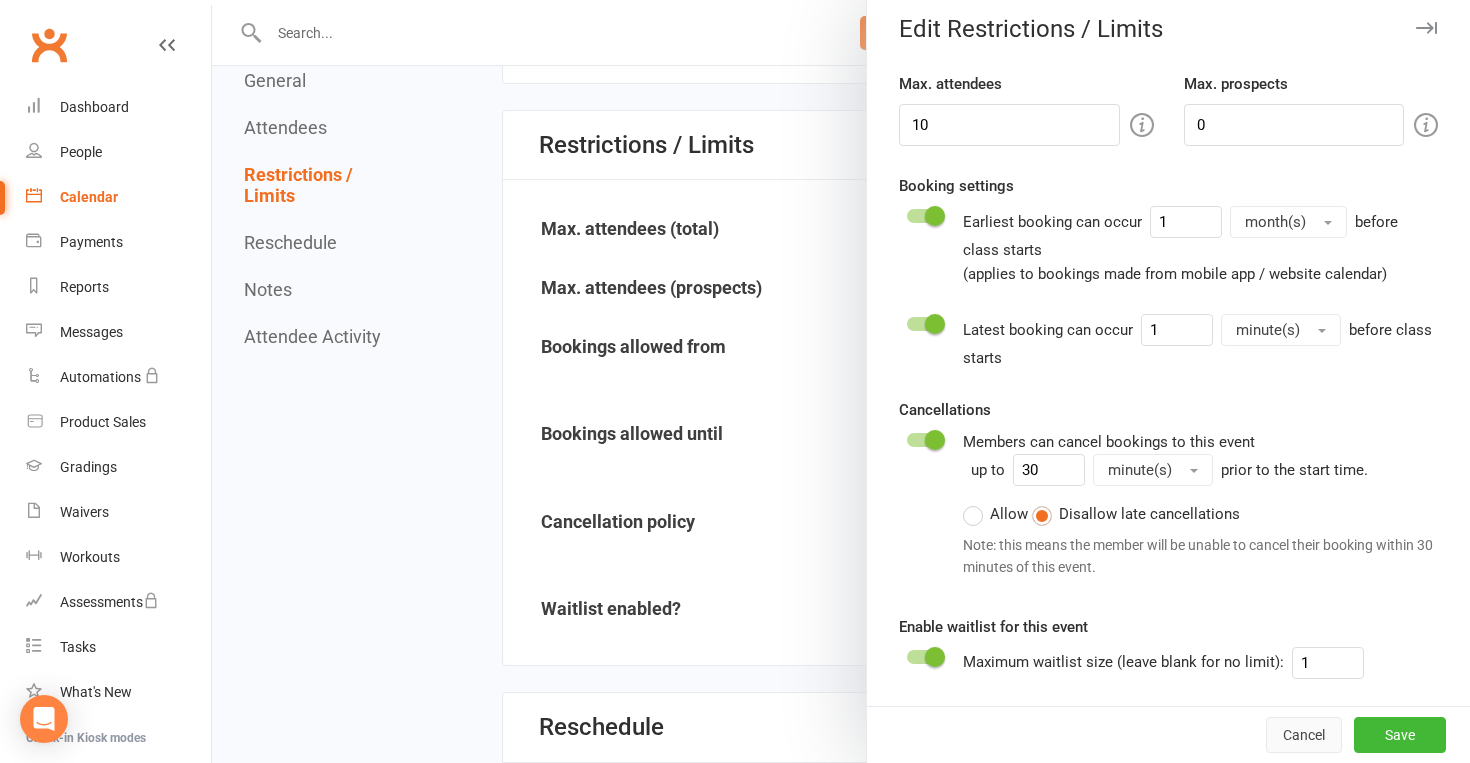 click on "Cancel" at bounding box center (1304, 735) 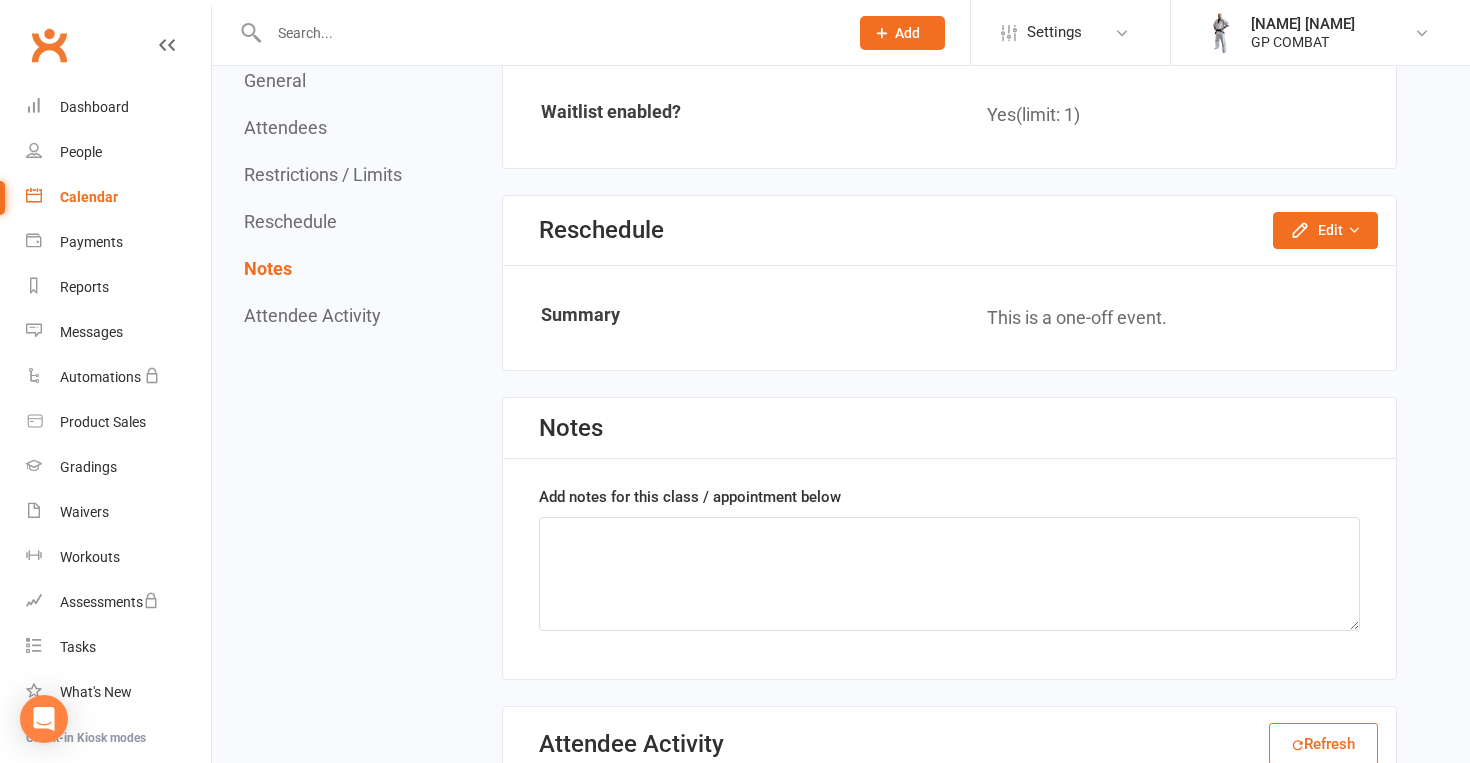 scroll, scrollTop: 1744, scrollLeft: 0, axis: vertical 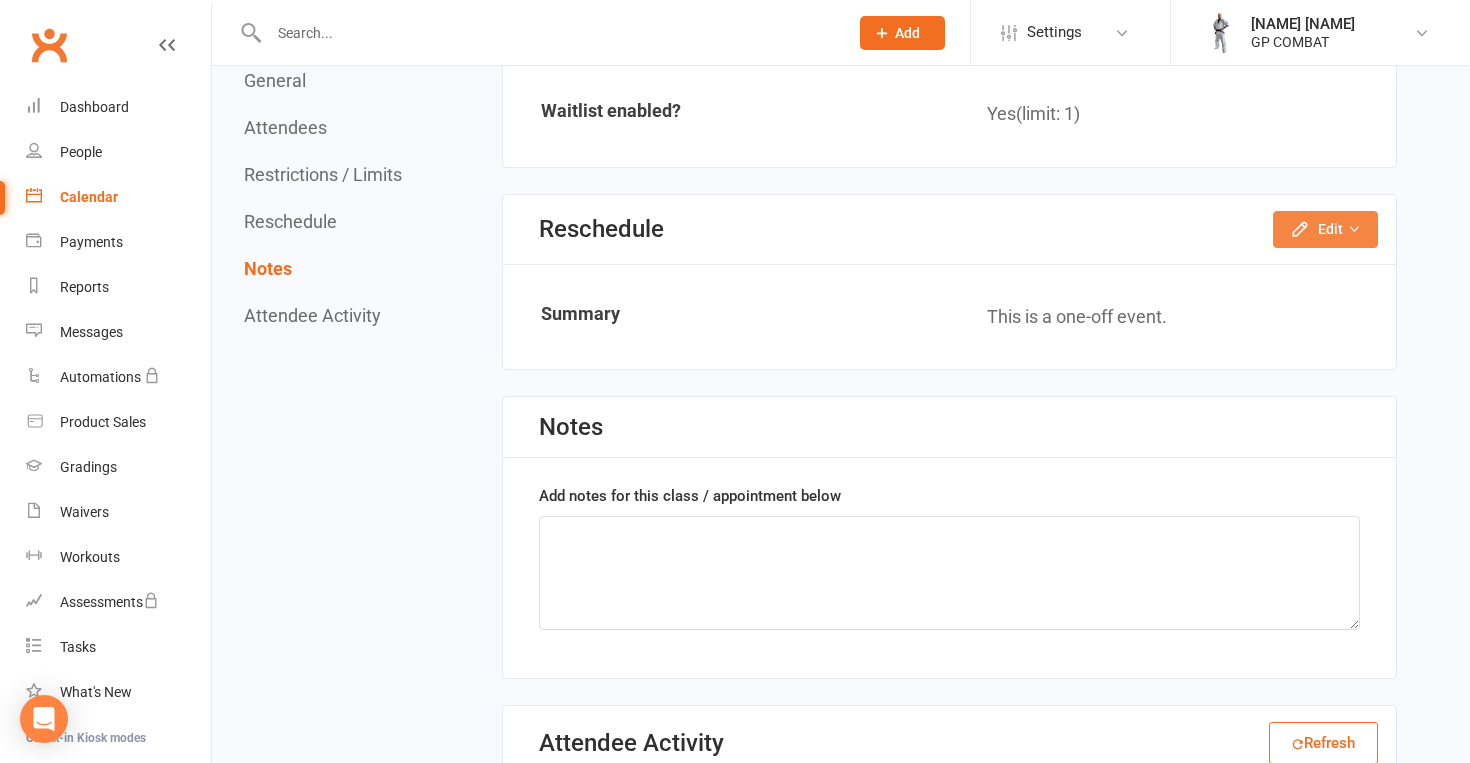 click on "Edit" 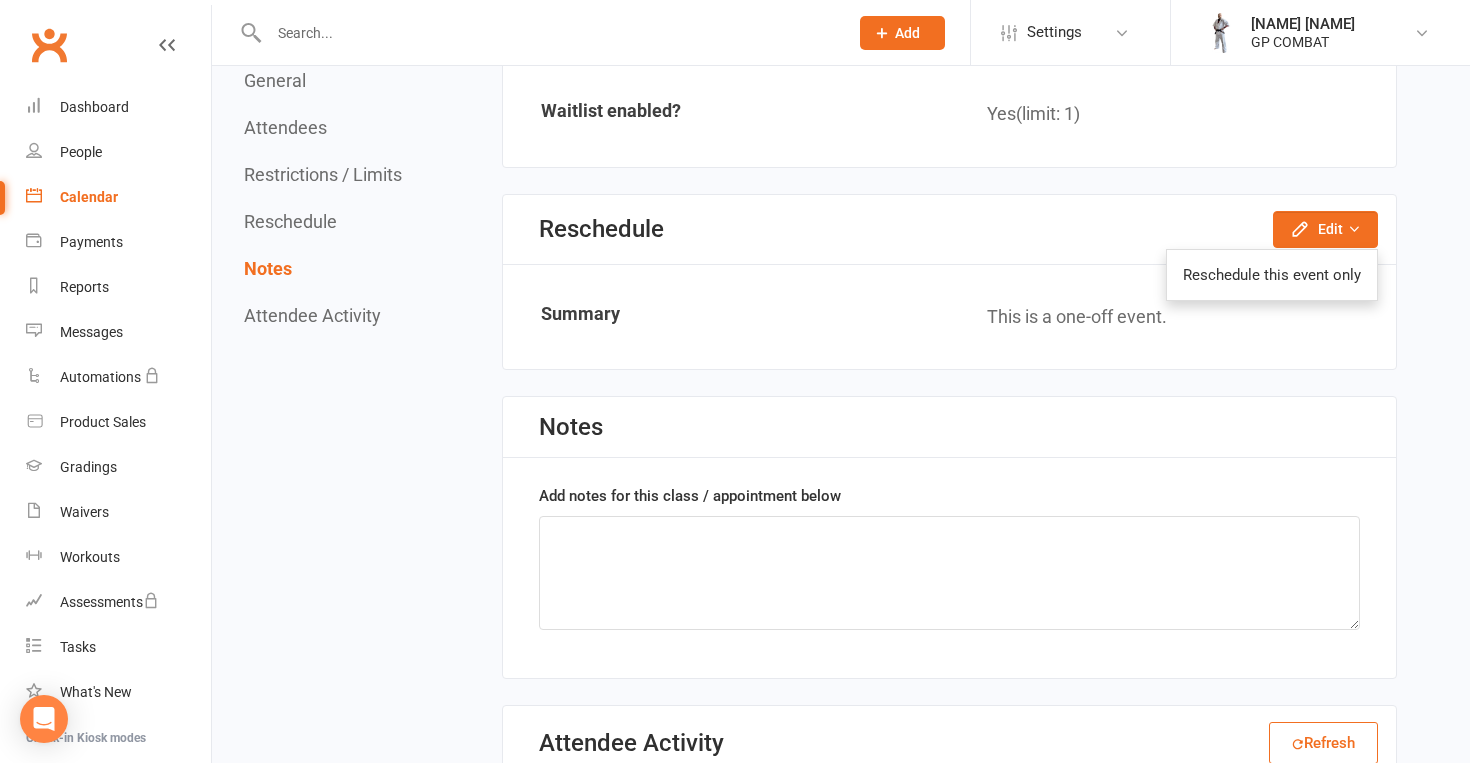 click on "Add notes for this class / appointment below" 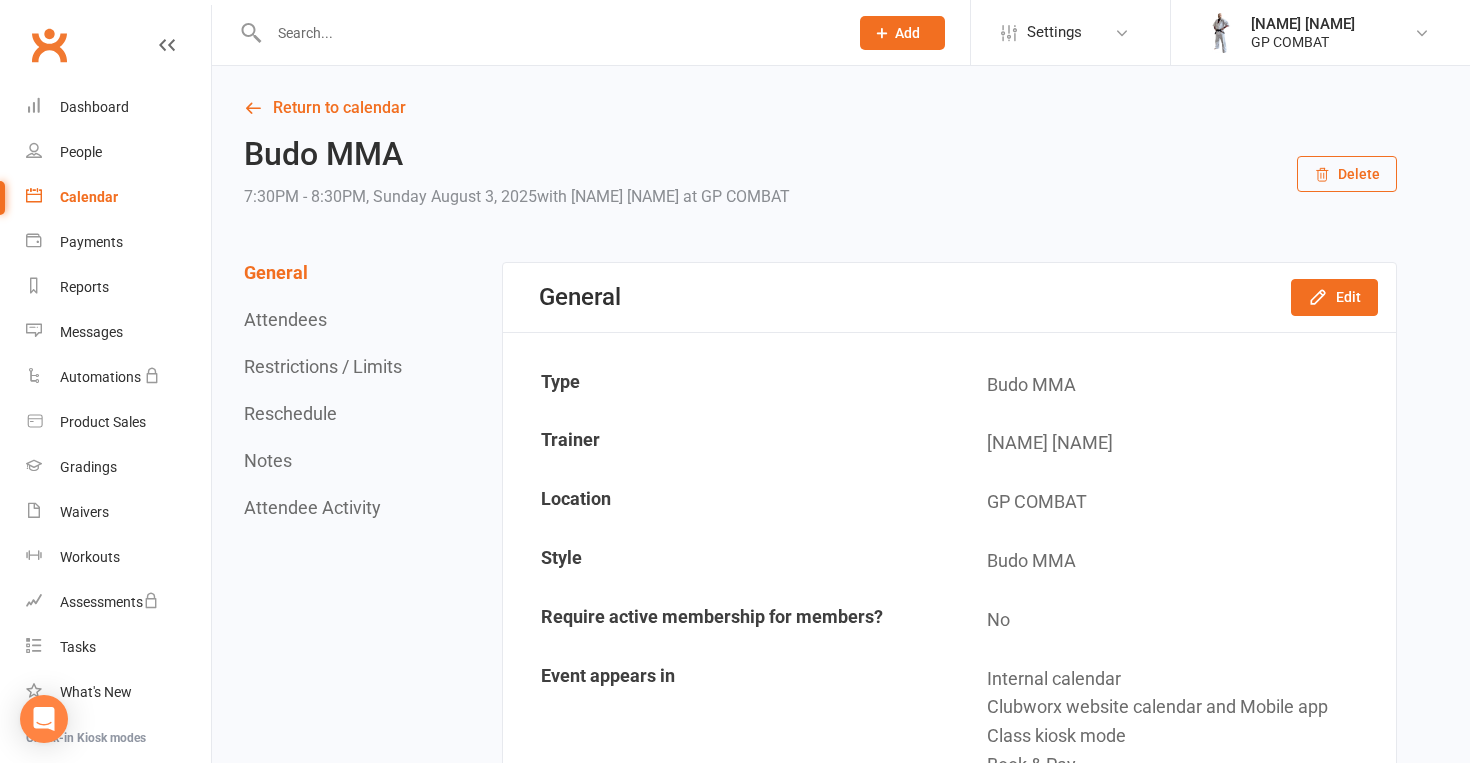 scroll, scrollTop: 0, scrollLeft: 0, axis: both 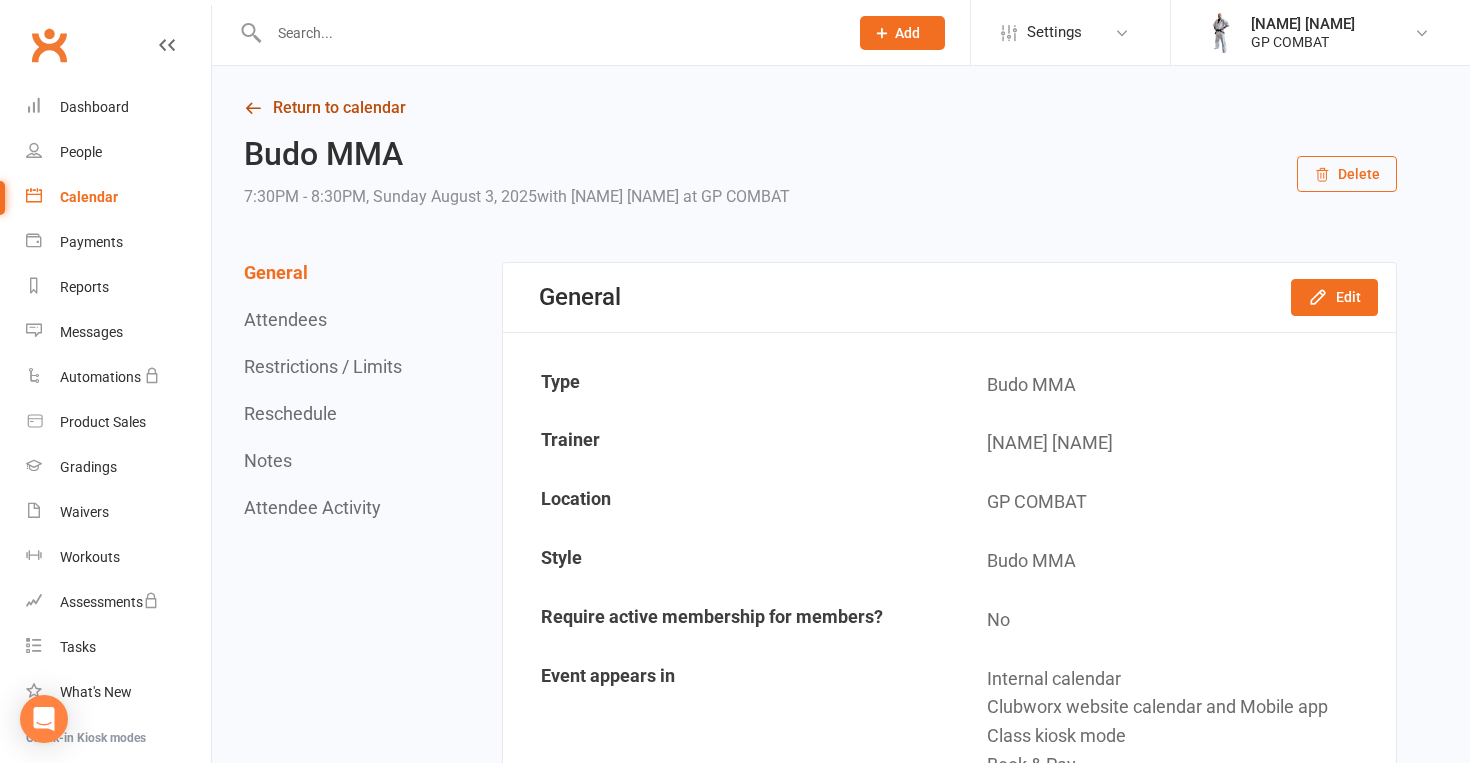 click on "Return to calendar" at bounding box center [820, 108] 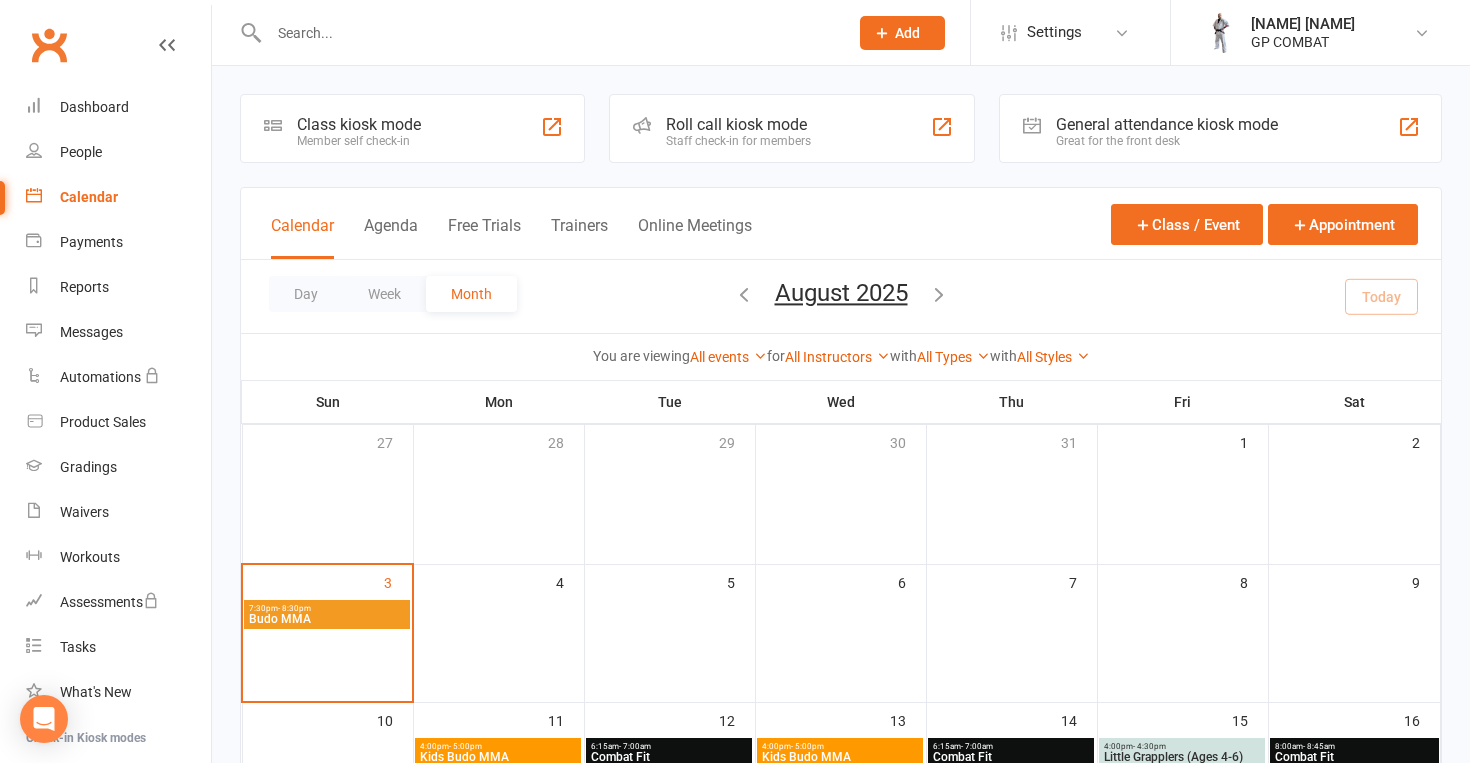 click on "General attendance kiosk mode" at bounding box center (1167, 124) 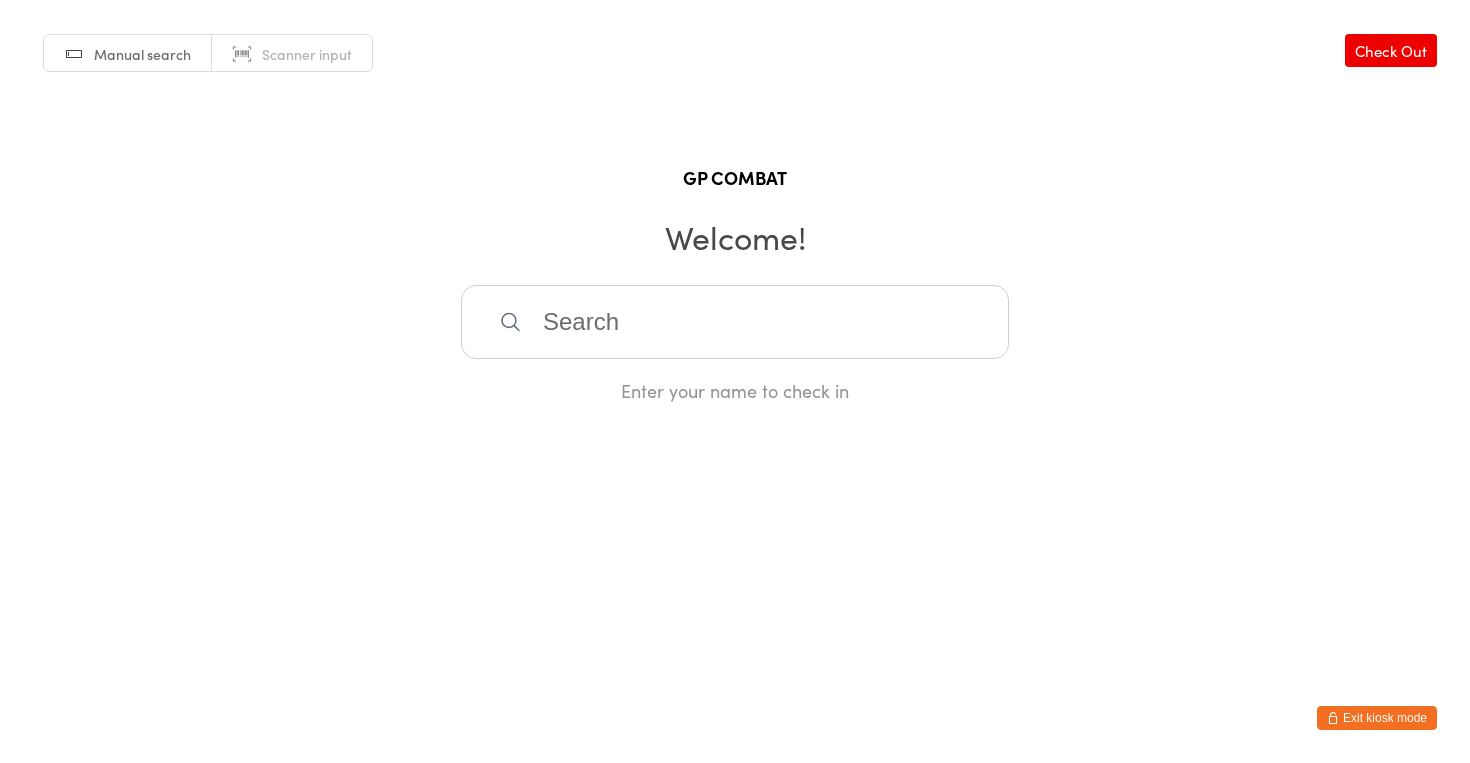 scroll, scrollTop: 0, scrollLeft: 0, axis: both 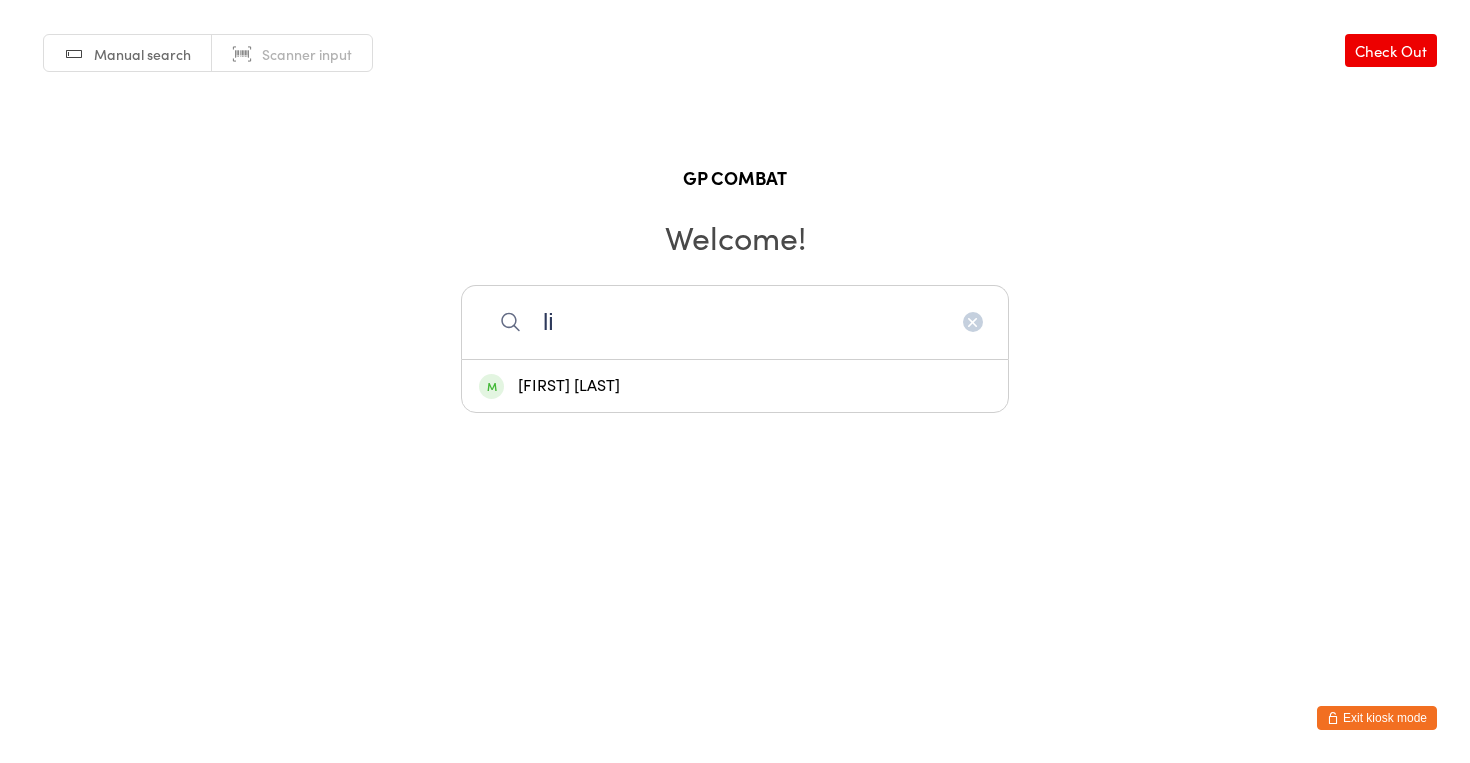 type on "li" 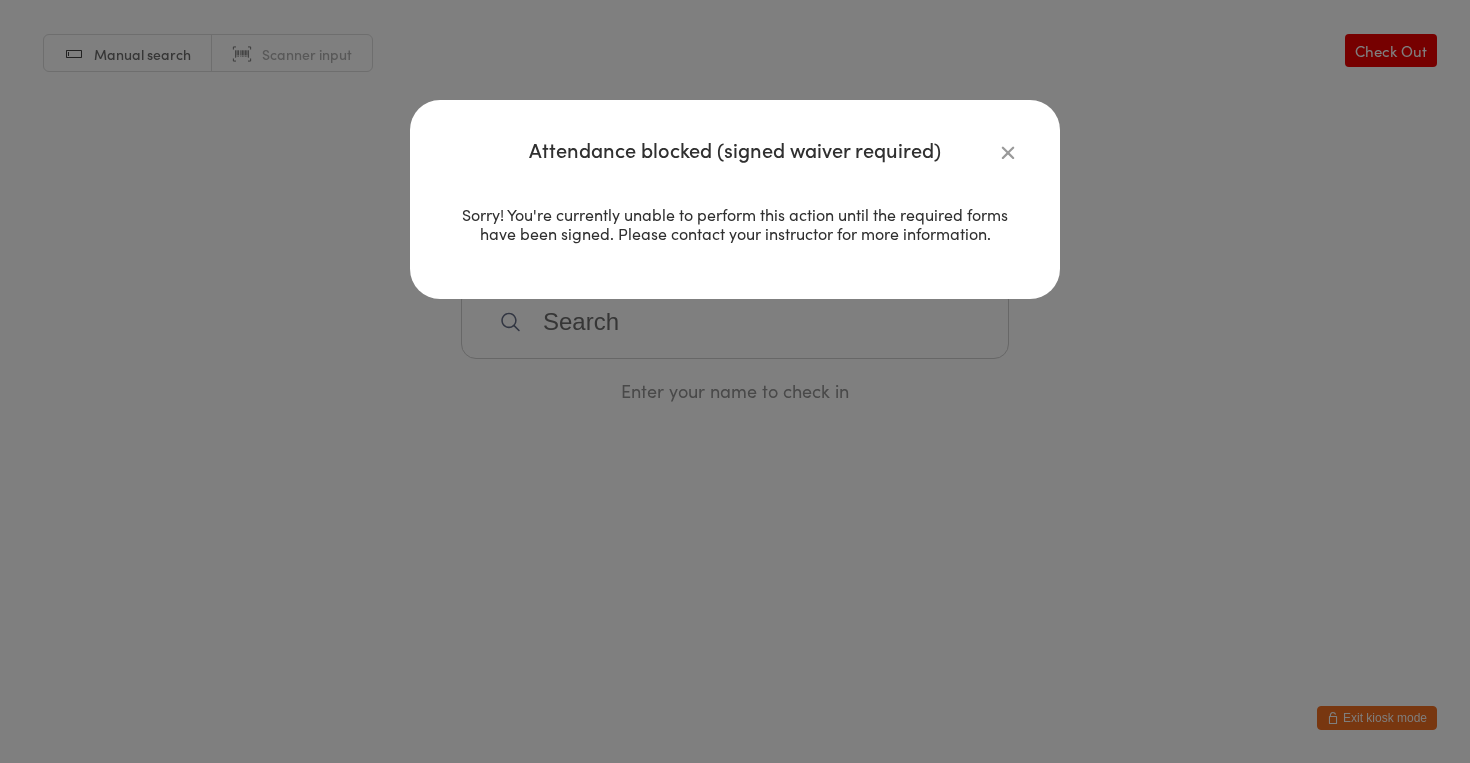 click at bounding box center [1008, 152] 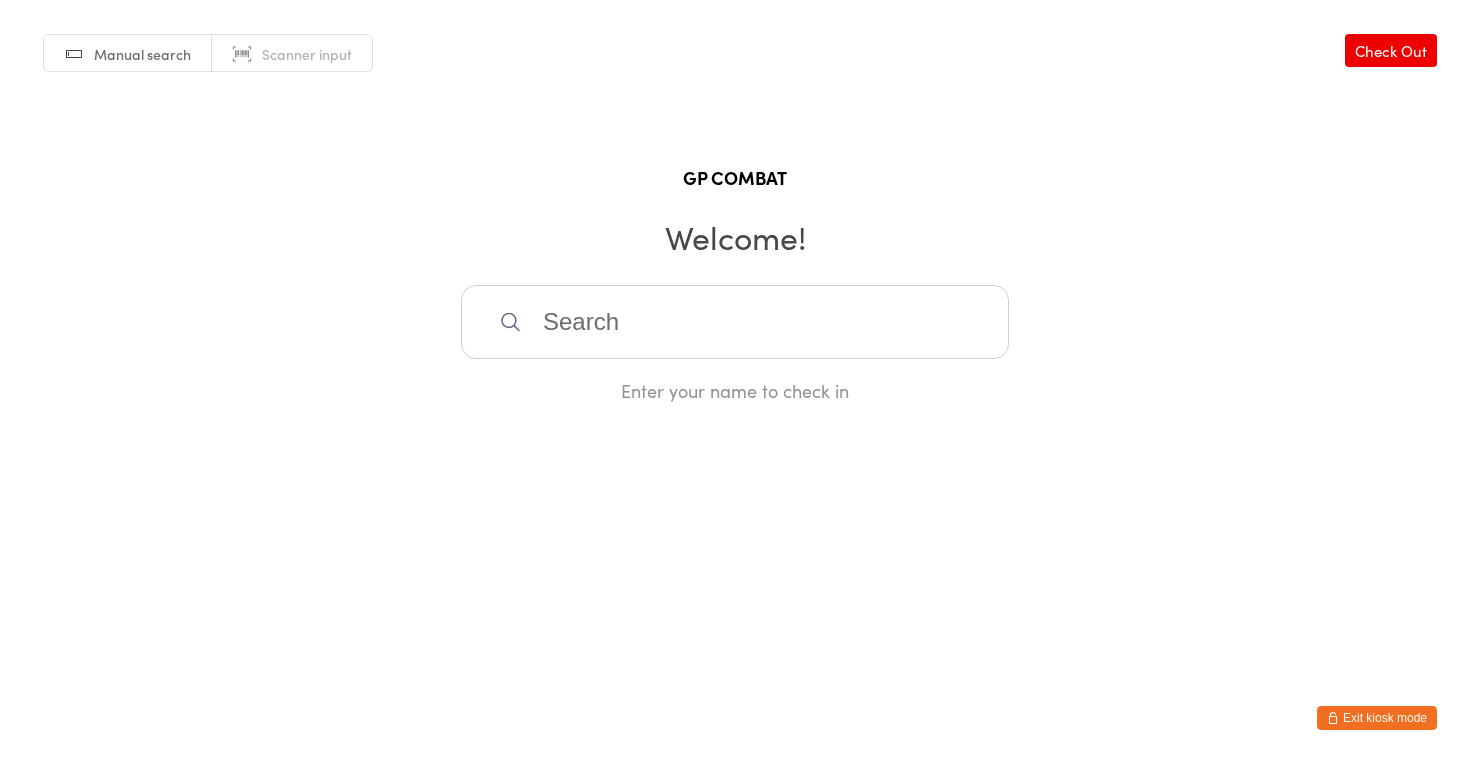 click on "Exit kiosk mode" at bounding box center [1377, 718] 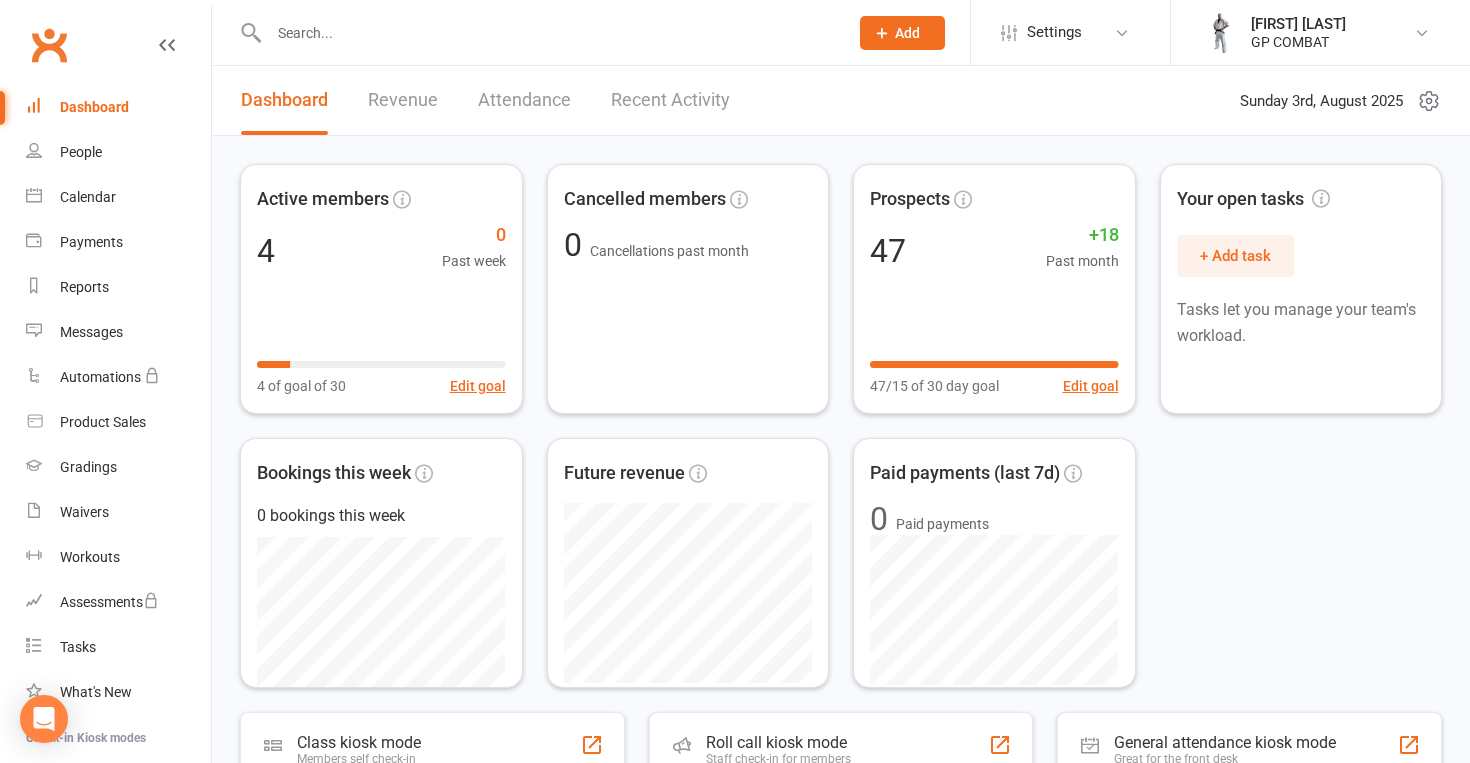 scroll, scrollTop: 0, scrollLeft: 0, axis: both 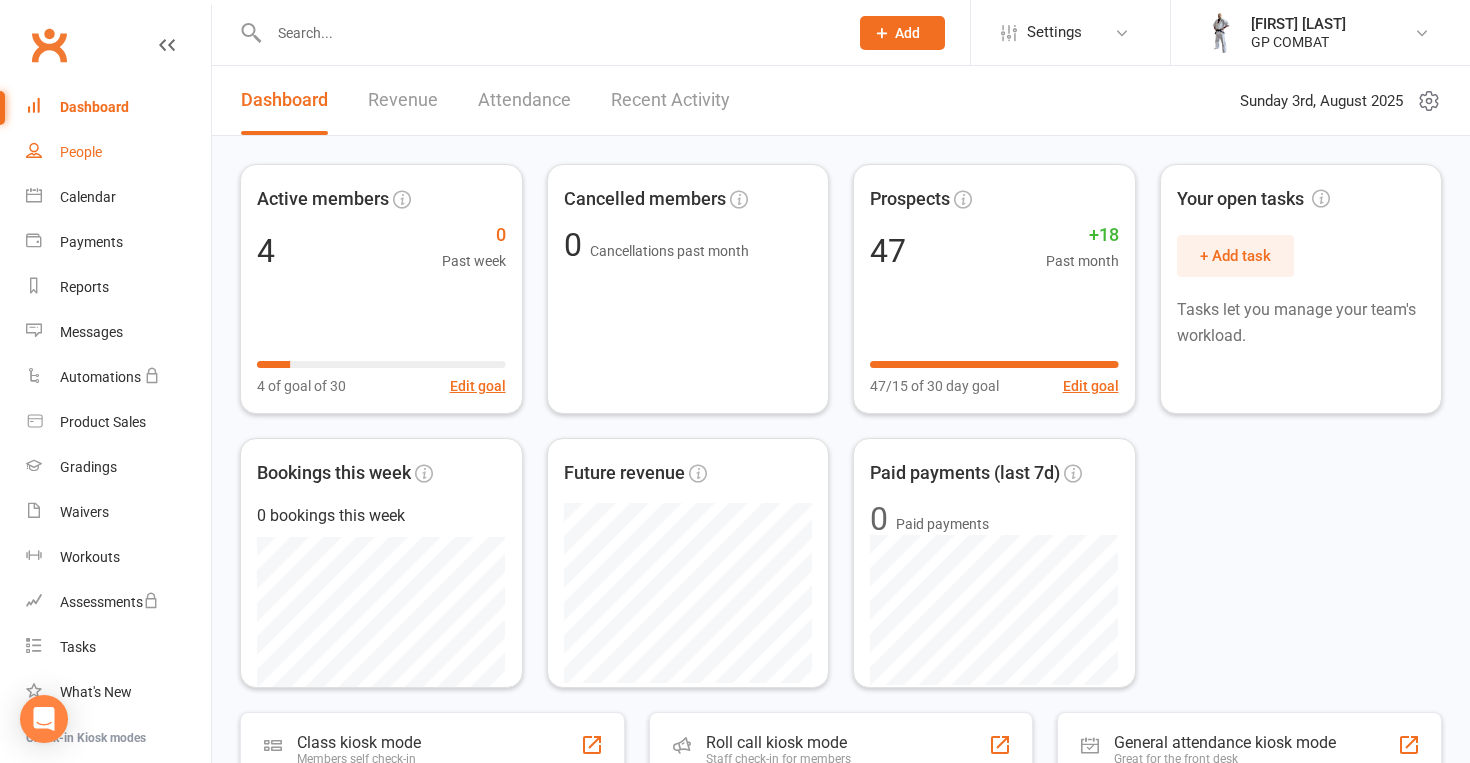 click on "People" at bounding box center [118, 152] 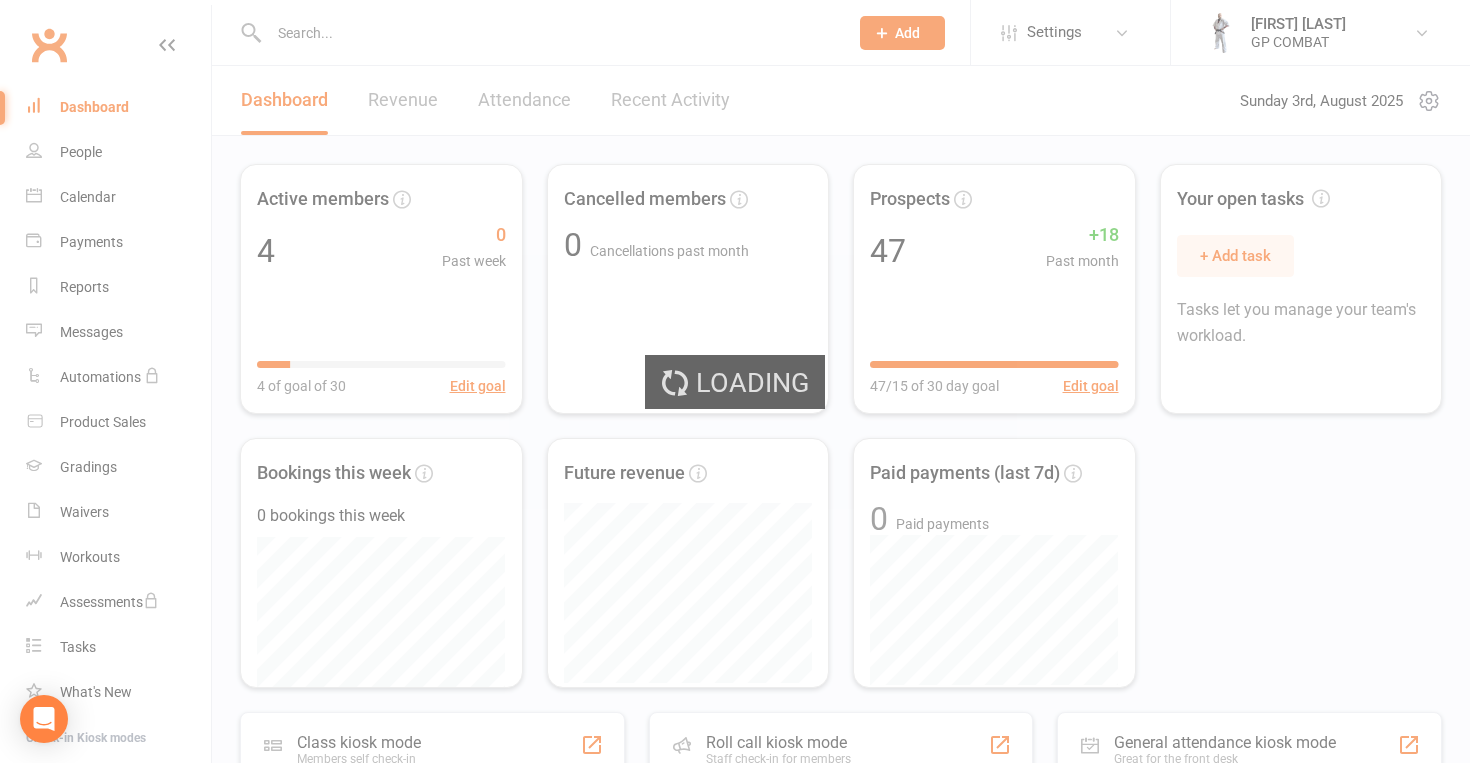 select on "100" 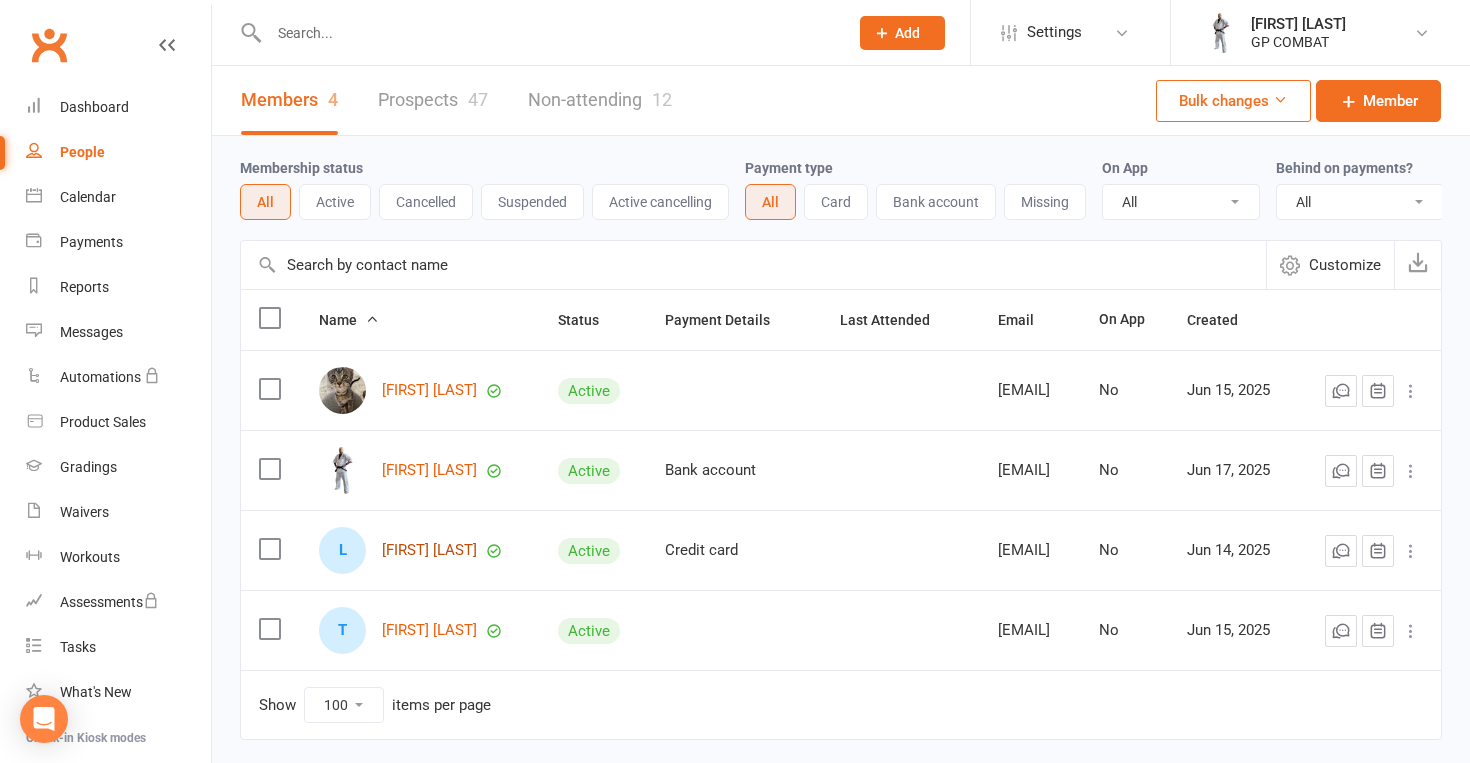 click on "[FIRST] [LAST]" at bounding box center (429, 550) 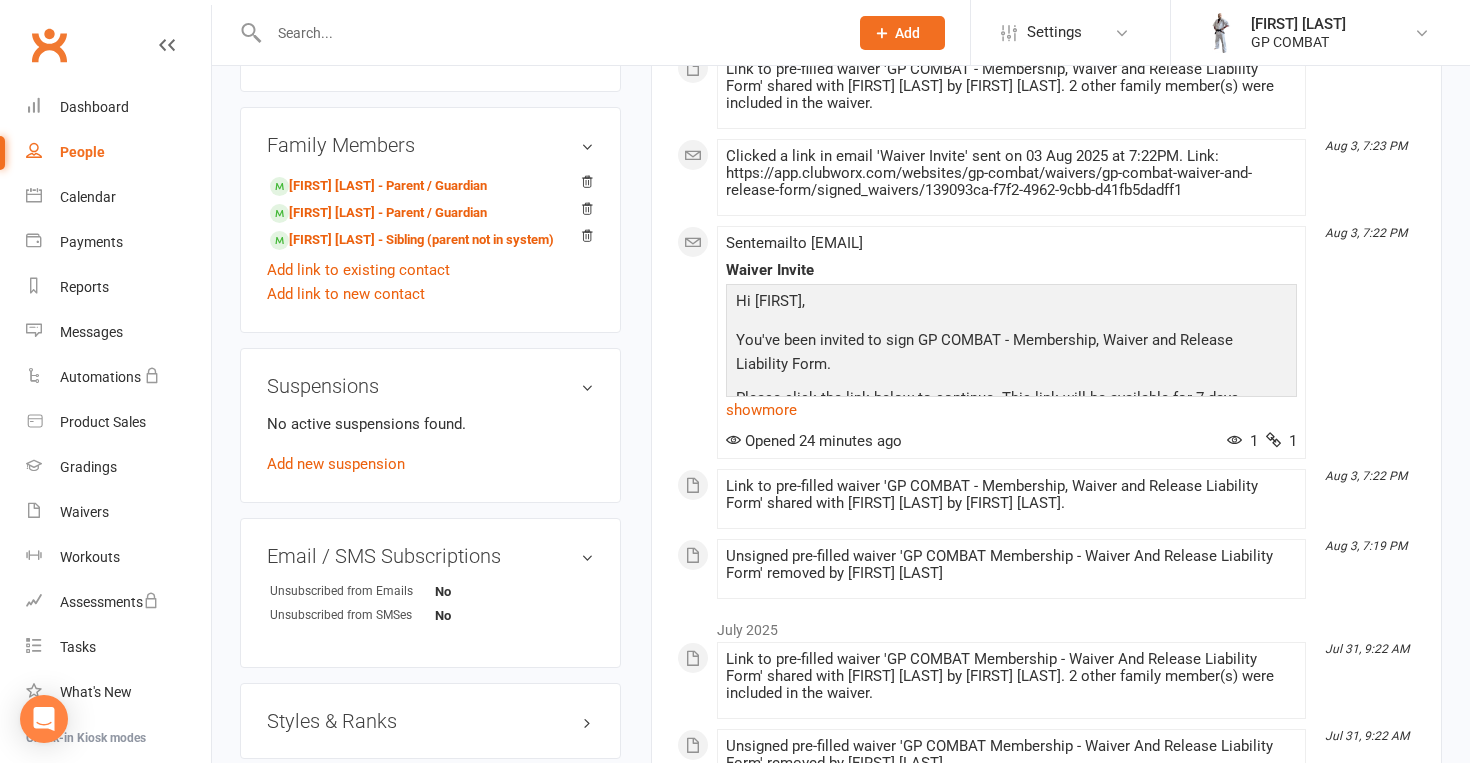 scroll, scrollTop: 1117, scrollLeft: 0, axis: vertical 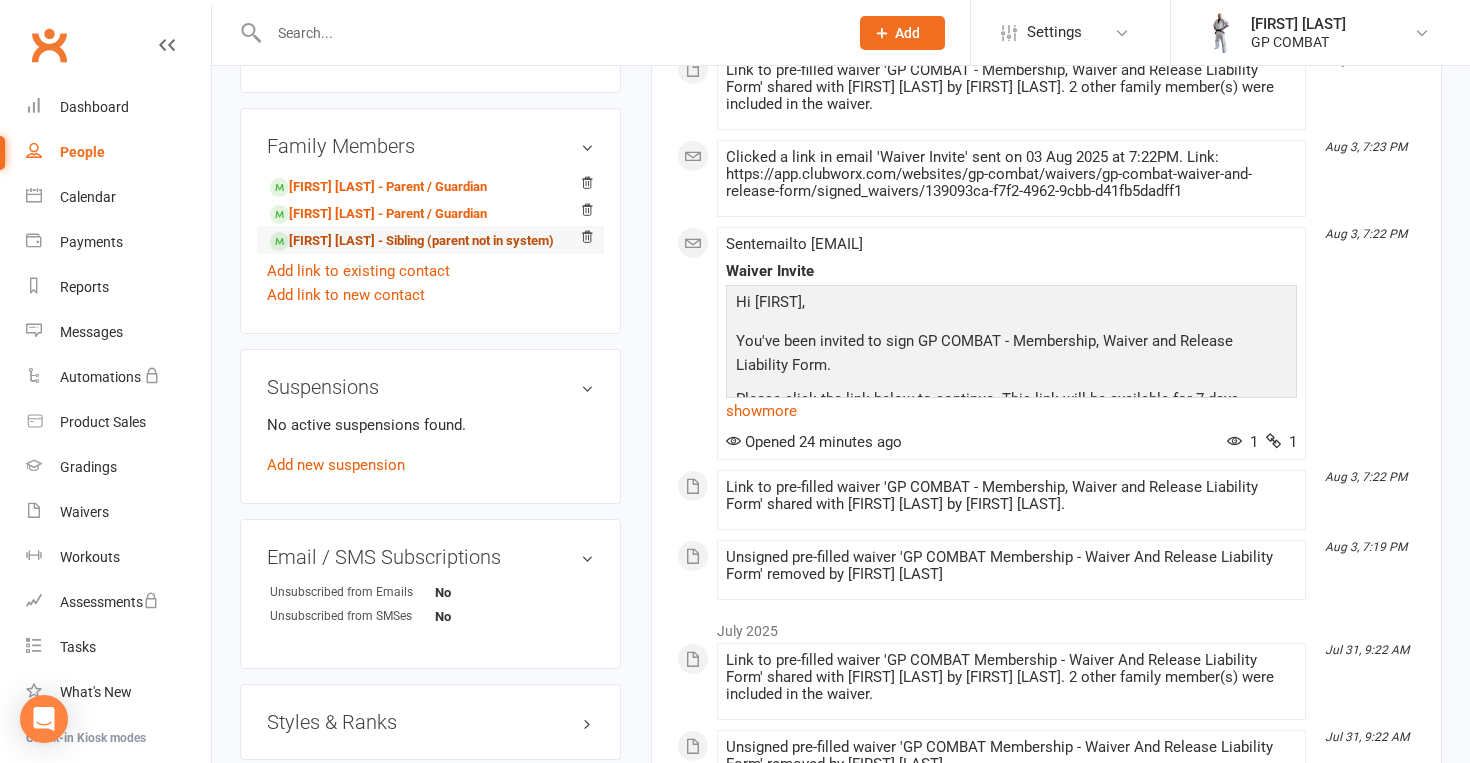 click on "[FIRST] [LAST] - Sibling (parent not in system)" at bounding box center [412, 241] 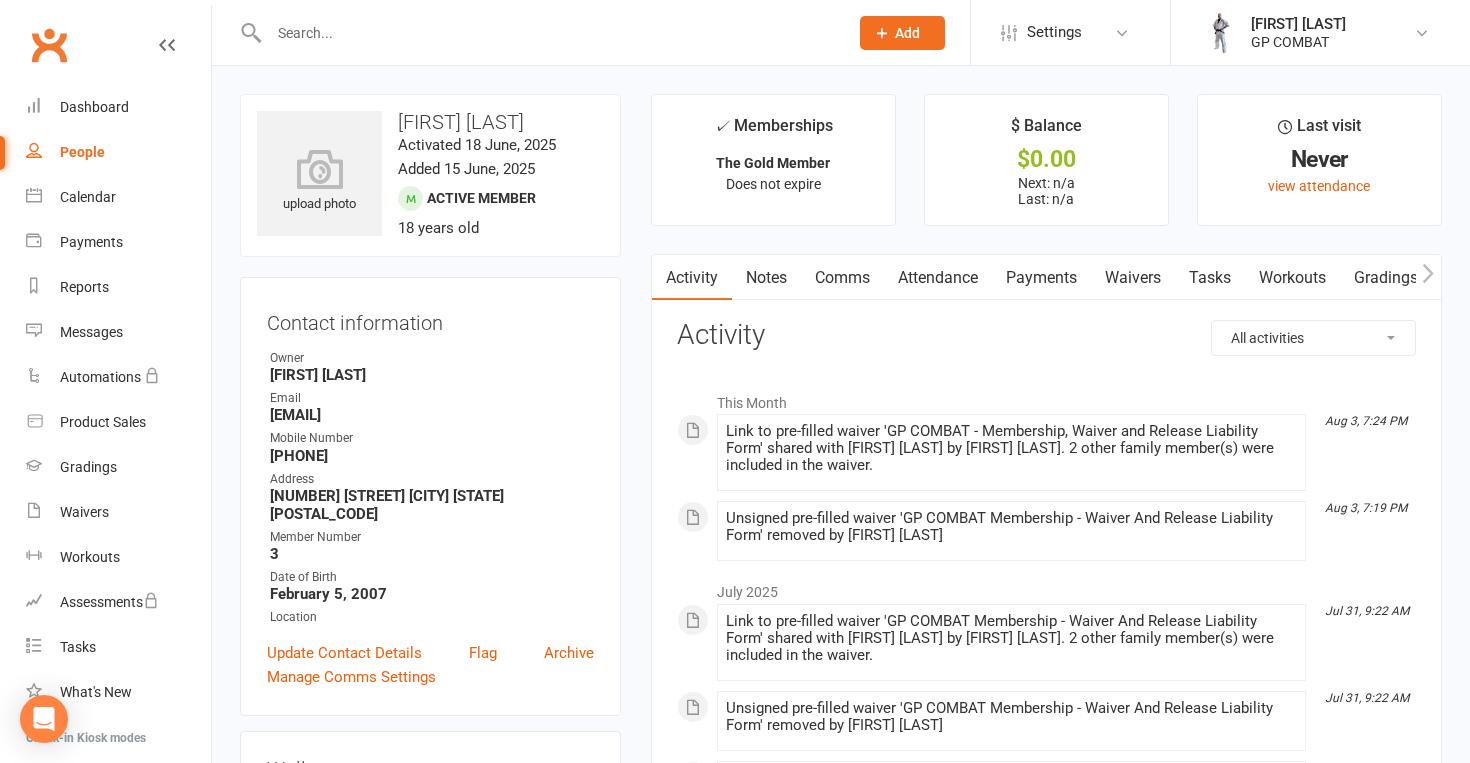 scroll, scrollTop: 0, scrollLeft: 0, axis: both 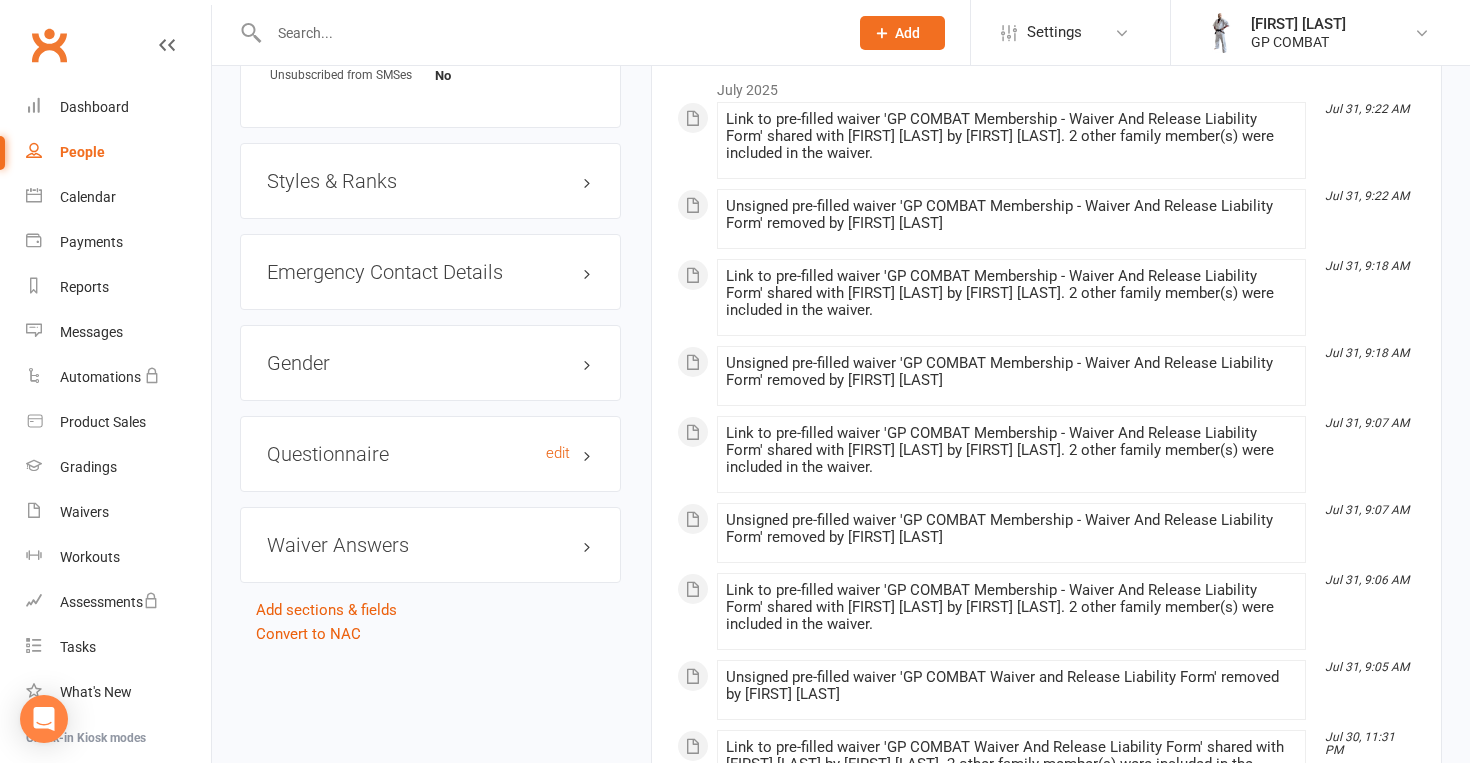 click on "Questionnaire   edit" at bounding box center [430, 454] 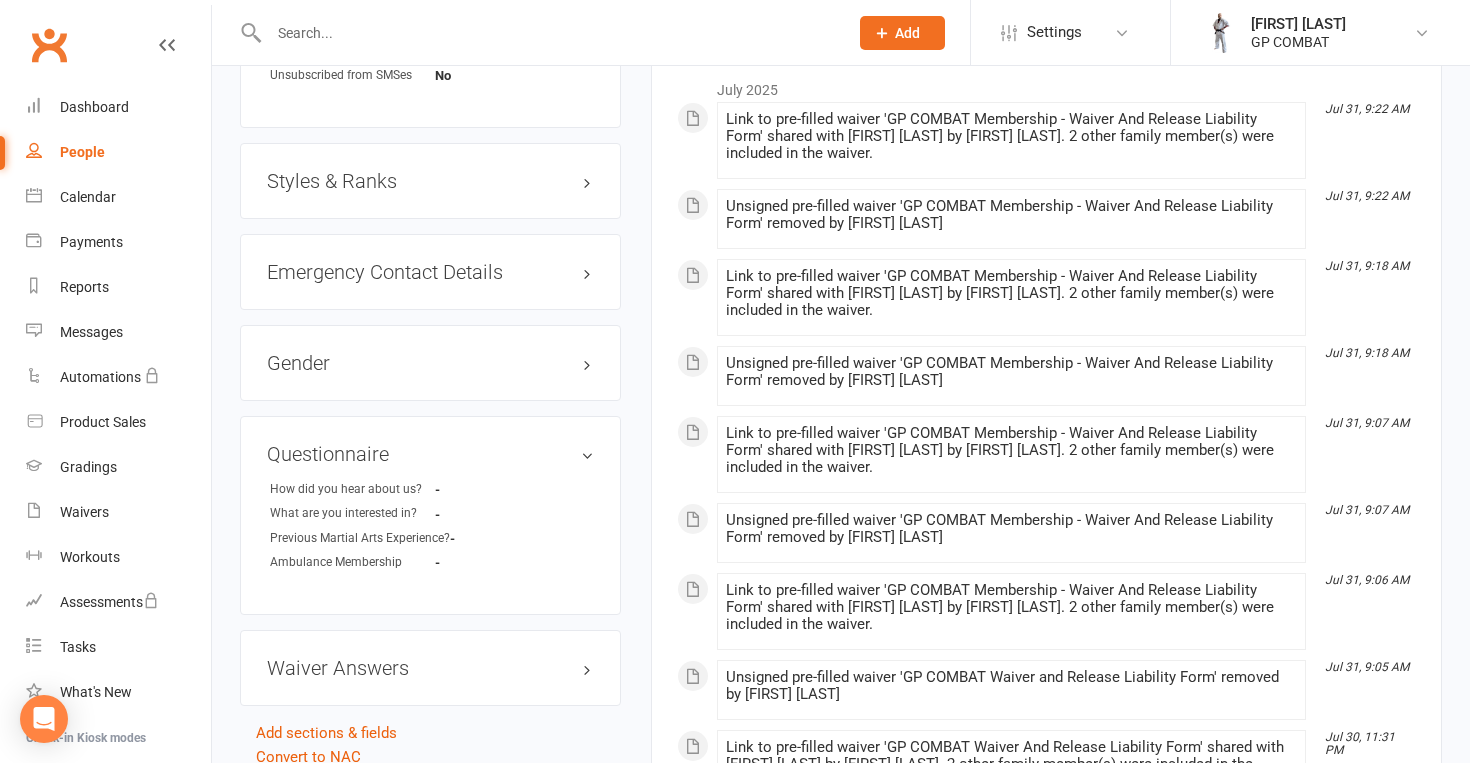 click on "upload photo [FIRST] [LAST] Activated 18 June, 2025 Added 14 June, 2025   Active member 20 years old  Contact information Owner   [FIRST] [LAST] Email  [EMAIL]
Mobile Number  [PHONE]
Address  [NUMBER] [STREET] [CITY] [STATE] [POSTAL_CODE]
Member Number  2
Date of Birth  April 6, 2005
Location
Update Contact Details Flag Archive Manage Comms Settings
Wallet Credit card Mr [FIRST] x [LAST]  xxxx xxxx xxxx 7956  05/2027
Add / Edit Payment Method
Membership      Gold Member Aug 3 2025 — Never Booked: 0 Attended: 0 Unlimited classes remaining   Cancel membership Upgrade / Downgrade     The Gold Member Jun 18 2025 — Never Booked: 0 Attended: 0 Unlimited classes remaining   Cancel membership Upgrade / Downgrade Add new membership
Family Members   [FIRST] [LAST] - Parent / Guardian  [FIRST] [LAST] - Parent / Guardian  [FIRST] [LAST] - Sibling (parent not in system) Add link to existing contact  Add link to new contact
Suspensions  No active suspensions found. Add new suspension
edit No
No
edit -" at bounding box center (430, -398) 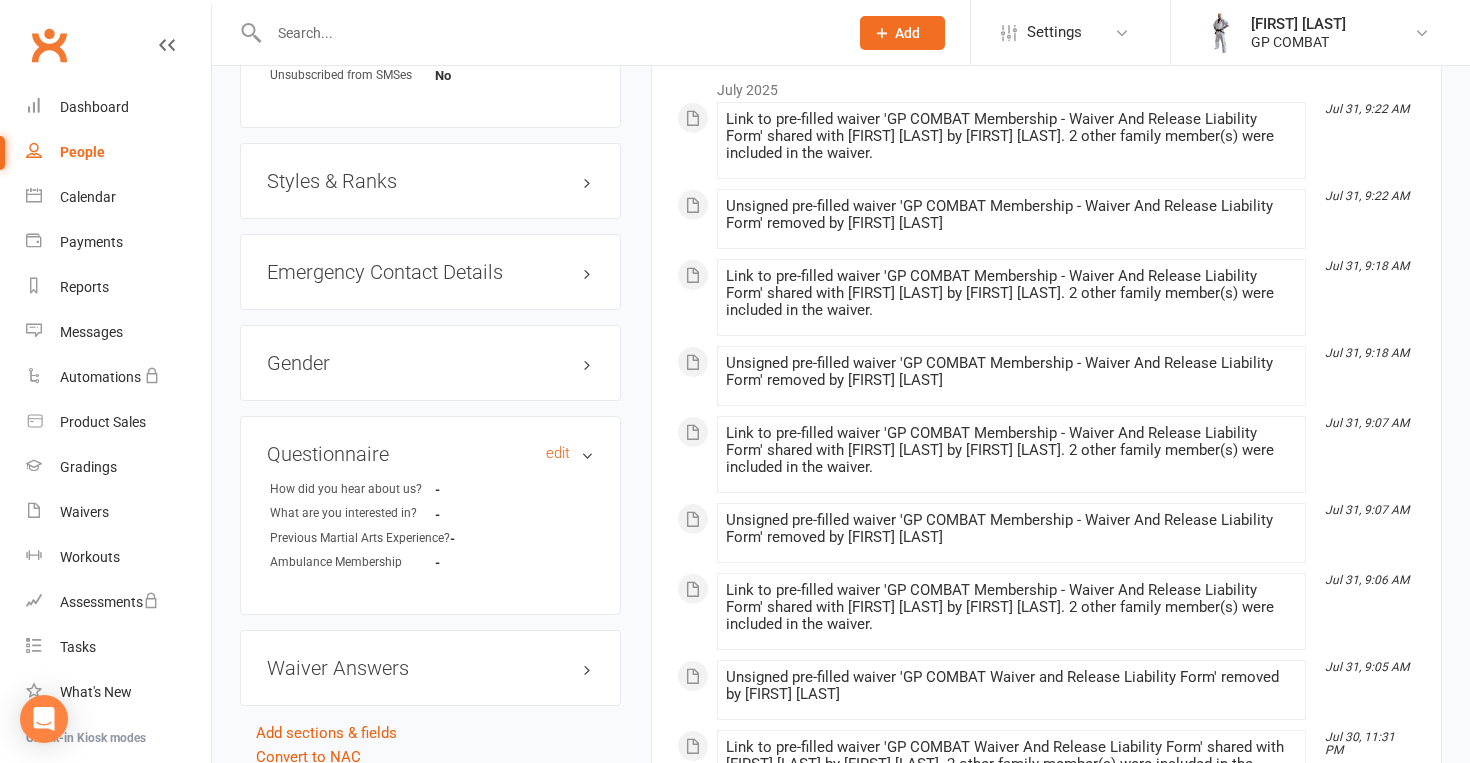 click on "Questionnaire   edit" at bounding box center [430, 454] 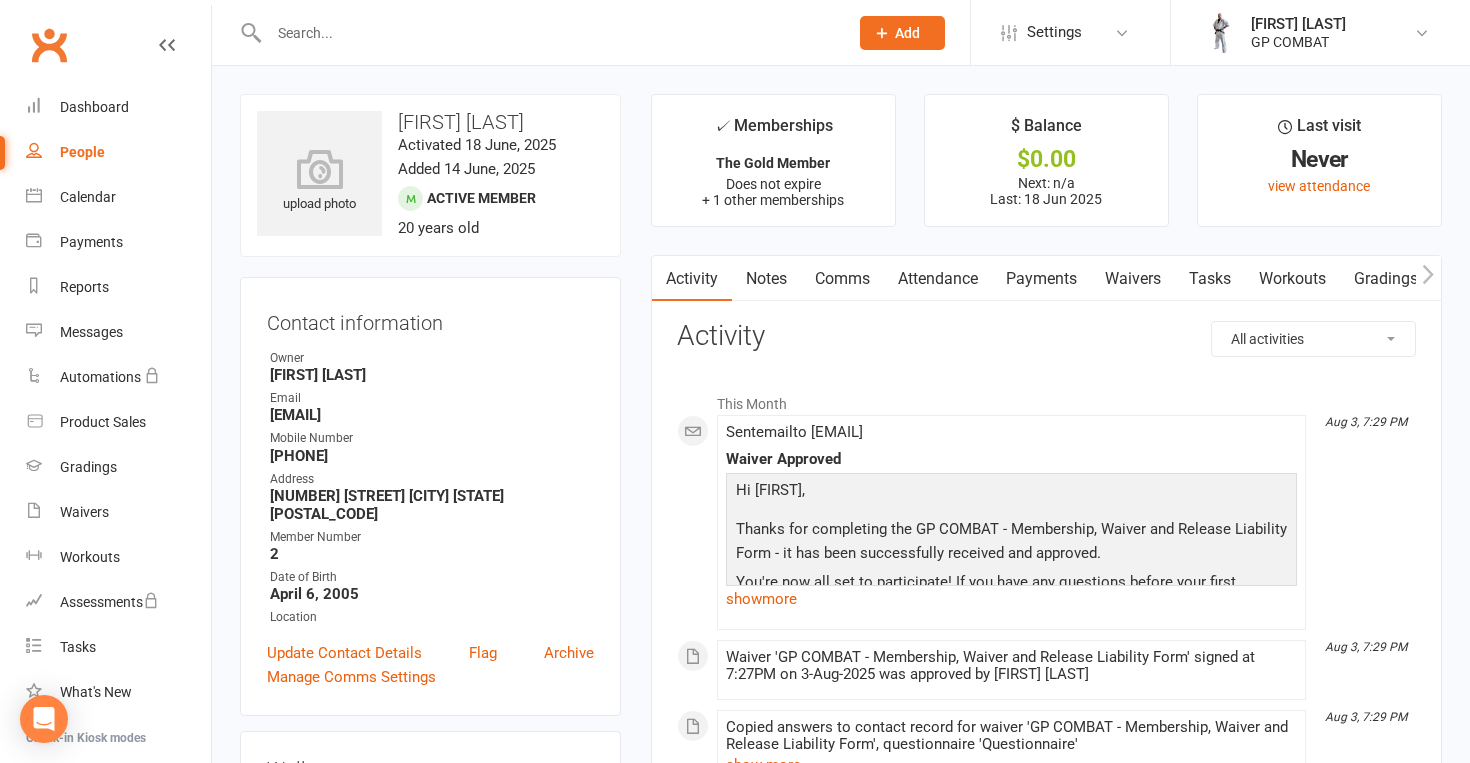 scroll, scrollTop: 0, scrollLeft: 0, axis: both 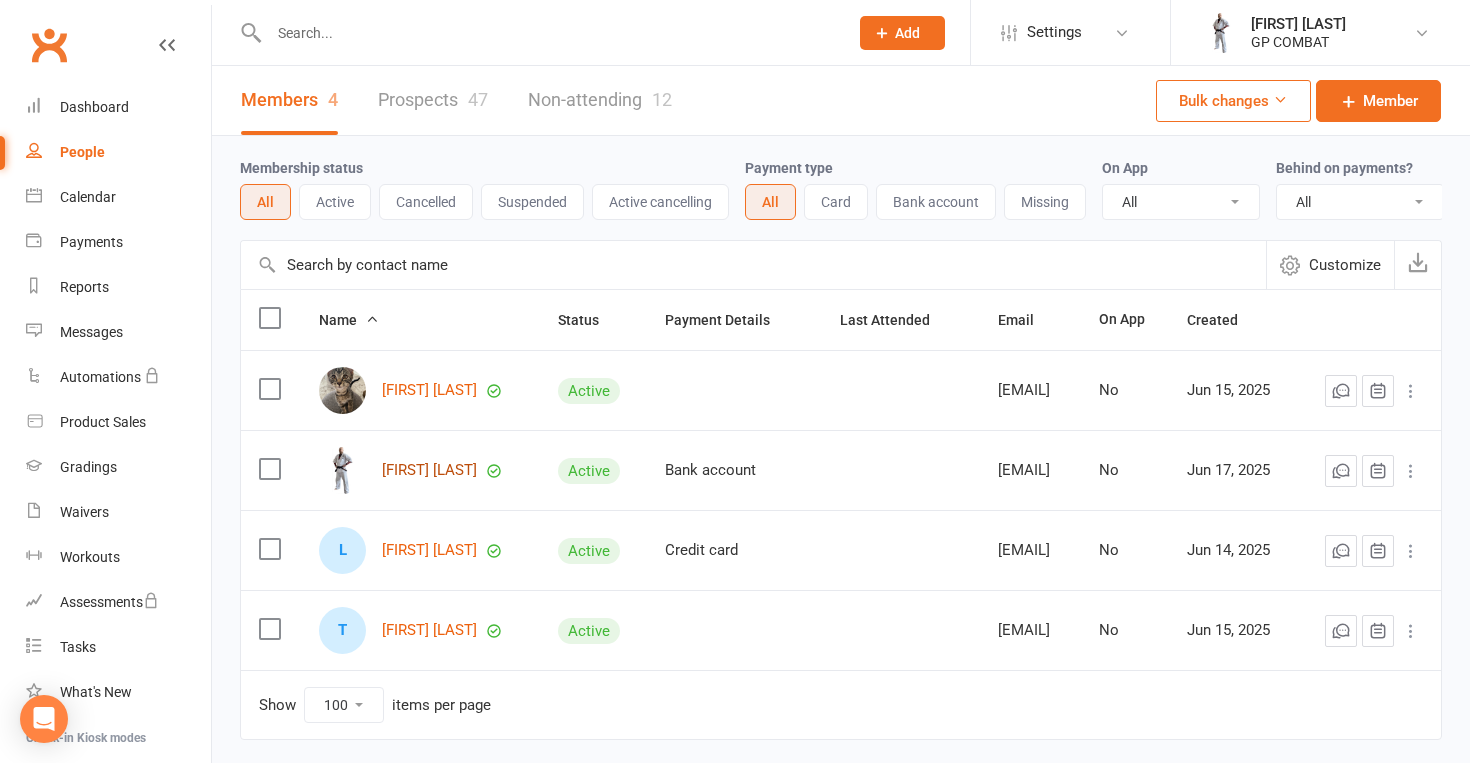 click on "[FIRST] [LAST]" at bounding box center (429, 470) 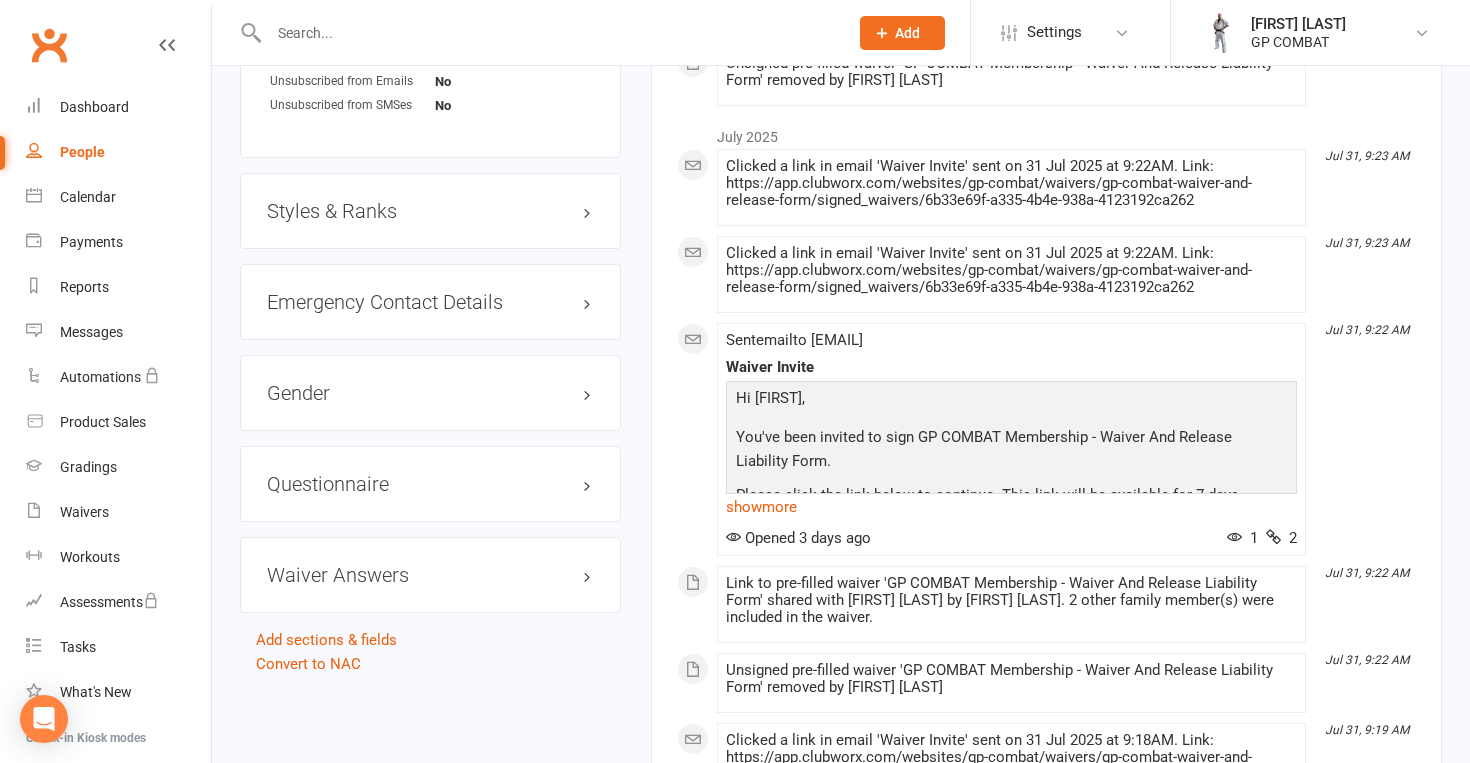 scroll, scrollTop: 1648, scrollLeft: 0, axis: vertical 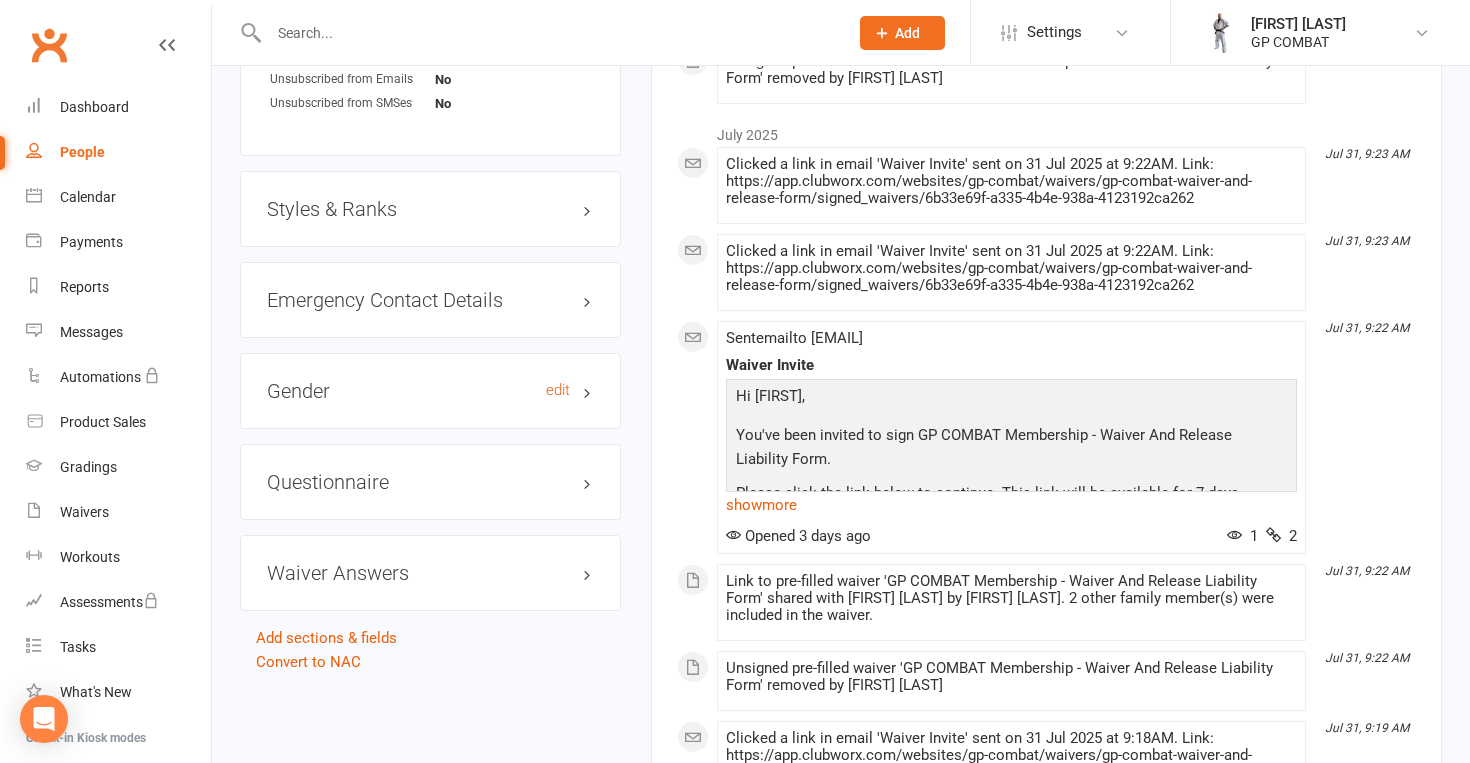 click on "Gender  edit" at bounding box center [430, 391] 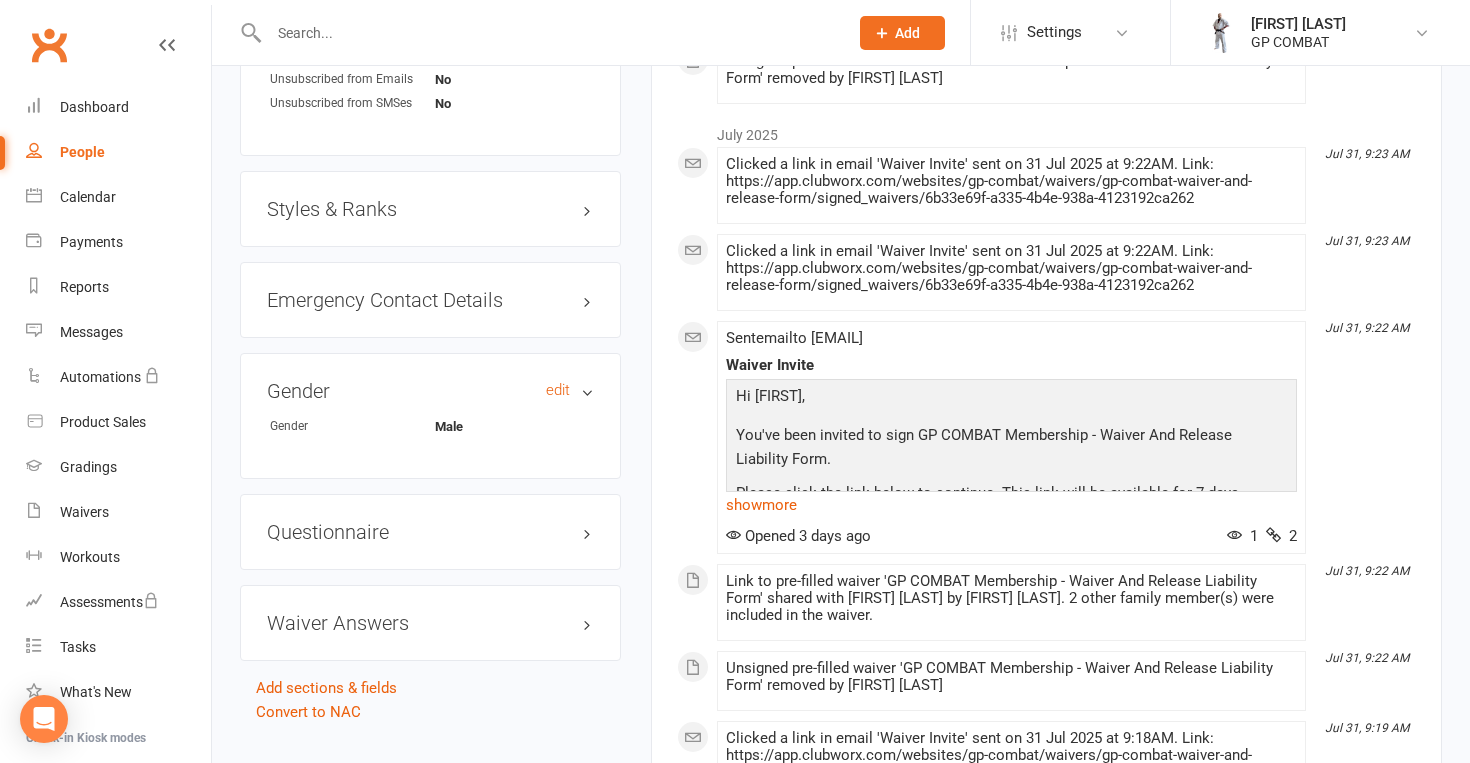 click on "Gender  edit" at bounding box center [430, 391] 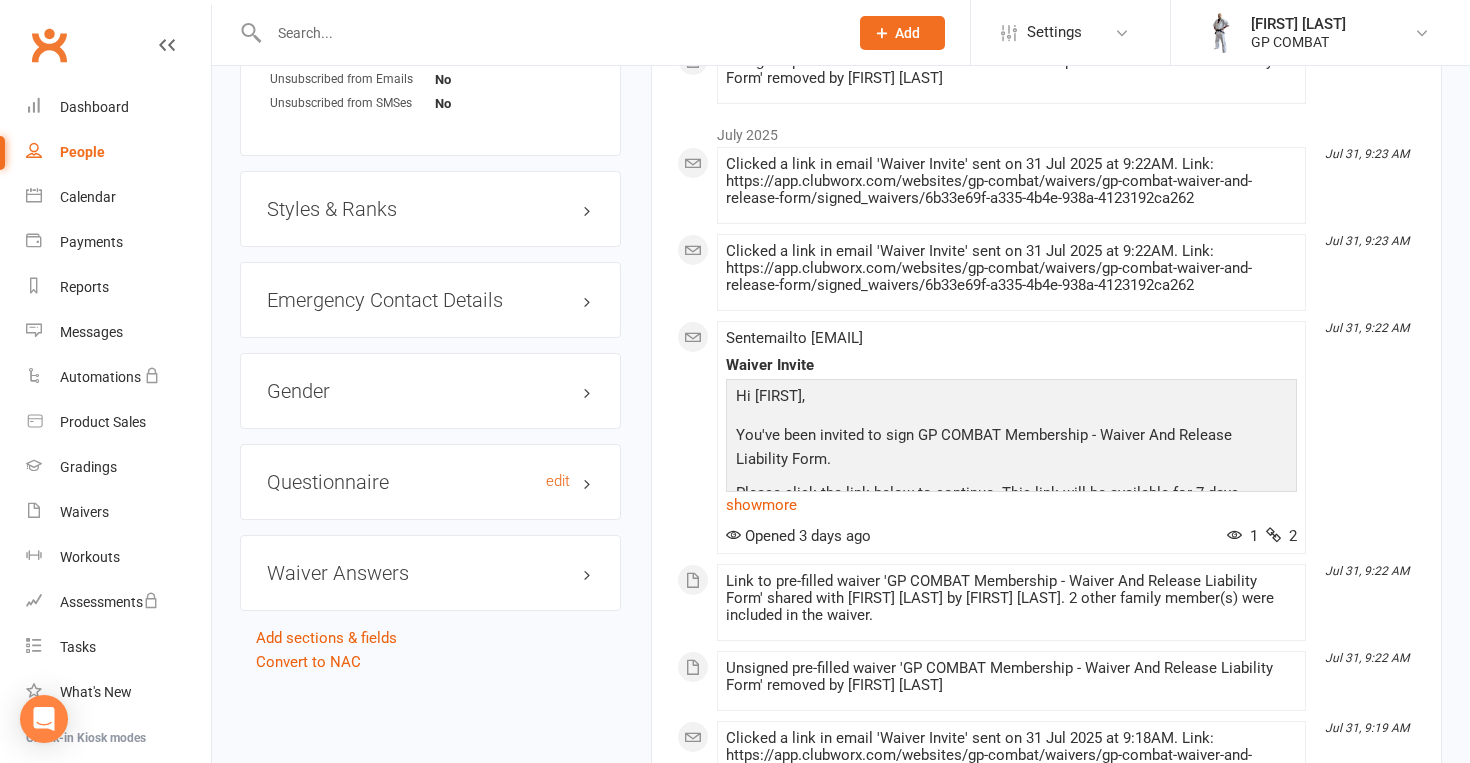 click on "Questionnaire   edit" at bounding box center [430, 482] 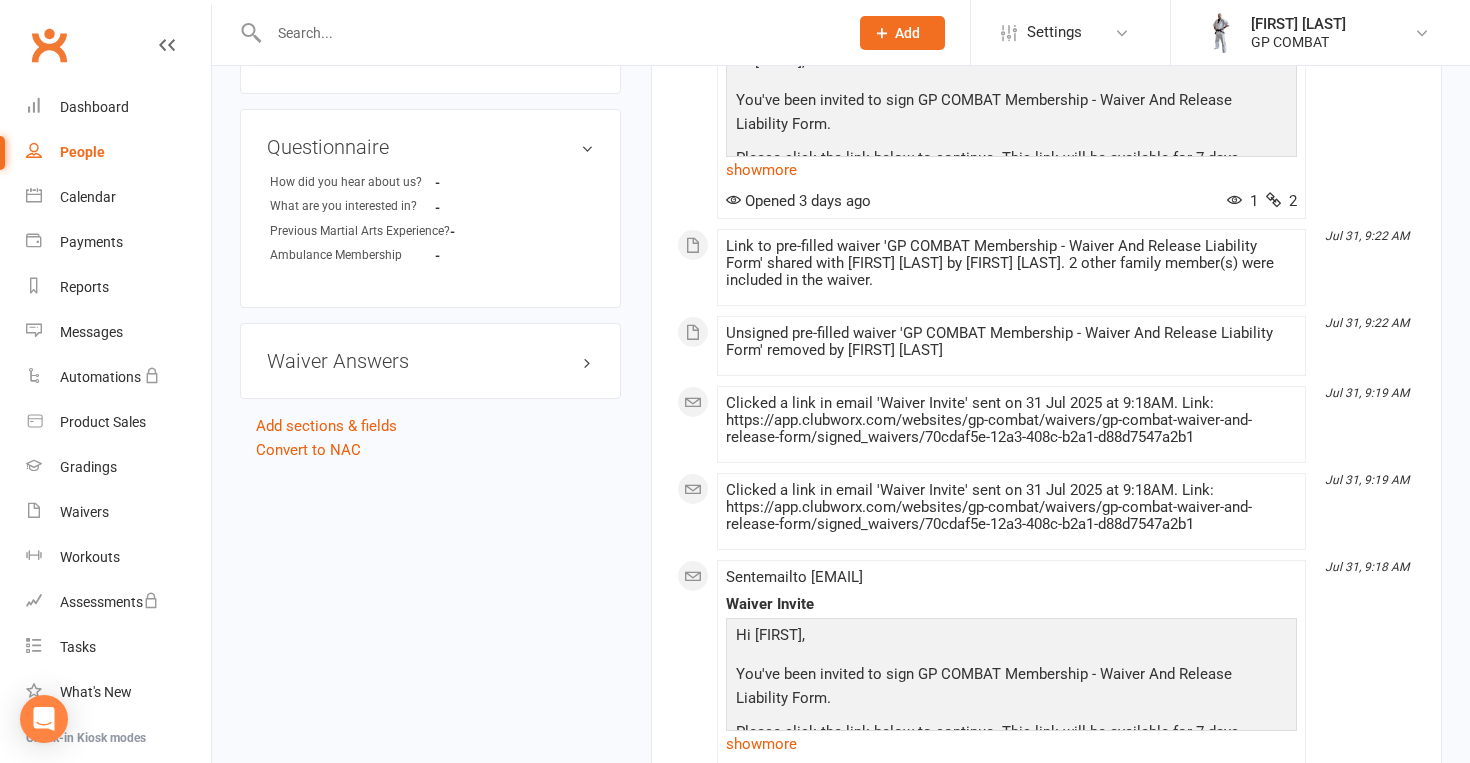 scroll, scrollTop: 2011, scrollLeft: 0, axis: vertical 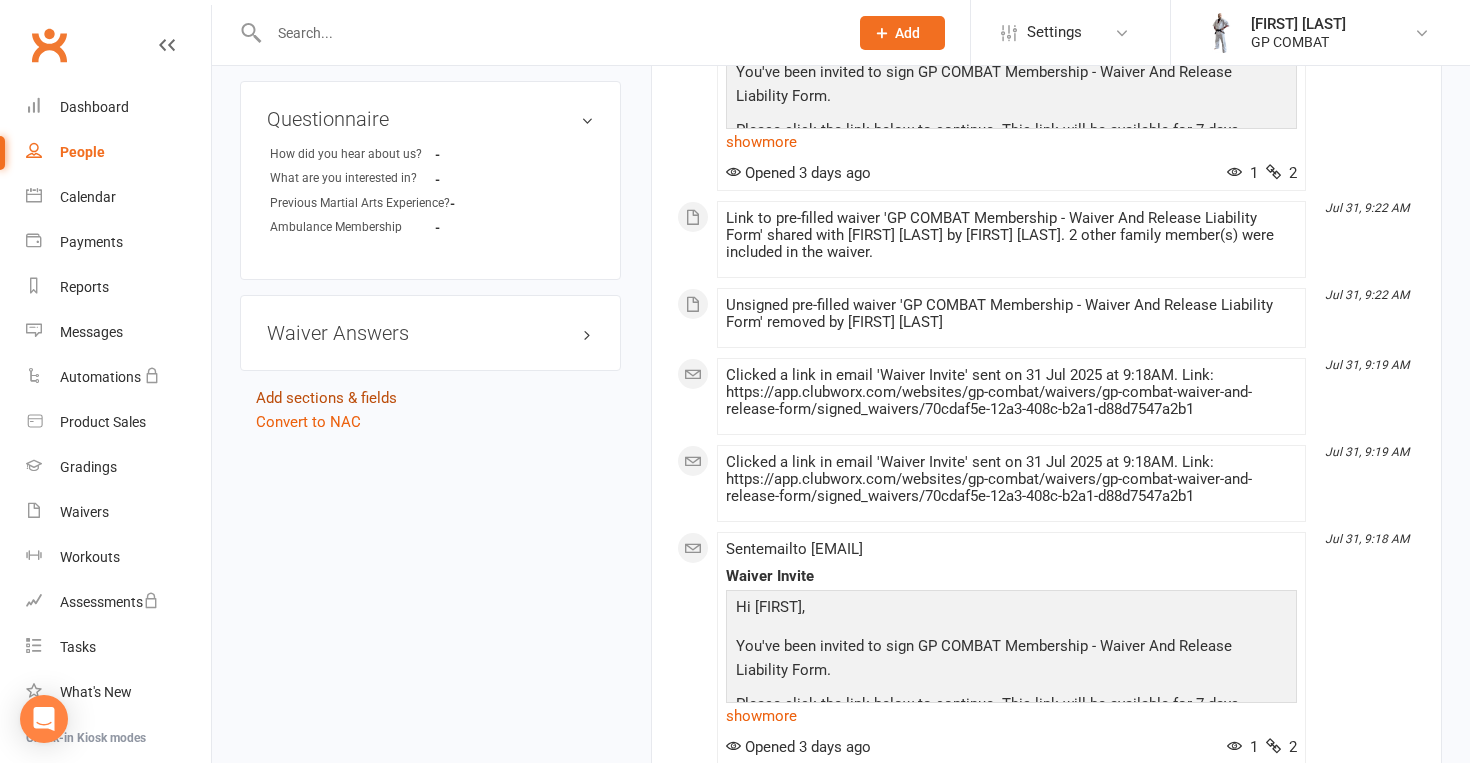 click on "Add sections & fields" at bounding box center [326, 398] 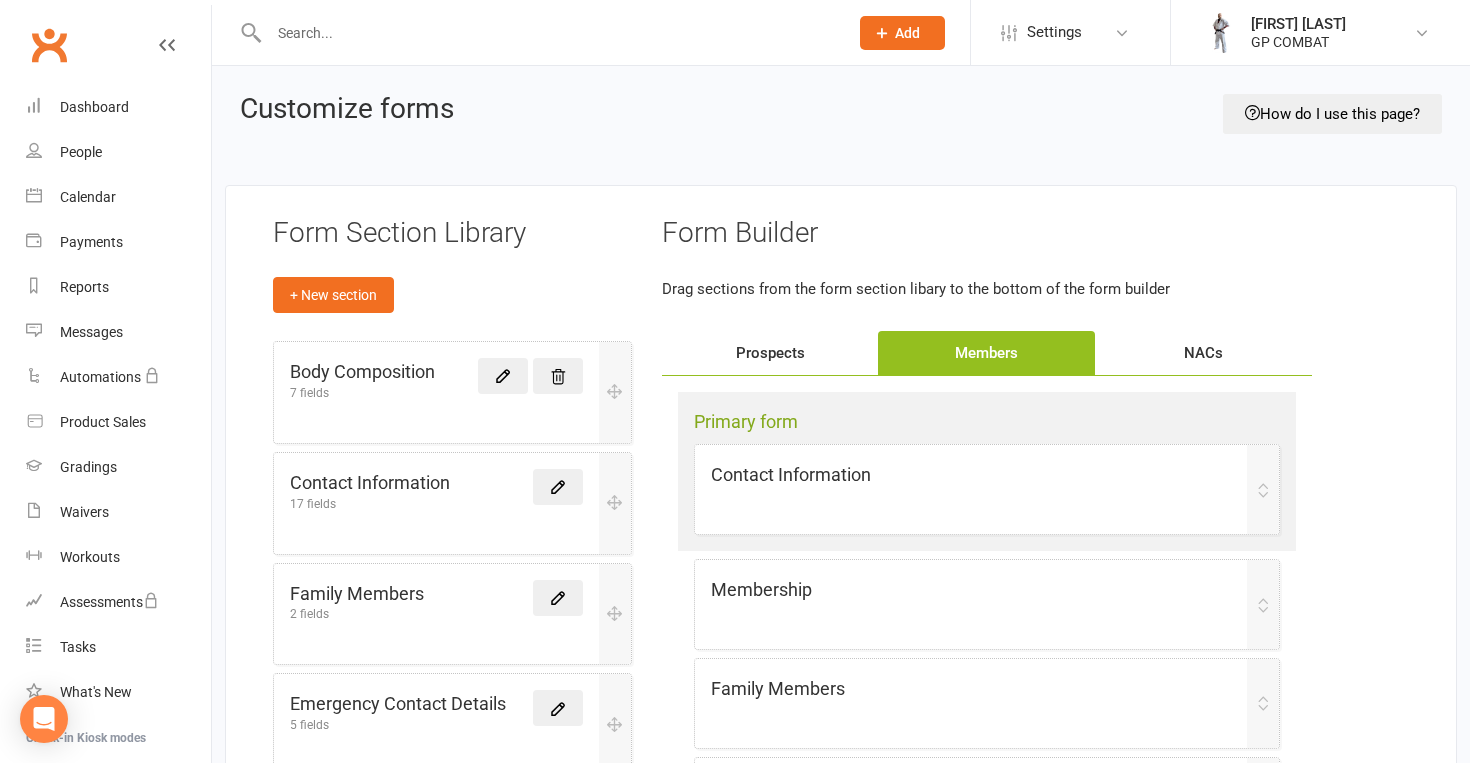 scroll, scrollTop: 0, scrollLeft: 0, axis: both 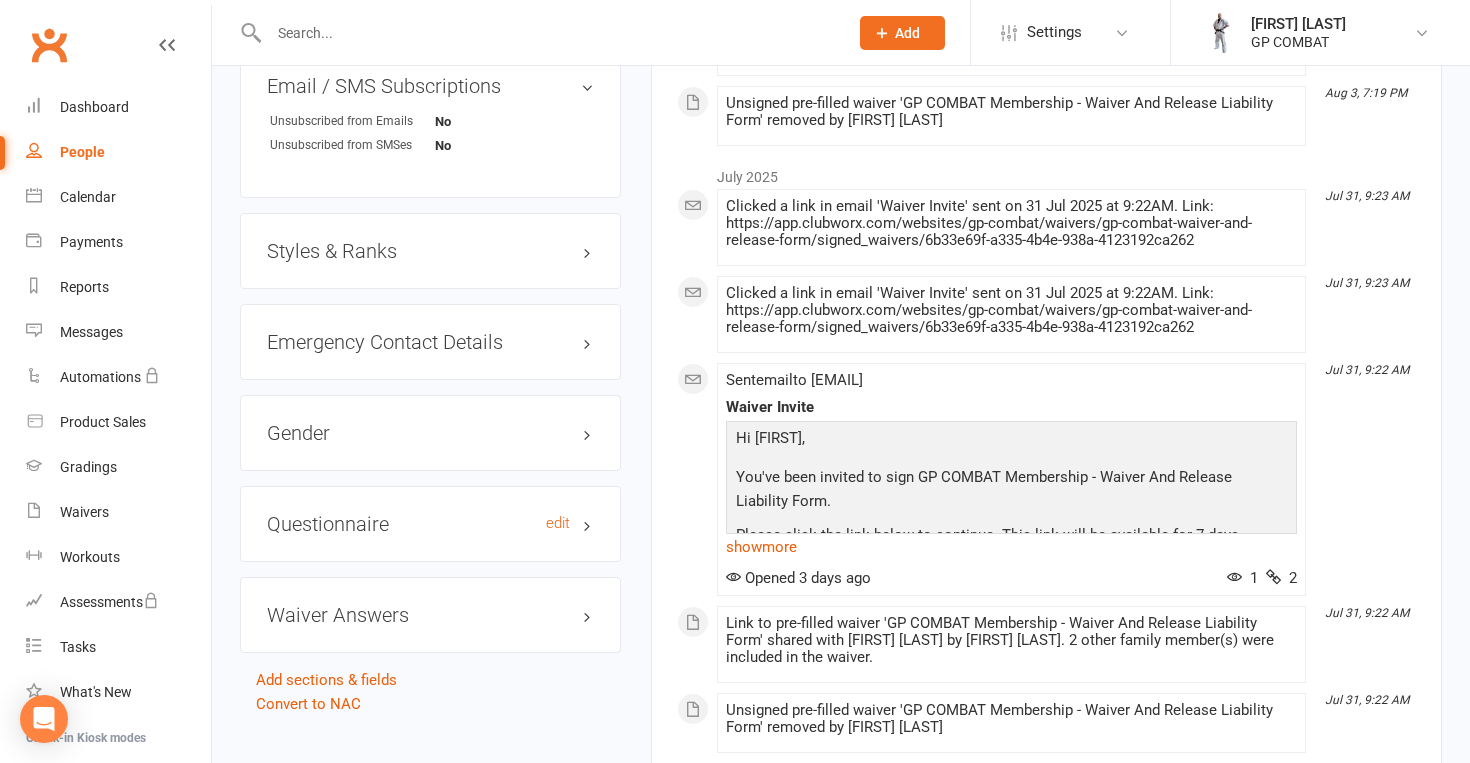 click on "Questionnaire   edit" at bounding box center (430, 524) 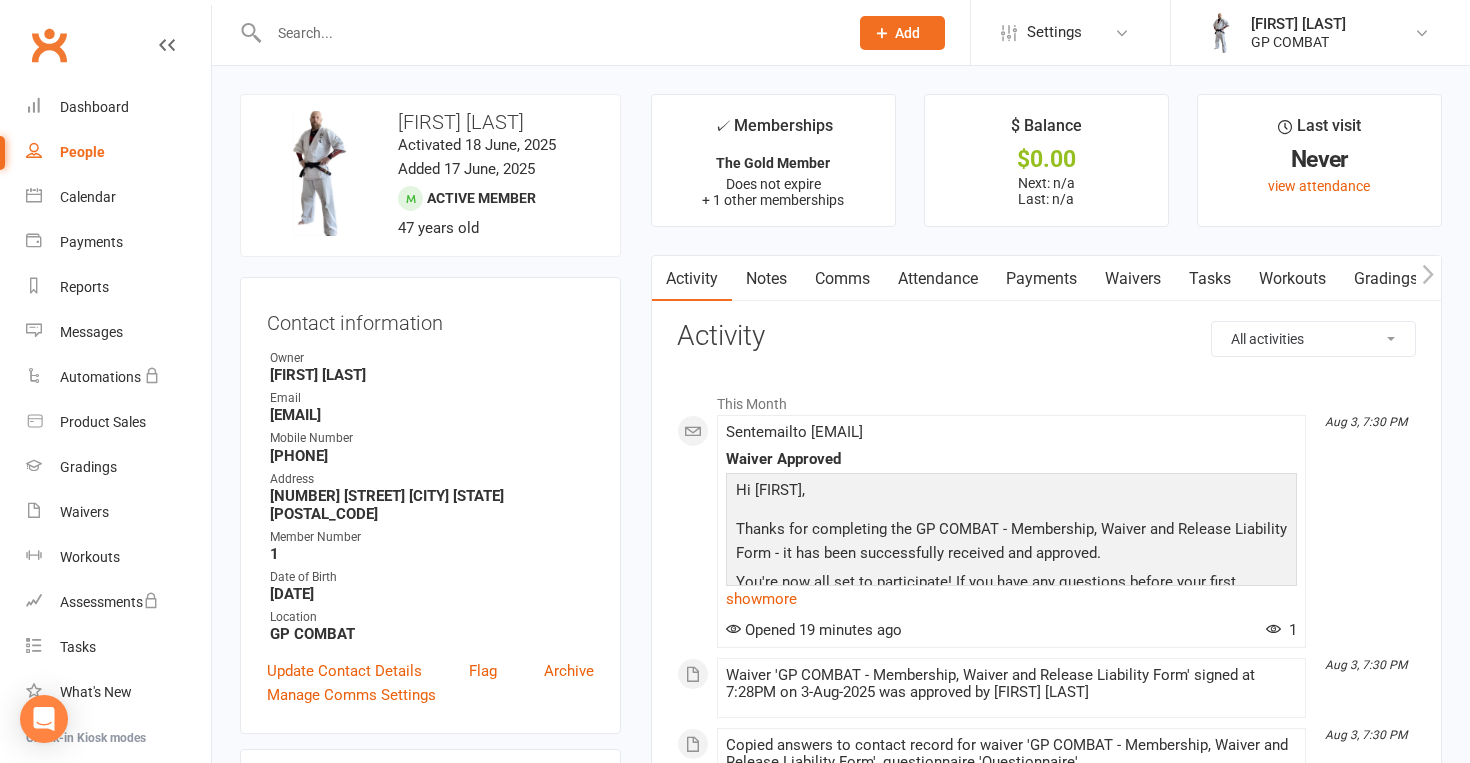 scroll, scrollTop: 0, scrollLeft: 0, axis: both 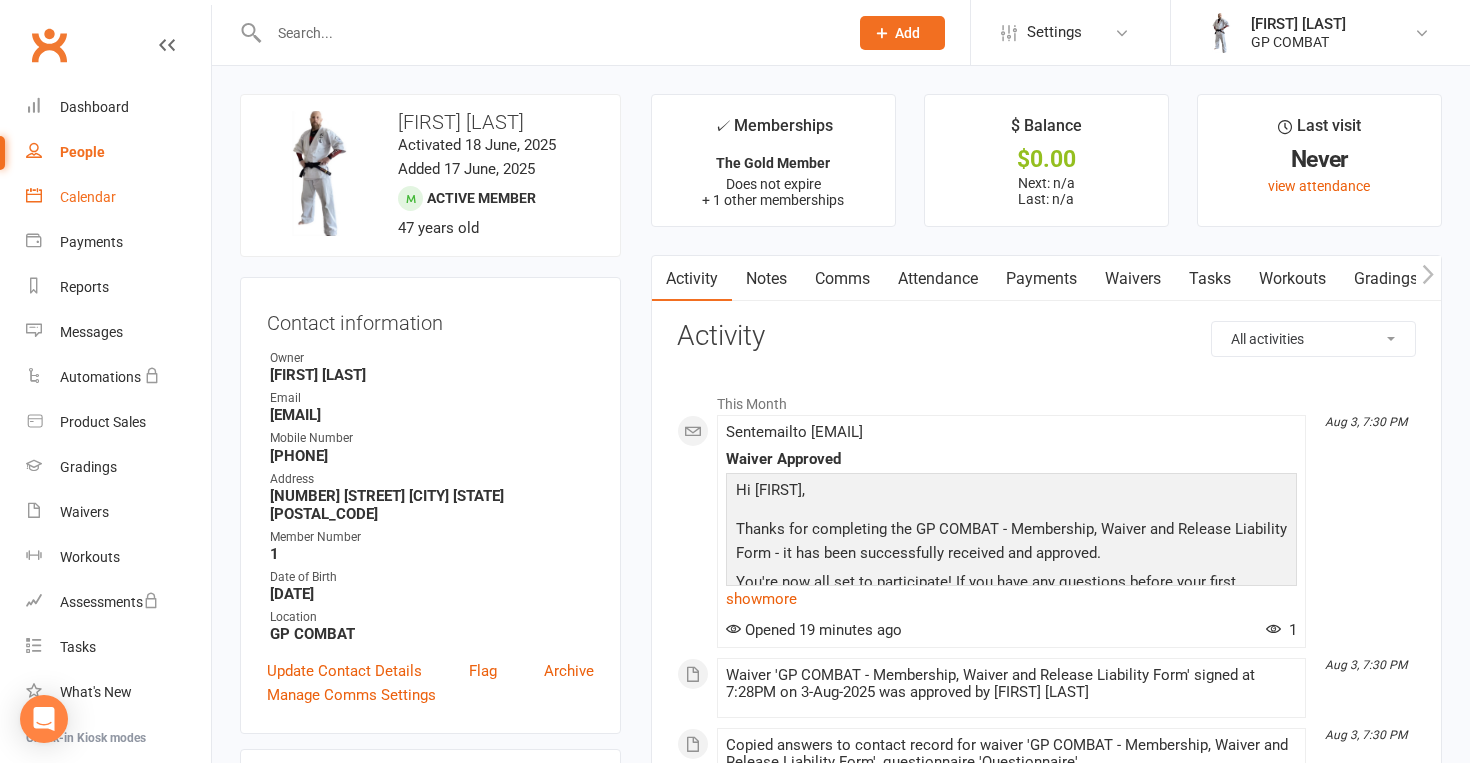 click on "Calendar" at bounding box center (88, 197) 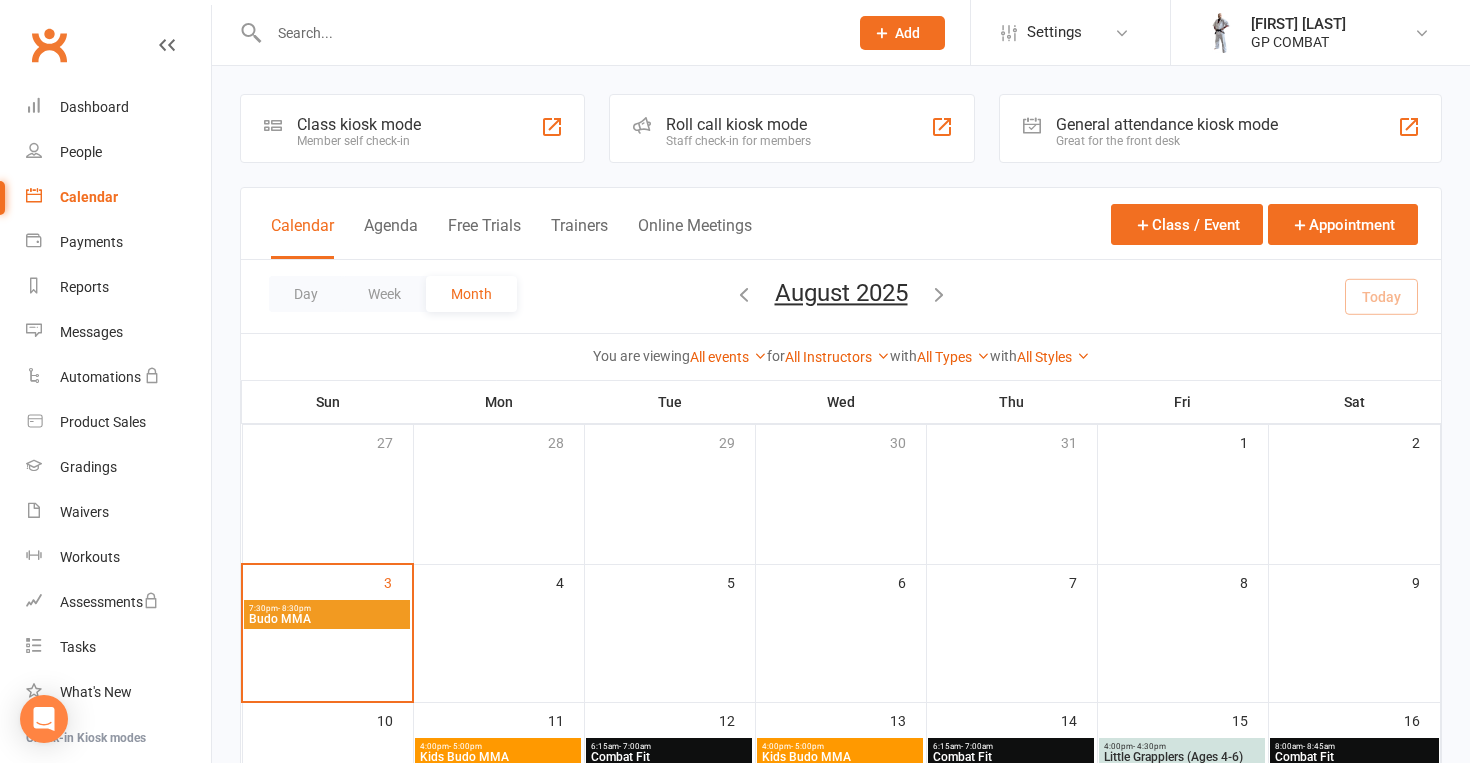 click on "Budo MMA" at bounding box center (327, 619) 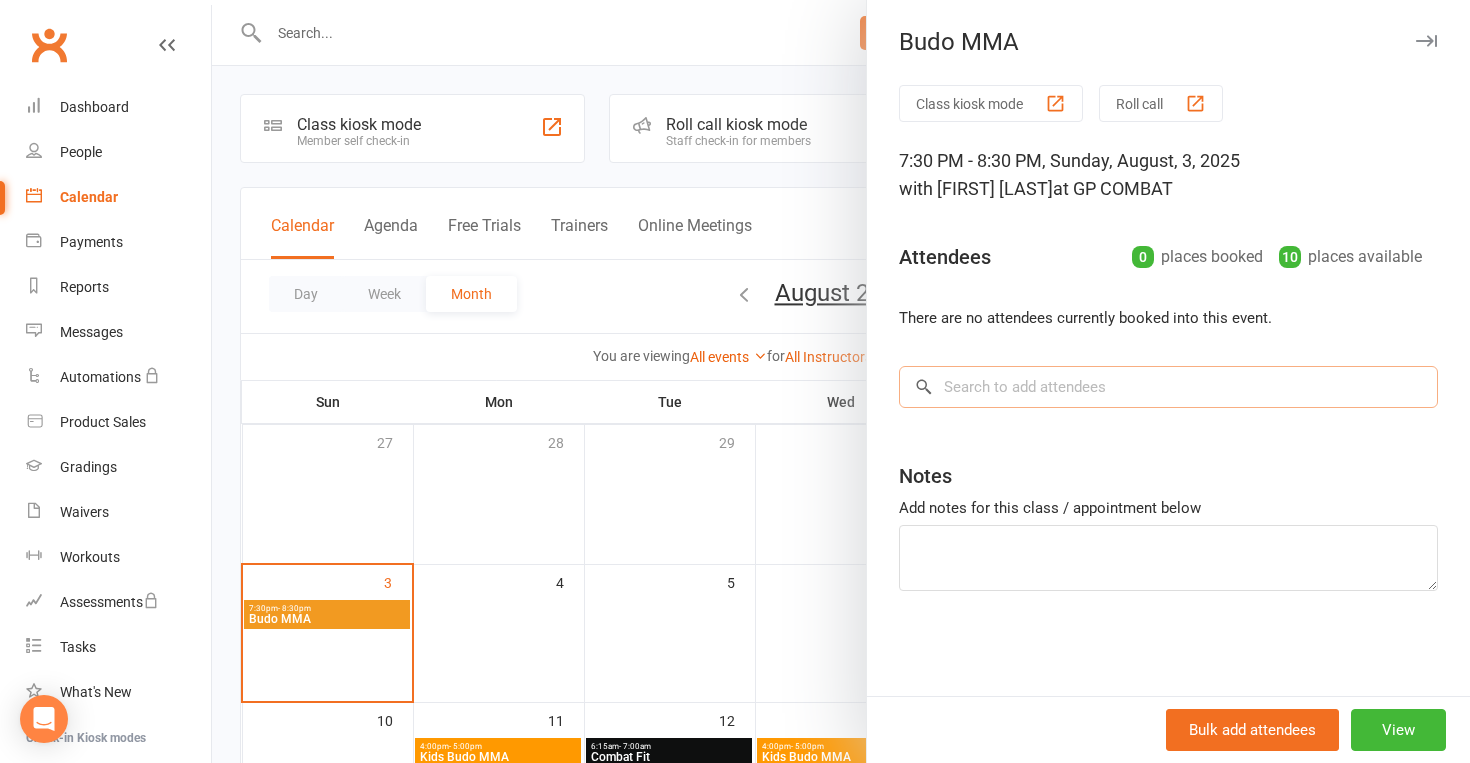 click at bounding box center [1168, 387] 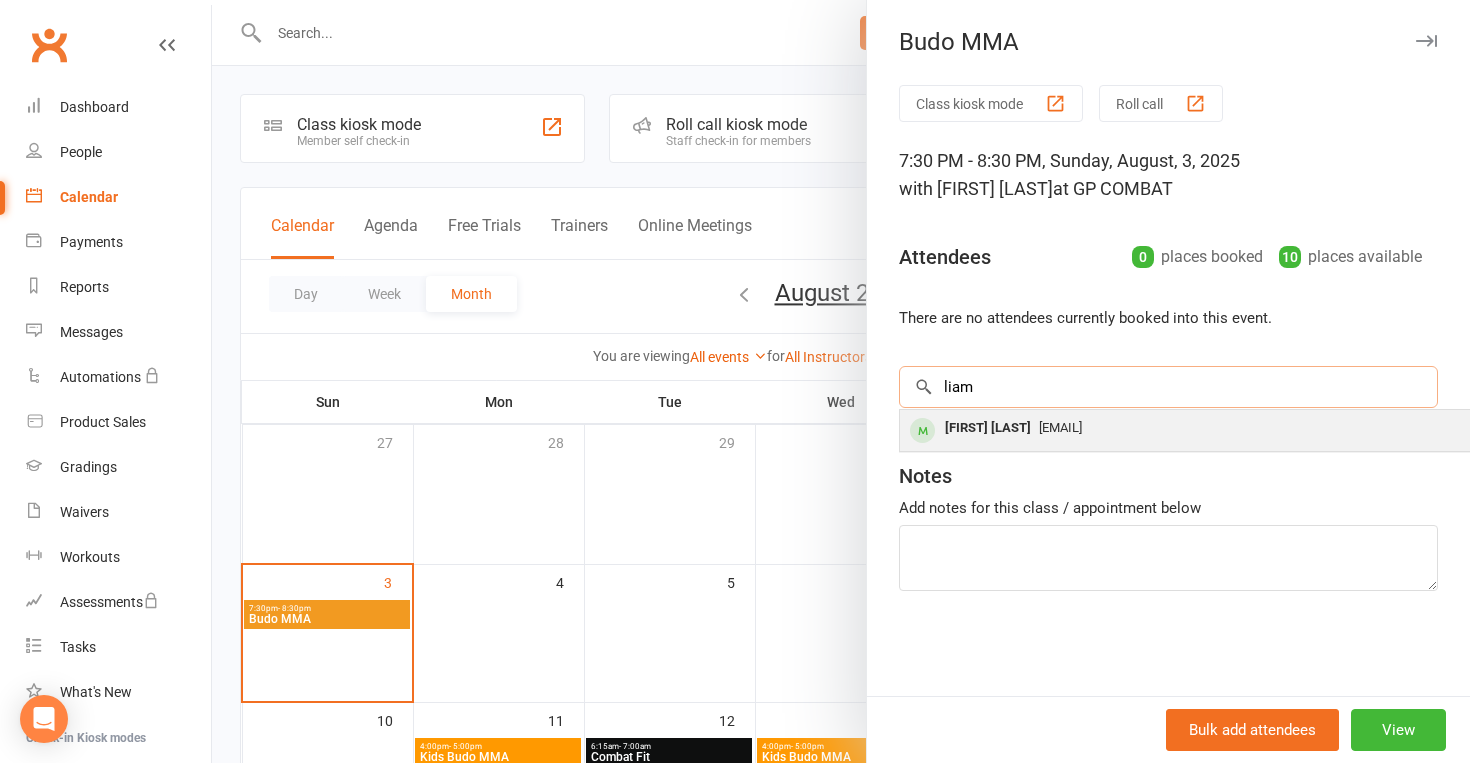 type on "Liam" 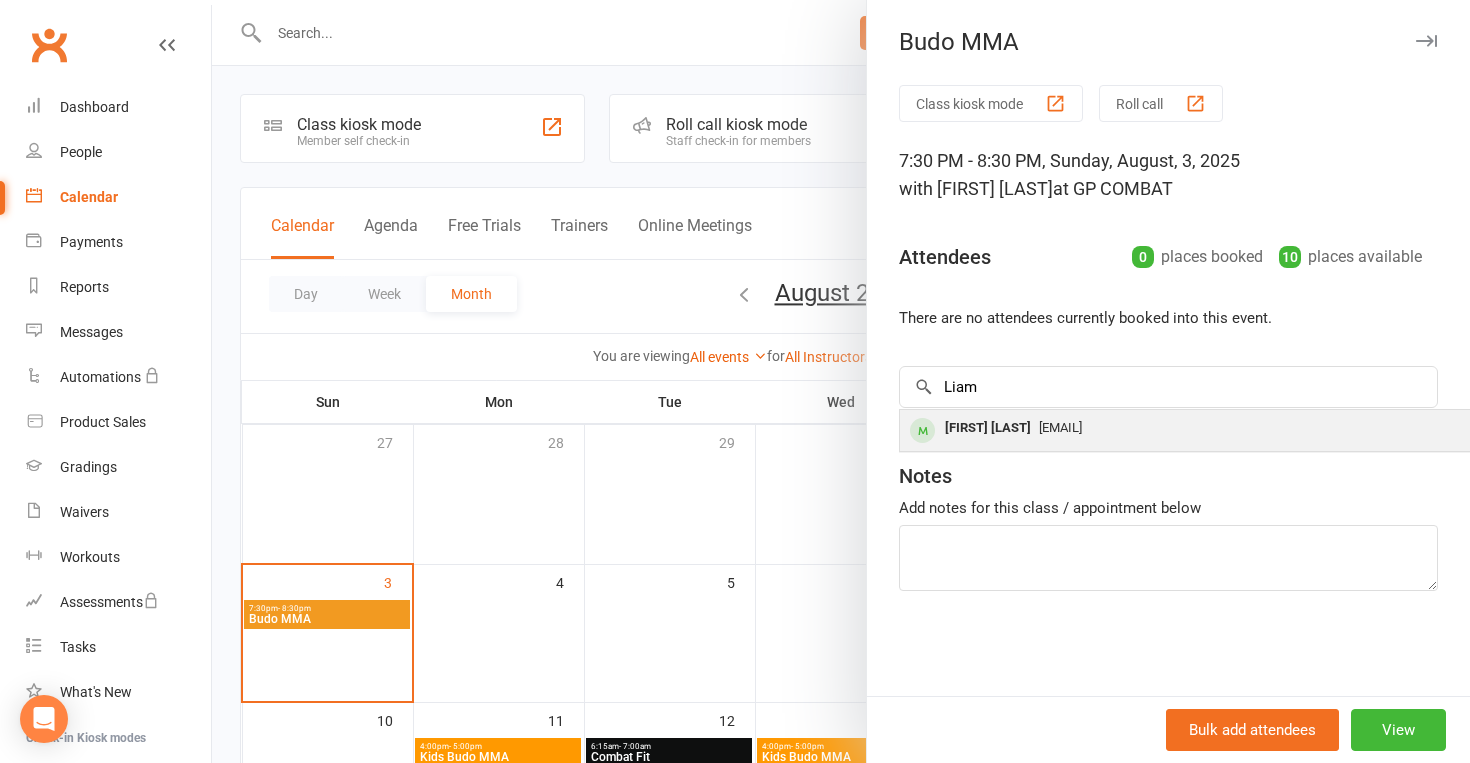 drag, startPoint x: 1003, startPoint y: 420, endPoint x: 1108, endPoint y: 433, distance: 105.801704 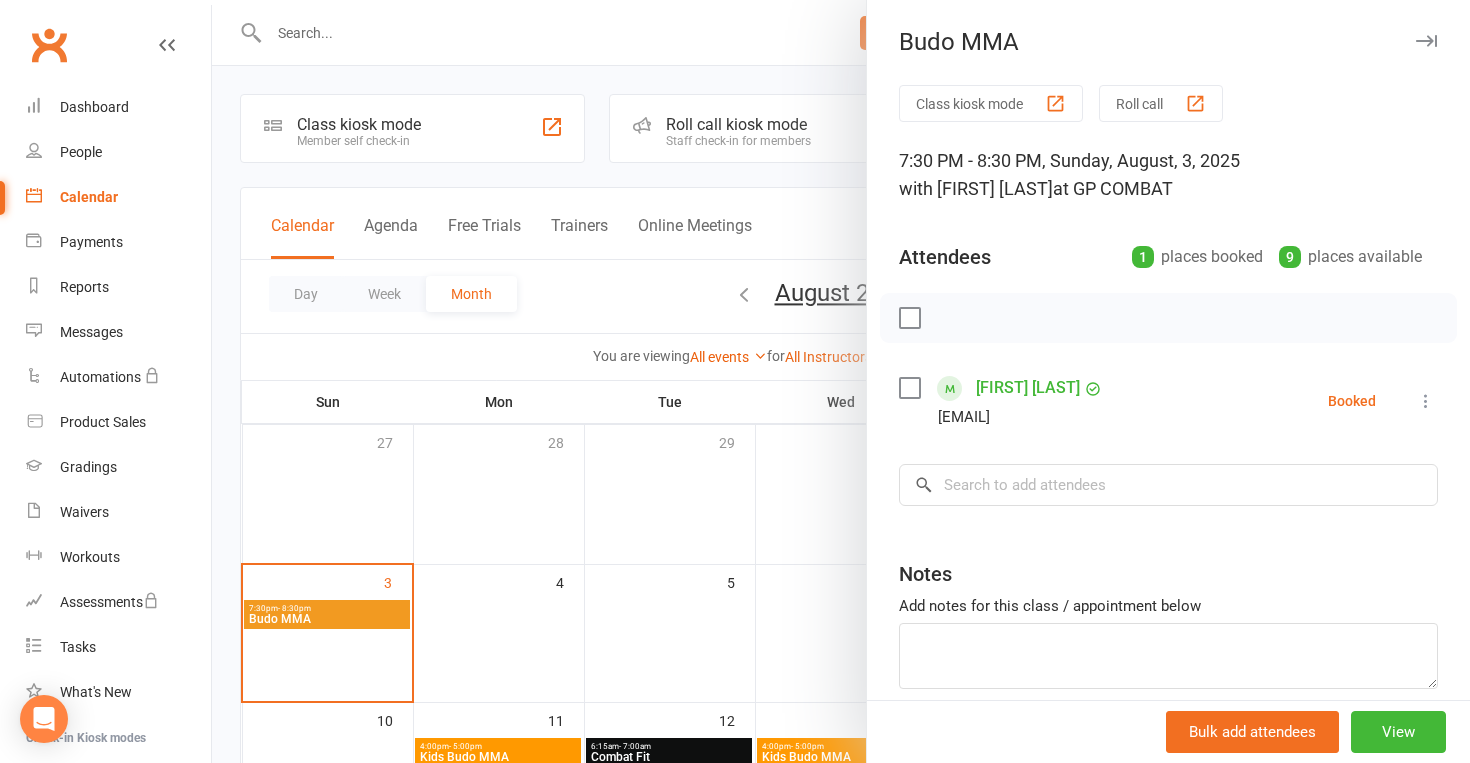 click at bounding box center [1426, 401] 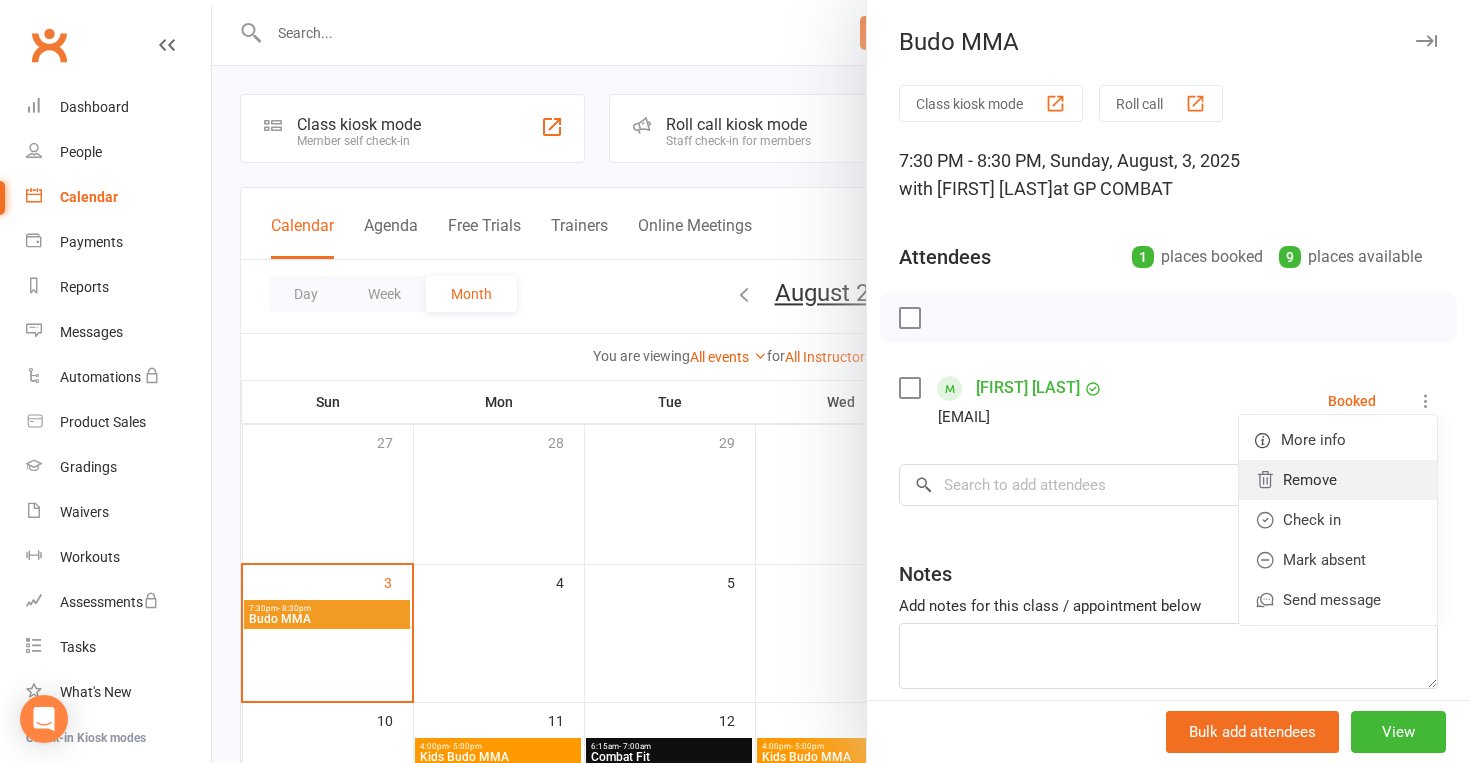 click on "Remove" at bounding box center [1338, 480] 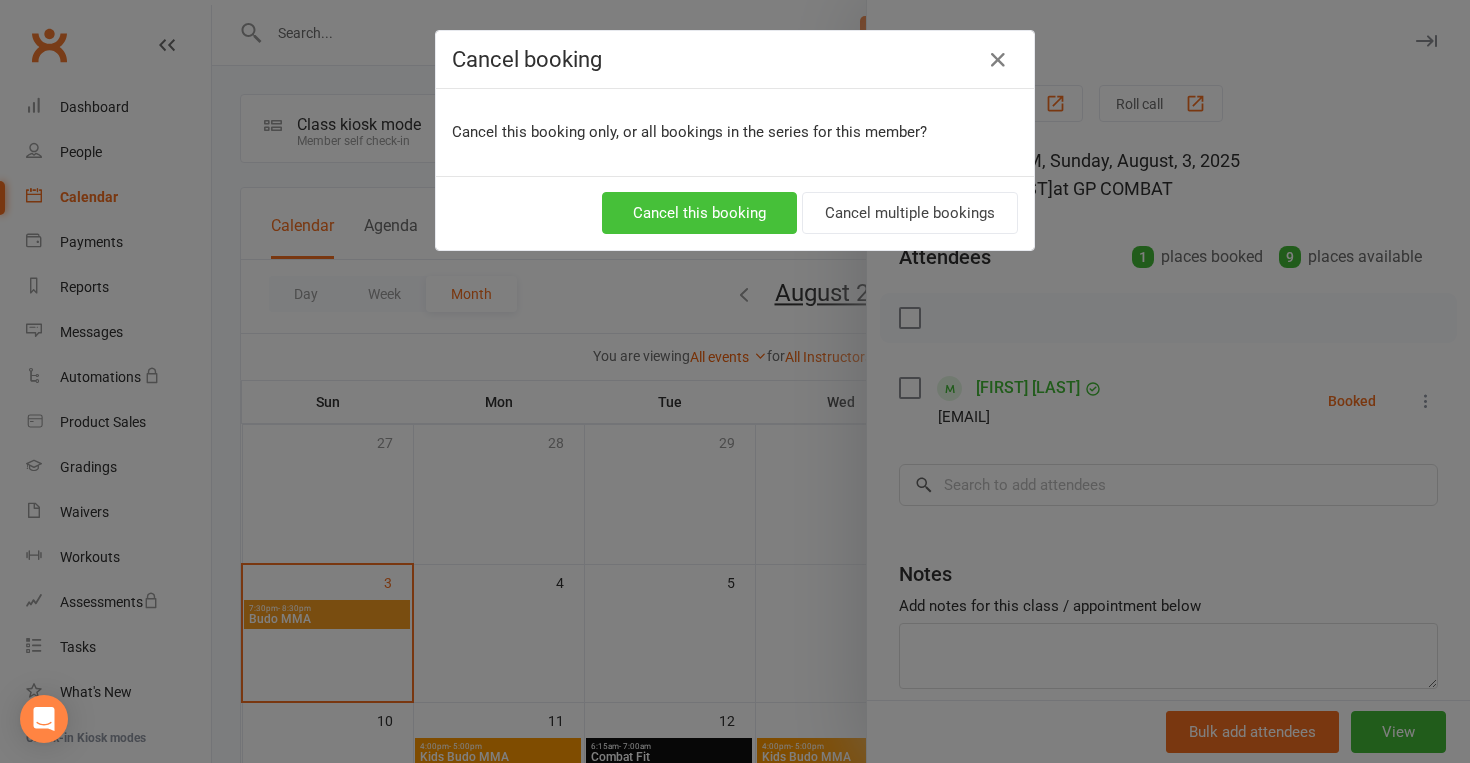 click on "Cancel this booking" at bounding box center (699, 213) 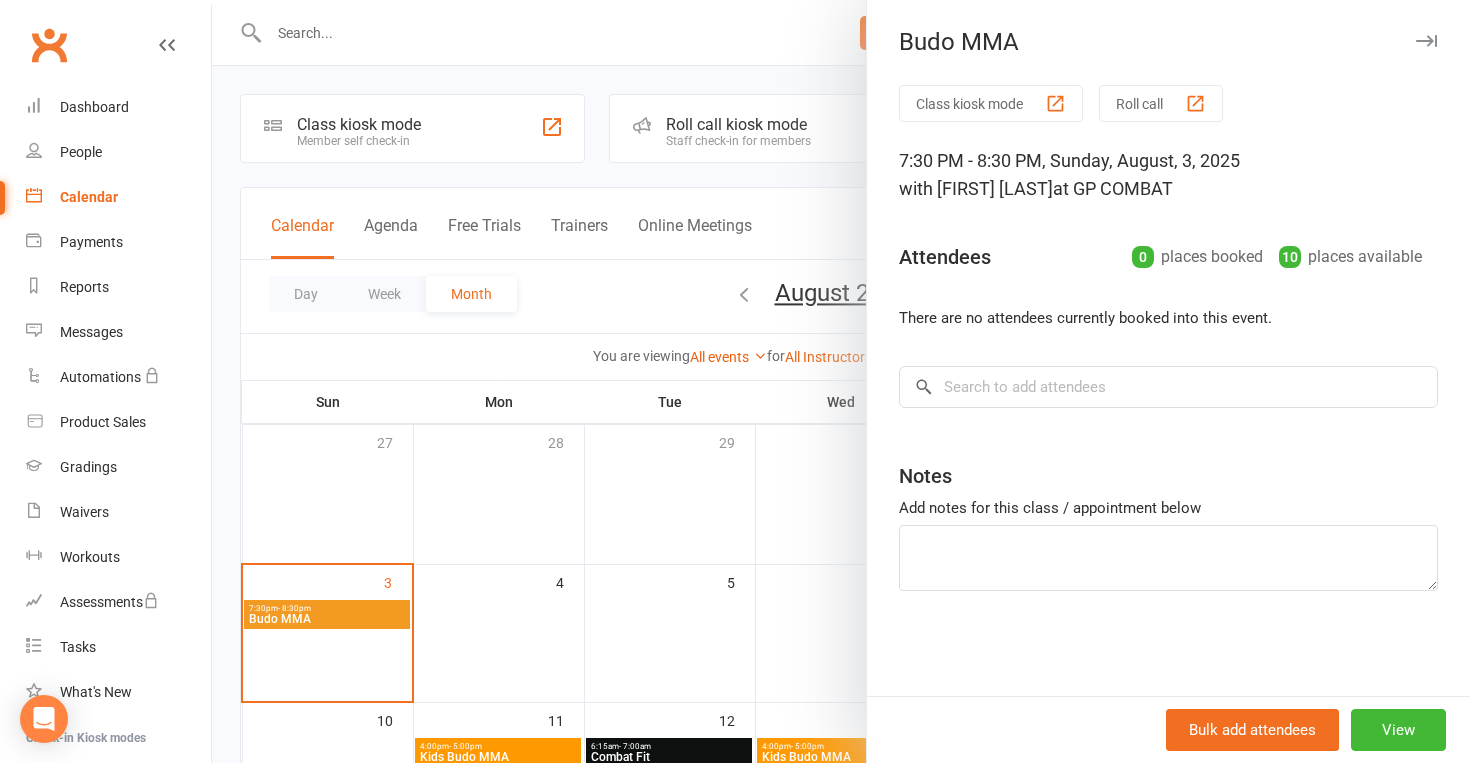 click at bounding box center [841, 381] 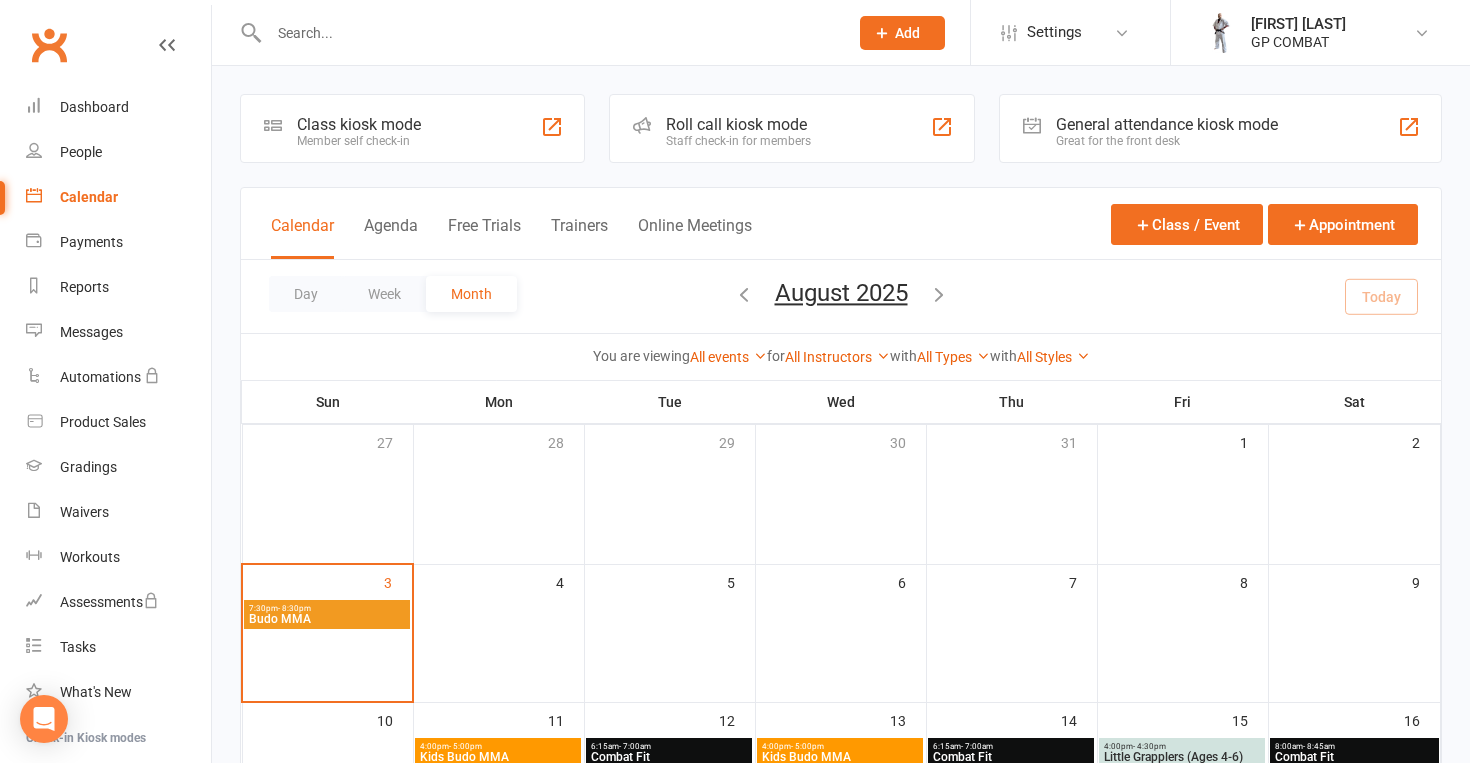 click on "Budo MMA" at bounding box center (327, 619) 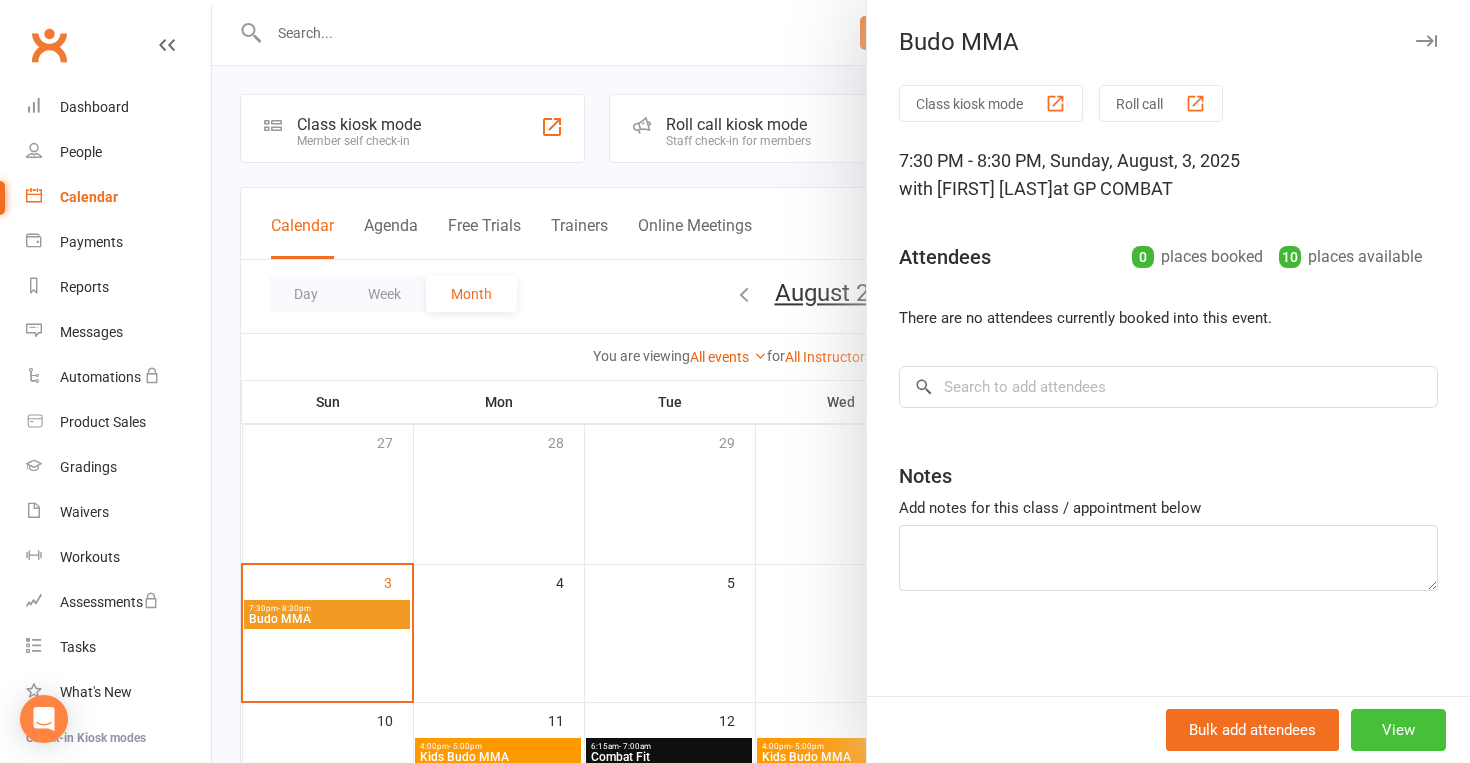 click on "View" at bounding box center [1398, 730] 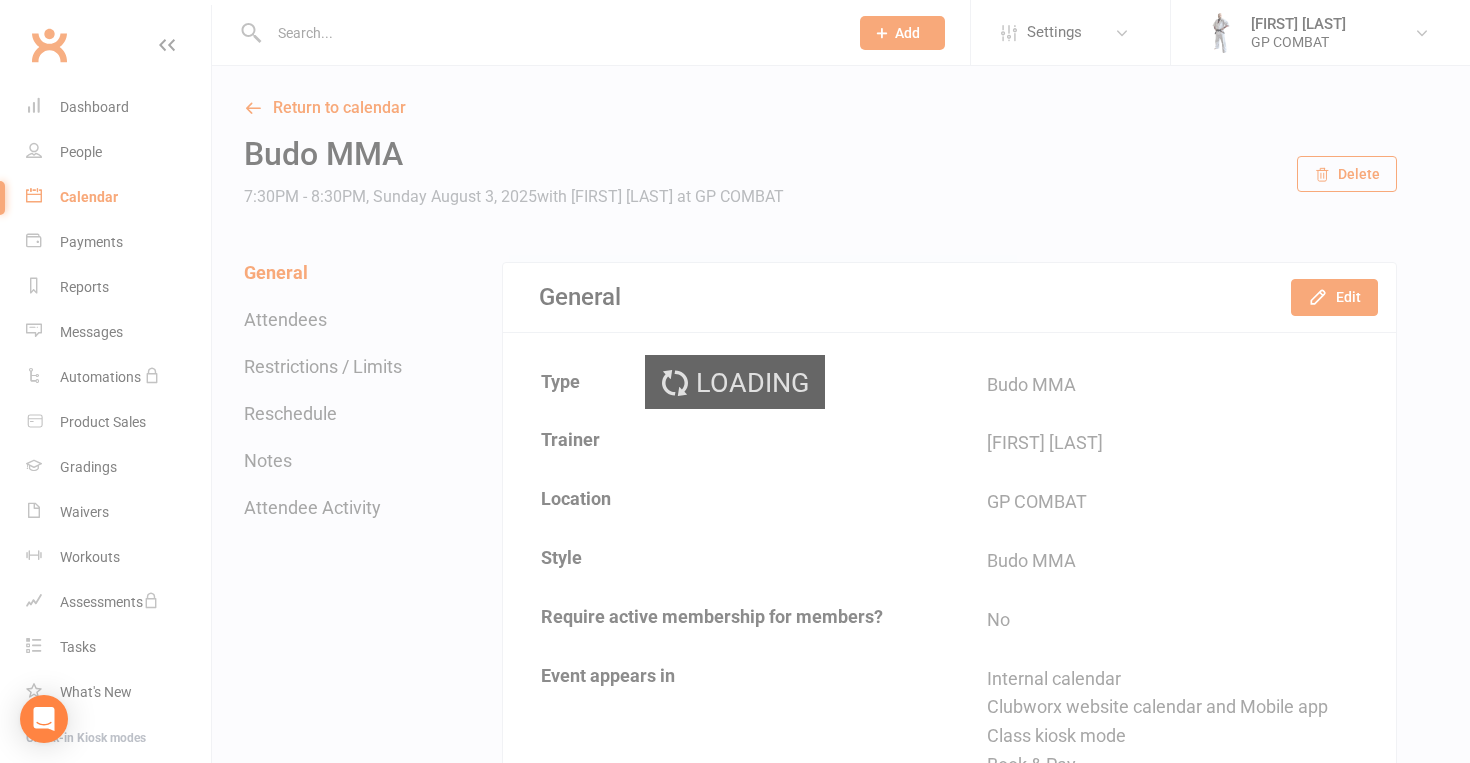 click on "Delete" at bounding box center (1347, 174) 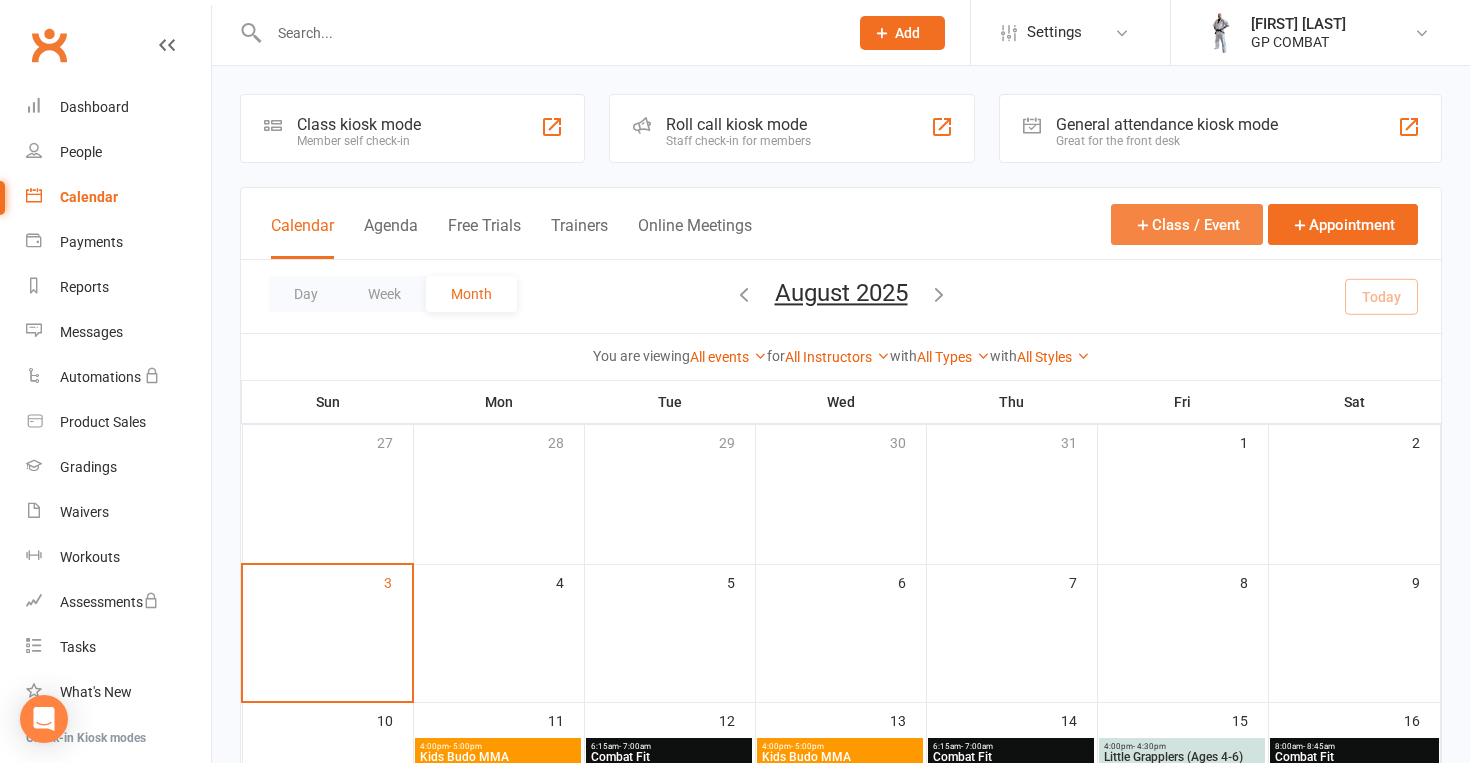 click at bounding box center (1143, 225) 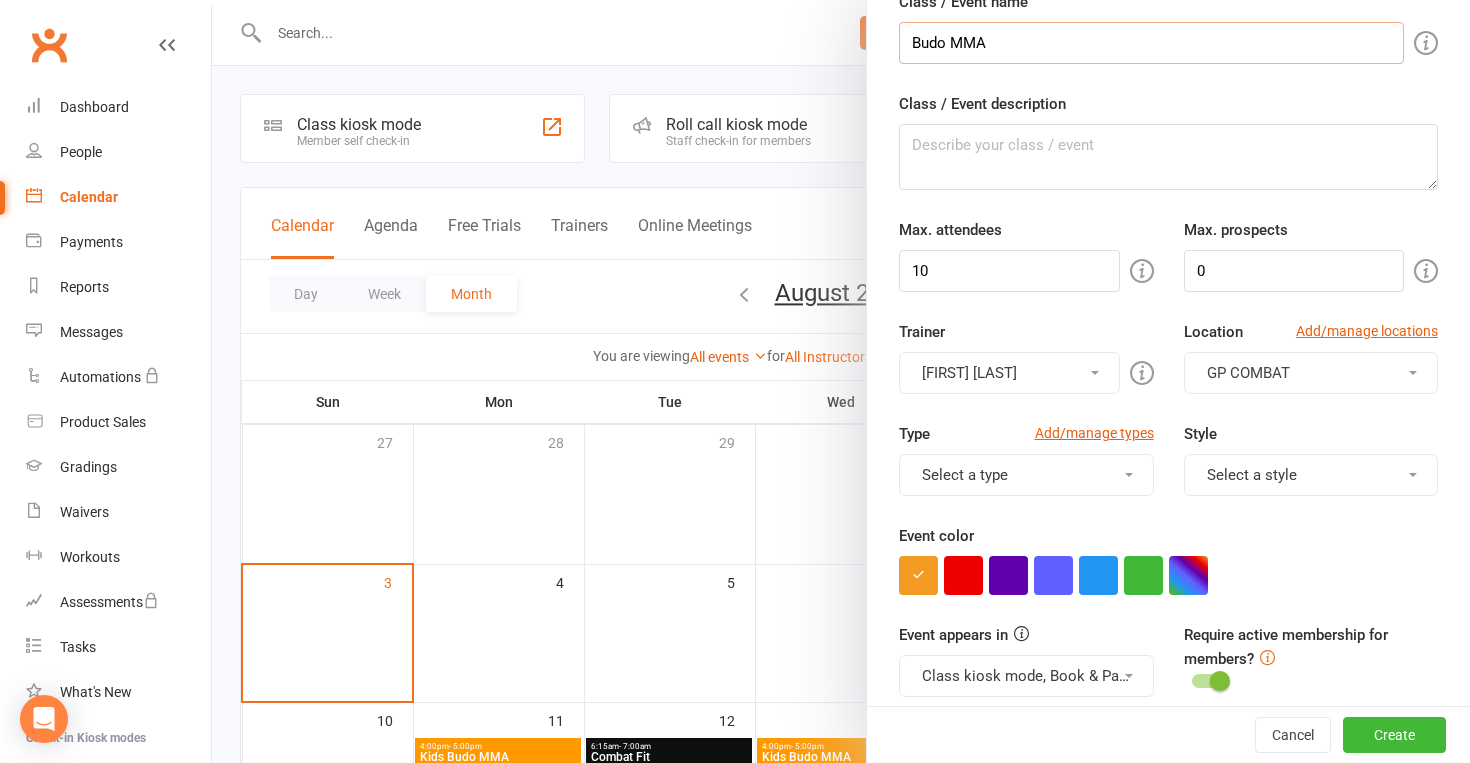 scroll, scrollTop: 212, scrollLeft: 0, axis: vertical 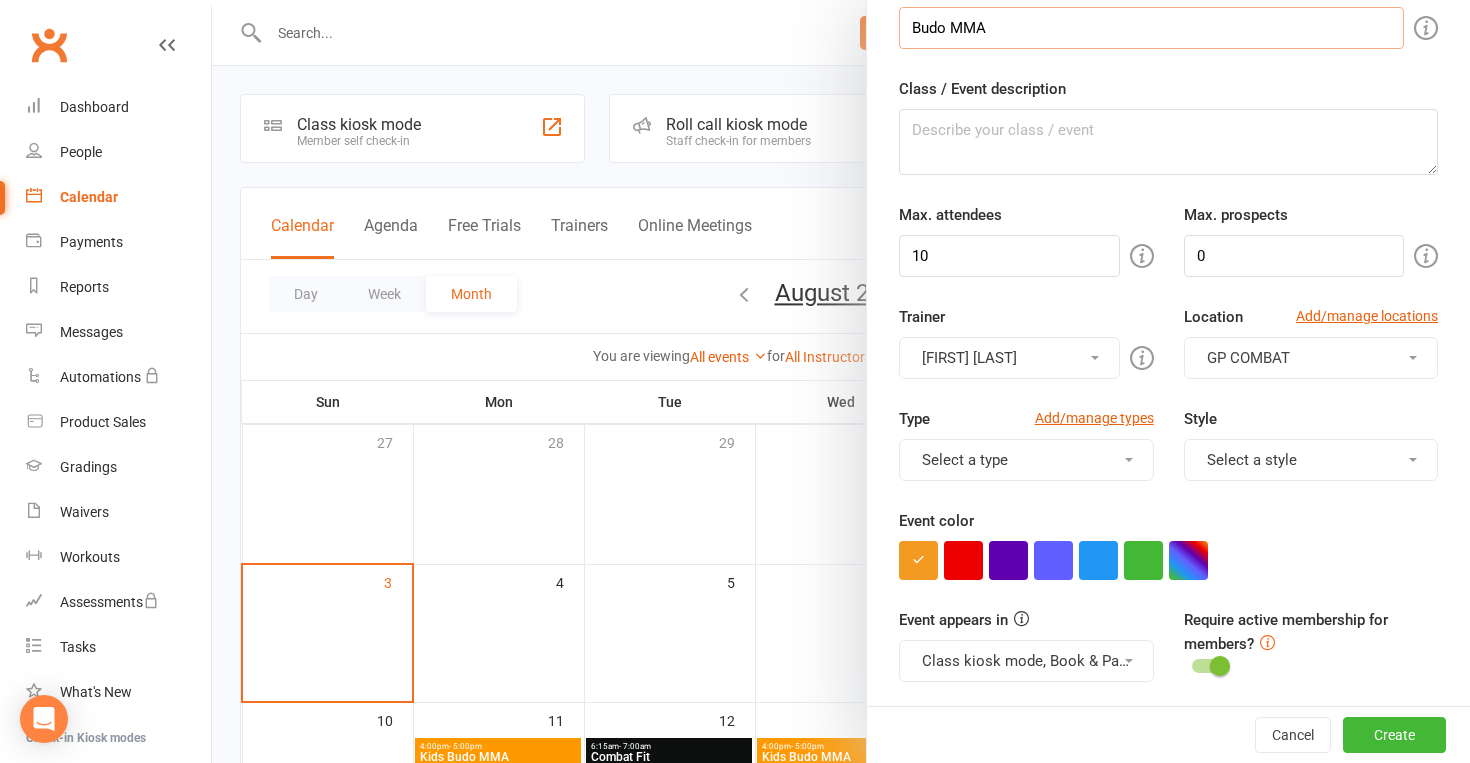 type on "Budo MMA" 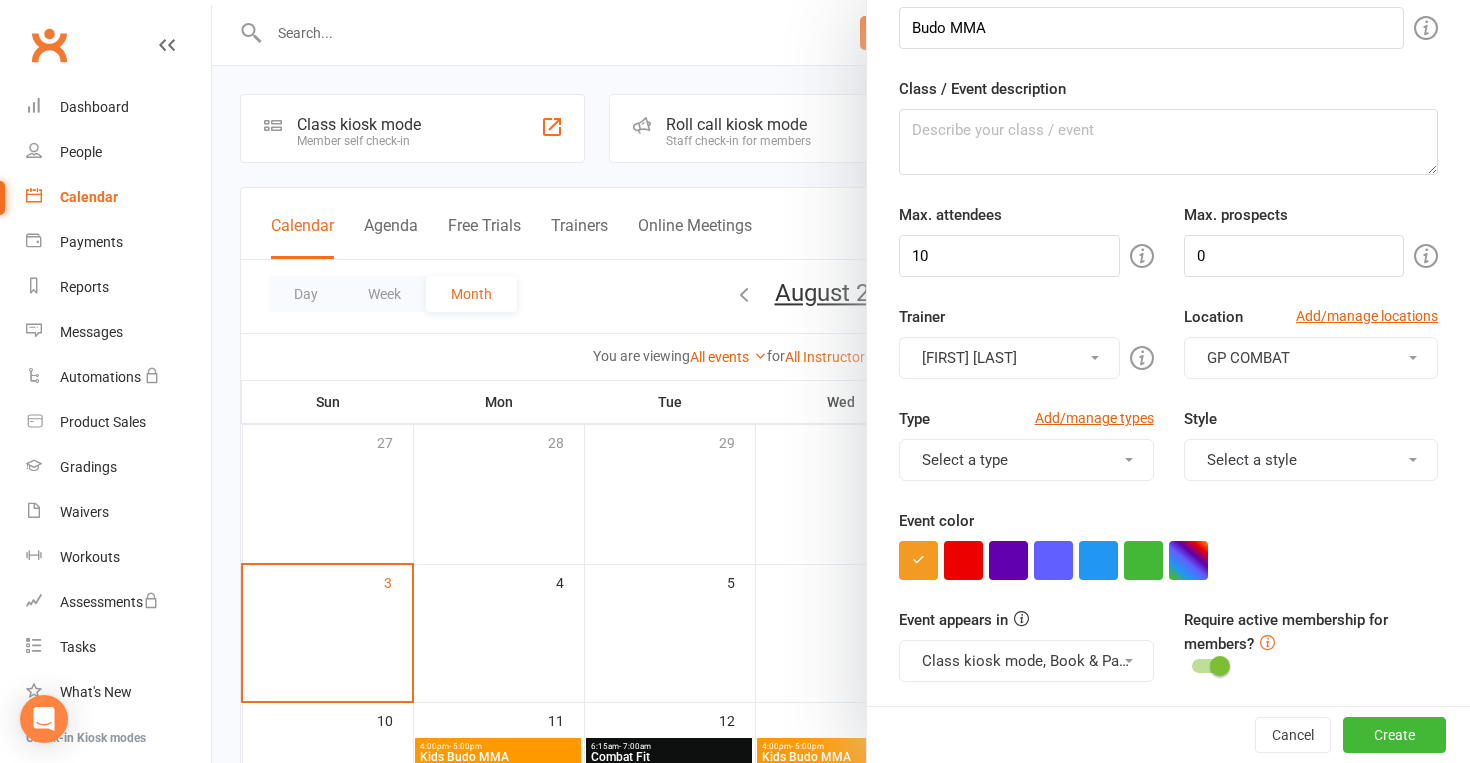 click on "Select a type" at bounding box center [1026, 460] 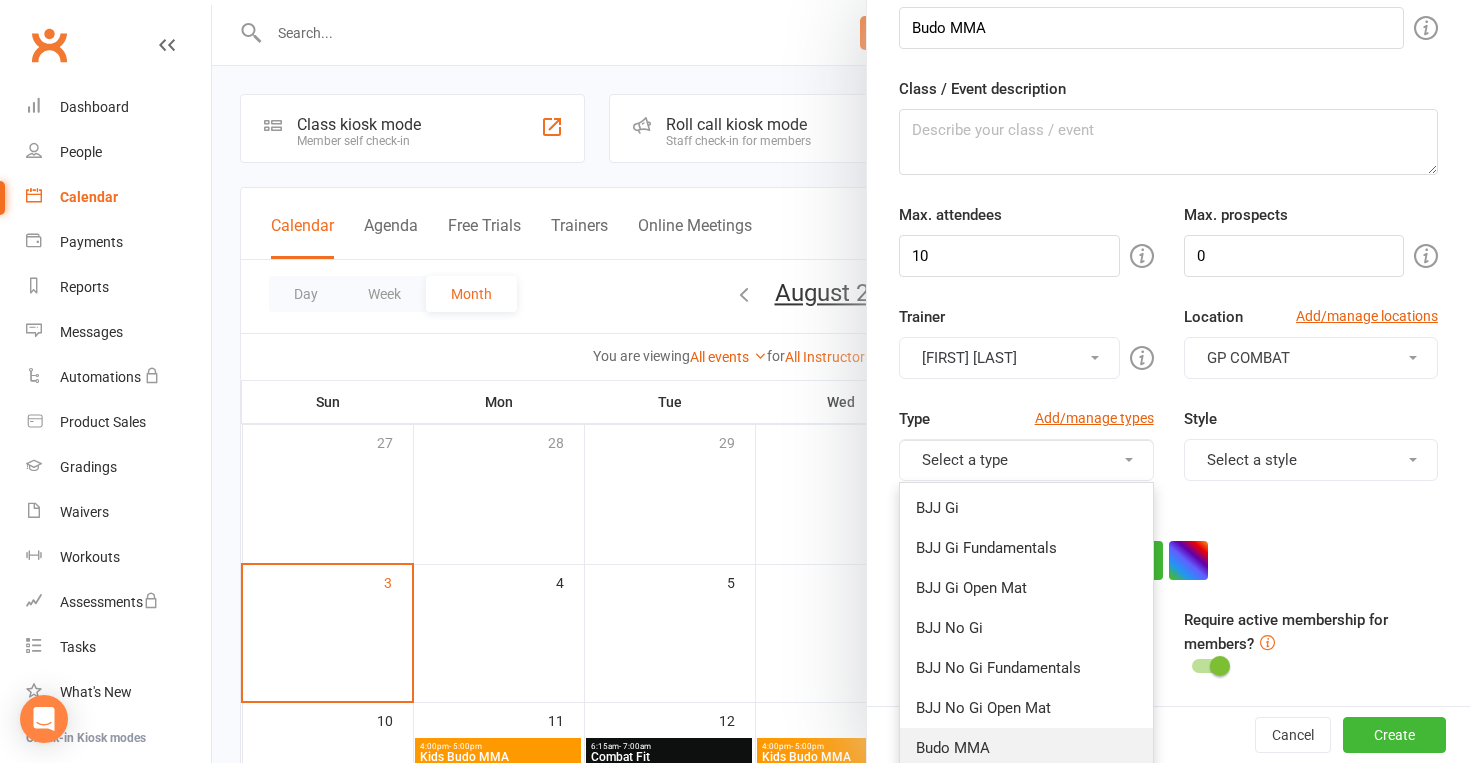 click on "Budo MMA" at bounding box center (1026, 748) 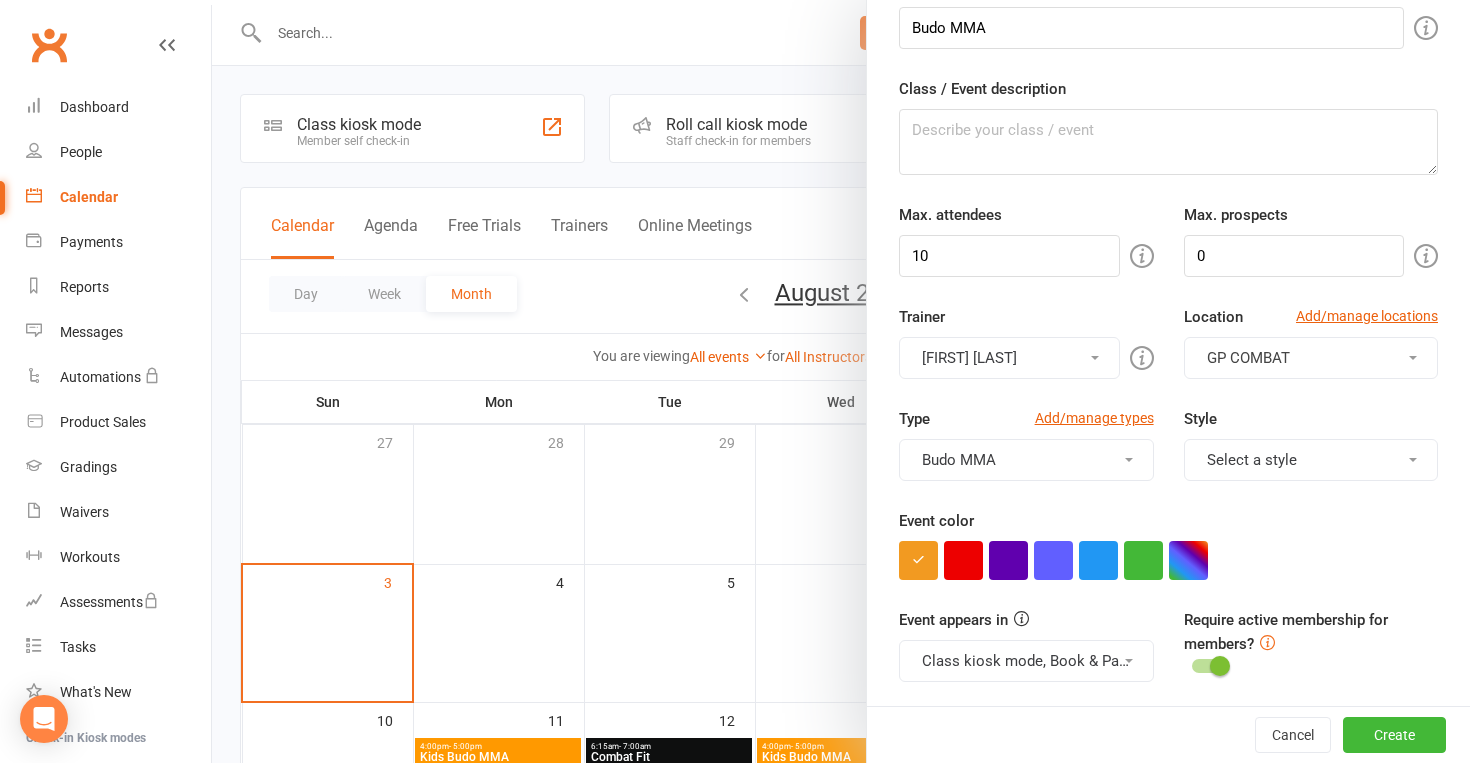click on "Type Add/manage types Budo MMA  BJJ Gi BJJ Gi Fundamentals BJJ Gi Open Mat BJJ No Gi BJJ No Gi Fundamentals BJJ No Gi Open Mat Budo MMA GP COMBAT Open Grading Kids BJJ Gi Kids Budo MMA Little Grapplers (4yrs-6yrs) MMA No Gi Seminar Training Session Style Select a style  Budo MMA Bushido Jiu Jitsu" at bounding box center [1168, 458] 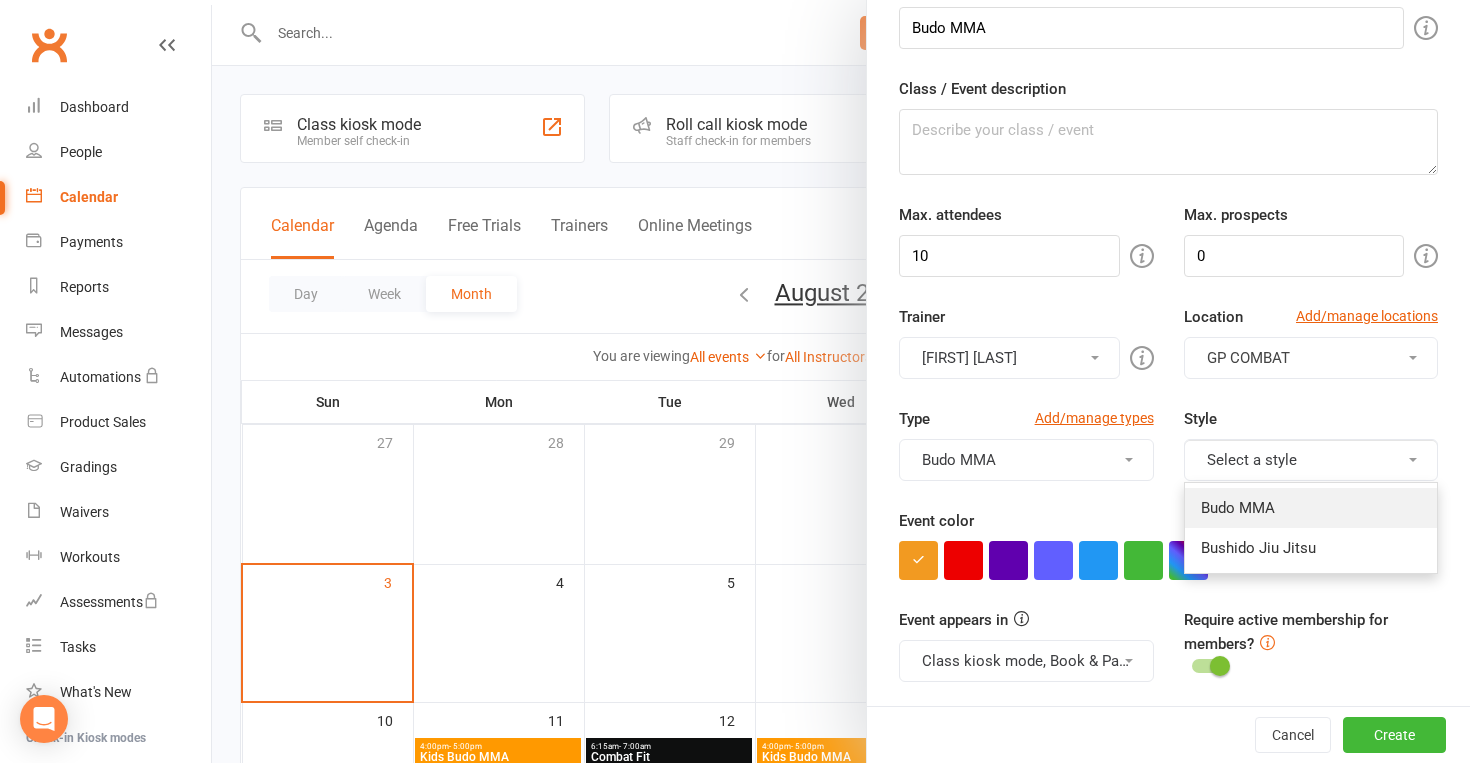 click on "Budo MMA" at bounding box center [1311, 508] 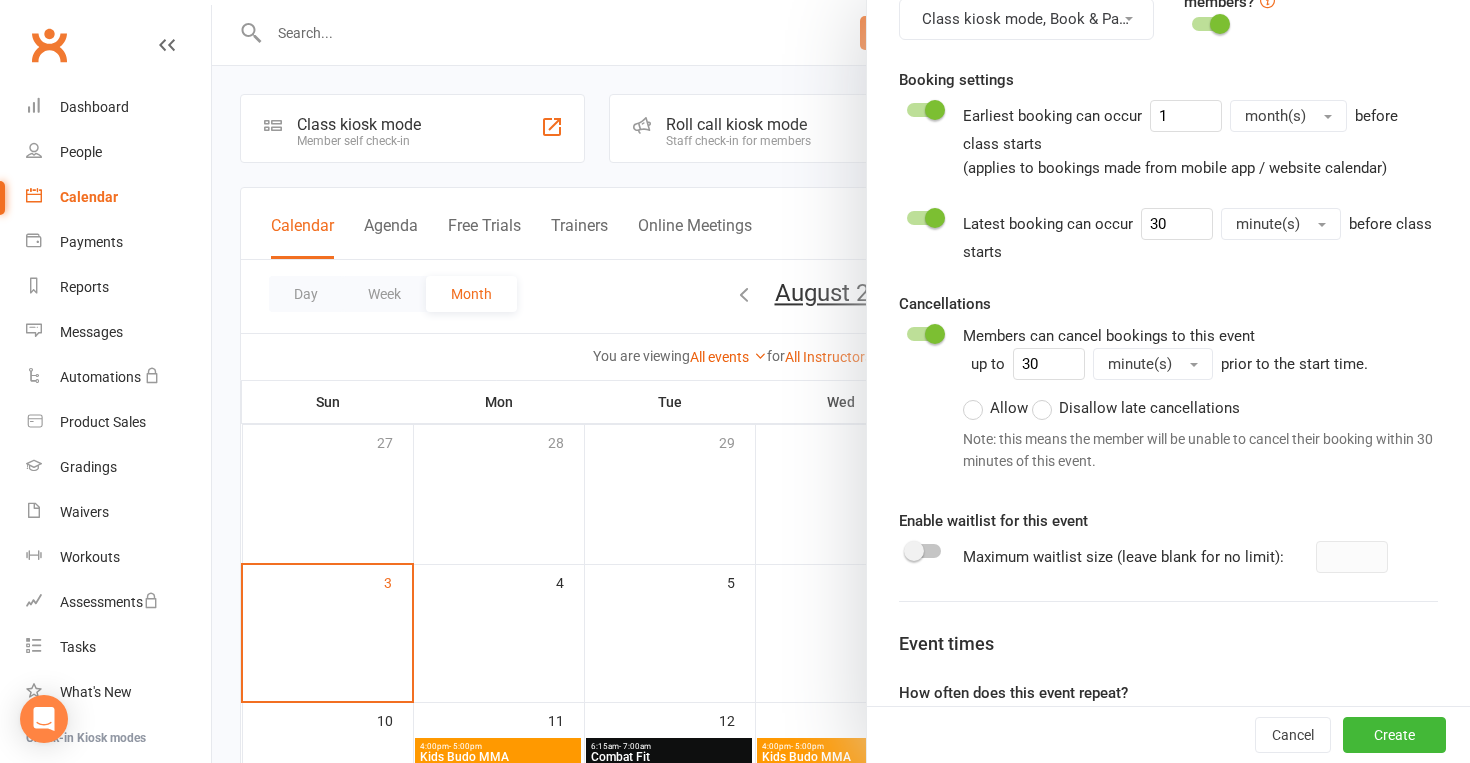 scroll, scrollTop: 855, scrollLeft: 0, axis: vertical 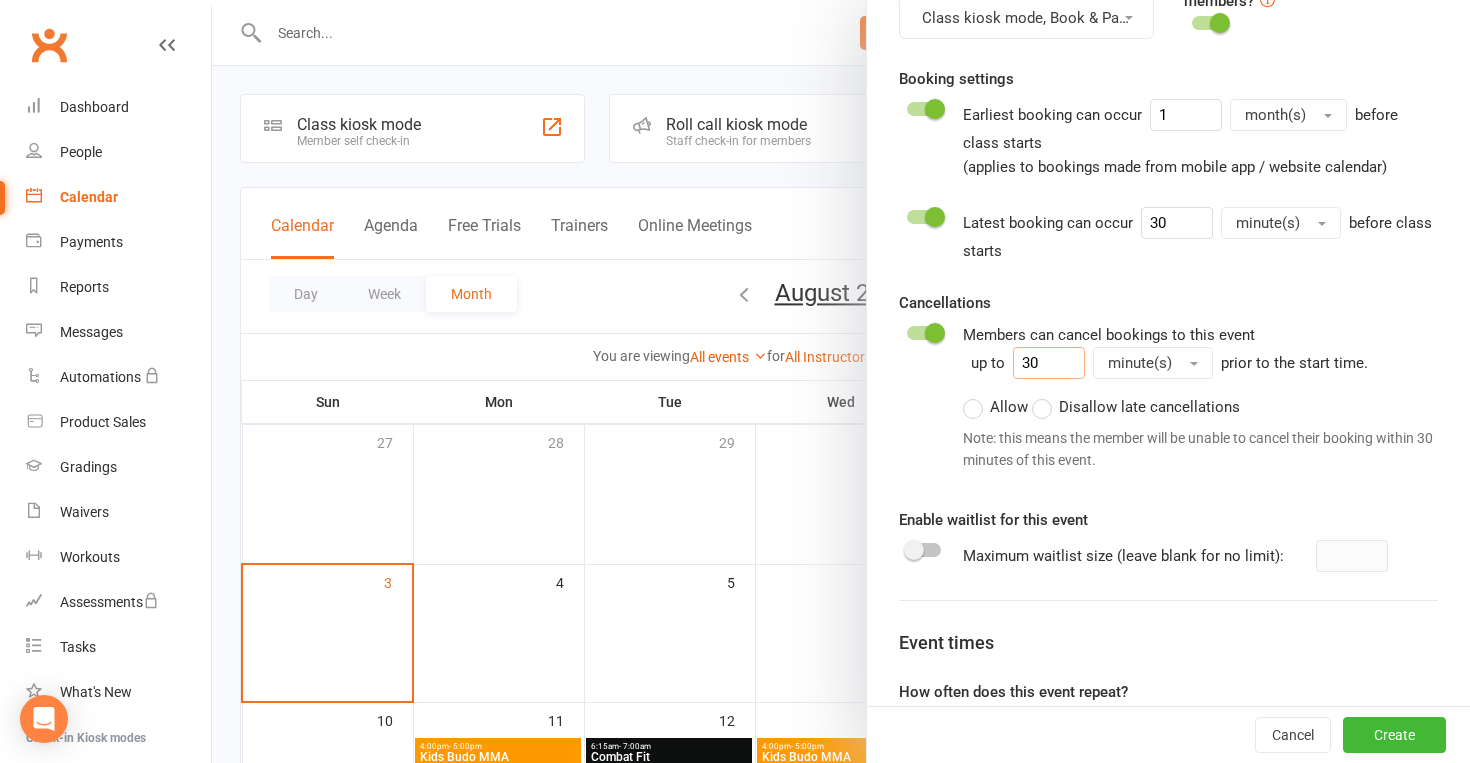 click on "30" at bounding box center [1049, 363] 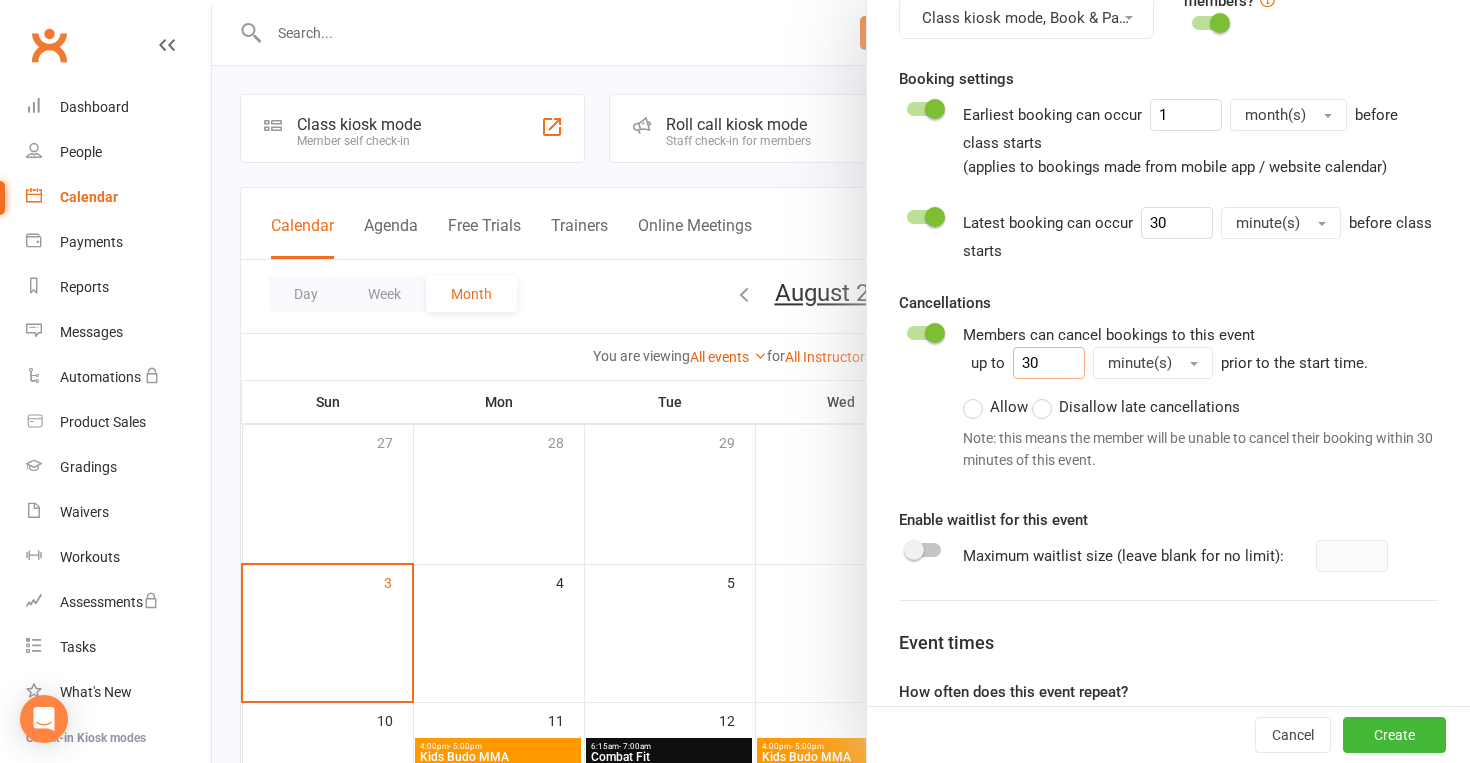 type on "3" 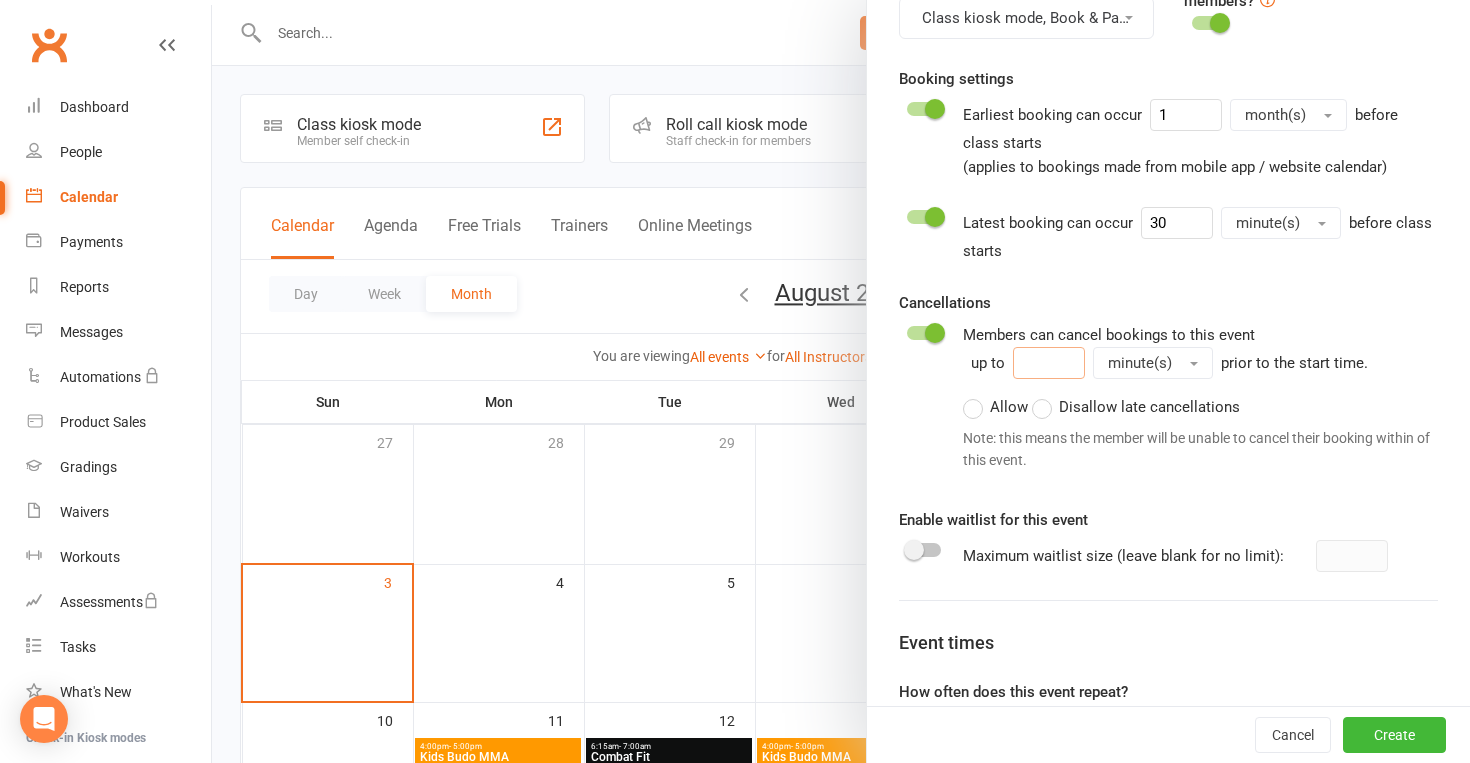 type on "1" 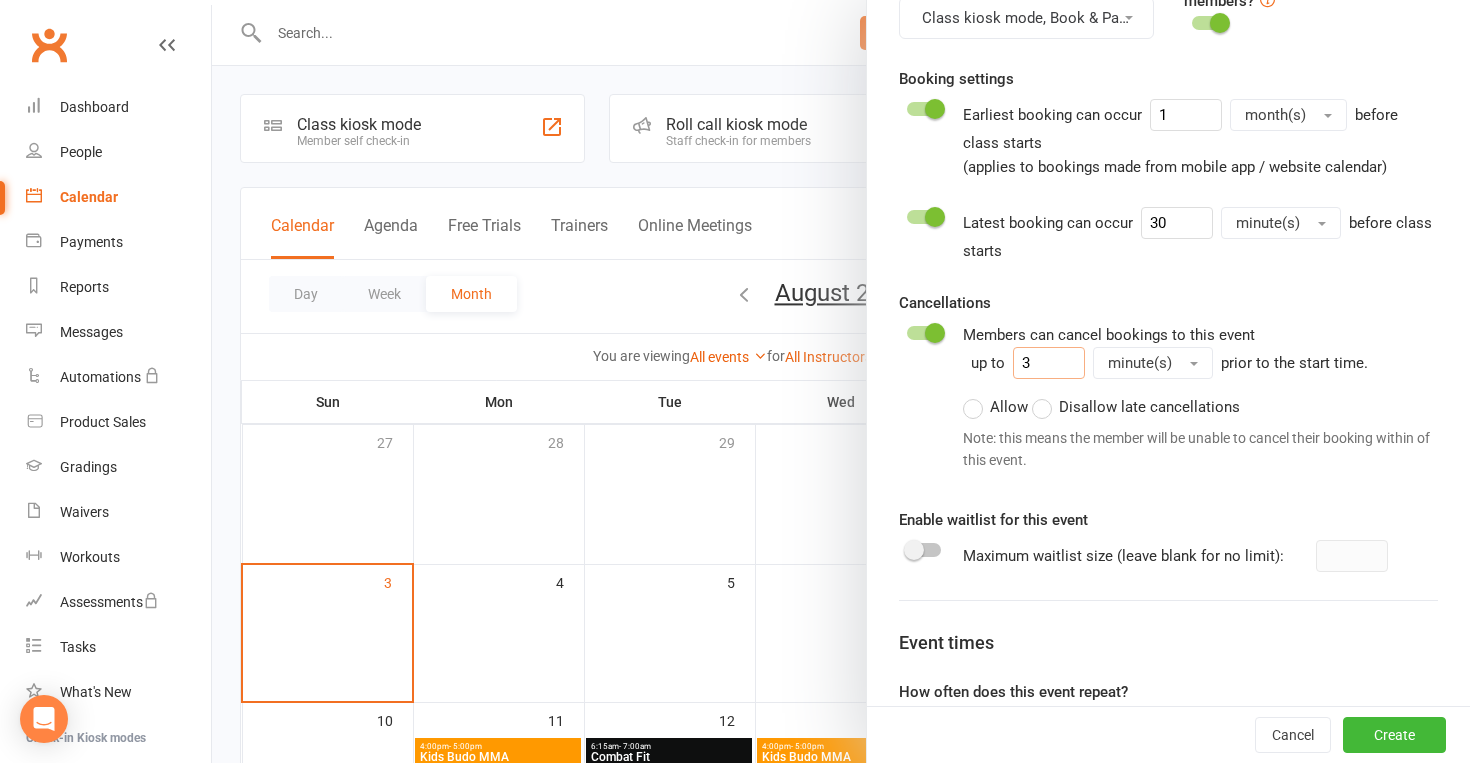 type on "30" 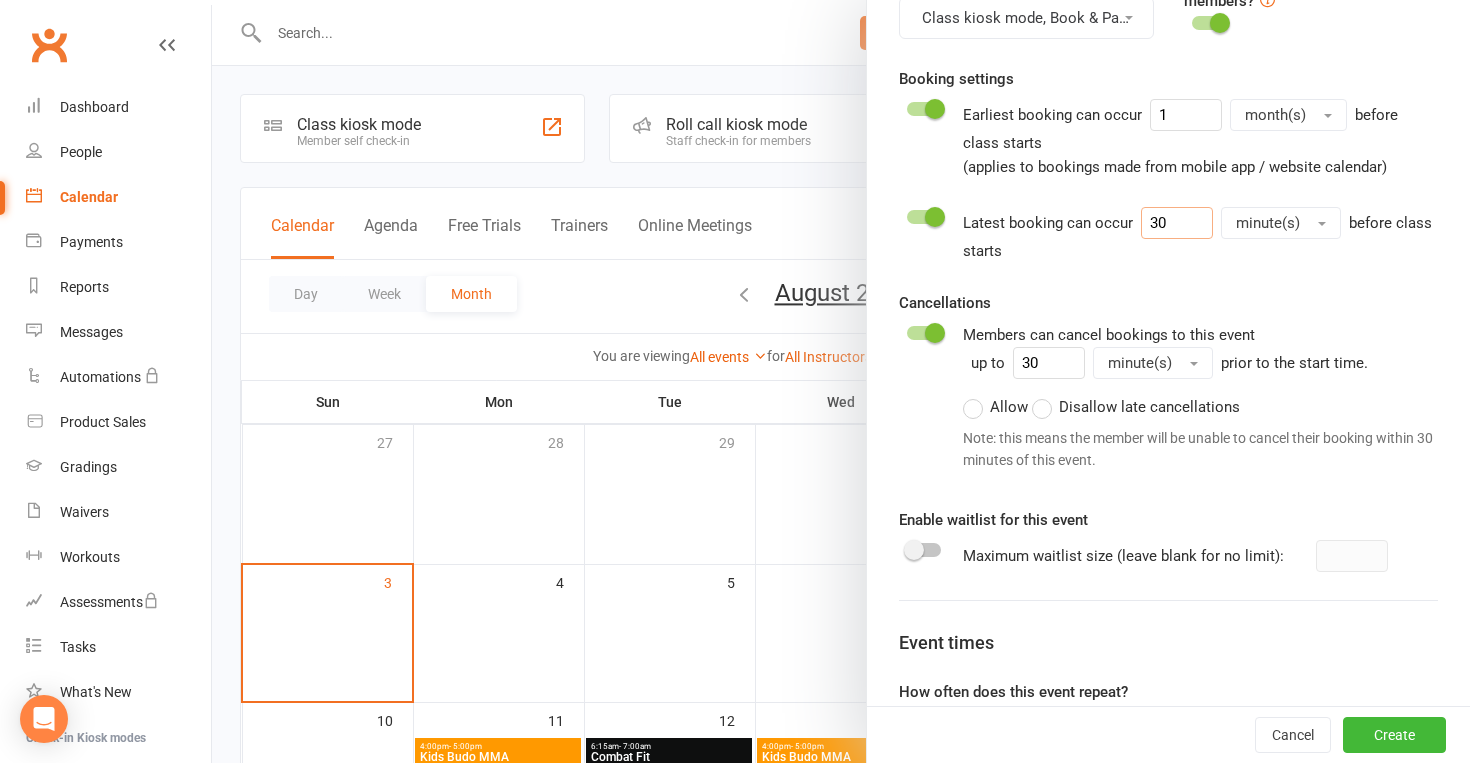 click on "30" at bounding box center (1177, 223) 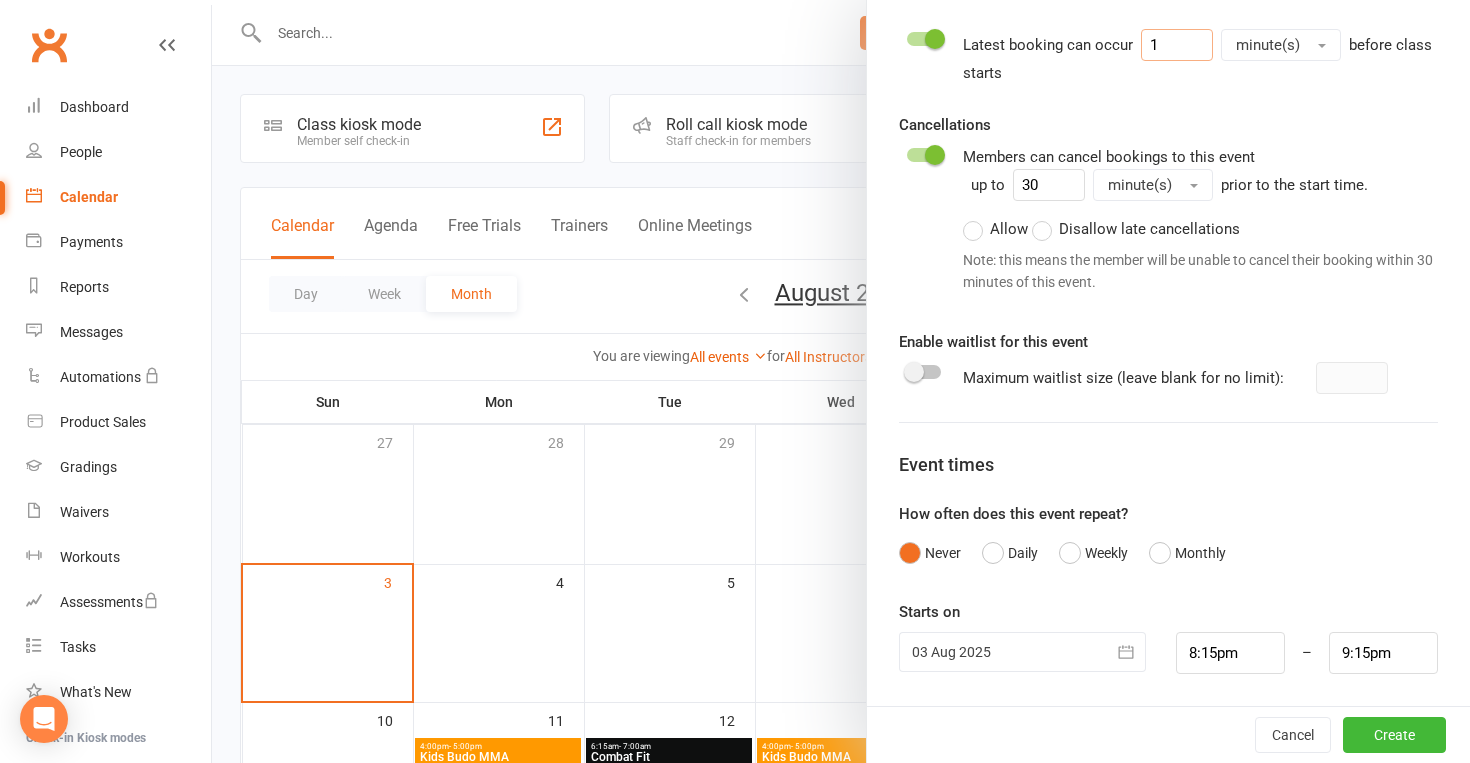 scroll, scrollTop: 1031, scrollLeft: 0, axis: vertical 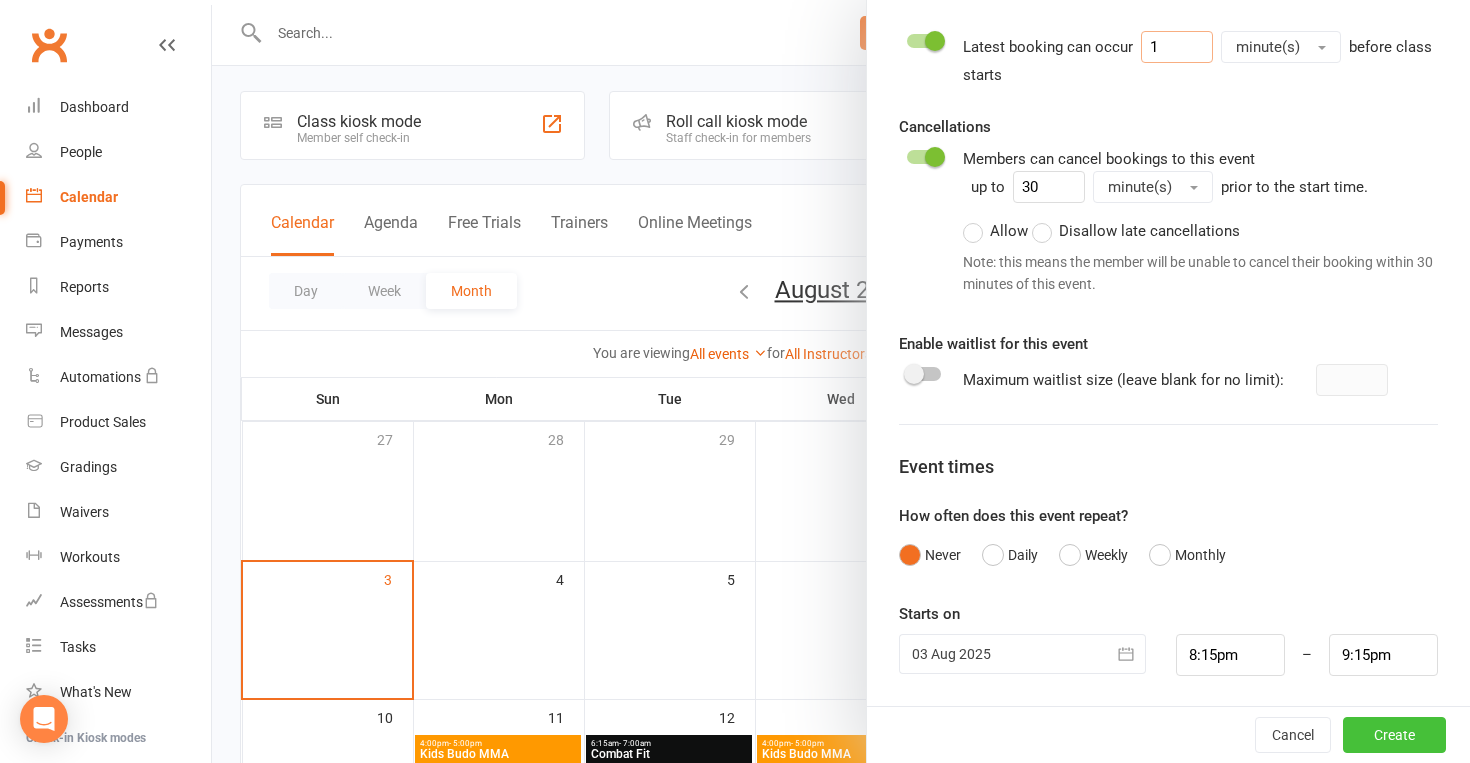 type on "1" 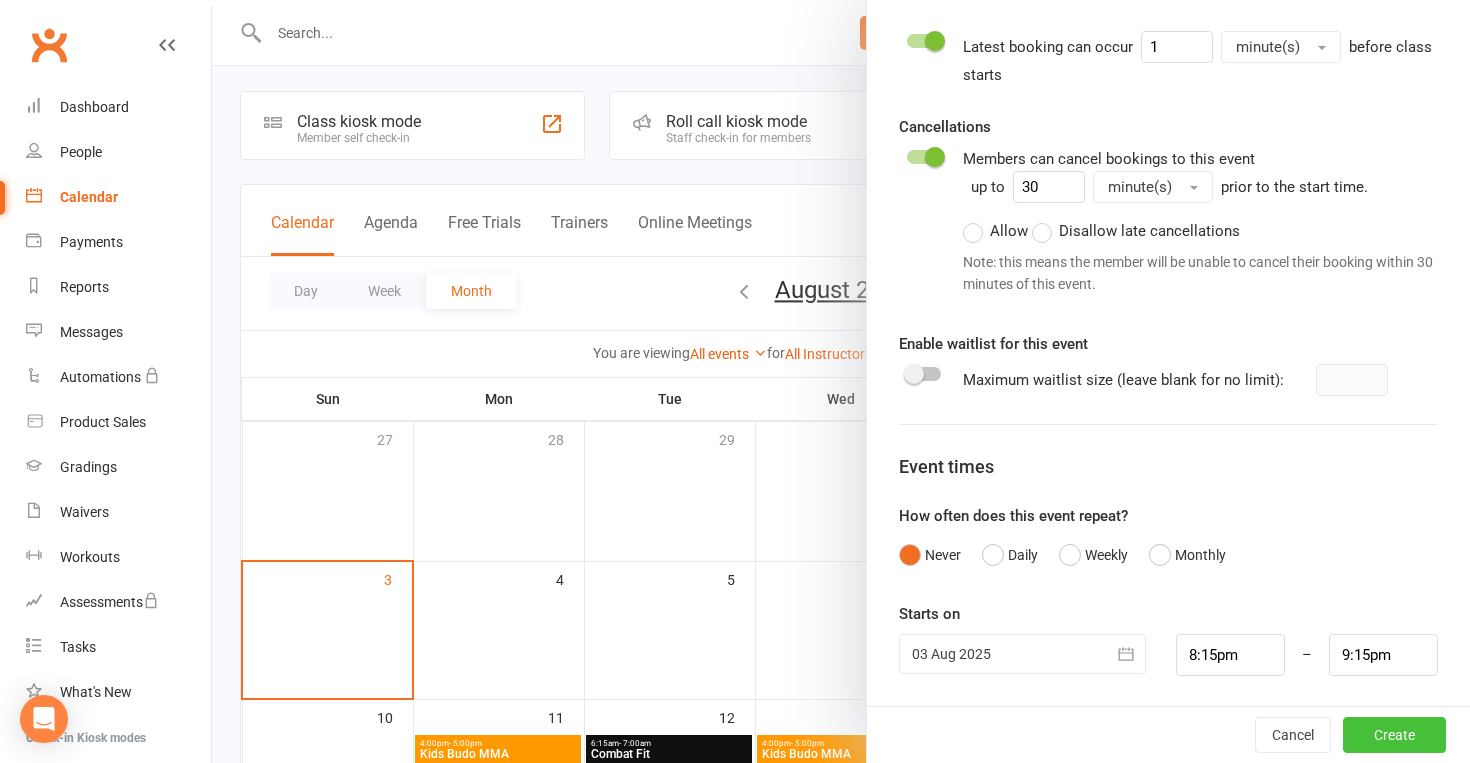 click on "Create" at bounding box center [1394, 735] 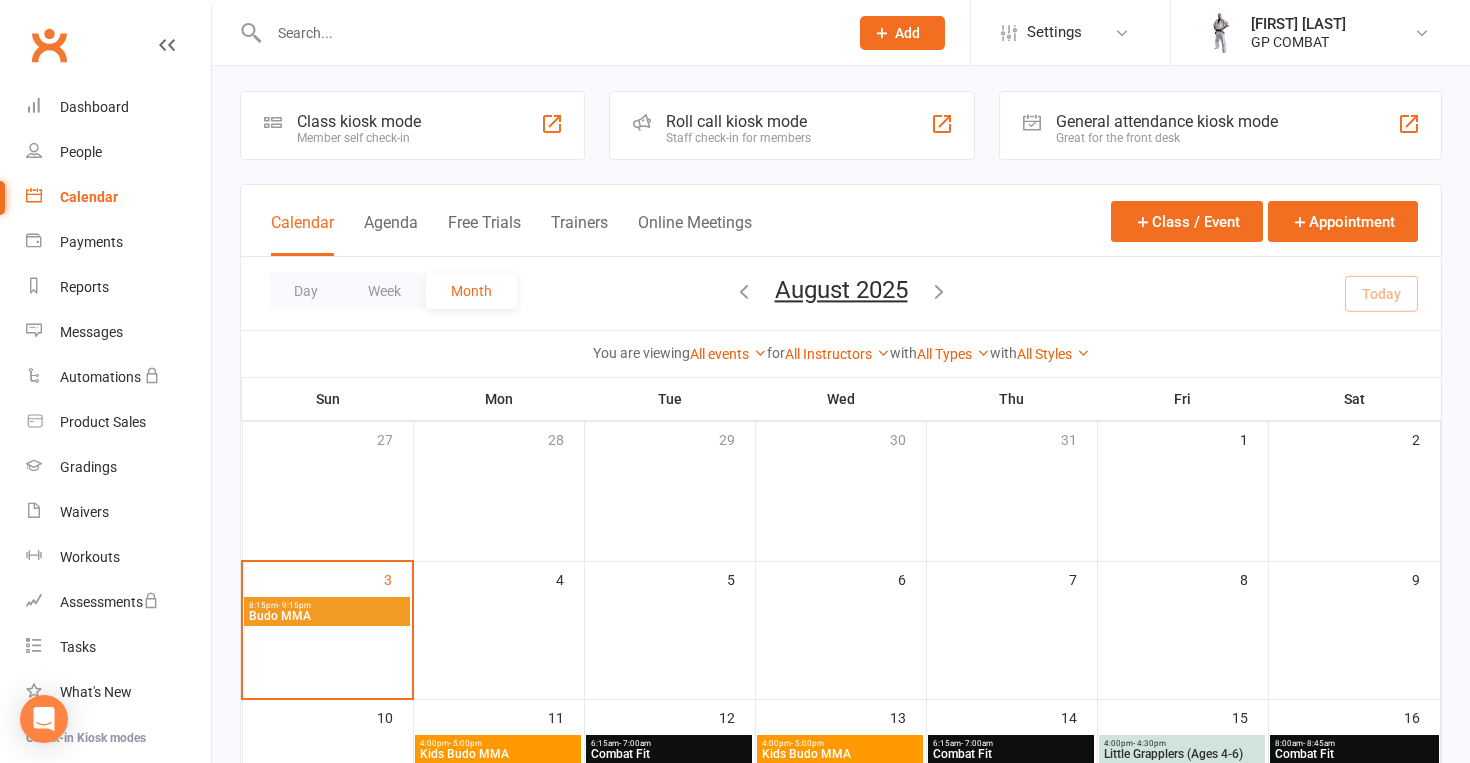 click on "8:15pm  - 9:15pm" at bounding box center [327, 605] 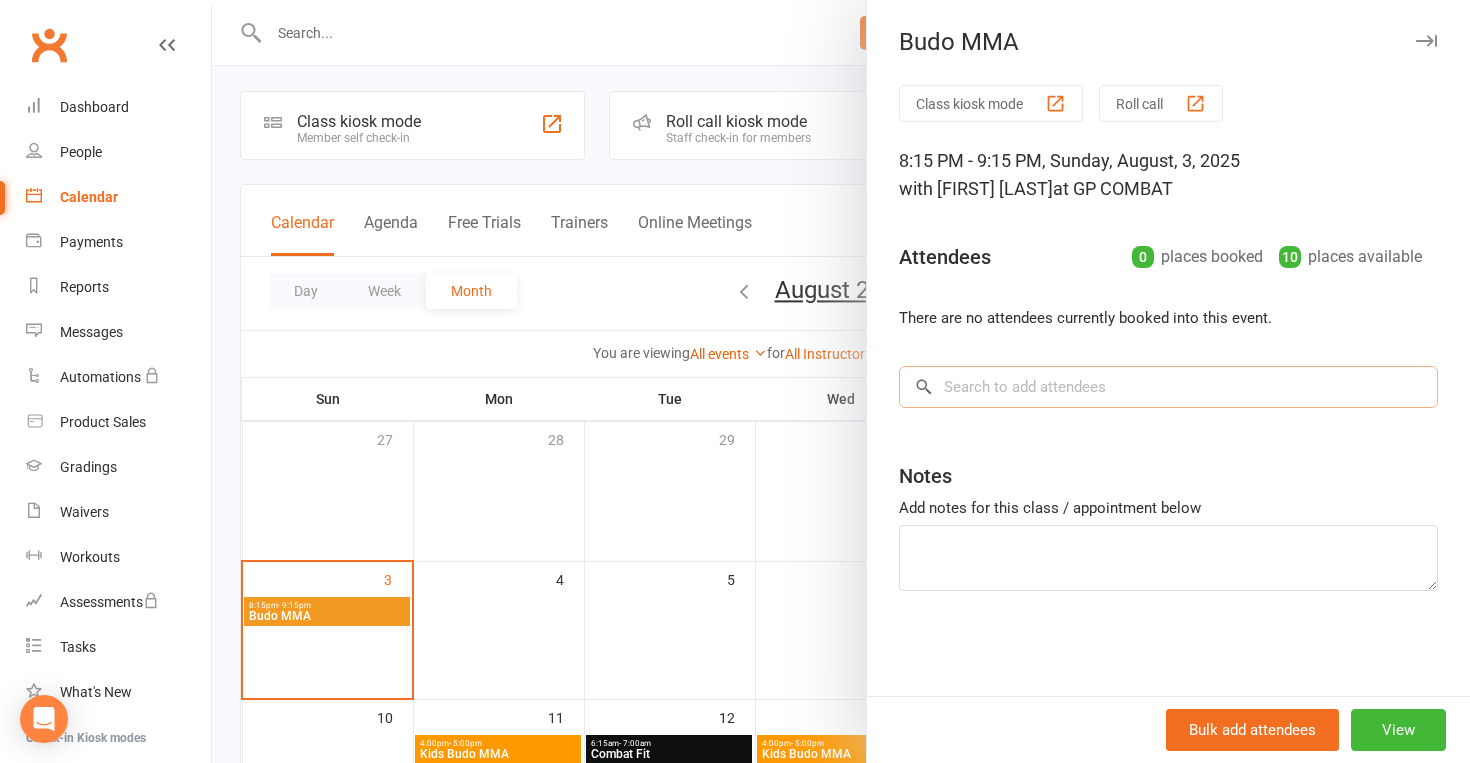 click at bounding box center (1168, 387) 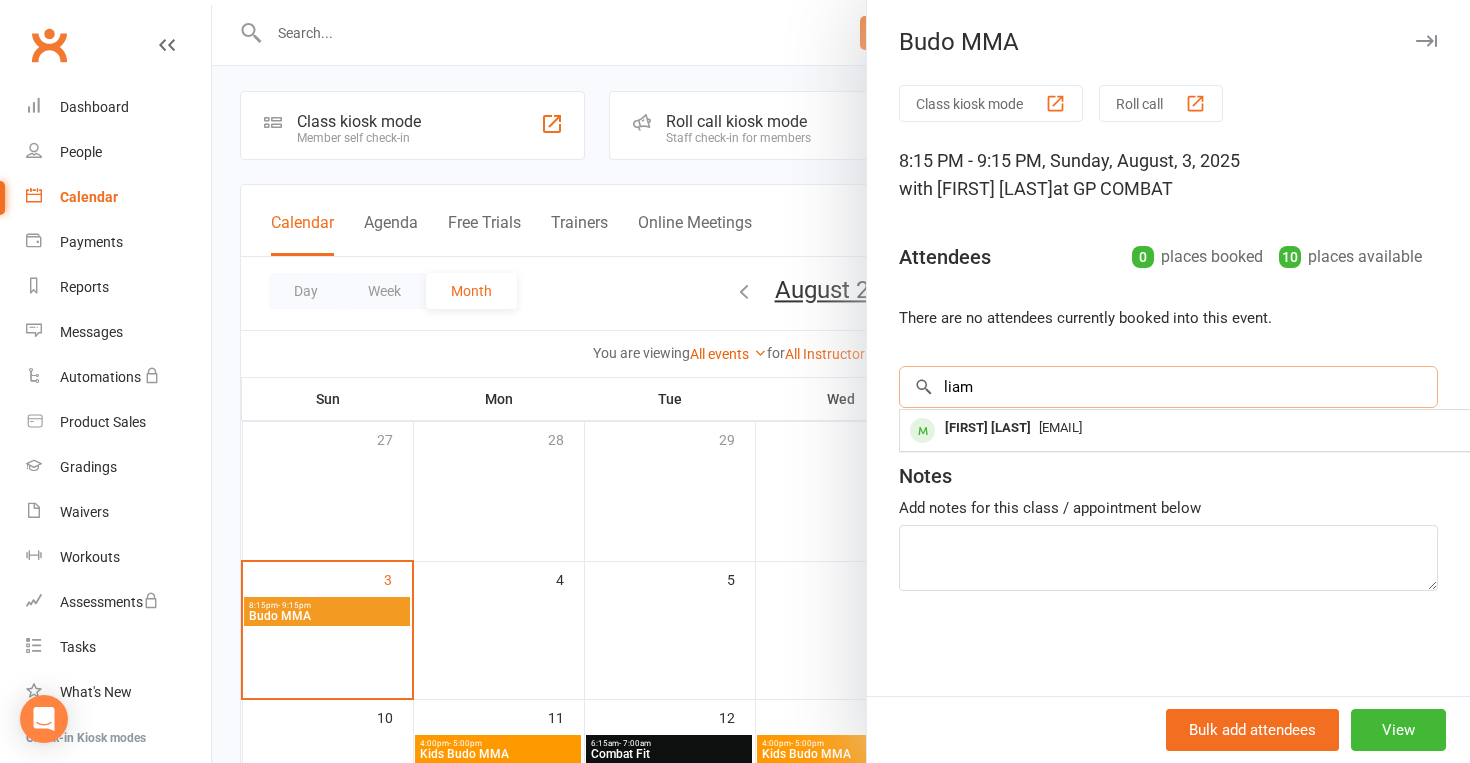 type on "Liam" 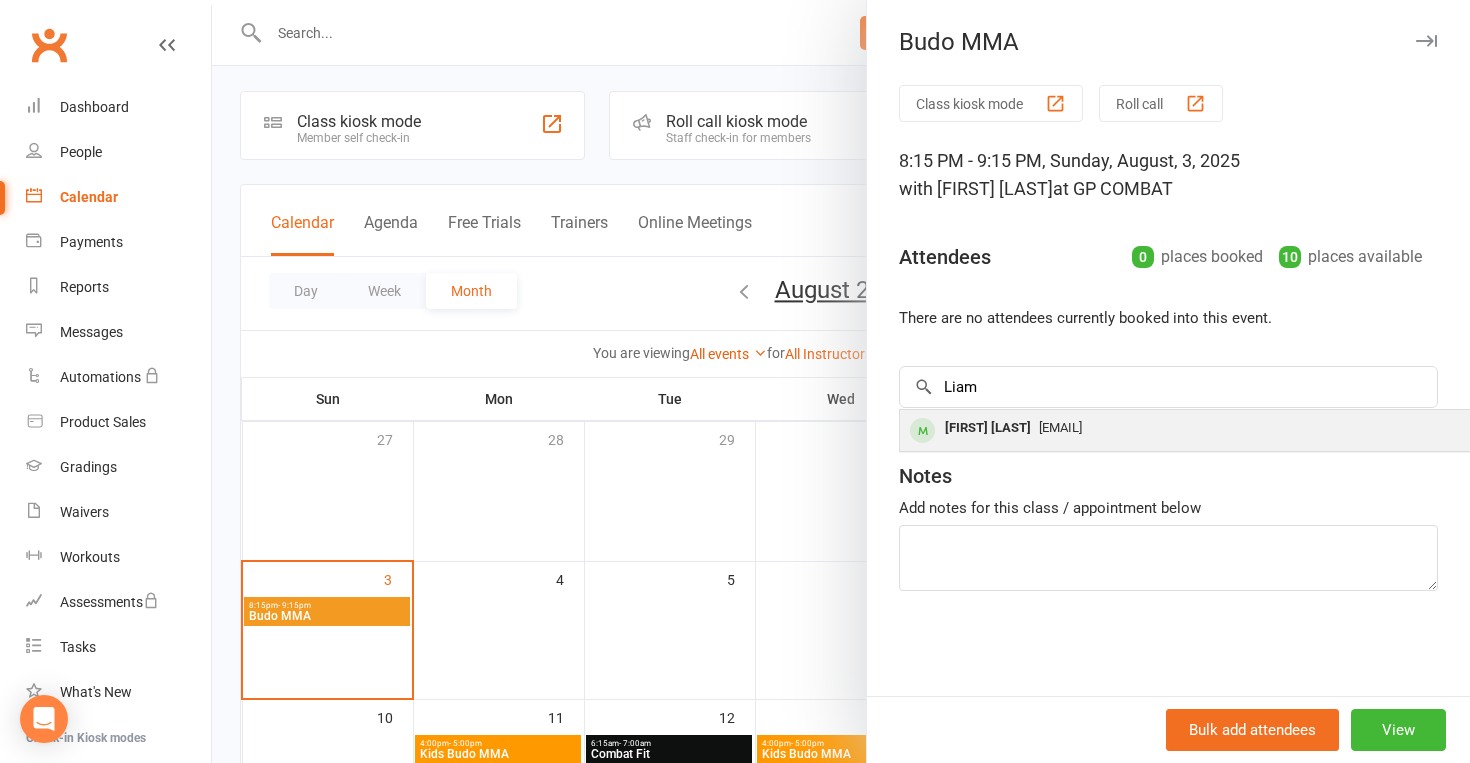 drag, startPoint x: 1025, startPoint y: 389, endPoint x: 1081, endPoint y: 426, distance: 67.11929 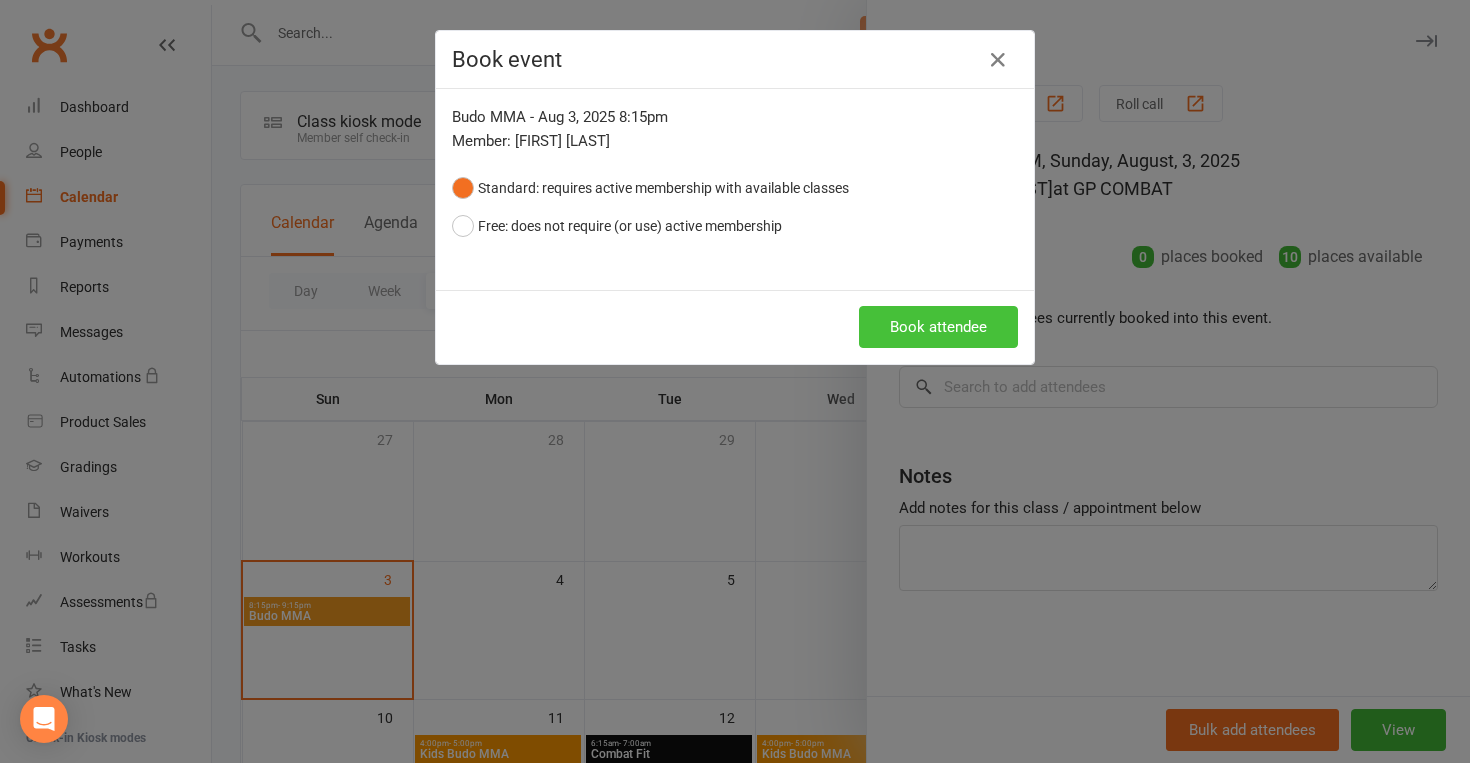 click on "Book attendee" at bounding box center [938, 327] 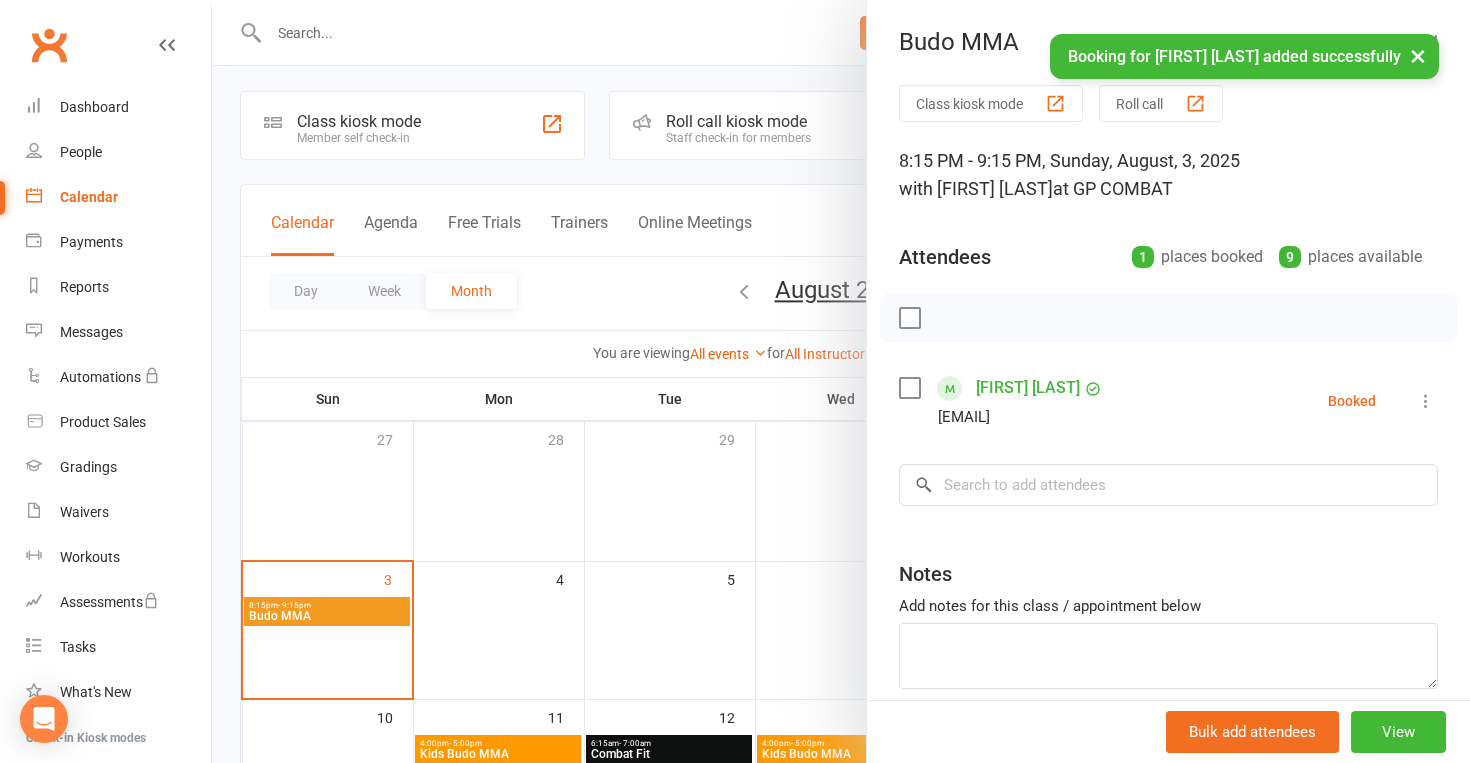 click at bounding box center [1426, 401] 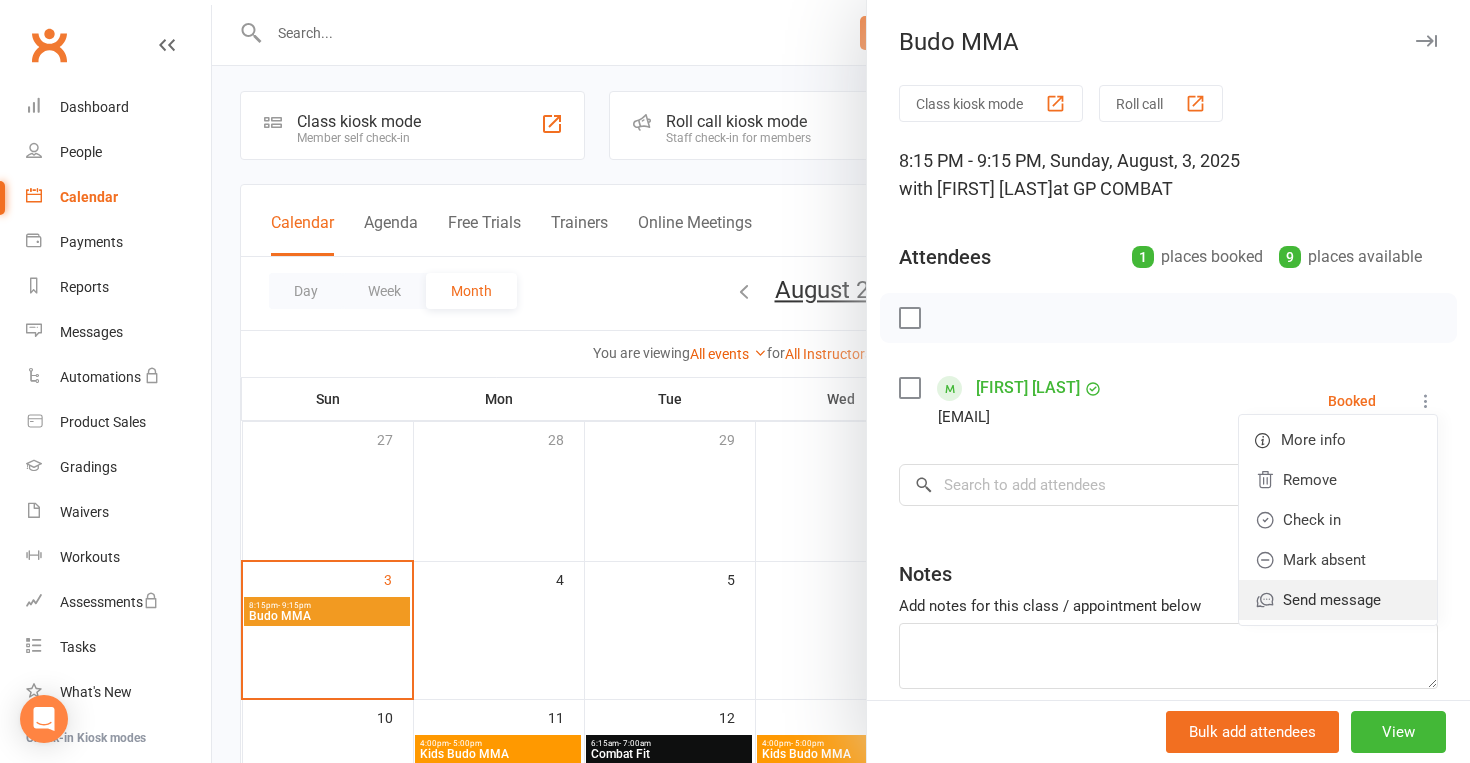 click on "Send message" at bounding box center [1338, 600] 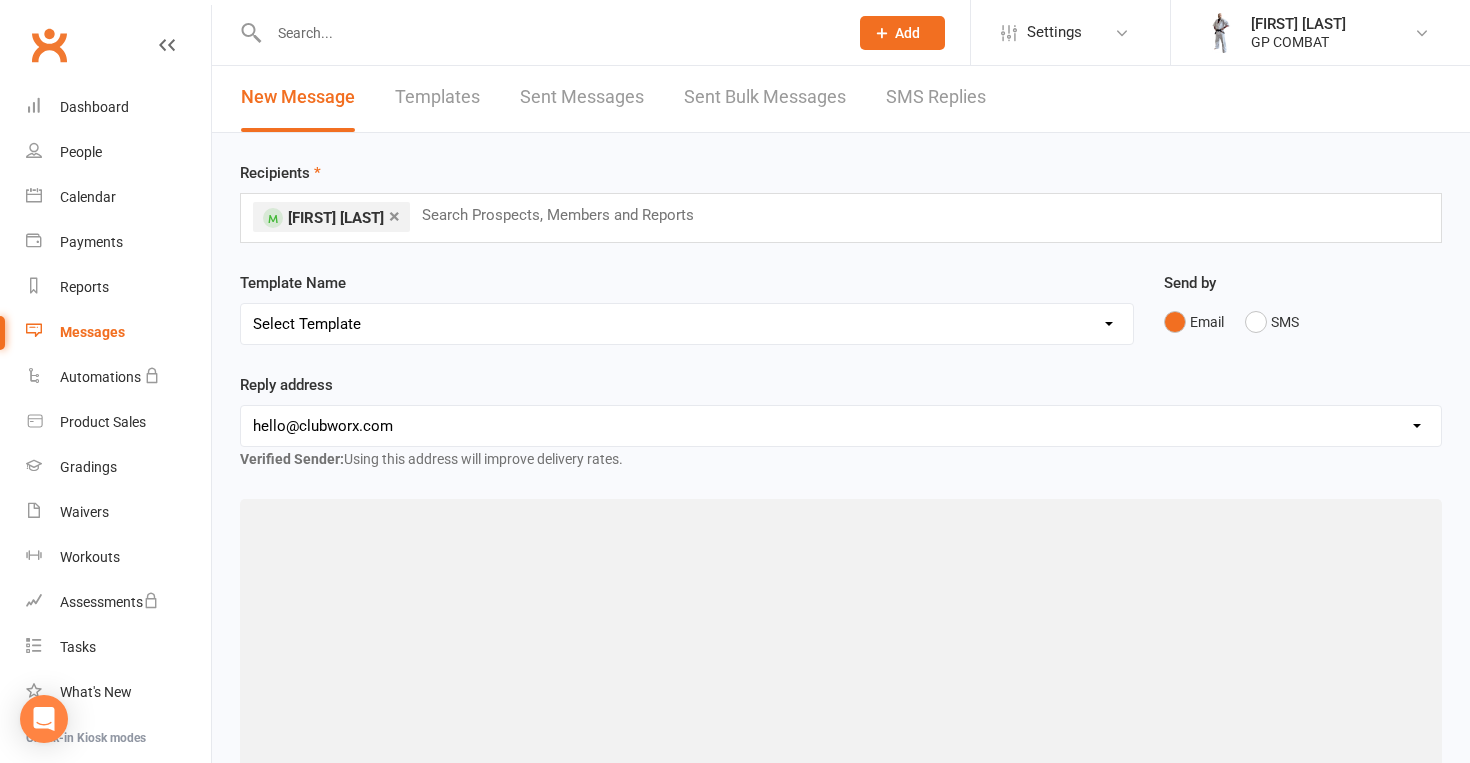 scroll, scrollTop: 0, scrollLeft: 0, axis: both 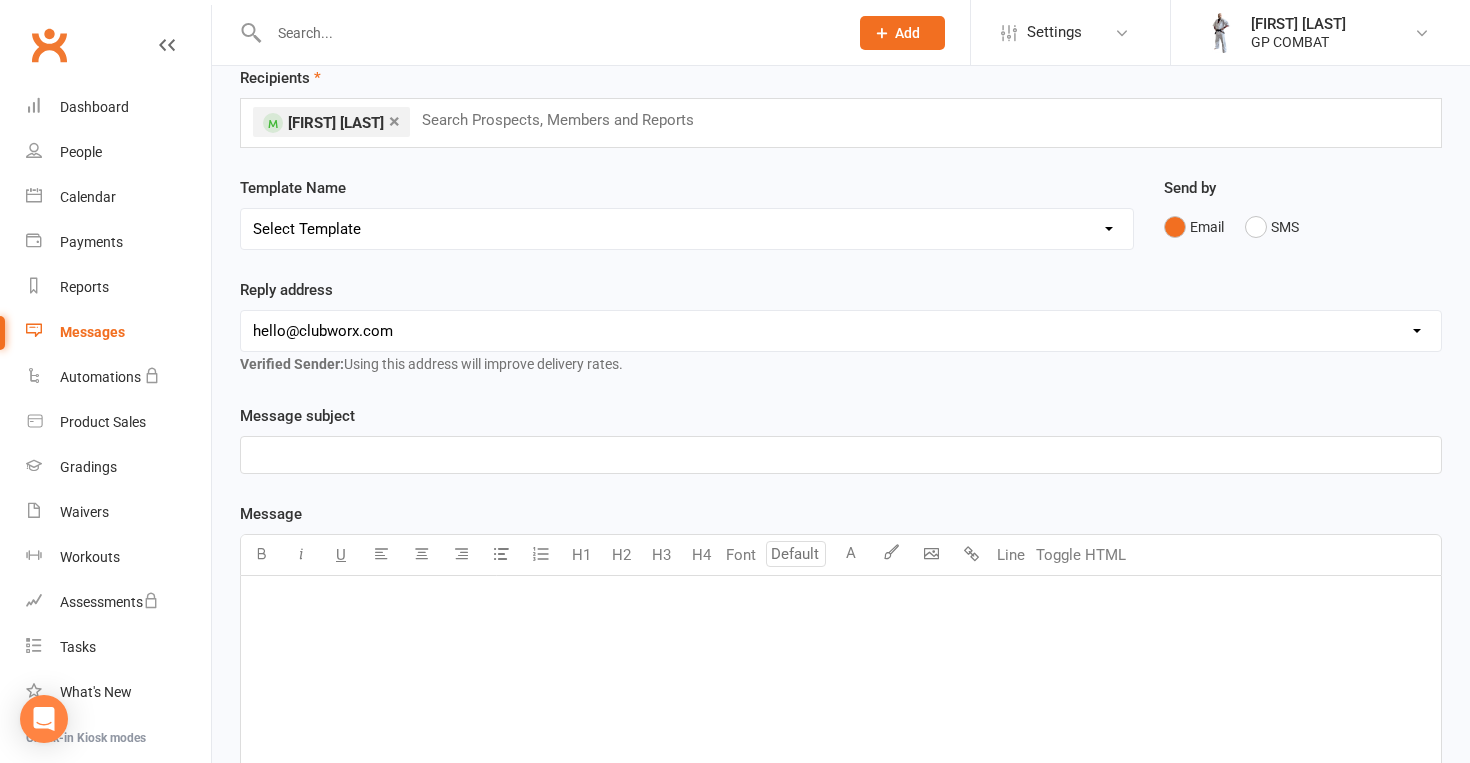select on "0" 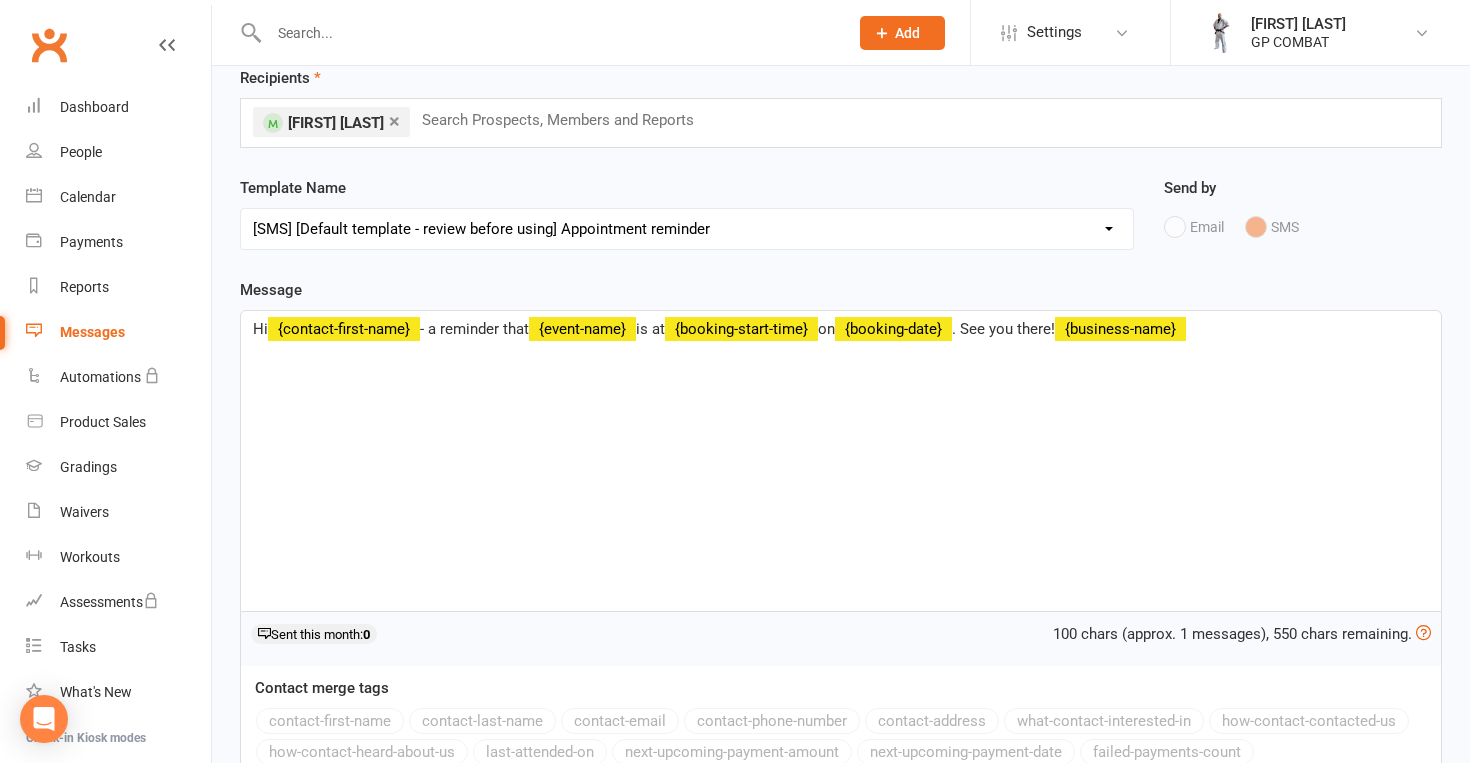 click on "Email SMS" at bounding box center (1303, 227) 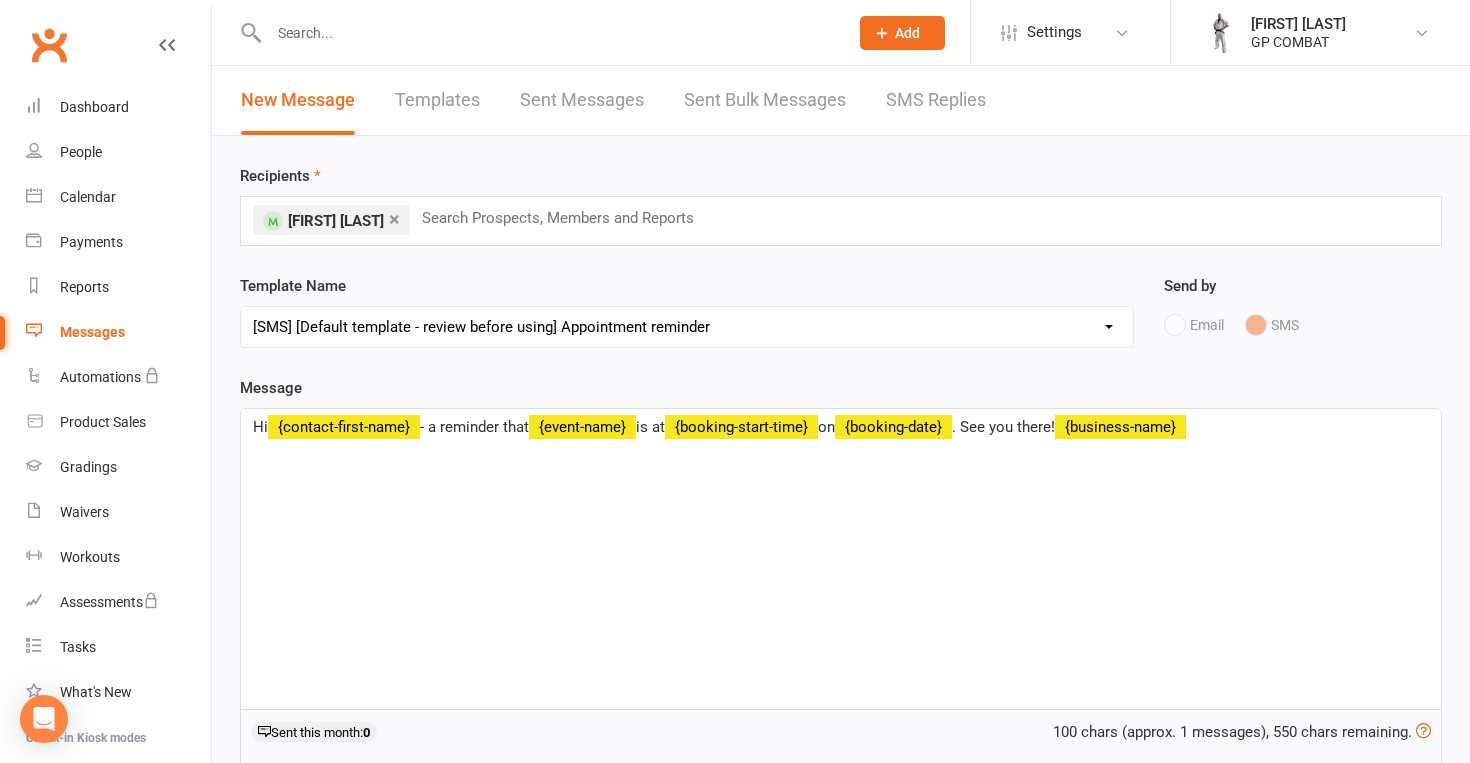 scroll, scrollTop: 0, scrollLeft: 0, axis: both 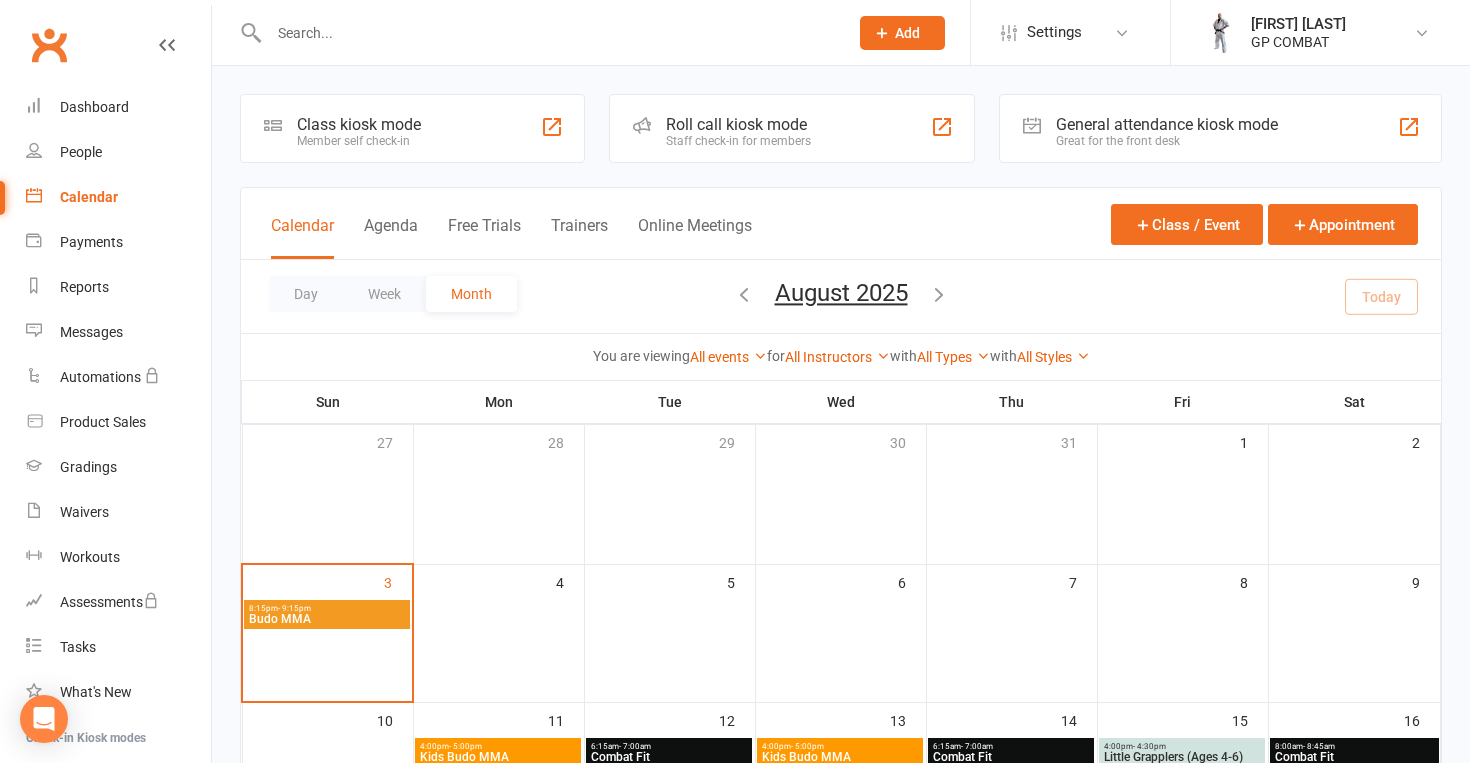click on "8:15pm  - 9:15pm" at bounding box center (327, 608) 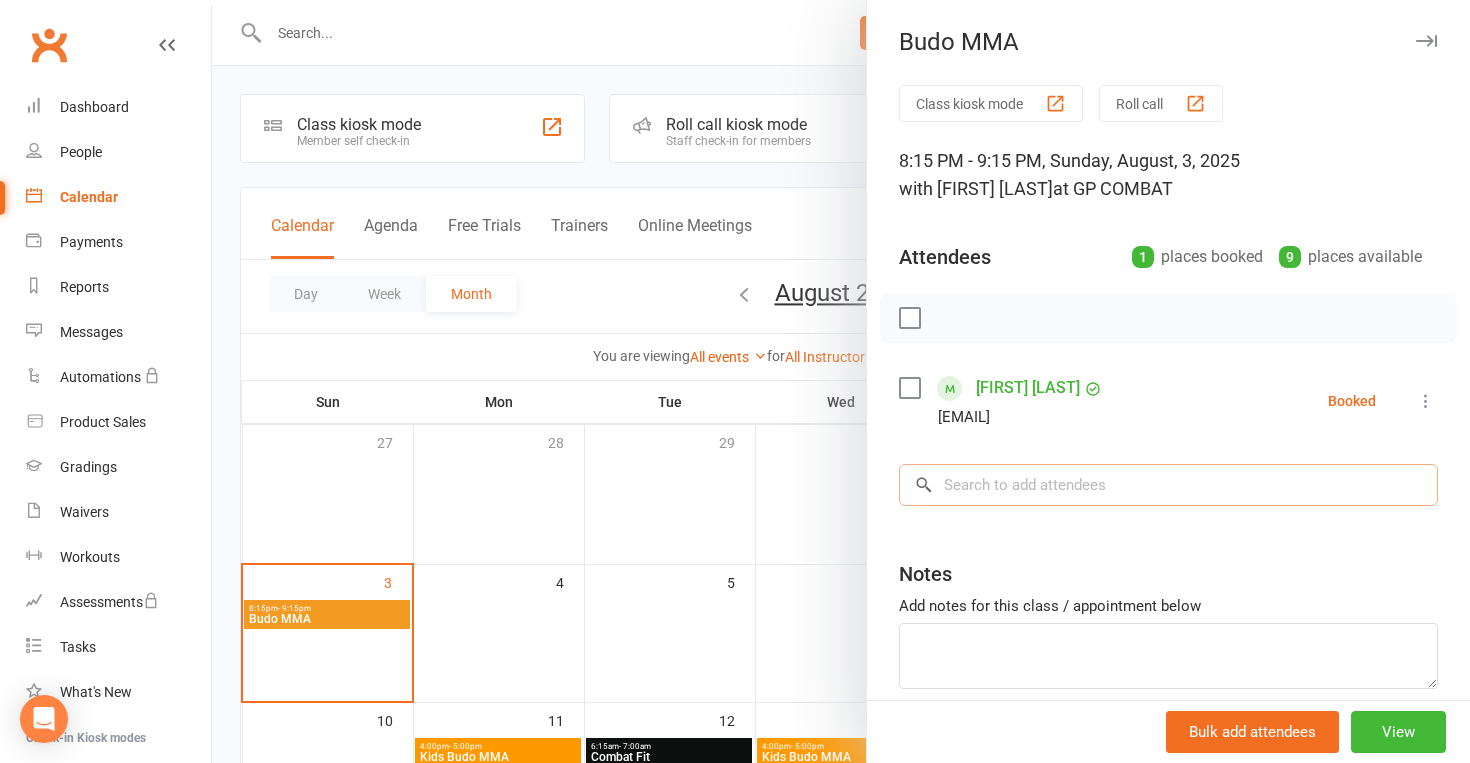click at bounding box center (1168, 485) 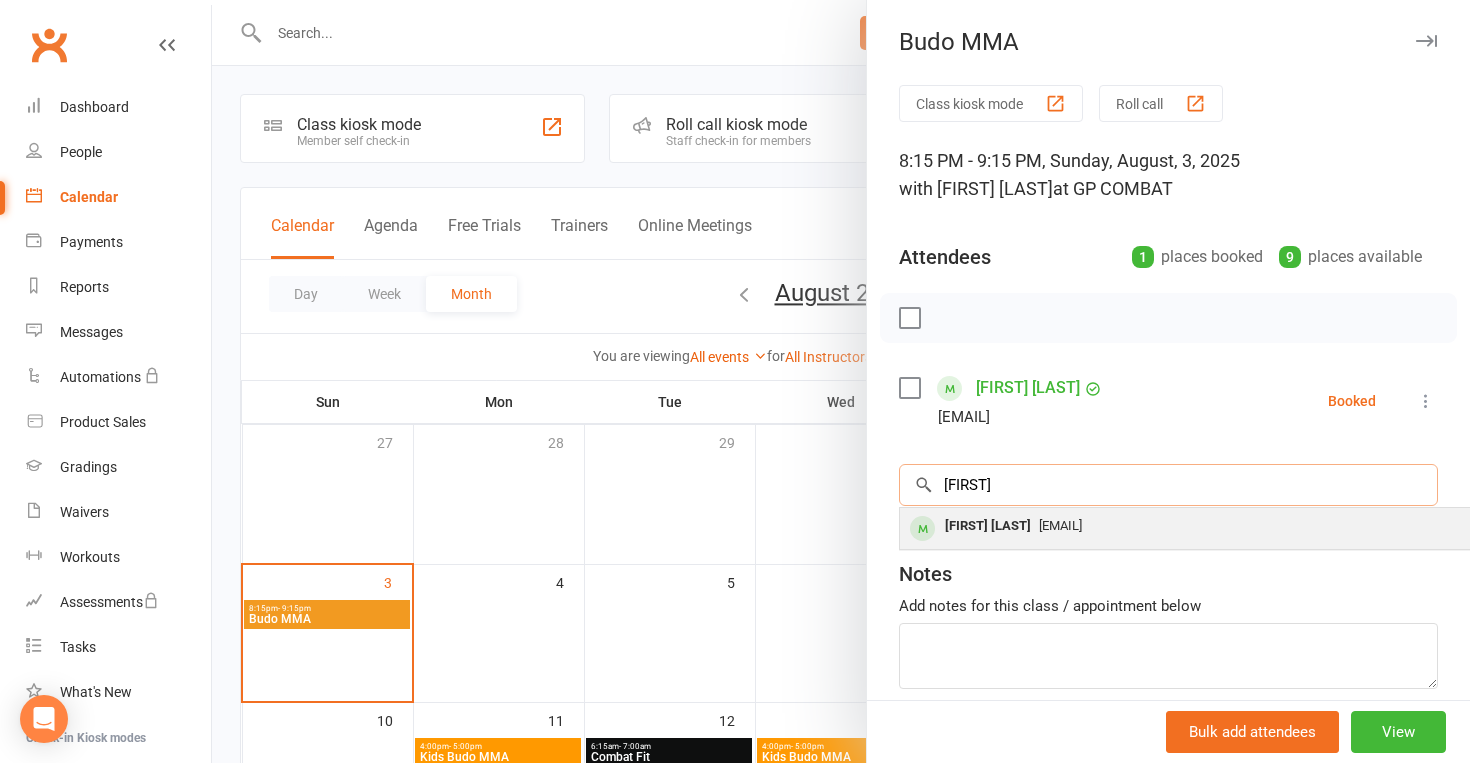 type on "greg" 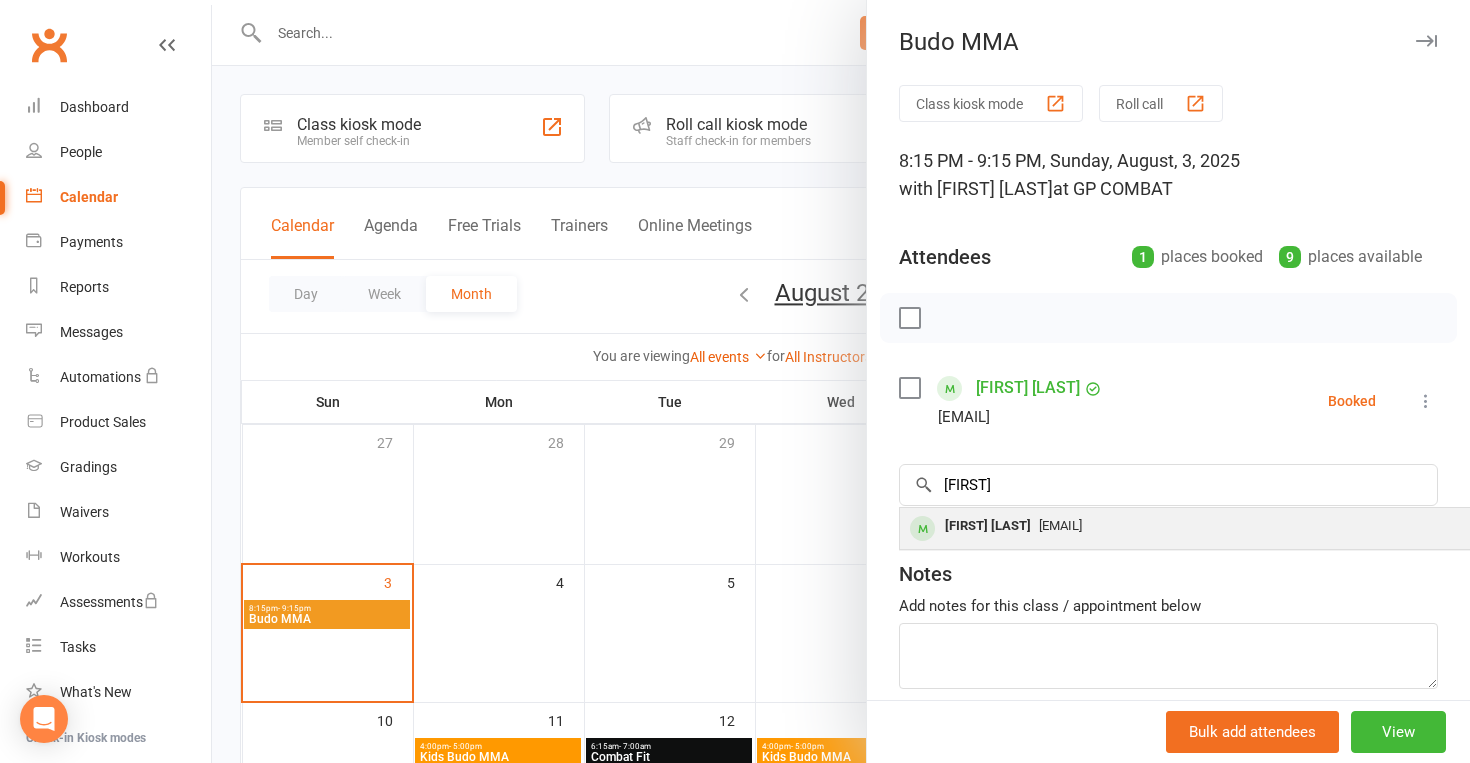 click on "[EMAIL]" at bounding box center [1060, 525] 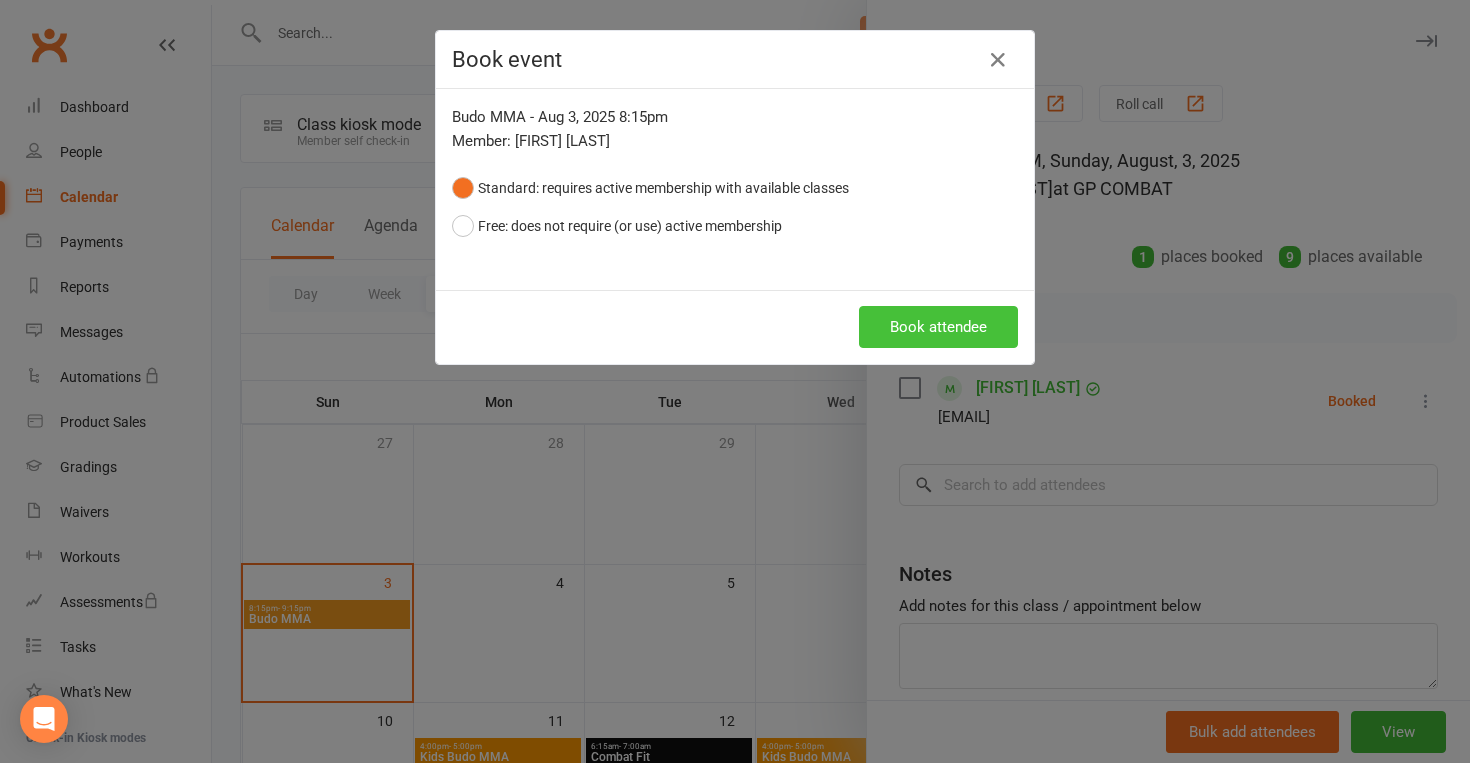 click on "Book attendee" at bounding box center [938, 327] 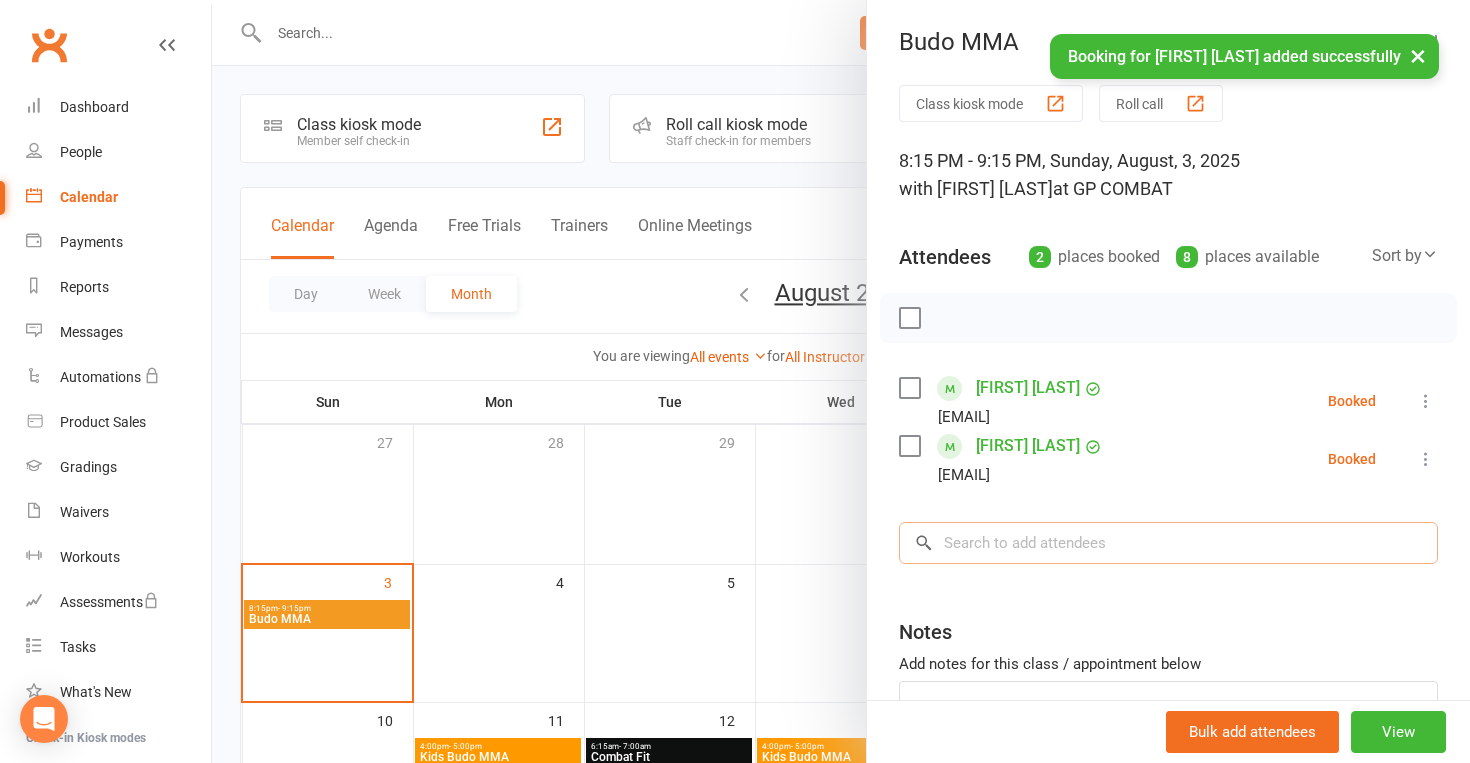 click at bounding box center (1168, 543) 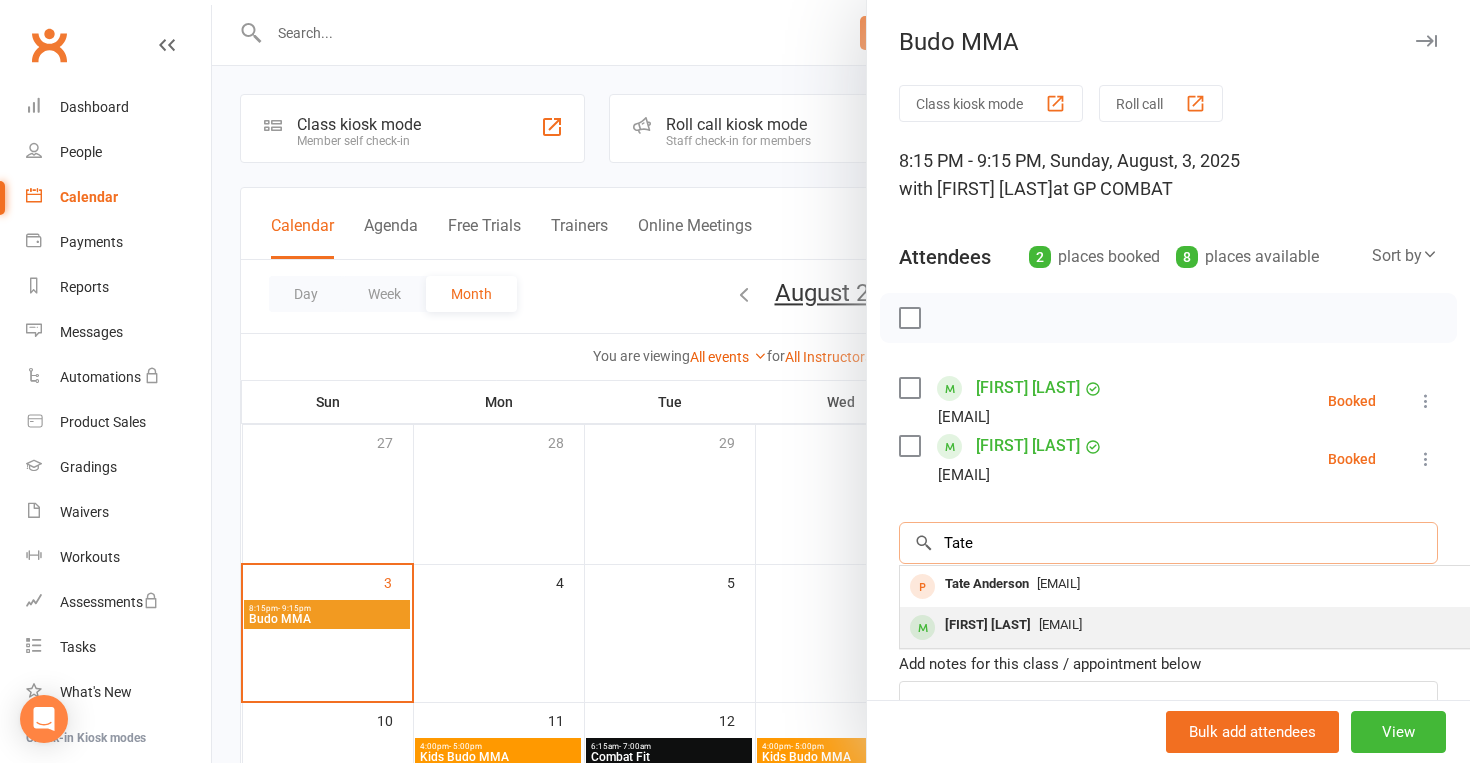 type on "Tate" 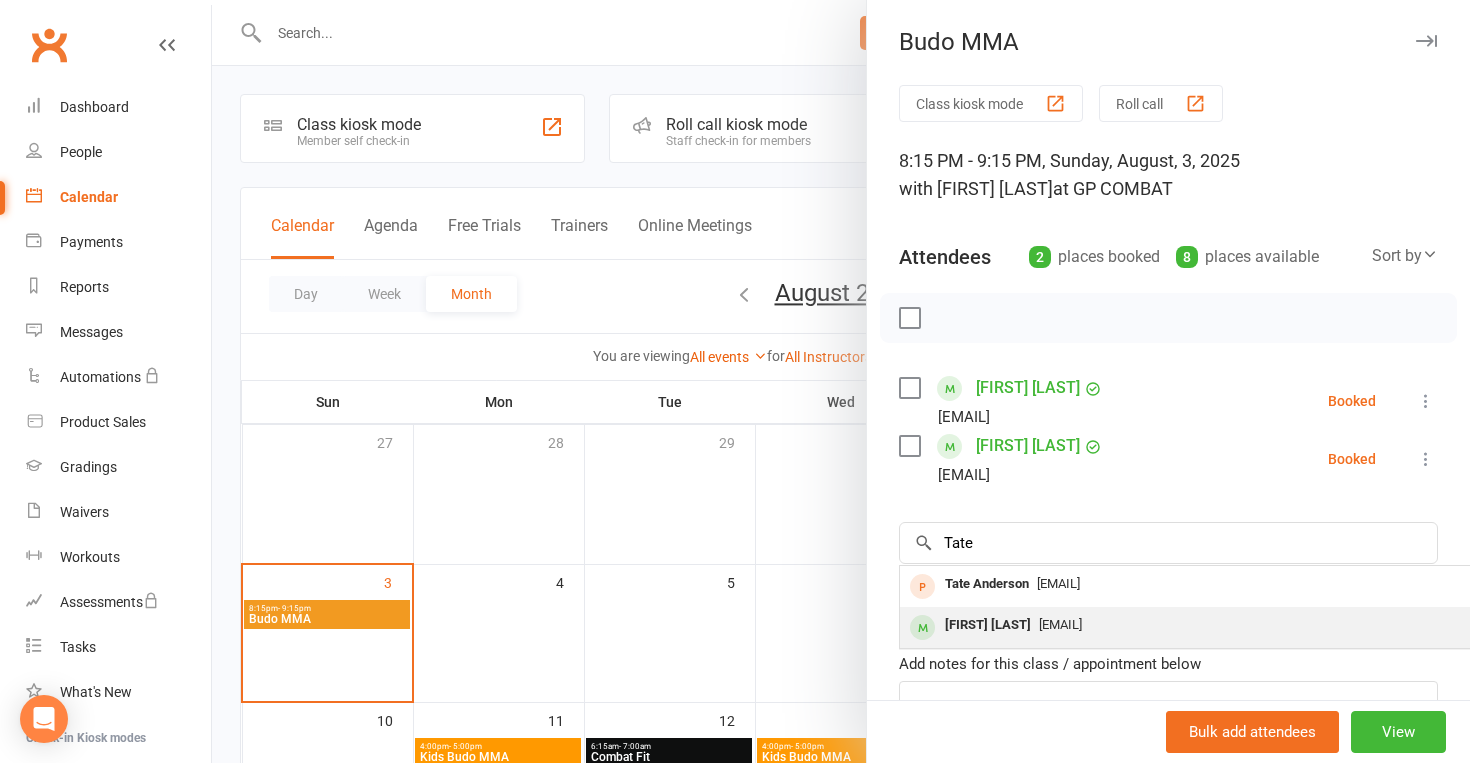 click on "[EMAIL]" at bounding box center [1060, 624] 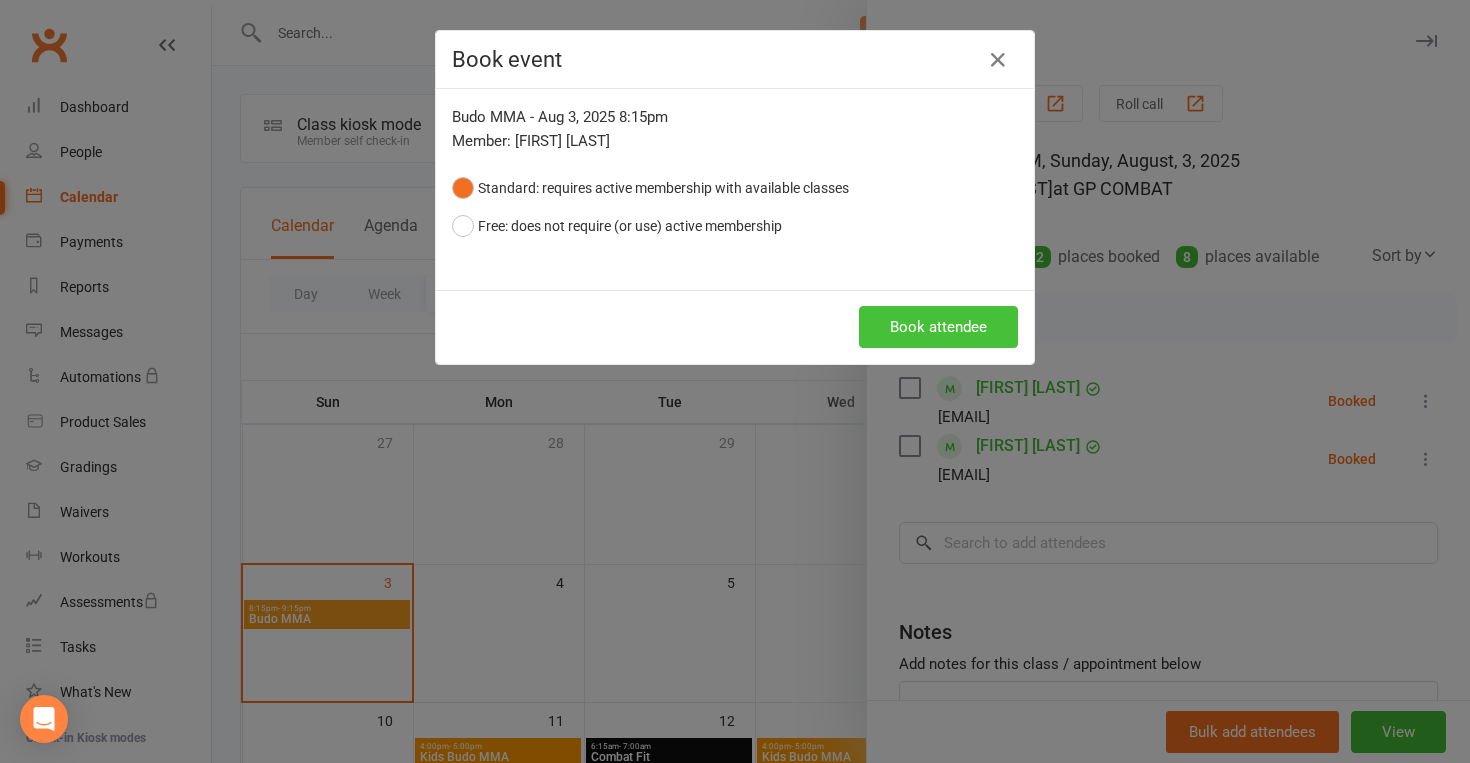 click on "Book attendee" at bounding box center (938, 327) 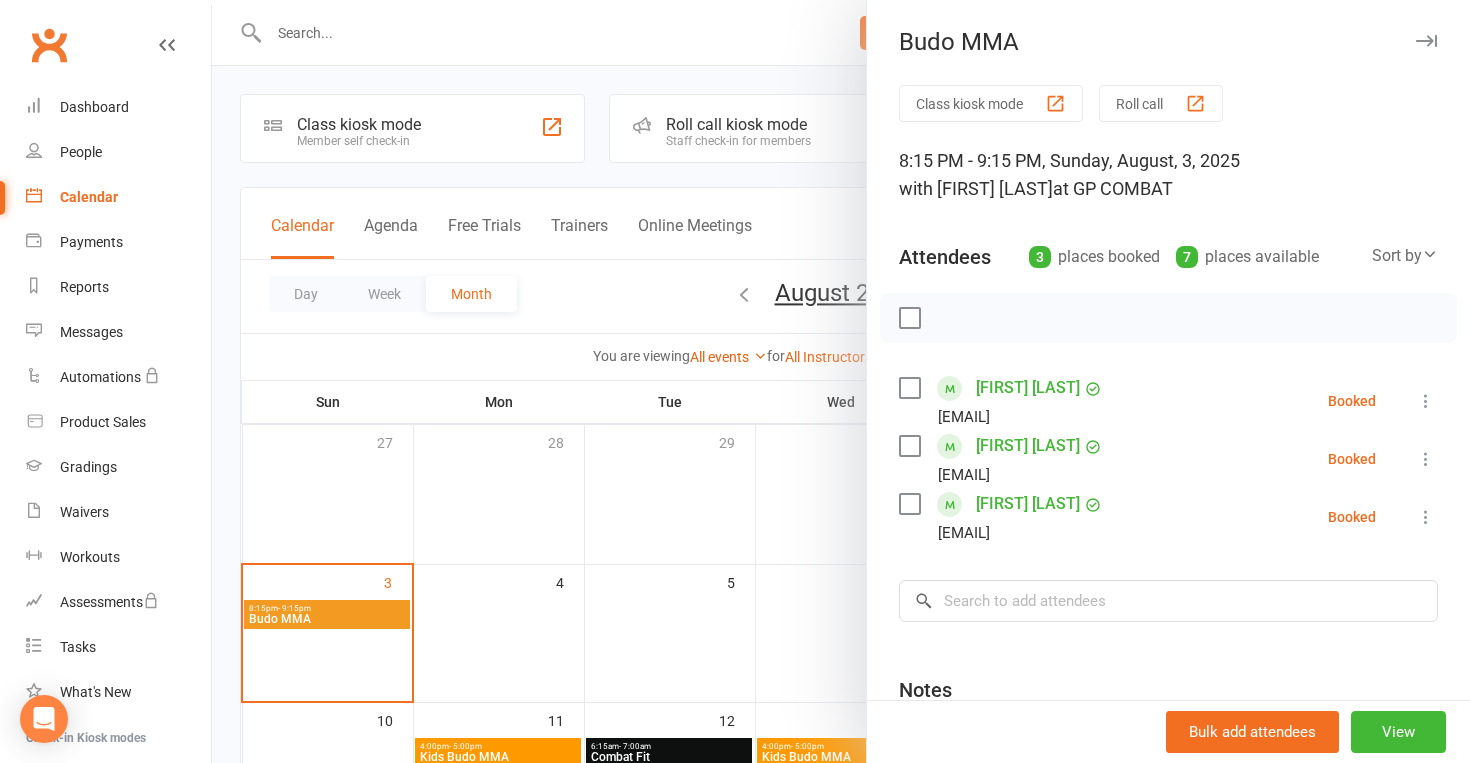 click at bounding box center (909, 388) 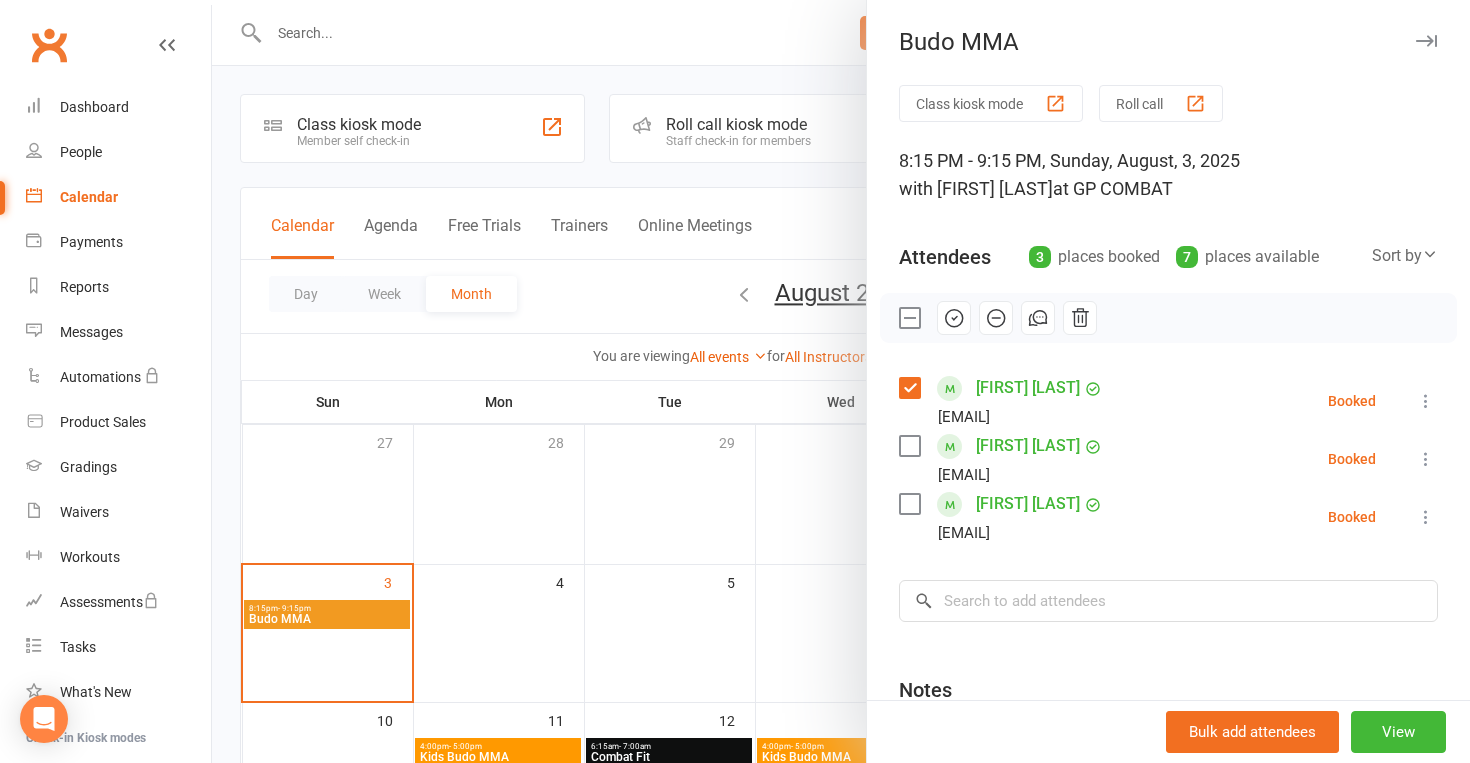 click at bounding box center (1168, 318) 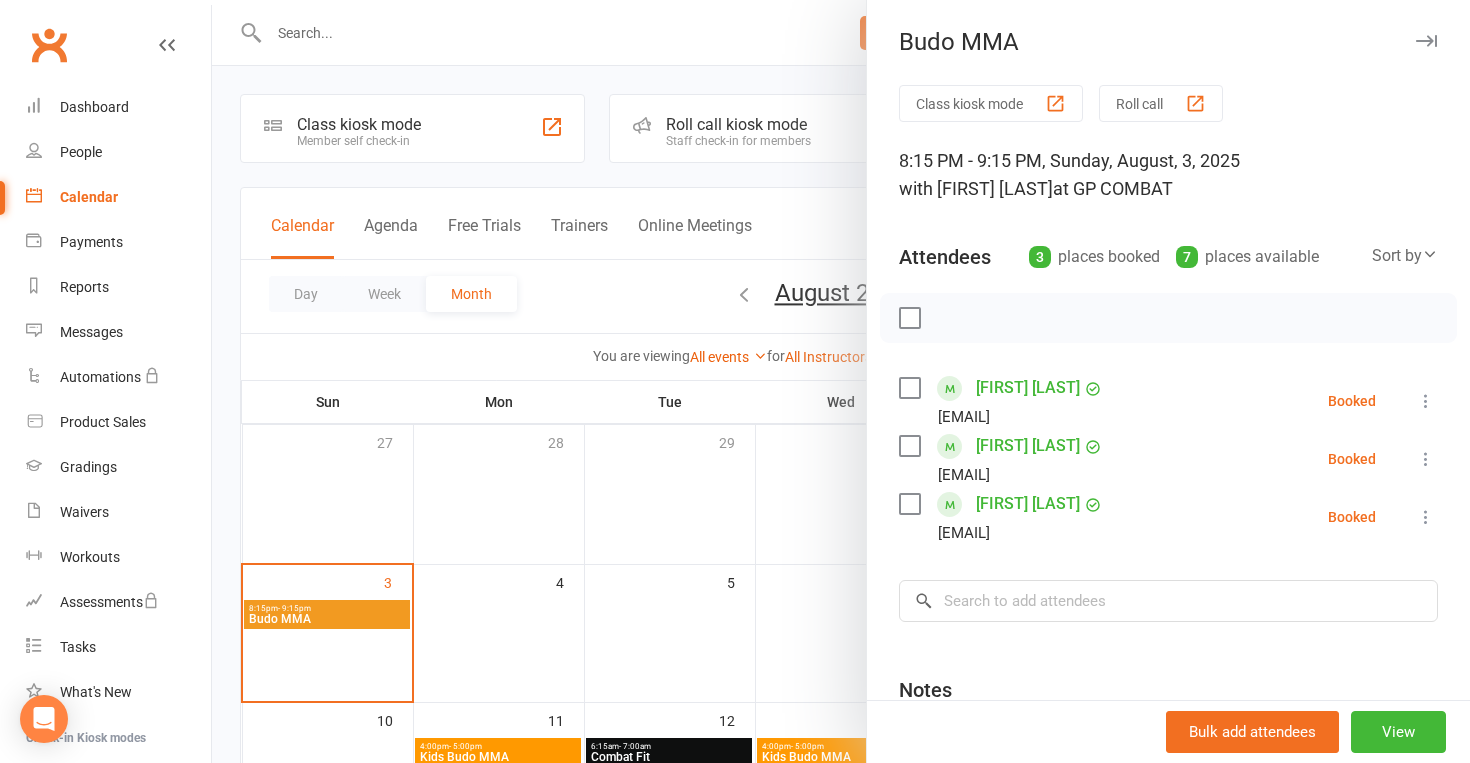 click on "Class kiosk mode" at bounding box center (991, 103) 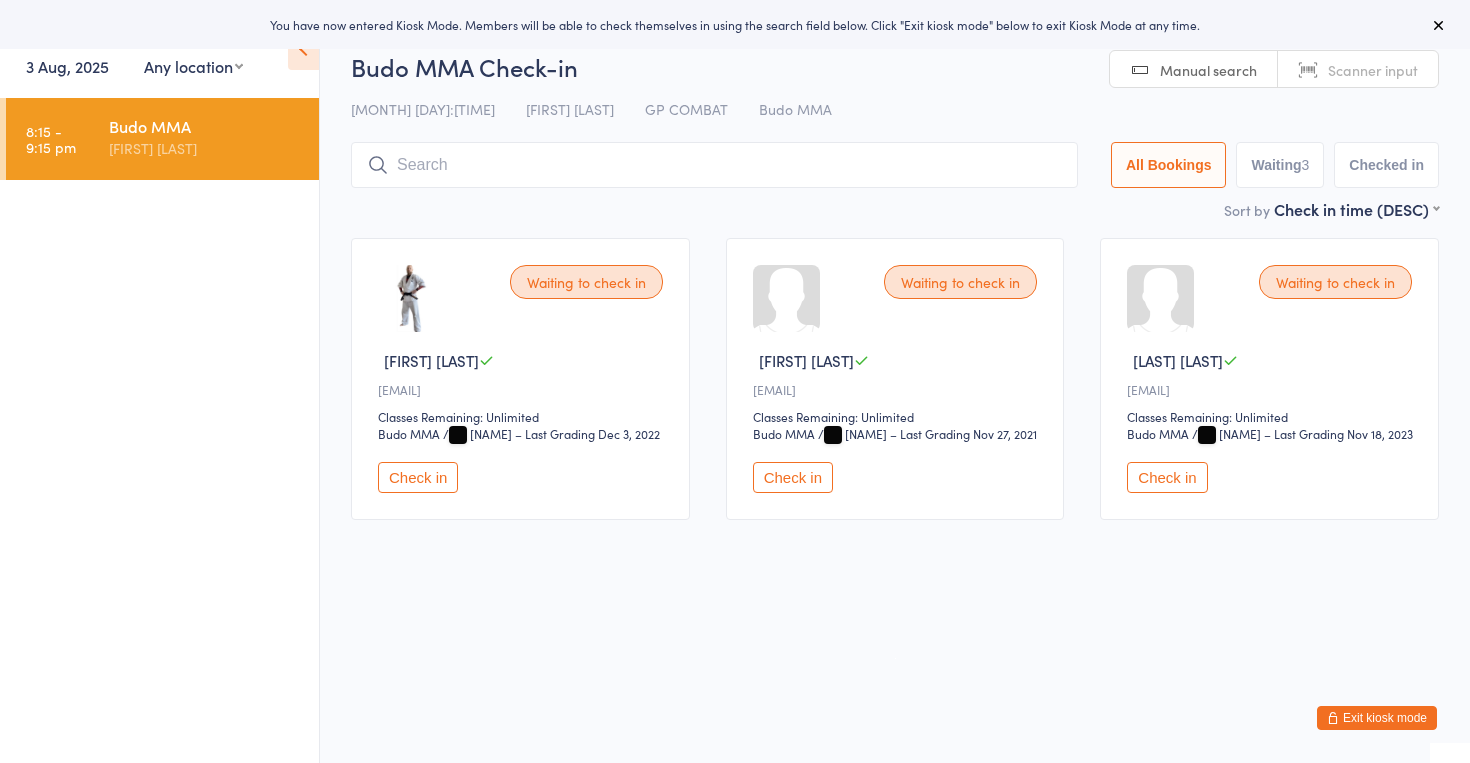 scroll, scrollTop: 0, scrollLeft: 0, axis: both 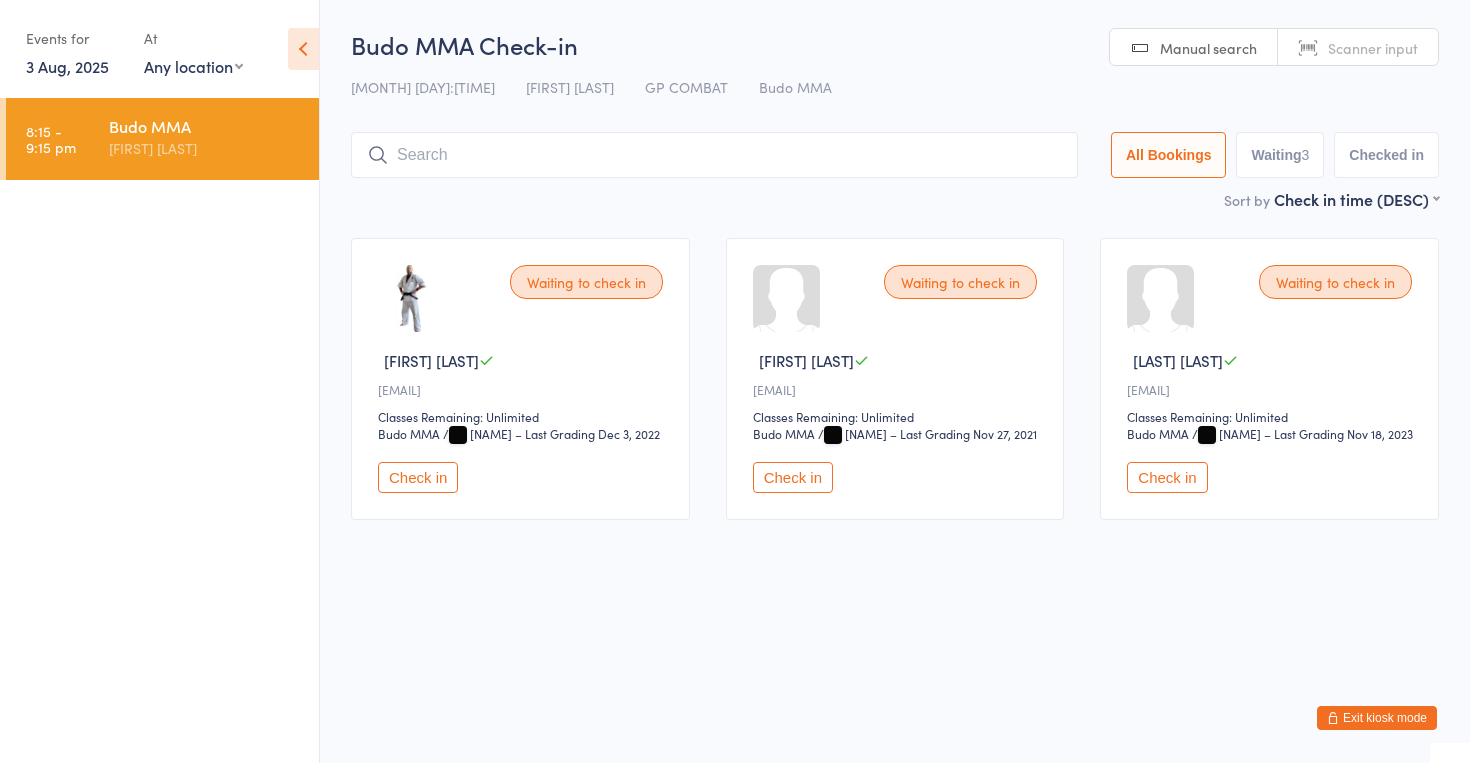 click on "Check in" at bounding box center [418, 477] 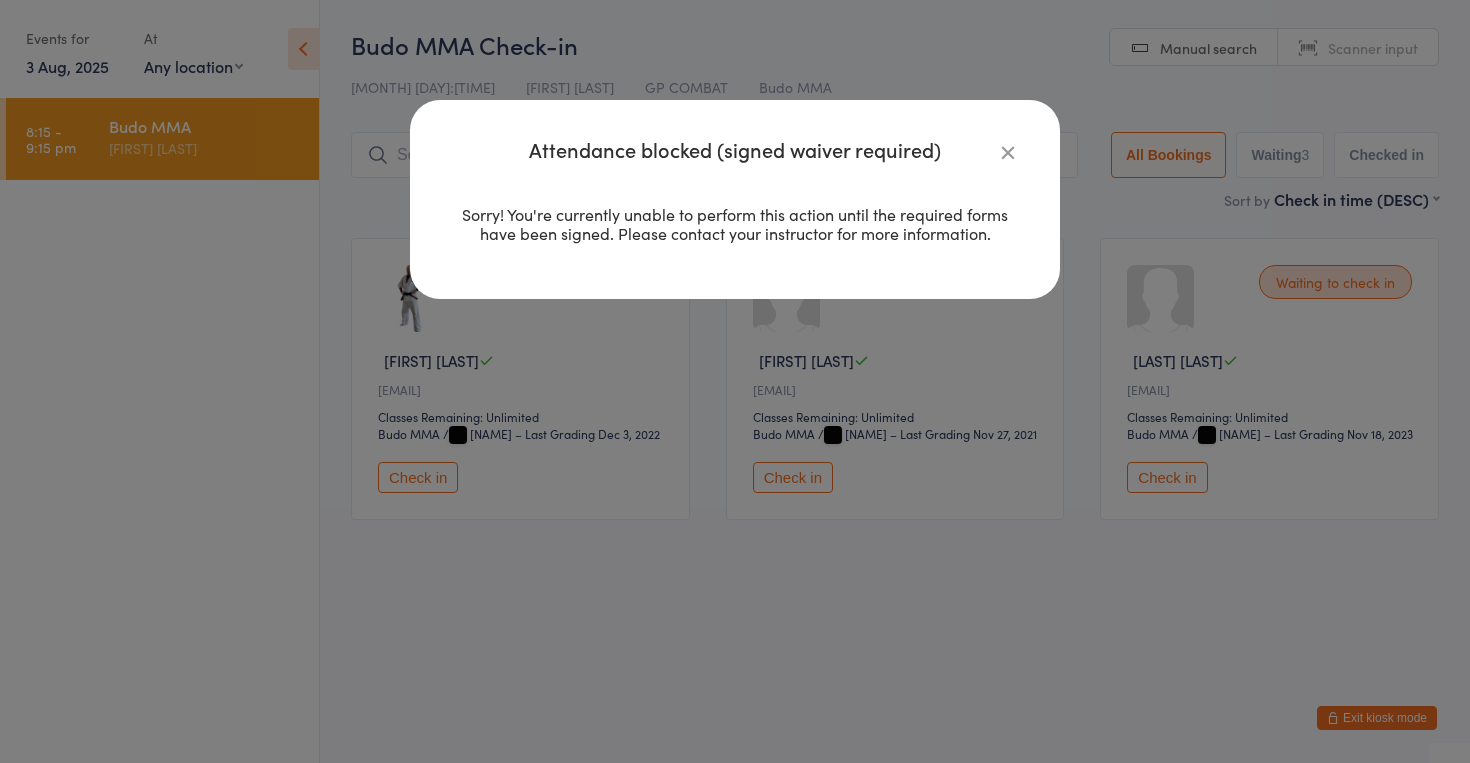 click at bounding box center [1008, 152] 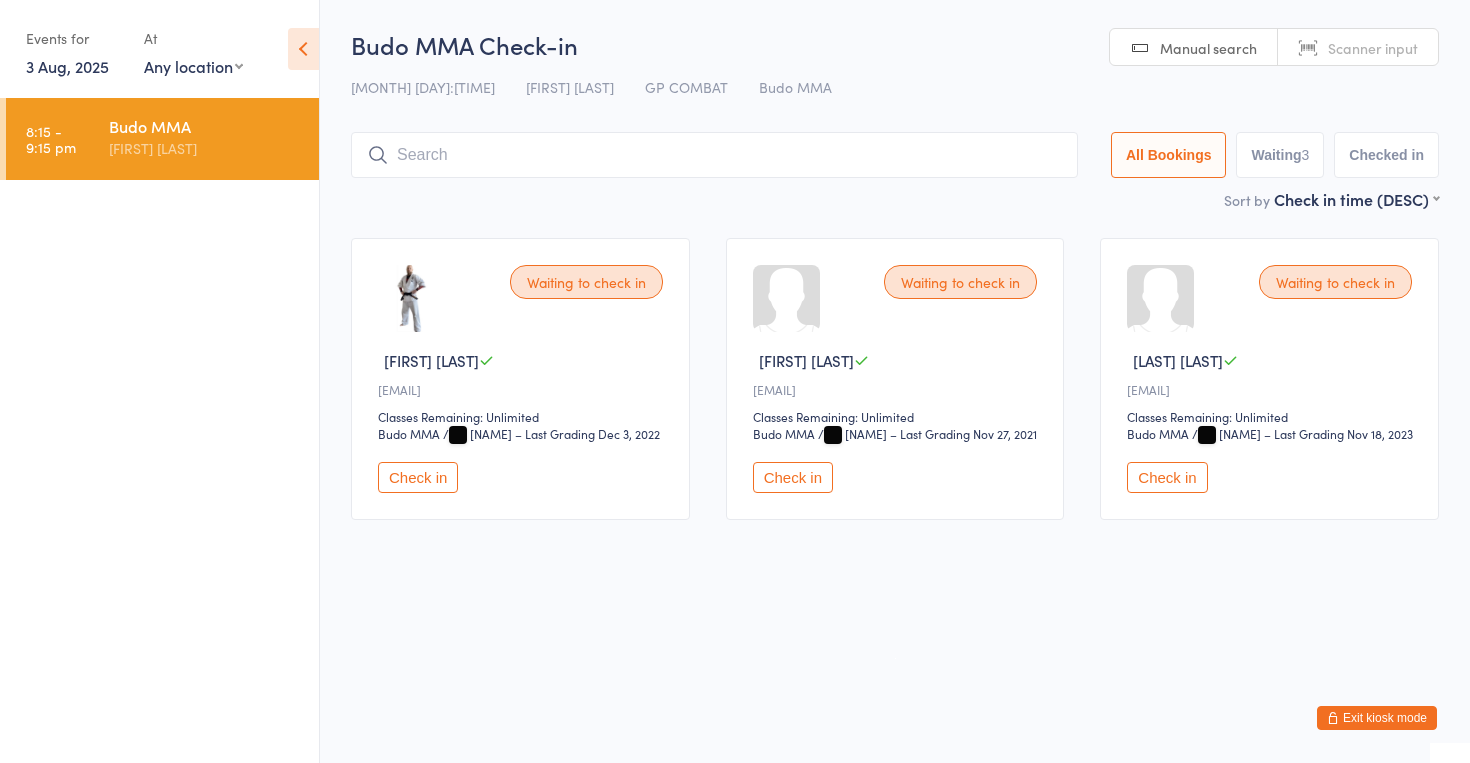 click on "Waiting  3" at bounding box center (1280, 155) 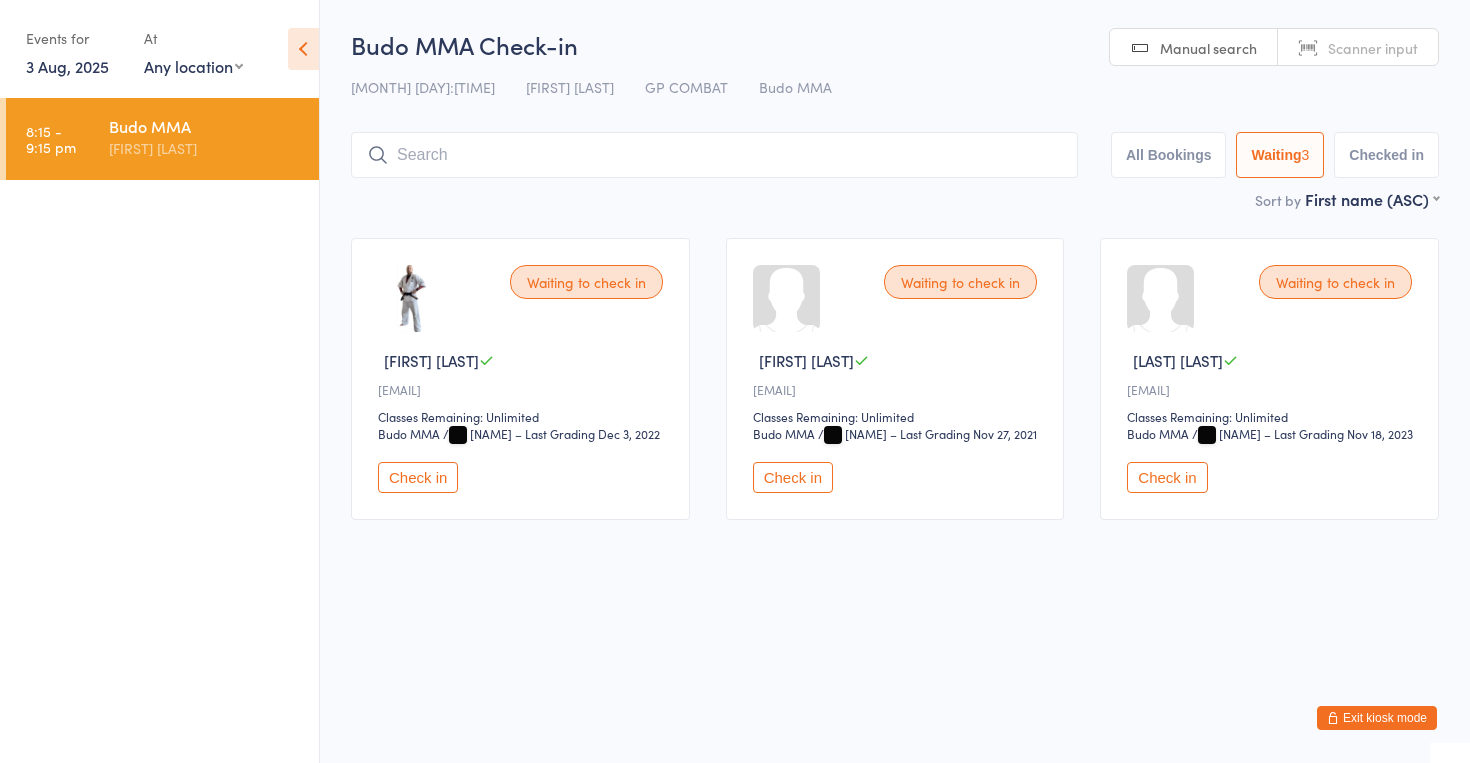 click on "Waiting  3" at bounding box center [1280, 155] 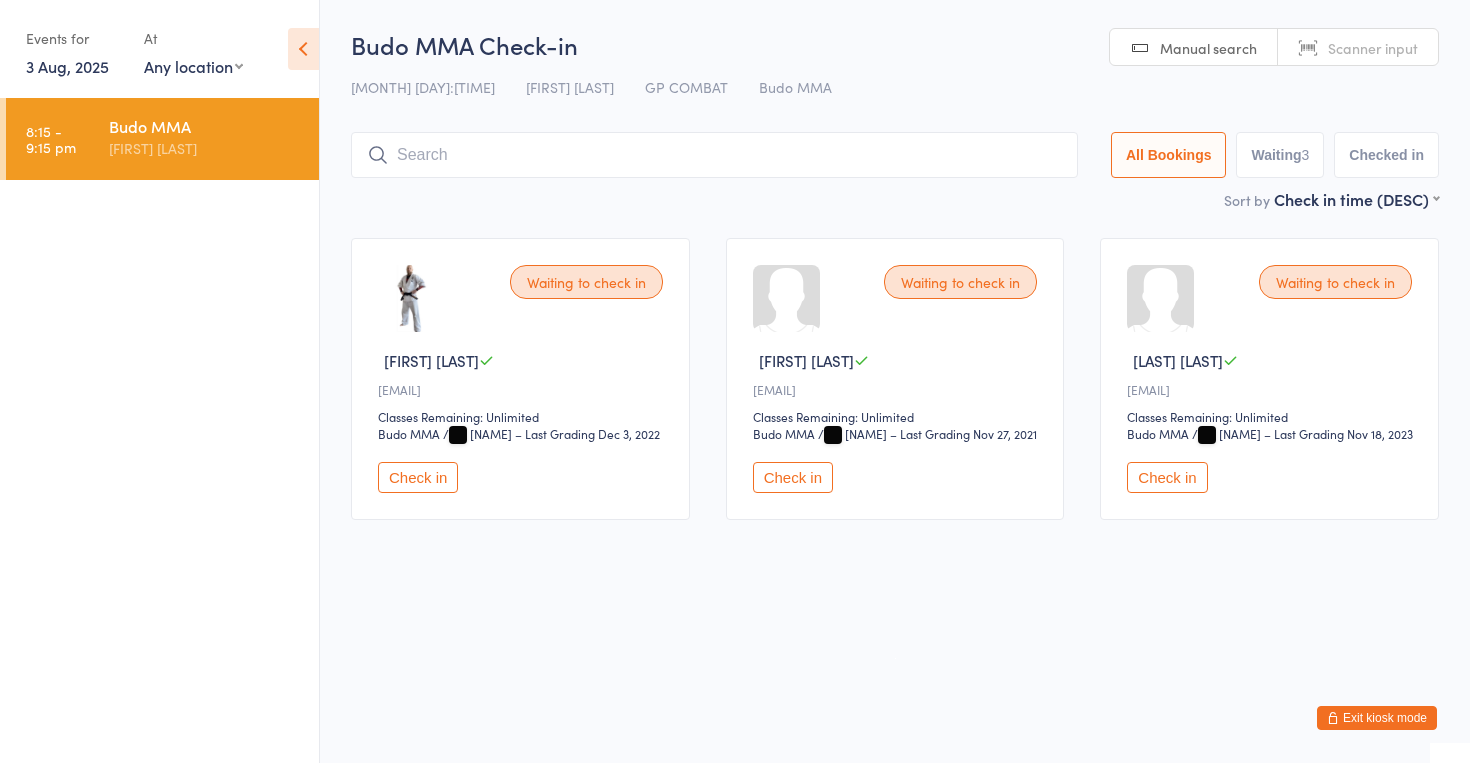 click on "Check in" at bounding box center [1167, 477] 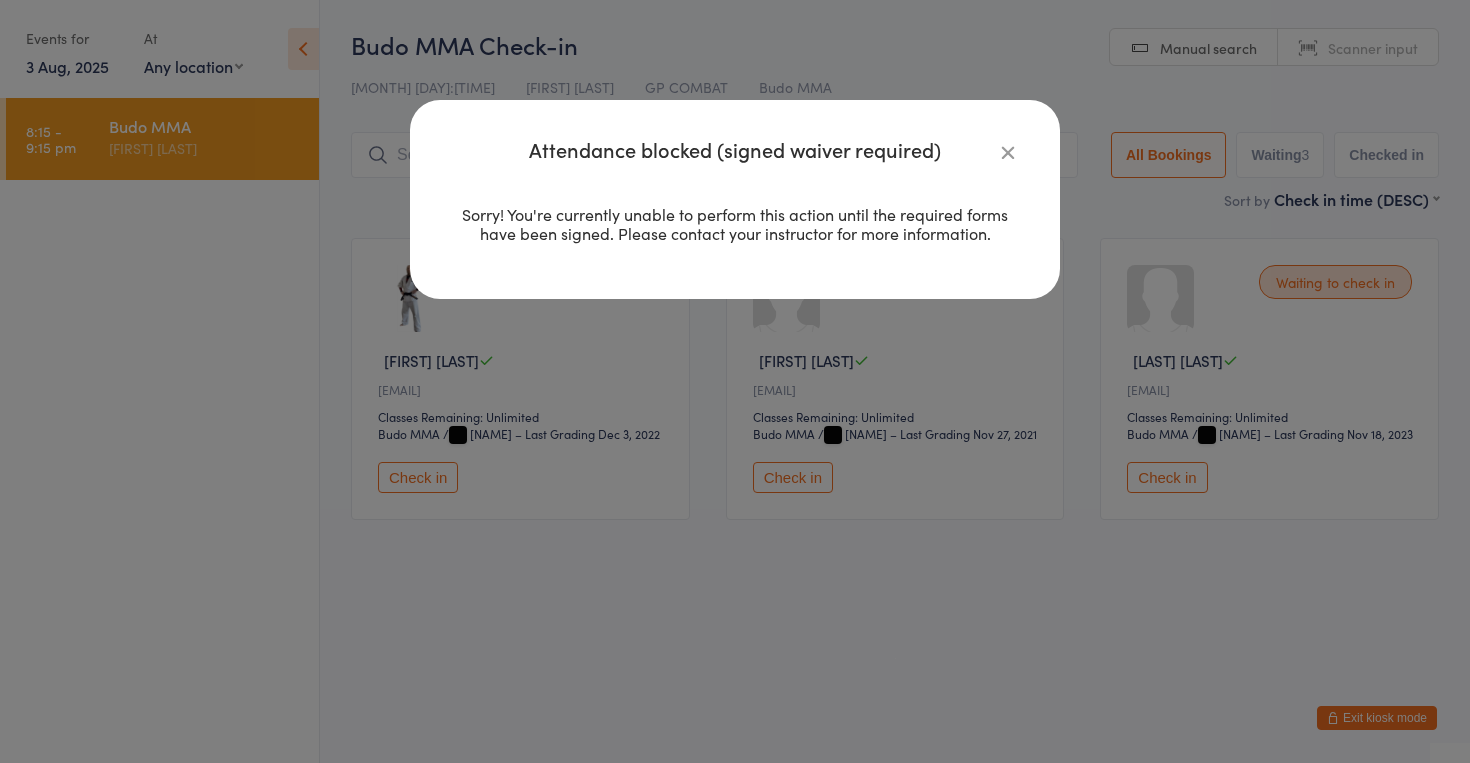 click at bounding box center (1008, 152) 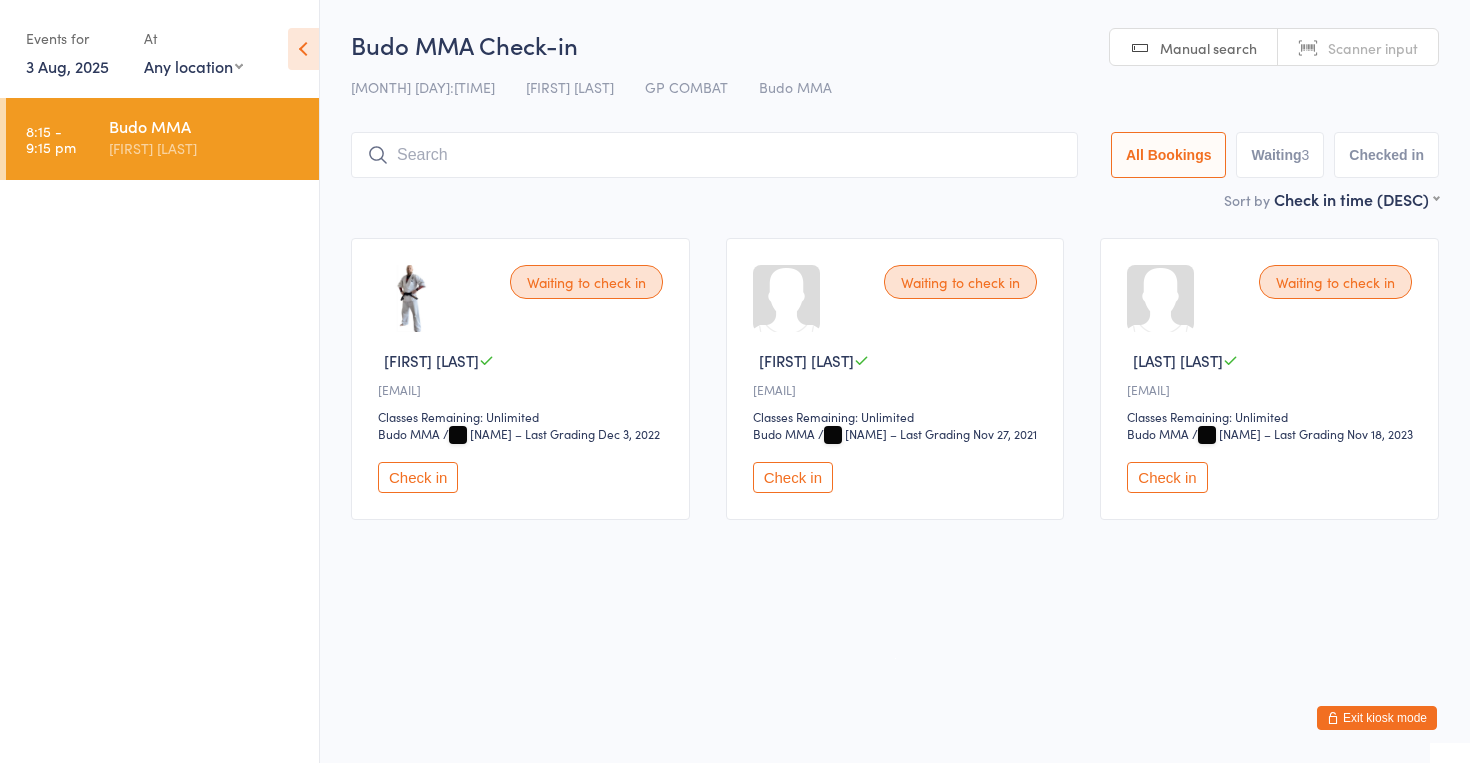 click on "Check in" at bounding box center (793, 477) 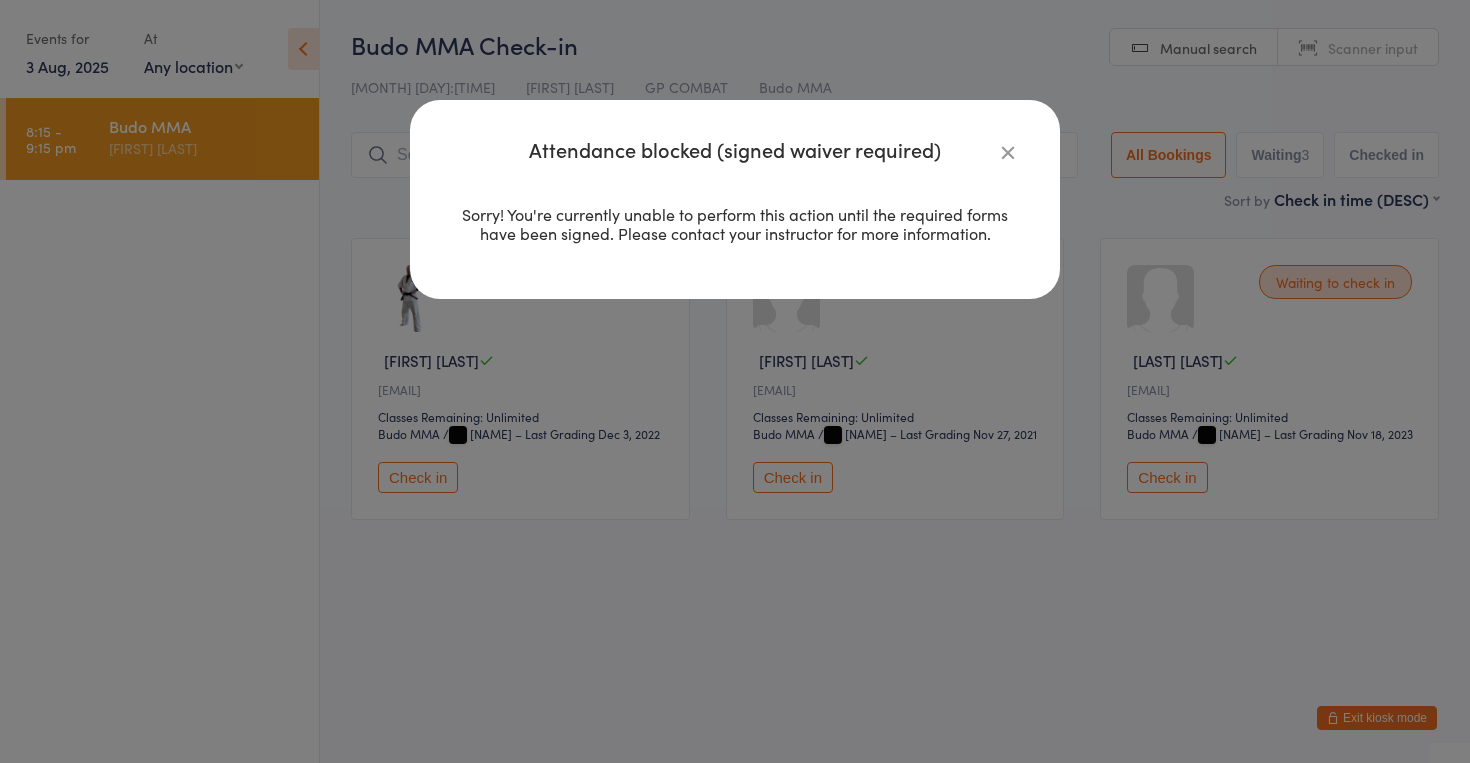 click at bounding box center (1008, 152) 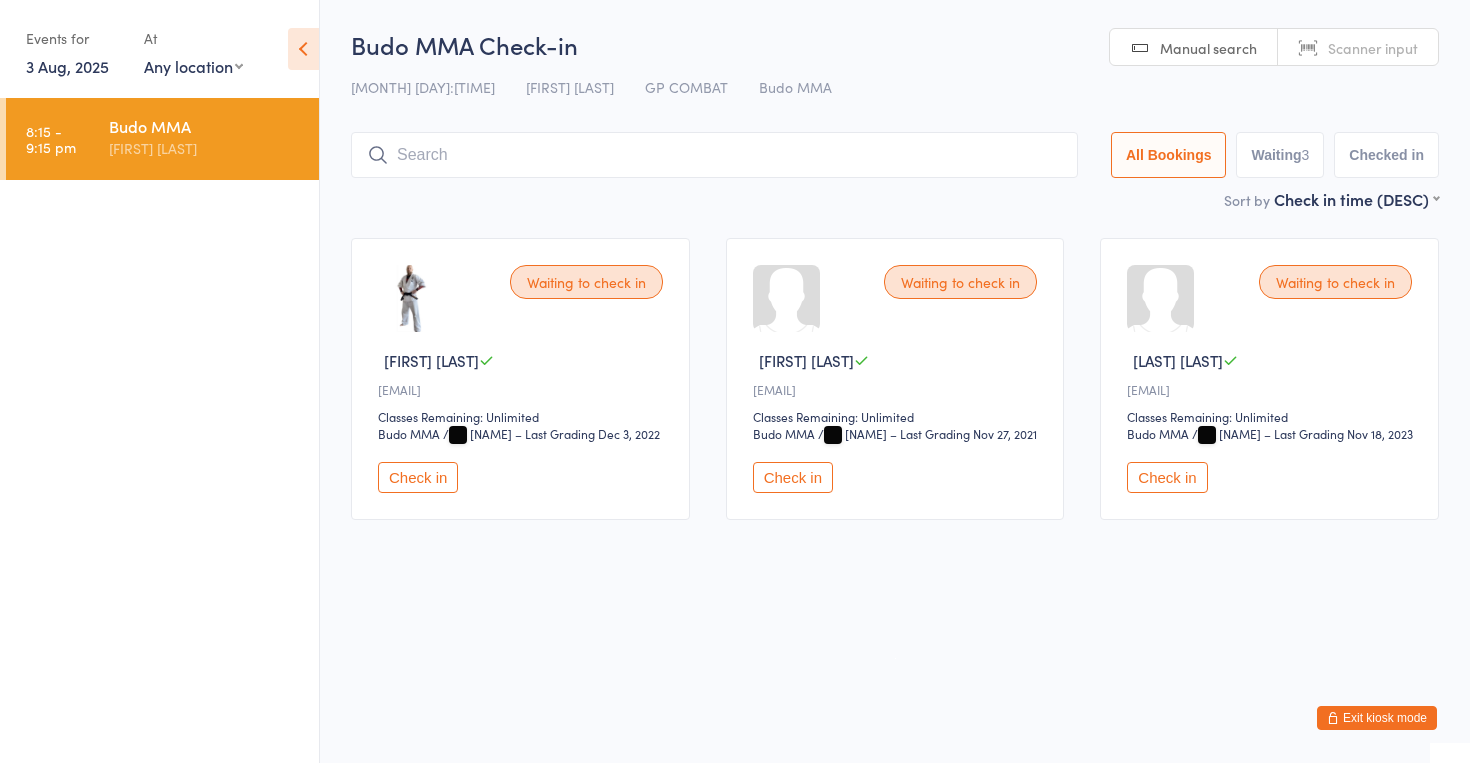click at bounding box center (714, 155) 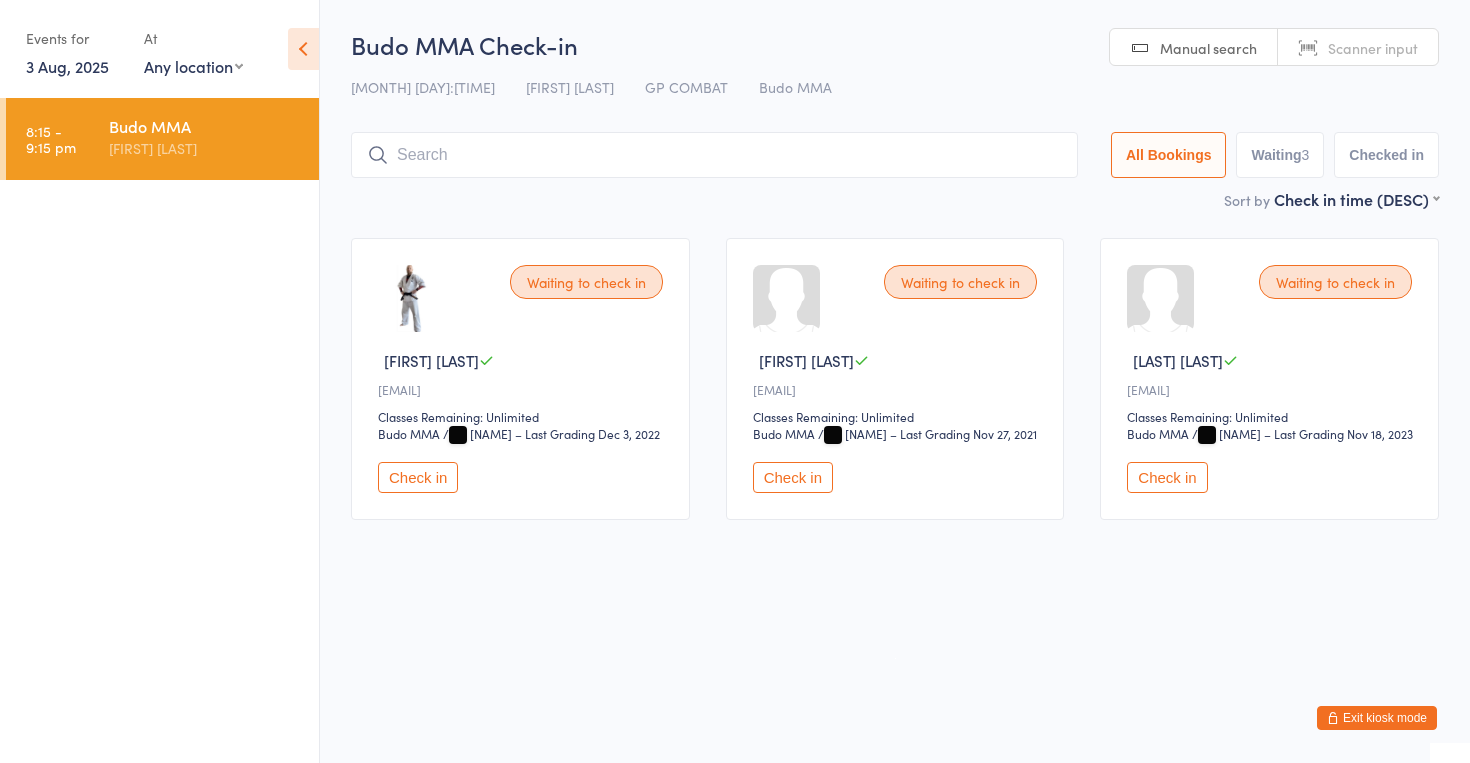 scroll, scrollTop: 0, scrollLeft: 0, axis: both 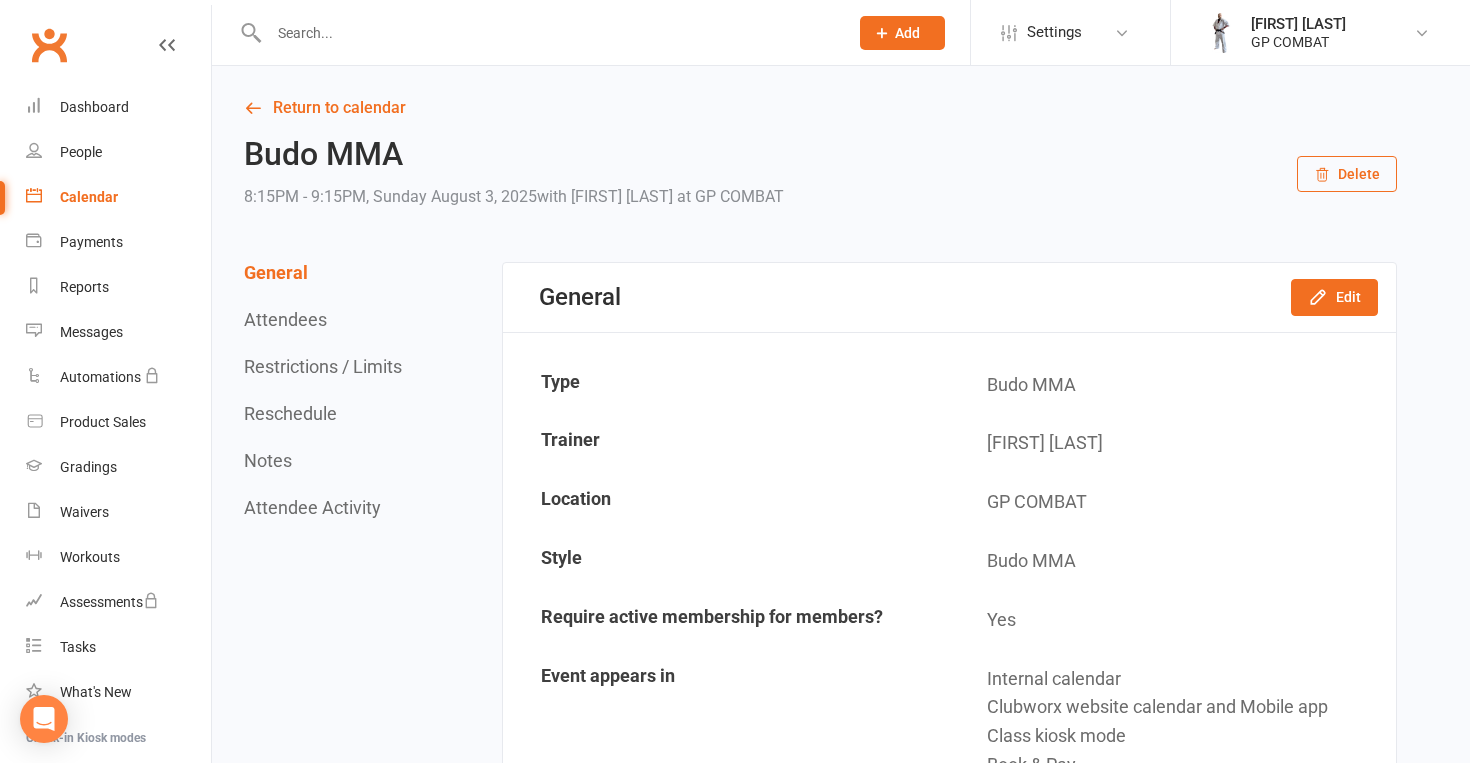 click on "Calendar" at bounding box center [89, 197] 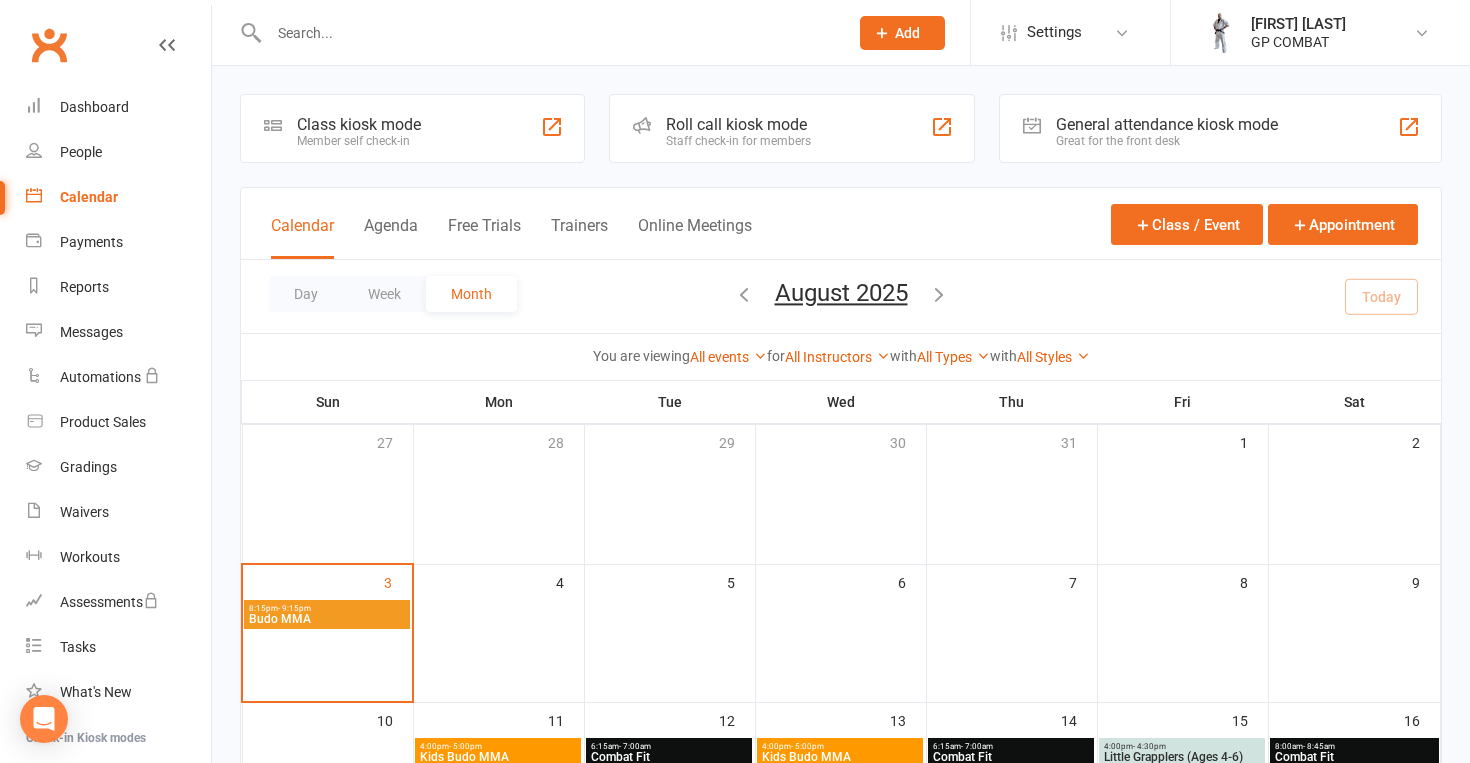 click on "Budo MMA" at bounding box center [327, 619] 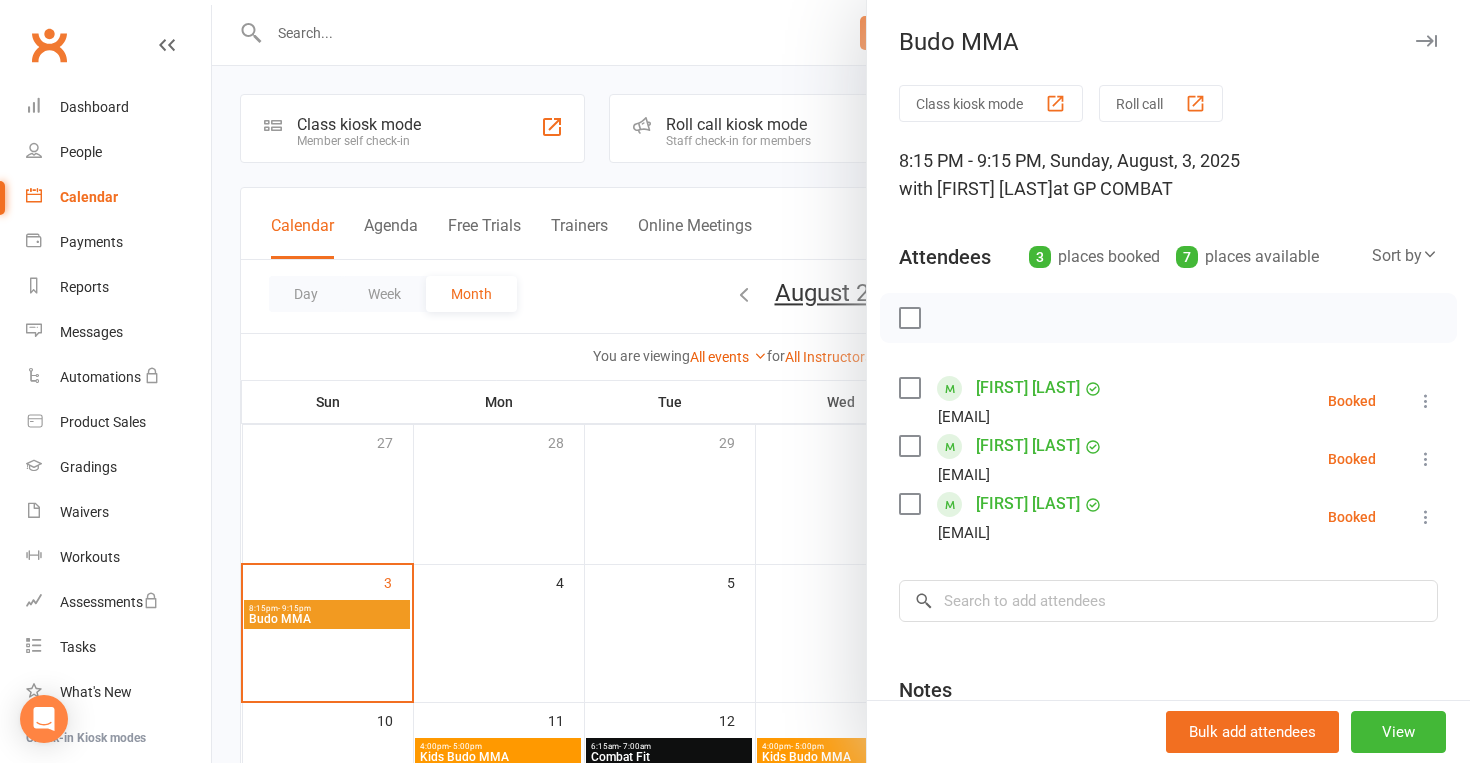 click at bounding box center [1426, 401] 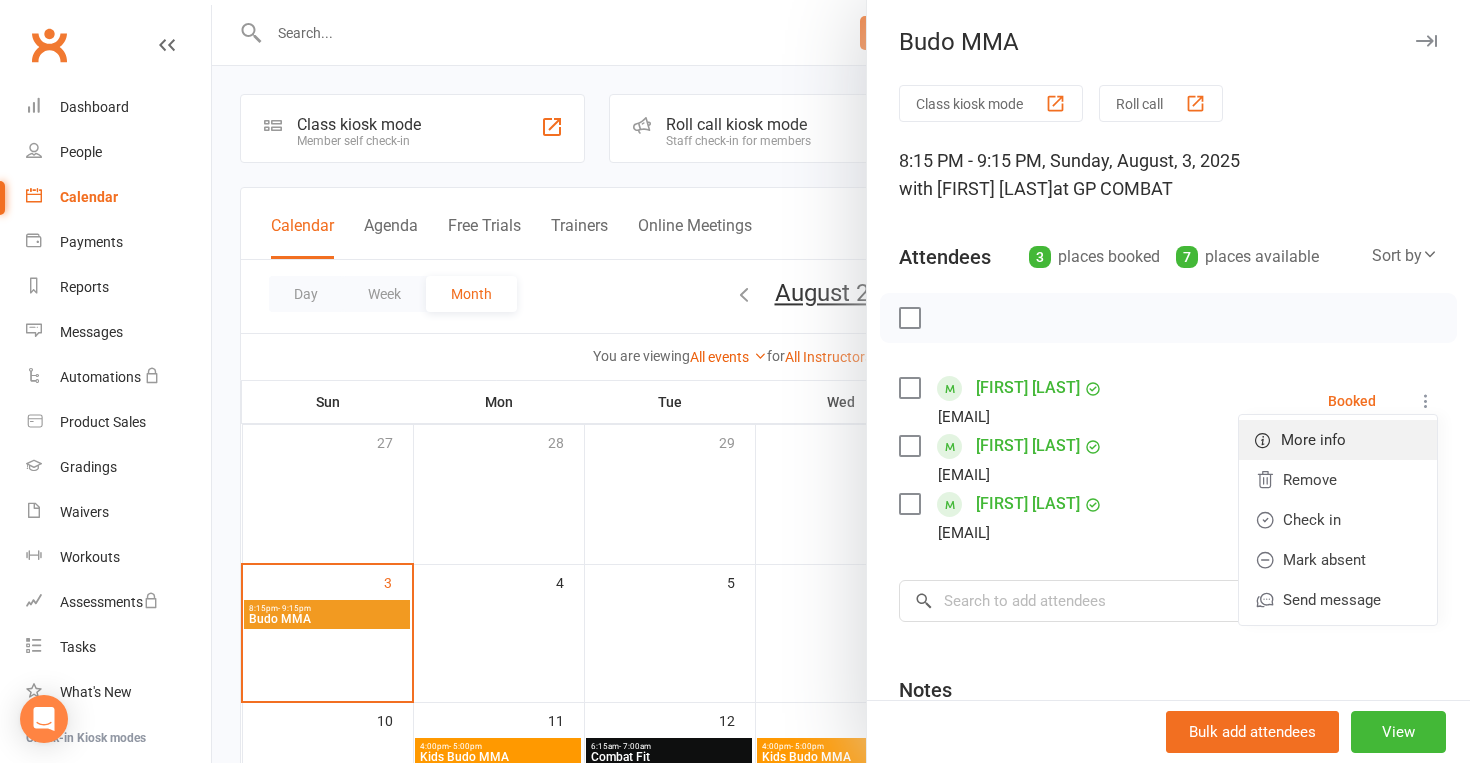 click on "More info" at bounding box center (1313, 440) 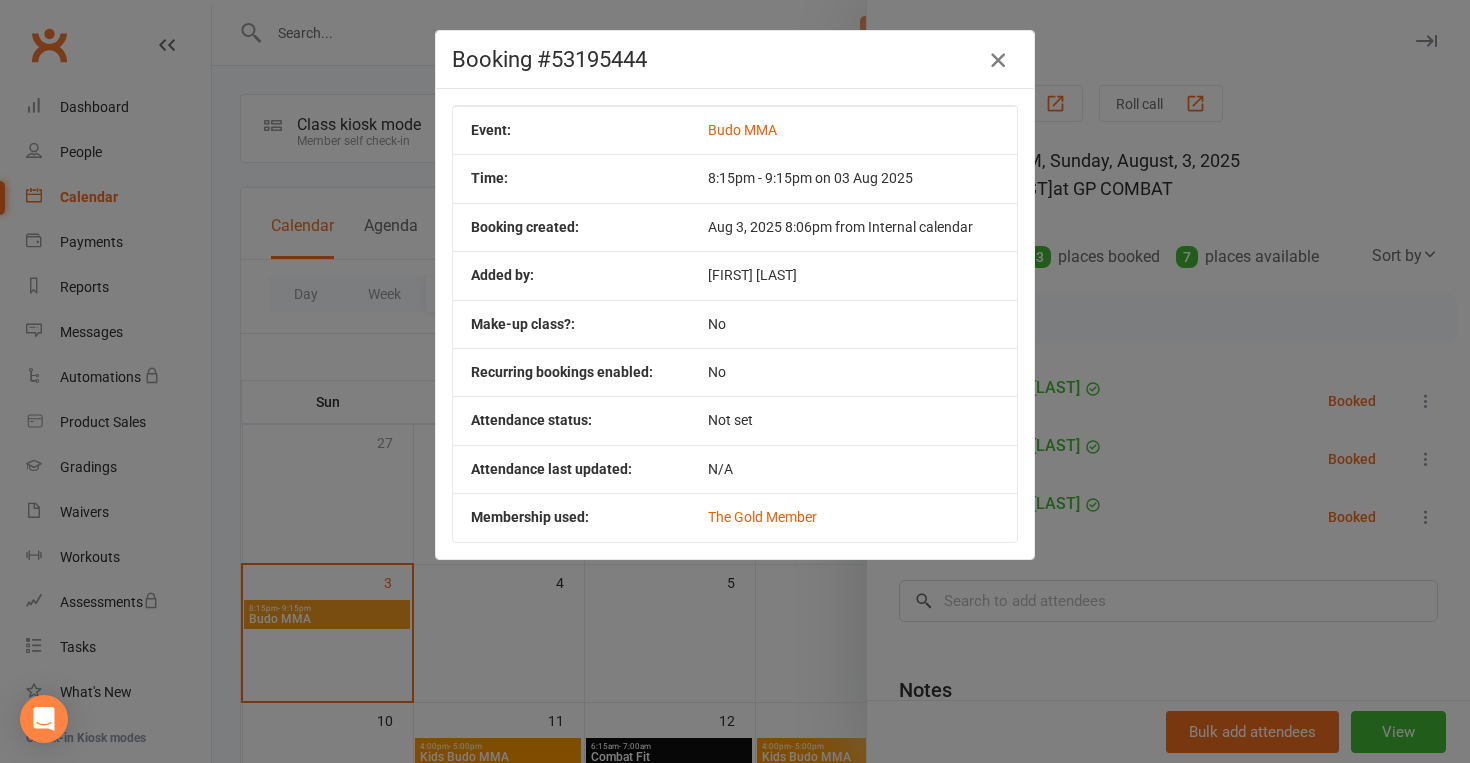 click at bounding box center [998, 60] 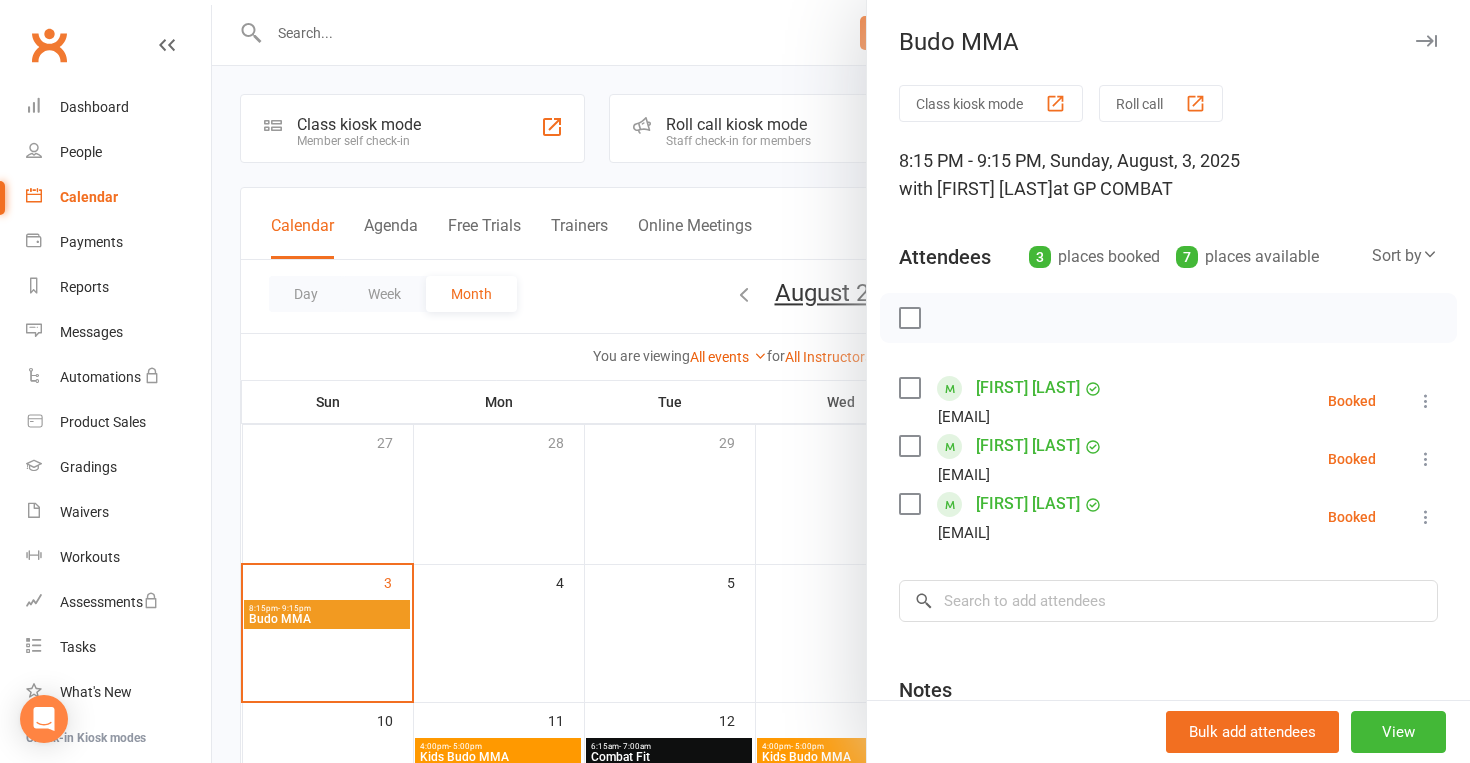 click at bounding box center [1426, 459] 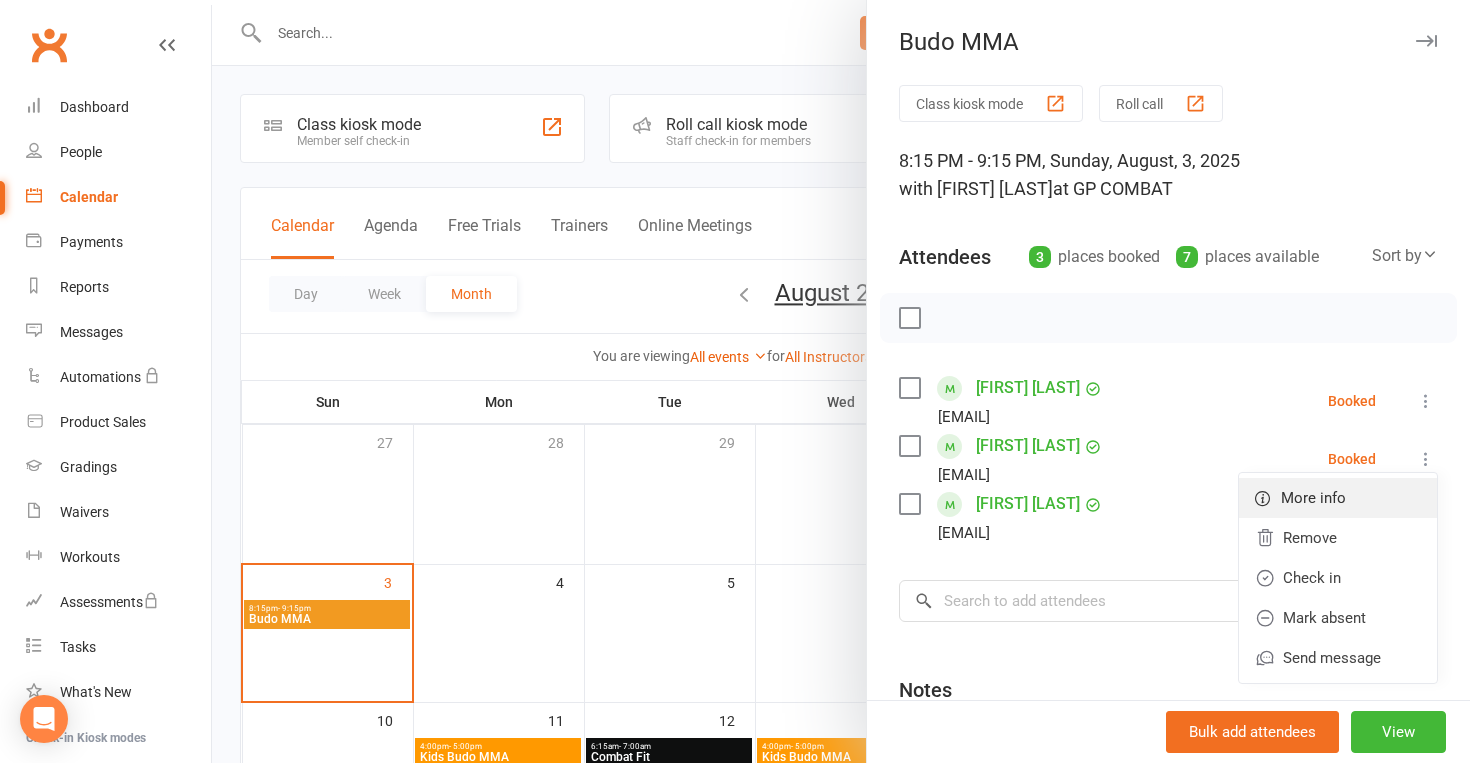 click on "More info" at bounding box center [1313, 498] 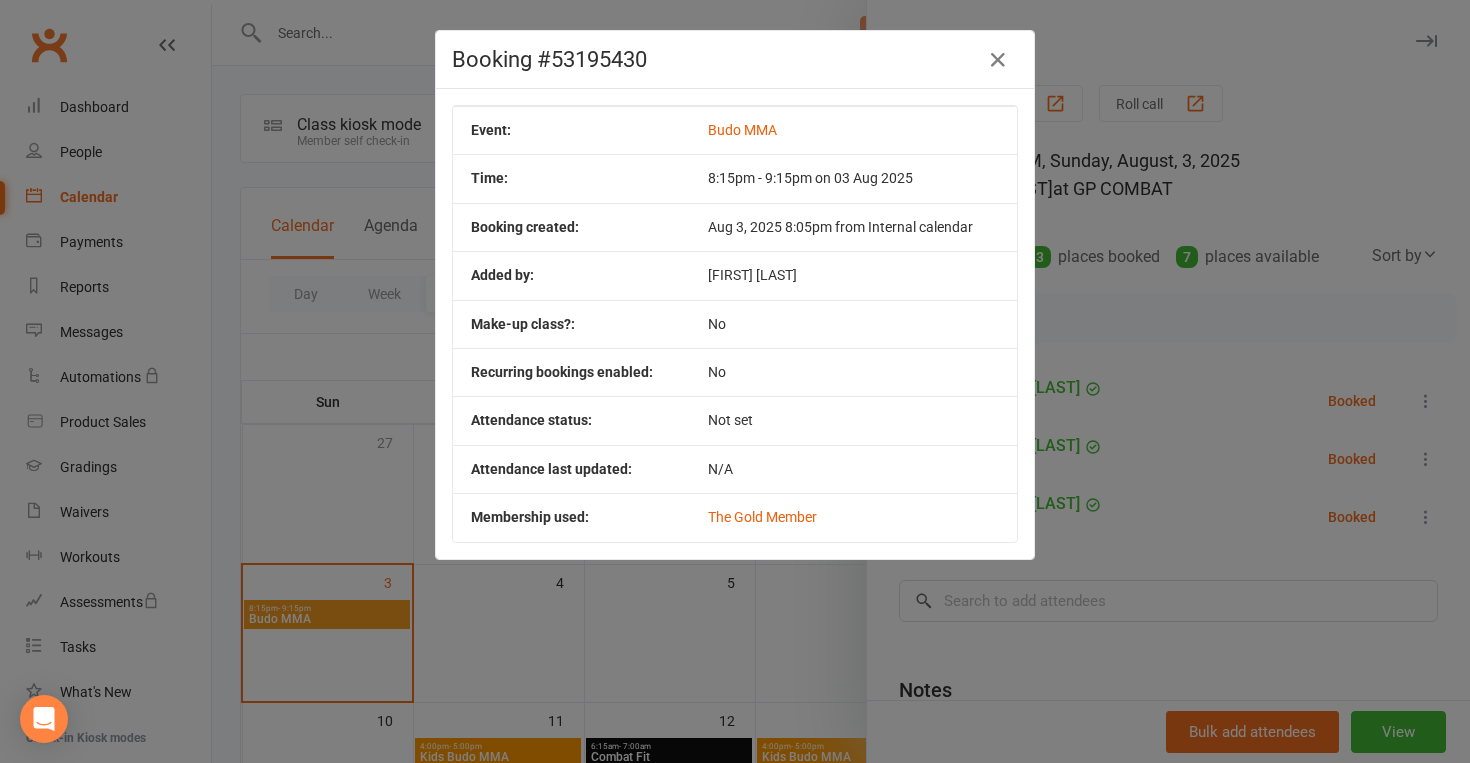 click on "Booking #[NUMBER] Event: Budo MMA Time: [TIME] - [TIME] on [DATE]  Booking created: [DATE] [TIME] from Internal calendar Added by: [FIRST] [LAST]  Make-up class?: No Recurring bookings enabled: No Attendance status: Not set Attendance last updated: N/A Membership used: The Gold Member" at bounding box center (735, 381) 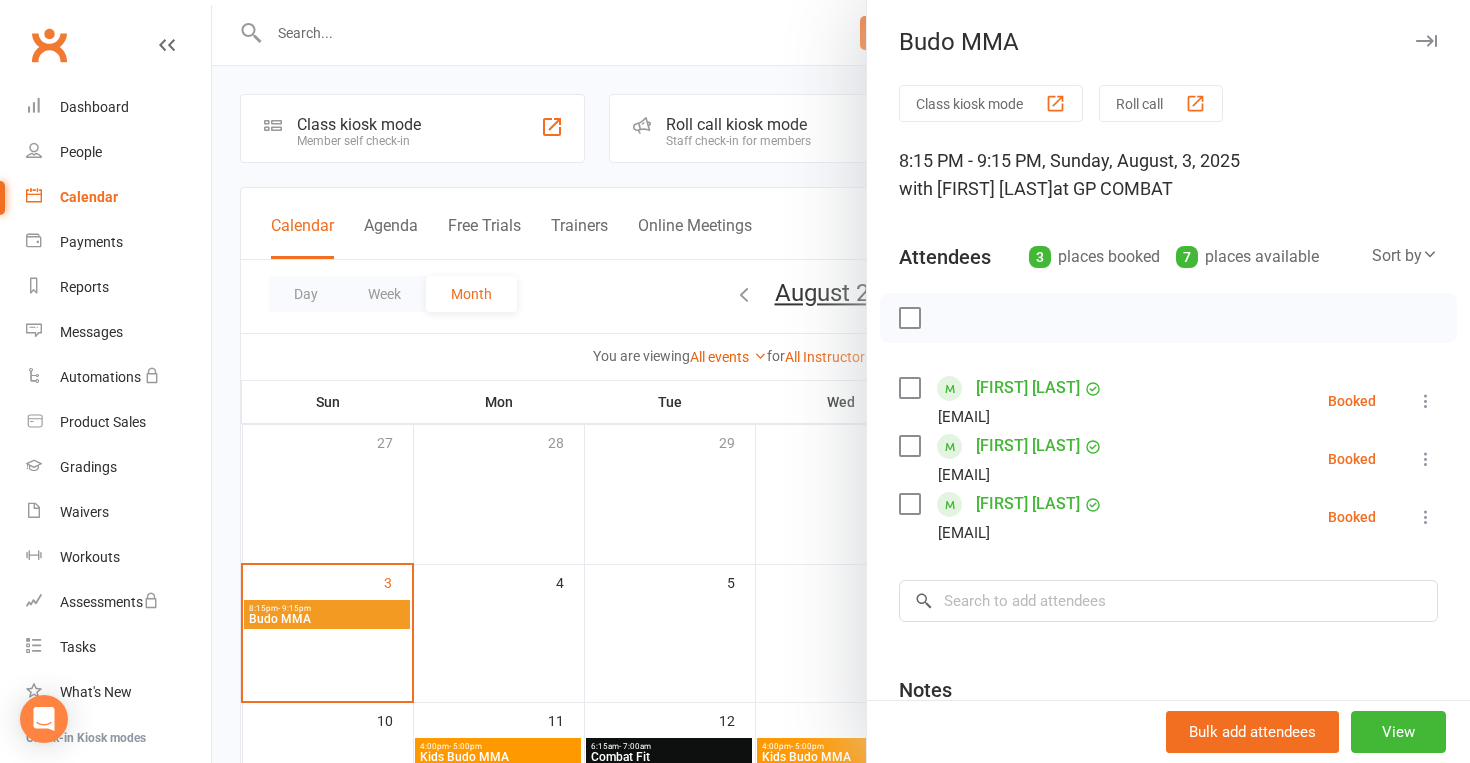 click at bounding box center [1426, 517] 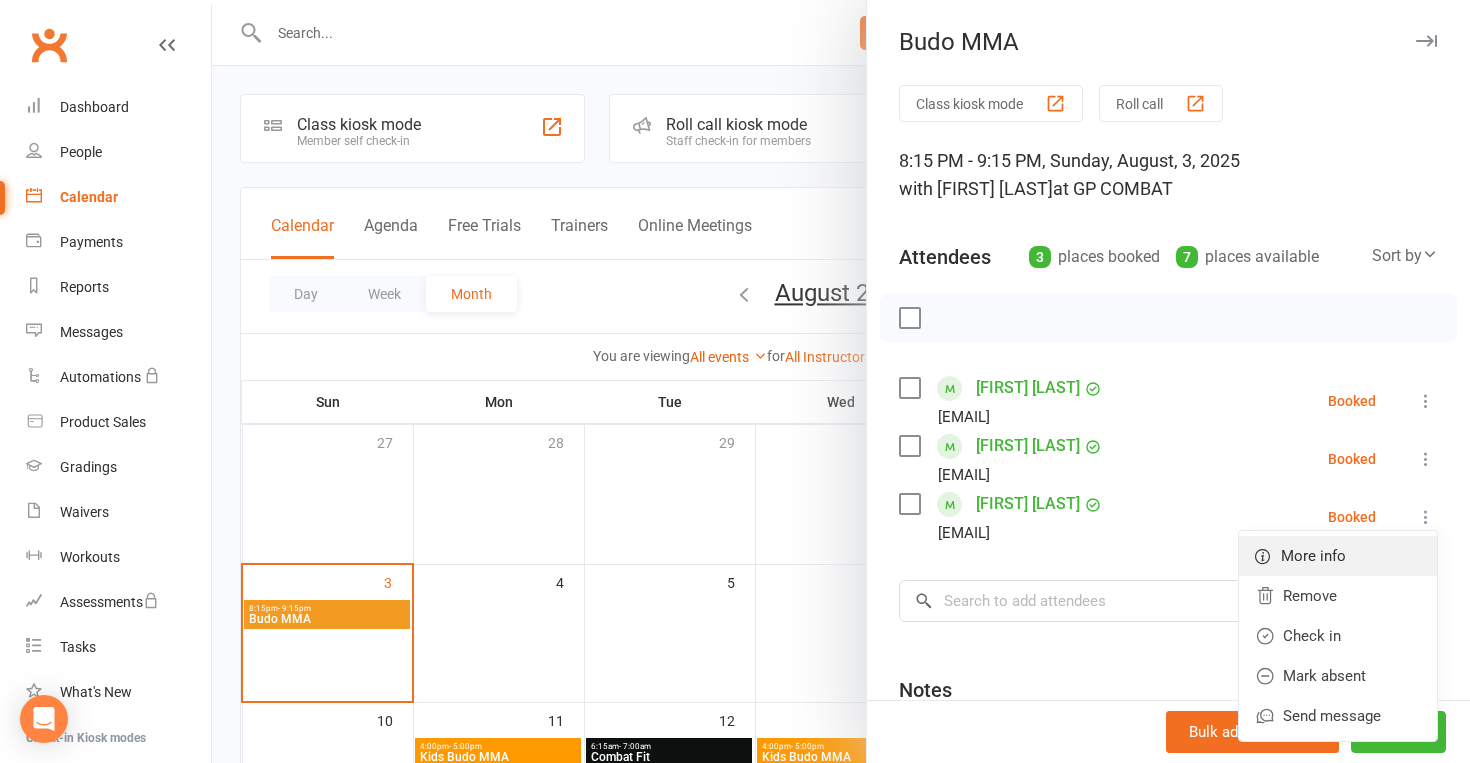 click on "More info" at bounding box center [1338, 556] 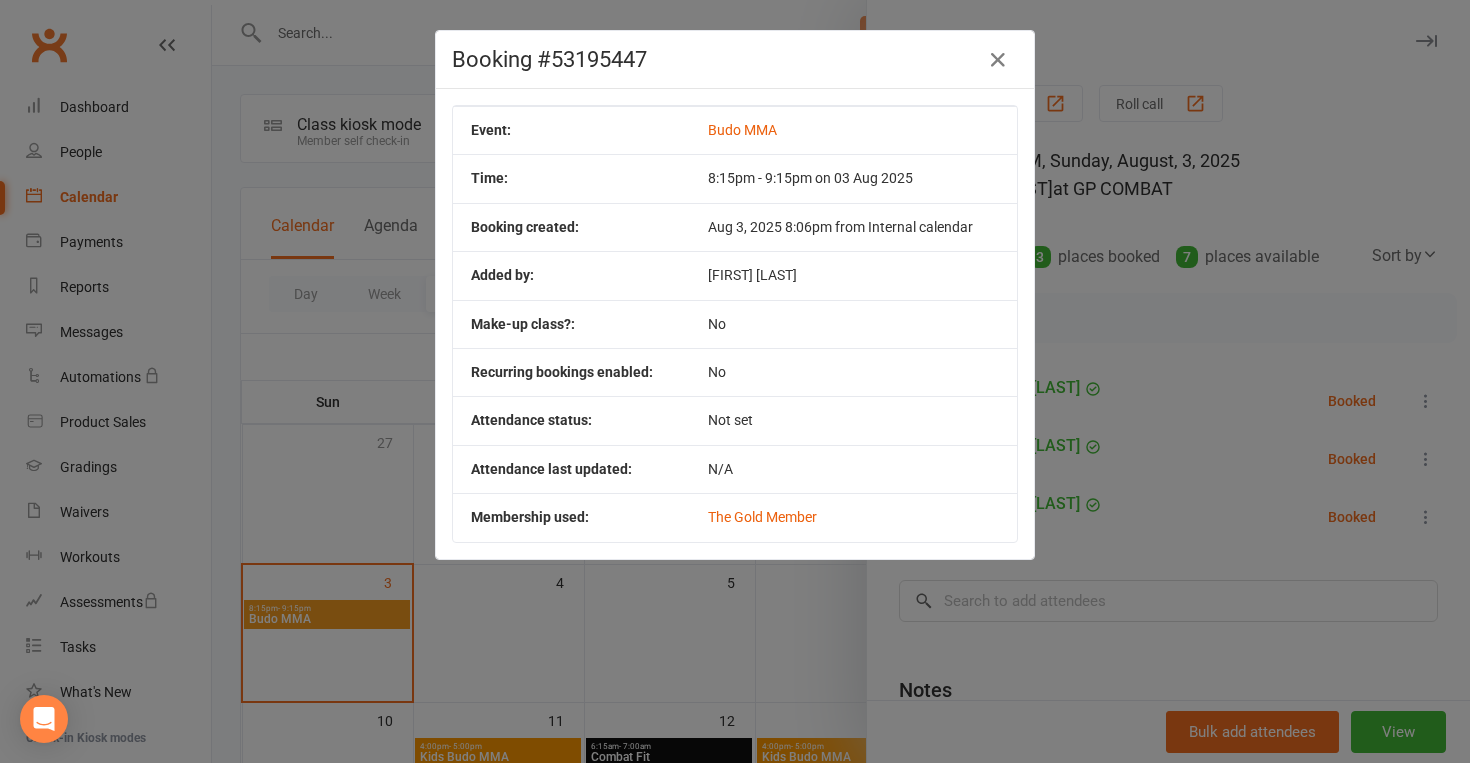 click on "Booking #[NUMBER] Event: Budo MMA Time: [TIME] - [TIME] on [DATE]  Booking created: [DATE] [TIME] from Internal calendar Added by: [FIRST] [LAST]  Make-up class?: No Recurring bookings enabled: No Attendance status: Not set Attendance last updated: N/A Membership used: The Gold Member" at bounding box center (735, 381) 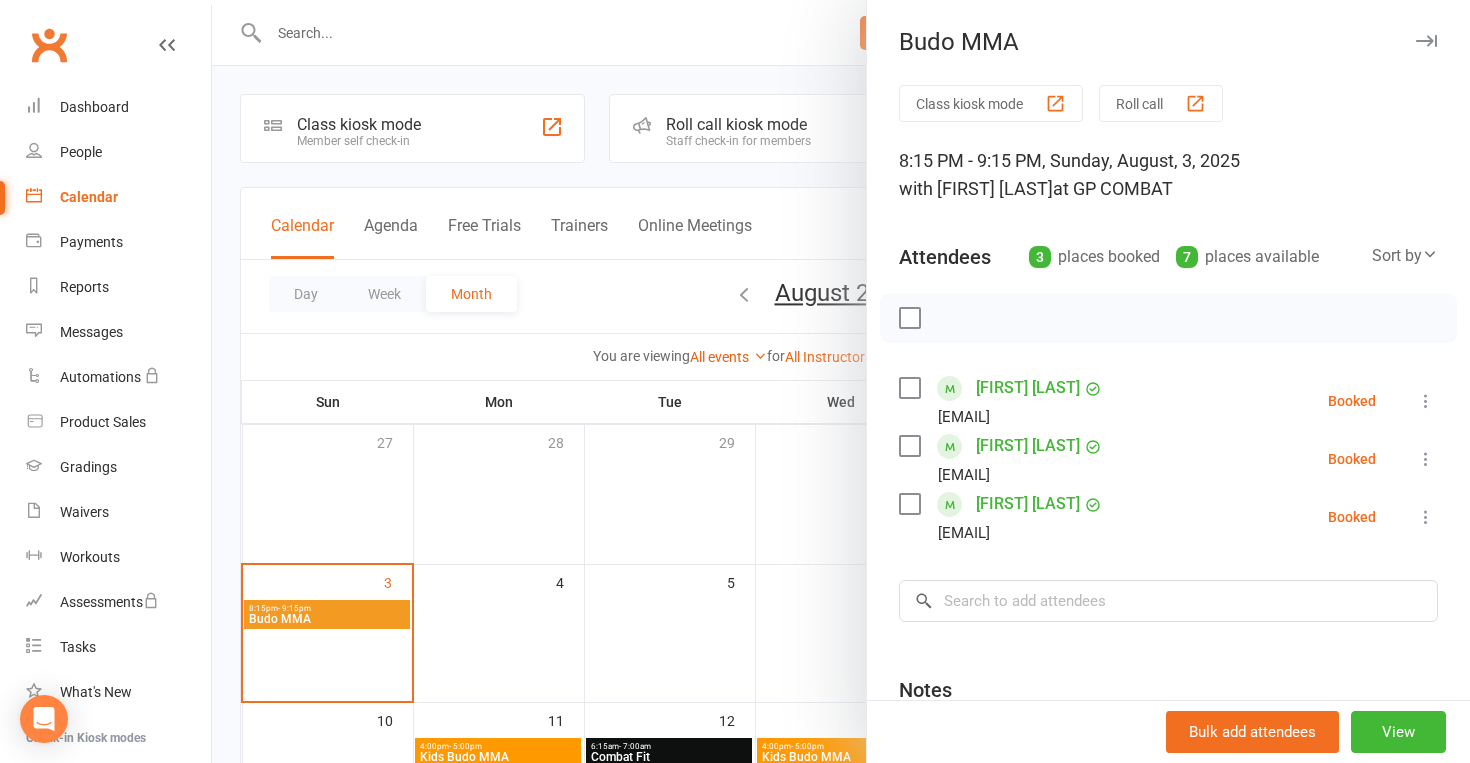 click at bounding box center (1426, 517) 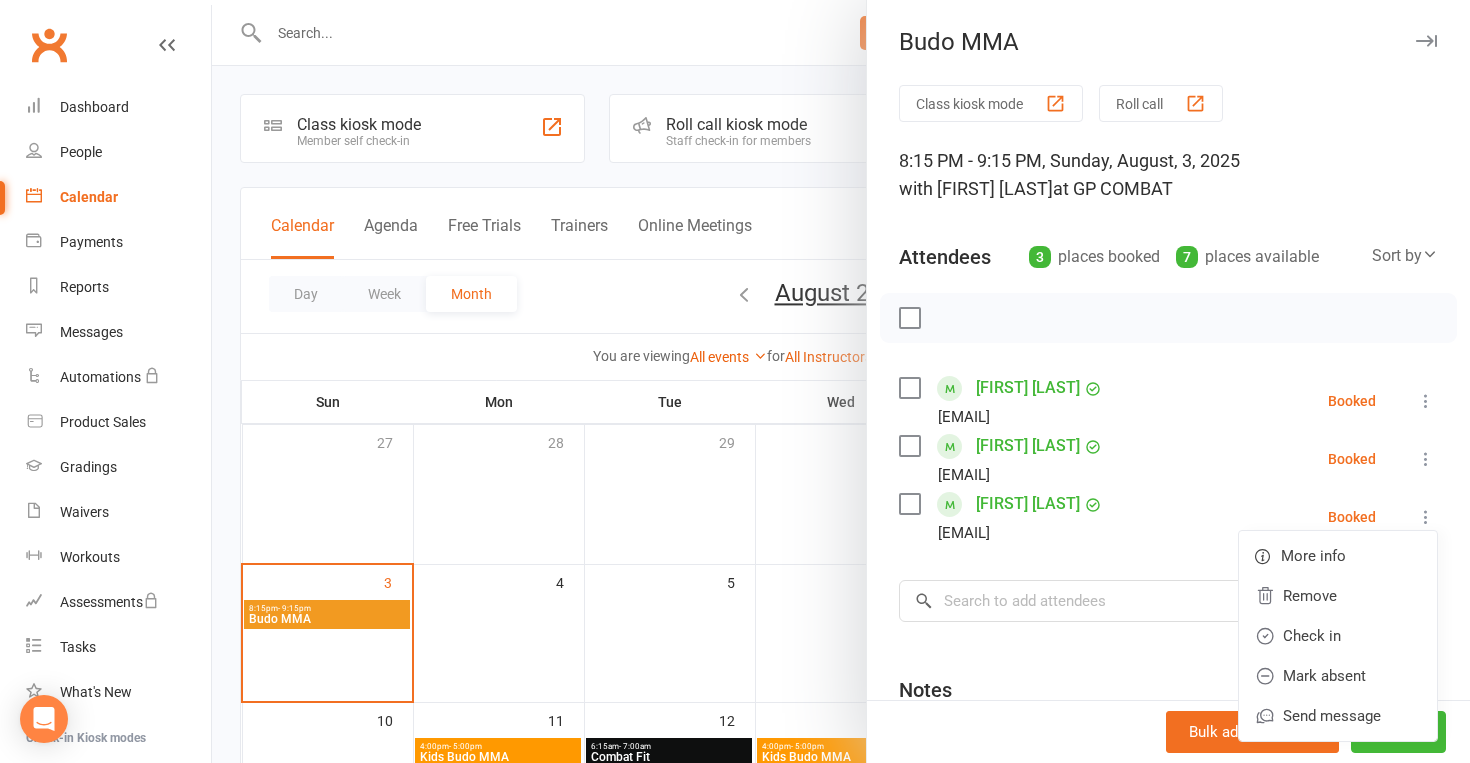 click on "[FIRST] [LAST]  [EMAIL] Booked More info  Remove  Check in  Mark absent  Send message" at bounding box center [1168, 401] 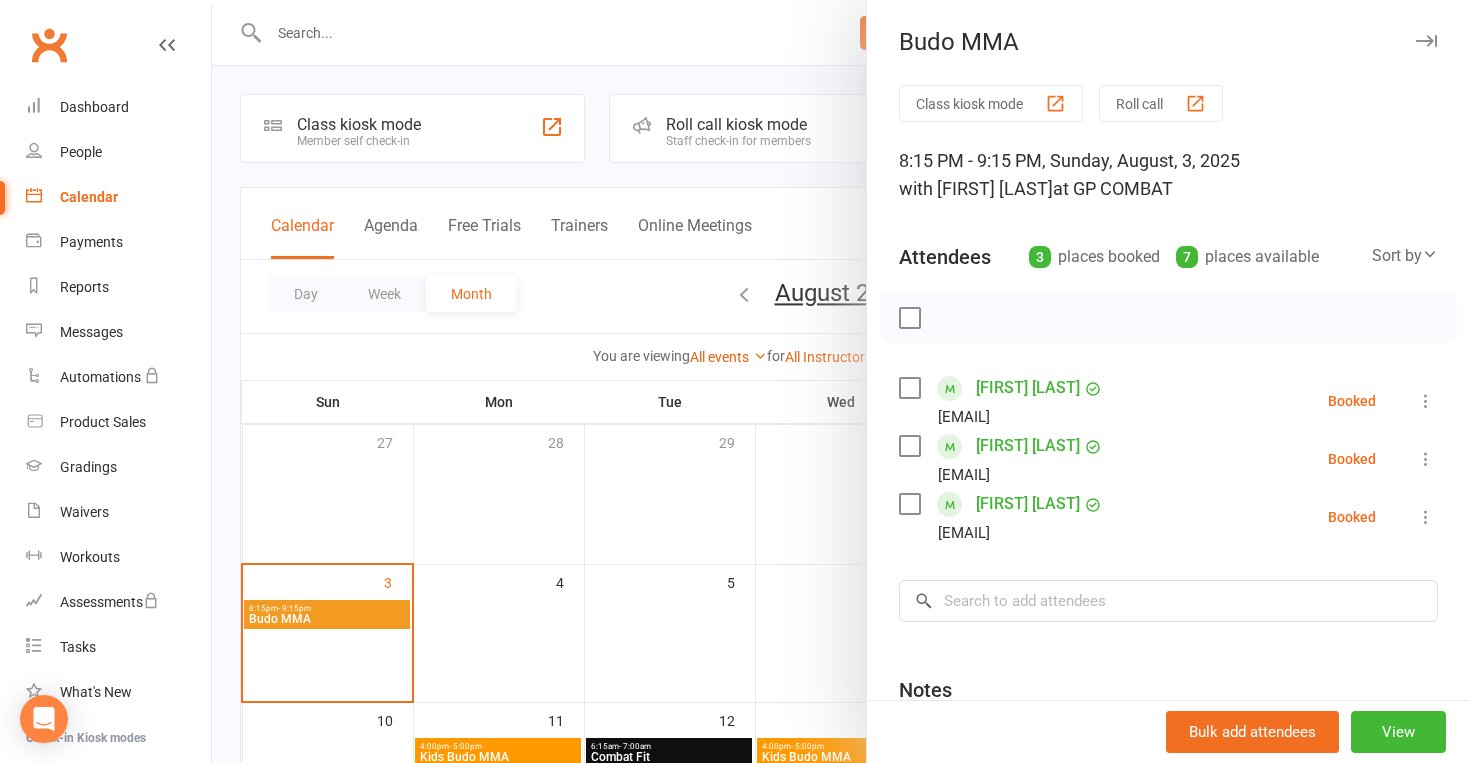 click at bounding box center [1426, 401] 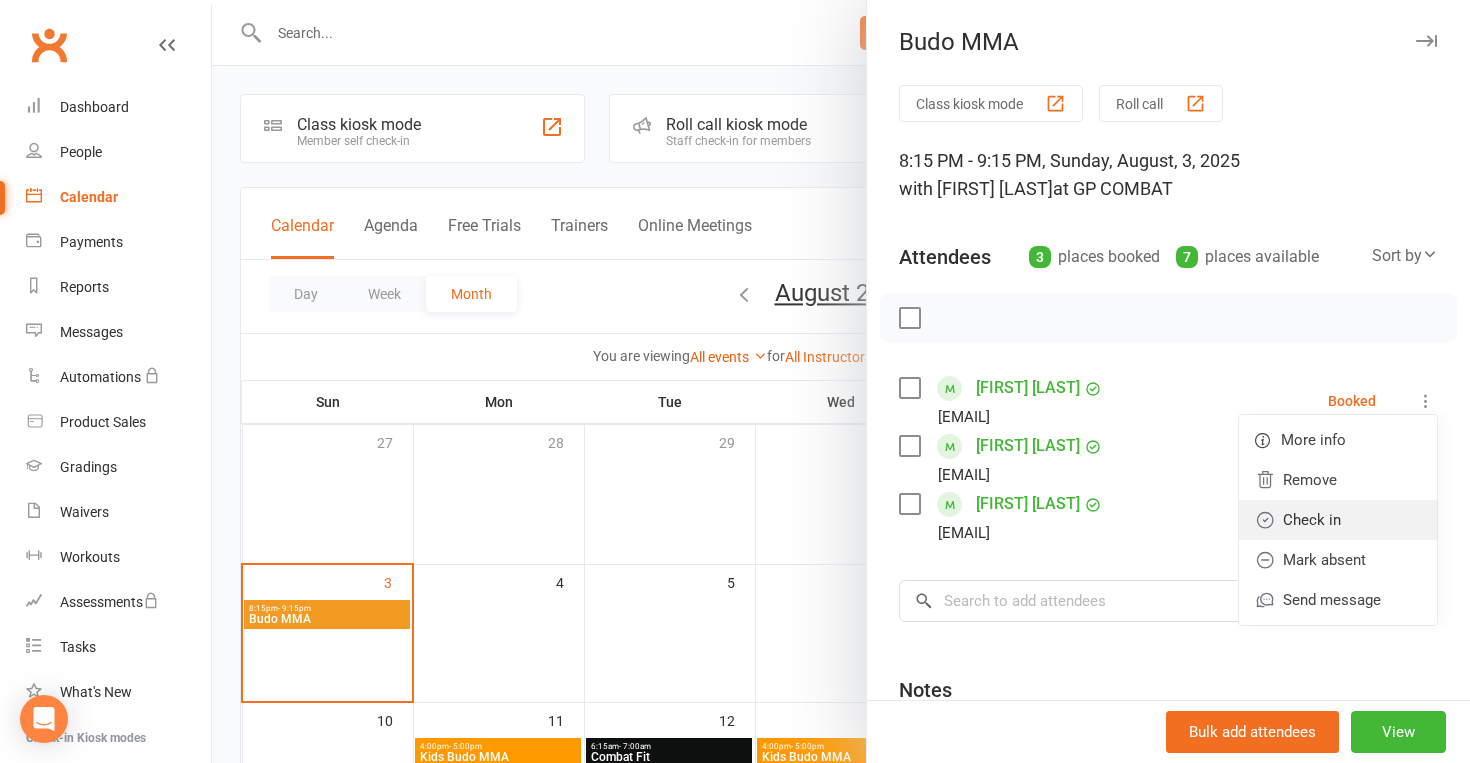 click on "Check in" at bounding box center (1338, 520) 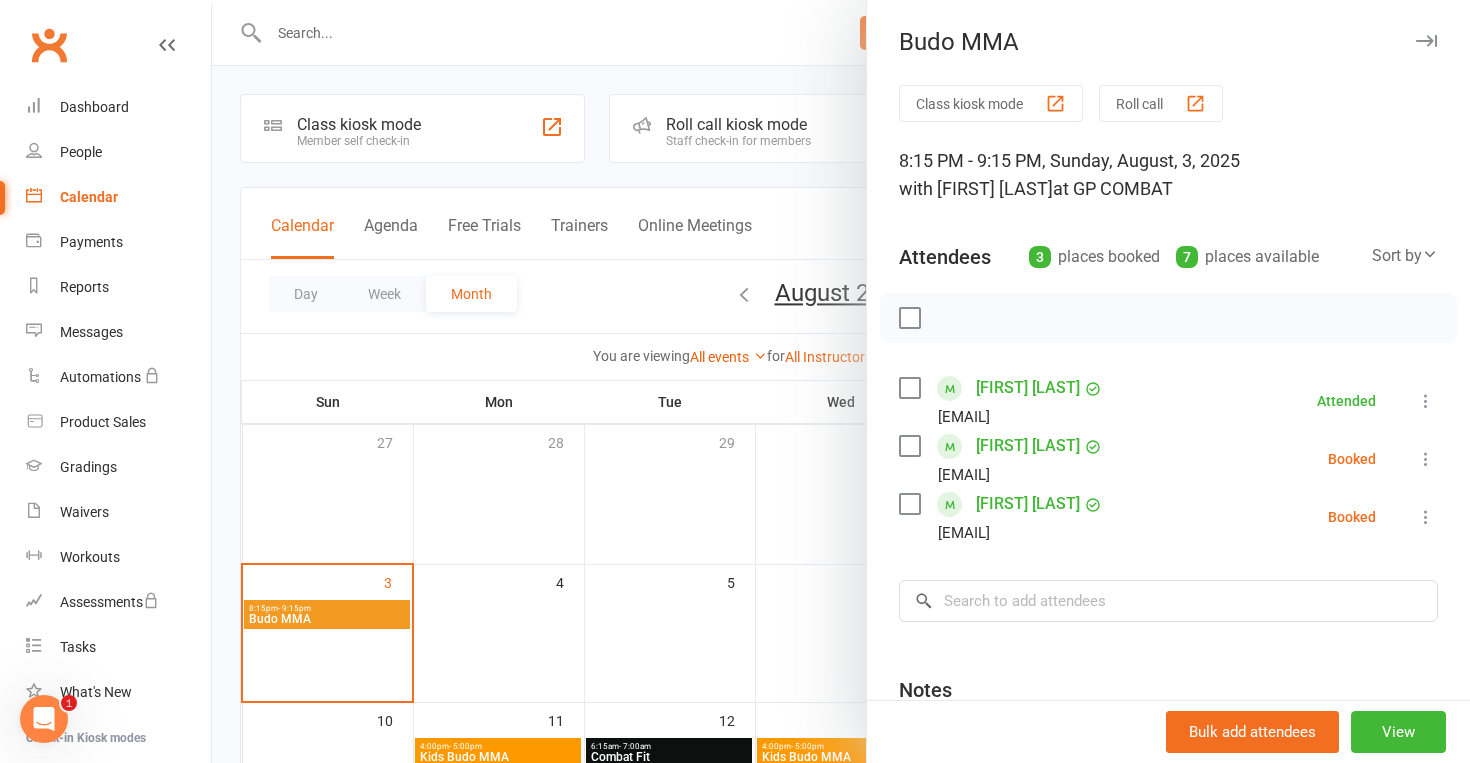 scroll, scrollTop: 0, scrollLeft: 0, axis: both 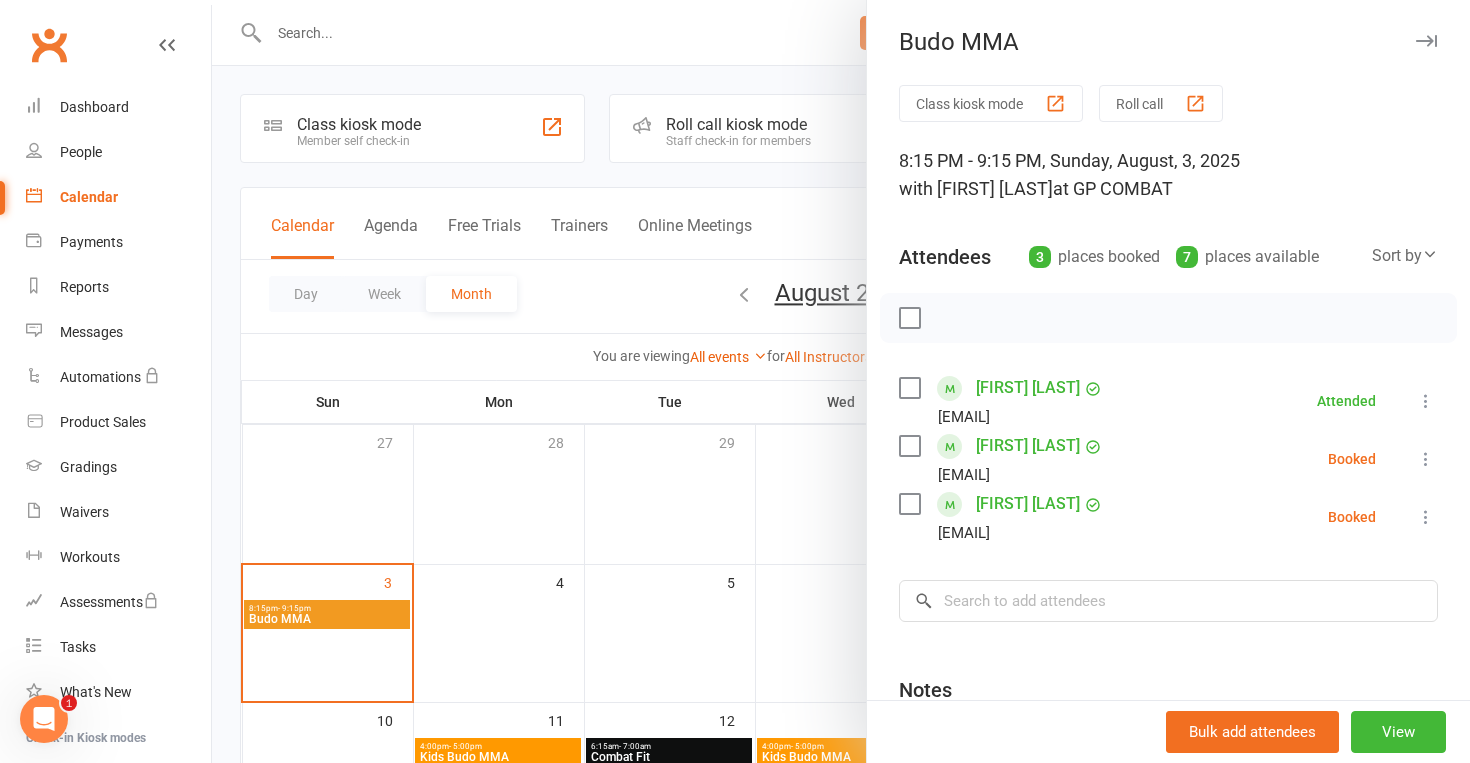 click 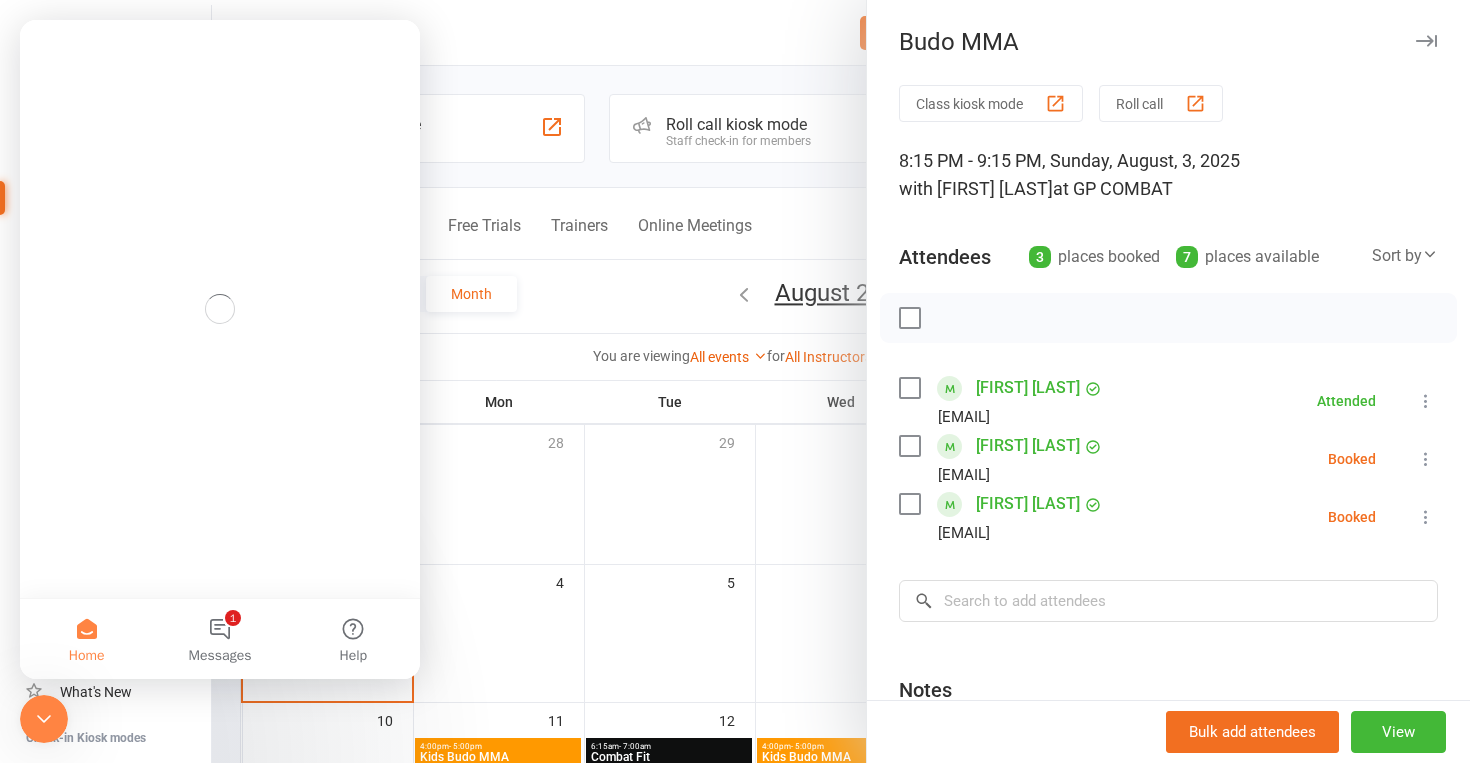 scroll, scrollTop: 0, scrollLeft: 0, axis: both 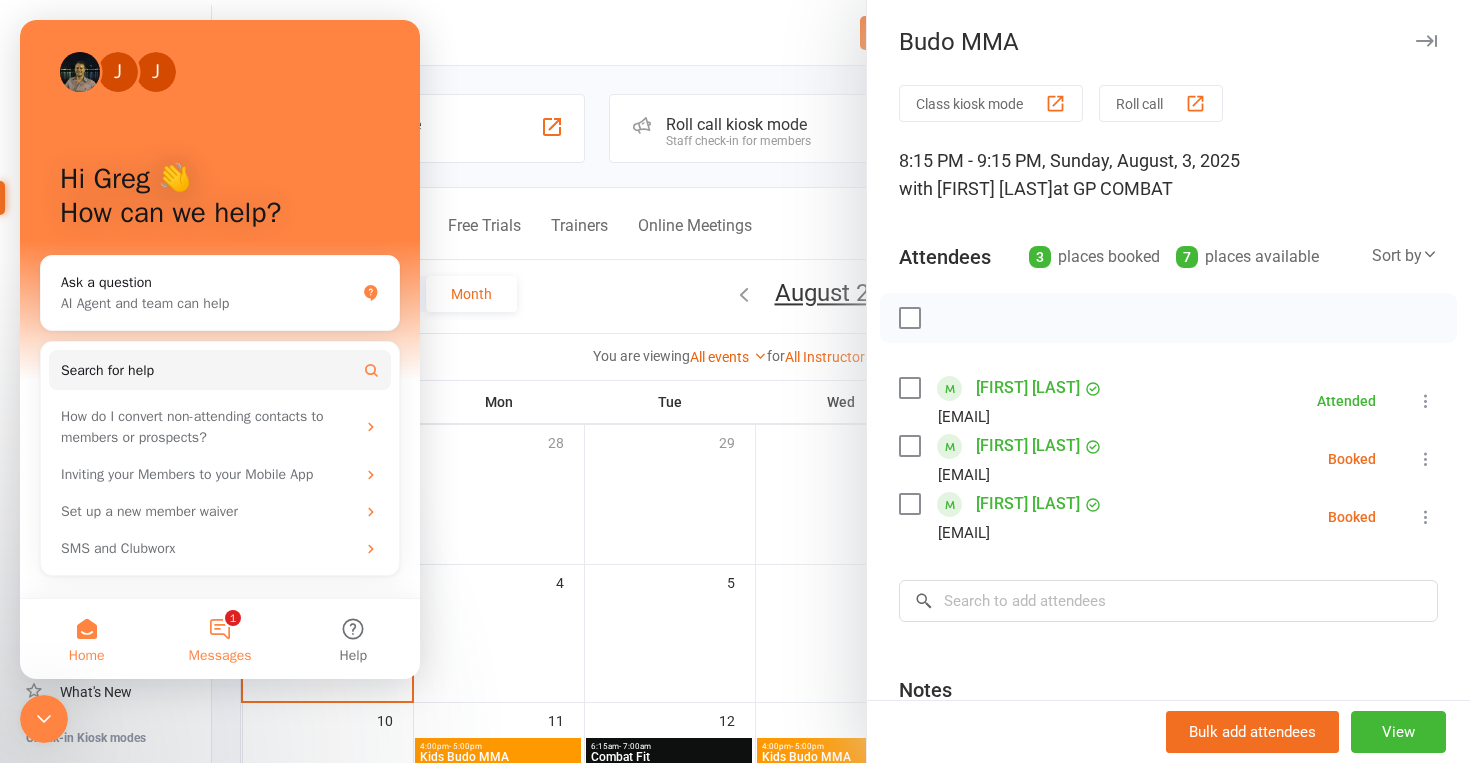 click on "1 Messages" at bounding box center (219, 639) 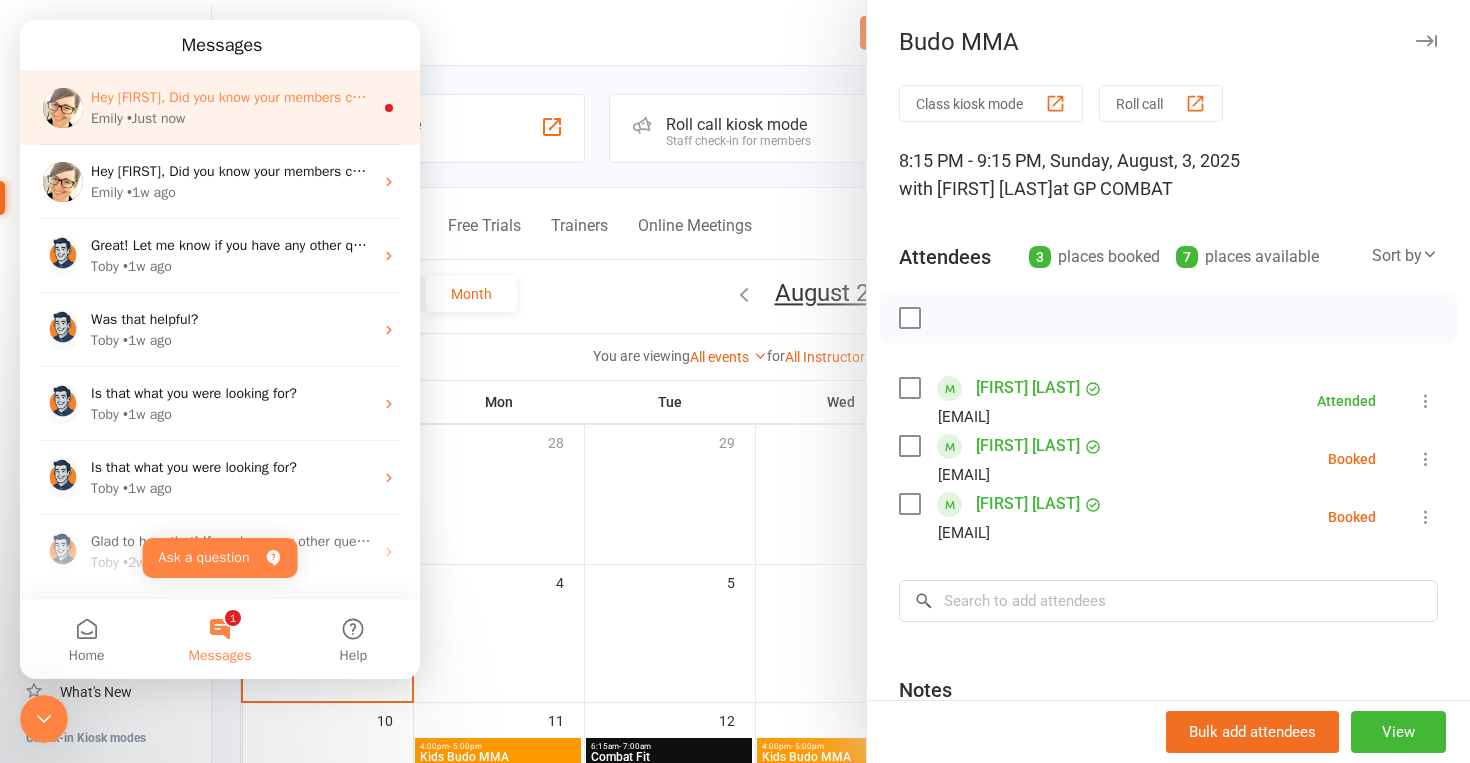 click on "[FIRST] •  Just now" at bounding box center [232, 118] 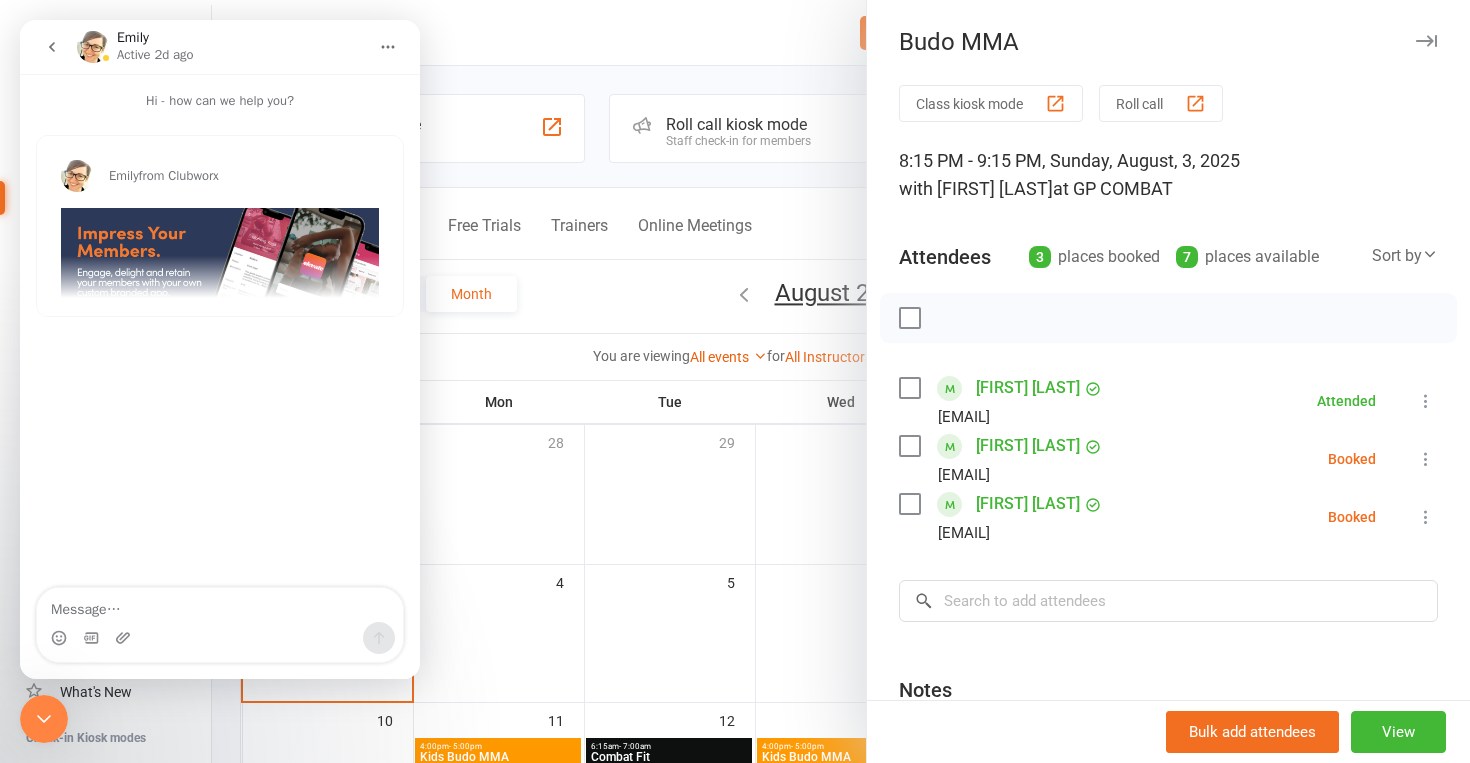 click 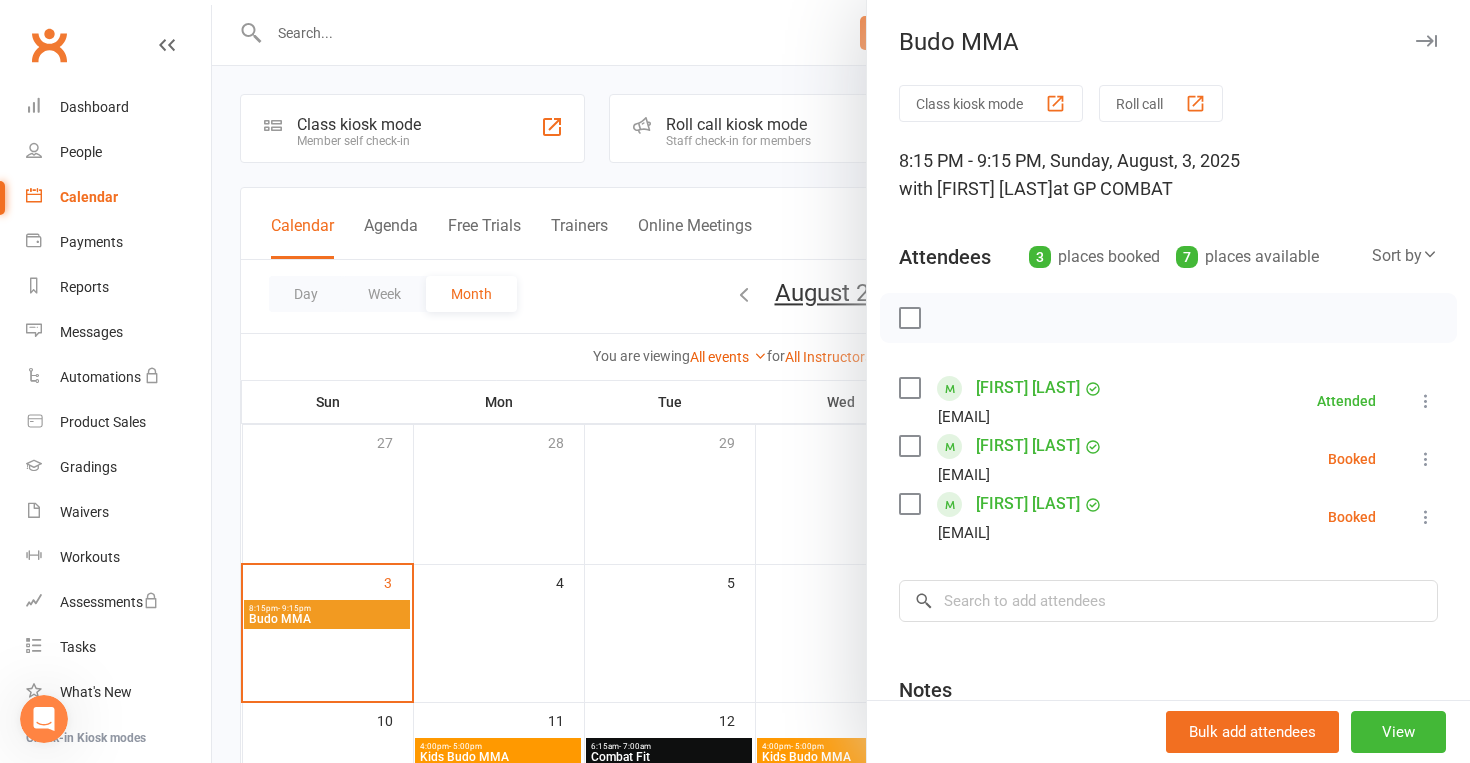 scroll, scrollTop: 0, scrollLeft: 0, axis: both 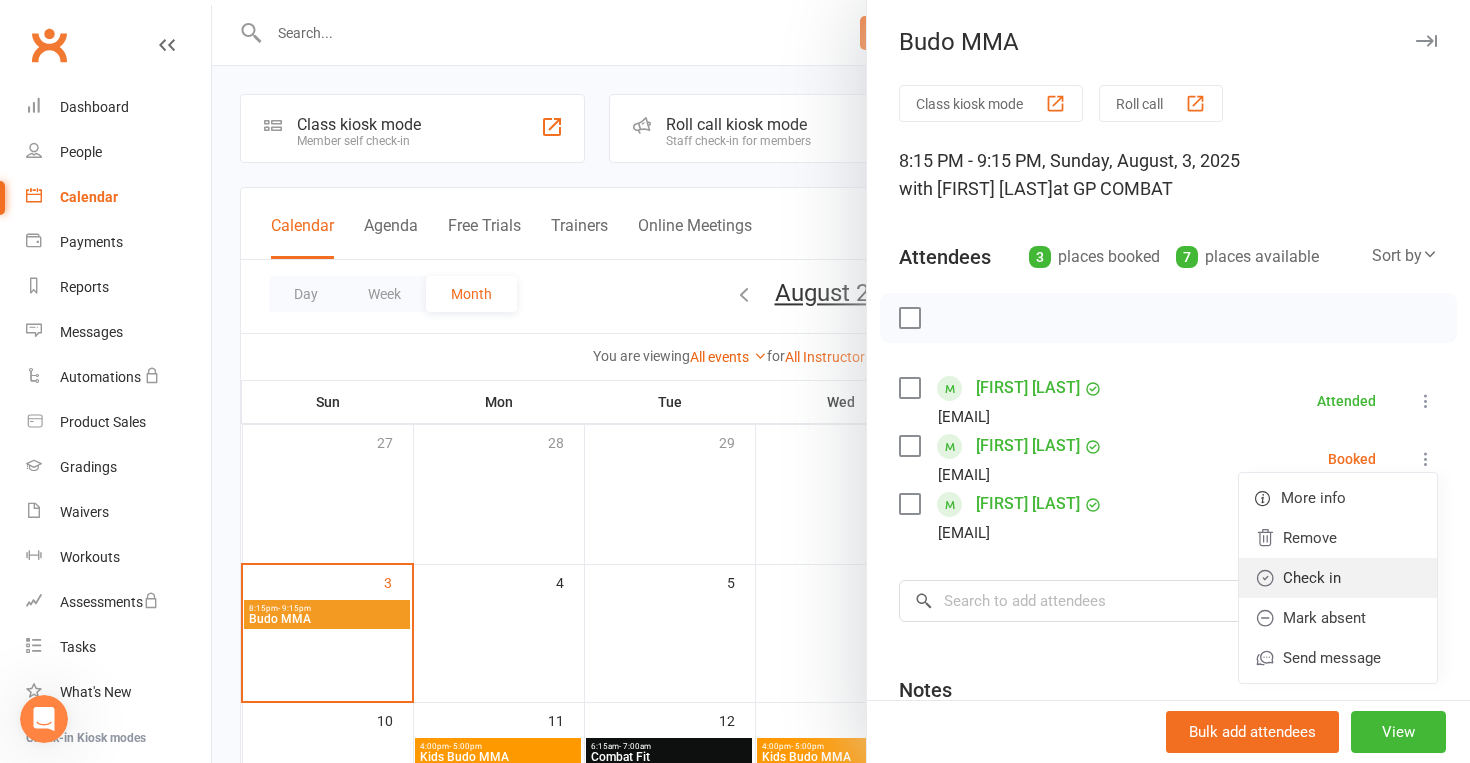 click on "Check in" at bounding box center [1338, 578] 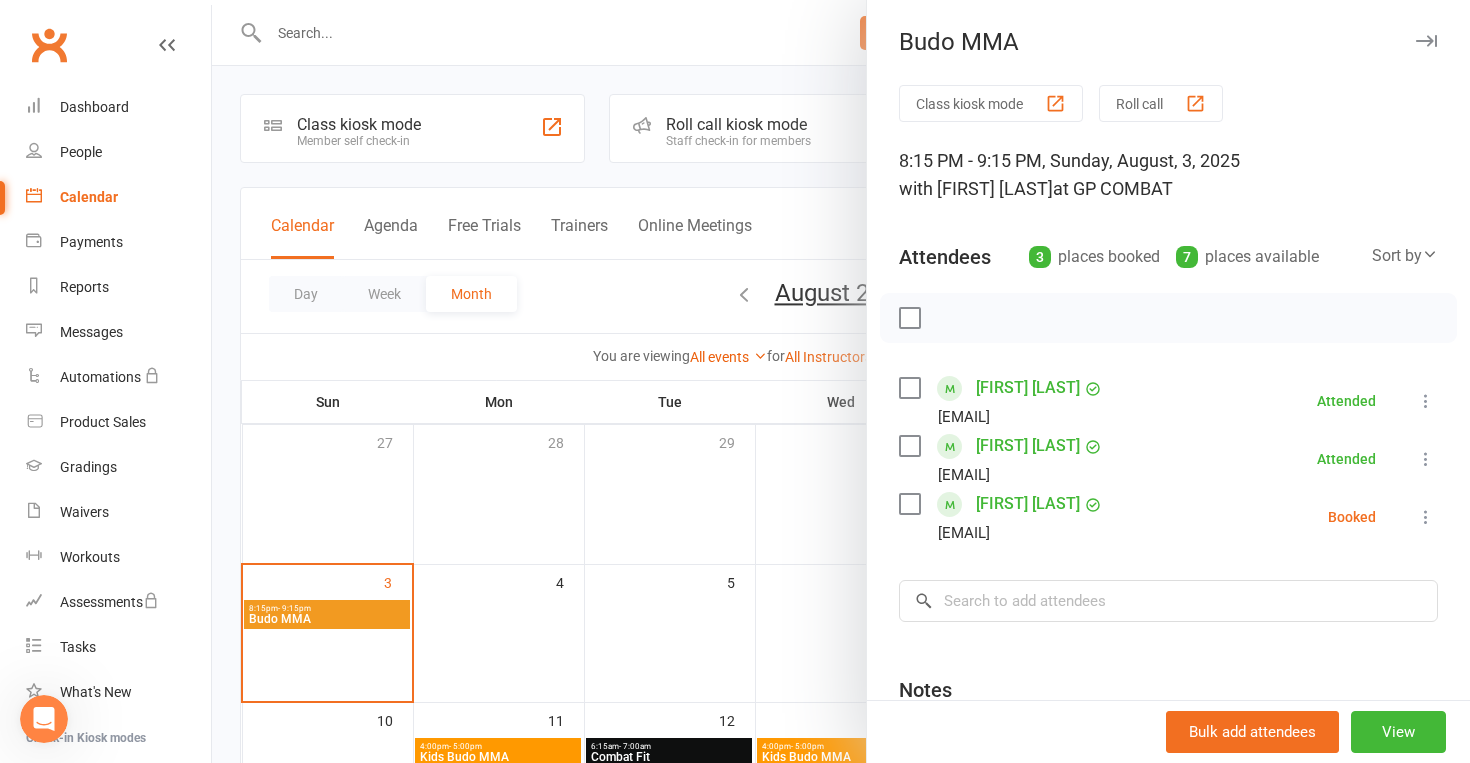 click at bounding box center (1426, 517) 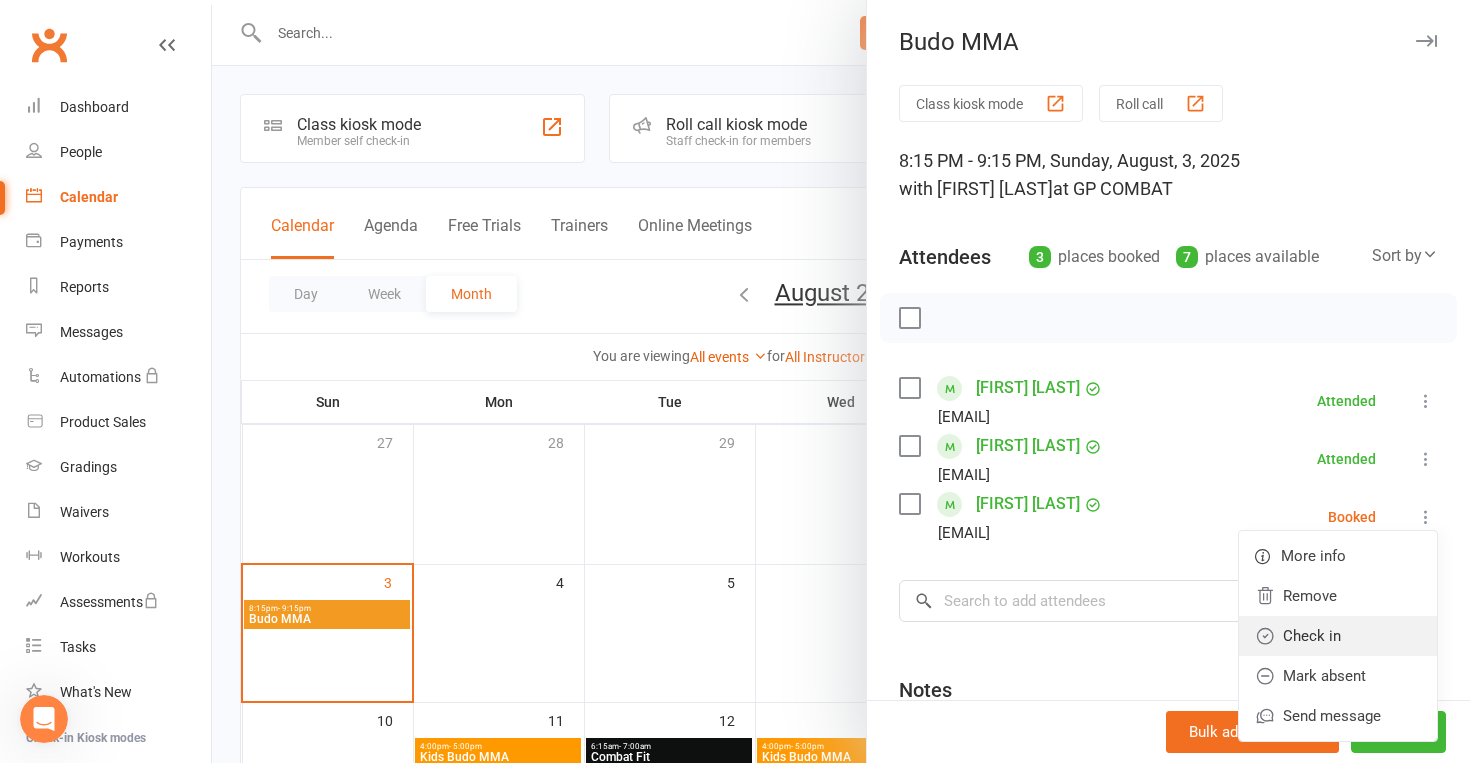 click on "Check in" at bounding box center (1338, 636) 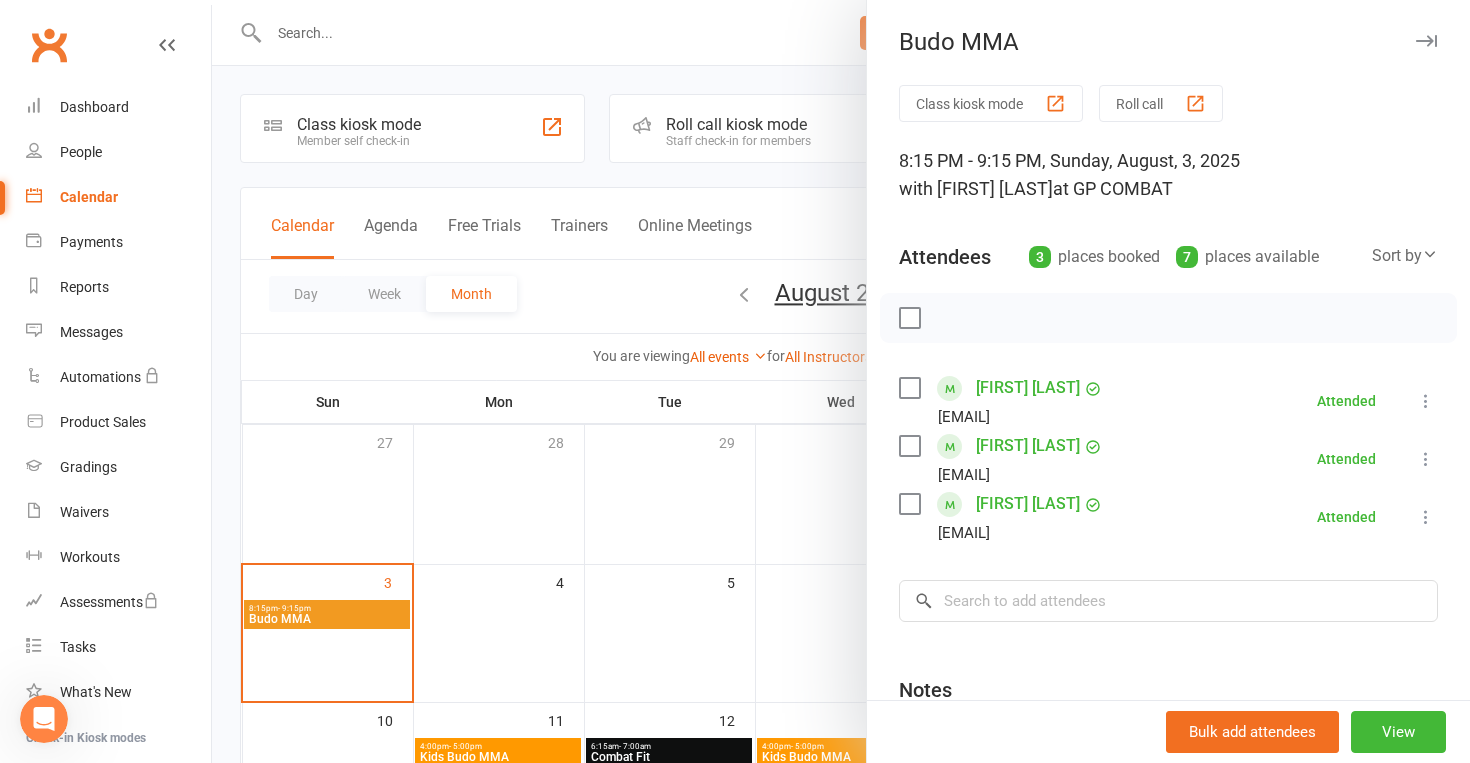 click at bounding box center [1426, 517] 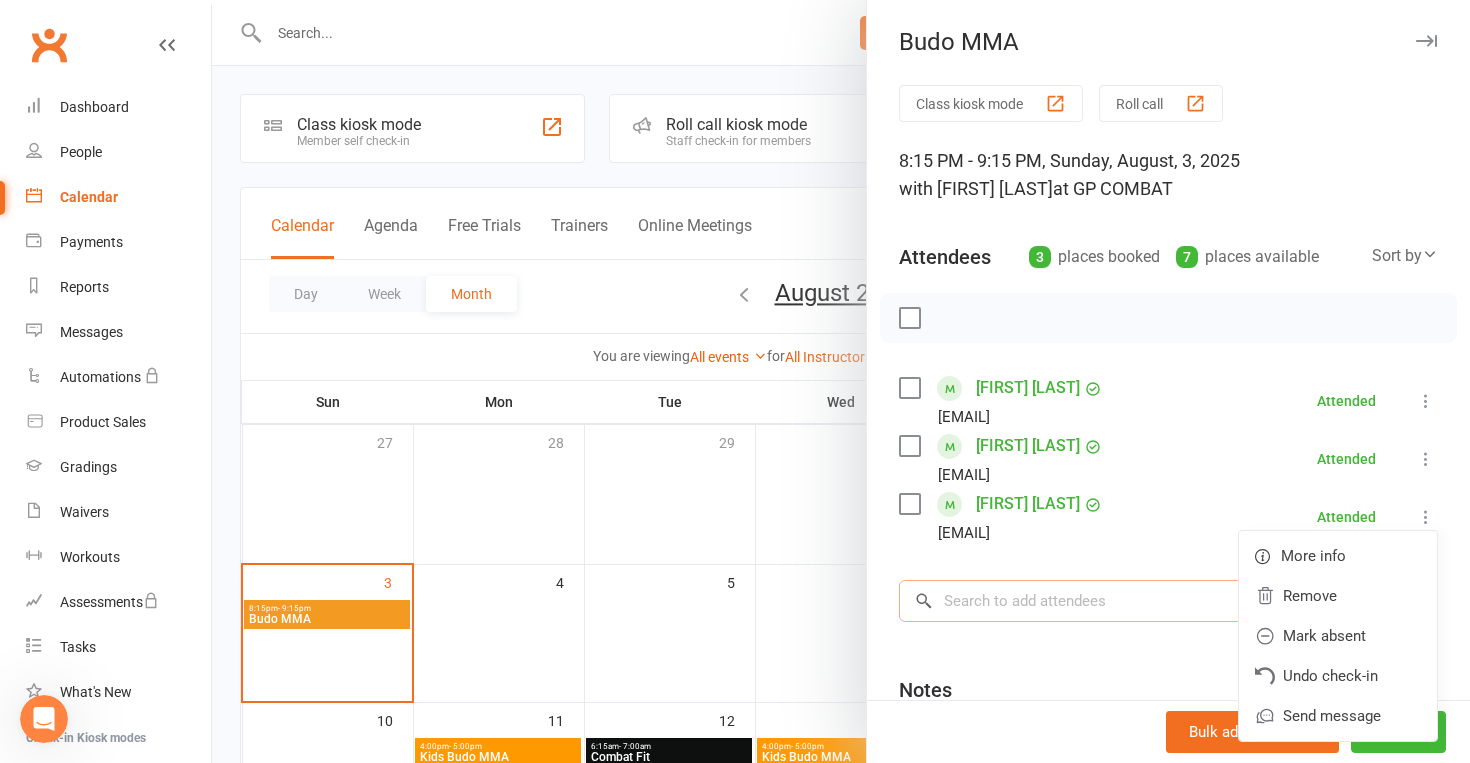 click at bounding box center [1168, 601] 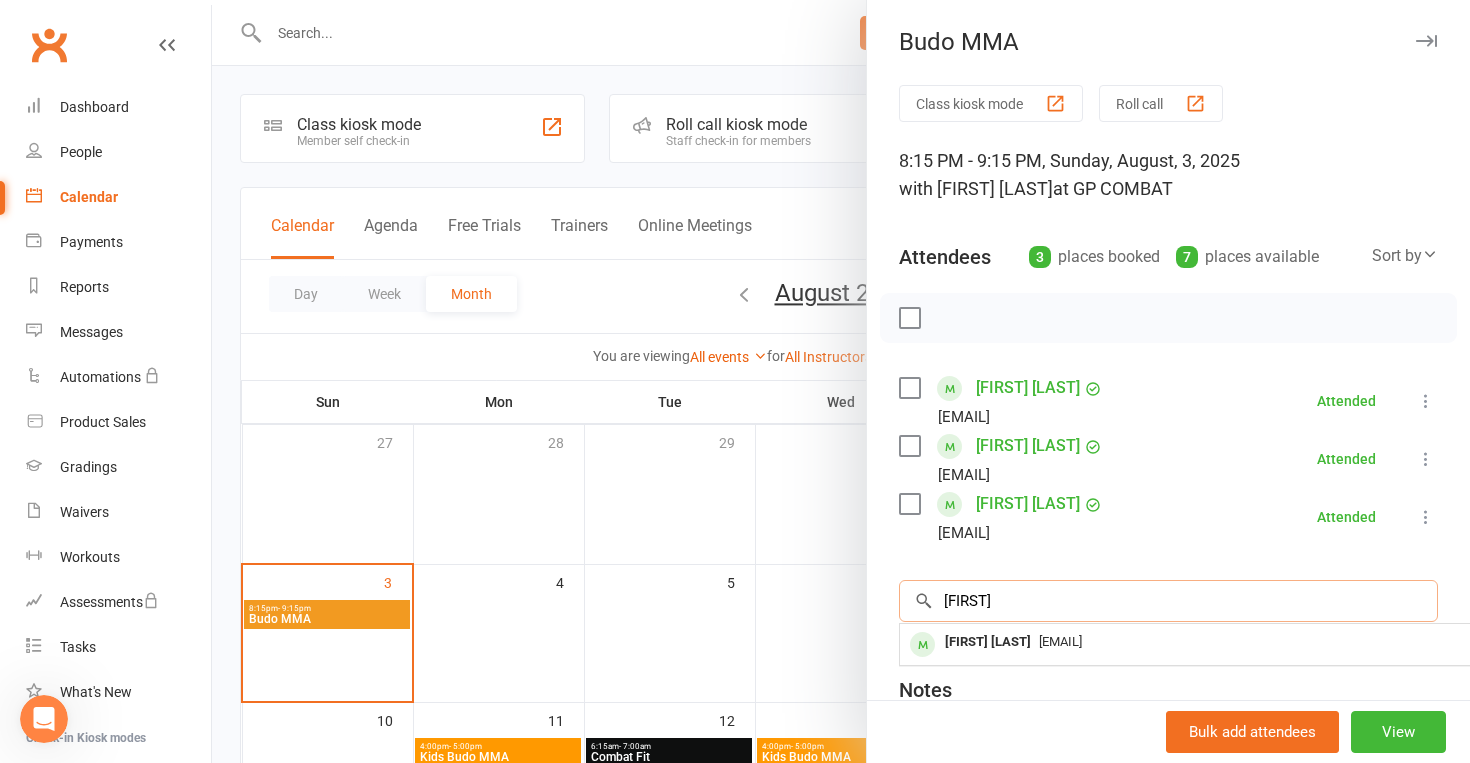 type on "[FIRST]" 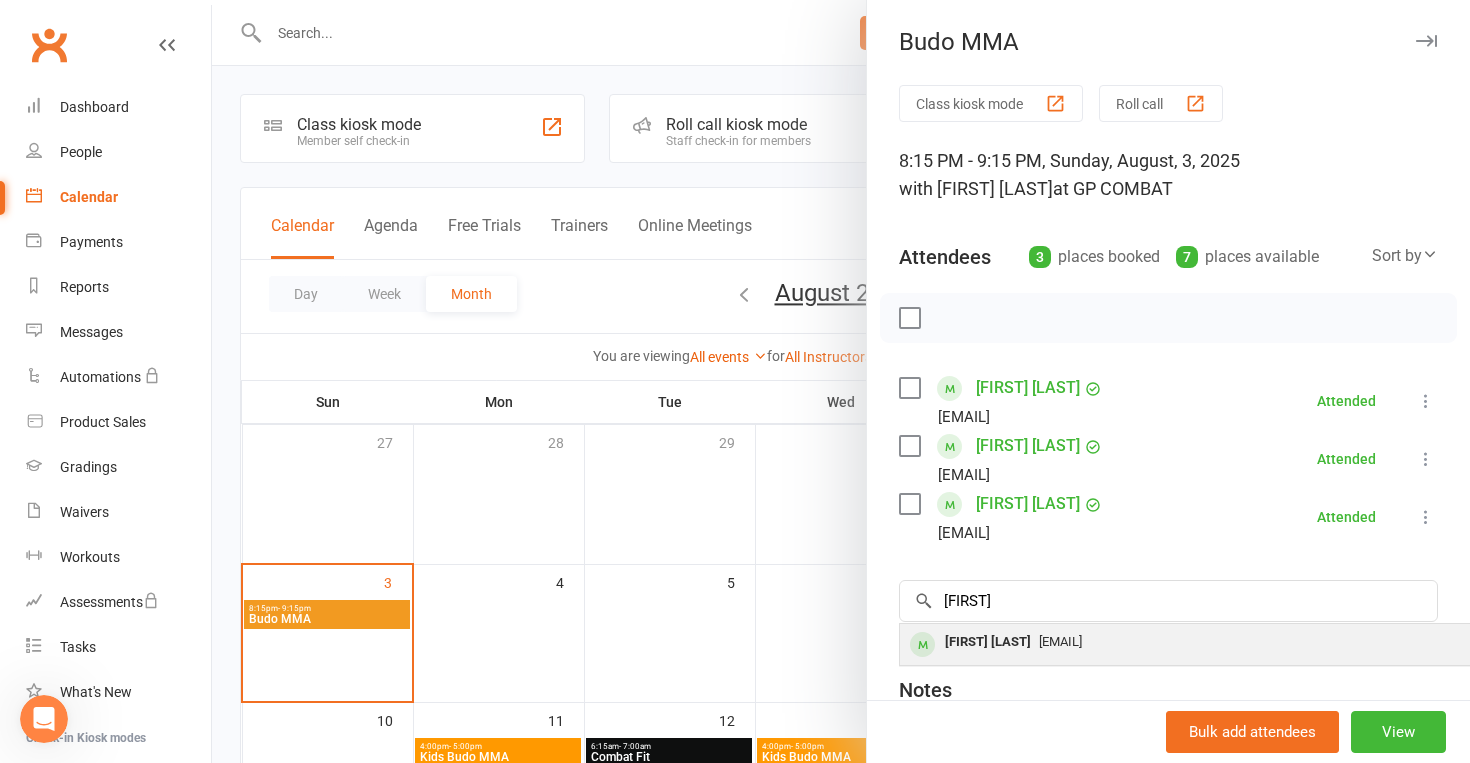 drag, startPoint x: 1046, startPoint y: 598, endPoint x: 1028, endPoint y: 640, distance: 45.694637 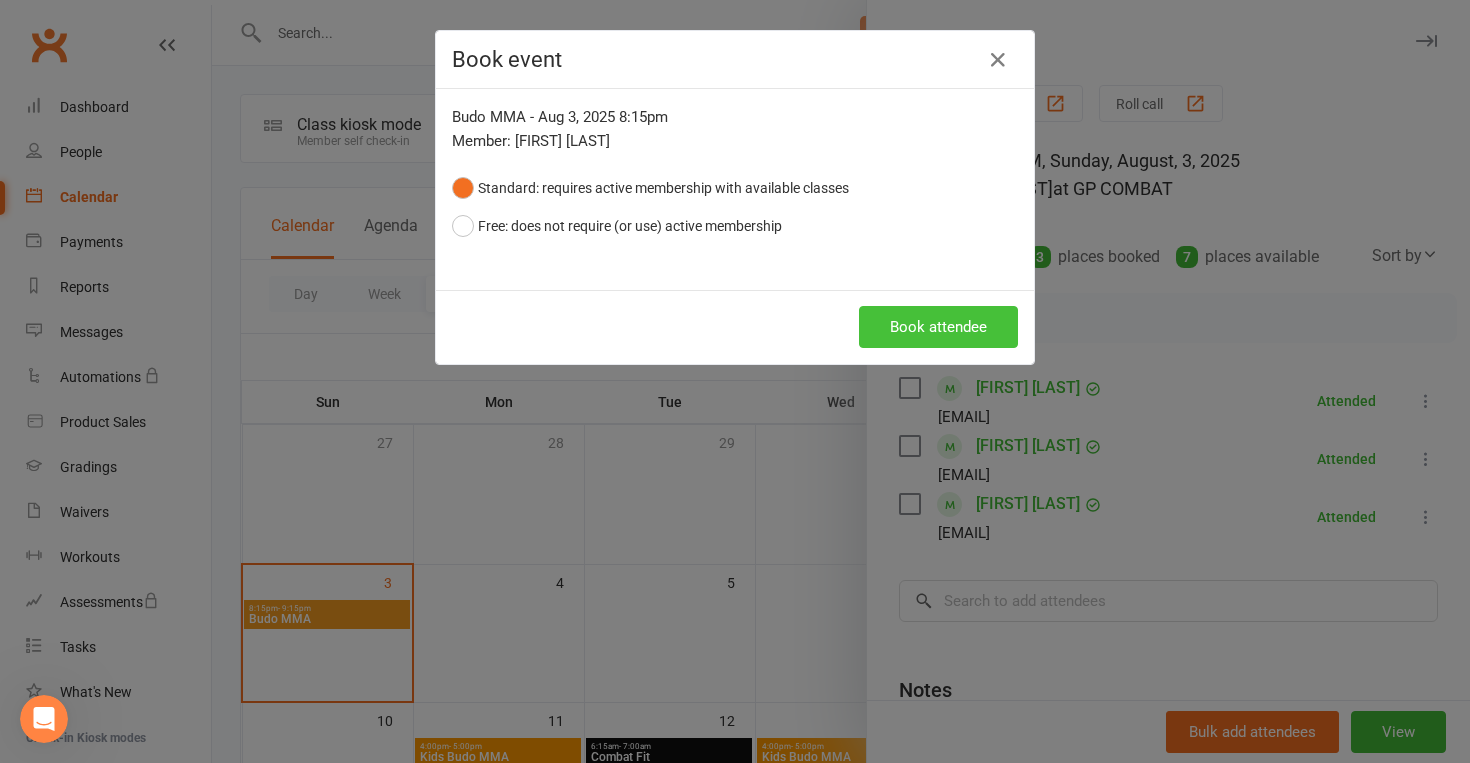 click on "Book attendee" at bounding box center [938, 327] 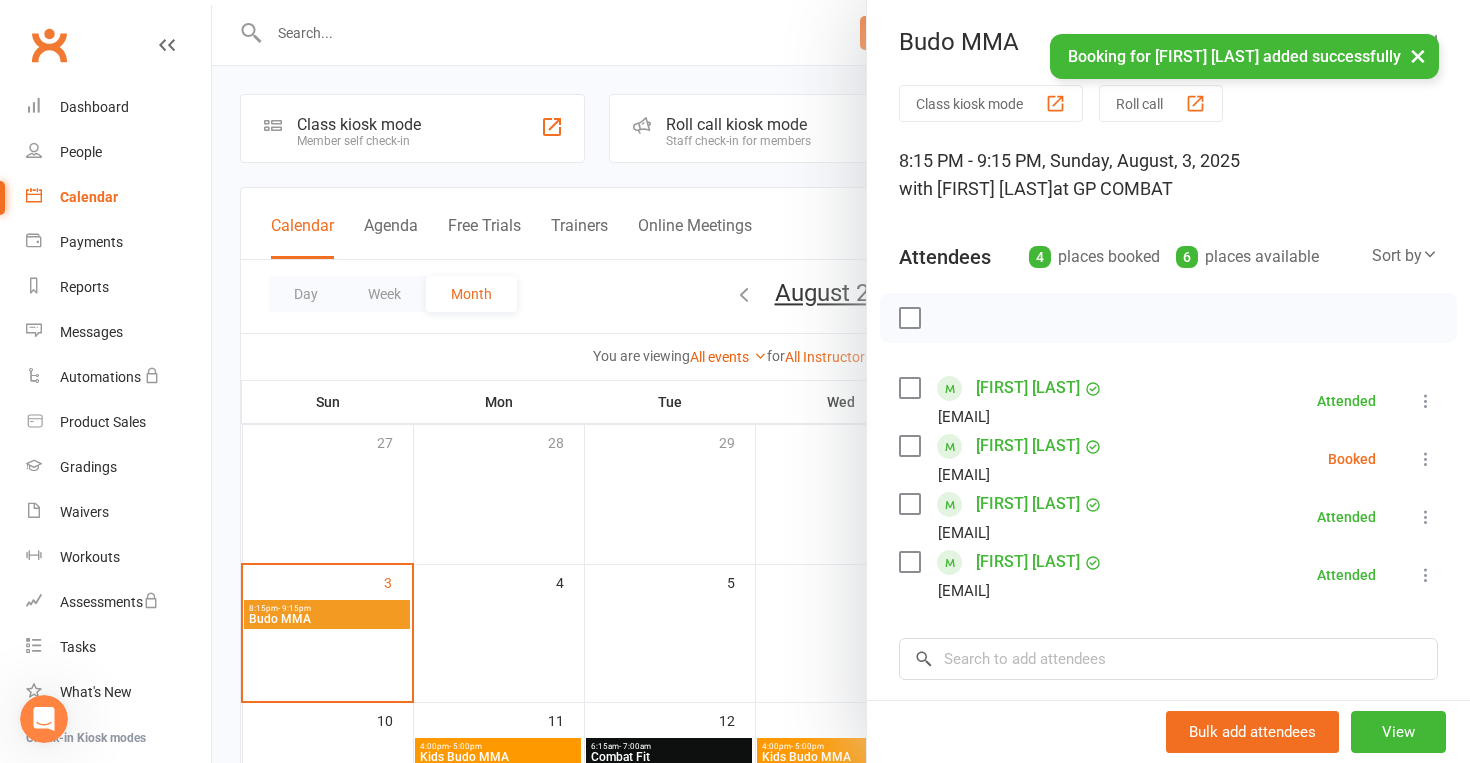 click at bounding box center (1426, 459) 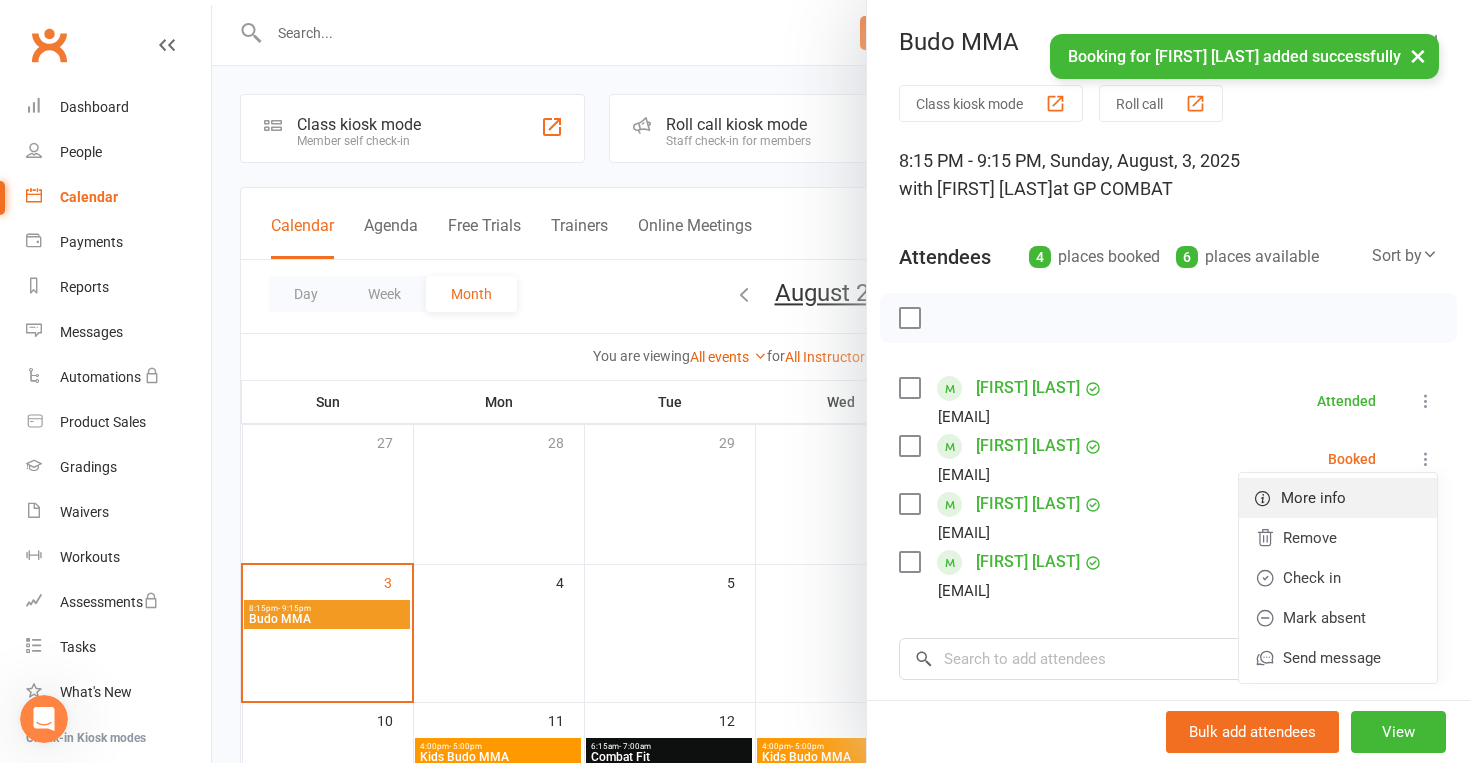 click on "More info" at bounding box center (1313, 498) 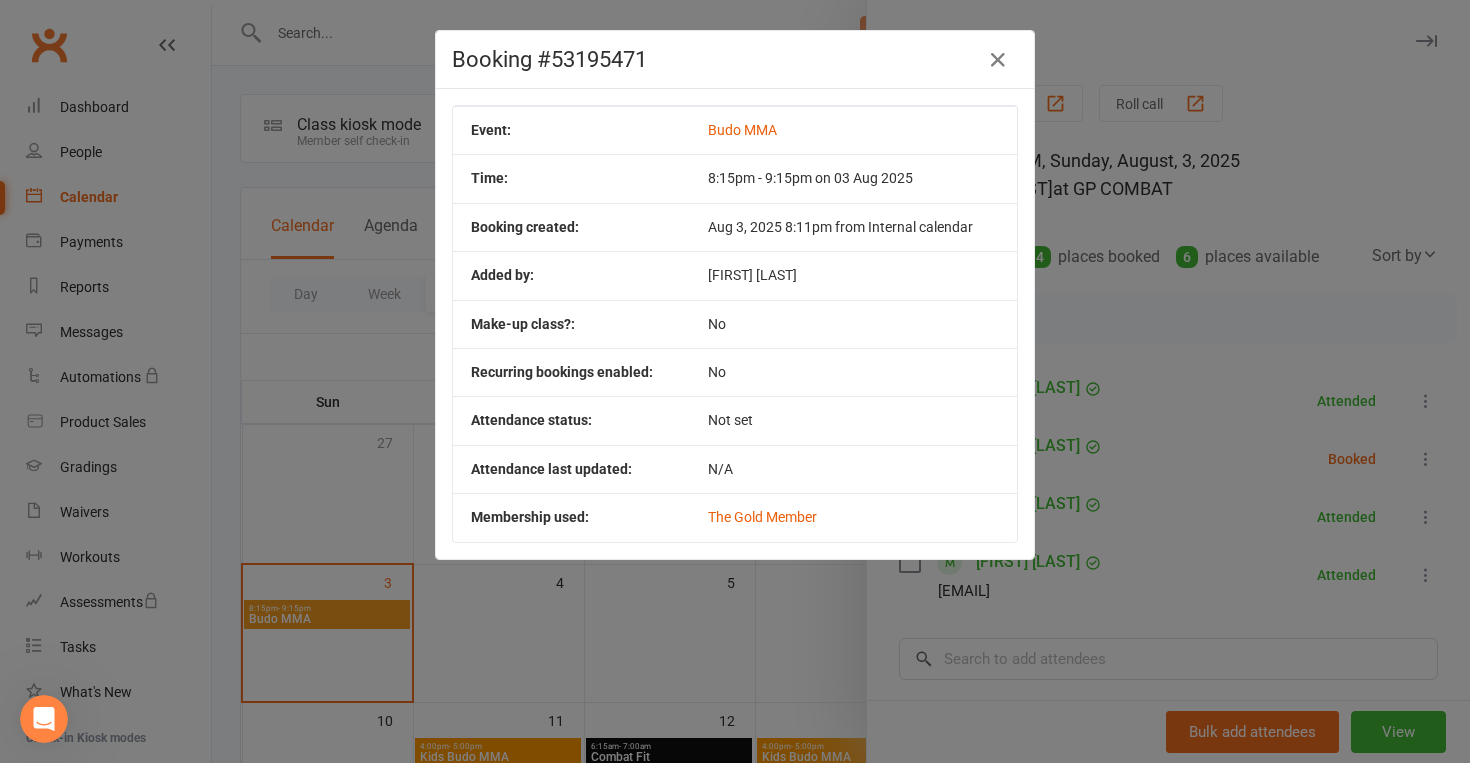 click on "Booking #[NUMBER] Event: Budo MMA Time: [TIME] on [DATE]  Booking created: [DATE] [TIME] from Internal calendar Added by: [FIRST] [LAST]  Make-up class?: No Recurring bookings enabled: No Attendance status: Not set Attendance last updated: N/A Membership used: The Gold Member" at bounding box center (735, 381) 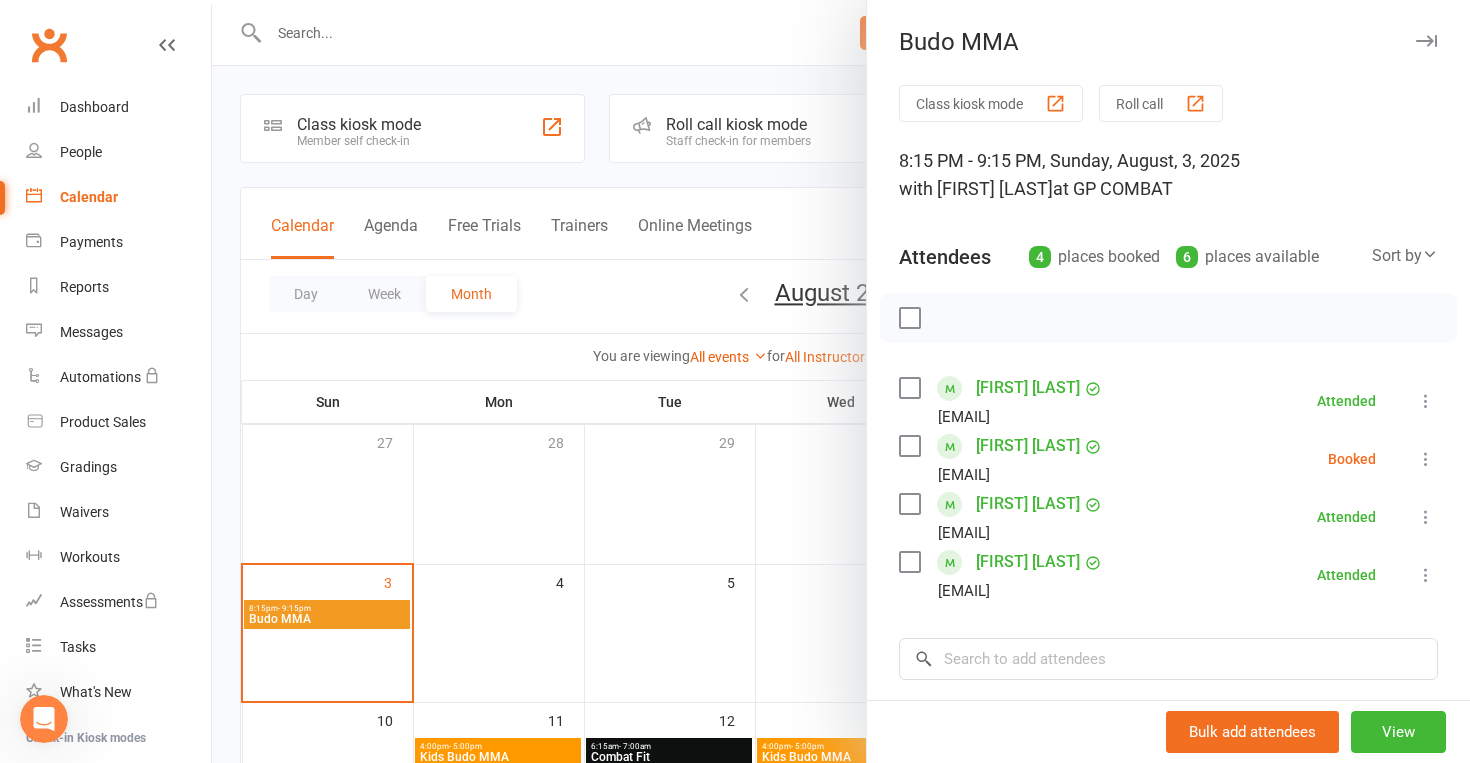 click at bounding box center [1426, 459] 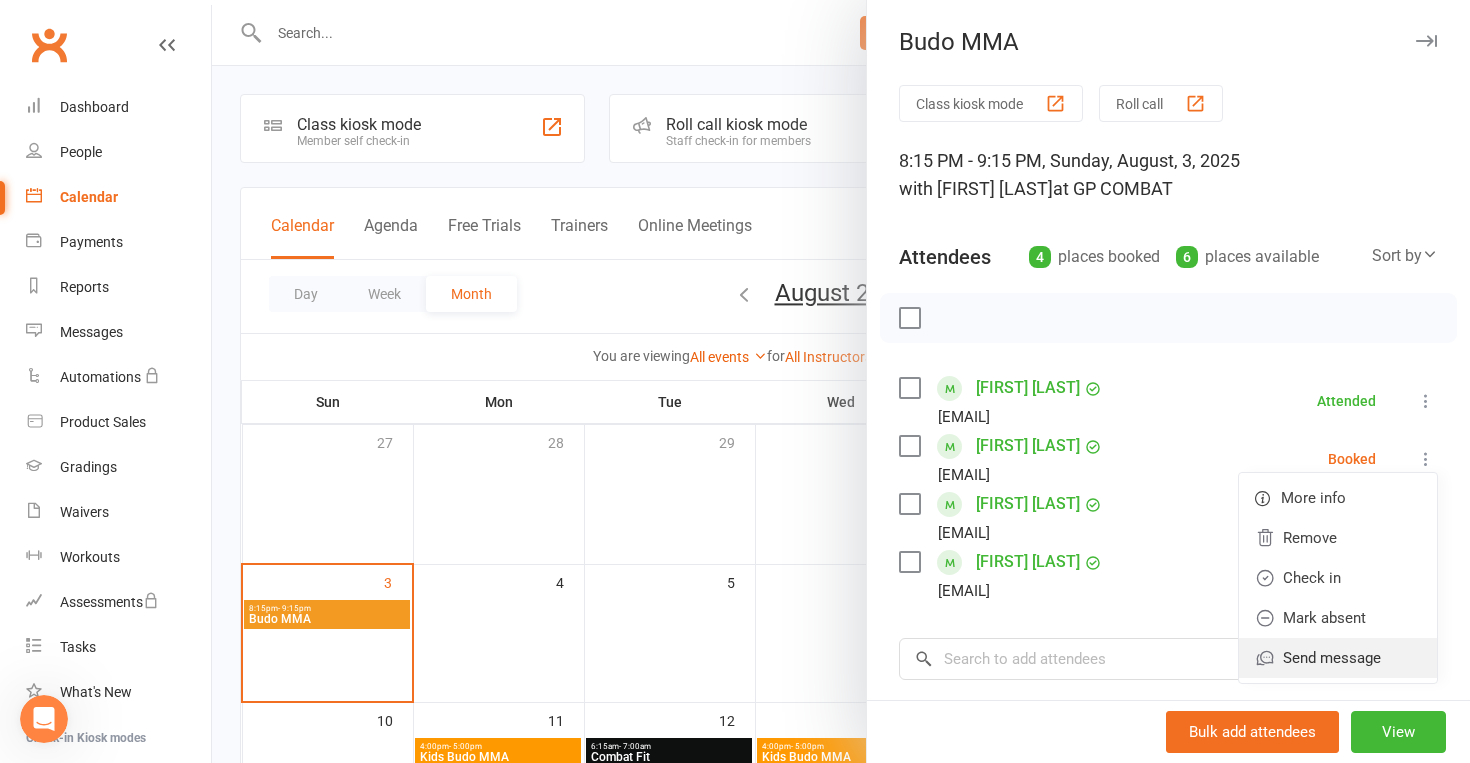 click on "Send message" at bounding box center (1338, 658) 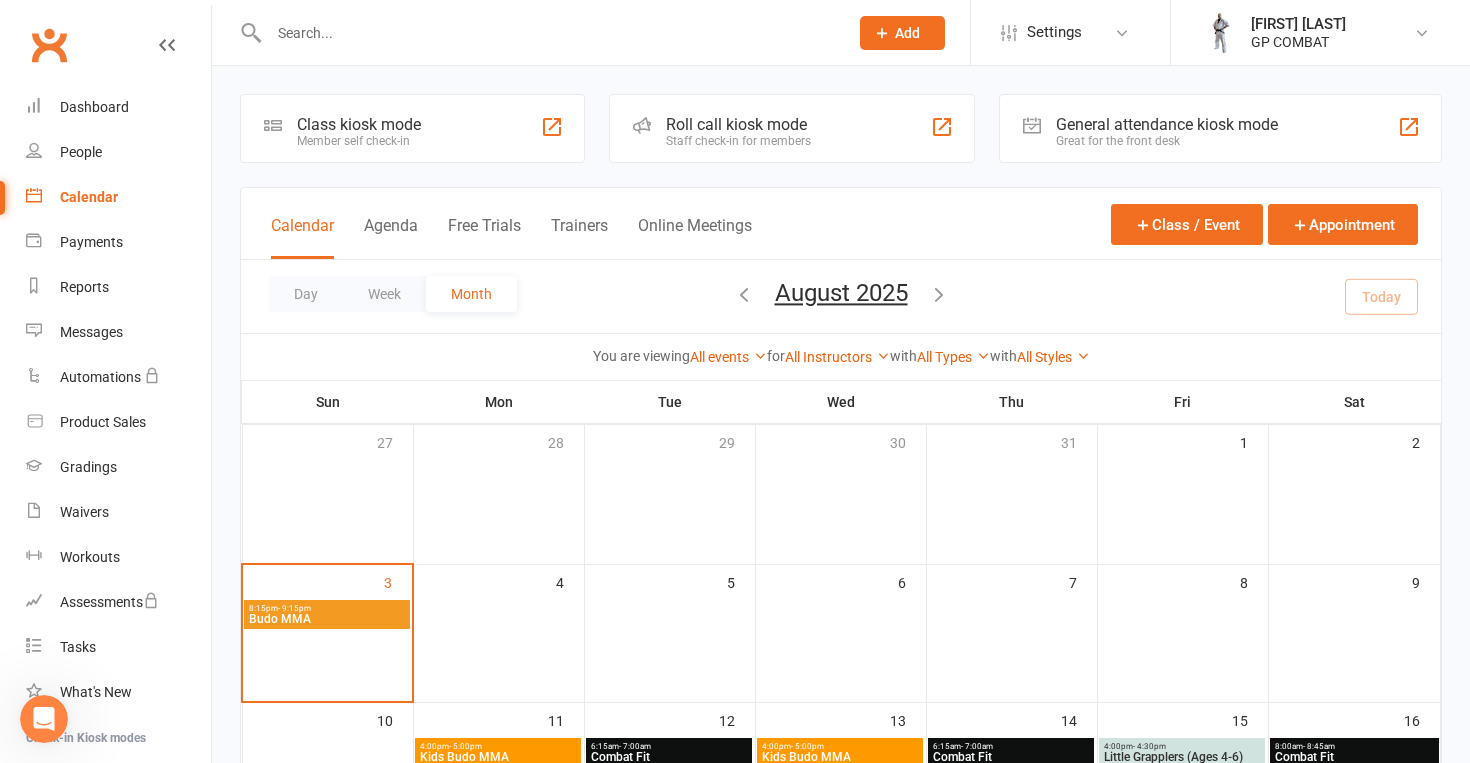 click on "8:15pm  - 9:15pm" at bounding box center [327, 608] 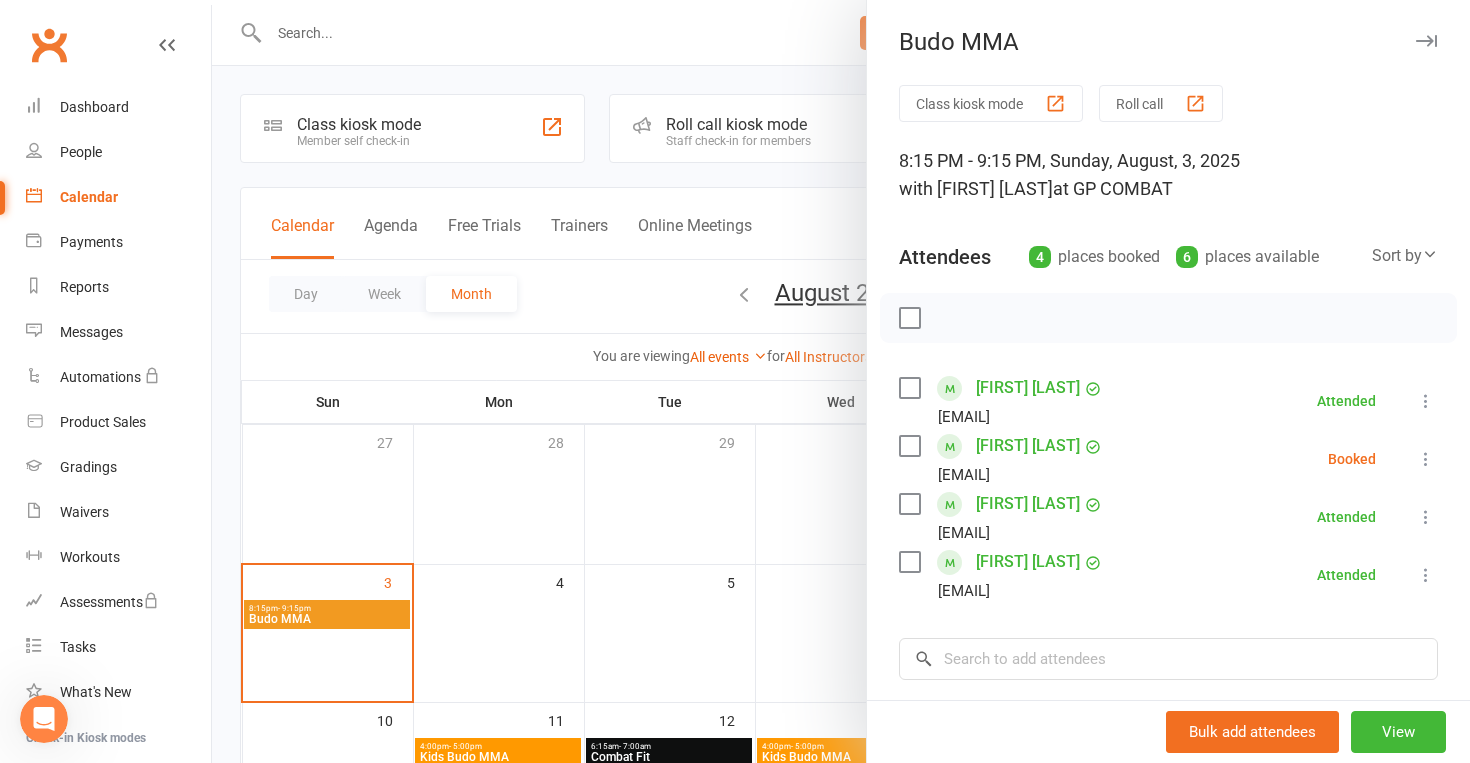 click at bounding box center (1426, 459) 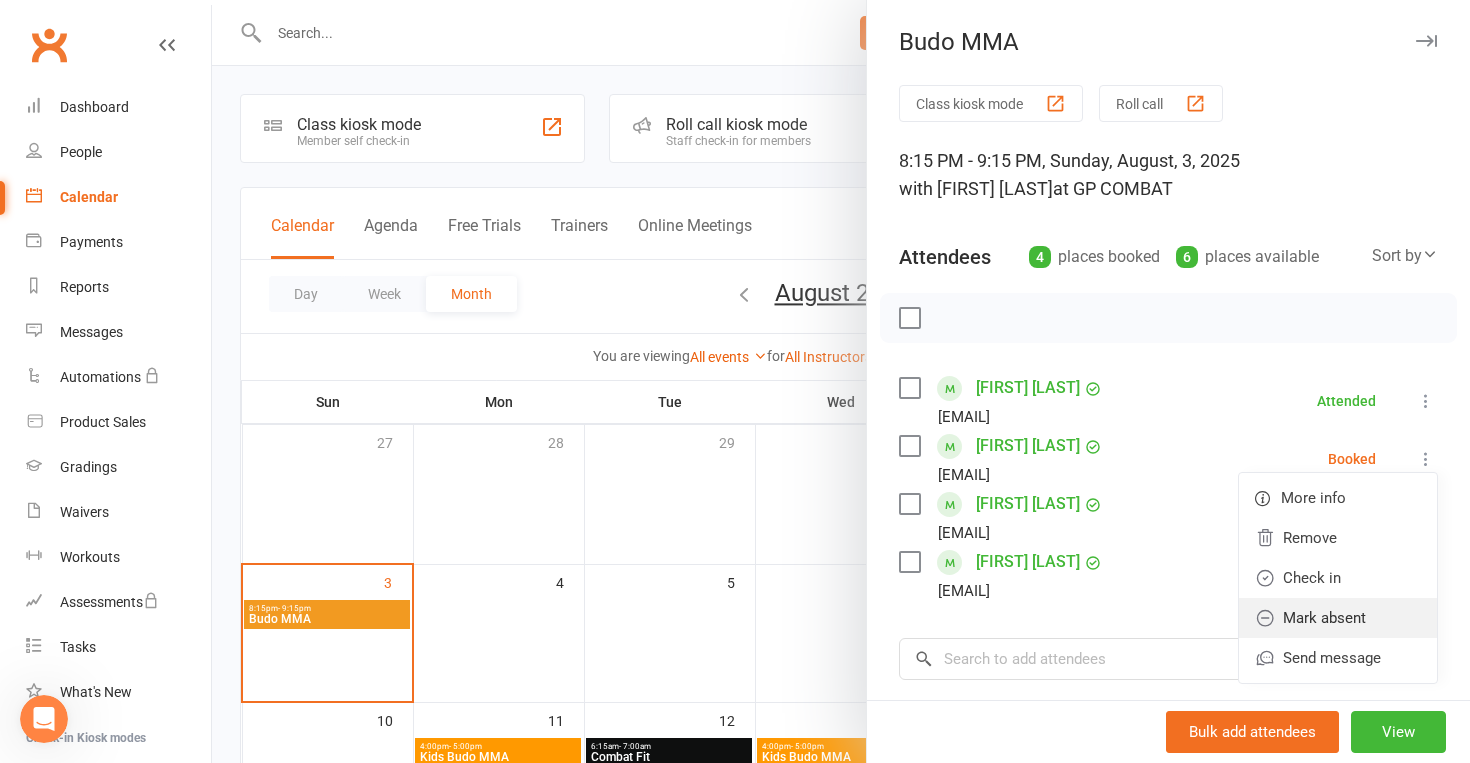 click on "Mark absent" at bounding box center [1338, 618] 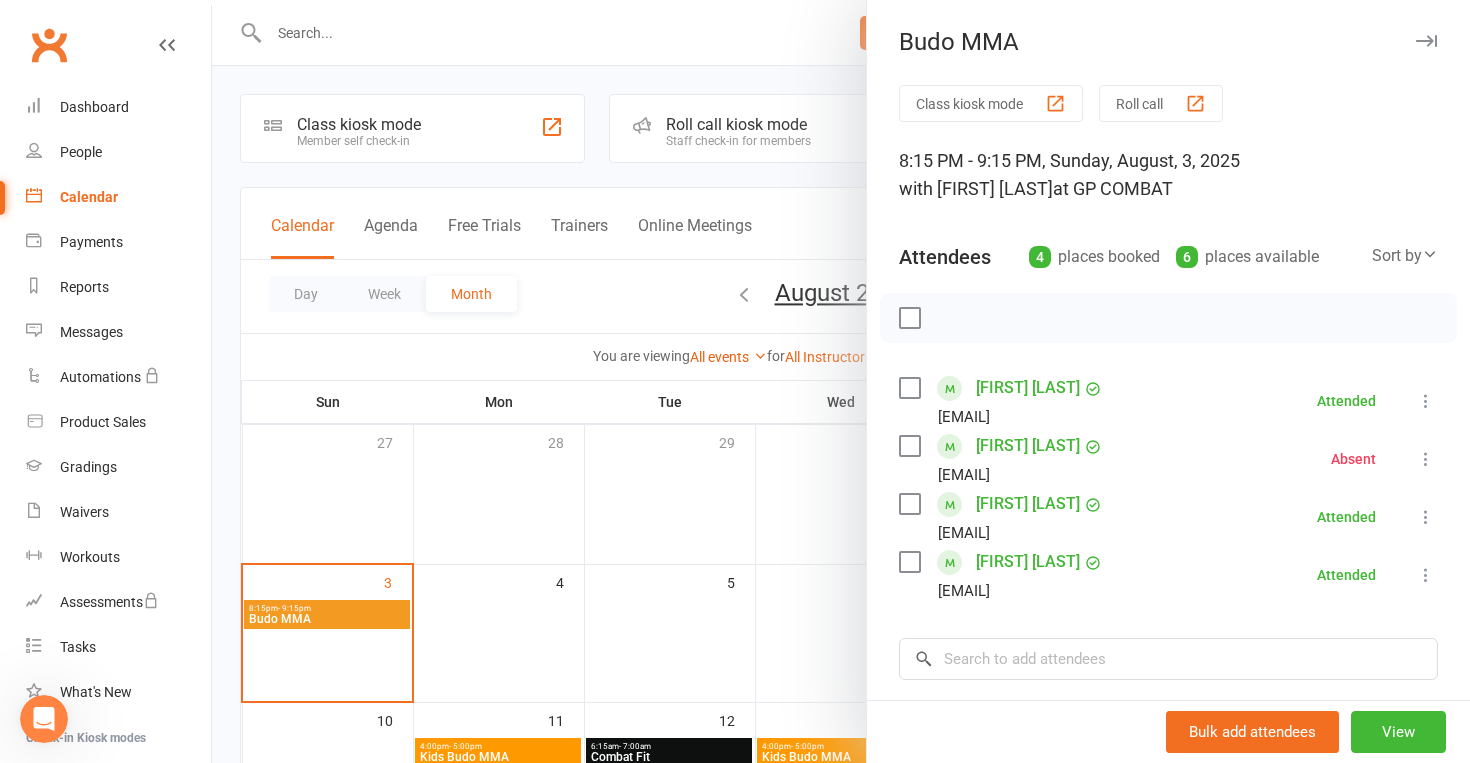 click at bounding box center (1426, 459) 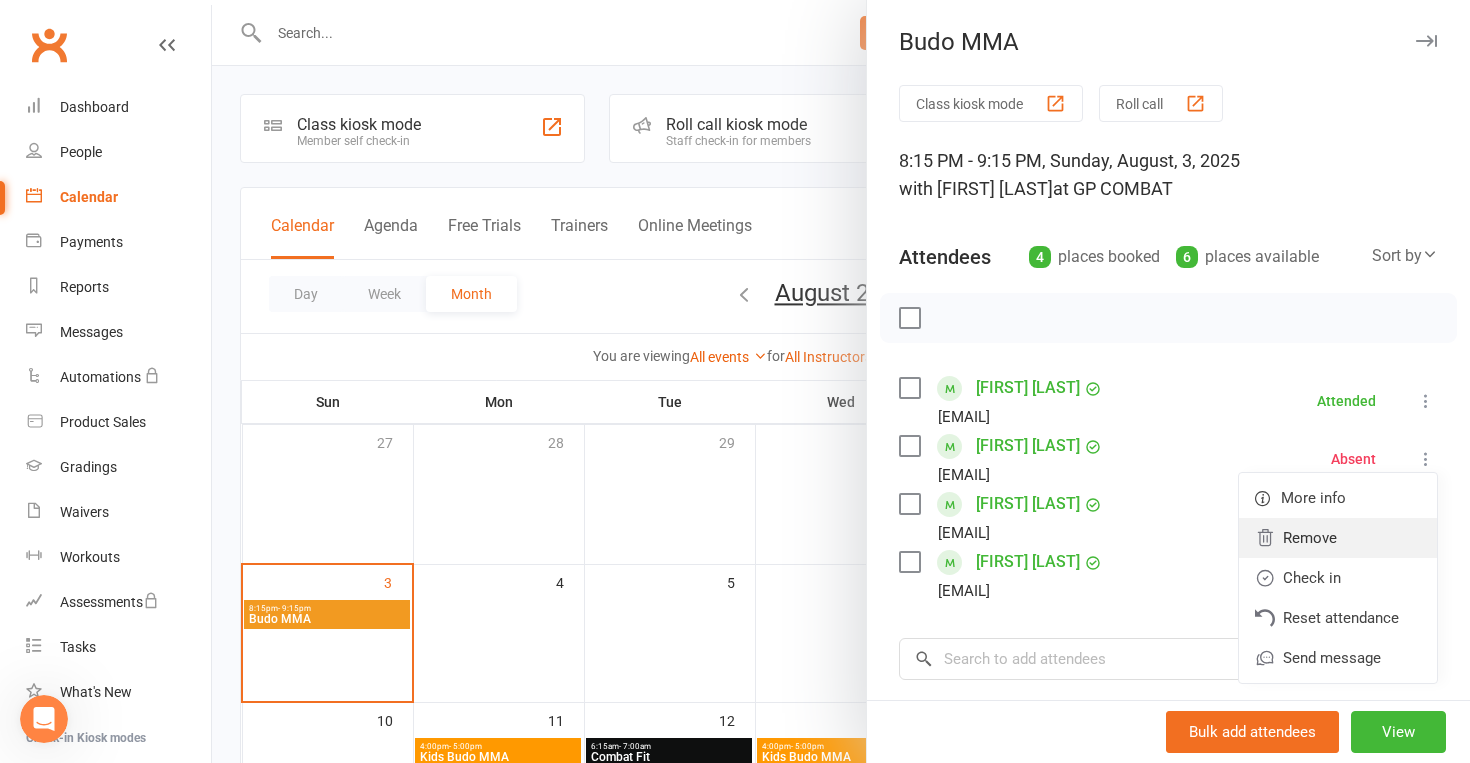 click on "Remove" at bounding box center (1338, 538) 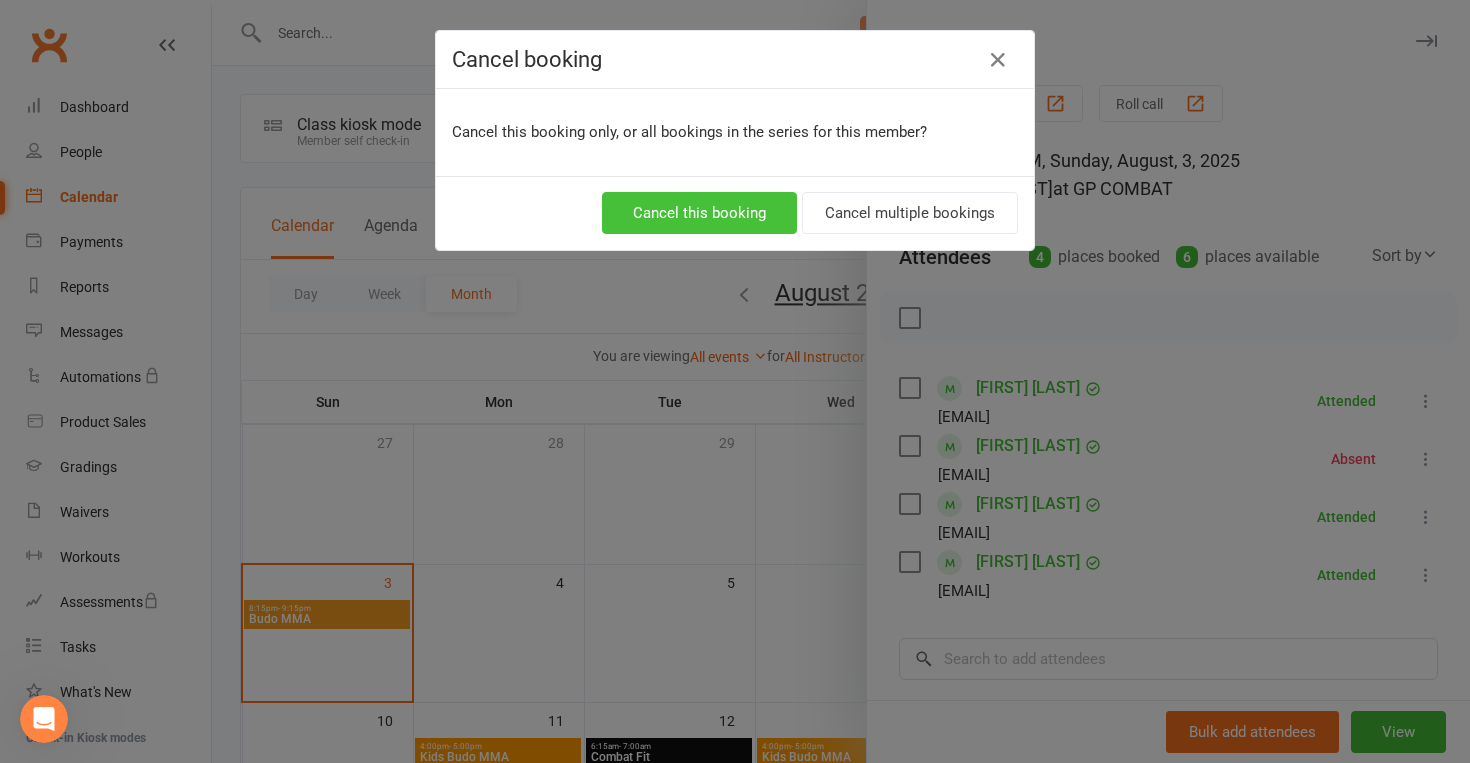 click on "Cancel this booking" at bounding box center (699, 213) 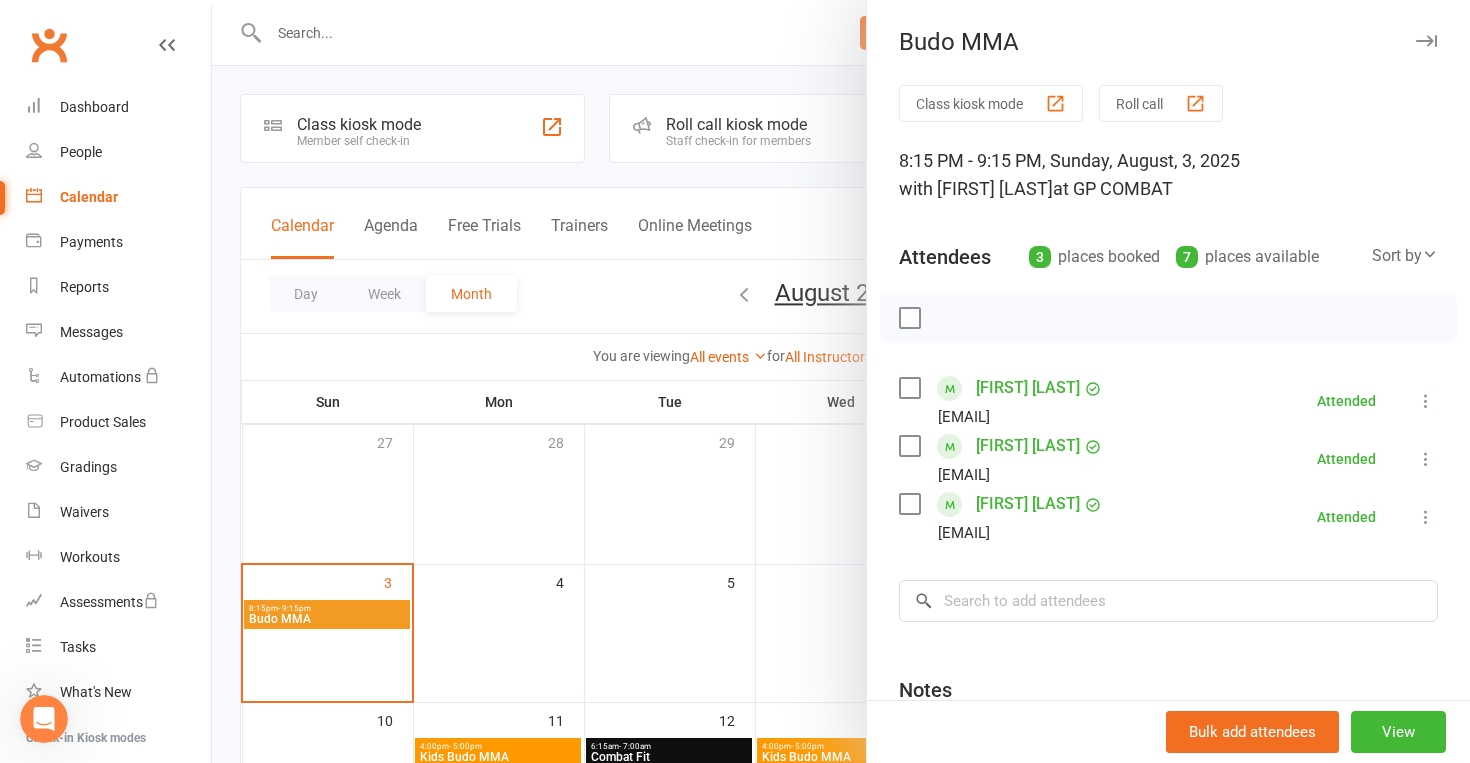 click on "Class kiosk mode" at bounding box center [991, 103] 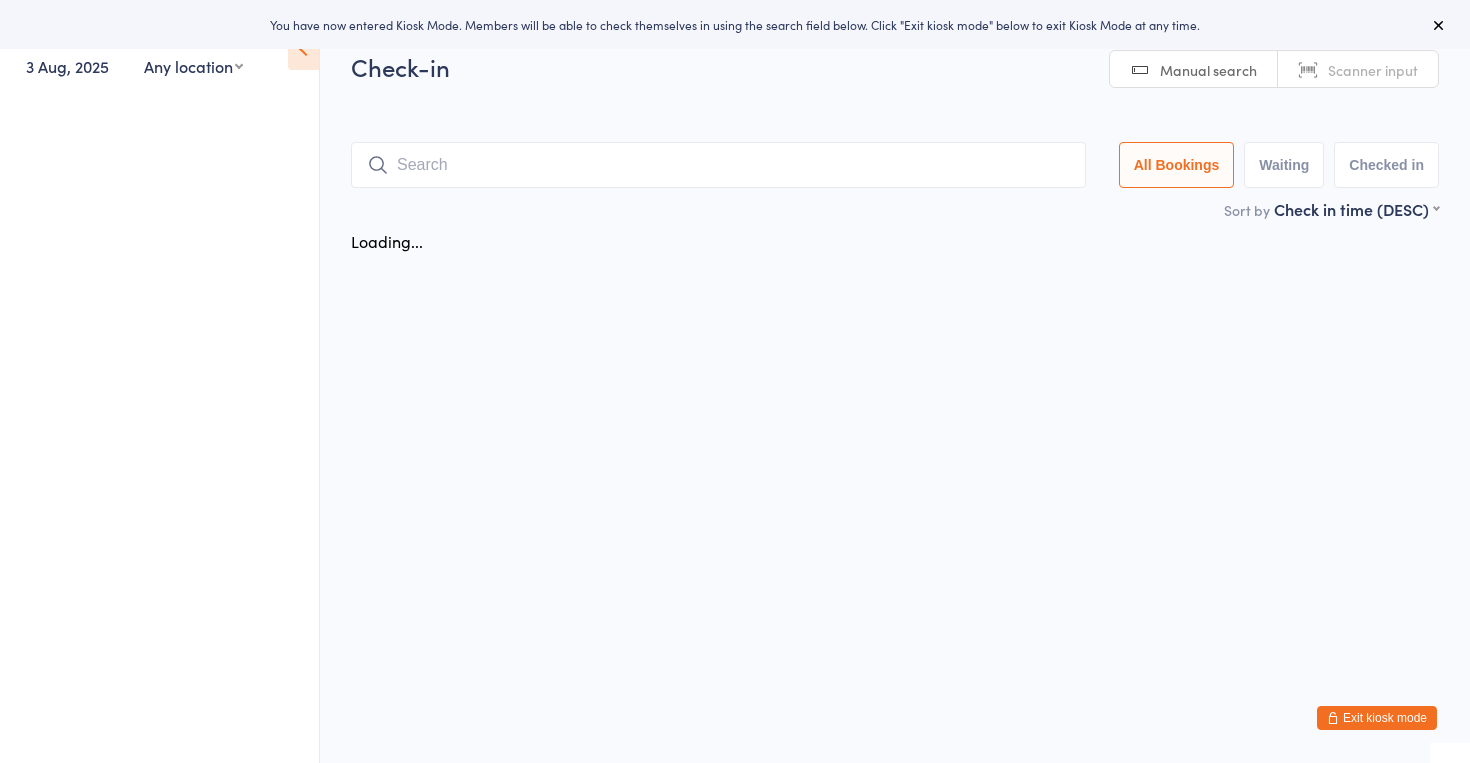 scroll, scrollTop: 0, scrollLeft: 0, axis: both 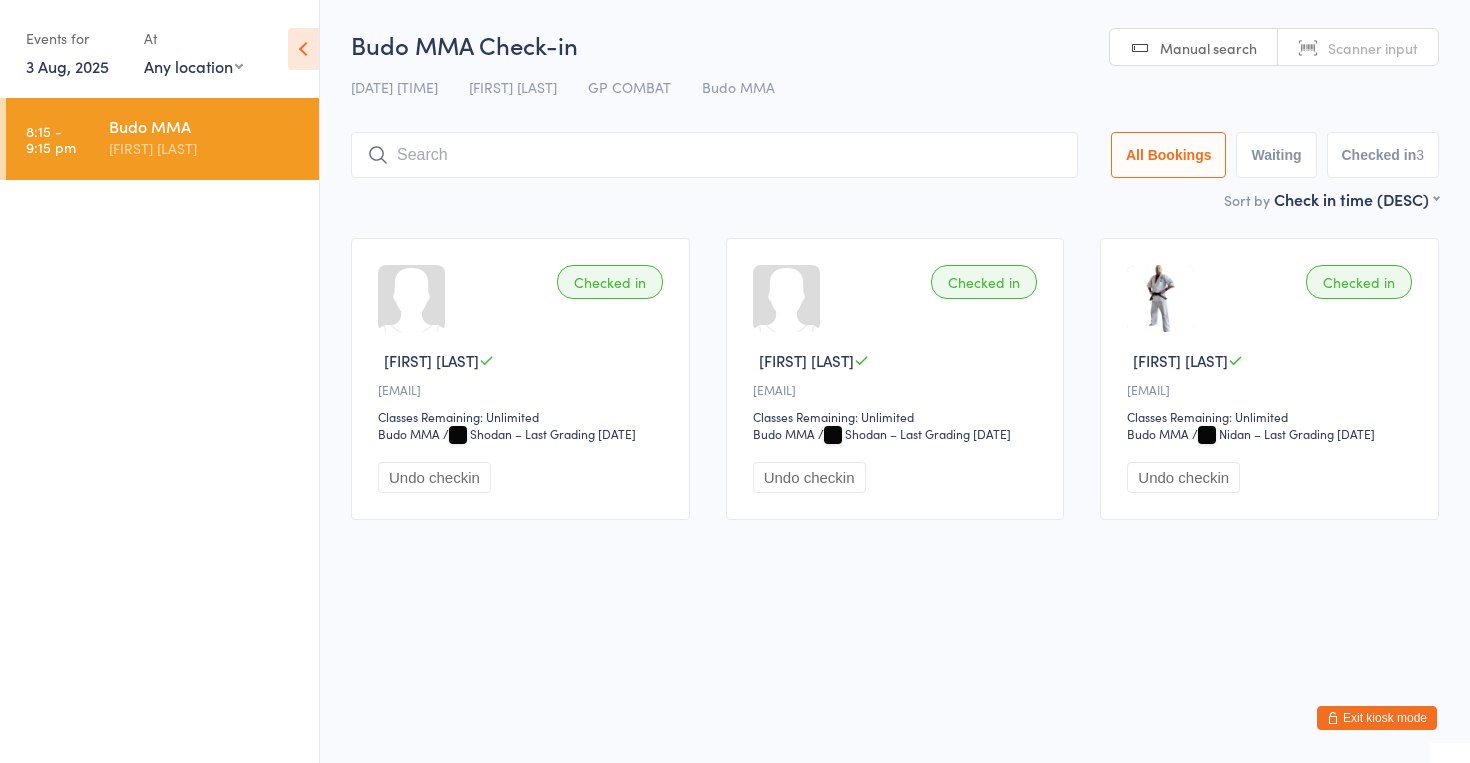 click on "Exit kiosk mode" at bounding box center [1377, 718] 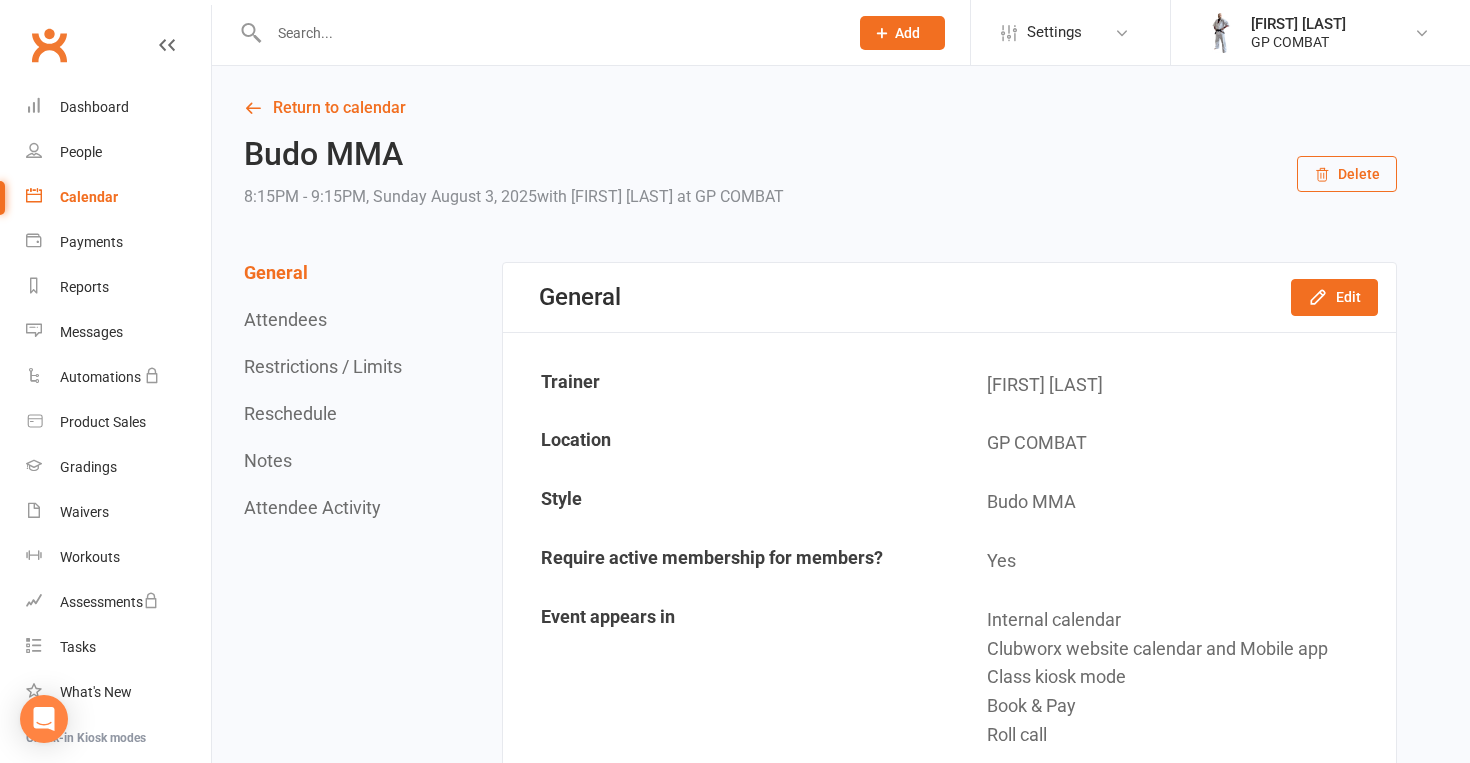 scroll, scrollTop: 0, scrollLeft: 0, axis: both 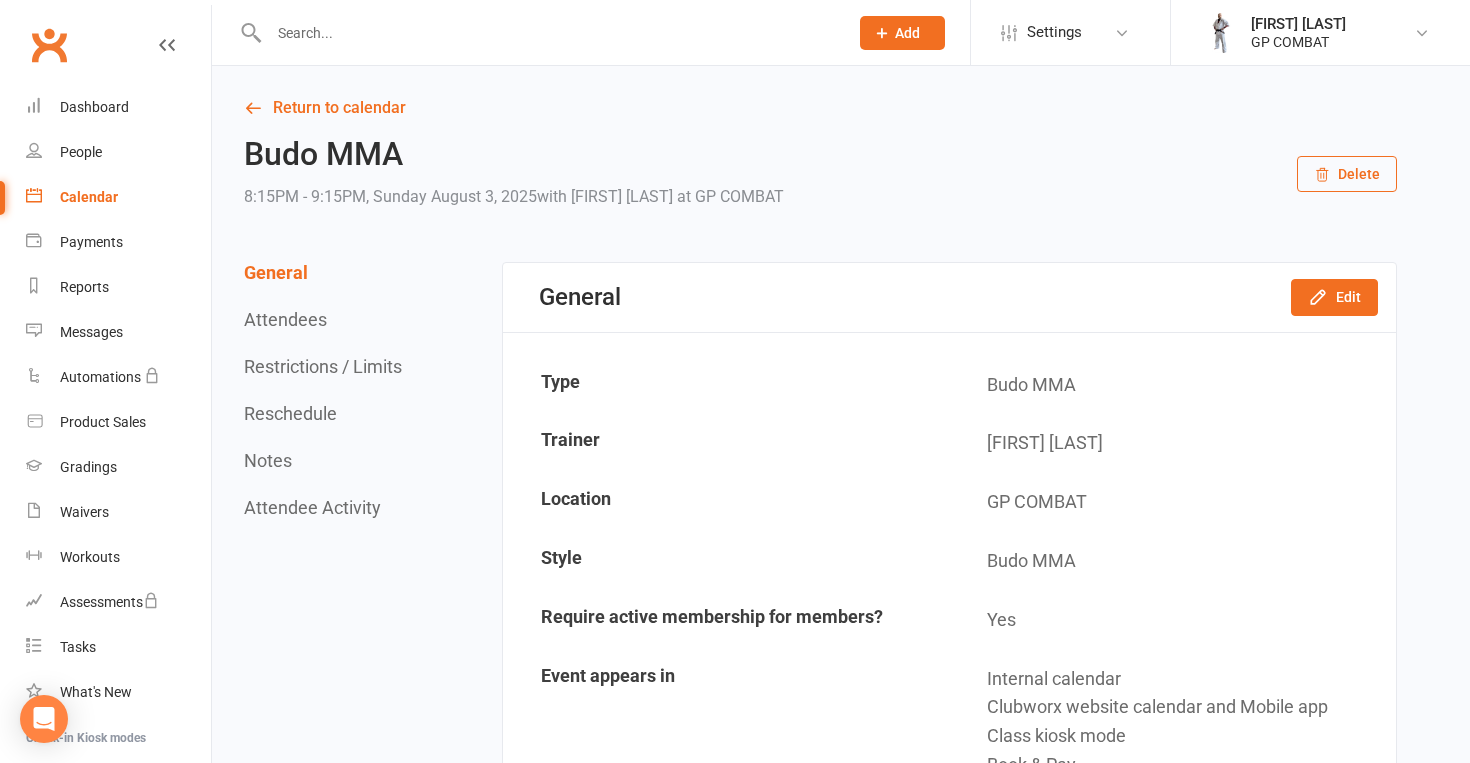 click on "Calendar" at bounding box center [89, 197] 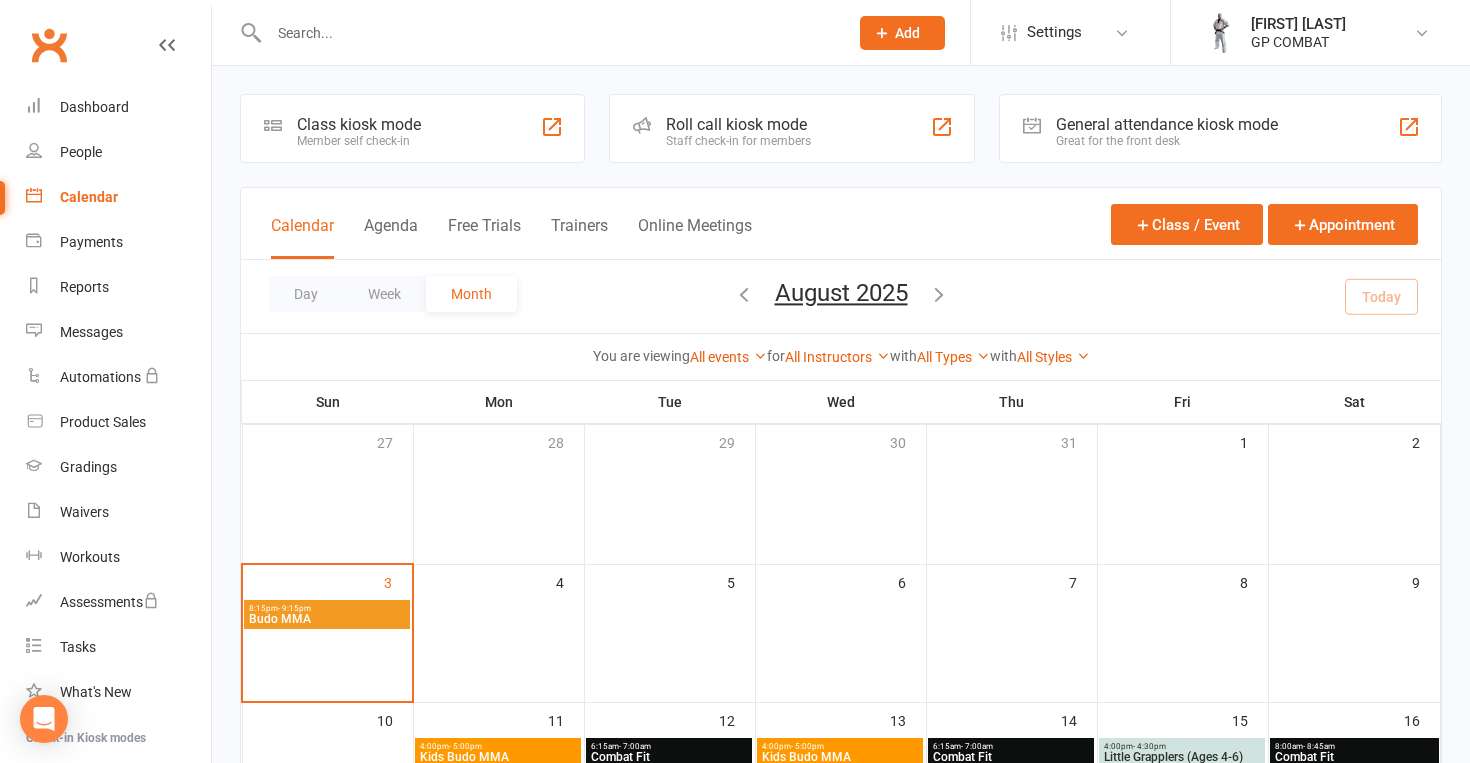 click on "Budo MMA" at bounding box center (327, 619) 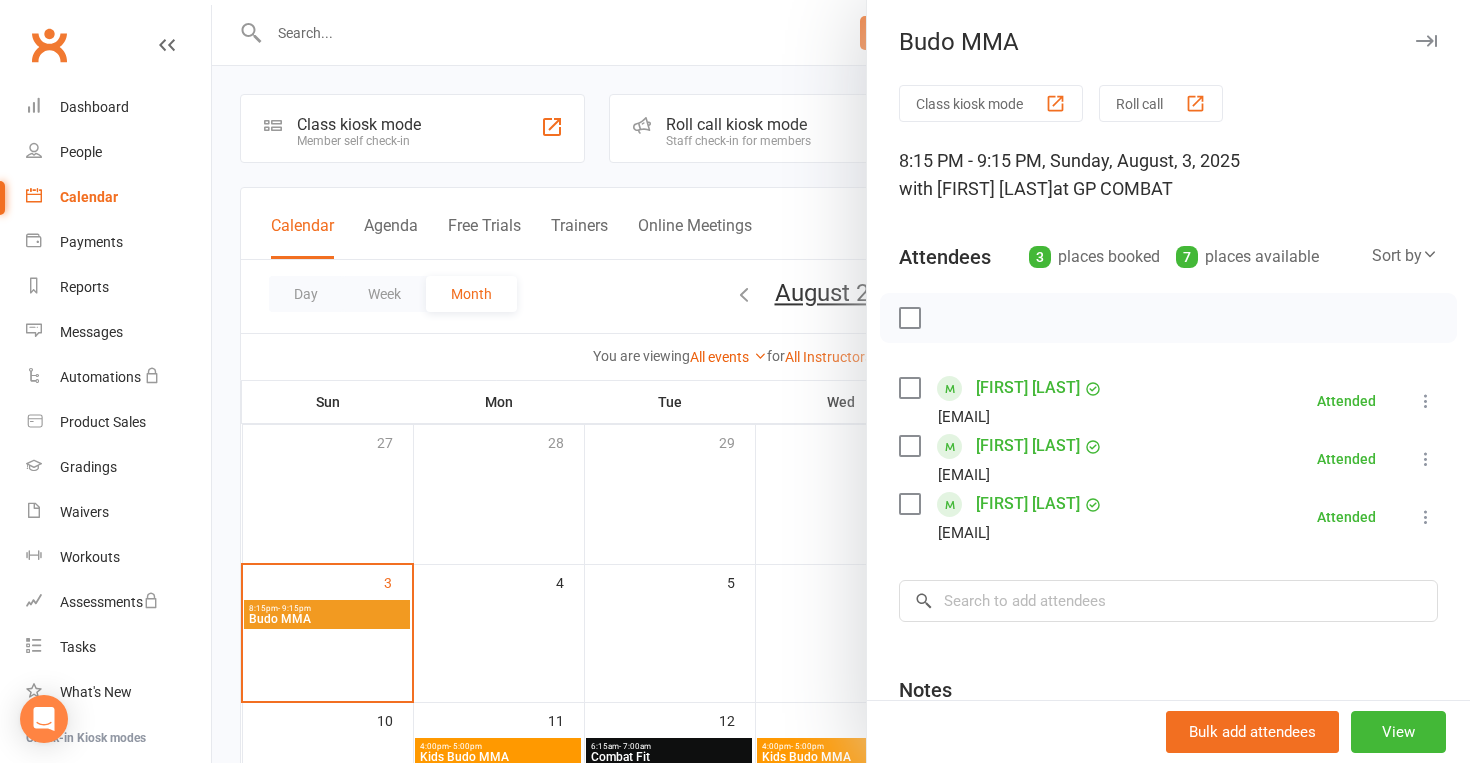 click at bounding box center (909, 388) 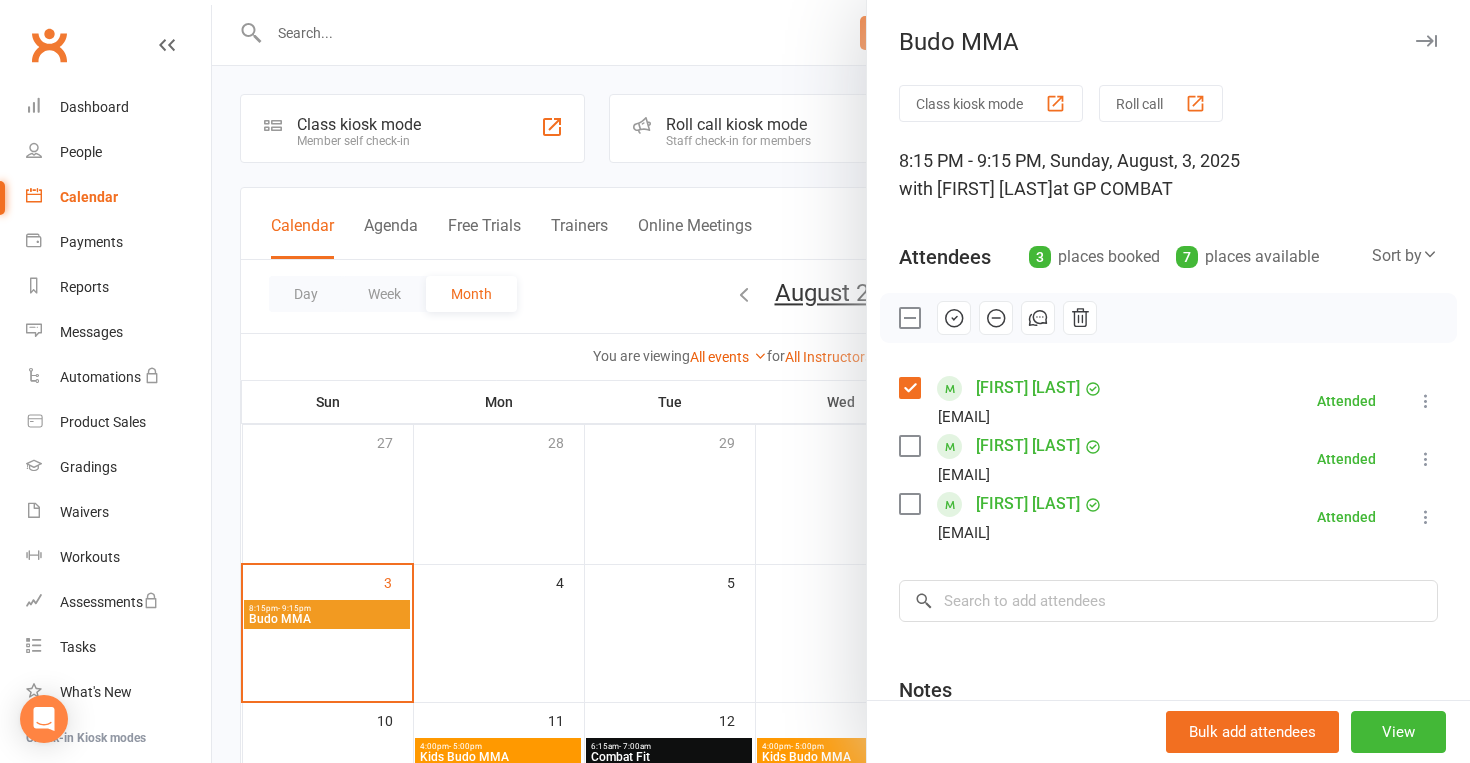 click at bounding box center [909, 388] 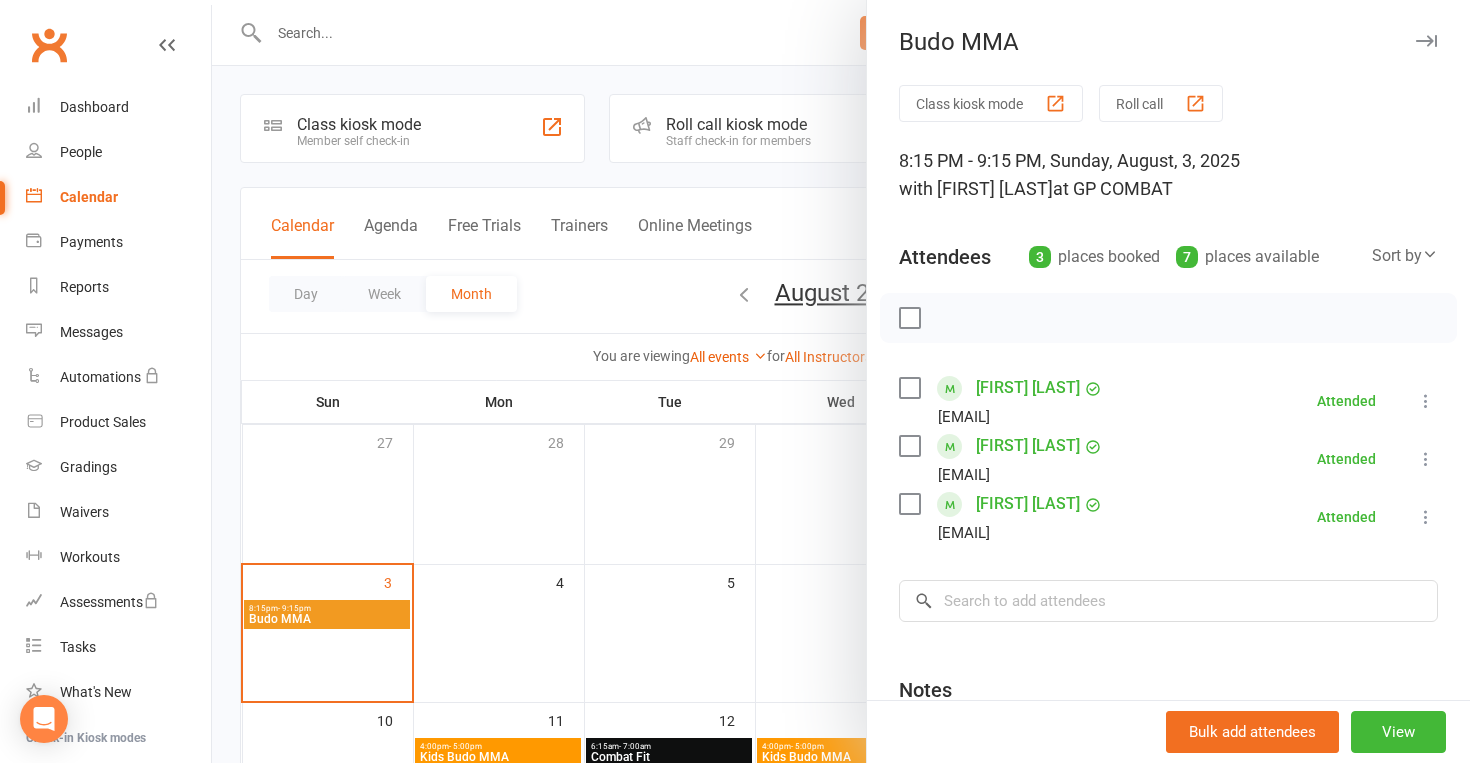 click on "Roll call" at bounding box center [1161, 103] 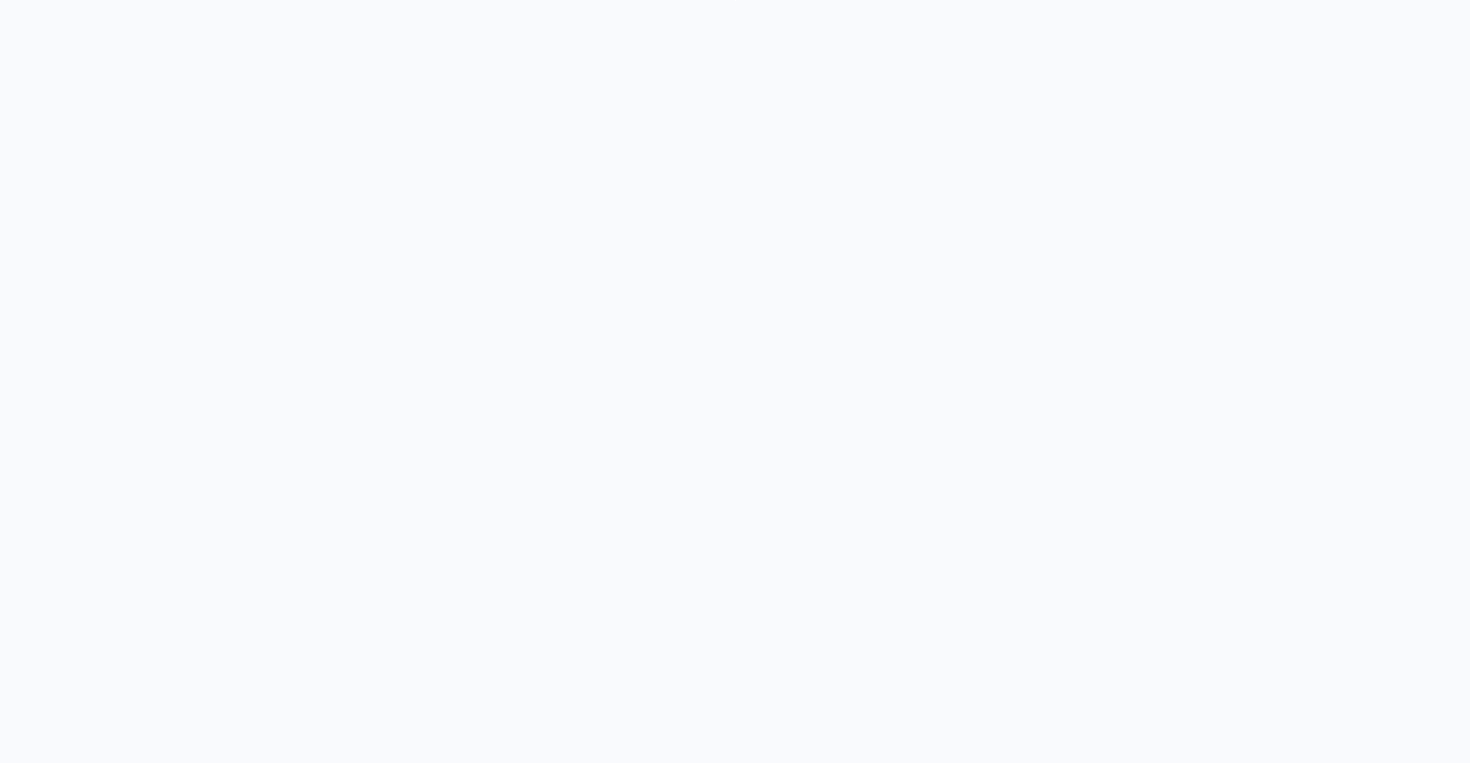 scroll, scrollTop: 0, scrollLeft: 0, axis: both 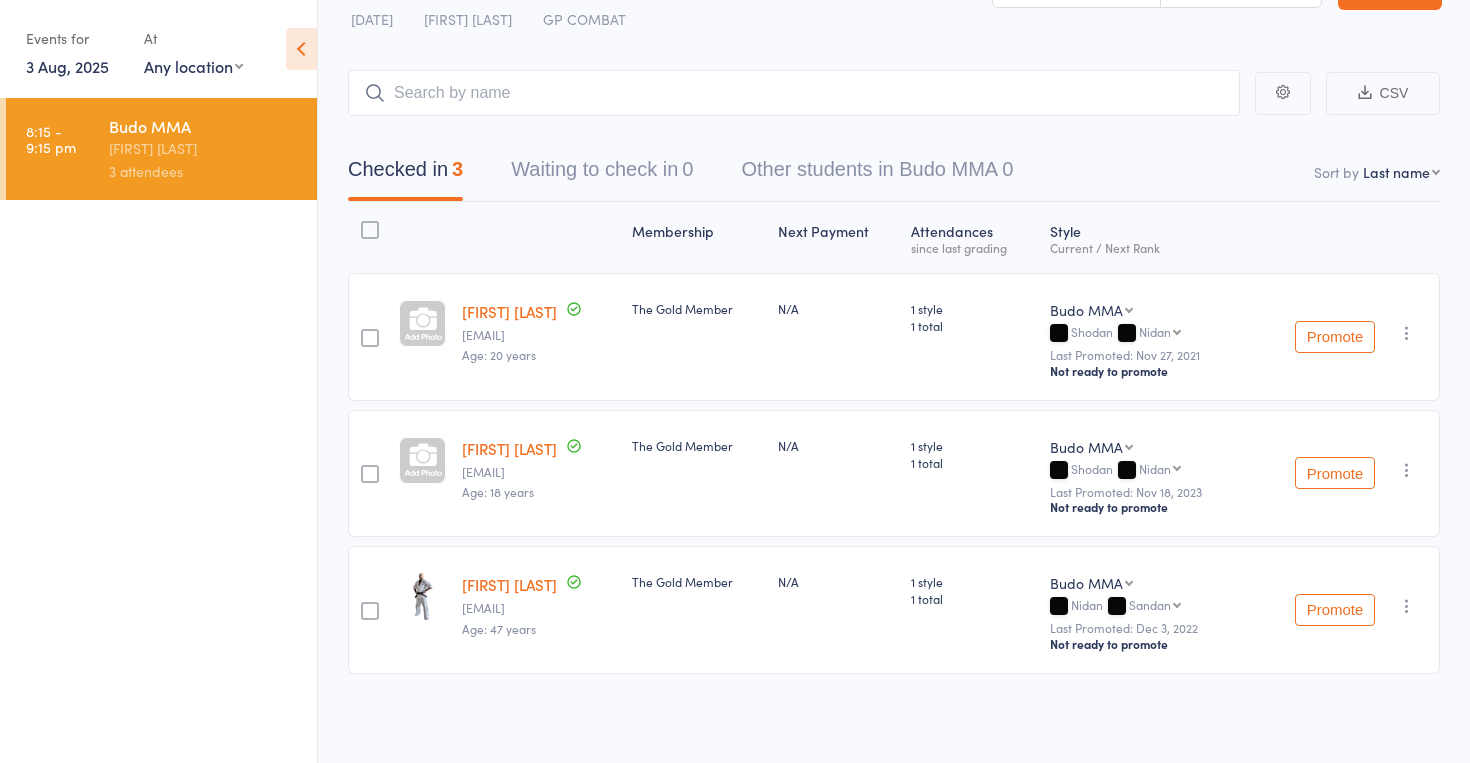 click at bounding box center (370, 611) 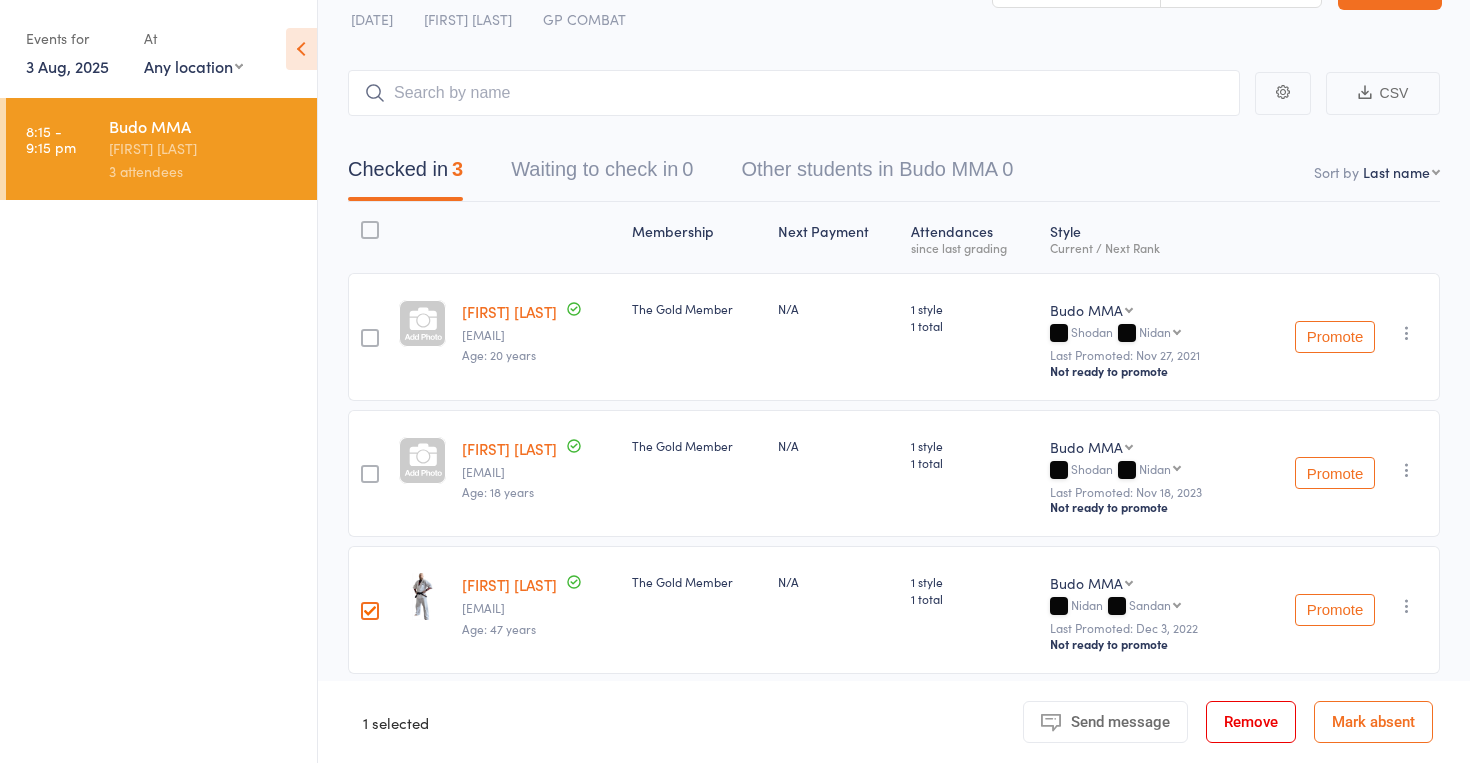 scroll, scrollTop: 60, scrollLeft: 0, axis: vertical 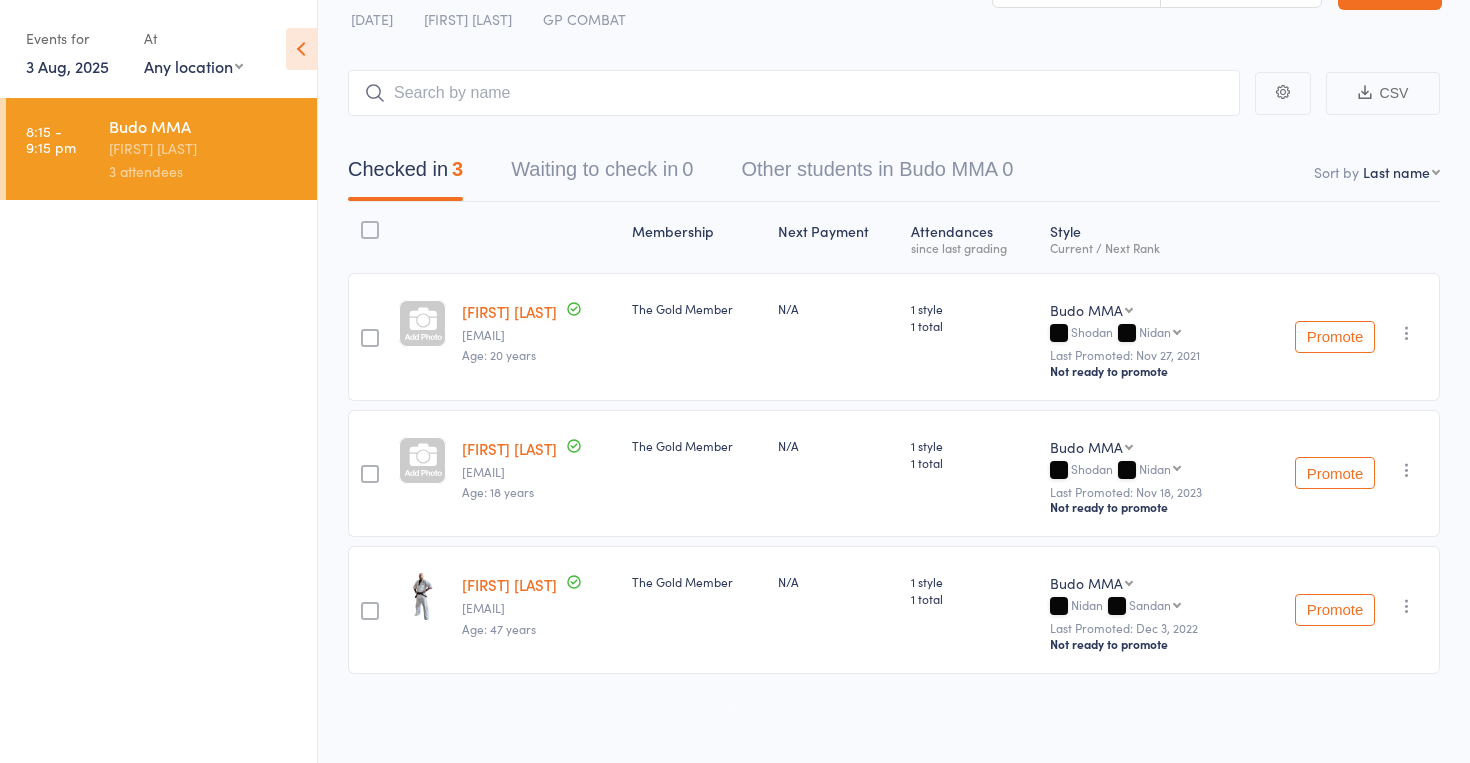 click on "Promote" at bounding box center (1335, 610) 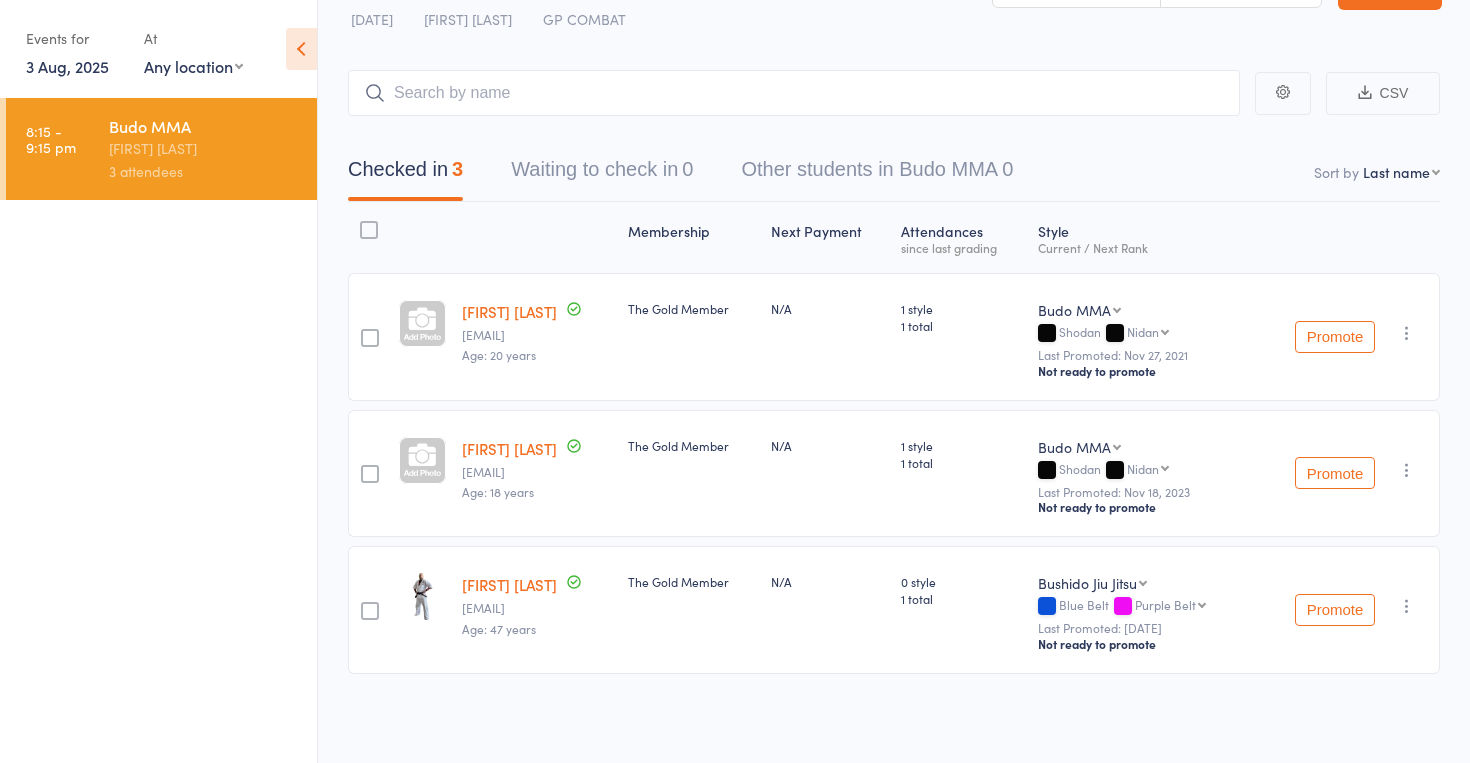 select on "1" 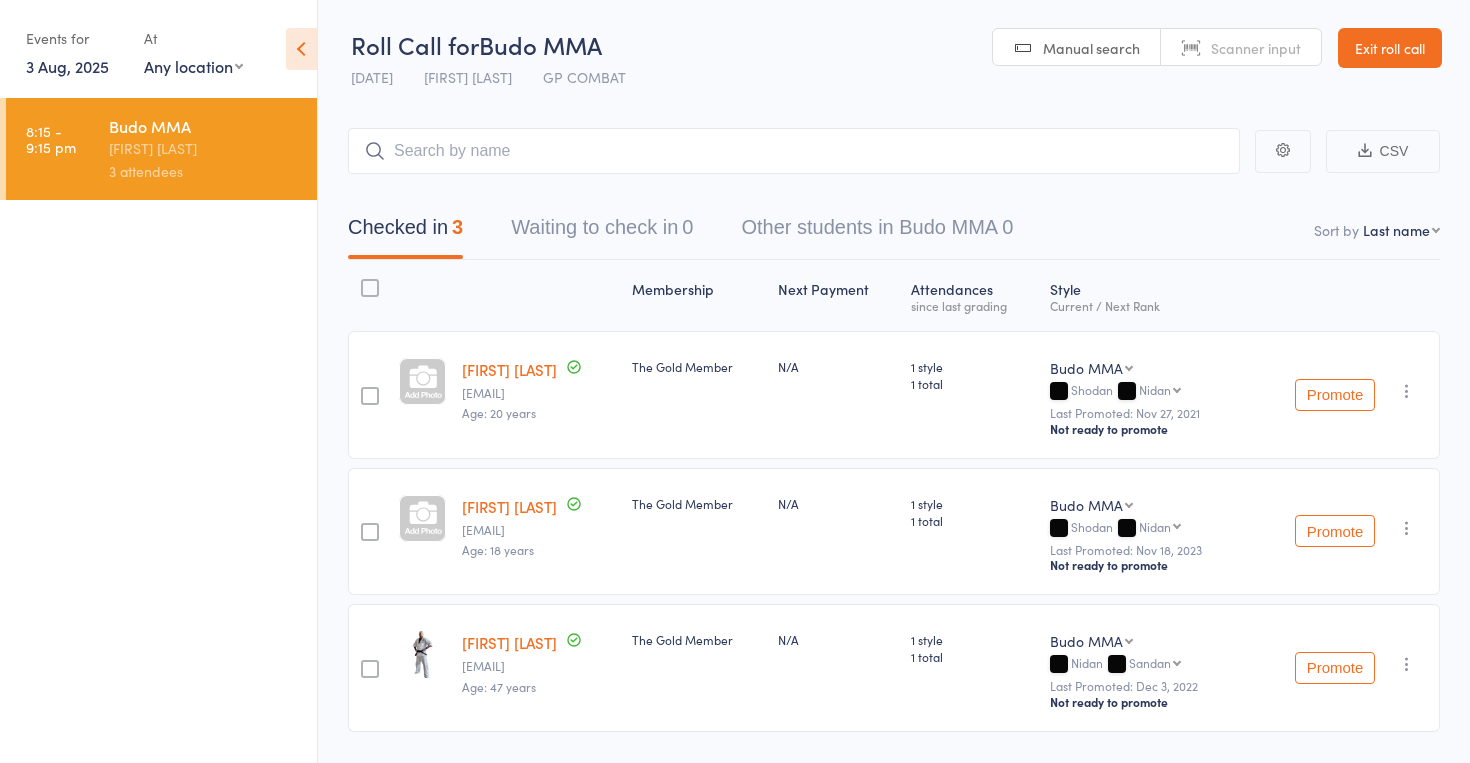 scroll, scrollTop: 0, scrollLeft: 0, axis: both 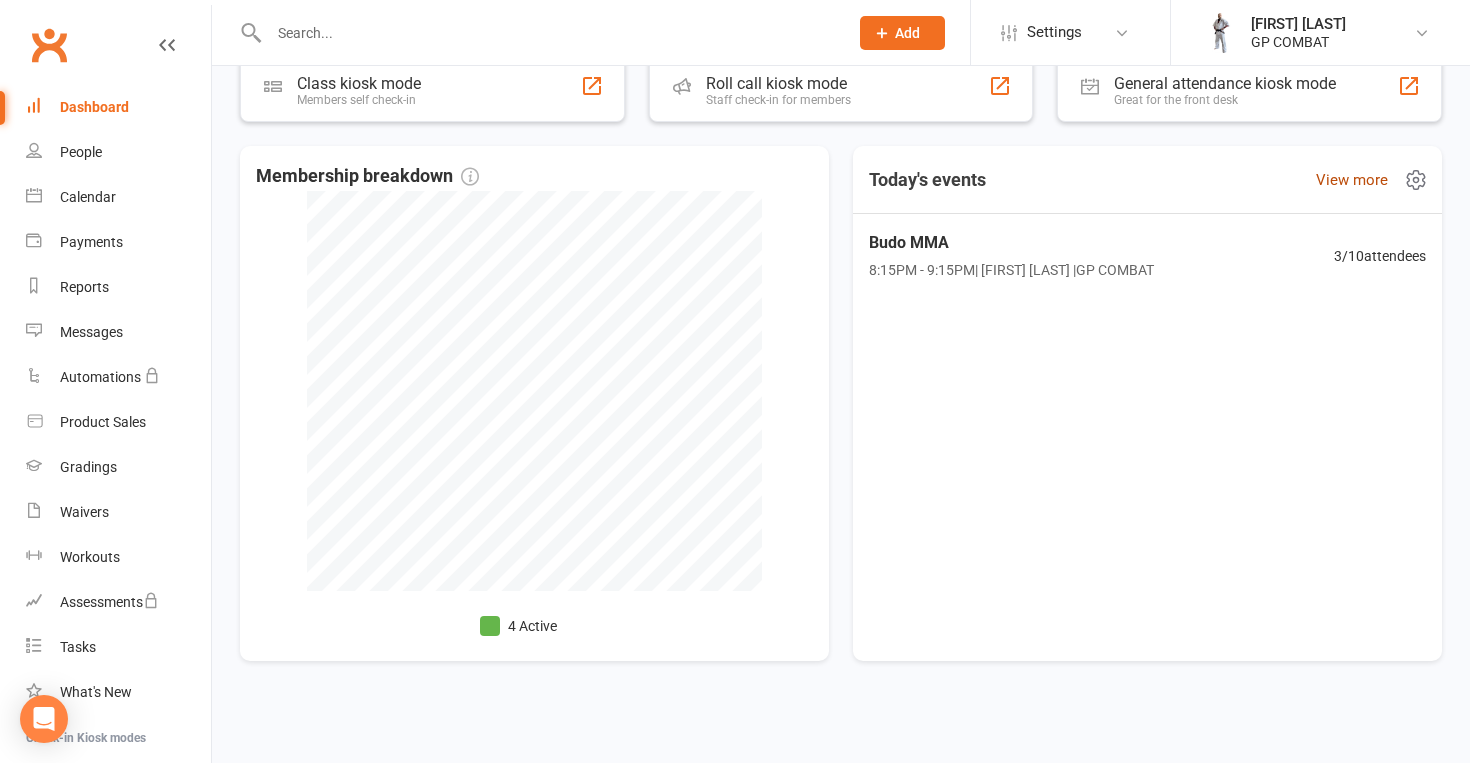 click on "View more" at bounding box center [1352, 180] 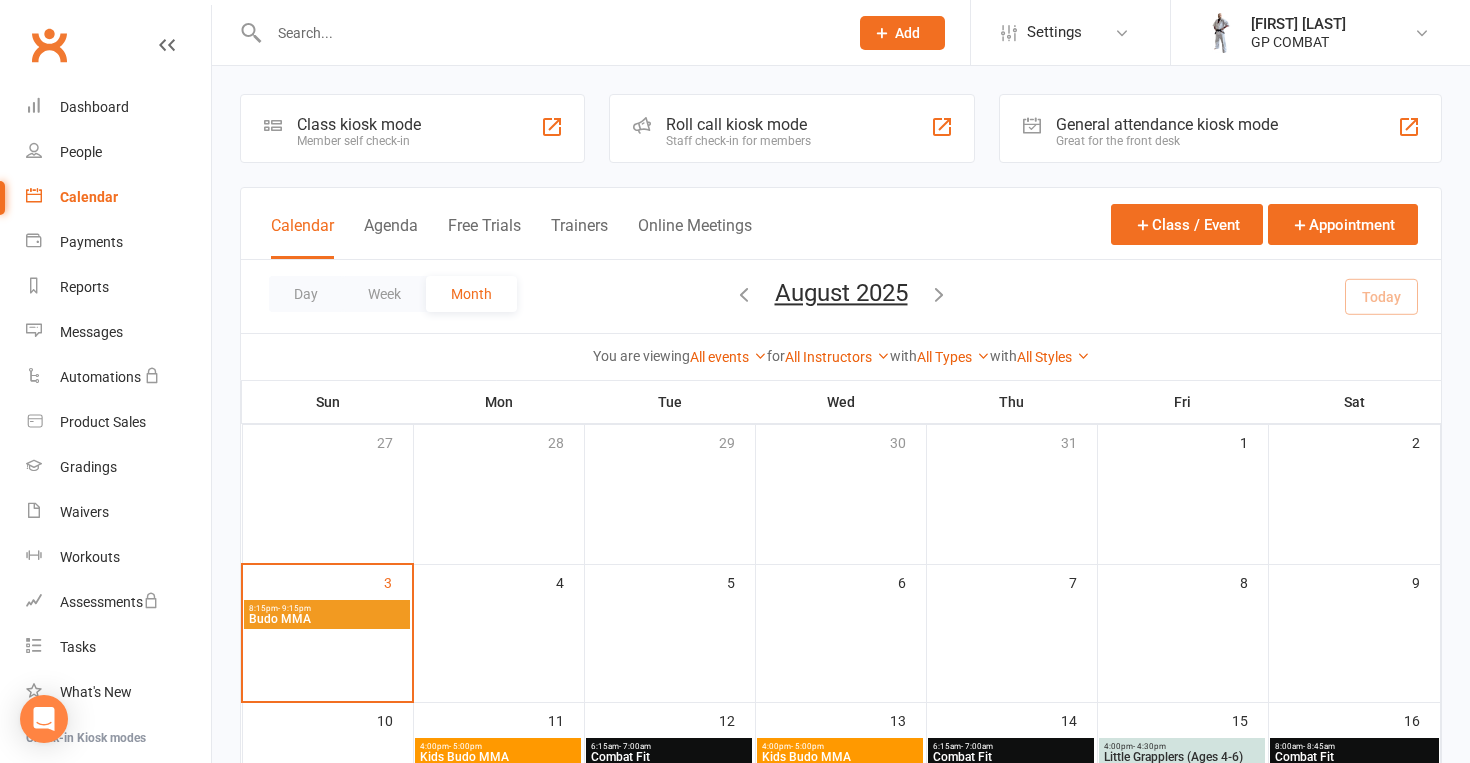 scroll, scrollTop: 0, scrollLeft: 0, axis: both 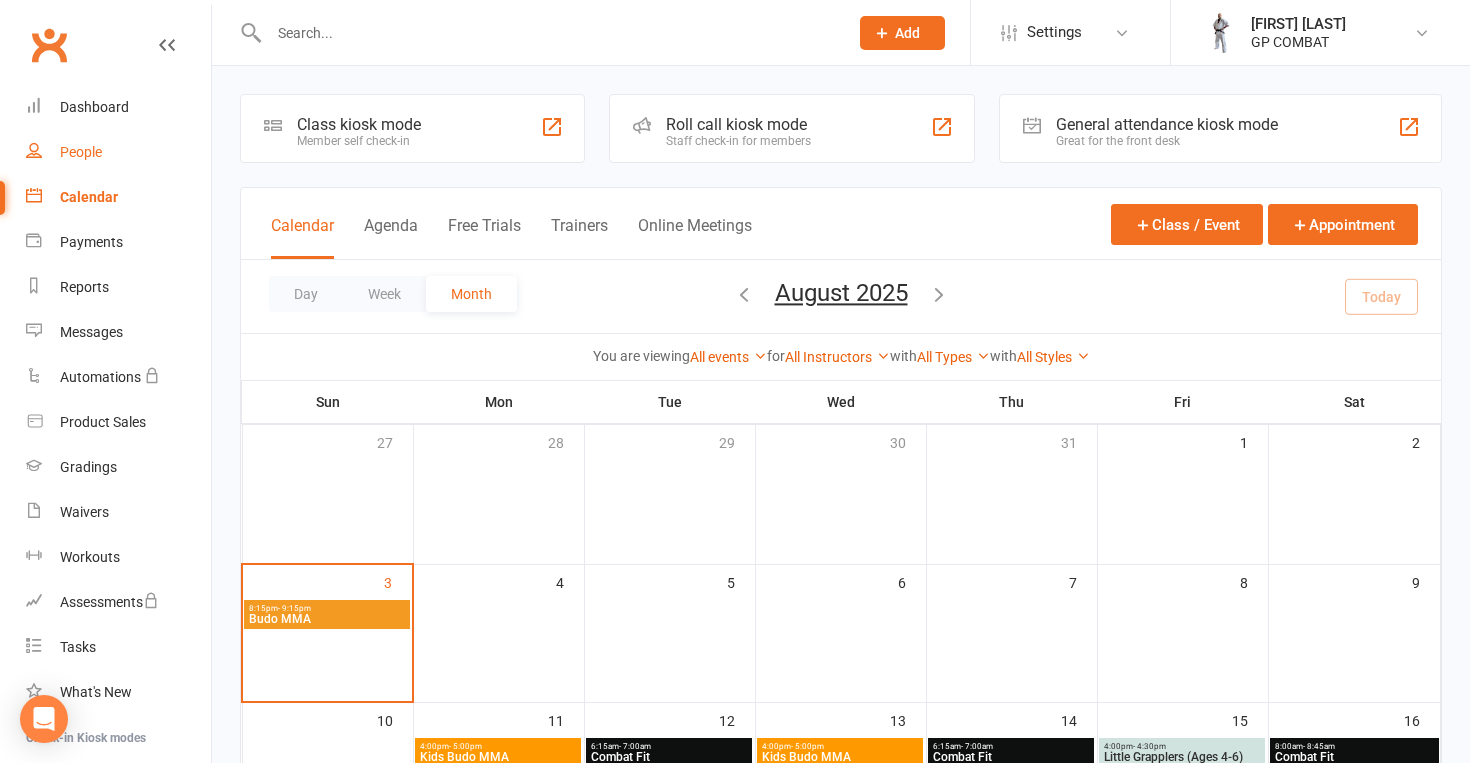 click on "People" at bounding box center [118, 152] 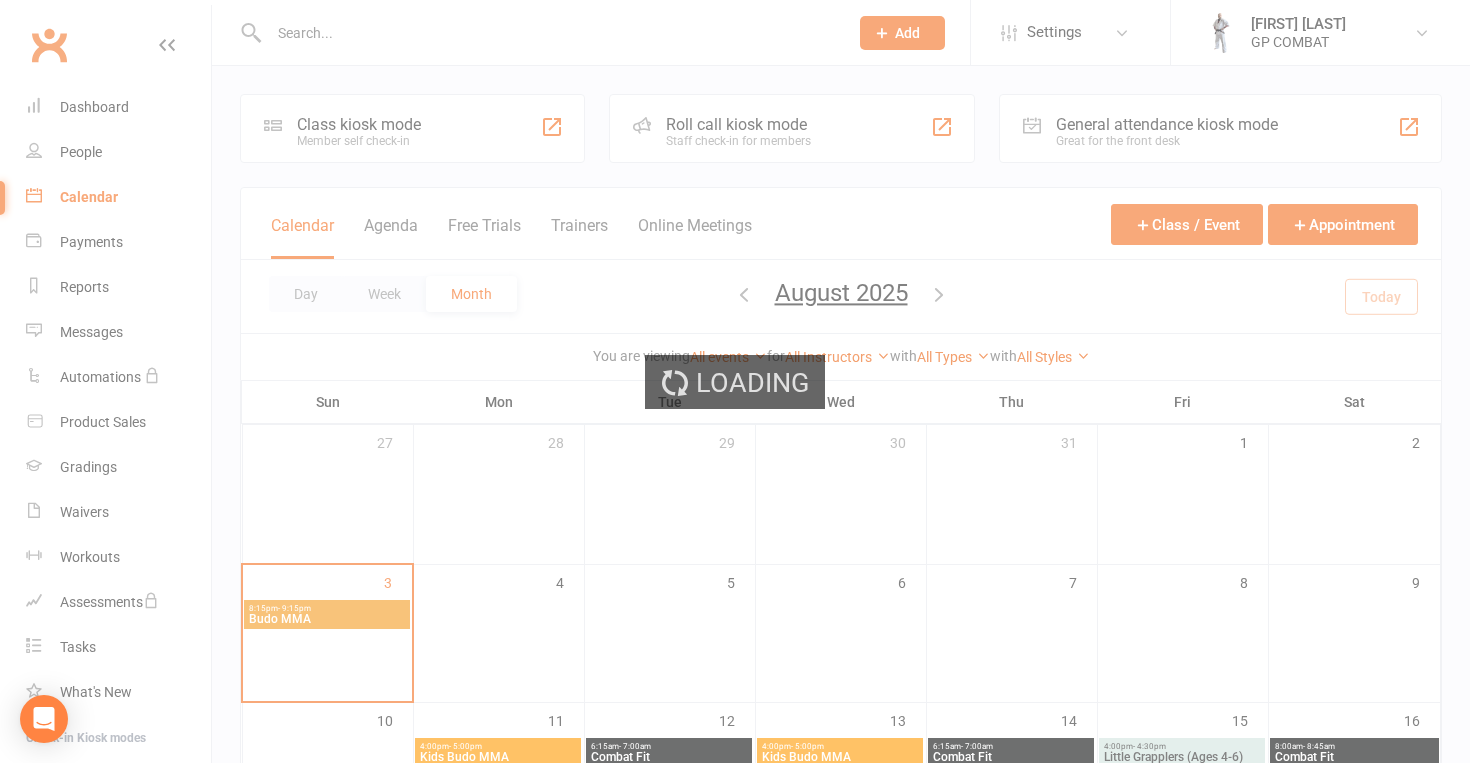 select on "100" 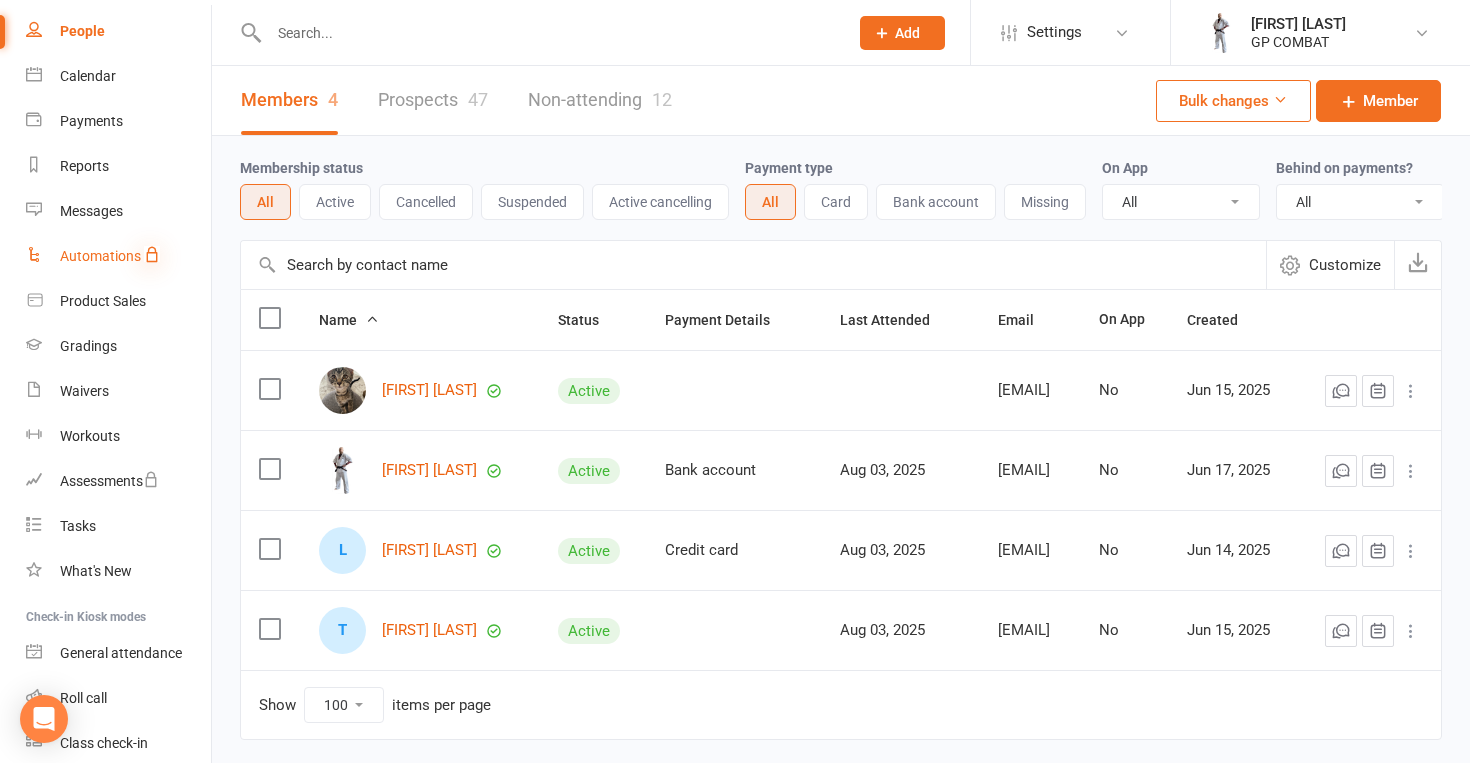 scroll, scrollTop: 123, scrollLeft: 0, axis: vertical 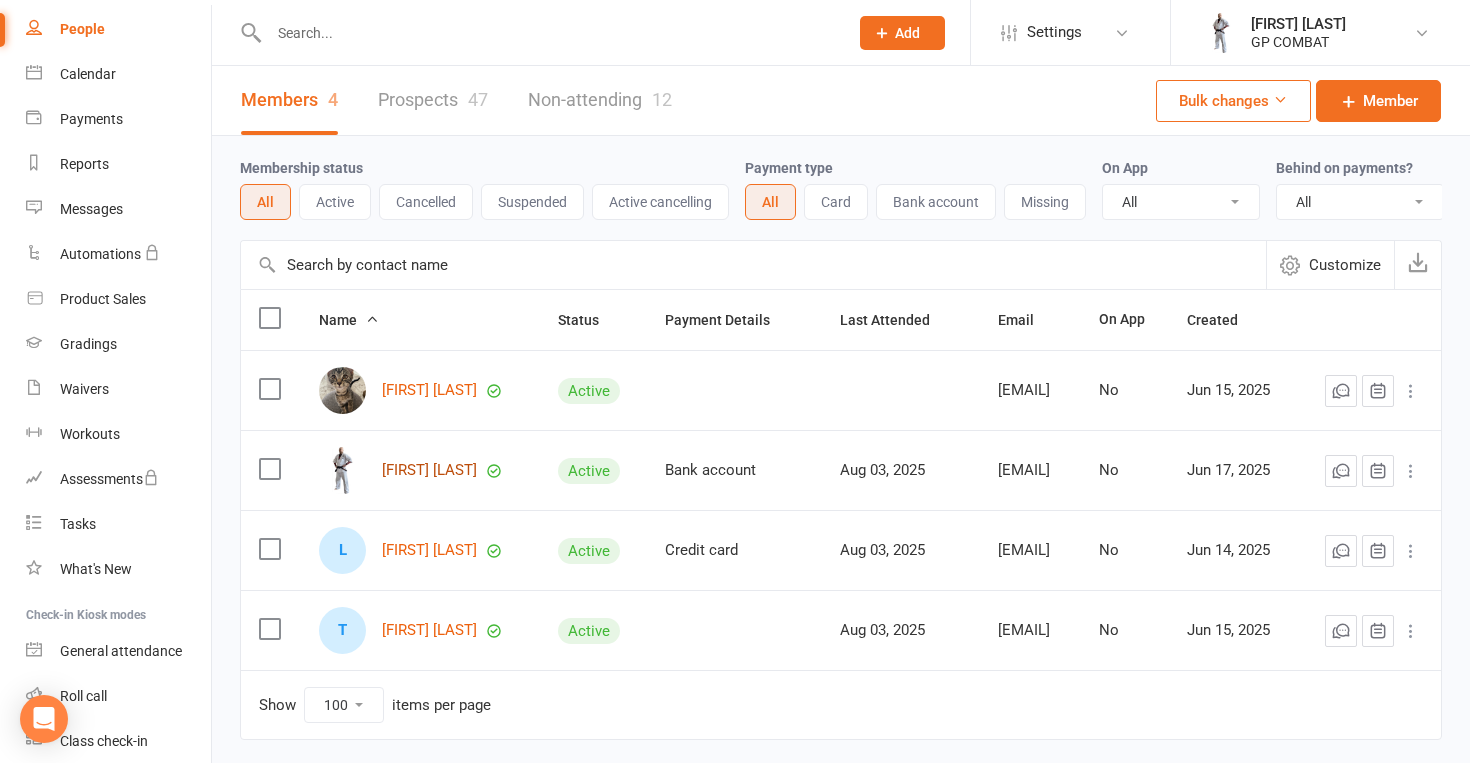click on "[FIRST] [LAST]" at bounding box center [429, 470] 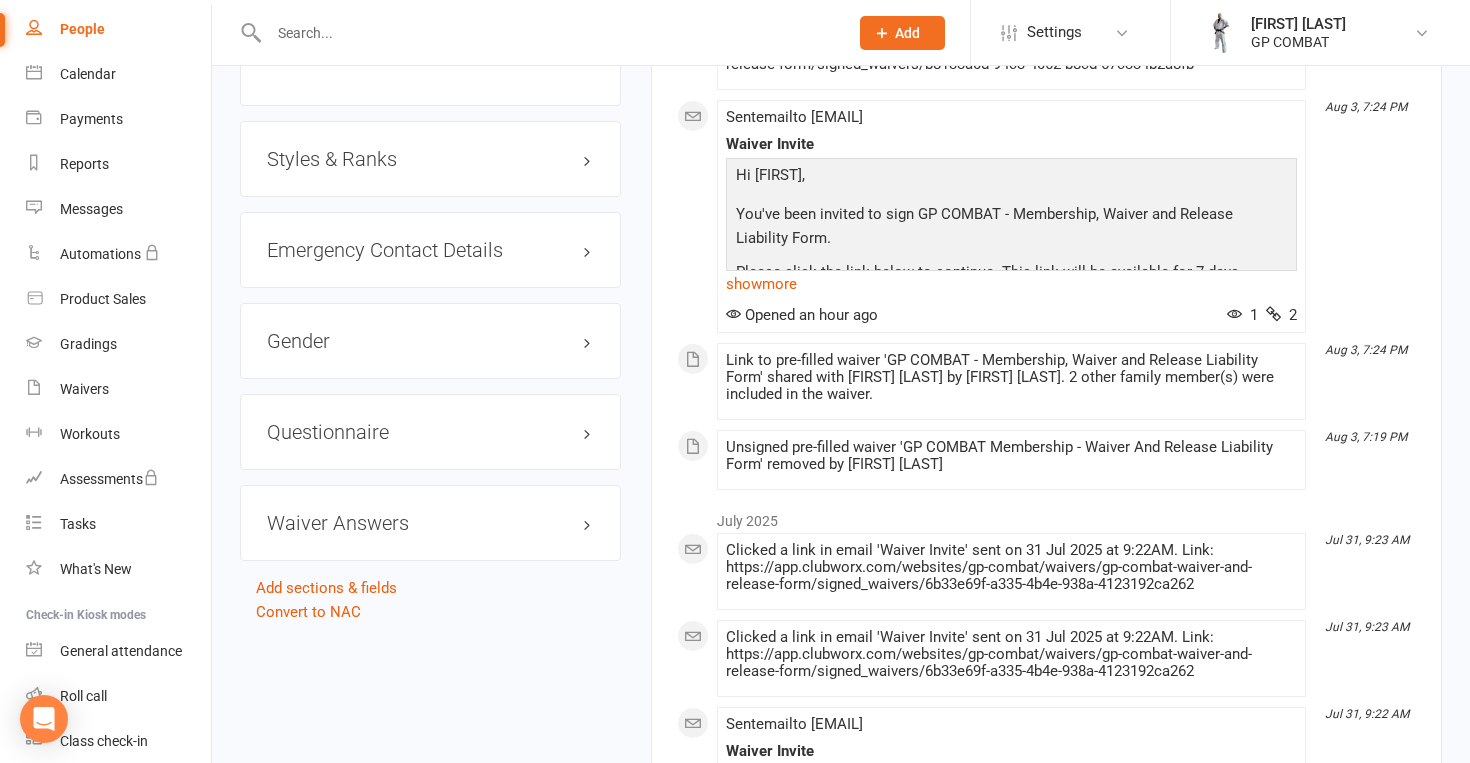 scroll, scrollTop: 1706, scrollLeft: 0, axis: vertical 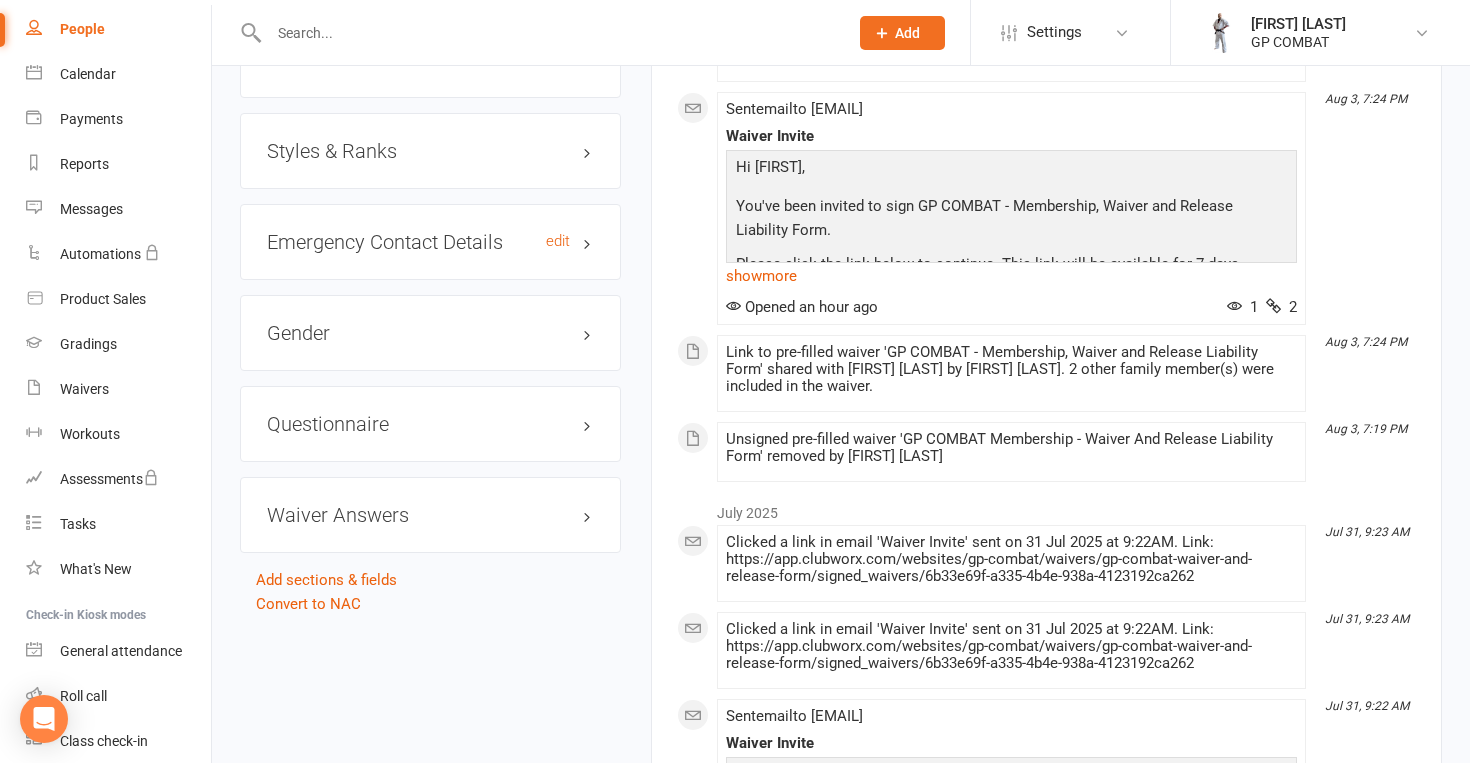 click on "Emergency Contact Details  edit" at bounding box center [430, 242] 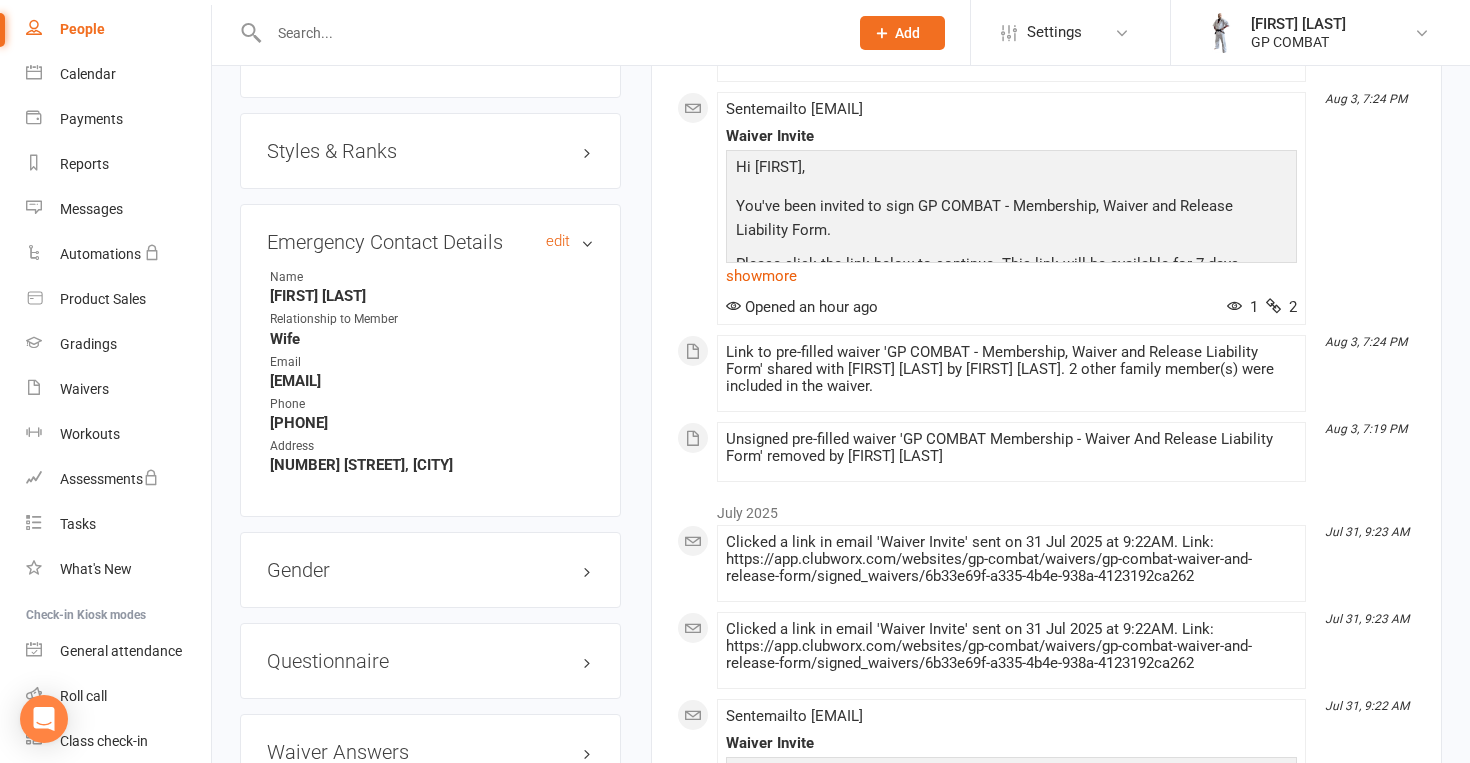 click on "Emergency Contact Details  edit" at bounding box center [430, 242] 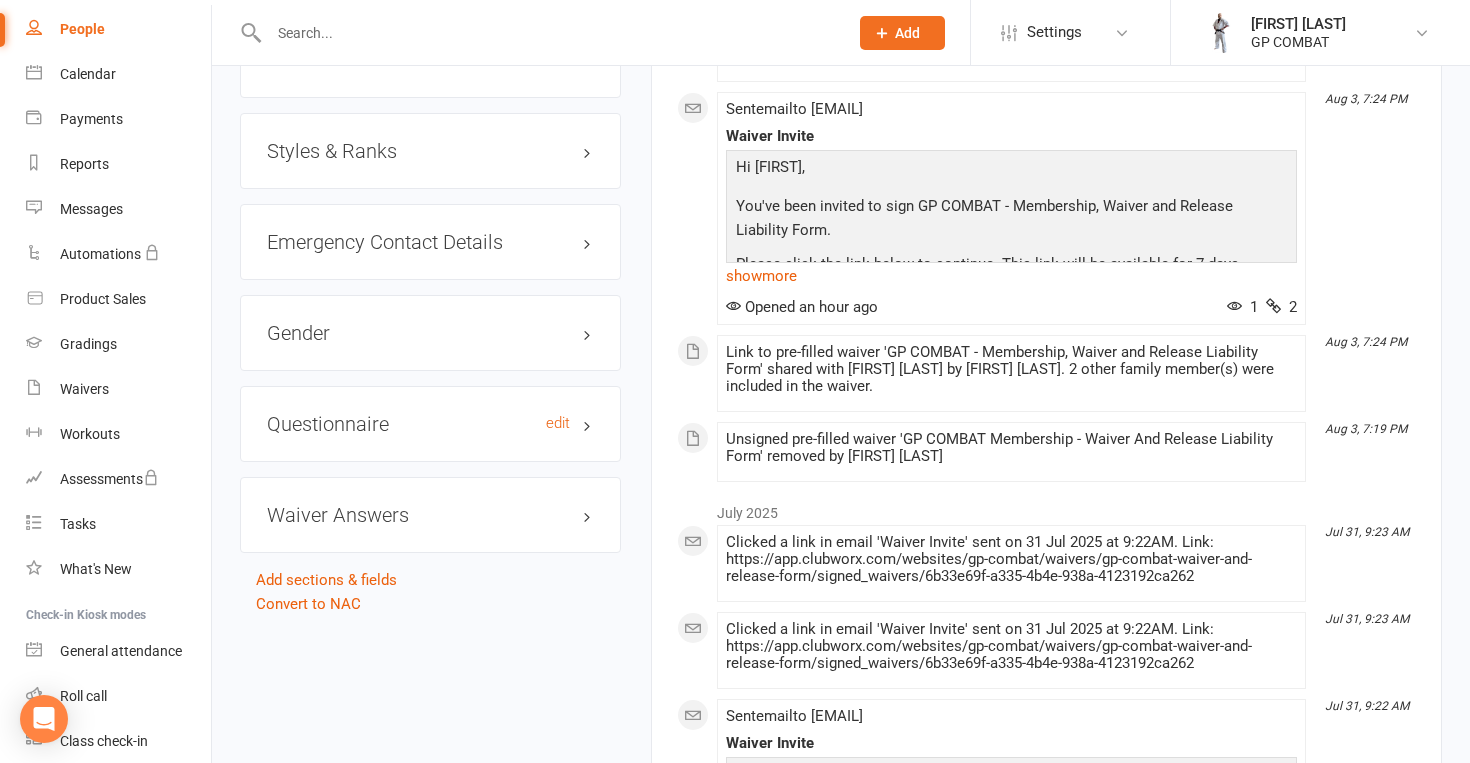 click on "Questionnaire   edit" at bounding box center [430, 424] 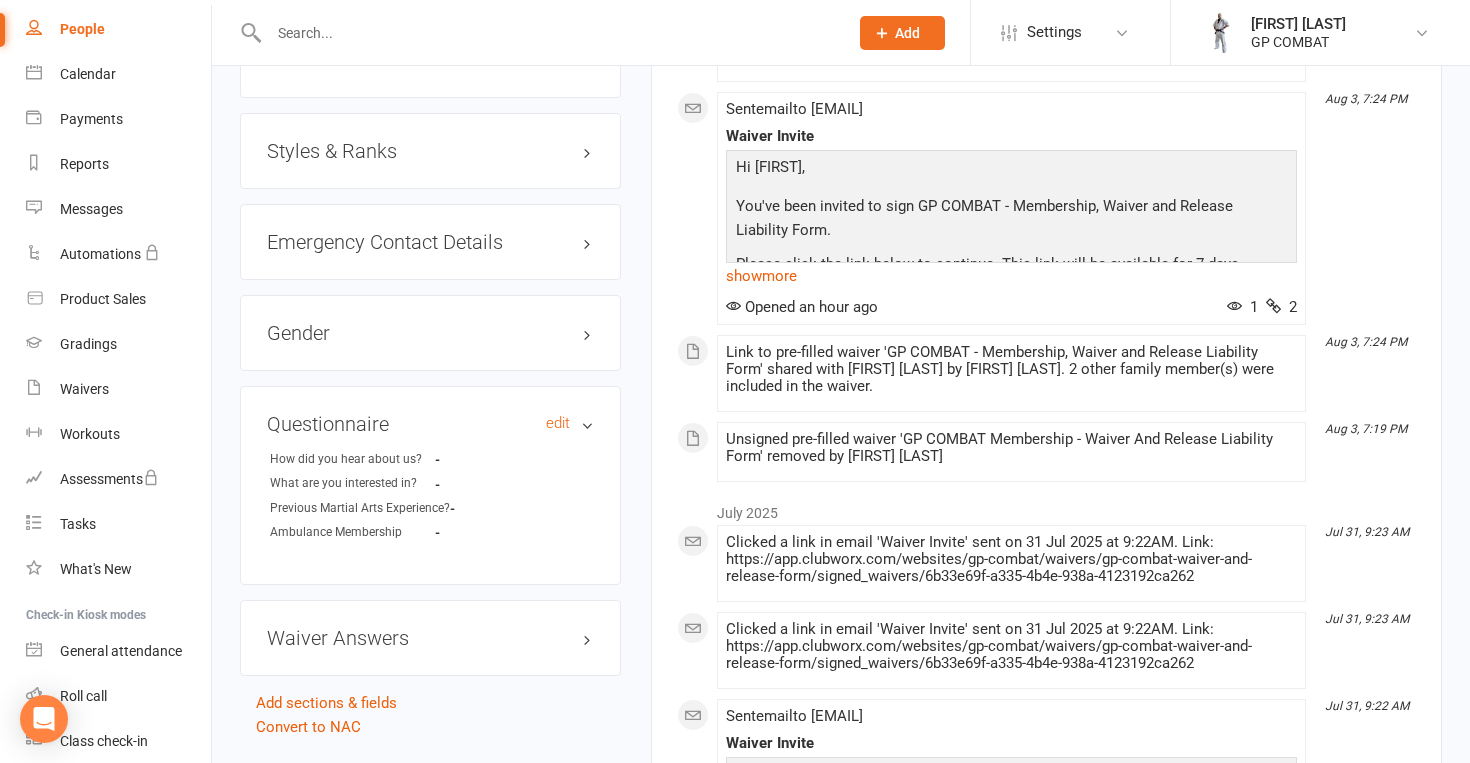 click on "Questionnaire   edit" at bounding box center (430, 424) 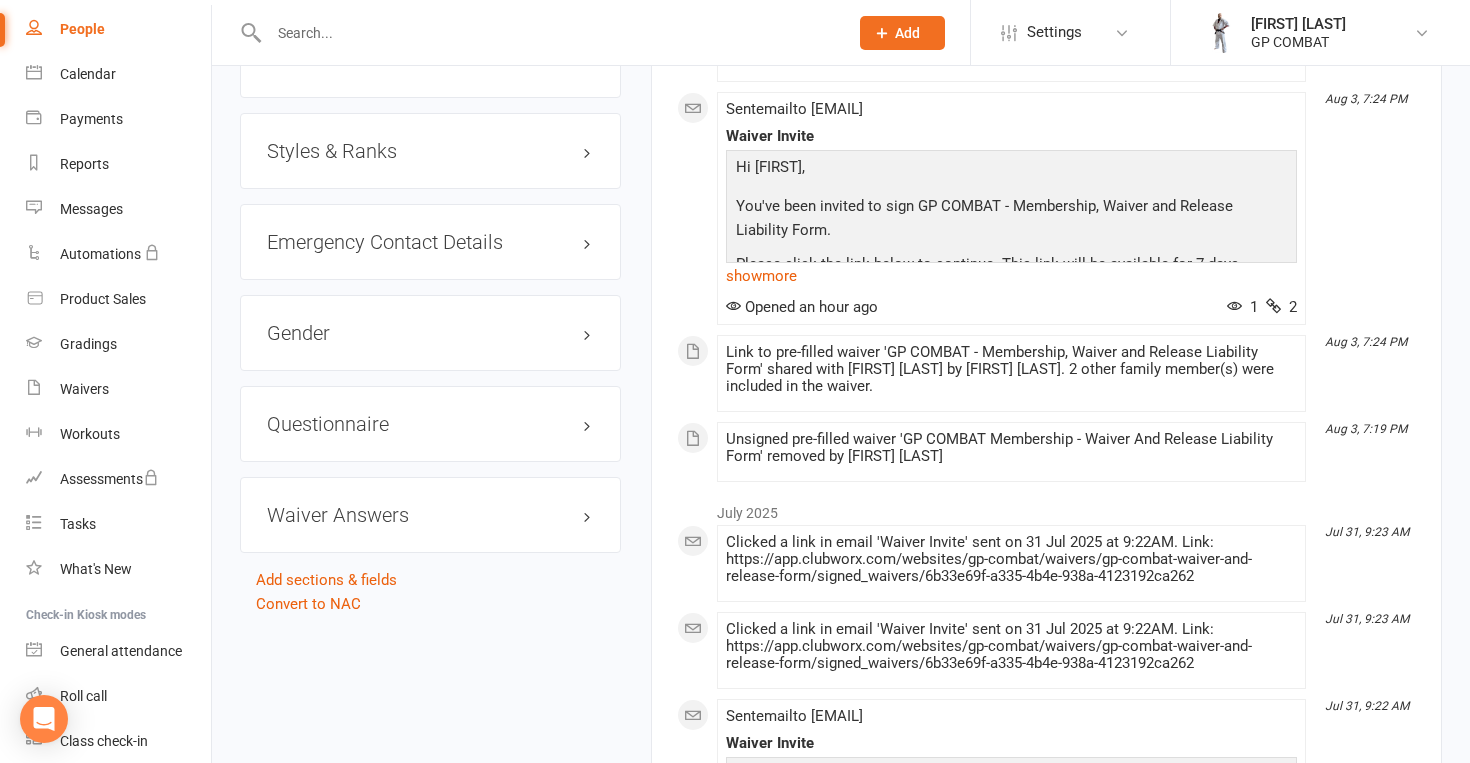 click on "Waiver Answers  edit" at bounding box center (430, 515) 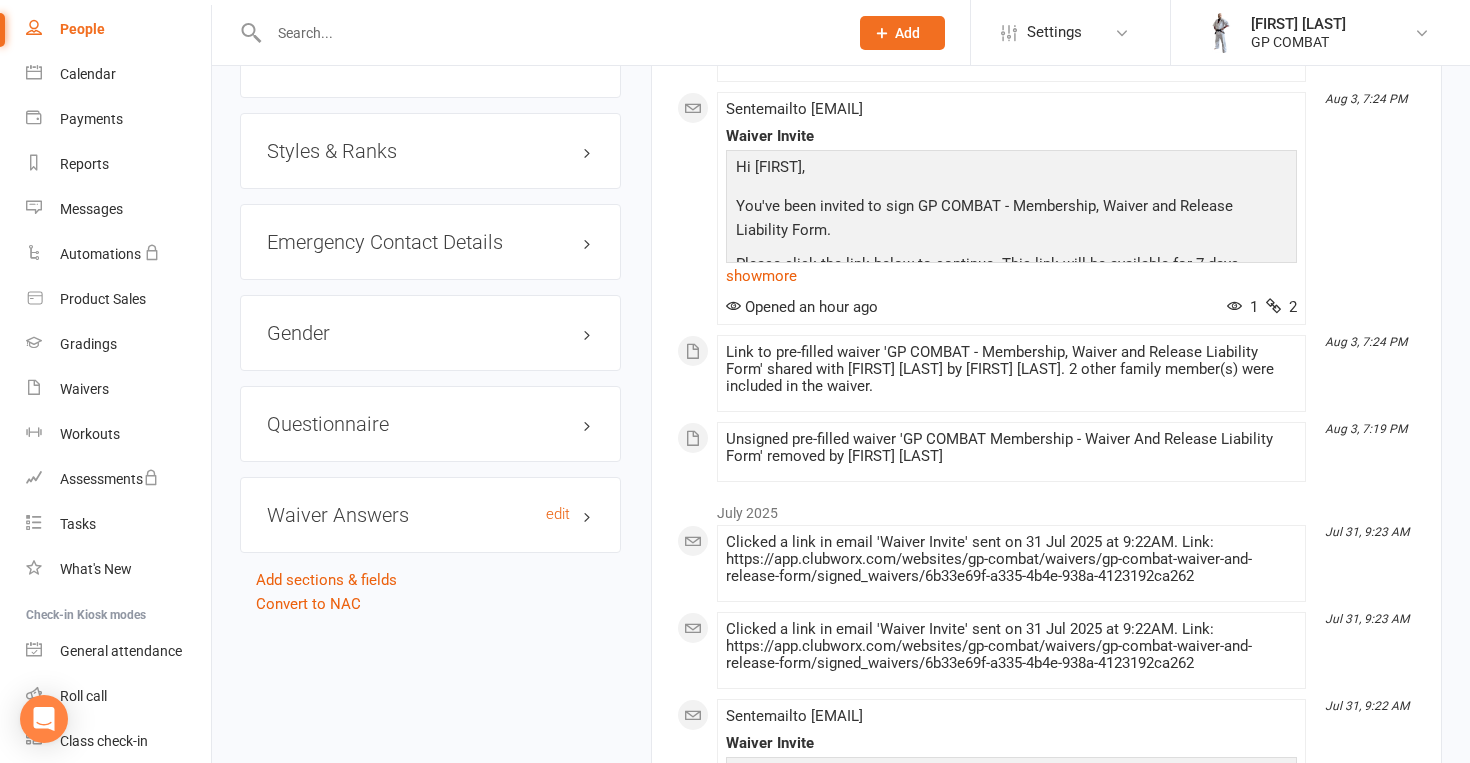 click on "Waiver Answers  edit" at bounding box center (430, 515) 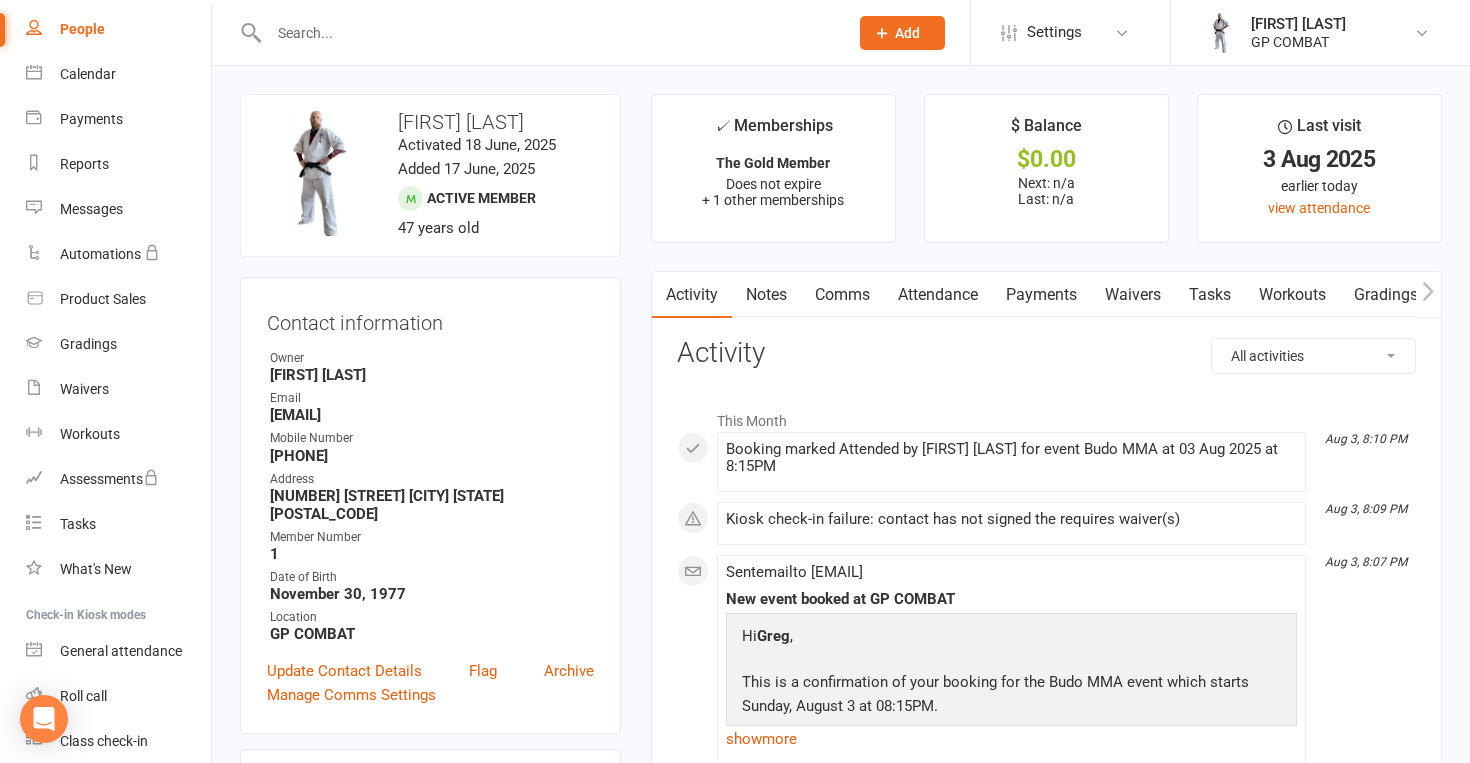 scroll, scrollTop: 0, scrollLeft: 0, axis: both 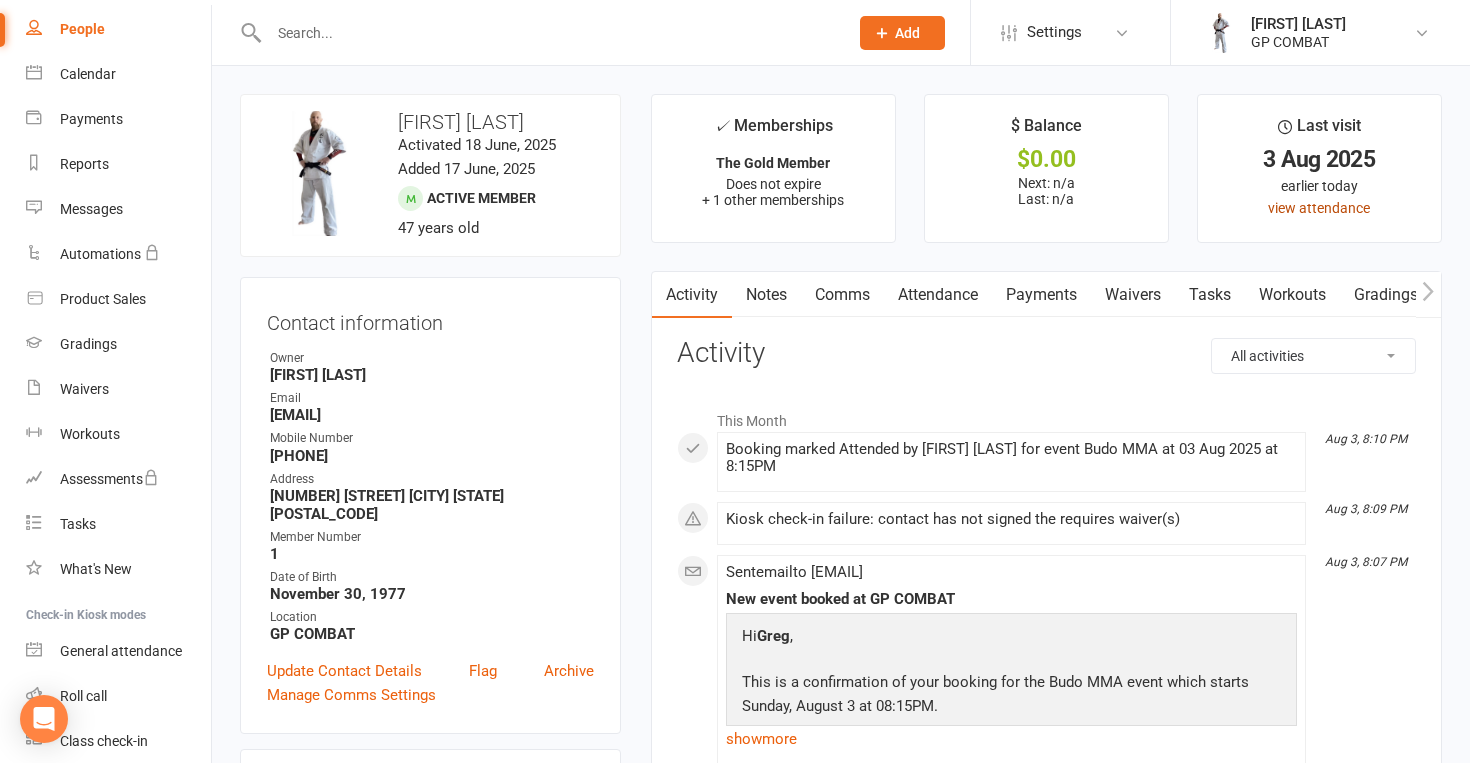 click on "view attendance" at bounding box center (1319, 208) 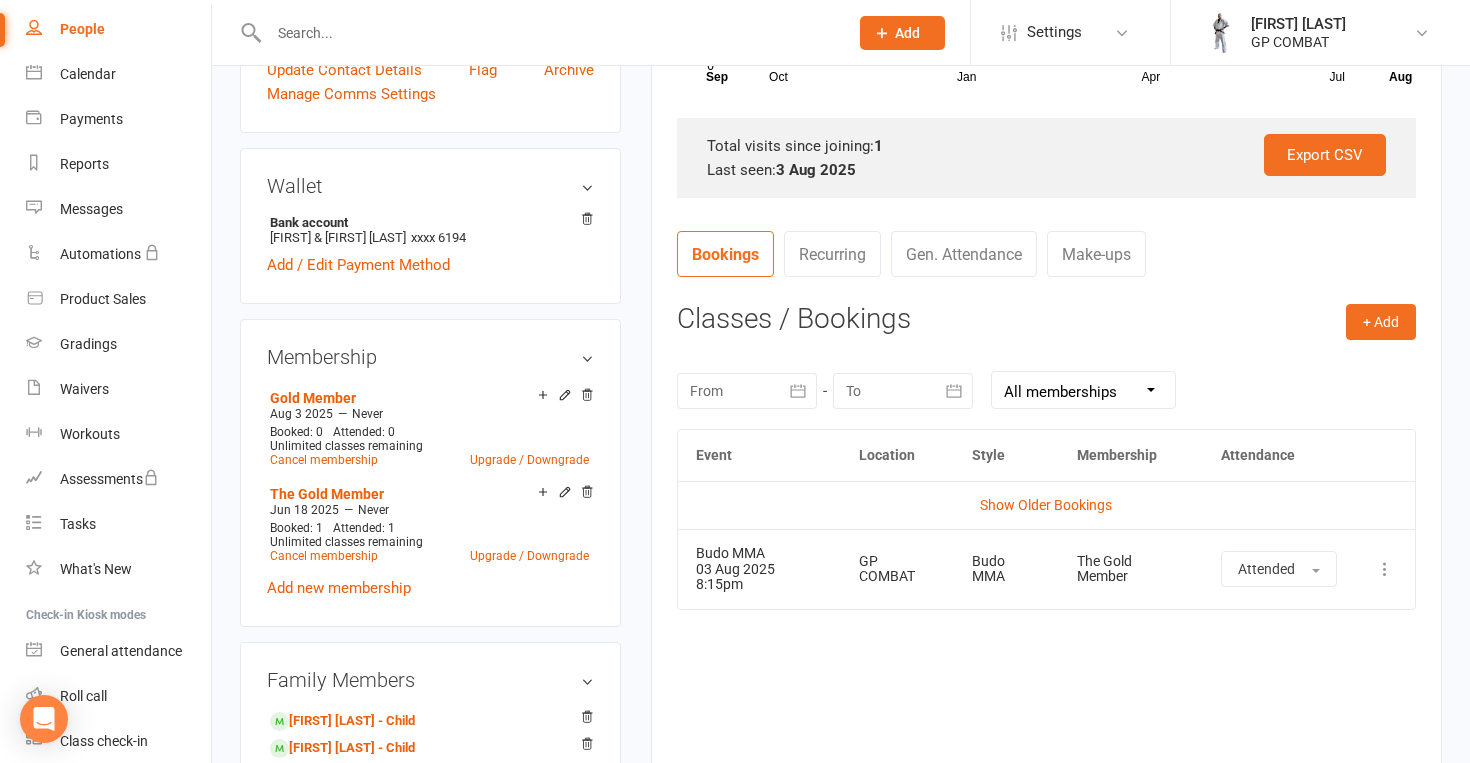 scroll, scrollTop: 606, scrollLeft: 0, axis: vertical 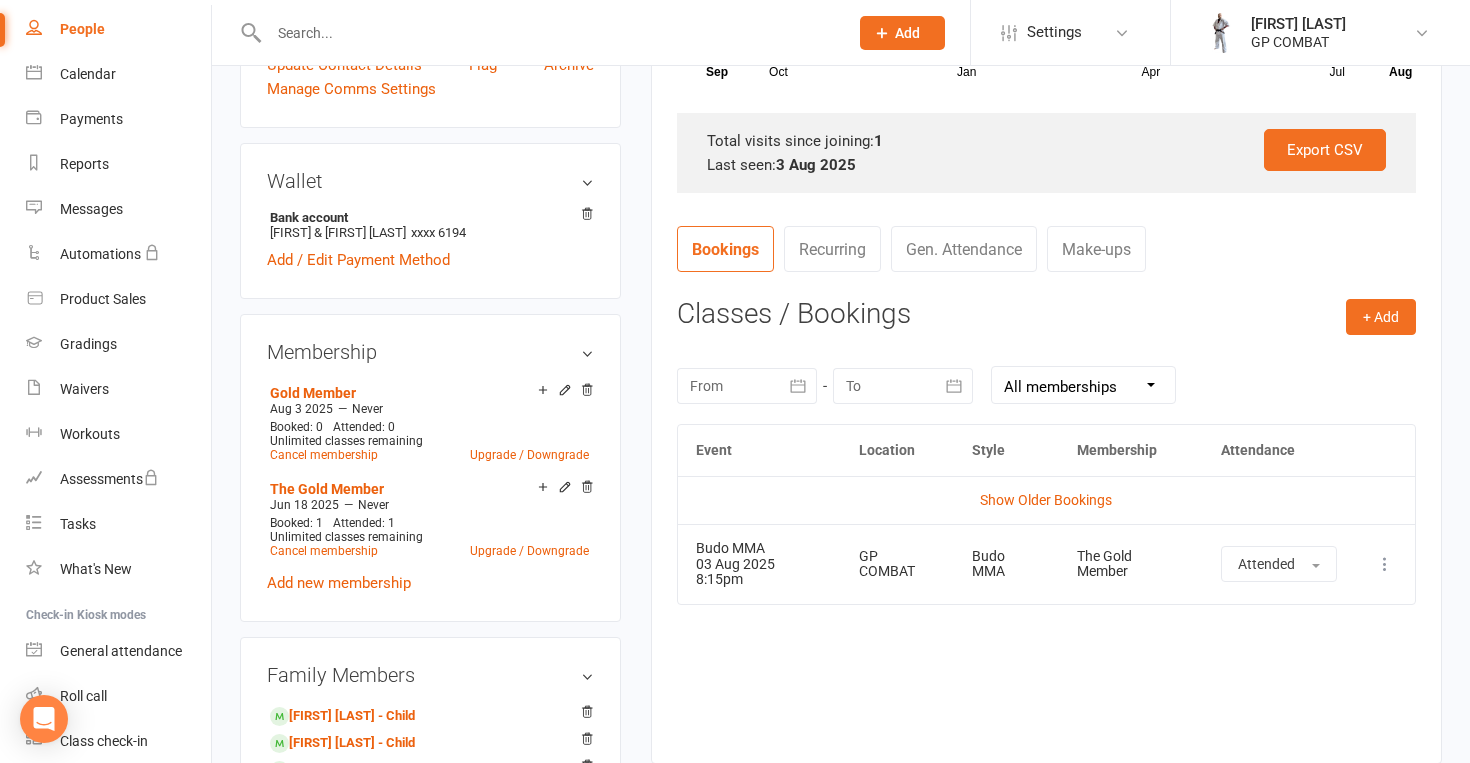 drag, startPoint x: 668, startPoint y: 369, endPoint x: 664, endPoint y: 384, distance: 15.524175 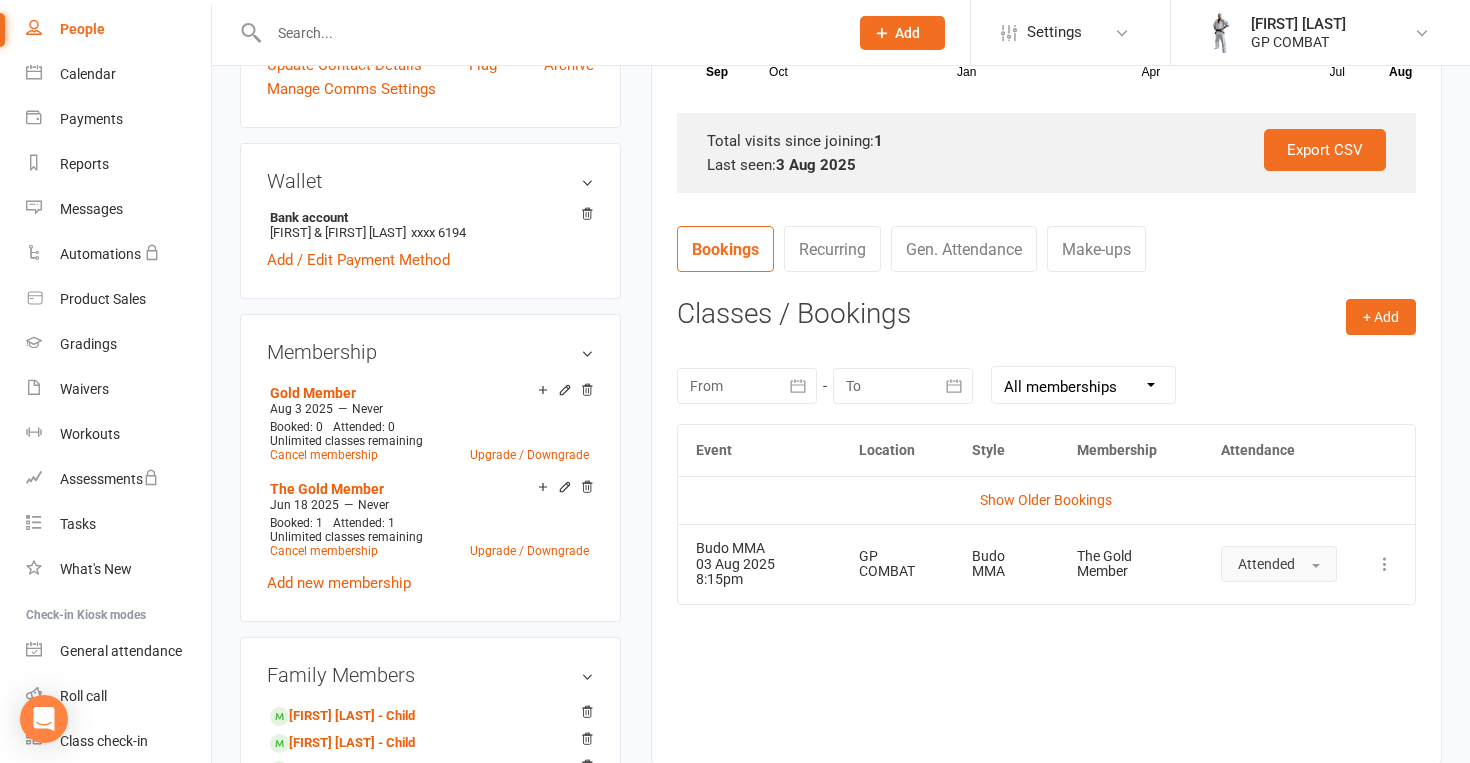 click on "Attended" at bounding box center (1279, 564) 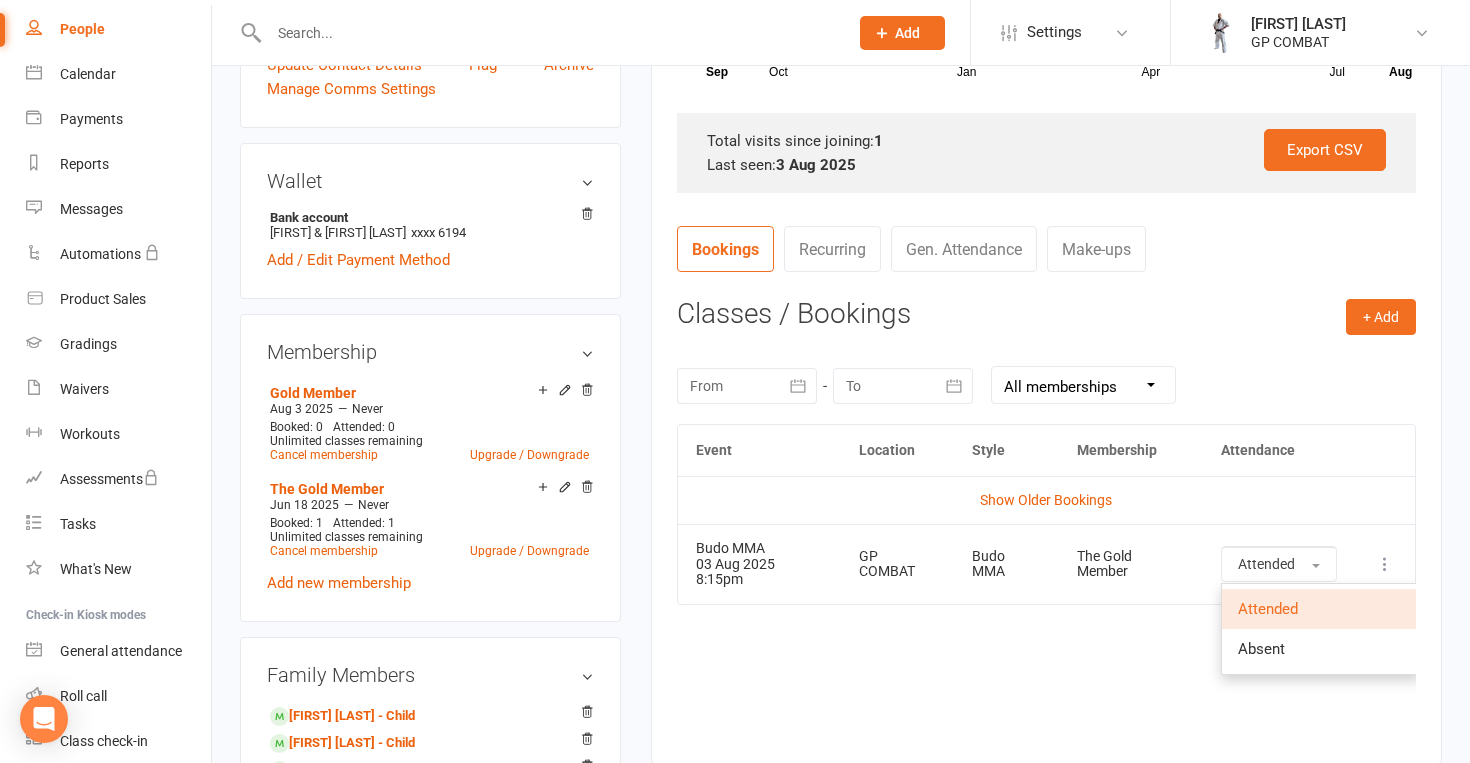 click on "Event Location Style Membership Attendance Show Older Bookings Budo MMA 03 Aug 2025 8:15pm GP COMBAT Budo MMA The Gold Member
Attended
Attended
Absent
More info View event Remove booking" at bounding box center (1046, 578) 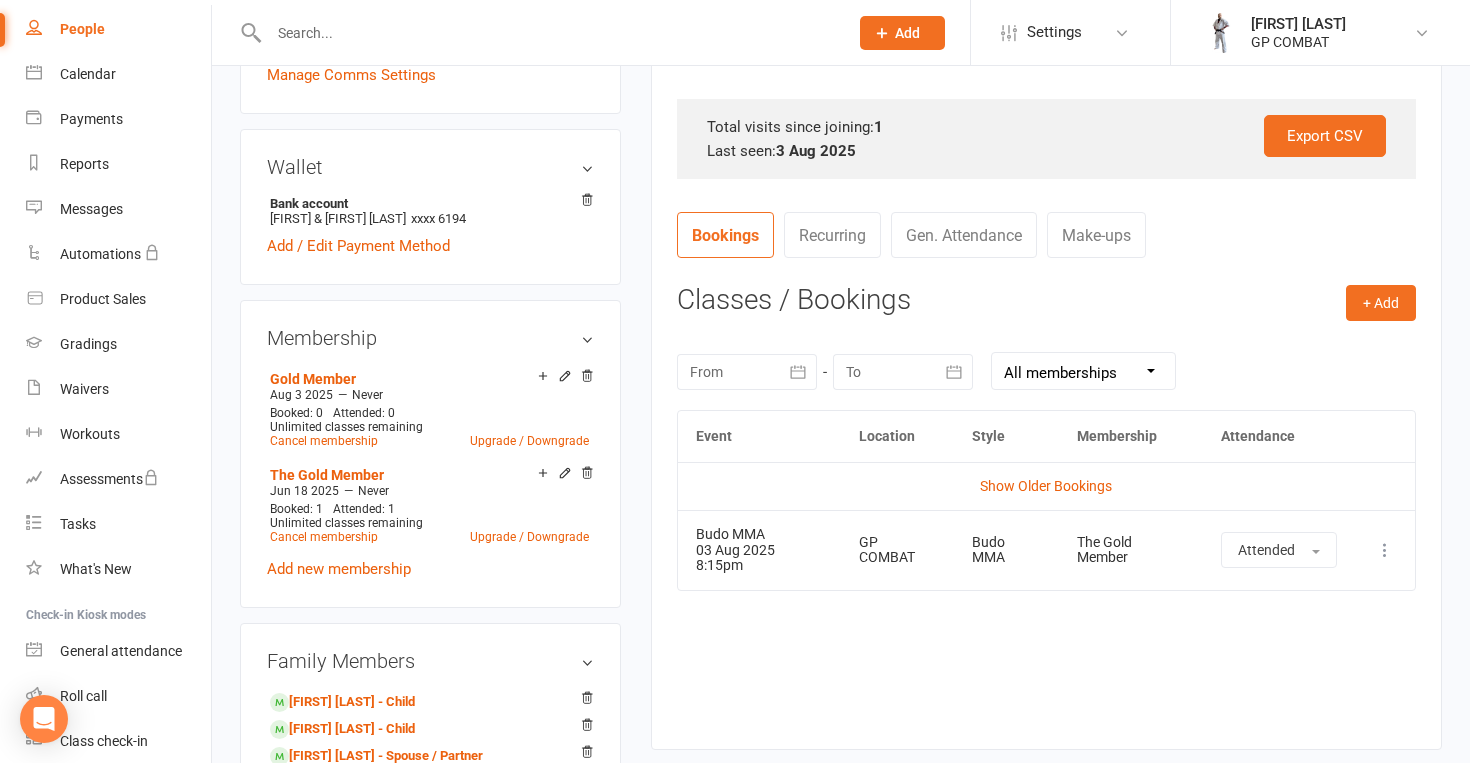 scroll, scrollTop: 621, scrollLeft: 0, axis: vertical 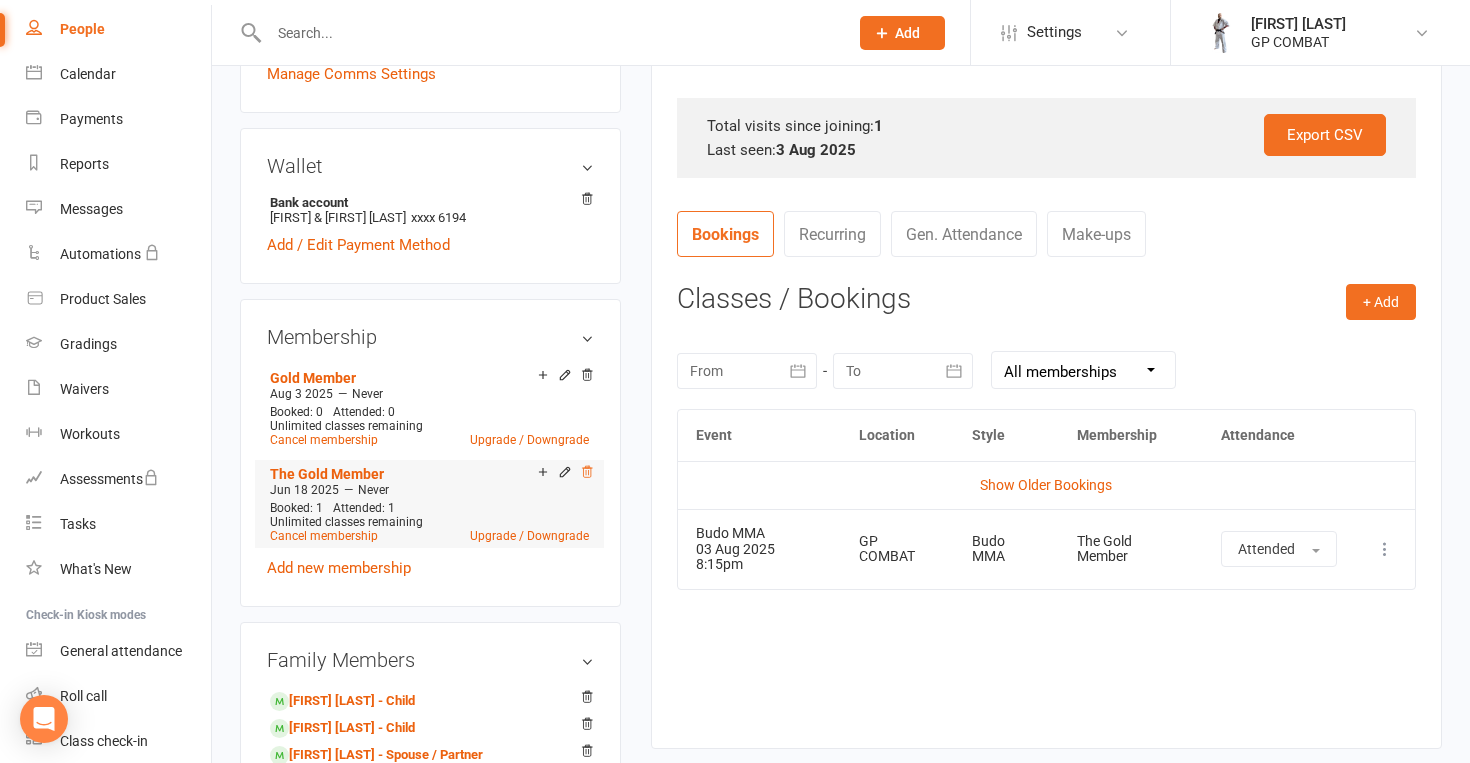 click 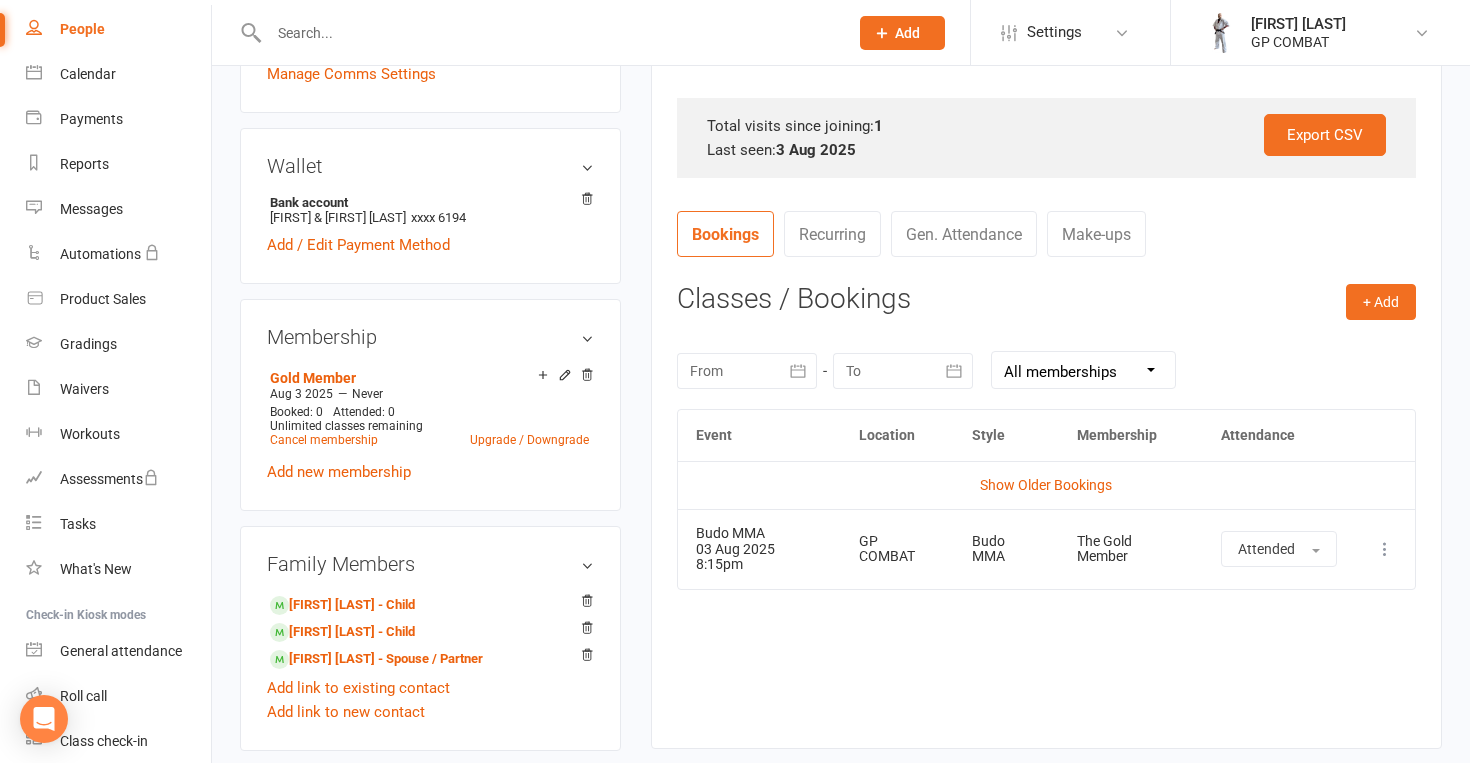 click at bounding box center (1385, 549) 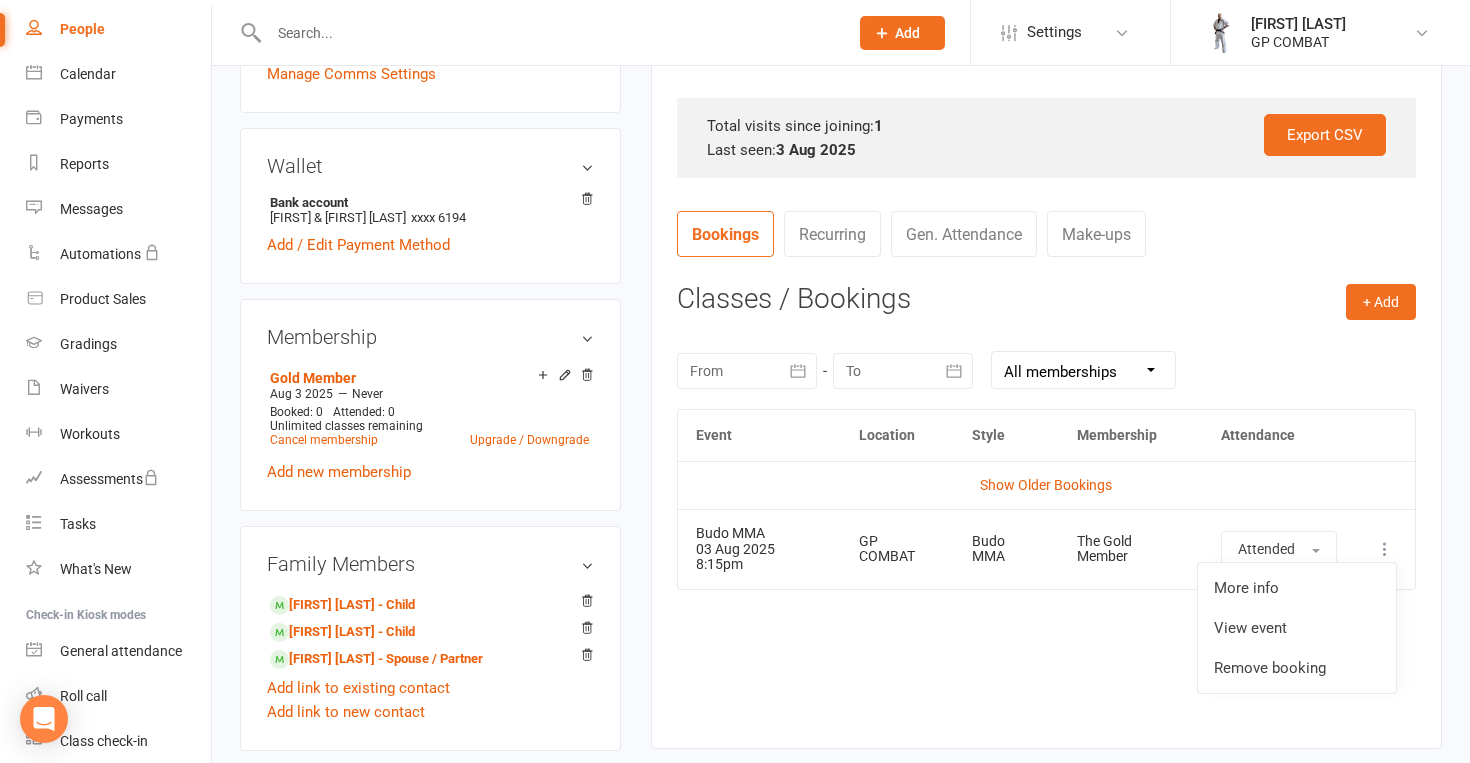 click on "Event Location Style Membership Attendance Show Older Bookings Budo MMA 03 Aug 2025 8:15pm GP COMBAT Budo MMA The Gold Member
Attended
More info View event Remove booking" at bounding box center [1046, 563] 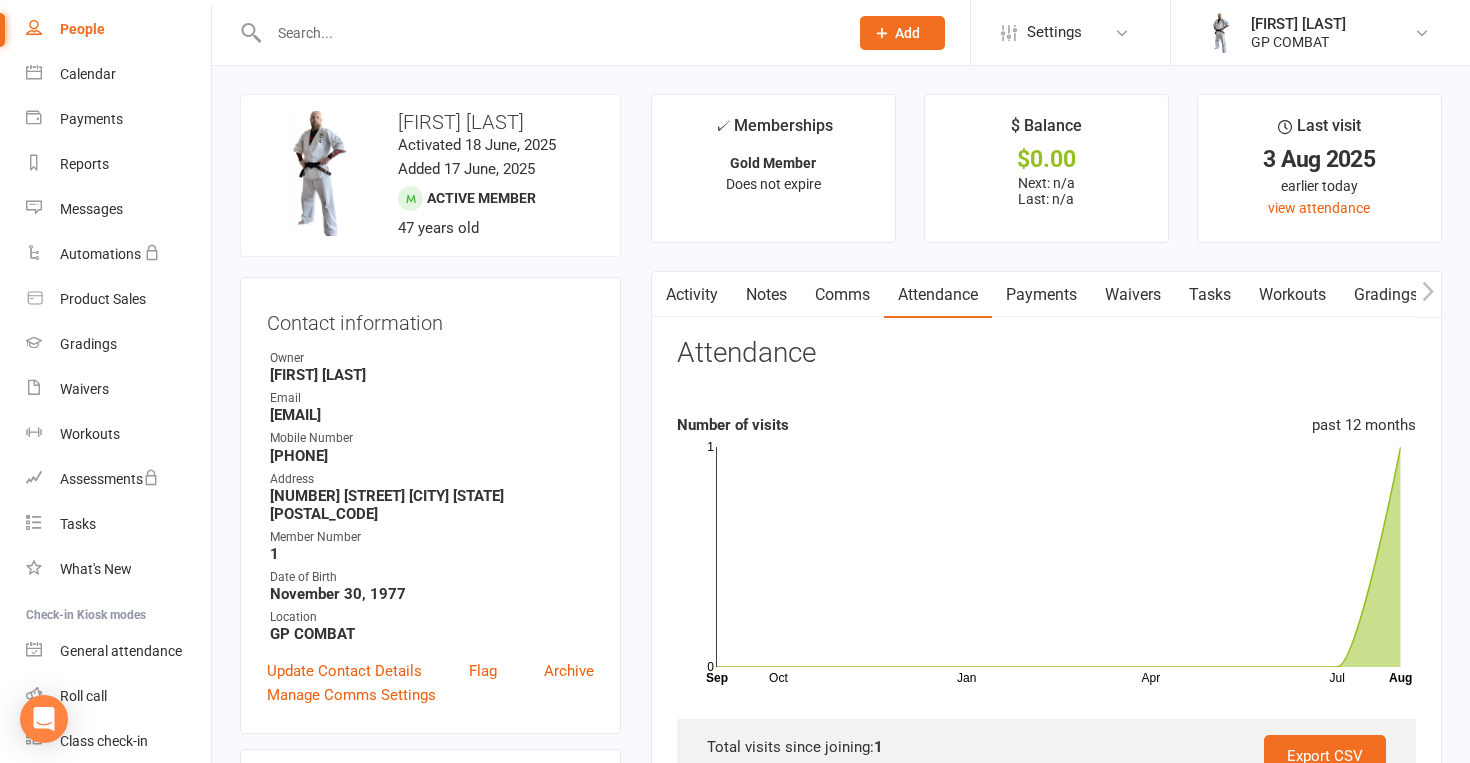 scroll, scrollTop: 0, scrollLeft: 0, axis: both 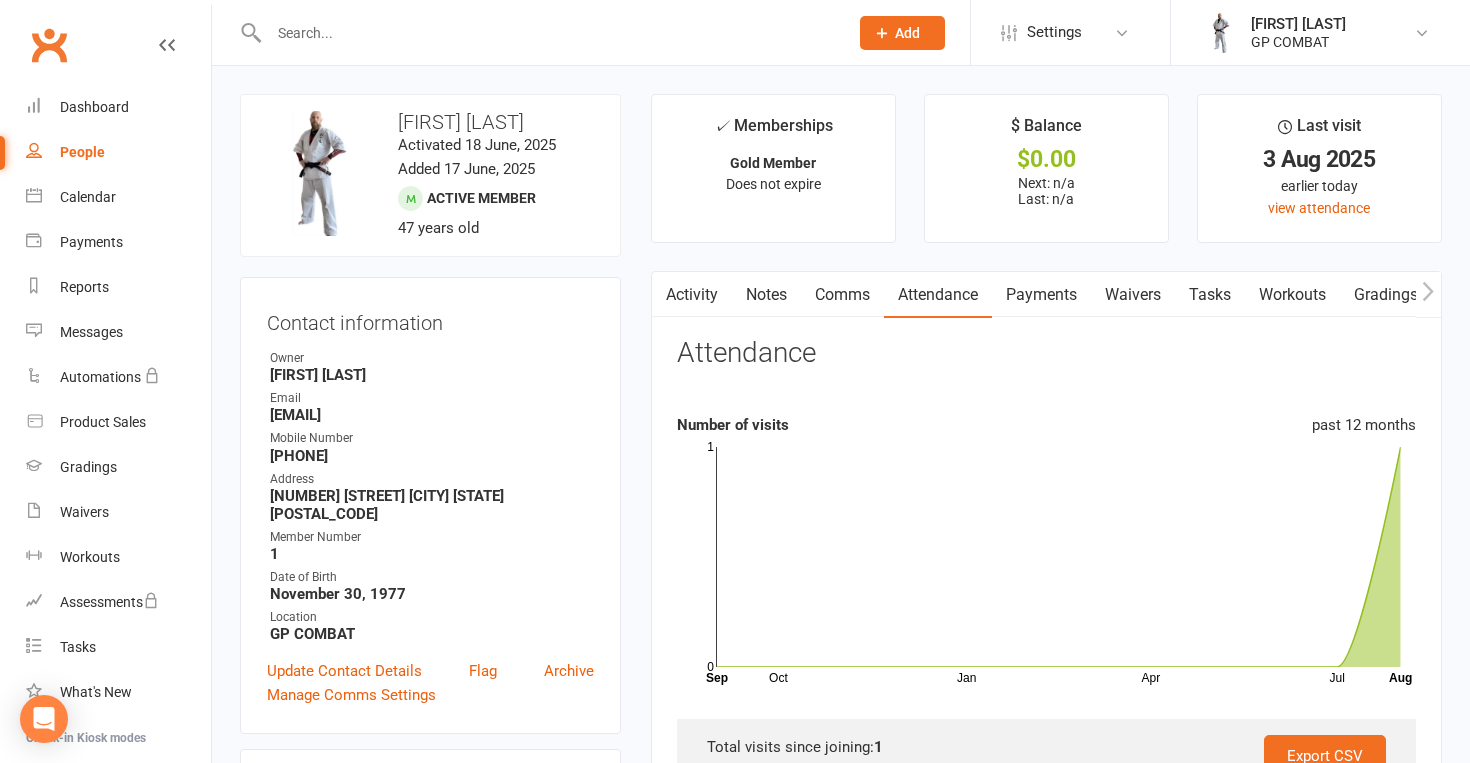 click on "People" at bounding box center [82, 152] 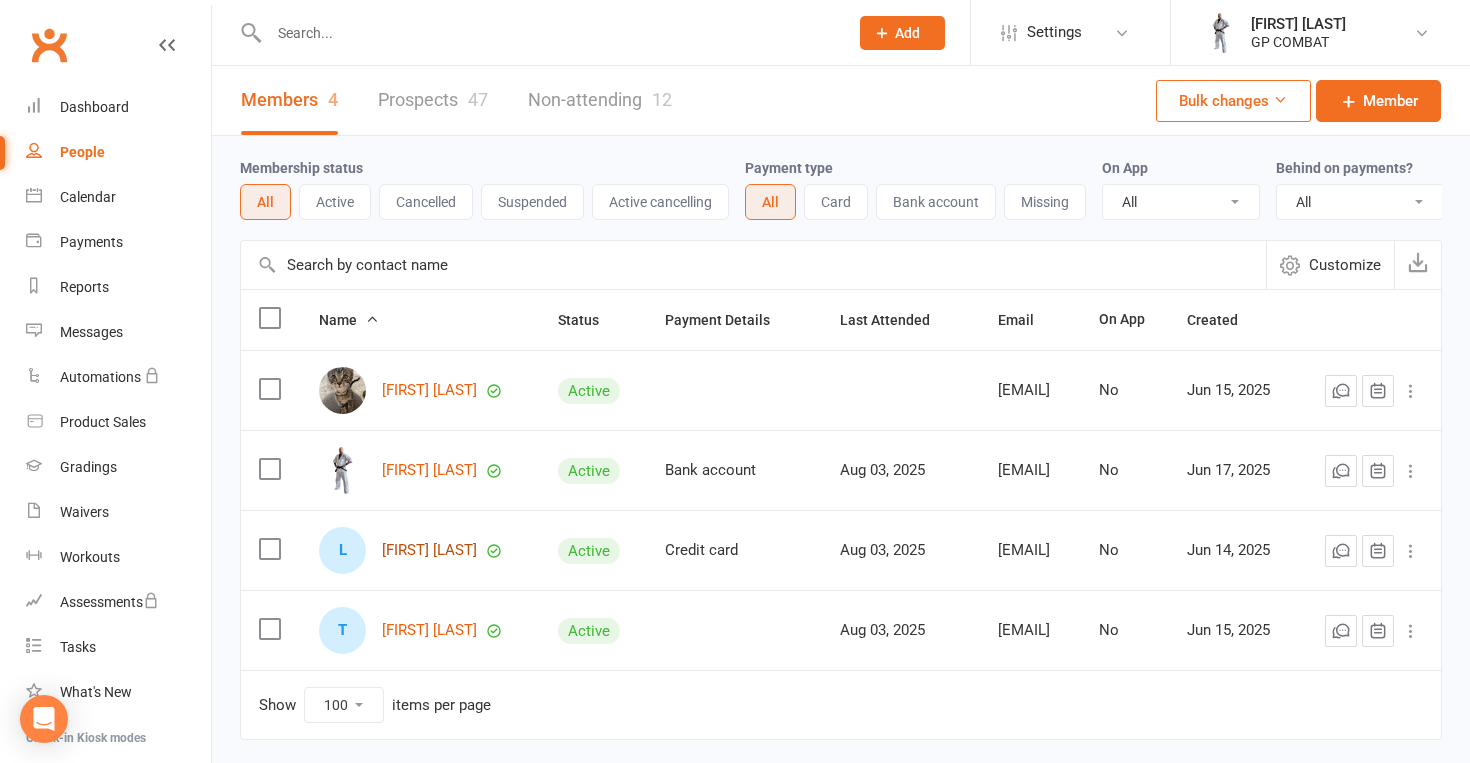 click on "[FIRST] [LAST]" at bounding box center [429, 550] 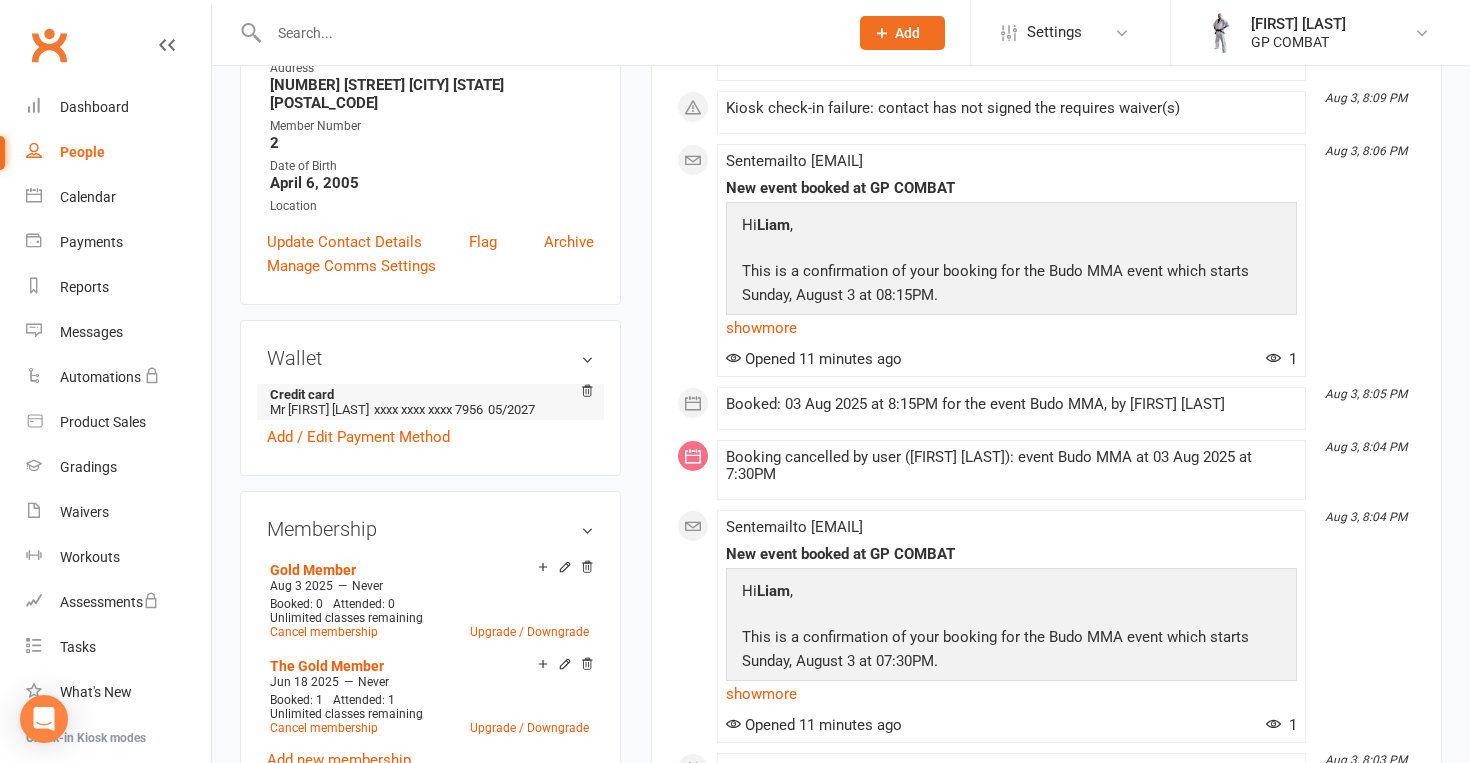 scroll, scrollTop: 431, scrollLeft: 0, axis: vertical 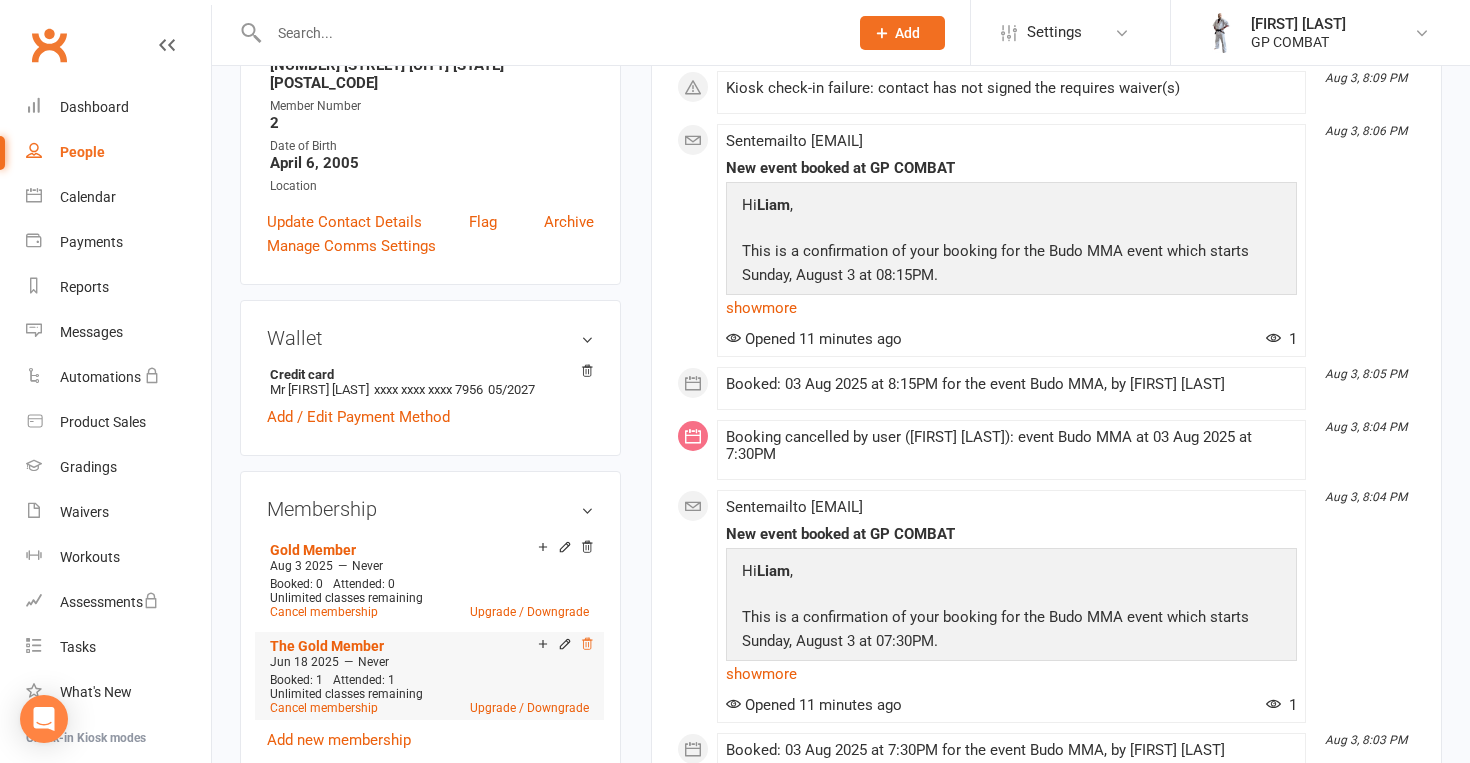 click 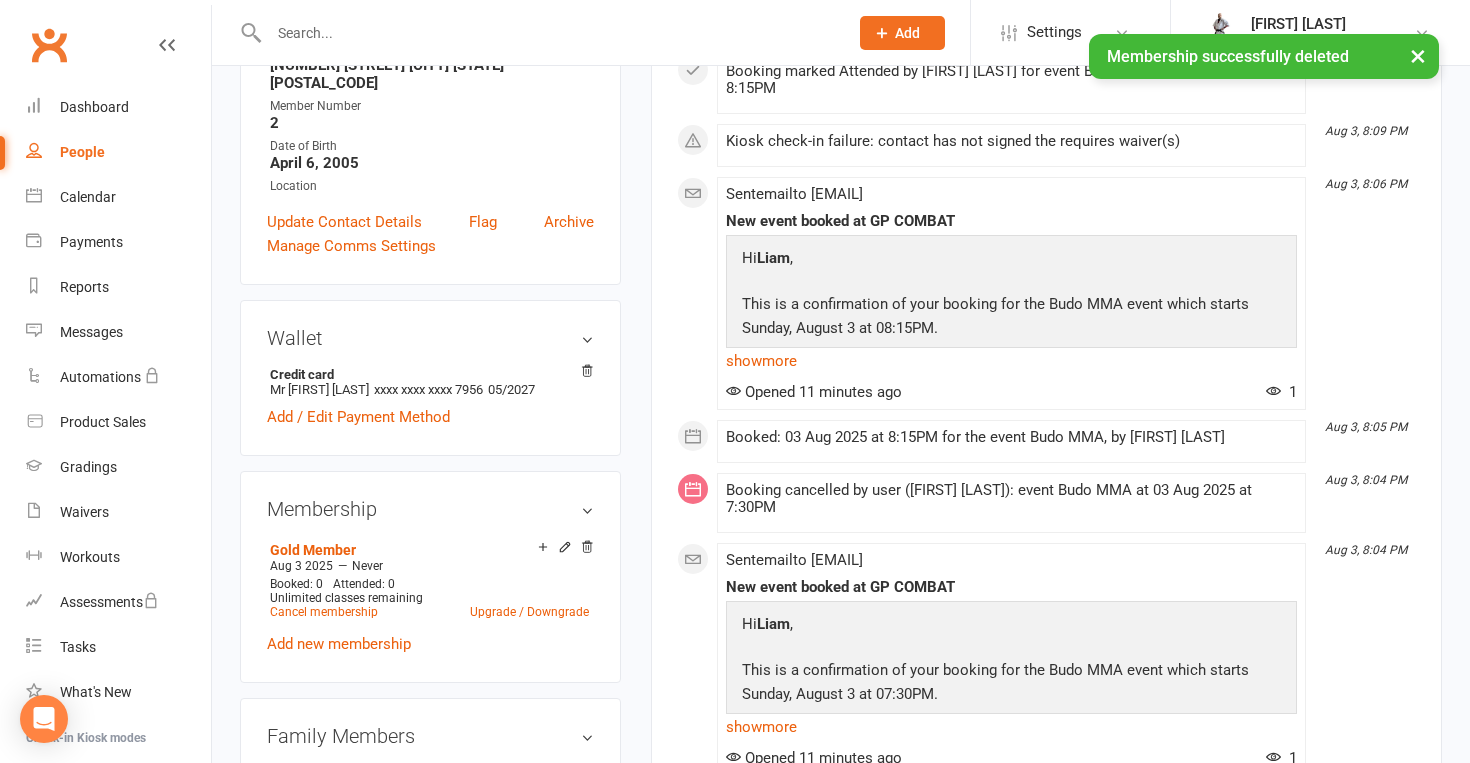 click on "People" at bounding box center [82, 152] 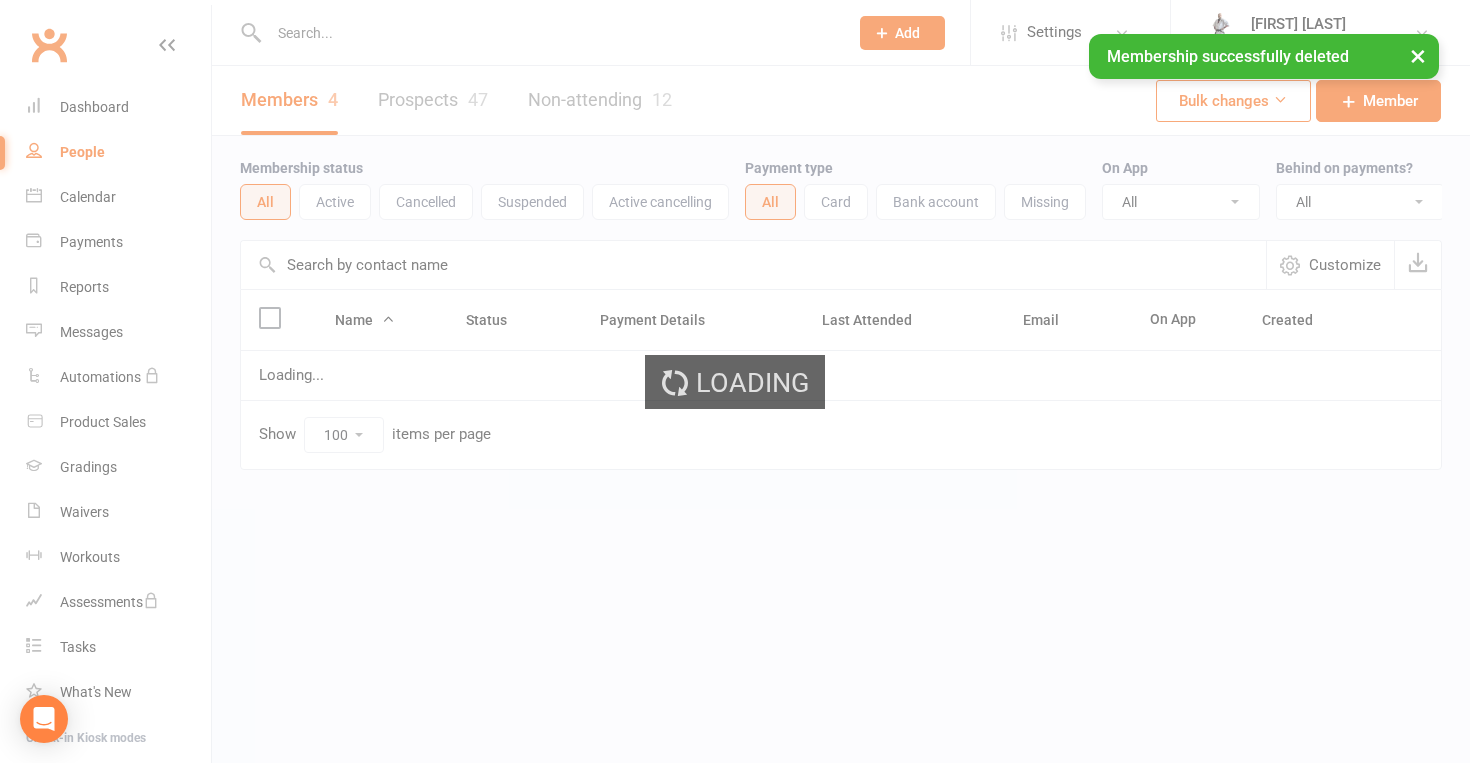 scroll, scrollTop: 0, scrollLeft: 0, axis: both 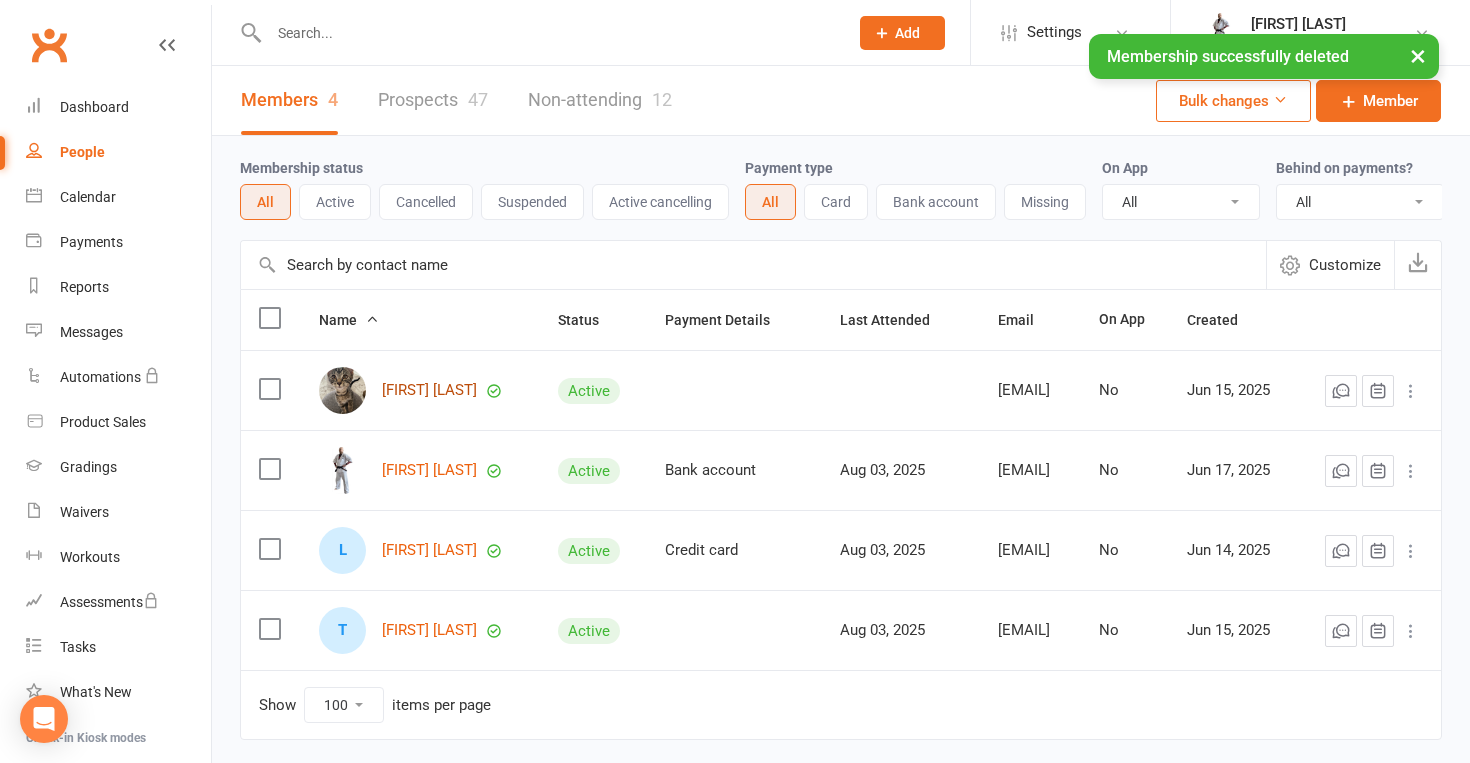 click on "Janelle Povey" at bounding box center [429, 390] 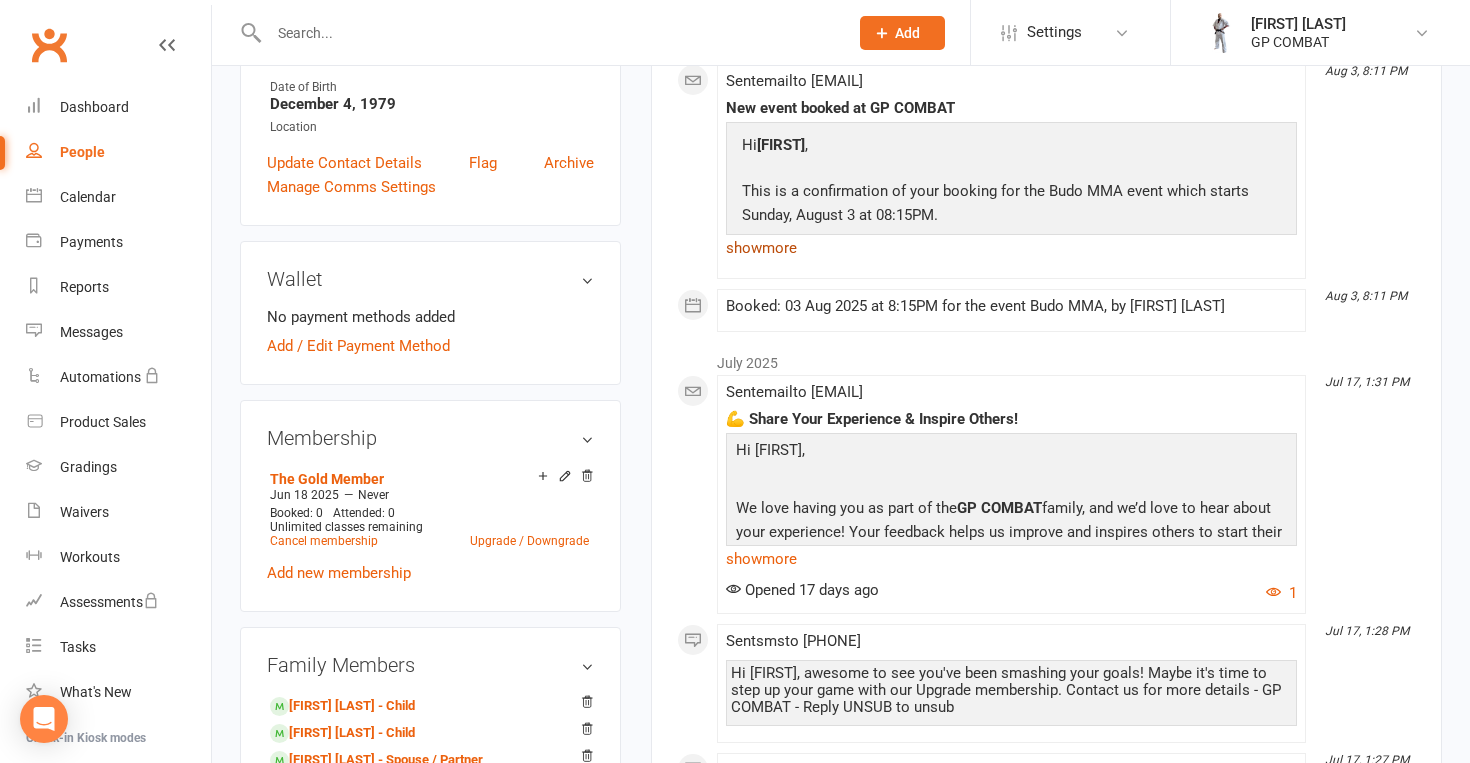 scroll, scrollTop: 491, scrollLeft: 0, axis: vertical 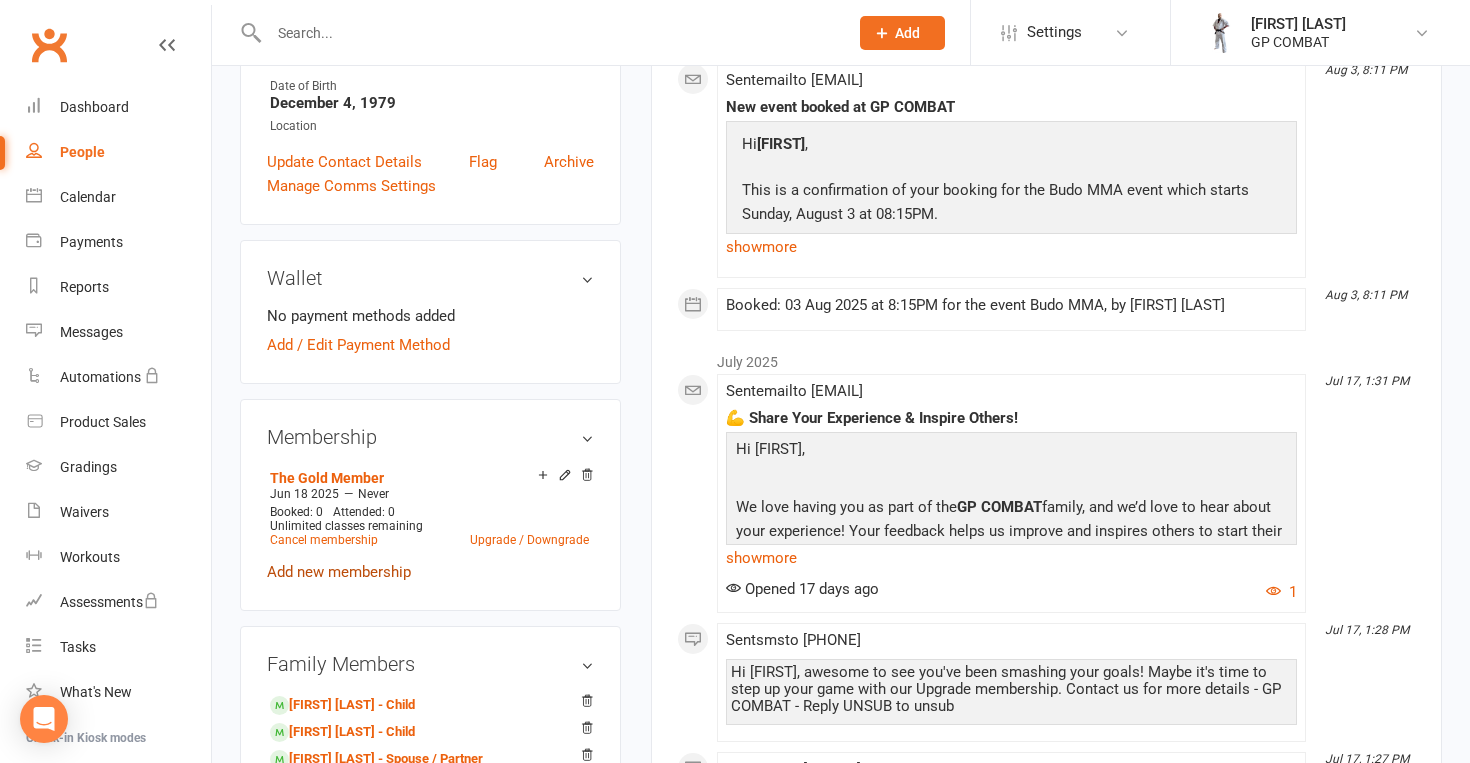 click on "Add new membership" at bounding box center [339, 572] 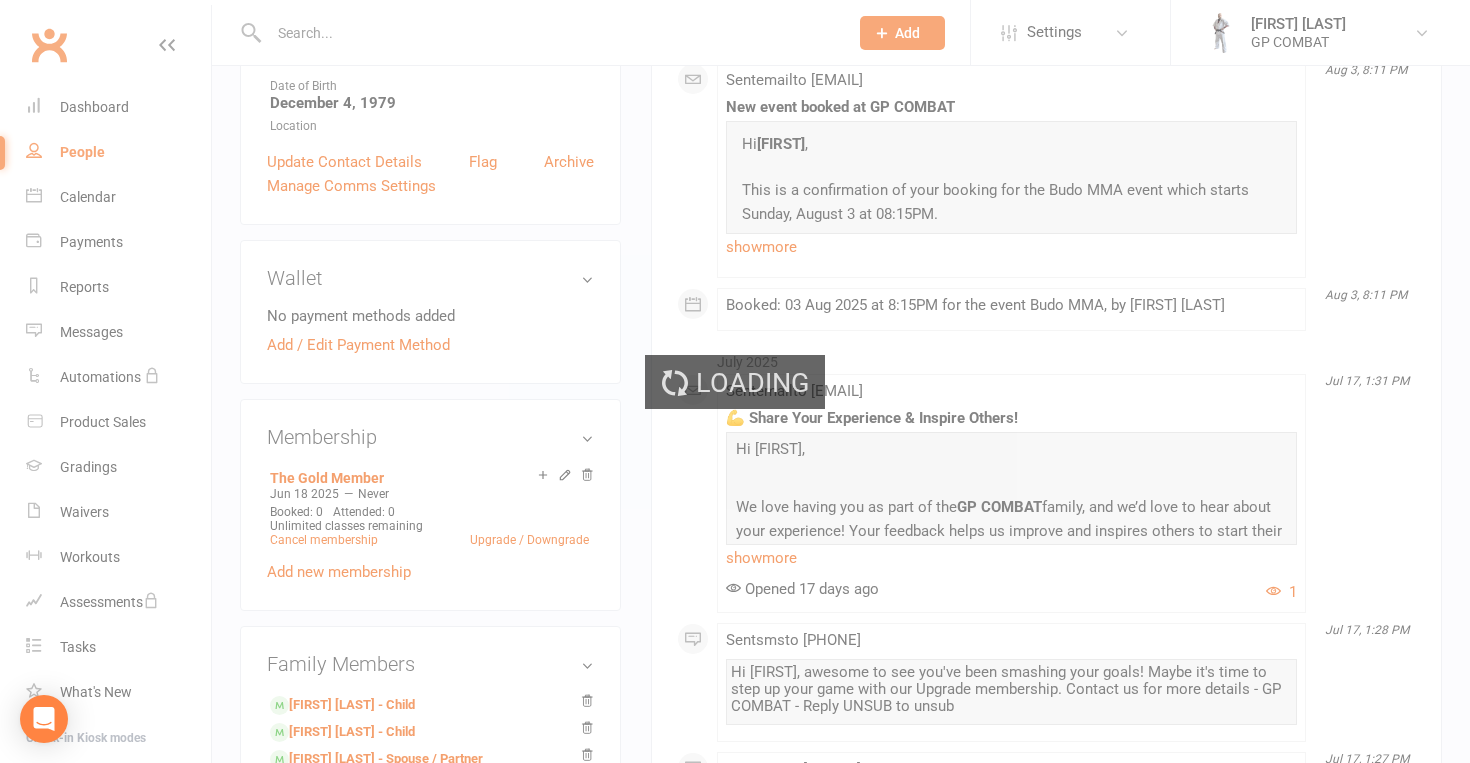 scroll, scrollTop: 0, scrollLeft: 0, axis: both 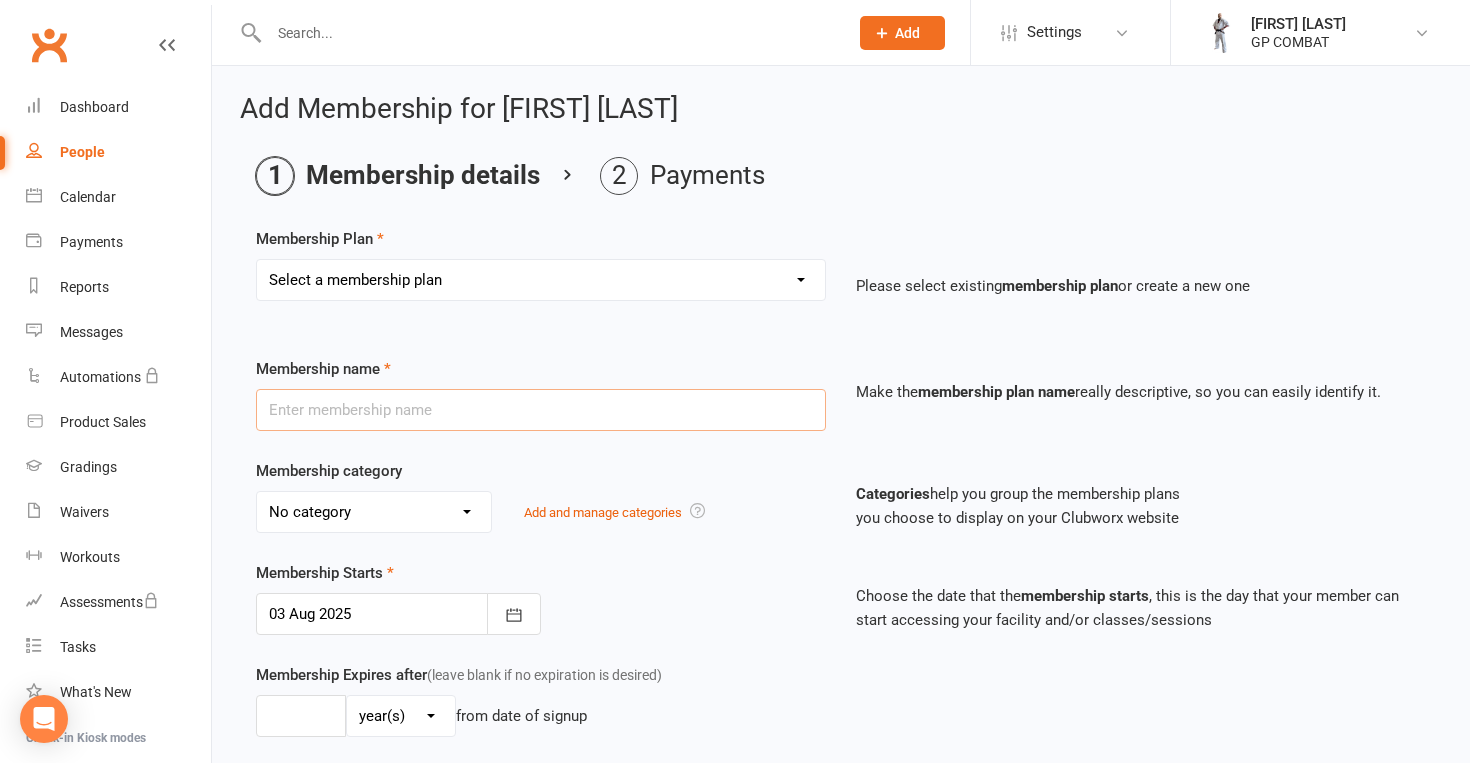 click at bounding box center [541, 410] 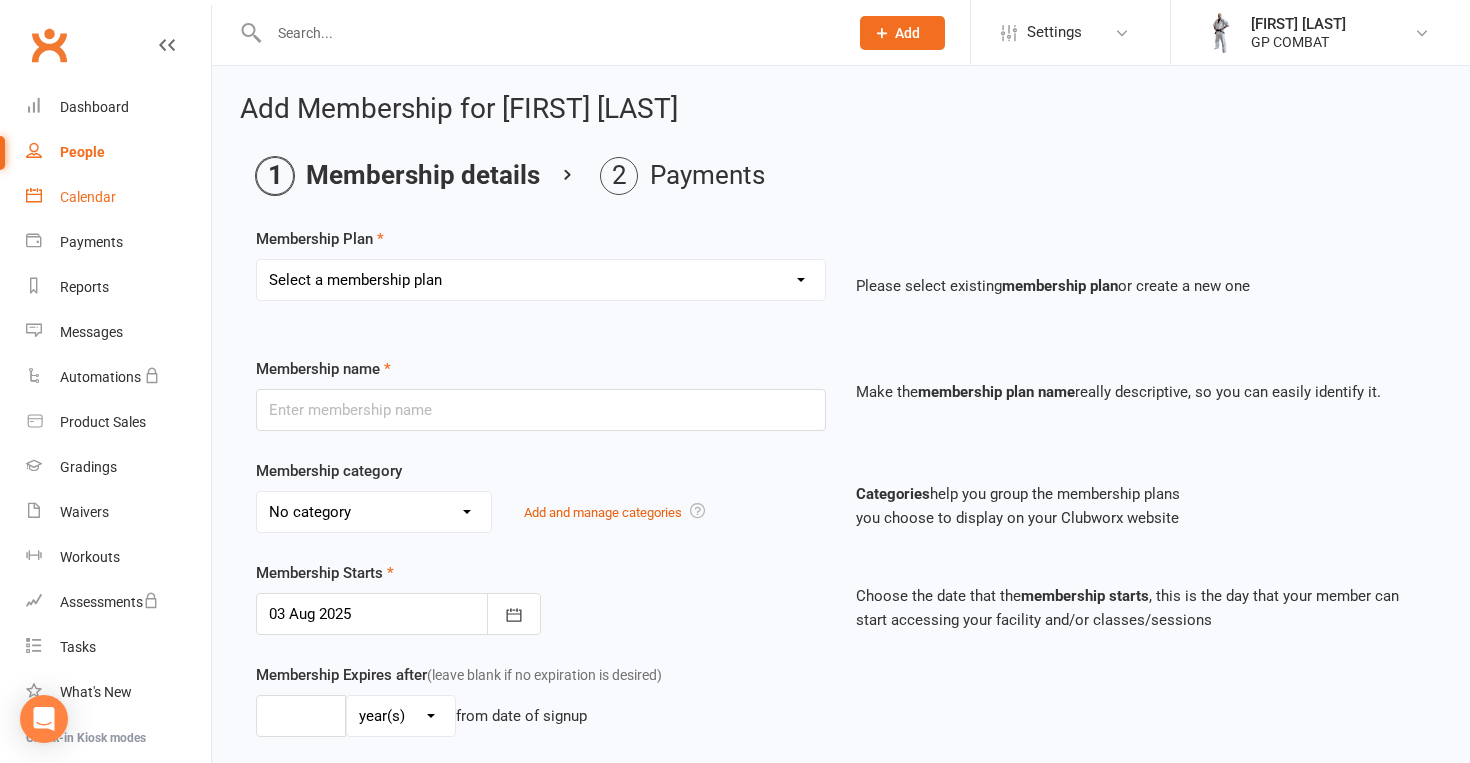 scroll, scrollTop: 0, scrollLeft: 0, axis: both 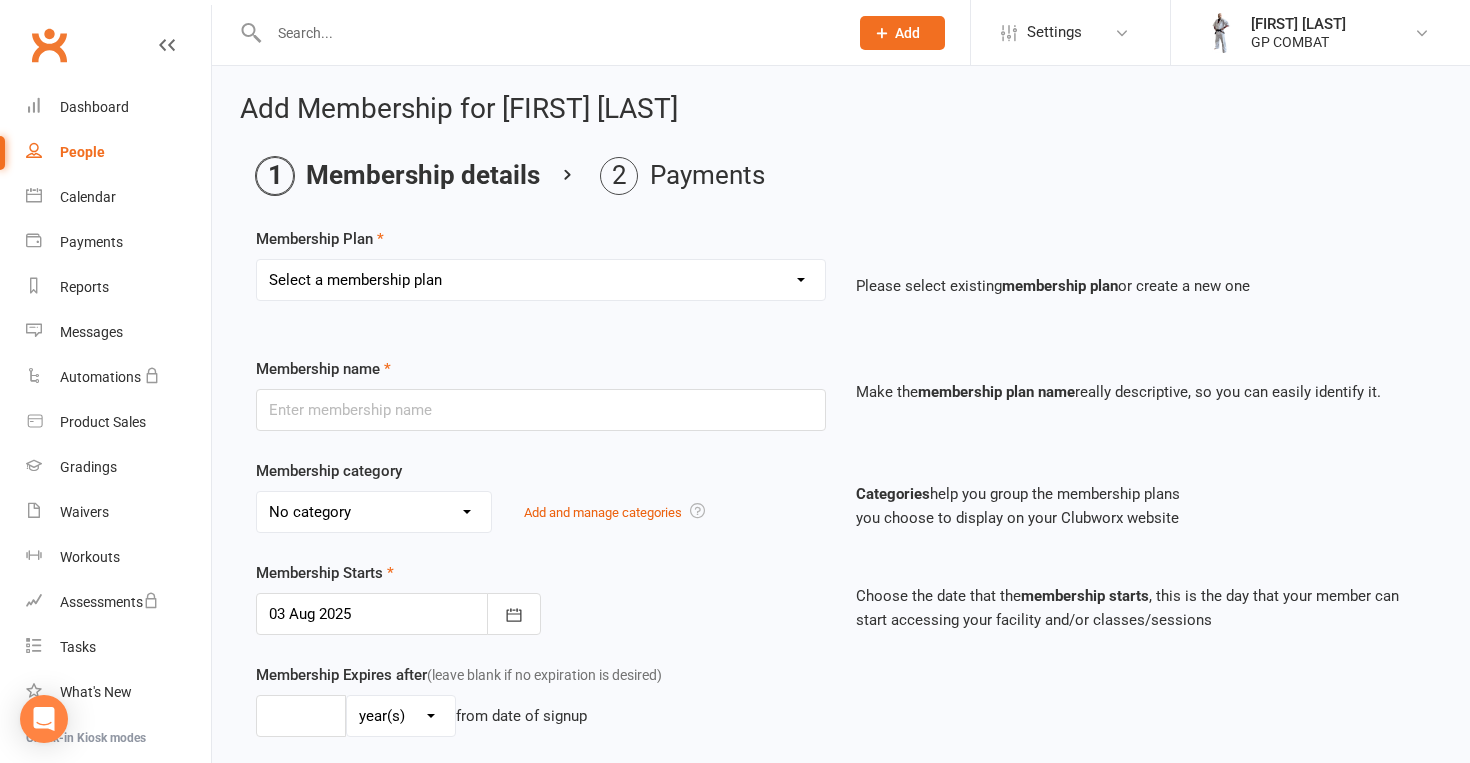 click on "People" at bounding box center [118, 152] 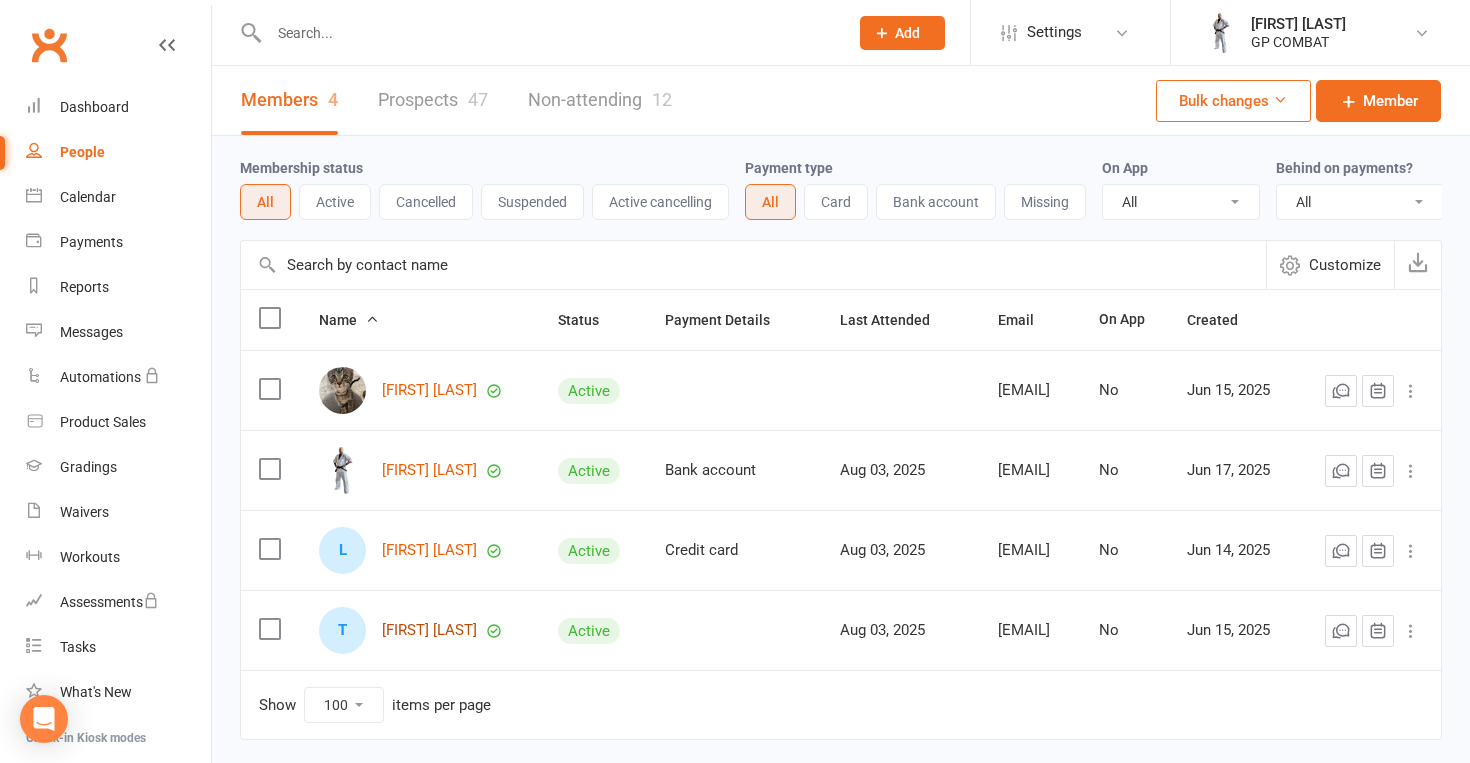 click on "[FIRST] [LAST]" at bounding box center (429, 630) 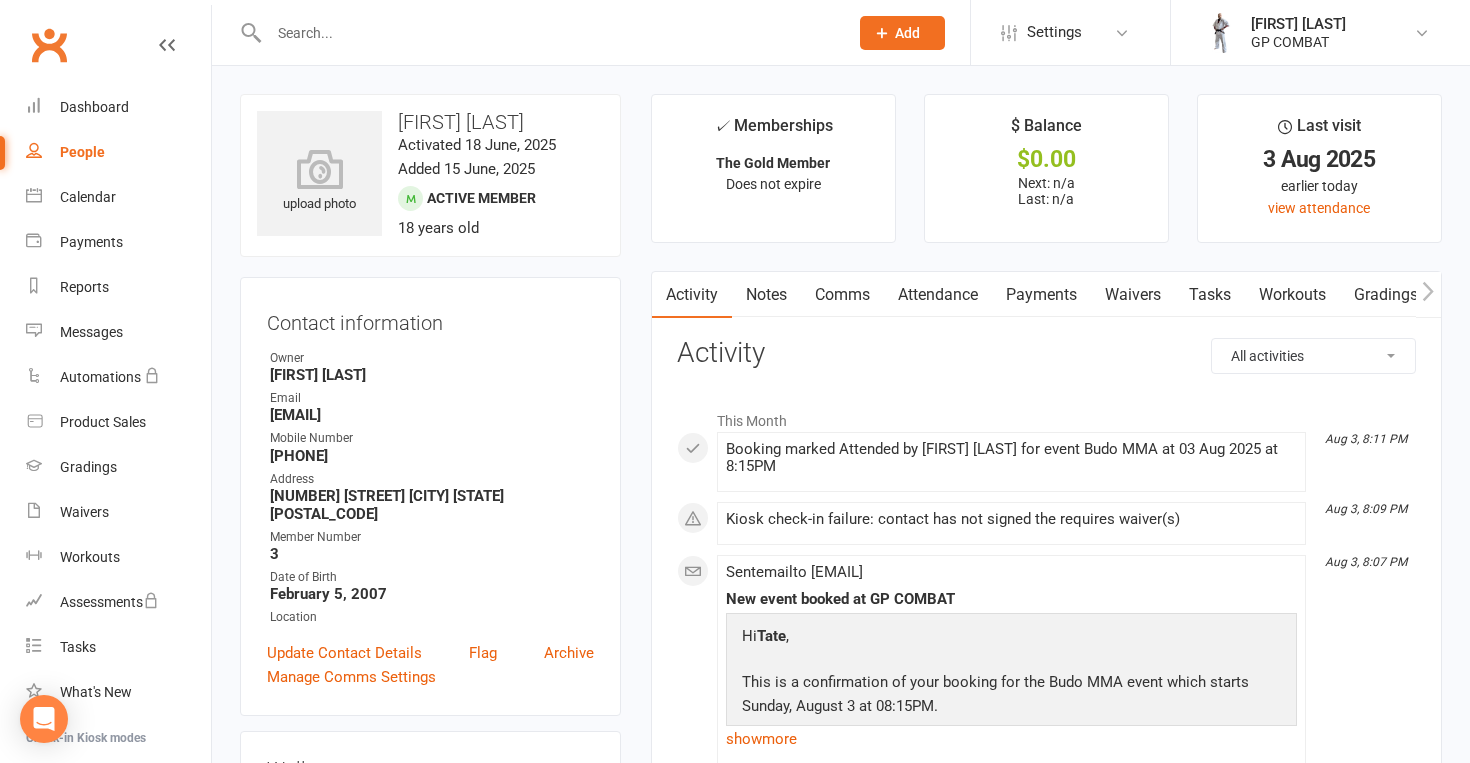scroll, scrollTop: 0, scrollLeft: 0, axis: both 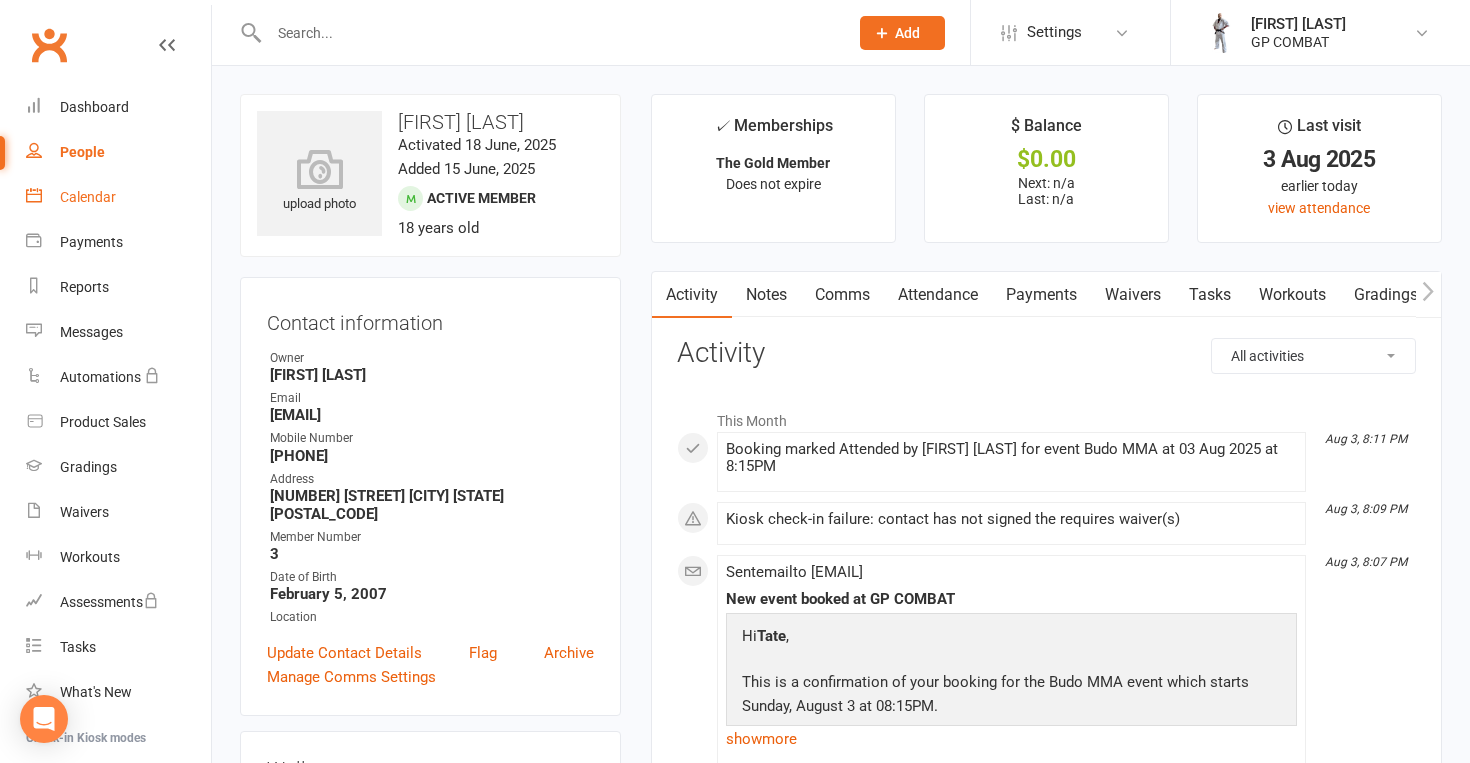 click on "Calendar" at bounding box center [88, 197] 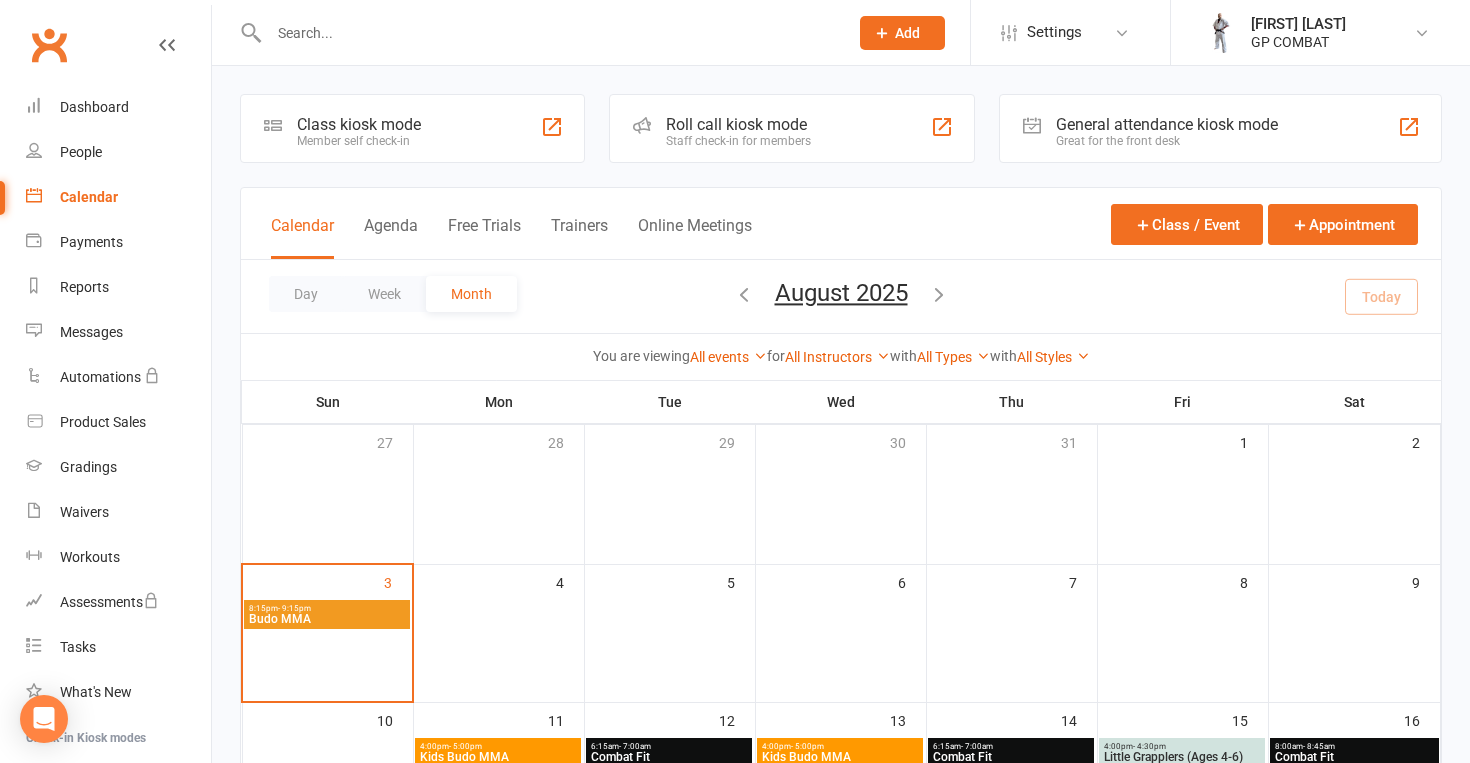 click on "Budo MMA" at bounding box center (327, 619) 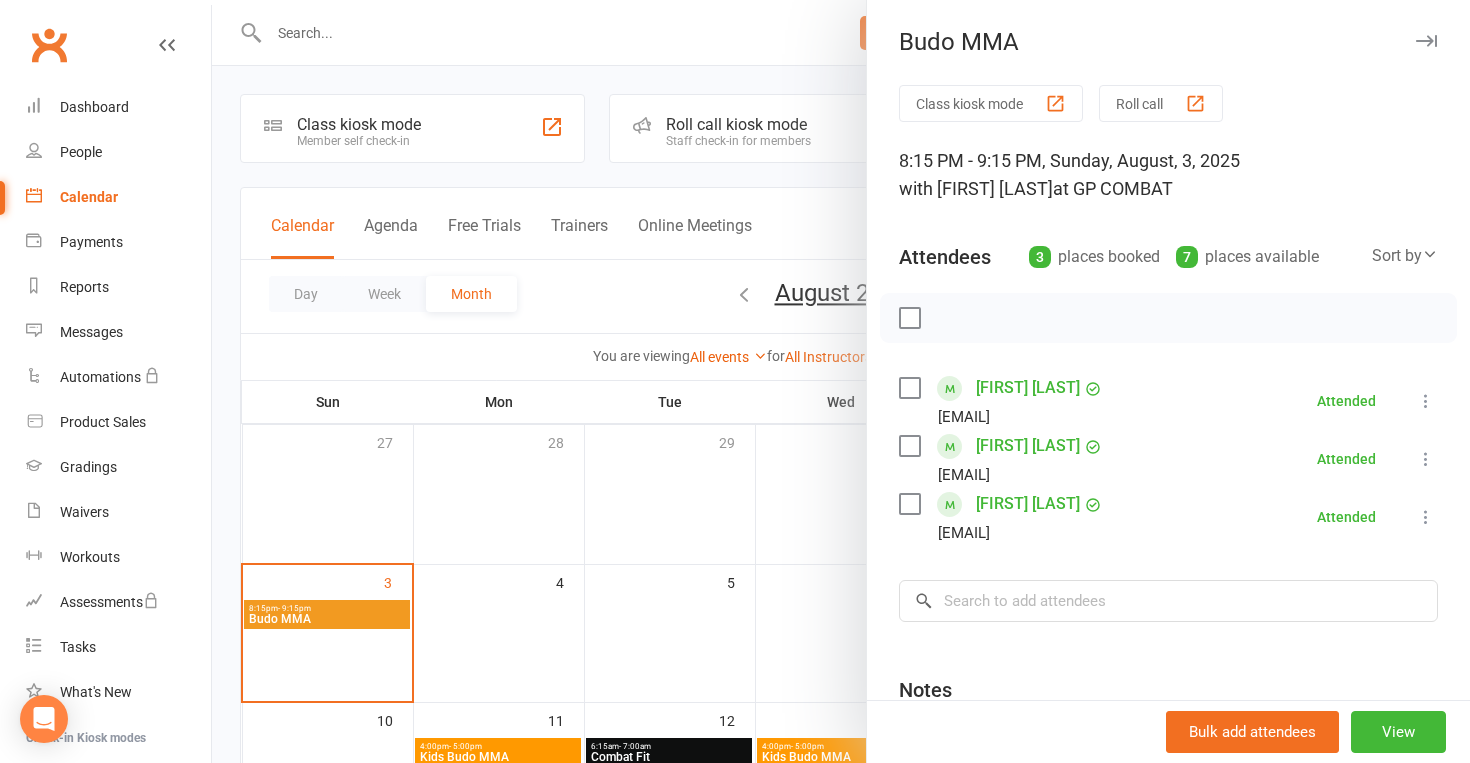 click at bounding box center (841, 381) 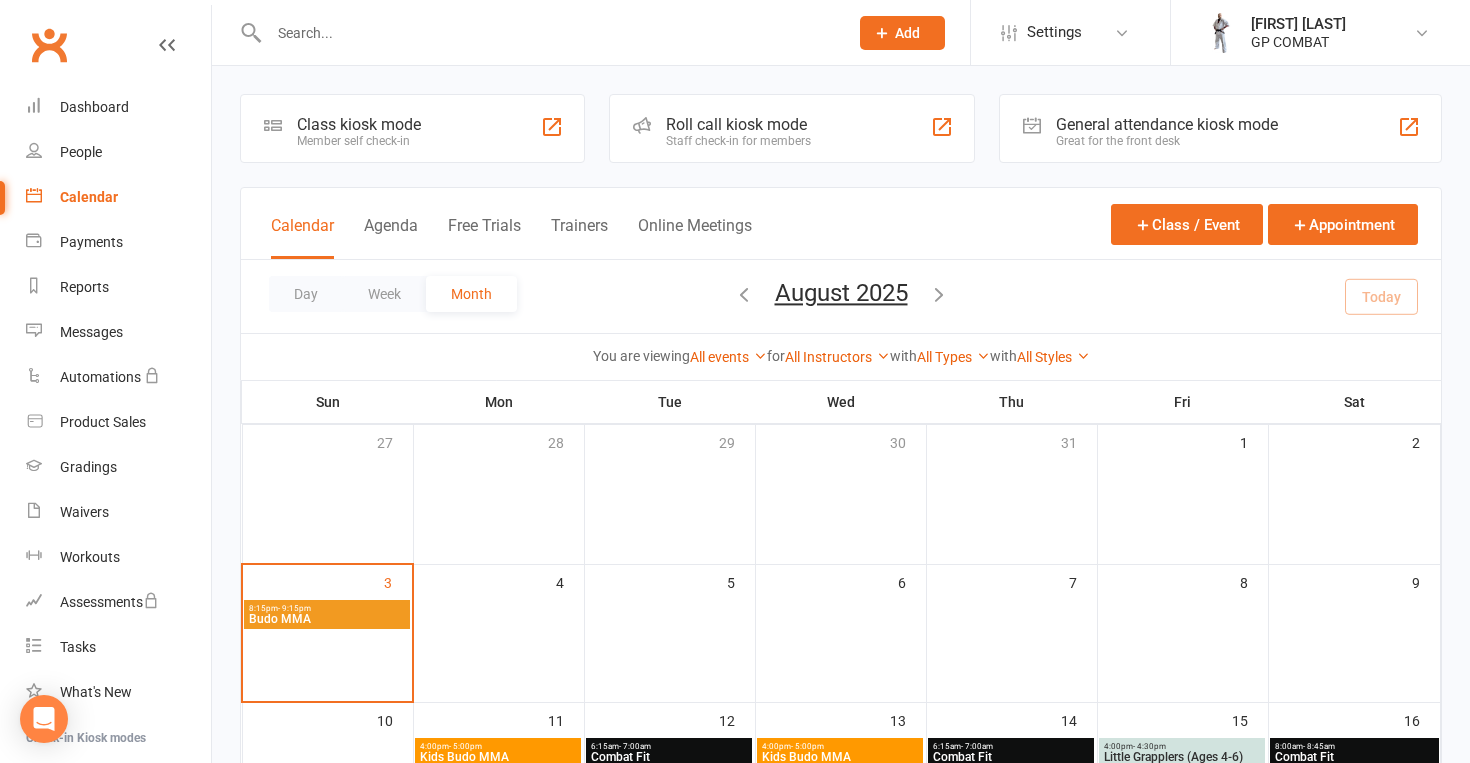 click on "8:15pm  - 9:15pm" at bounding box center [327, 608] 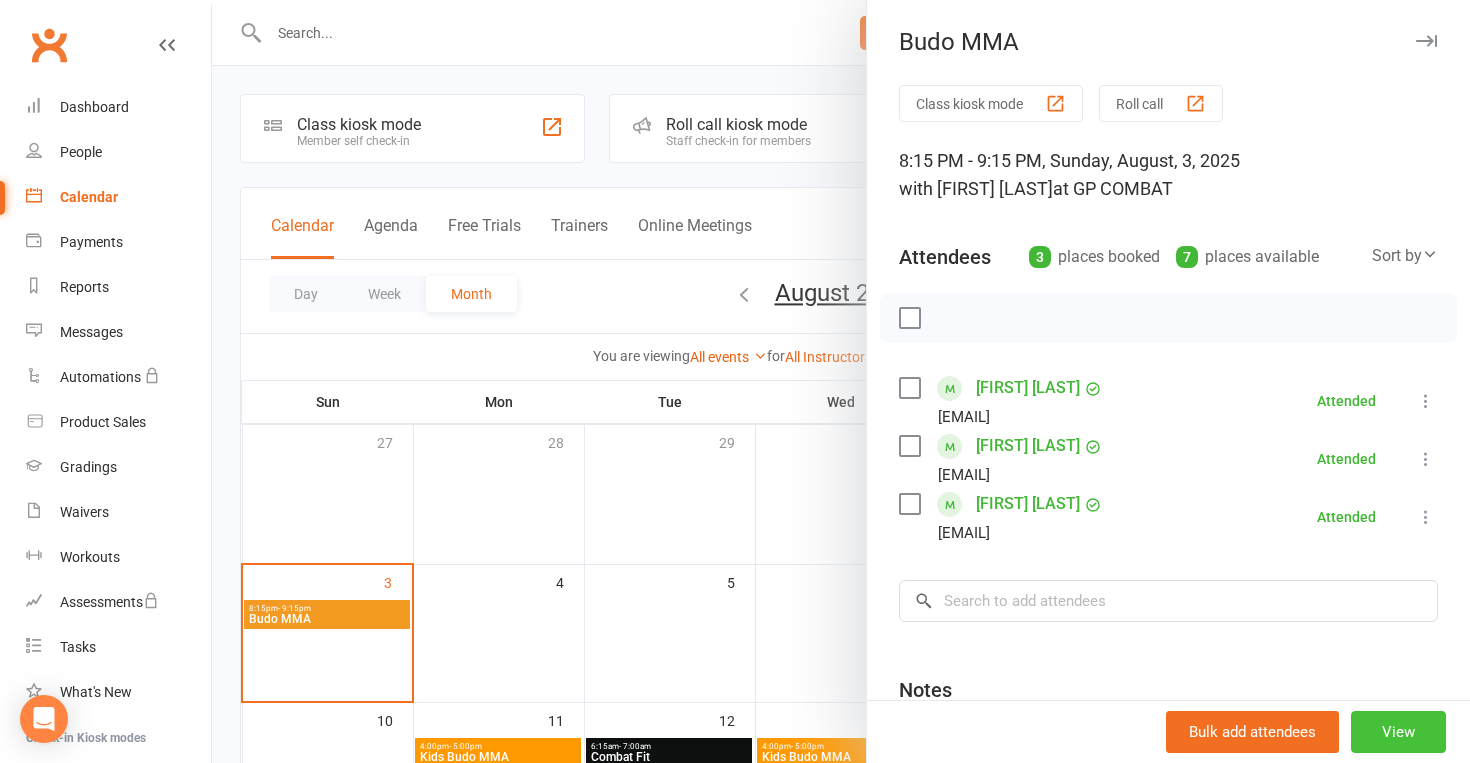 click on "View" at bounding box center [1398, 732] 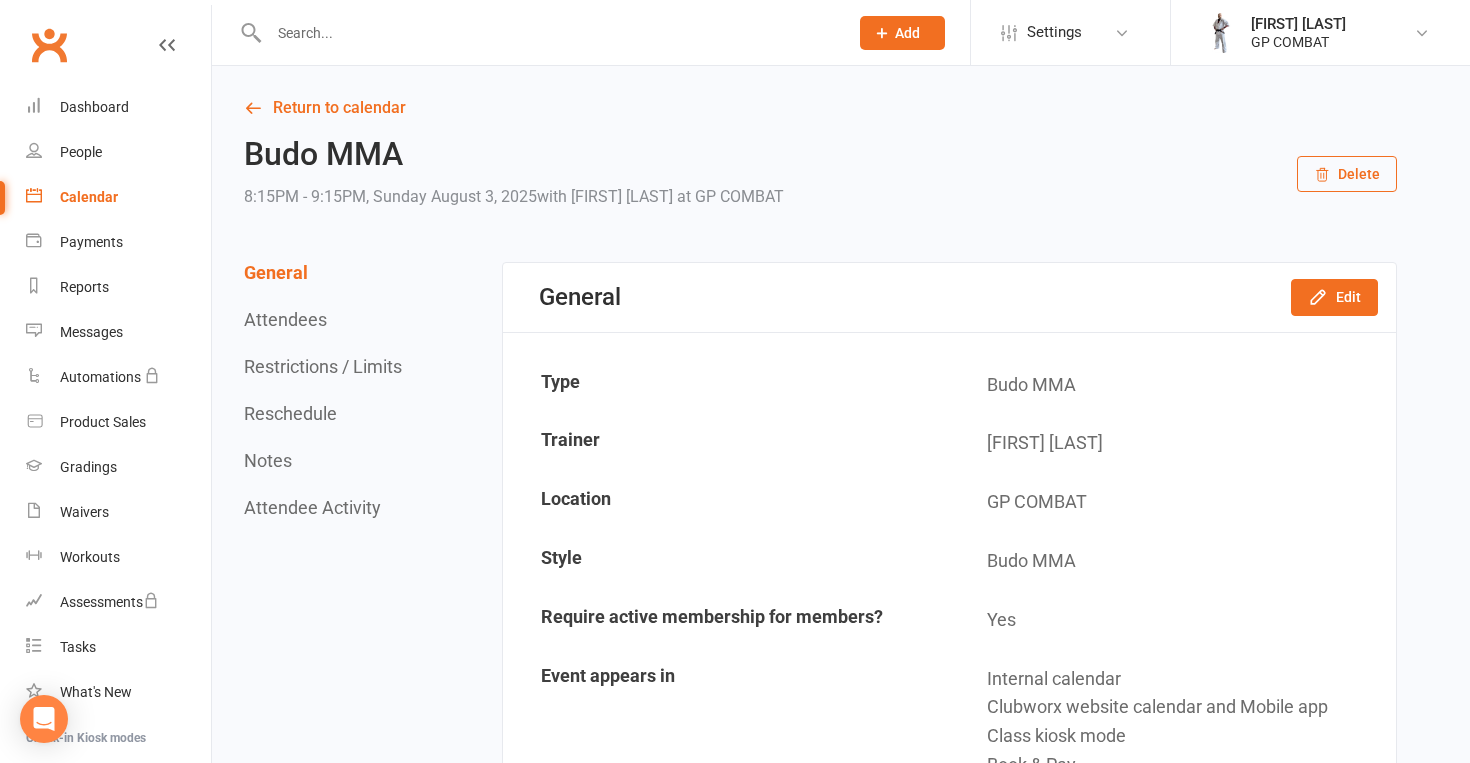 click on "Delete" at bounding box center (1347, 174) 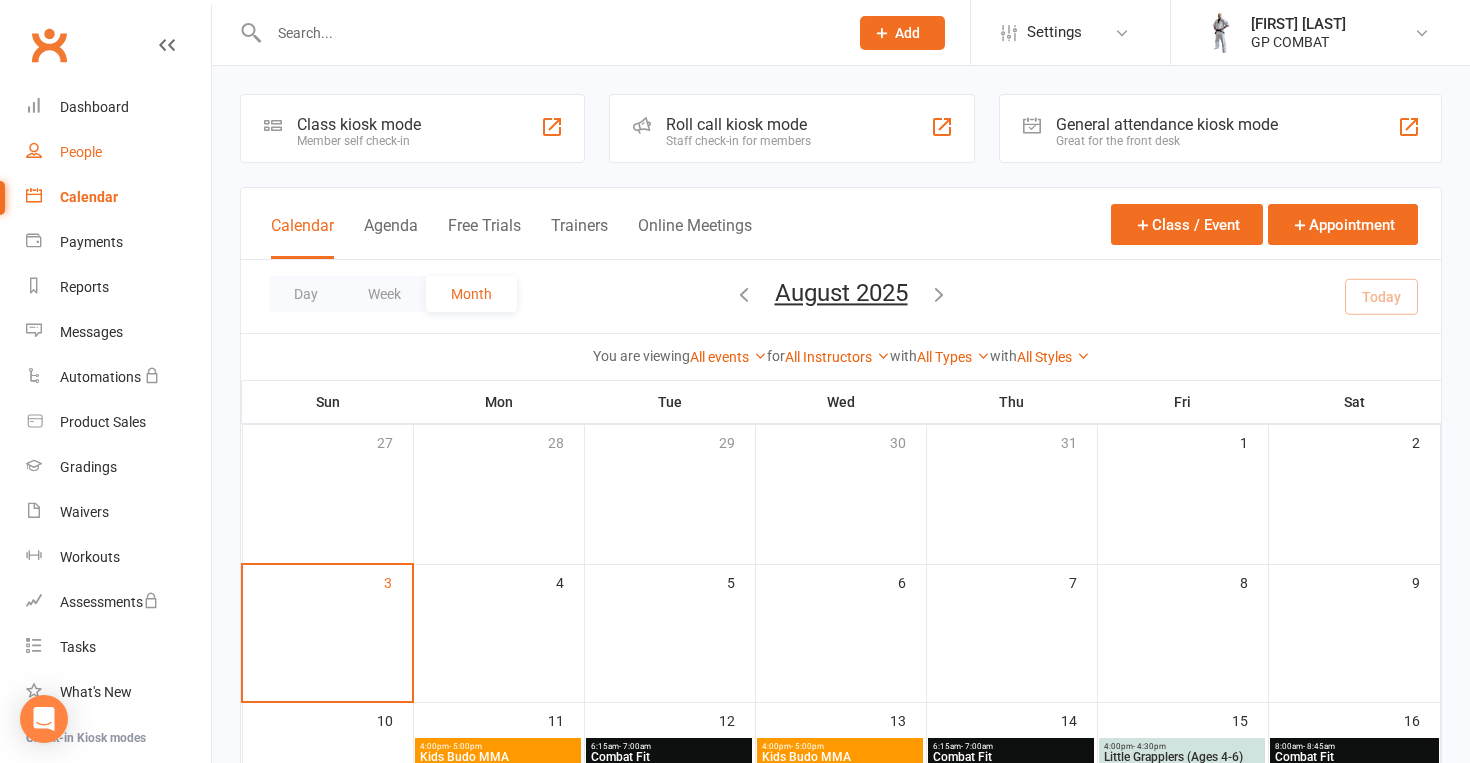 click on "People" at bounding box center (81, 152) 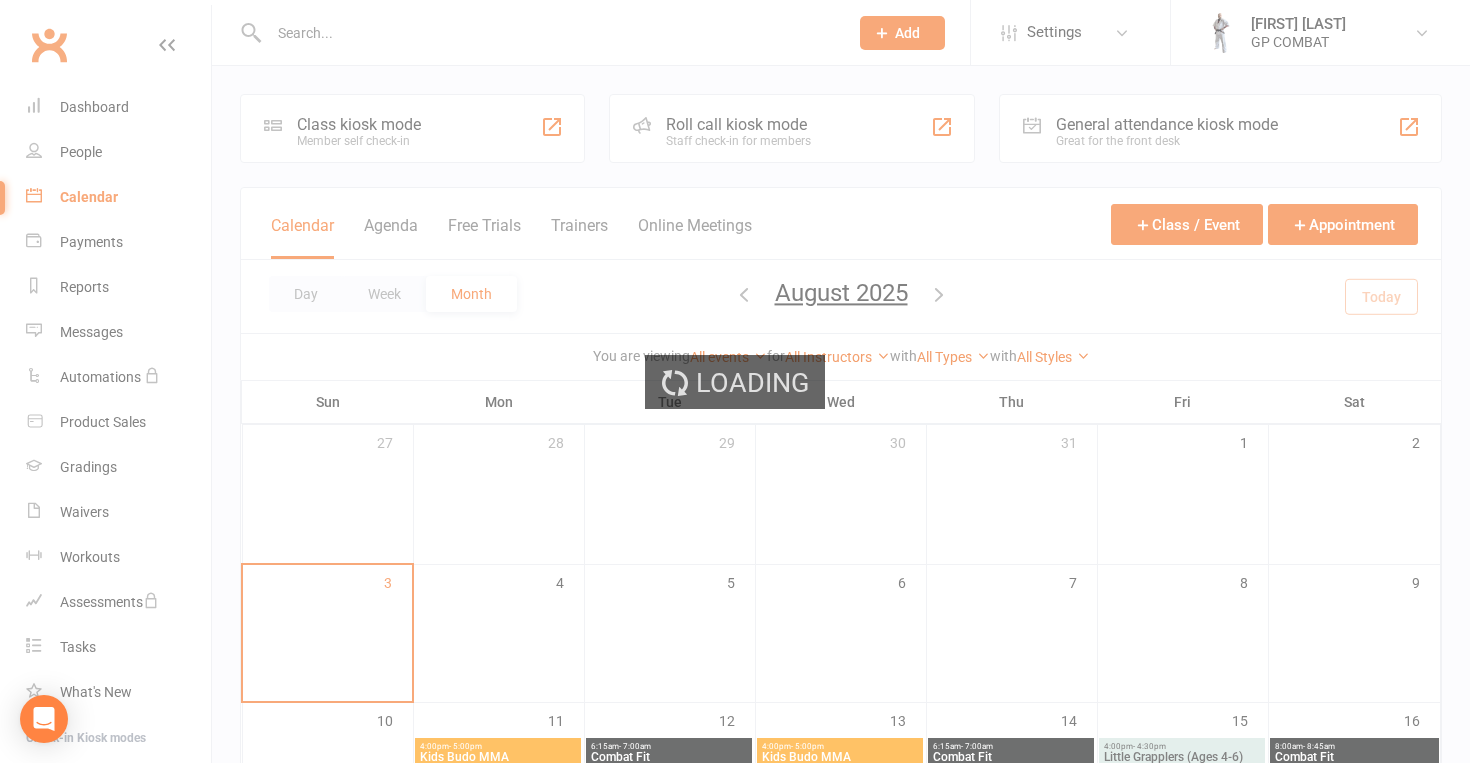 select on "100" 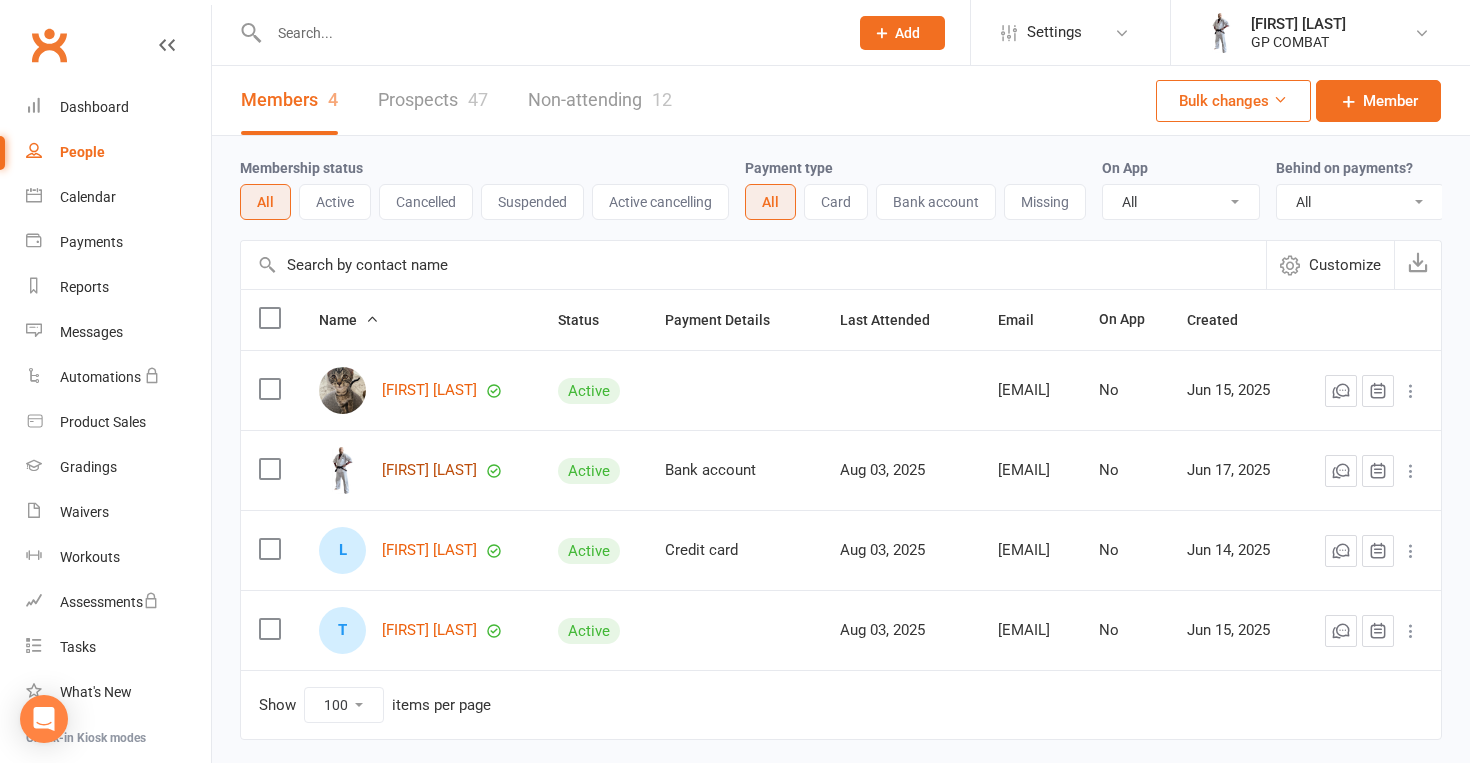 click on "[FIRST] [LAST]" at bounding box center (429, 470) 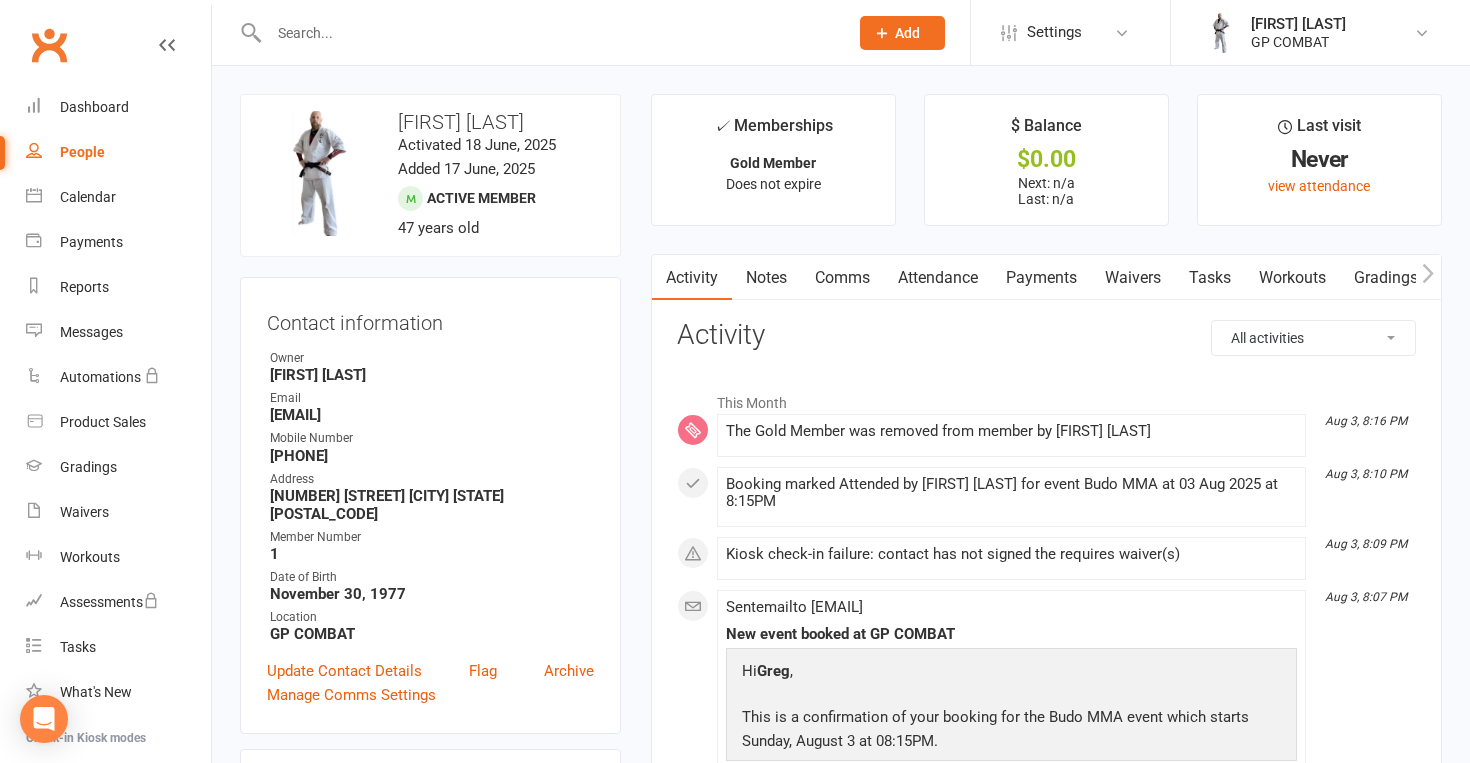scroll, scrollTop: 0, scrollLeft: 0, axis: both 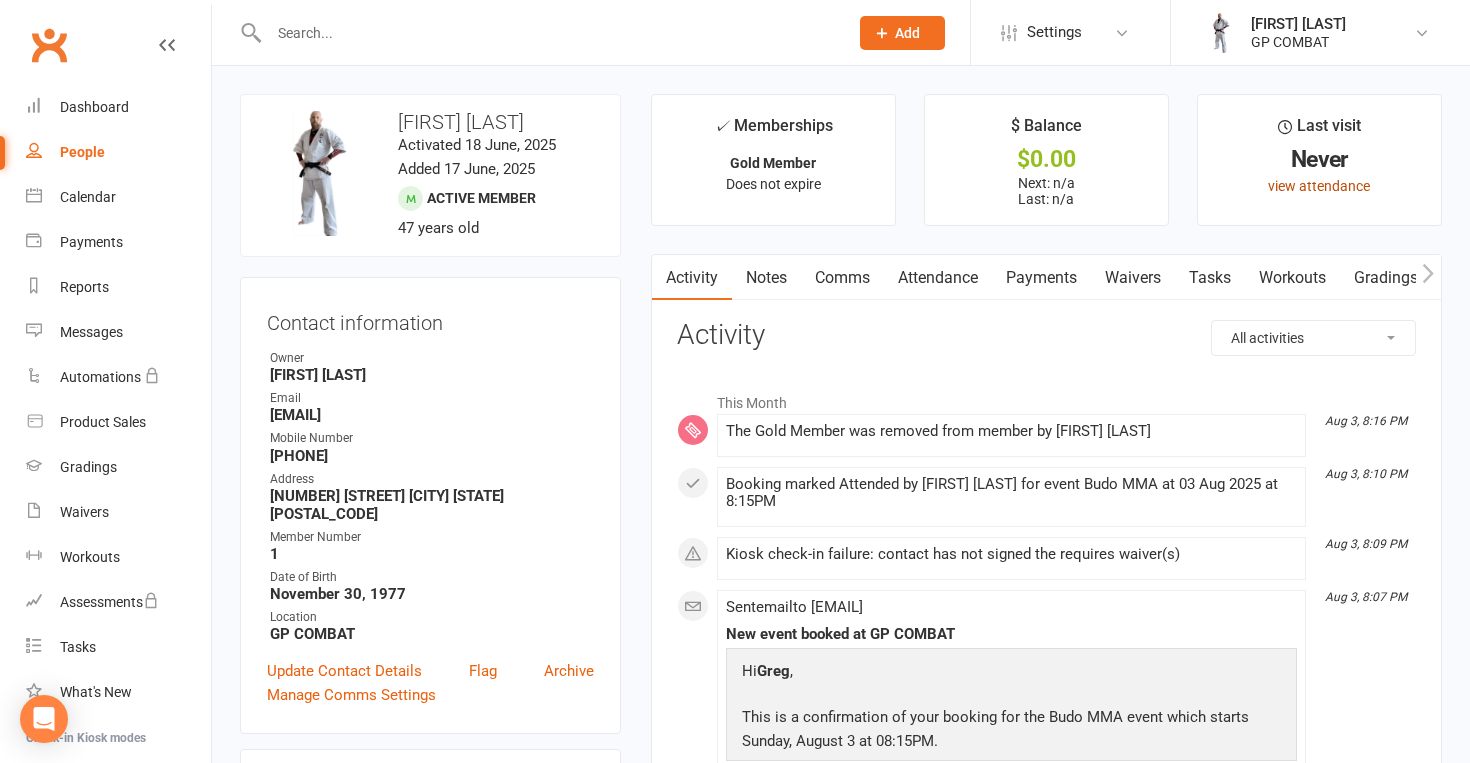 click on "view attendance" at bounding box center (1319, 186) 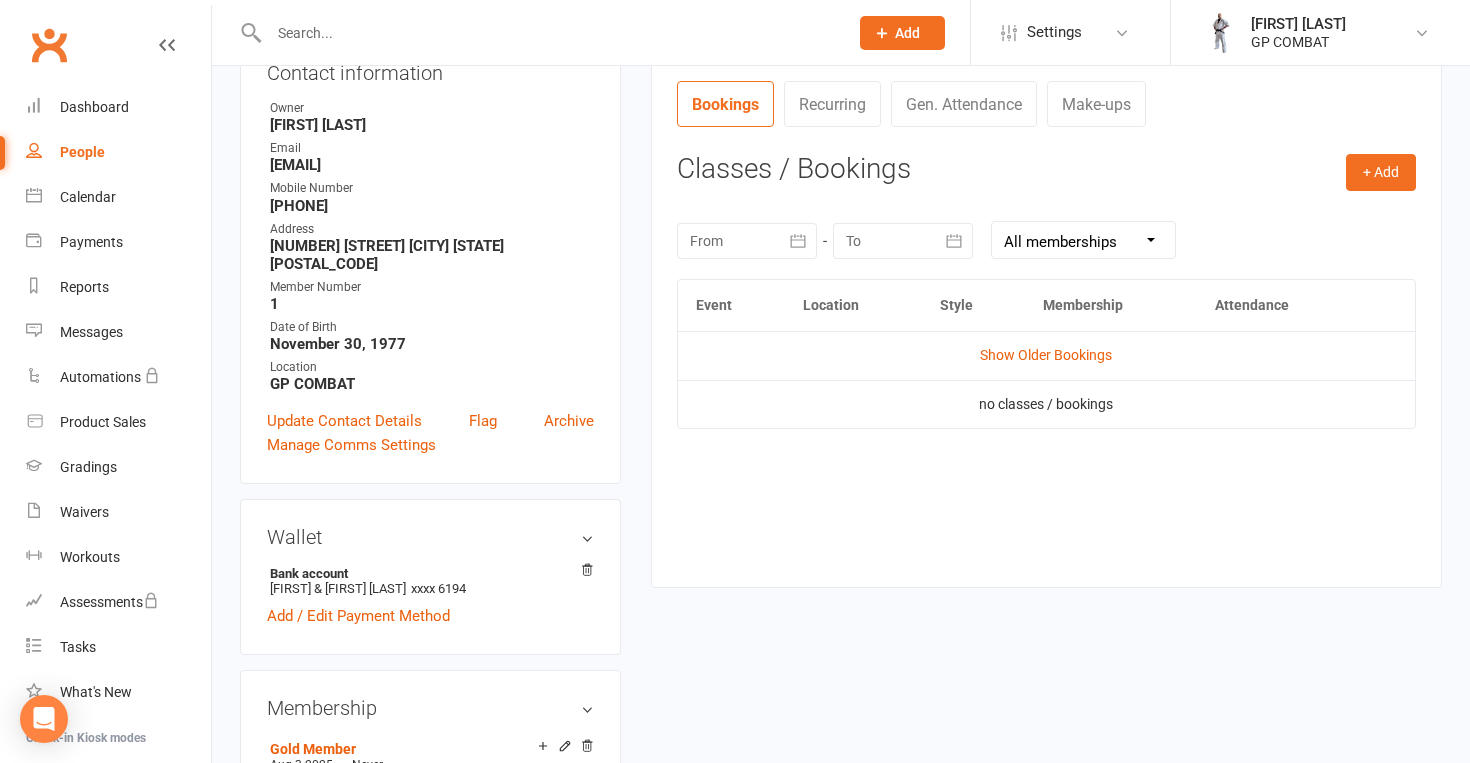 scroll, scrollTop: 261, scrollLeft: 0, axis: vertical 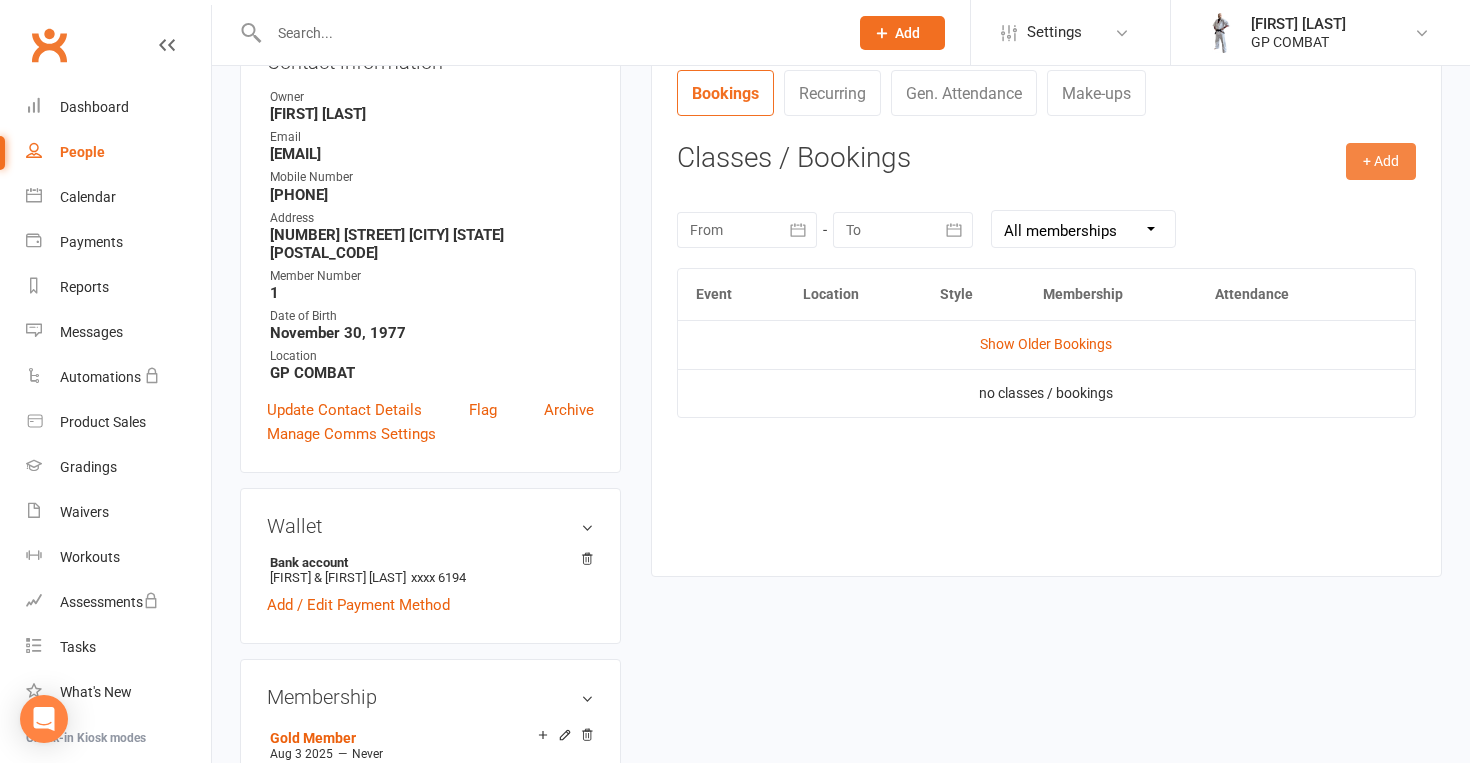 click on "+ Add" at bounding box center [1381, 161] 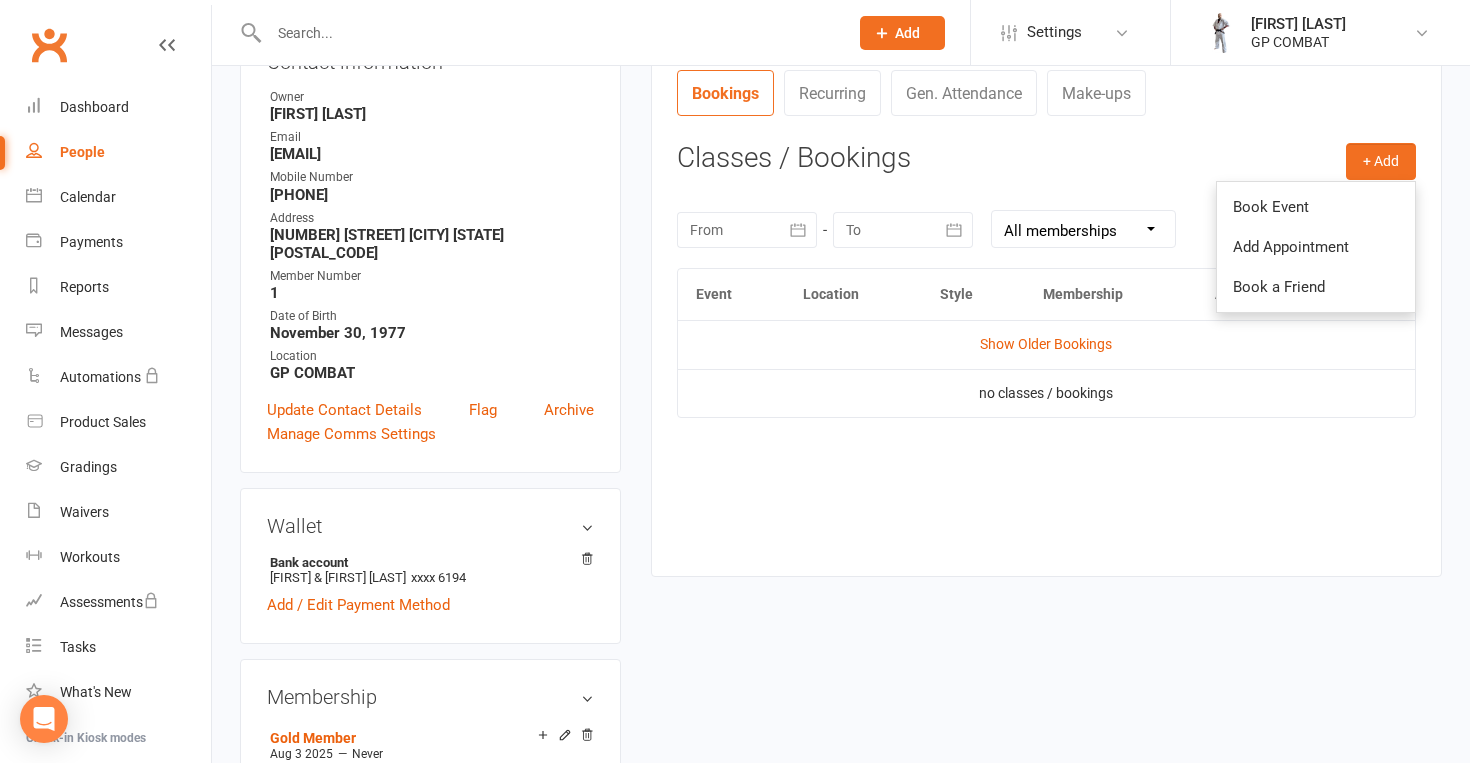 click on "Attendance Number of visits past 12 months Jan Month Sep Aug  0 Export CSV Total visits since joining:  0 Last seen:  Never Bookings Recurring Gen. Attendance Make-ups + Add Book Event Add Appointment Book a Friend Classes / Bookings
August 2025
Sun Mon Tue Wed Thu Fri Sat
31
27
28
29
30
31
01
02
32
03
04
05
06
07
08
09
33
10
11
12
13
14
15
16
34
17
18
19
20
21
22" at bounding box center [1046, 307] 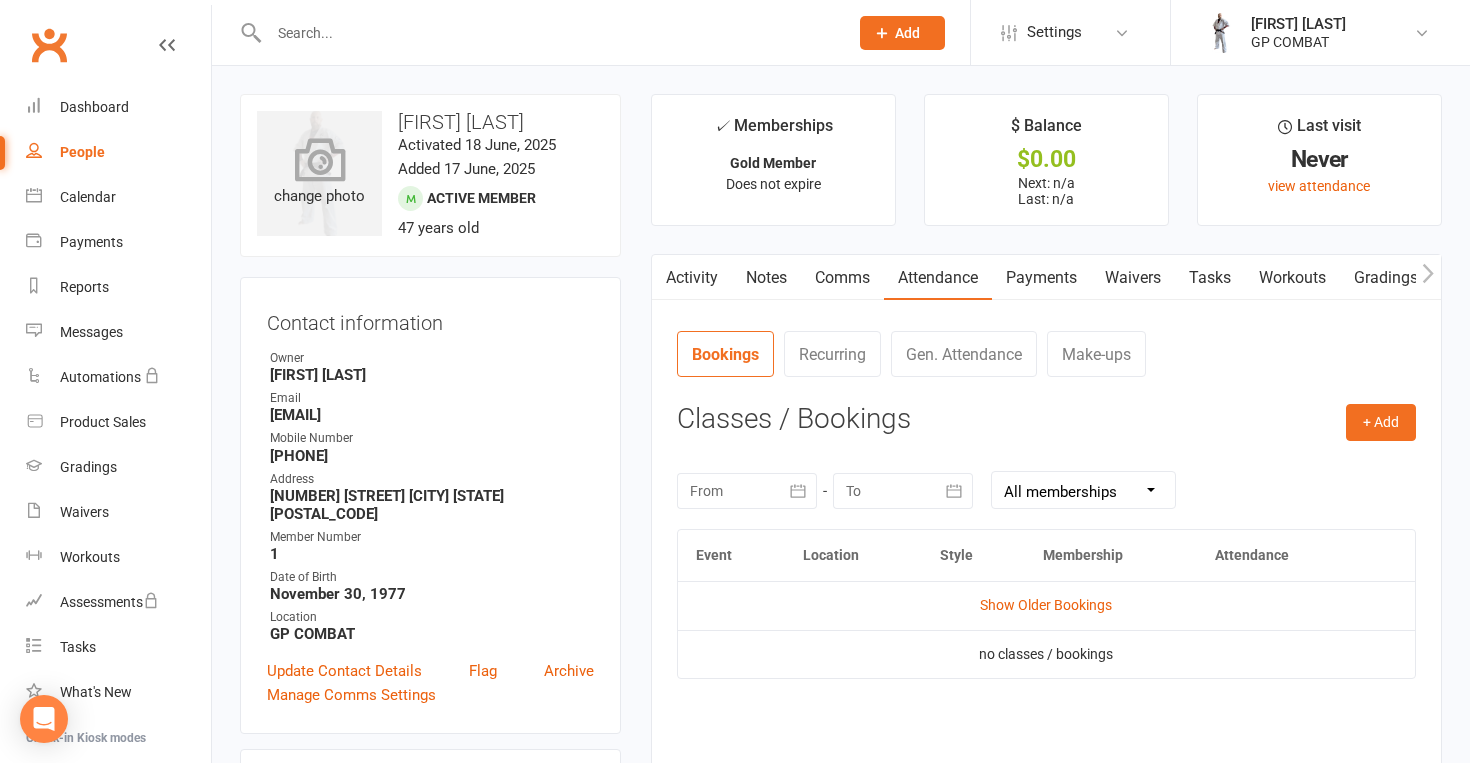 scroll, scrollTop: 0, scrollLeft: 0, axis: both 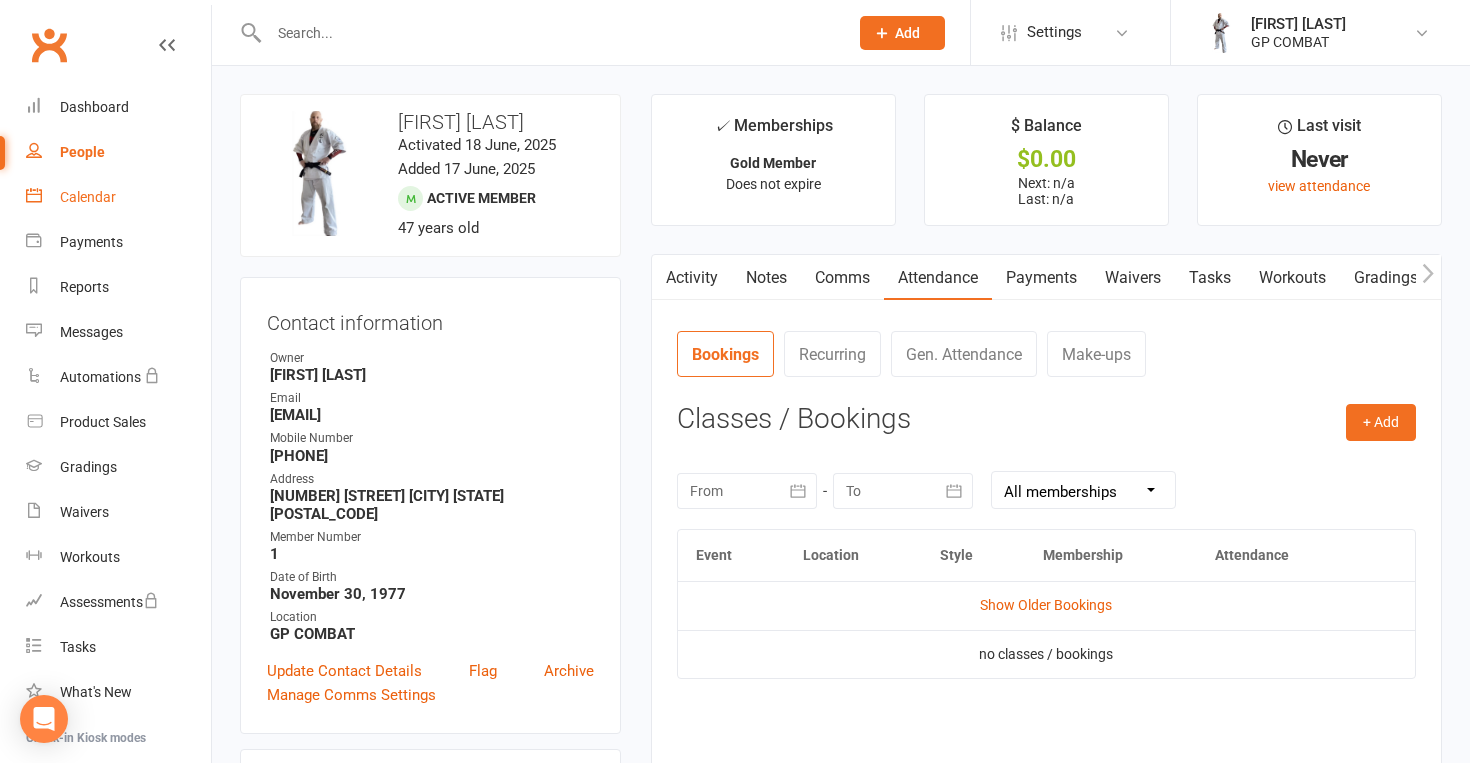 click on "Calendar" at bounding box center [88, 197] 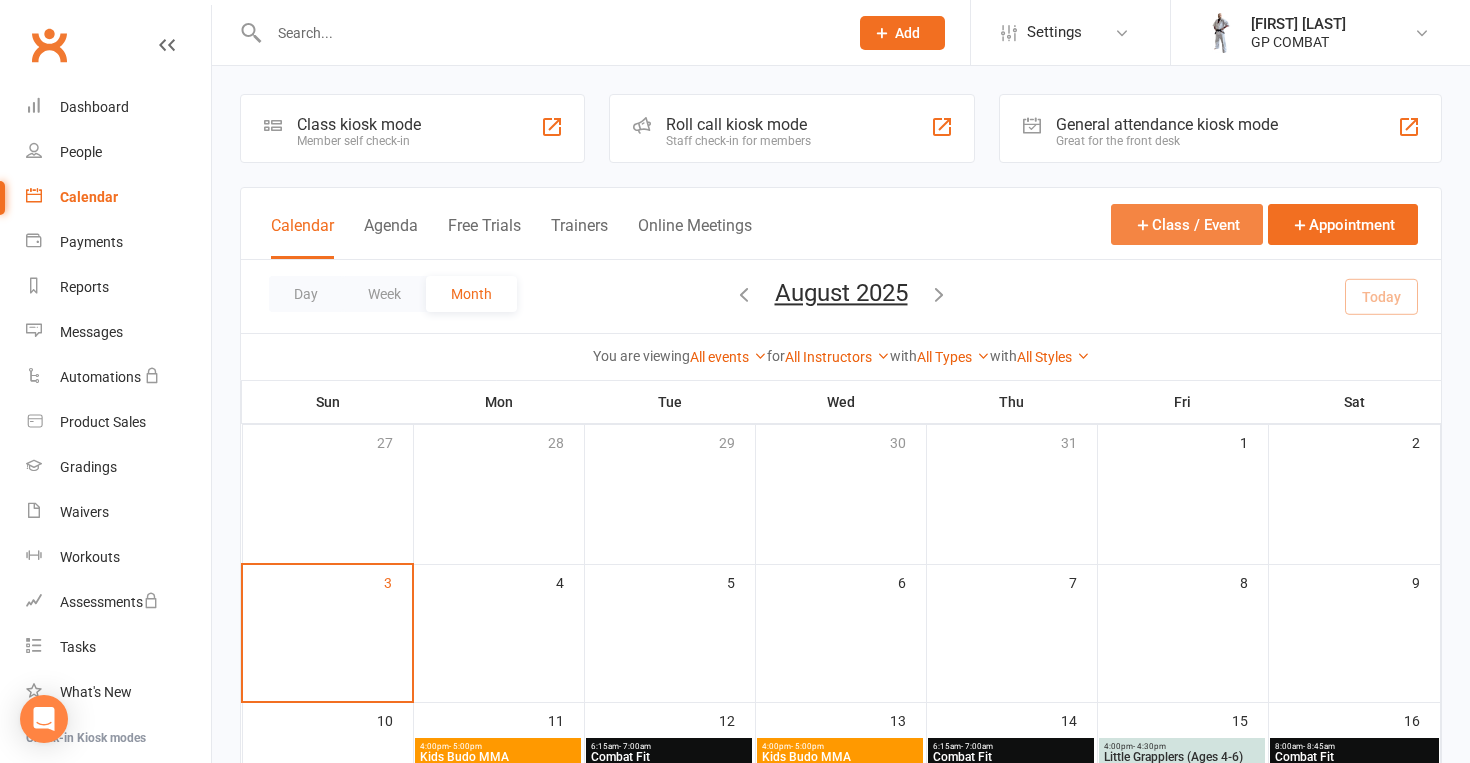 click on "Class / Event" at bounding box center [1187, 224] 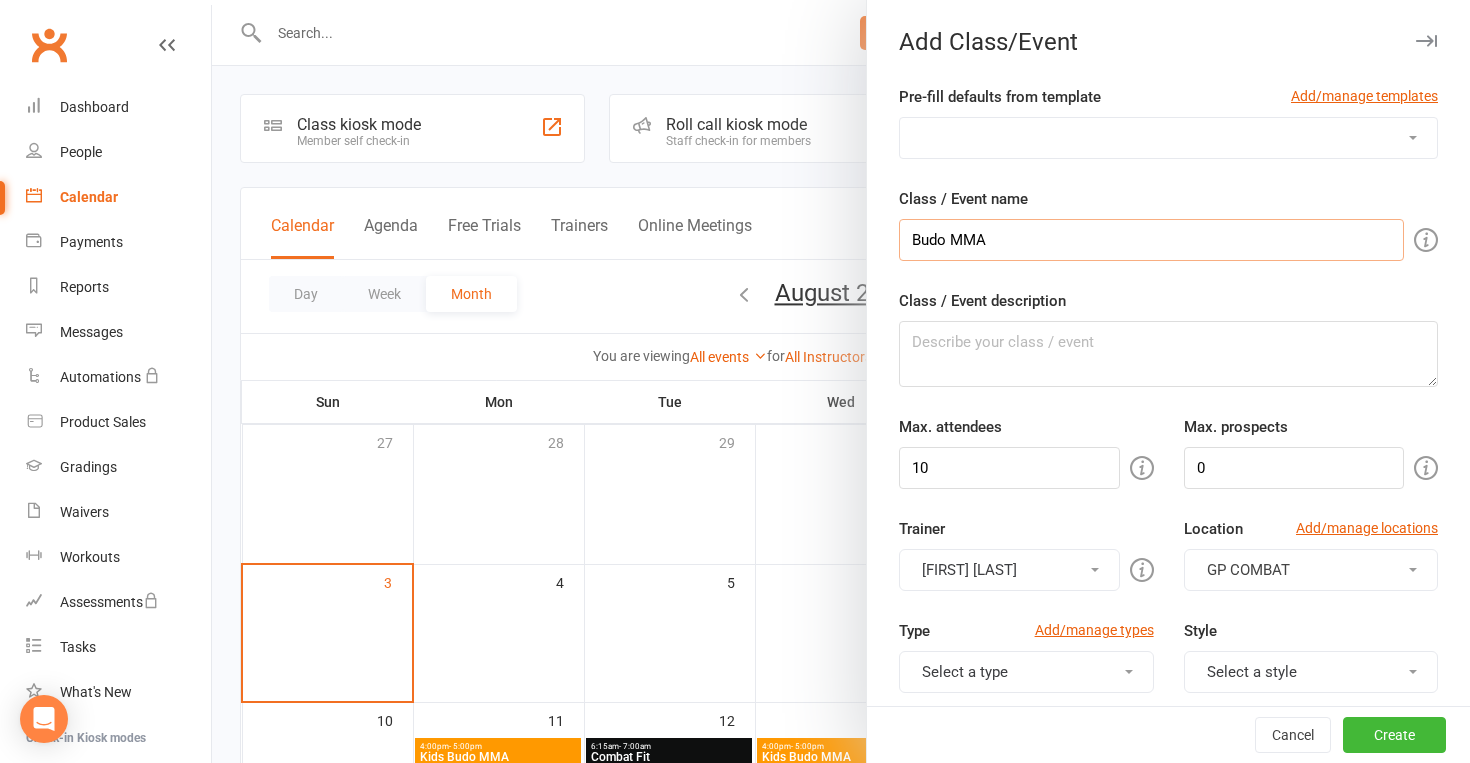 type on "Budo MMA" 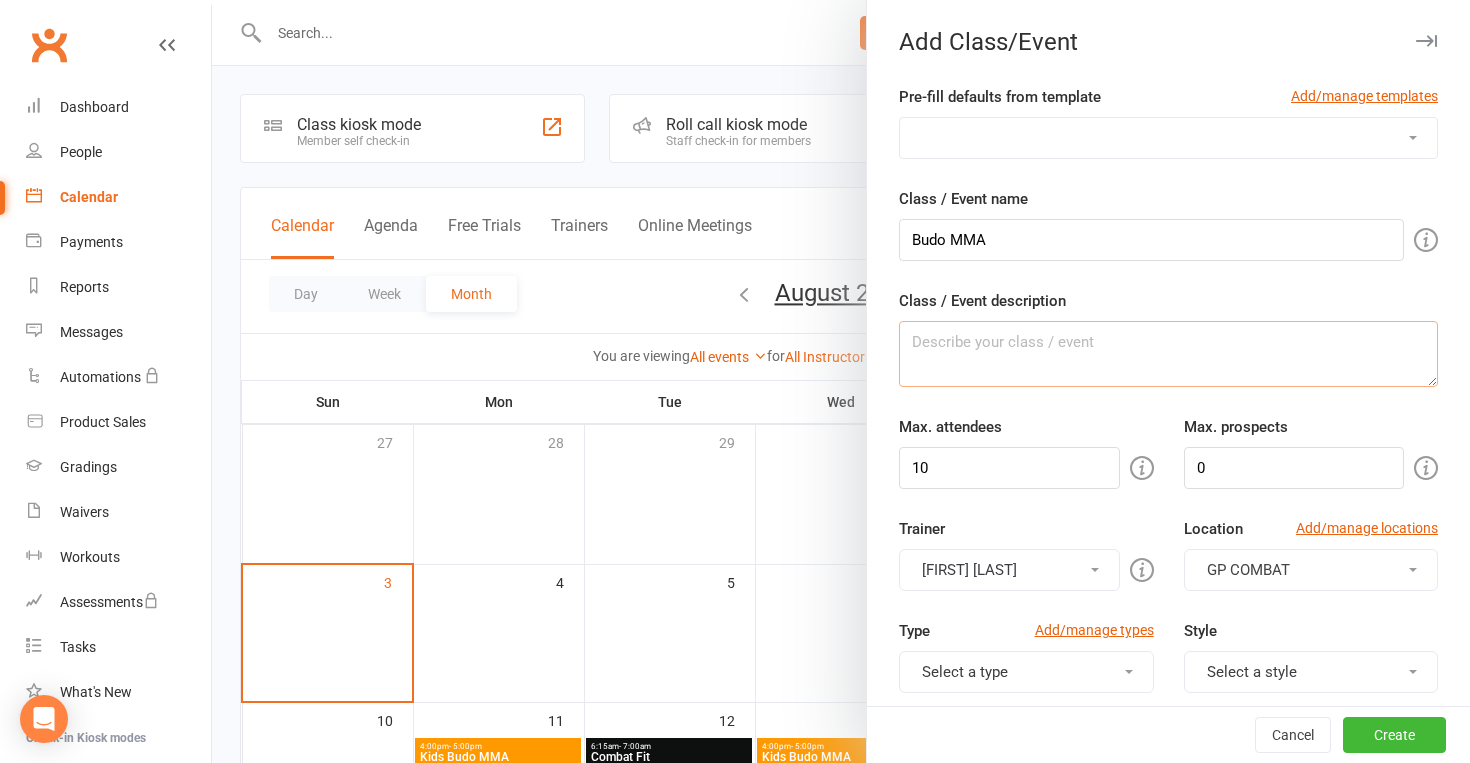 click on "Class / Event description" at bounding box center [1168, 354] 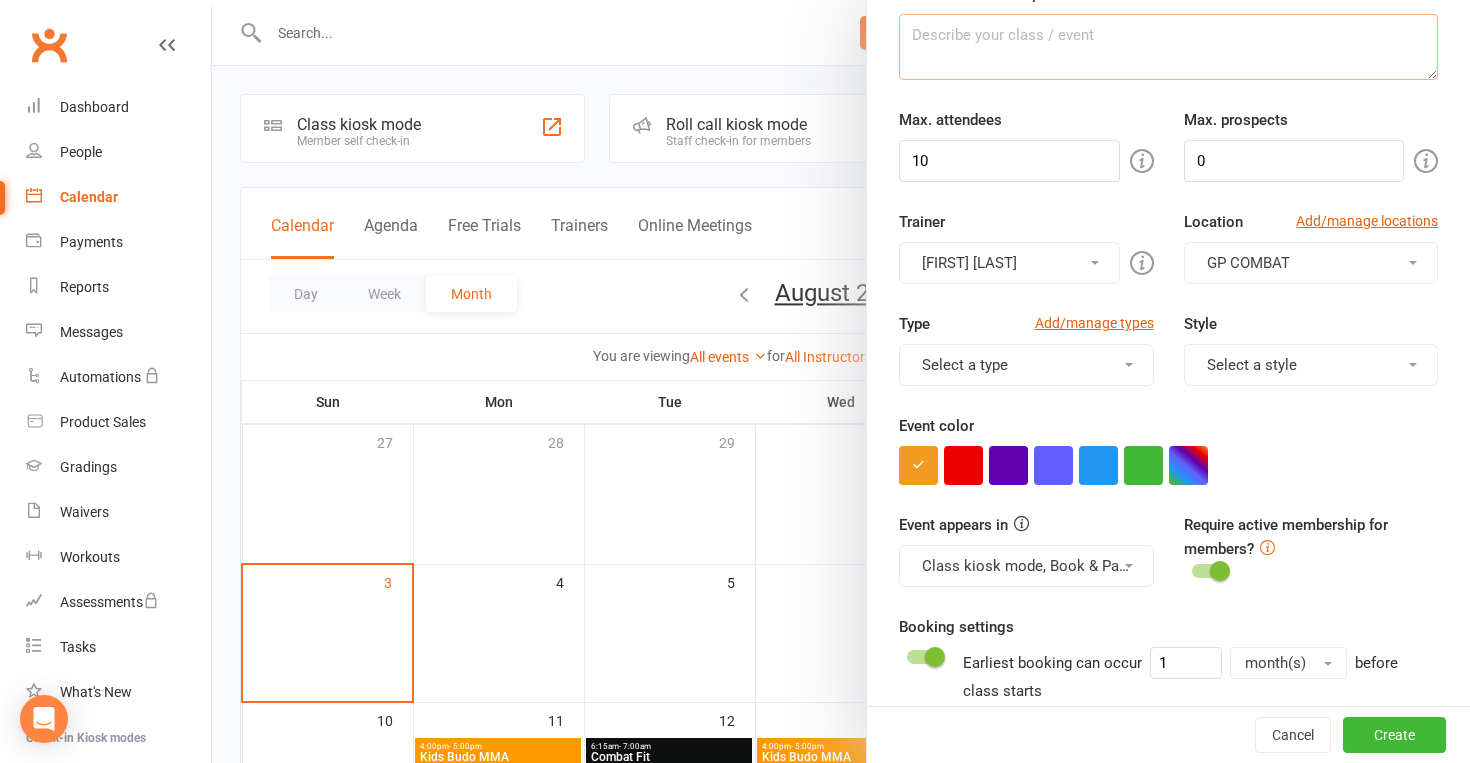 scroll, scrollTop: 310, scrollLeft: 0, axis: vertical 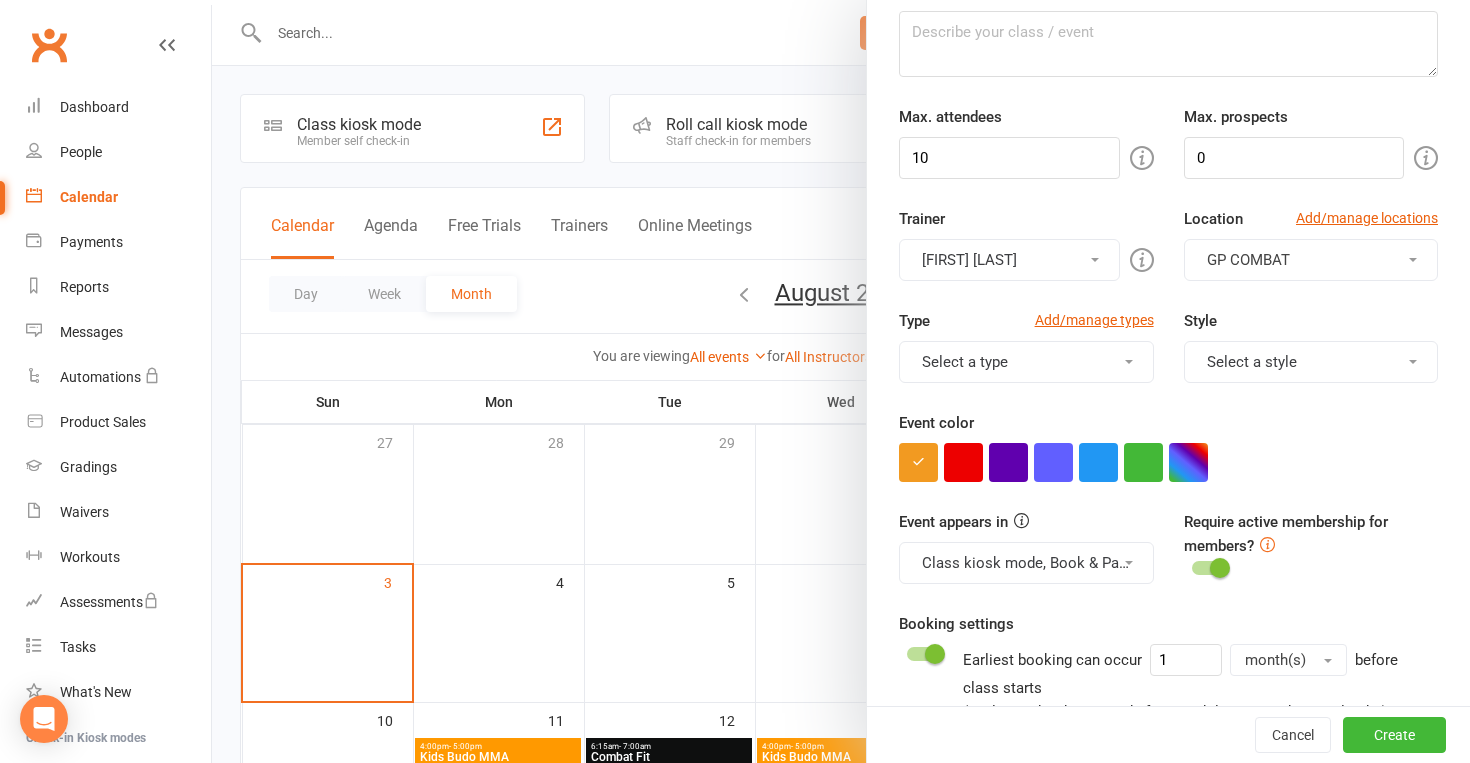 click on "Select a type" at bounding box center (1026, 362) 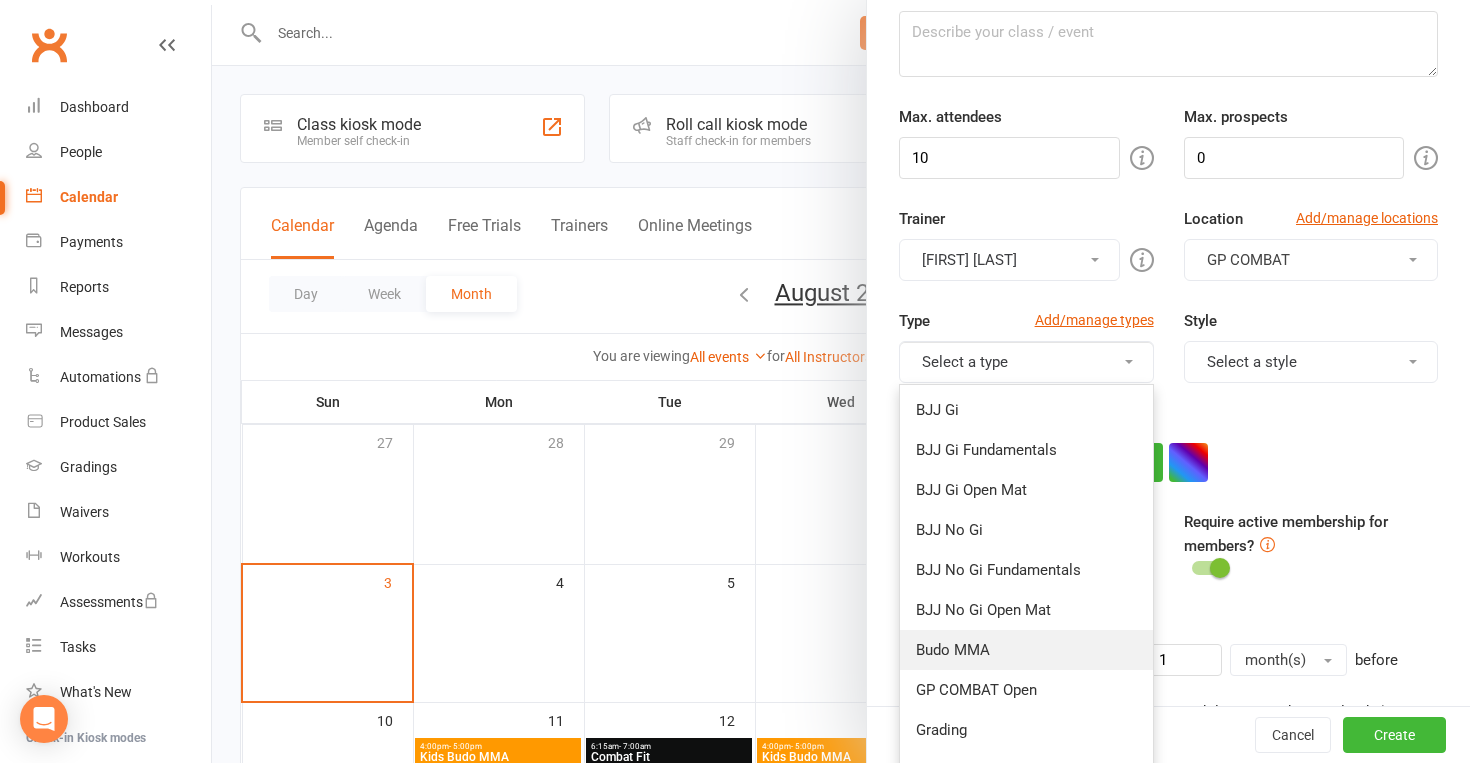 click on "Budo MMA" at bounding box center (1026, 650) 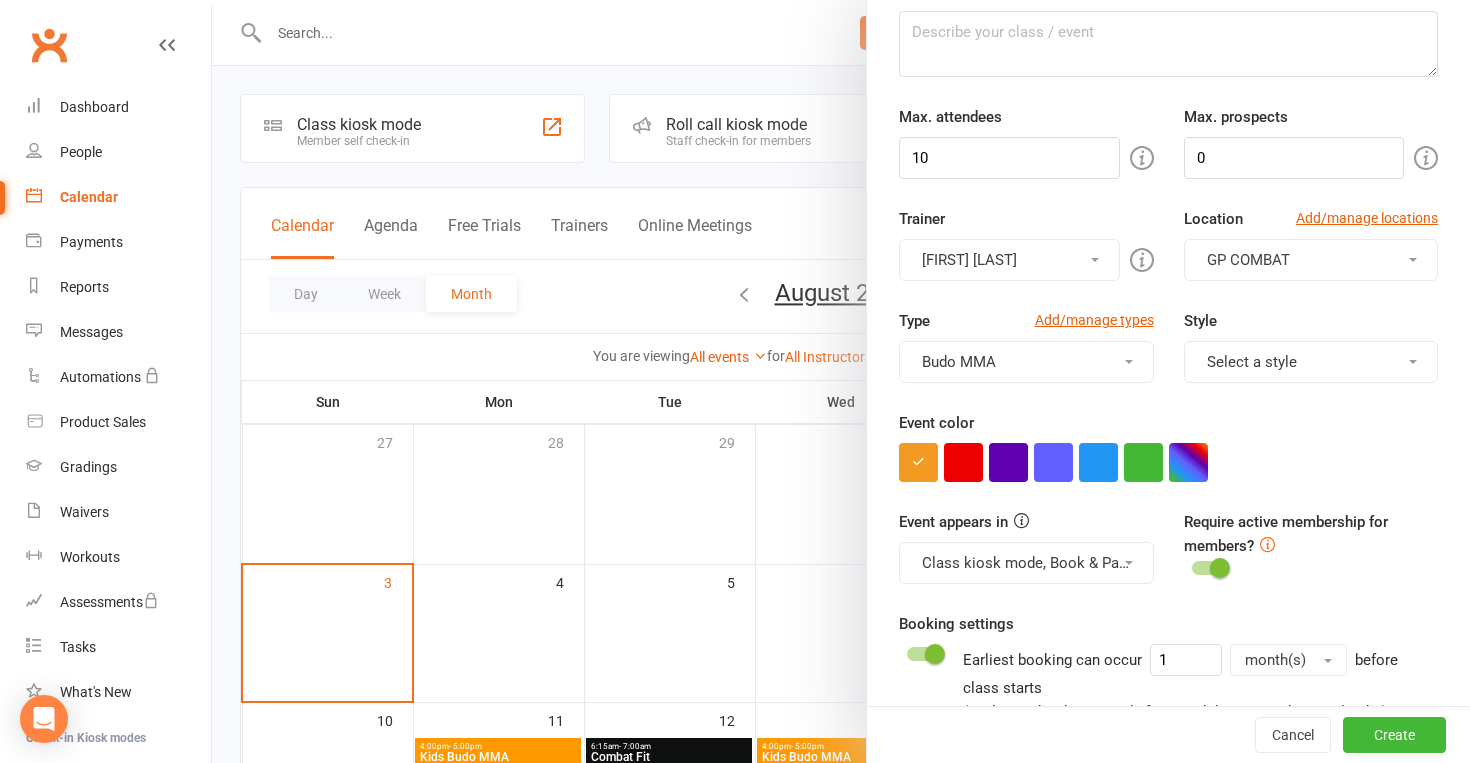 click on "Select a style" at bounding box center [1311, 362] 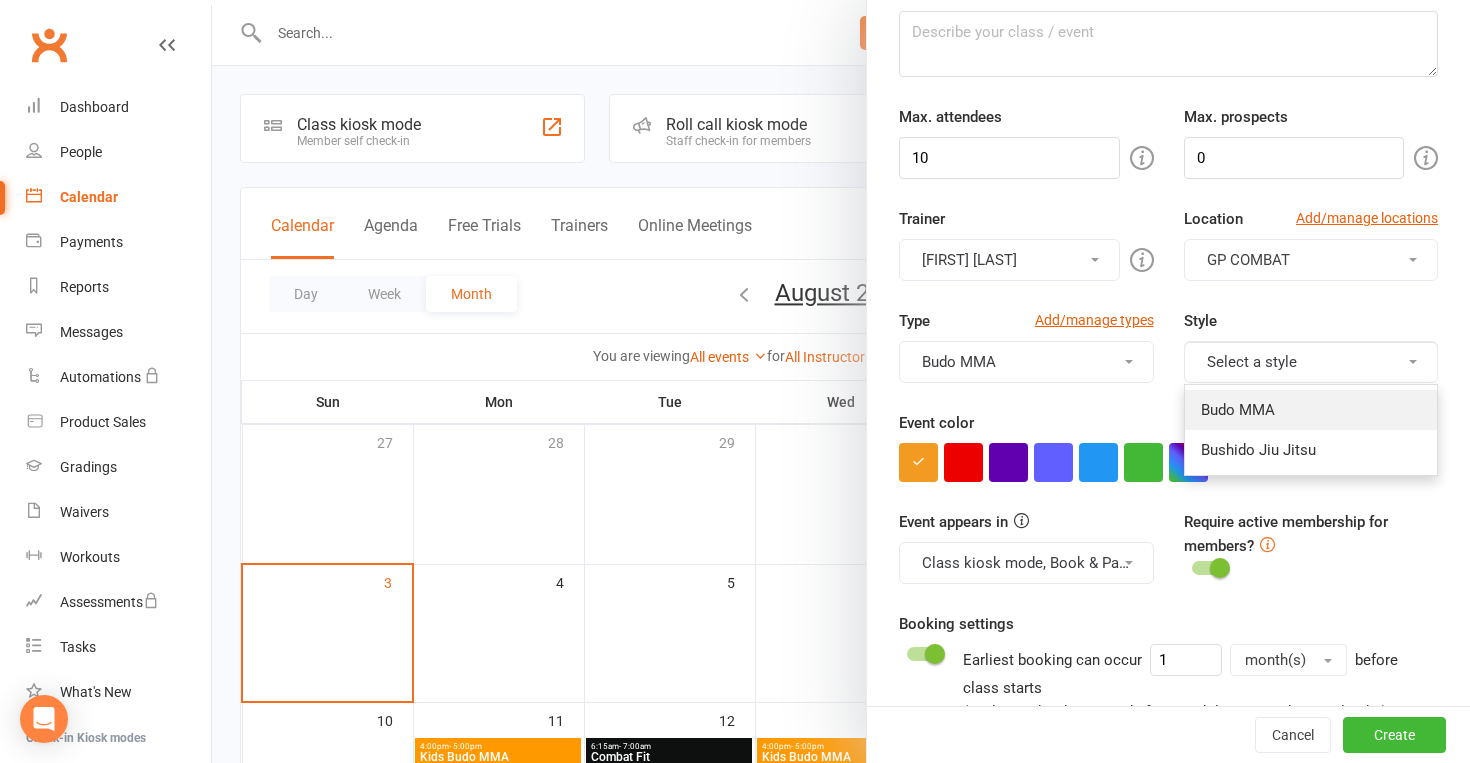 click on "Budo MMA" at bounding box center [1311, 410] 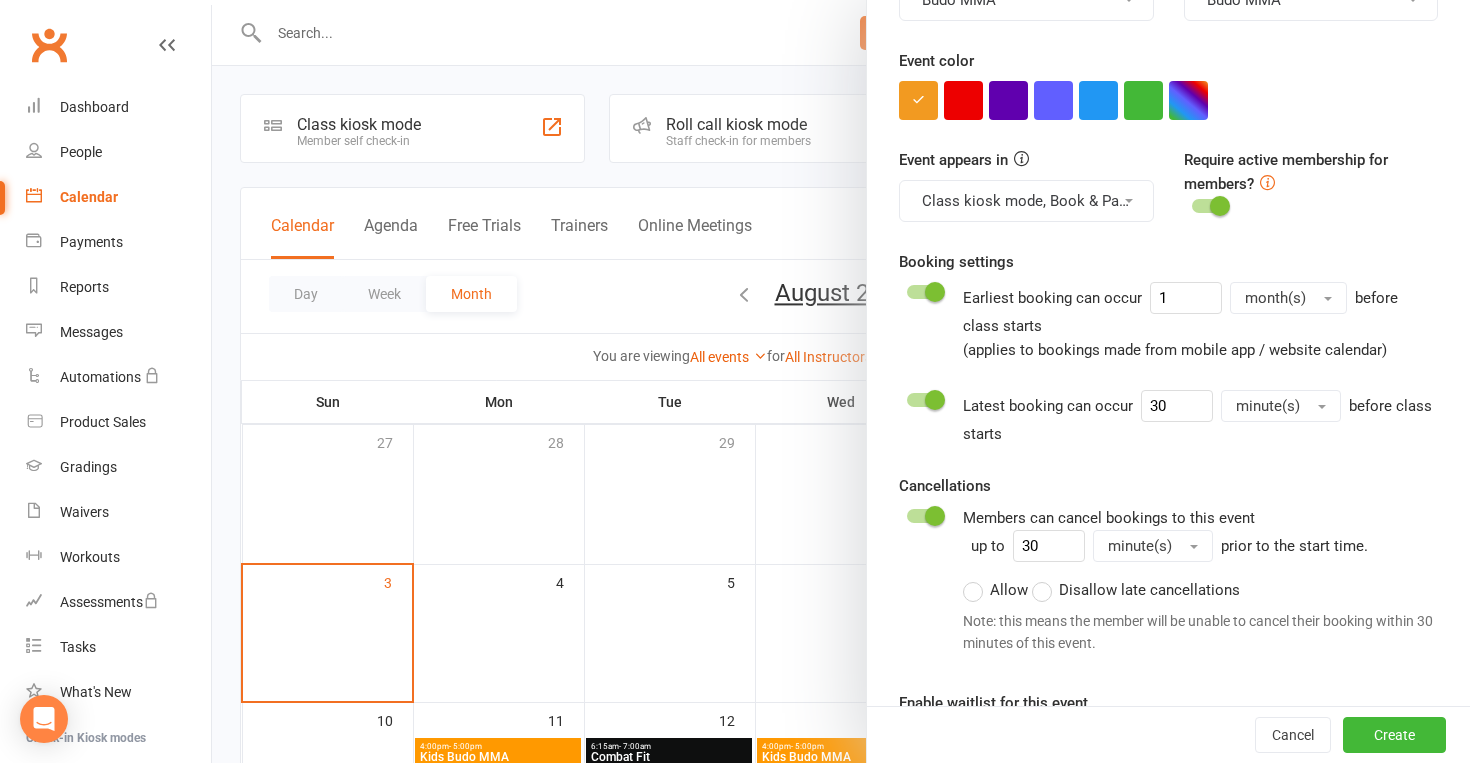scroll, scrollTop: 676, scrollLeft: 0, axis: vertical 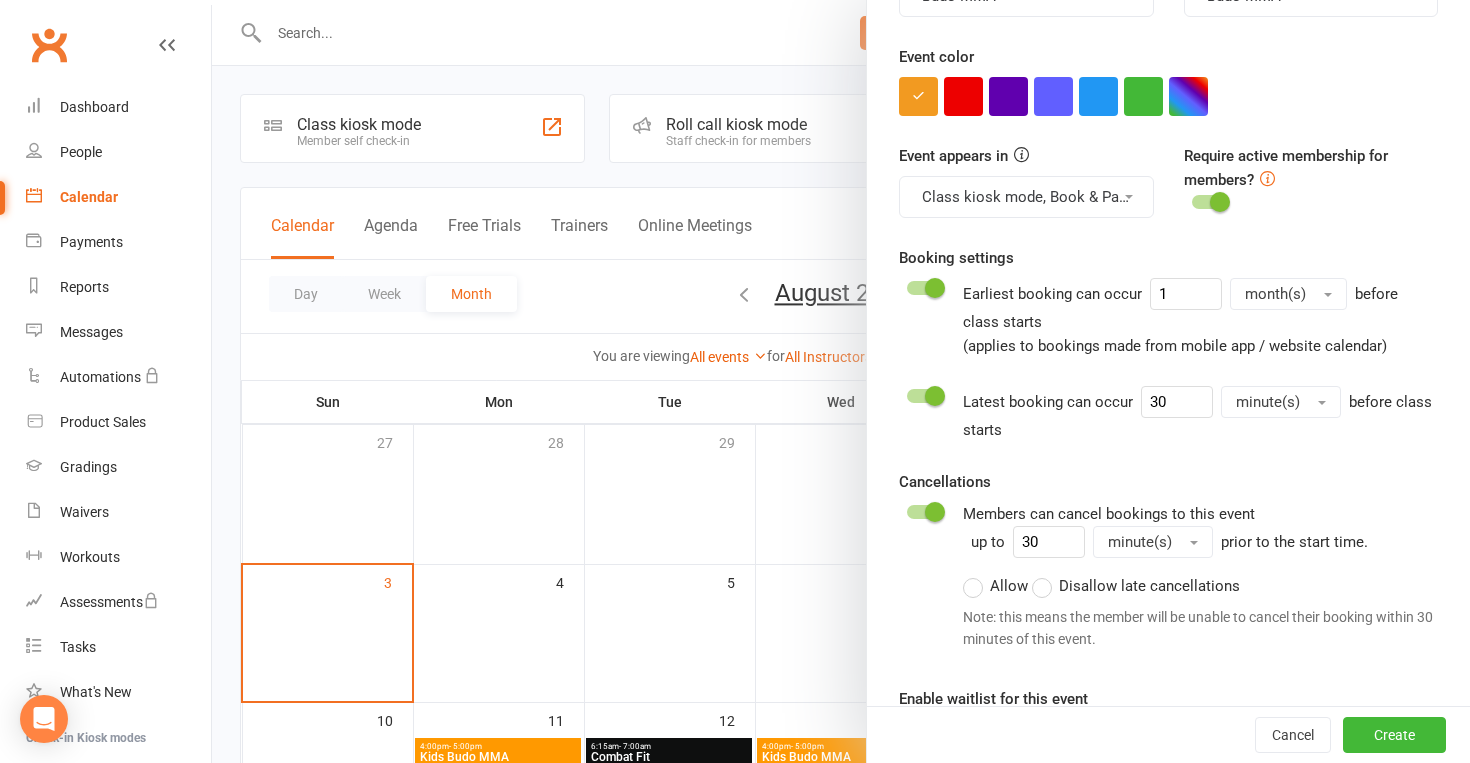 click at bounding box center (924, 396) 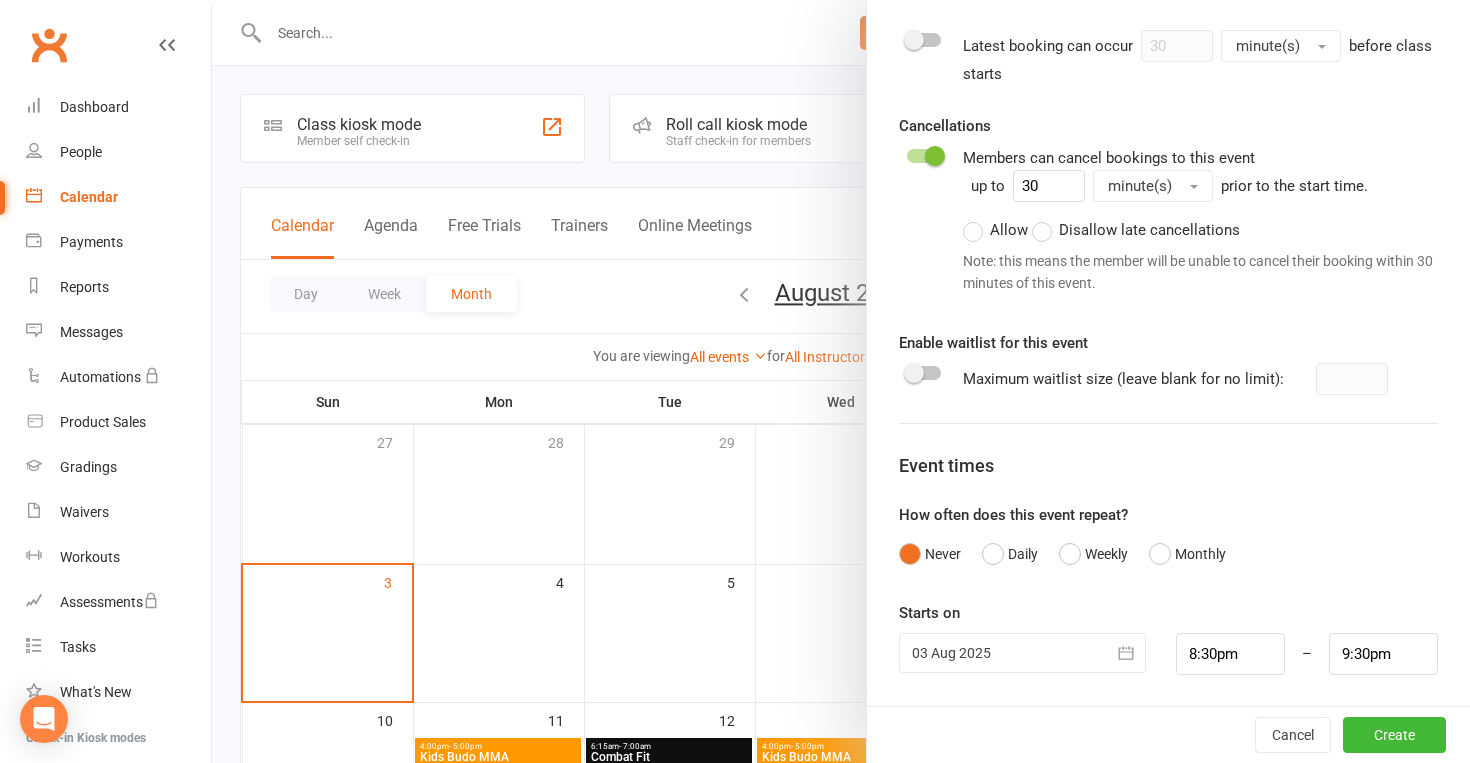 scroll, scrollTop: 1031, scrollLeft: 0, axis: vertical 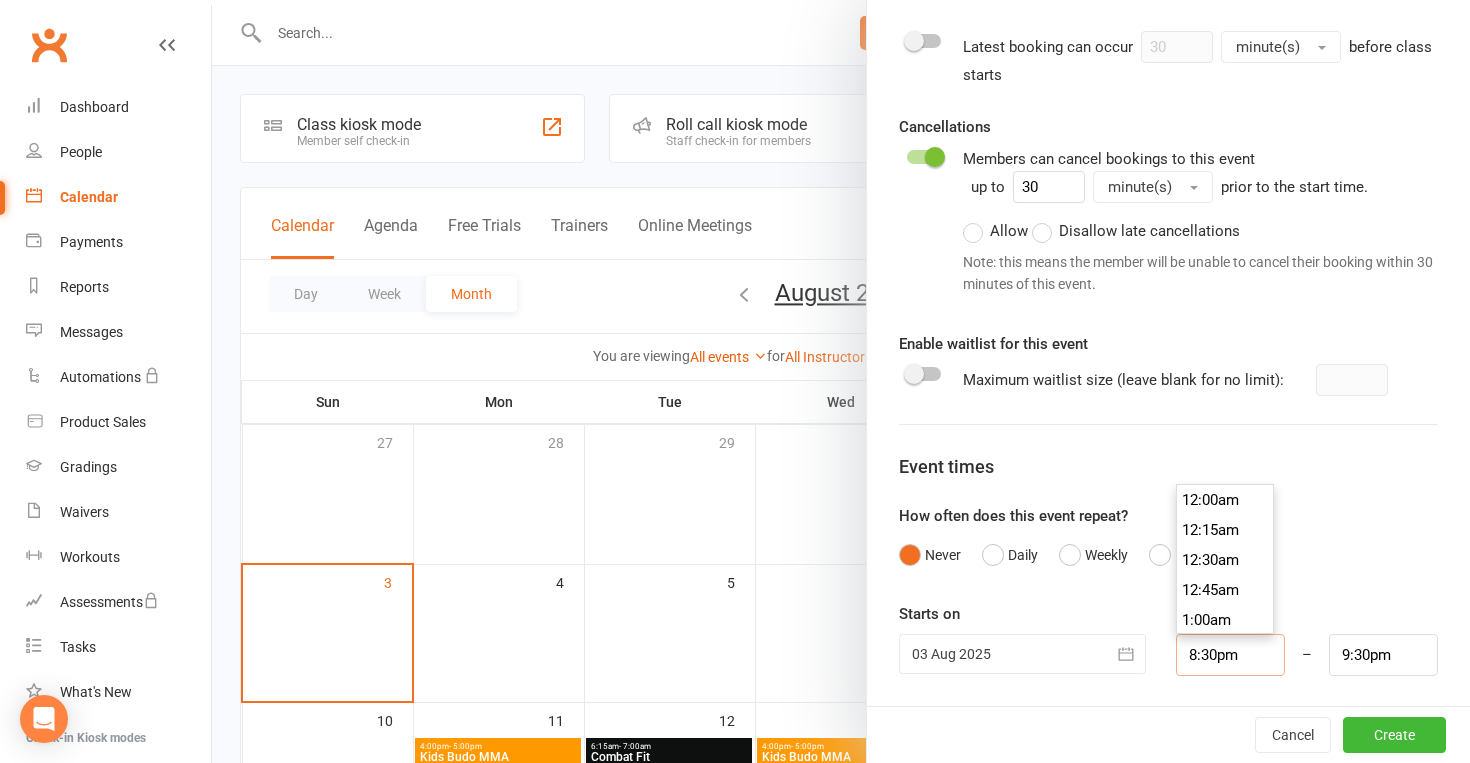 click on "8:30pm" at bounding box center [1230, 655] 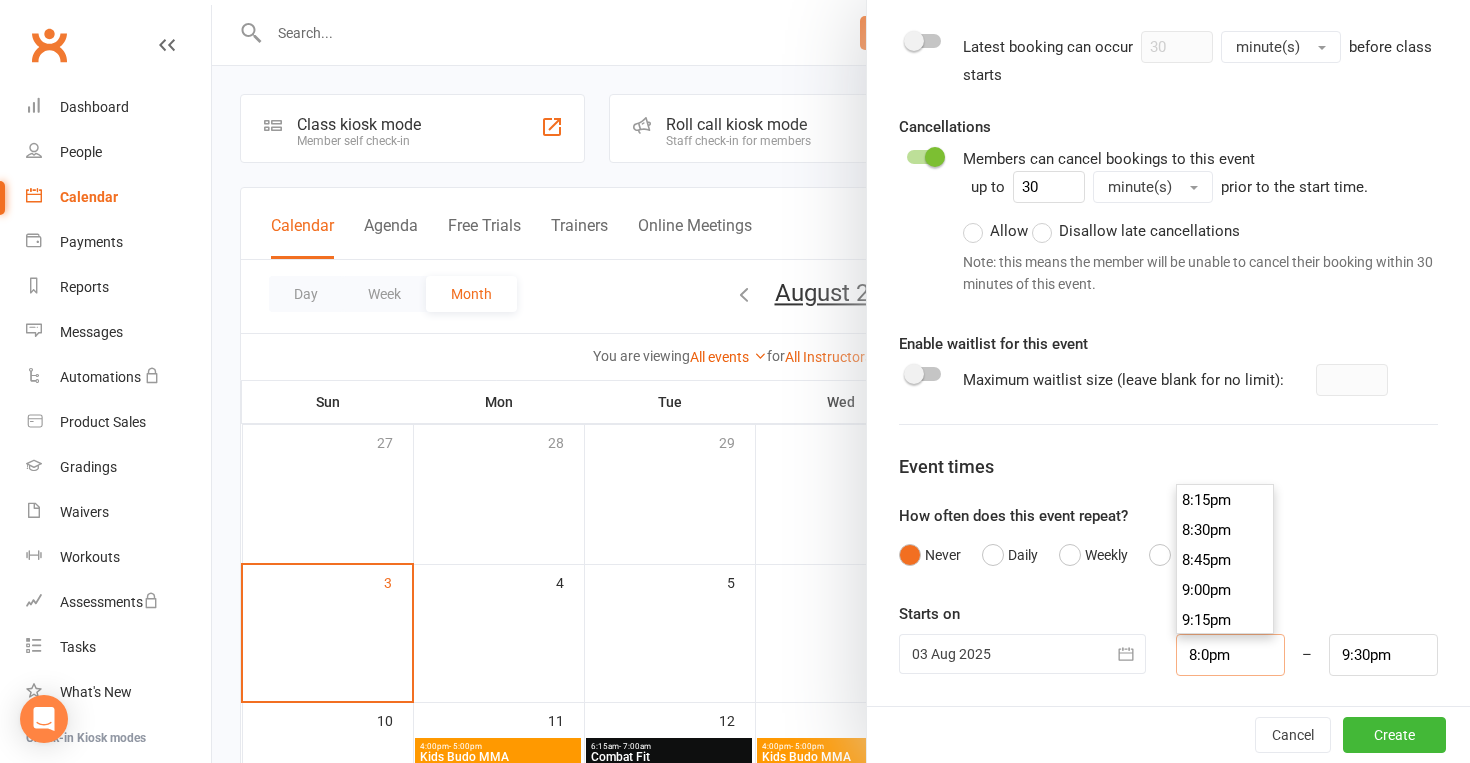type on "8:20pm" 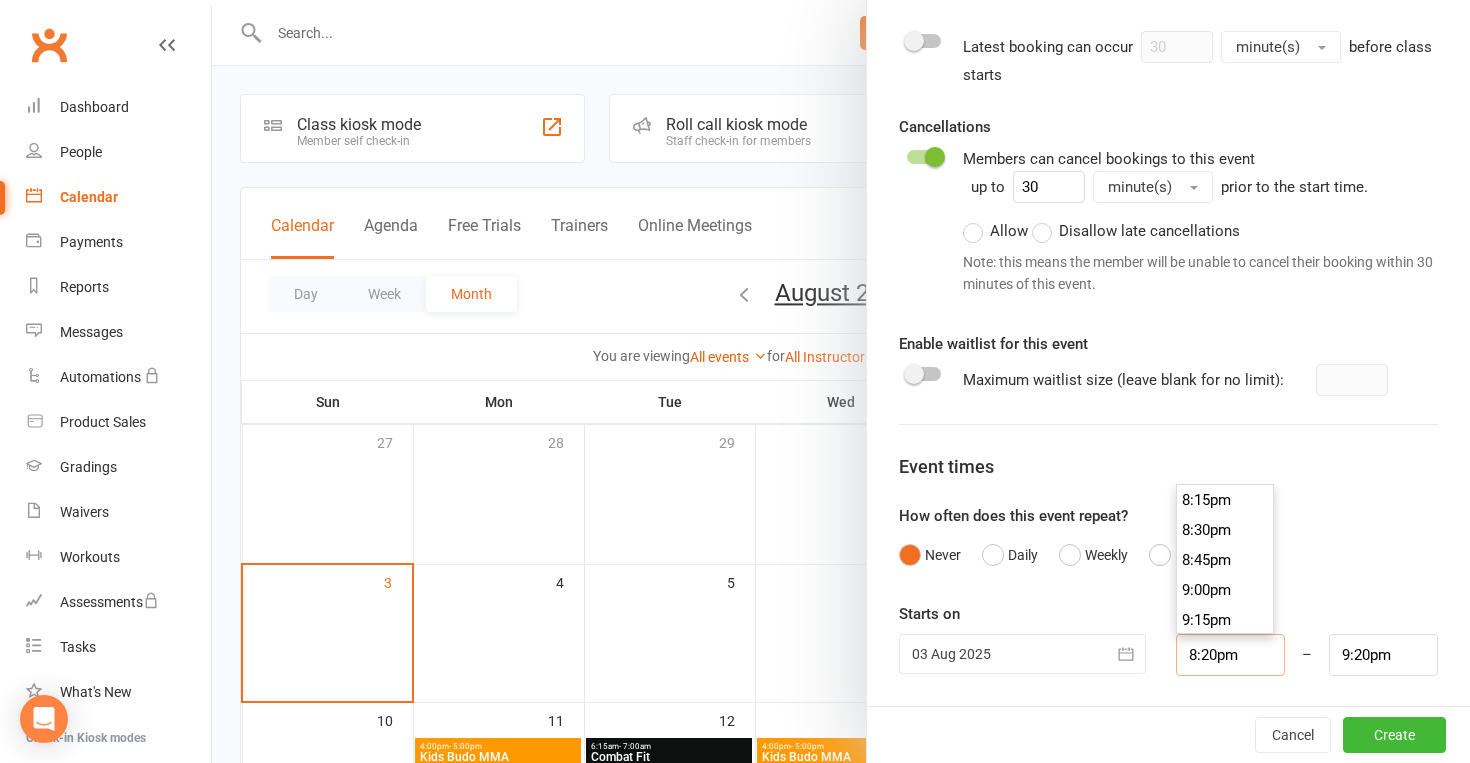 type on "8:20pm" 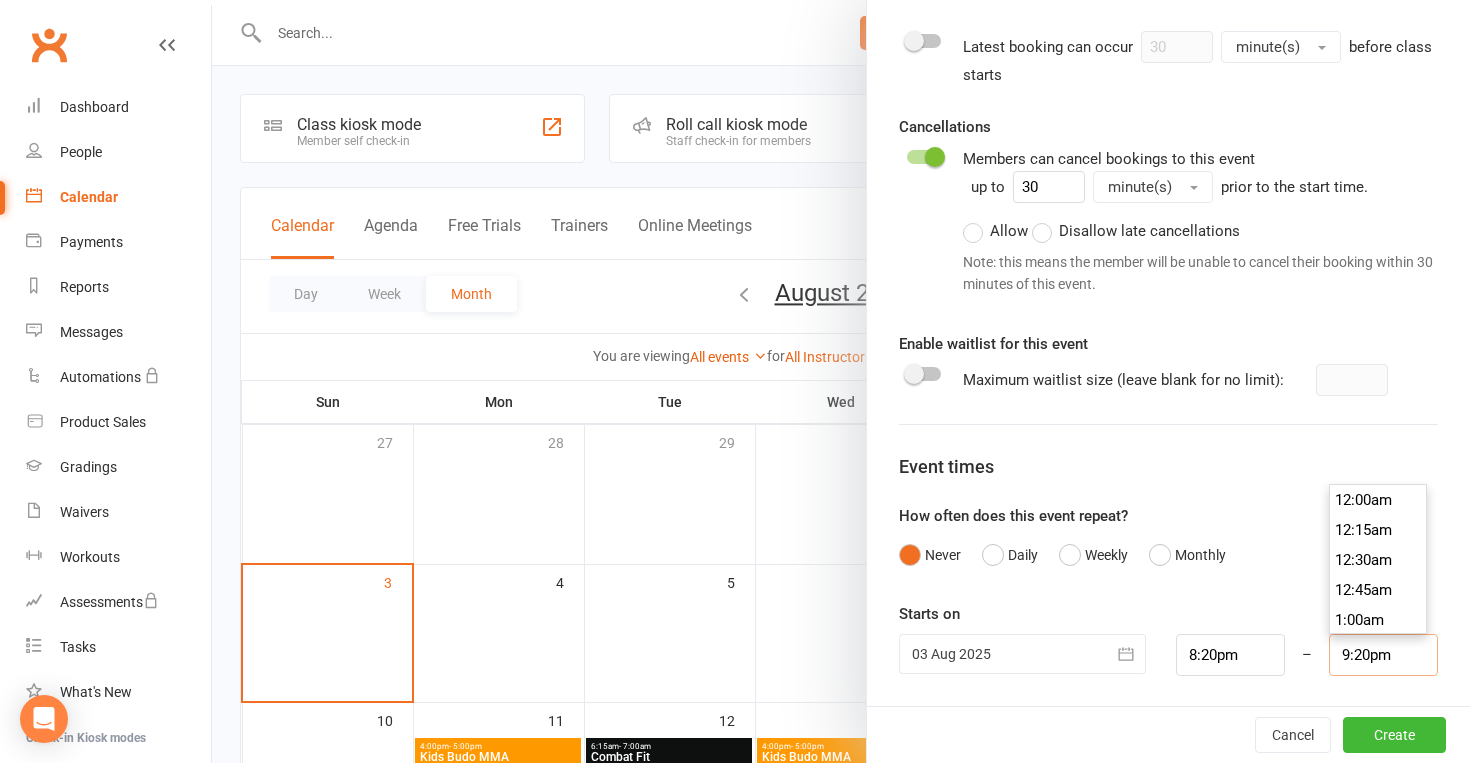click on "9:20pm" at bounding box center [1383, 655] 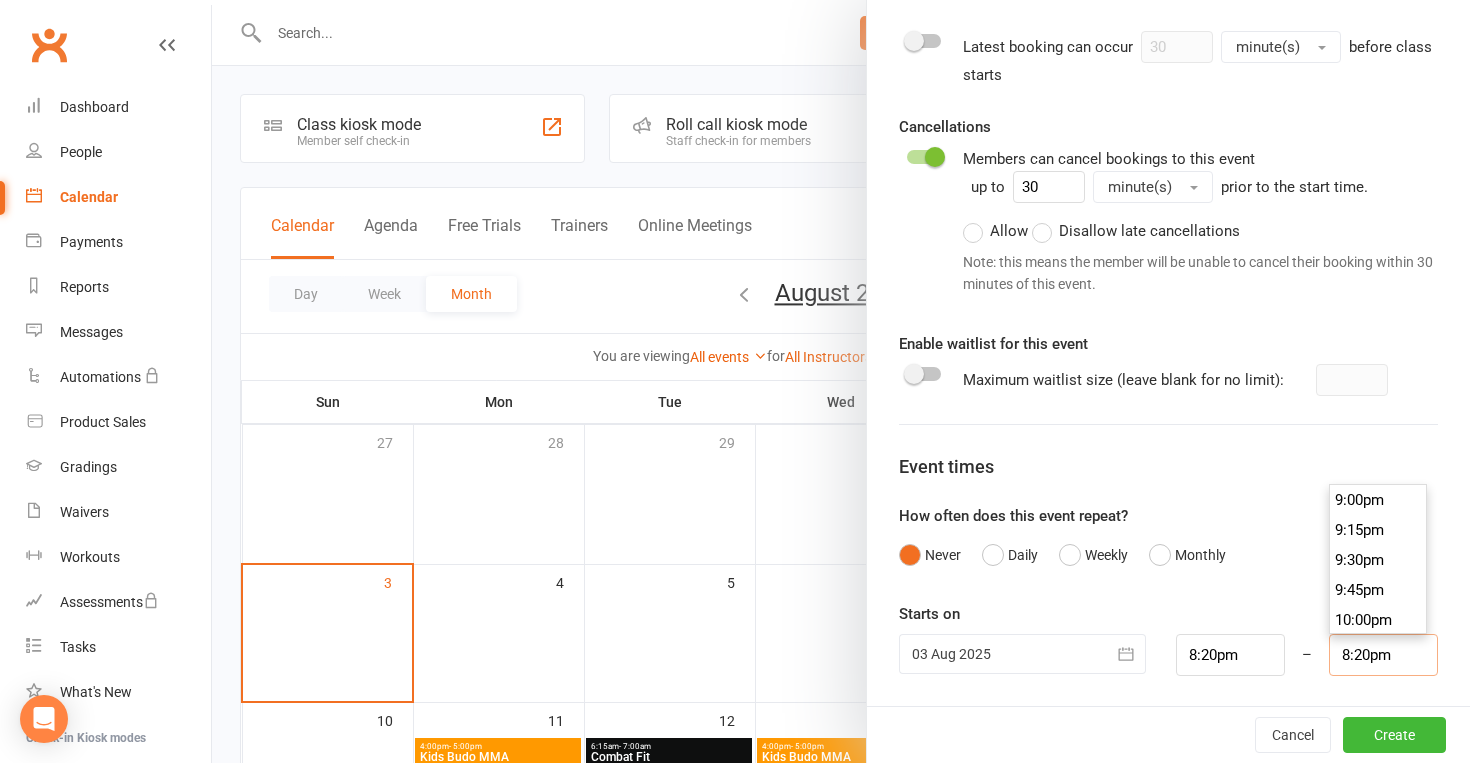 scroll, scrollTop: 2400, scrollLeft: 0, axis: vertical 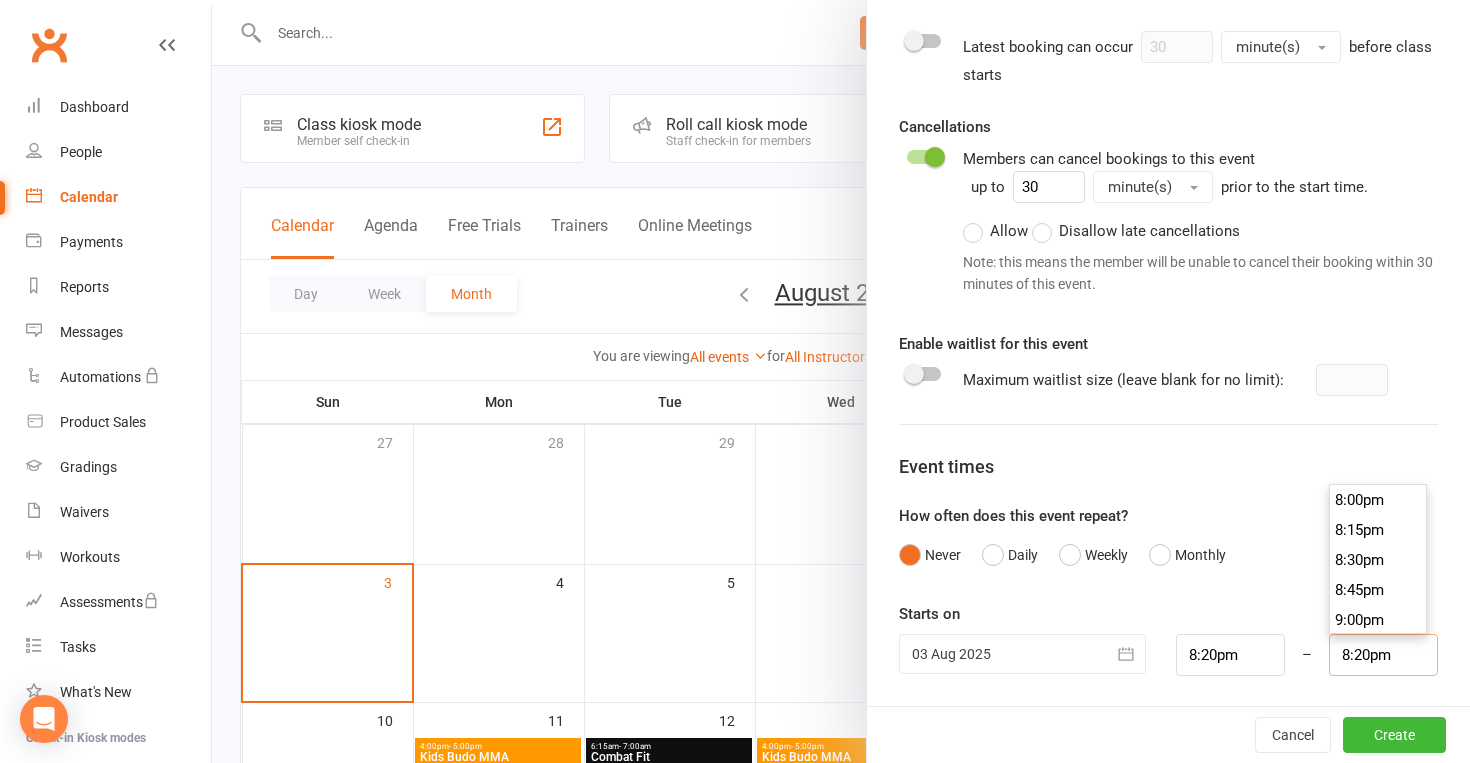 click on "8:20pm" at bounding box center (1383, 655) 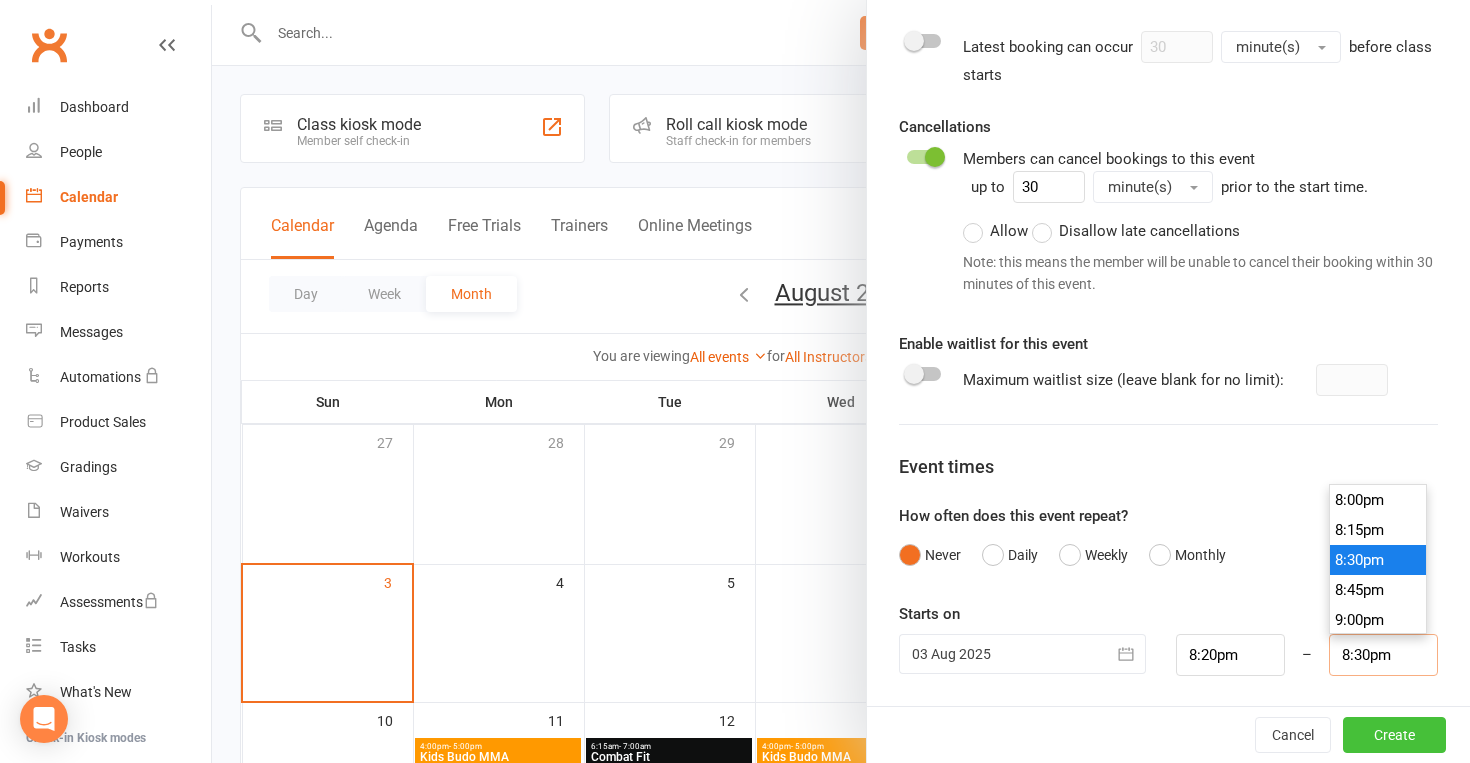 type on "8:30pm" 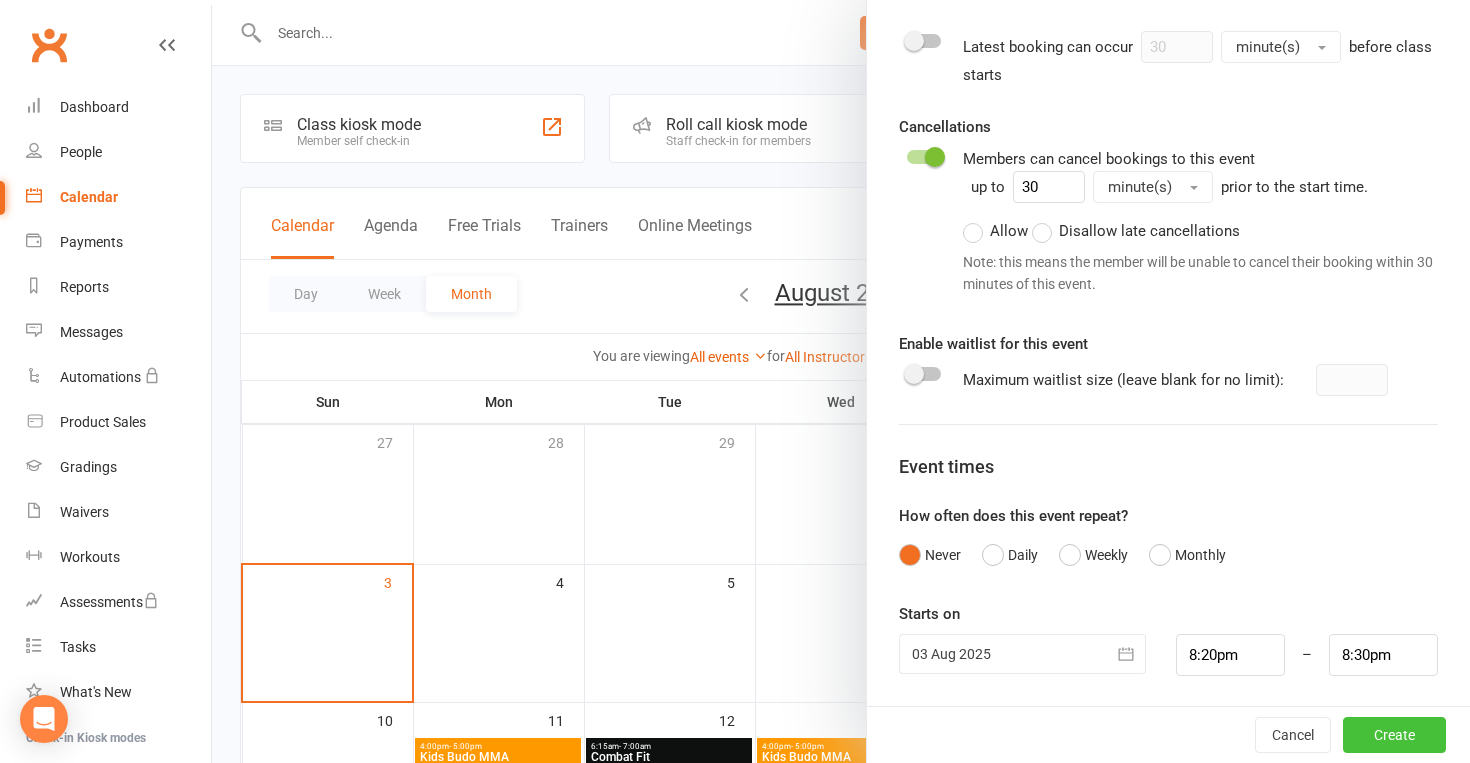 click on "Create" at bounding box center [1394, 735] 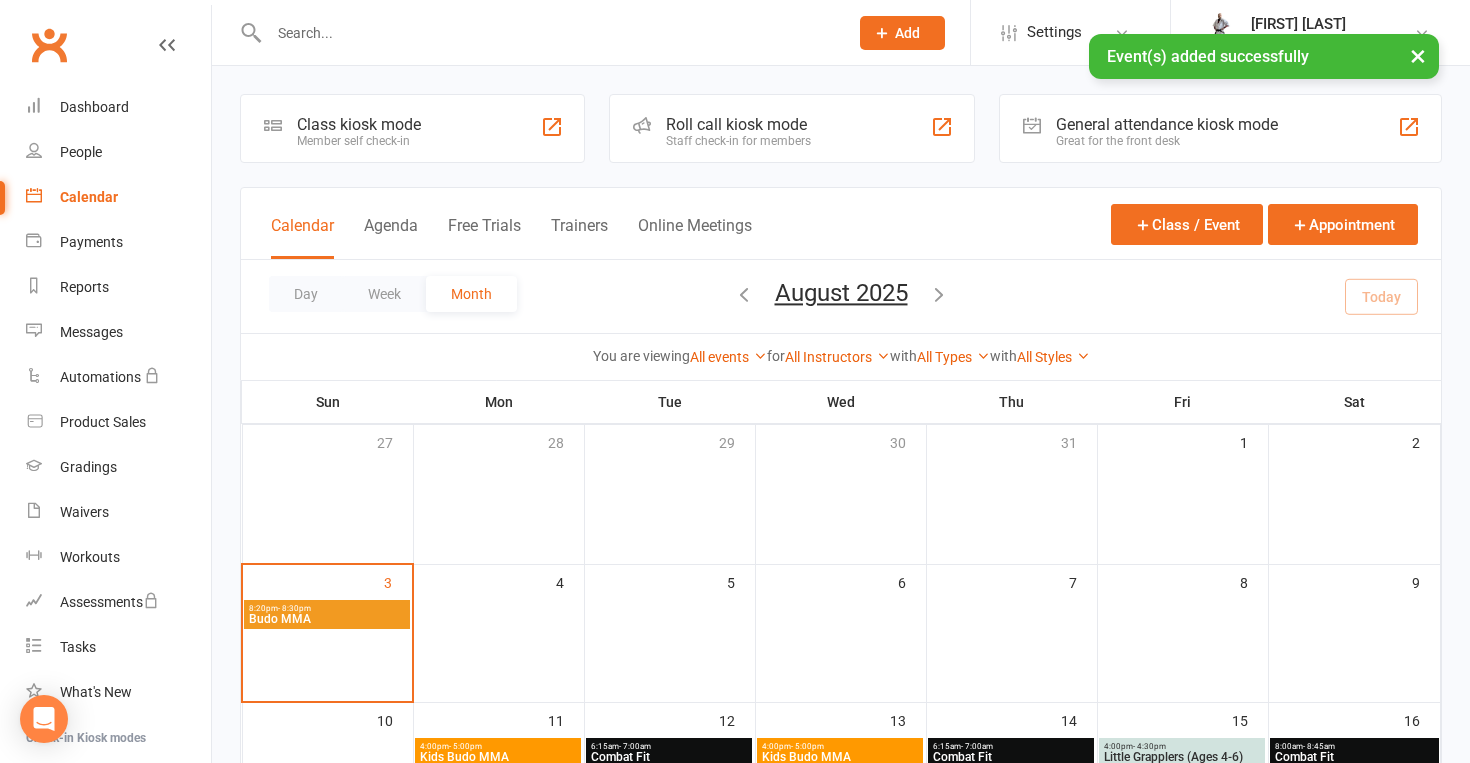 click on "8:20pm  - 8:30pm" at bounding box center (327, 608) 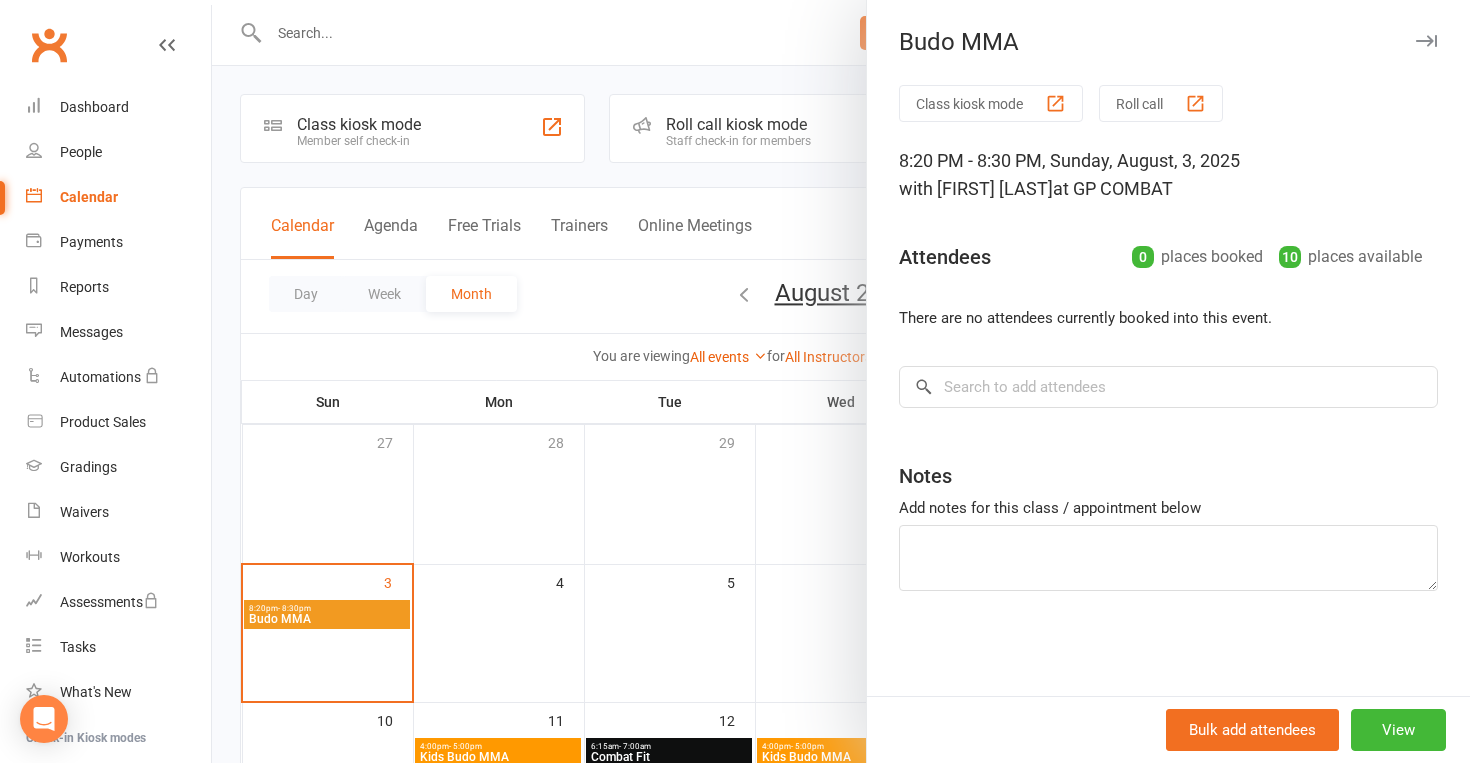 click on "Class kiosk mode" at bounding box center (991, 103) 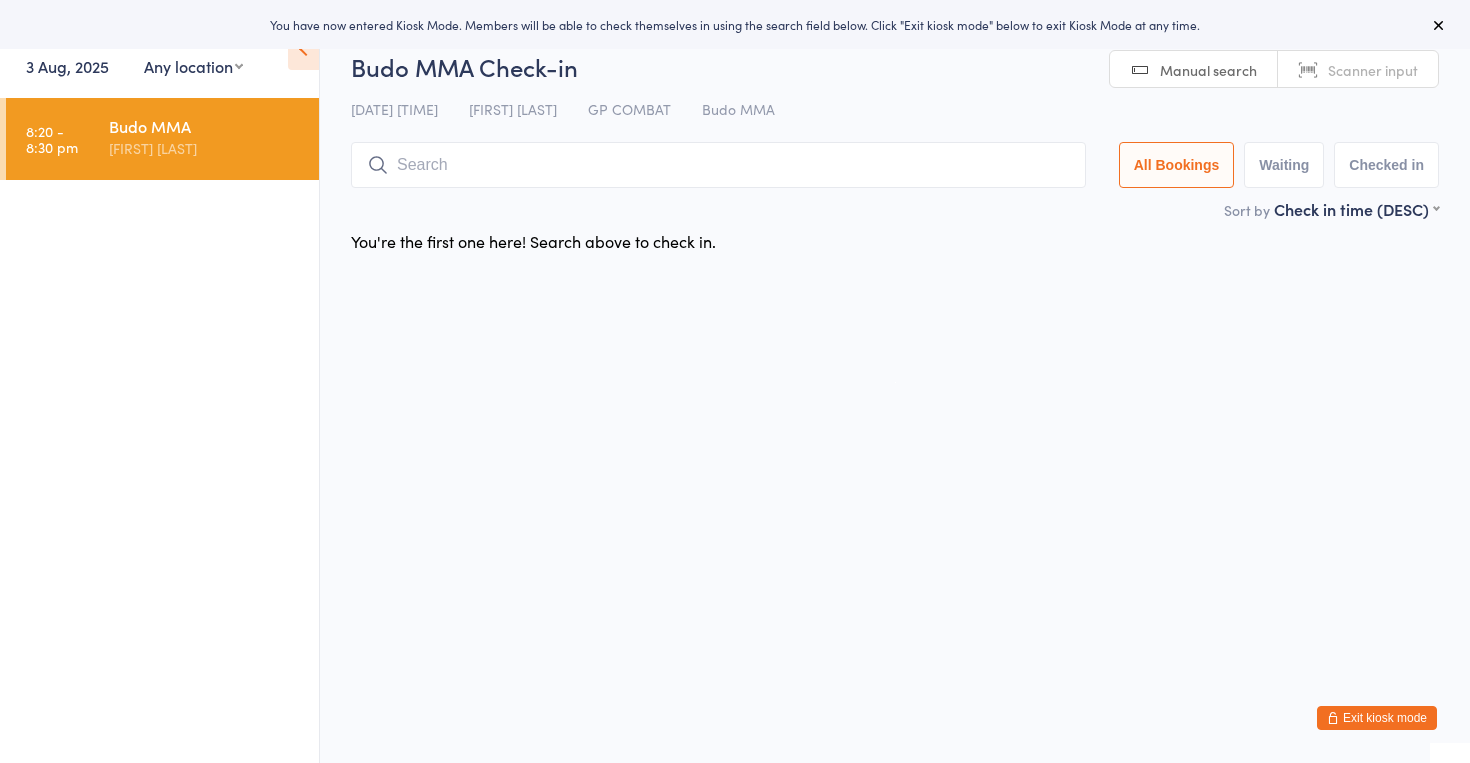 scroll, scrollTop: 0, scrollLeft: 0, axis: both 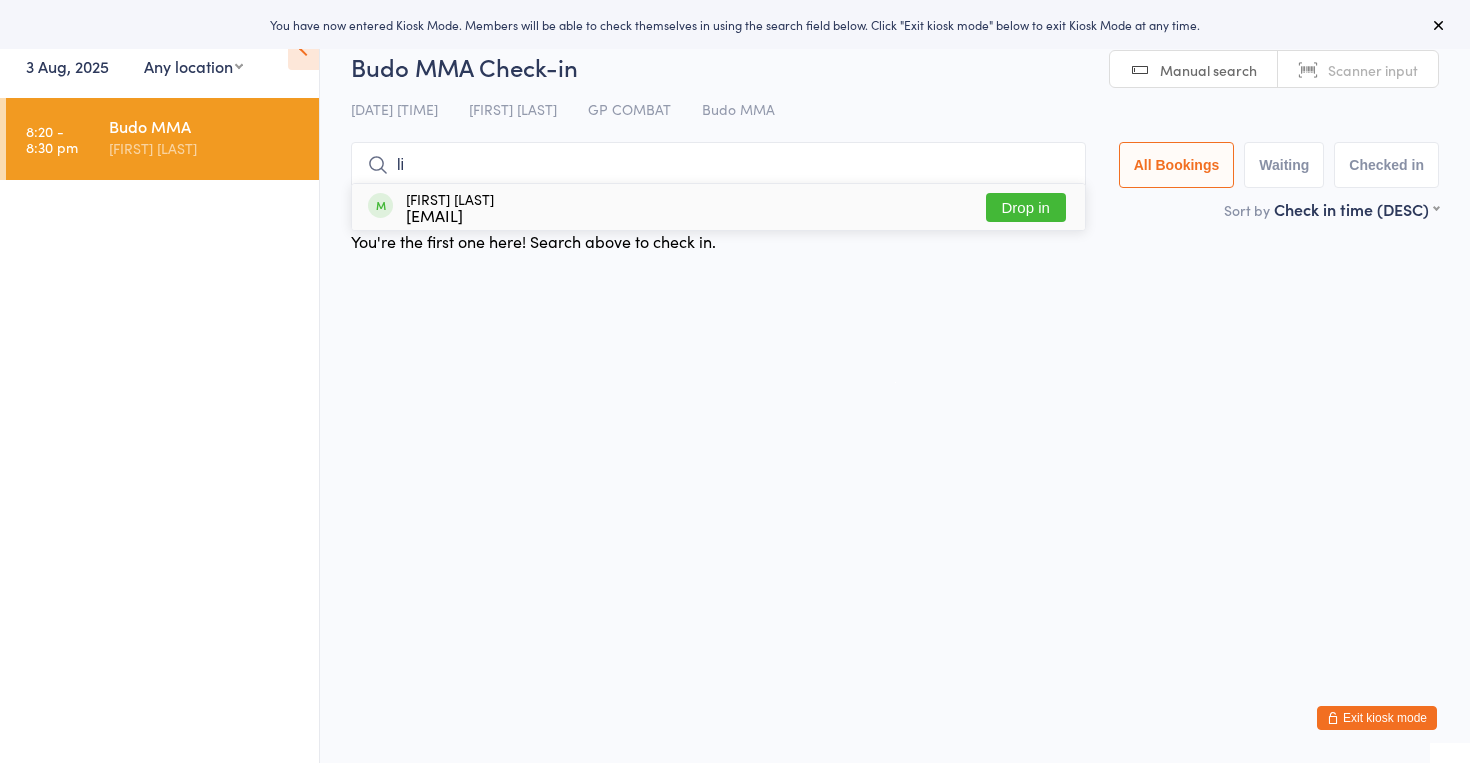 type on "li" 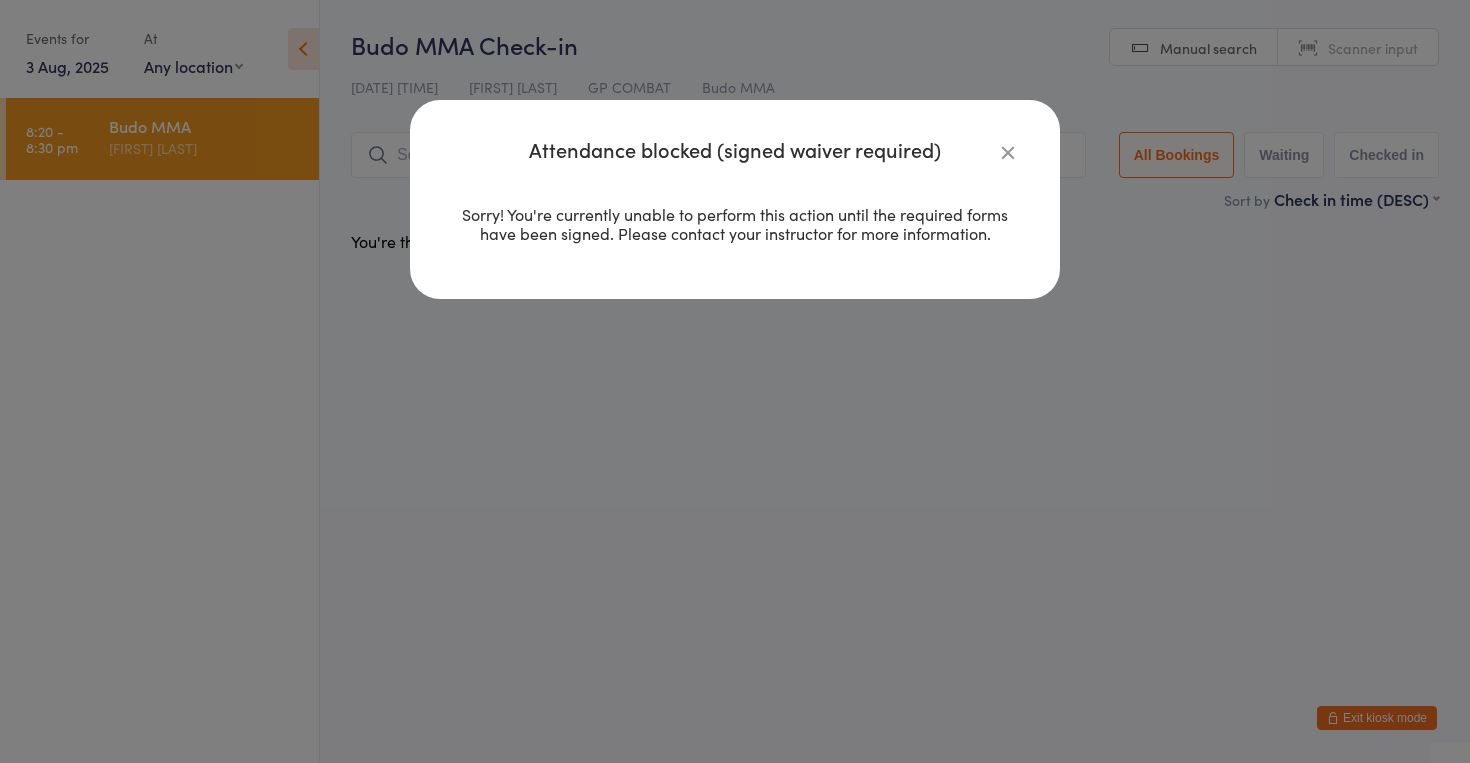 click at bounding box center (1008, 152) 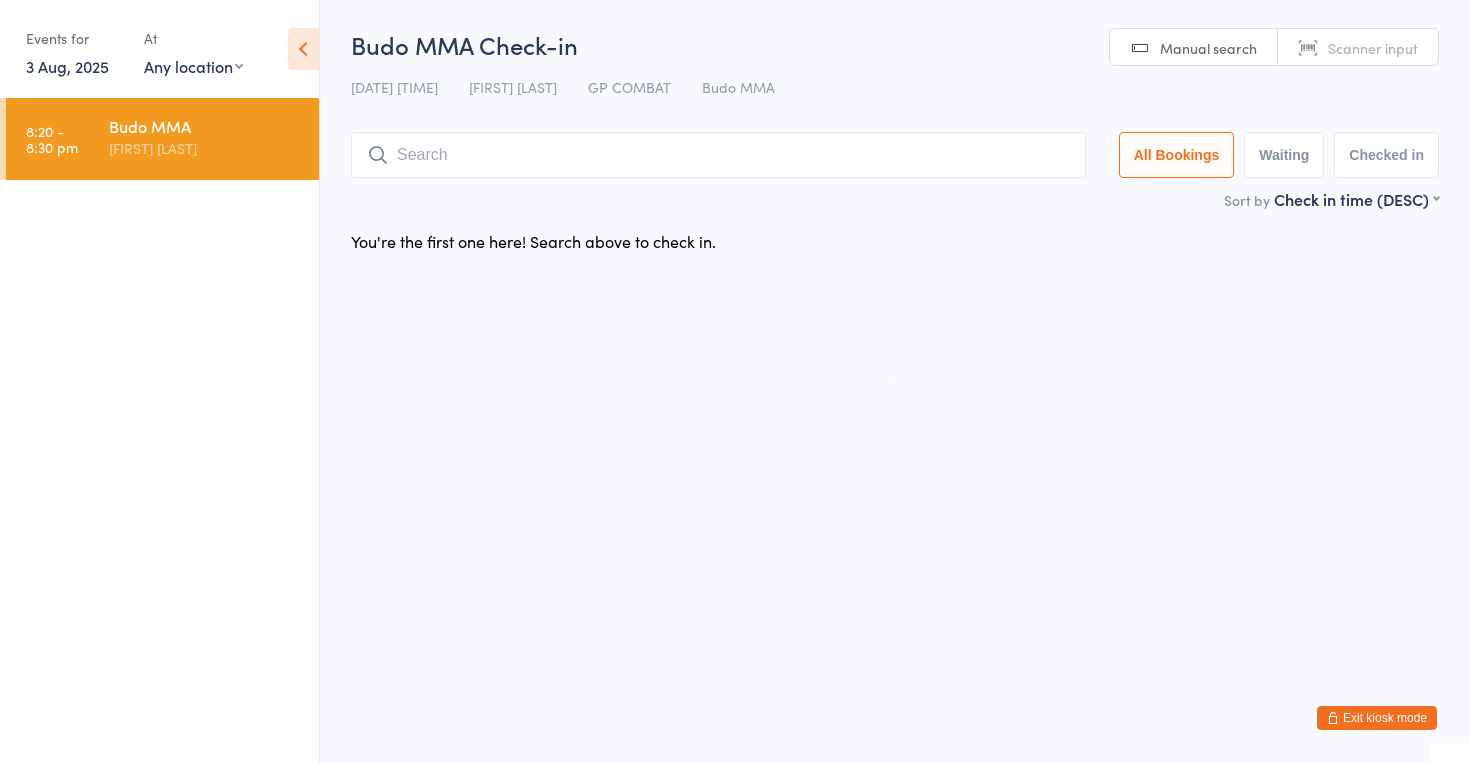 click on "Exit kiosk mode" at bounding box center [1377, 718] 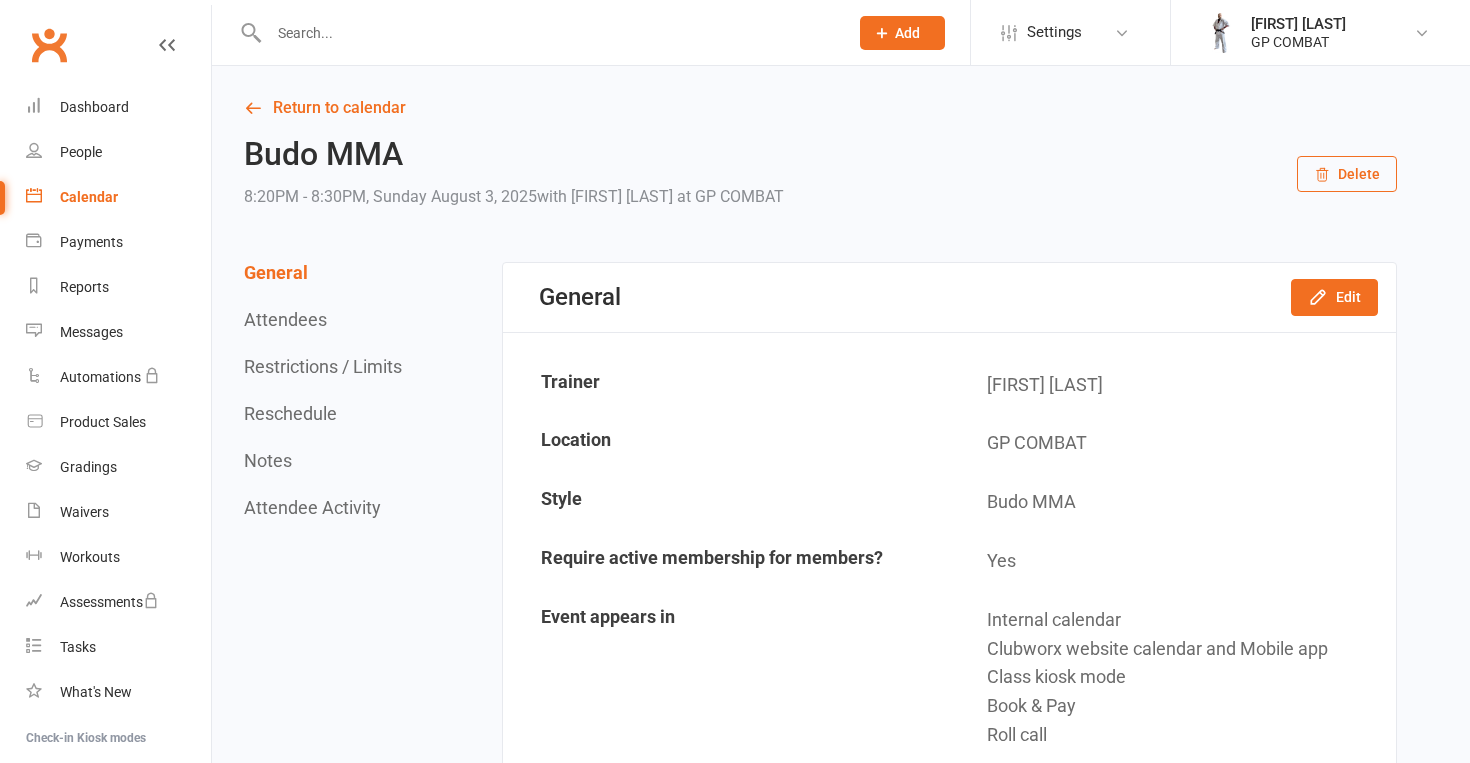 scroll, scrollTop: 0, scrollLeft: 0, axis: both 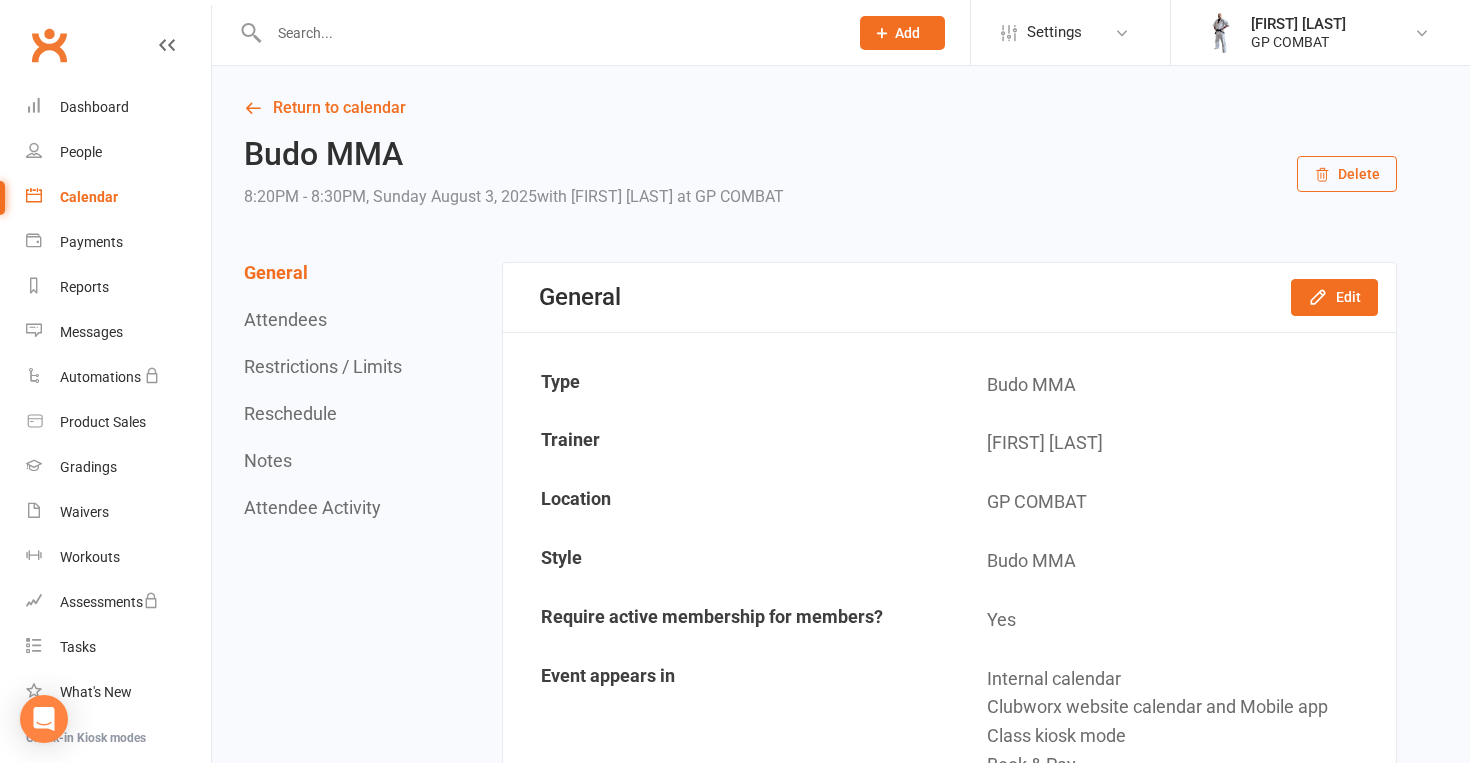 click on "Calendar" at bounding box center (118, 197) 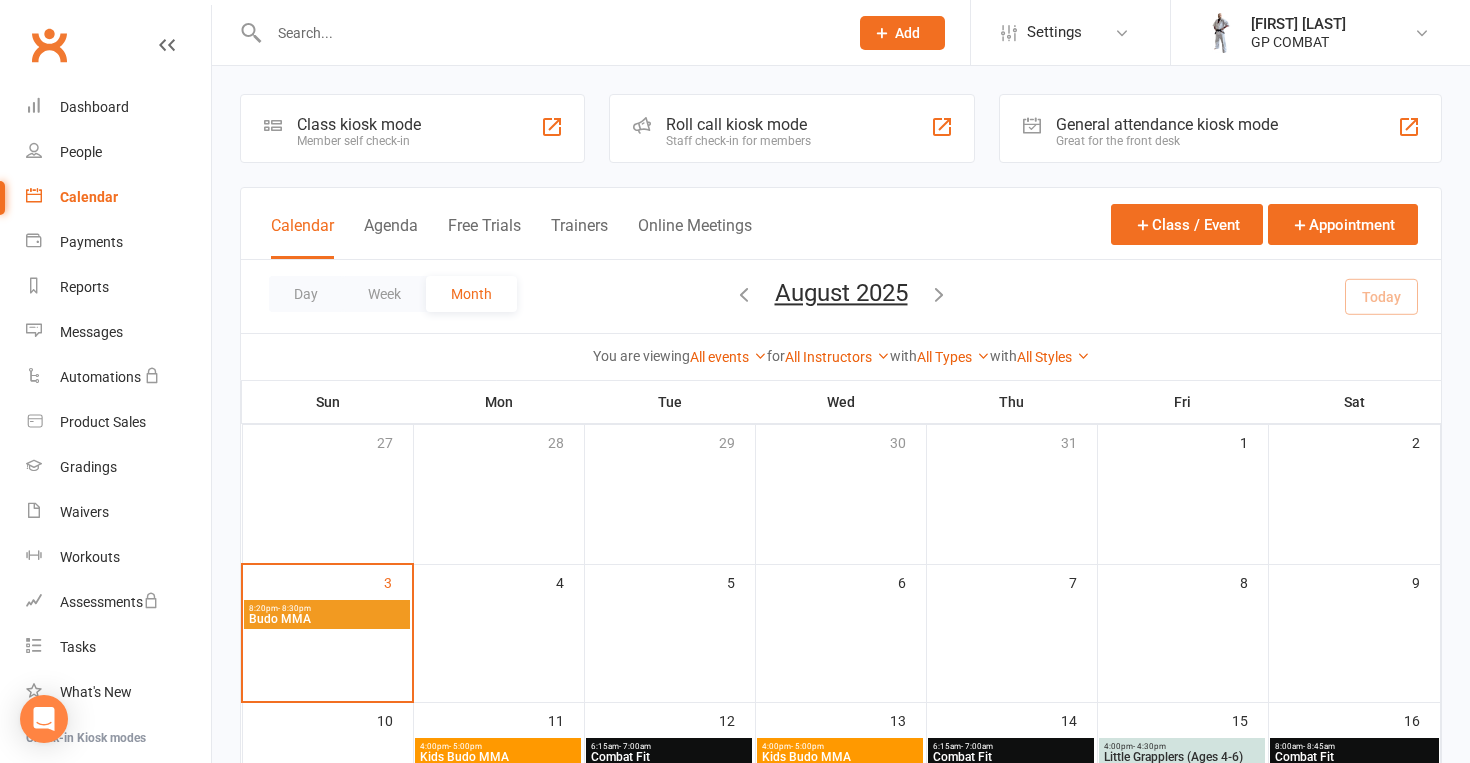 click on "8:20pm  - 8:30pm" at bounding box center (327, 608) 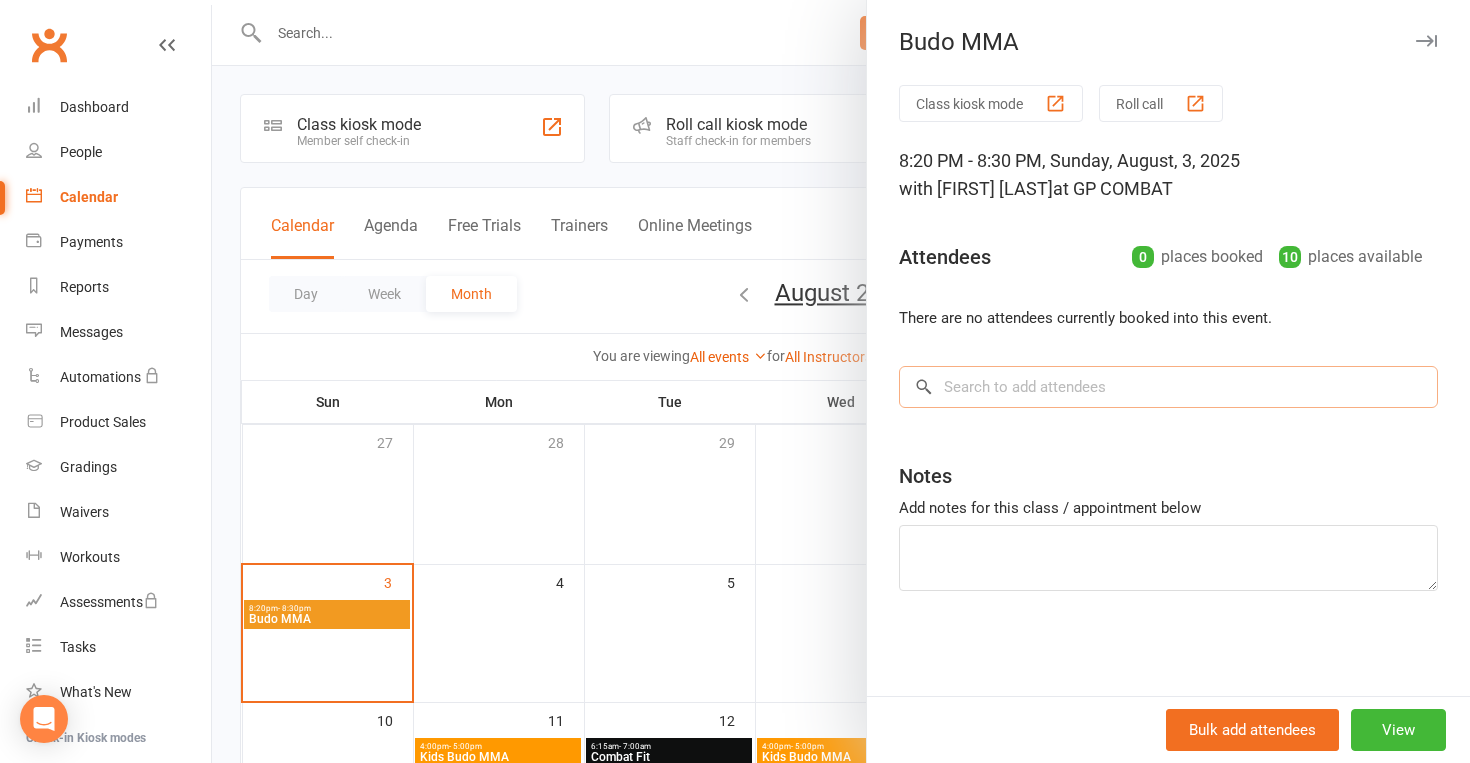click at bounding box center [1168, 387] 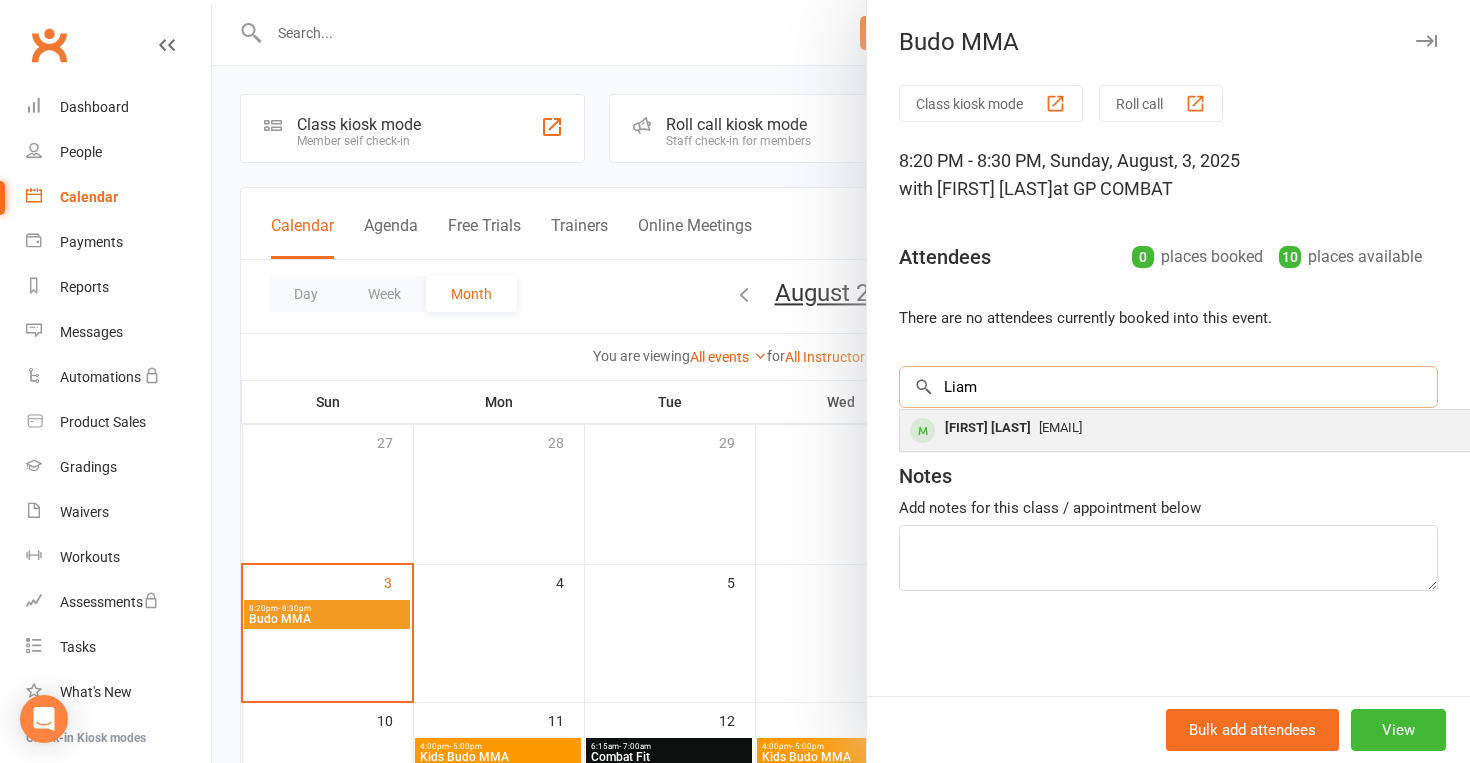 type on "Liam" 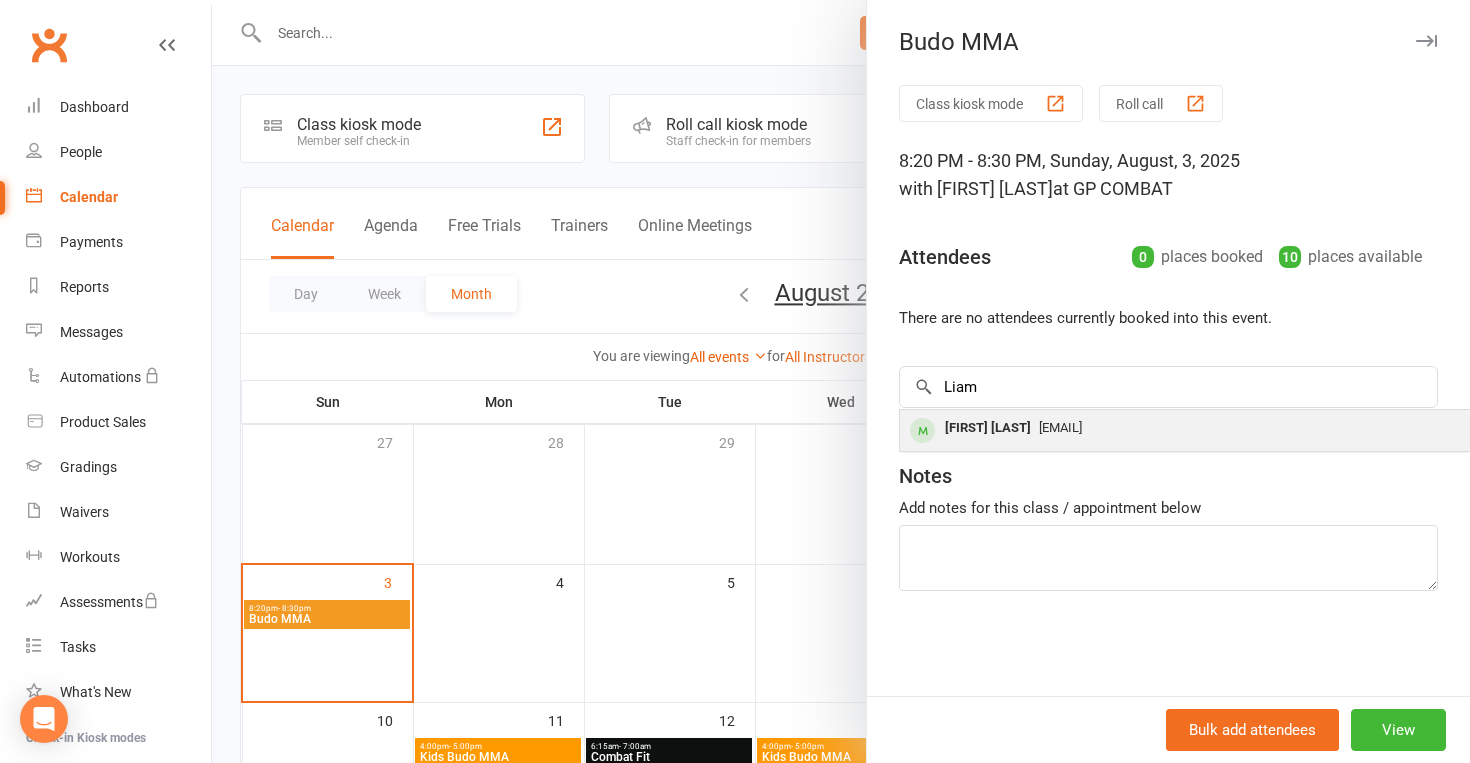 click on "[FIRST] [LAST]" at bounding box center [988, 428] 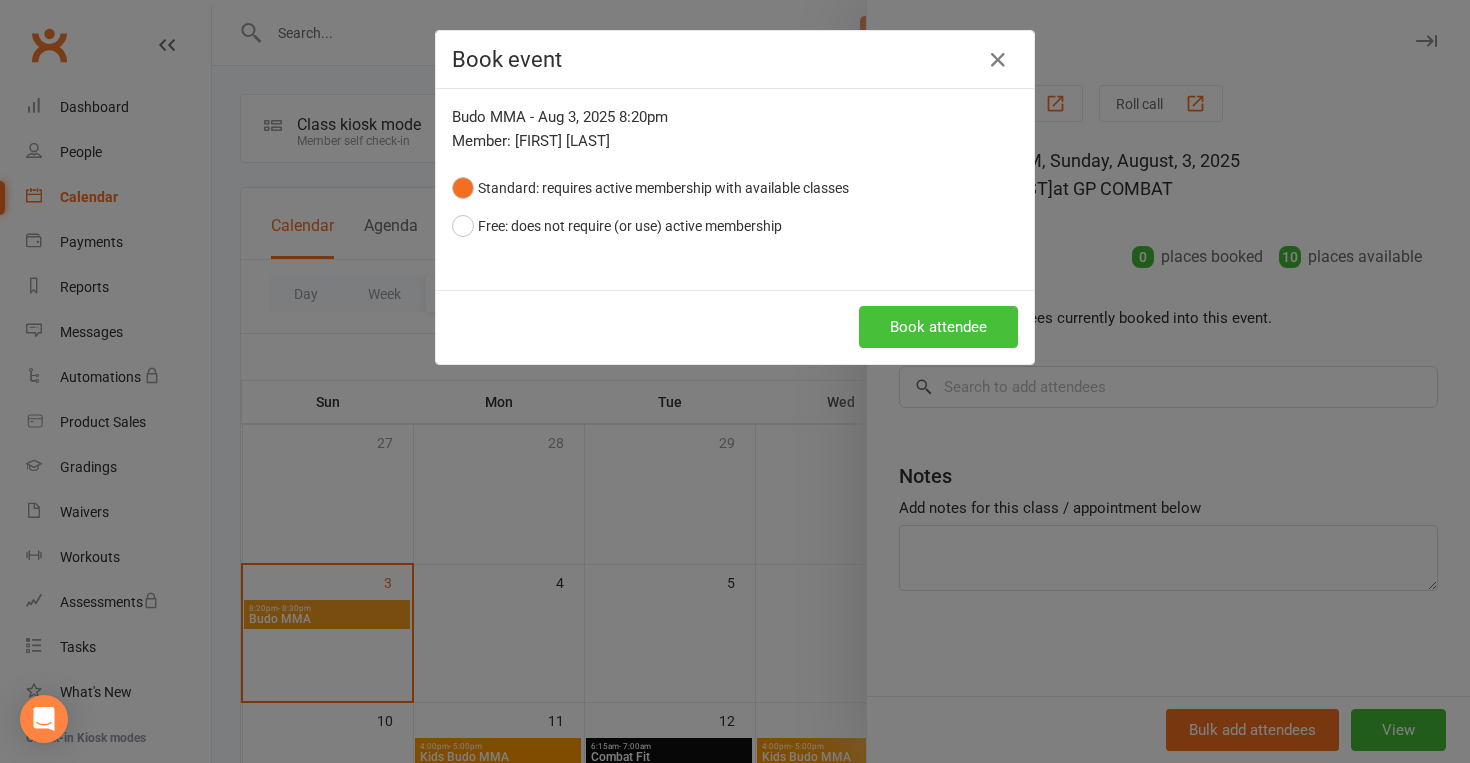 click on "Book attendee" at bounding box center [938, 327] 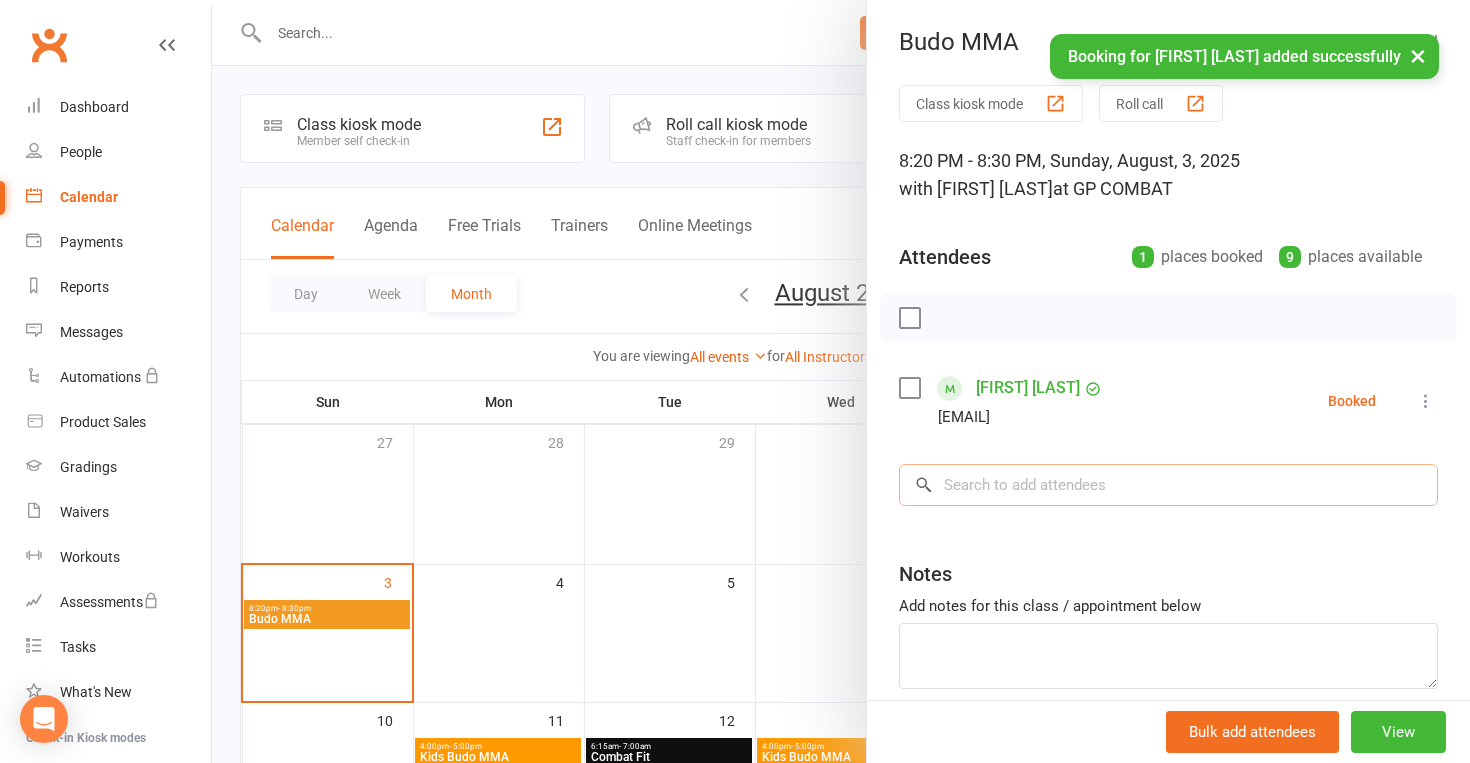 click at bounding box center [1168, 485] 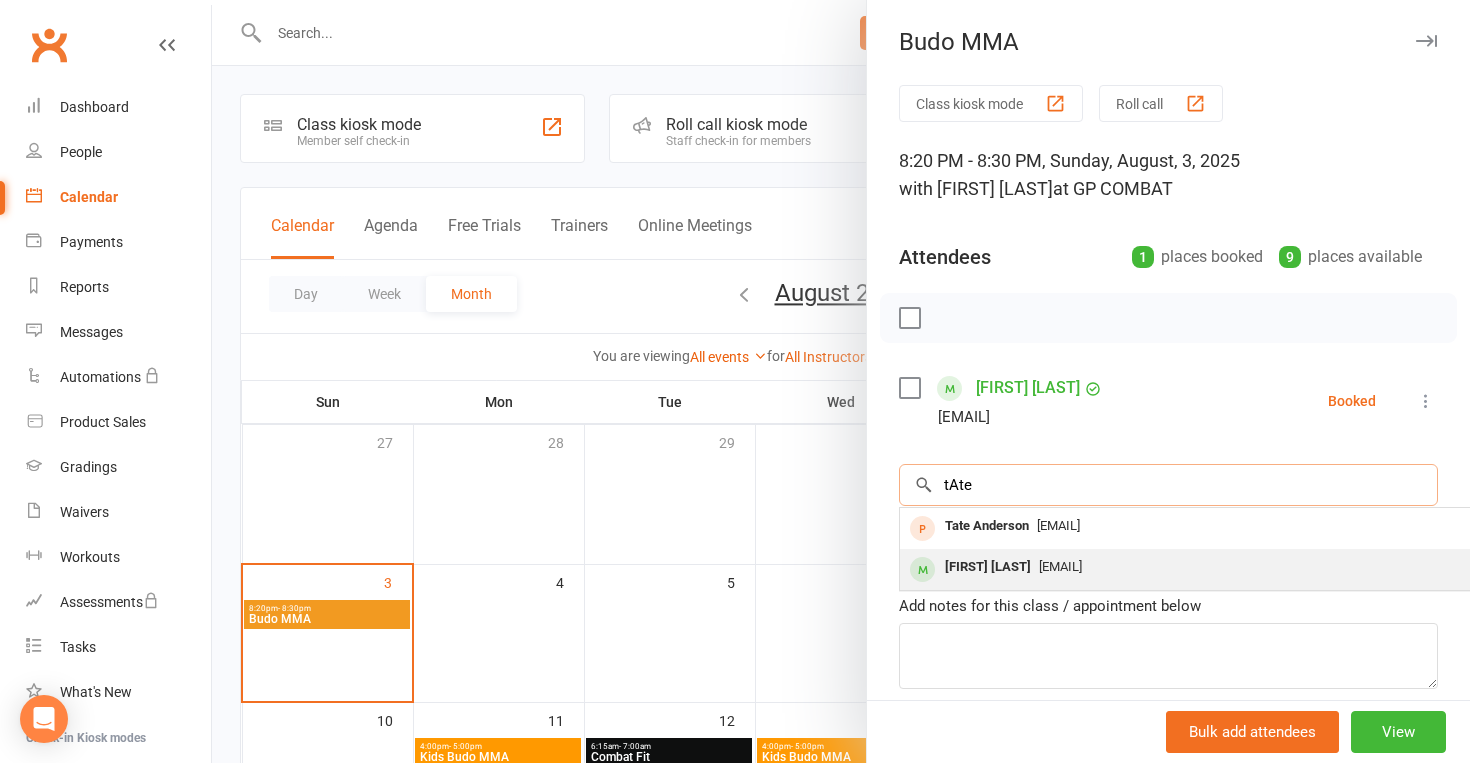 type on "tAte" 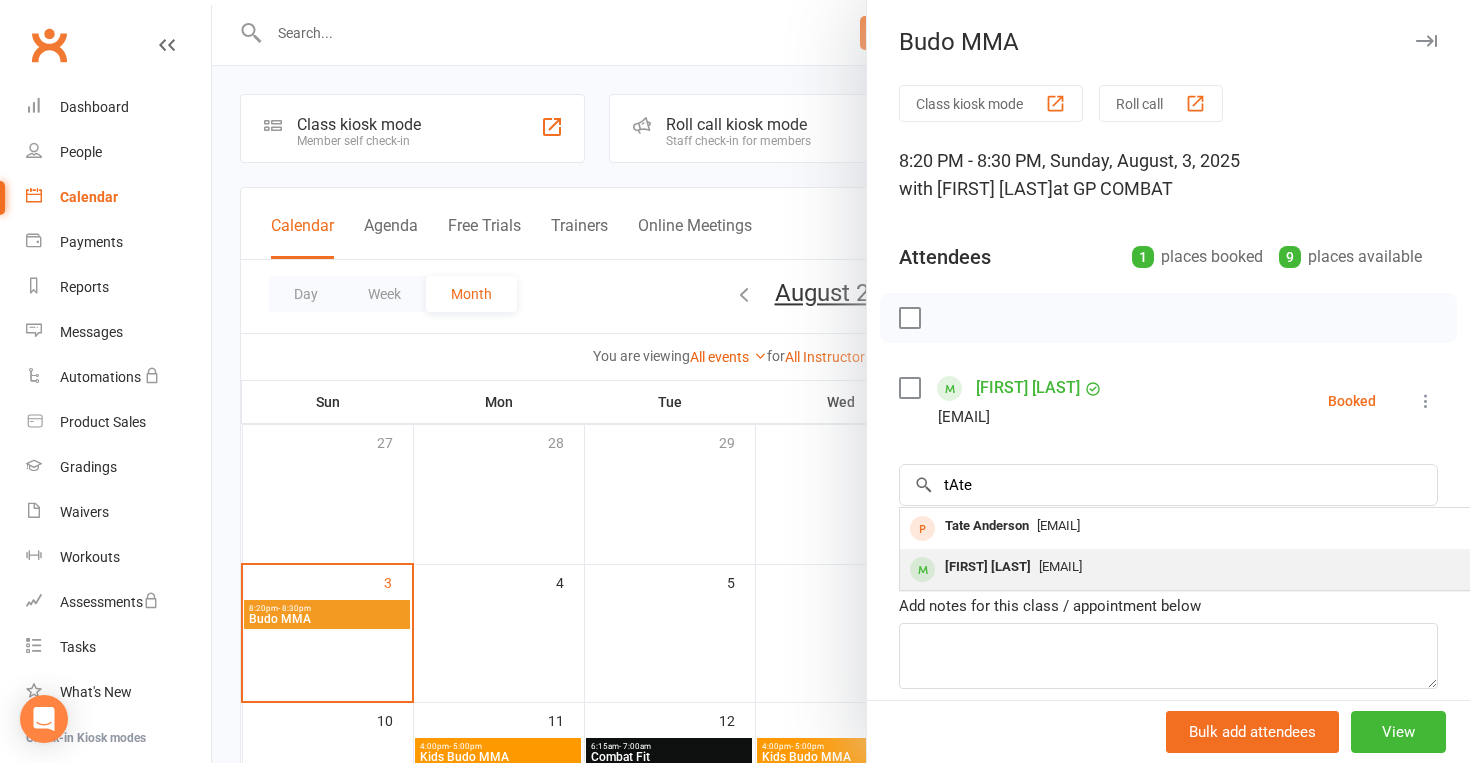 click on "[FIRST] [LAST]" at bounding box center (988, 567) 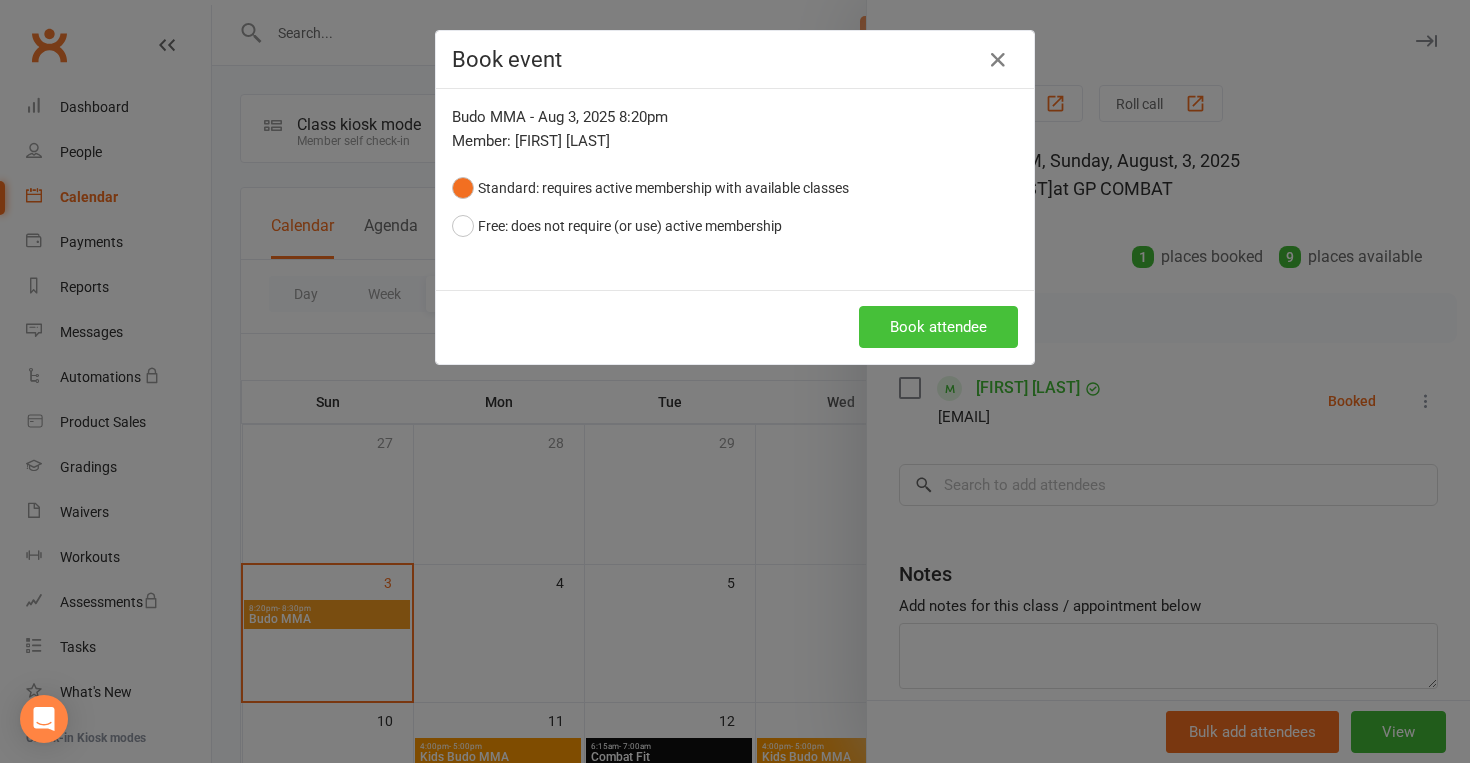 click on "Book attendee" at bounding box center [938, 327] 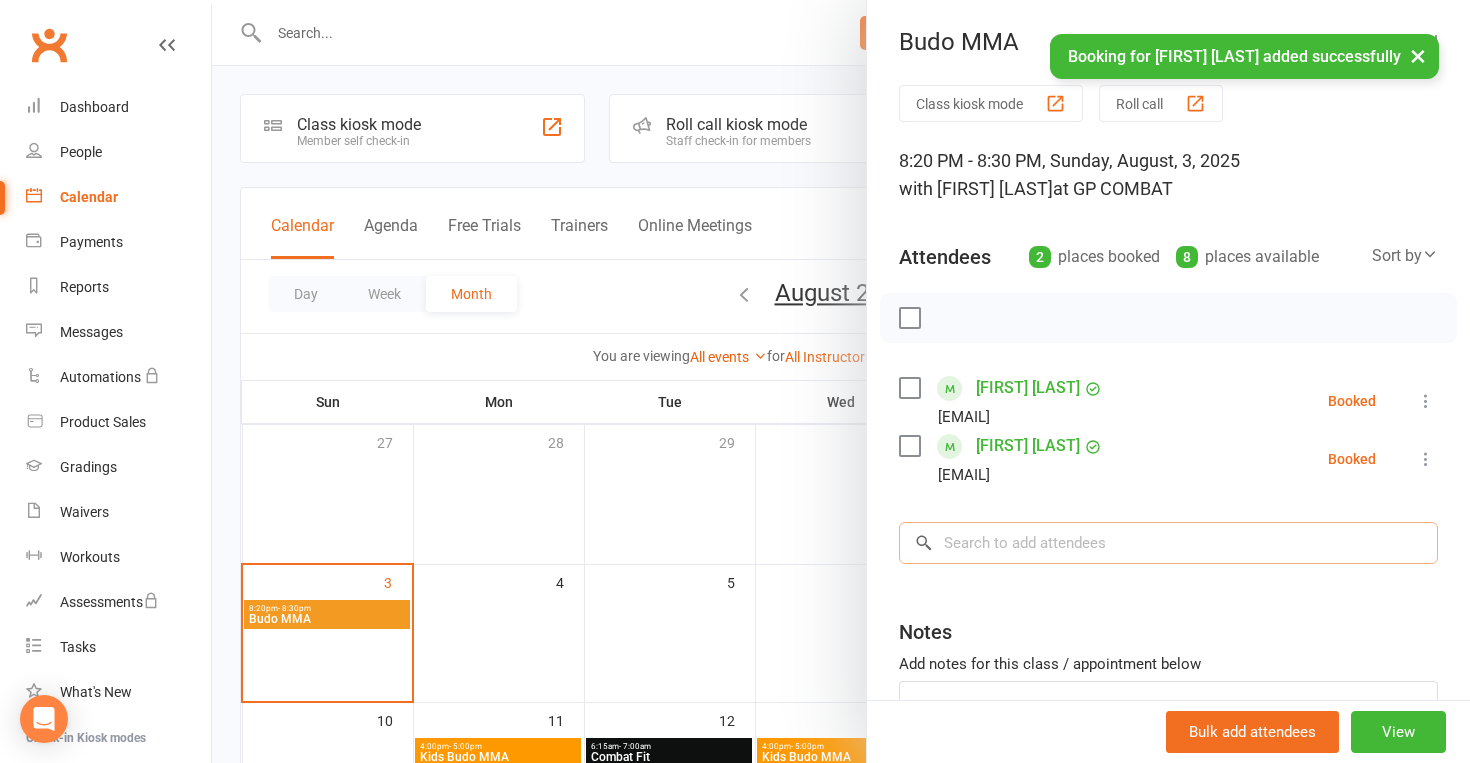 click at bounding box center [1168, 543] 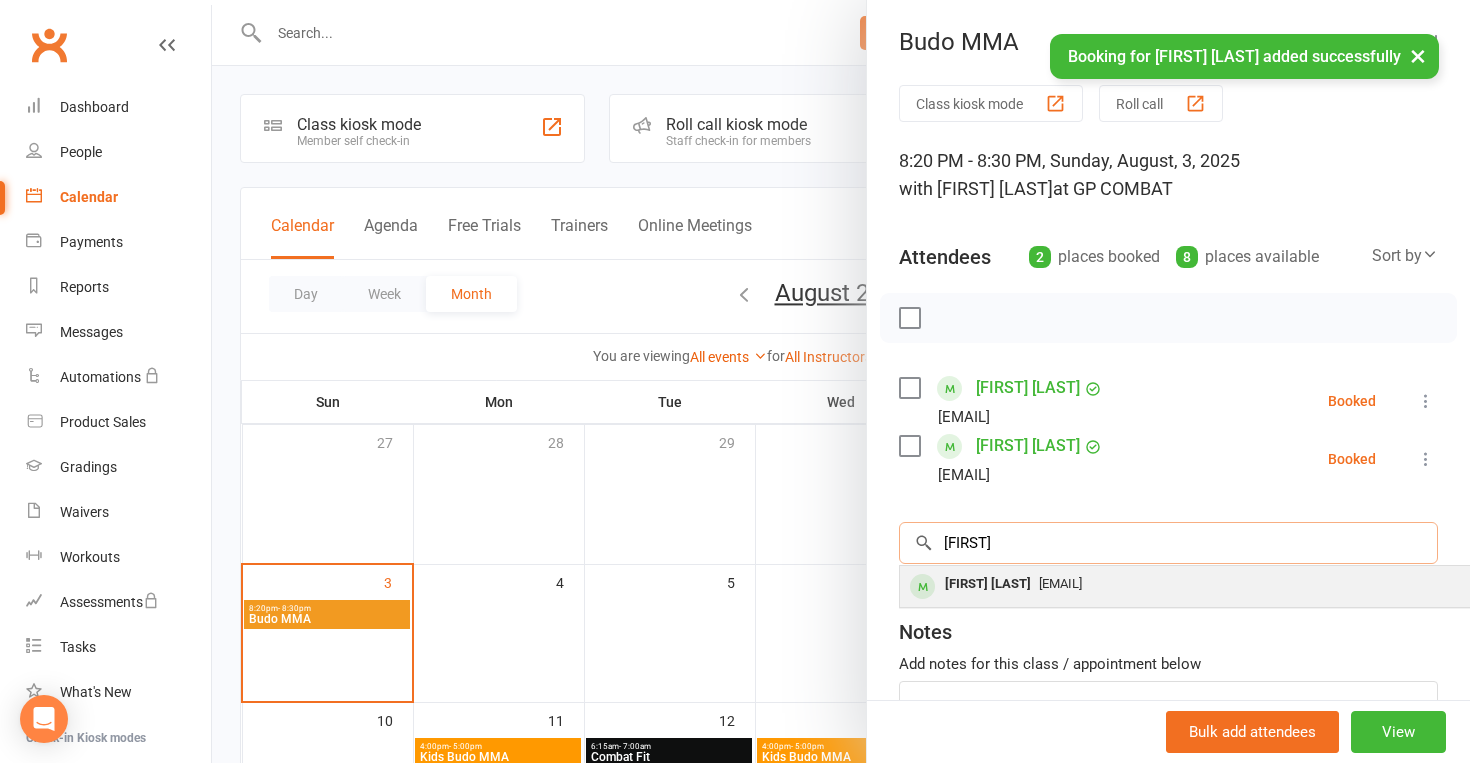 type on "greg" 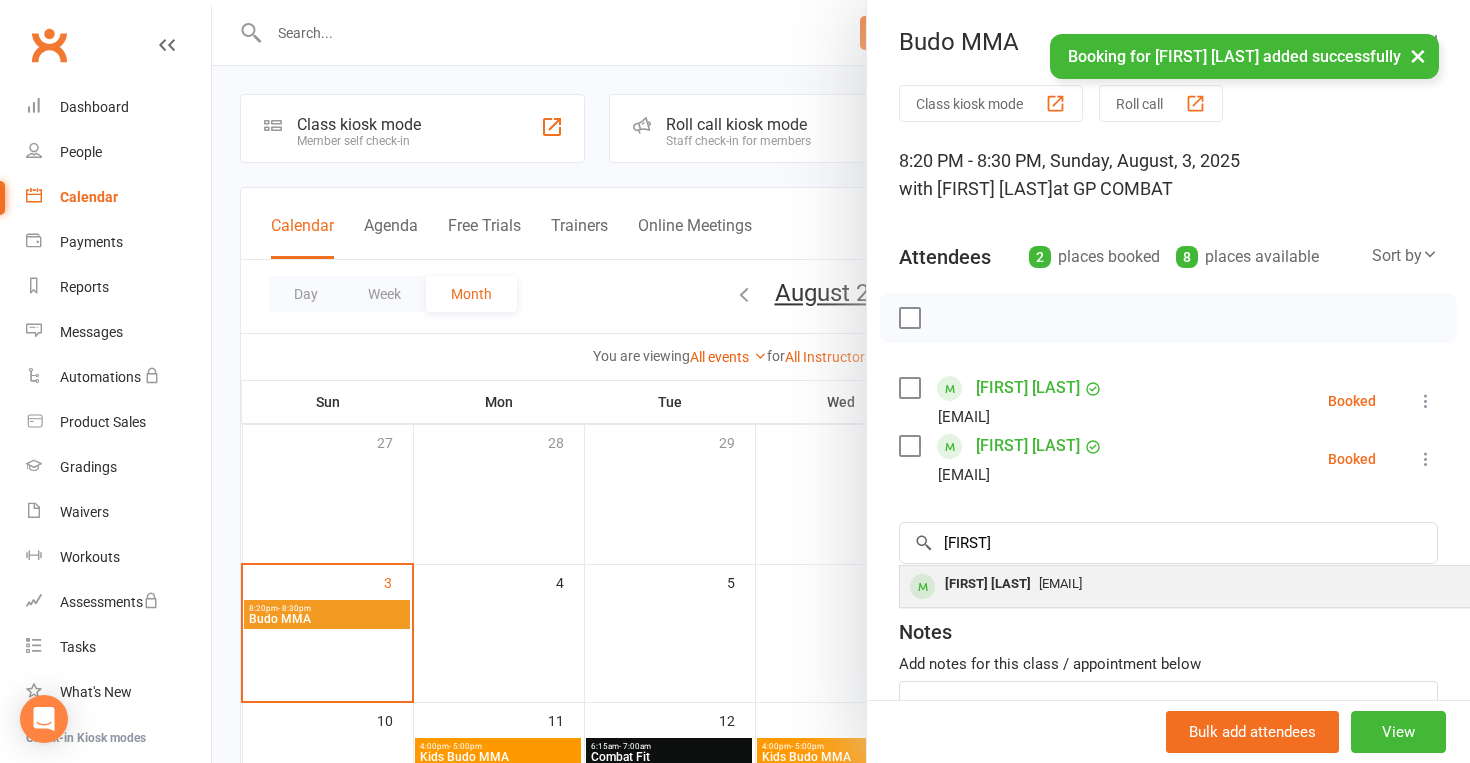 click on "[USERNAME]@[EXAMPLE_DOMAIN]" at bounding box center (1060, 583) 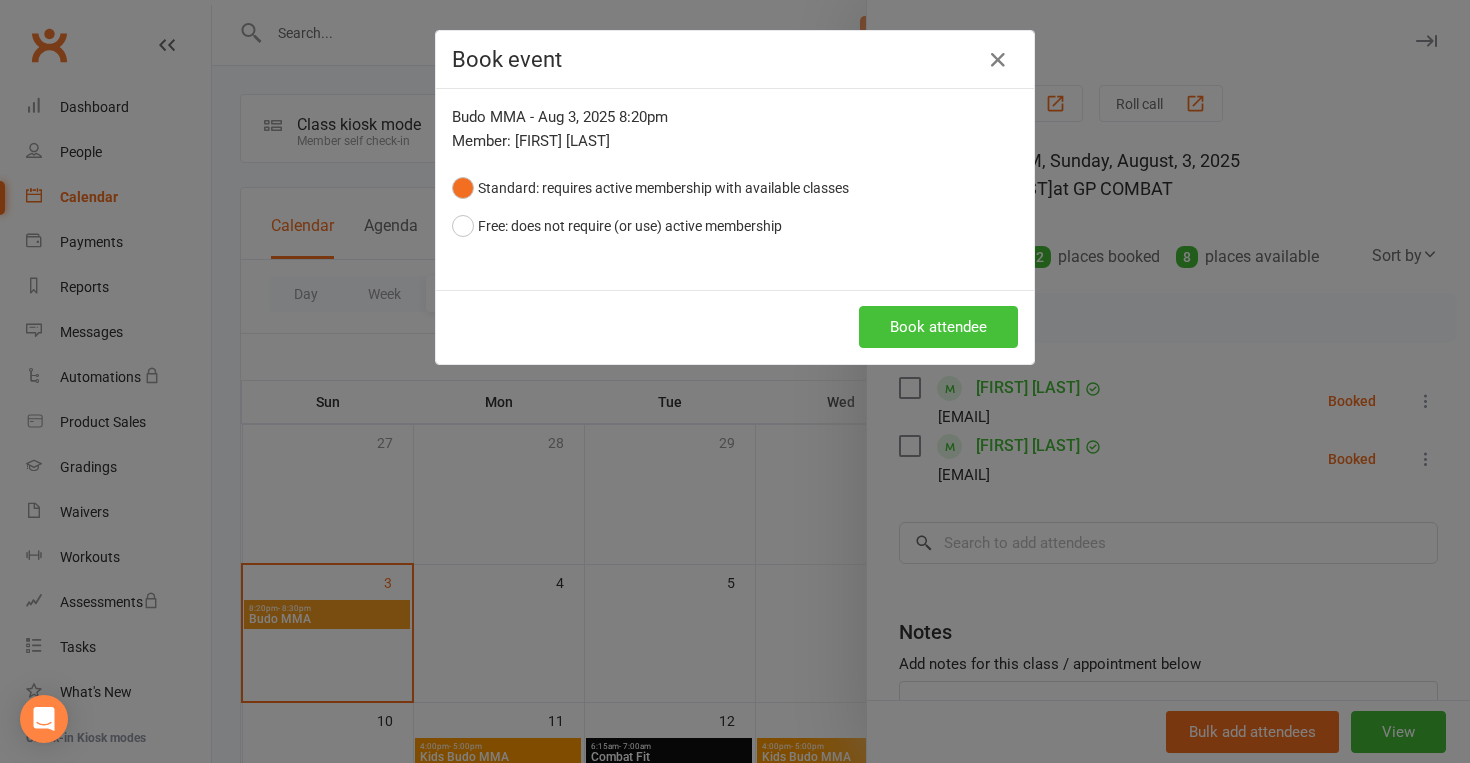 click on "Book attendee" at bounding box center [938, 327] 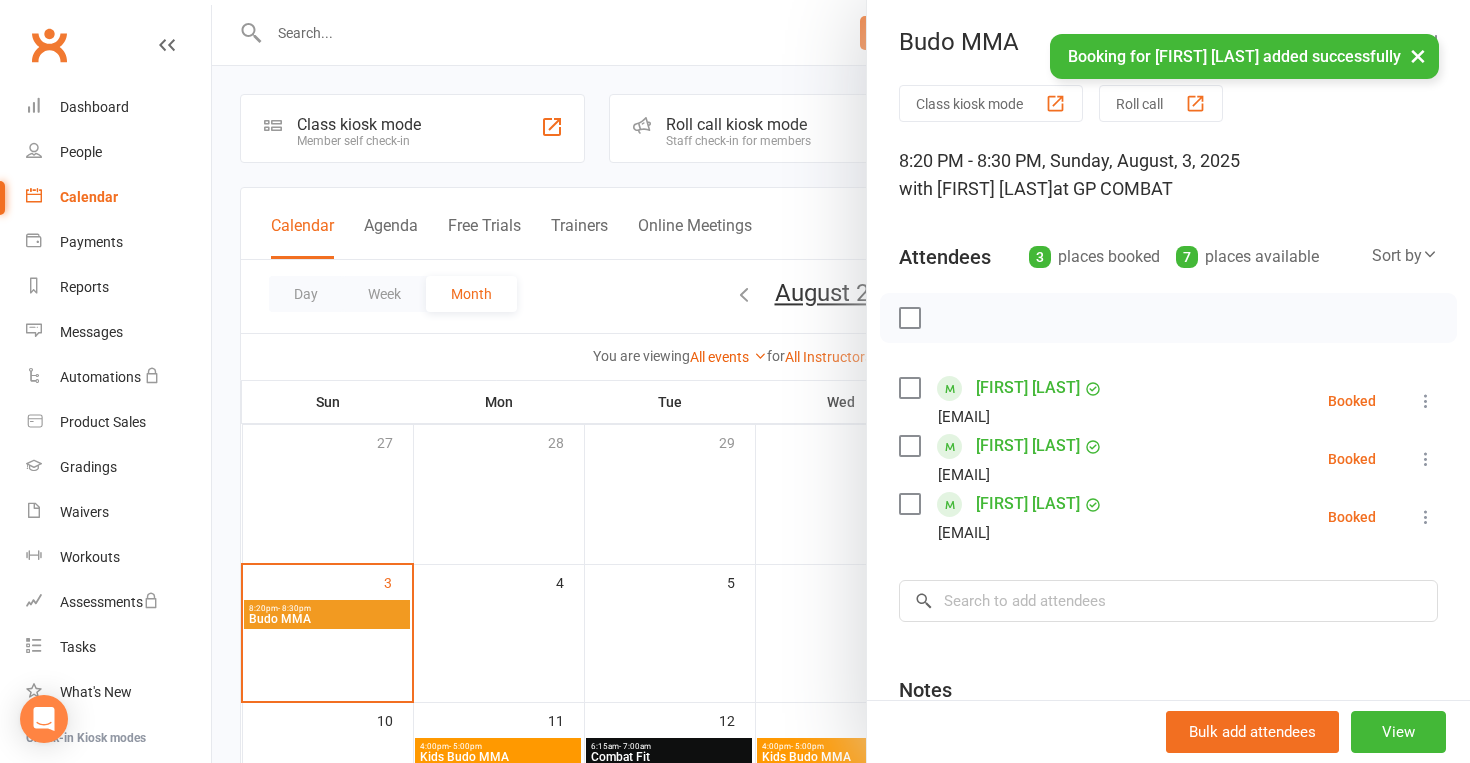 click at bounding box center [1426, 401] 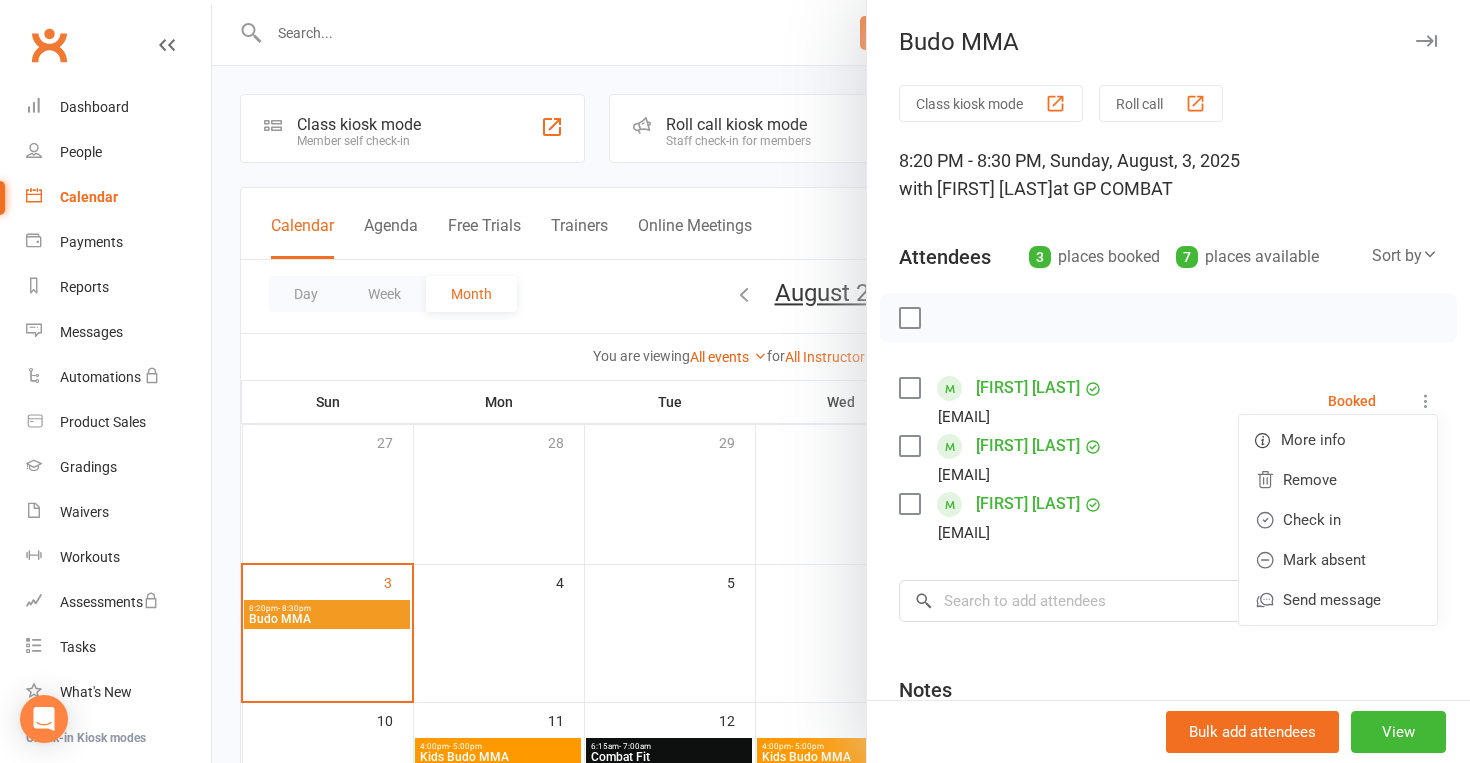 click at bounding box center [1168, 318] 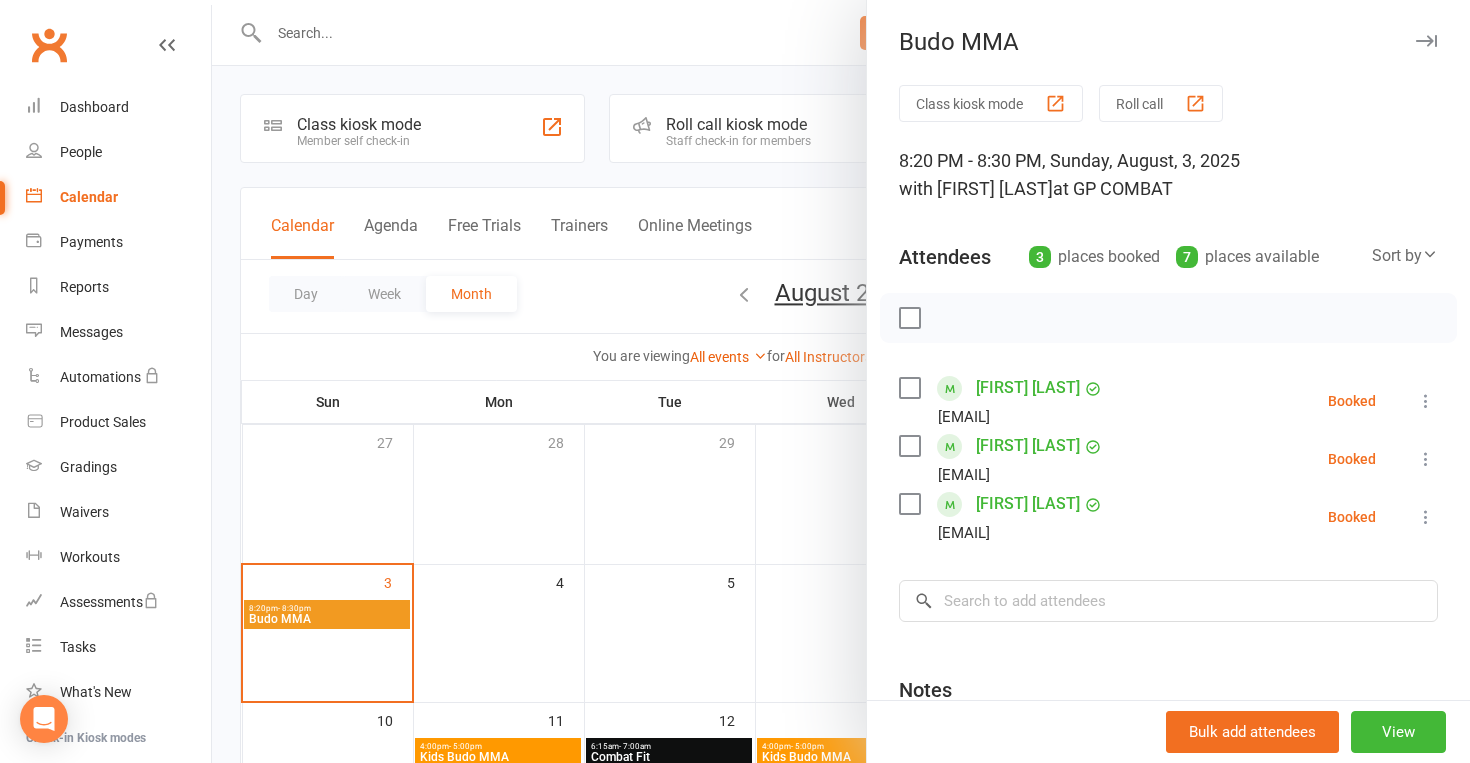 click on "Class kiosk mode" at bounding box center [991, 103] 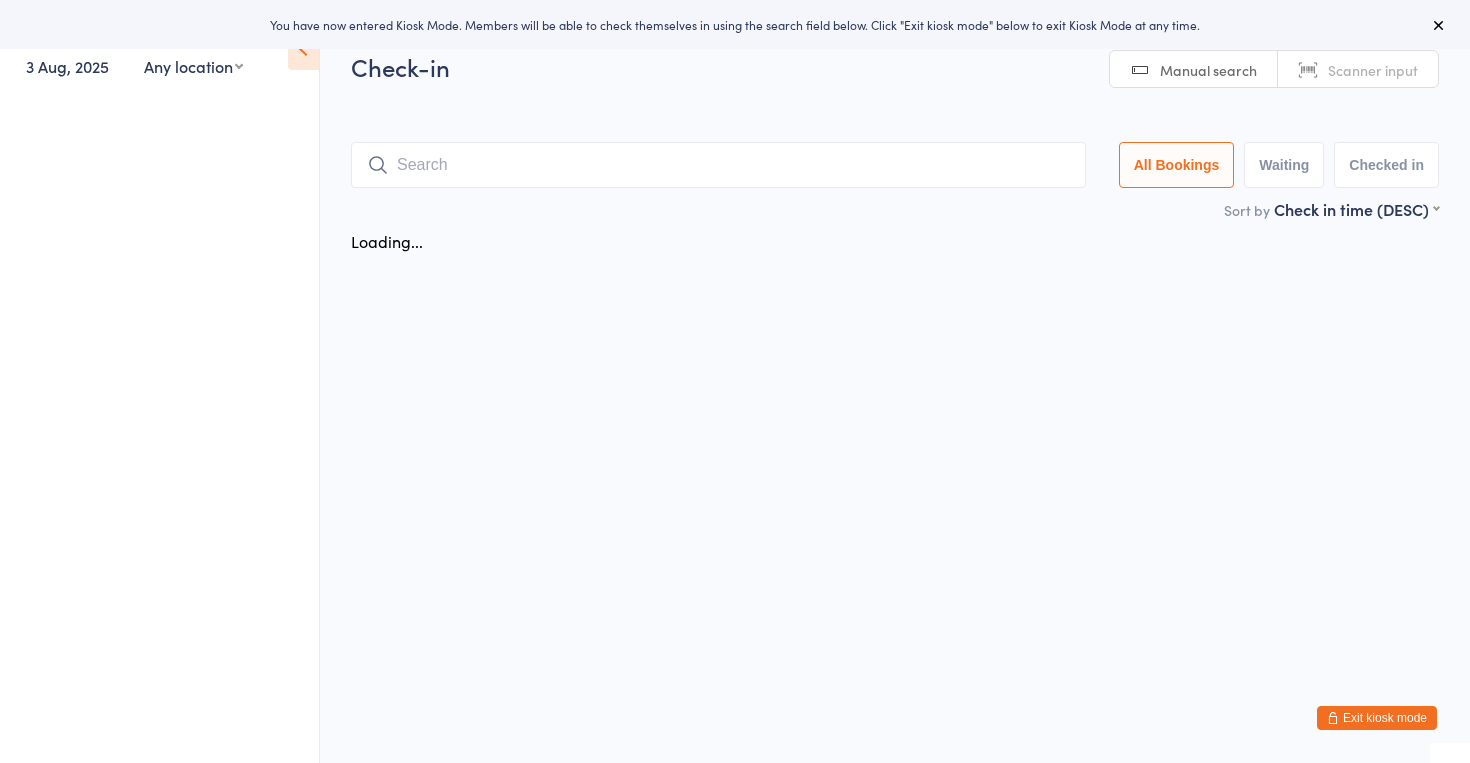 scroll, scrollTop: 0, scrollLeft: 0, axis: both 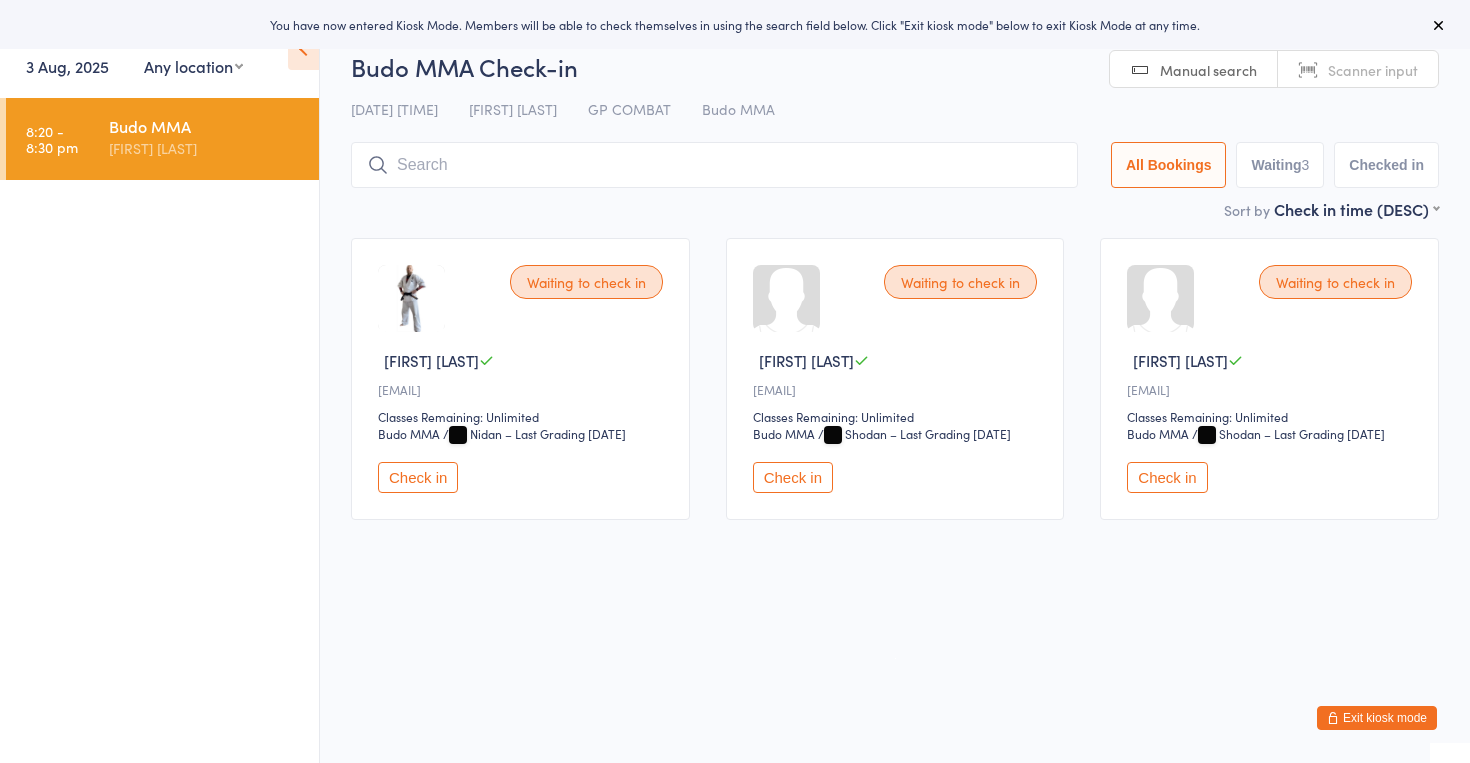 click on "Check in" at bounding box center (418, 477) 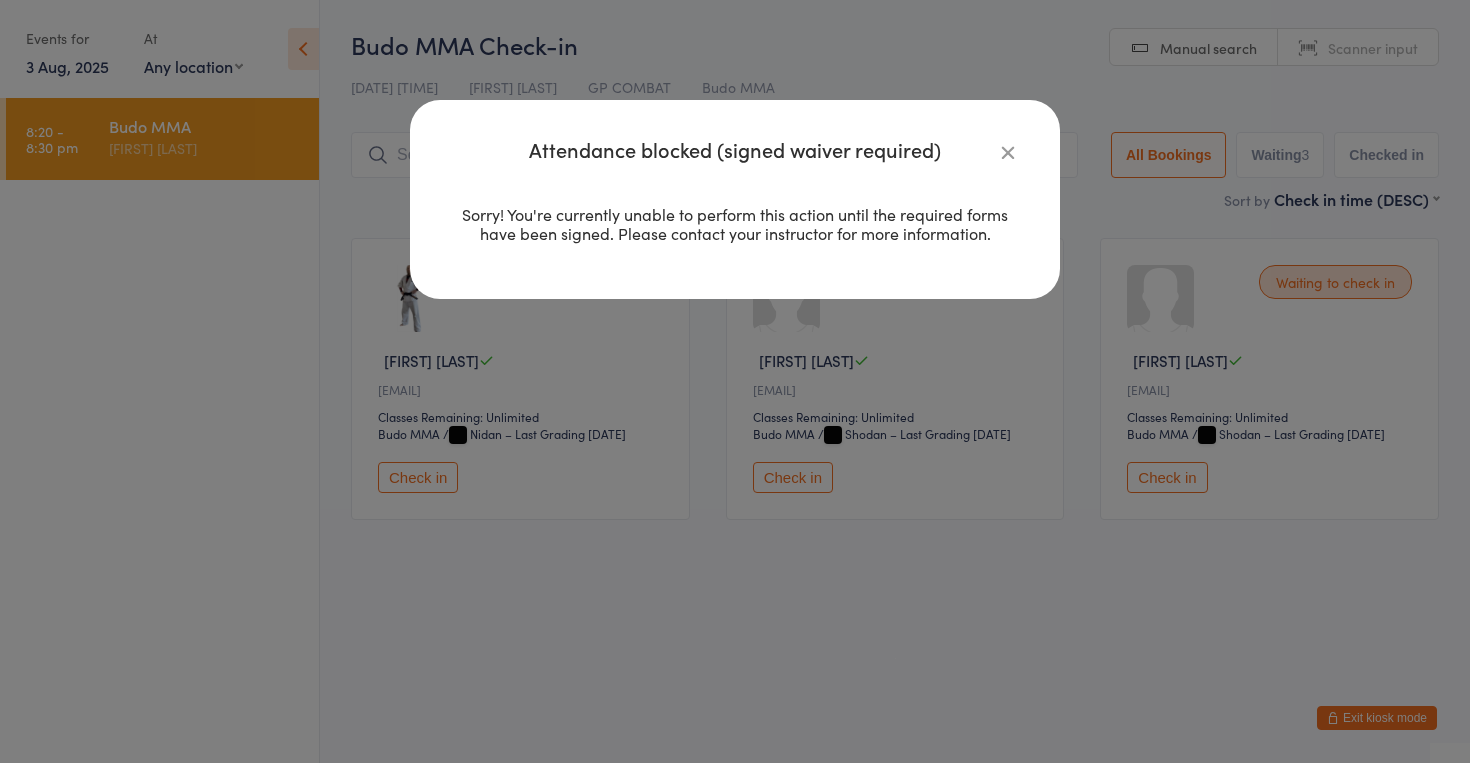 click at bounding box center (1008, 152) 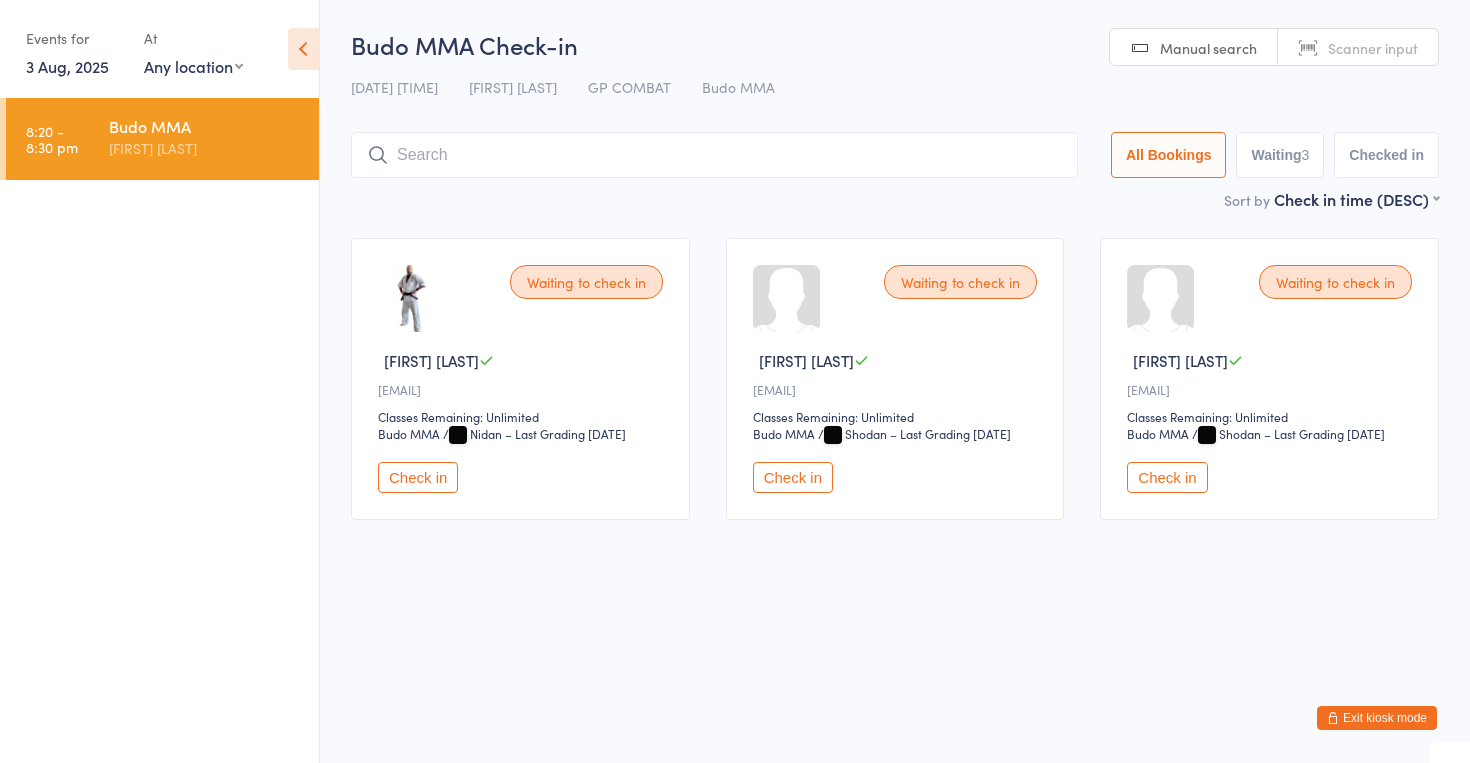 click on "Check in" at bounding box center (793, 477) 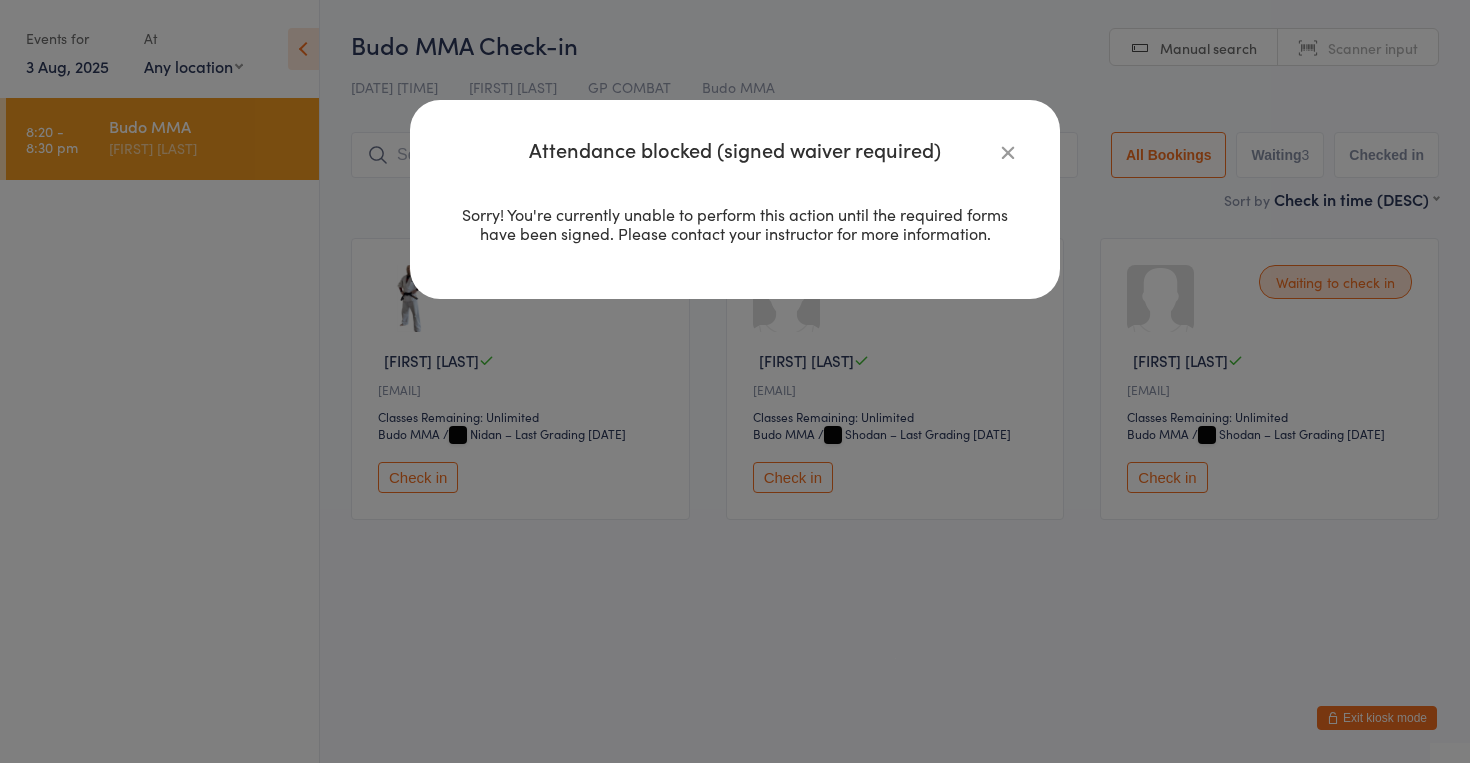 click at bounding box center [1008, 152] 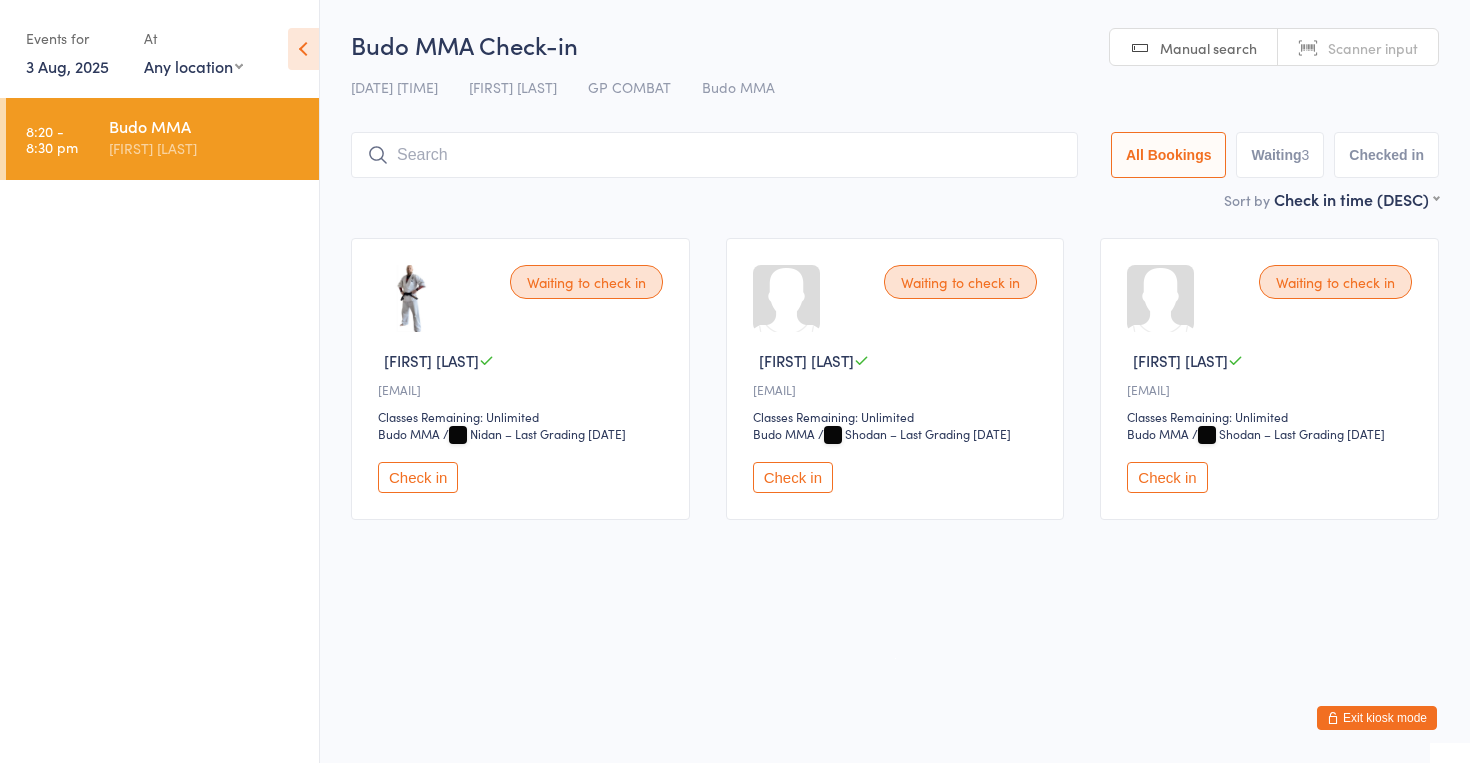 click on "Exit kiosk mode" at bounding box center (1377, 718) 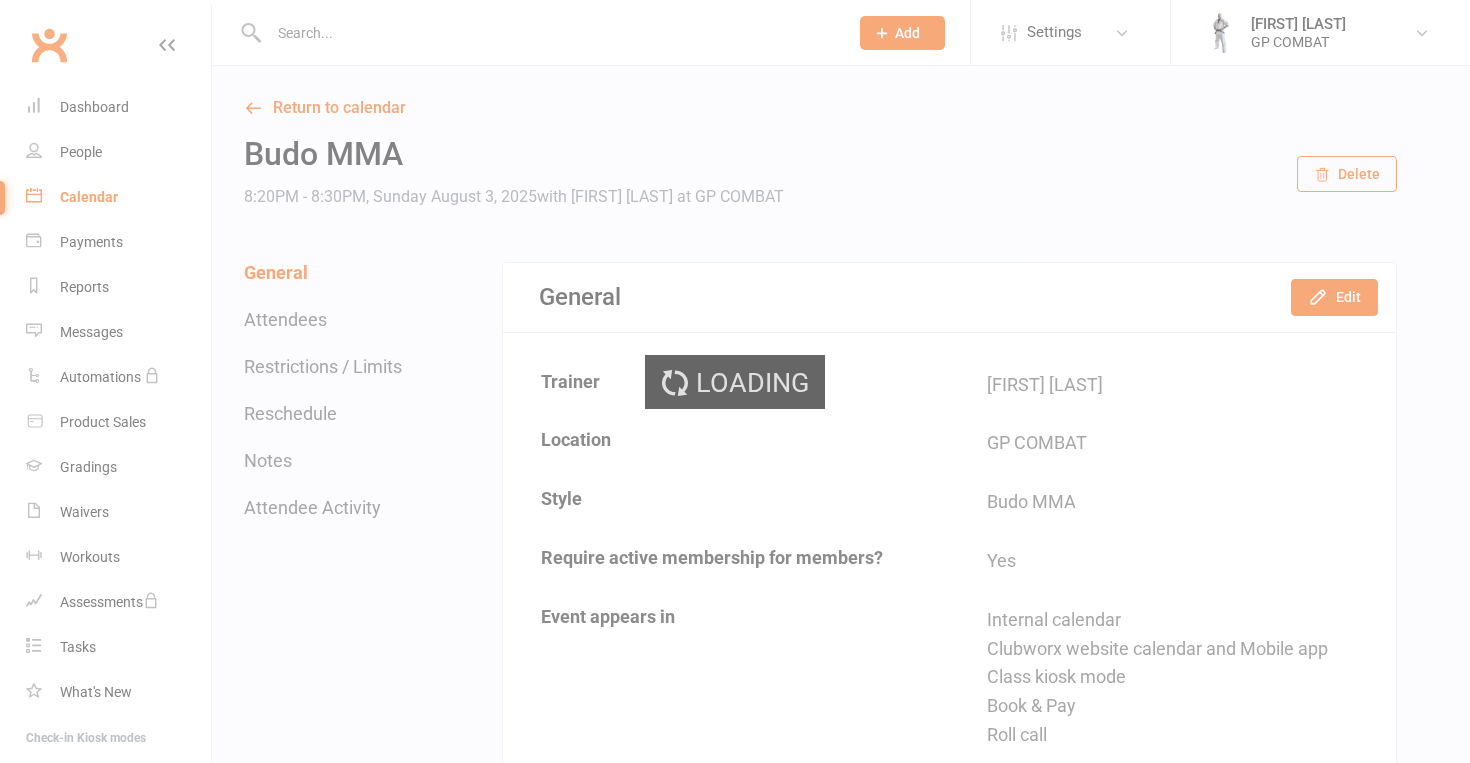 scroll, scrollTop: 0, scrollLeft: 0, axis: both 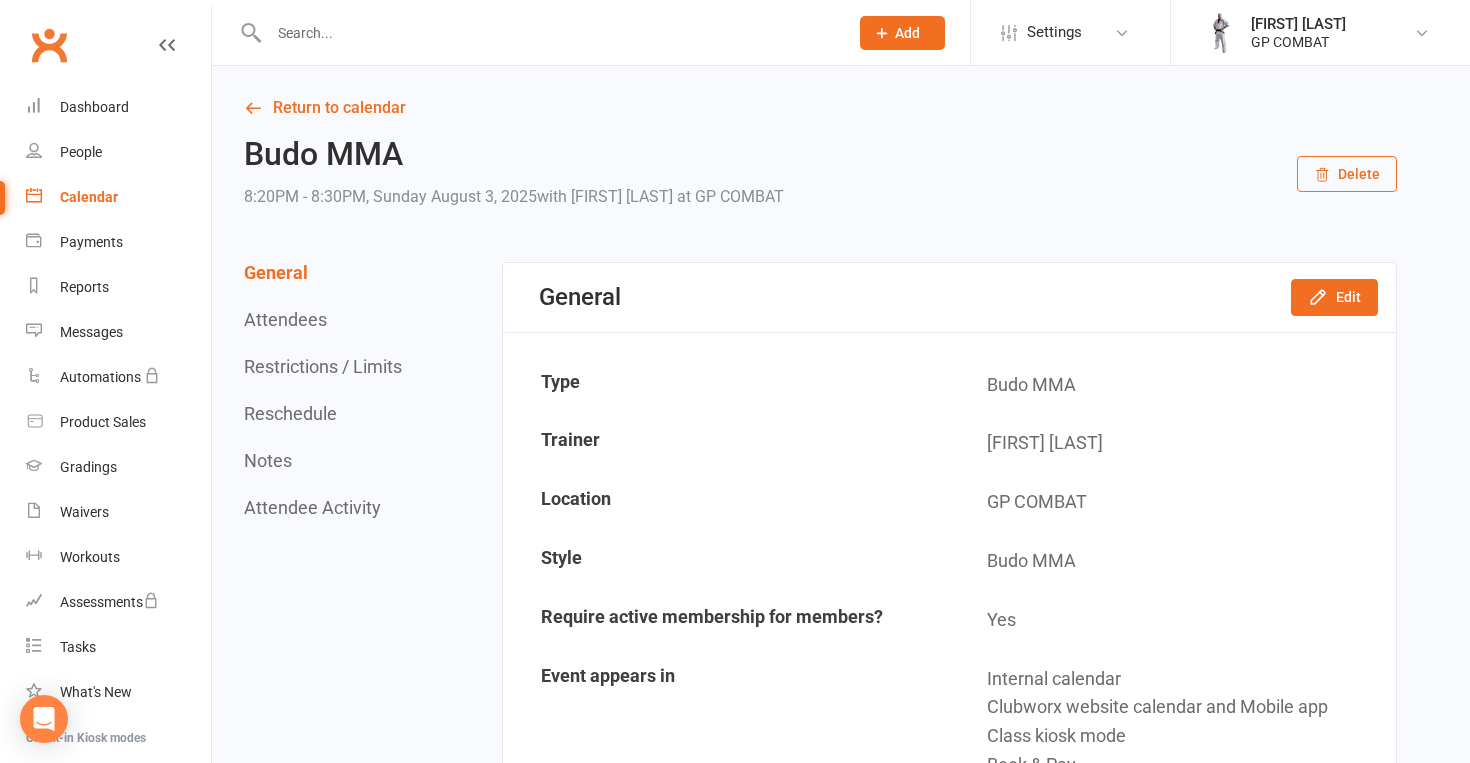 click on "Calendar" at bounding box center [89, 197] 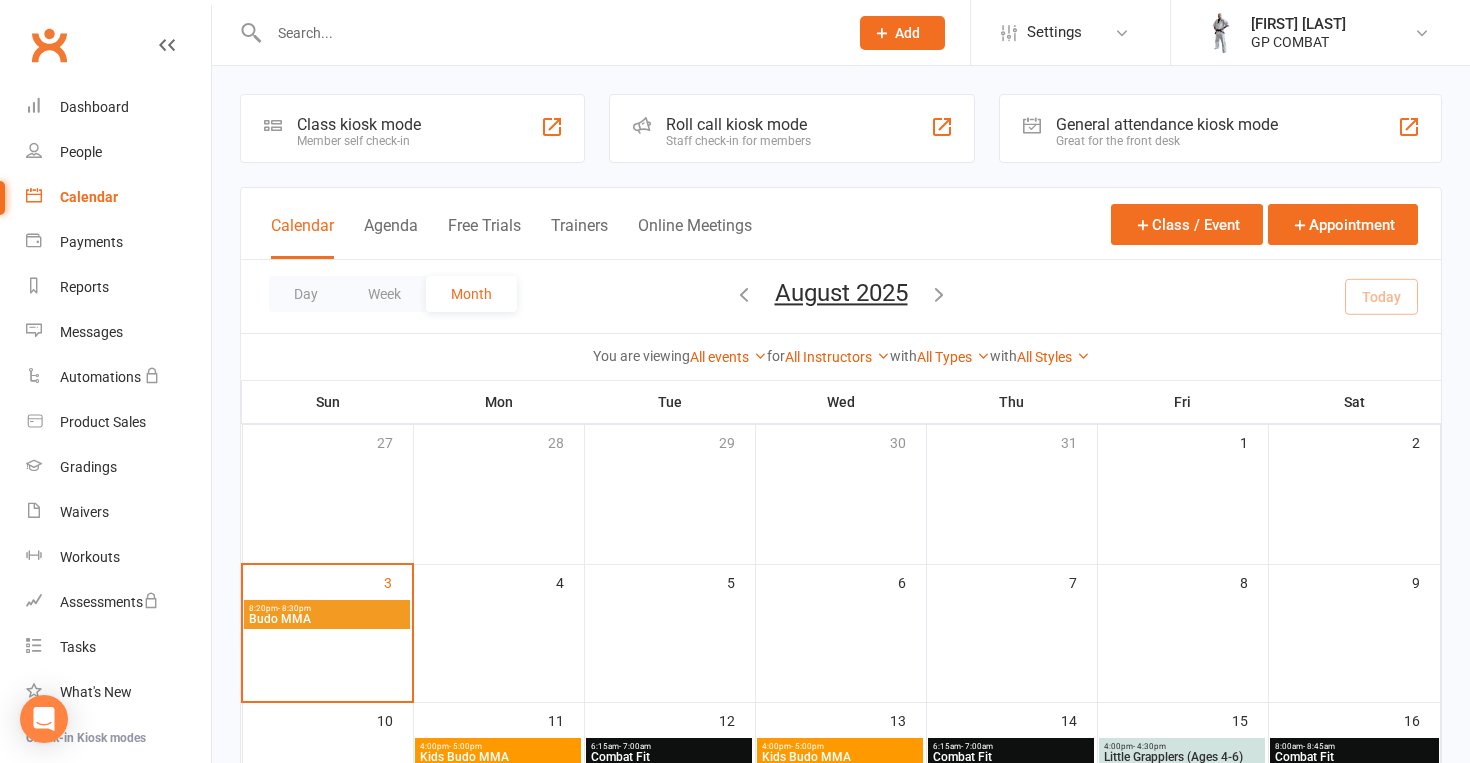 click on "8:20pm  - 8:30pm" at bounding box center [327, 608] 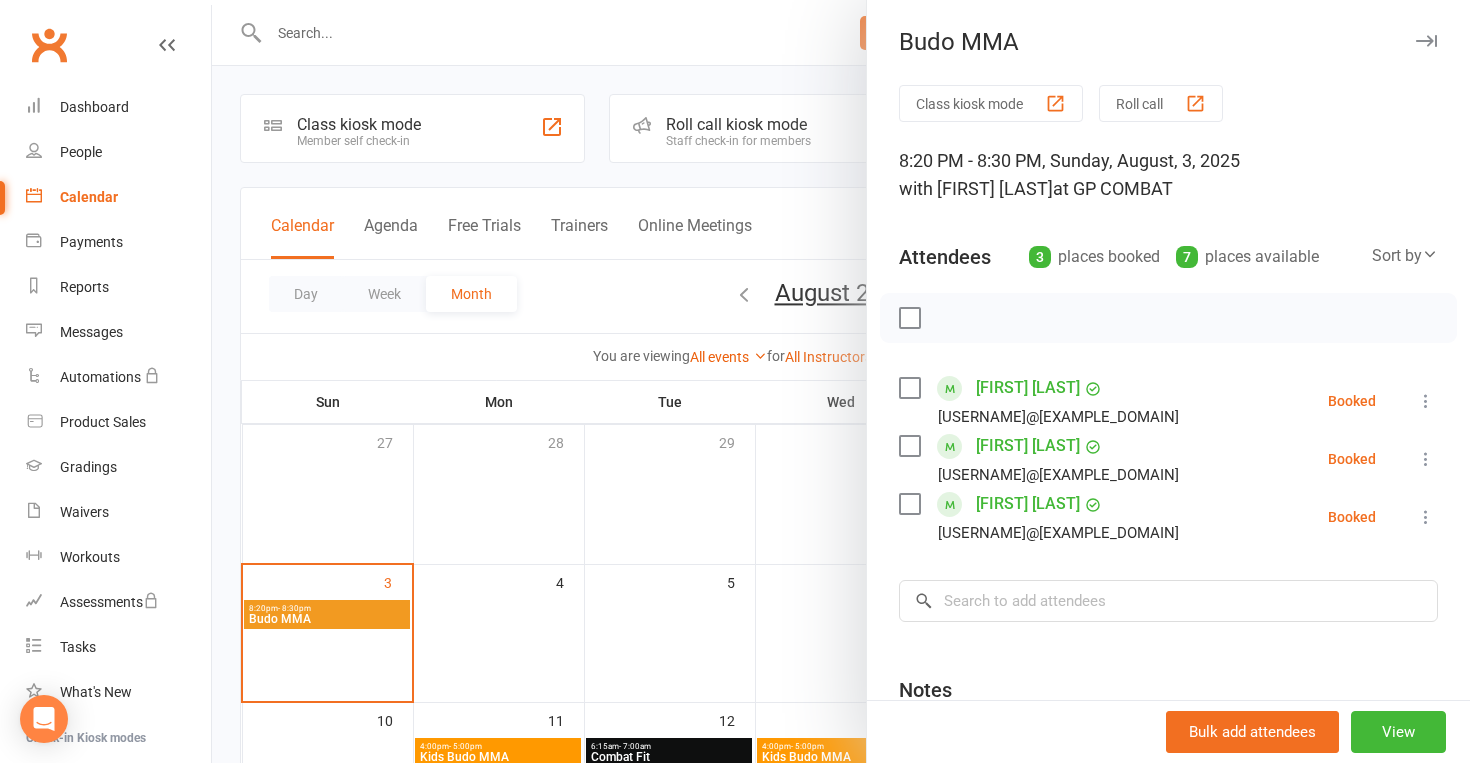 click on "Roll call" at bounding box center (1161, 103) 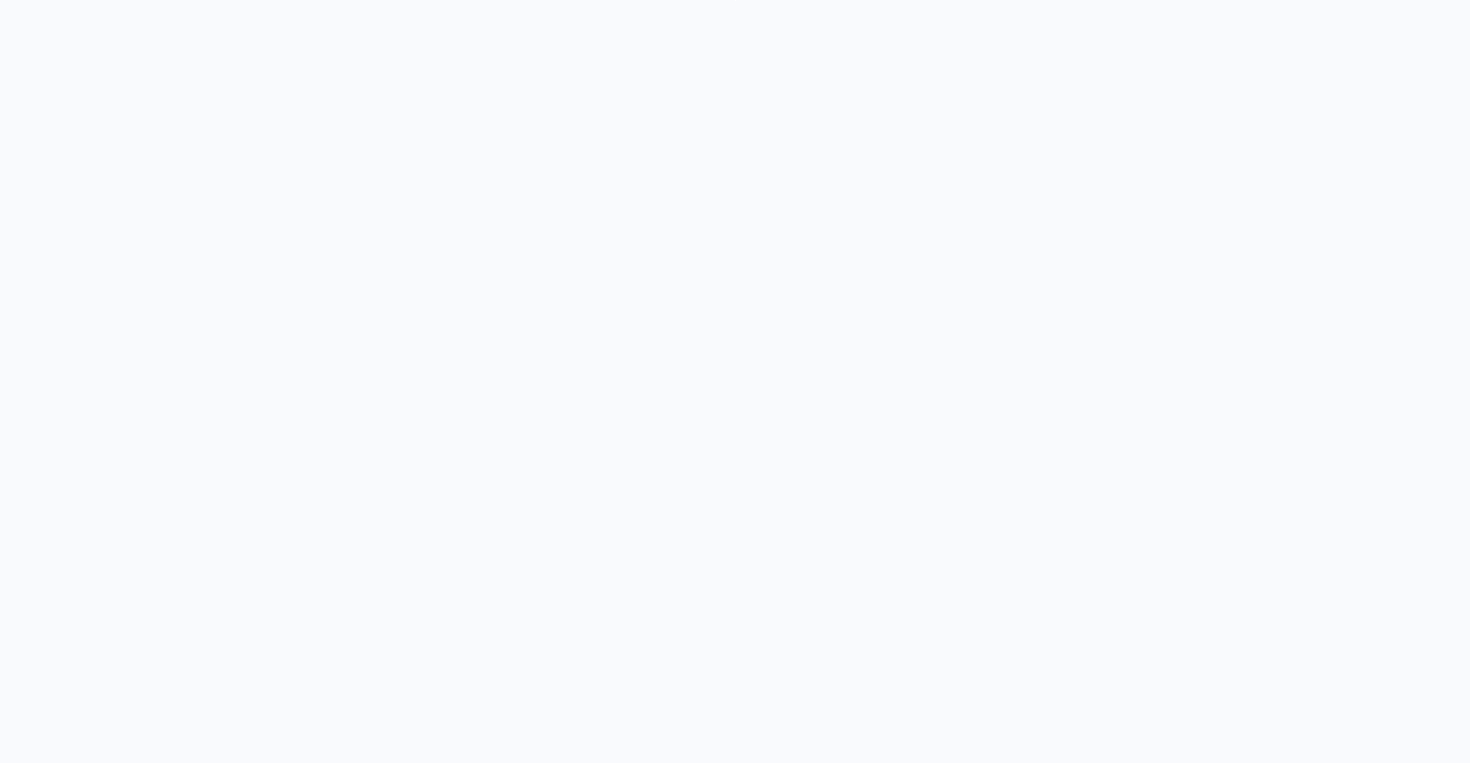 scroll, scrollTop: 0, scrollLeft: 0, axis: both 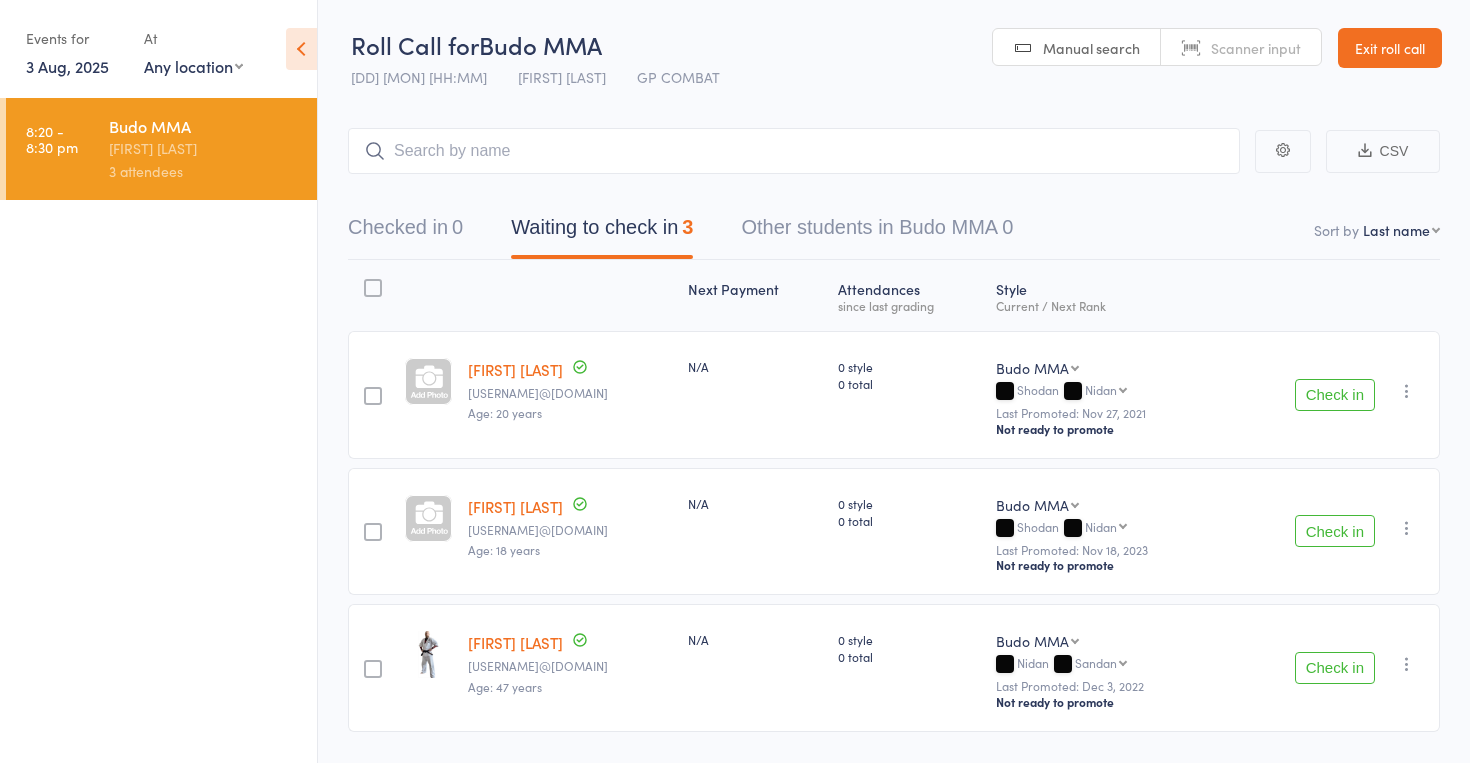 click on "Check in" at bounding box center (1335, 395) 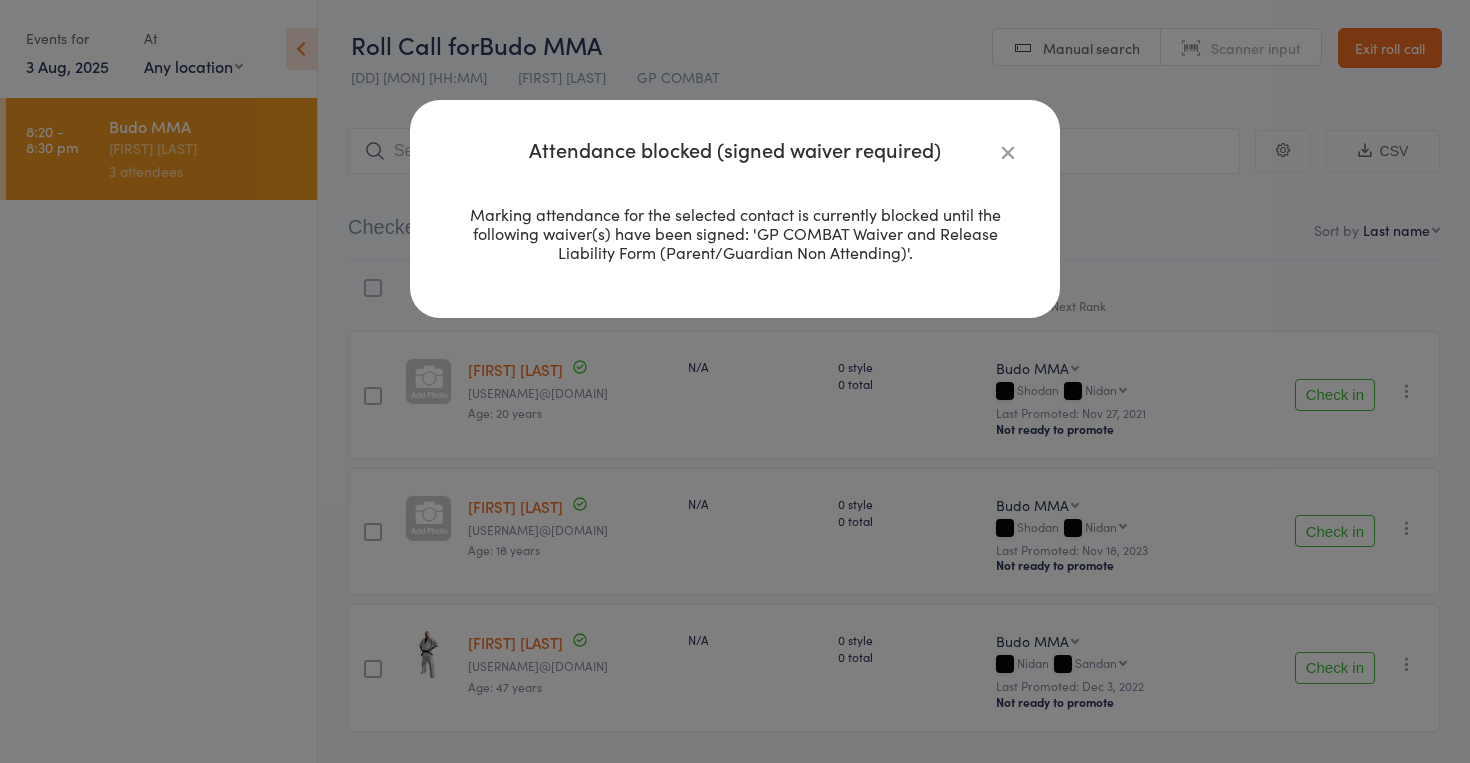 click at bounding box center [1008, 152] 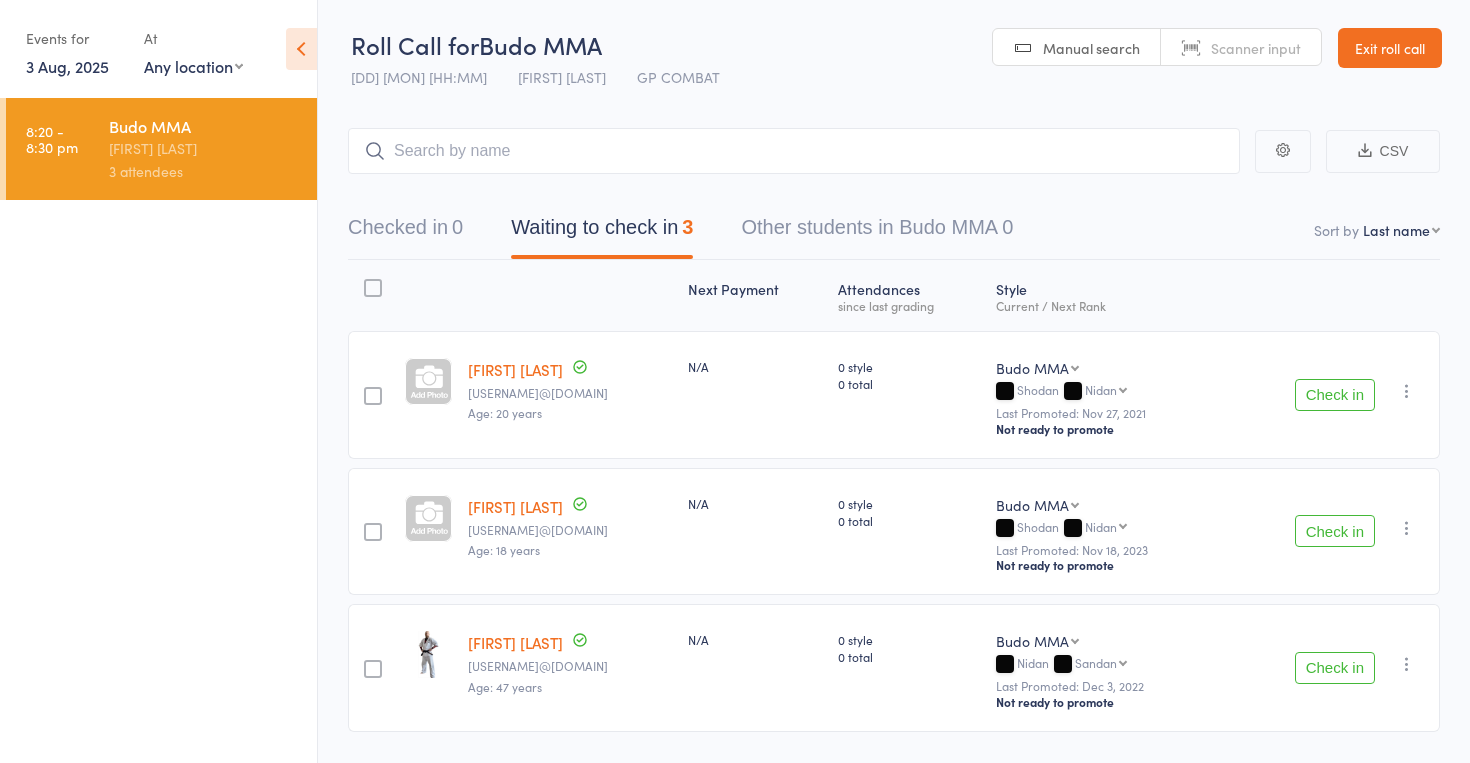 click on "Exit roll call" at bounding box center [1390, 48] 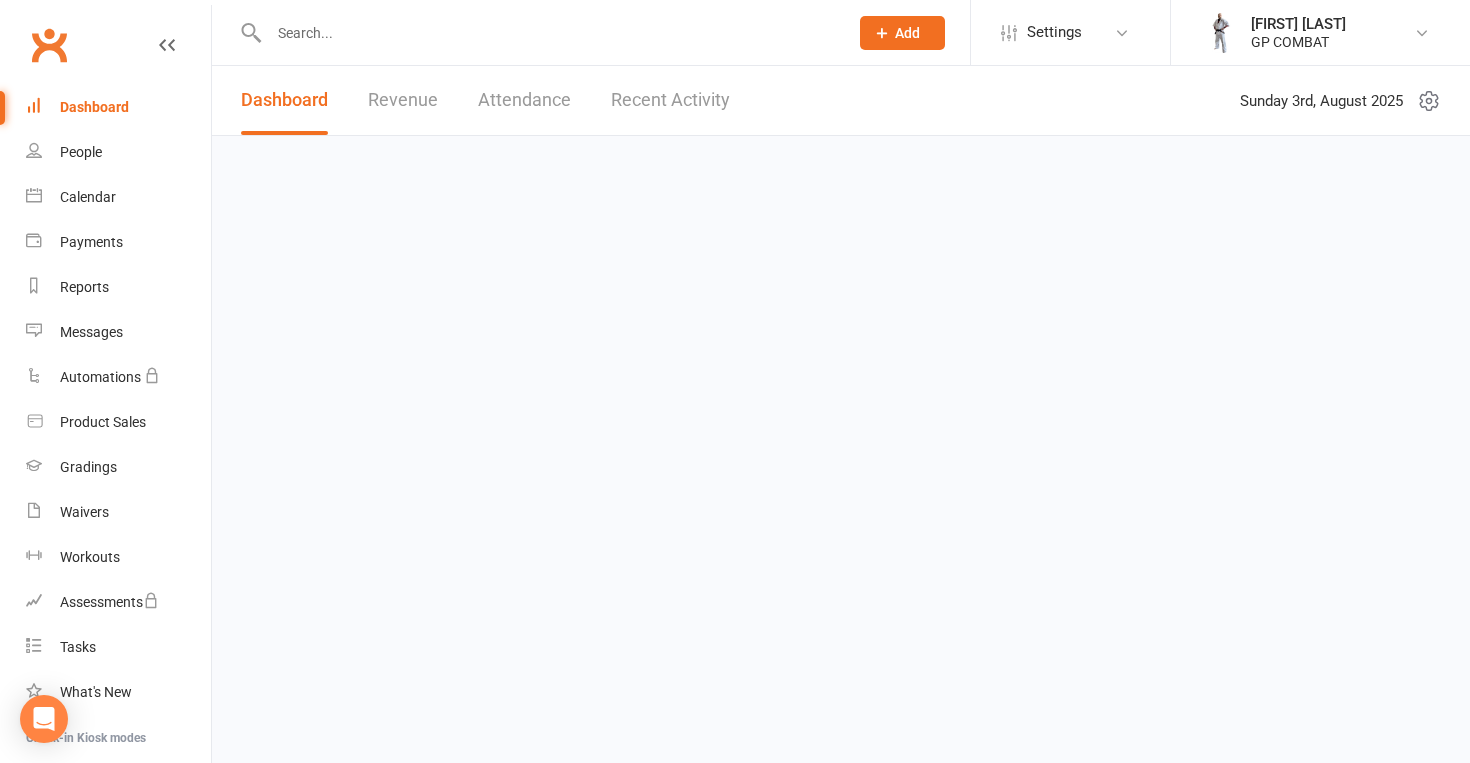 scroll, scrollTop: 0, scrollLeft: 0, axis: both 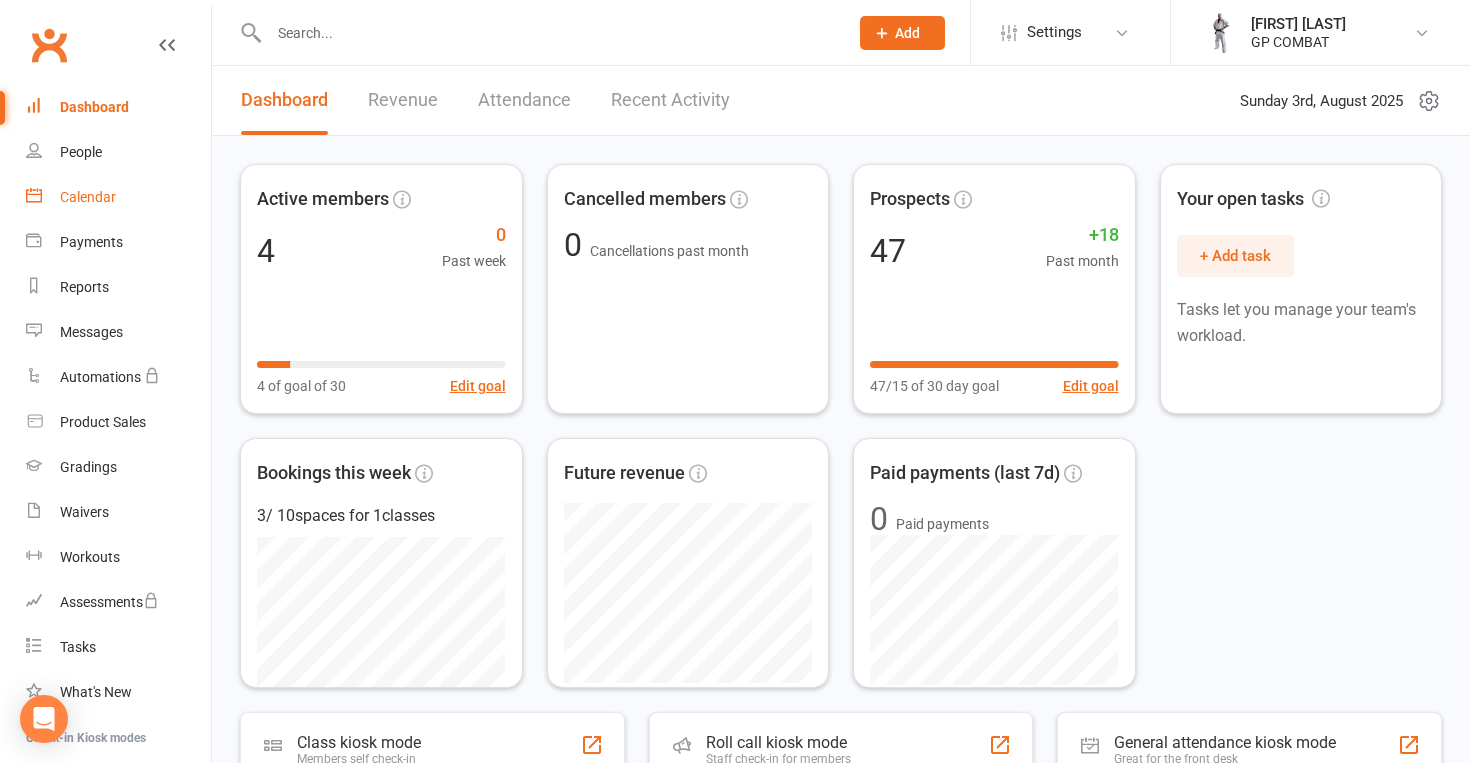 click on "Calendar" at bounding box center (88, 197) 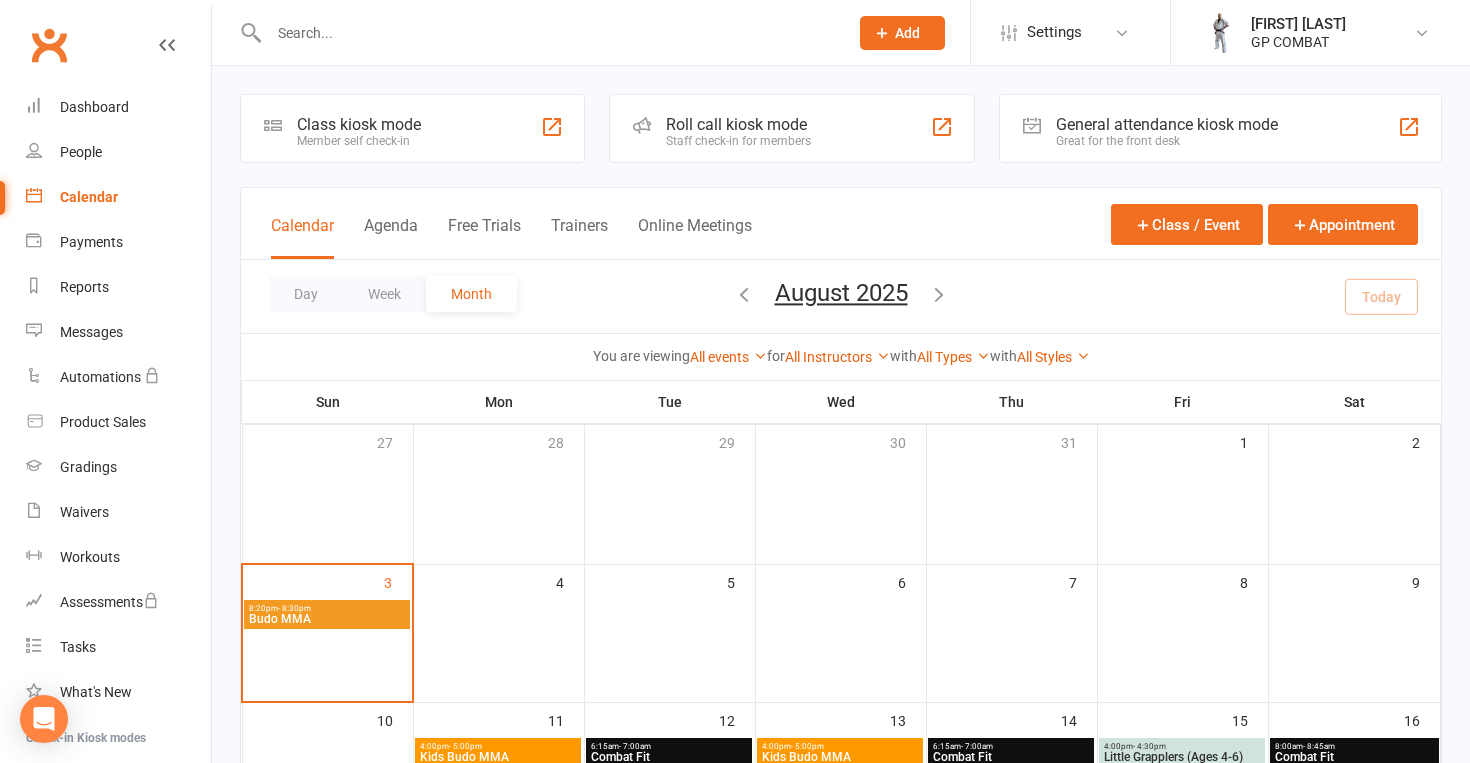click on "Budo MMA" at bounding box center (327, 619) 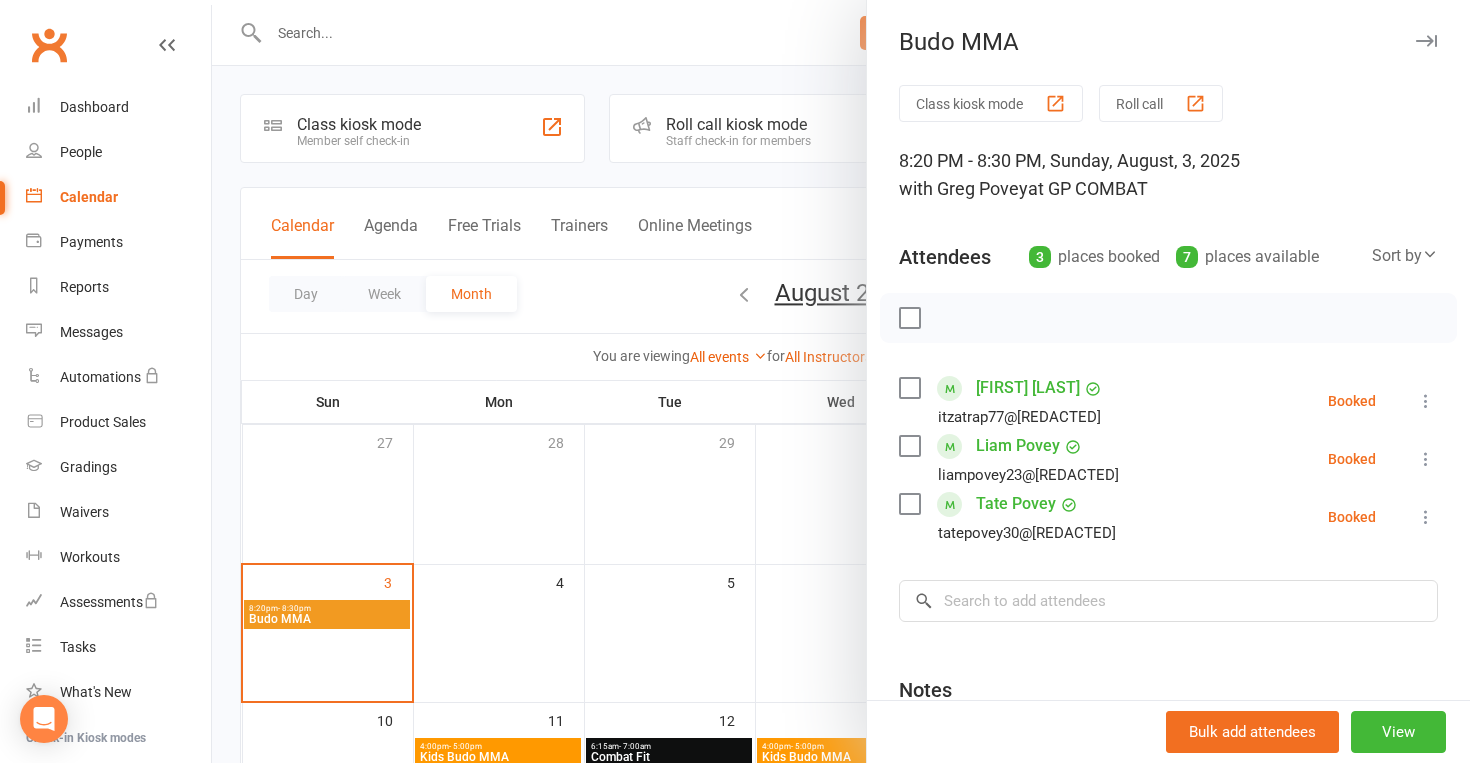 click at bounding box center (1426, 401) 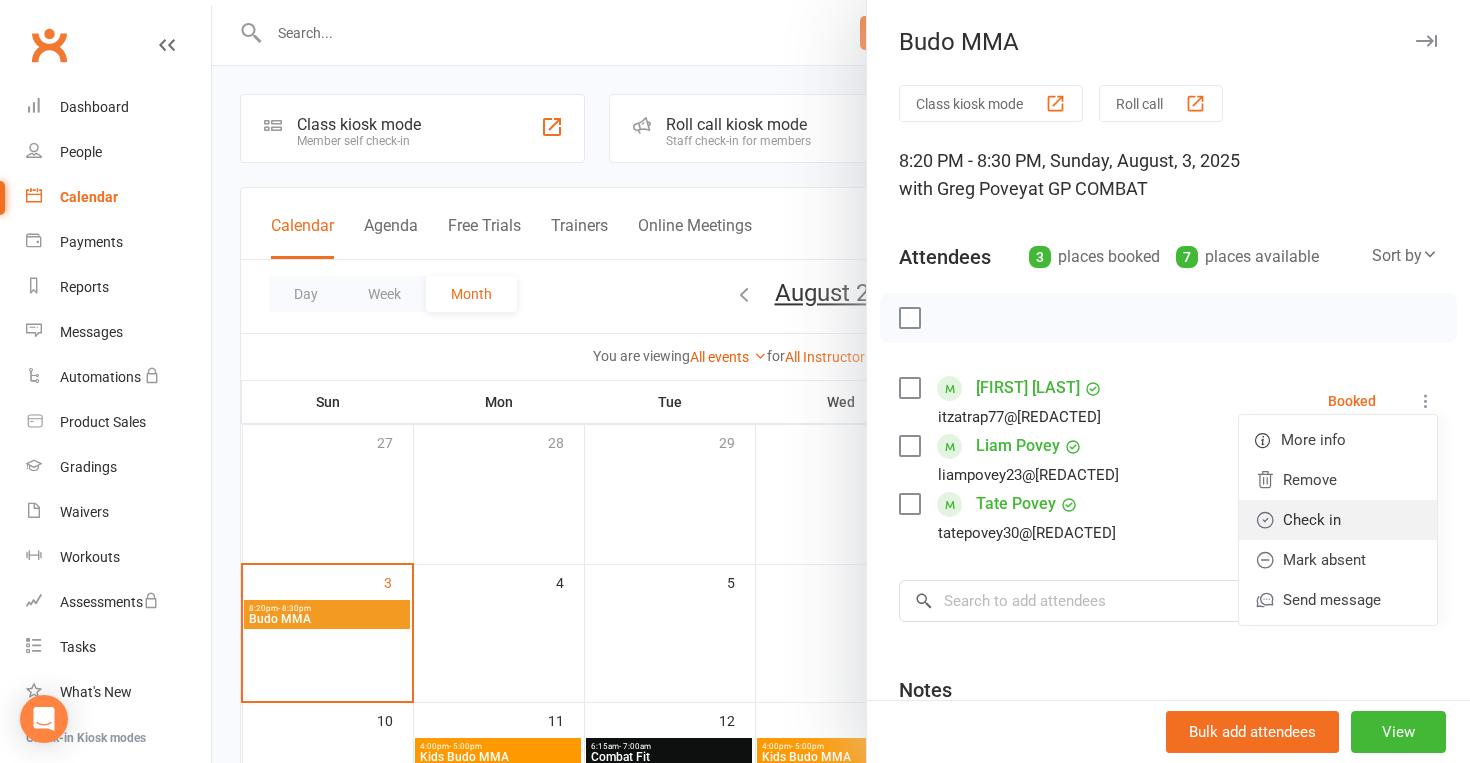 click on "Check in" at bounding box center [1338, 520] 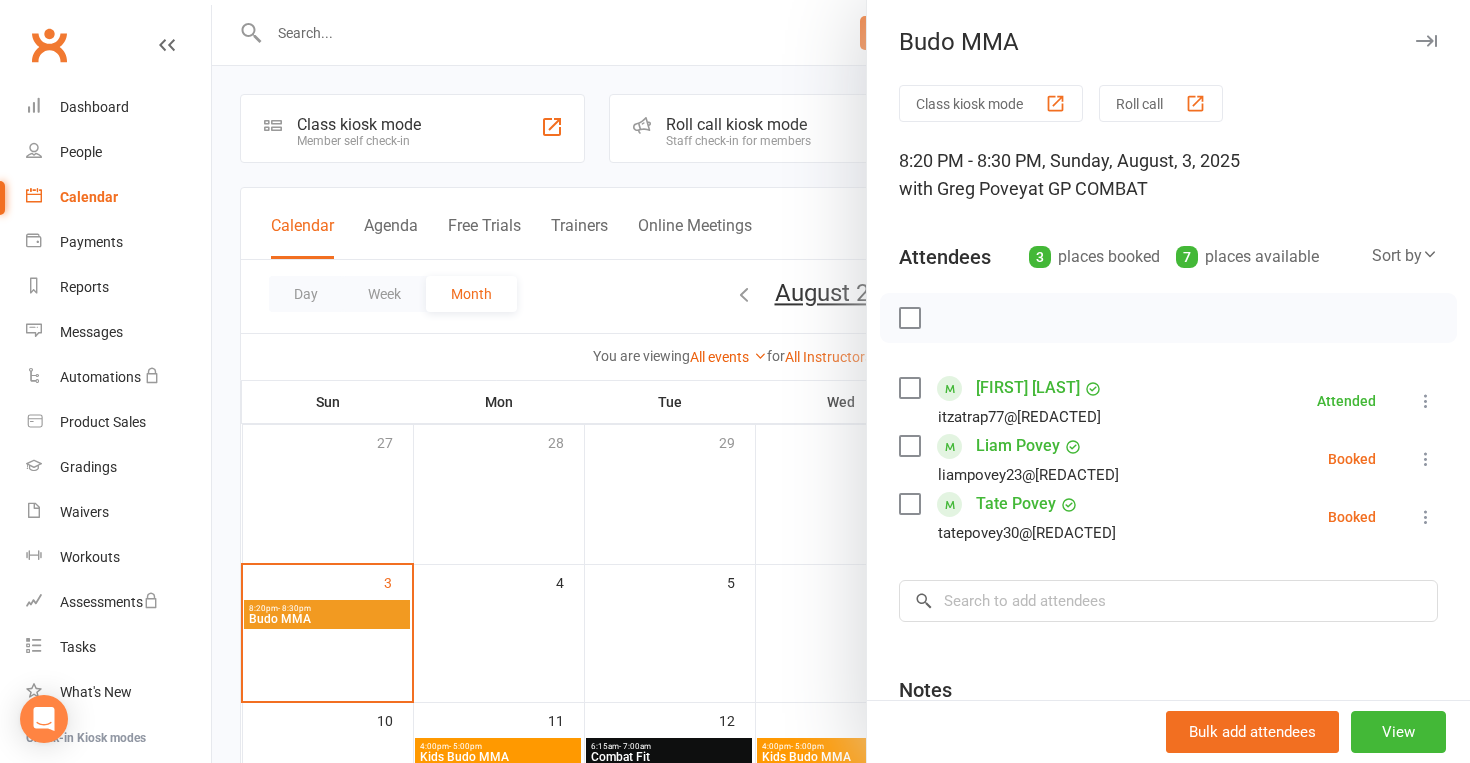 click at bounding box center (1426, 459) 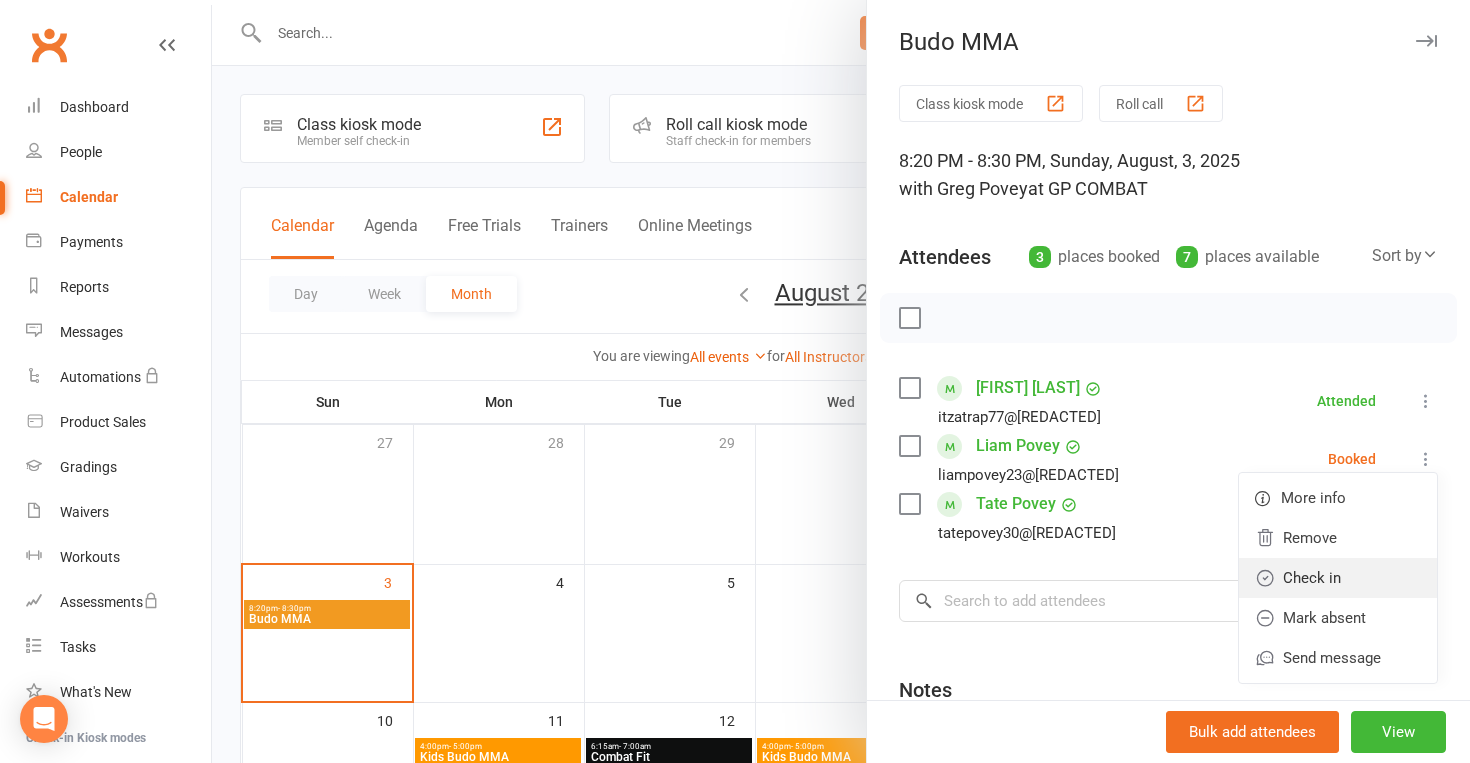 click on "Check in" at bounding box center [1338, 578] 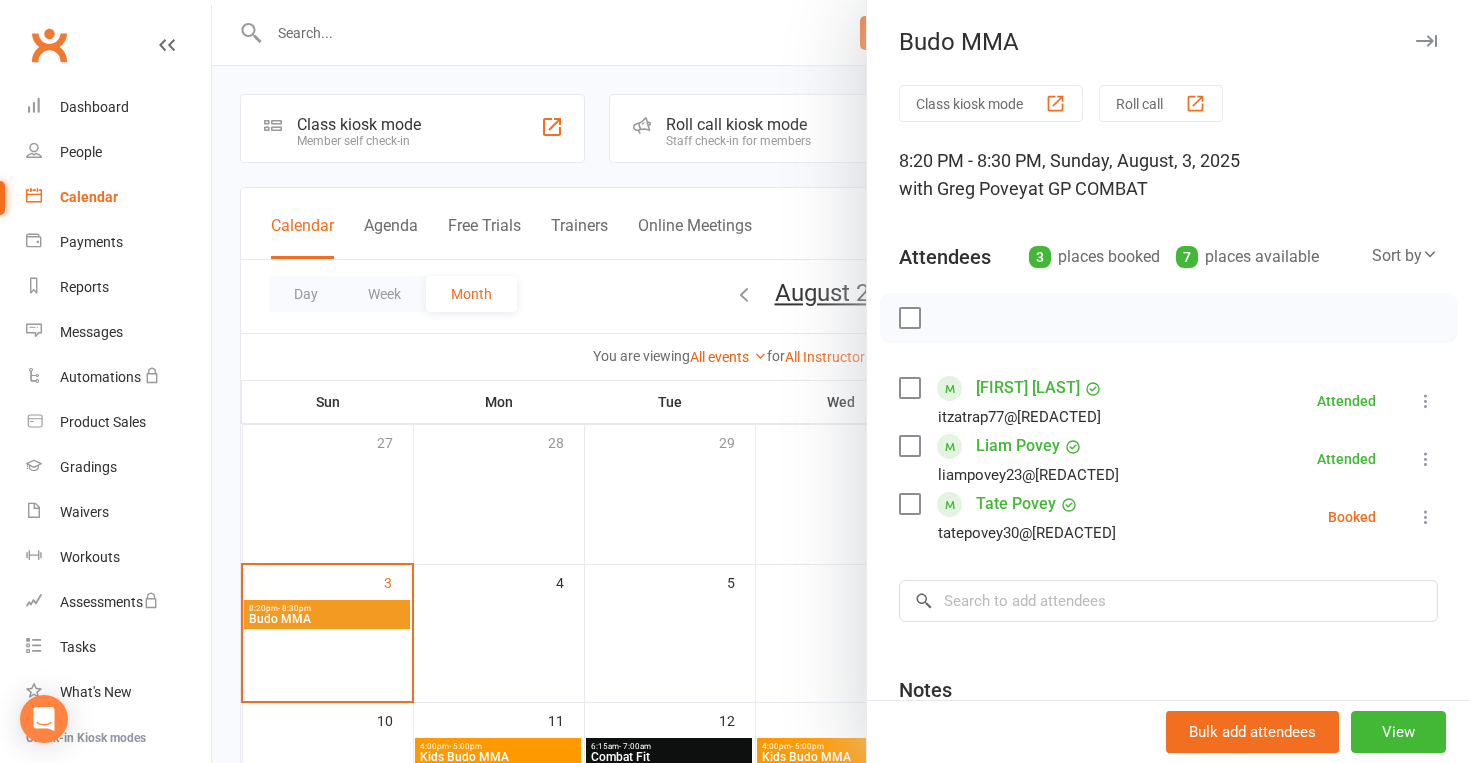 click at bounding box center [1426, 517] 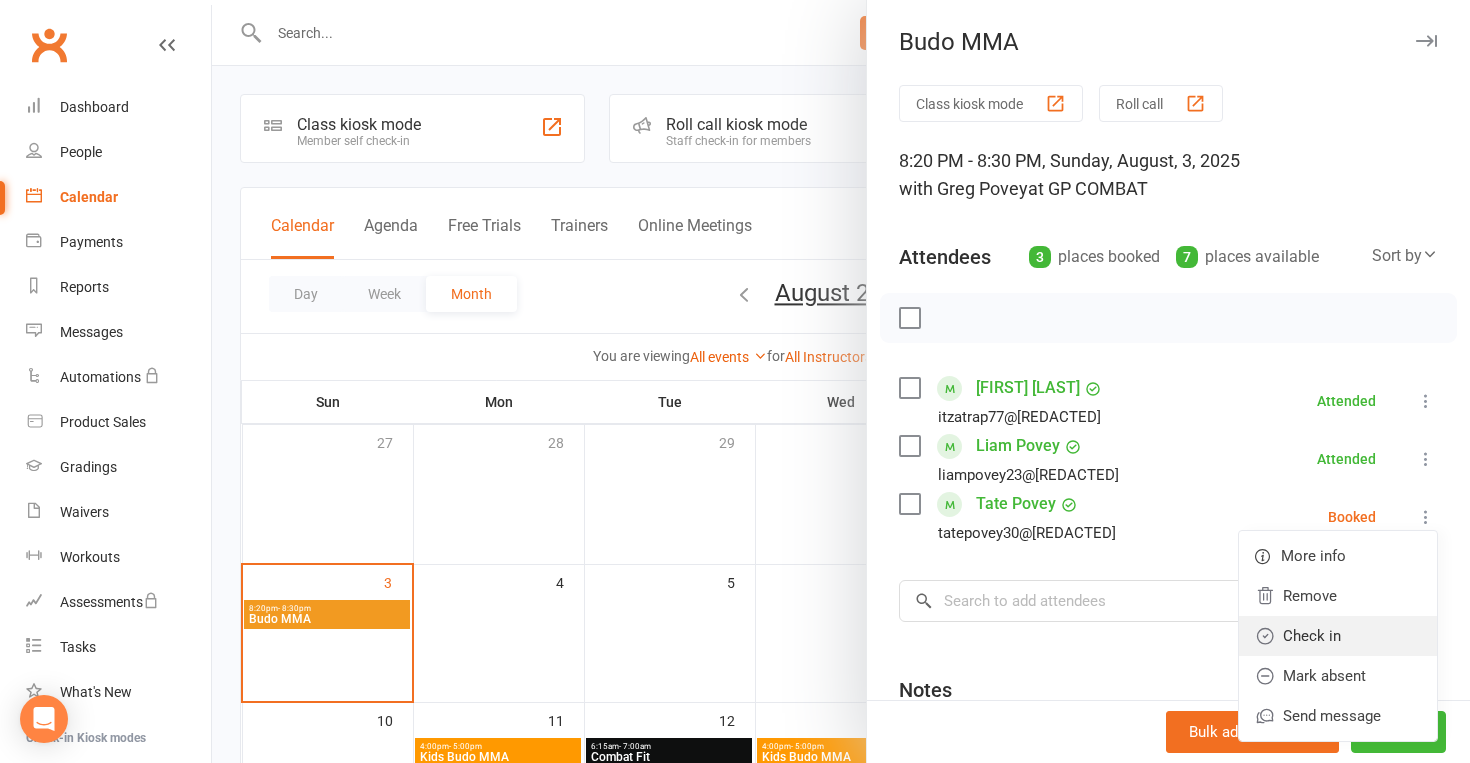 click on "Check in" at bounding box center (1338, 636) 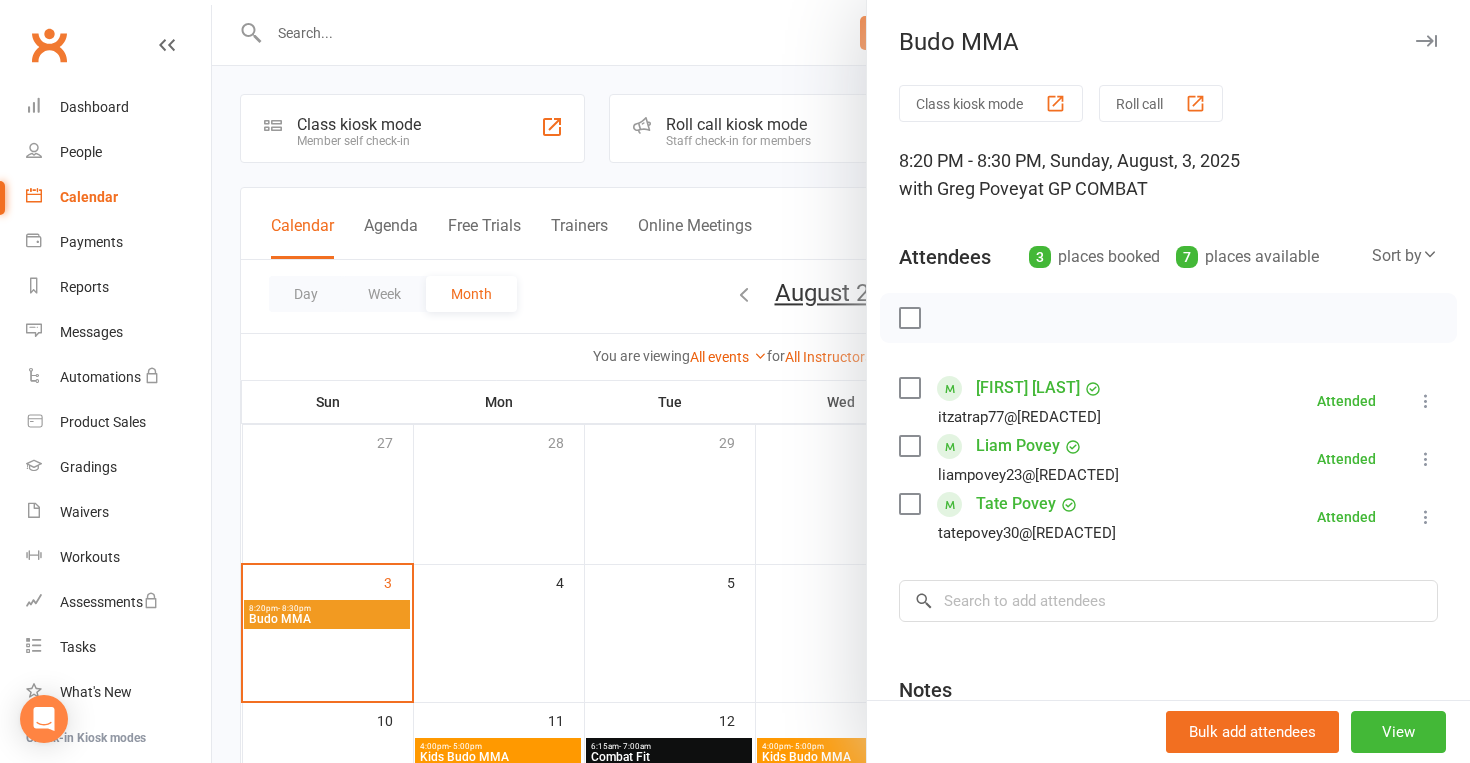 click at bounding box center (841, 381) 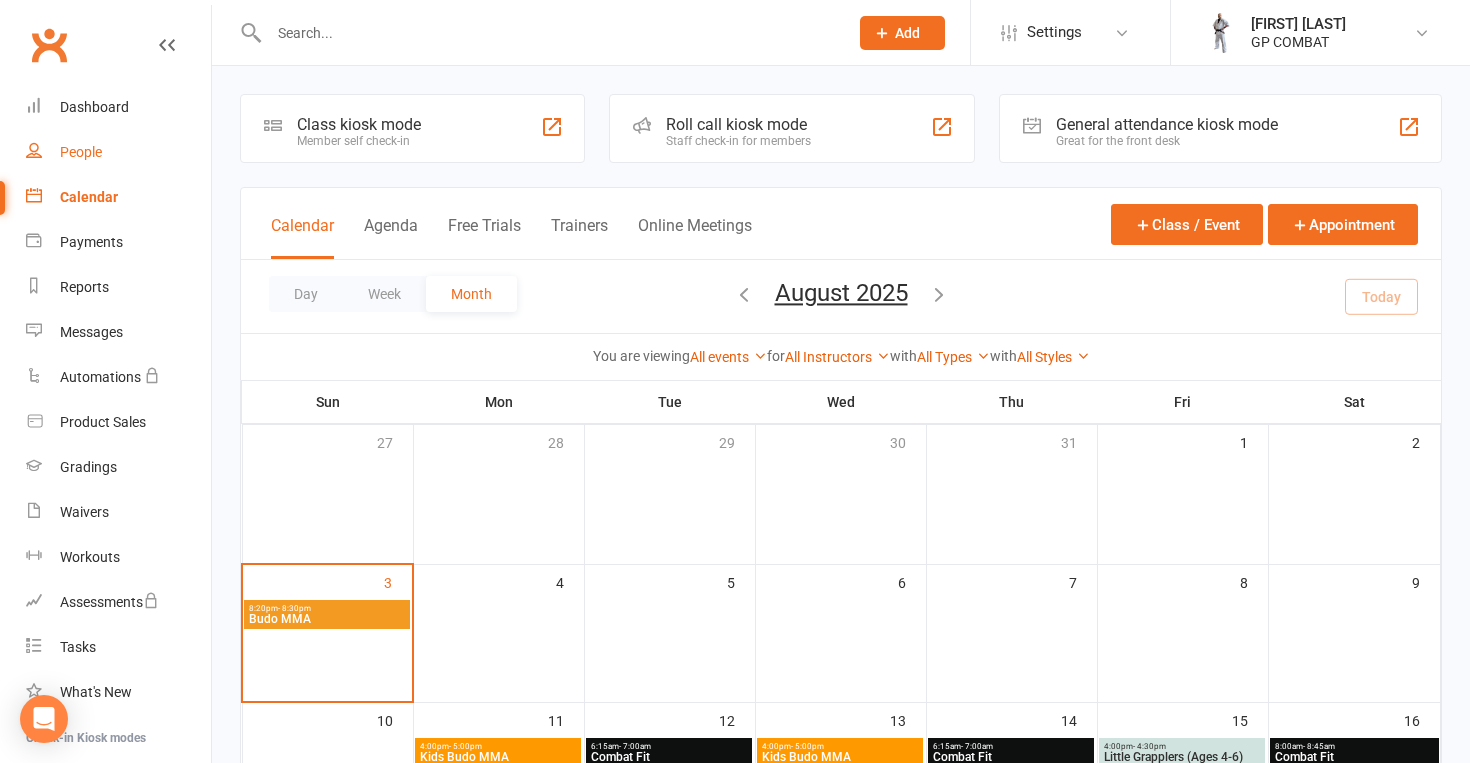 click on "People" at bounding box center (81, 152) 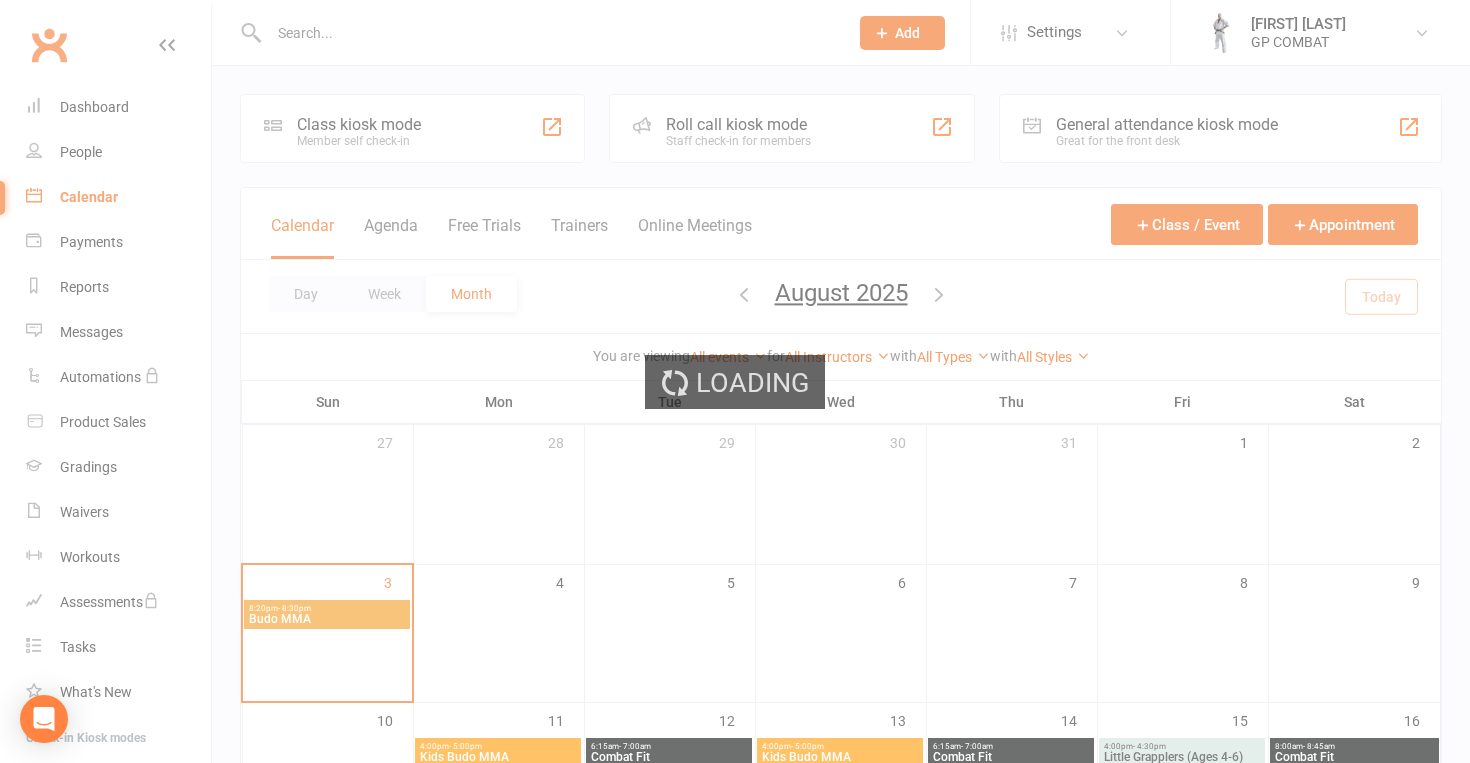 select on "100" 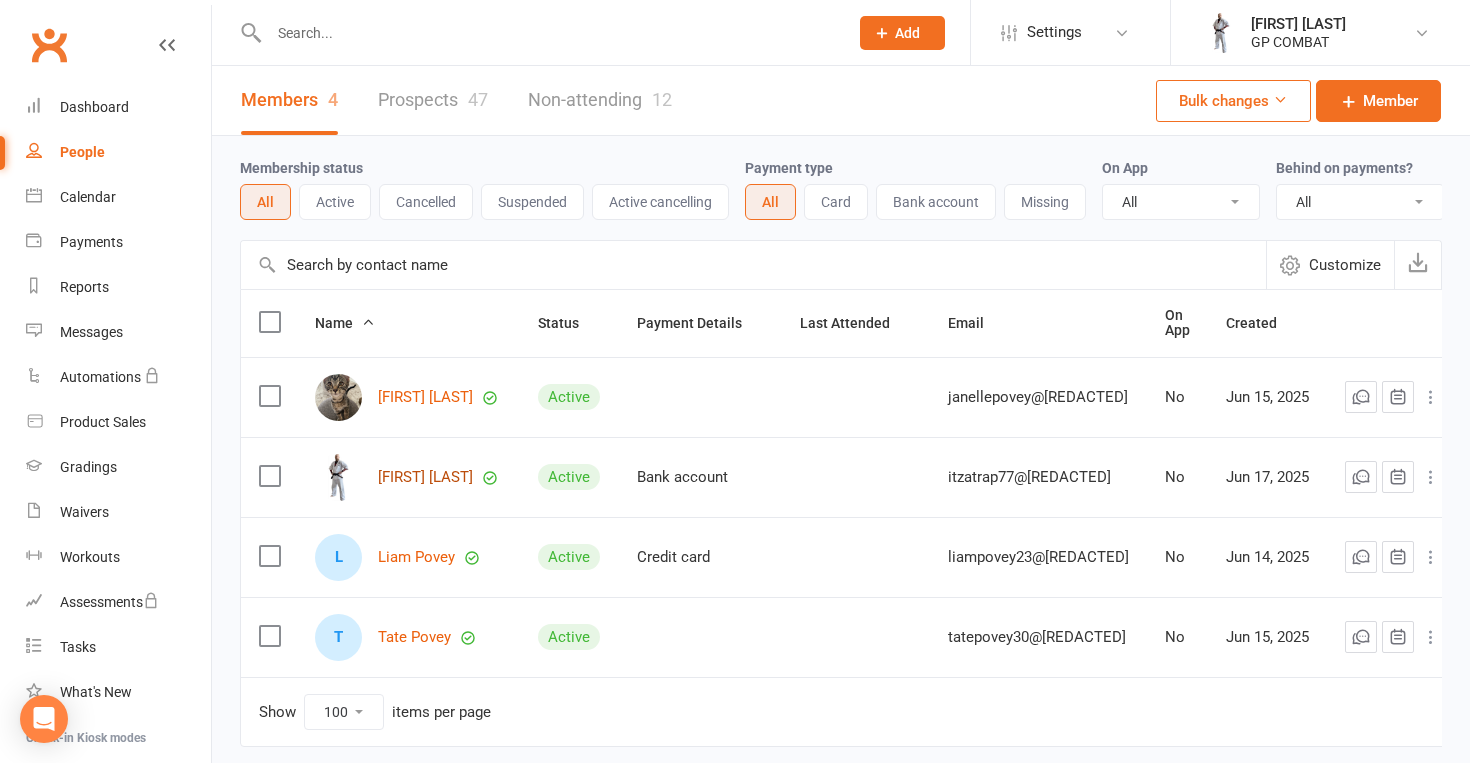 click on "[FIRST] [LAST]" at bounding box center [425, 477] 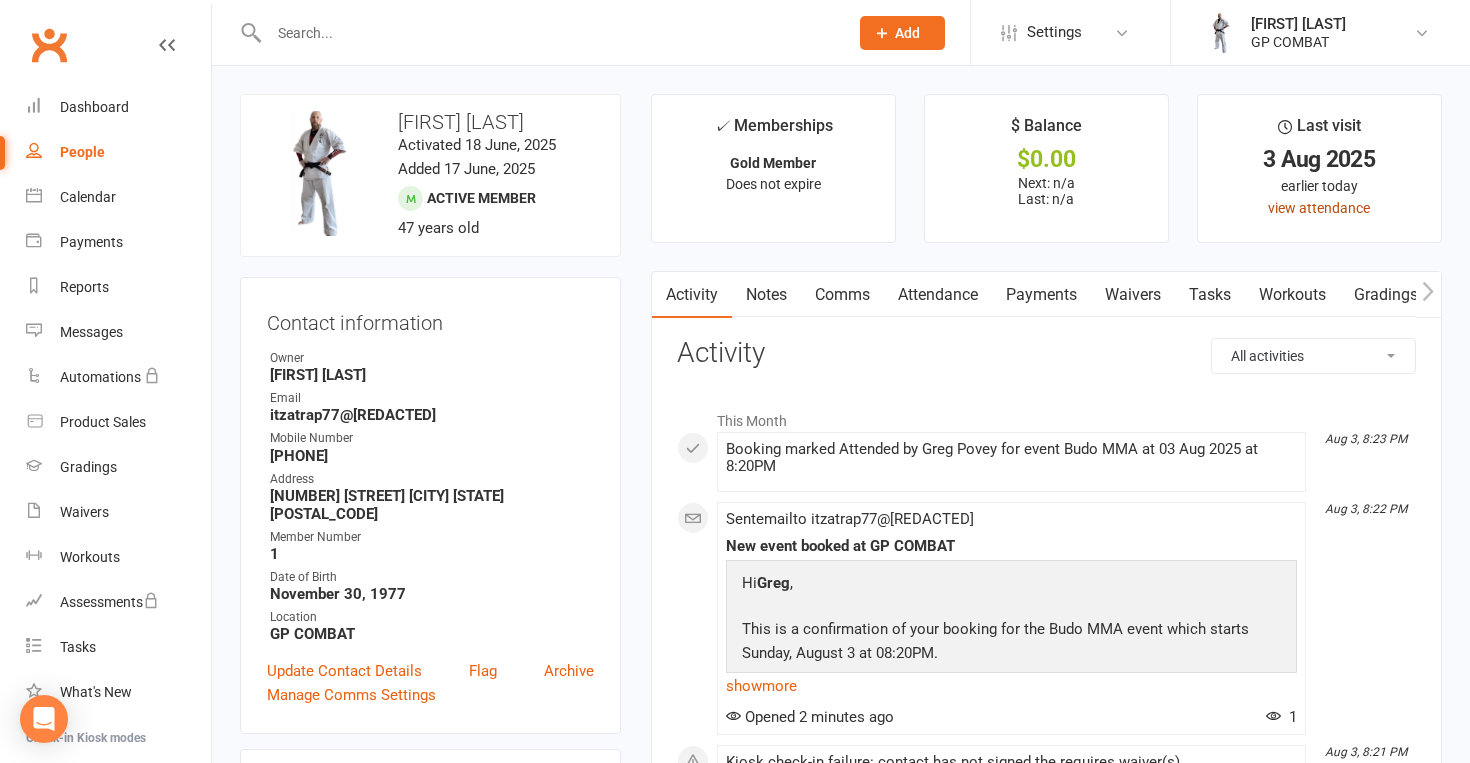 click on "view attendance" at bounding box center (1319, 208) 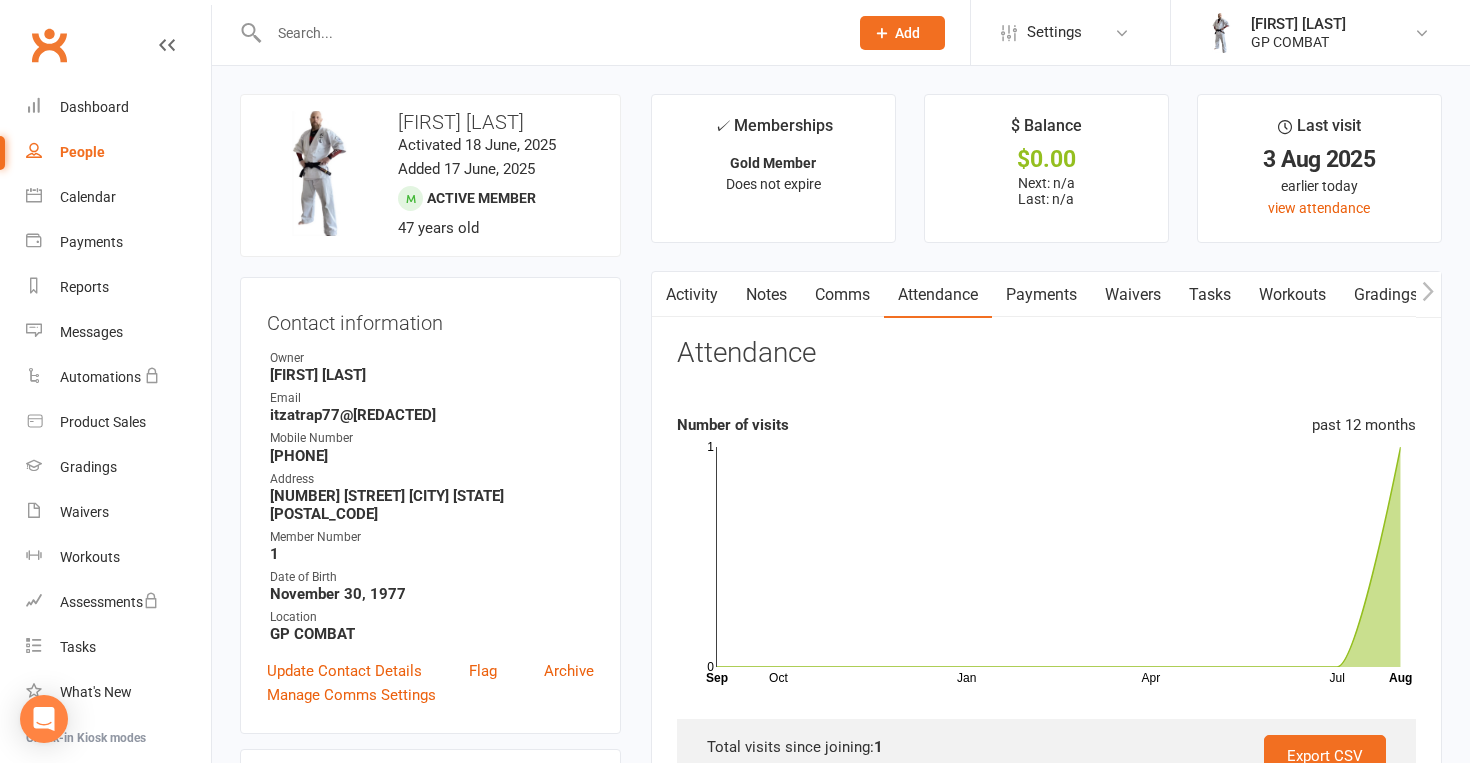 click on "Activity" at bounding box center (692, 295) 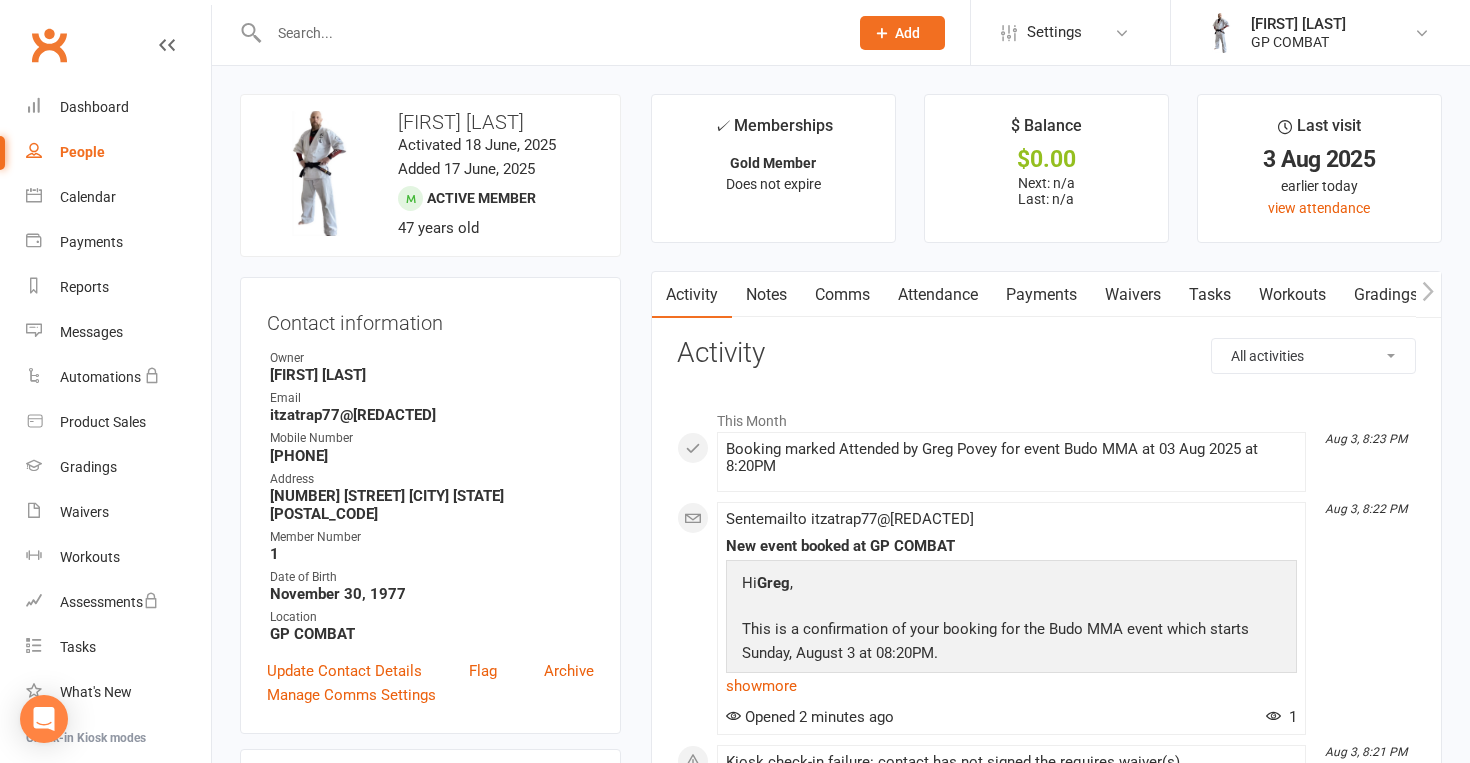 click on "Notes" at bounding box center [766, 295] 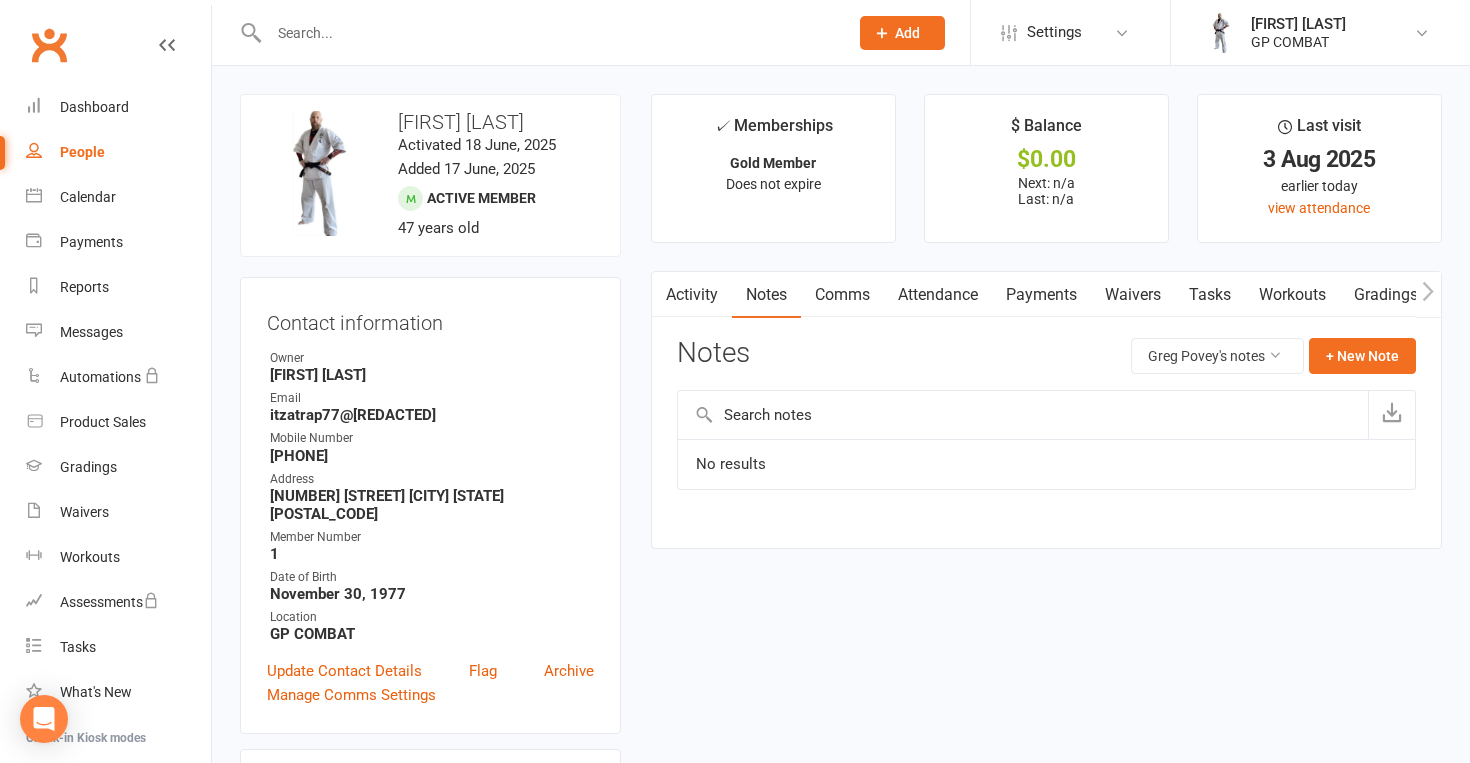 click on "Comms" at bounding box center [842, 295] 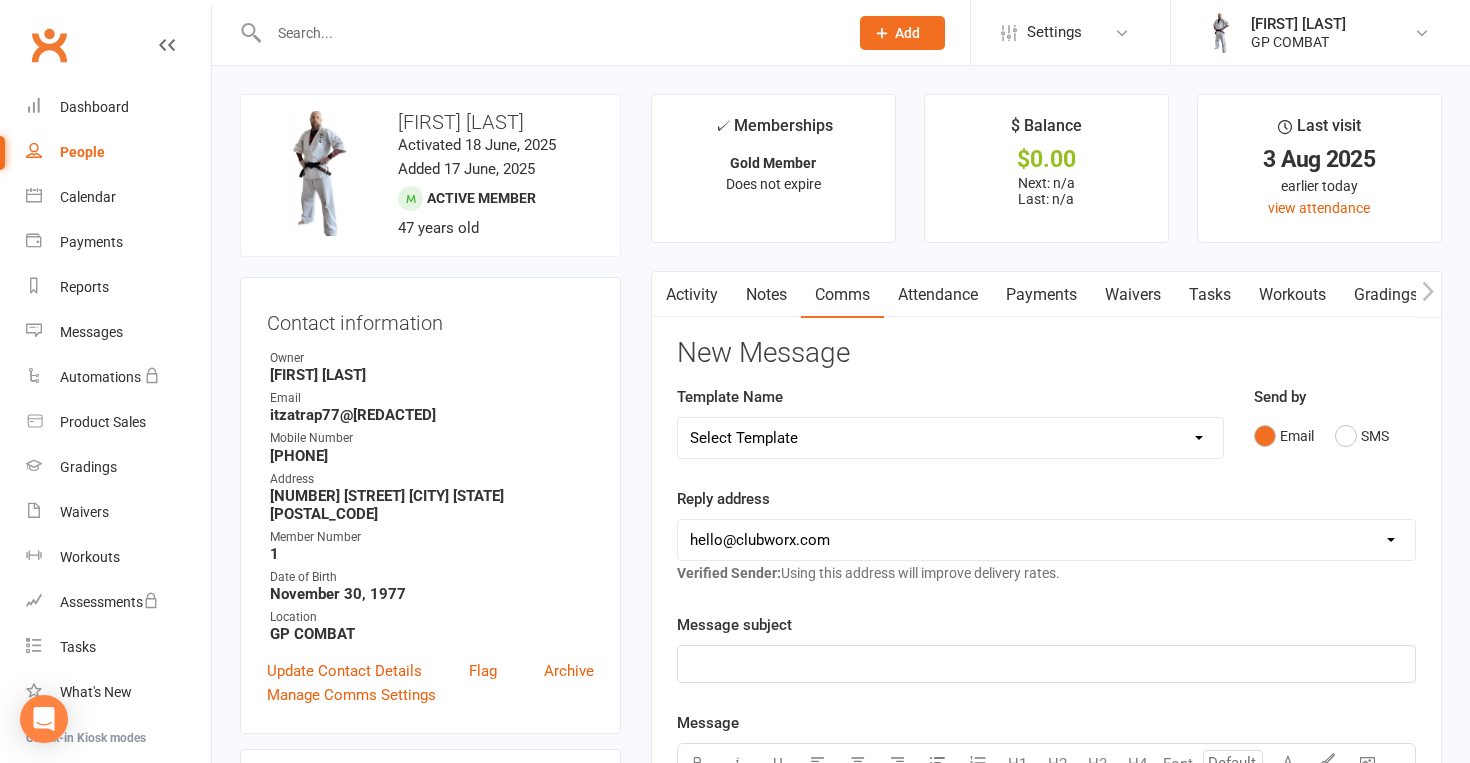 click on "Attendance" at bounding box center (938, 295) 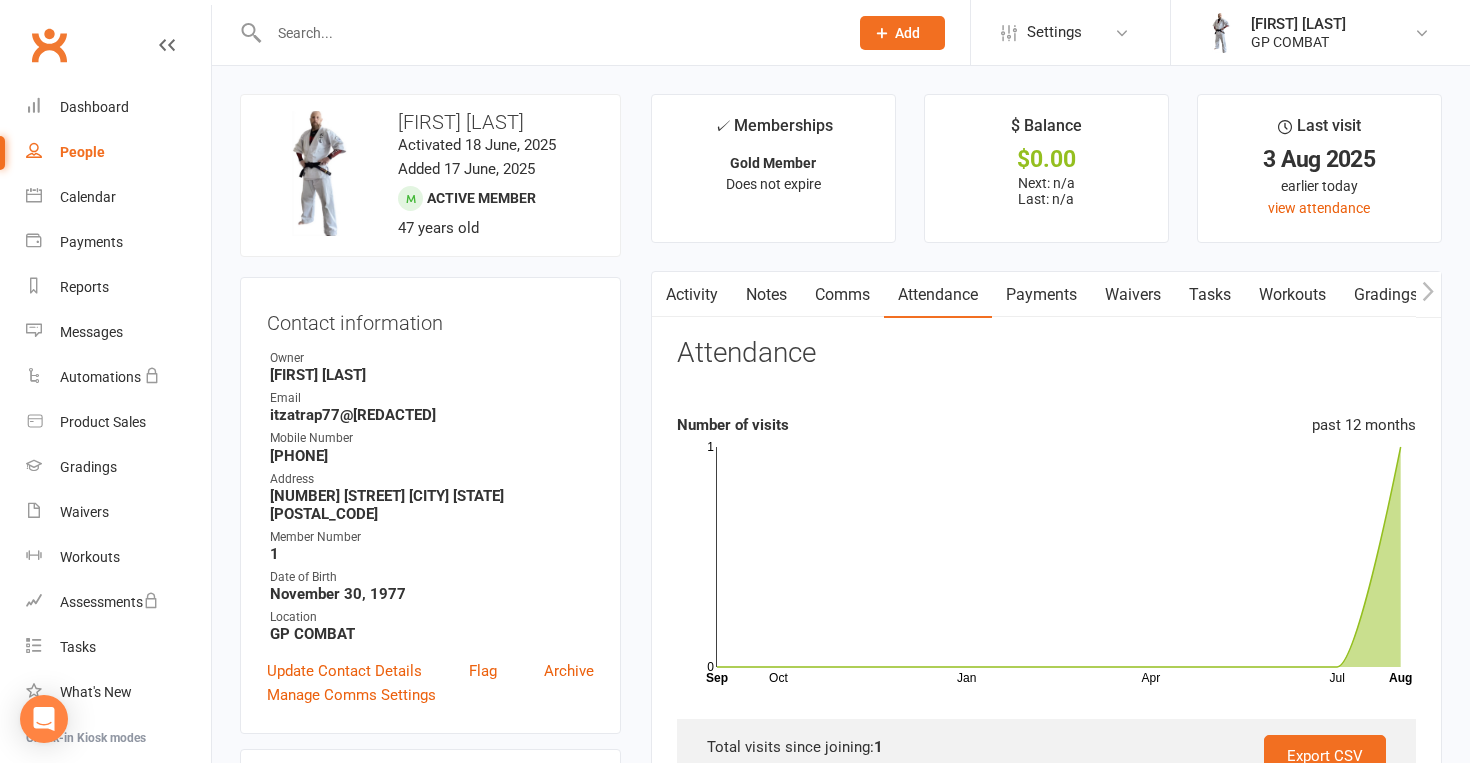 click on "Payments" at bounding box center [1041, 295] 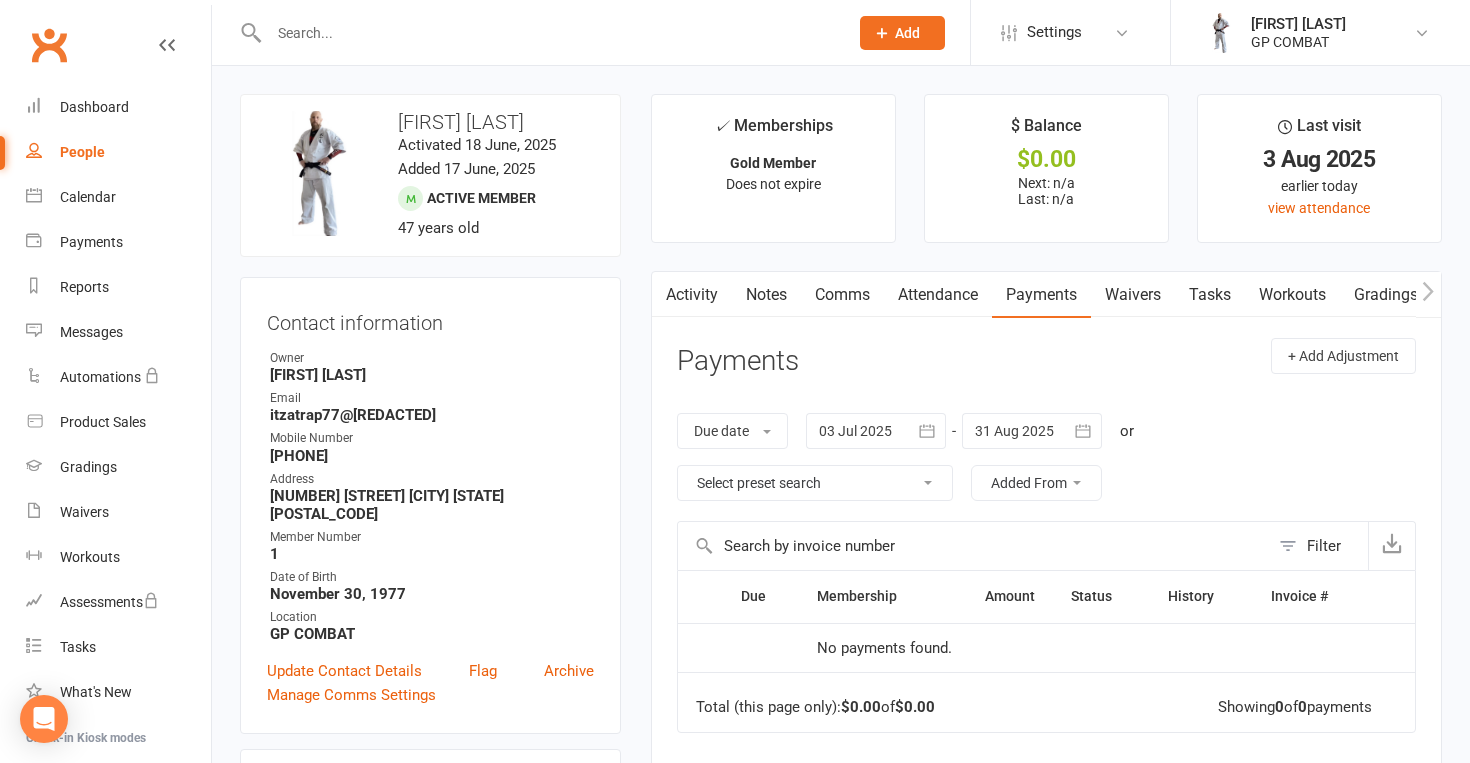click on "Waivers" at bounding box center [1133, 295] 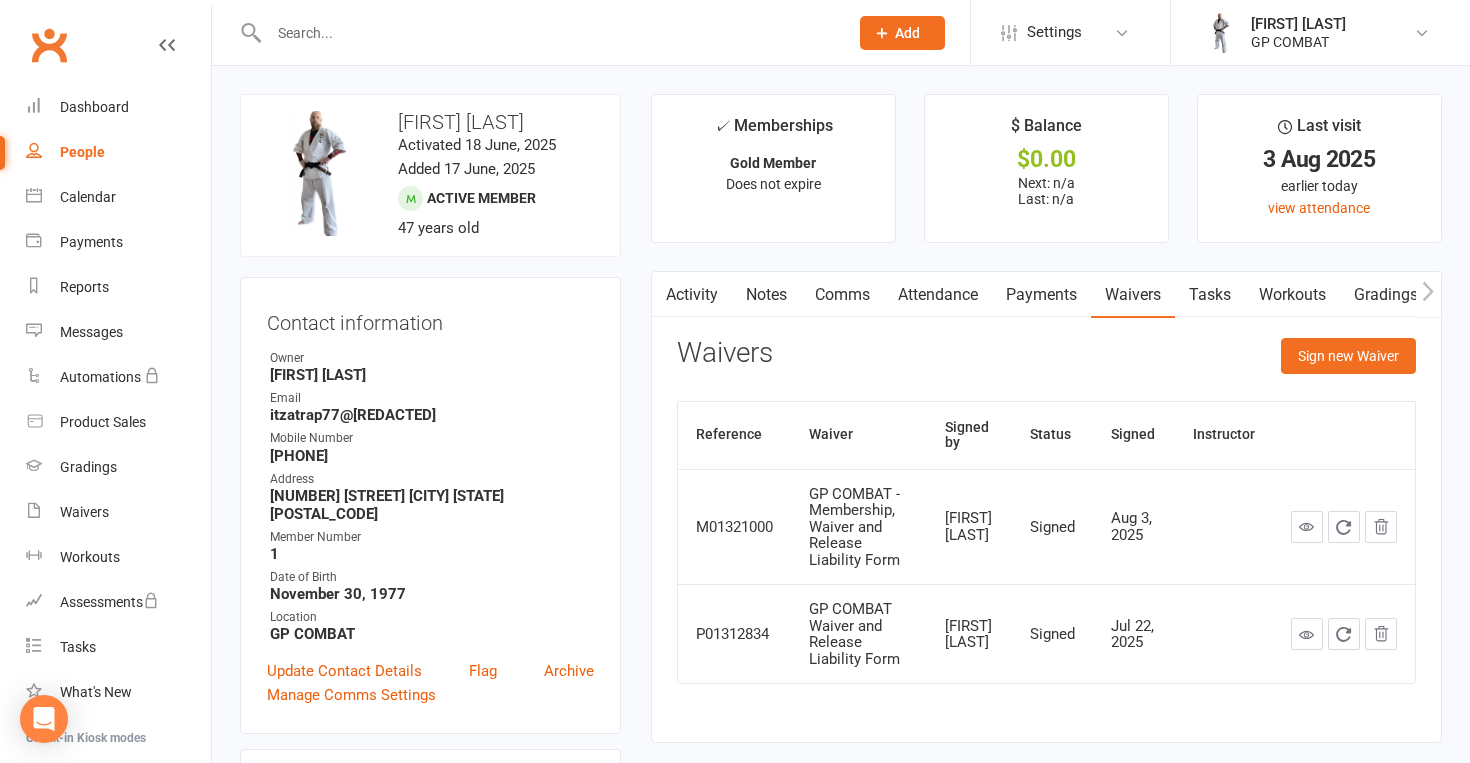 click on "Tasks" at bounding box center [1210, 295] 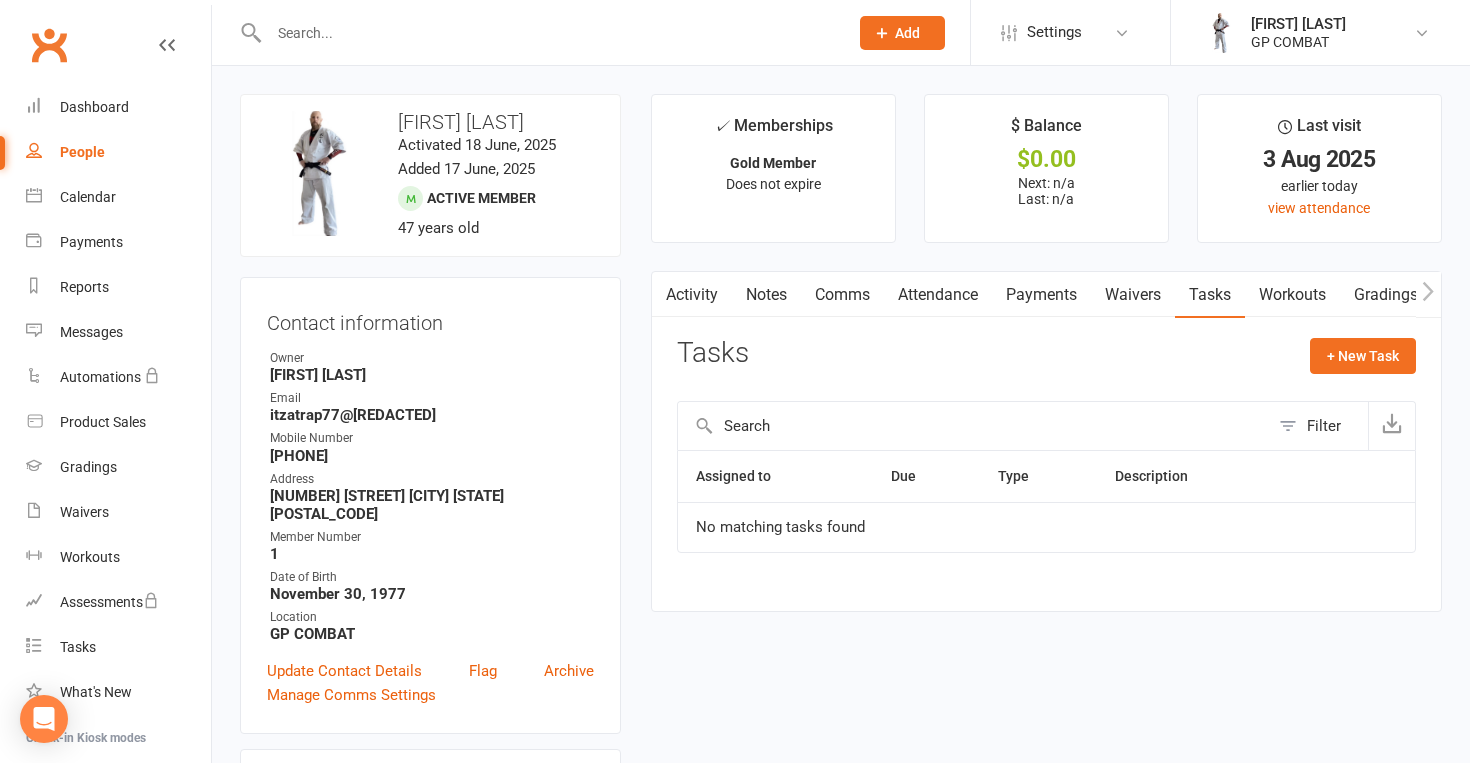 click on "Workouts" at bounding box center [1292, 295] 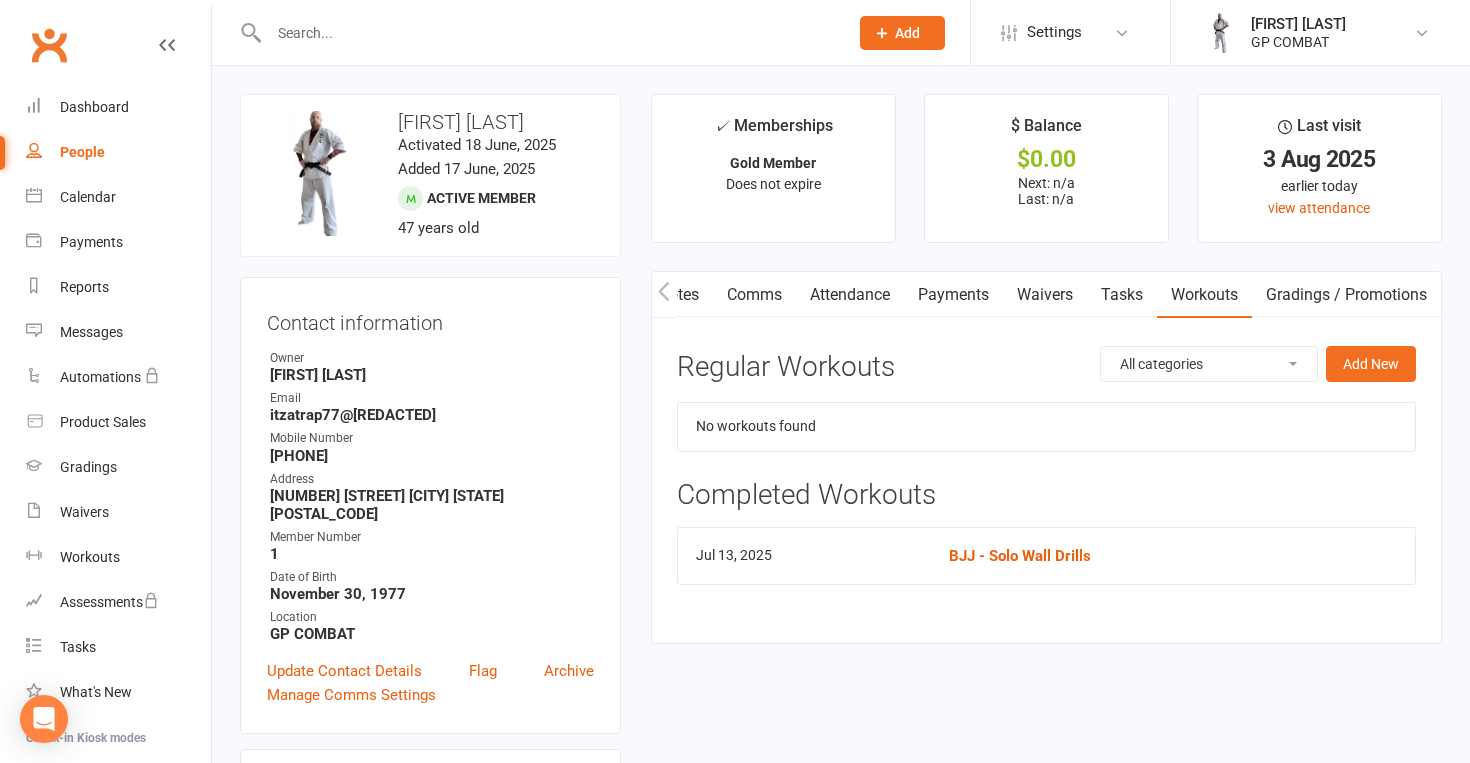 scroll, scrollTop: 0, scrollLeft: 94, axis: horizontal 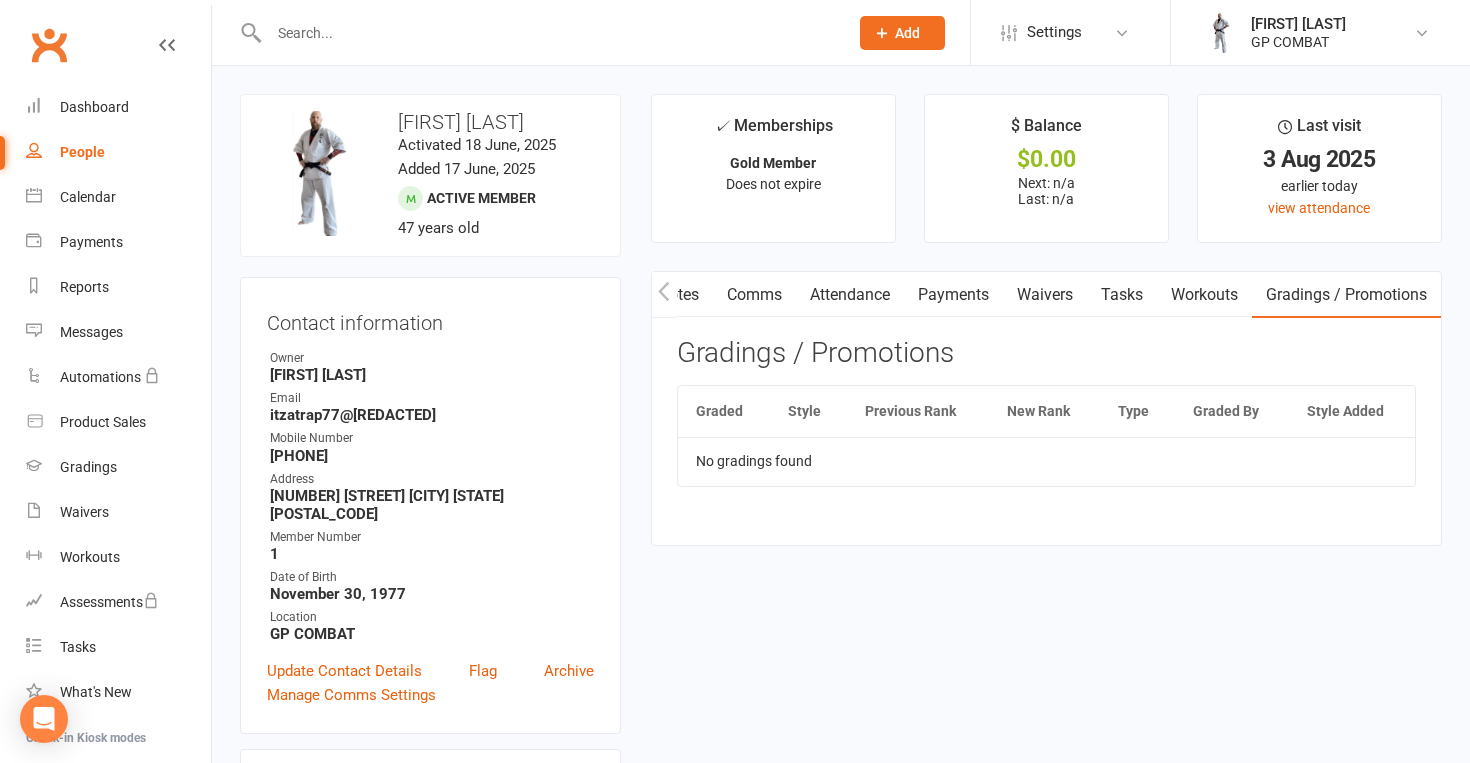 click on "Attendance" at bounding box center (850, 295) 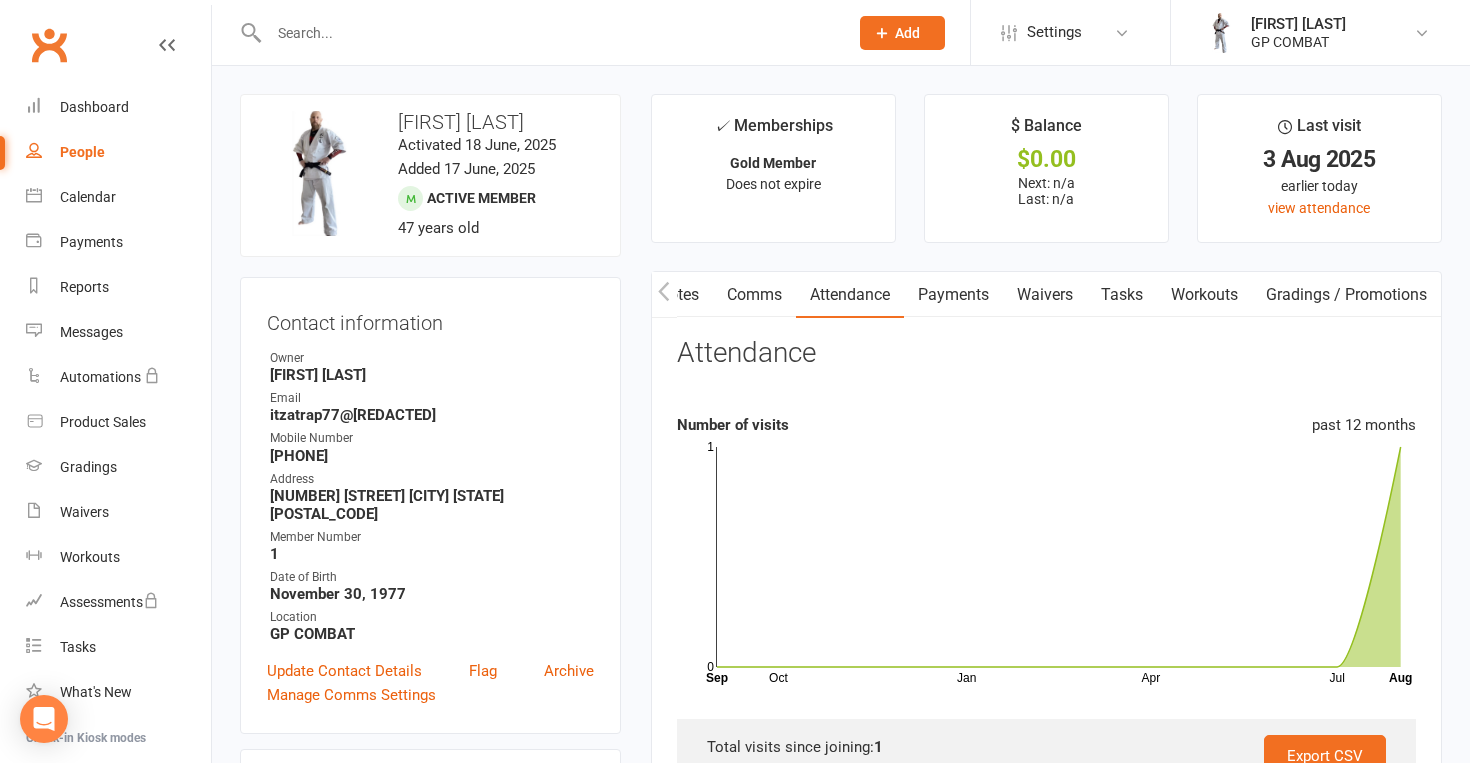 click on "People" at bounding box center [82, 152] 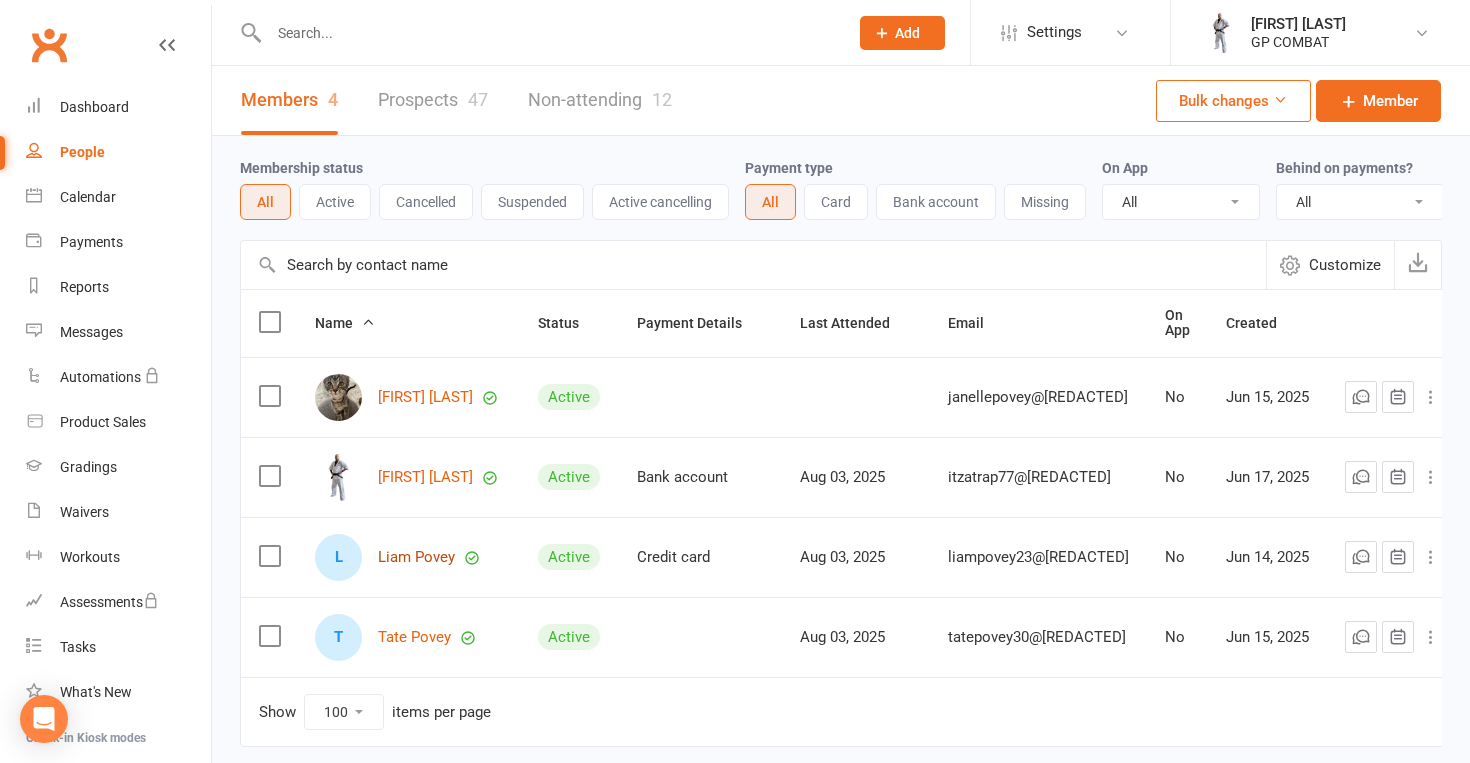click on "Liam Povey" at bounding box center [416, 557] 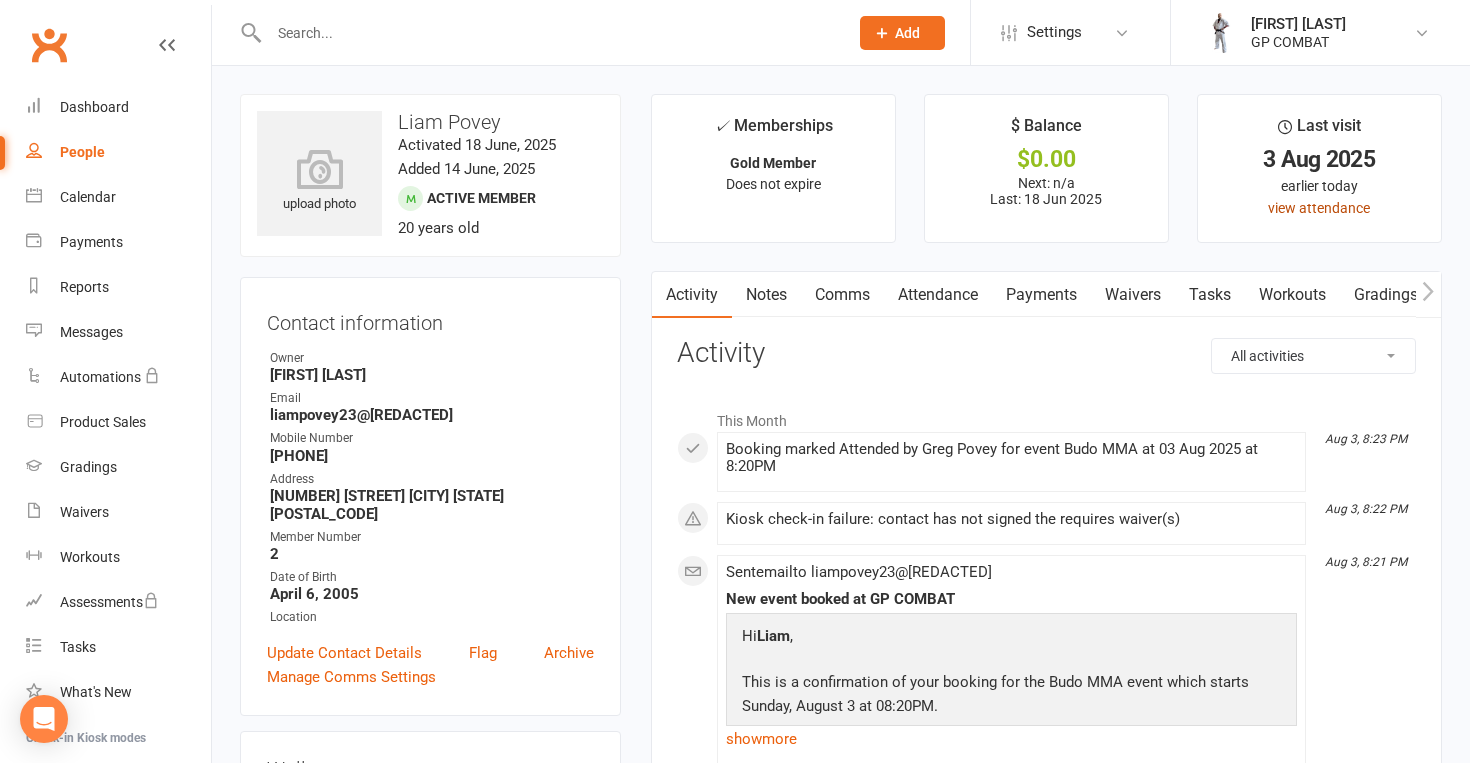 click on "view attendance" at bounding box center [1319, 208] 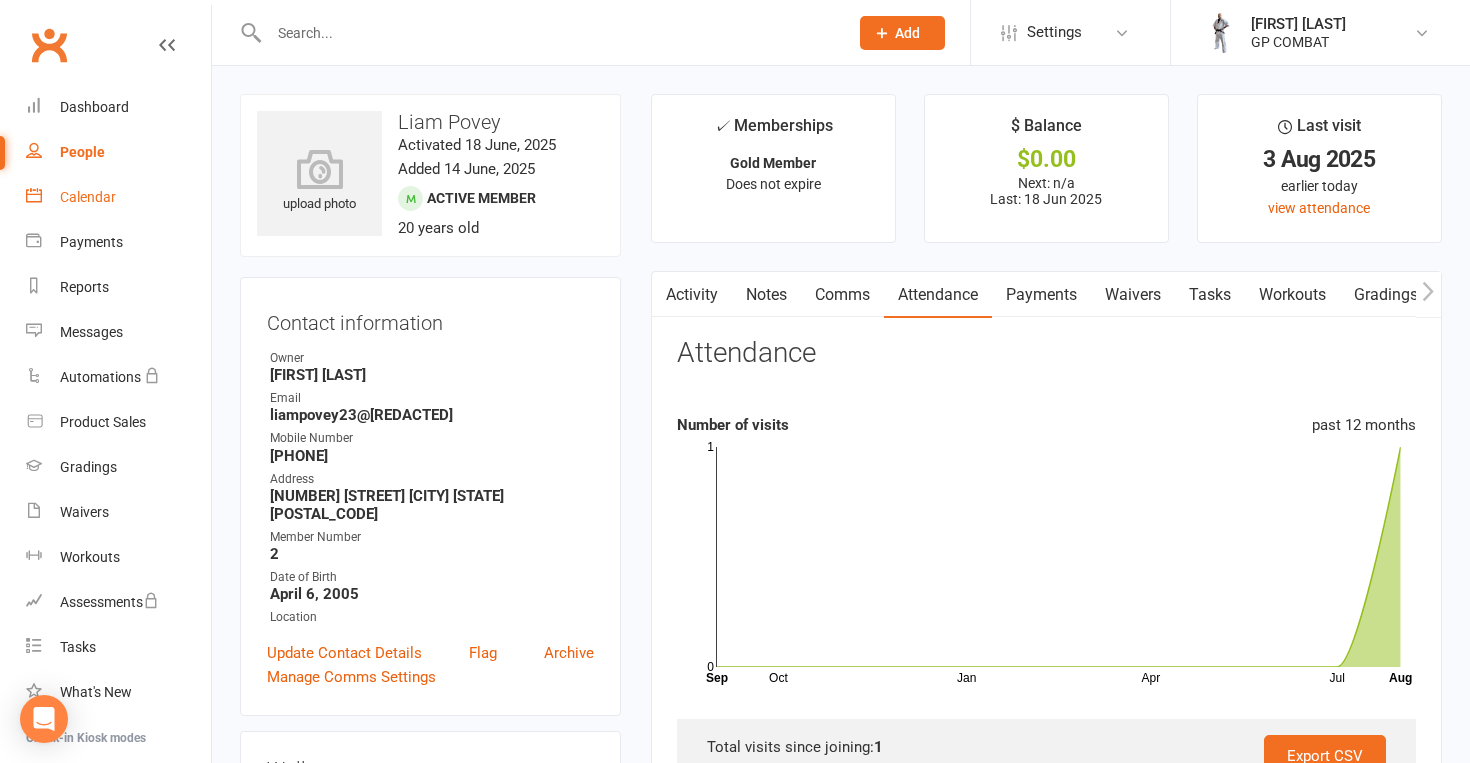 click on "Calendar" at bounding box center [88, 197] 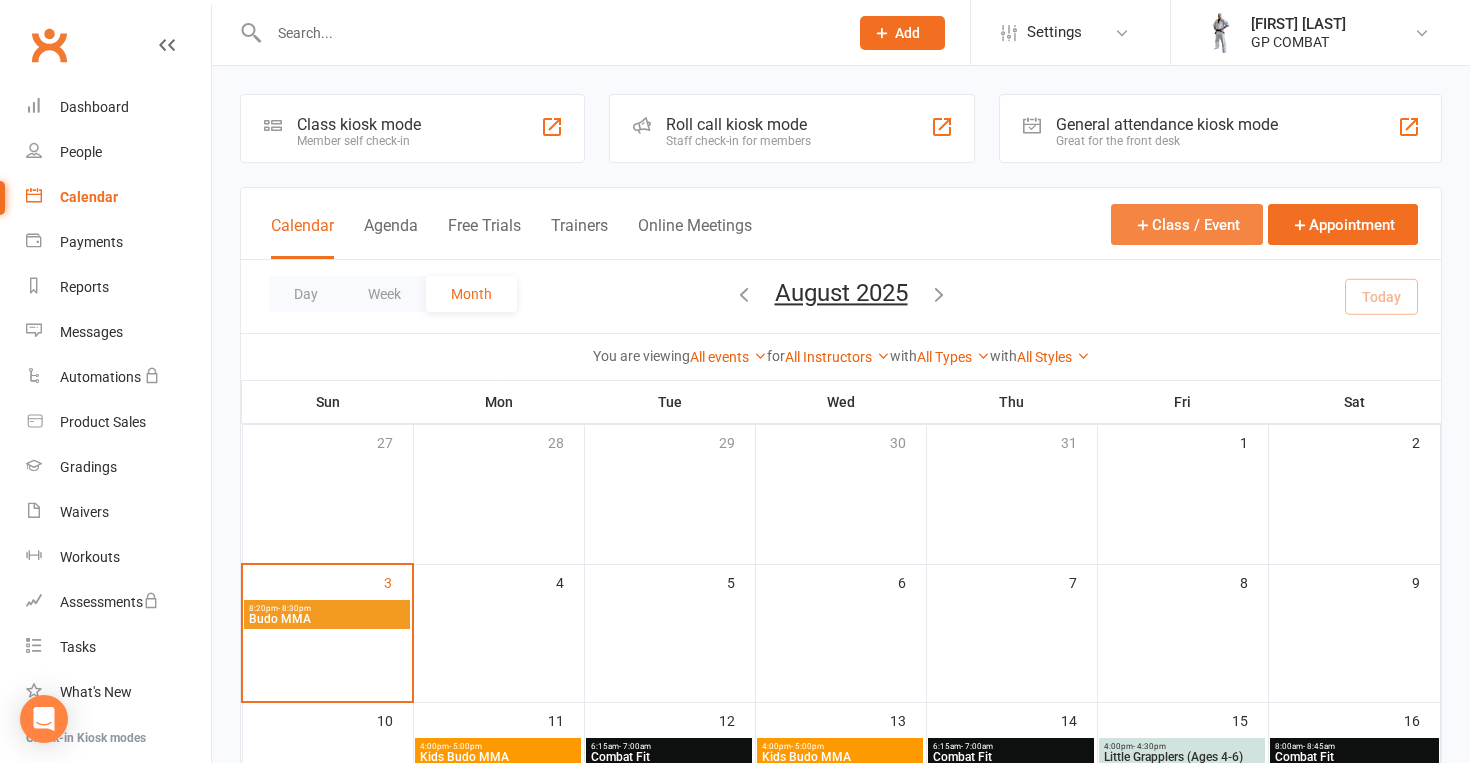 click on "Class / Event" at bounding box center (1187, 224) 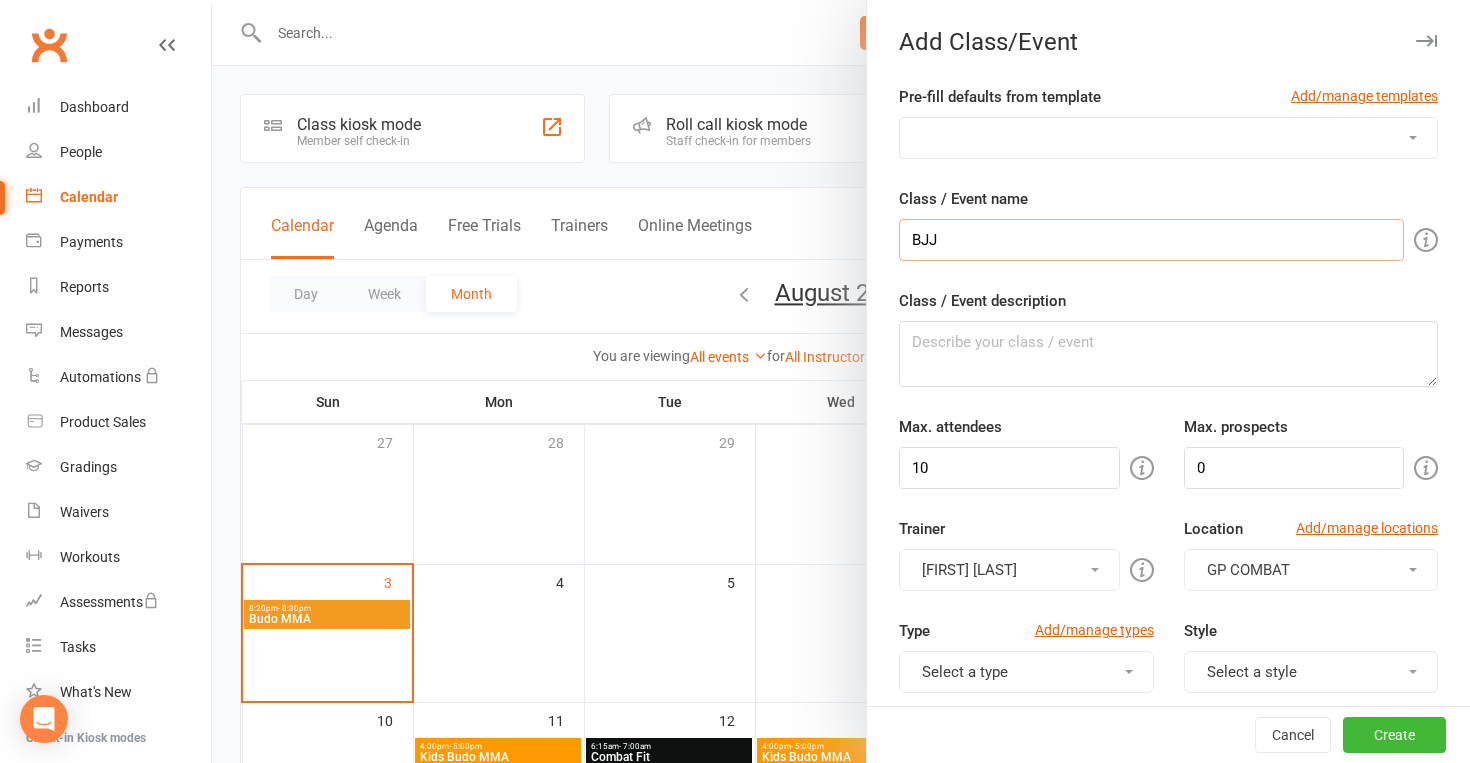 type on "BJJ" 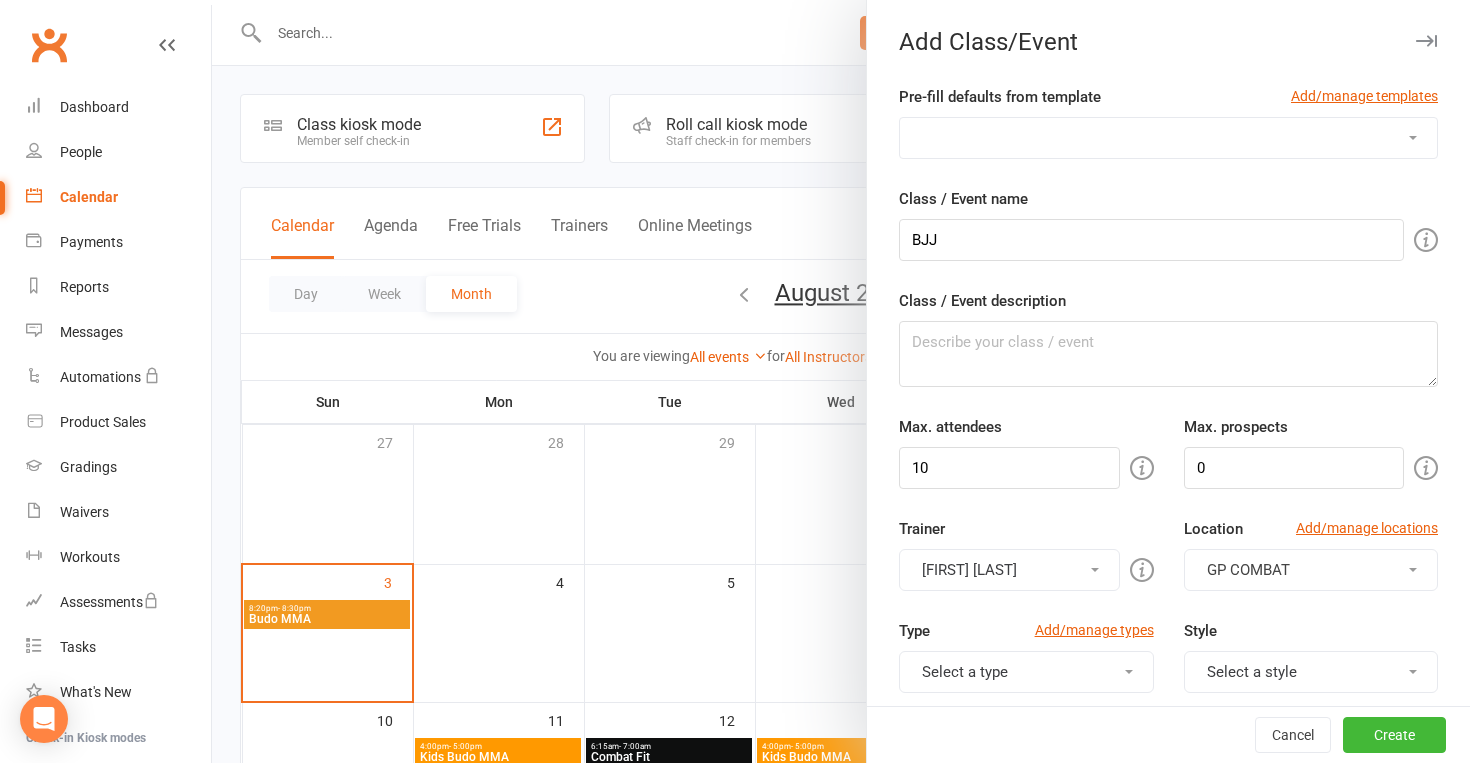 click on "Select a type" at bounding box center (1026, 672) 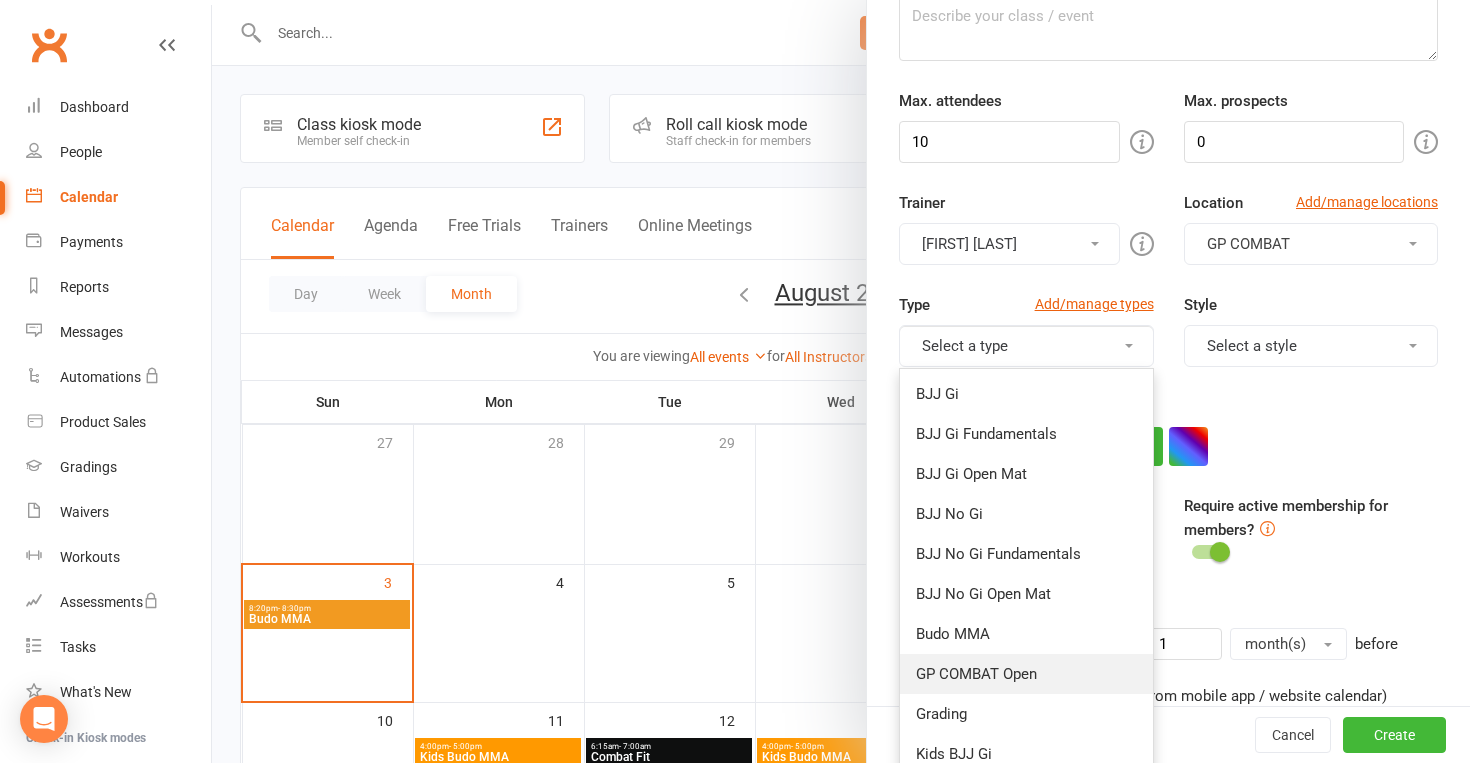 scroll, scrollTop: 477, scrollLeft: 0, axis: vertical 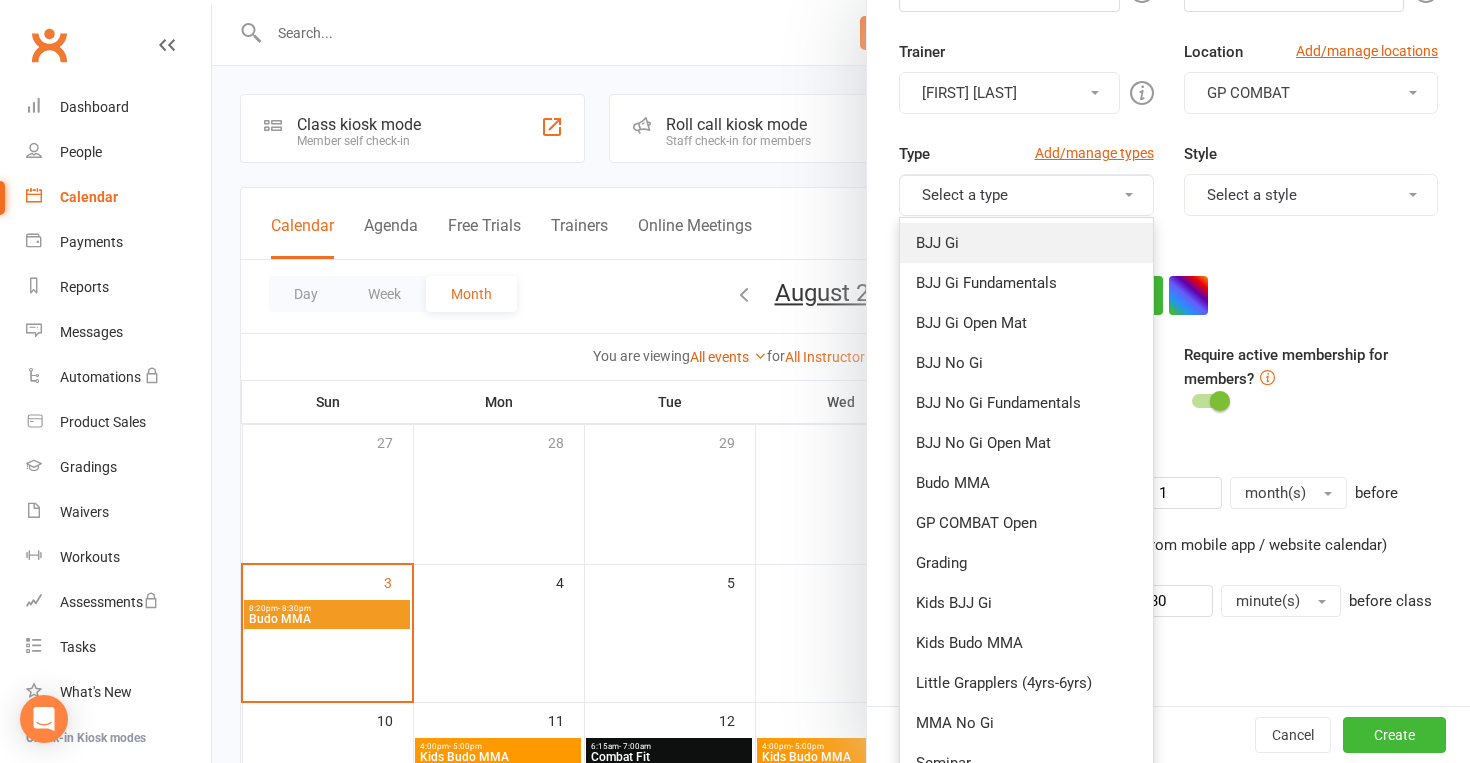 click on "BJJ Gi" at bounding box center [1026, 243] 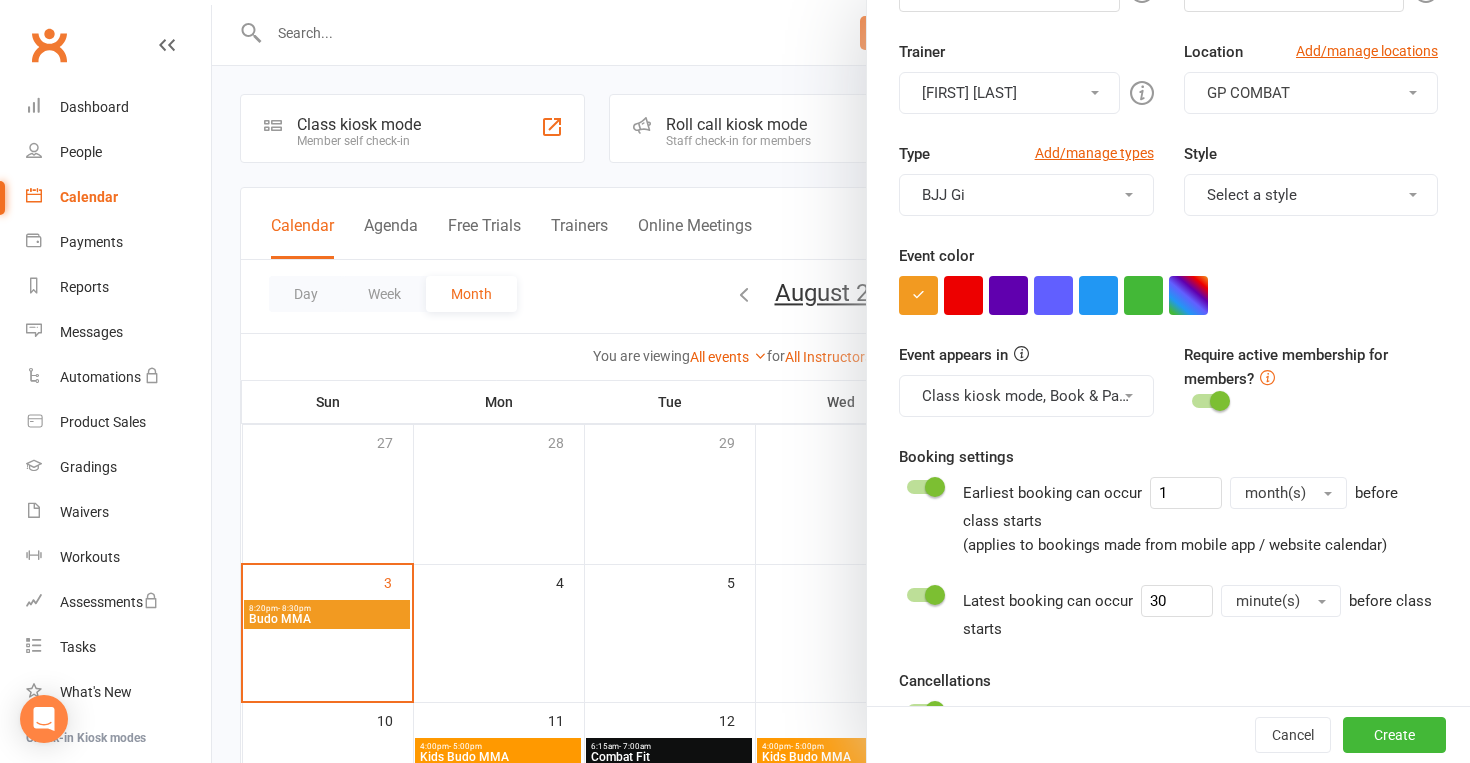 click on "Select a style" at bounding box center [1311, 195] 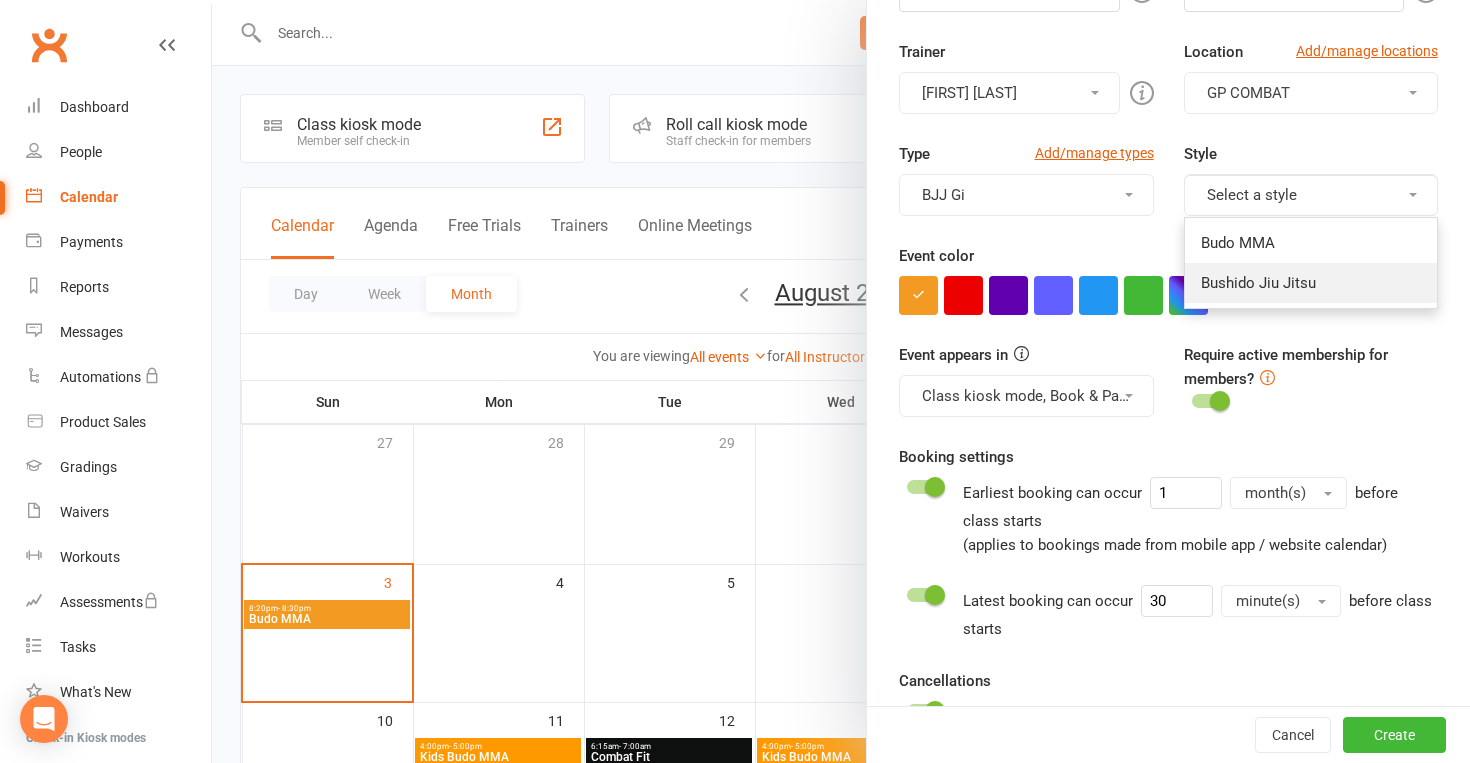 click on "Bushido Jiu Jitsu" at bounding box center (1311, 283) 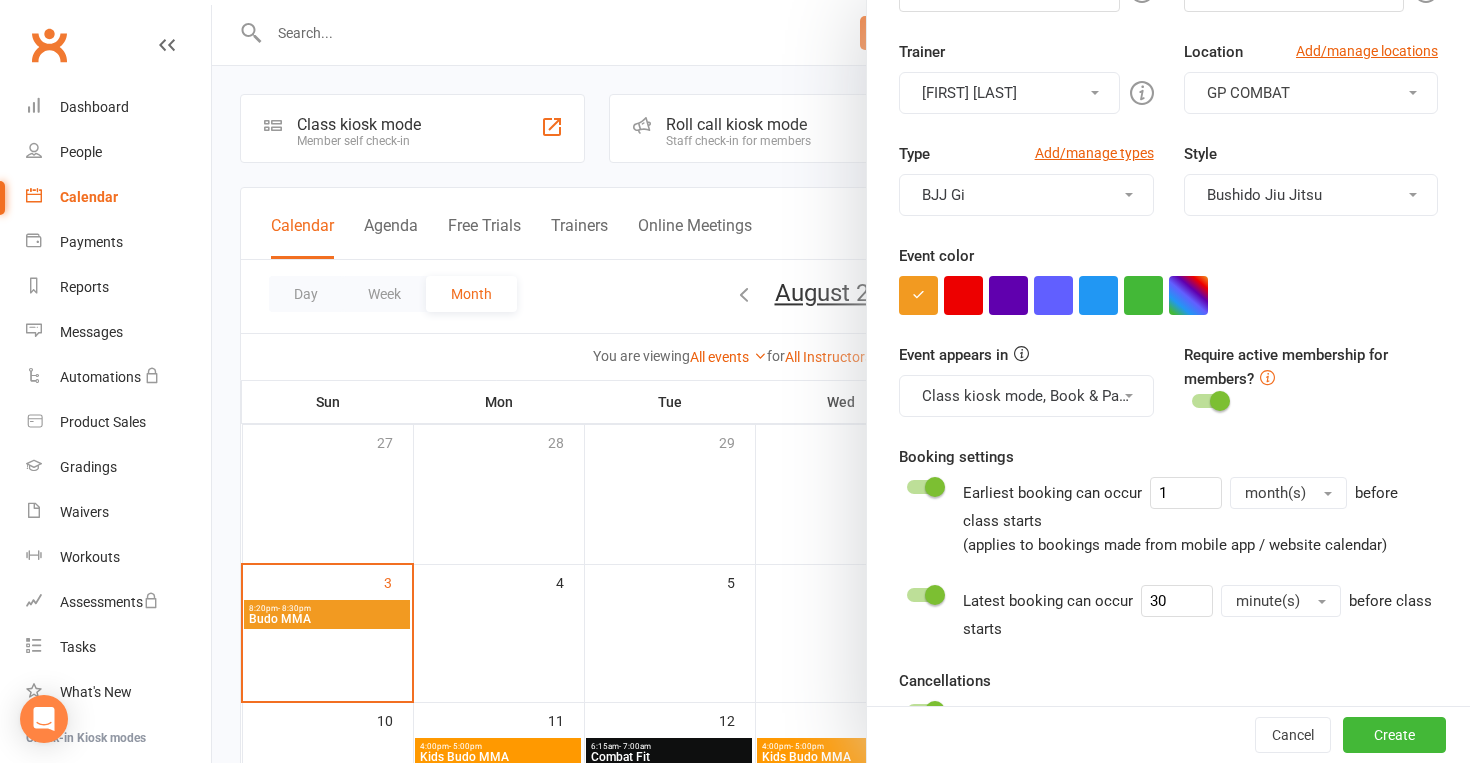 click at bounding box center (935, 595) 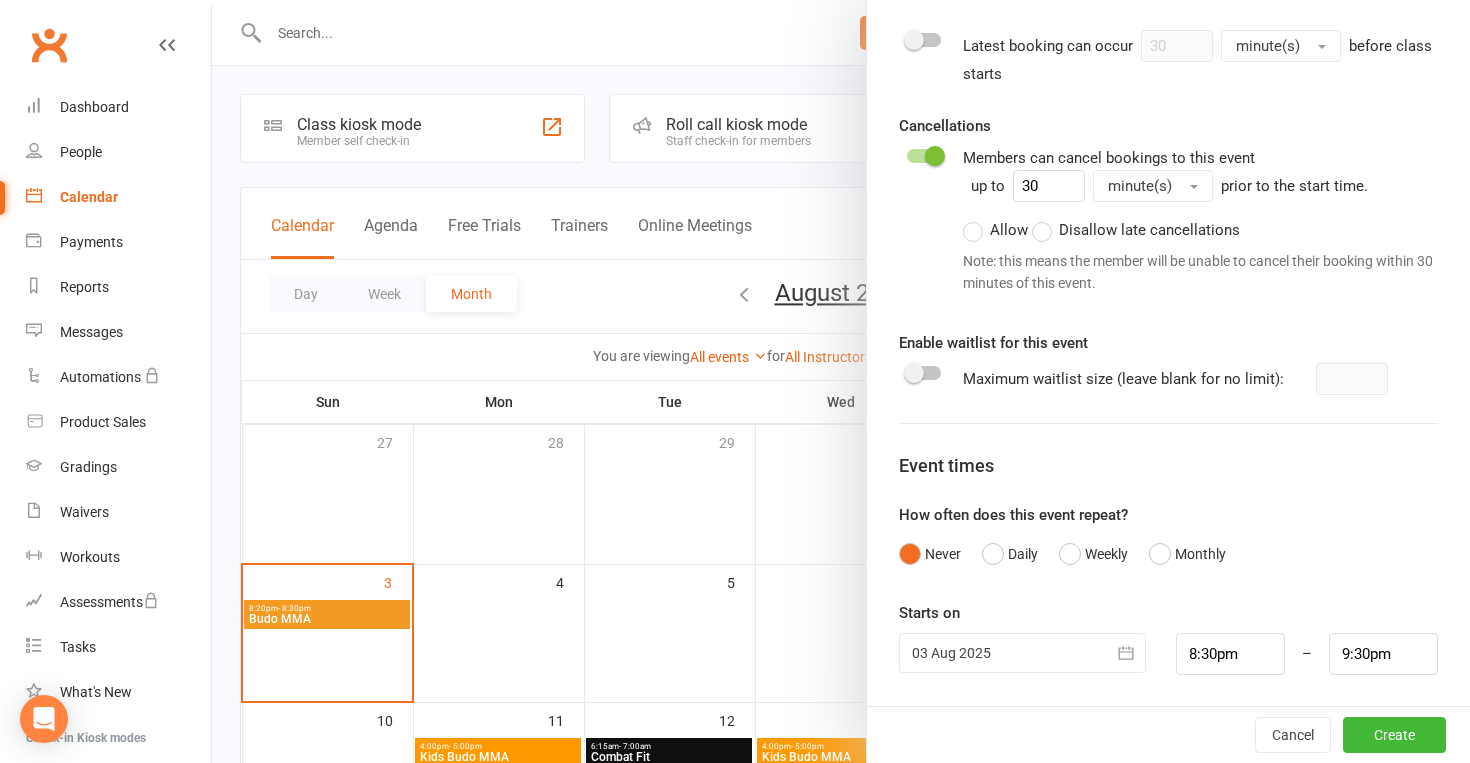 scroll, scrollTop: 1031, scrollLeft: 0, axis: vertical 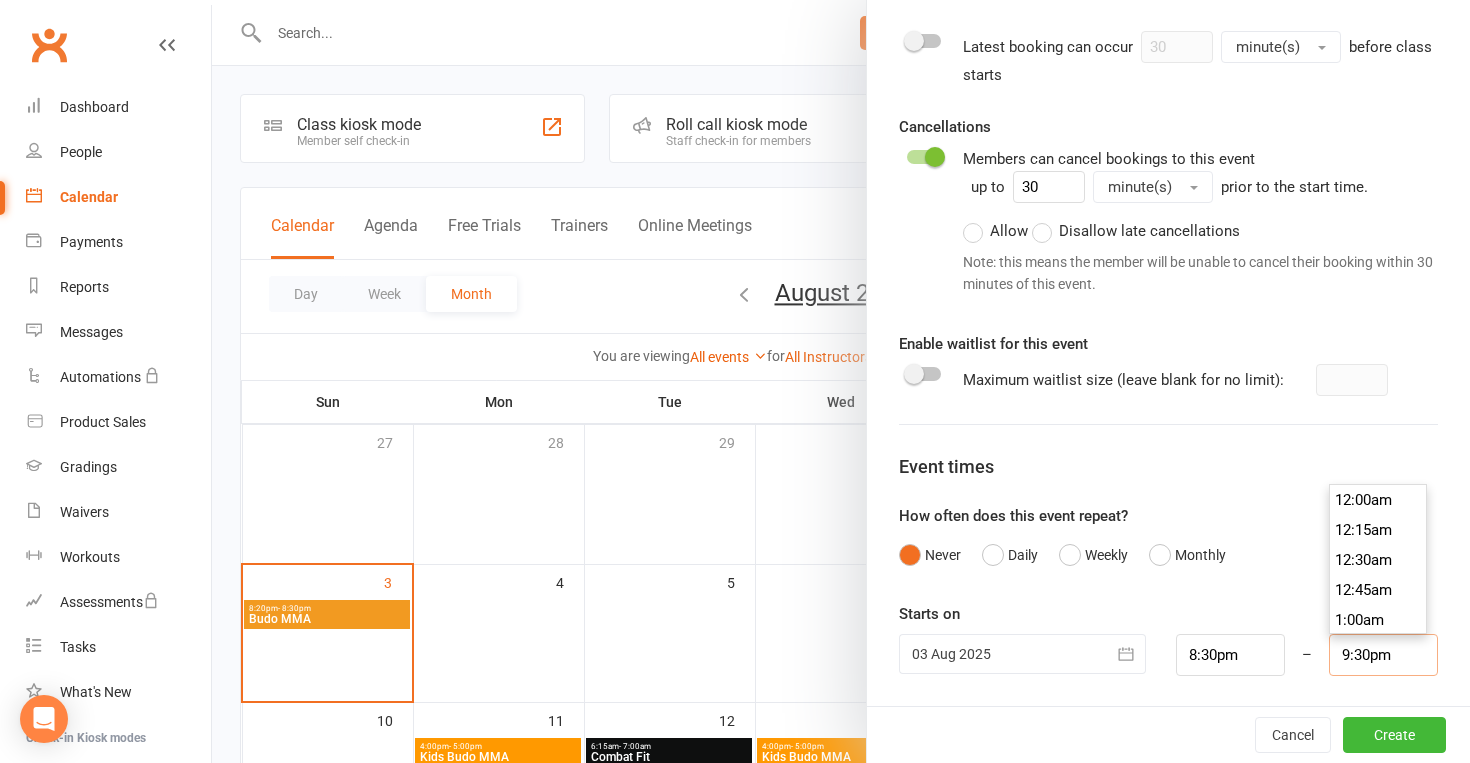 click on "9:30pm" at bounding box center (1383, 655) 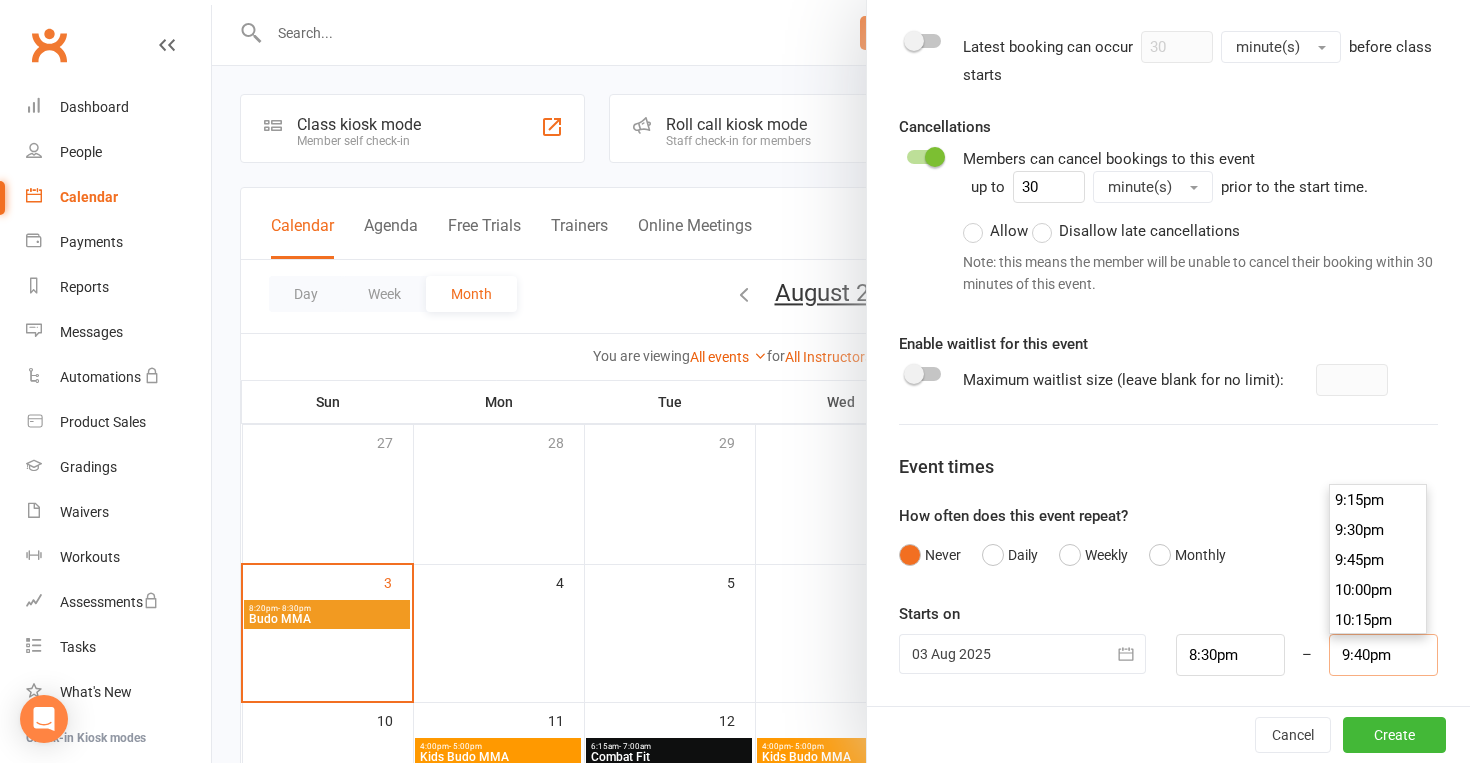 click on "9:40pm" at bounding box center (1383, 655) 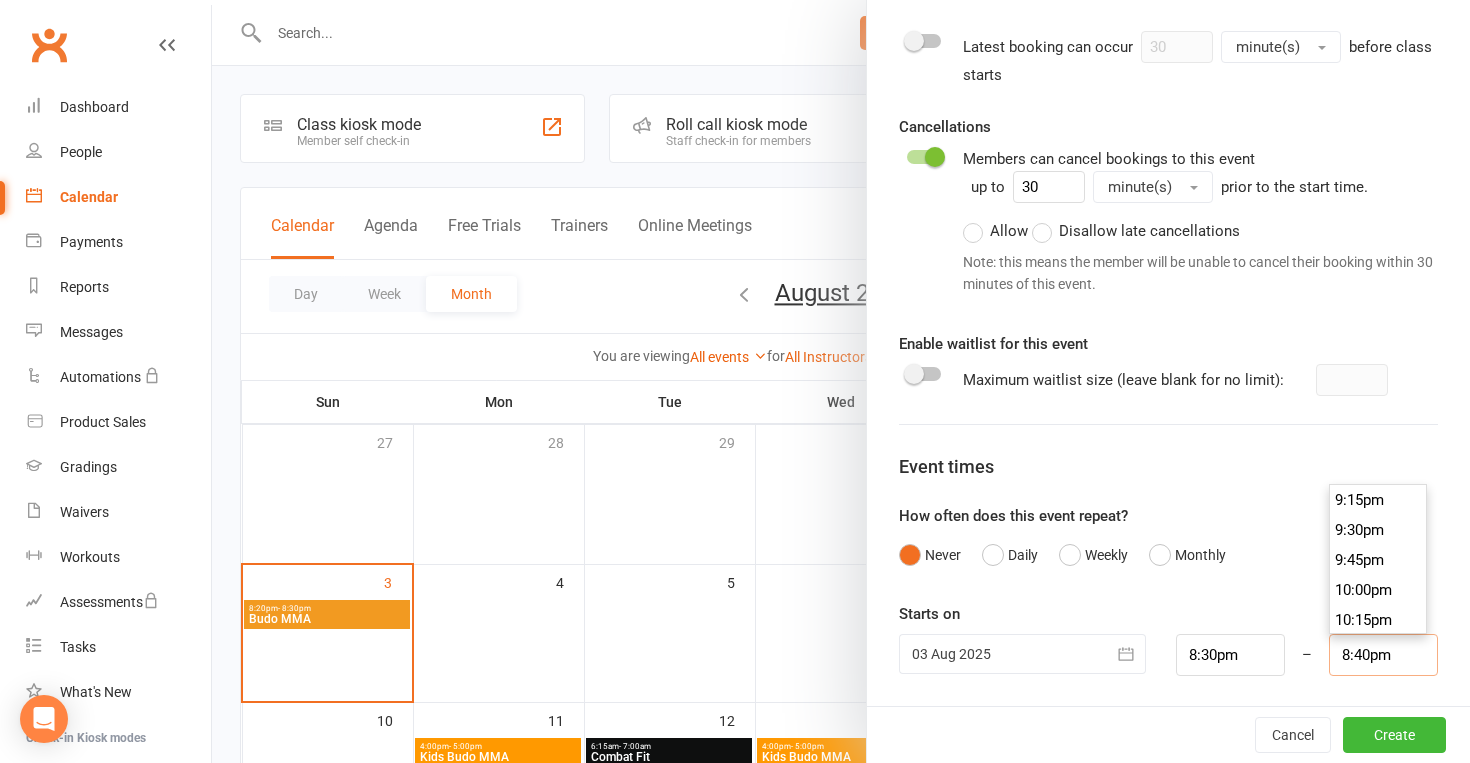 scroll, scrollTop: 2460, scrollLeft: 0, axis: vertical 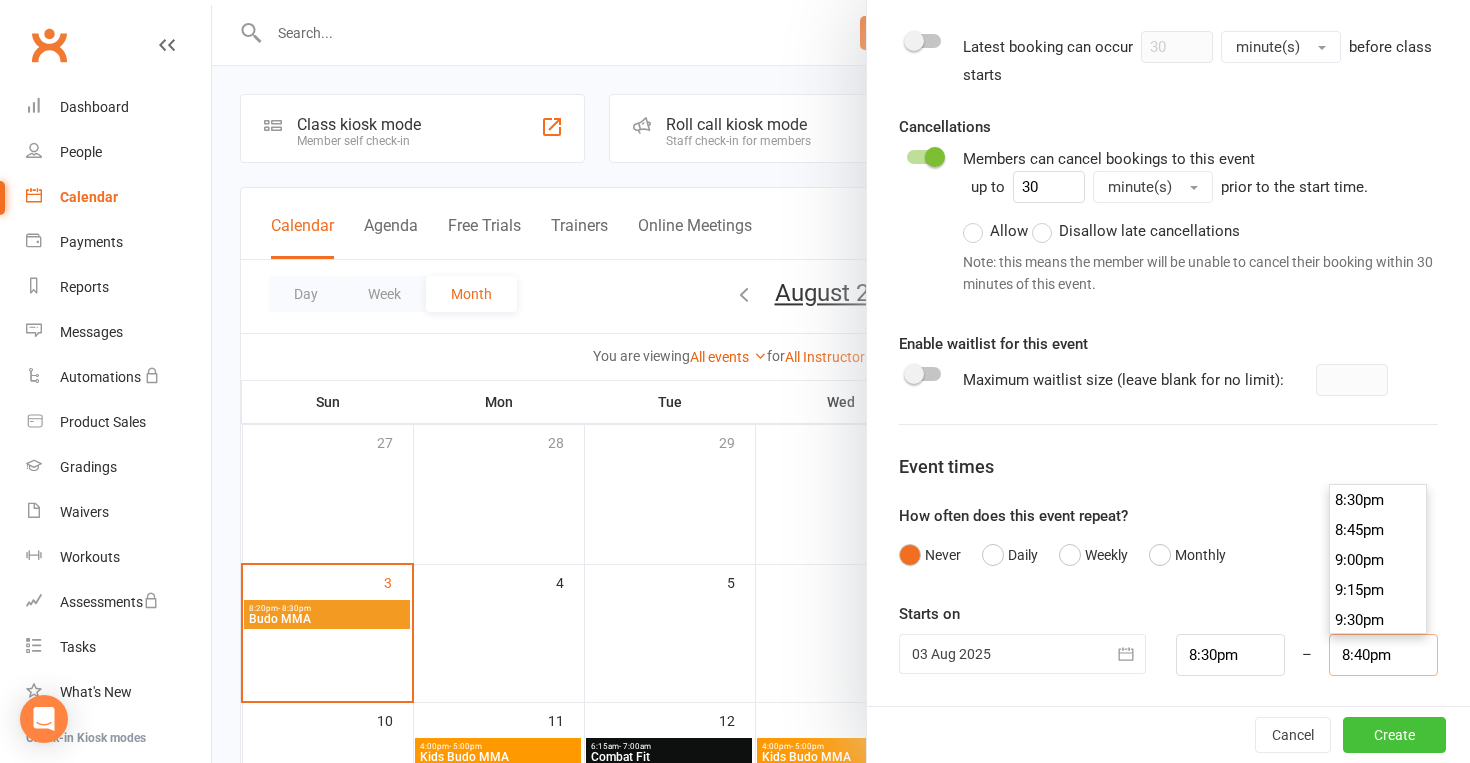 type on "8:40pm" 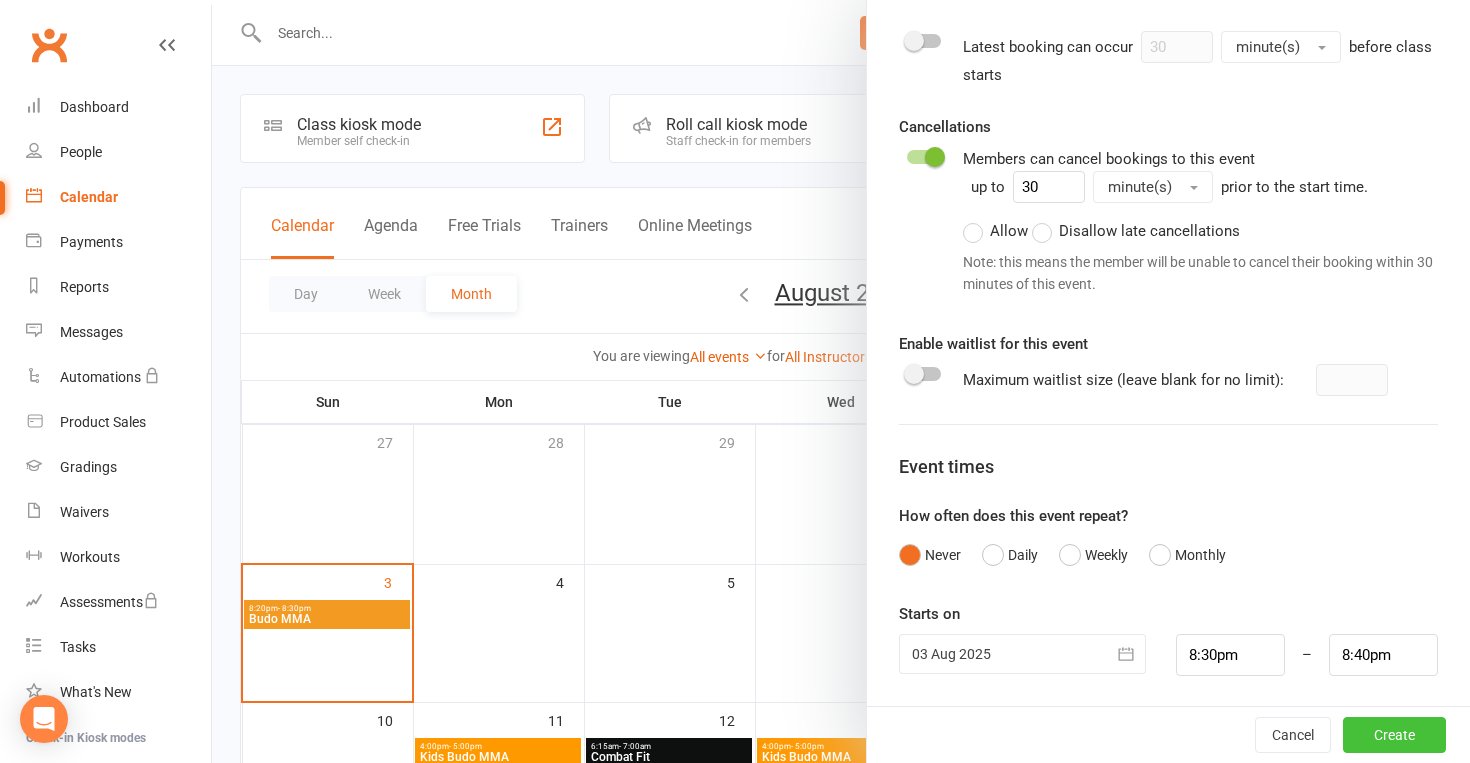 click on "Create" at bounding box center [1394, 735] 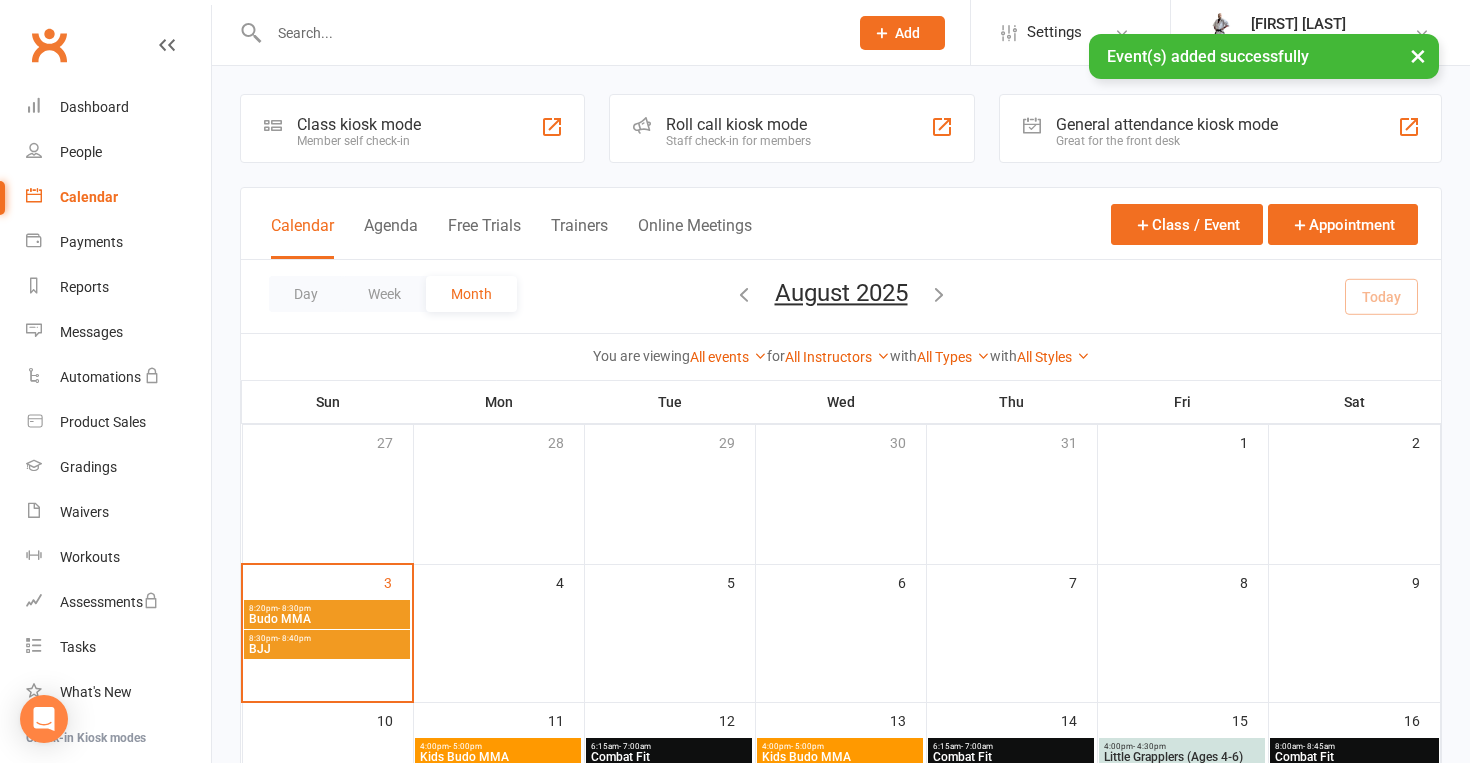click on "BJJ" at bounding box center [327, 649] 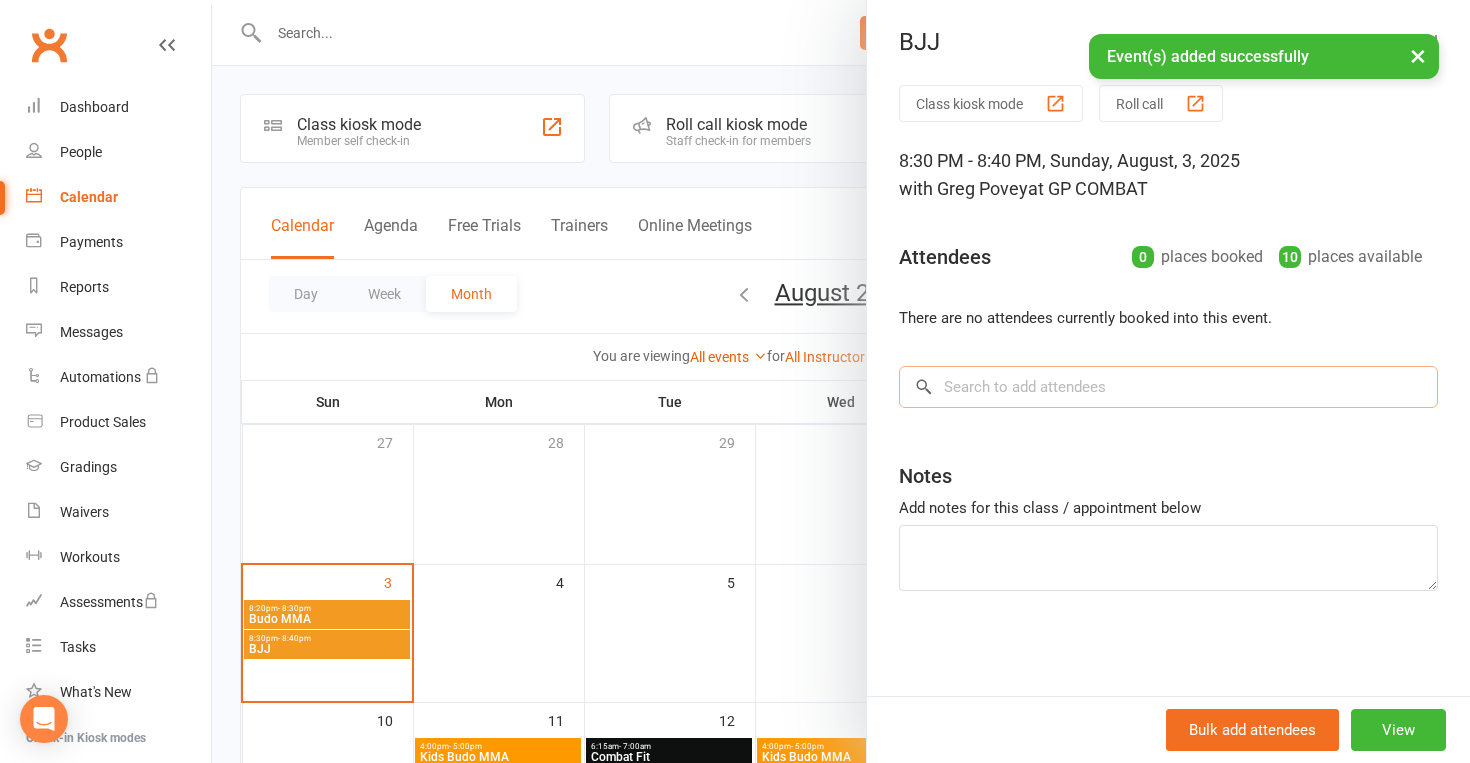 click at bounding box center [1168, 387] 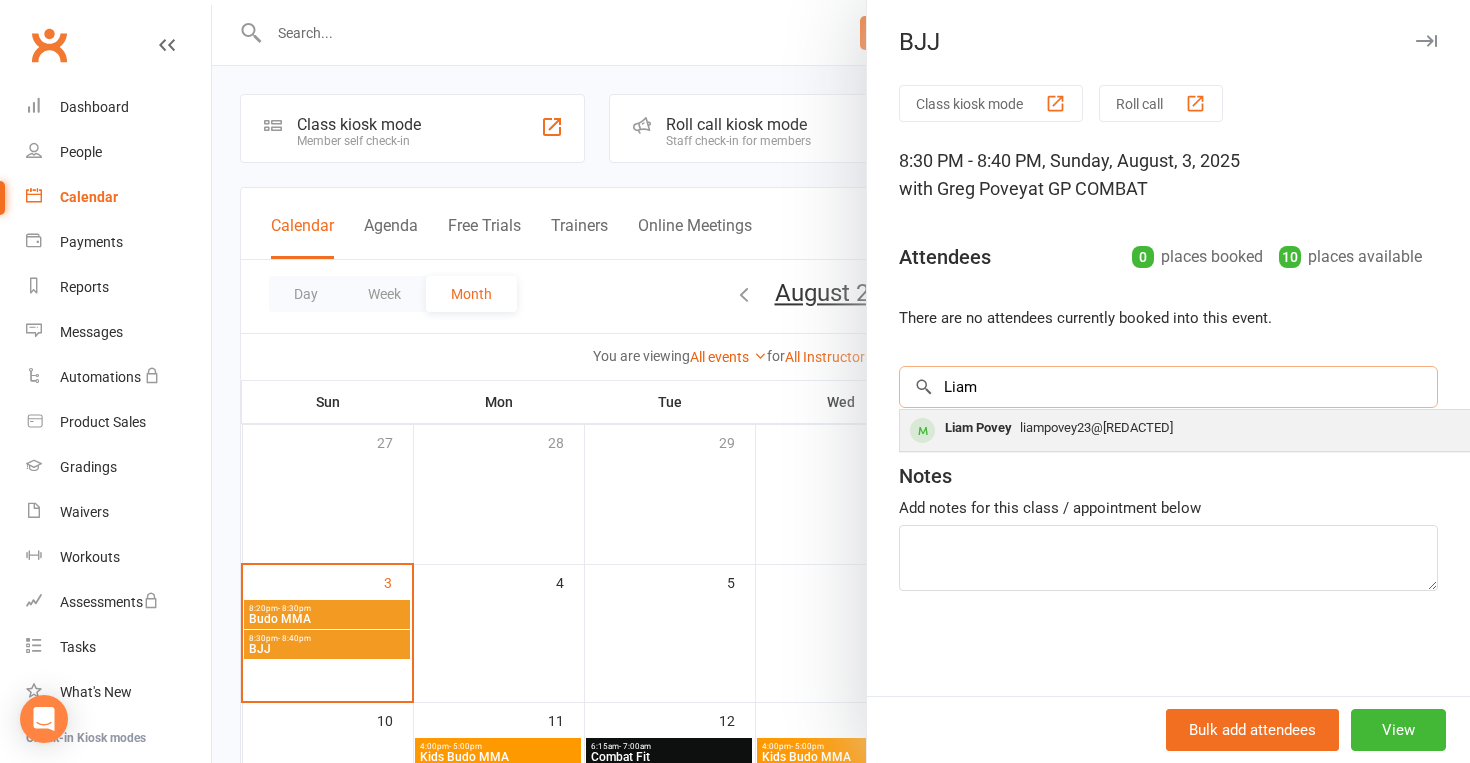 type on "Liam" 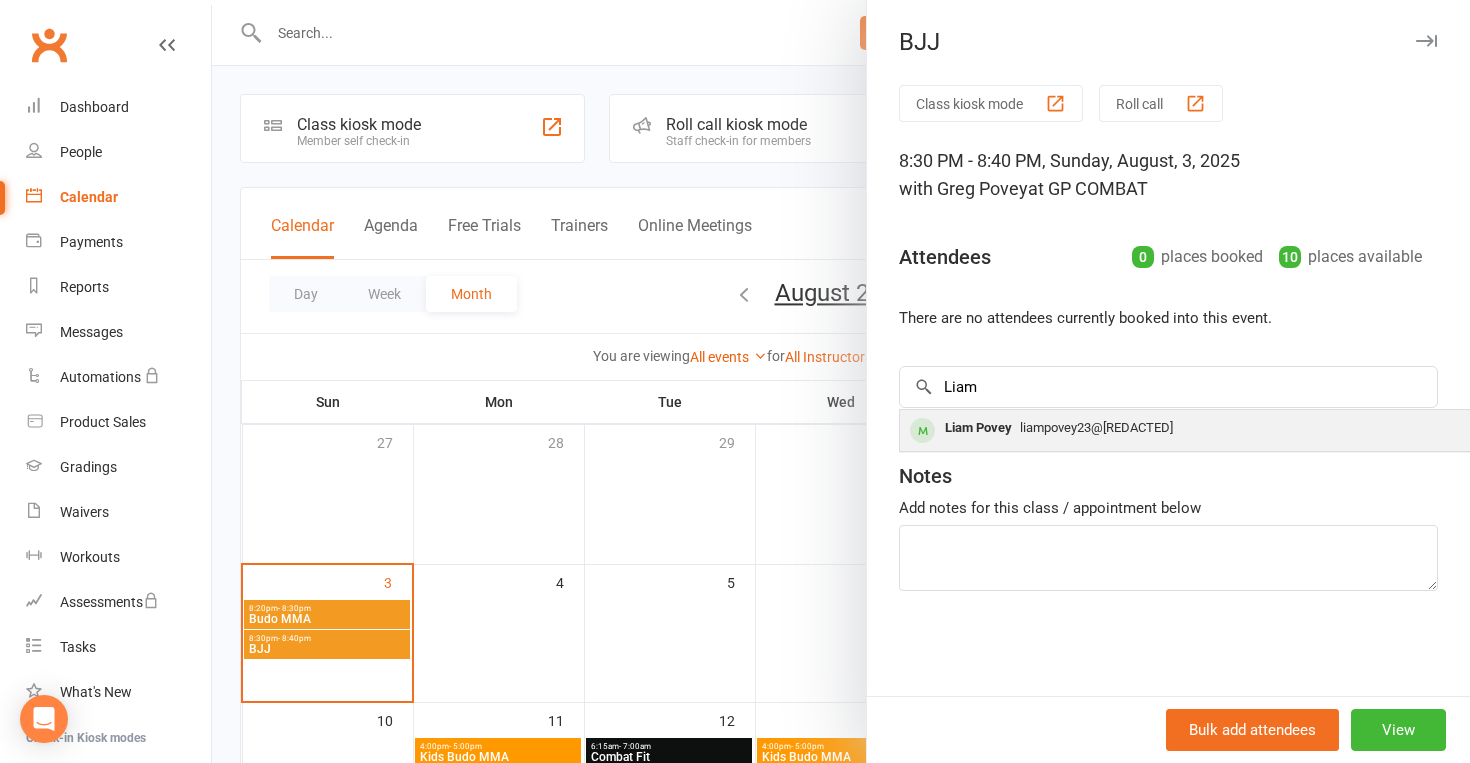 drag, startPoint x: 1001, startPoint y: 416, endPoint x: 1023, endPoint y: 425, distance: 23.769728 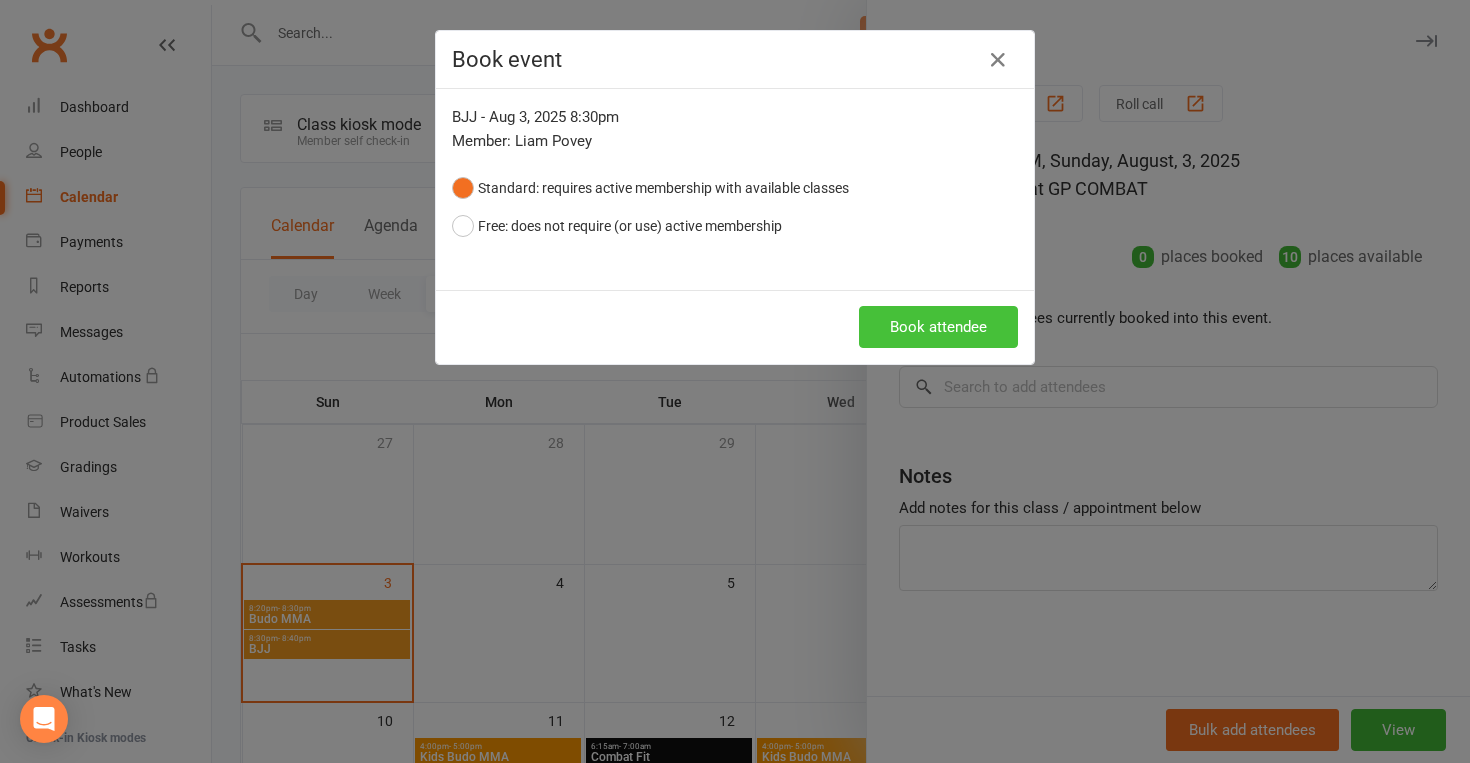 click on "Book attendee" at bounding box center (938, 327) 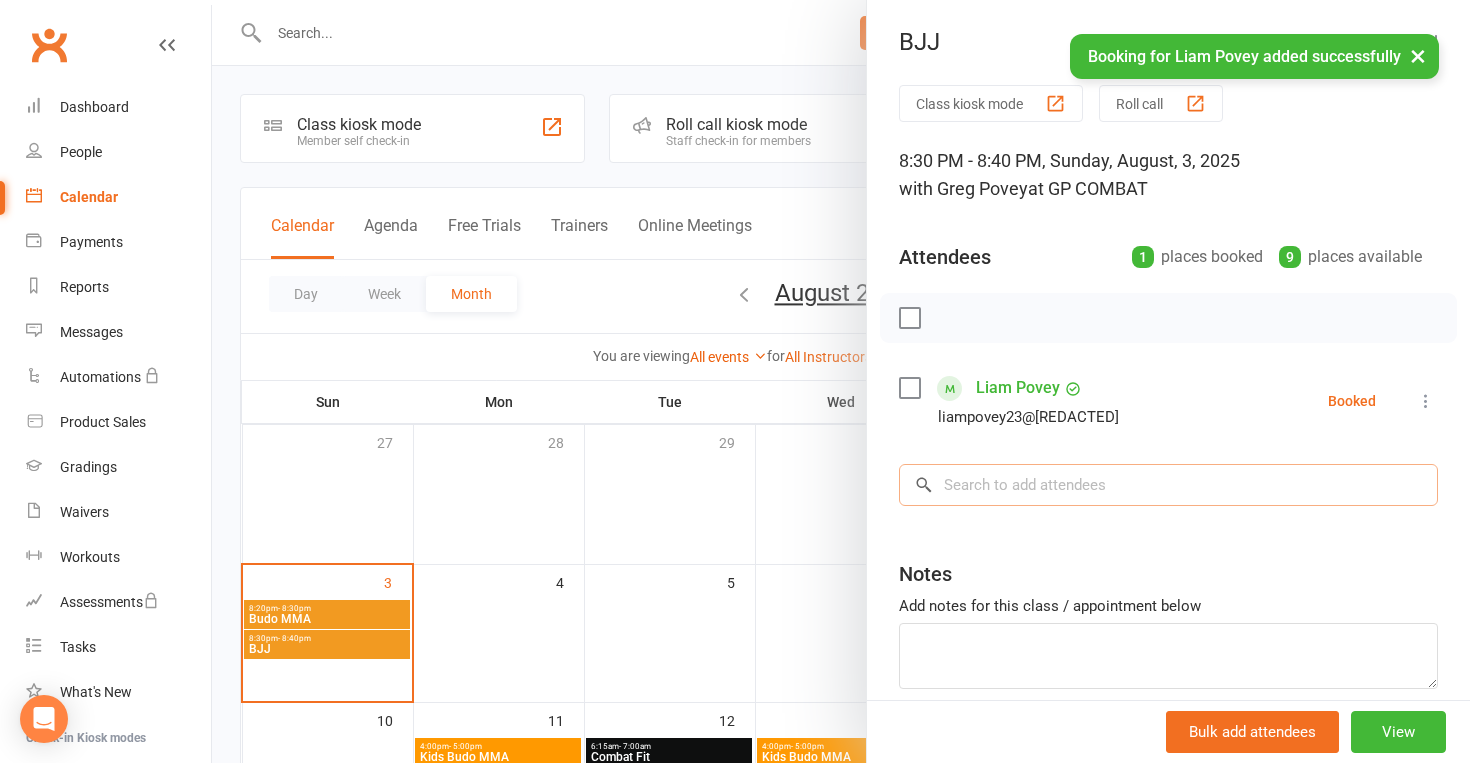 click at bounding box center (1168, 485) 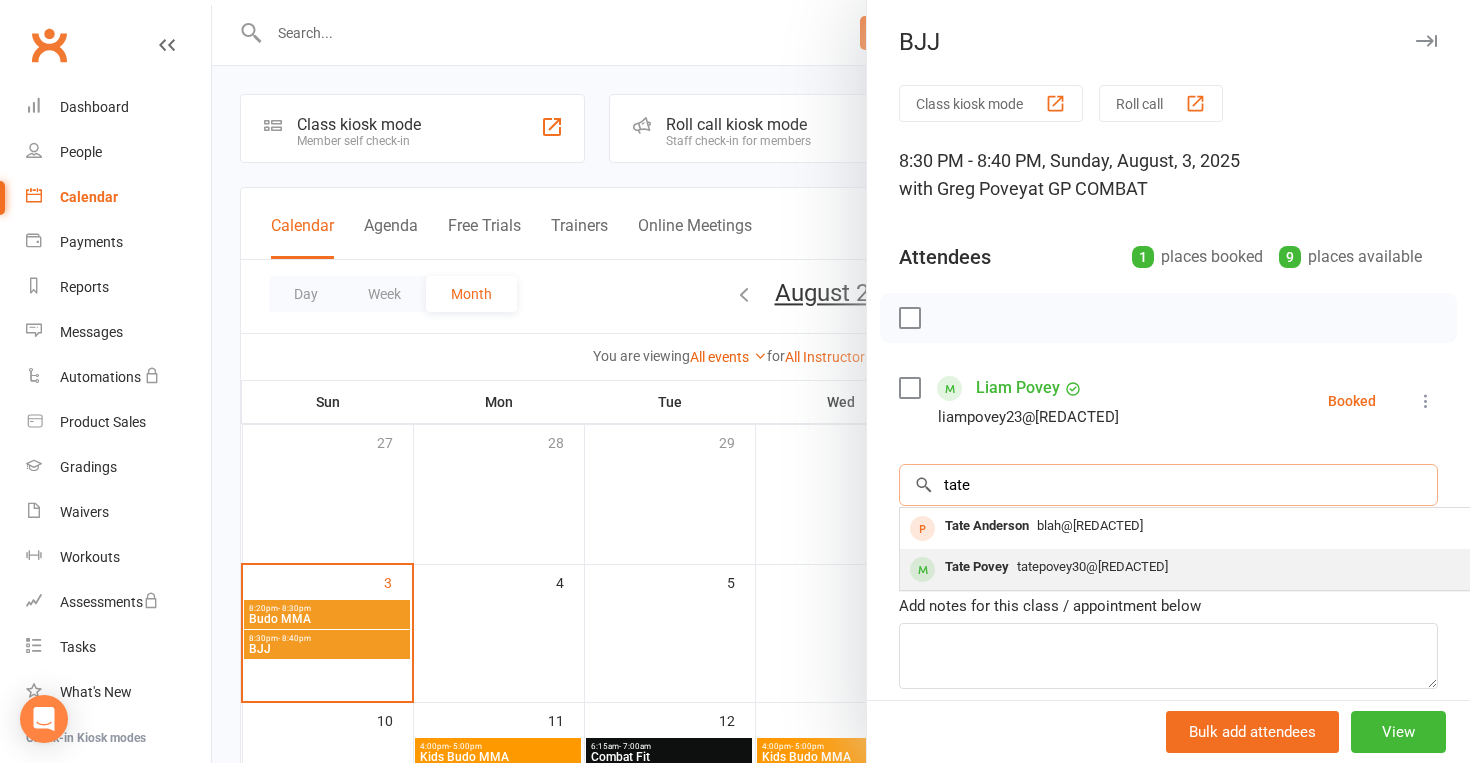 type on "tate" 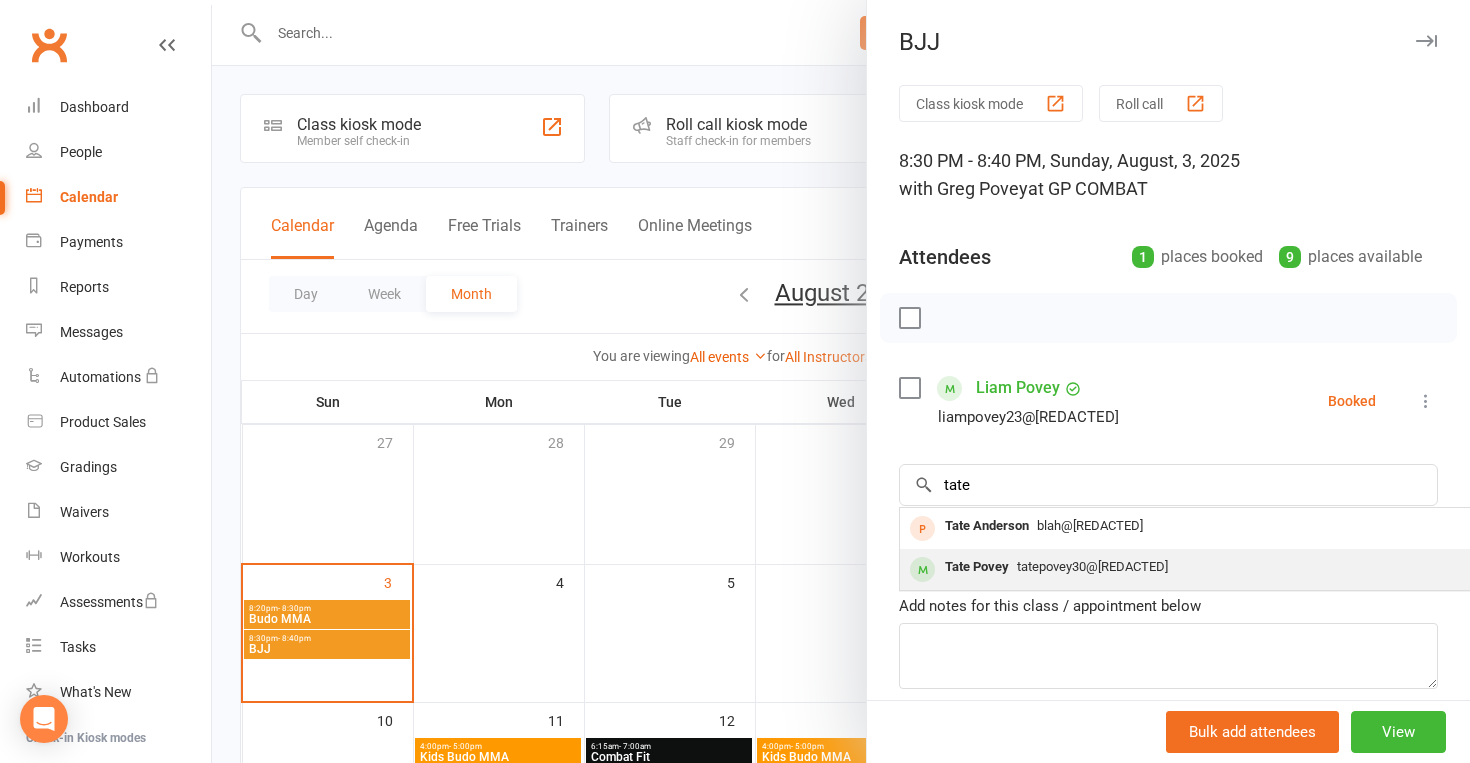 click on "Tate Povey" at bounding box center (977, 567) 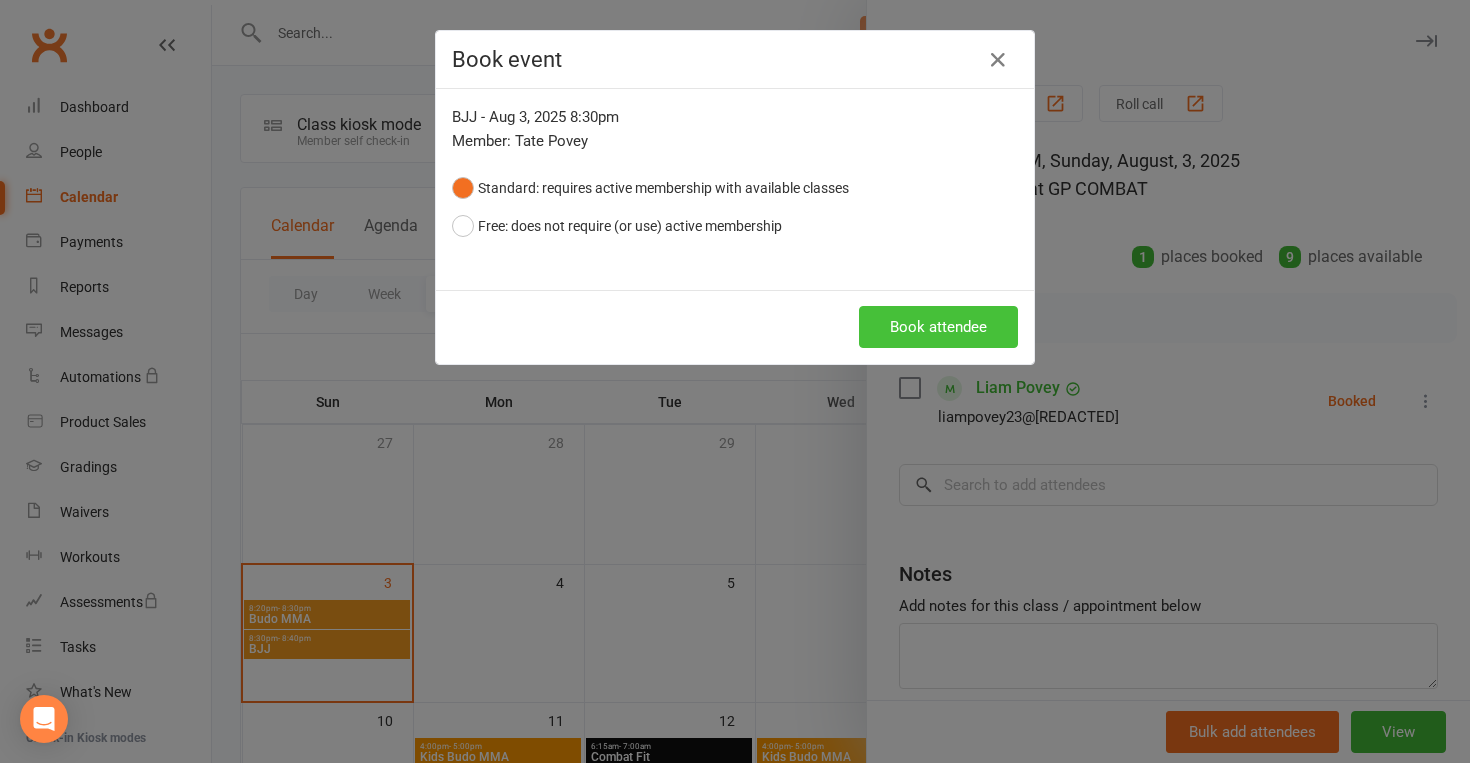 click on "Book attendee" at bounding box center (938, 327) 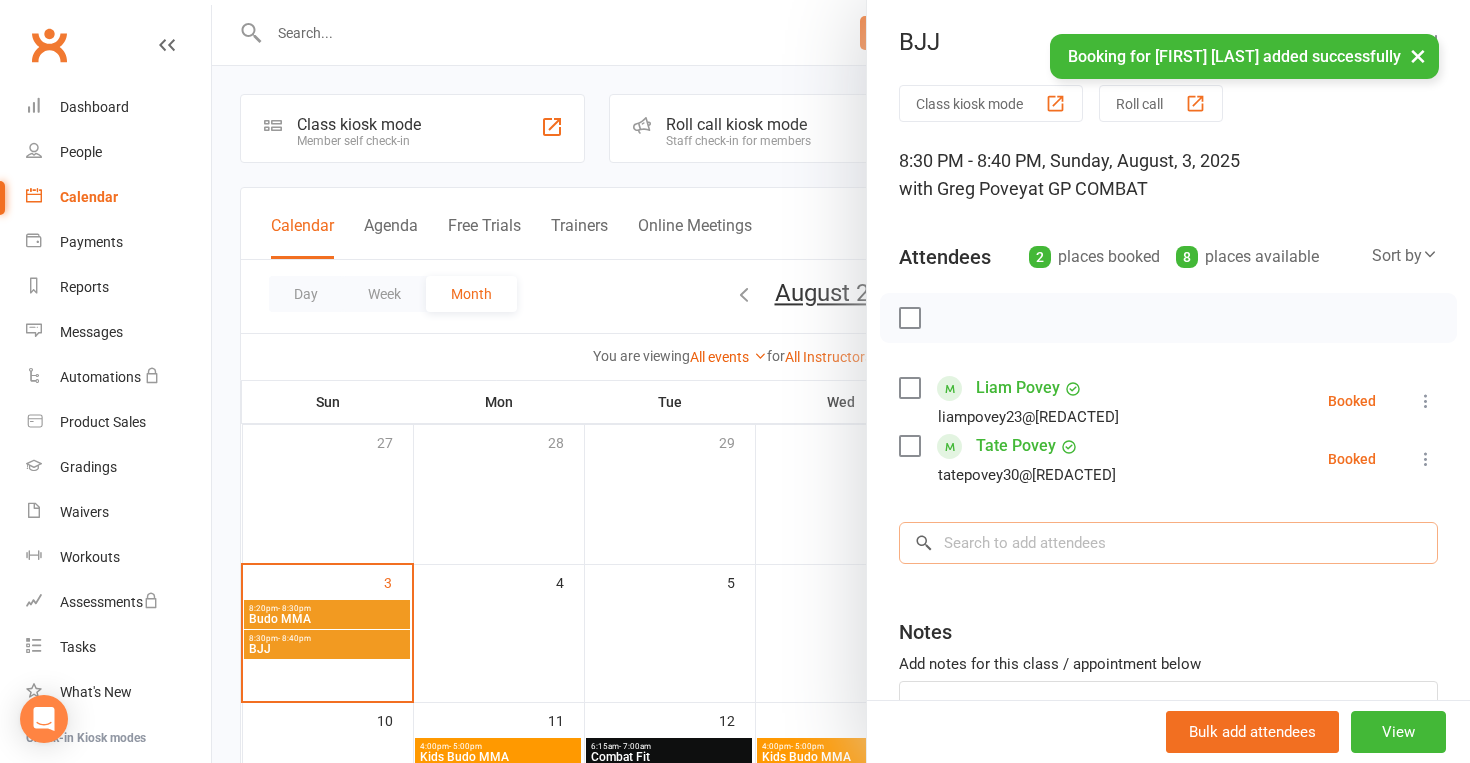 click at bounding box center [1168, 543] 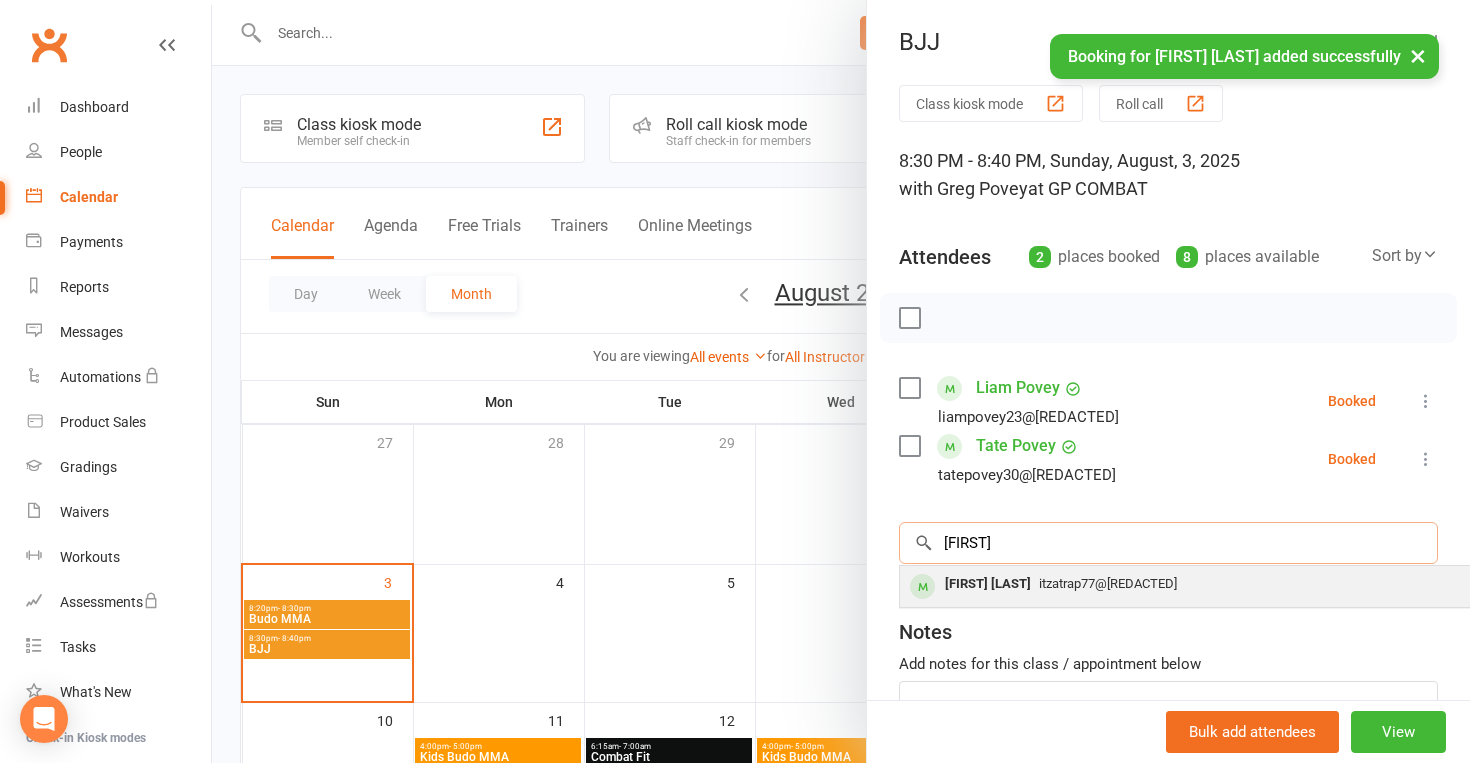 type on "[FIRST]" 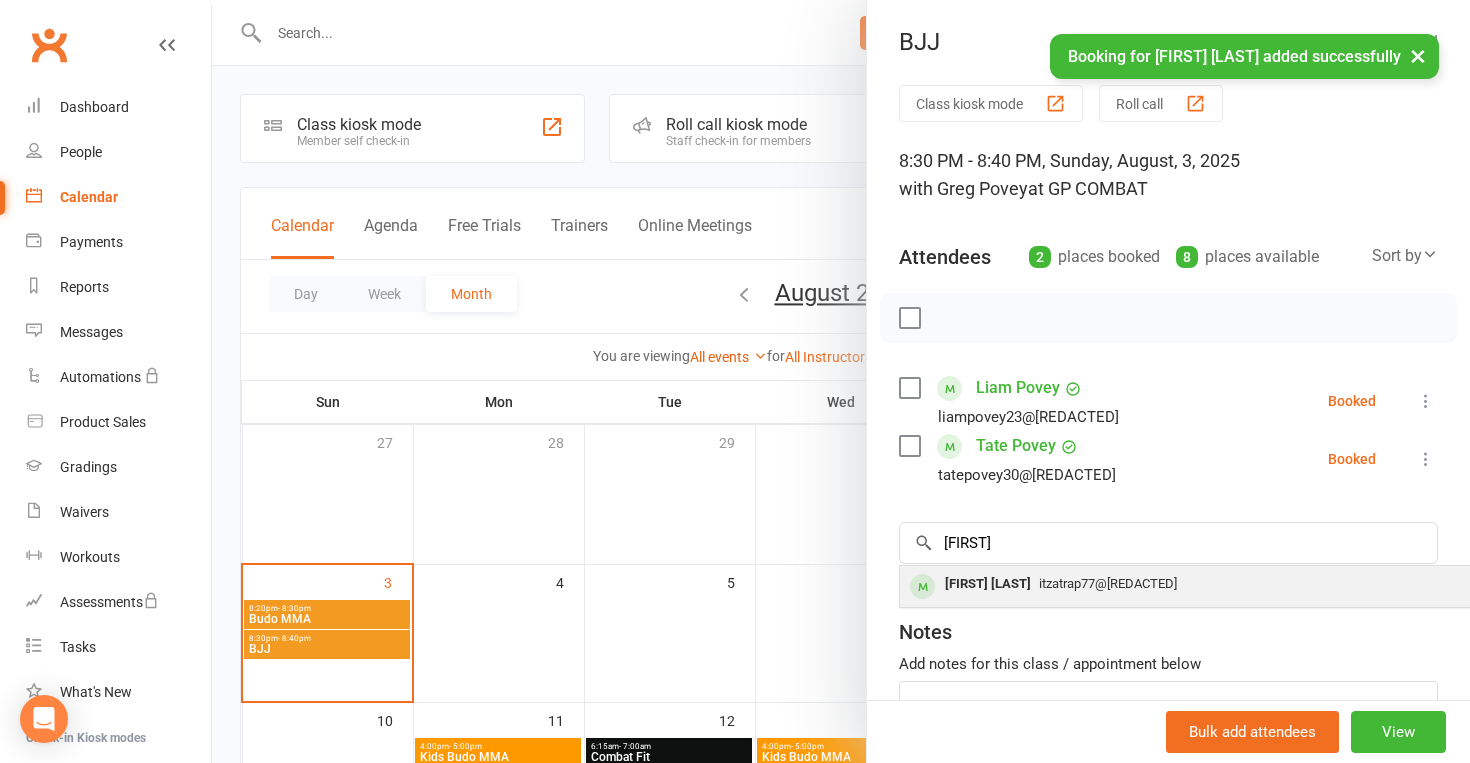 click on "itzatrap77@[REDACTED]" at bounding box center (1108, 583) 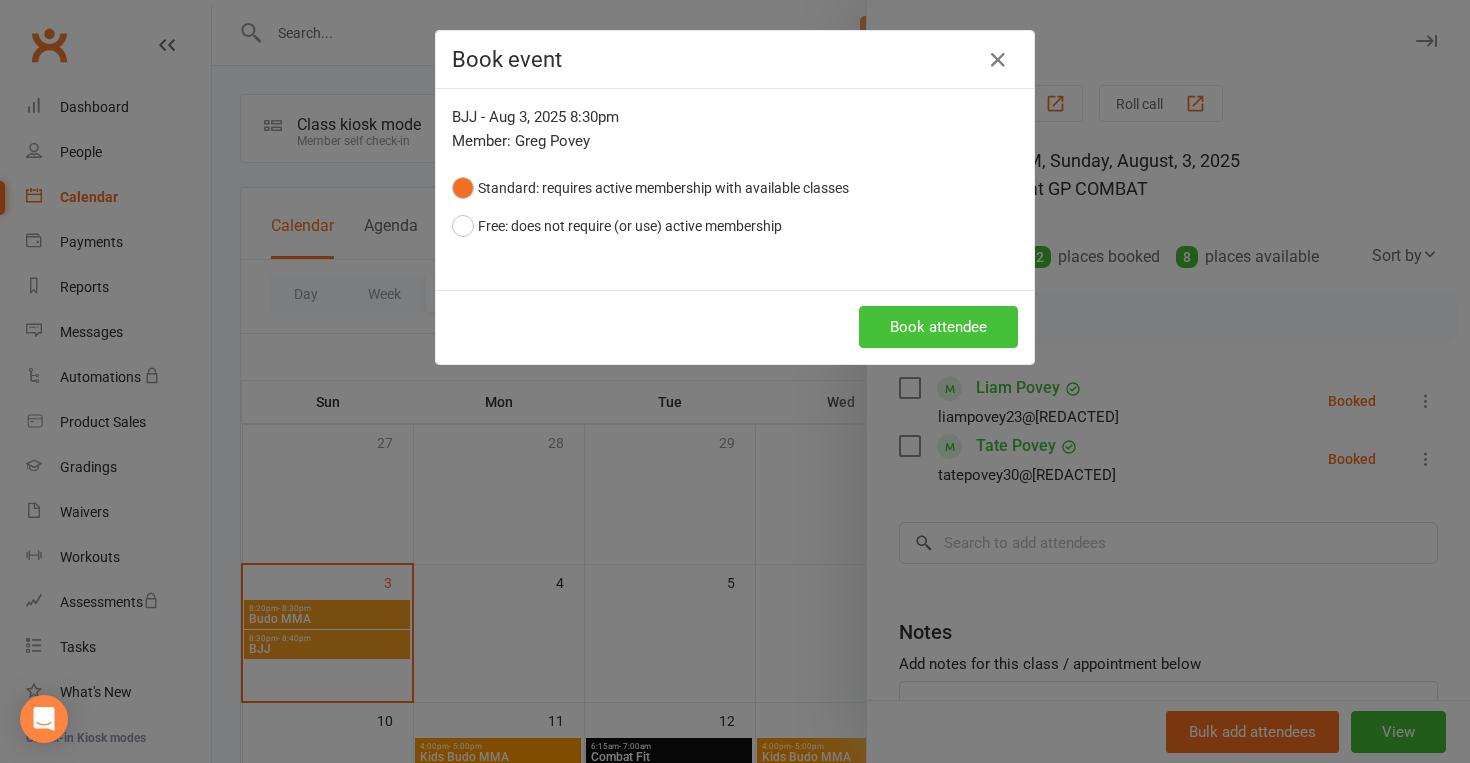 click on "Book attendee" at bounding box center [938, 327] 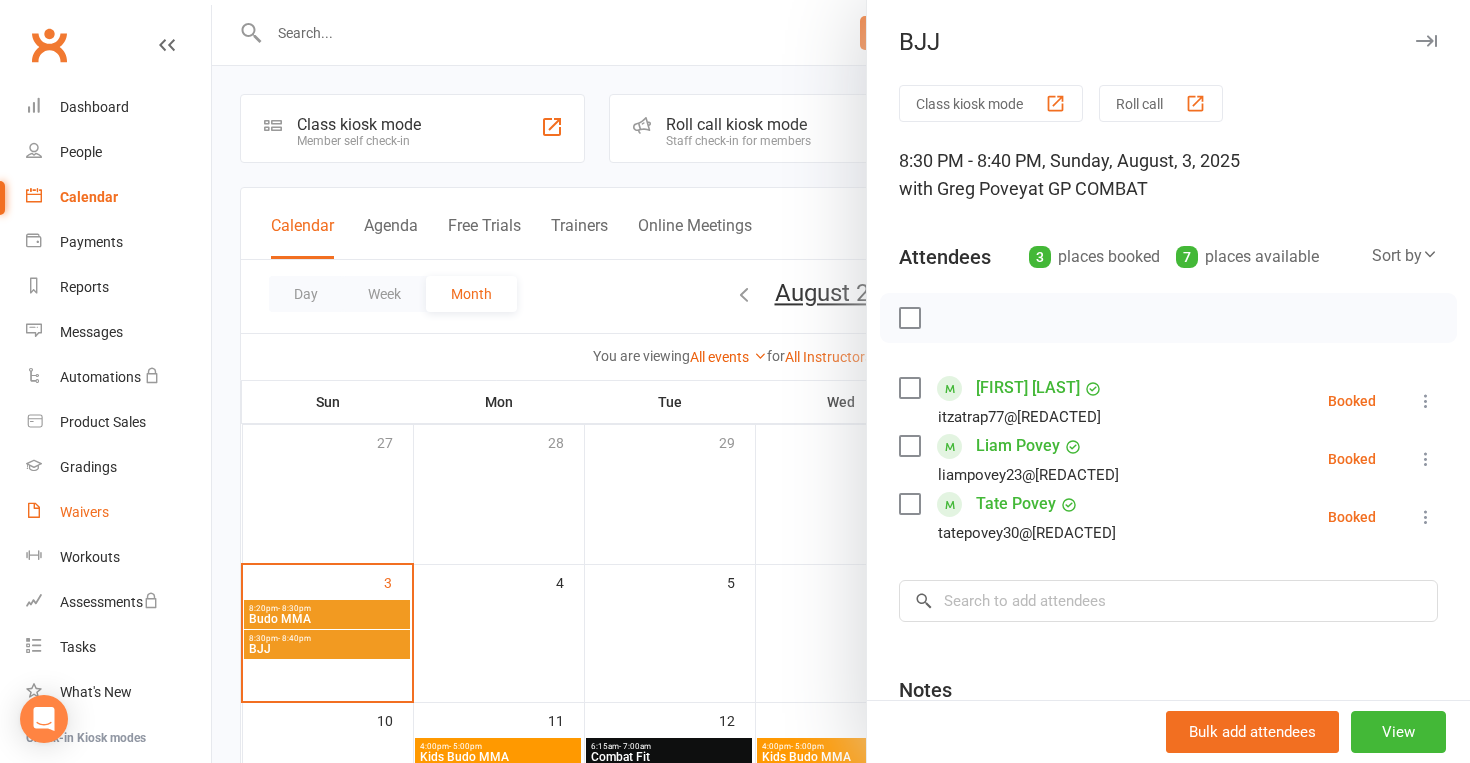 click on "Waivers" at bounding box center [118, 512] 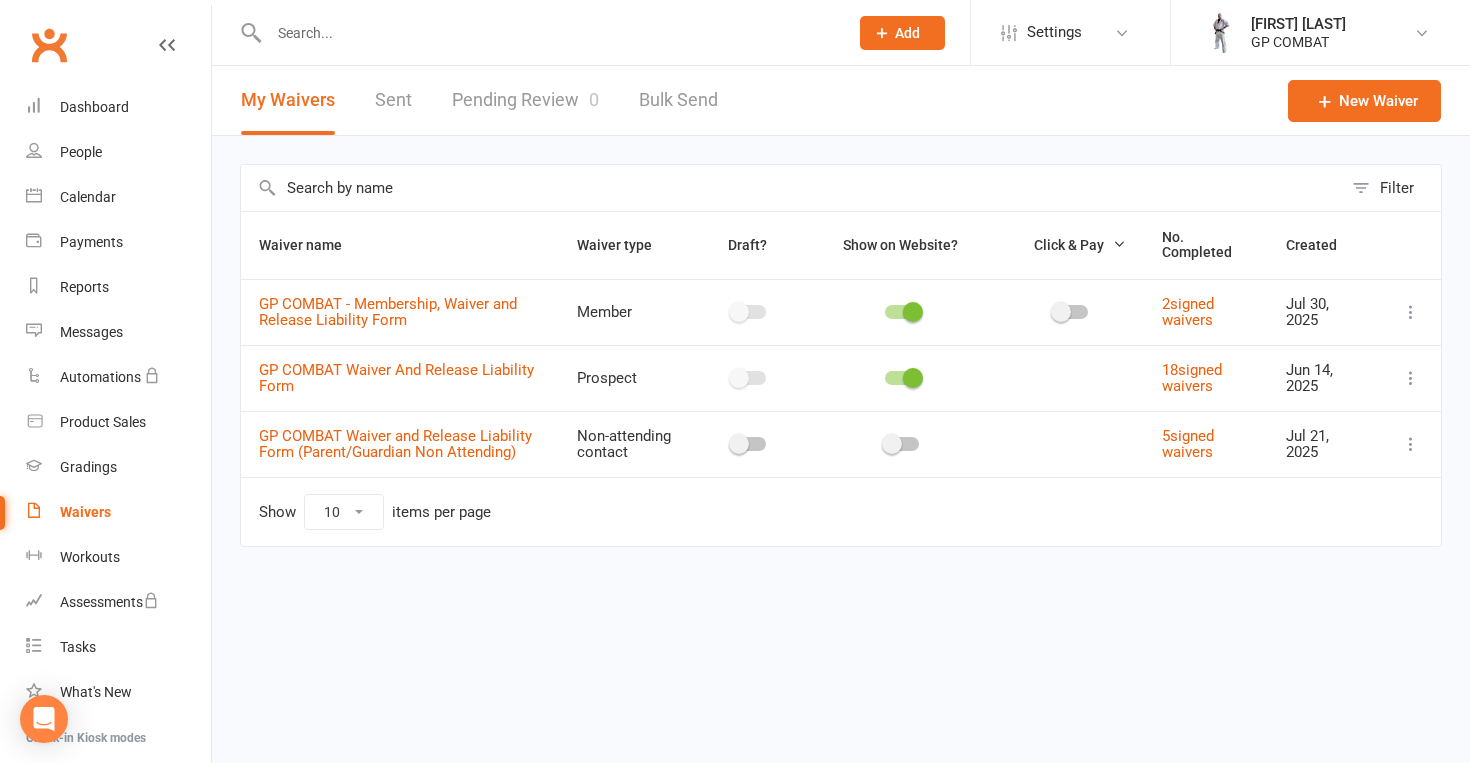 click at bounding box center (902, 444) 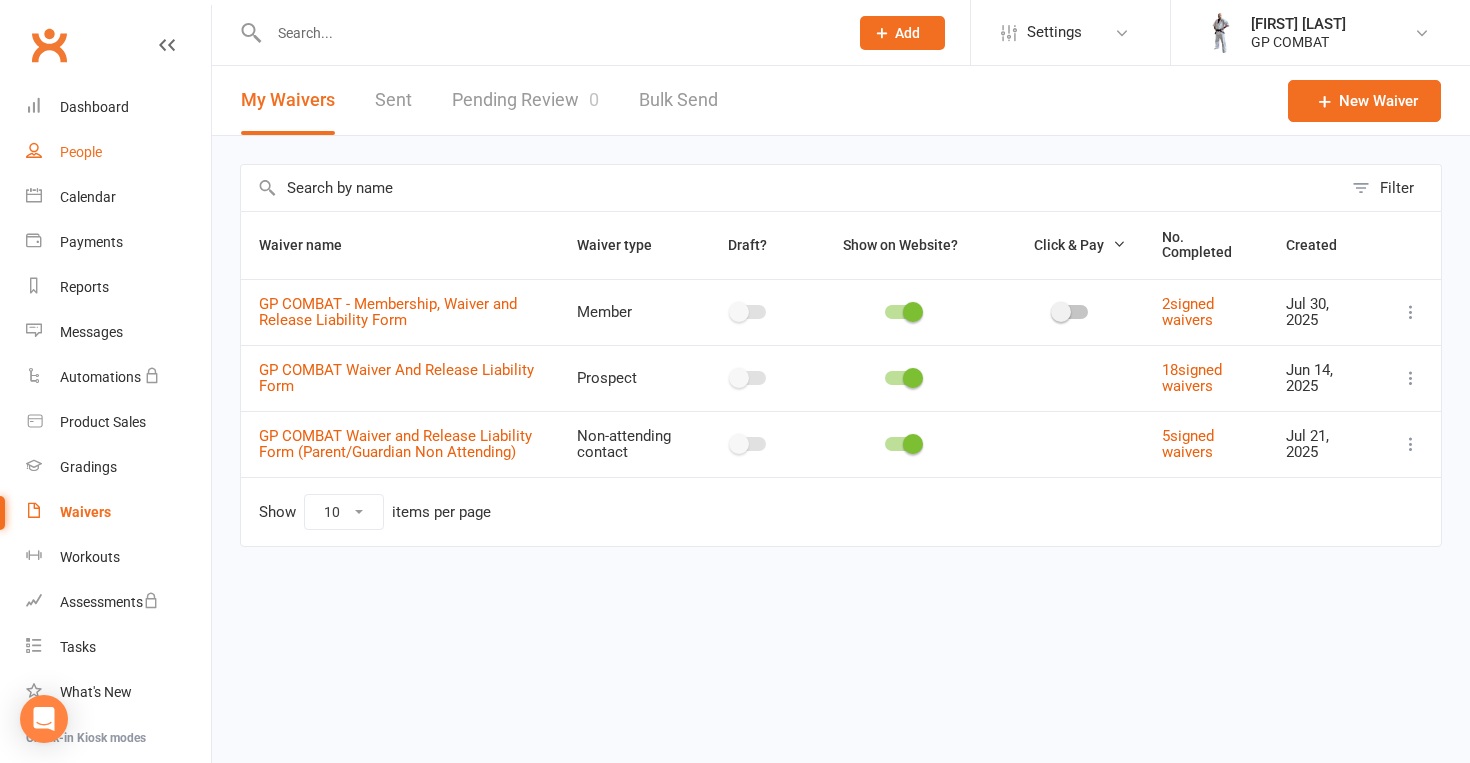 click on "People" at bounding box center [81, 152] 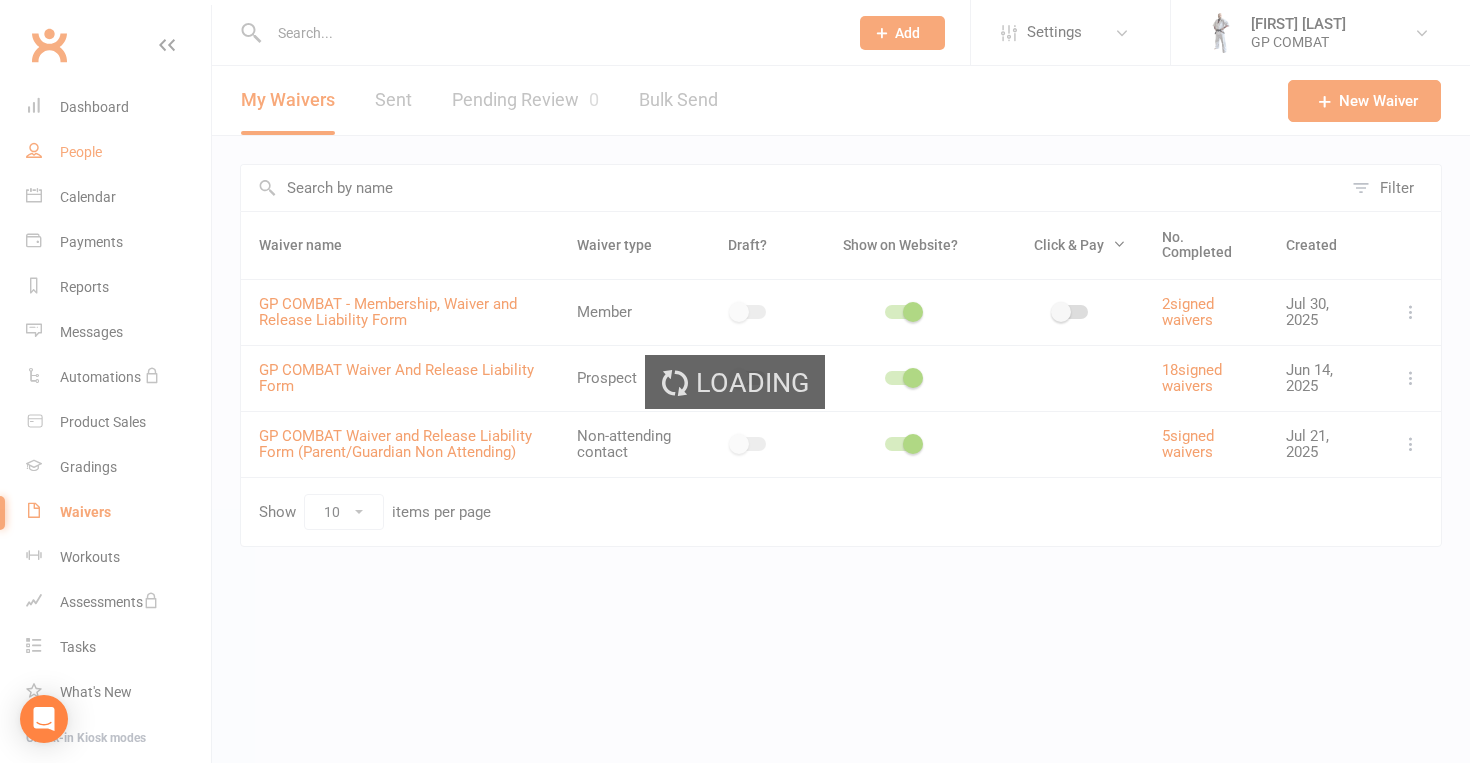 select on "100" 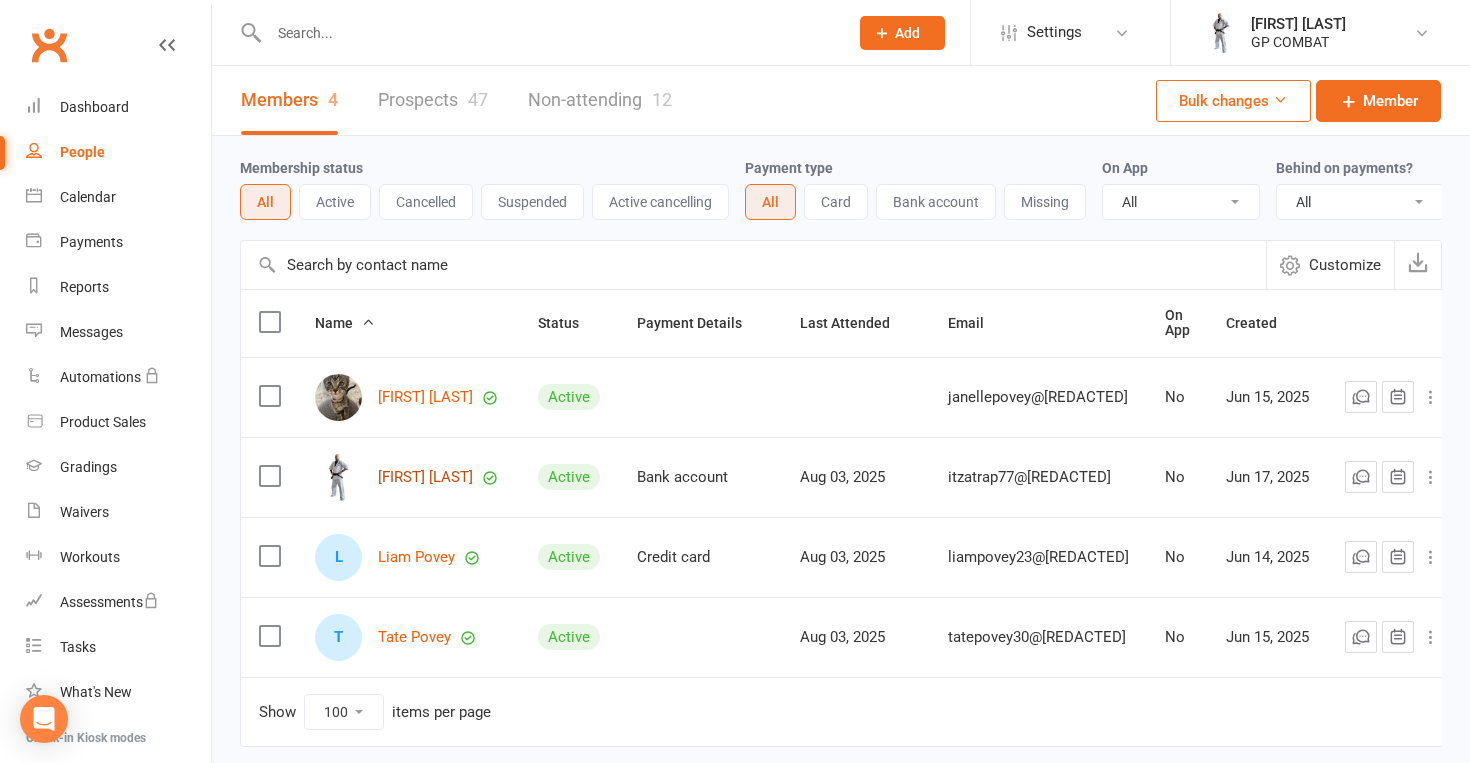 click on "[FIRST] [LAST]" at bounding box center (425, 477) 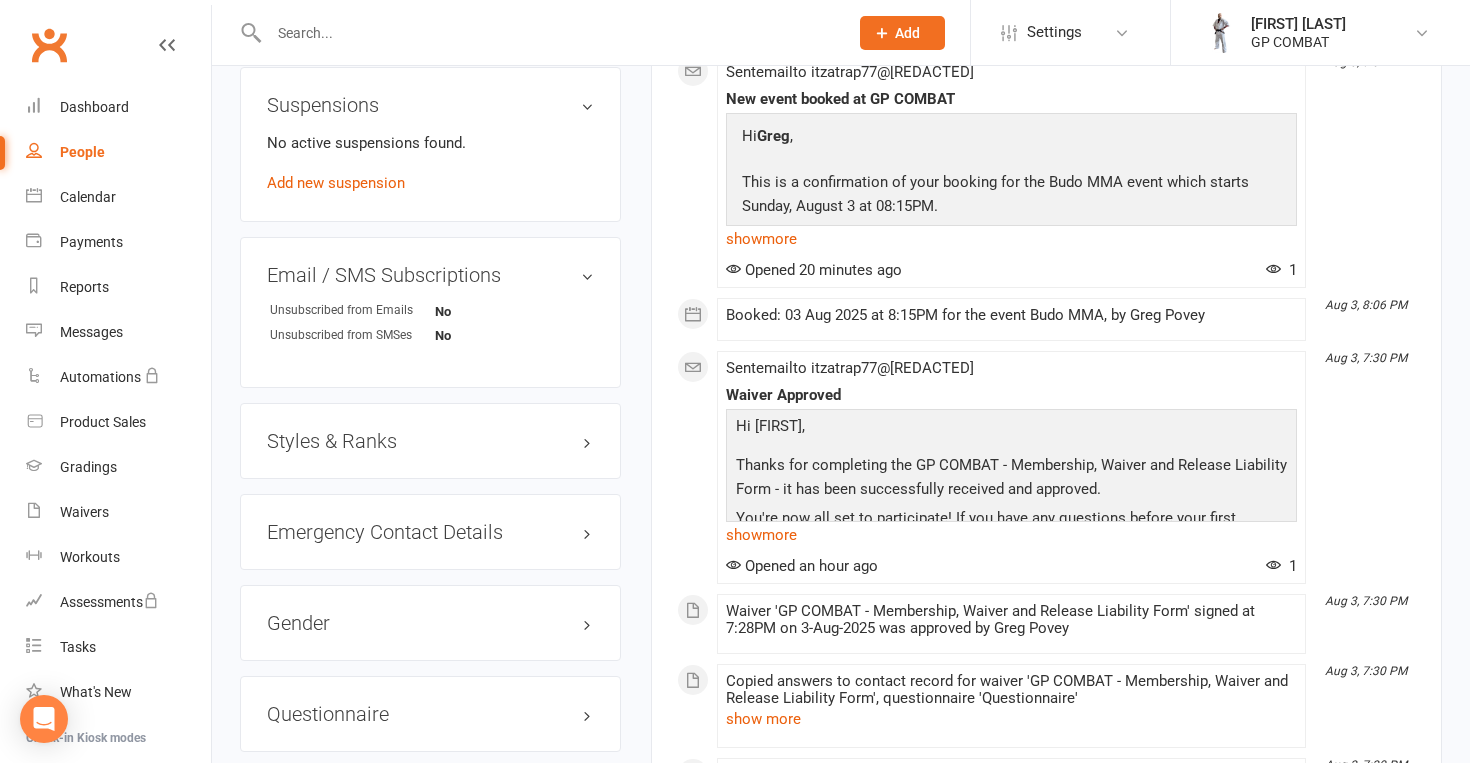 scroll, scrollTop: 1349, scrollLeft: 0, axis: vertical 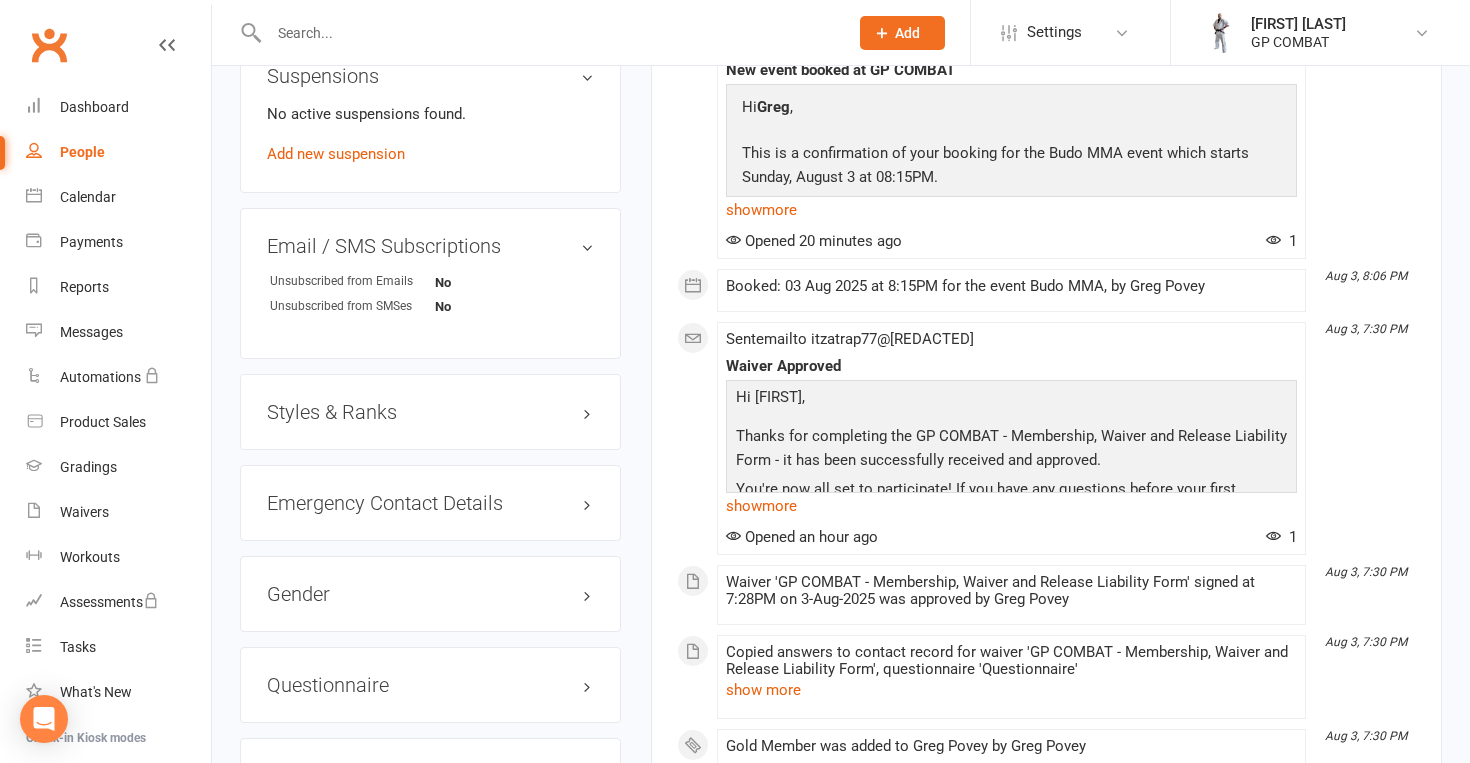 click on "Styles & Ranks" at bounding box center (430, 412) 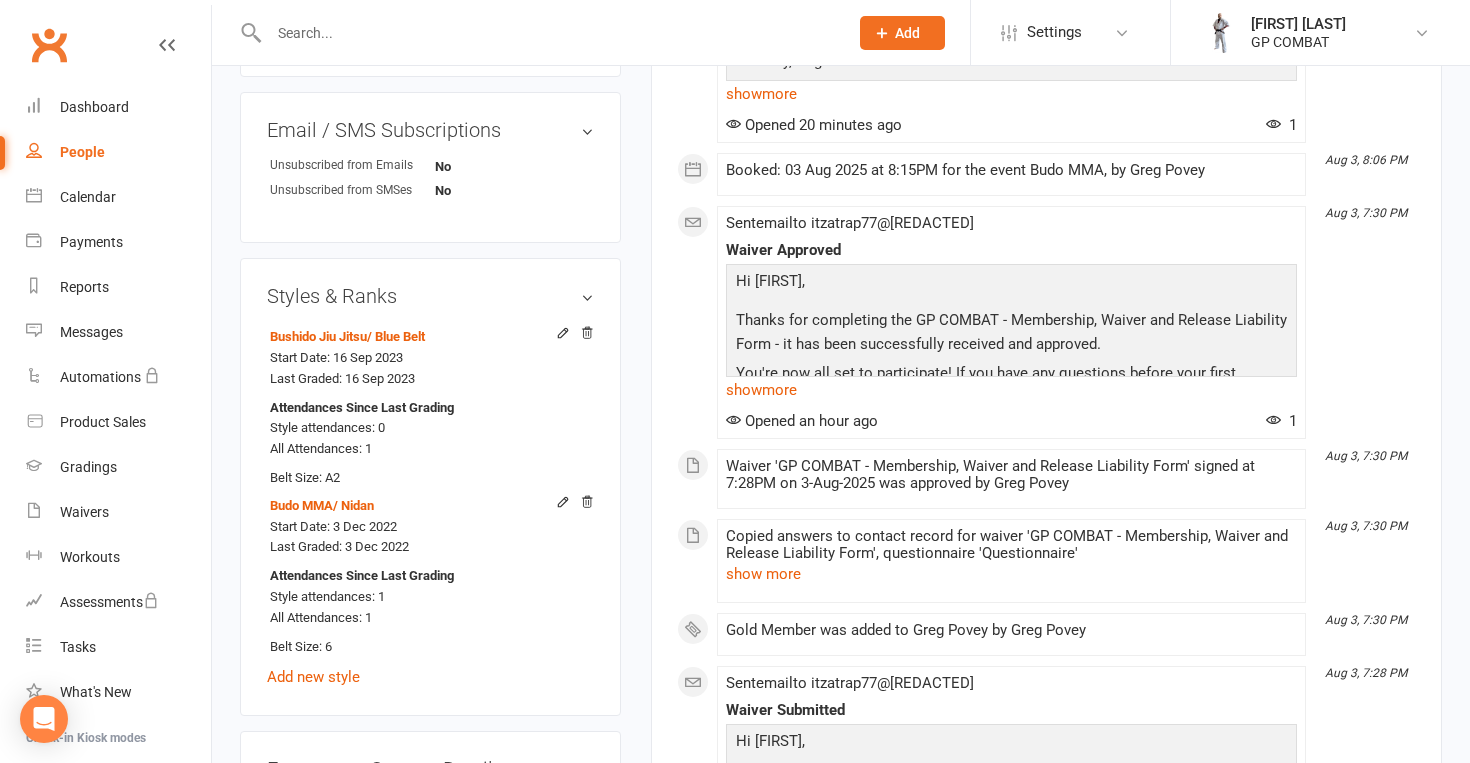 scroll, scrollTop: 1467, scrollLeft: 0, axis: vertical 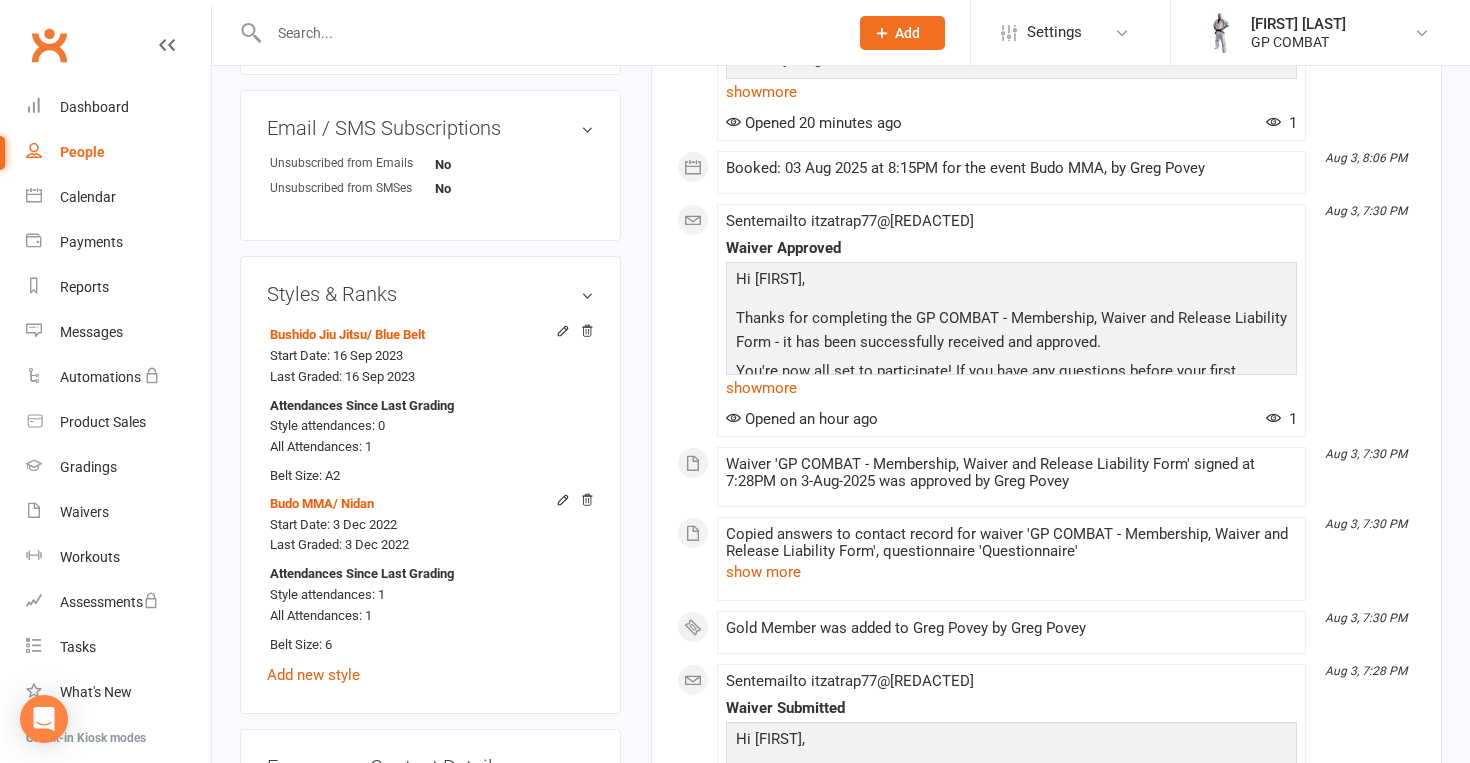 click on "People" at bounding box center [82, 152] 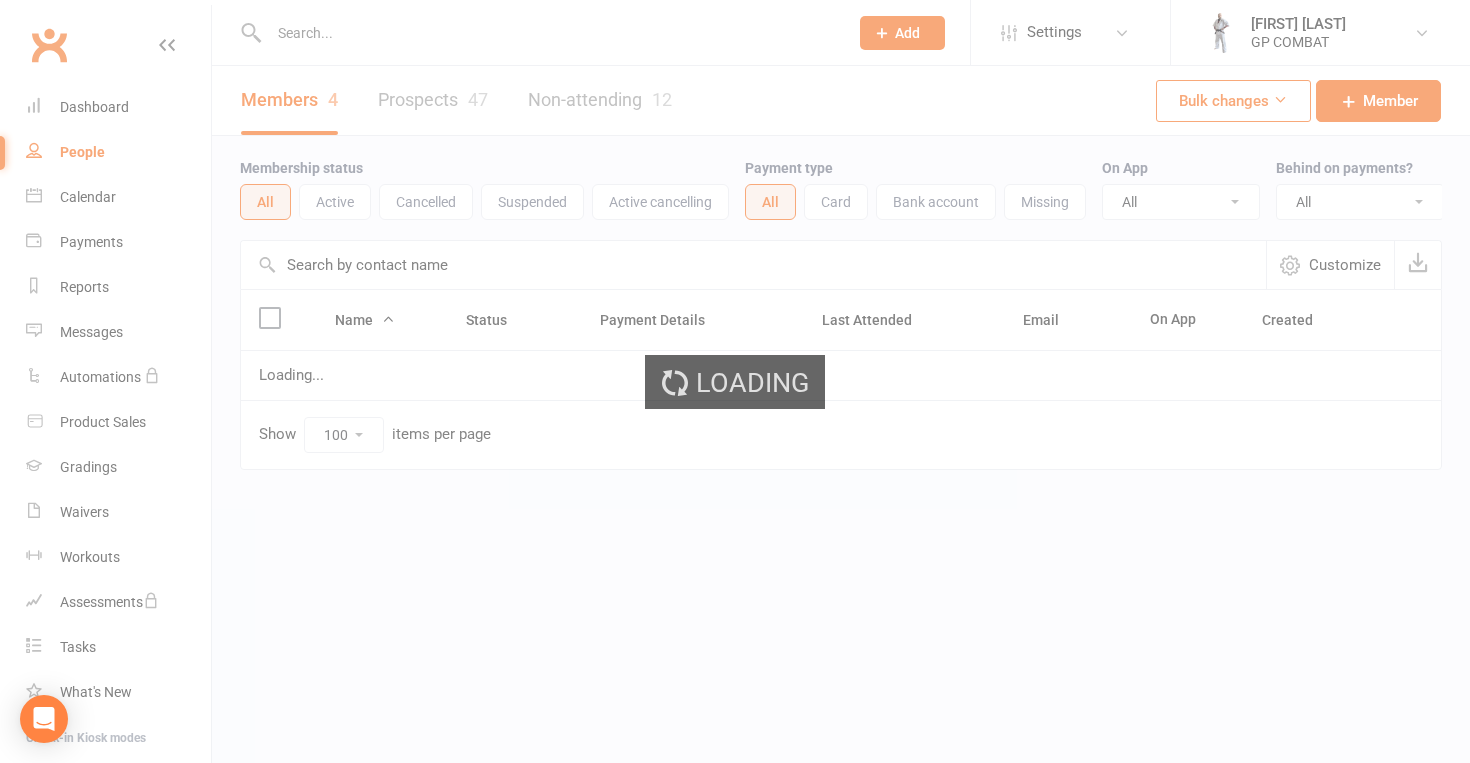 scroll, scrollTop: 0, scrollLeft: 0, axis: both 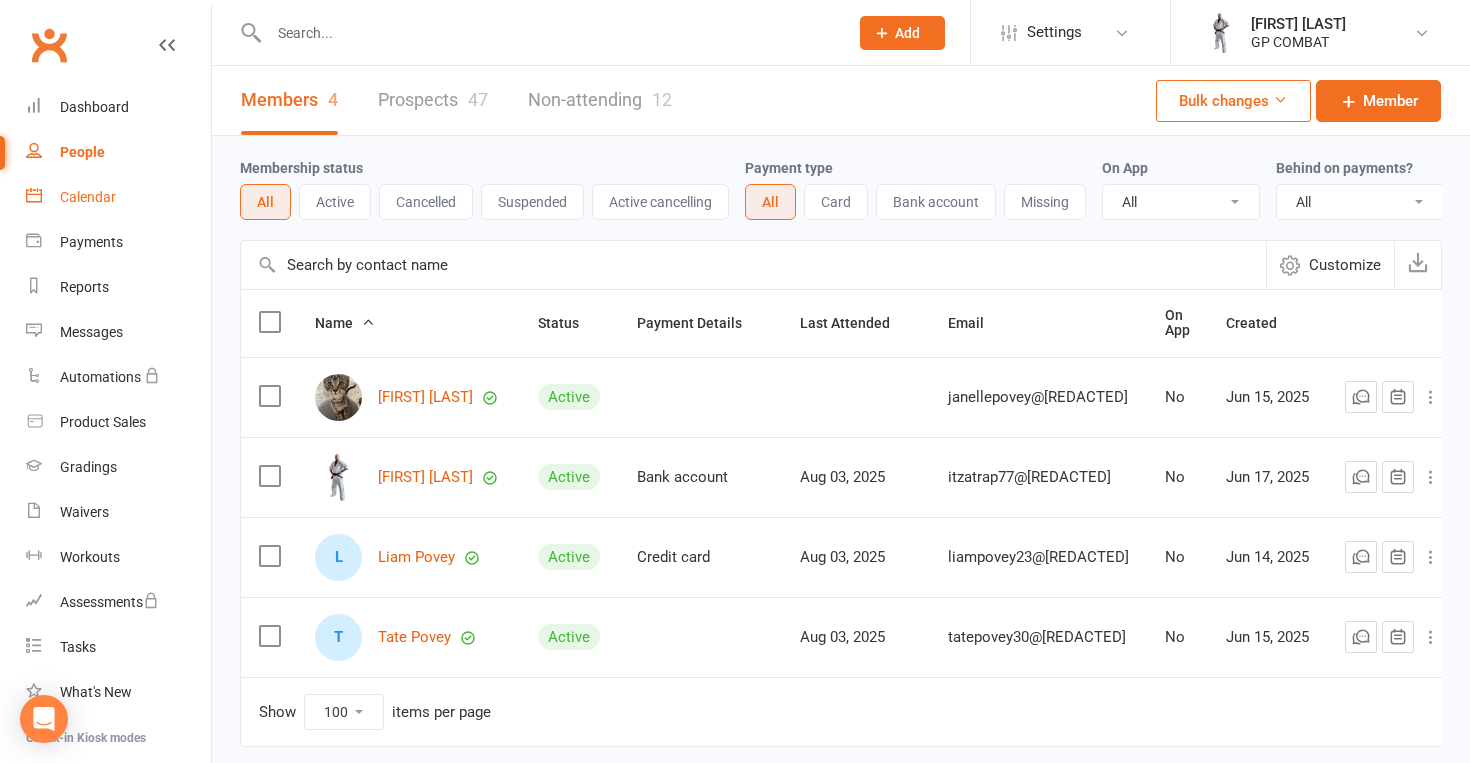 click on "Calendar" at bounding box center [118, 197] 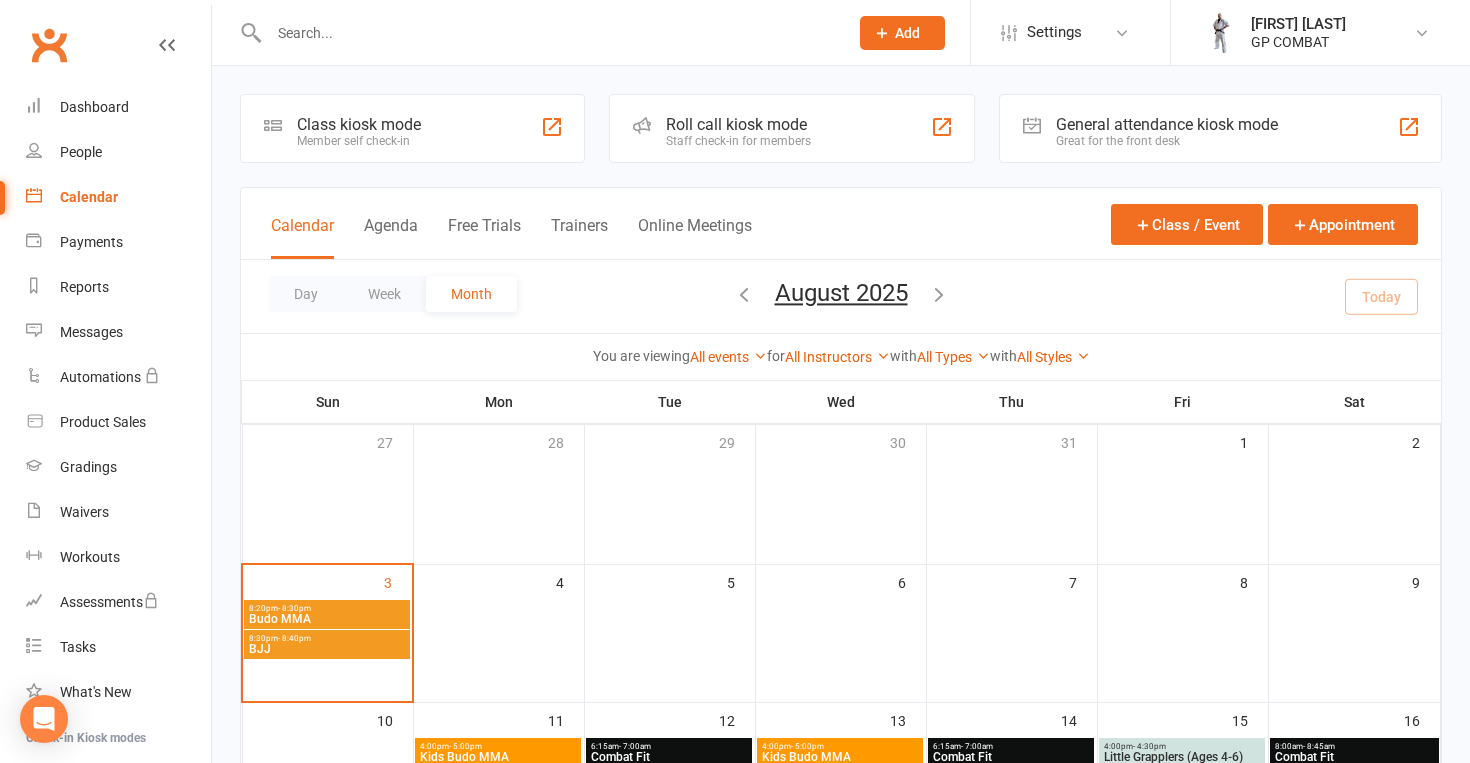 click on "8:30pm  - 8:40pm" at bounding box center (327, 638) 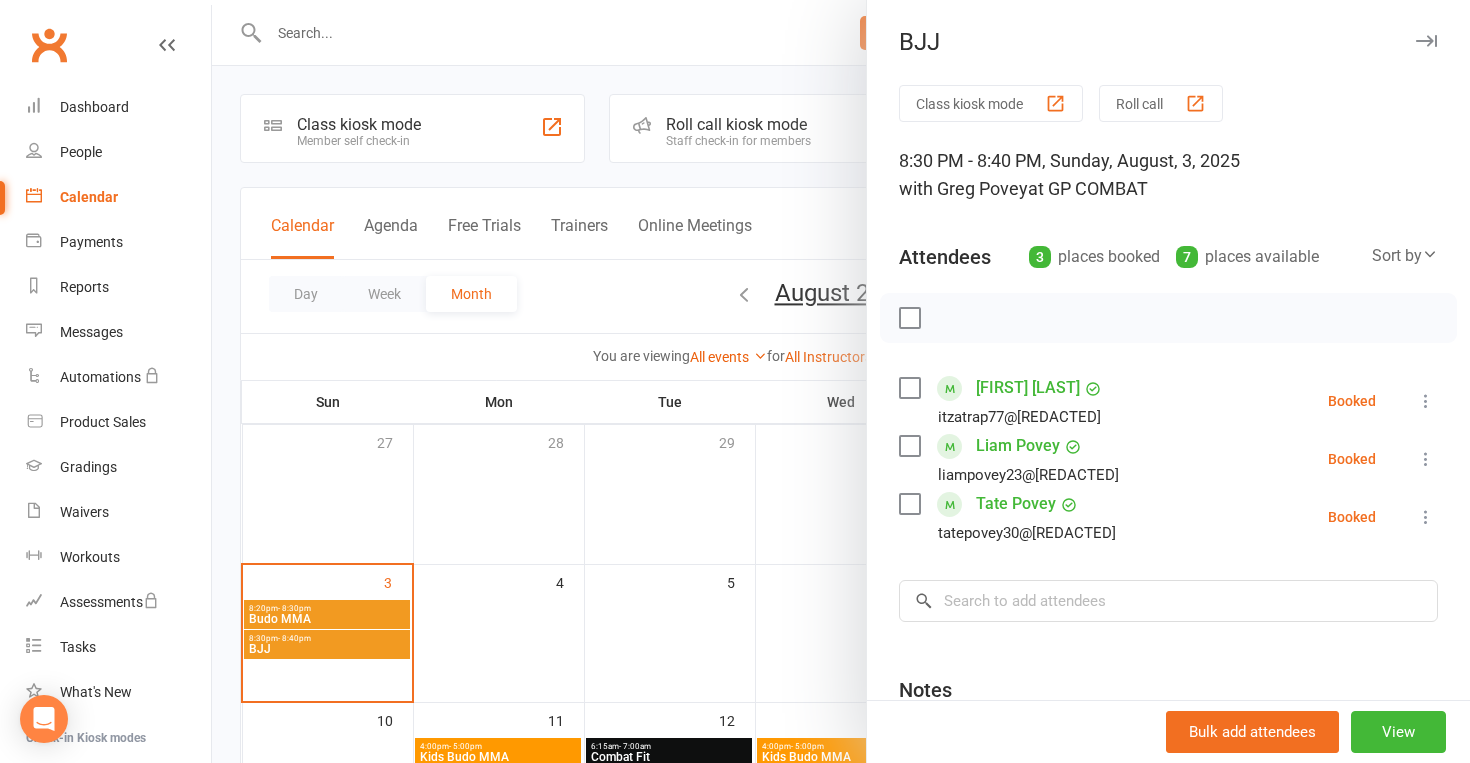click at bounding box center (1426, 401) 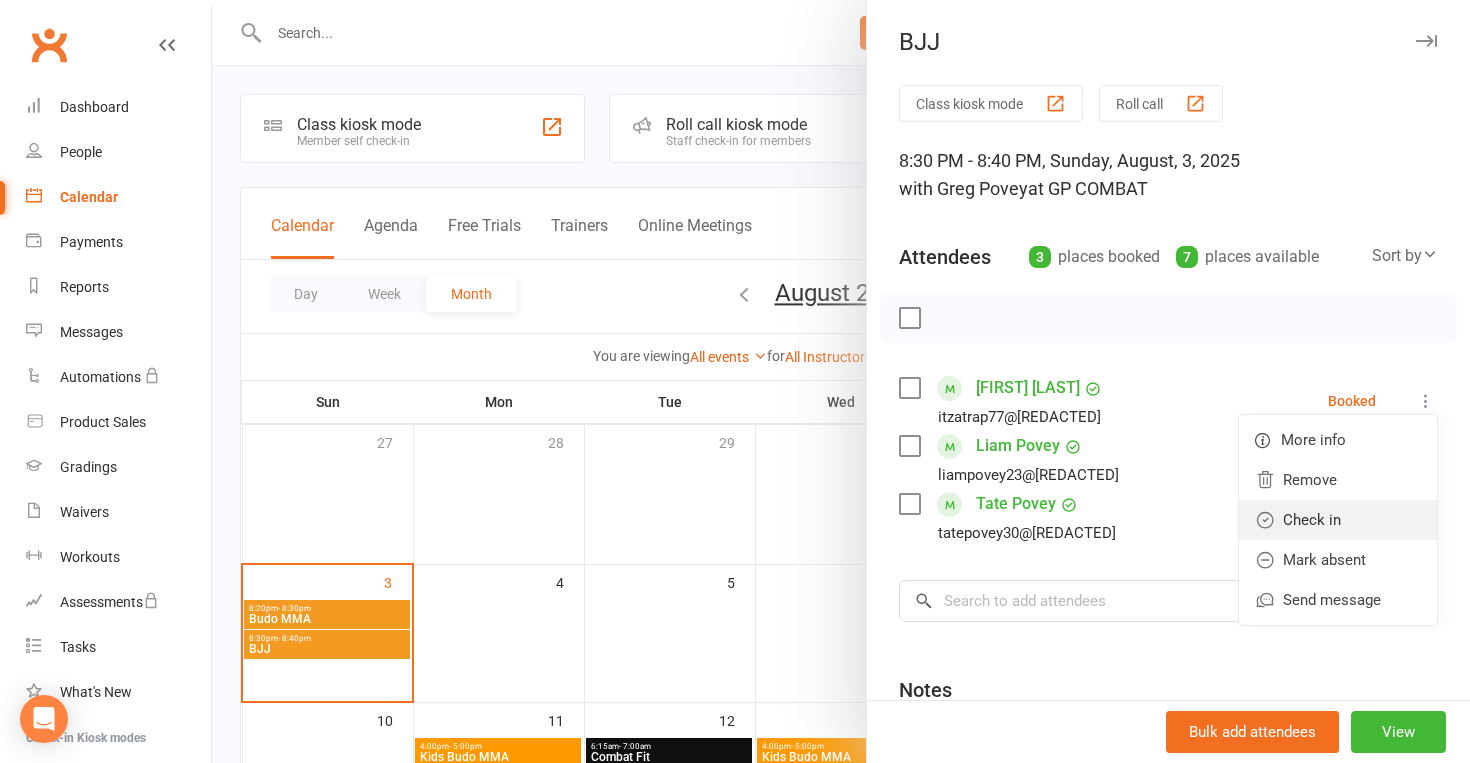 click on "Check in" at bounding box center [1338, 520] 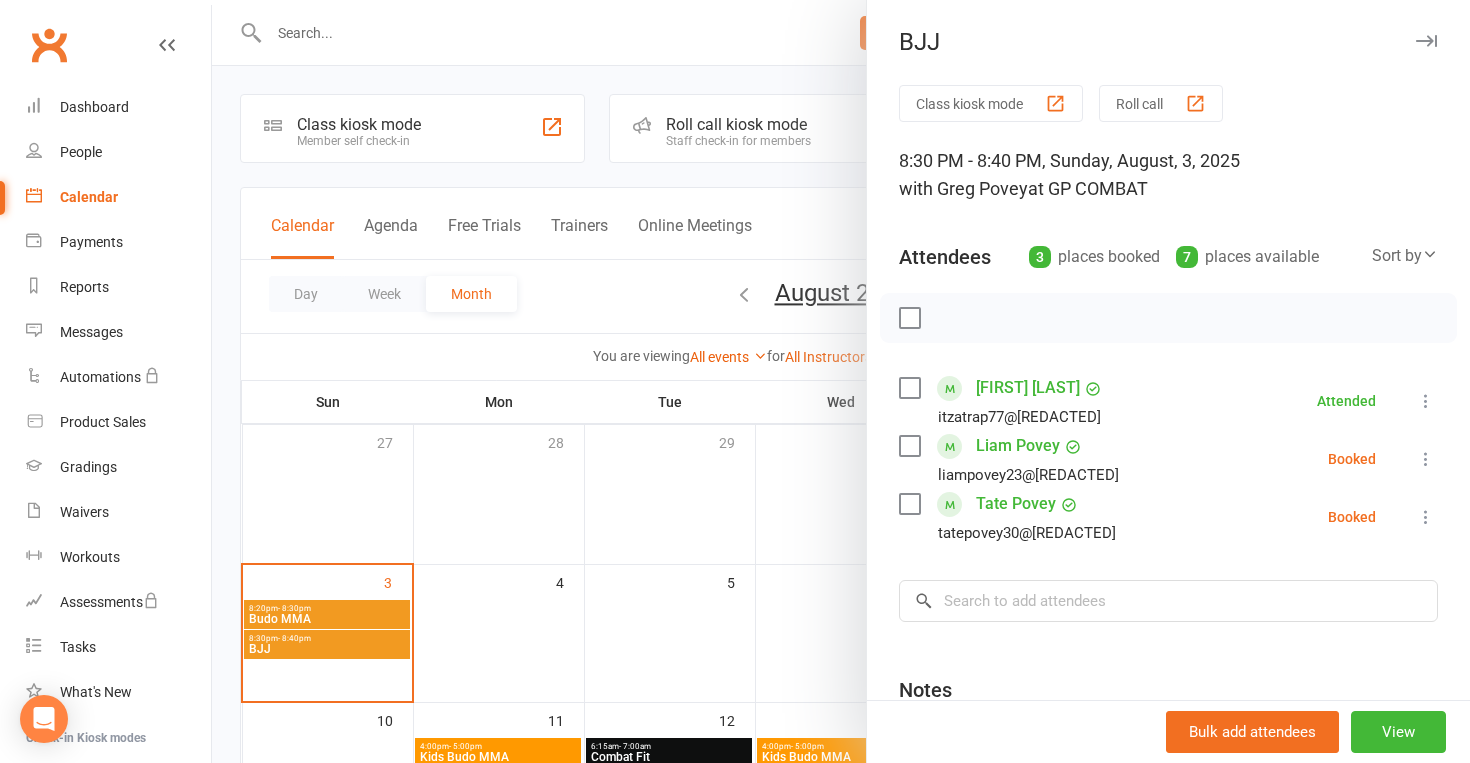 click at bounding box center [1426, 459] 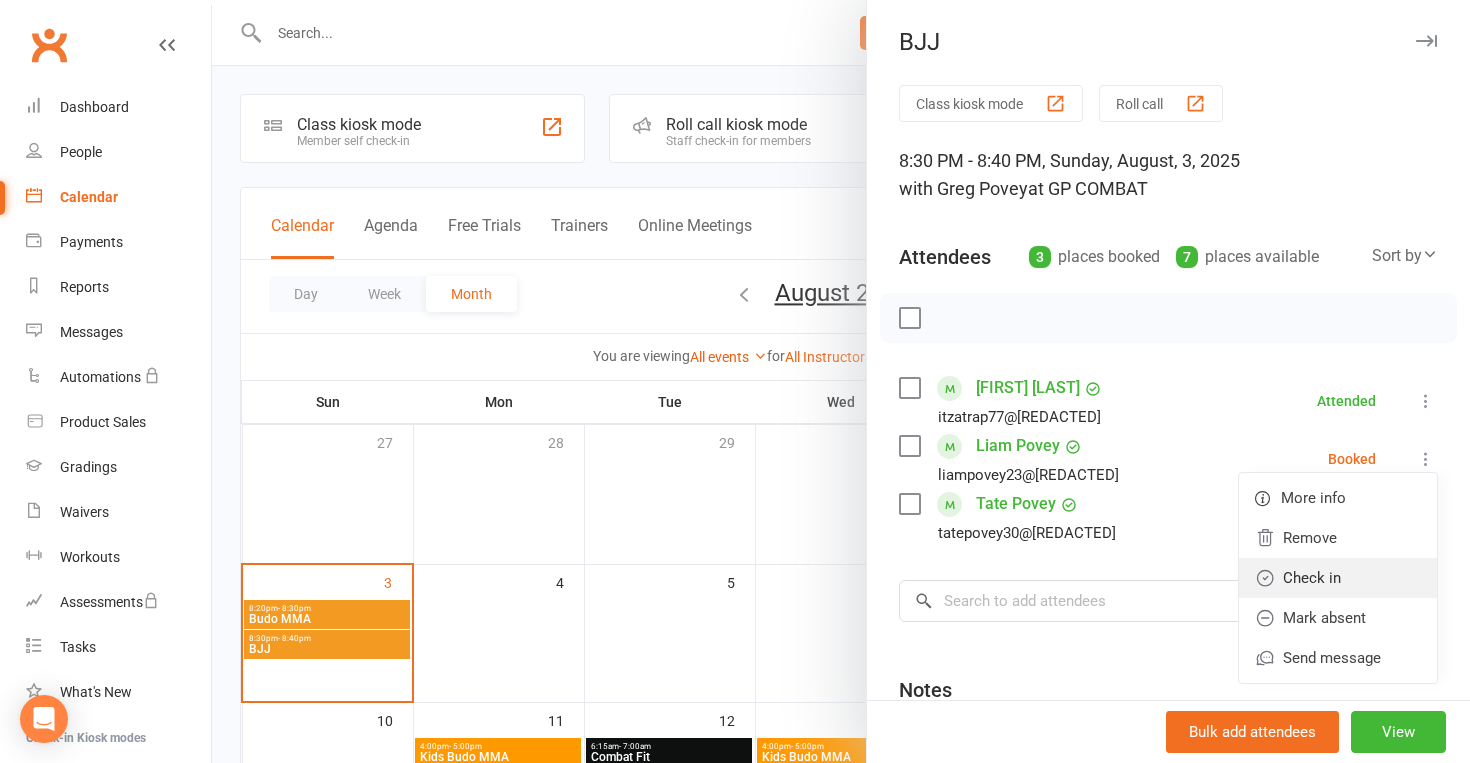 click on "Check in" at bounding box center [1338, 578] 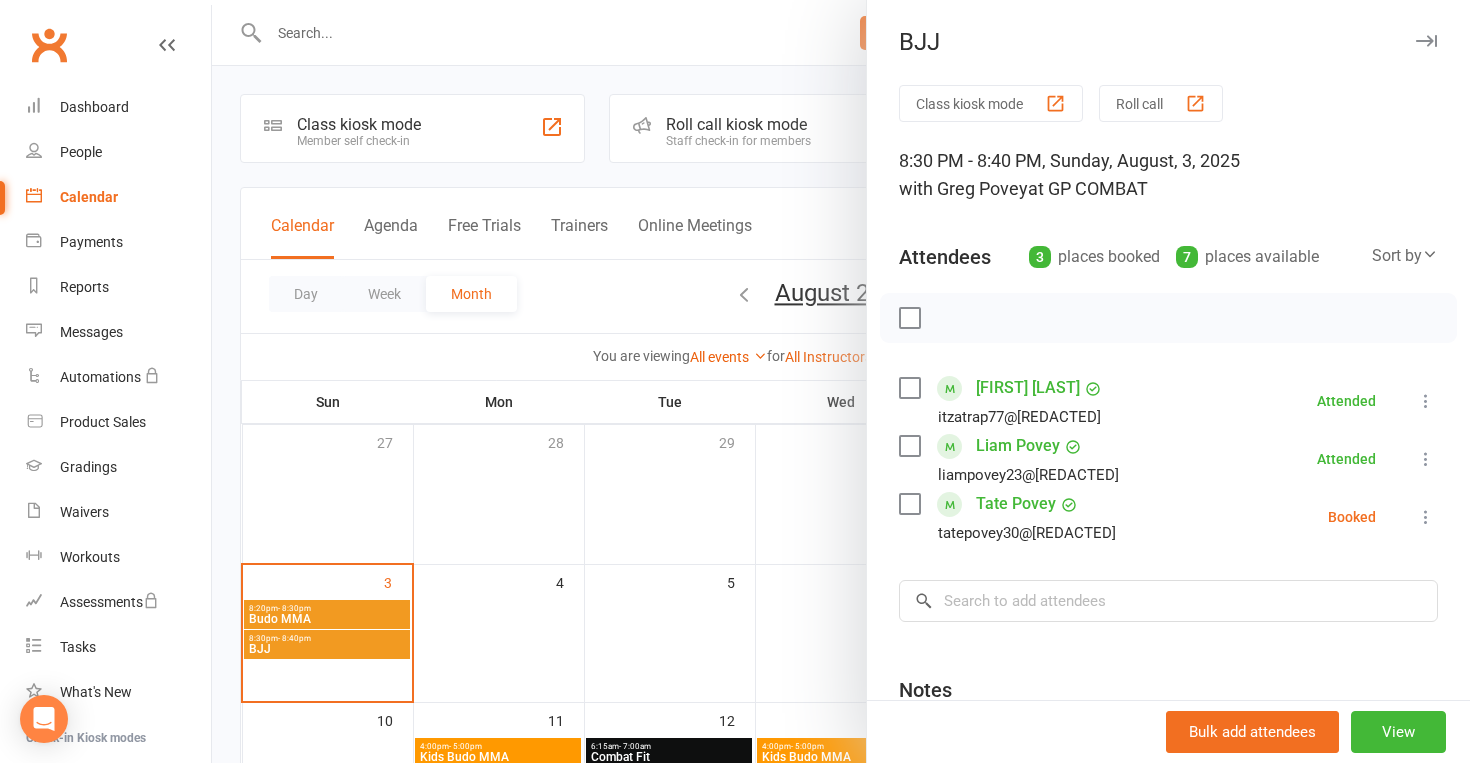 click at bounding box center (1426, 517) 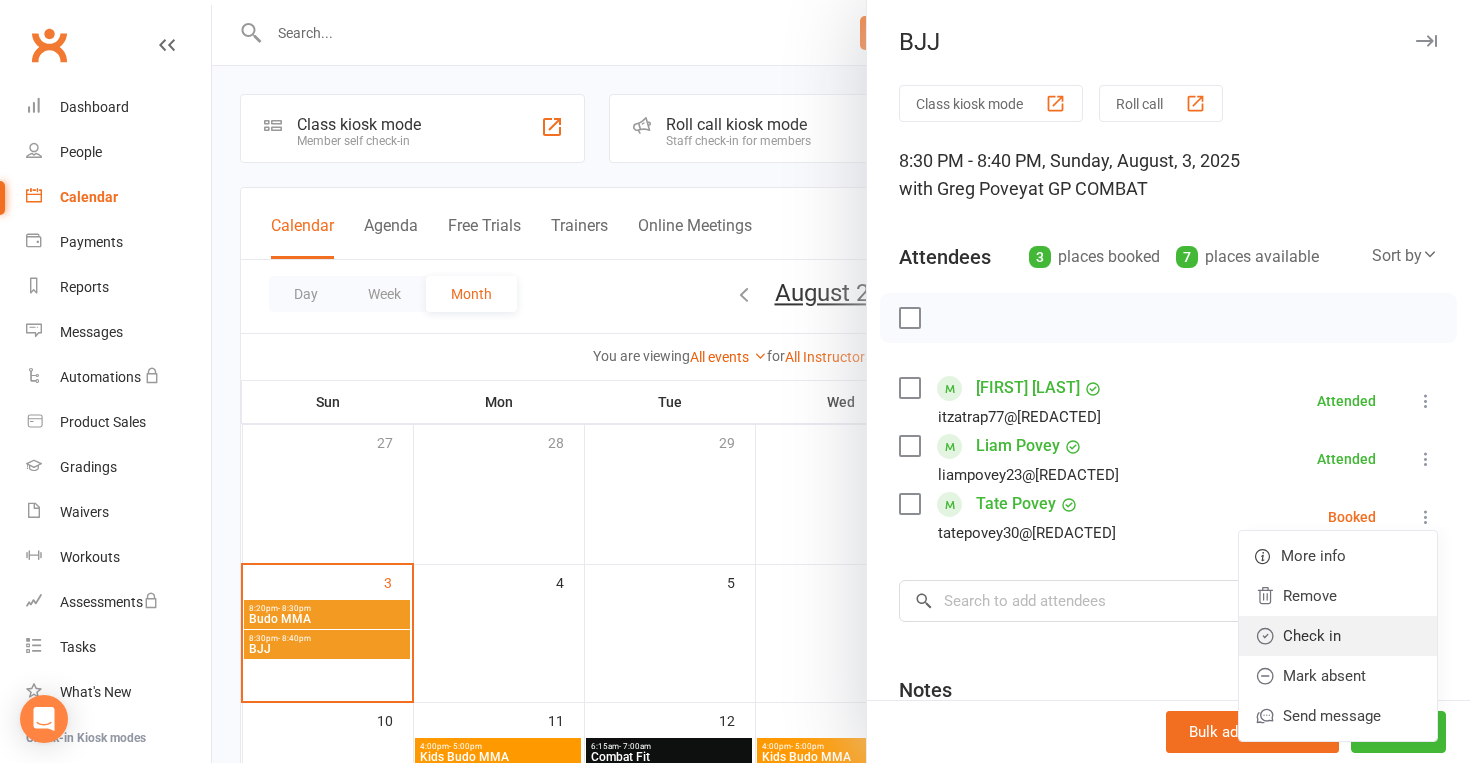 click on "Check in" at bounding box center (1338, 636) 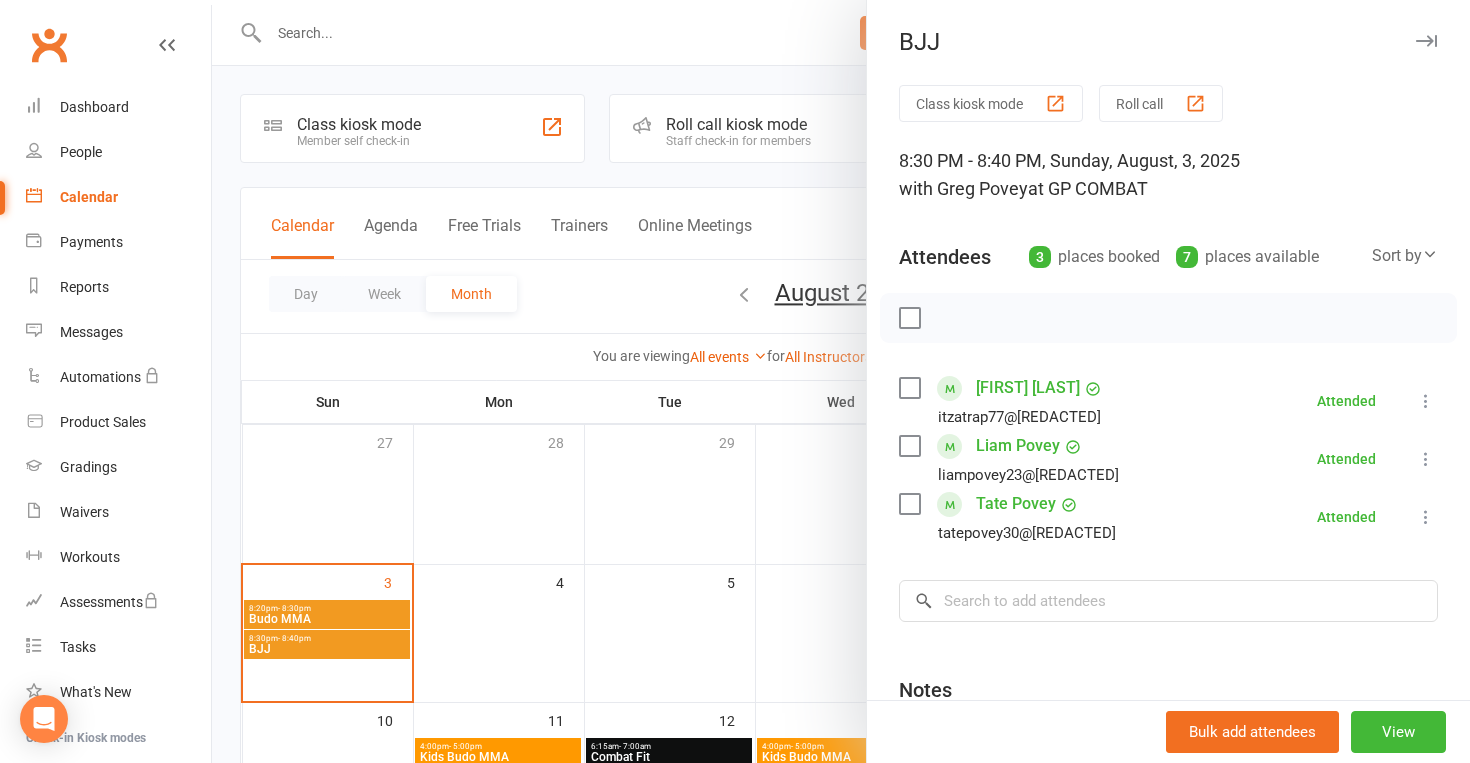 click on "Calendar" at bounding box center (89, 197) 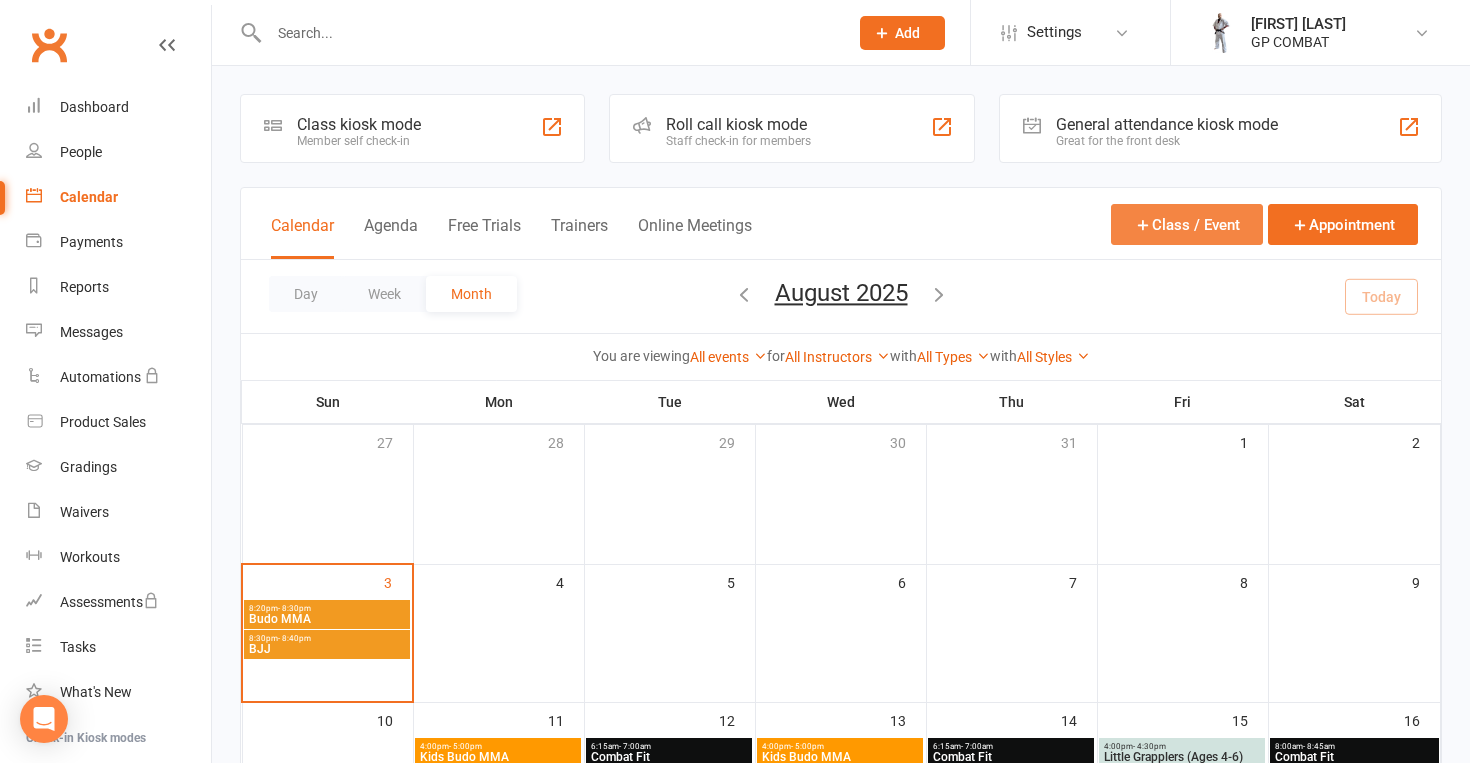 click on "Class / Event" at bounding box center [1187, 224] 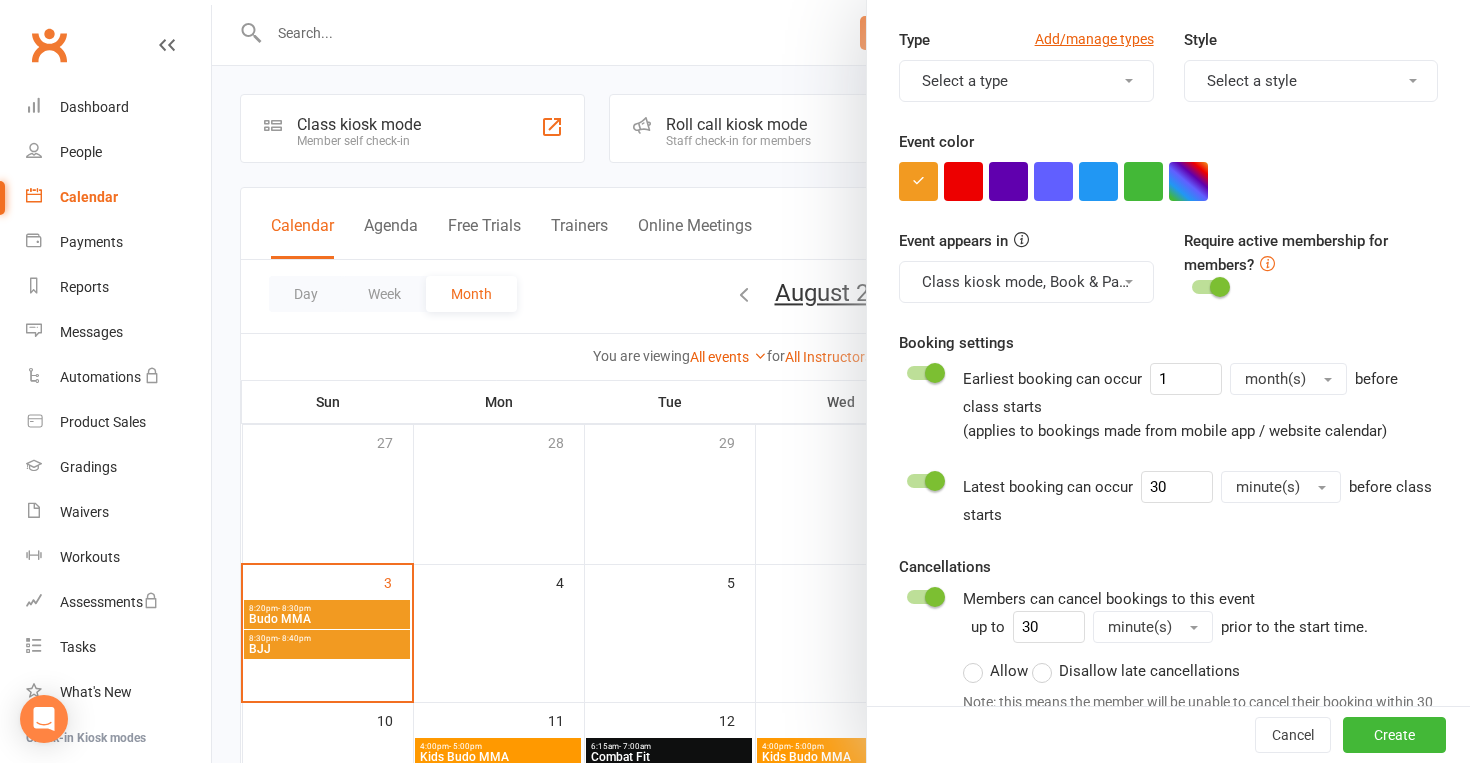 scroll, scrollTop: 443, scrollLeft: 0, axis: vertical 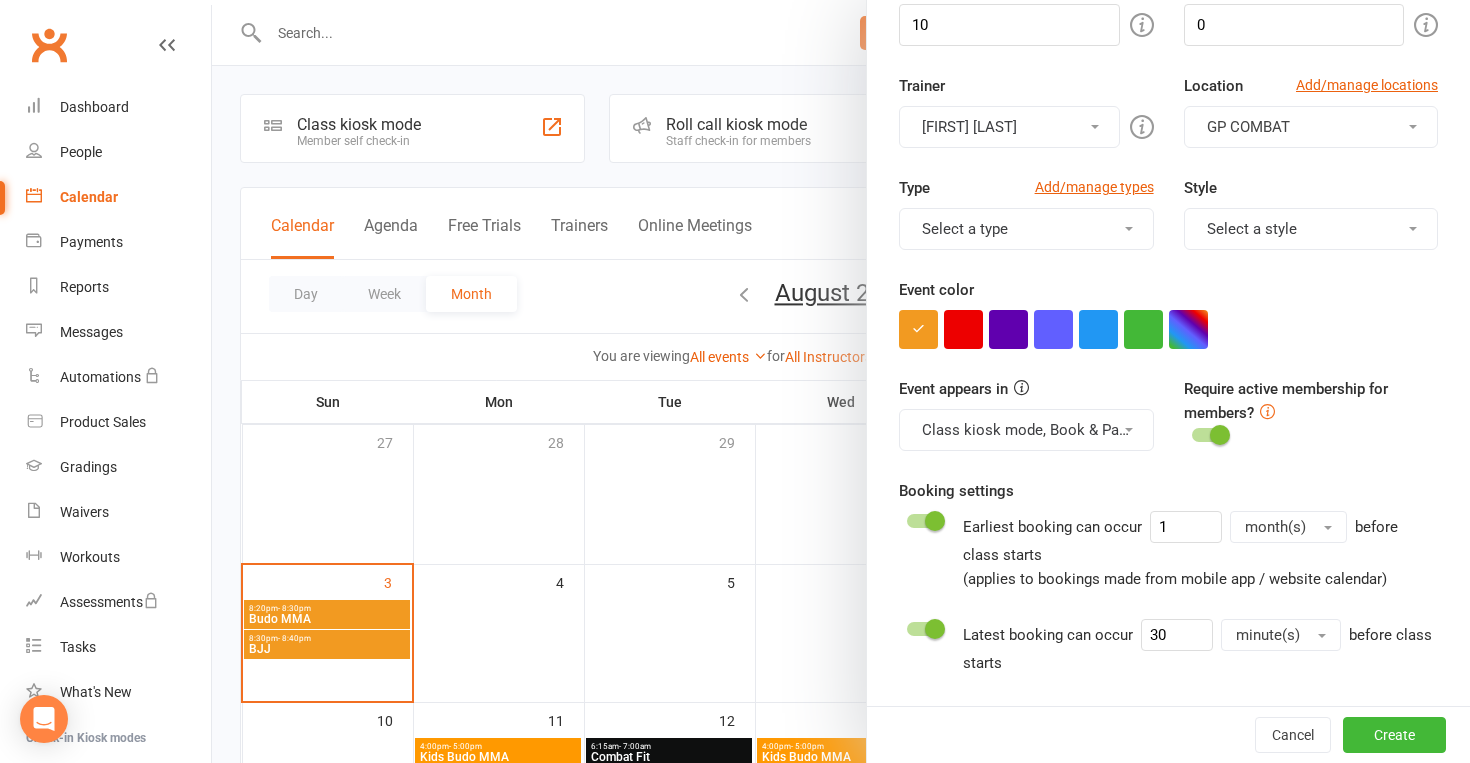 click on "Select a type" at bounding box center (1026, 229) 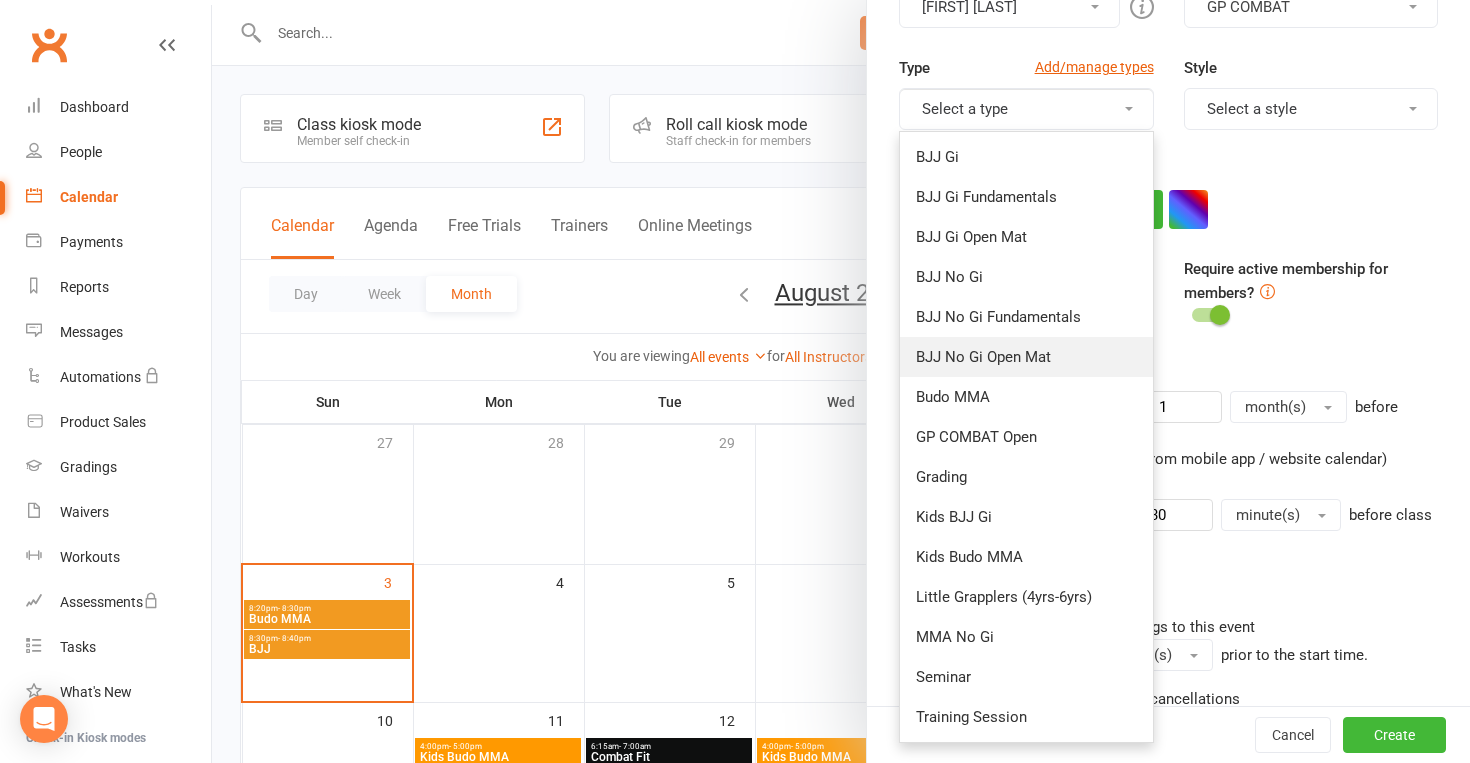 scroll, scrollTop: 571, scrollLeft: 0, axis: vertical 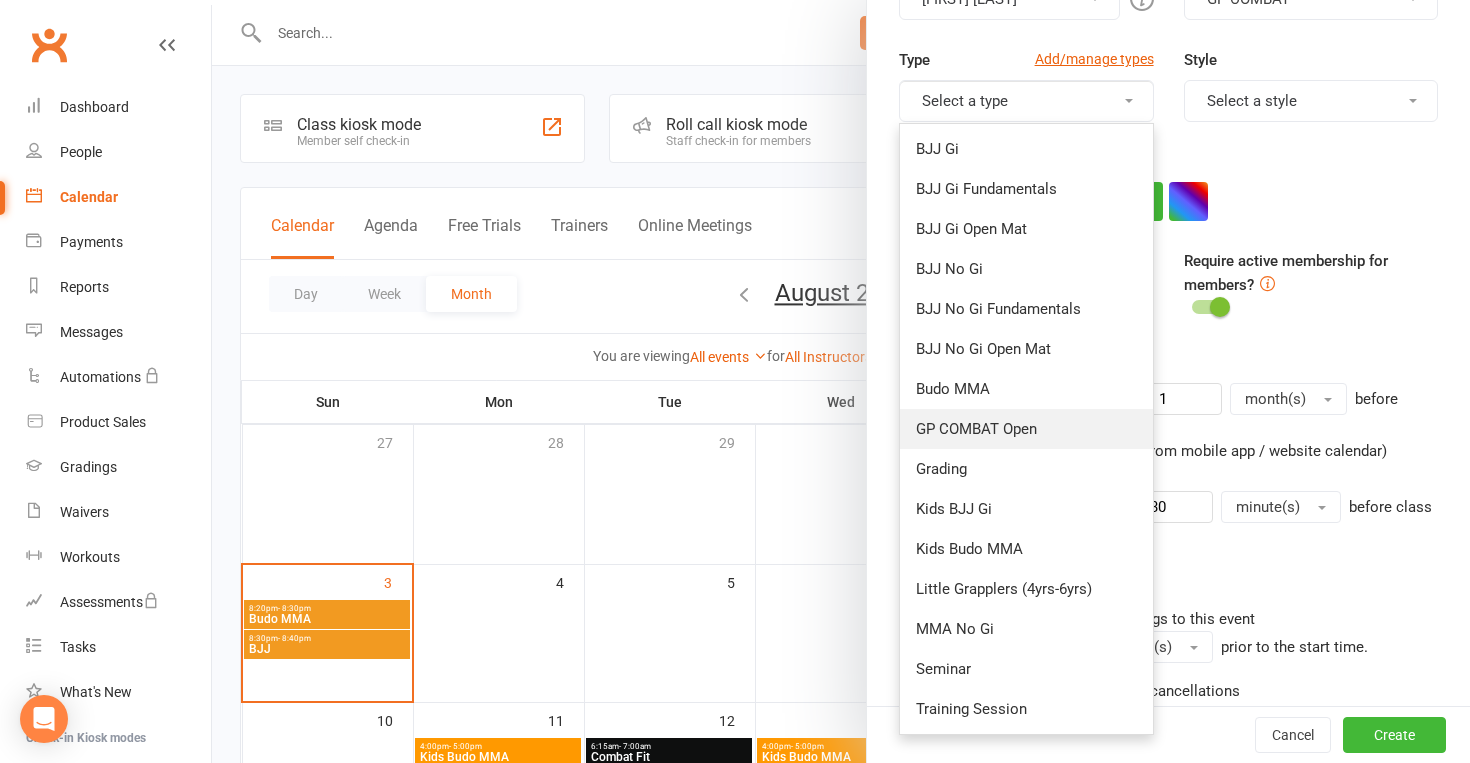 click on "GP COMBAT Open" at bounding box center (1026, 429) 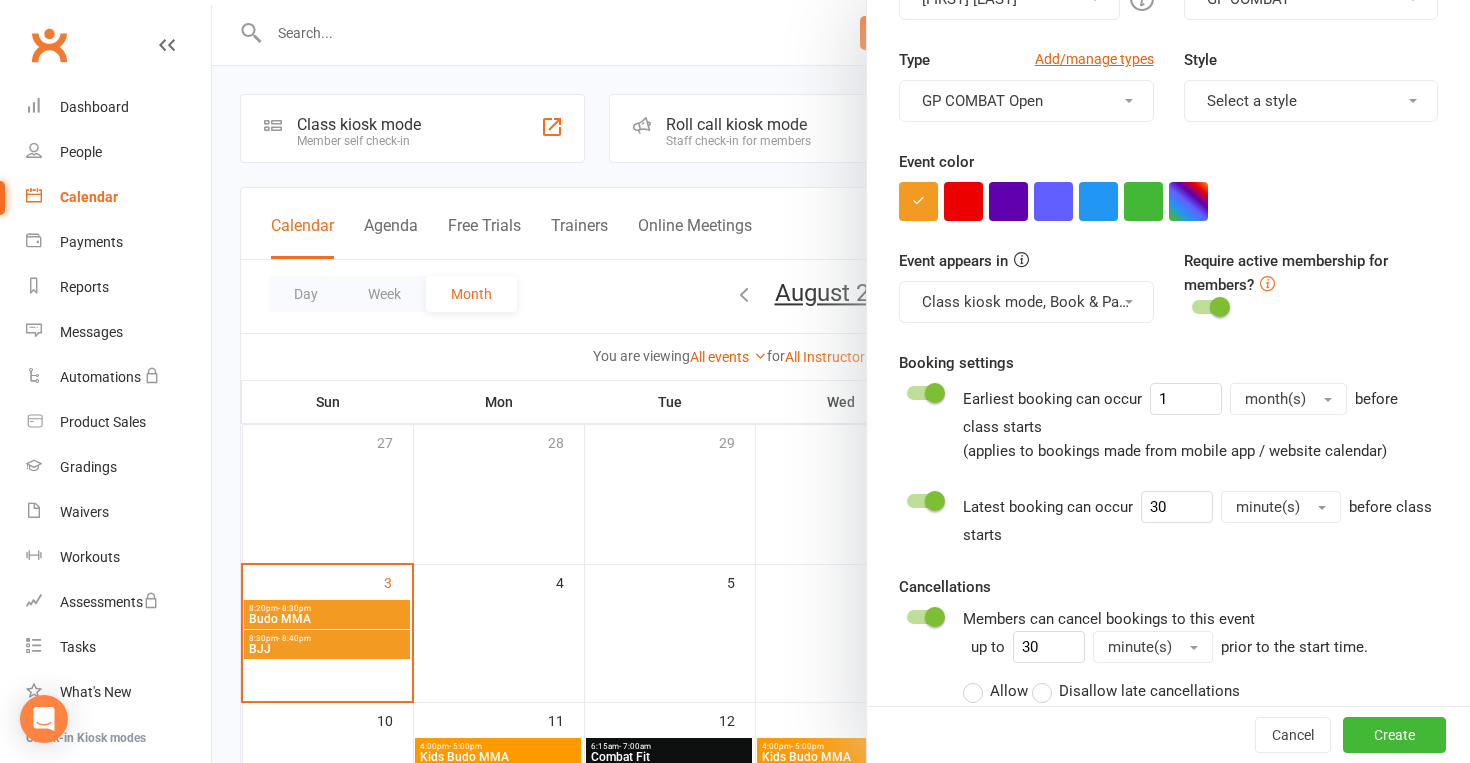 click on "Select a style" at bounding box center (1311, 101) 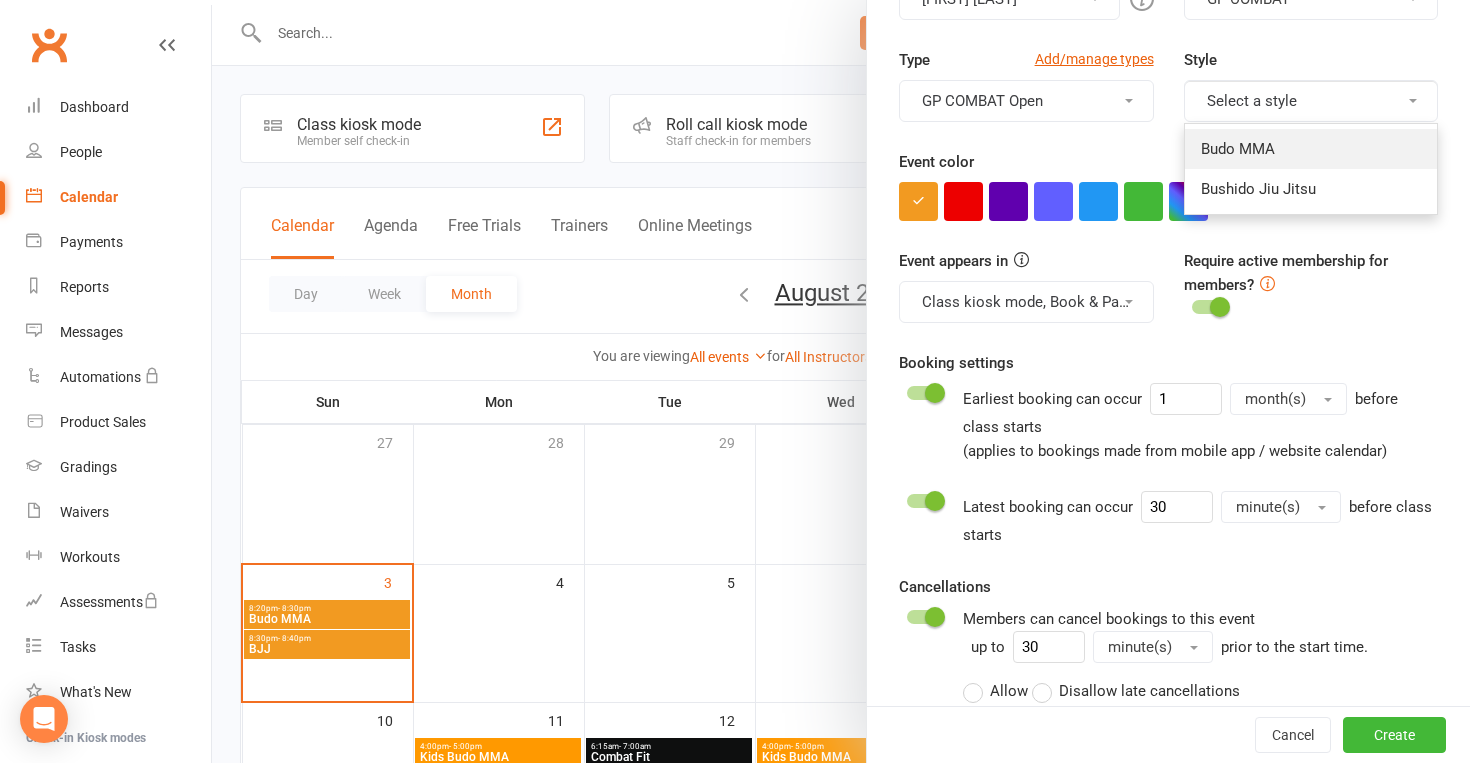 click on "Budo MMA" at bounding box center (1311, 149) 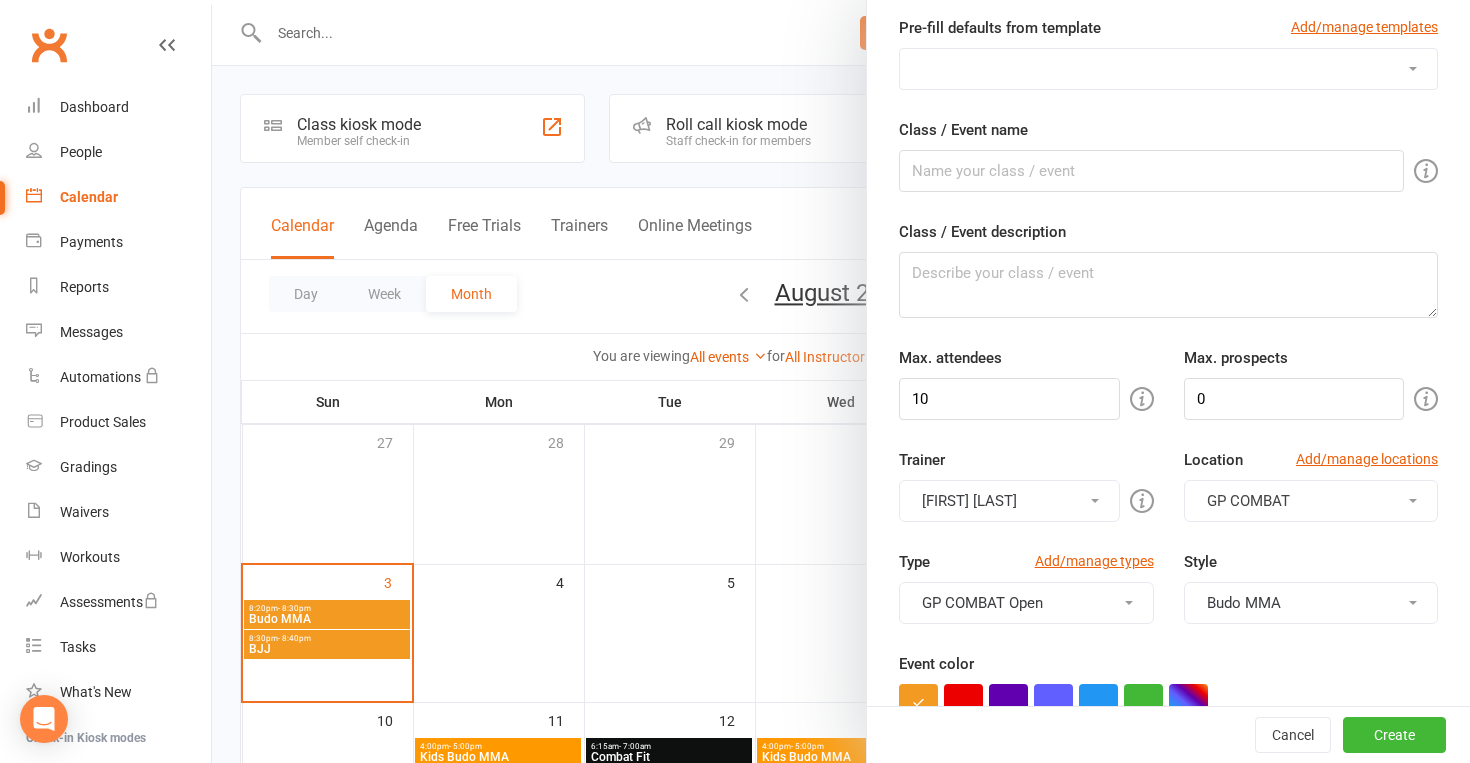 scroll, scrollTop: 65, scrollLeft: 0, axis: vertical 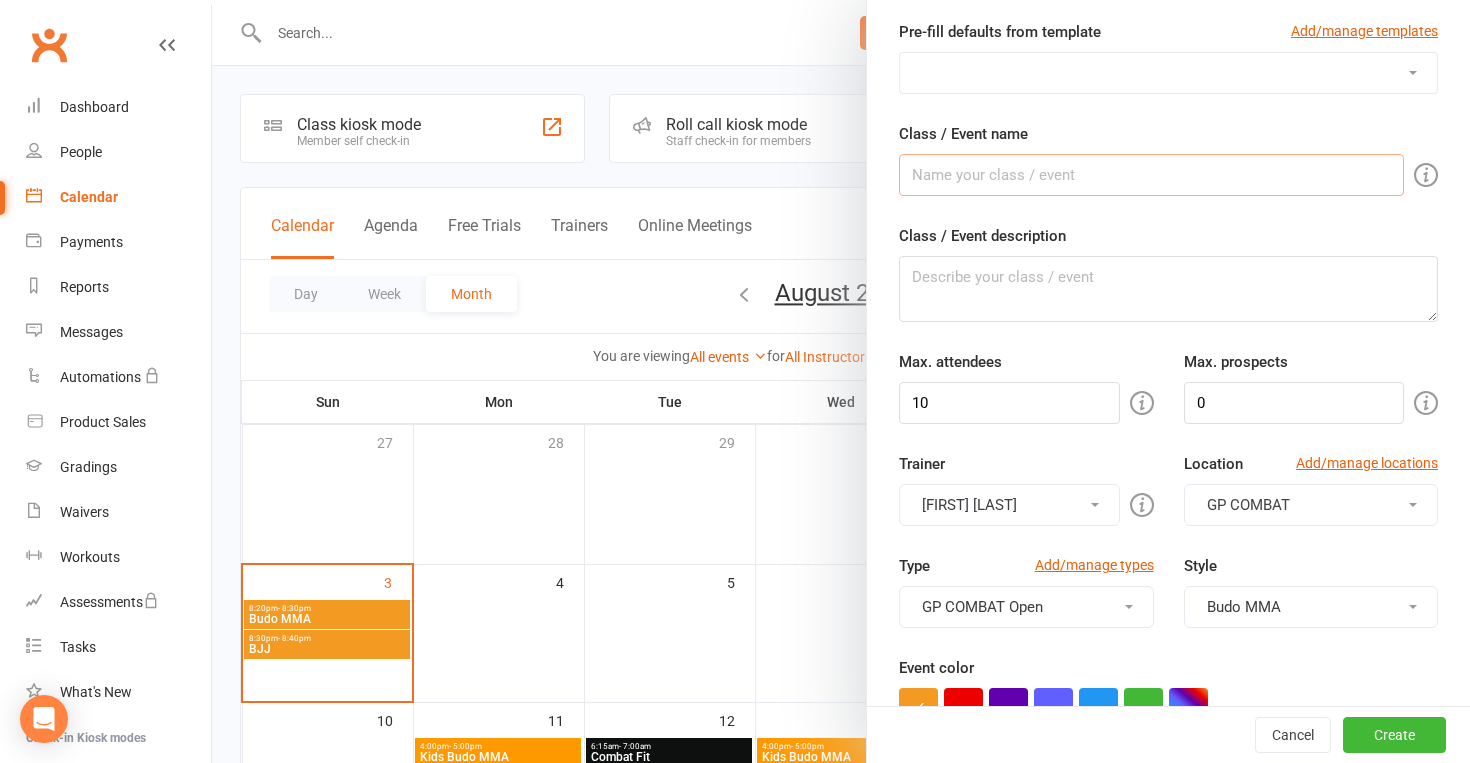 click on "Class / Event name" at bounding box center [1151, 175] 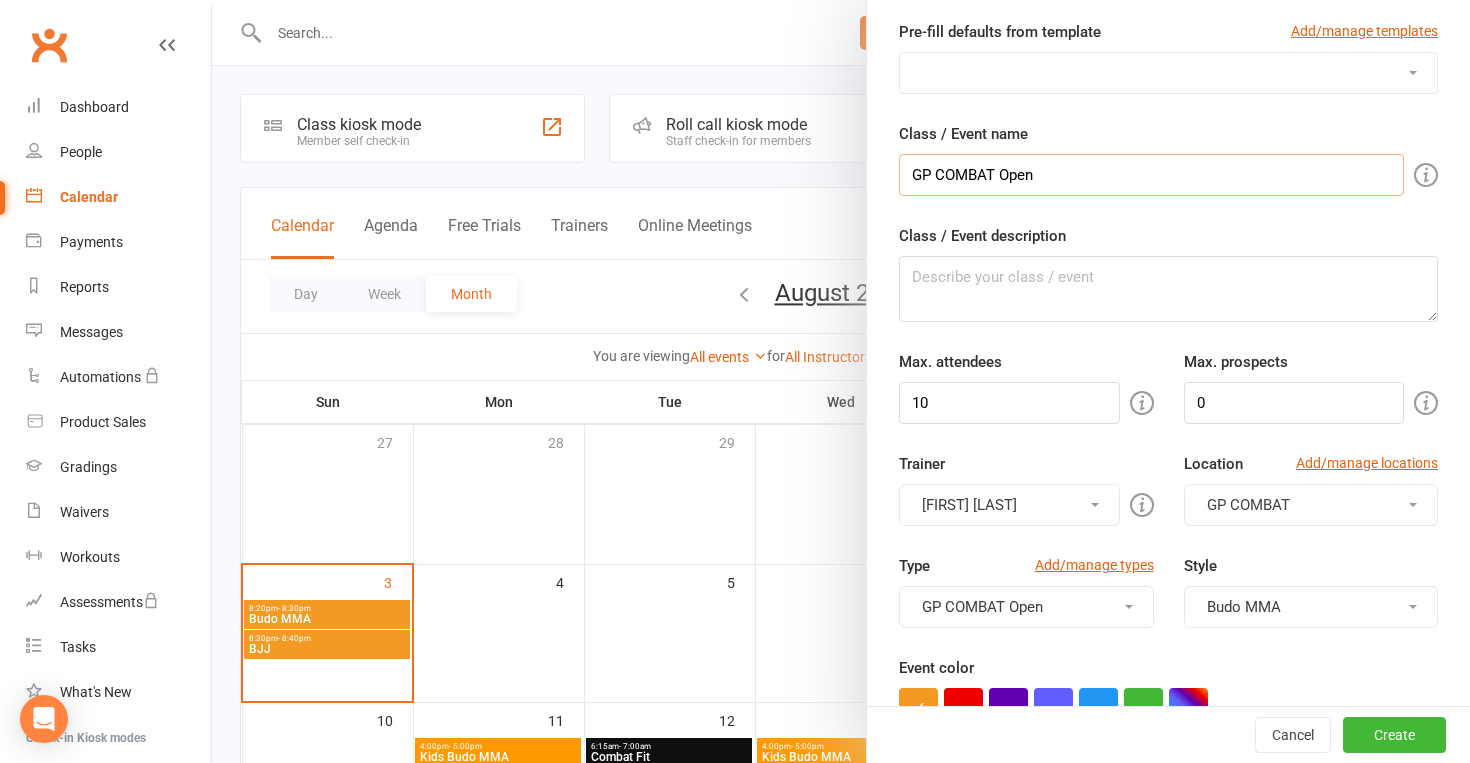 click on "GP COMBAT Open" at bounding box center (1151, 175) 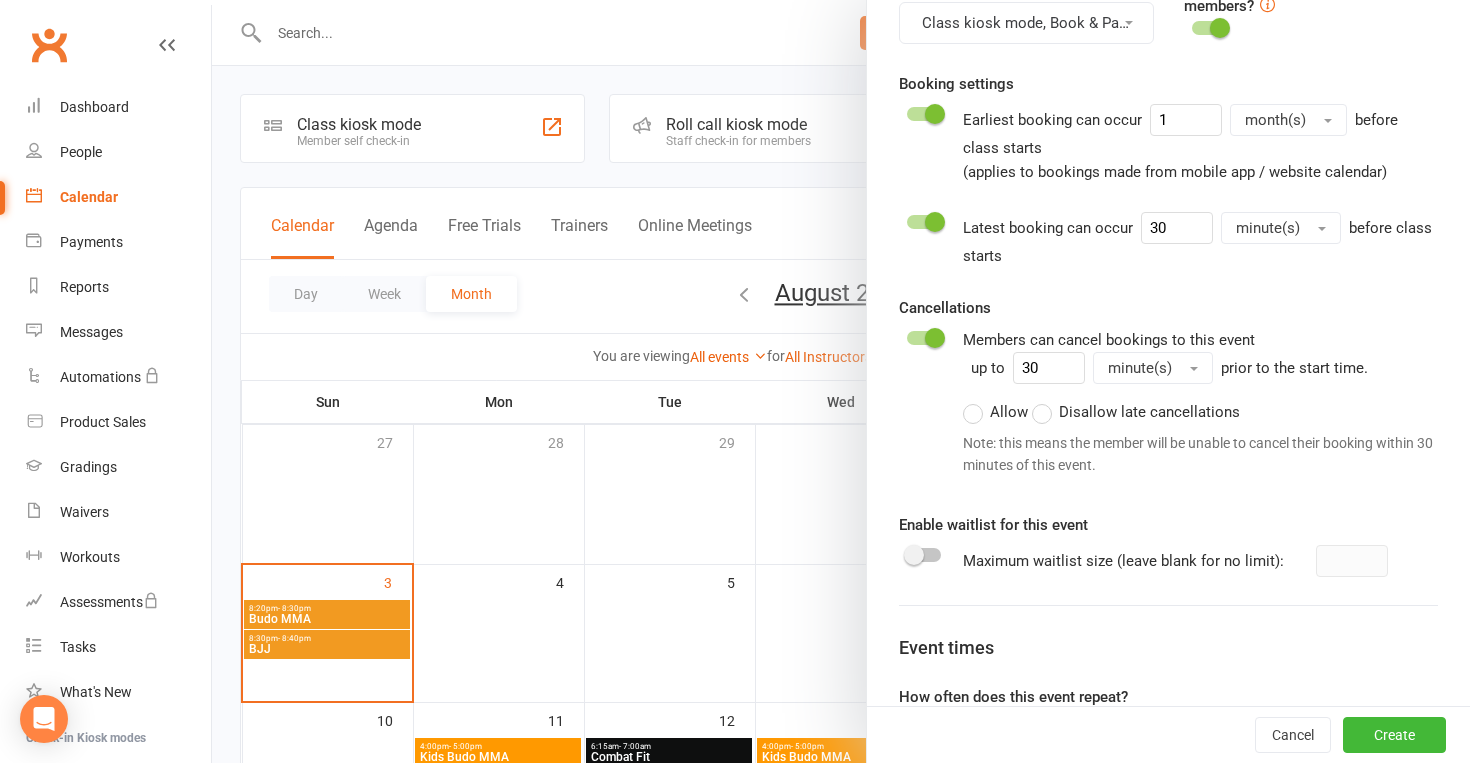 scroll, scrollTop: 827, scrollLeft: 0, axis: vertical 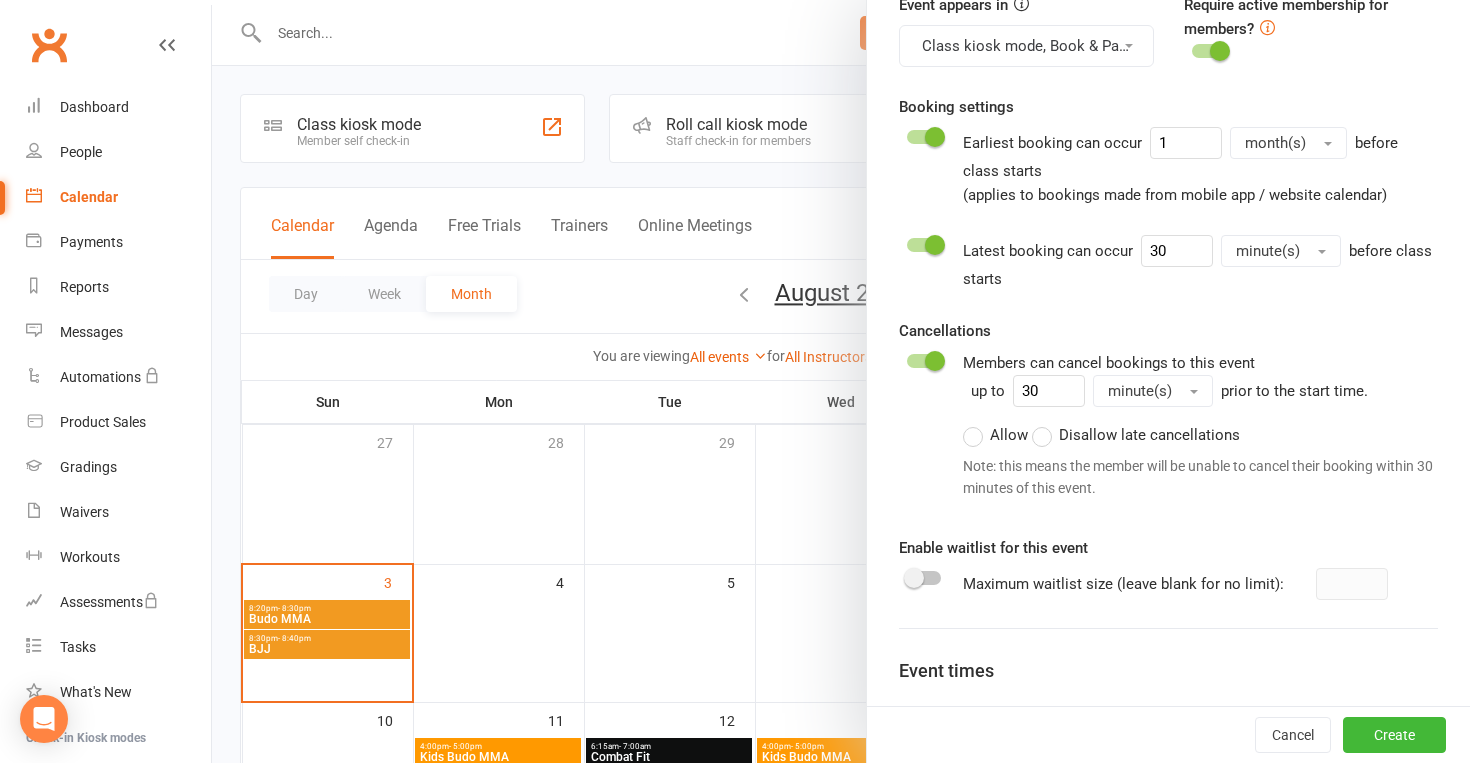 type on "GP COMBAT Open" 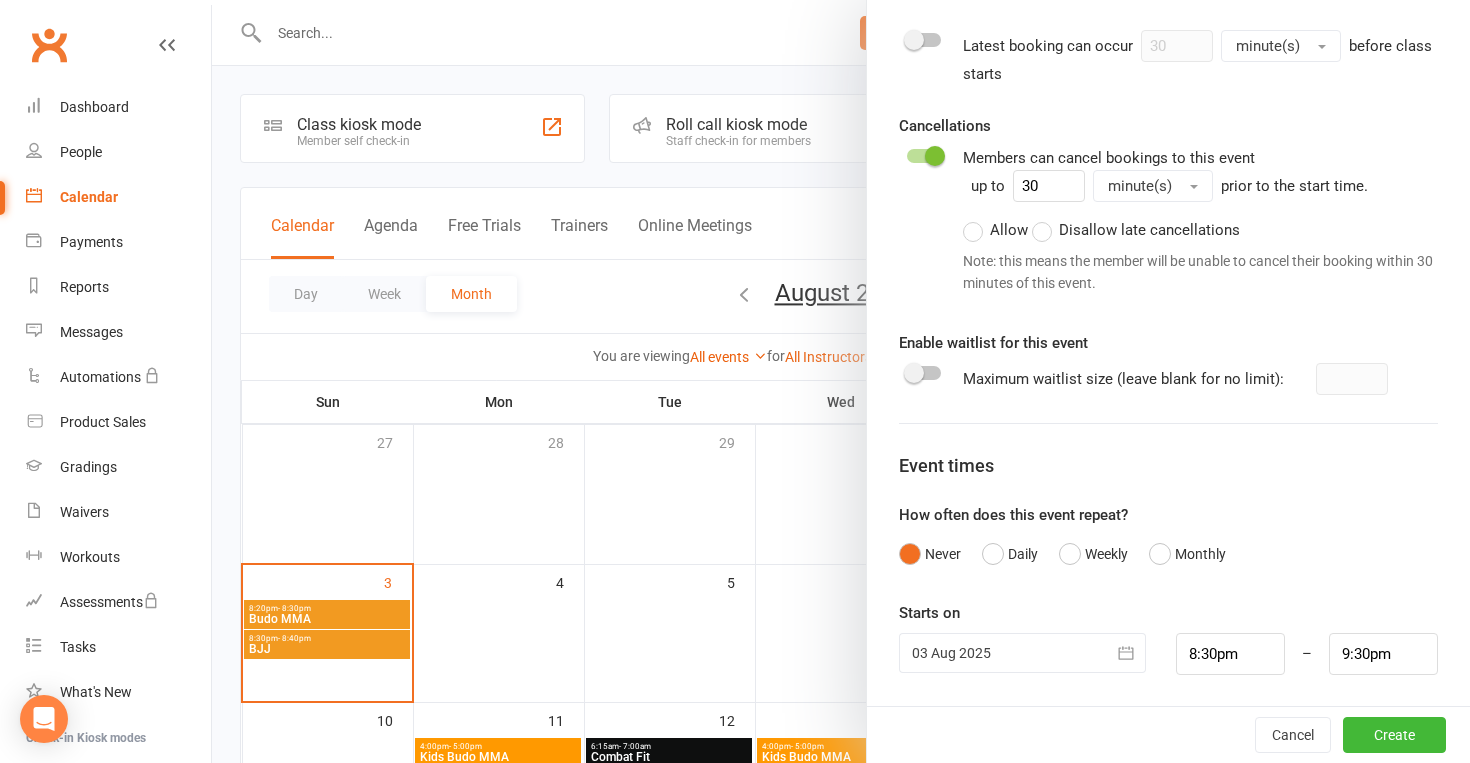 scroll, scrollTop: 1031, scrollLeft: 0, axis: vertical 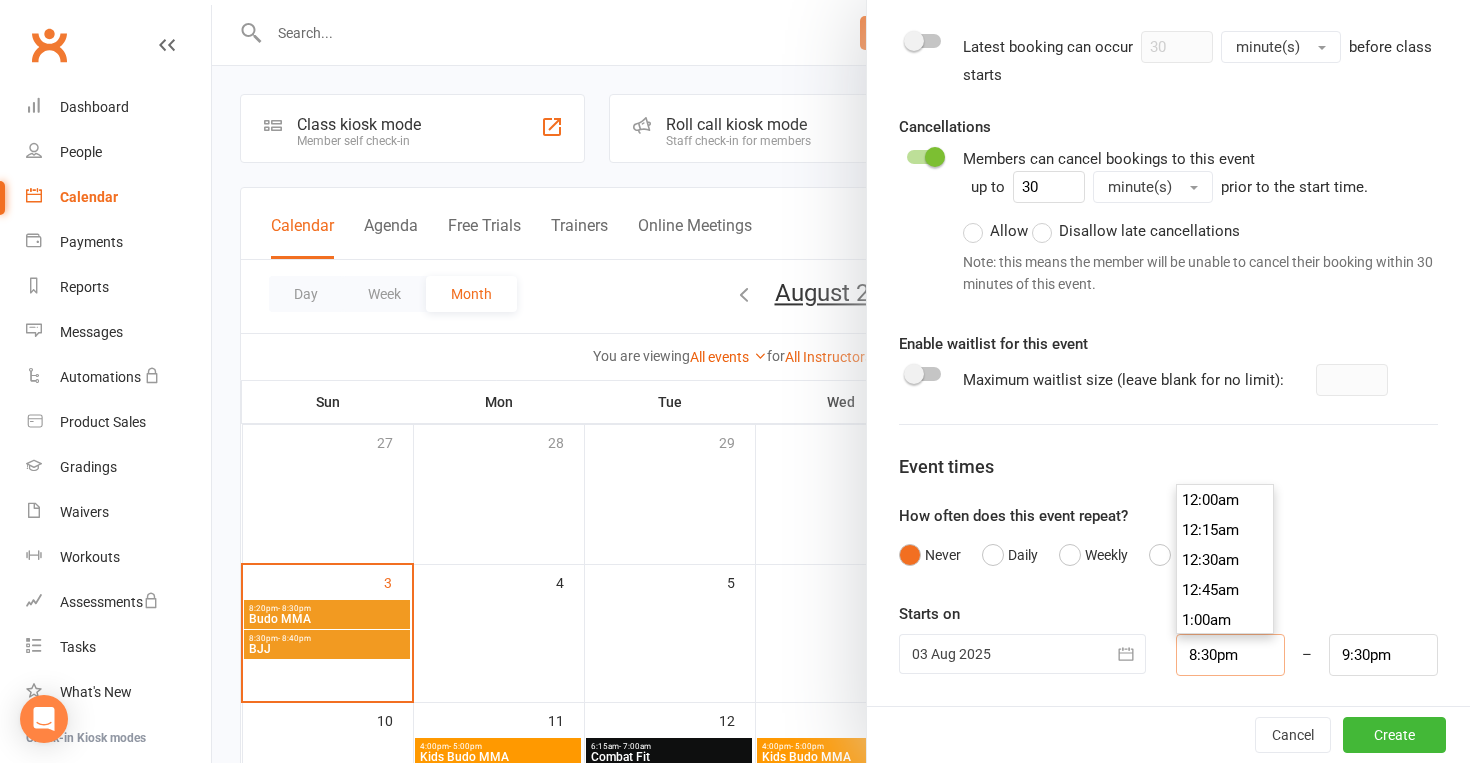 click on "8:30pm" at bounding box center (1230, 655) 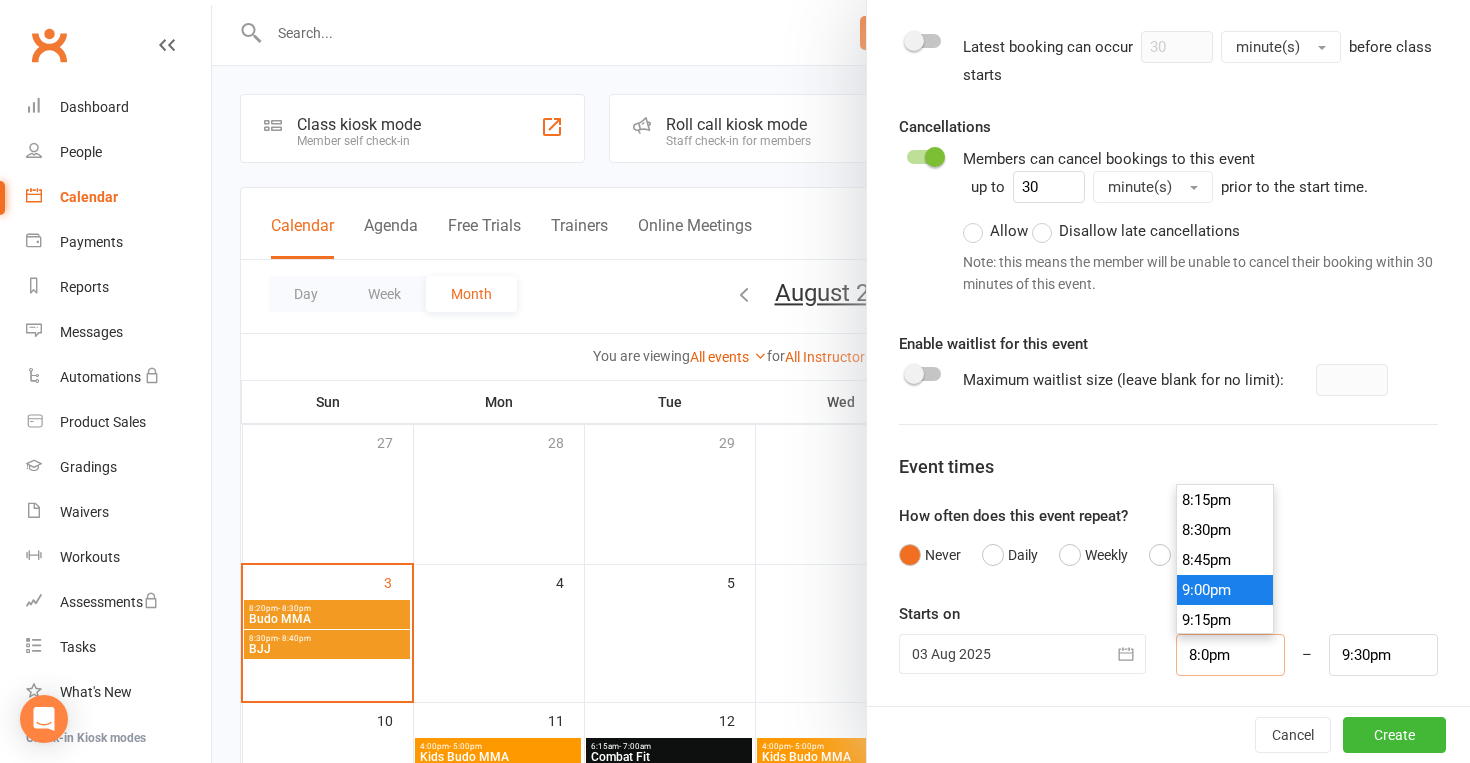 type on "8:40pm" 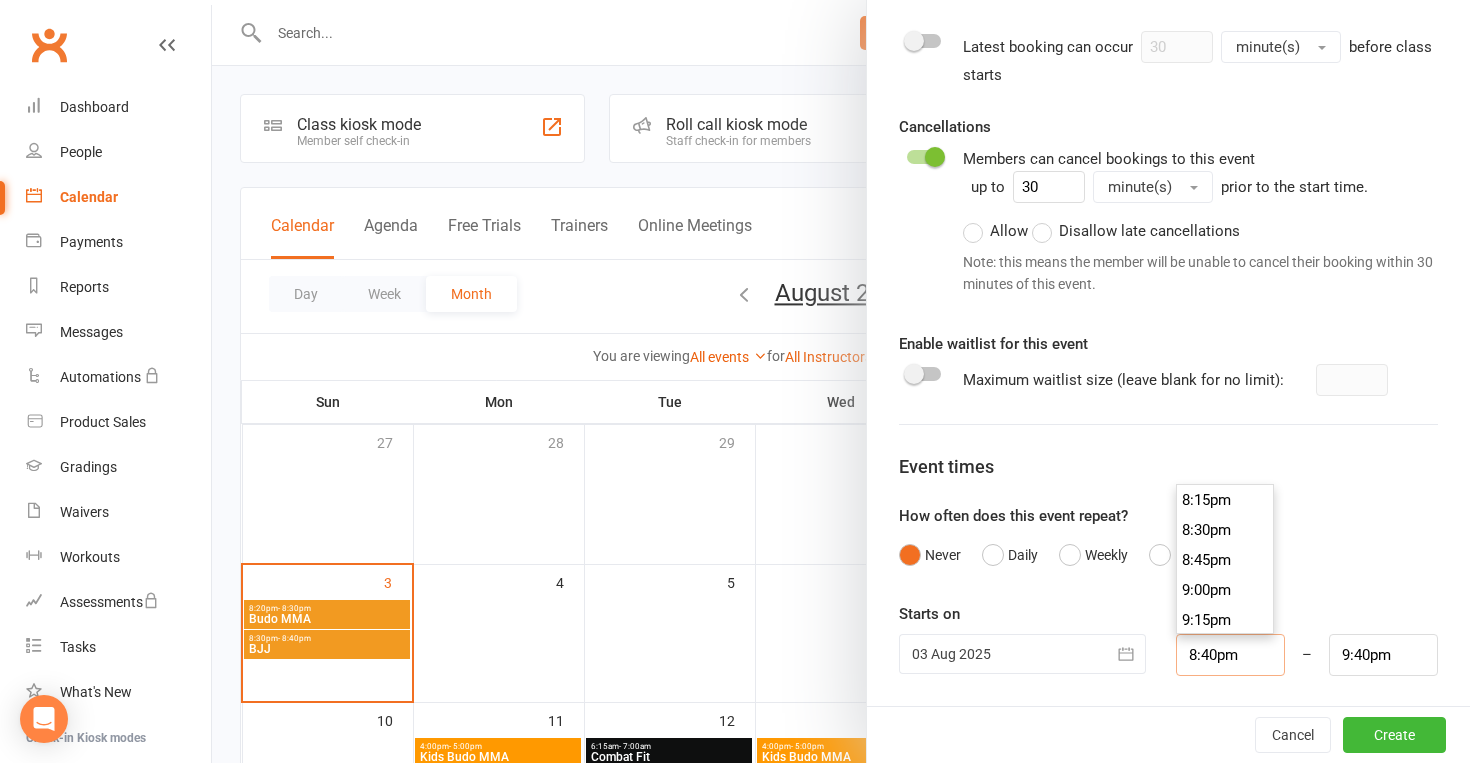 type on "8:40pm" 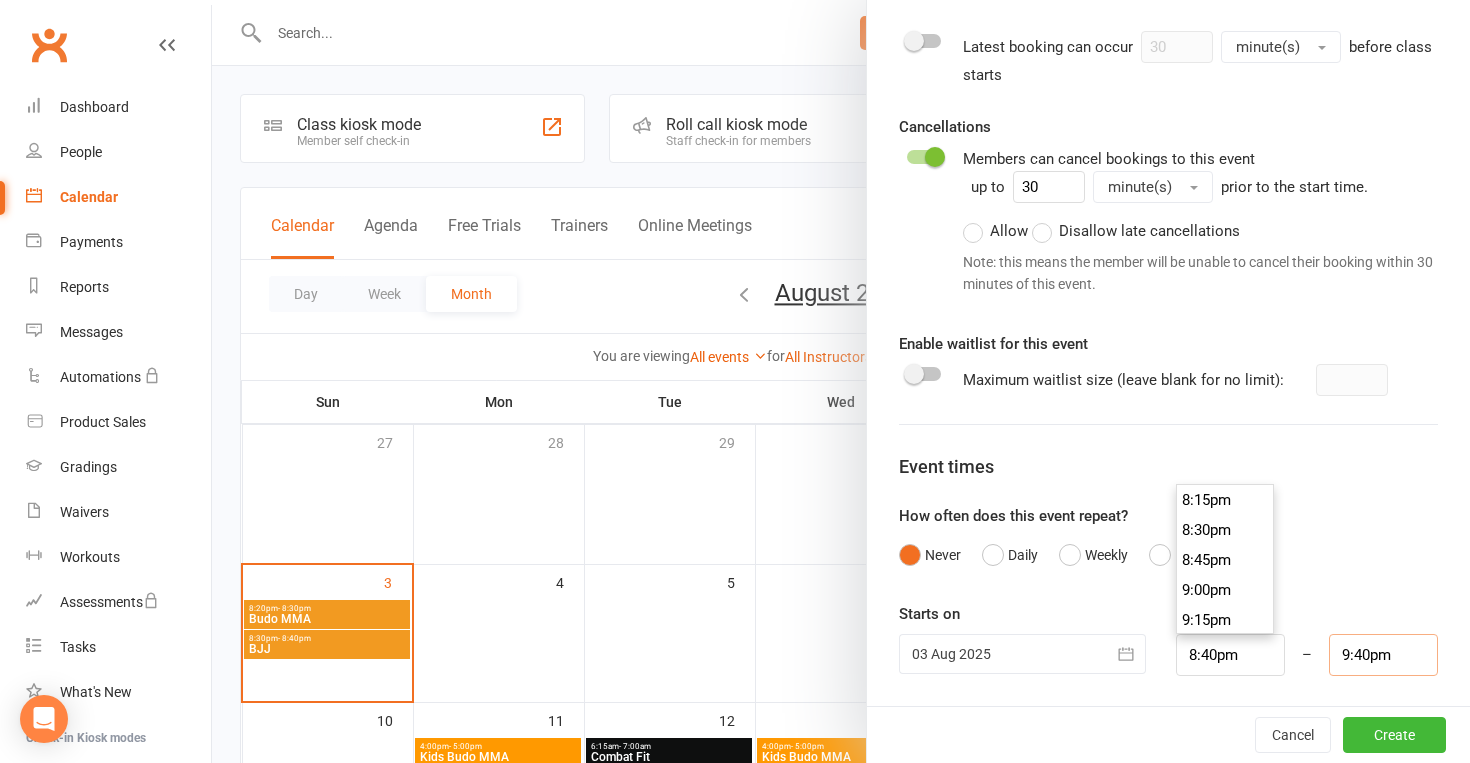 click on "9:40pm" at bounding box center (1383, 655) 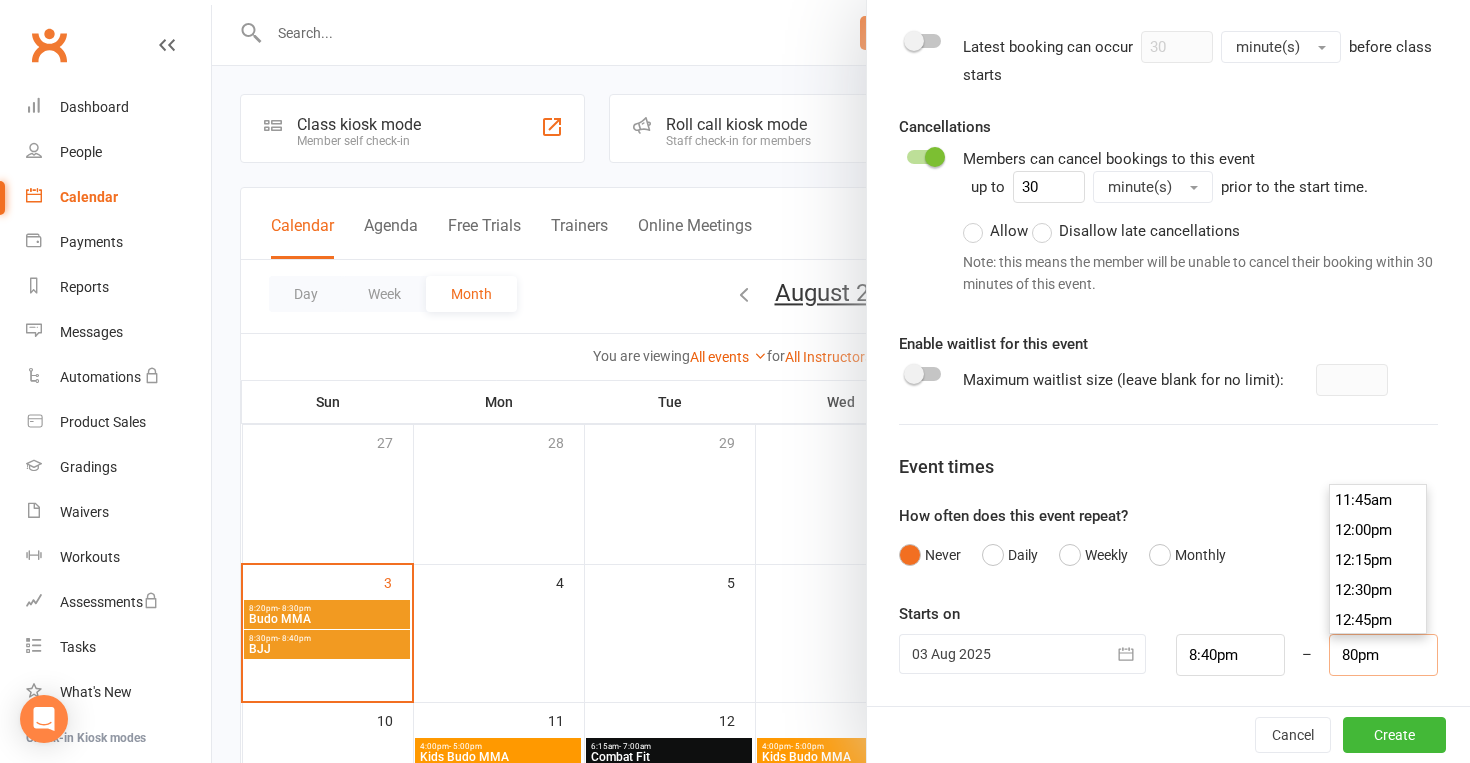 scroll, scrollTop: 930, scrollLeft: 0, axis: vertical 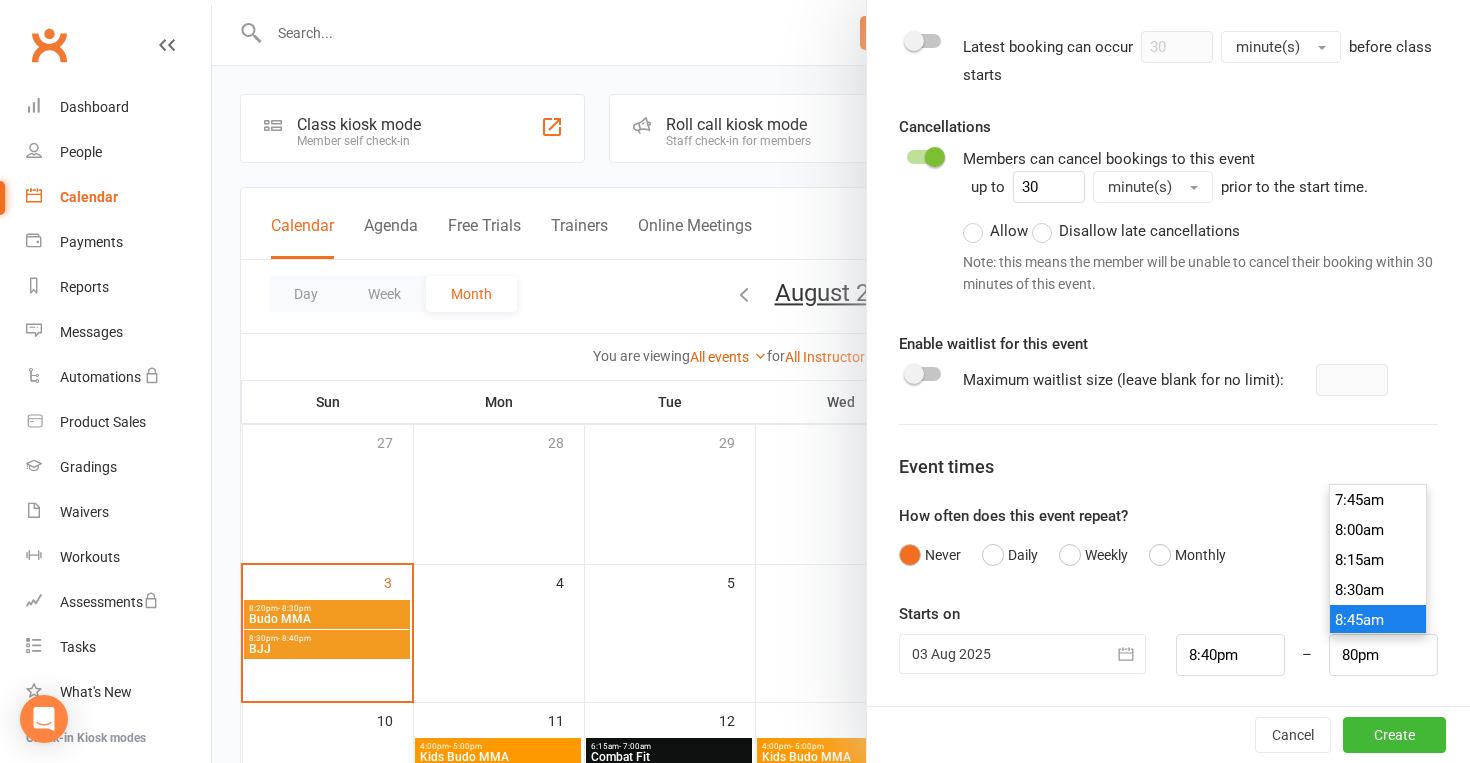 type on "8:45am" 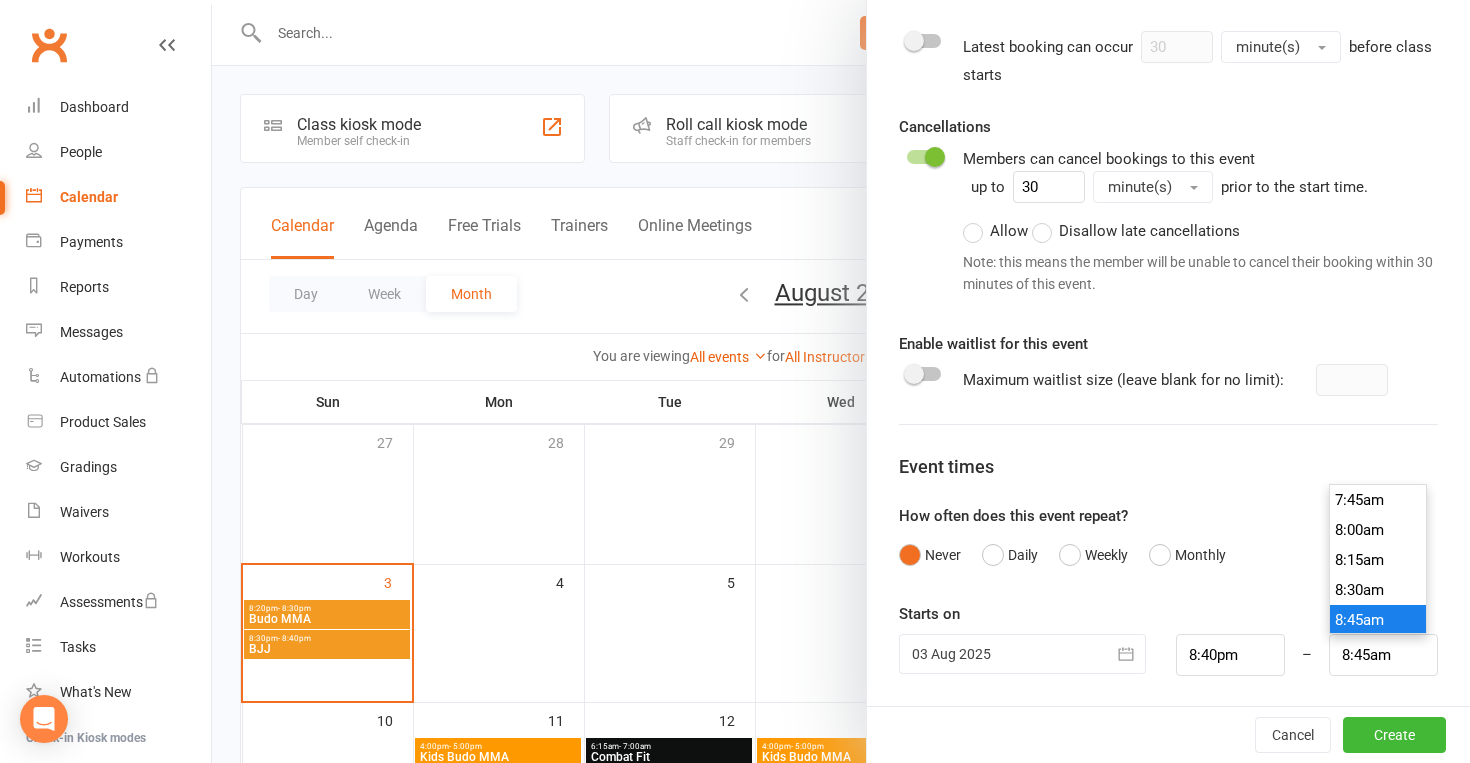 click on "8:45am" at bounding box center (1378, 620) 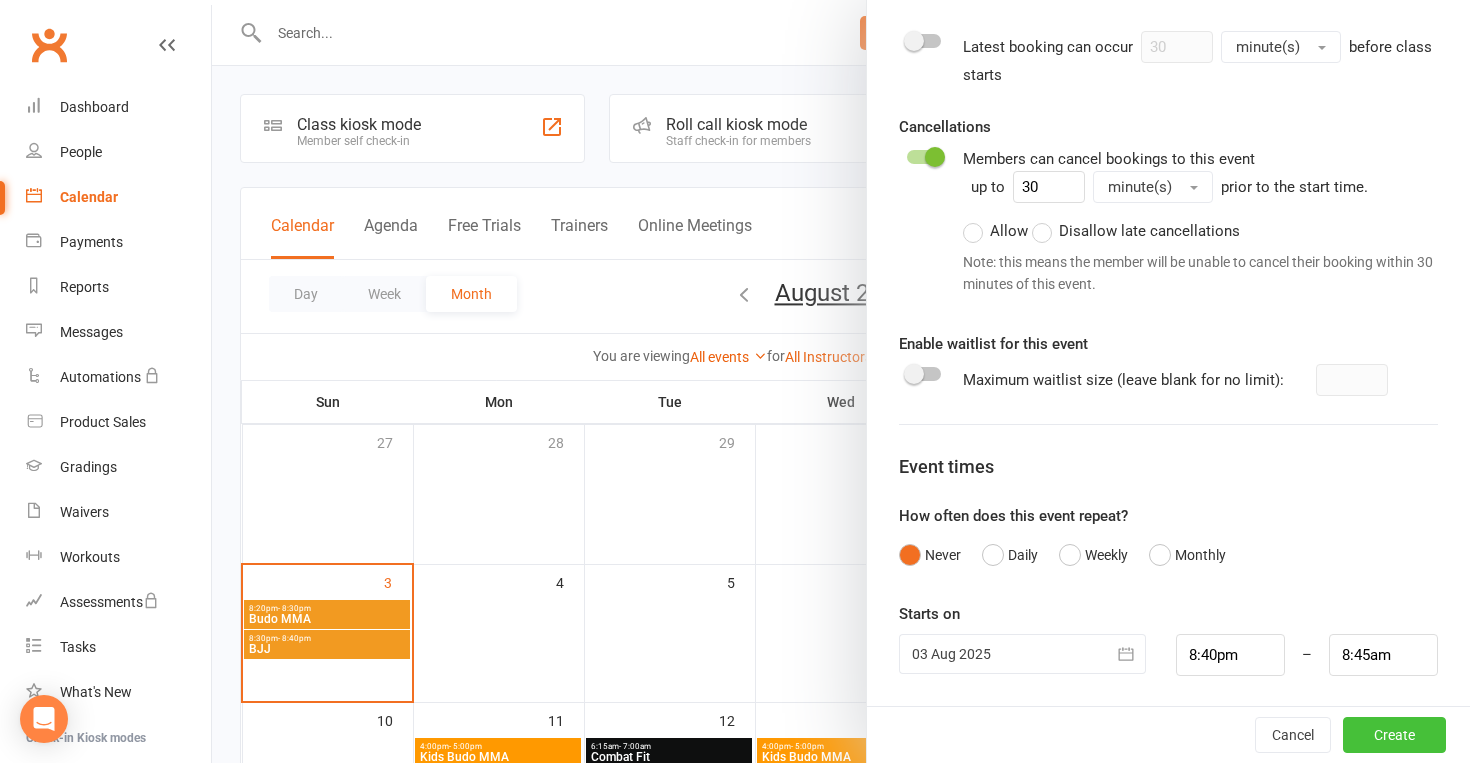 click on "Create" at bounding box center [1394, 735] 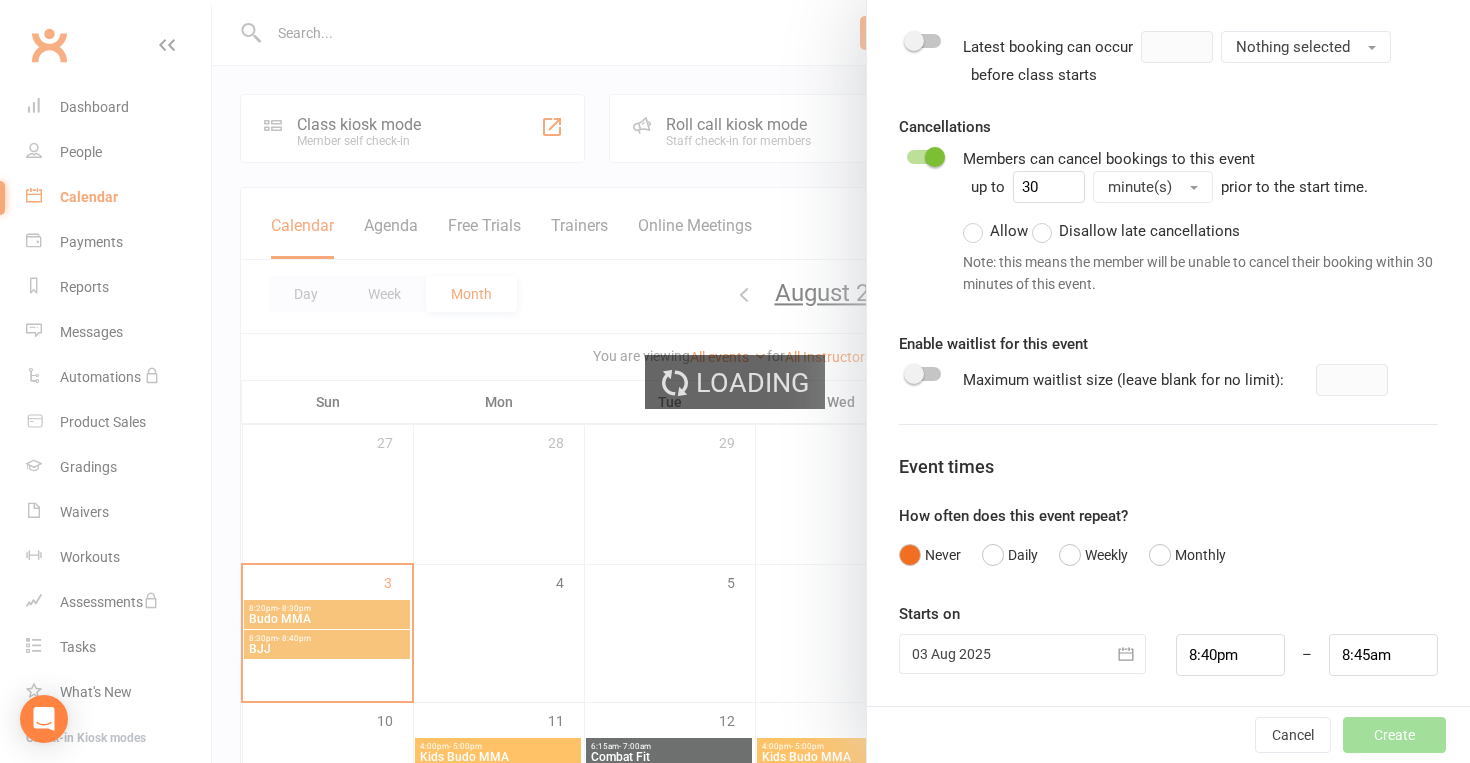 type on "30" 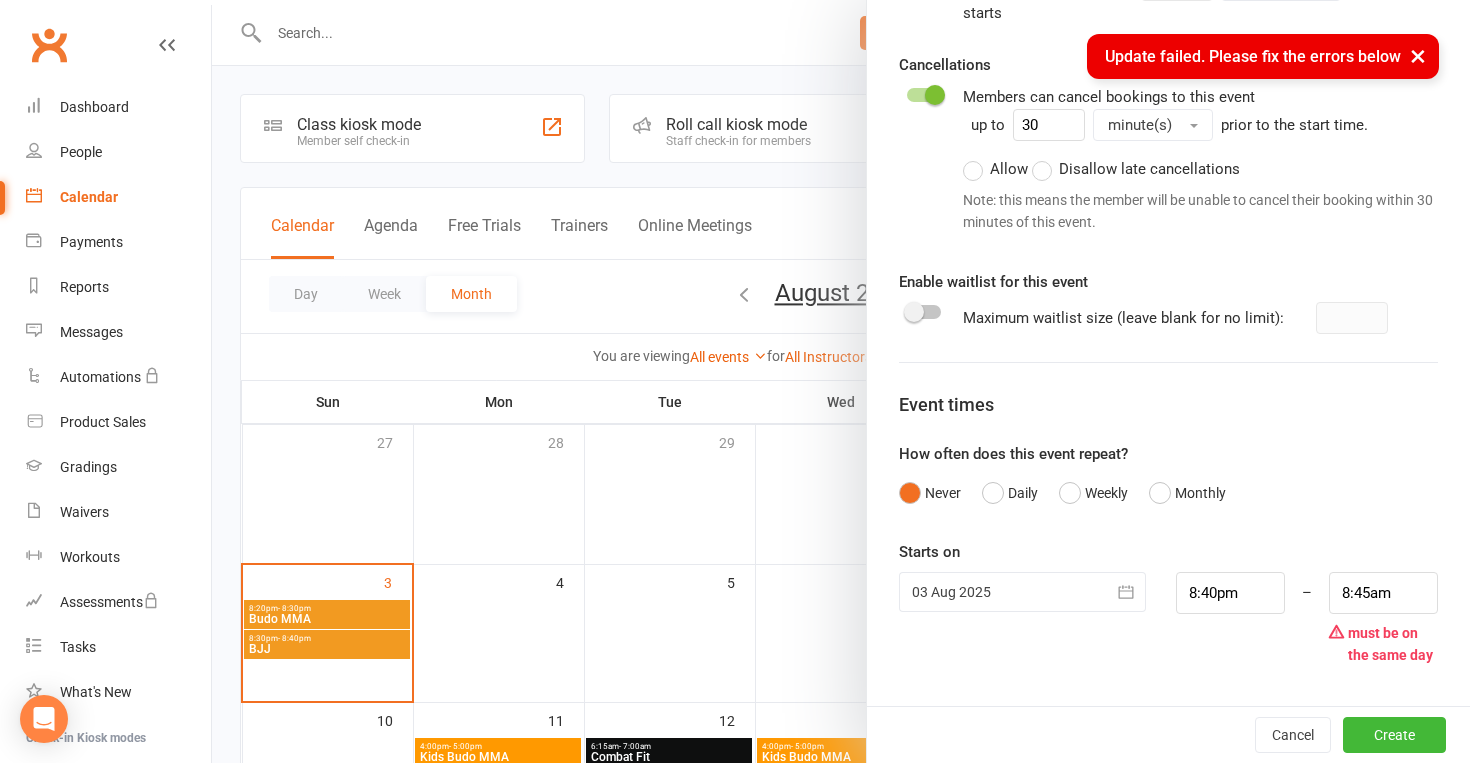scroll, scrollTop: 1091, scrollLeft: 0, axis: vertical 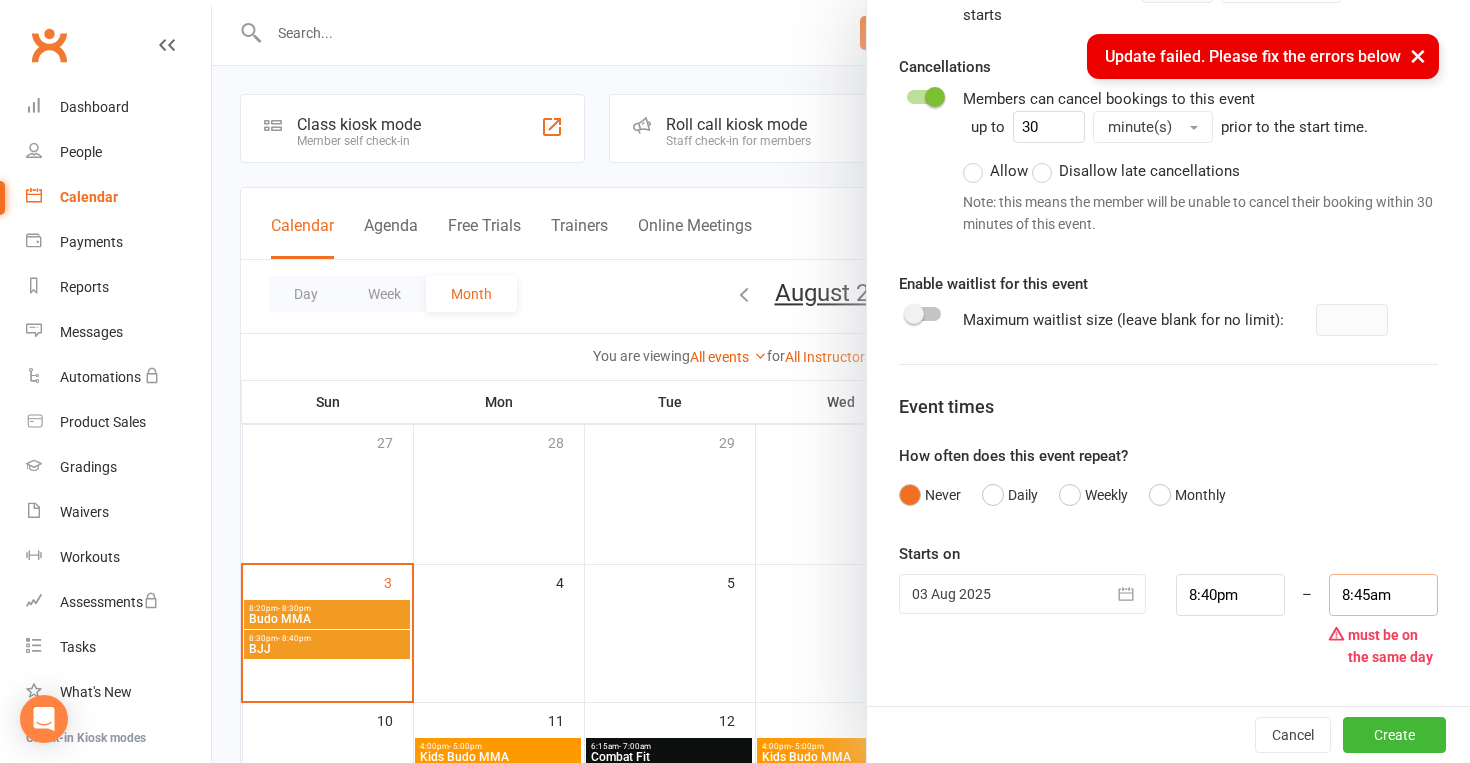 click on "8:45am" at bounding box center (1383, 595) 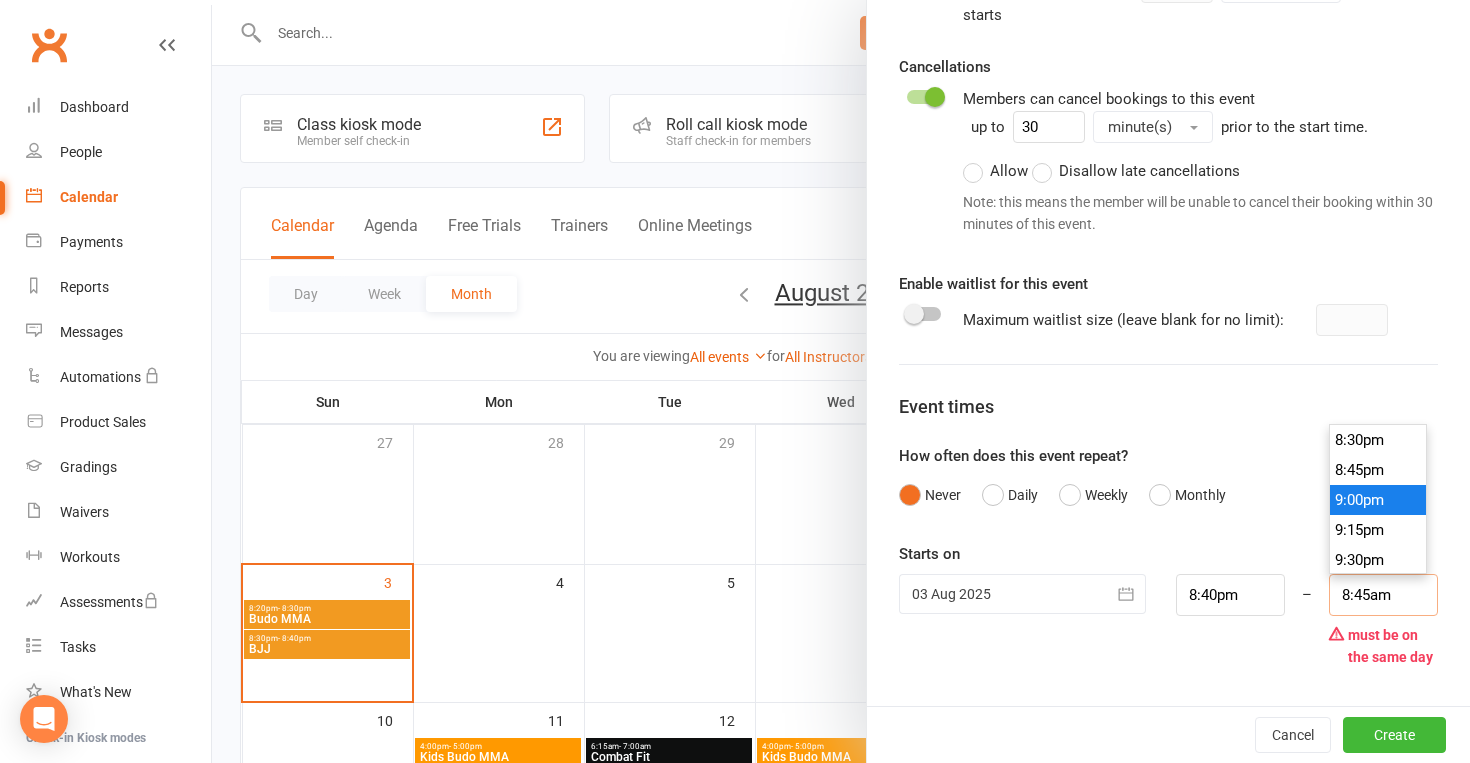 scroll, scrollTop: 2445, scrollLeft: 0, axis: vertical 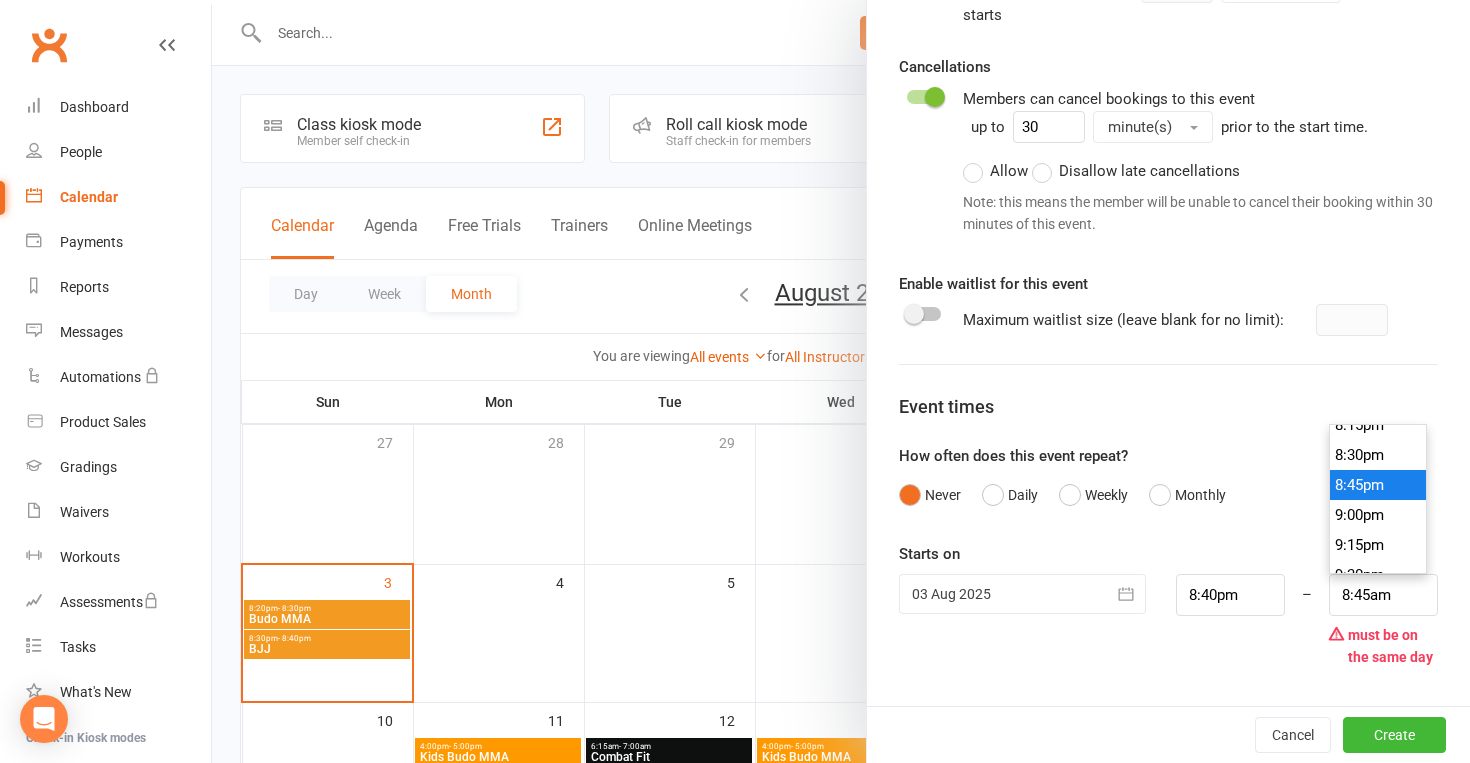 type on "8:45pm" 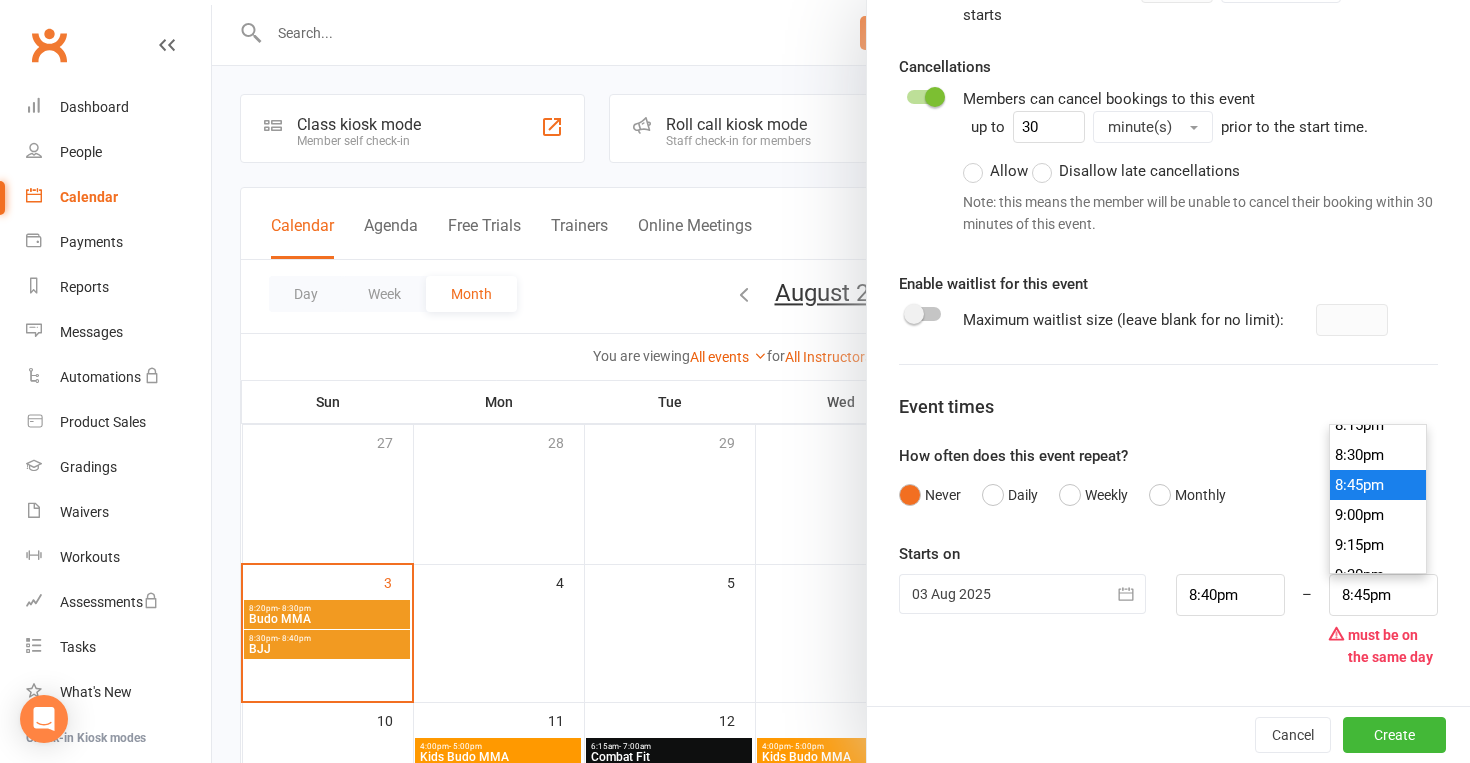 click on "8:45pm" at bounding box center [1378, 485] 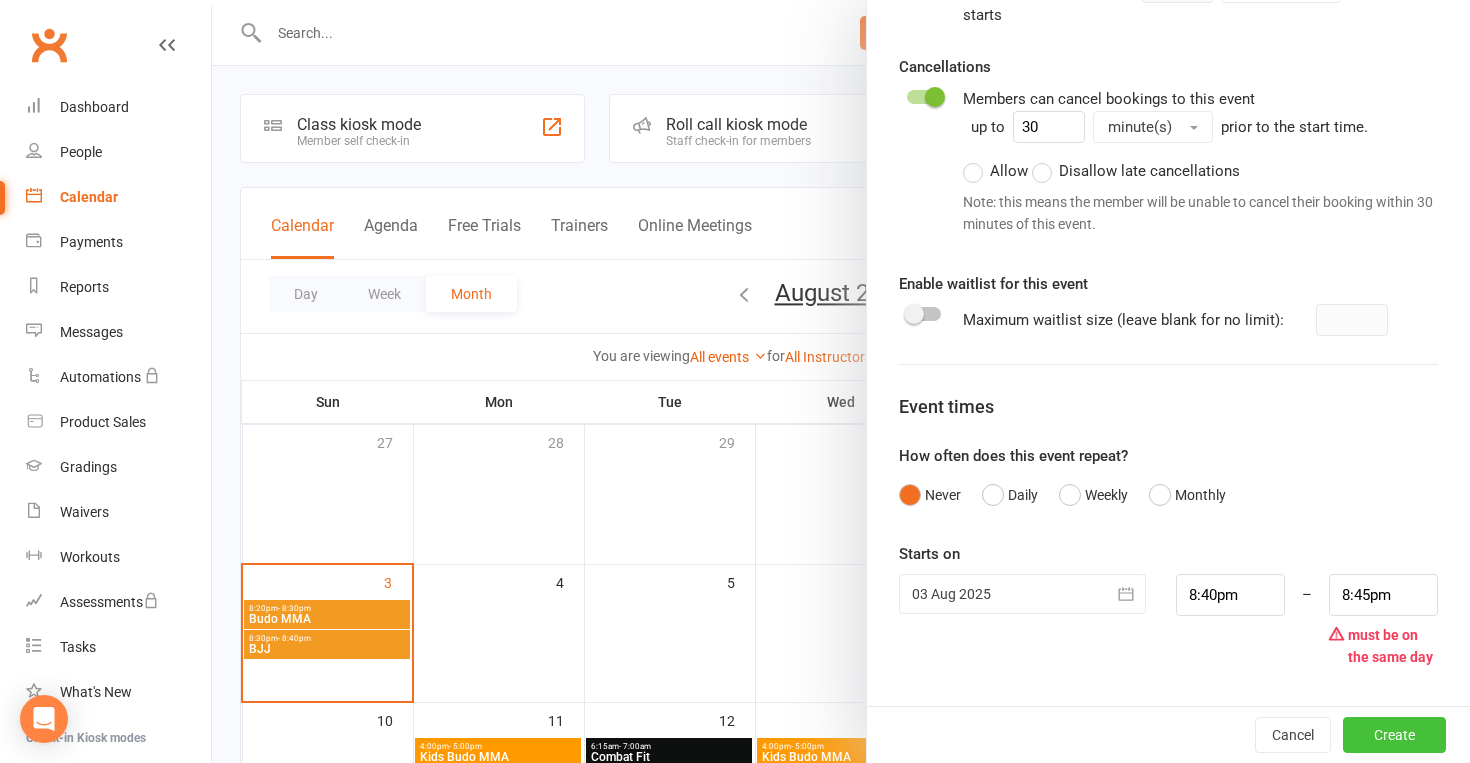 click on "Create" at bounding box center (1394, 735) 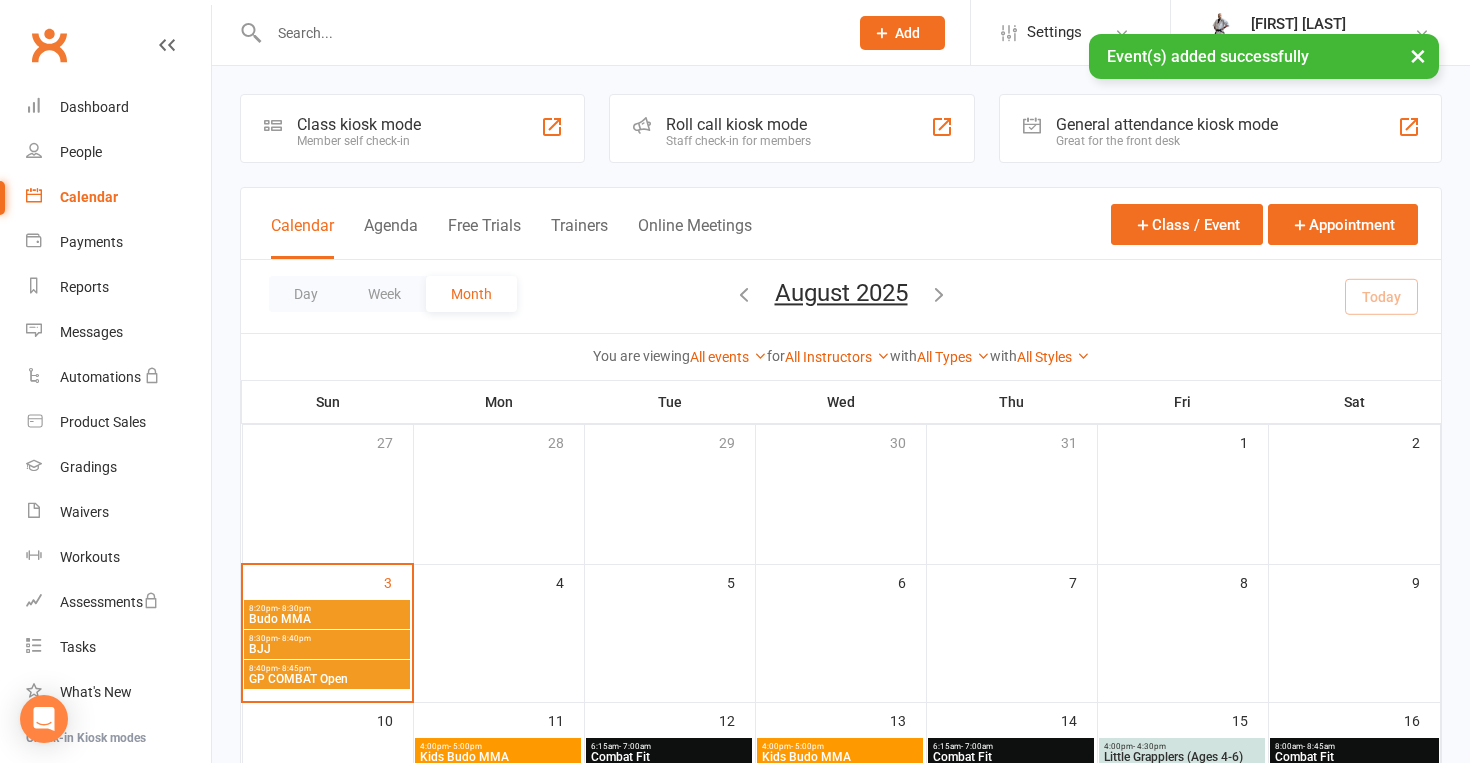 click on "GP COMBAT Open" at bounding box center [327, 679] 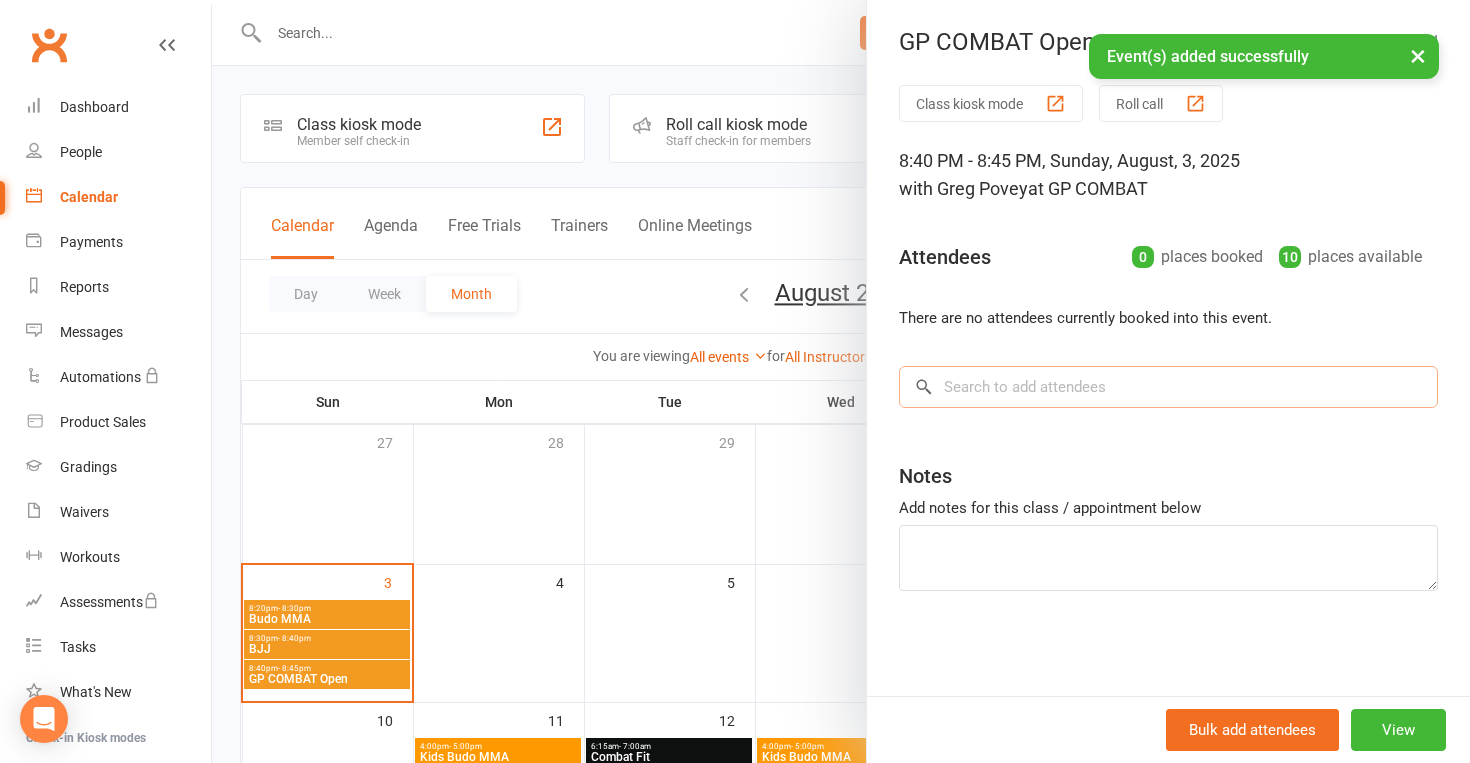 click at bounding box center [1168, 387] 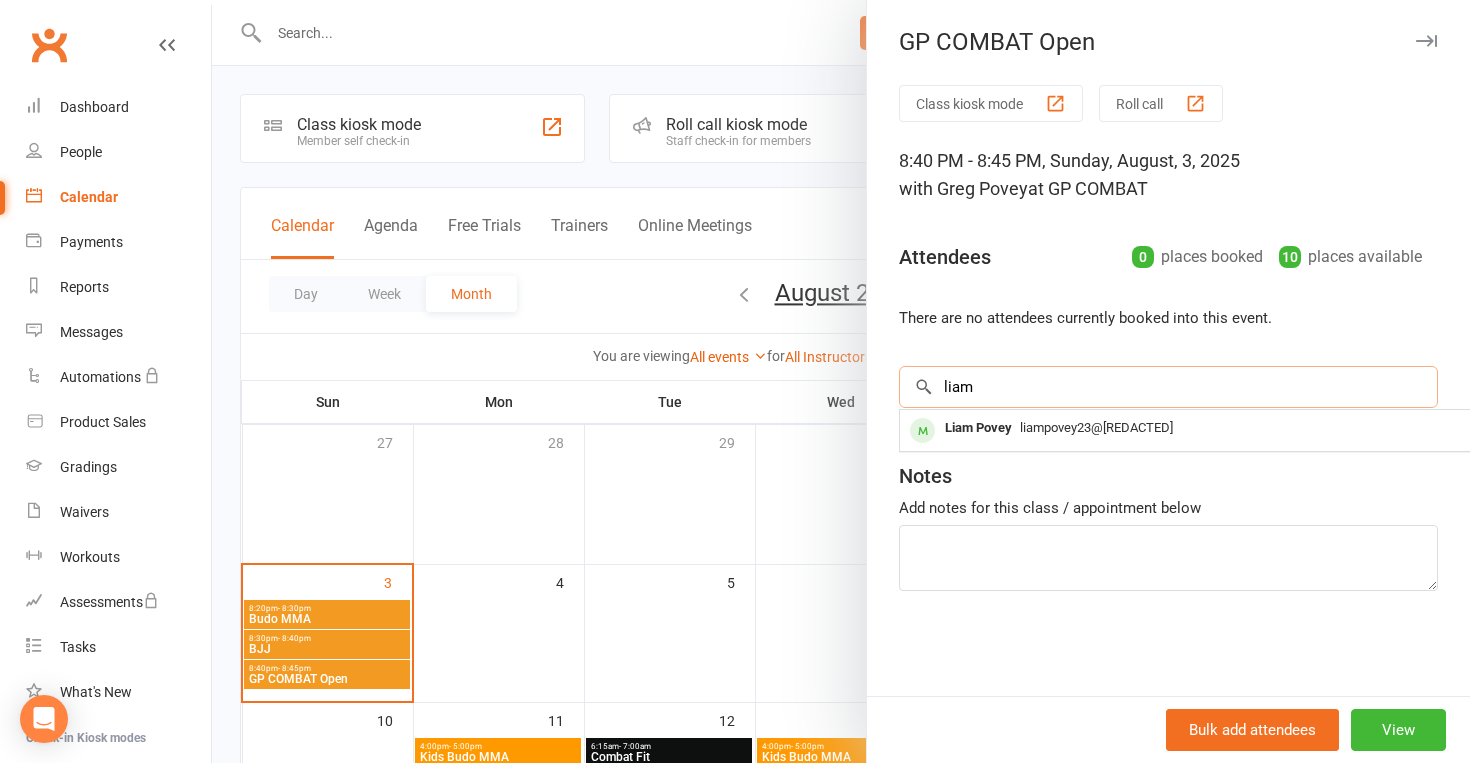 type on "Liam" 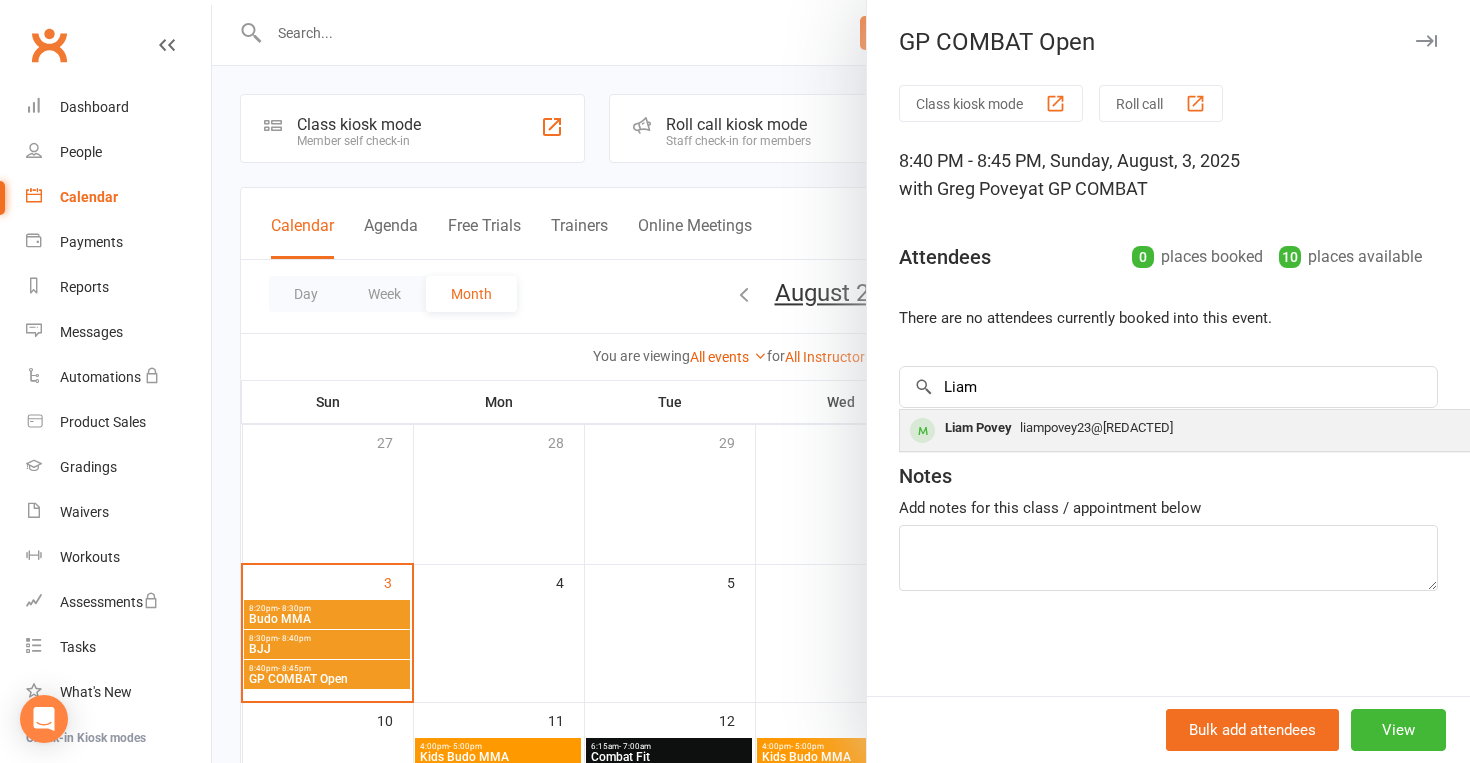 drag, startPoint x: 1000, startPoint y: 373, endPoint x: 1011, endPoint y: 425, distance: 53.15073 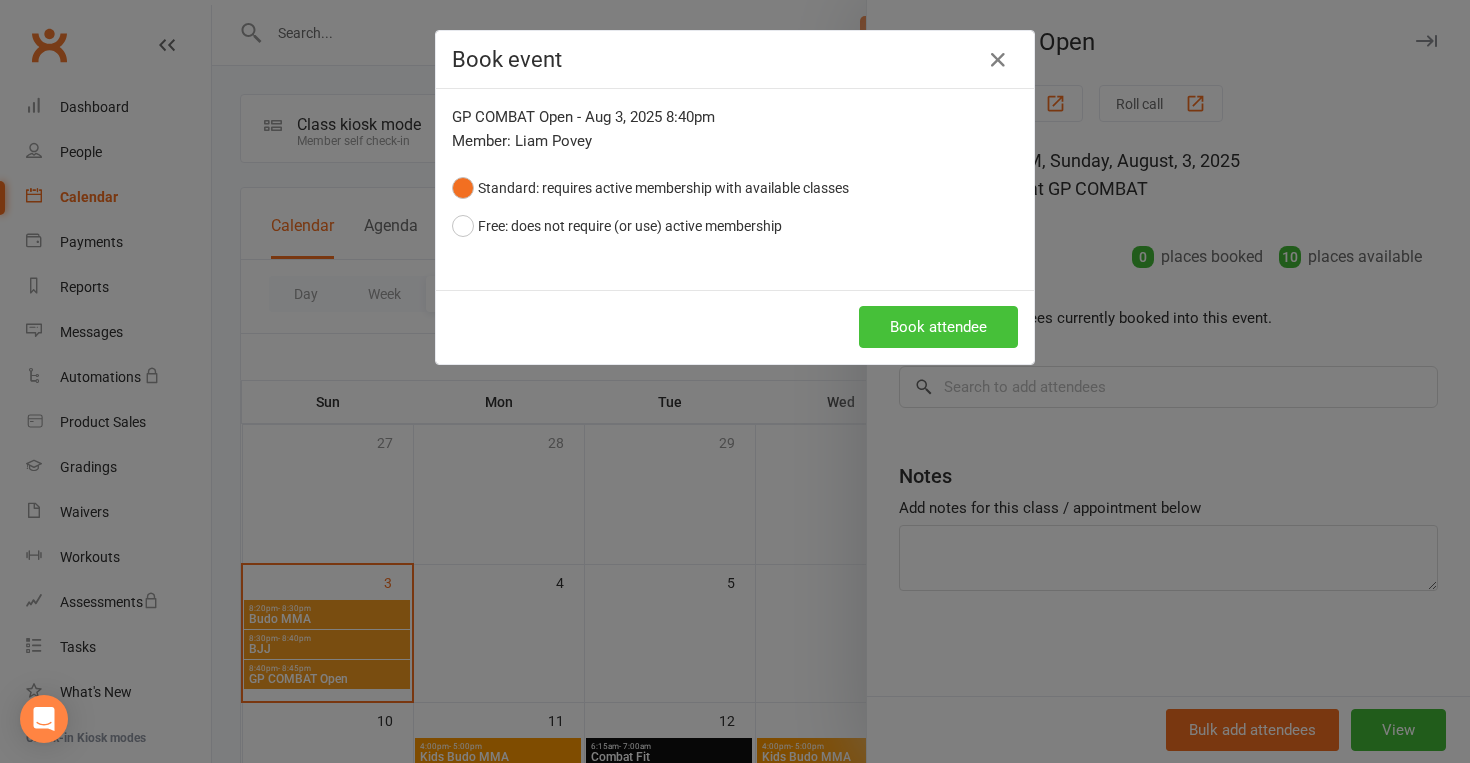 click on "Book attendee" at bounding box center (938, 327) 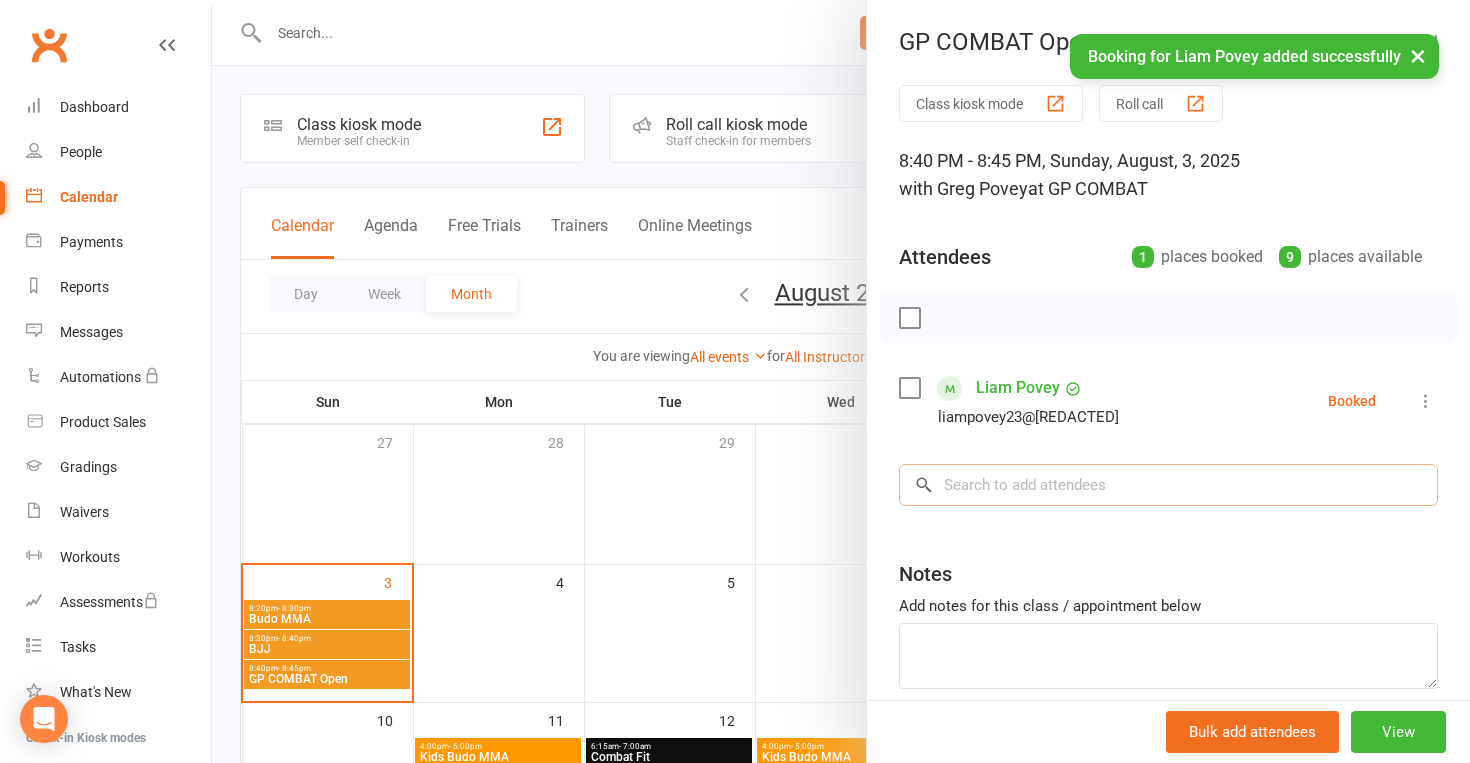 click at bounding box center (1168, 485) 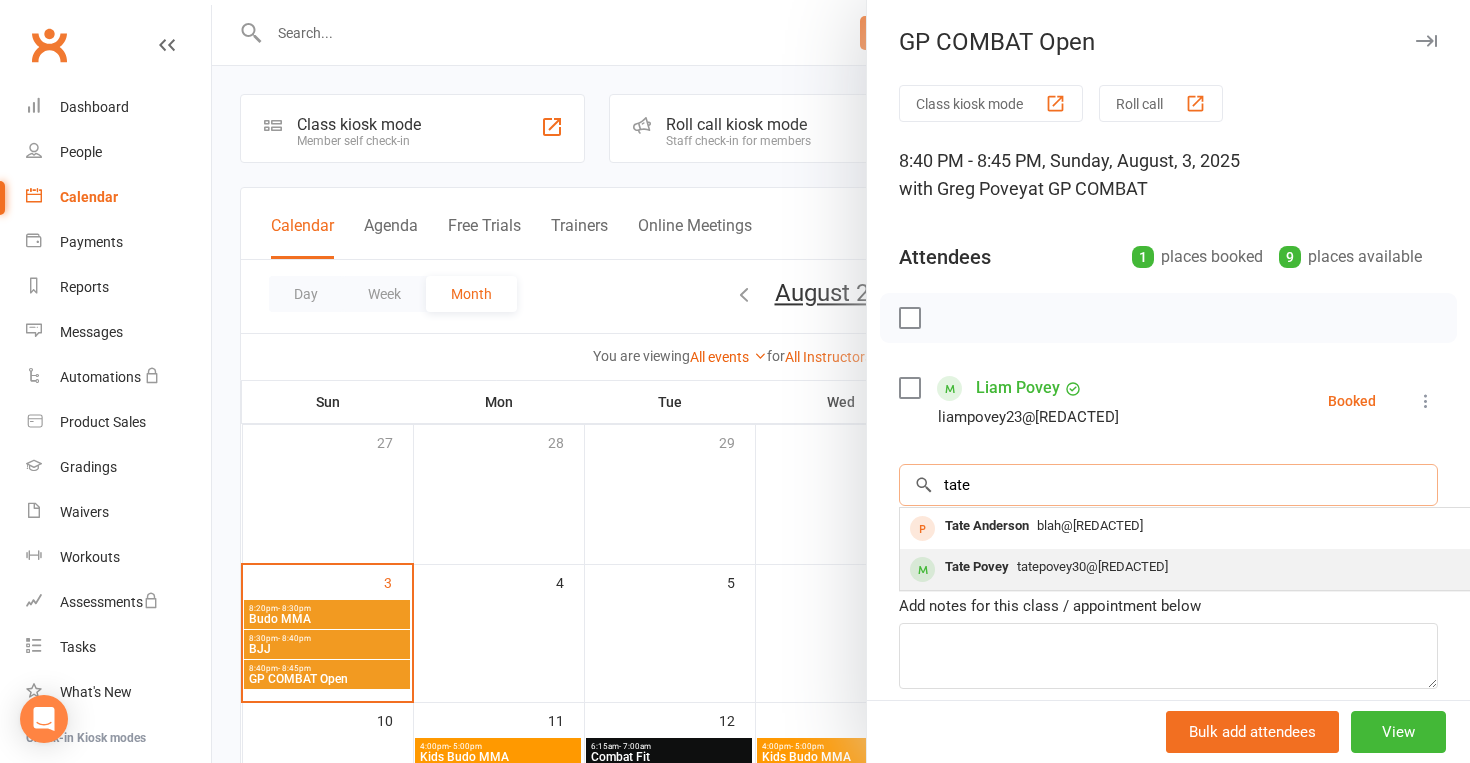 type on "tate" 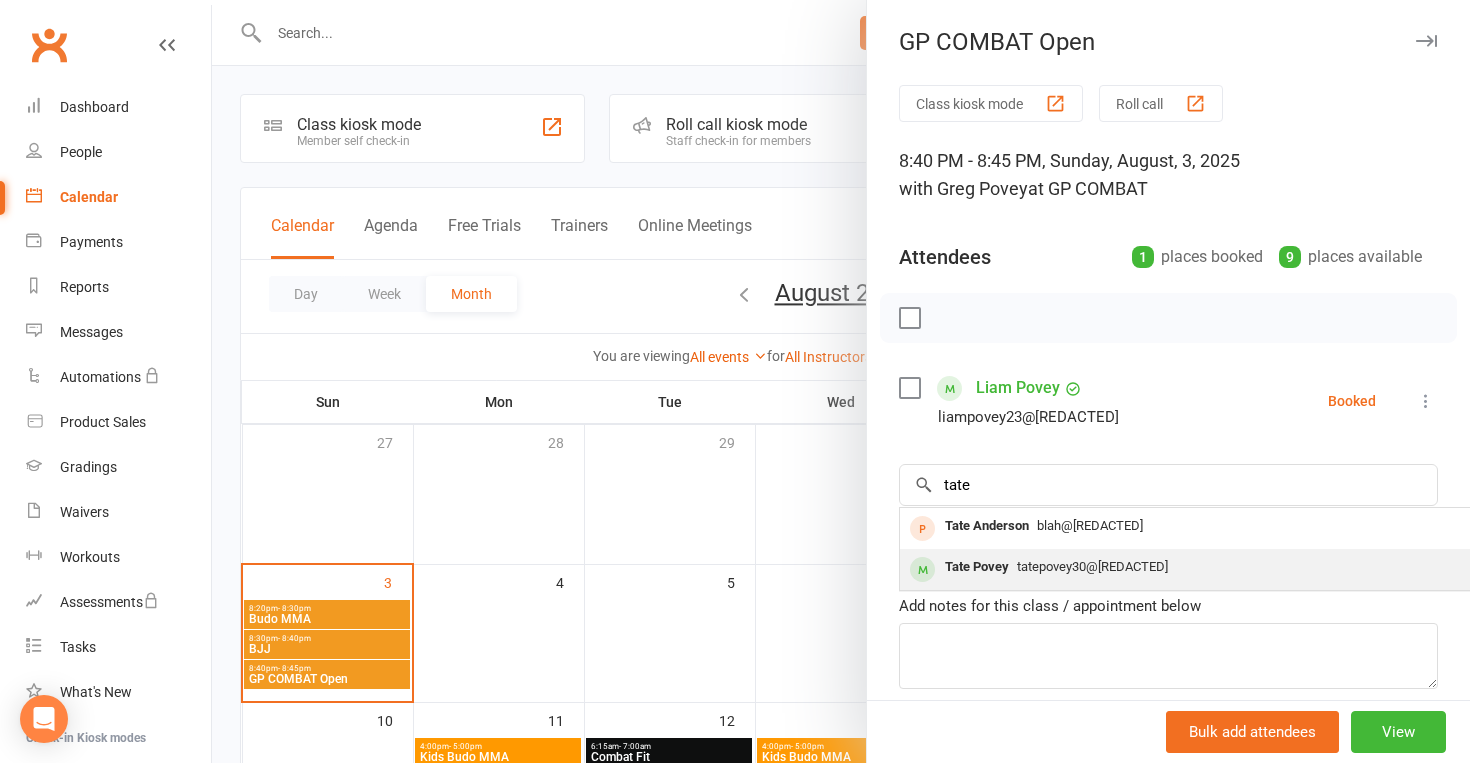 click on "Tate Povey" at bounding box center [977, 567] 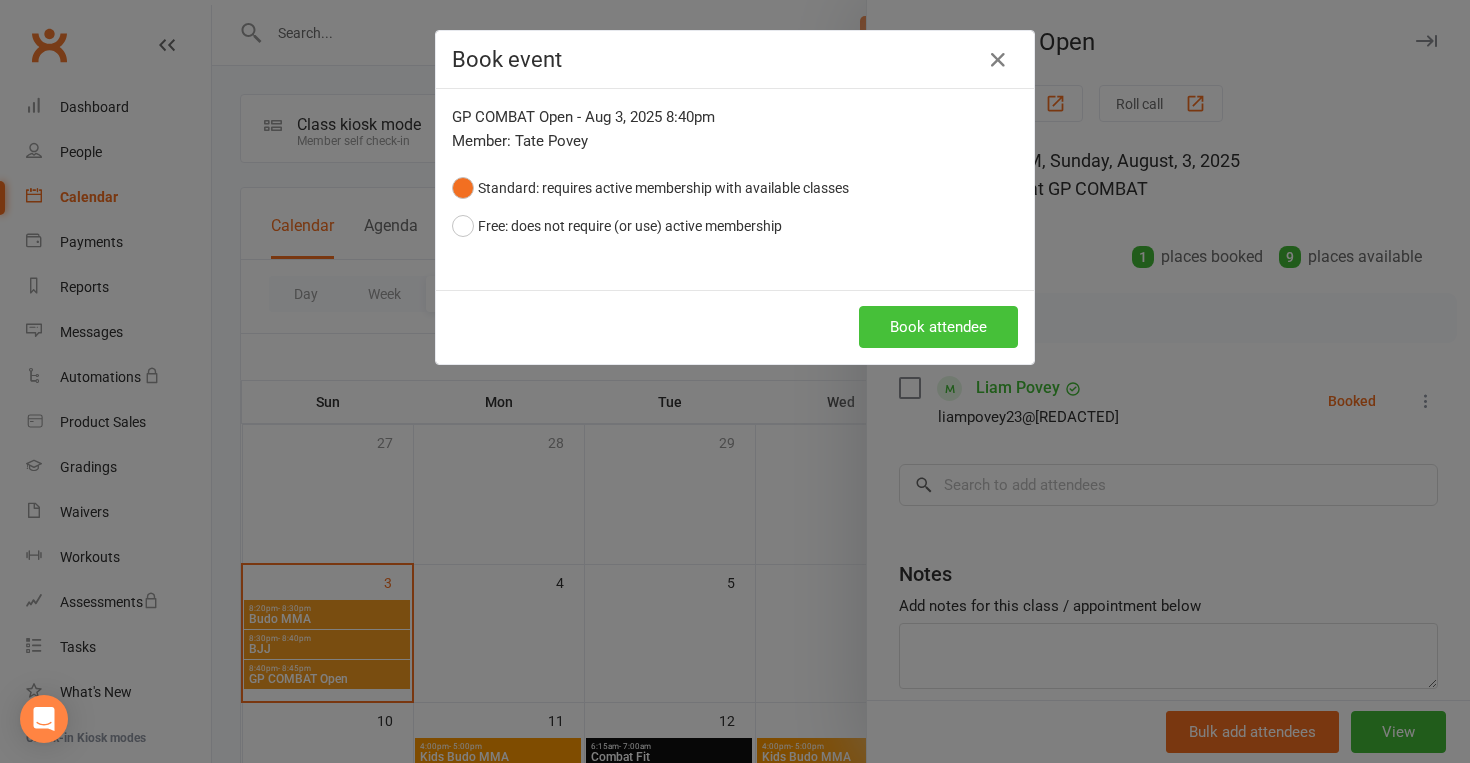 click on "Book attendee" at bounding box center (938, 327) 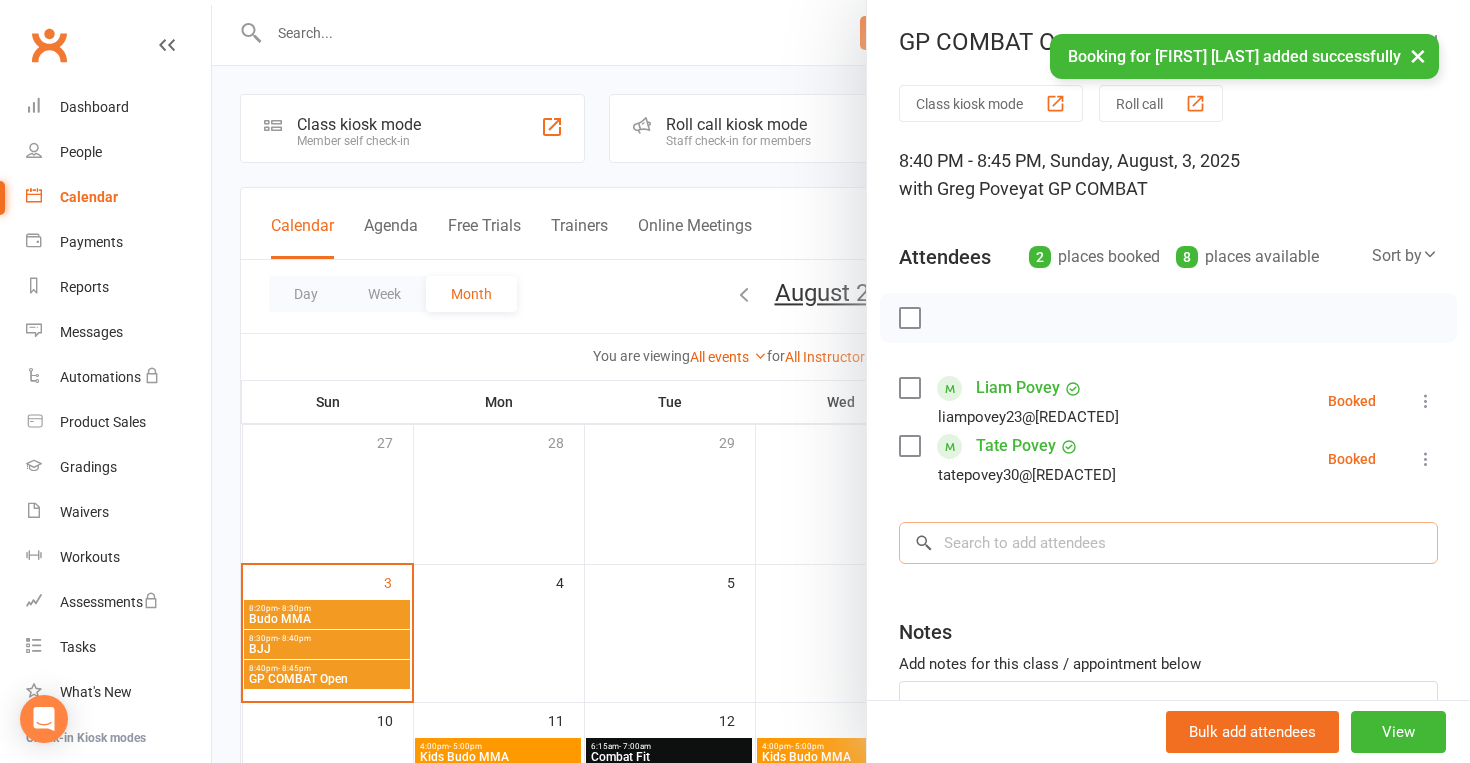 click at bounding box center (1168, 543) 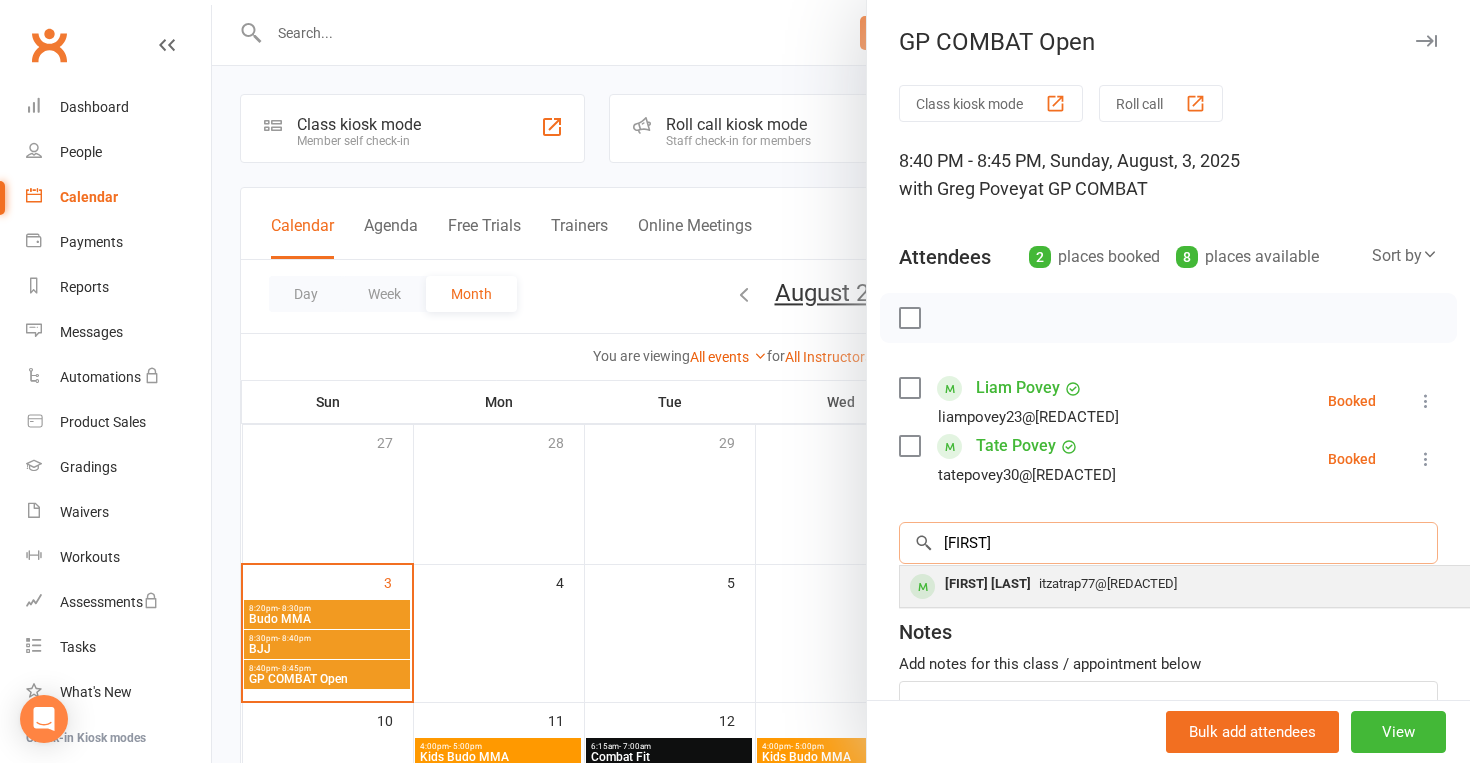 type on "[FIRST]" 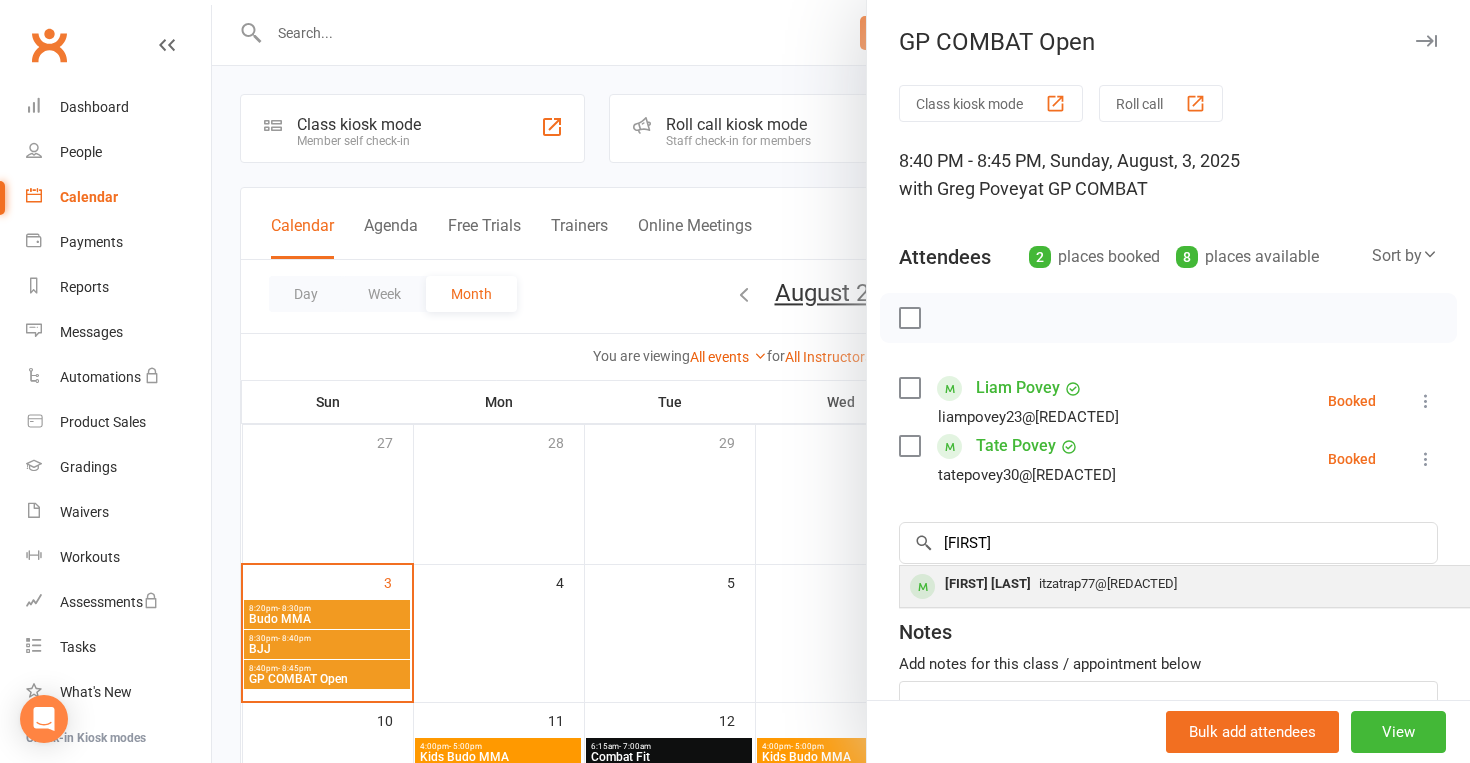 click on "itzatrap77@[REDACTED]" at bounding box center (1108, 583) 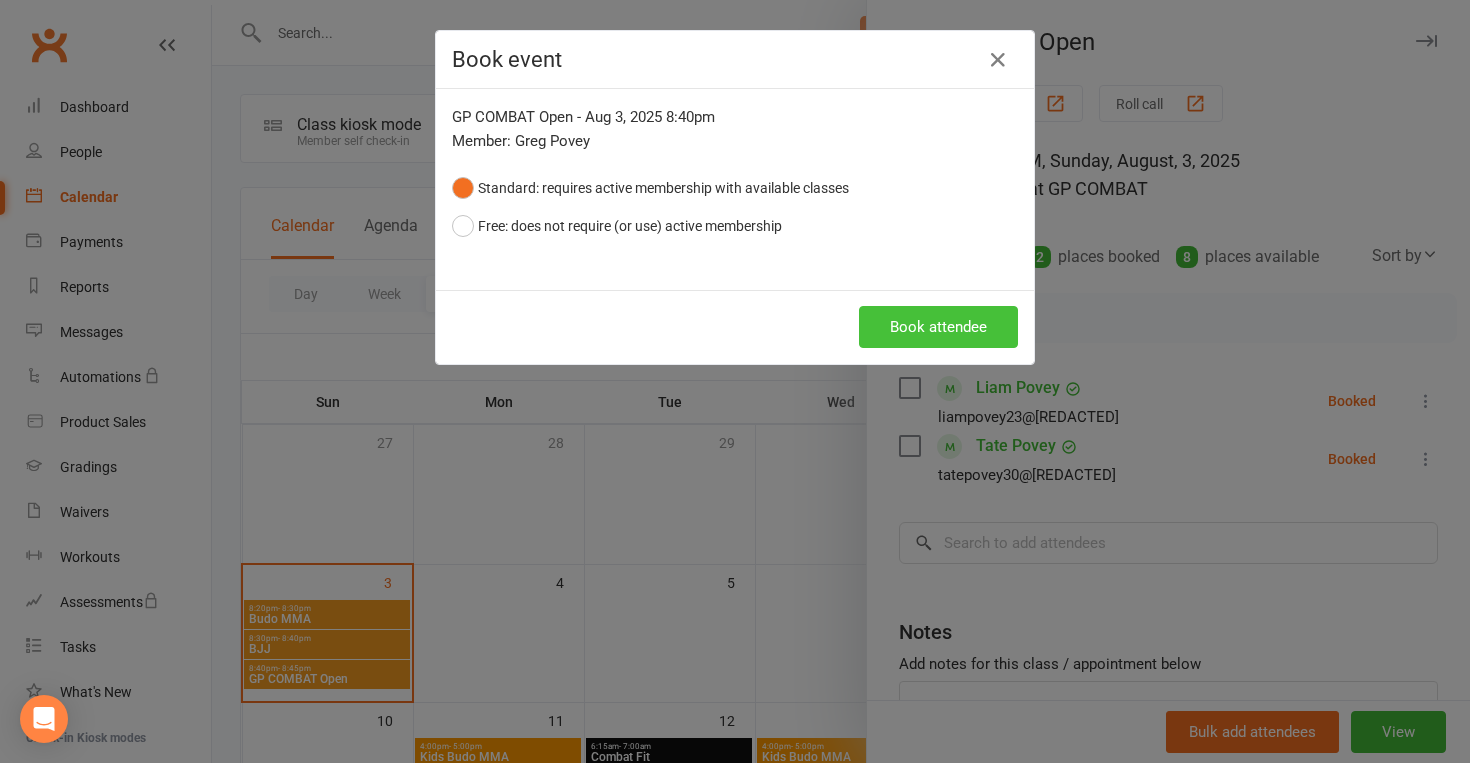 click on "Book attendee" at bounding box center [938, 327] 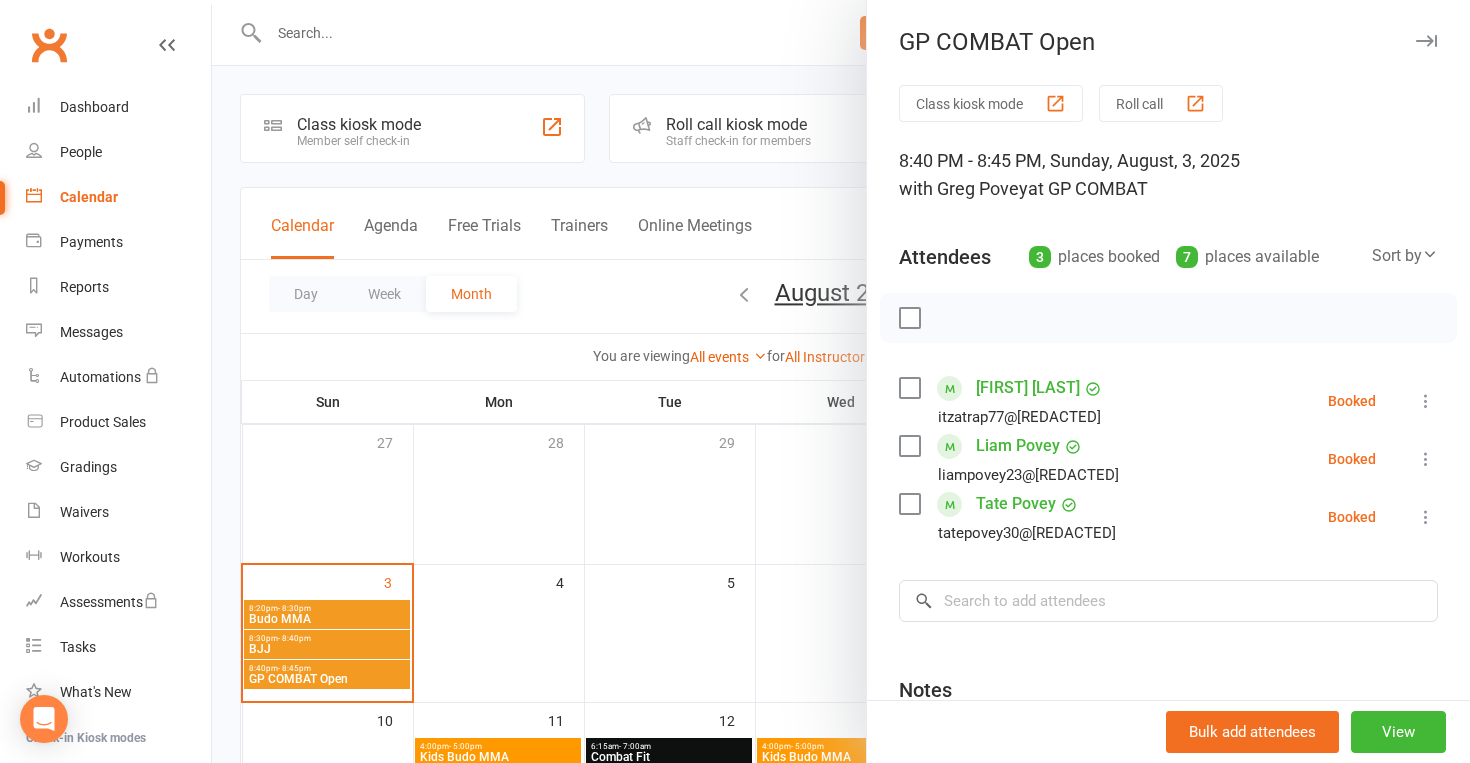 click at bounding box center (841, 381) 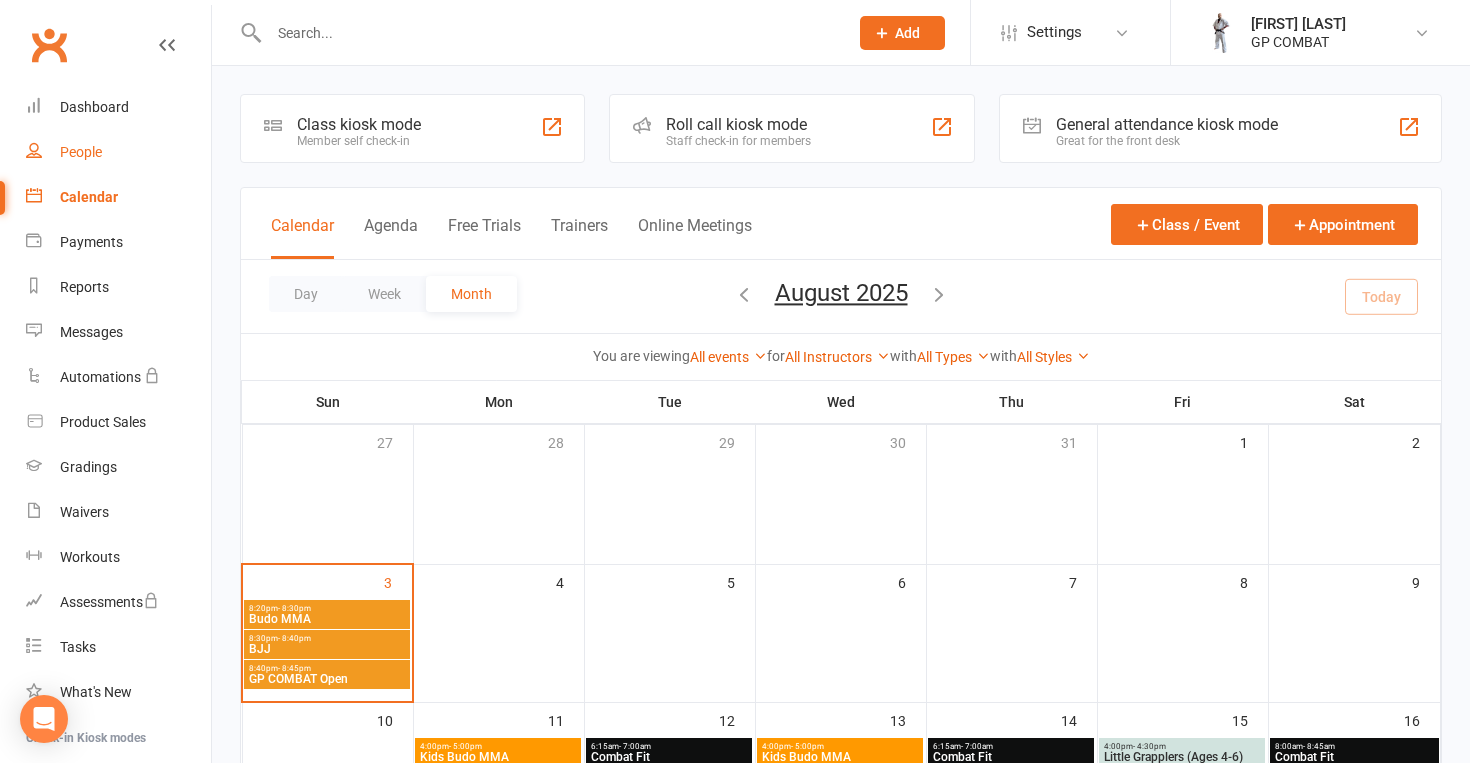 click on "People" at bounding box center [81, 152] 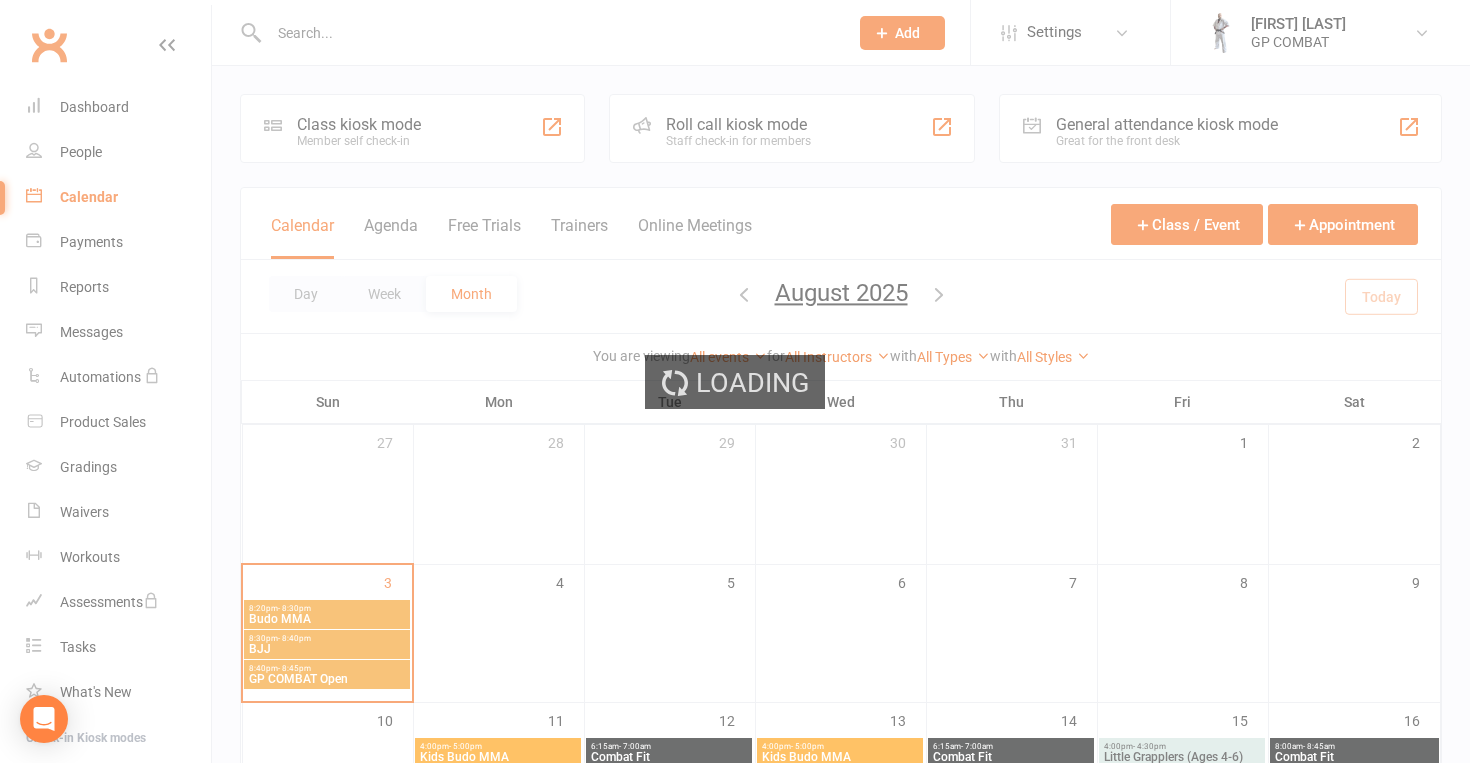 select on "100" 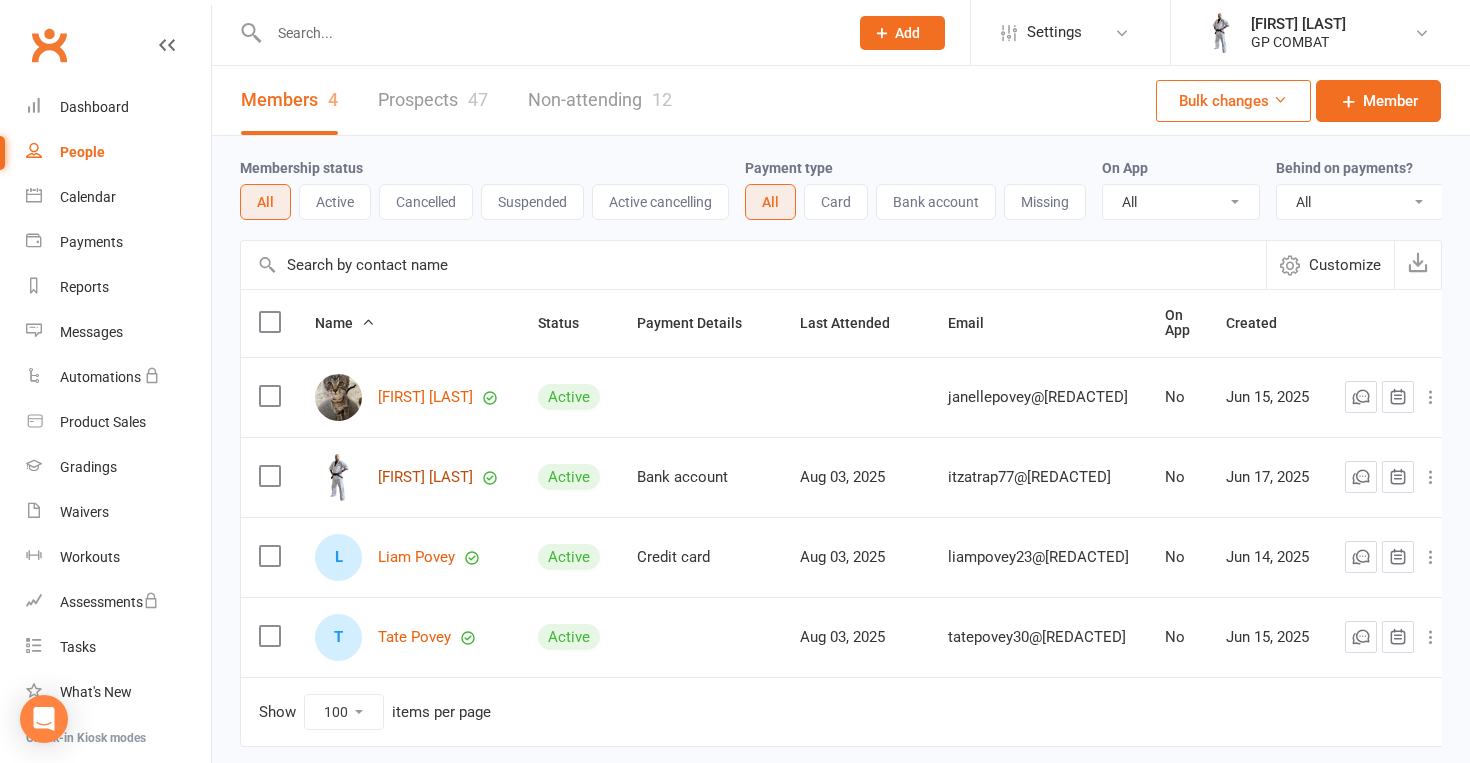 click on "[FIRST] [LAST]" at bounding box center (425, 477) 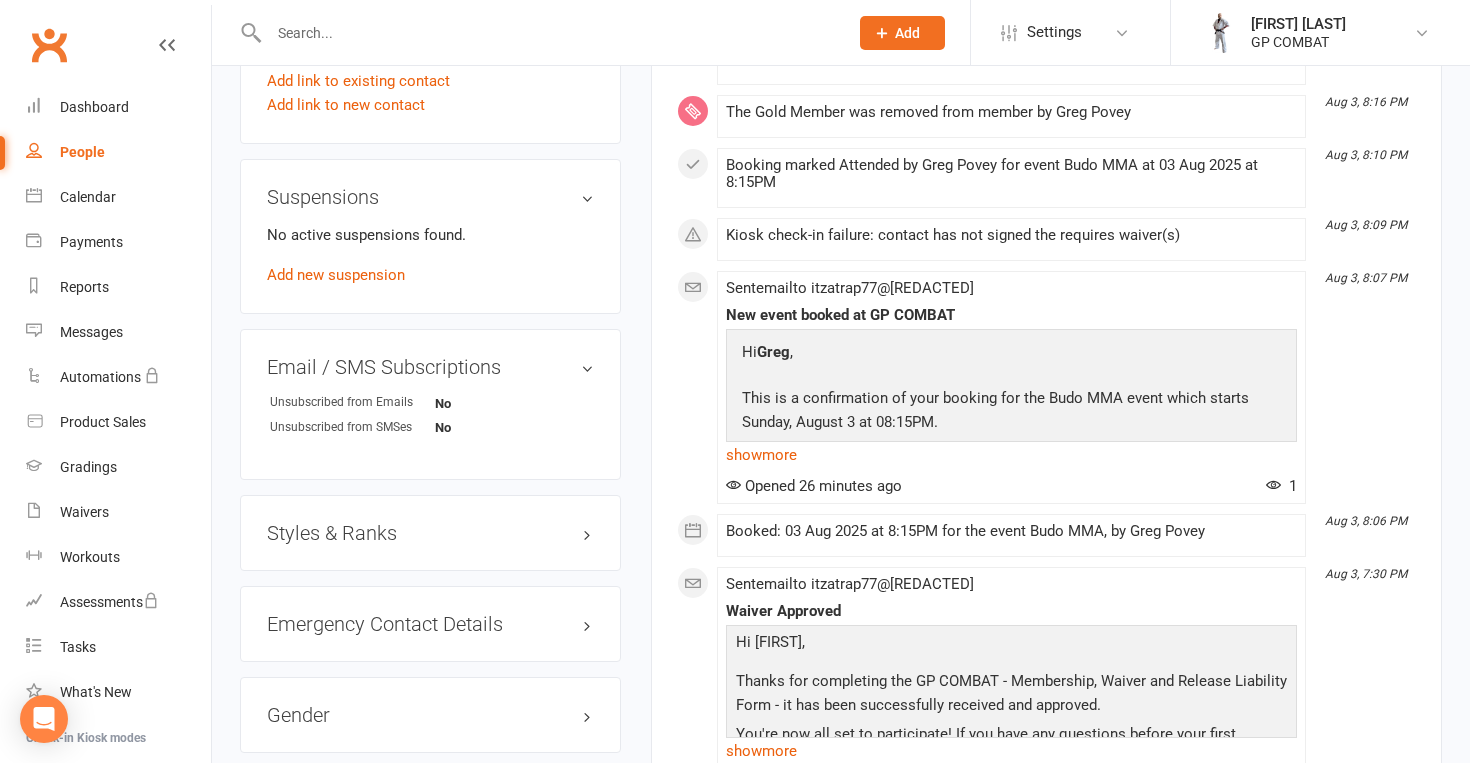 scroll, scrollTop: 1252, scrollLeft: 0, axis: vertical 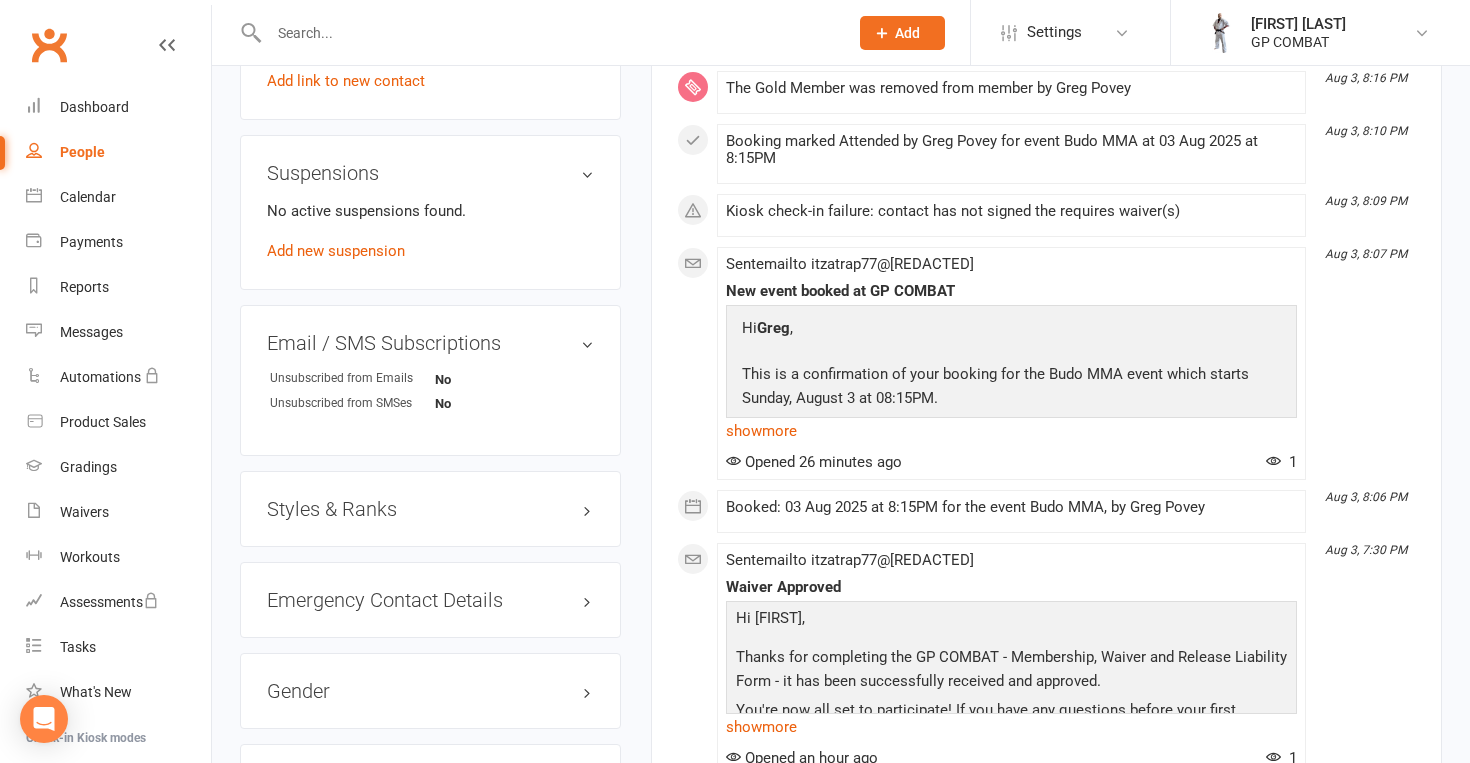 click on "Styles & Ranks" at bounding box center [430, 509] 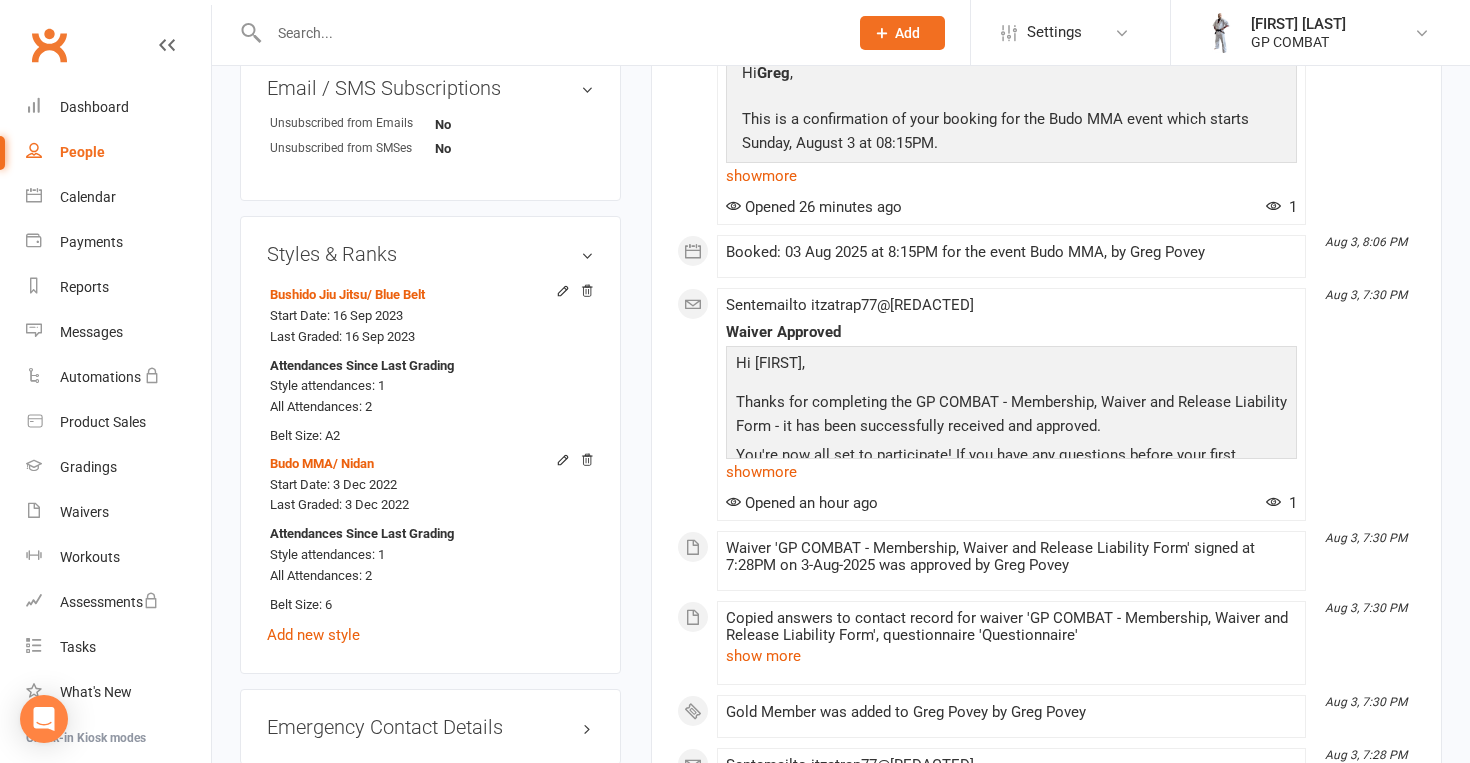 scroll, scrollTop: 1545, scrollLeft: 0, axis: vertical 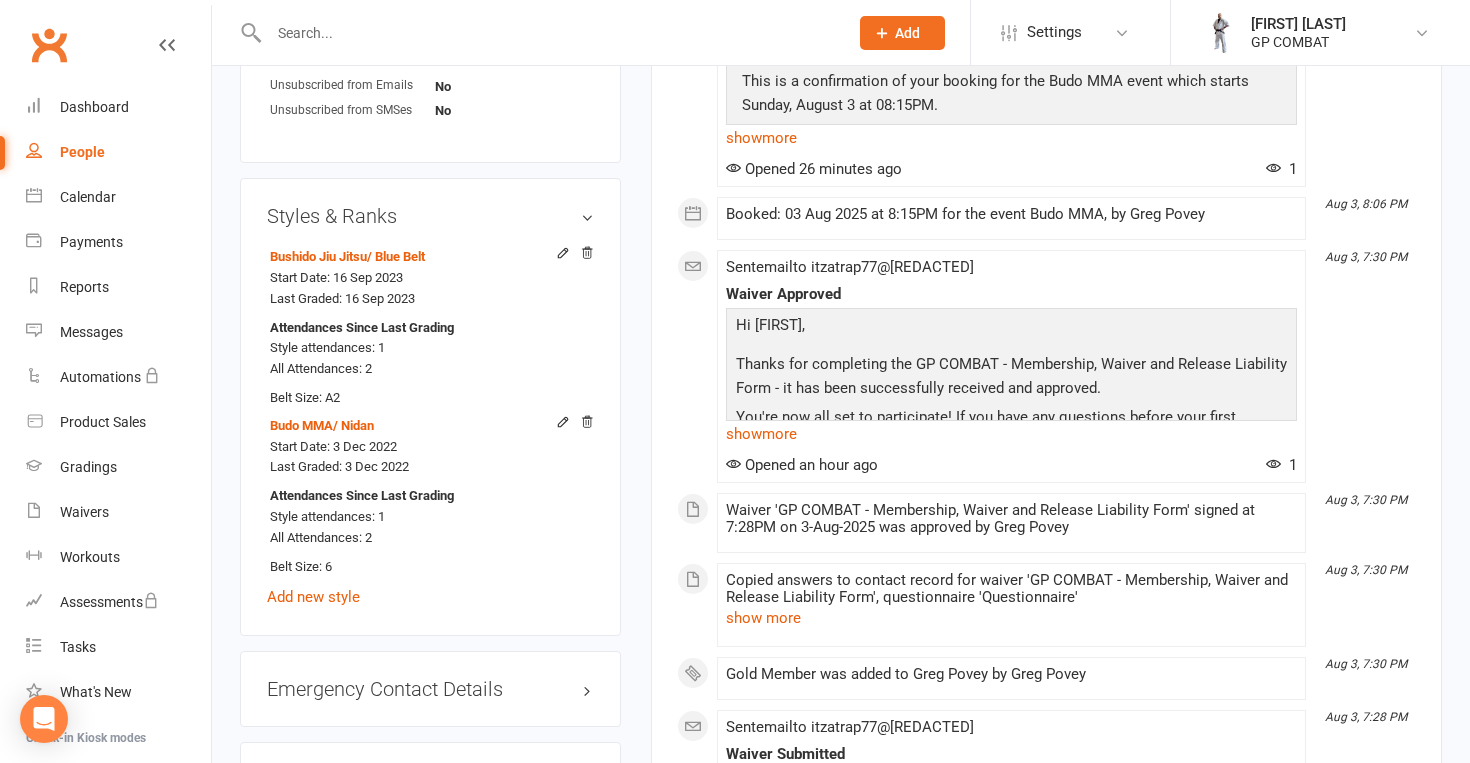 click on "People" at bounding box center [118, 152] 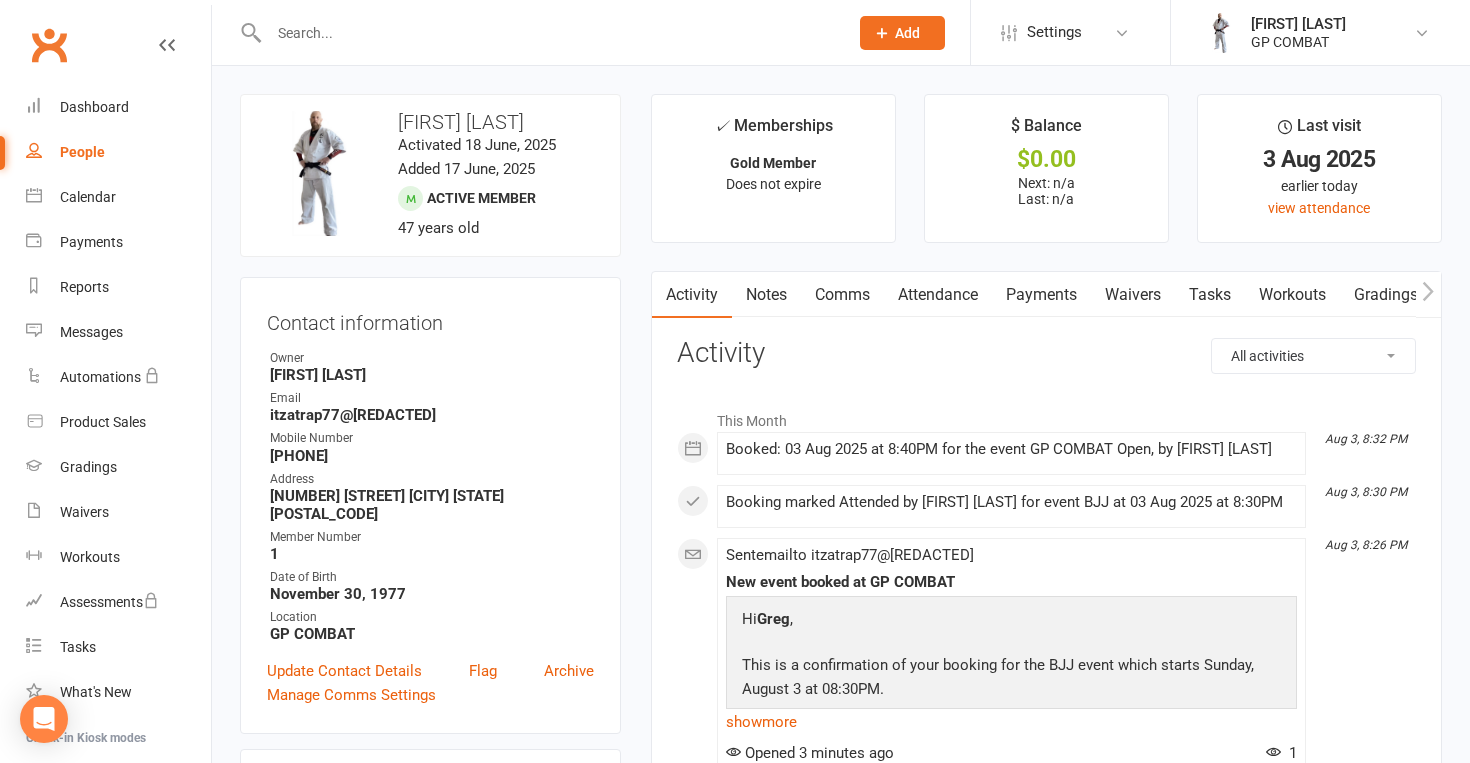 select on "100" 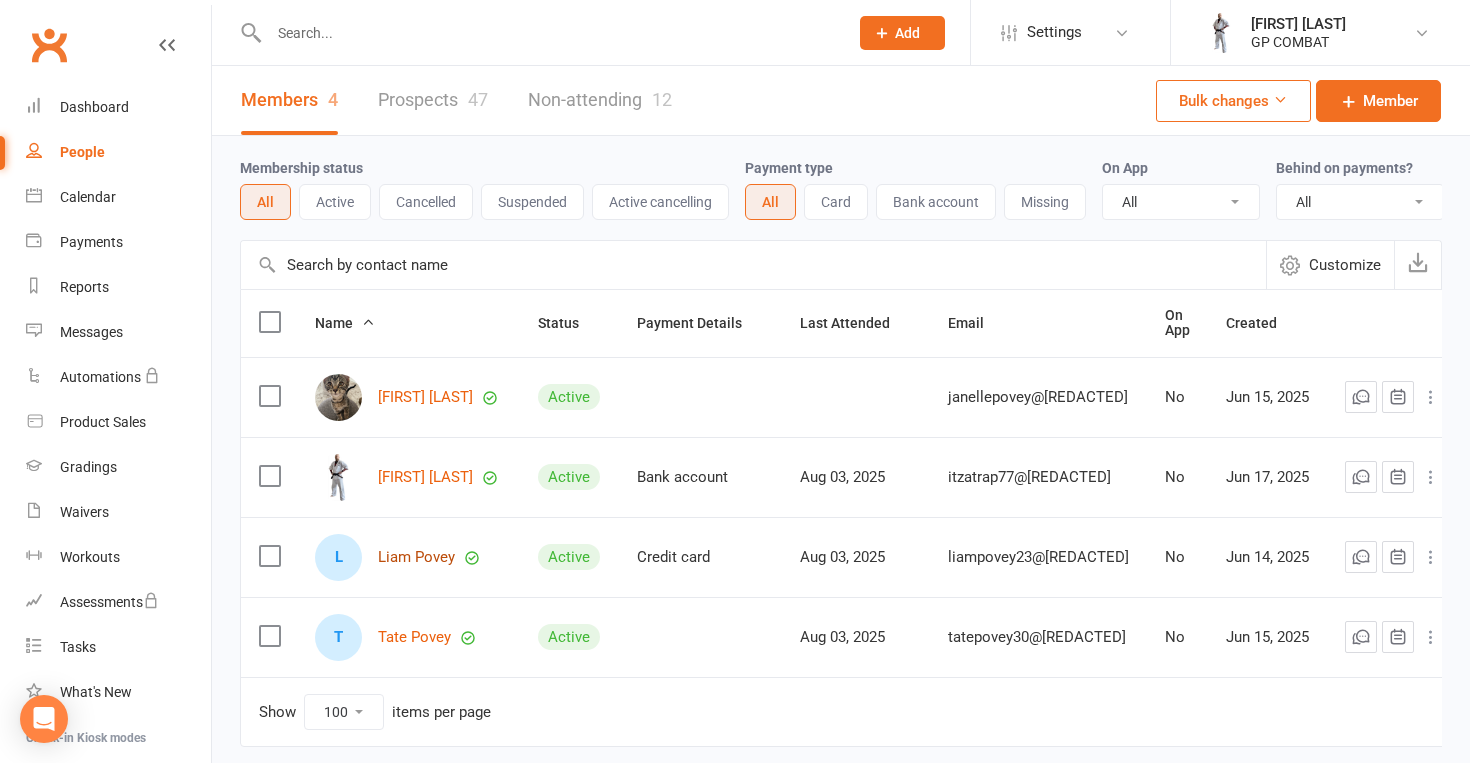 click on "Liam Povey" at bounding box center (416, 557) 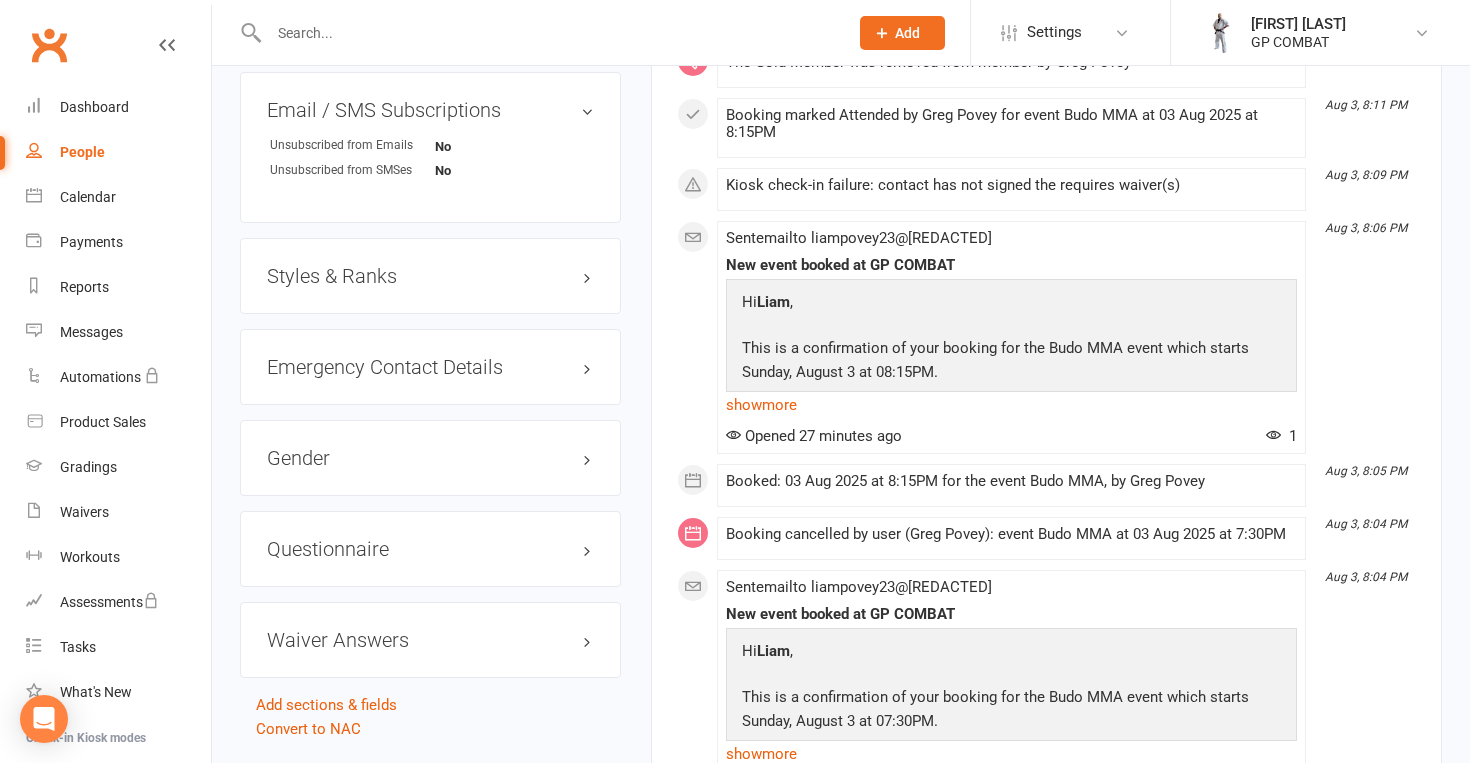 scroll, scrollTop: 1485, scrollLeft: 0, axis: vertical 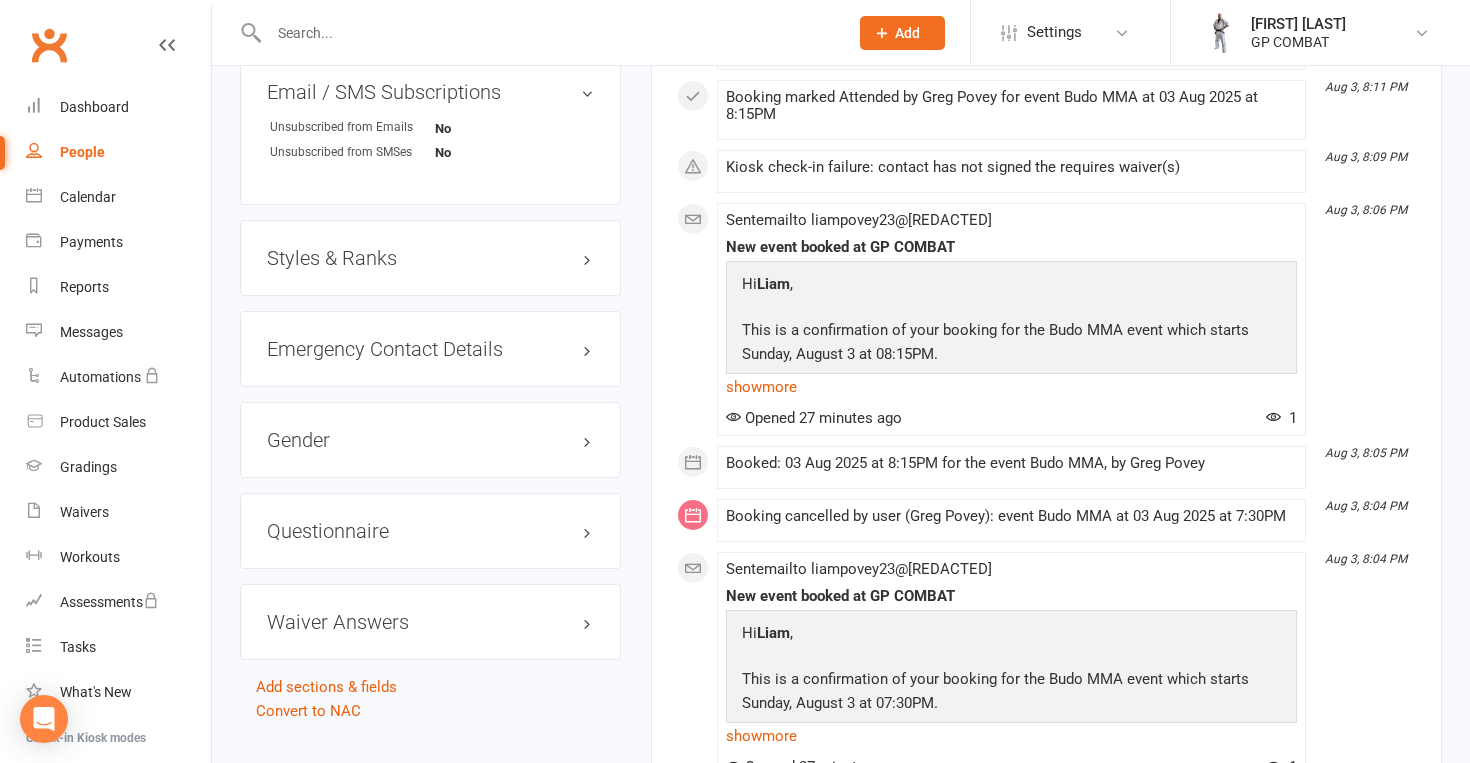 click on "Styles & Ranks" at bounding box center [430, 258] 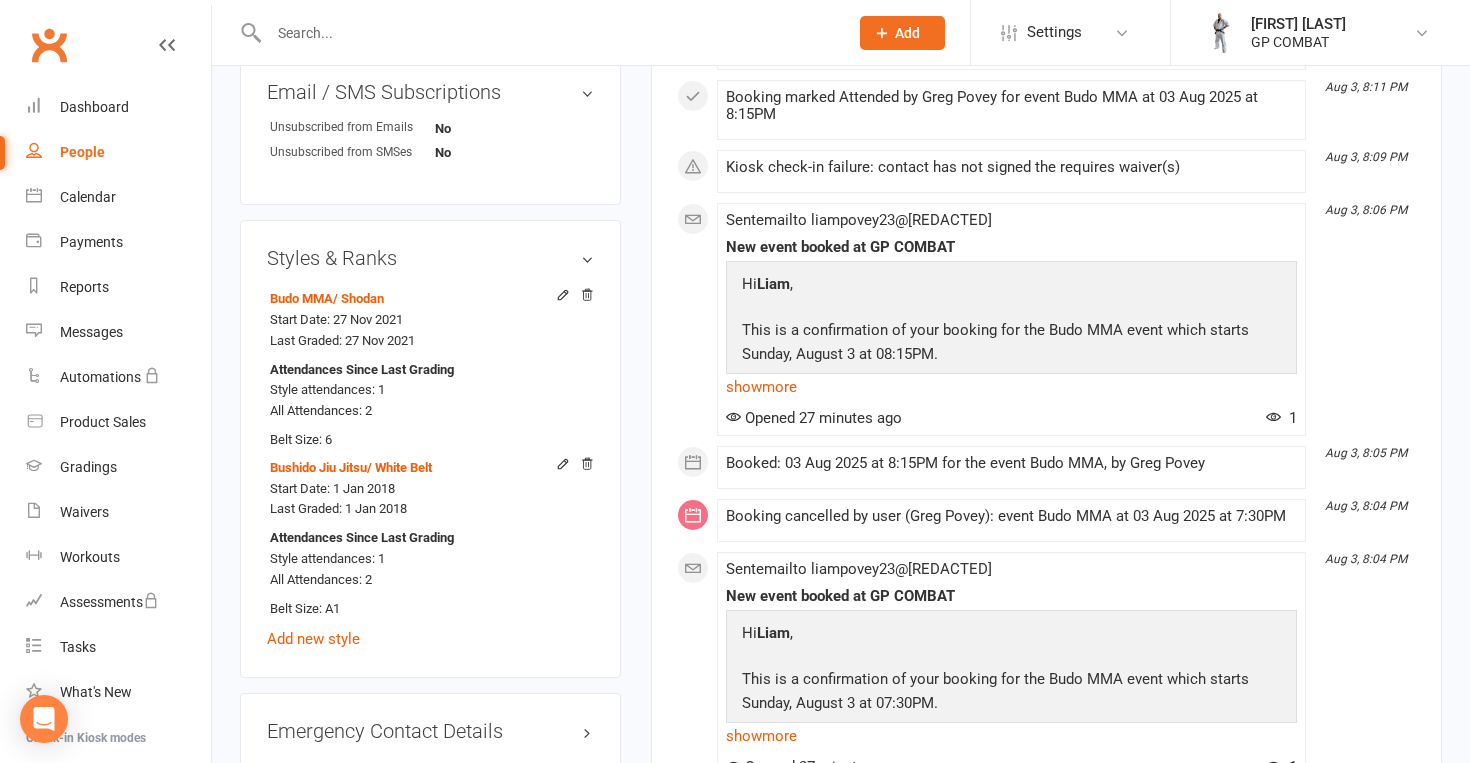 click on "People" at bounding box center (82, 152) 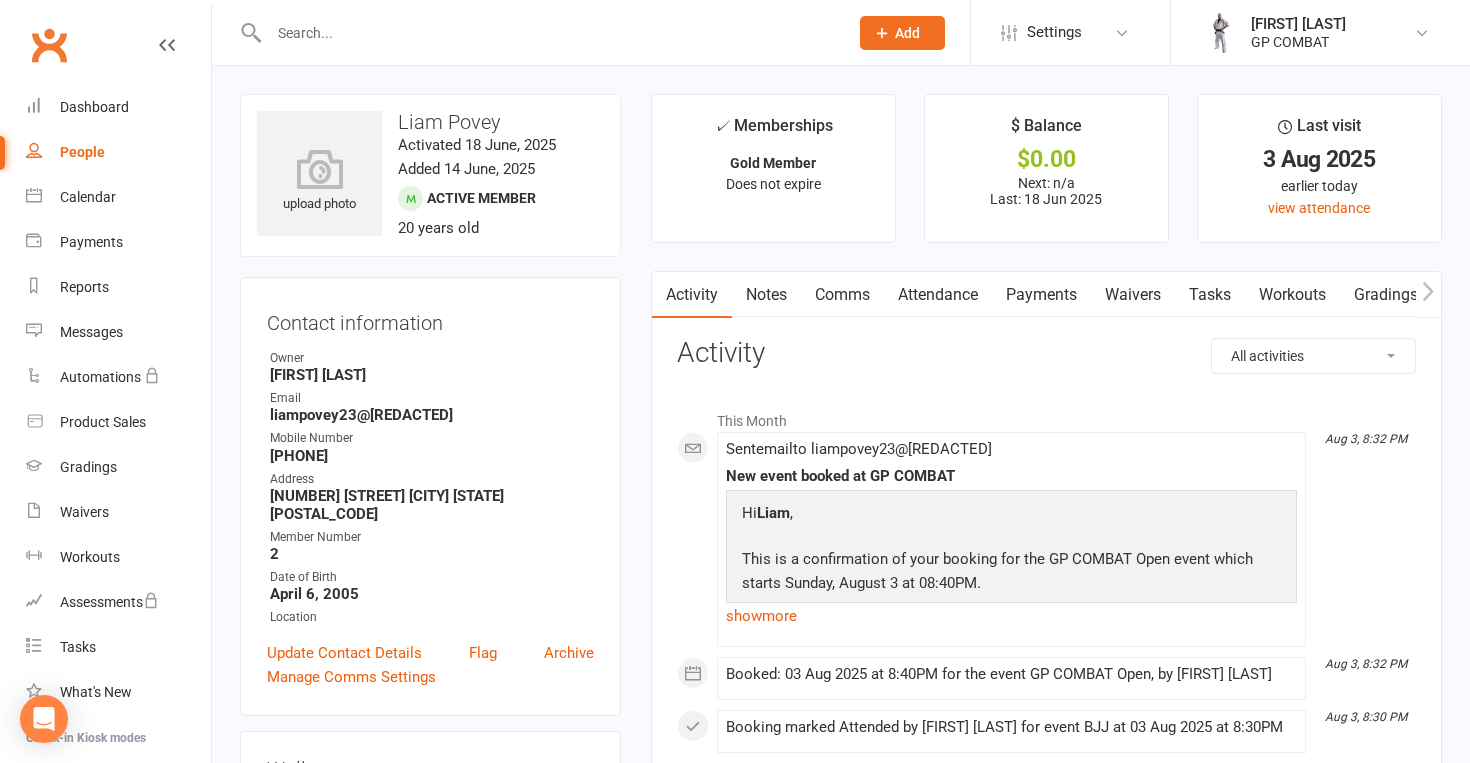 select on "100" 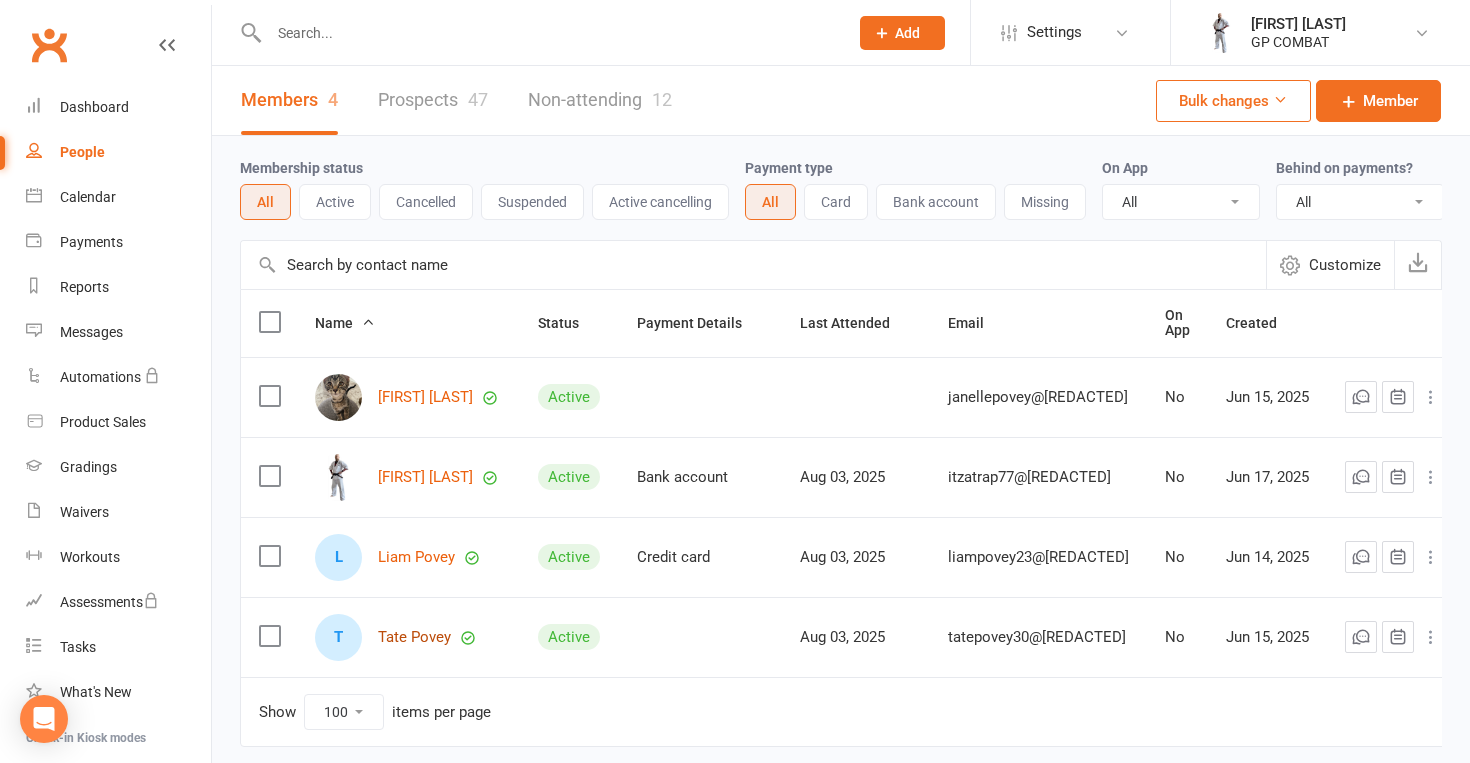 click on "Tate Povey" at bounding box center (414, 637) 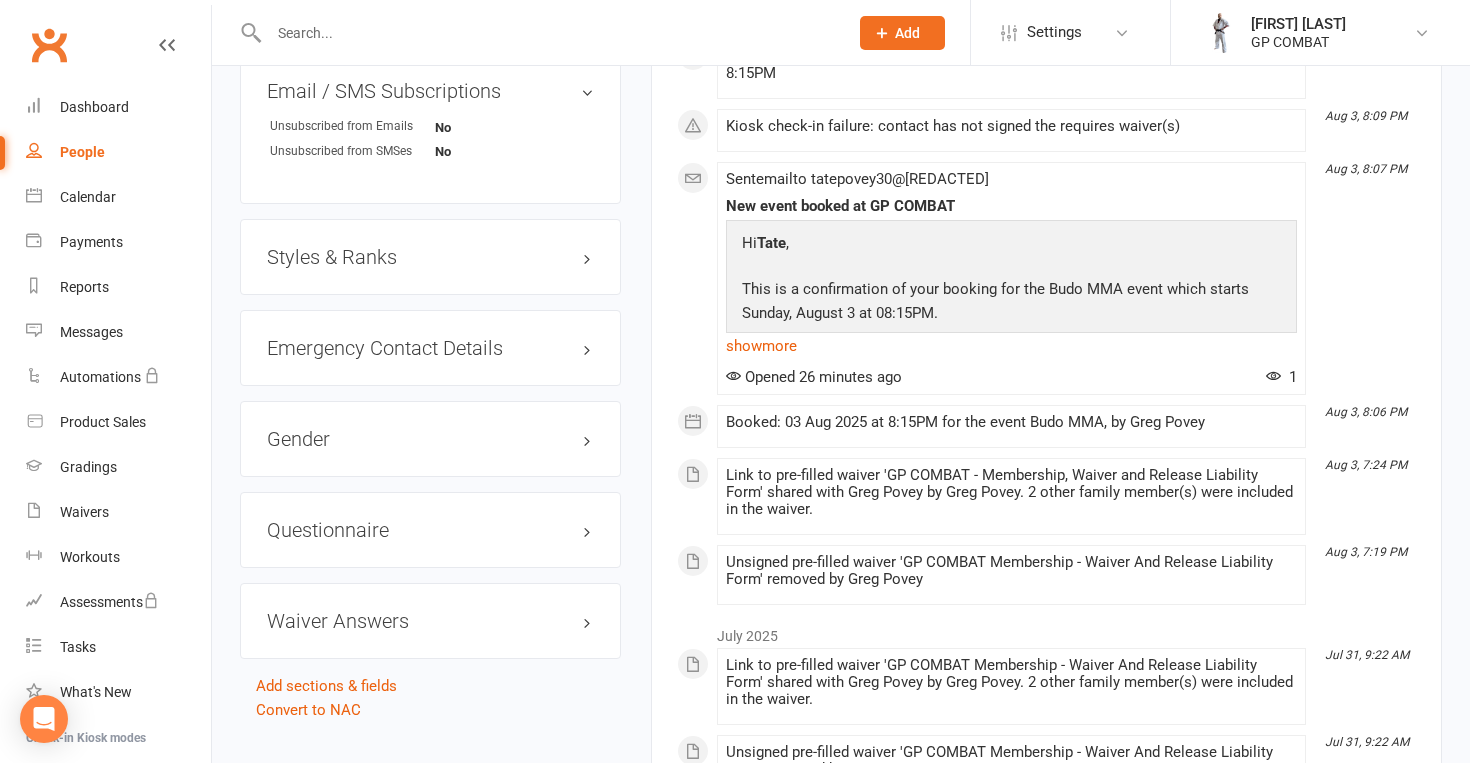 scroll, scrollTop: 1476, scrollLeft: 0, axis: vertical 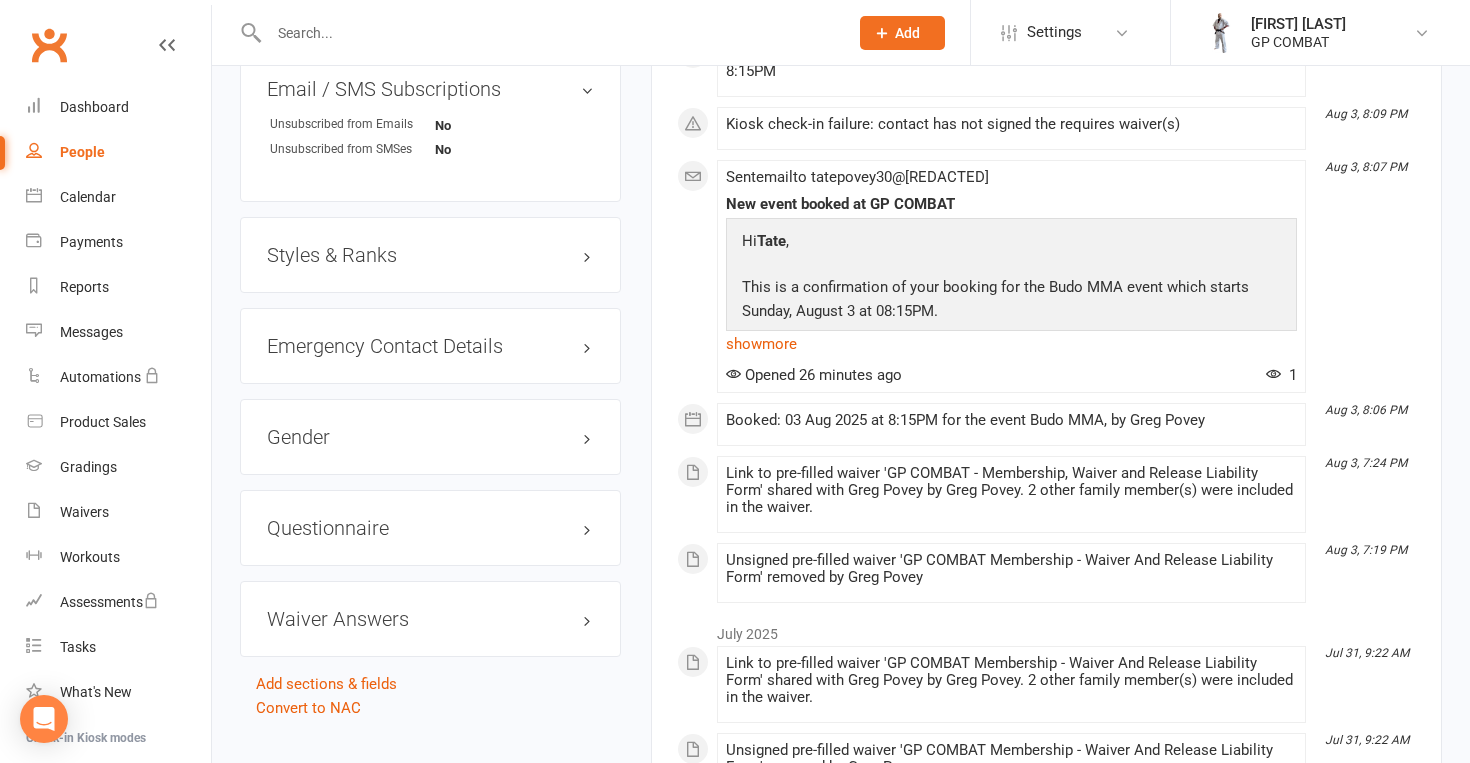 click on "Styles & Ranks" at bounding box center [430, 255] 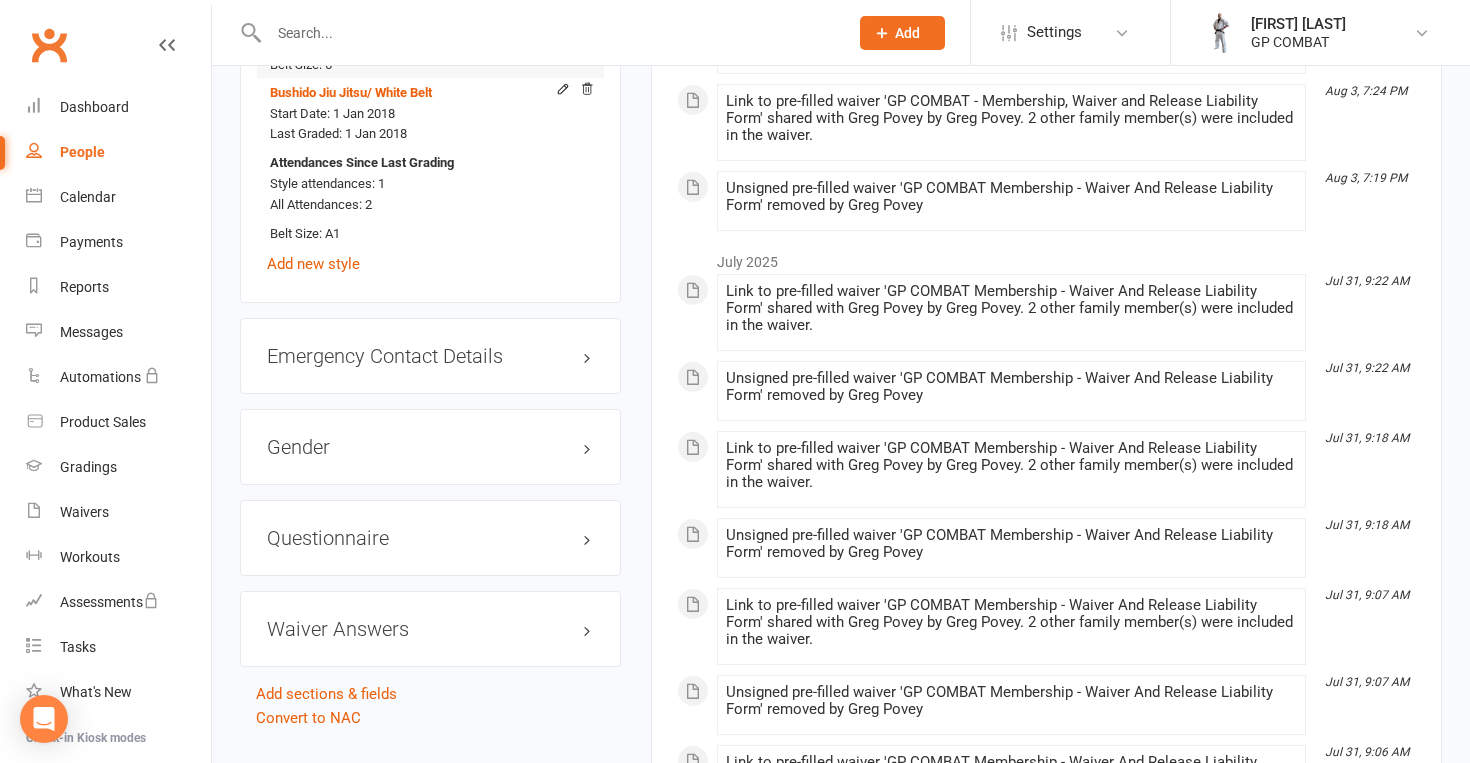 scroll, scrollTop: 2043, scrollLeft: 0, axis: vertical 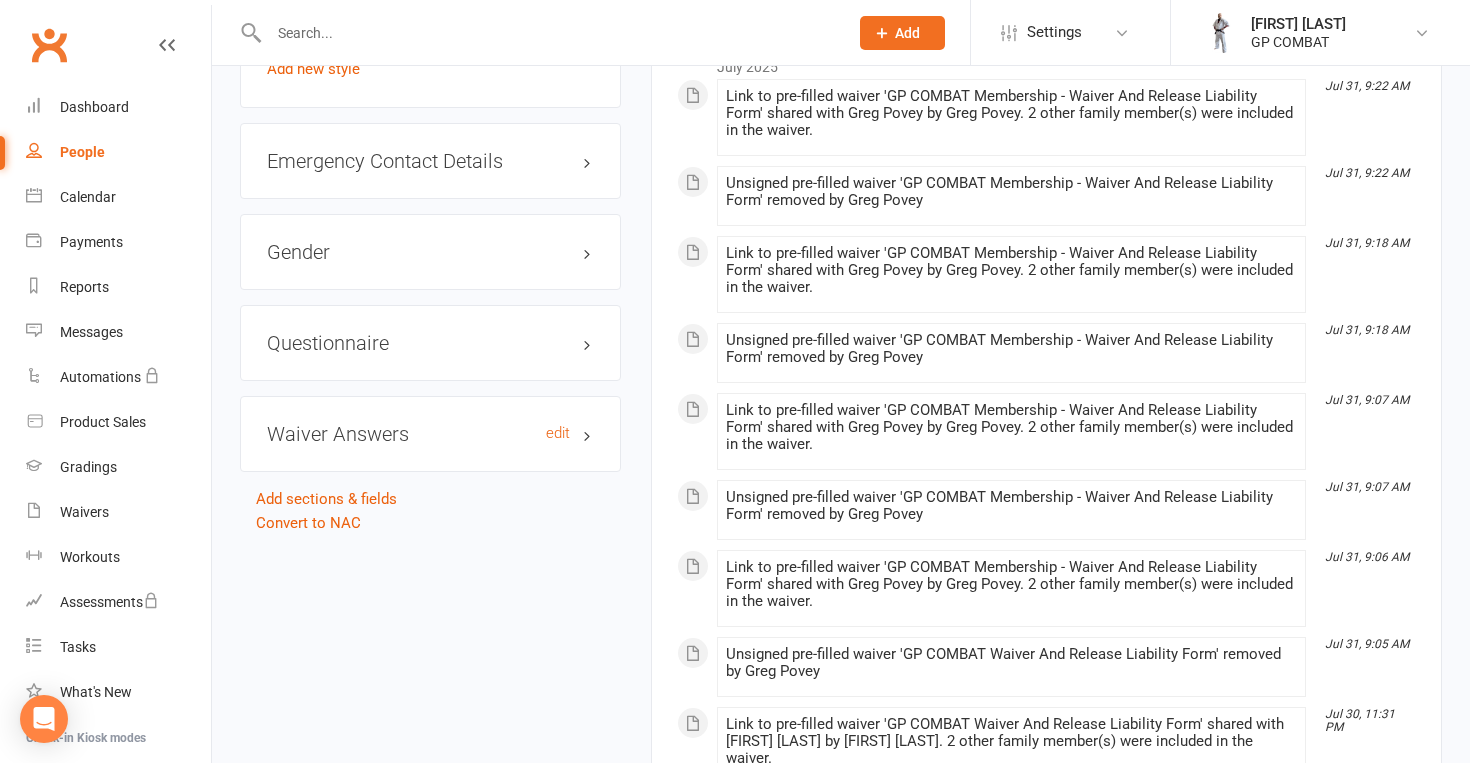click on "Waiver Answers  edit" at bounding box center (430, 434) 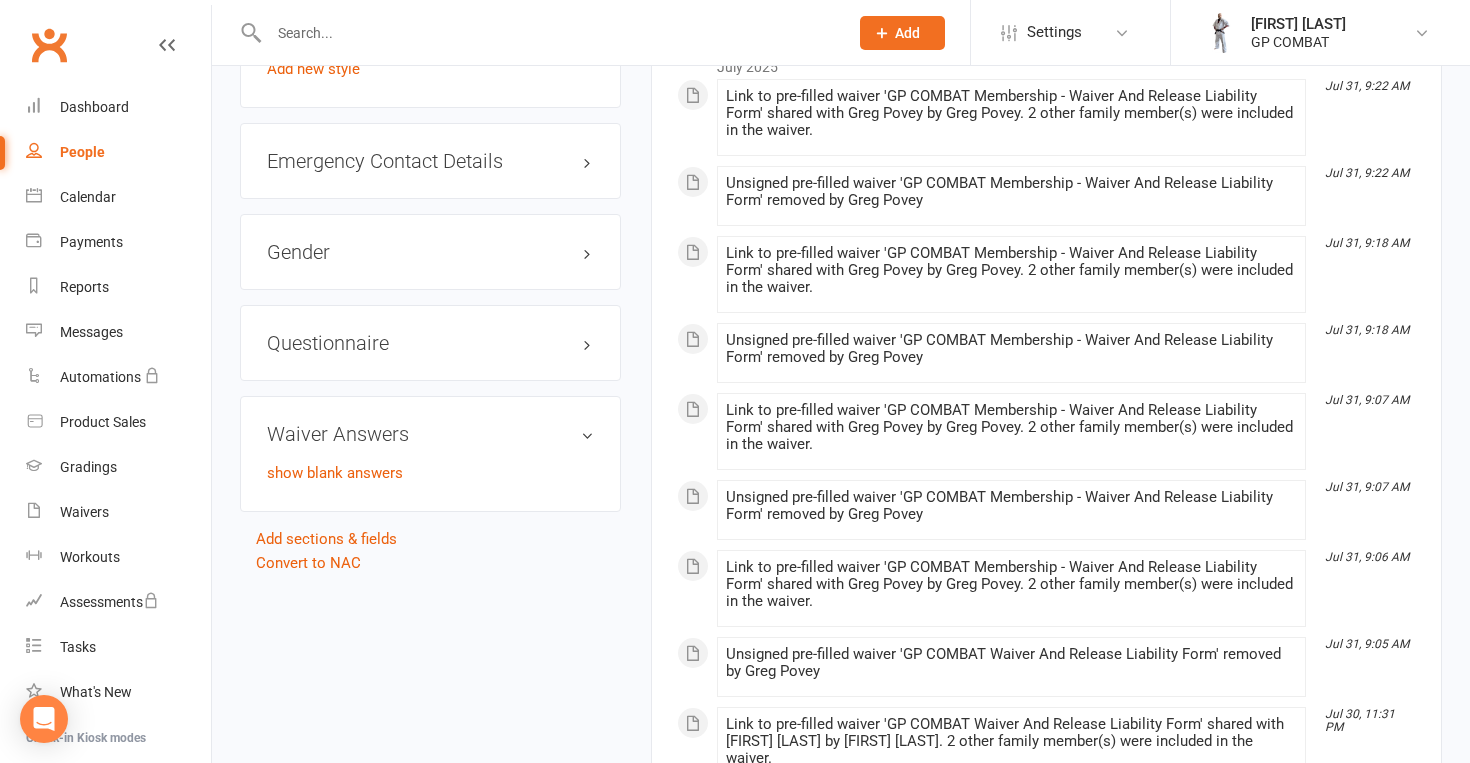 click on "upload photo Tate Povey Activated 18 June, 2025 Added 15 June, 2025   Active member 18 years old  Contact information Owner   Greg Povey Email  tatepovey30@[REDACTED]
Mobile Number  [PHONE]
Address  [NUMBER] [STREET] [CITY] [STATE] [POSTAL_CODE]
Member Number  3
Date of Birth  February 5, 2007
Location
Update Contact Details Flag Archive Manage Comms Settings
Wallet No payment methods added
Add / Edit Payment Method
Membership      The Gold Member Jun 18 2025 — Never Booked: 3 Attended: 2 Unlimited classes remaining   Cancel membership Upgrade / Downgrade Add new membership
Family Members   Janelle Povey - Parent / Guardian  Greg Povey - Parent / Guardian  Liam Povey - Sibling (parent not in system) Add link to existing contact  Add link to new contact
Suspensions  No active suspensions found. Add new suspension
Email / SMS Subscriptions  edit Unsubscribed from Emails No
Unsubscribed from SMSes No
Styles & Ranks  Budo MMA  / Shodan Start Date: 18 Nov 2023 Last Graded: 18 Nov 2023" at bounding box center (841, 434) 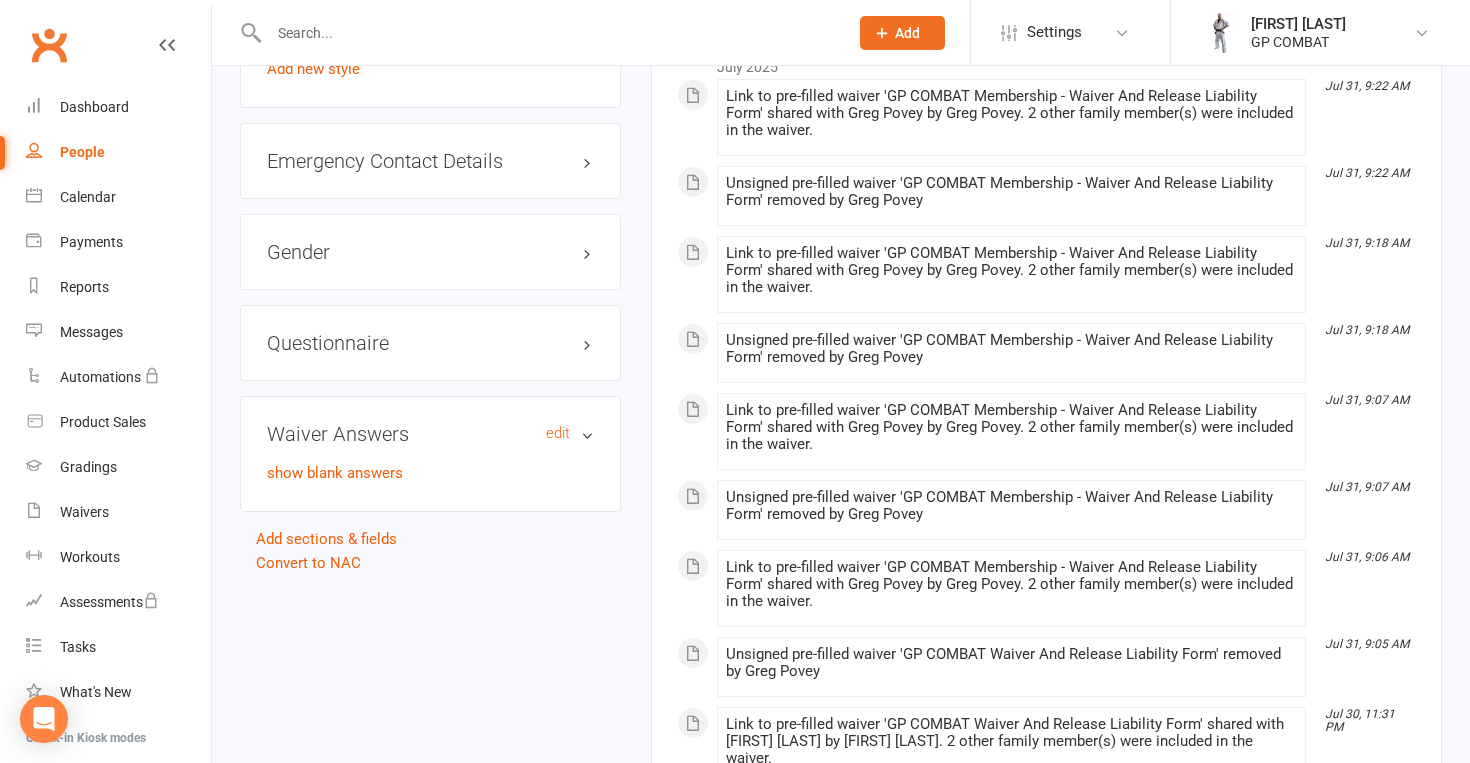 click on "Waiver Answers  edit" at bounding box center [430, 434] 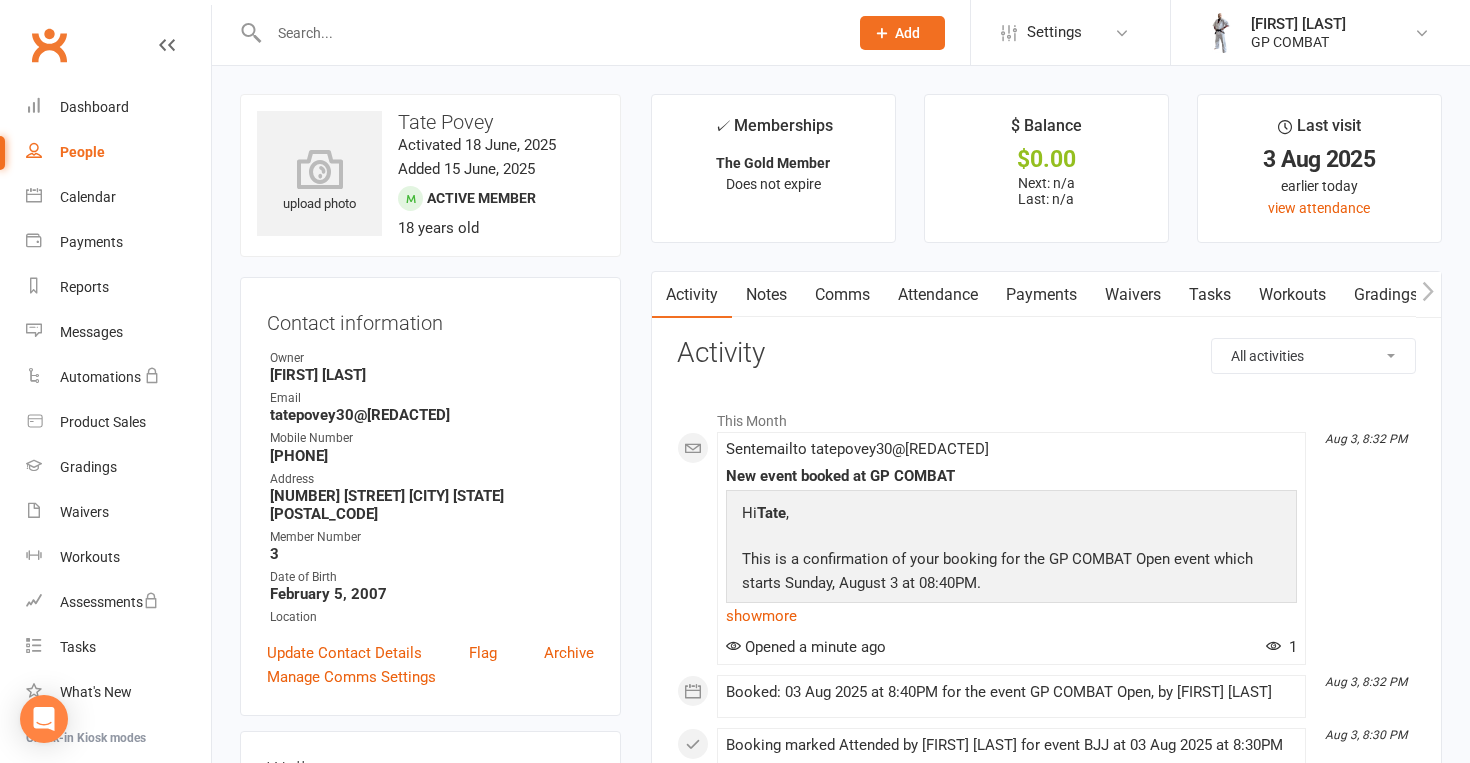scroll, scrollTop: 0, scrollLeft: 0, axis: both 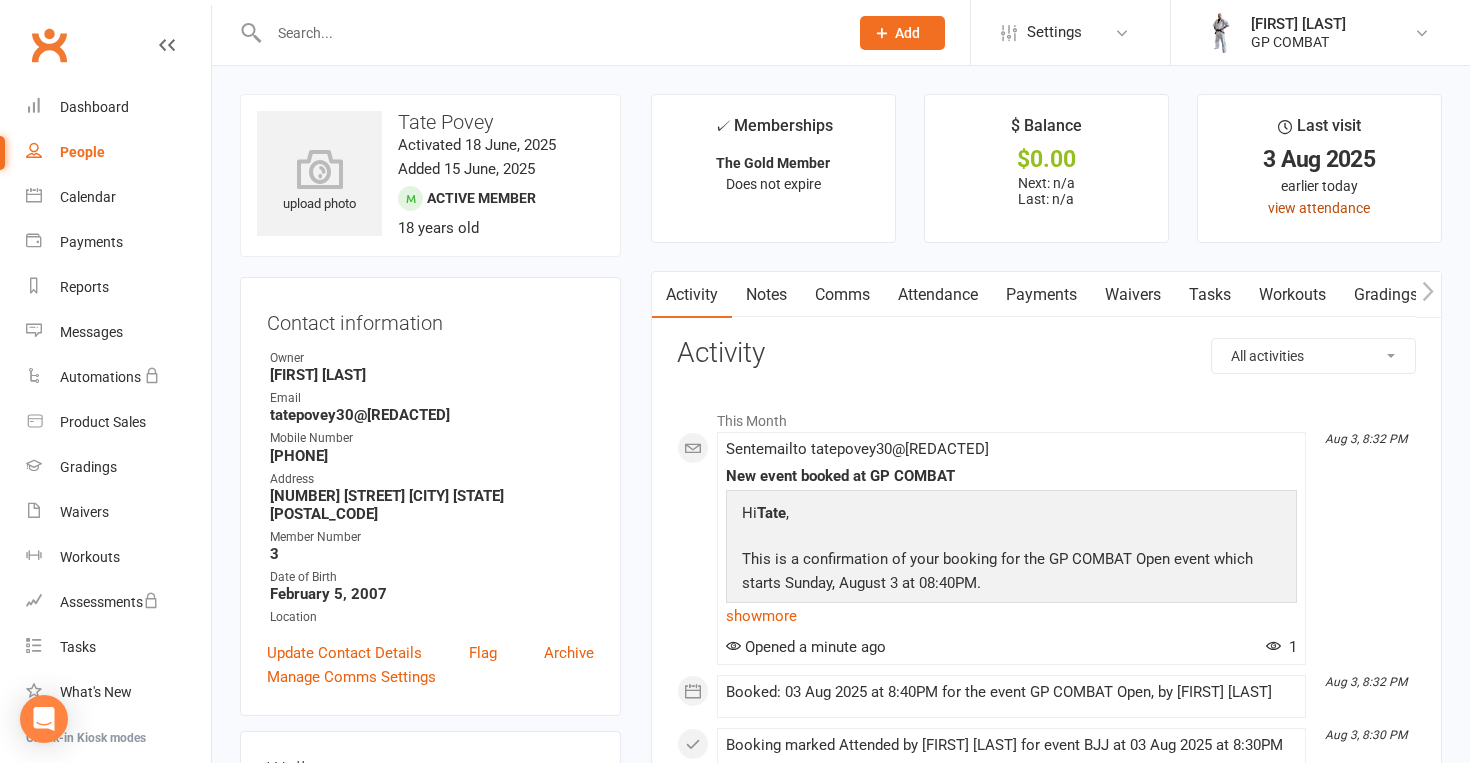 click on "view attendance" at bounding box center (1319, 208) 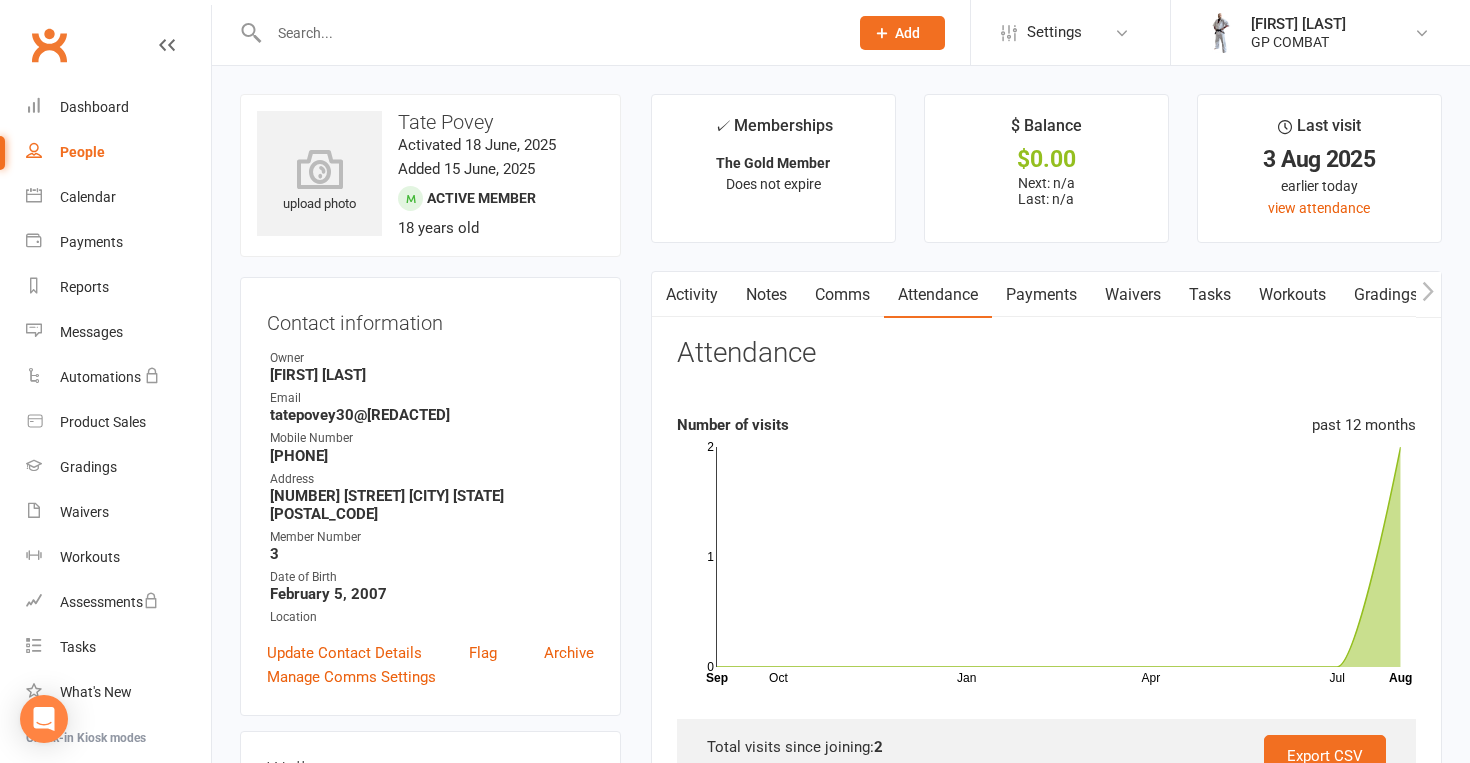 scroll, scrollTop: 0, scrollLeft: 0, axis: both 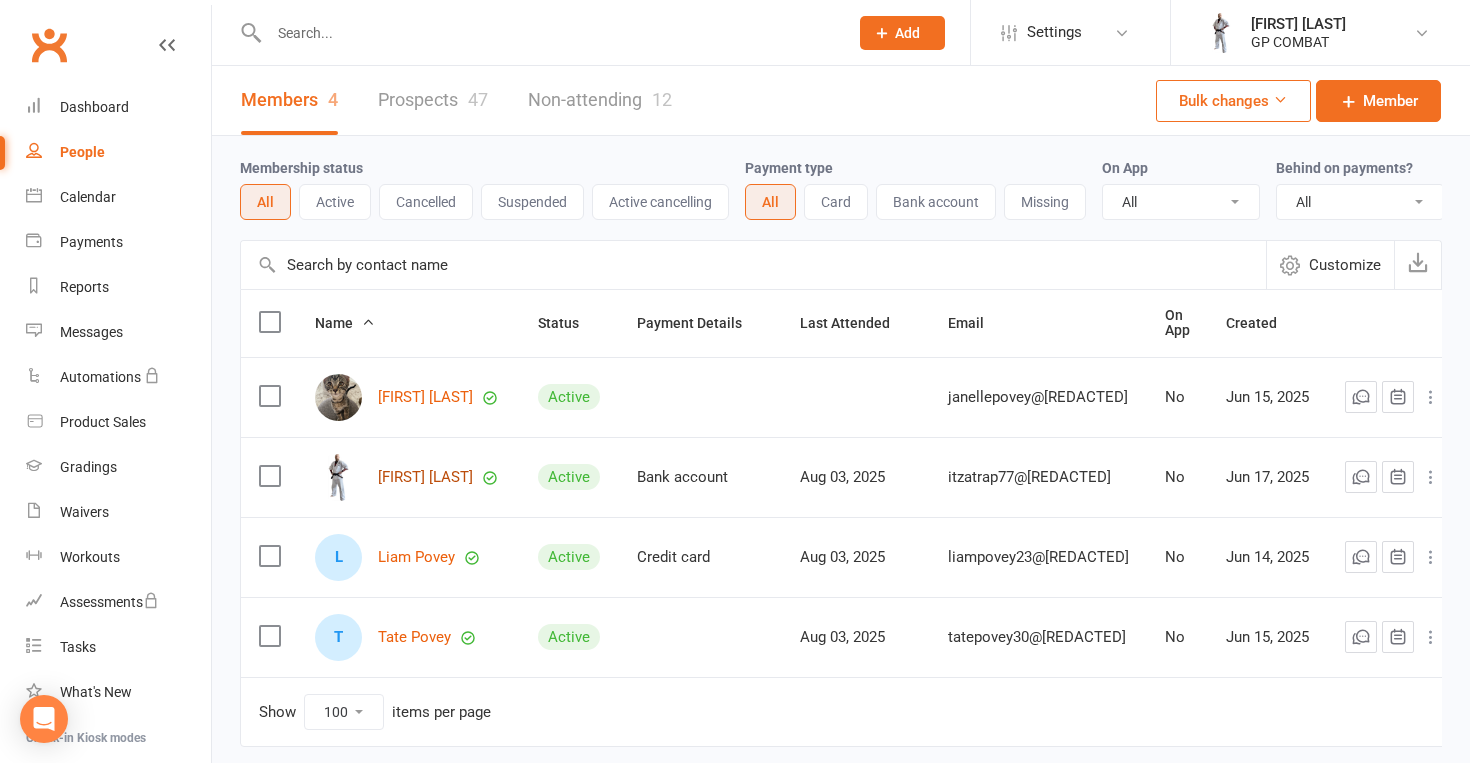 click on "[FIRST] [LAST]" at bounding box center [425, 477] 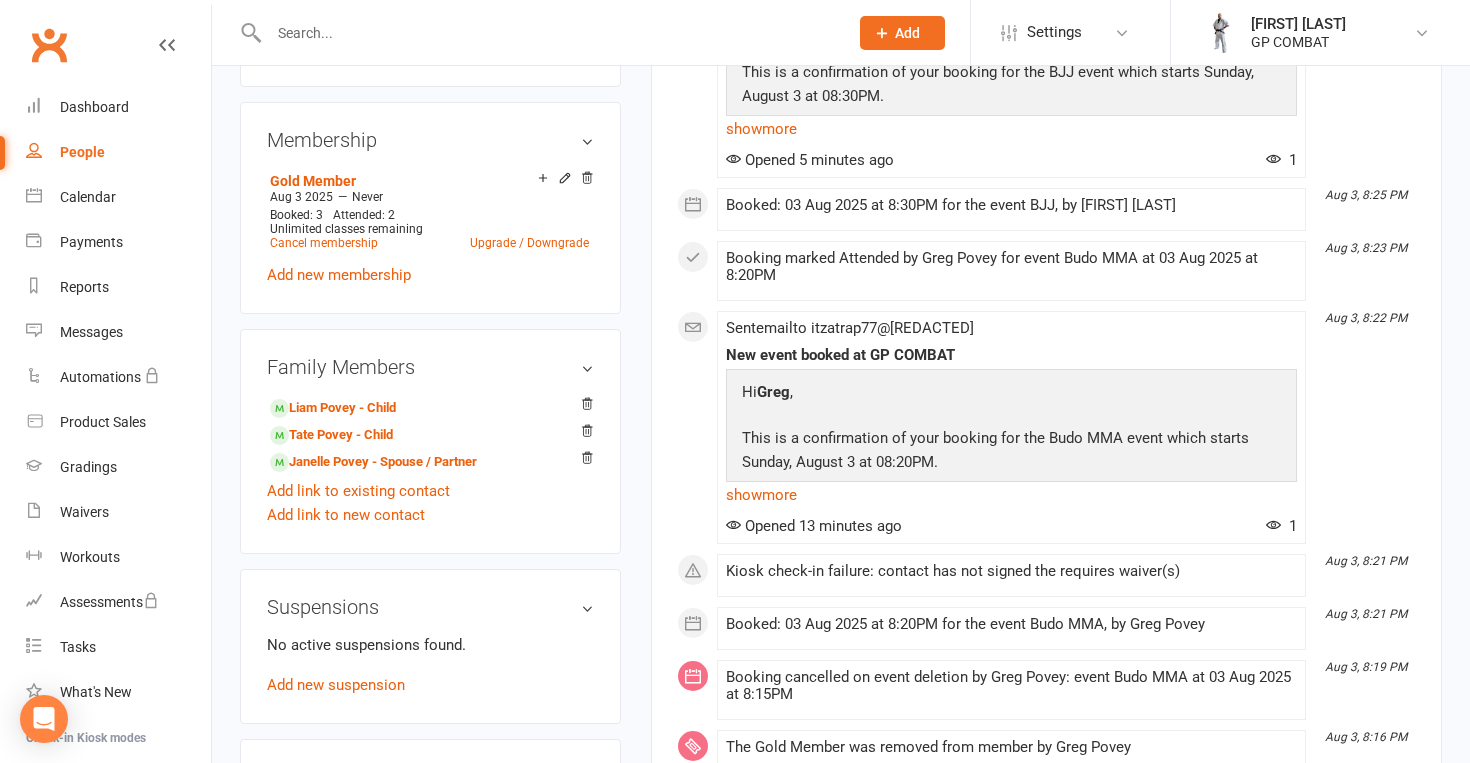 scroll, scrollTop: 820, scrollLeft: 0, axis: vertical 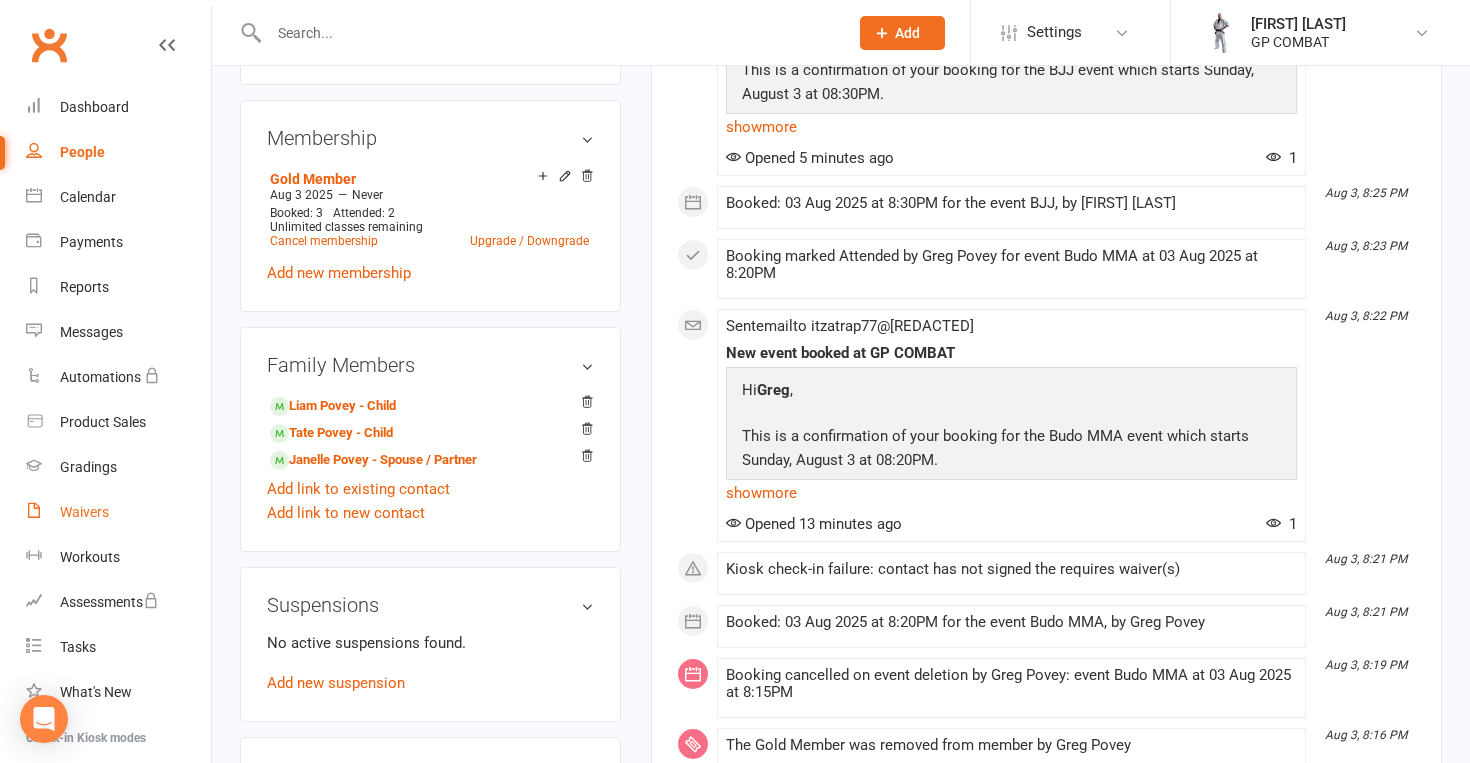click on "Waivers" at bounding box center [84, 512] 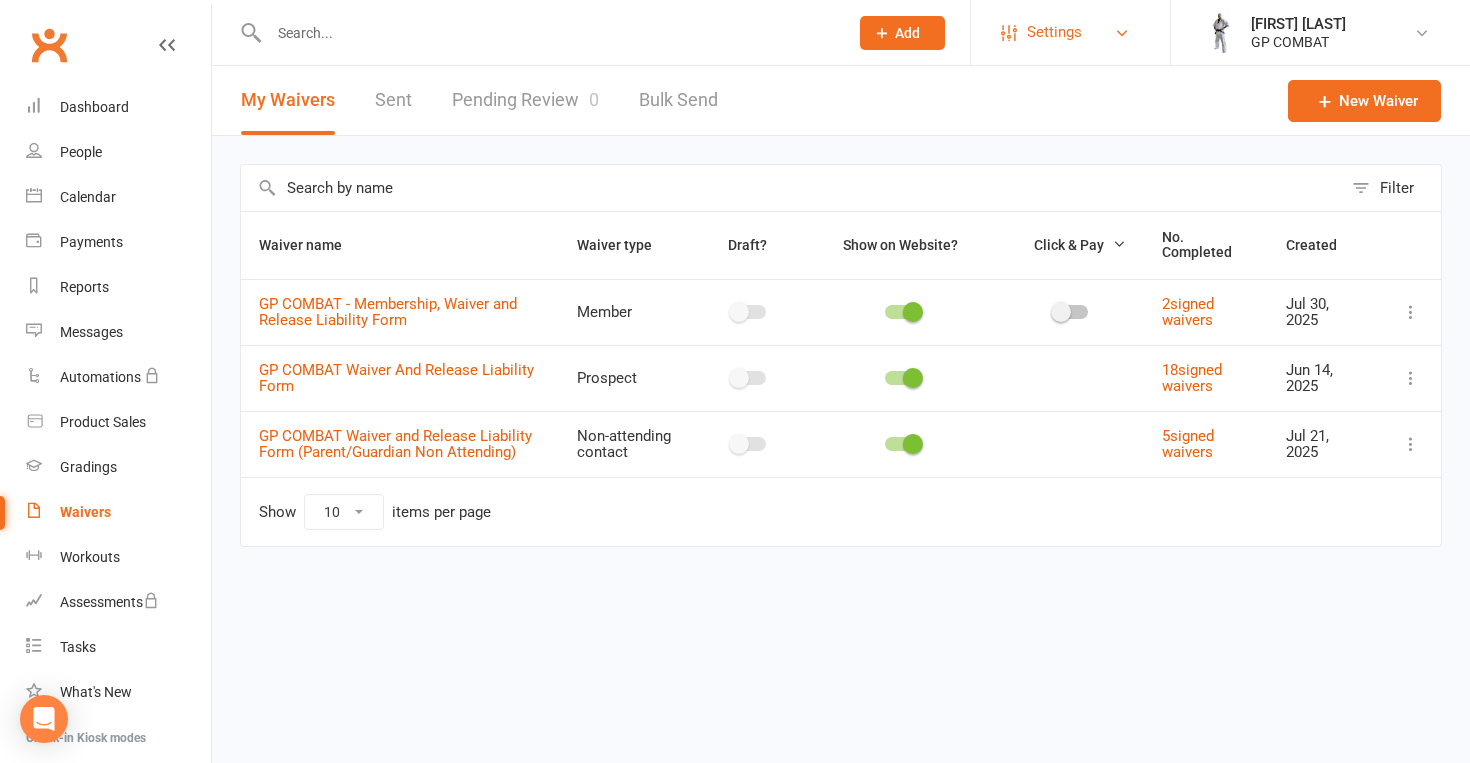 click on "Settings" at bounding box center (1054, 32) 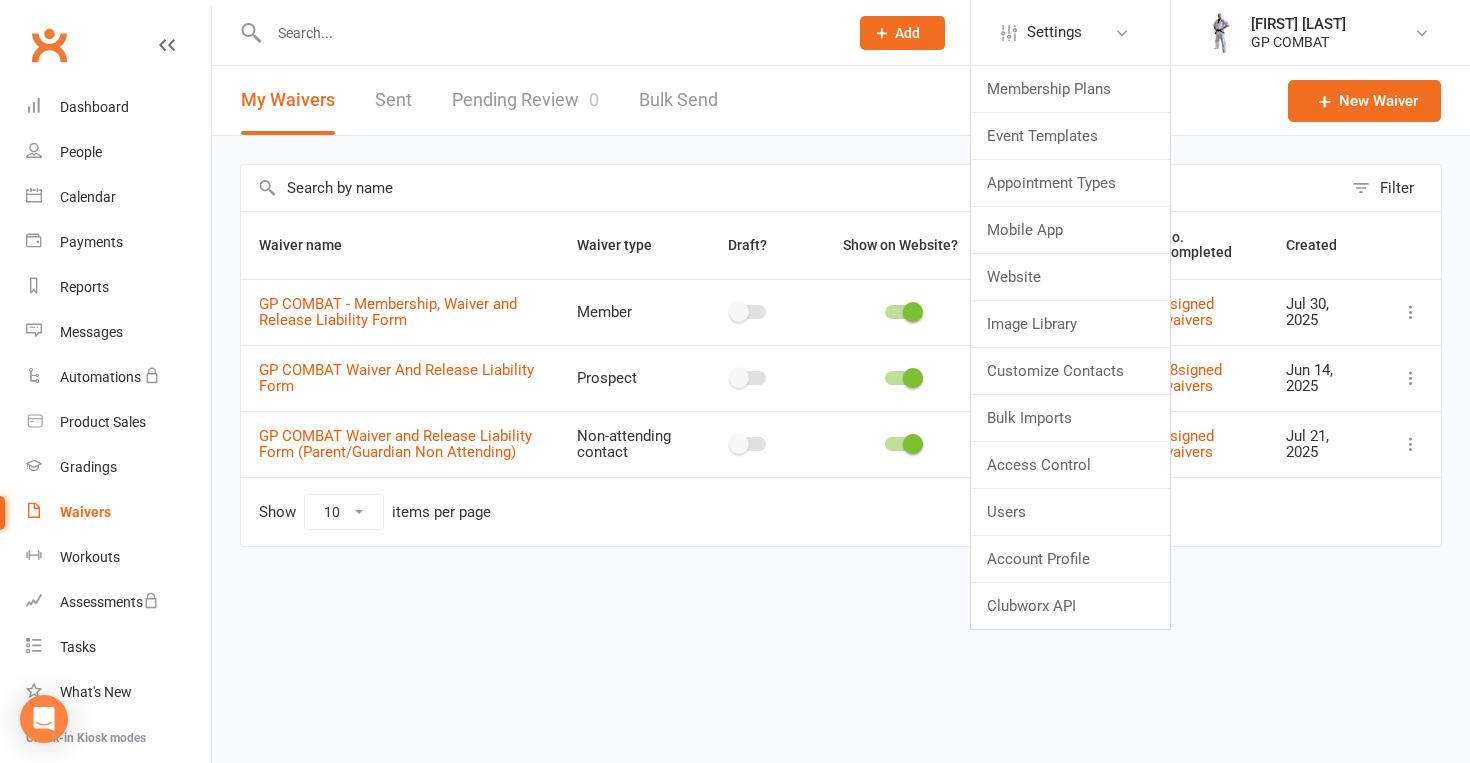 click on "Filter Waiver name Waiver type Draft? Show on Website? Click & Pay No. Completed Created GP COMBAT - Membership, Waiver and Release Liability Form Member 2  signed   waivers Jul 30, 2025 GP COMBAT Waiver And Release Liability Form Prospect 18  signed   waivers Jun 14, 2025 GP COMBAT Waiver and Release Liability Form (Parent/Guardian Non Attending) Non-attending contact 5  signed   waivers Jul 21, 2025 Show 10 25 50 100 items per page" at bounding box center (841, 369) 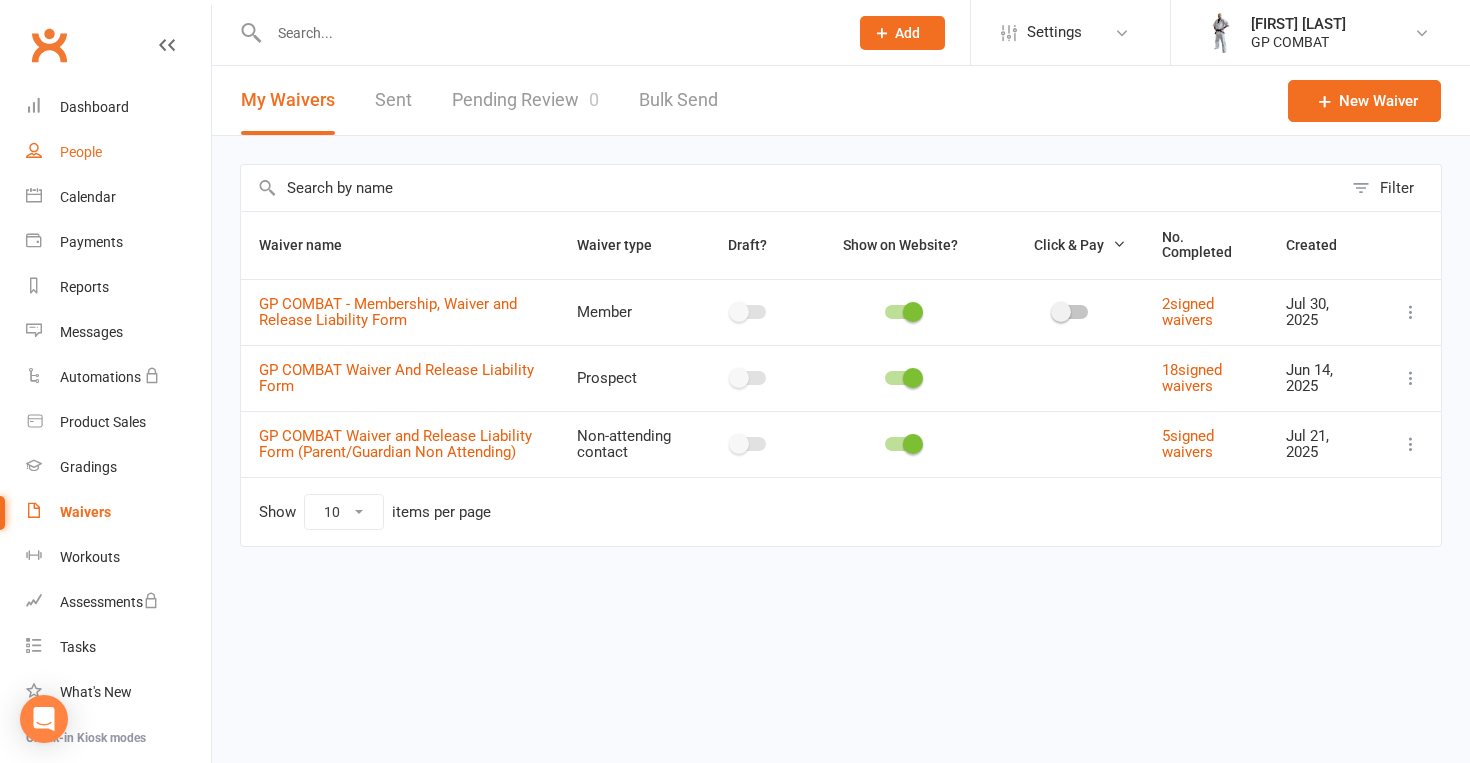 click on "People" at bounding box center [81, 152] 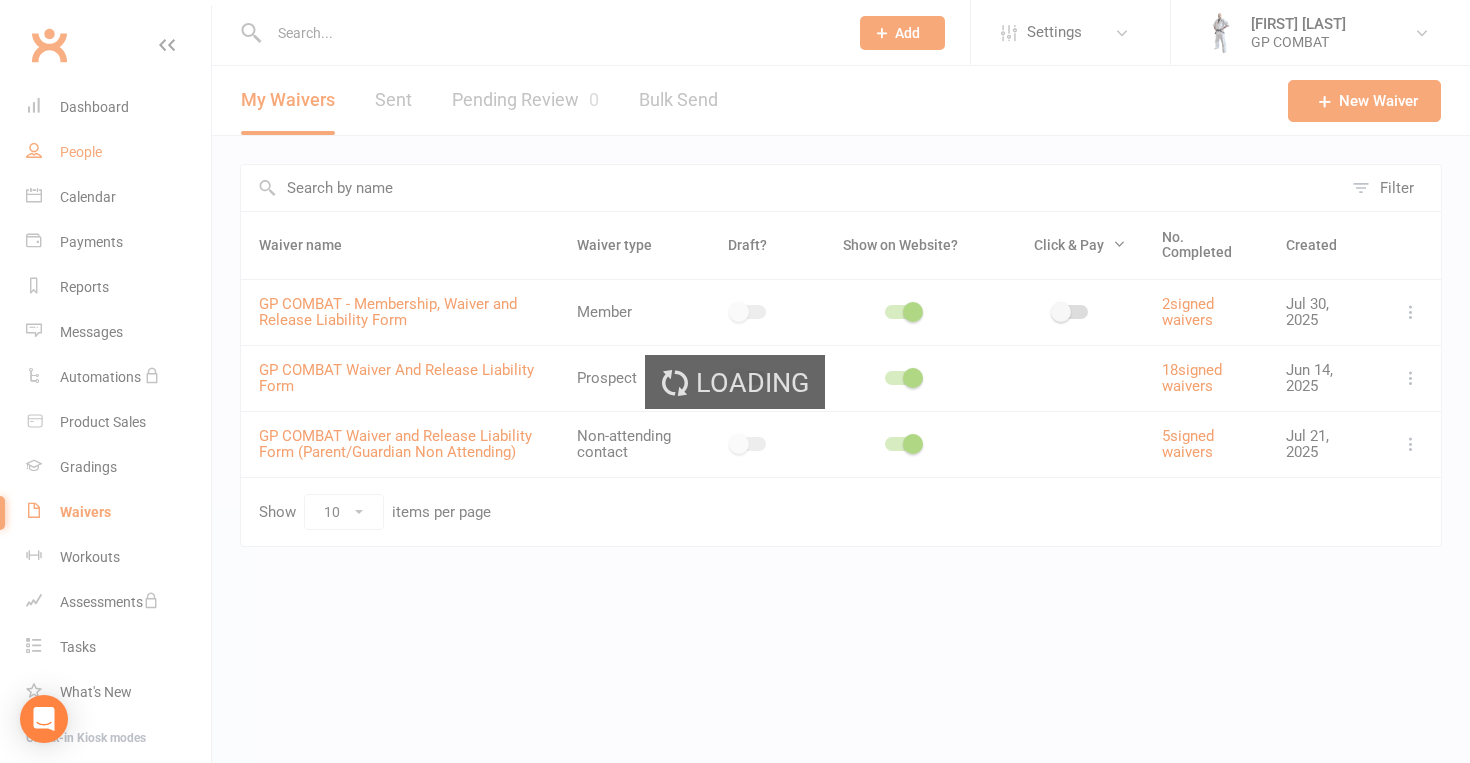 select on "100" 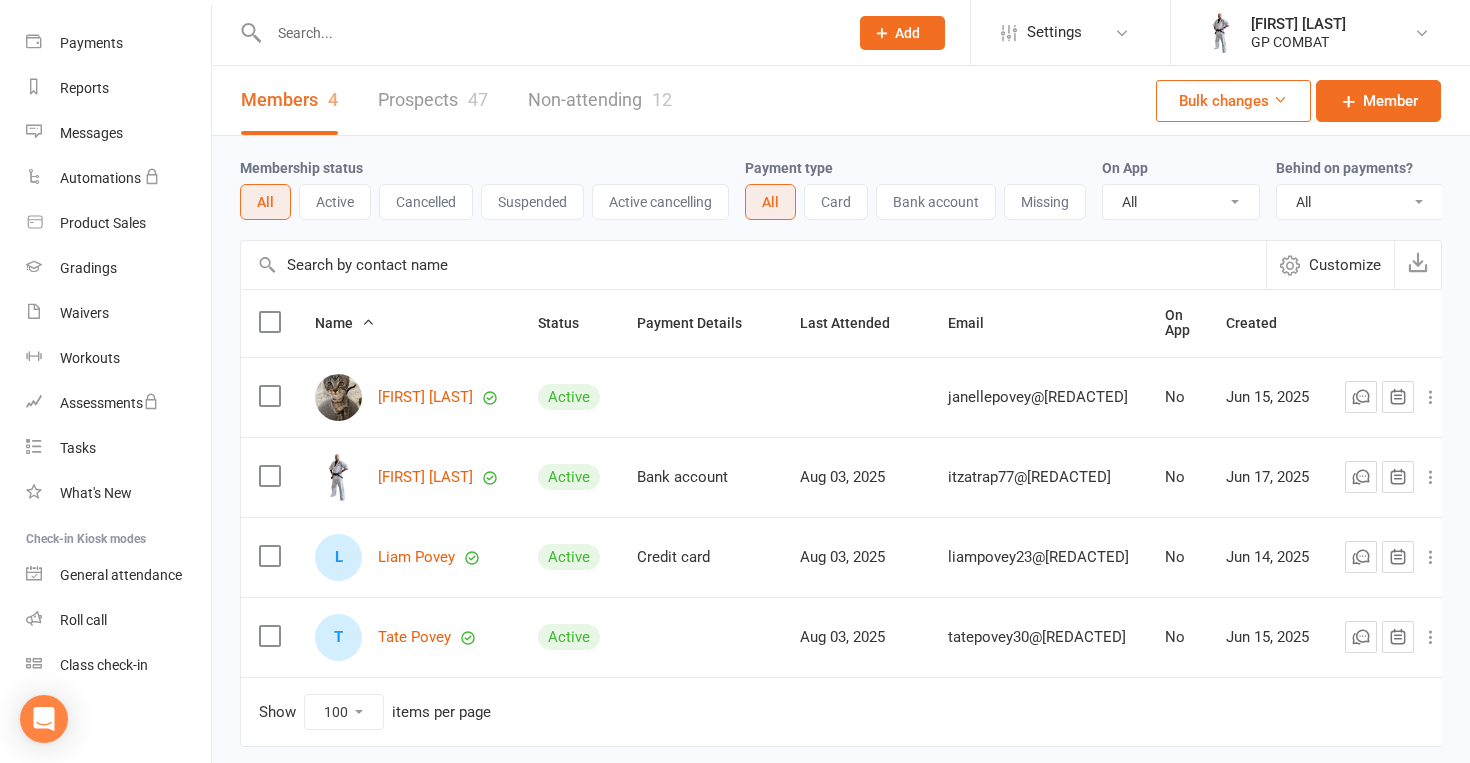 scroll, scrollTop: 199, scrollLeft: 0, axis: vertical 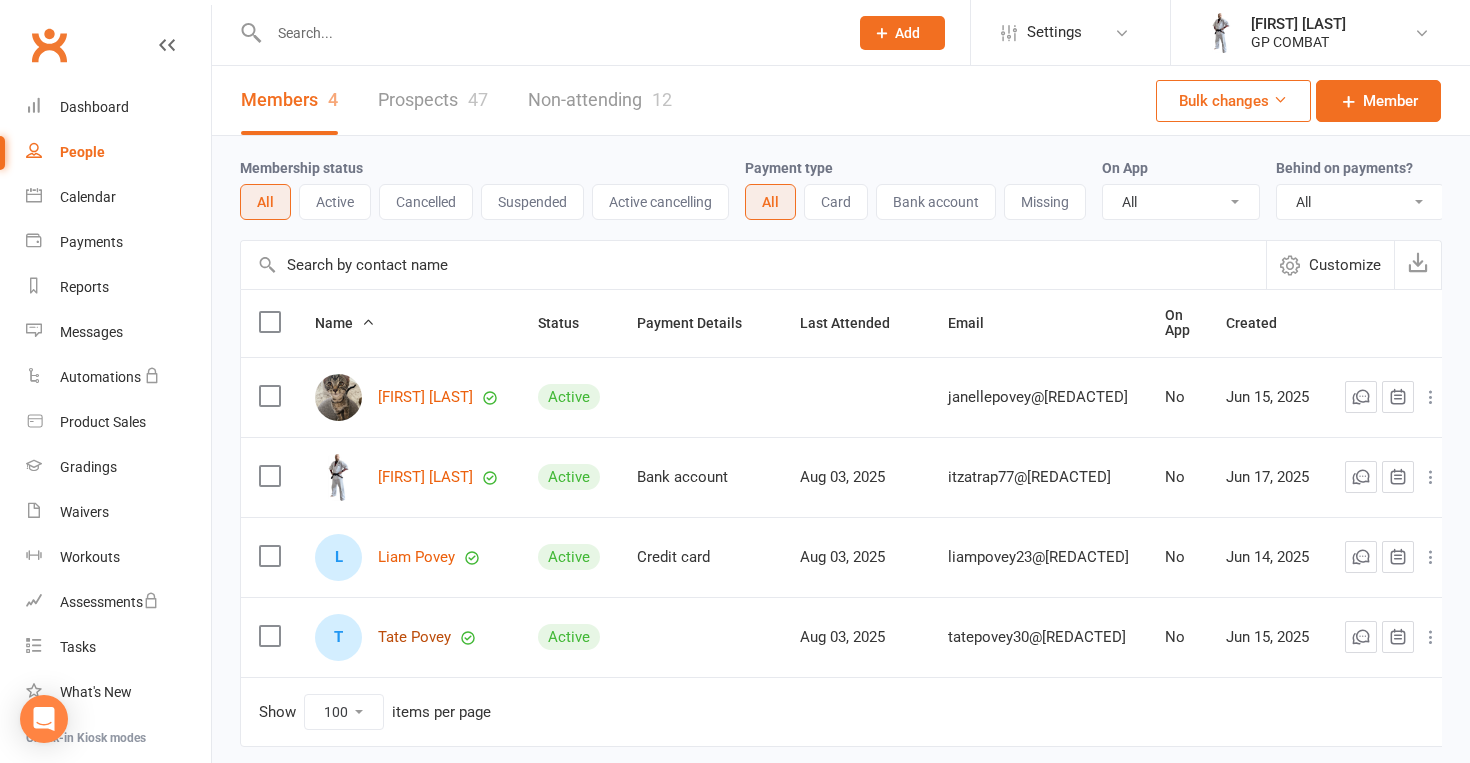 click on "Tate Povey" at bounding box center (414, 637) 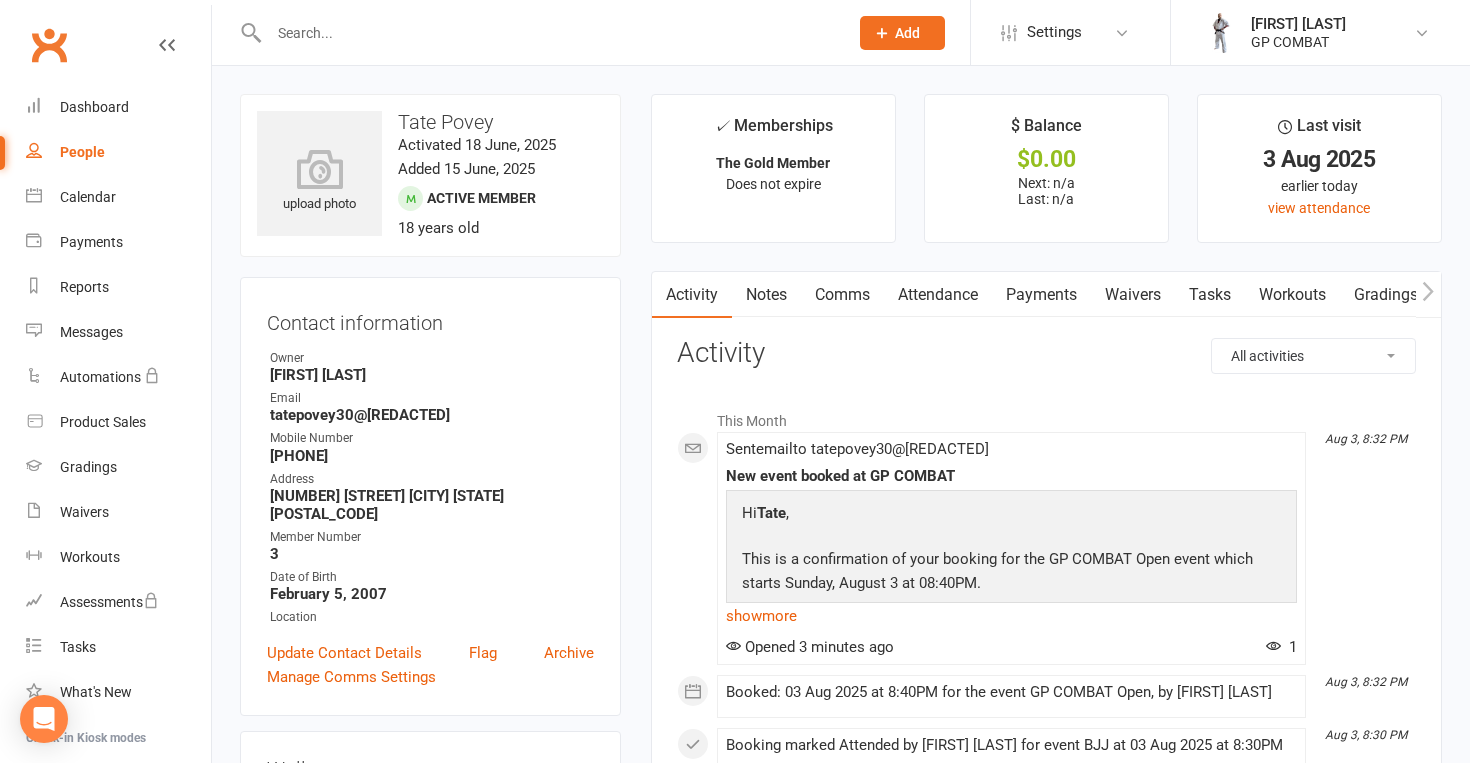 click on "Waivers" at bounding box center [1133, 295] 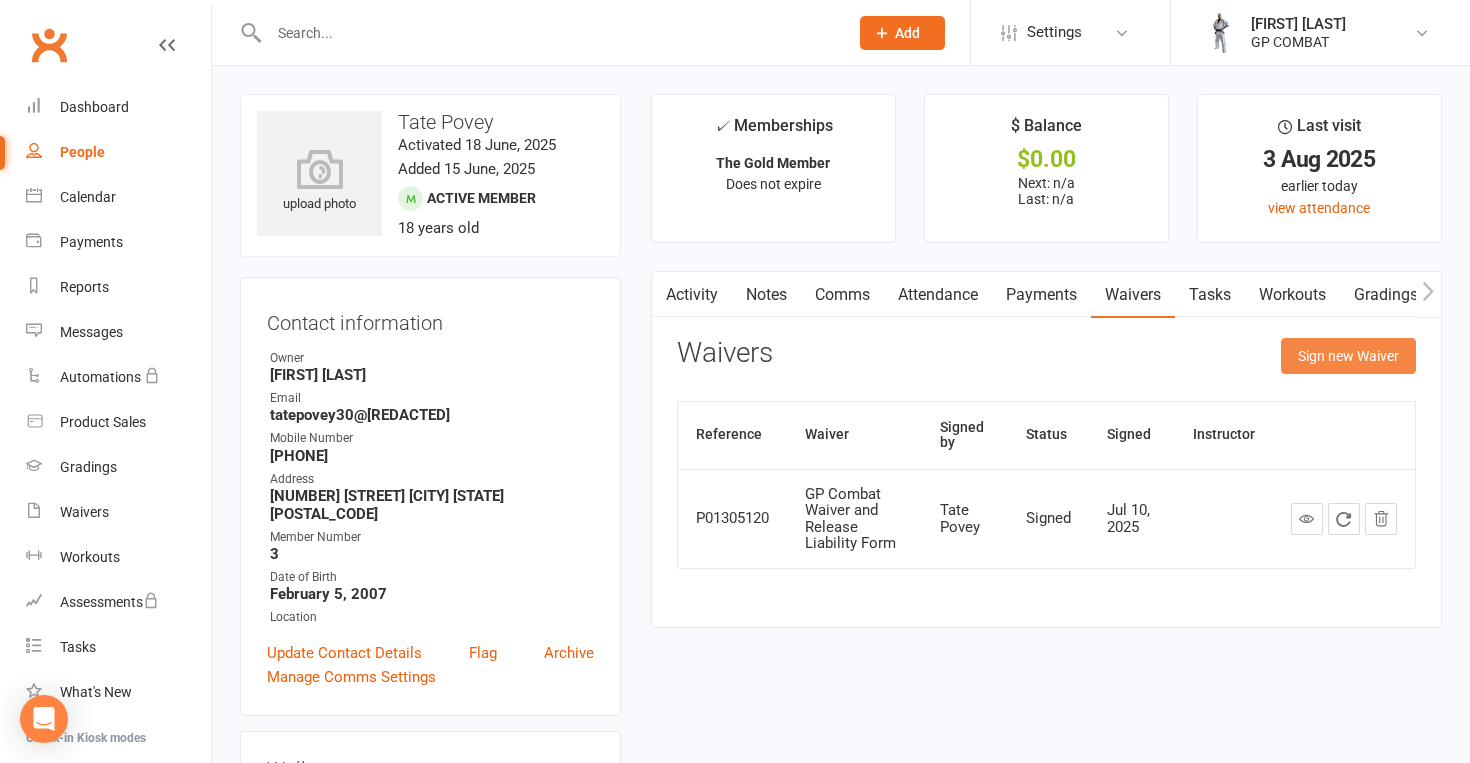 click on "Sign new Waiver" at bounding box center [1348, 356] 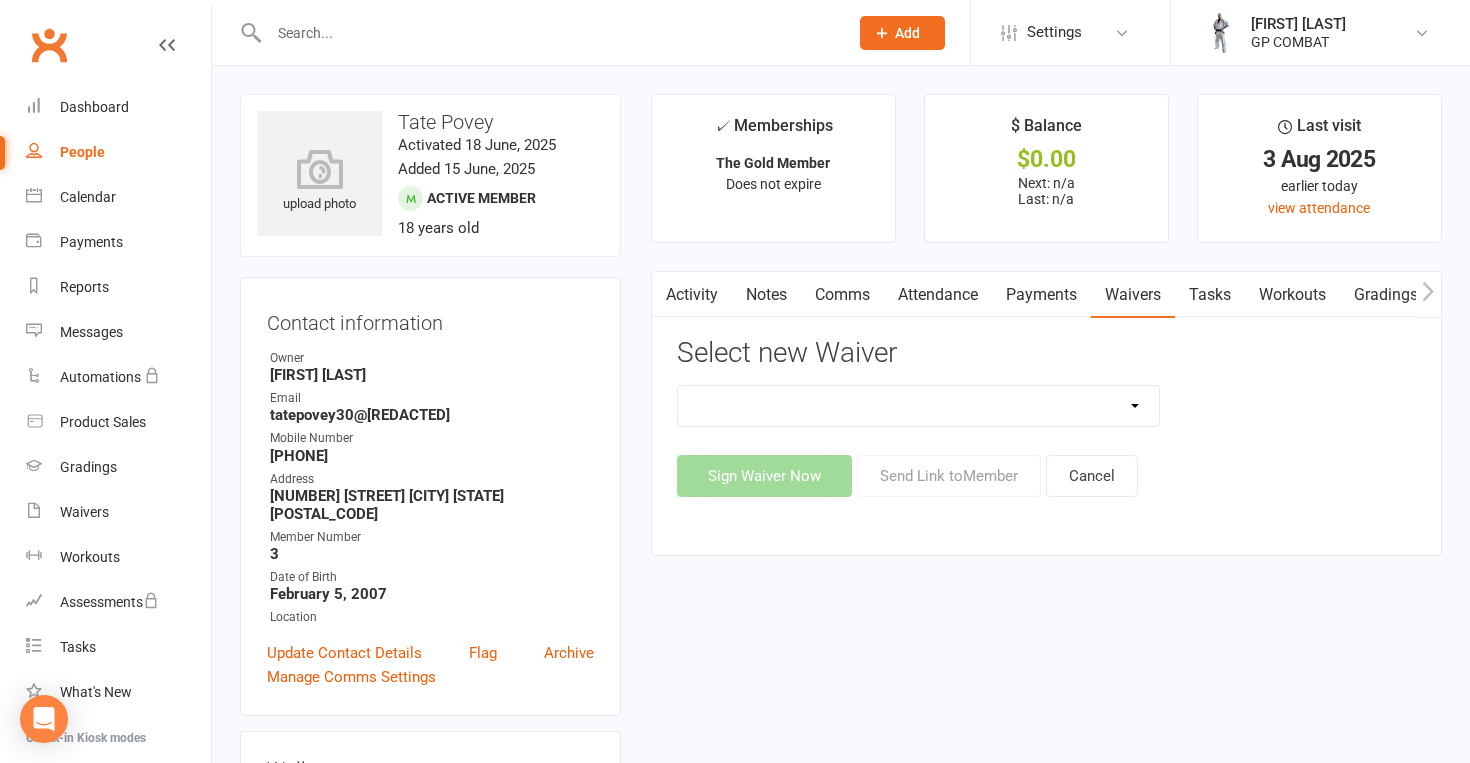 select on "14631" 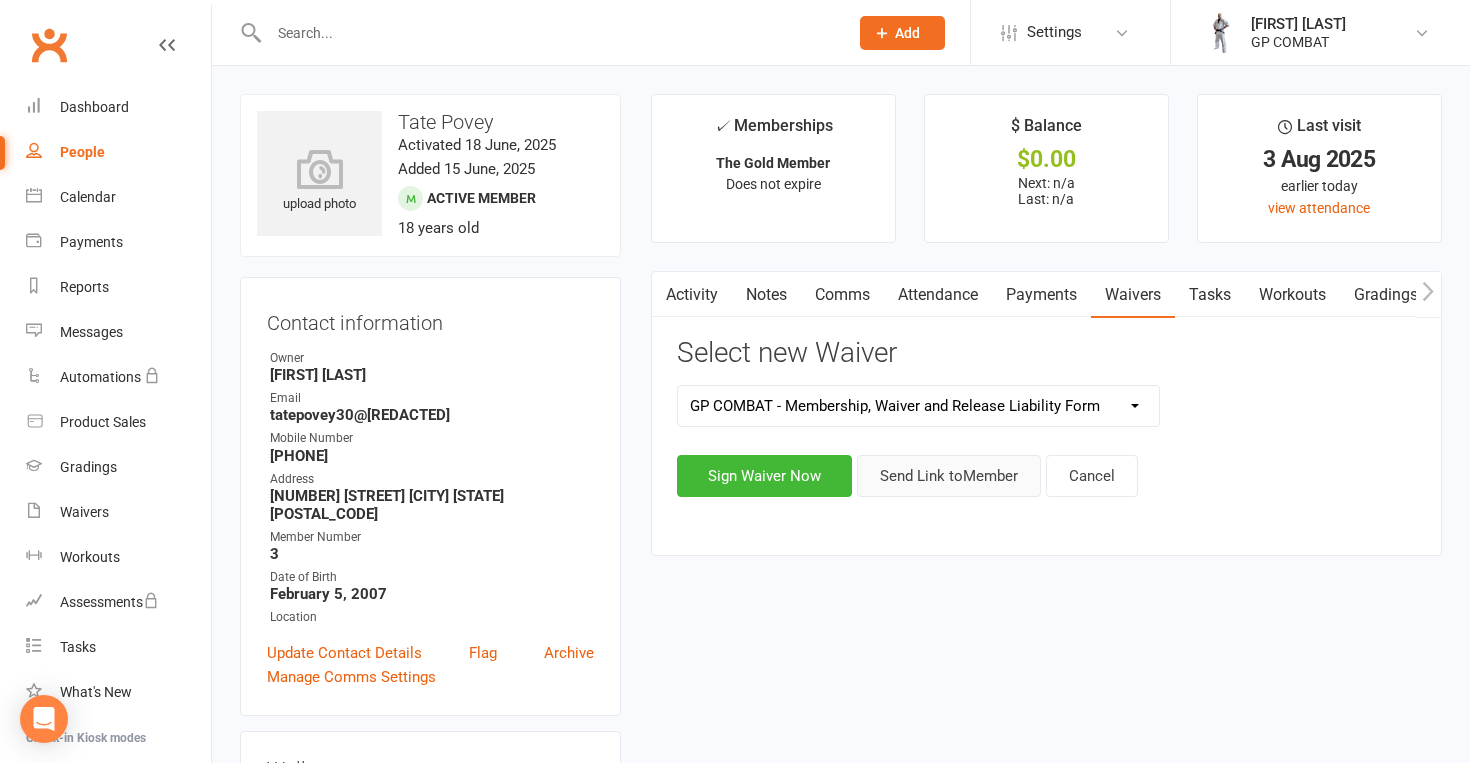 click on "Send Link to  Member" at bounding box center (949, 476) 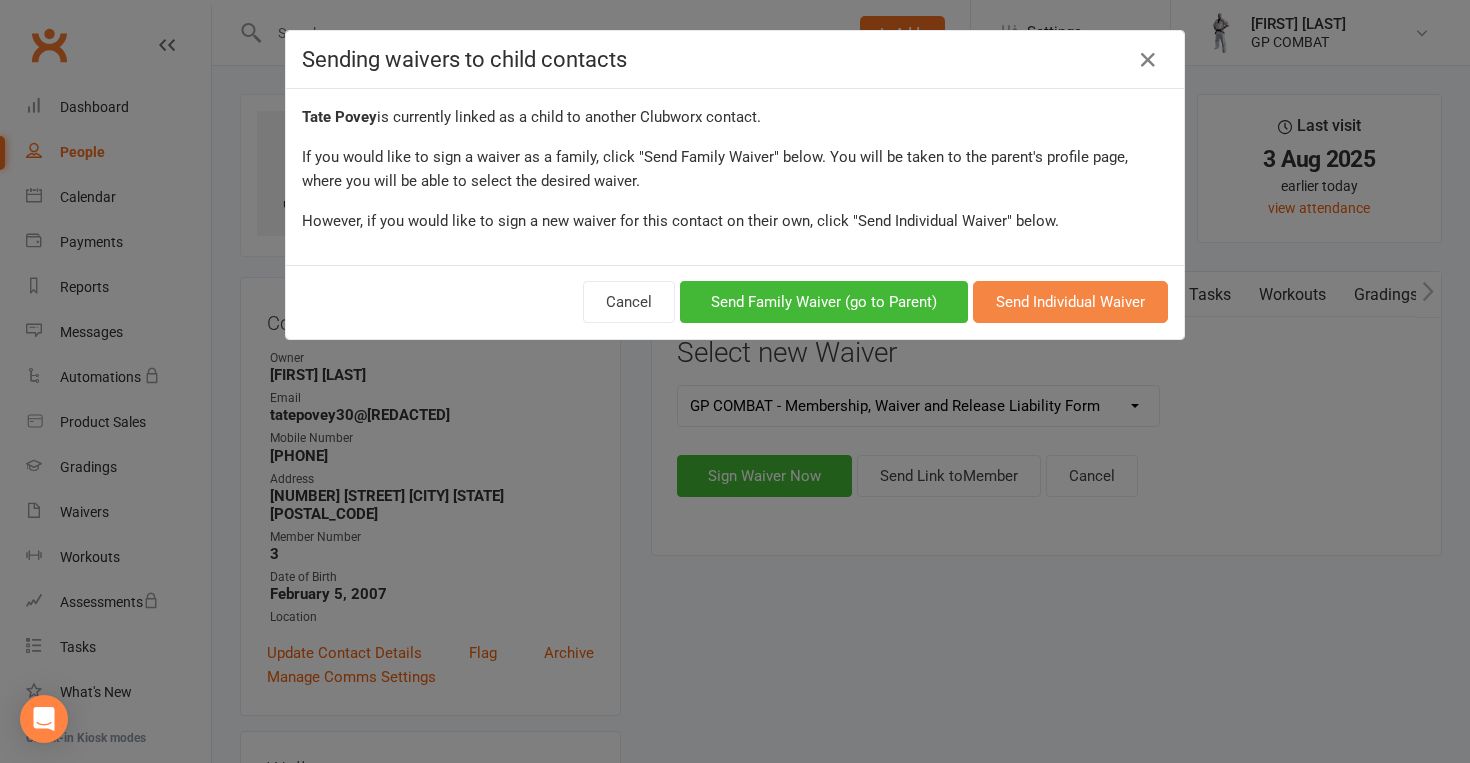 click on "Send Individual Waiver" at bounding box center (1070, 302) 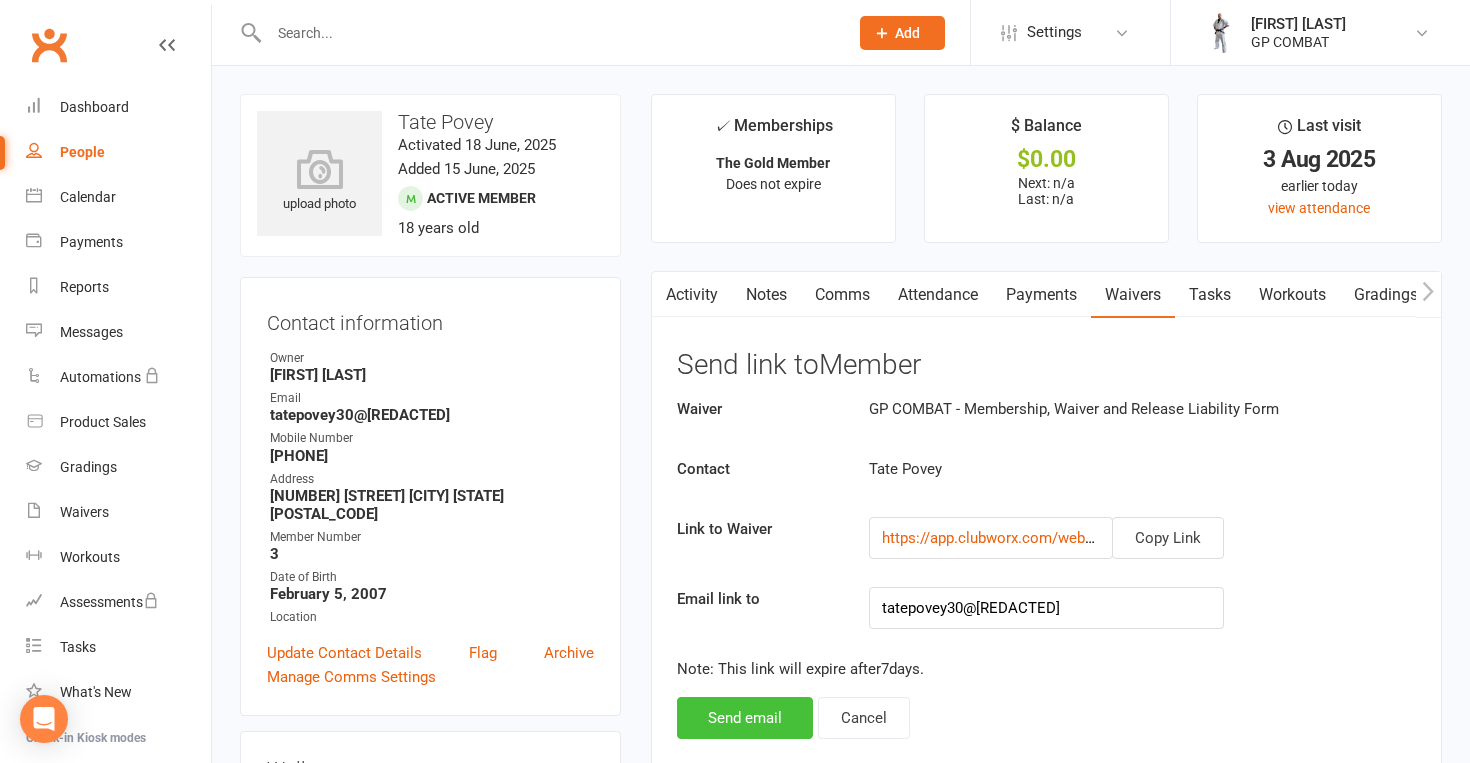 click on "Send email" at bounding box center [745, 718] 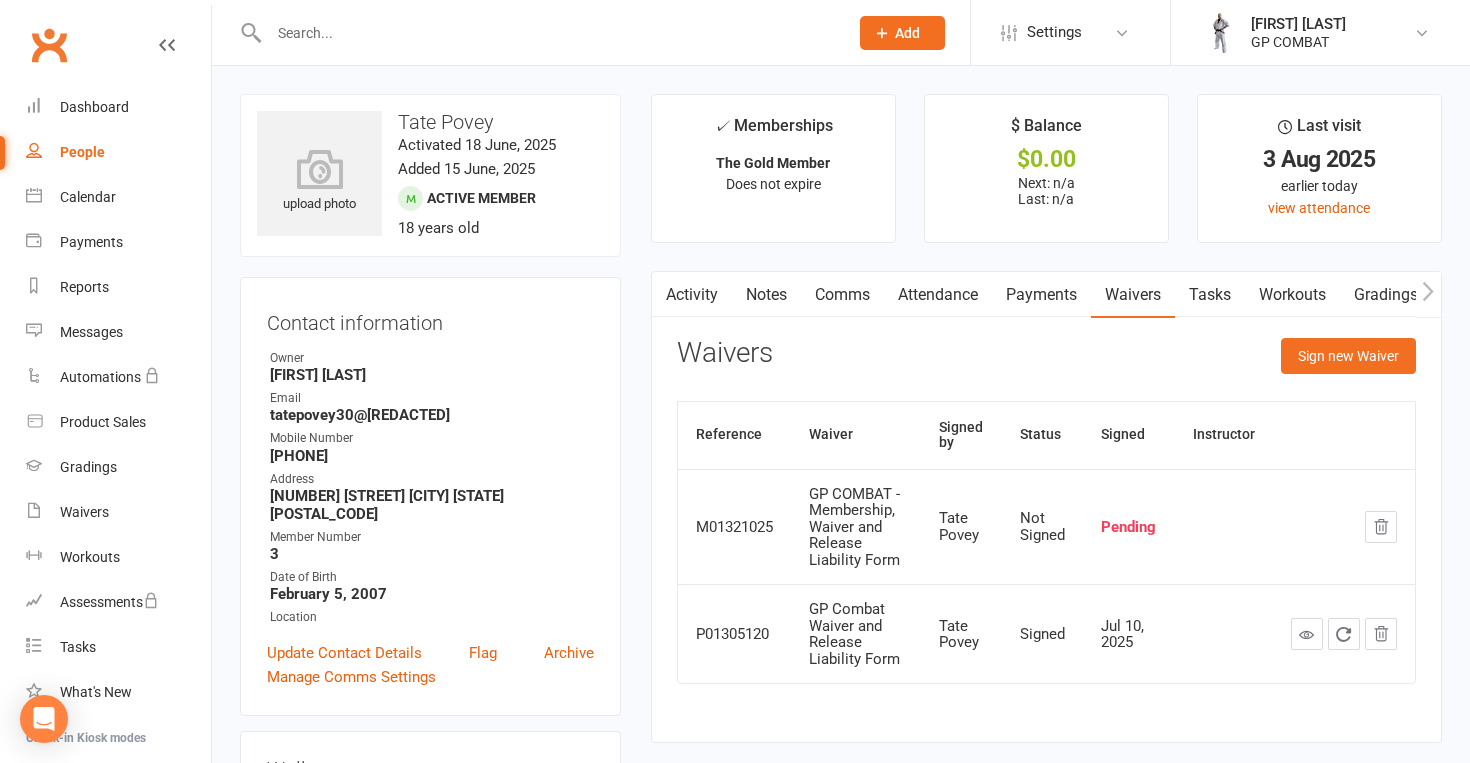 scroll, scrollTop: 0, scrollLeft: 0, axis: both 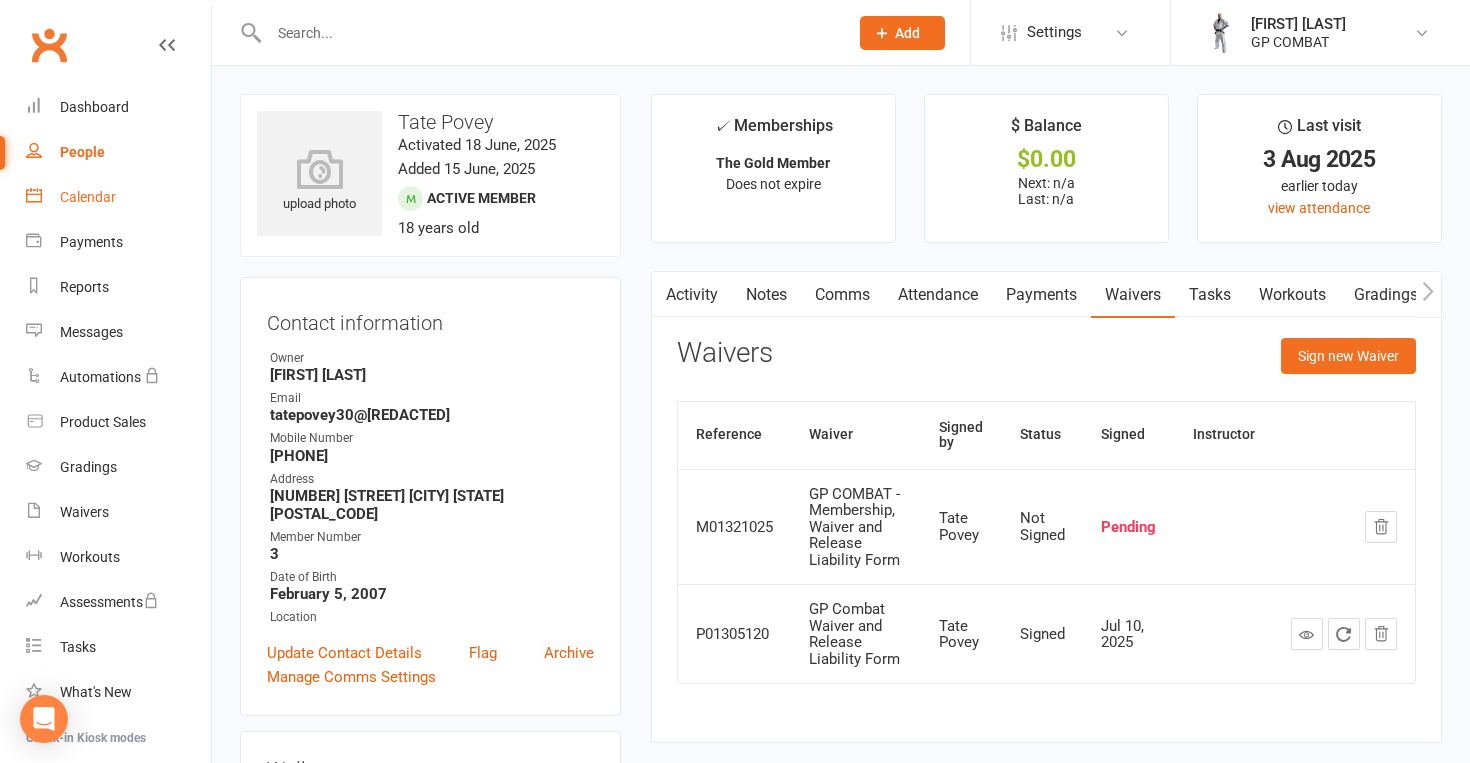 click on "Calendar" at bounding box center [88, 197] 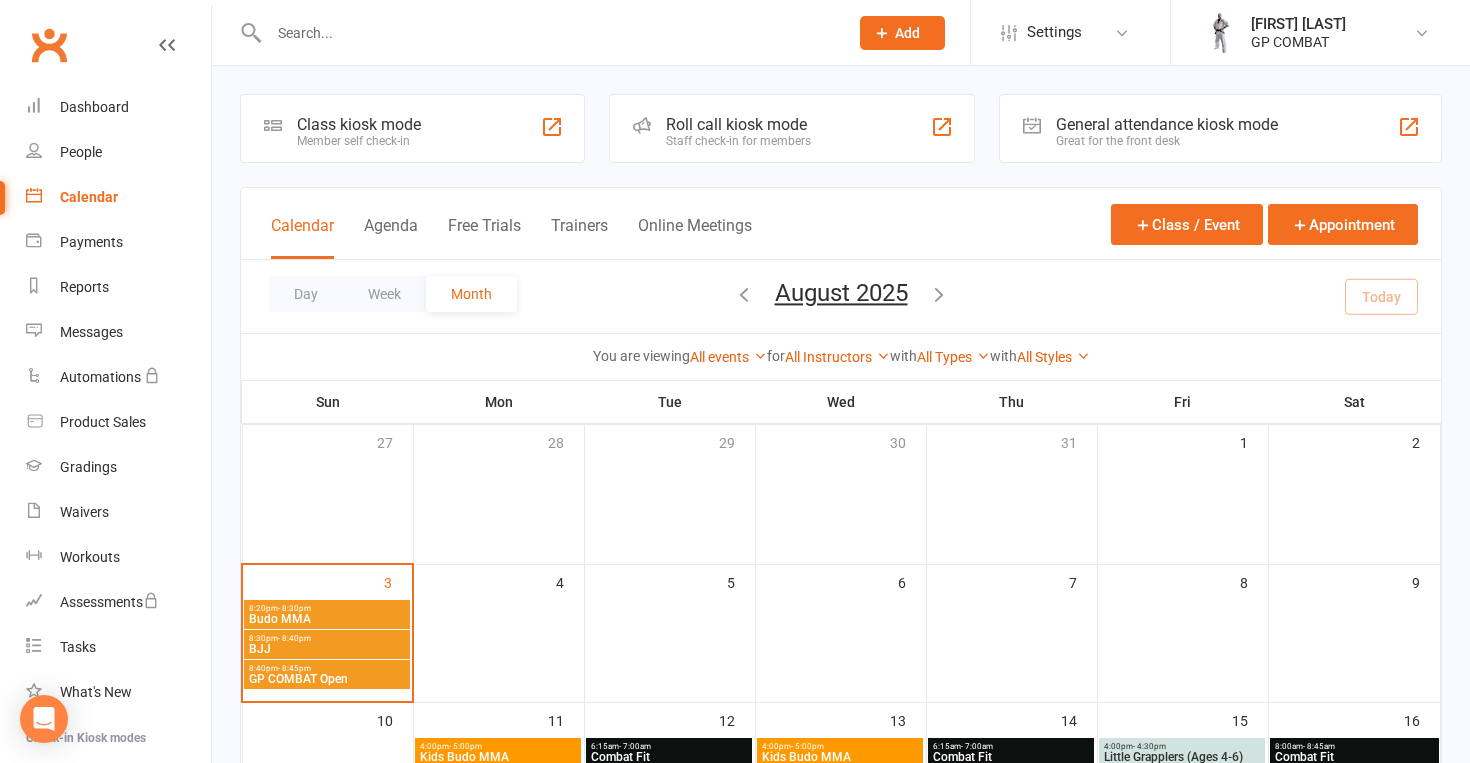 click on "GP COMBAT Open" at bounding box center (327, 679) 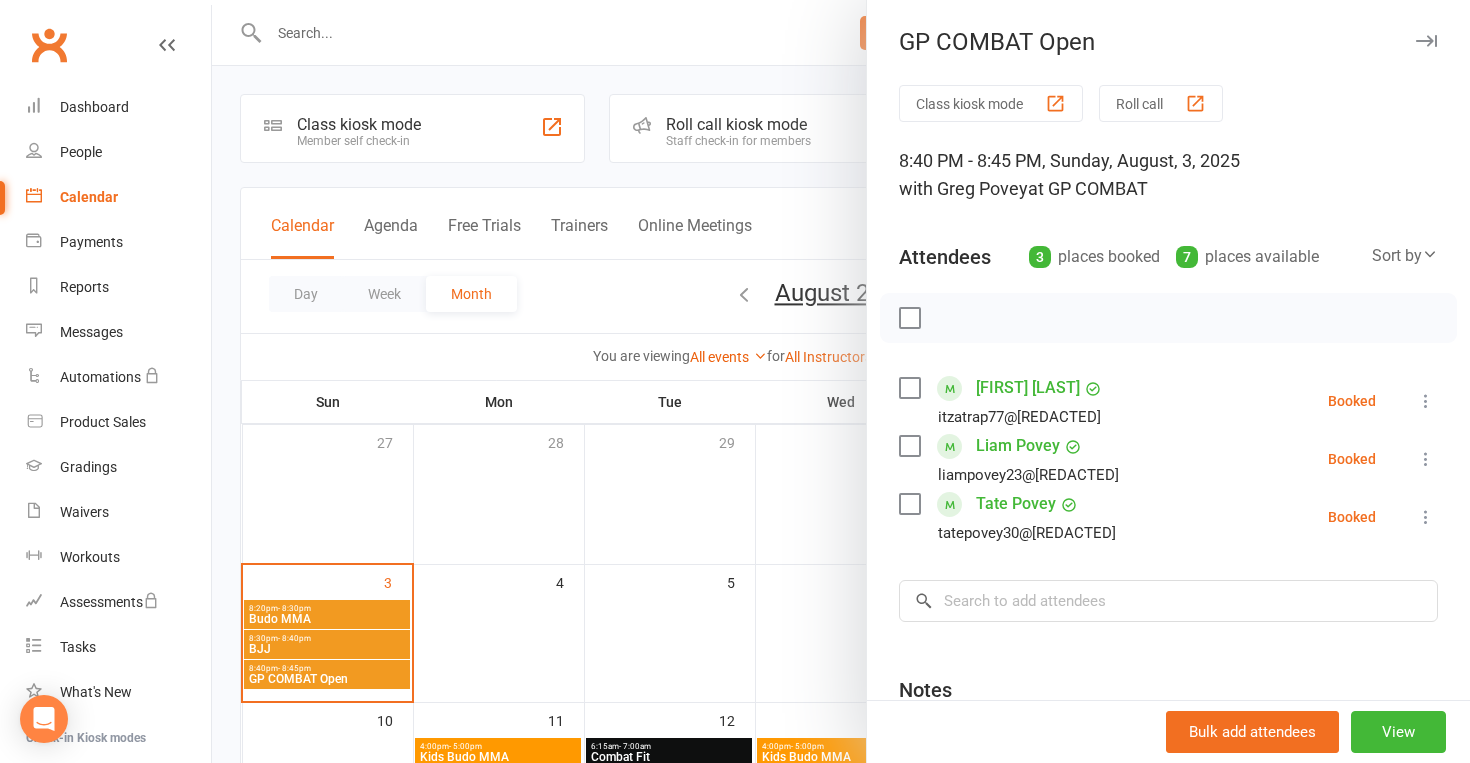 click at bounding box center (1426, 401) 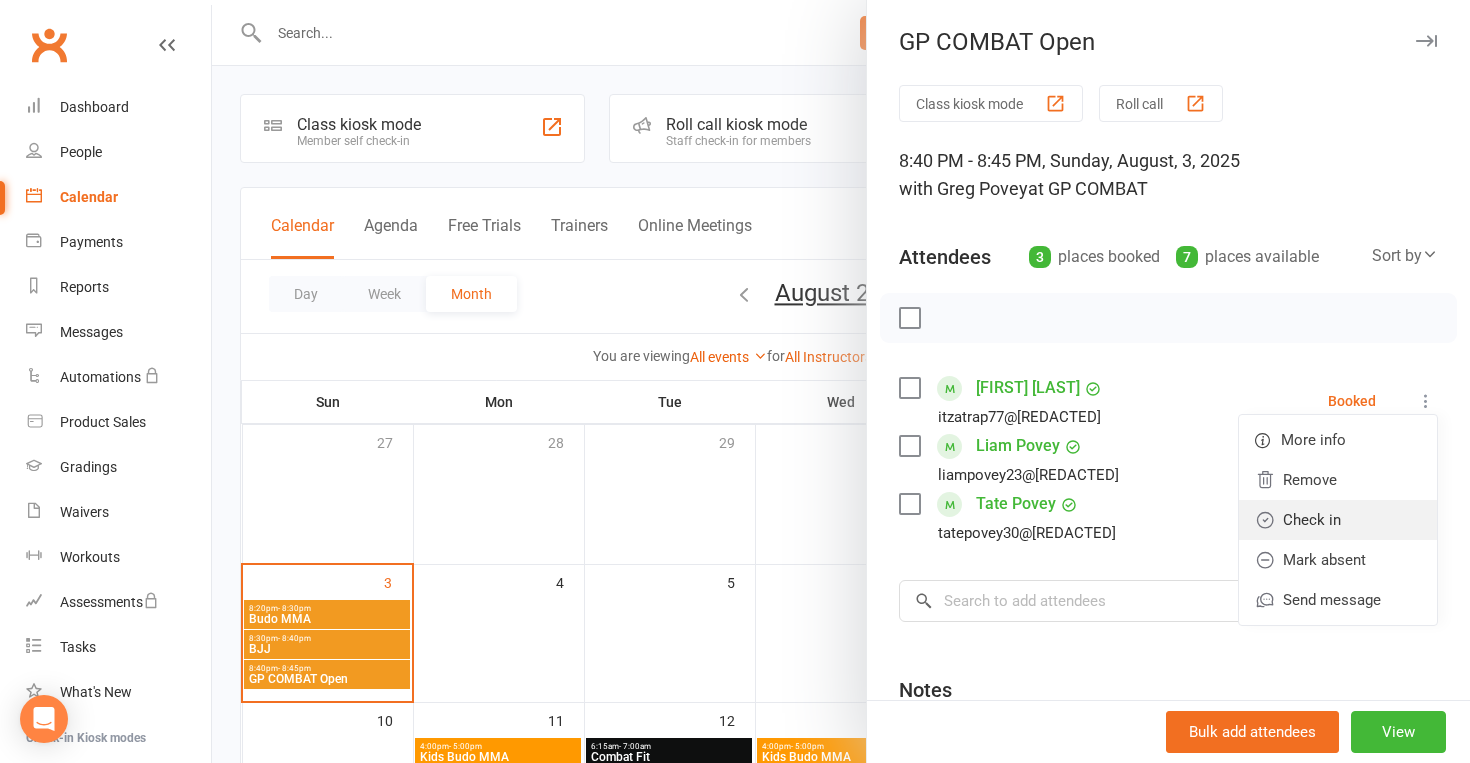 click on "Check in" at bounding box center (1338, 520) 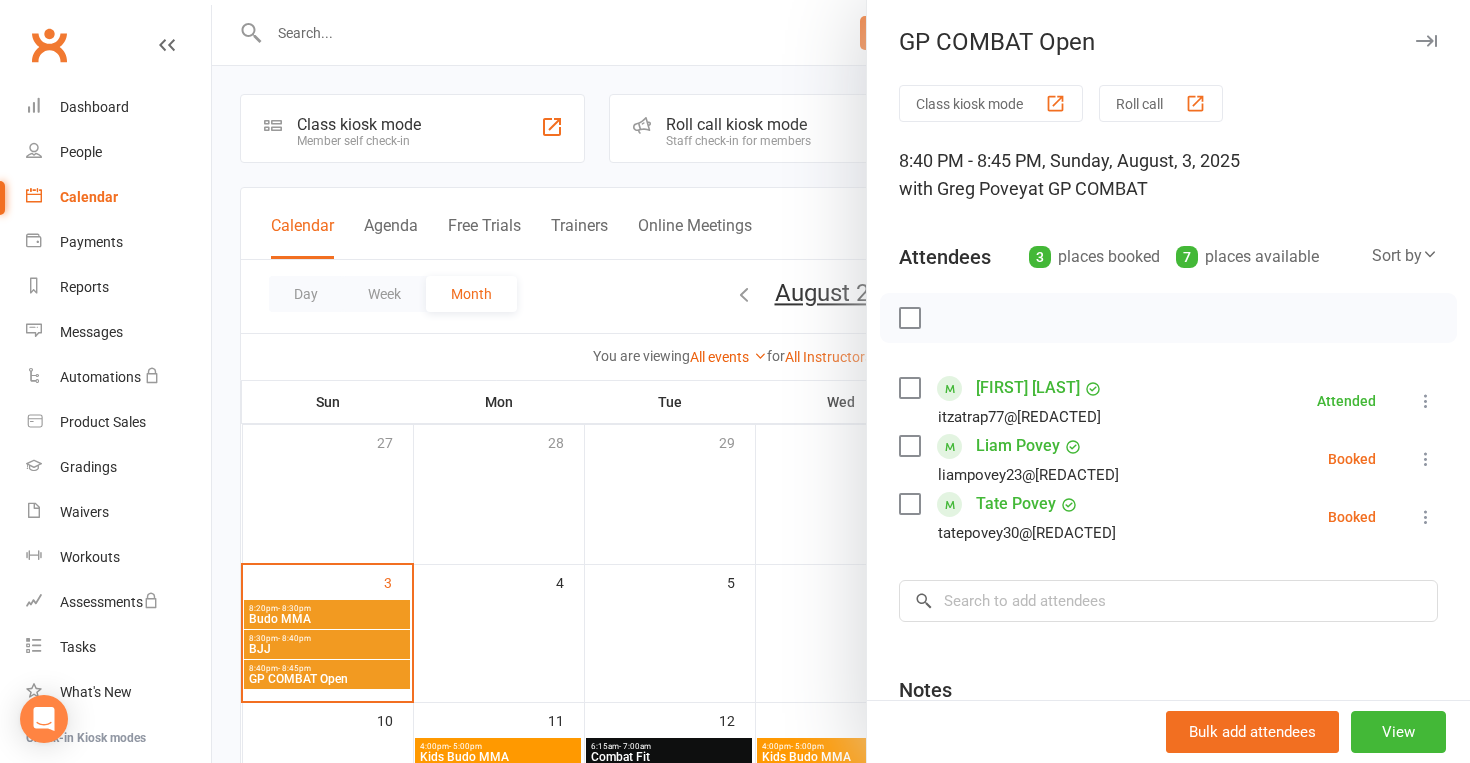 click at bounding box center [1426, 459] 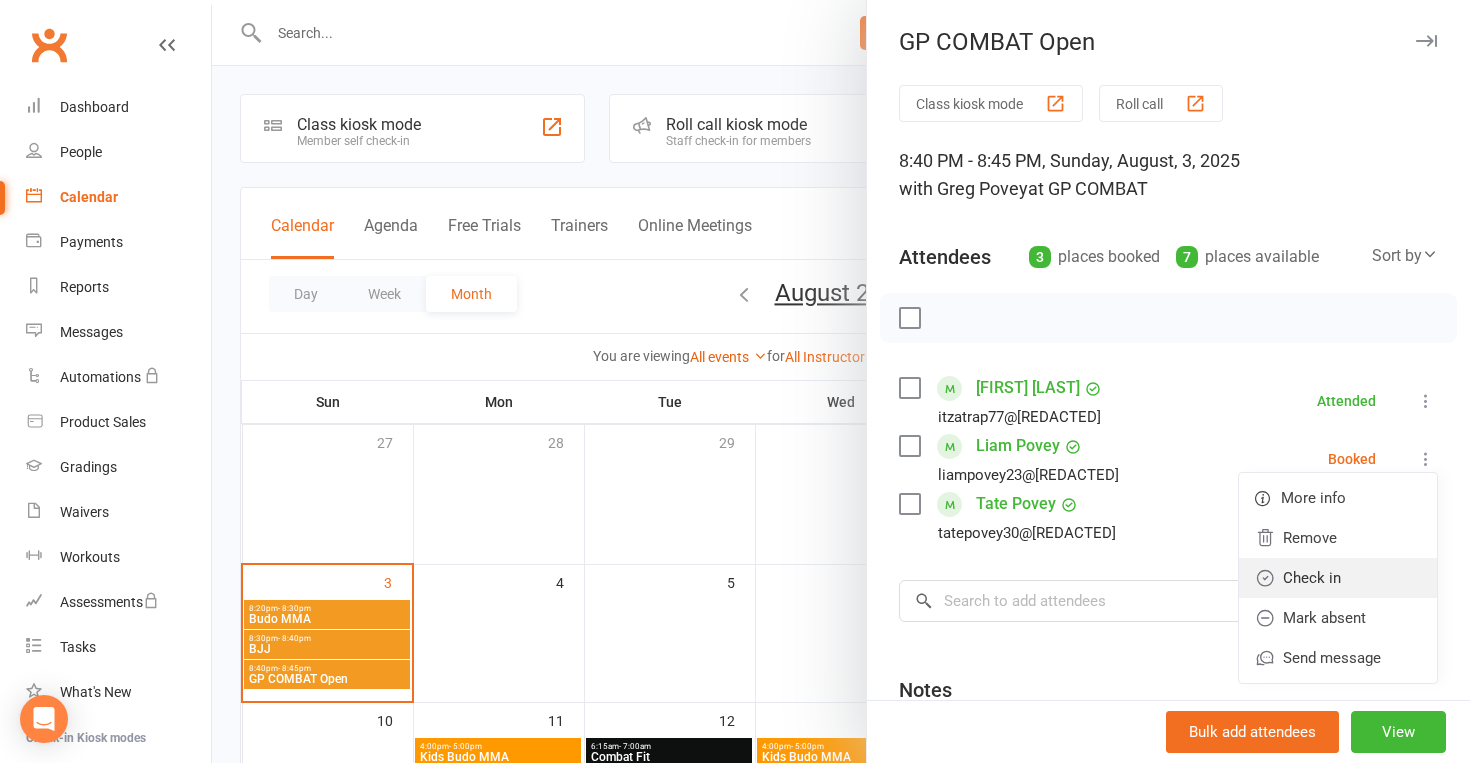 click on "Check in" at bounding box center [1338, 578] 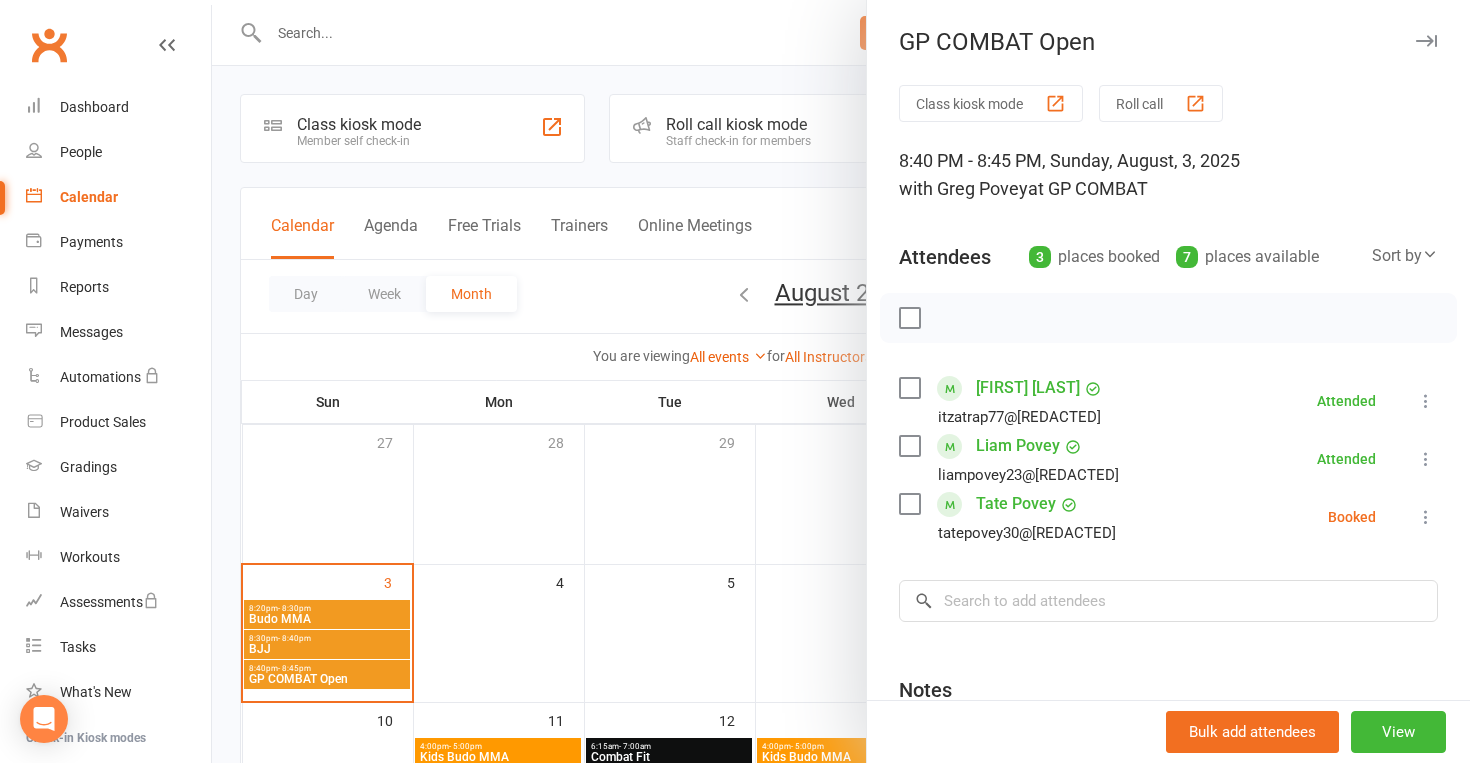 click at bounding box center [1426, 517] 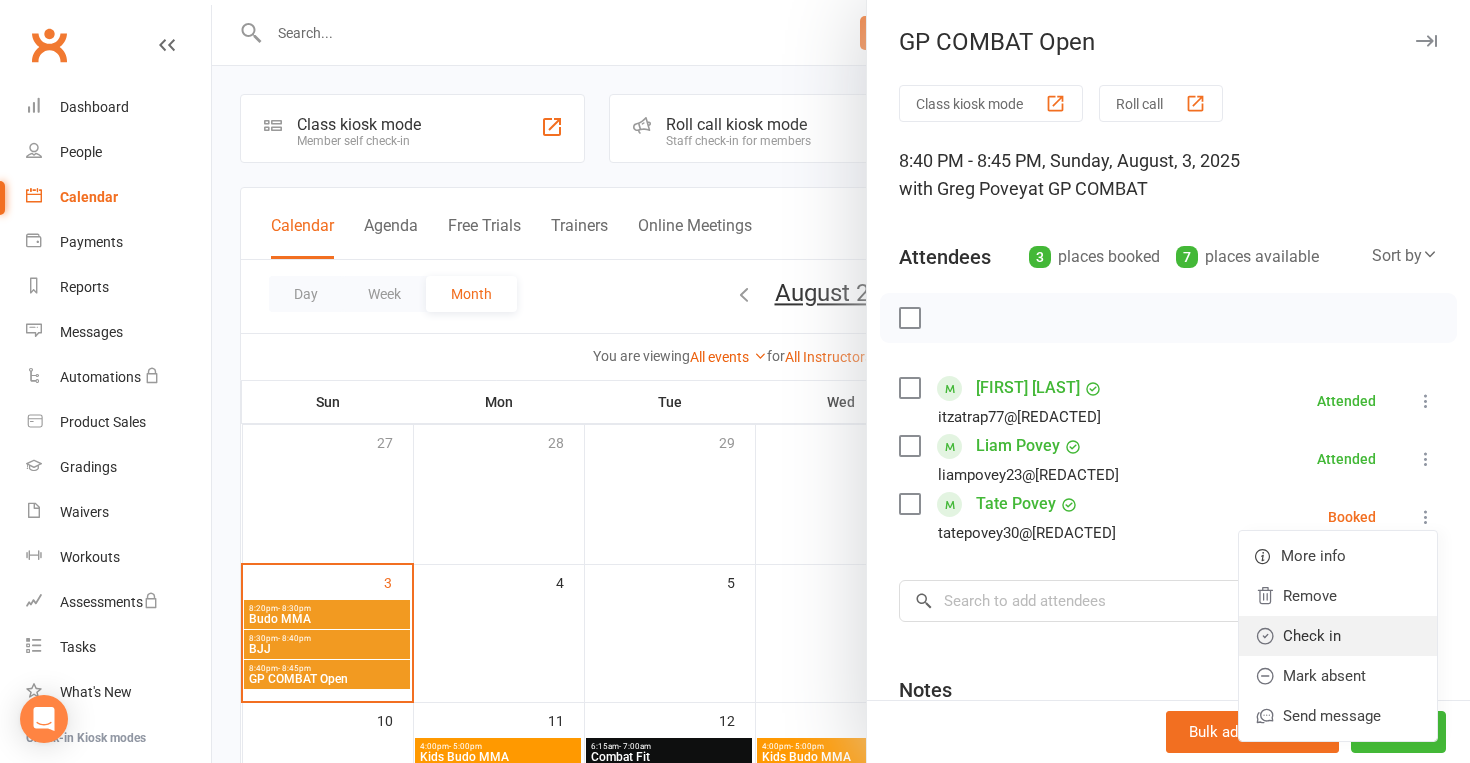 click on "Check in" at bounding box center (1338, 636) 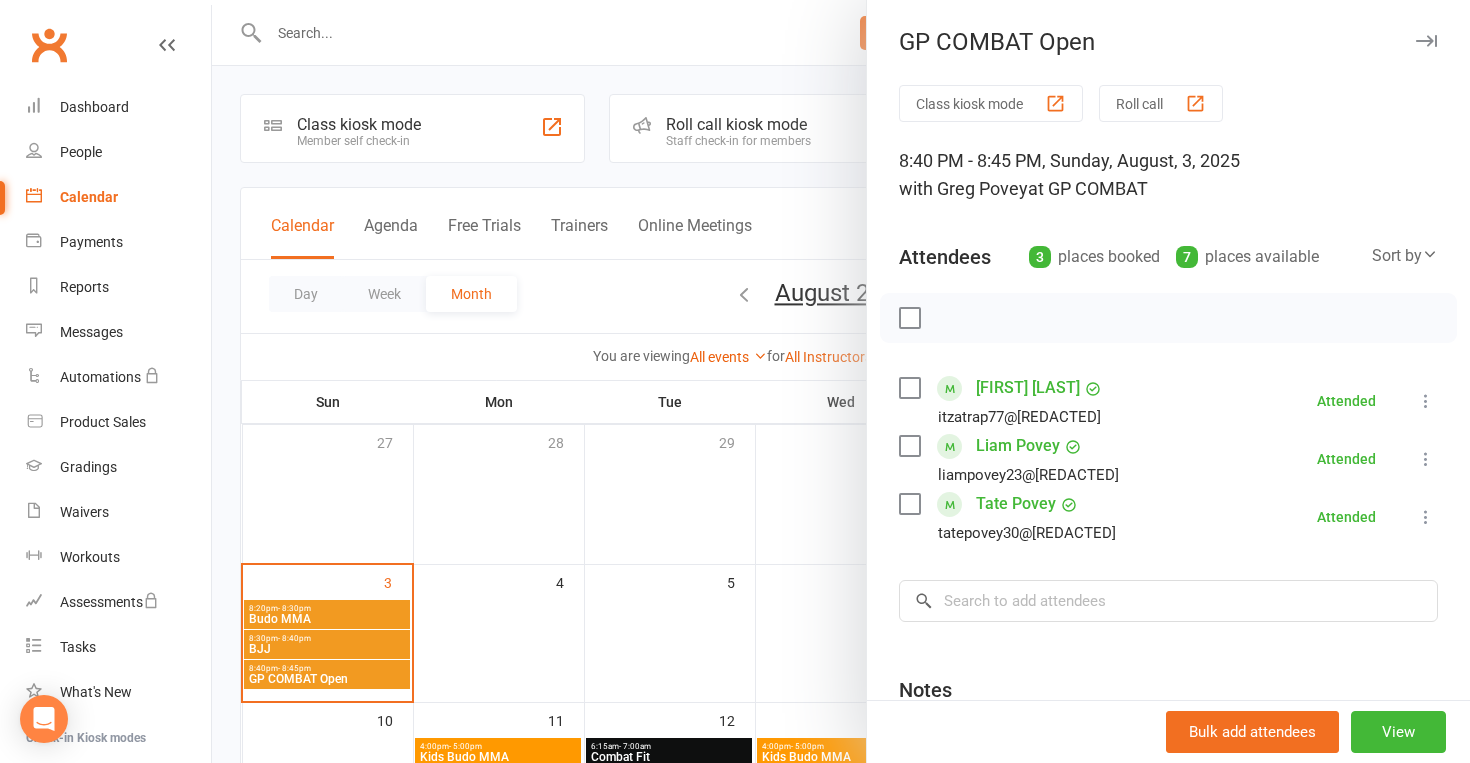click at bounding box center (841, 381) 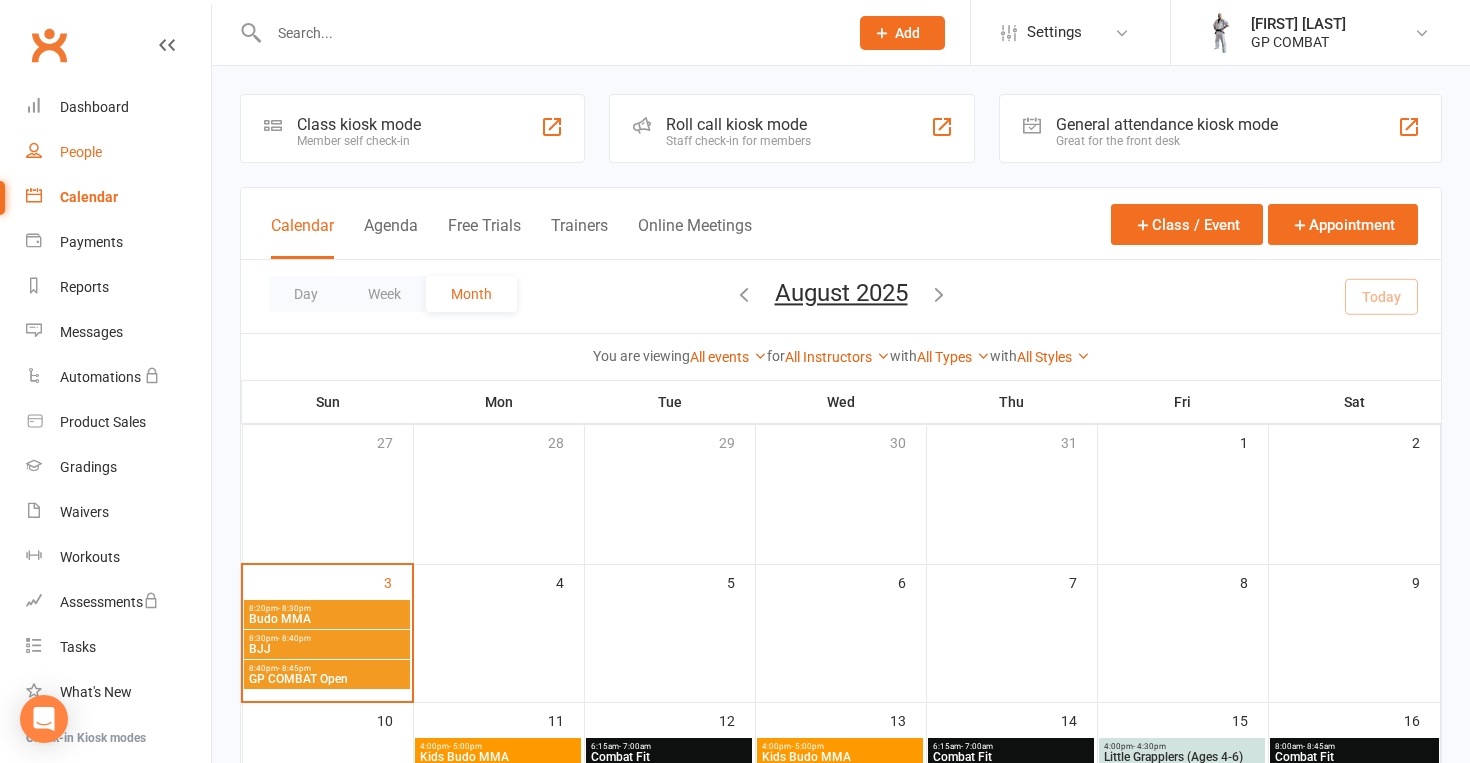 click on "People" at bounding box center [81, 152] 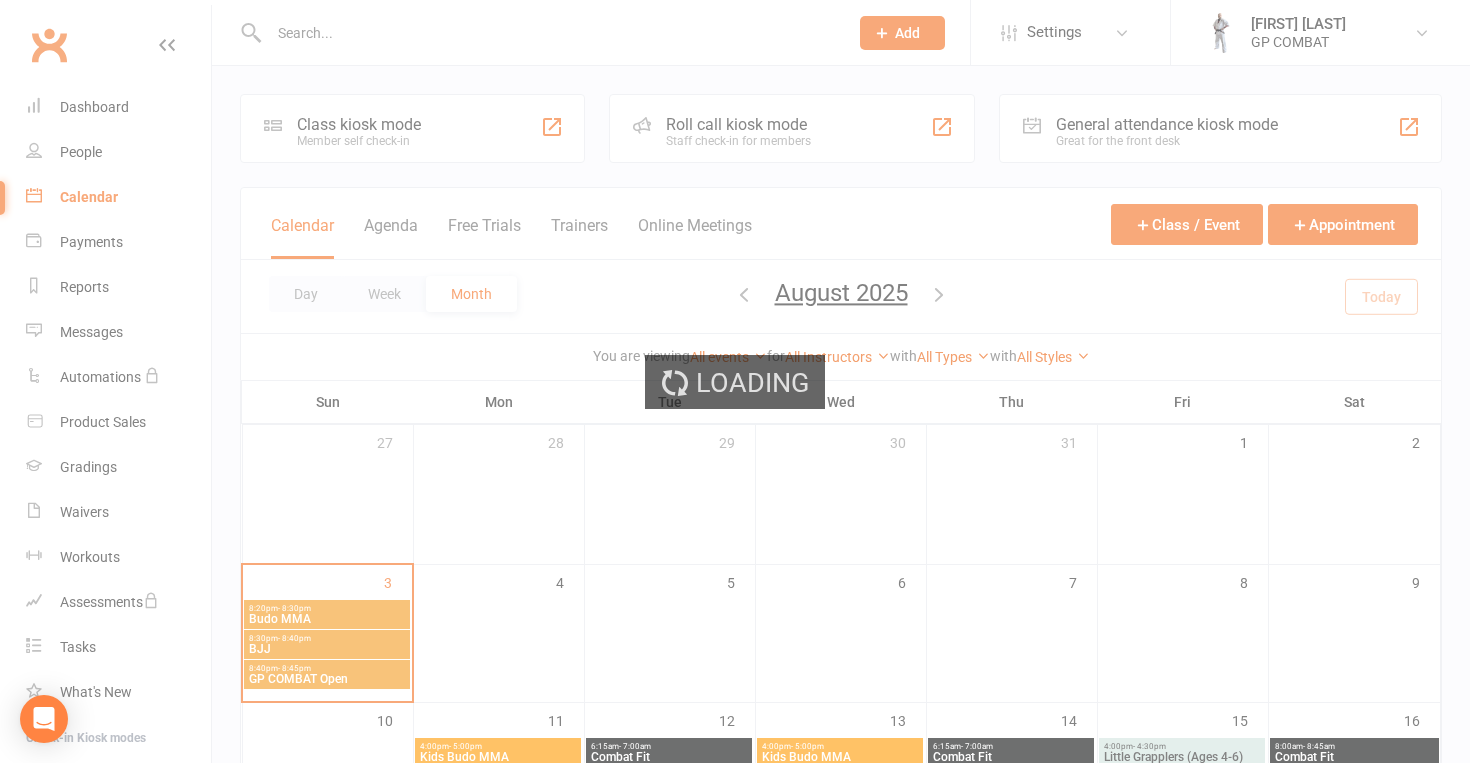 select on "100" 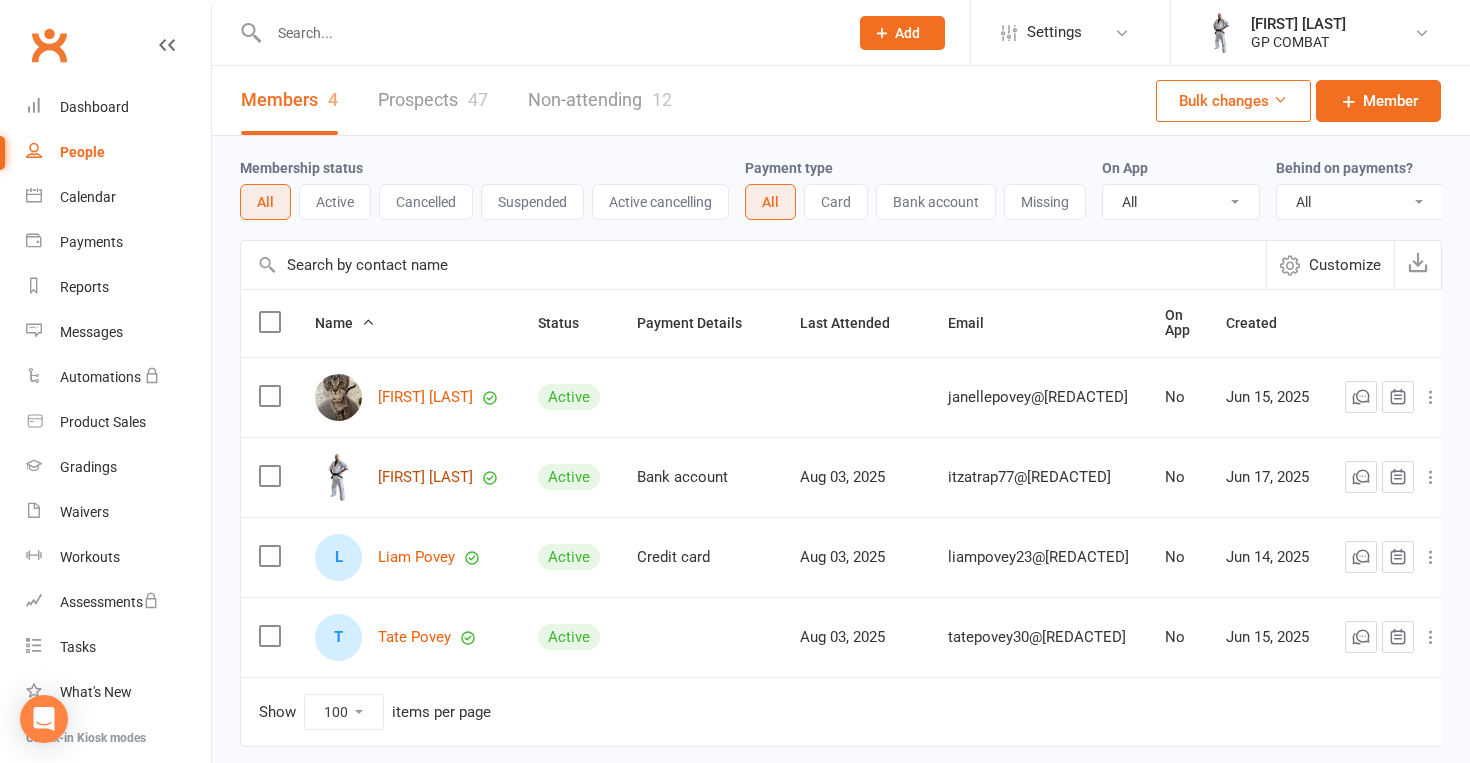 click on "[FIRST] [LAST]" at bounding box center (425, 477) 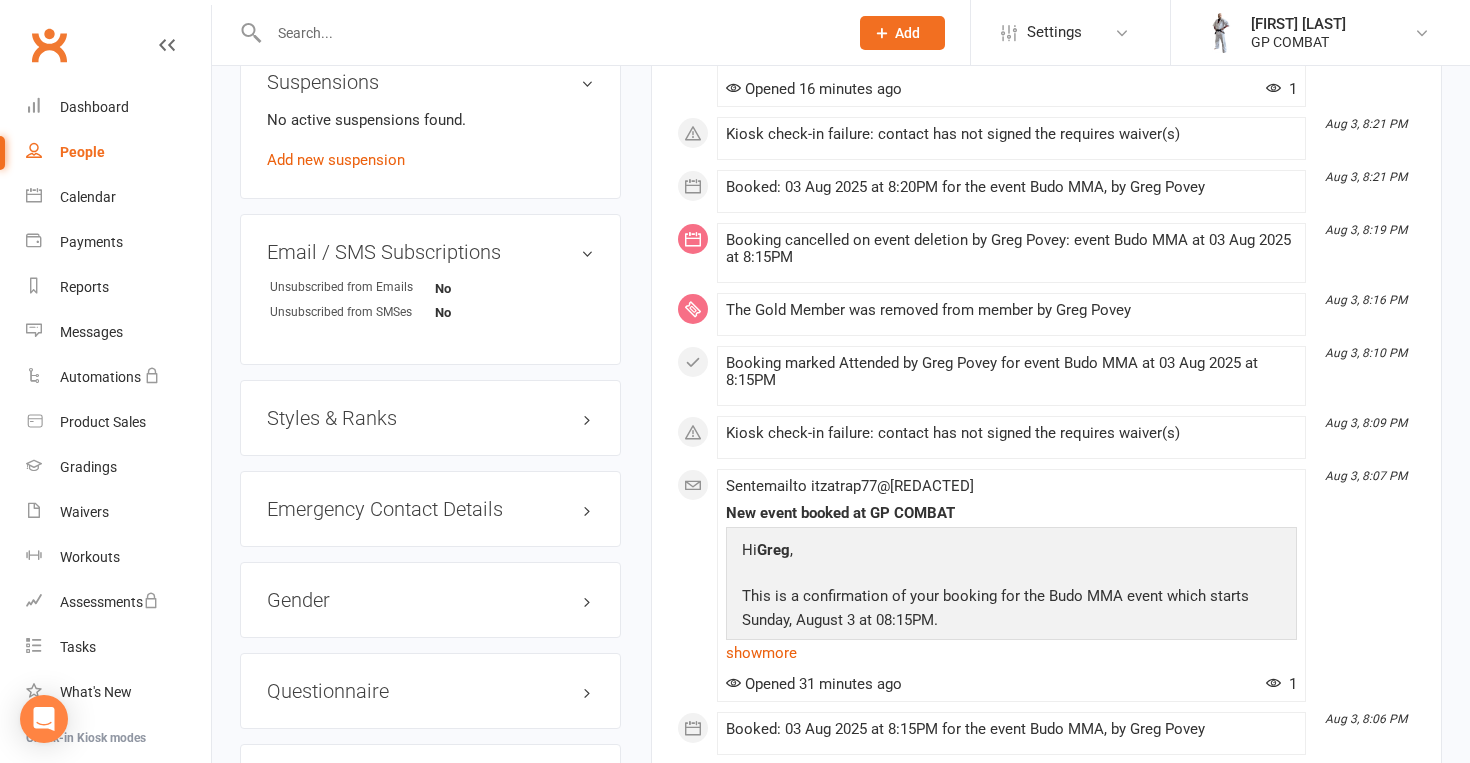 scroll, scrollTop: 1377, scrollLeft: 0, axis: vertical 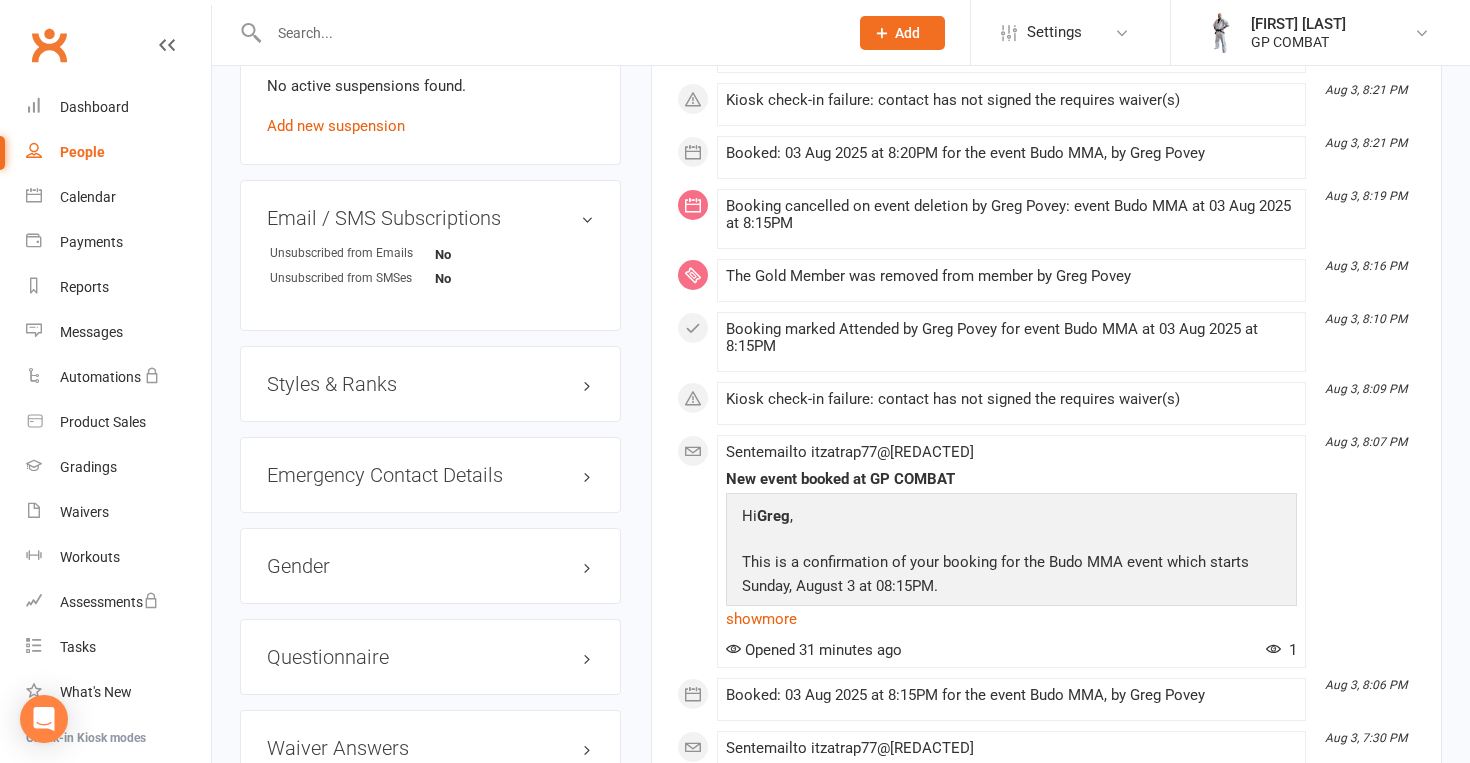 click on "Styles & Ranks" at bounding box center [430, 384] 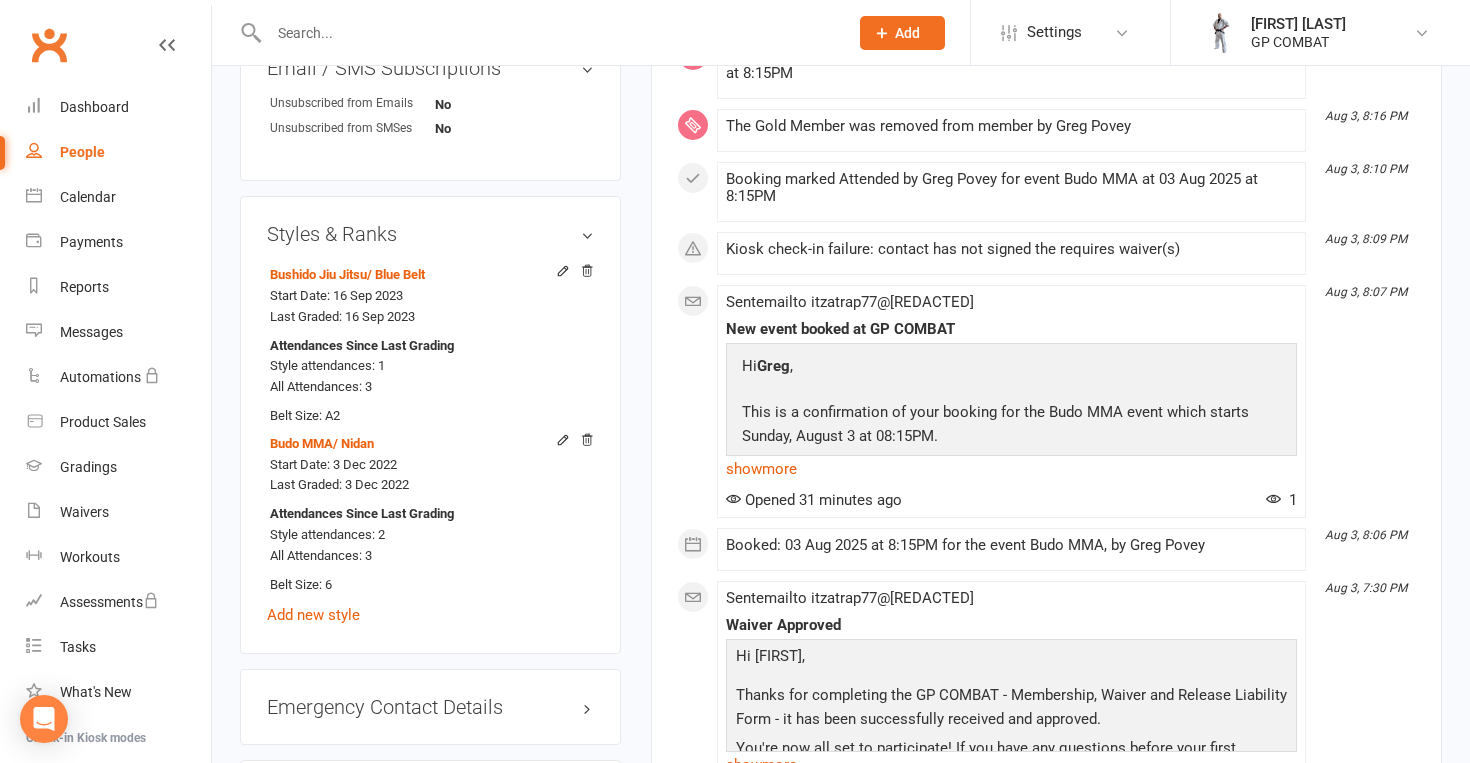 scroll, scrollTop: 1623, scrollLeft: 0, axis: vertical 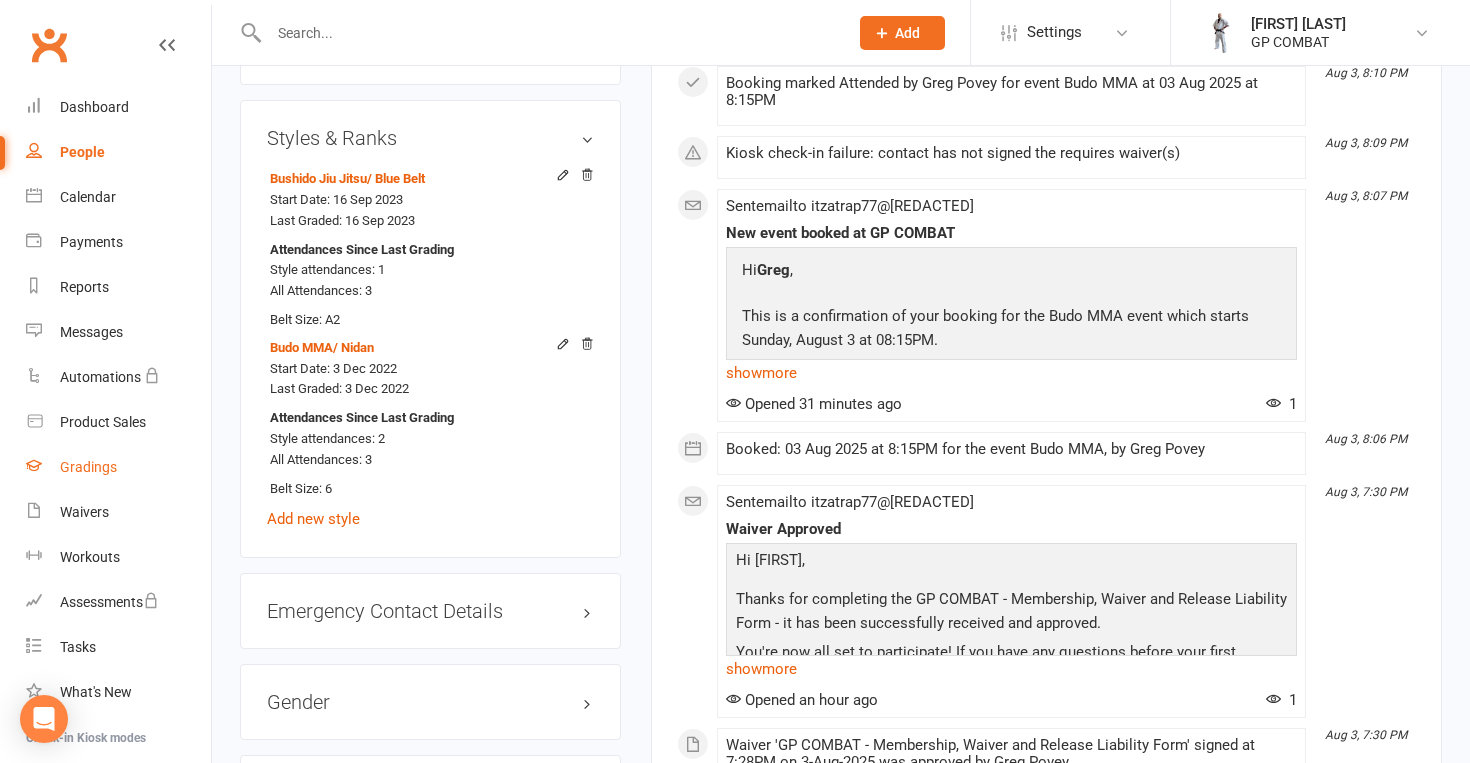 click on "Gradings" at bounding box center [88, 467] 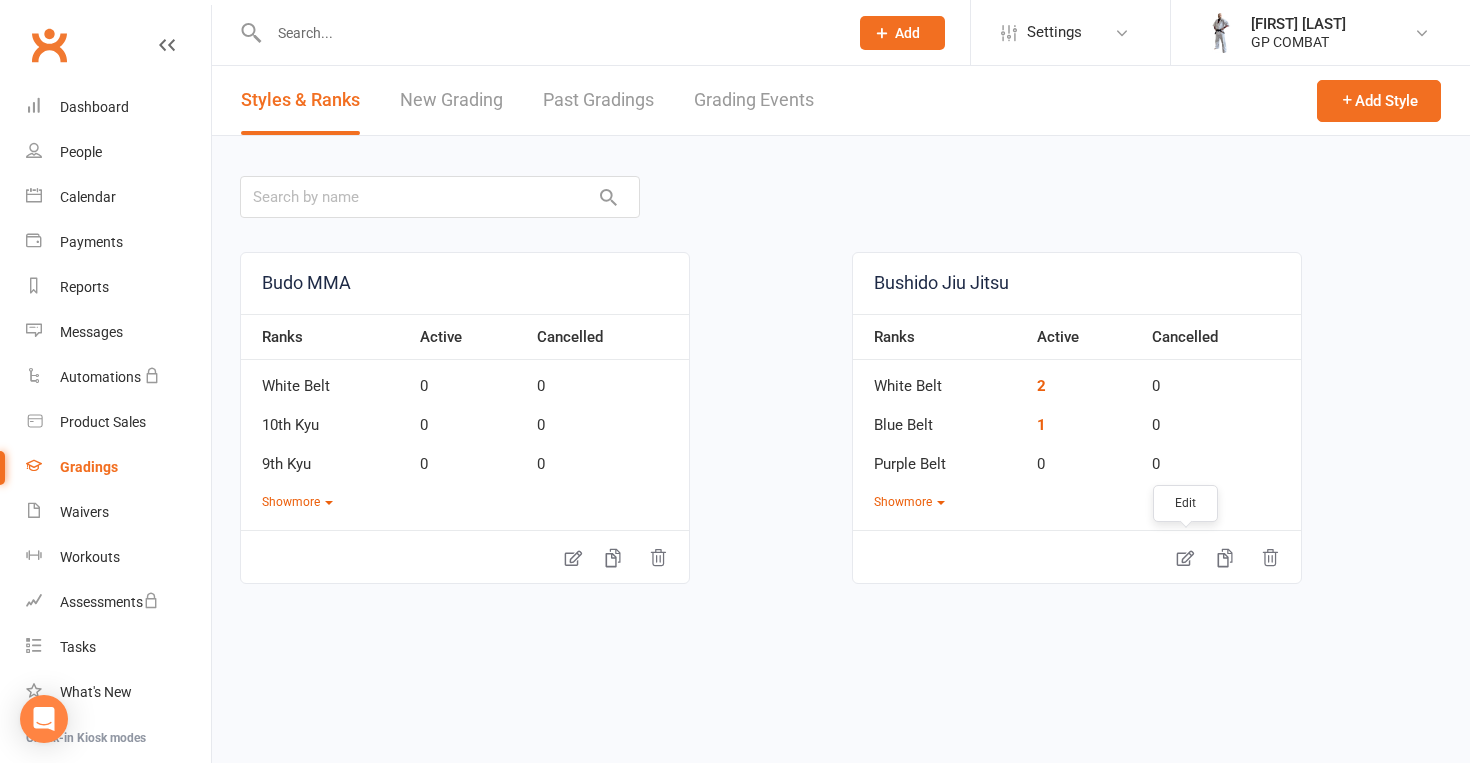click 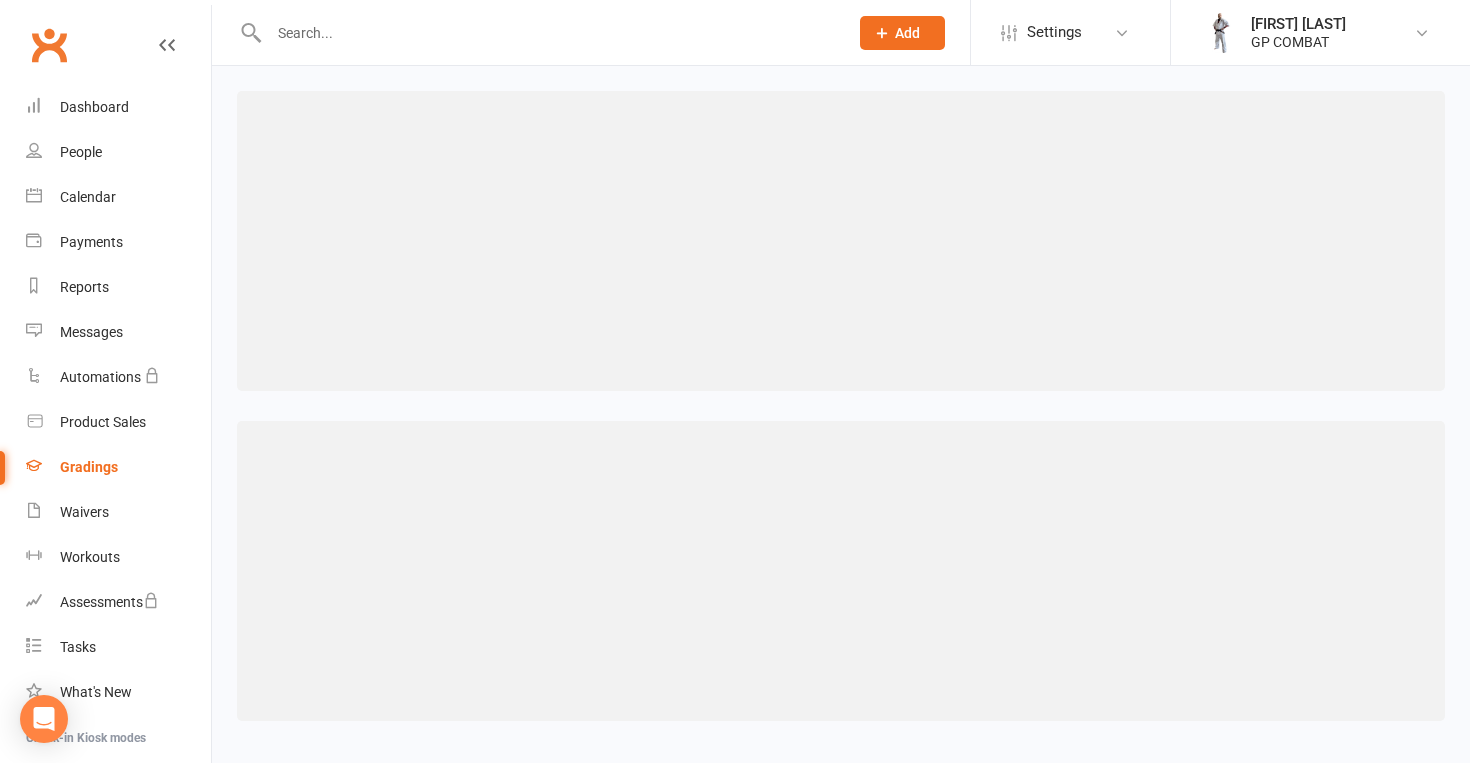 select on "contact_summaries:styles_style_class_attendances_since_last_promotion" 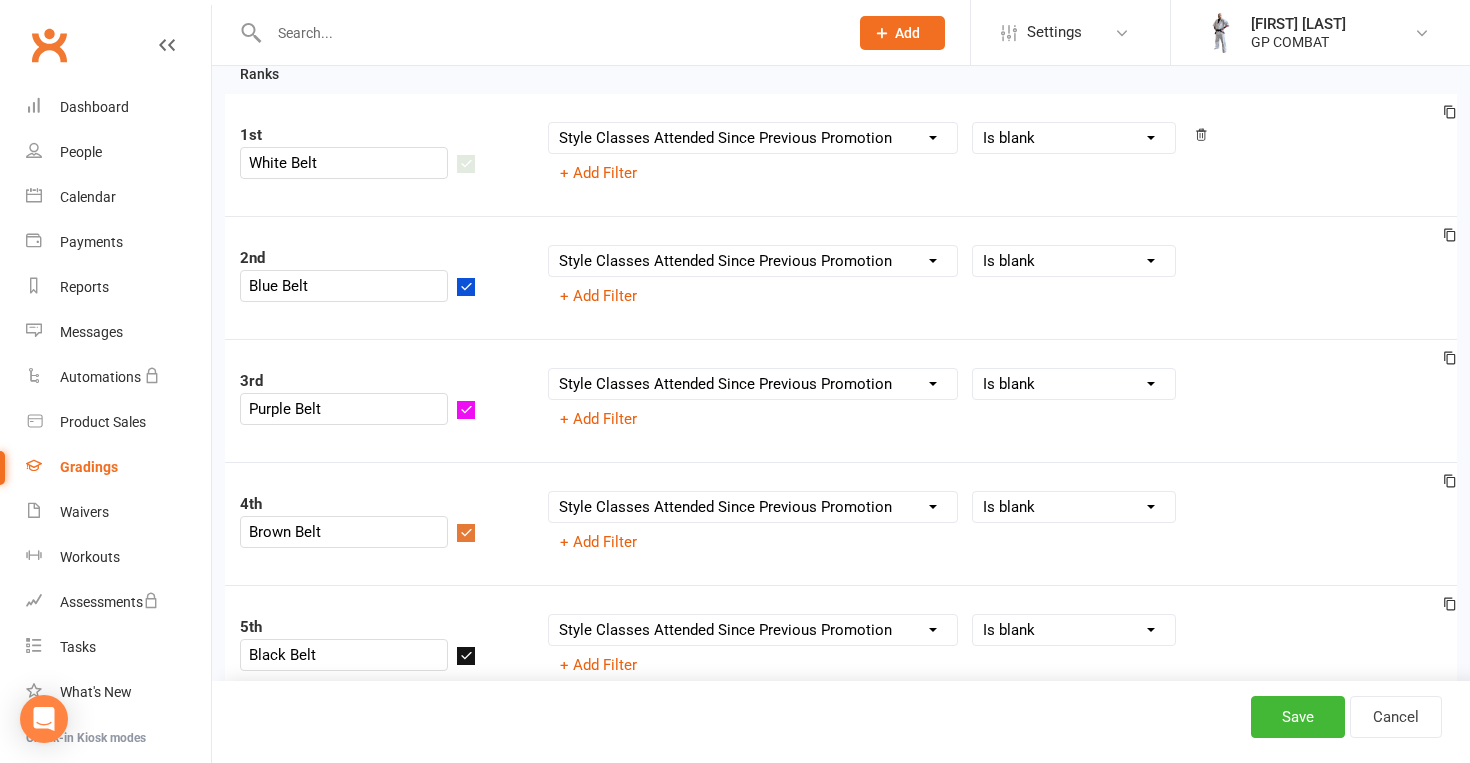 scroll, scrollTop: 204, scrollLeft: 0, axis: vertical 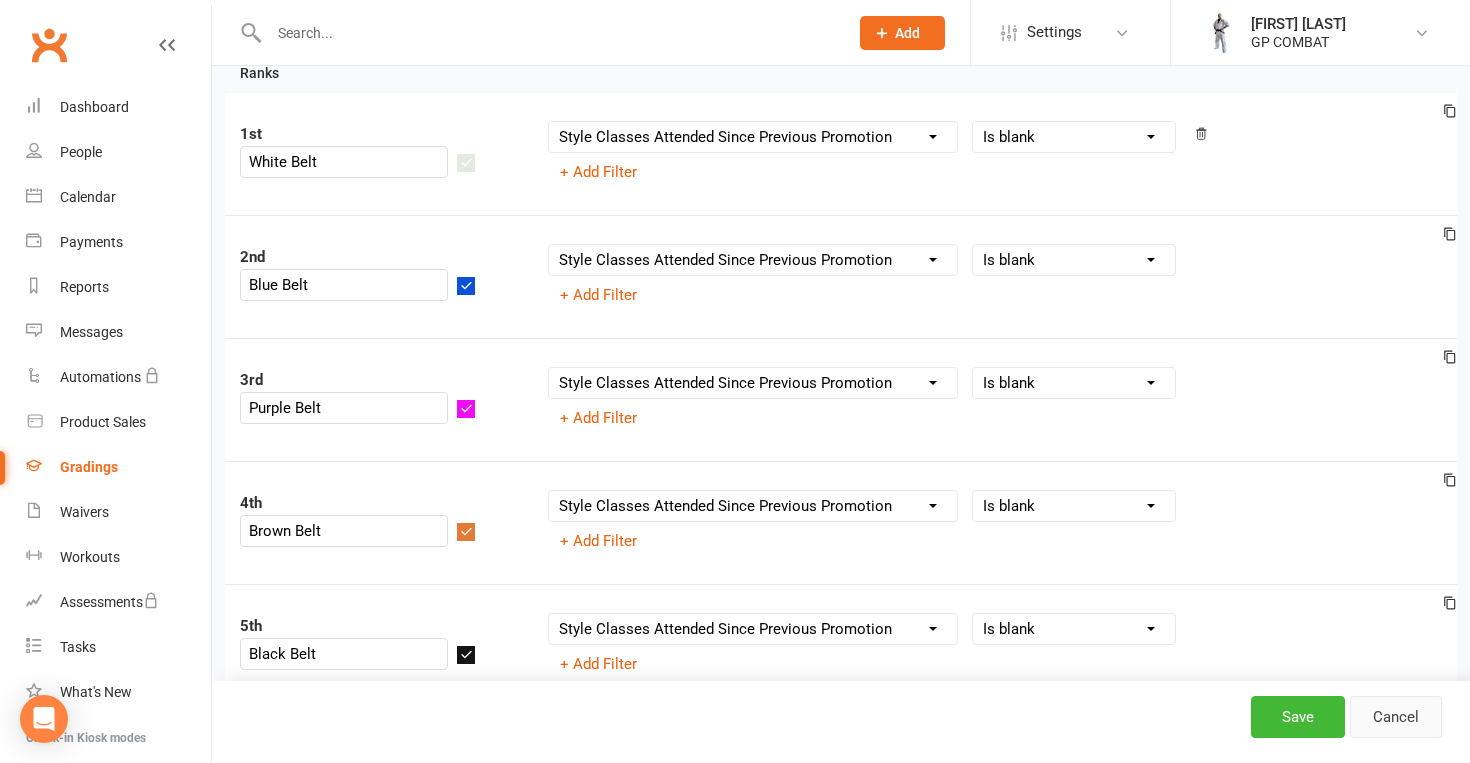 click on "Cancel" at bounding box center [1396, 717] 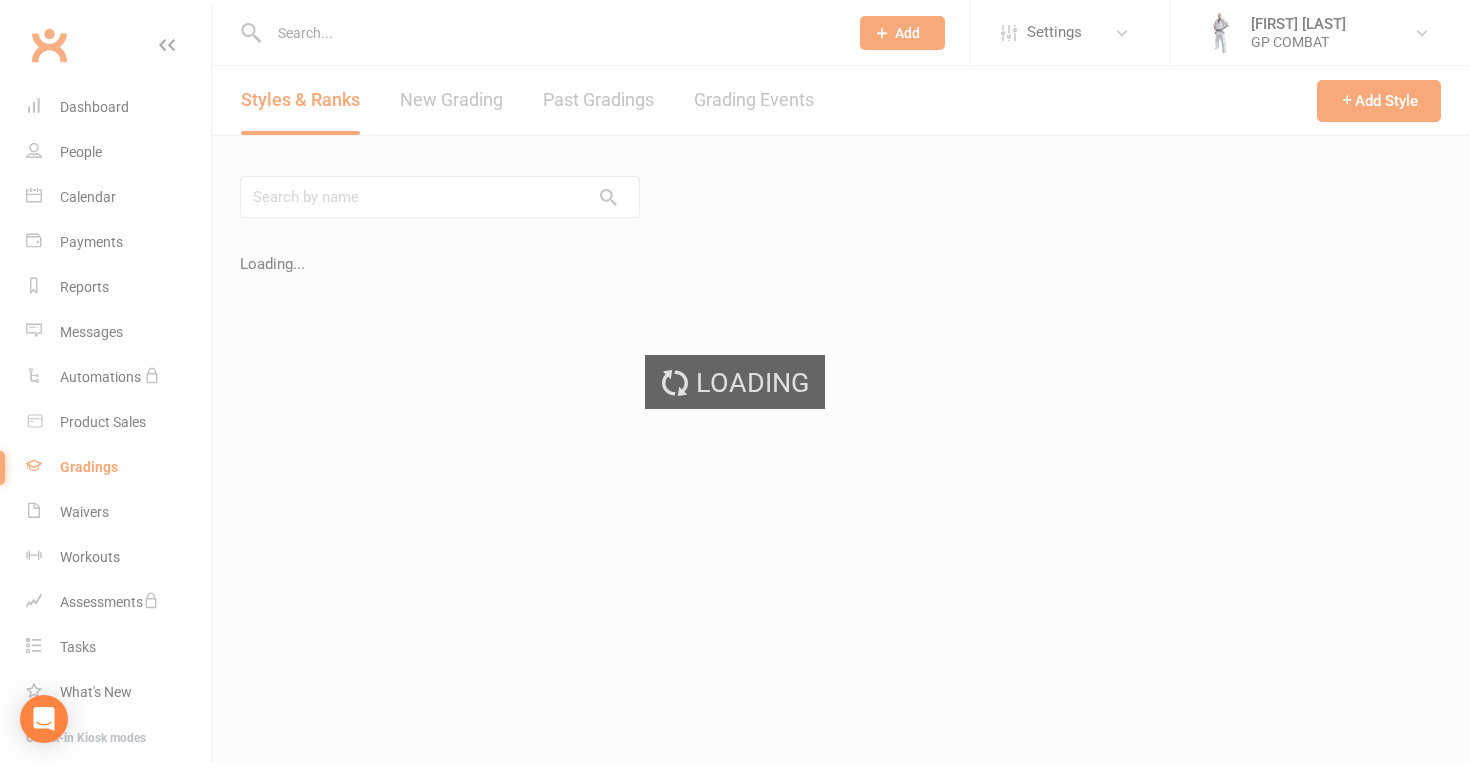 scroll, scrollTop: 0, scrollLeft: 0, axis: both 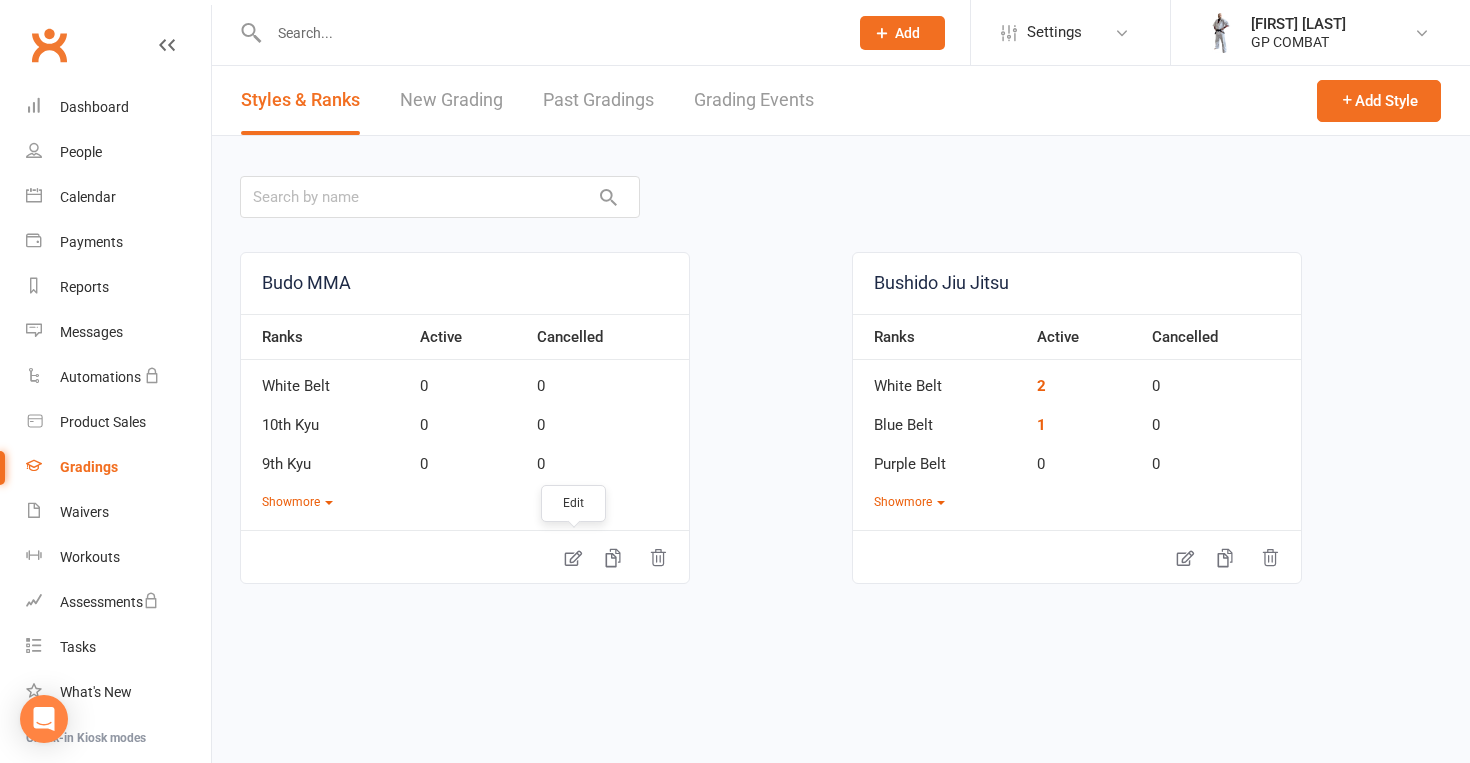 click 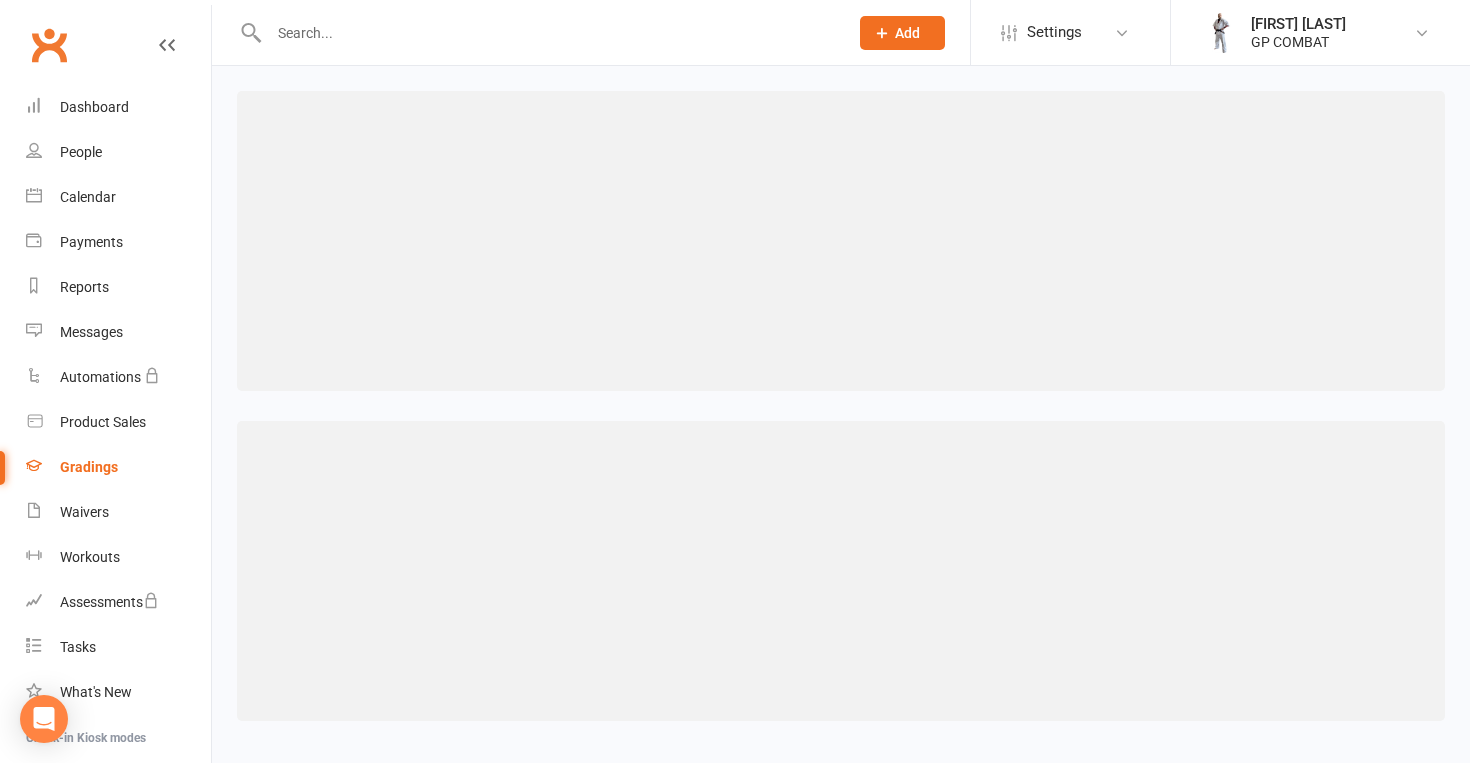 select on ">=" 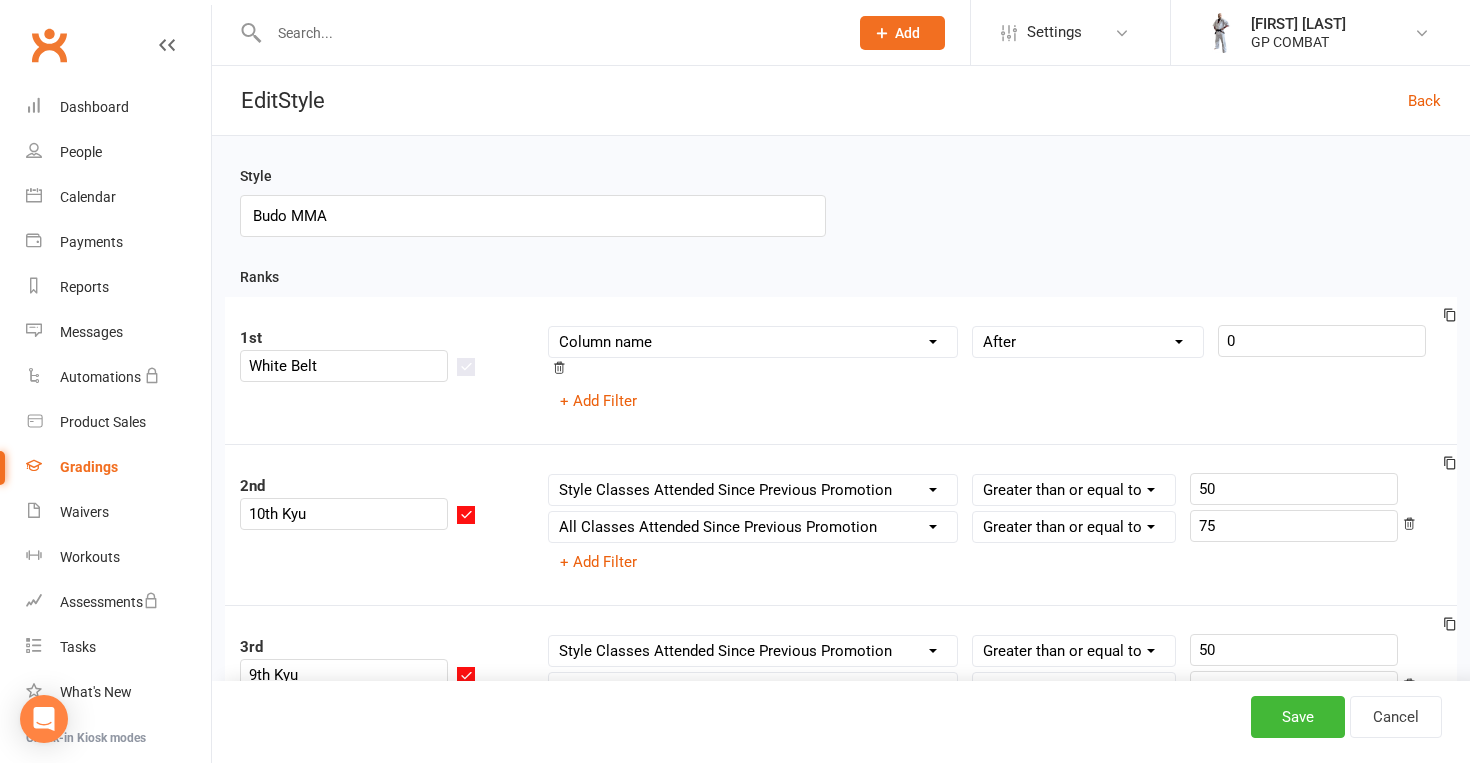 scroll, scrollTop: 0, scrollLeft: 0, axis: both 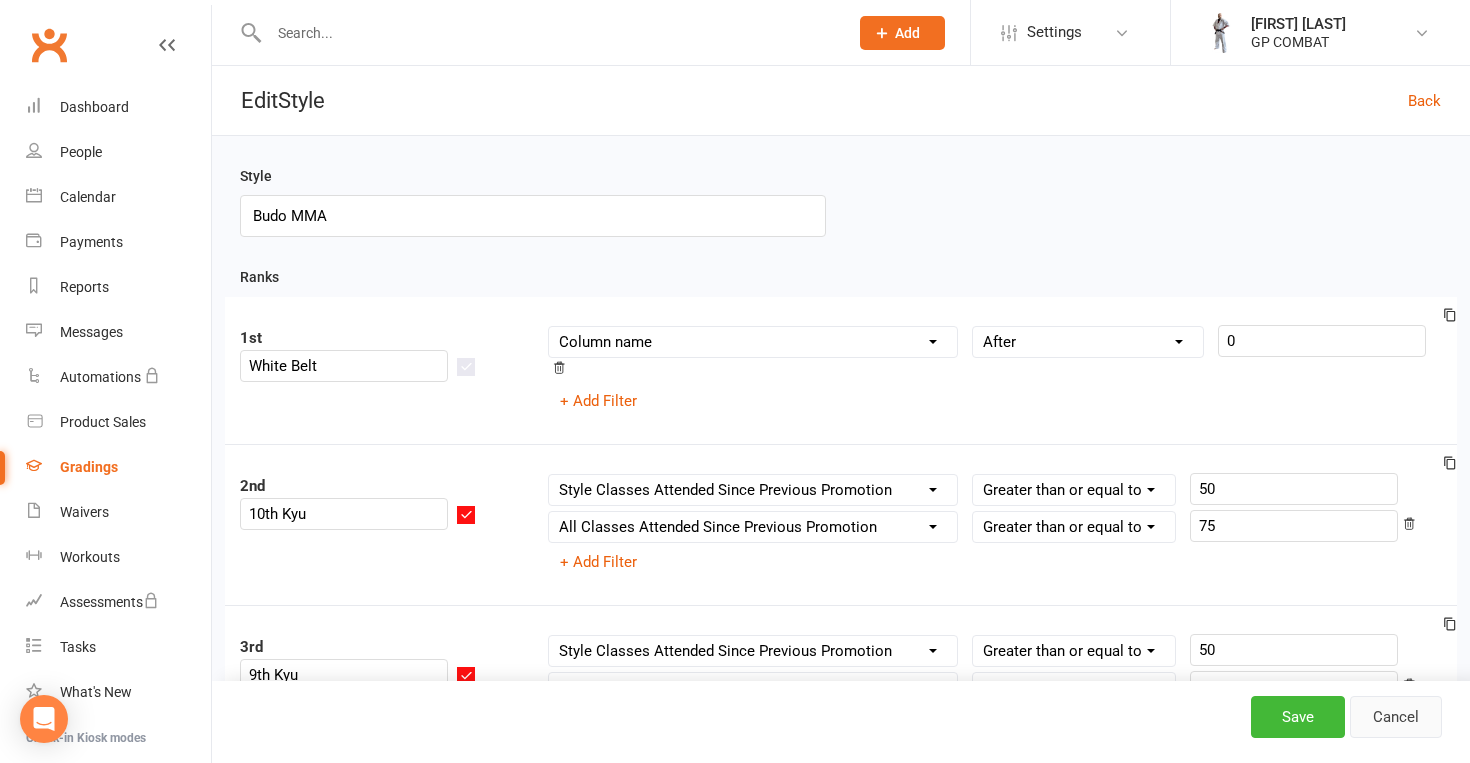 click on "Cancel" at bounding box center (1396, 717) 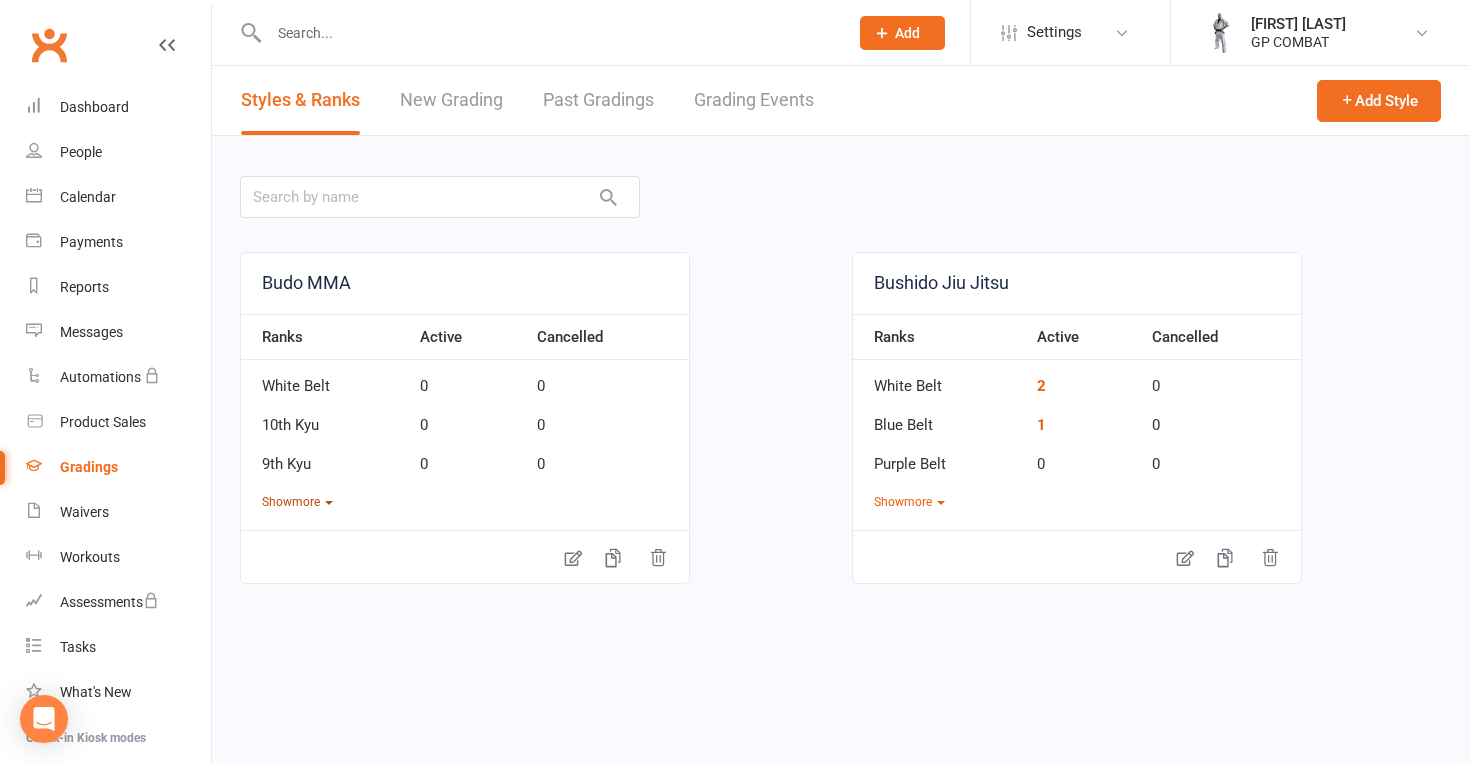 click on "Show  more" at bounding box center (297, 502) 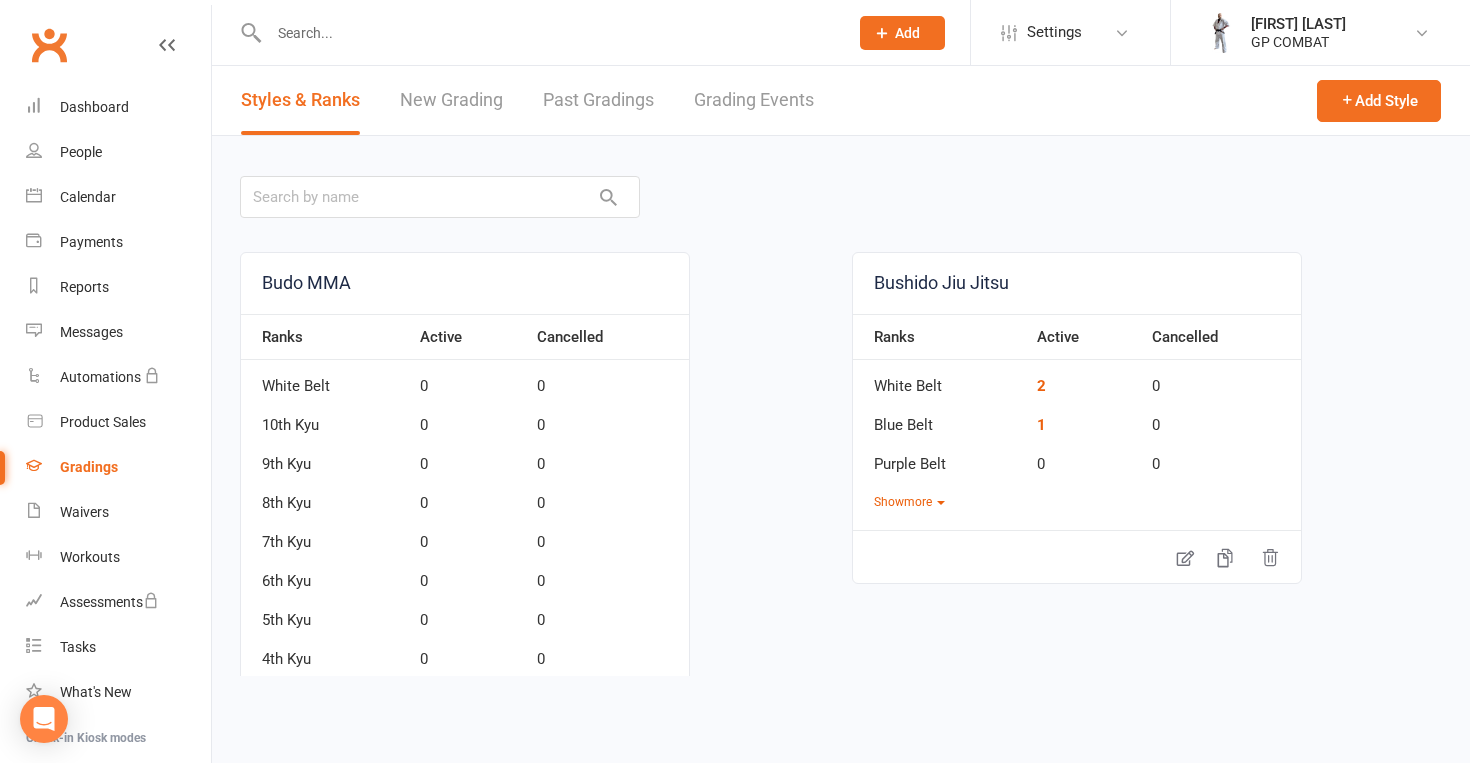scroll, scrollTop: 0, scrollLeft: 0, axis: both 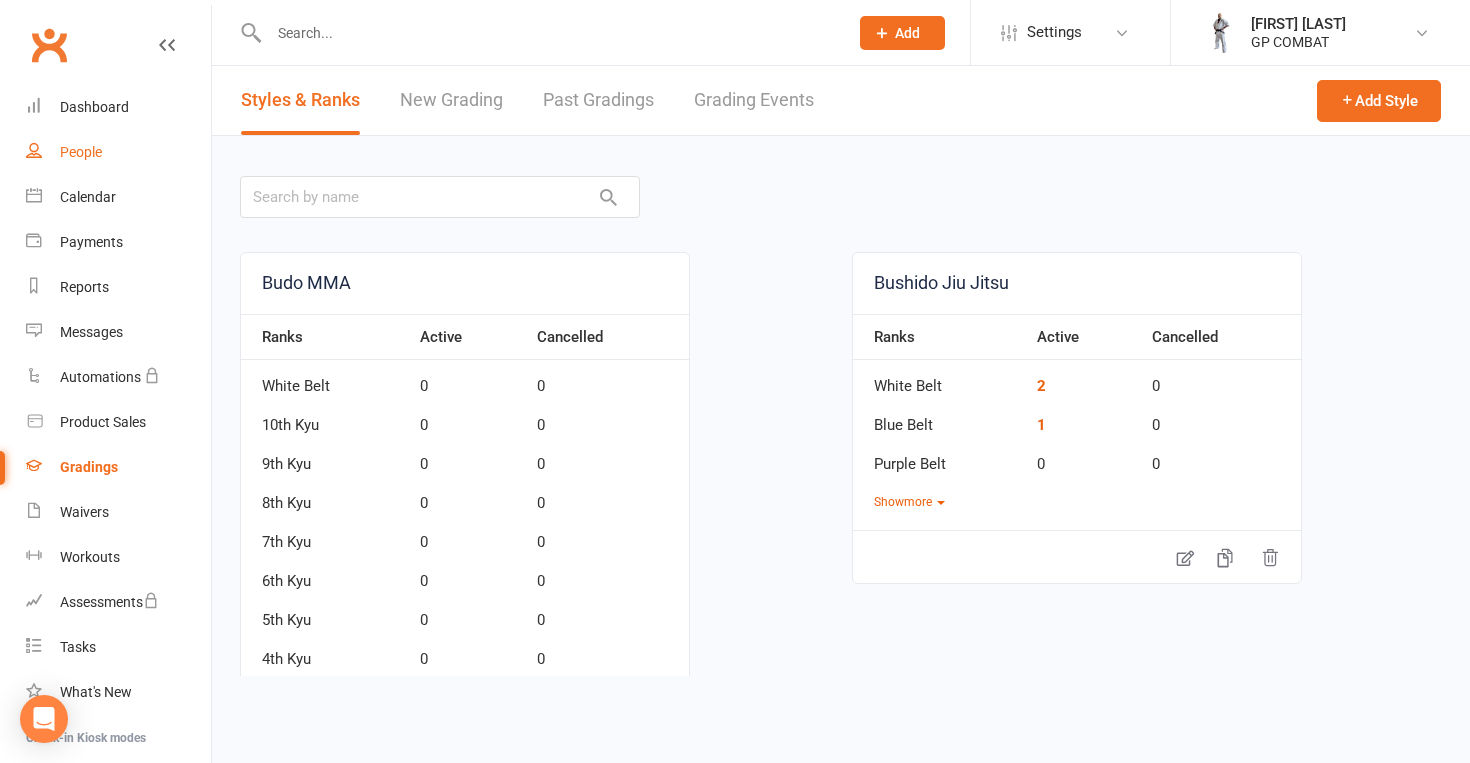click on "People" at bounding box center [118, 152] 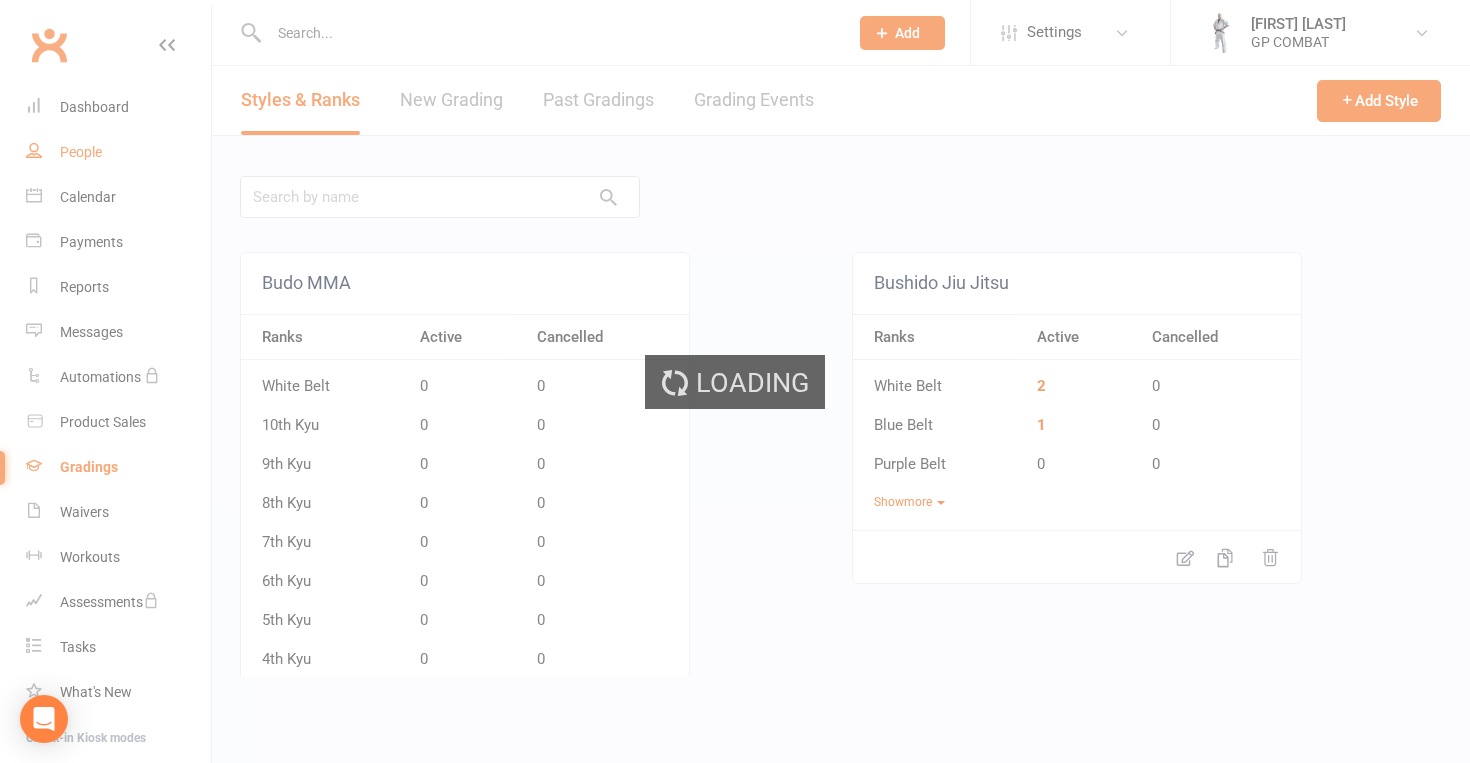 select on "100" 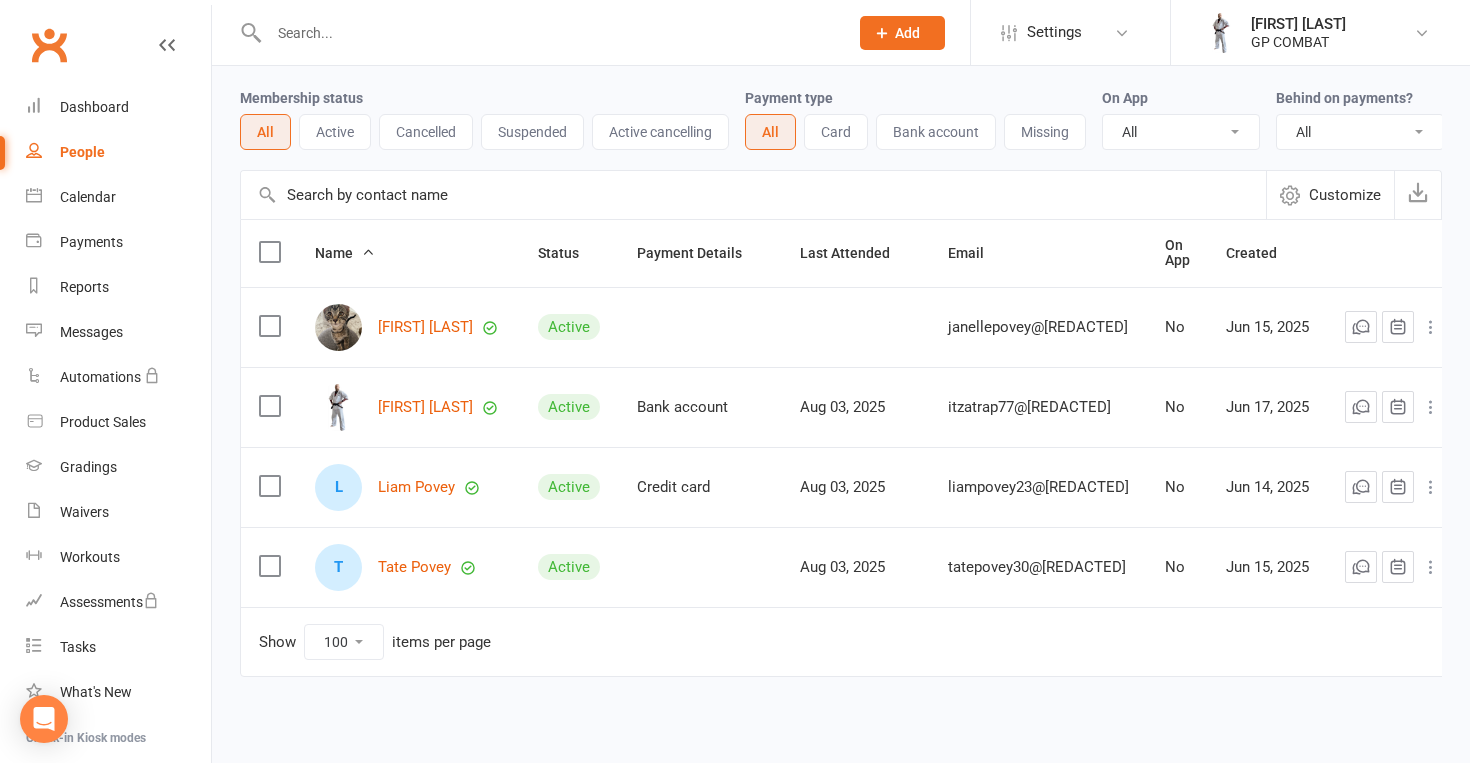 scroll, scrollTop: 69, scrollLeft: 0, axis: vertical 